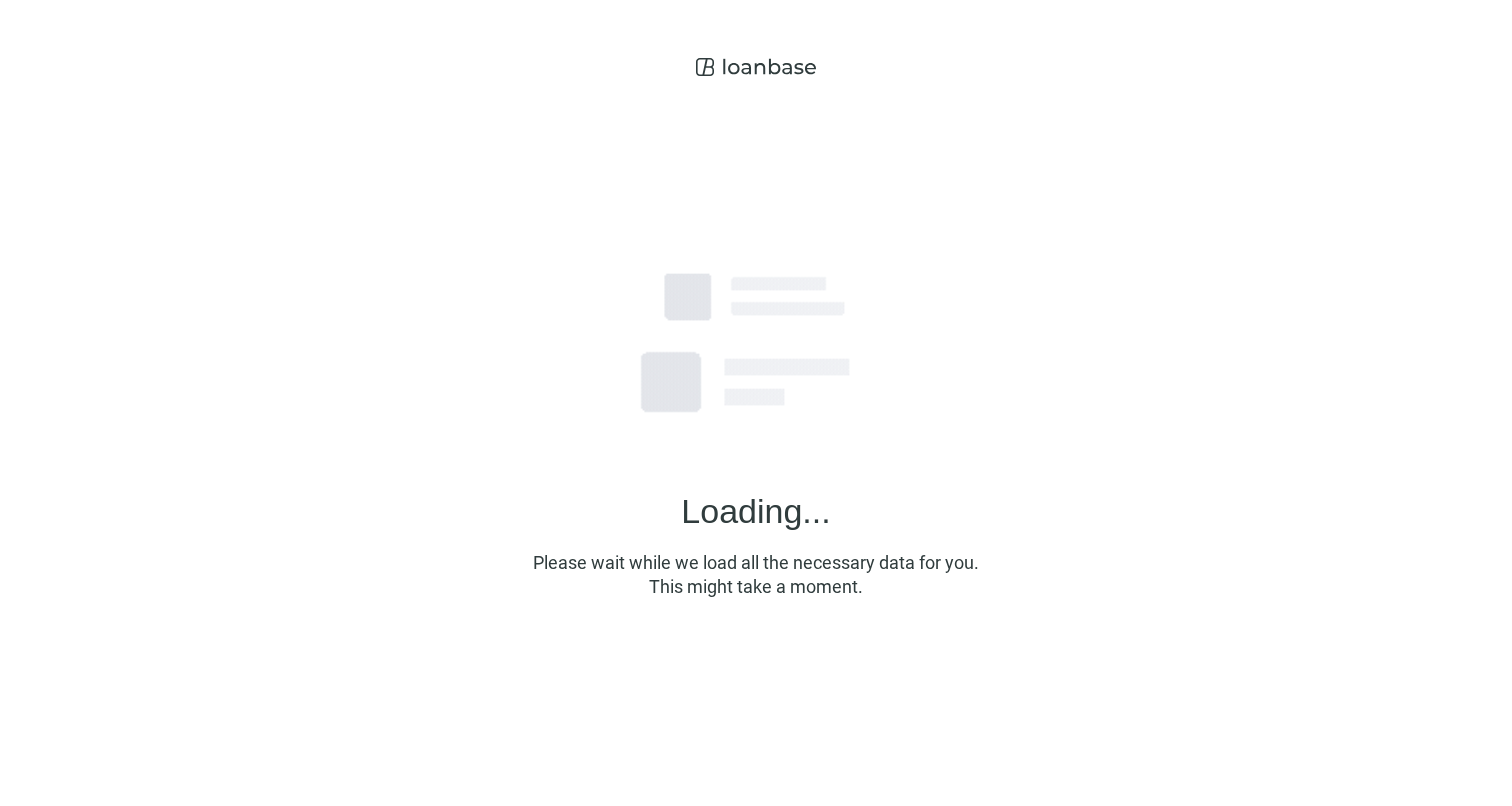 scroll, scrollTop: 0, scrollLeft: 0, axis: both 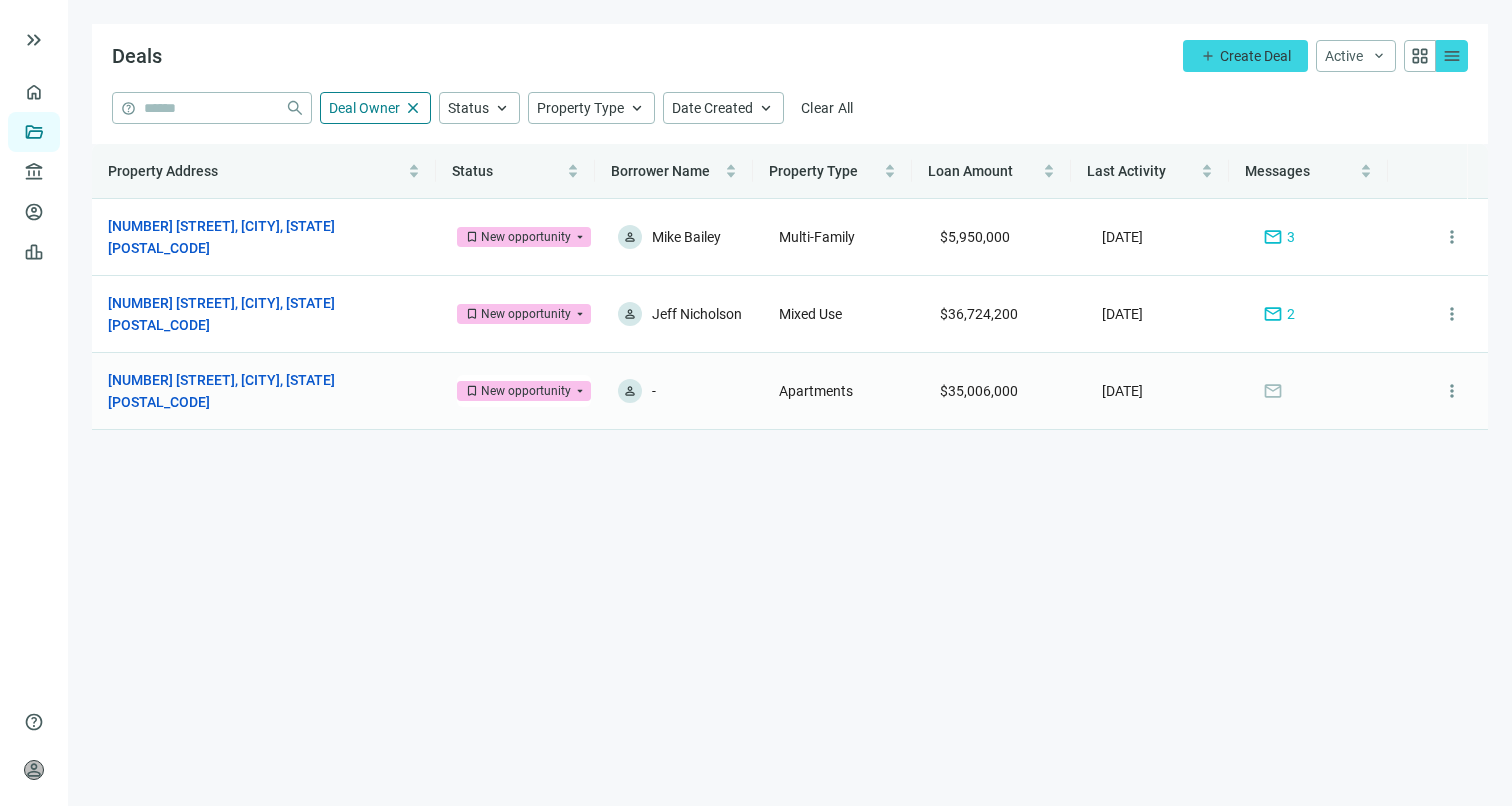 click on "[NUMBER] [STREET], [CITY], [STATE] open_in_new" at bounding box center [266, 391] 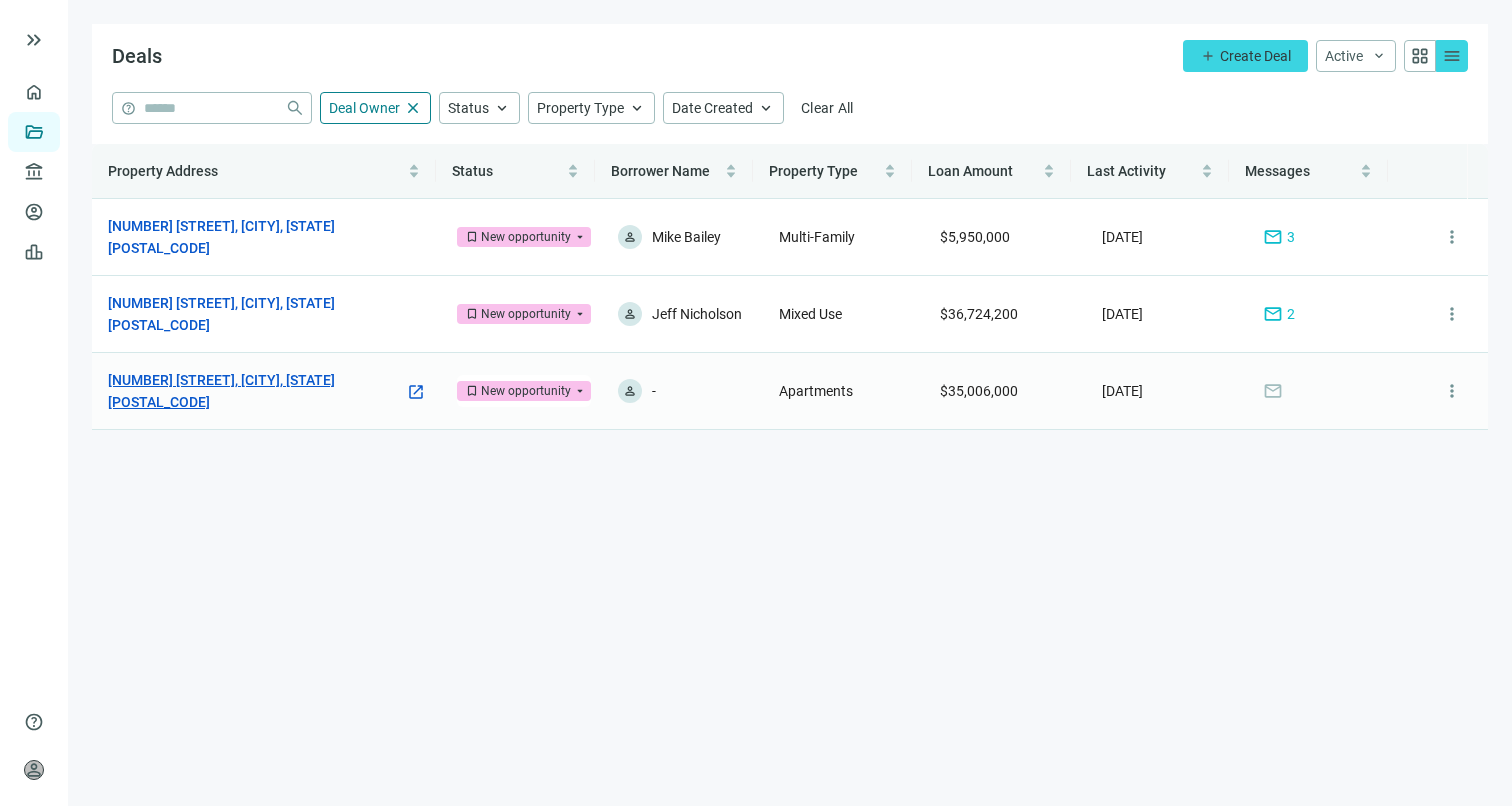 click on "[NUMBER] [STREET], [CITY], [STATE] [POSTAL_CODE]" at bounding box center [256, 391] 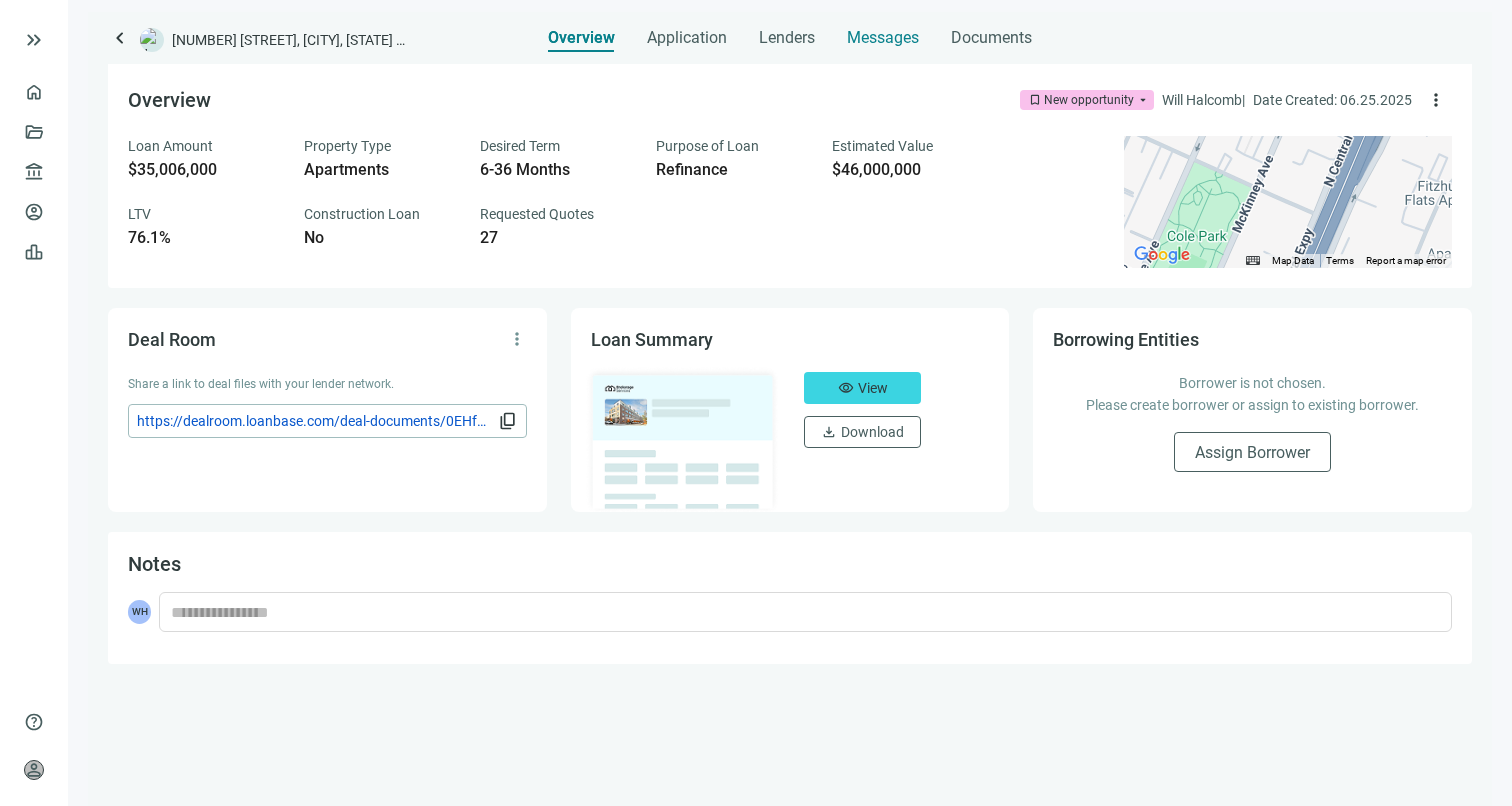 click on "Messages" at bounding box center (883, 32) 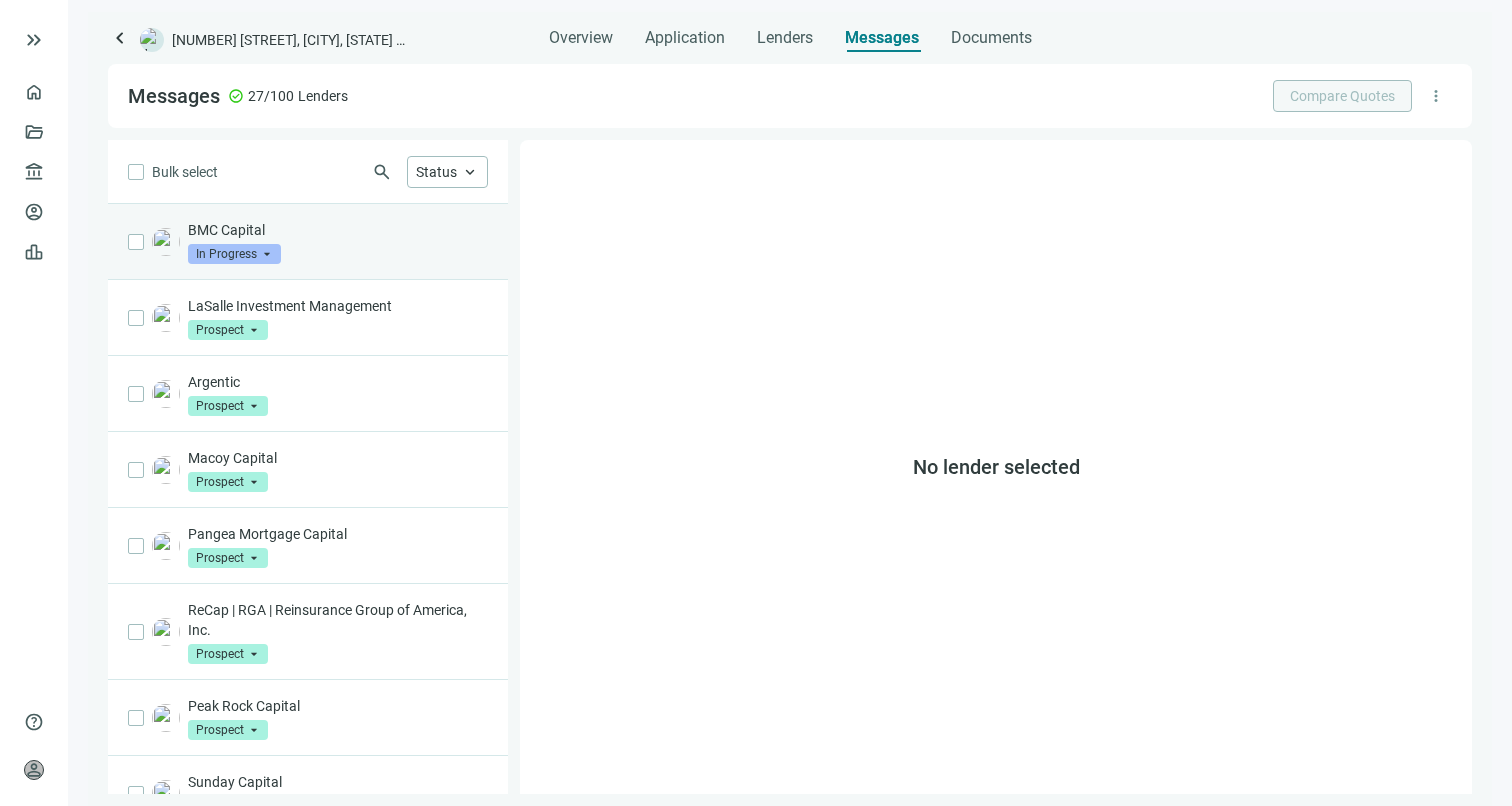 click on "BMC Capital In Progress arrow_drop_down" at bounding box center [338, 242] 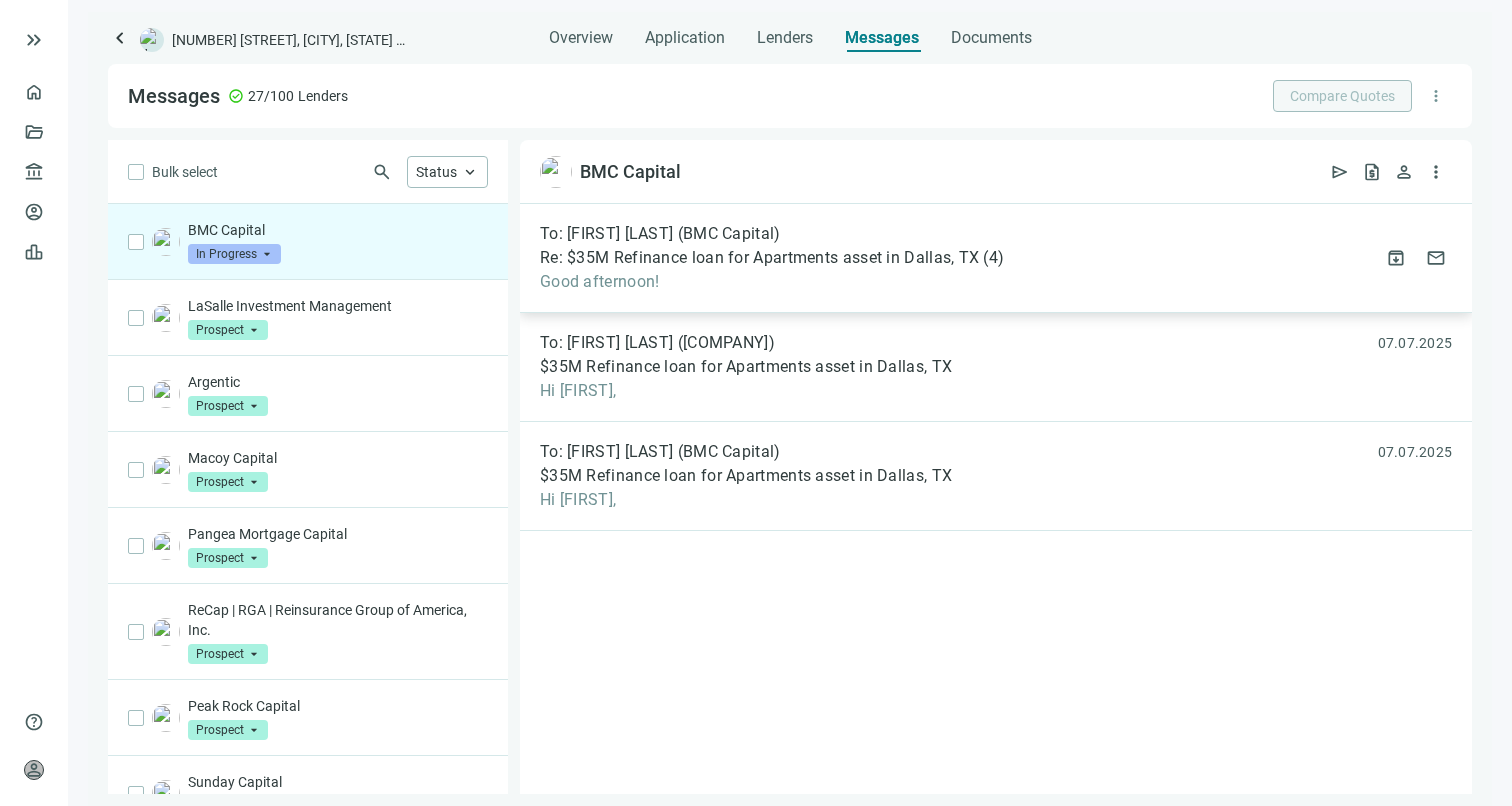 click on "Re: $35M Refinance loan for Apartments asset in Dallas, TX" at bounding box center (759, 258) 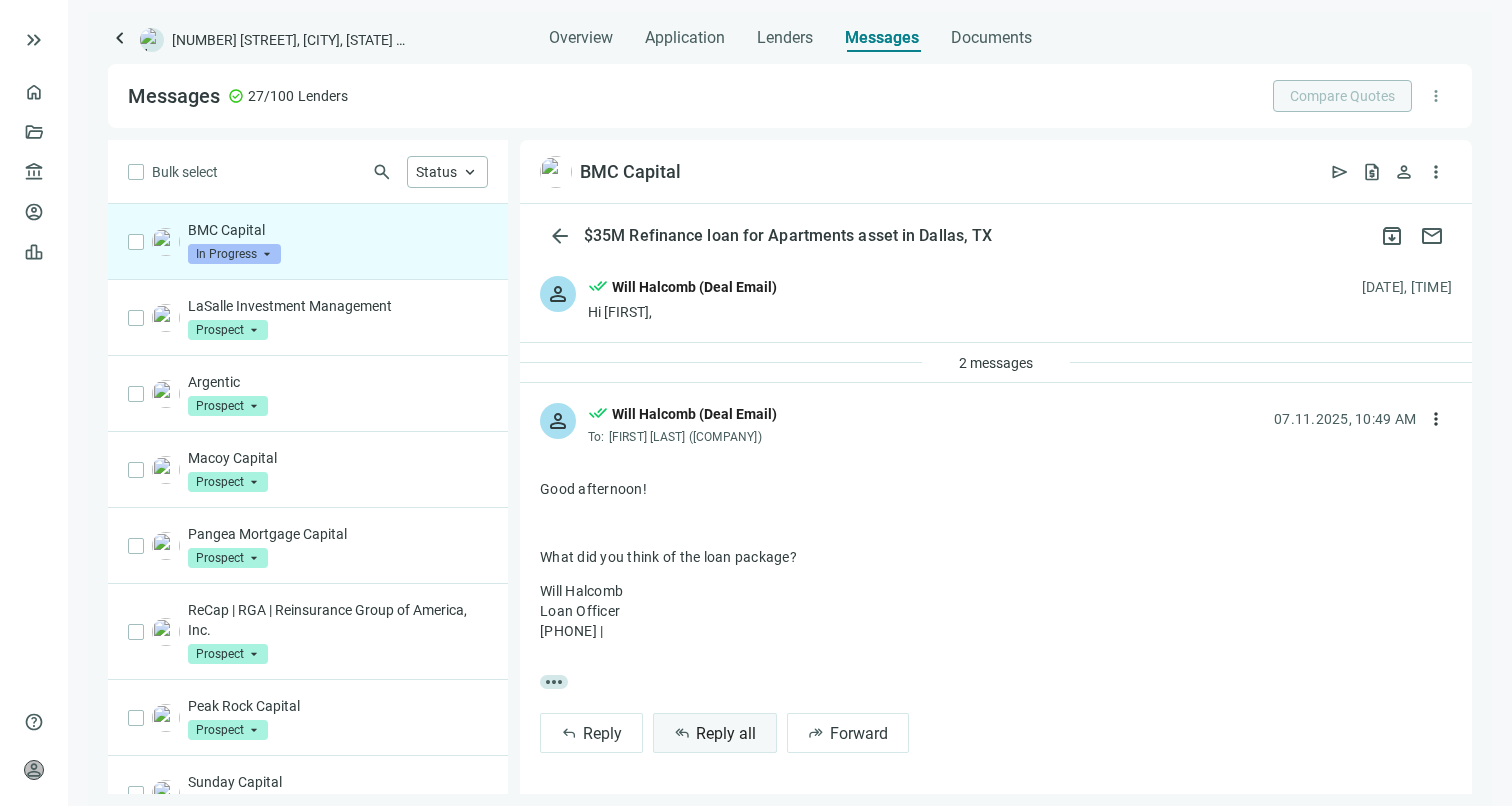 click on "Reply all" at bounding box center [726, 733] 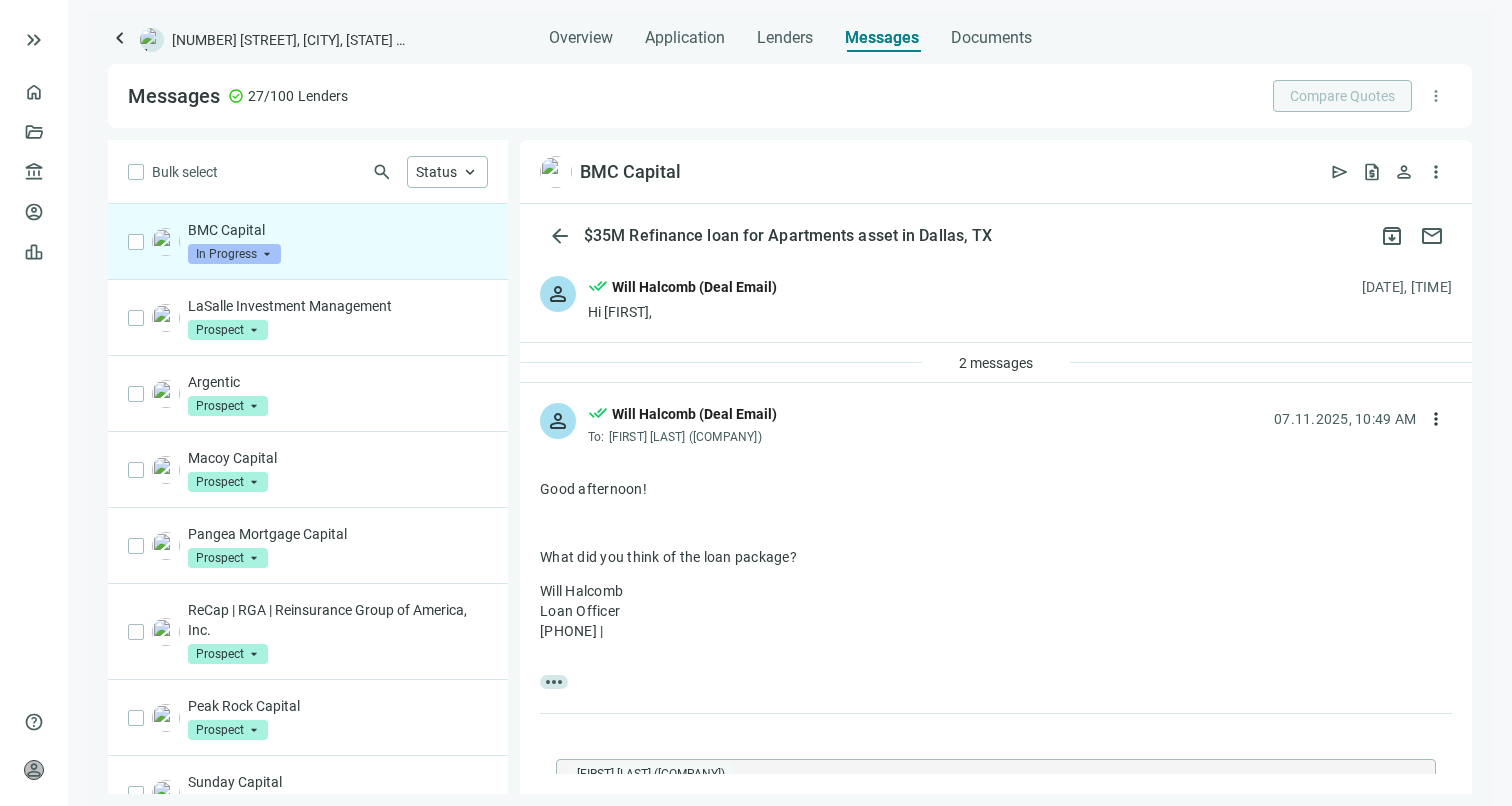 type on "**********" 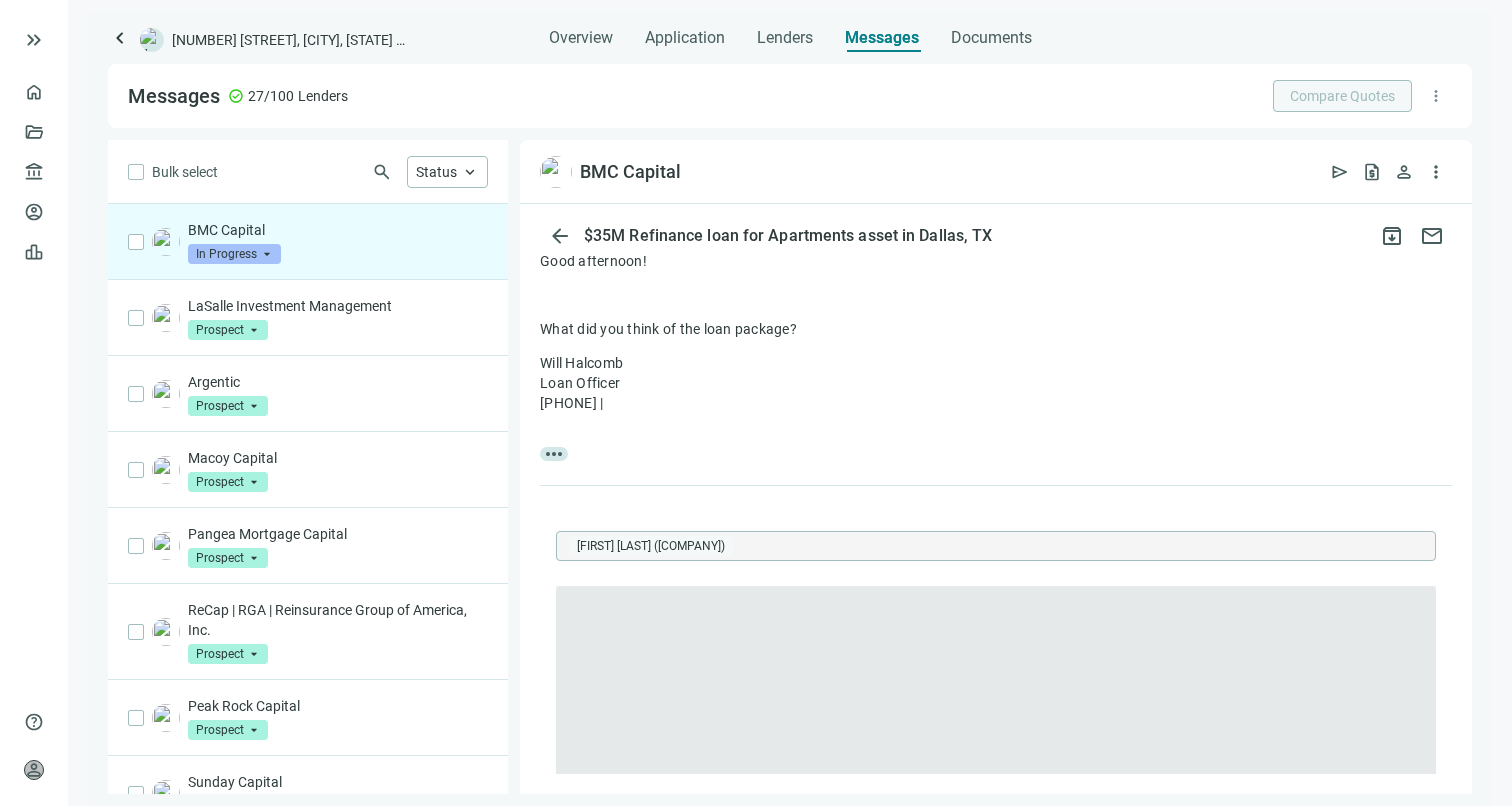 scroll, scrollTop: 244, scrollLeft: 0, axis: vertical 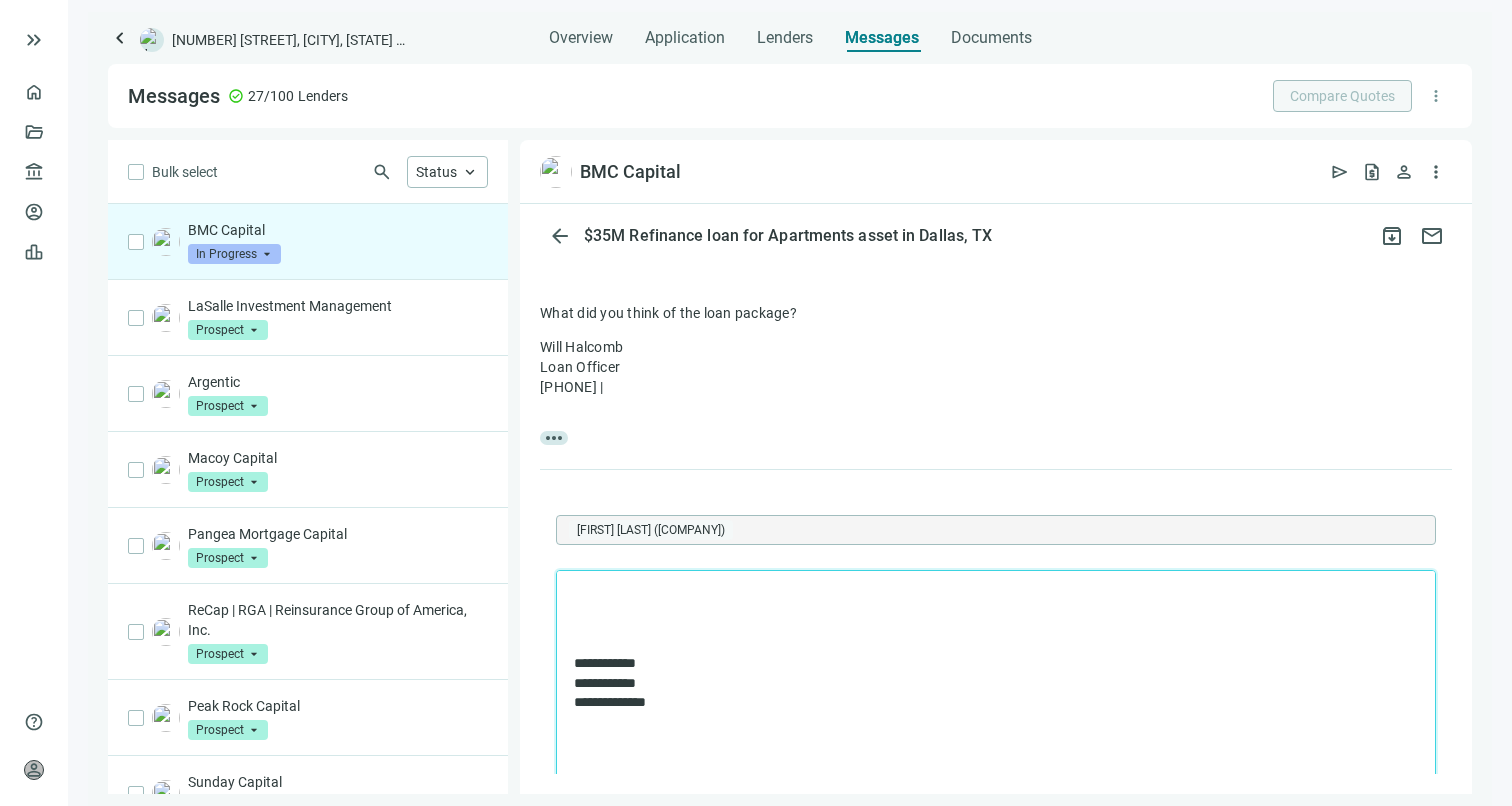 type 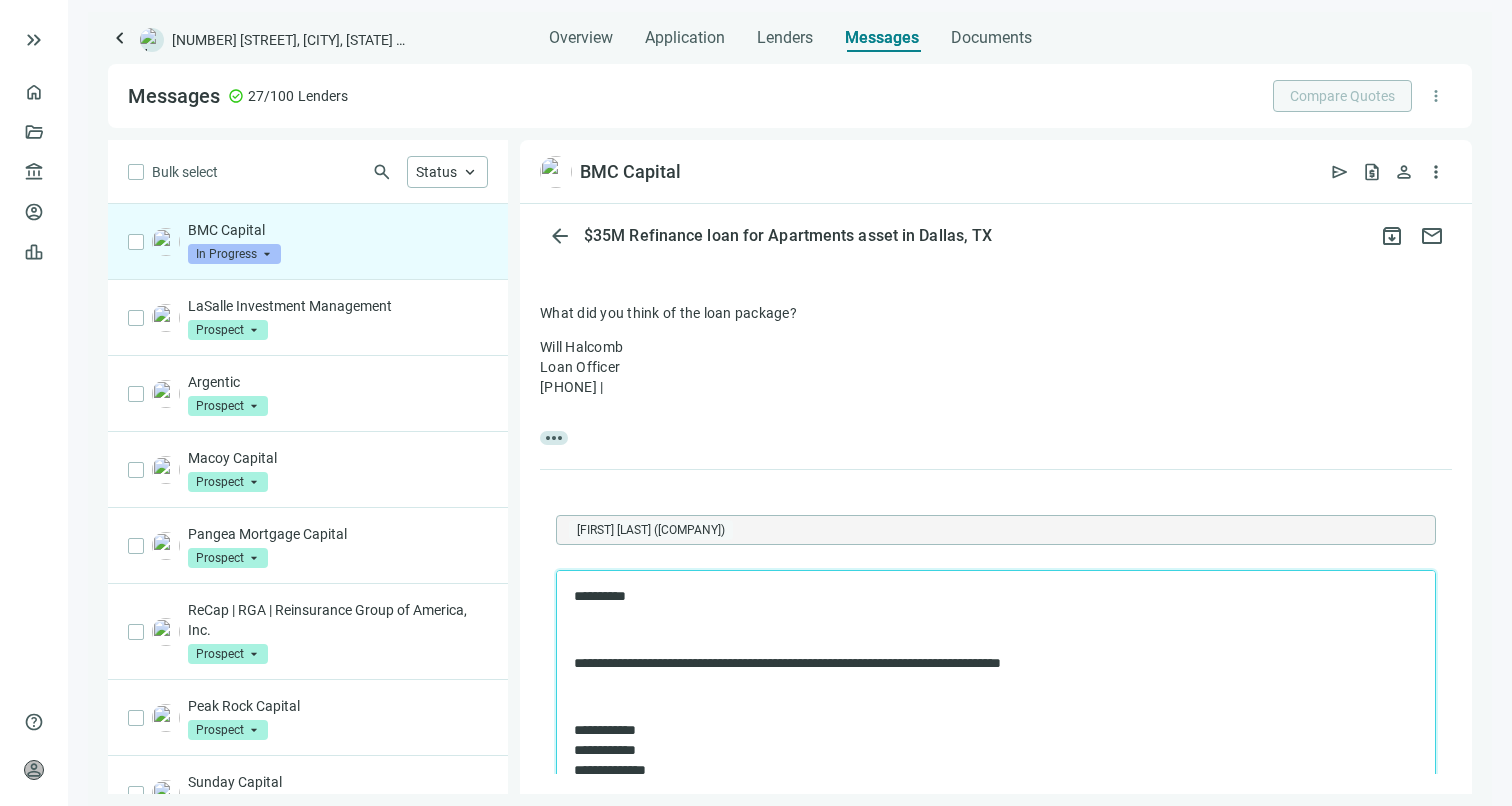 click at bounding box center (996, 698) 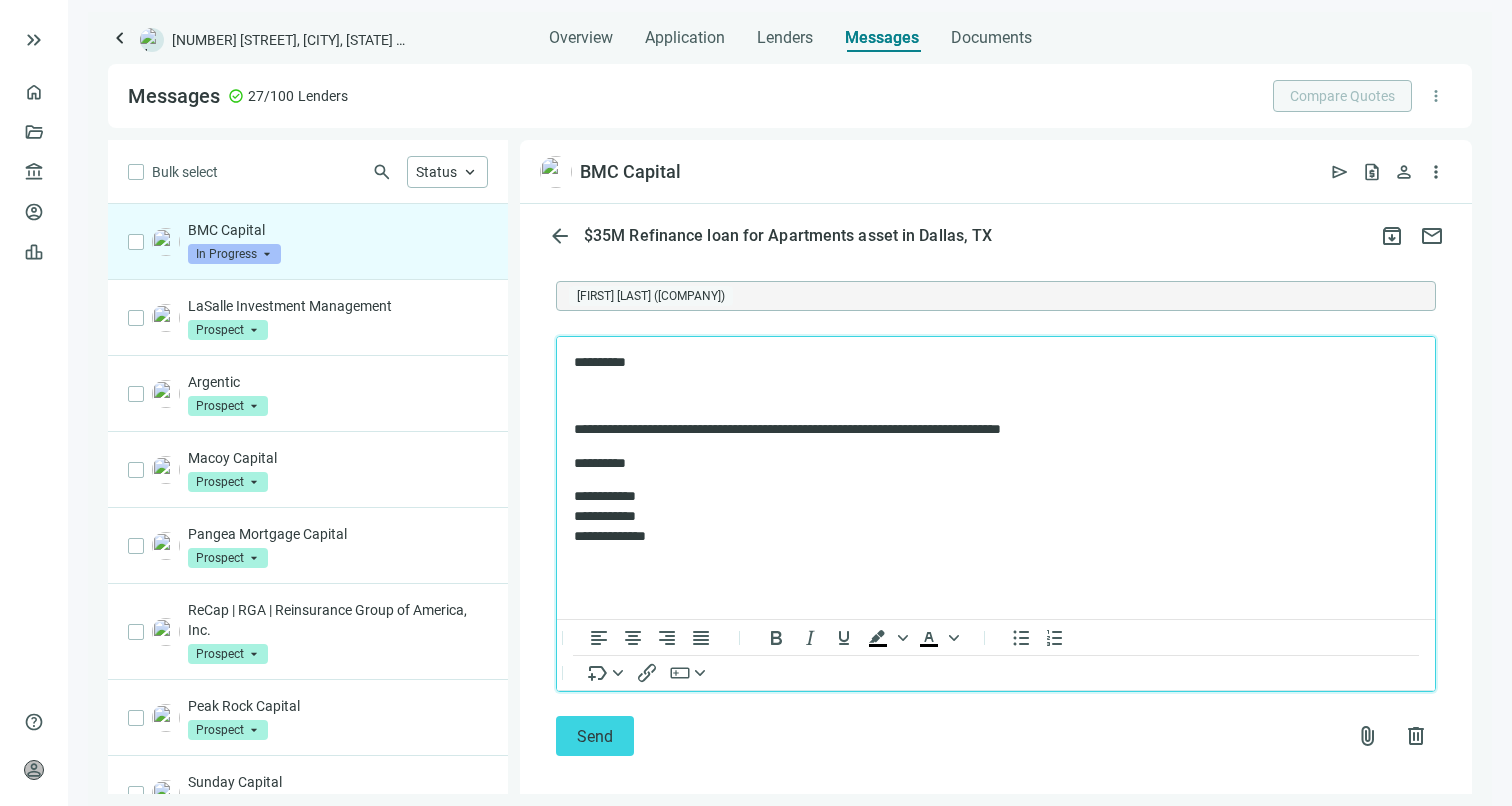 scroll, scrollTop: 496, scrollLeft: 0, axis: vertical 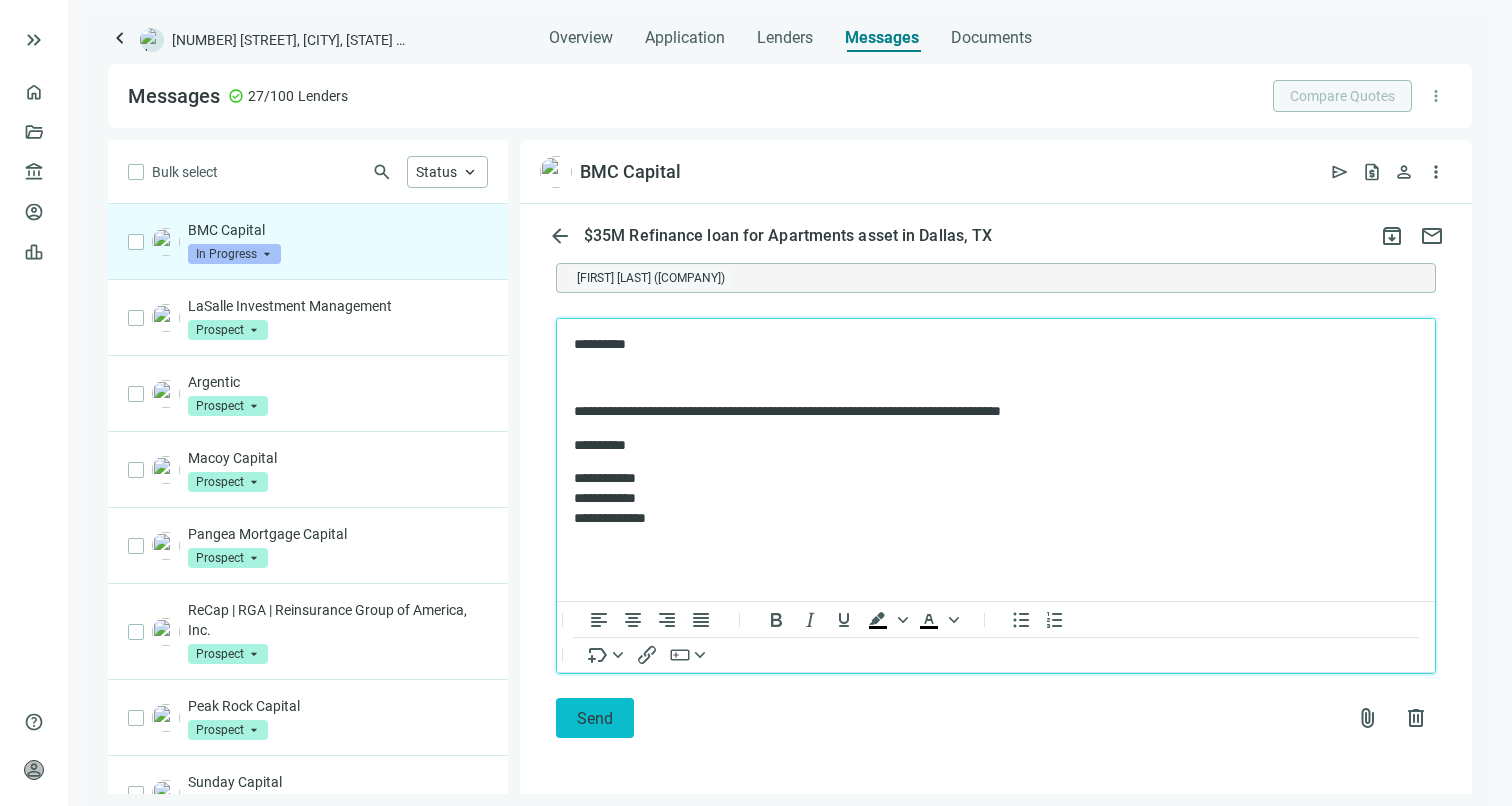 click on "Send" at bounding box center [595, 718] 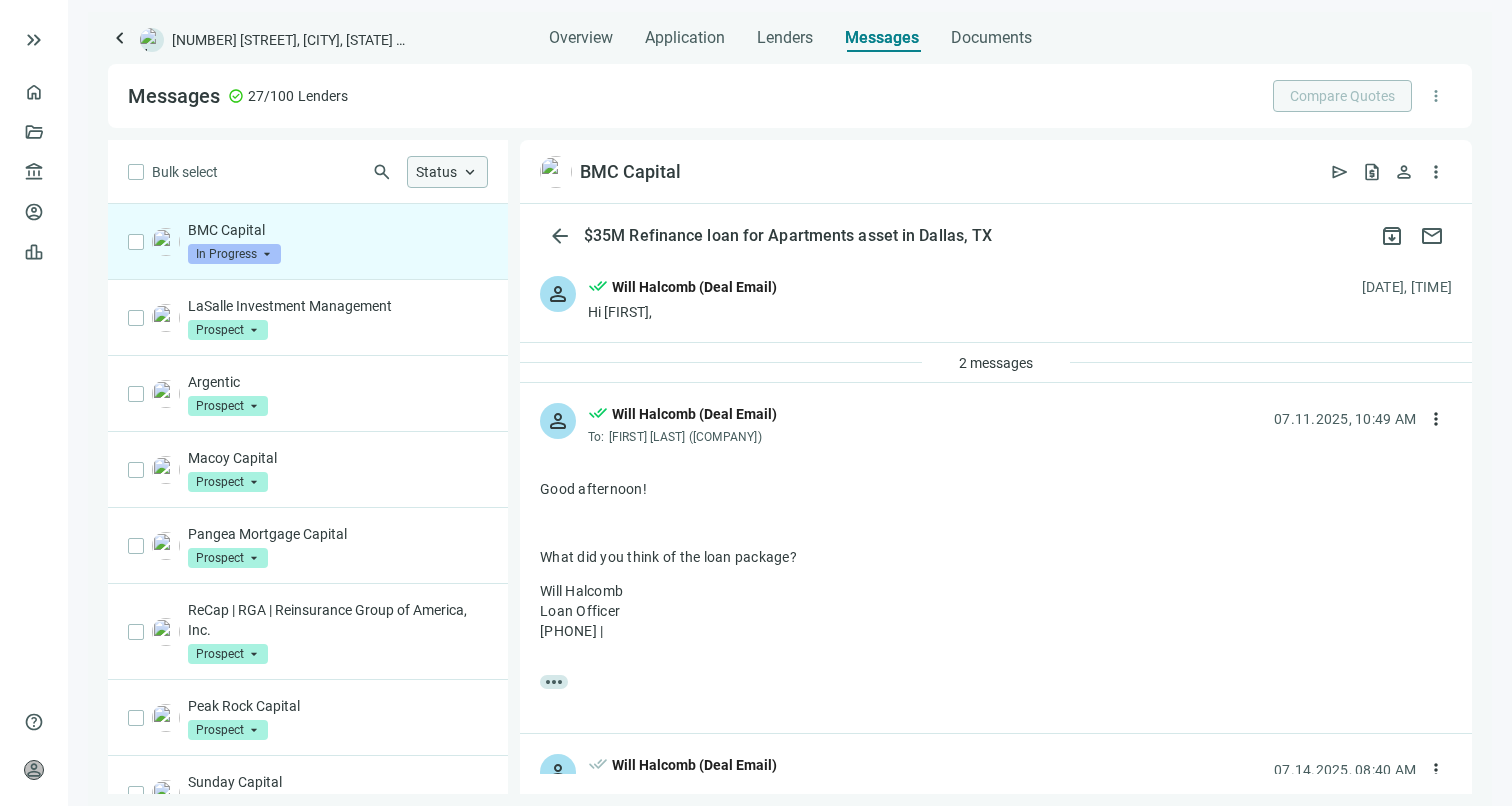 scroll, scrollTop: 158, scrollLeft: 0, axis: vertical 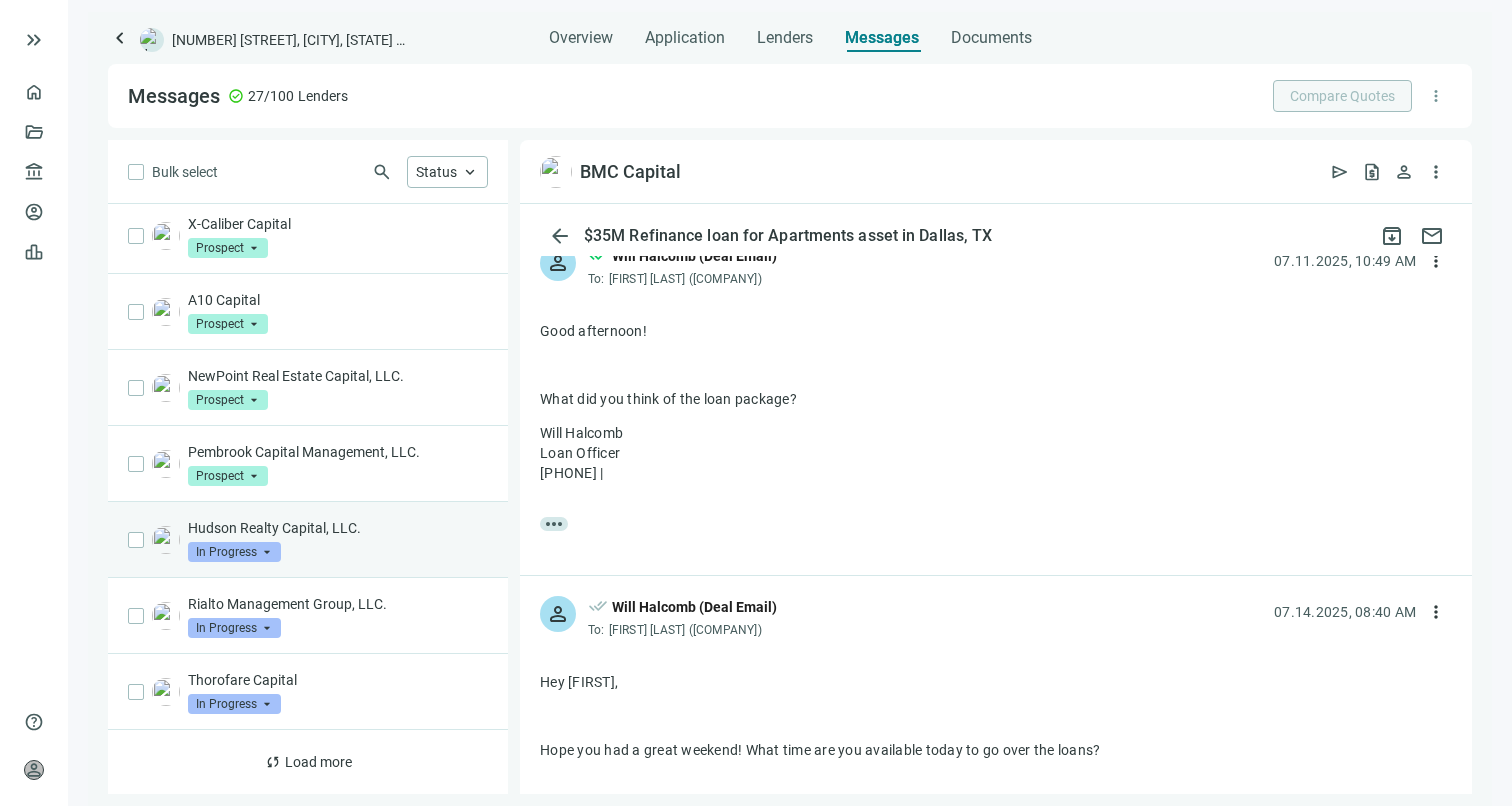 click on "Hudson Realty Capital, LLC. In Progress arrow_drop_down" at bounding box center (308, 540) 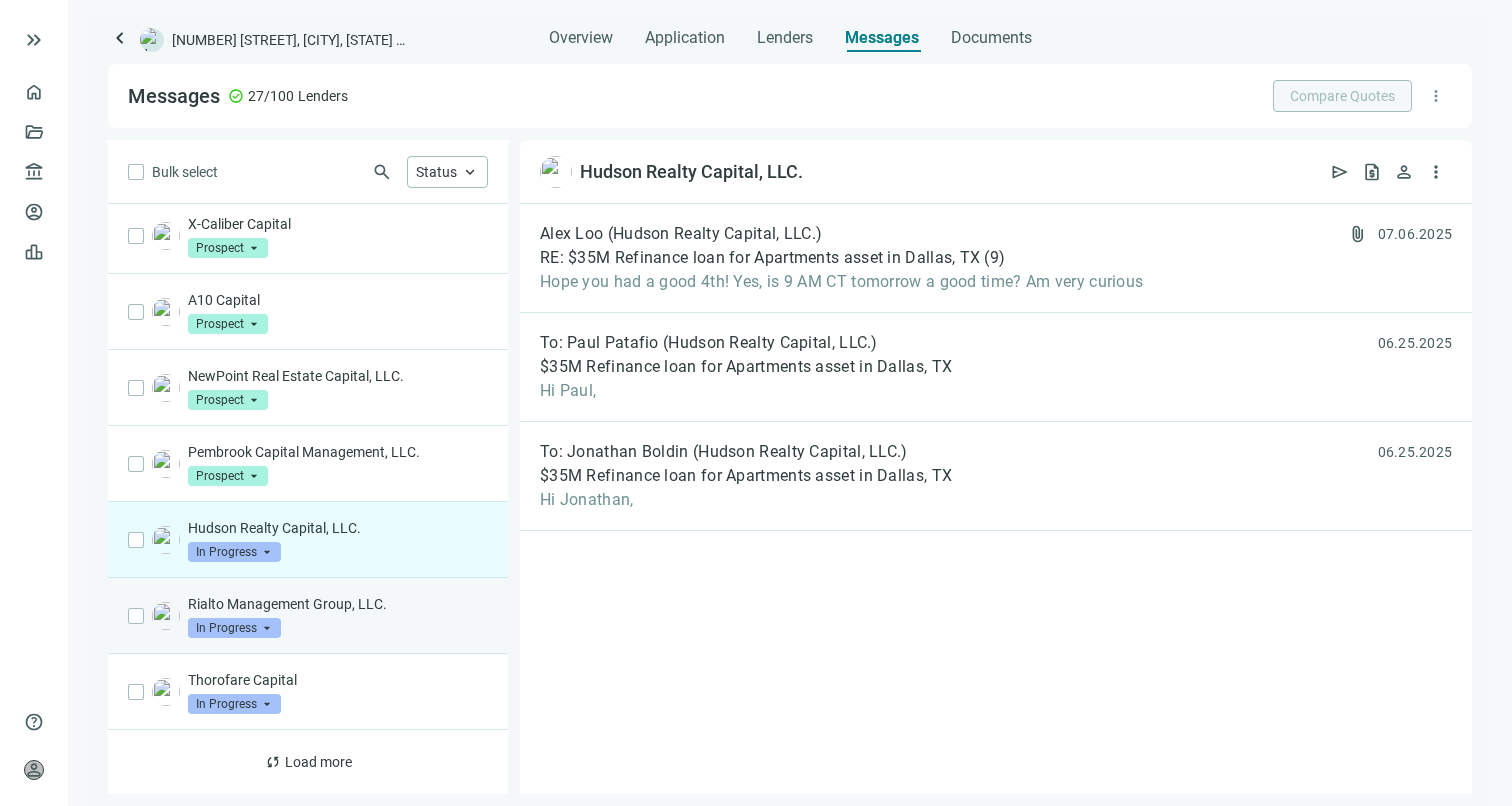 click on "Rialto Management Group, LLC. In Progress arrow_drop_down" at bounding box center (338, 616) 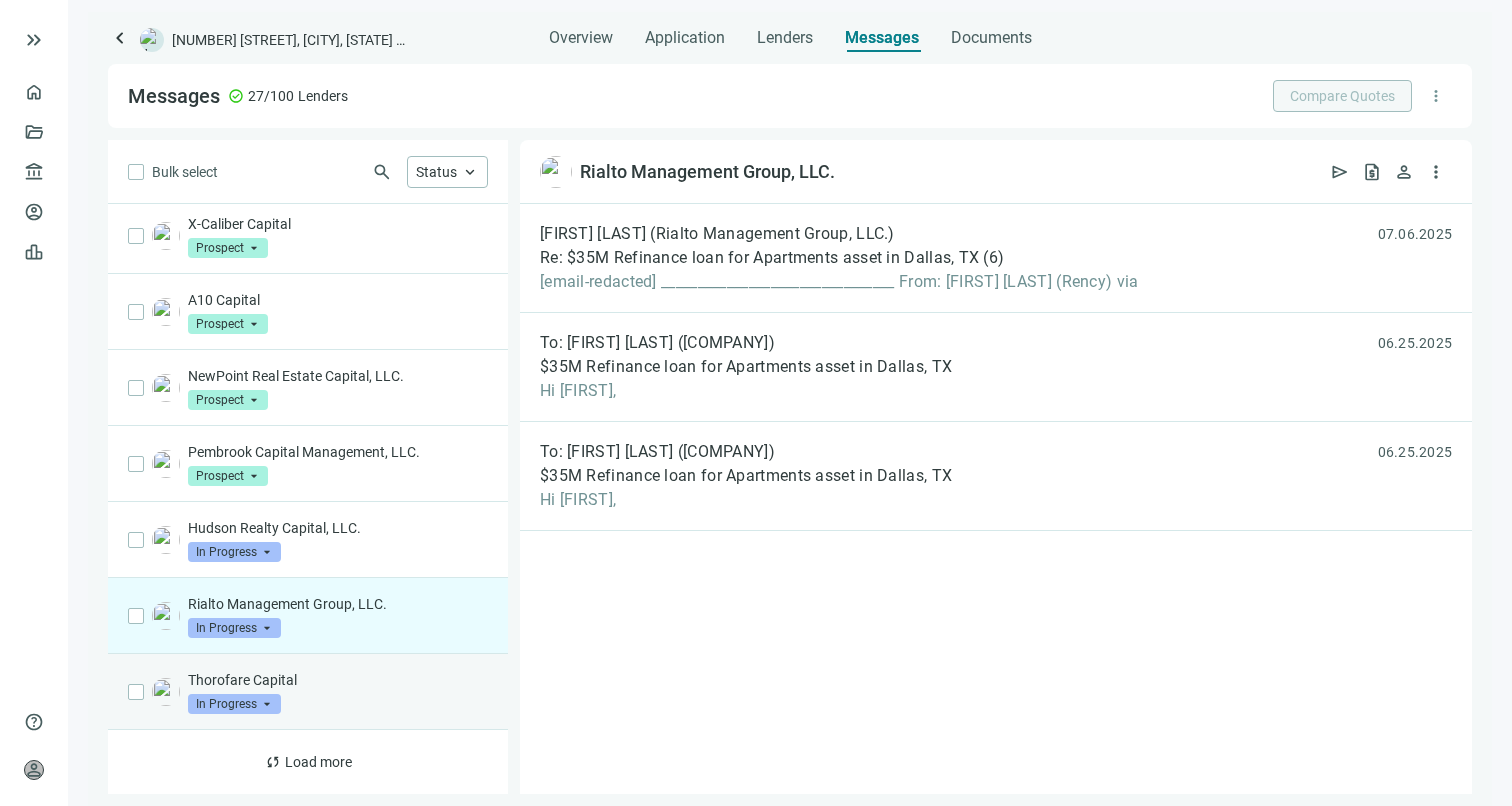 click on "Thorofare Capital" at bounding box center (338, 680) 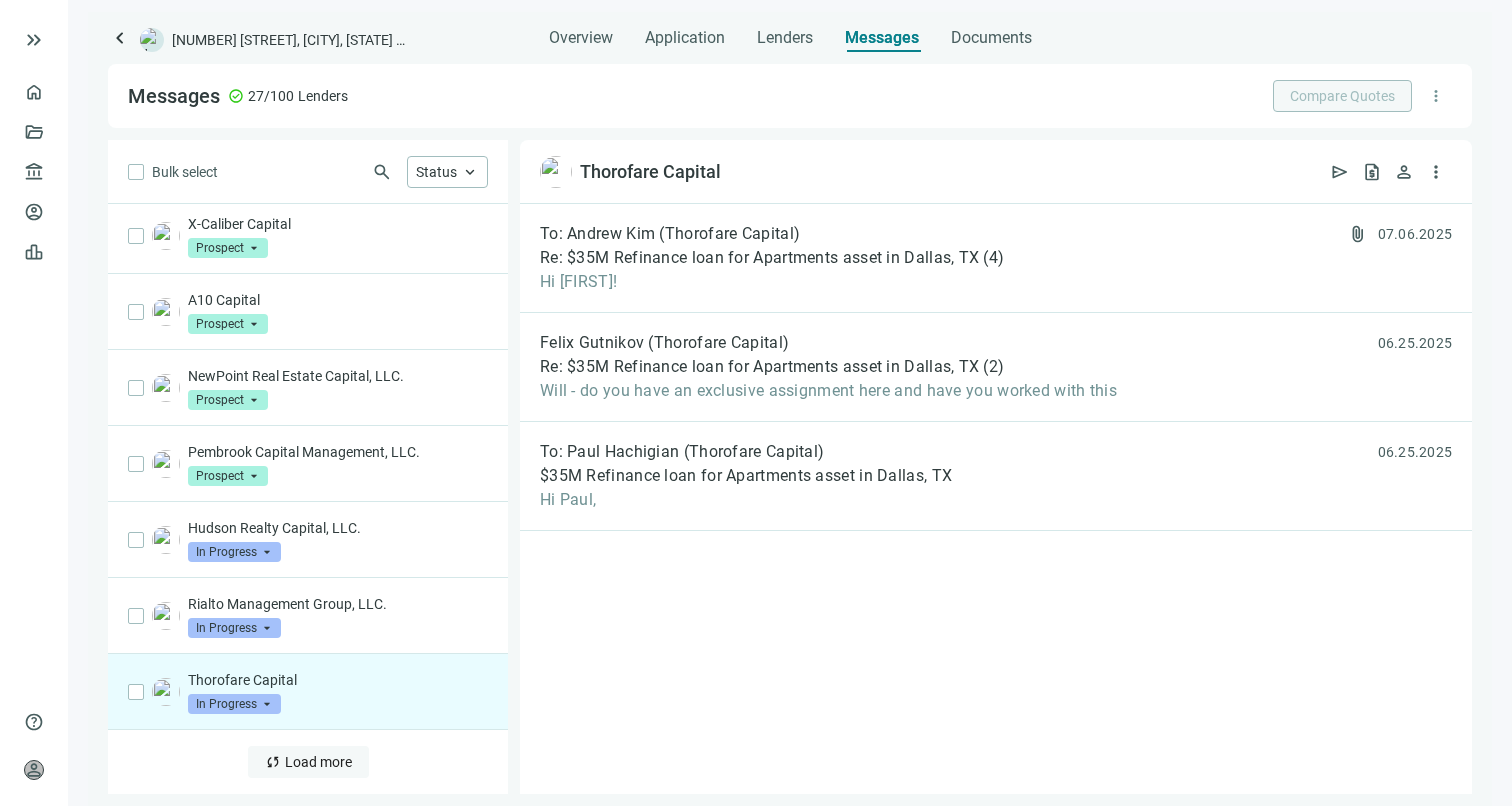click on "Load more" at bounding box center (318, 762) 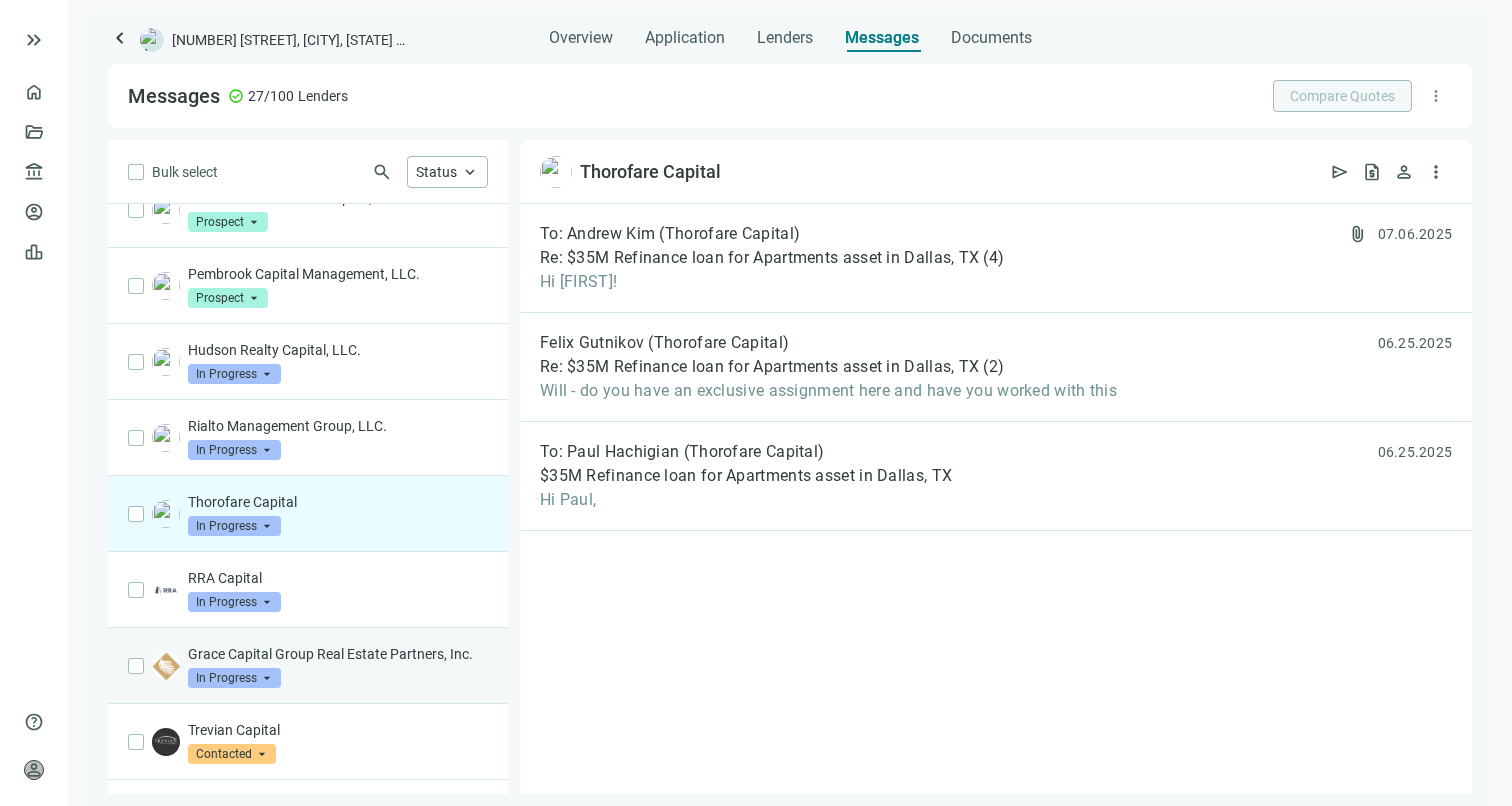 scroll, scrollTop: 1165, scrollLeft: 0, axis: vertical 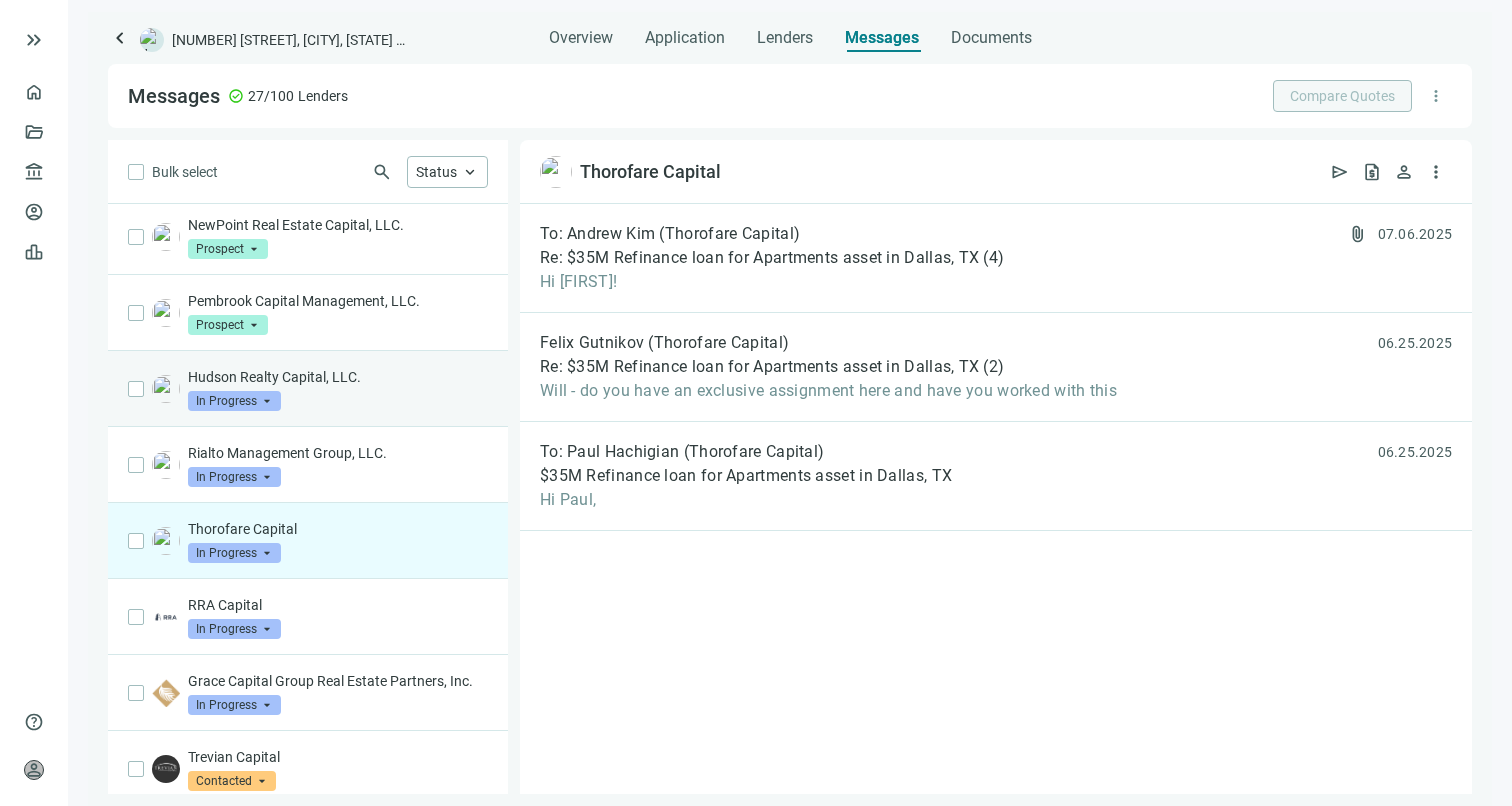 click on "Hudson Realty Capital, LLC. In Progress arrow_drop_down" at bounding box center (338, 389) 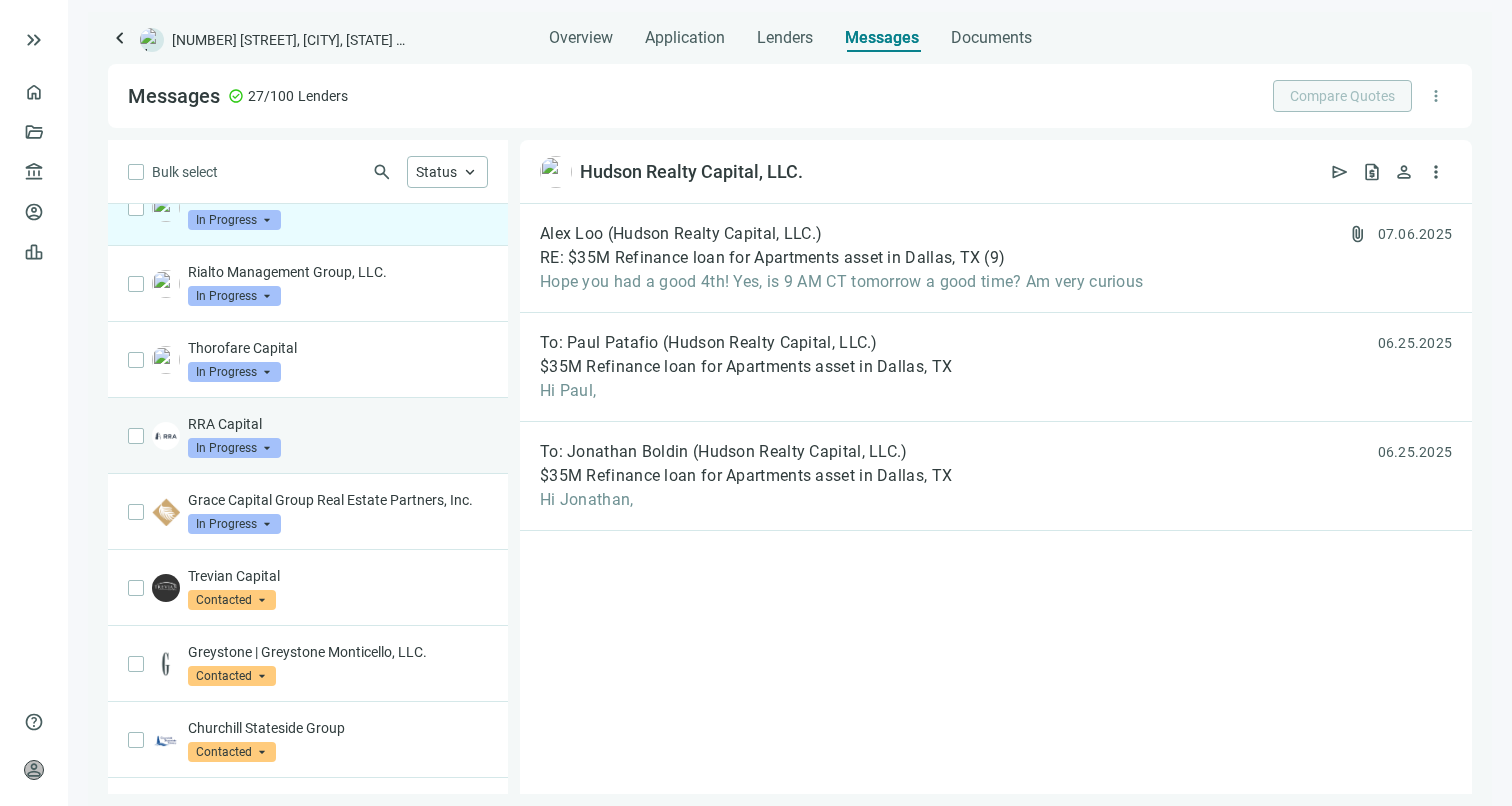 scroll, scrollTop: 1333, scrollLeft: 0, axis: vertical 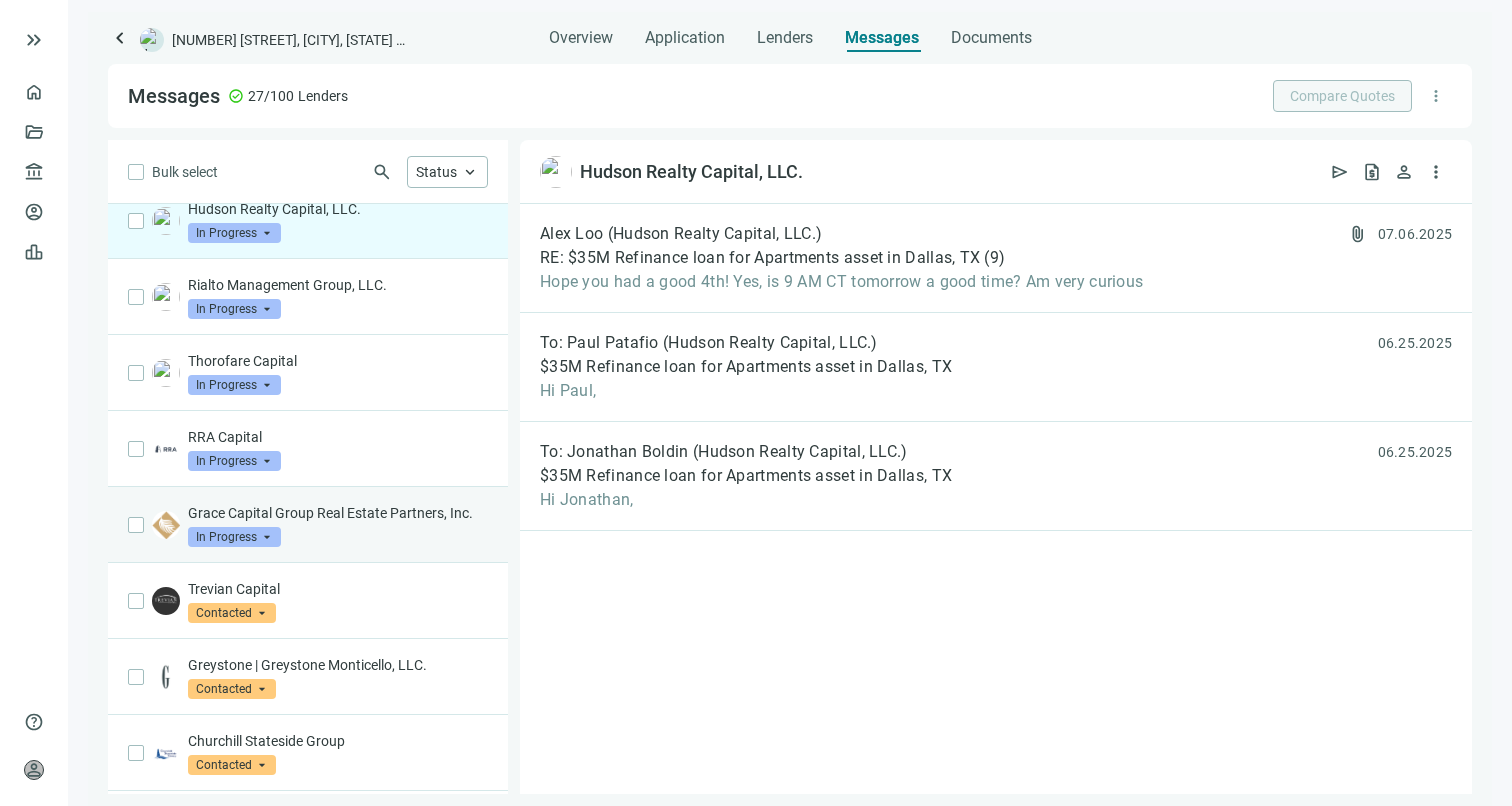 click on "Grace Capital Group Real Estate Partners, Inc." at bounding box center (338, 513) 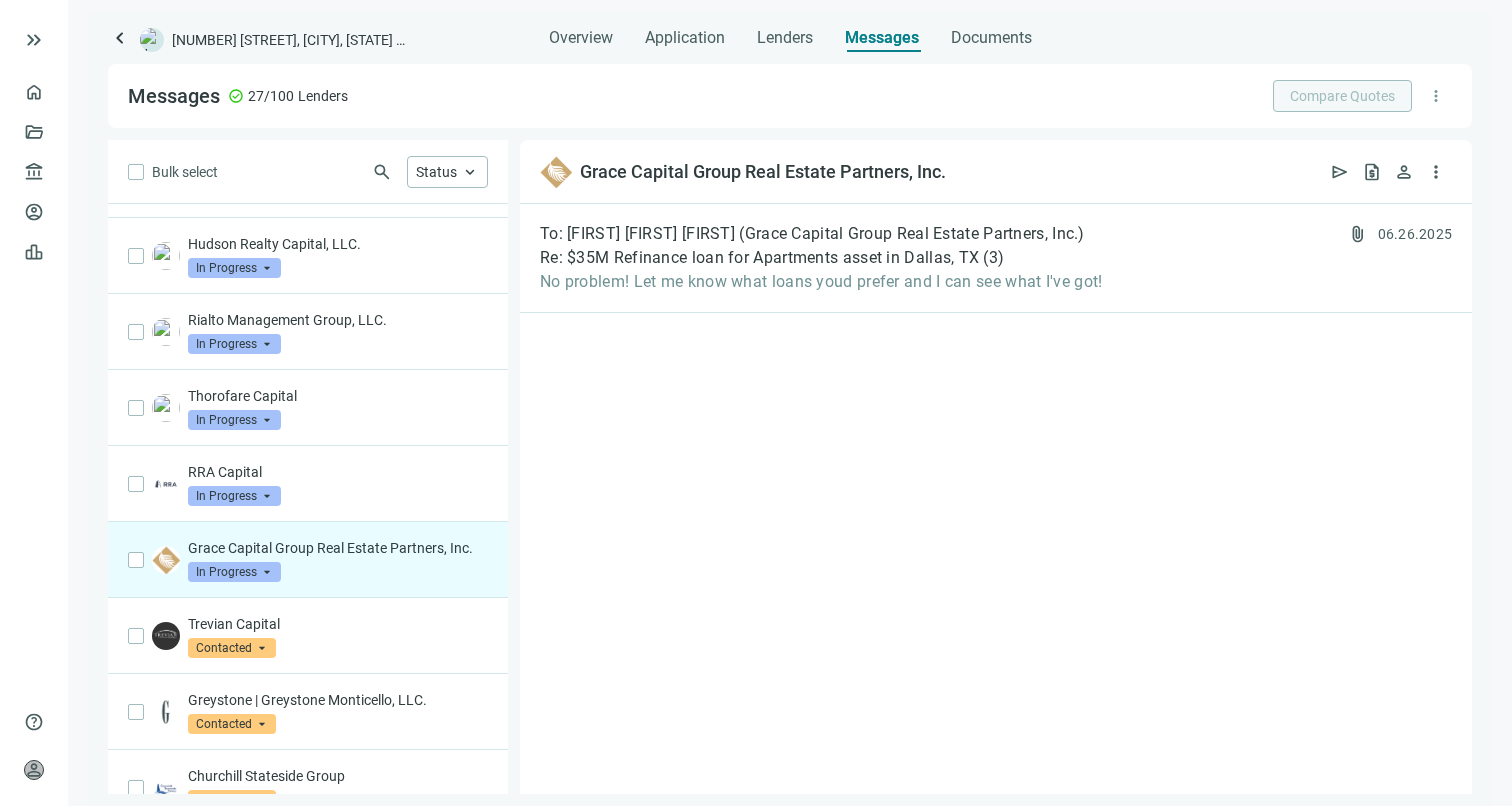 scroll, scrollTop: 1176, scrollLeft: 0, axis: vertical 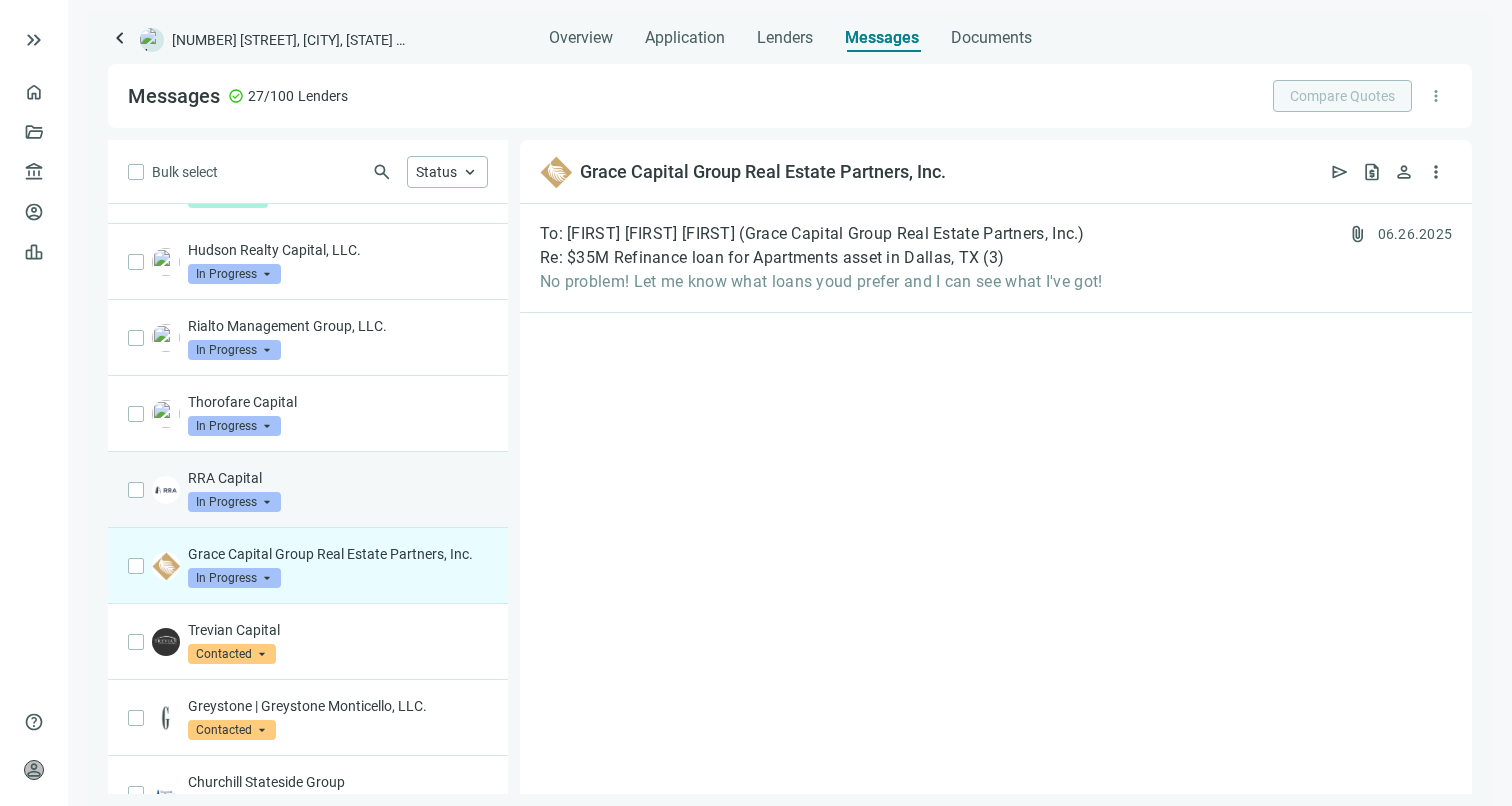 click on "RRA Capital" at bounding box center [338, 478] 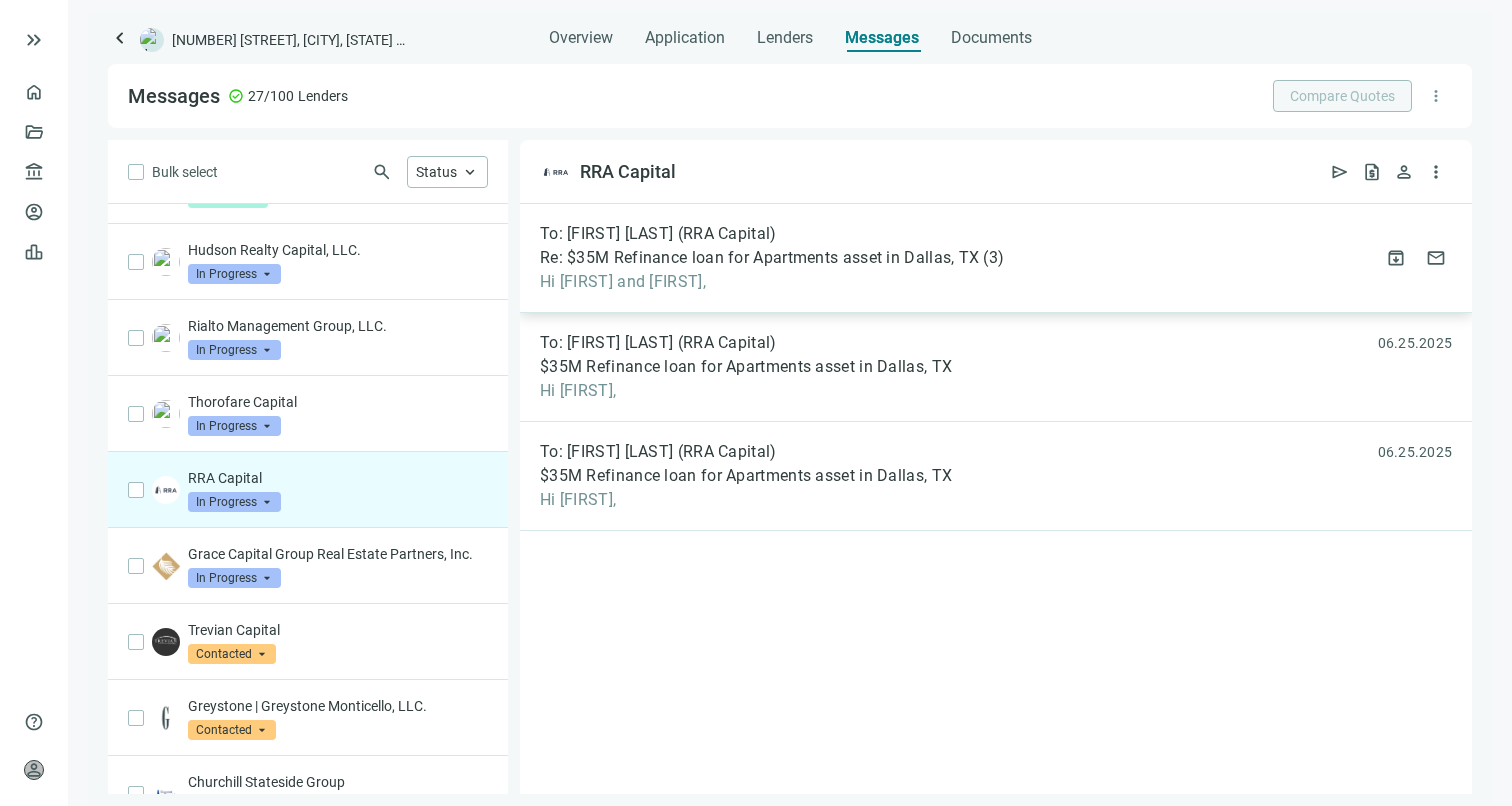 click on "To: [FIRST] [LAST] (RRA Capital)" at bounding box center [772, 234] 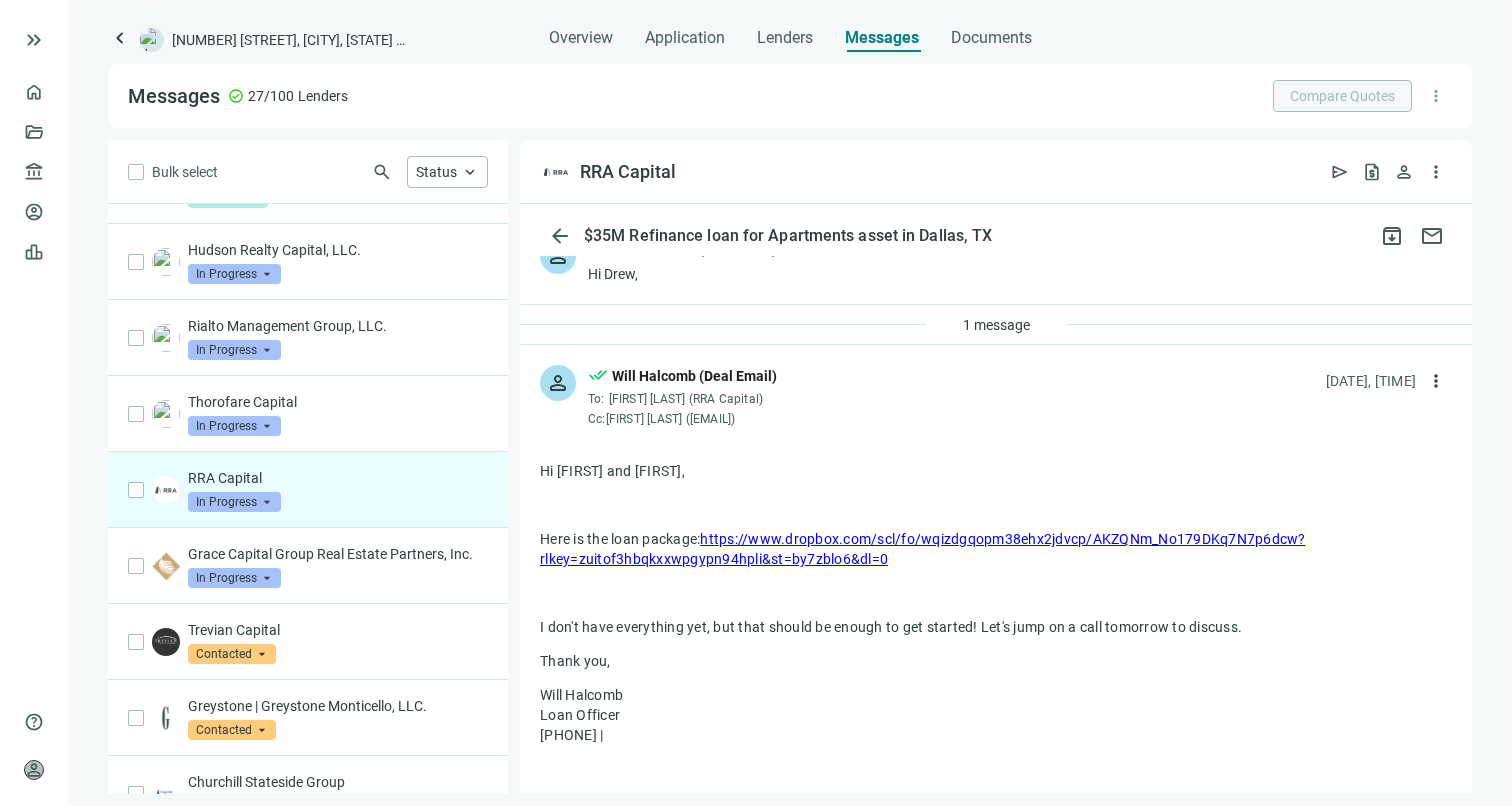 scroll, scrollTop: 0, scrollLeft: 0, axis: both 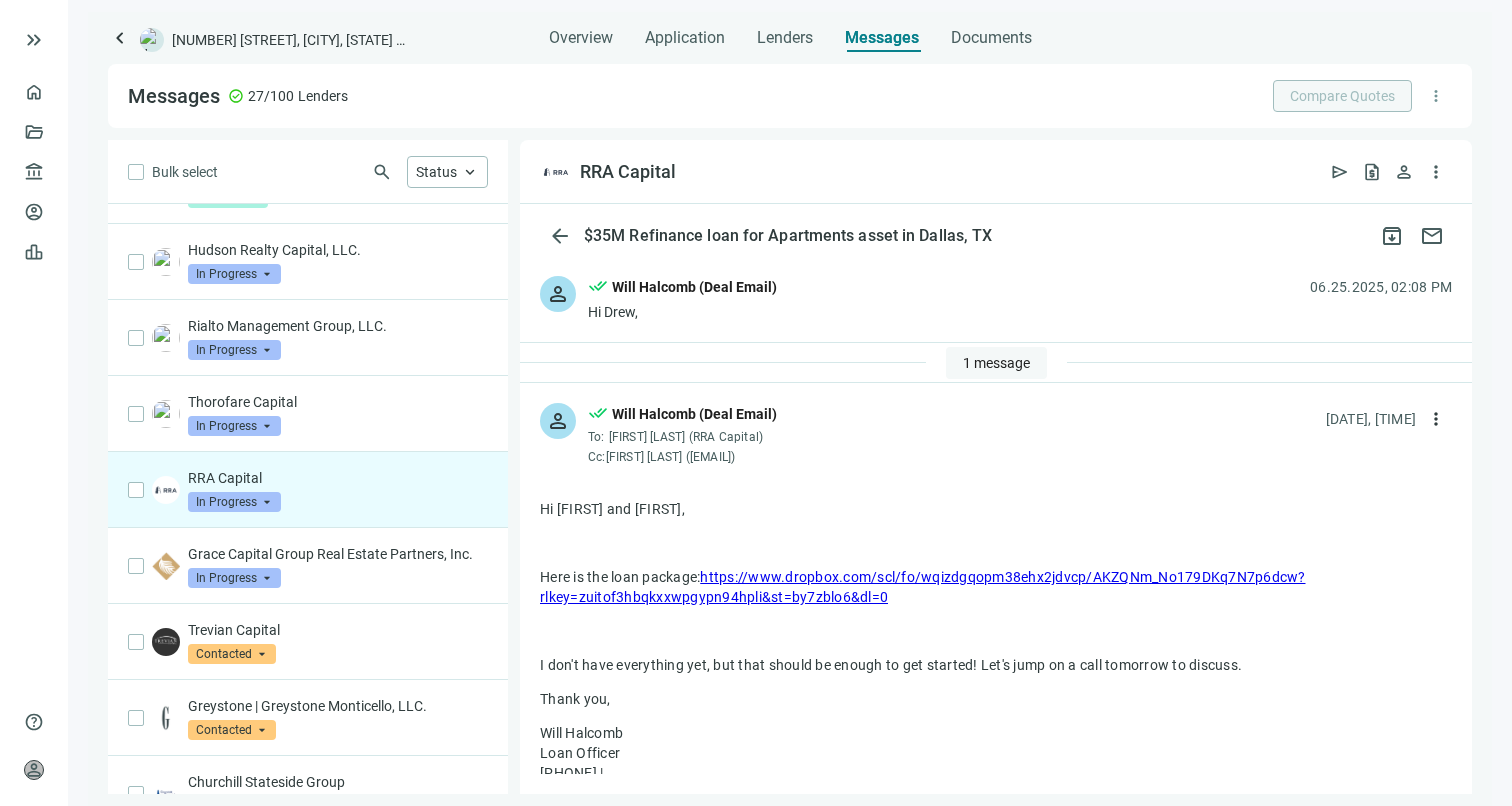click on "1 message" at bounding box center (996, 363) 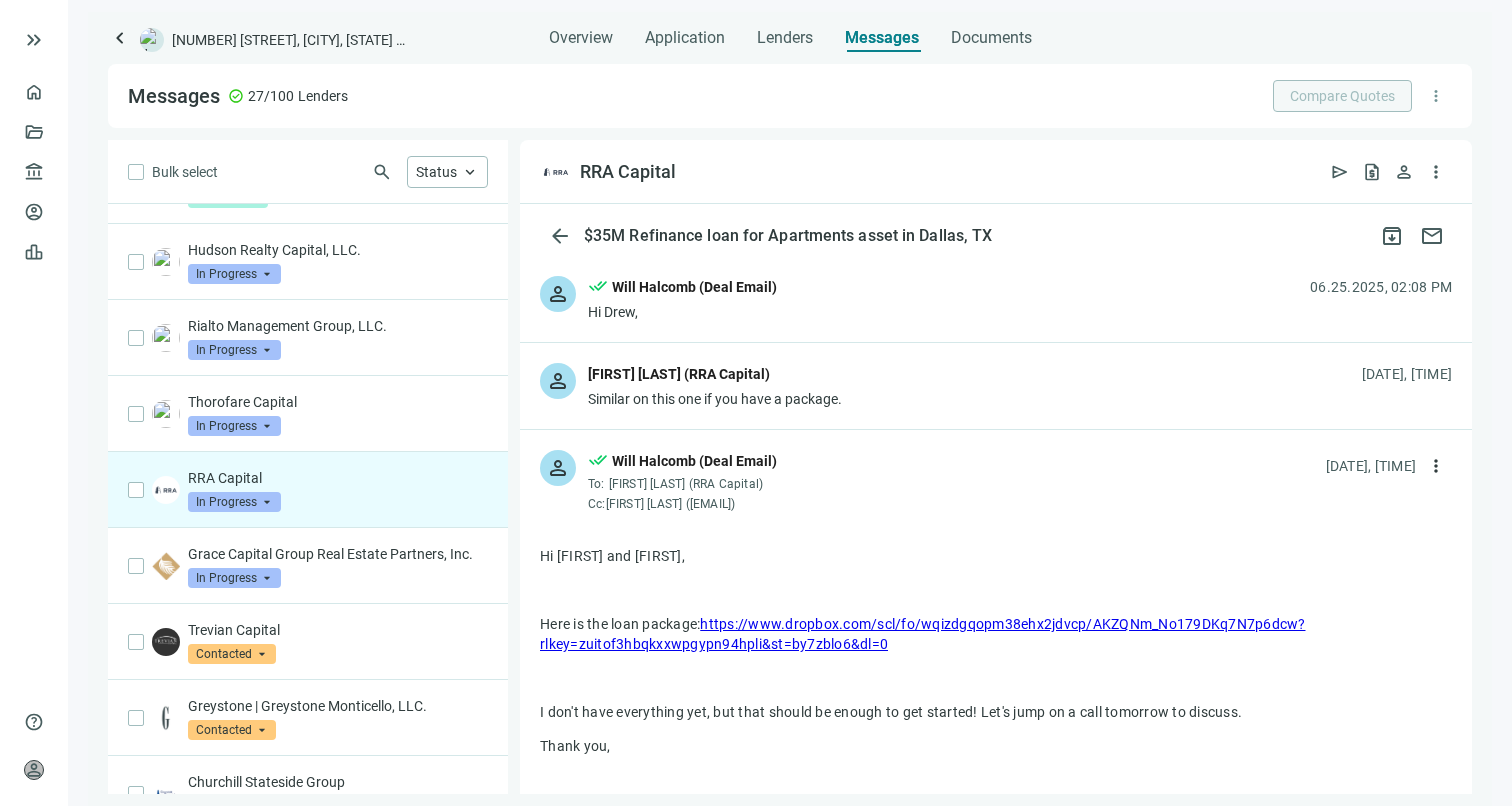 click on "person [FIRST] [LAST] (RRA Capital) Similar on this one if you have a package. [DATE], [TIME]" at bounding box center (996, 386) 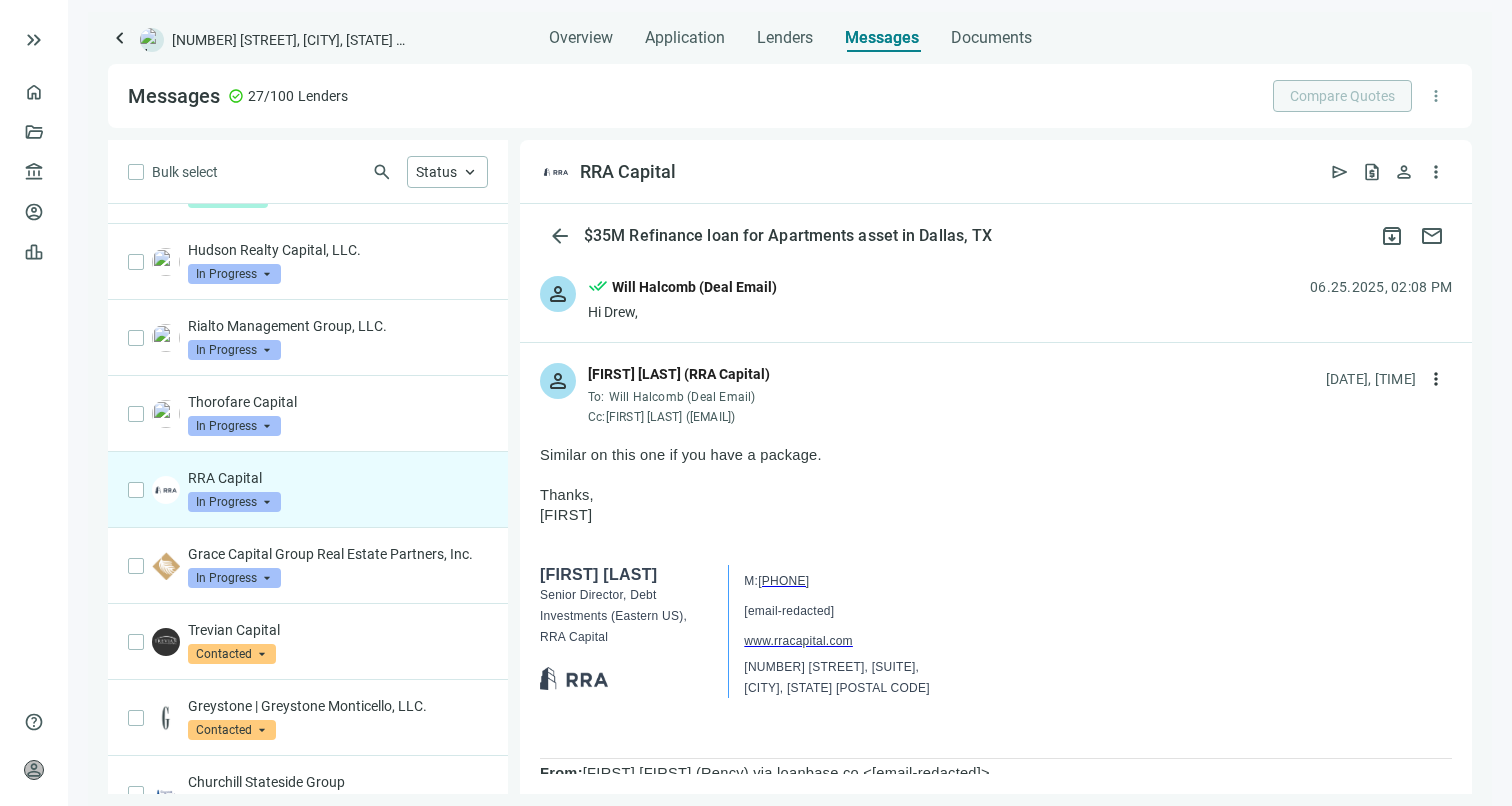click on "person done_all [FIRST] [LAST] (Deal Email) Hi [FIRST], 06.25.2025, 02:08 PM" at bounding box center (996, 299) 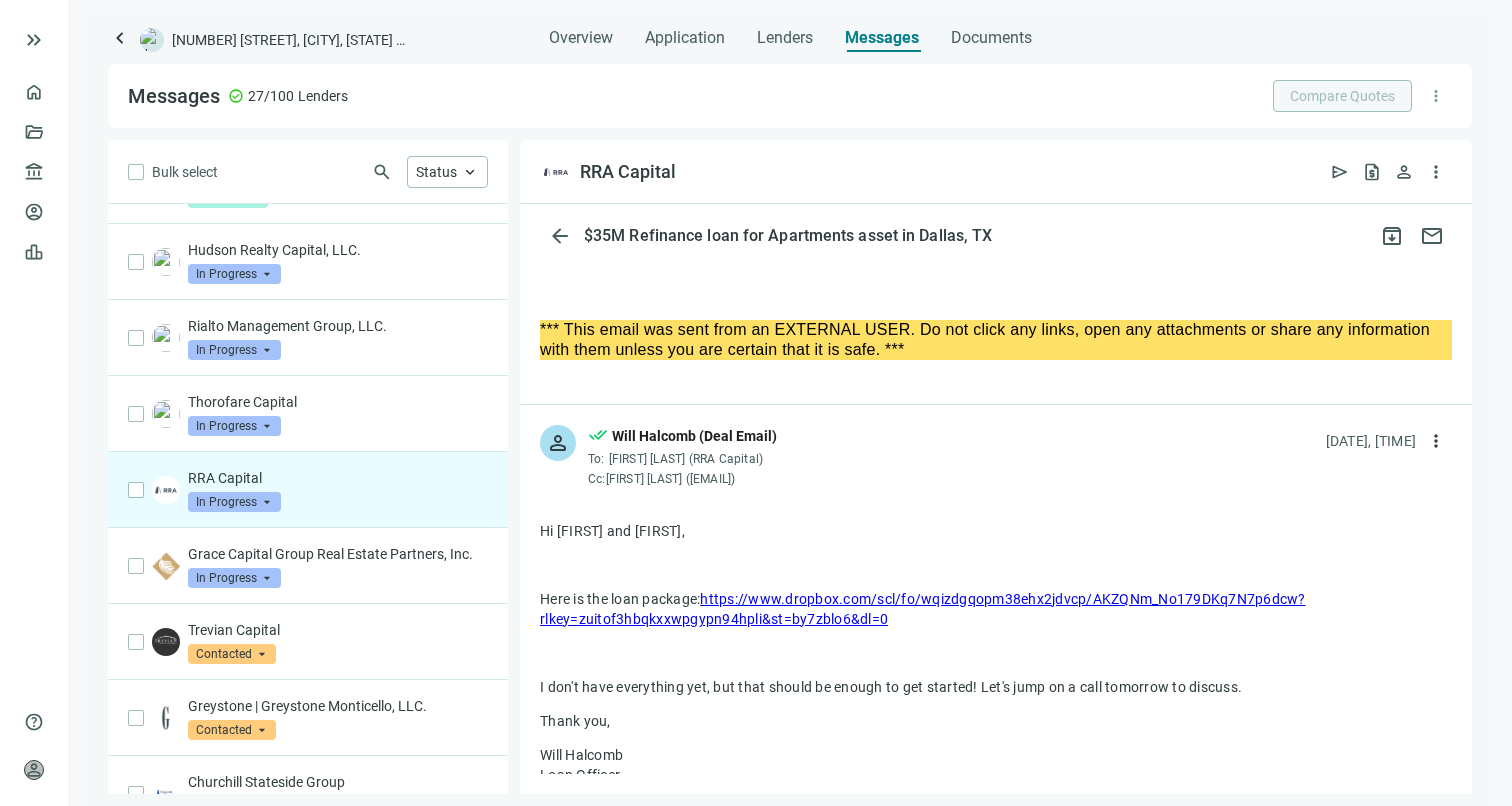 scroll, scrollTop: 2192, scrollLeft: 0, axis: vertical 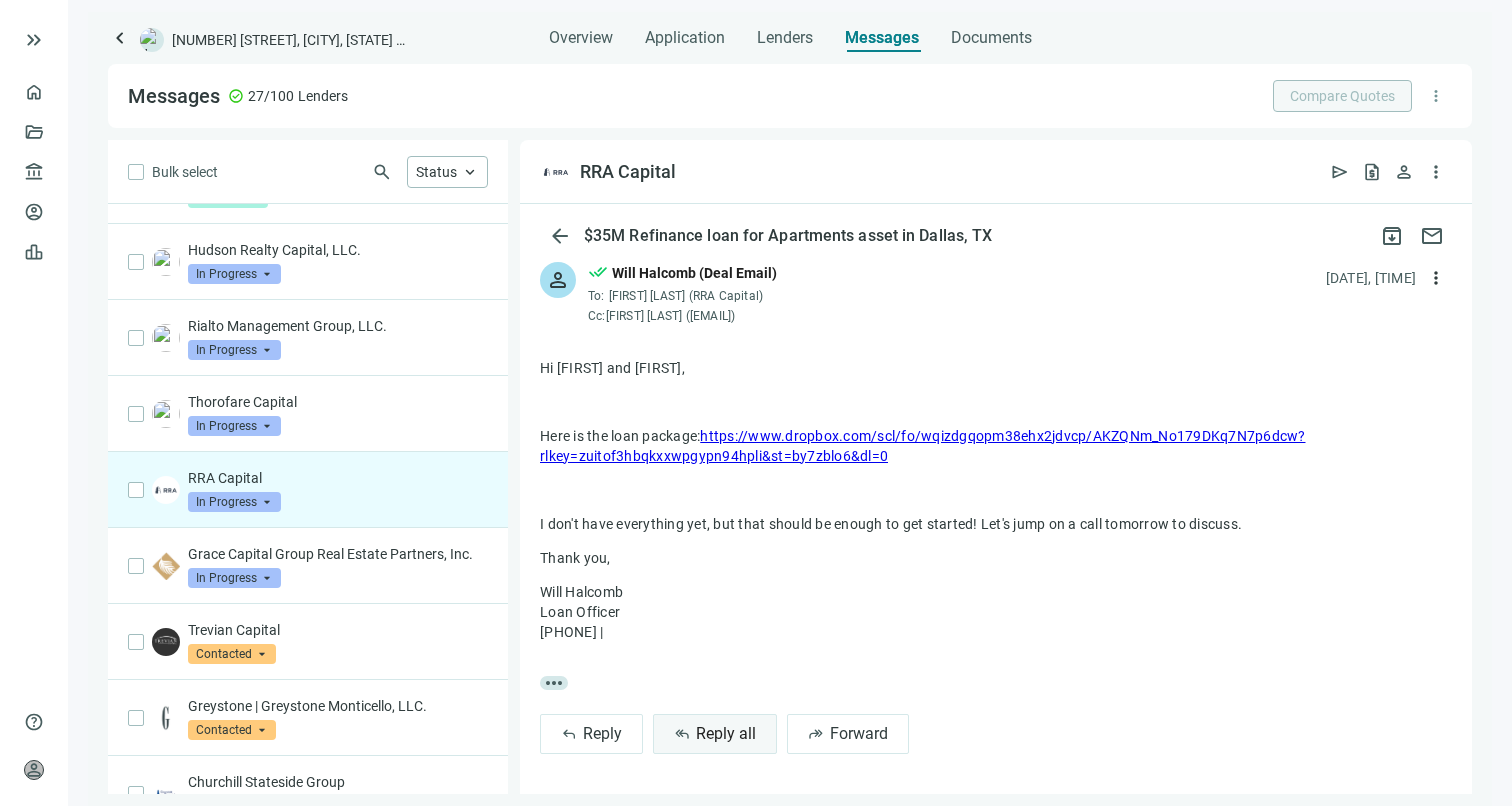 click on "Reply all" at bounding box center (726, 733) 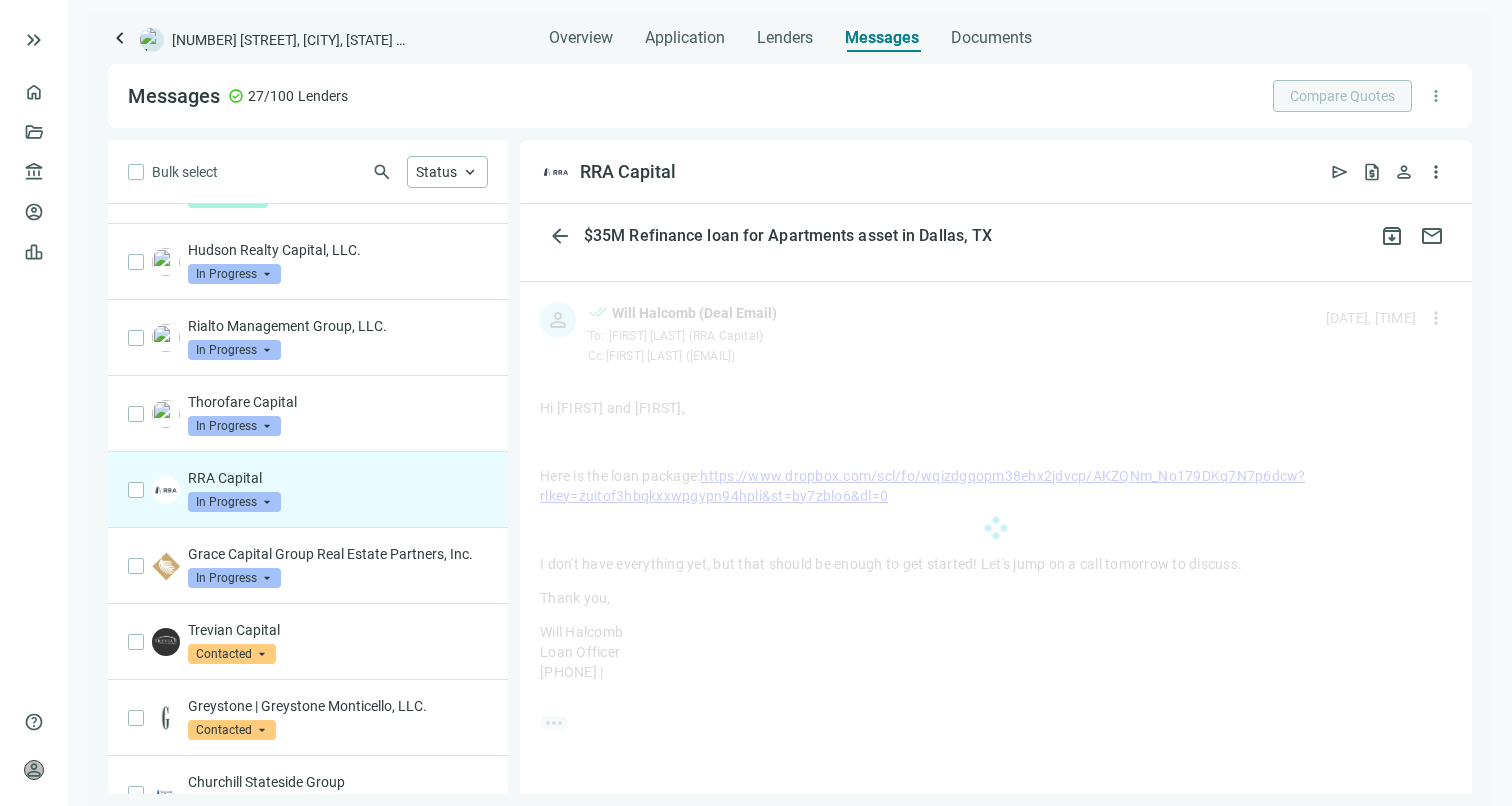 scroll, scrollTop: 2192, scrollLeft: 0, axis: vertical 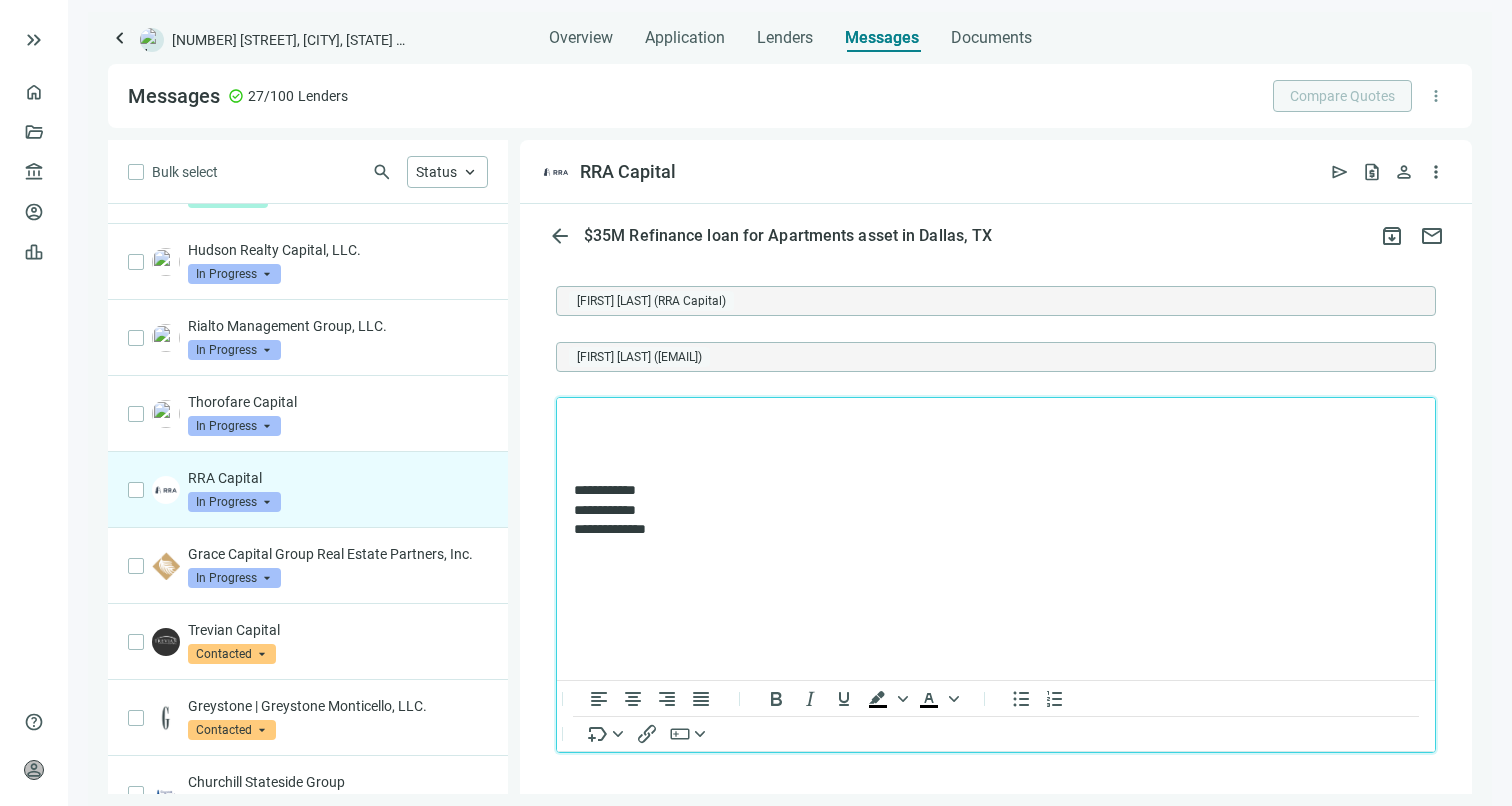 type 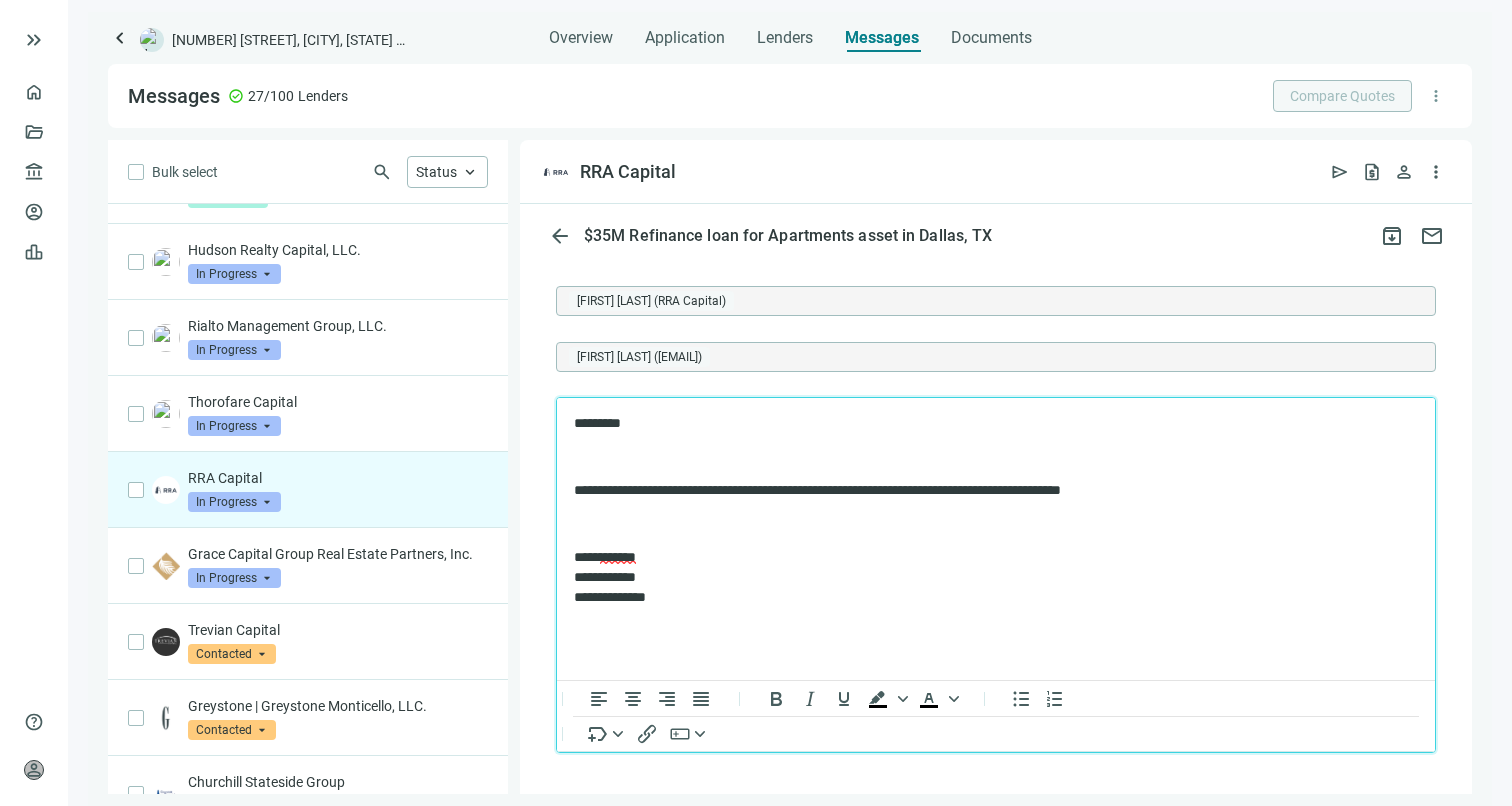 click on "**********" at bounding box center (996, 509) 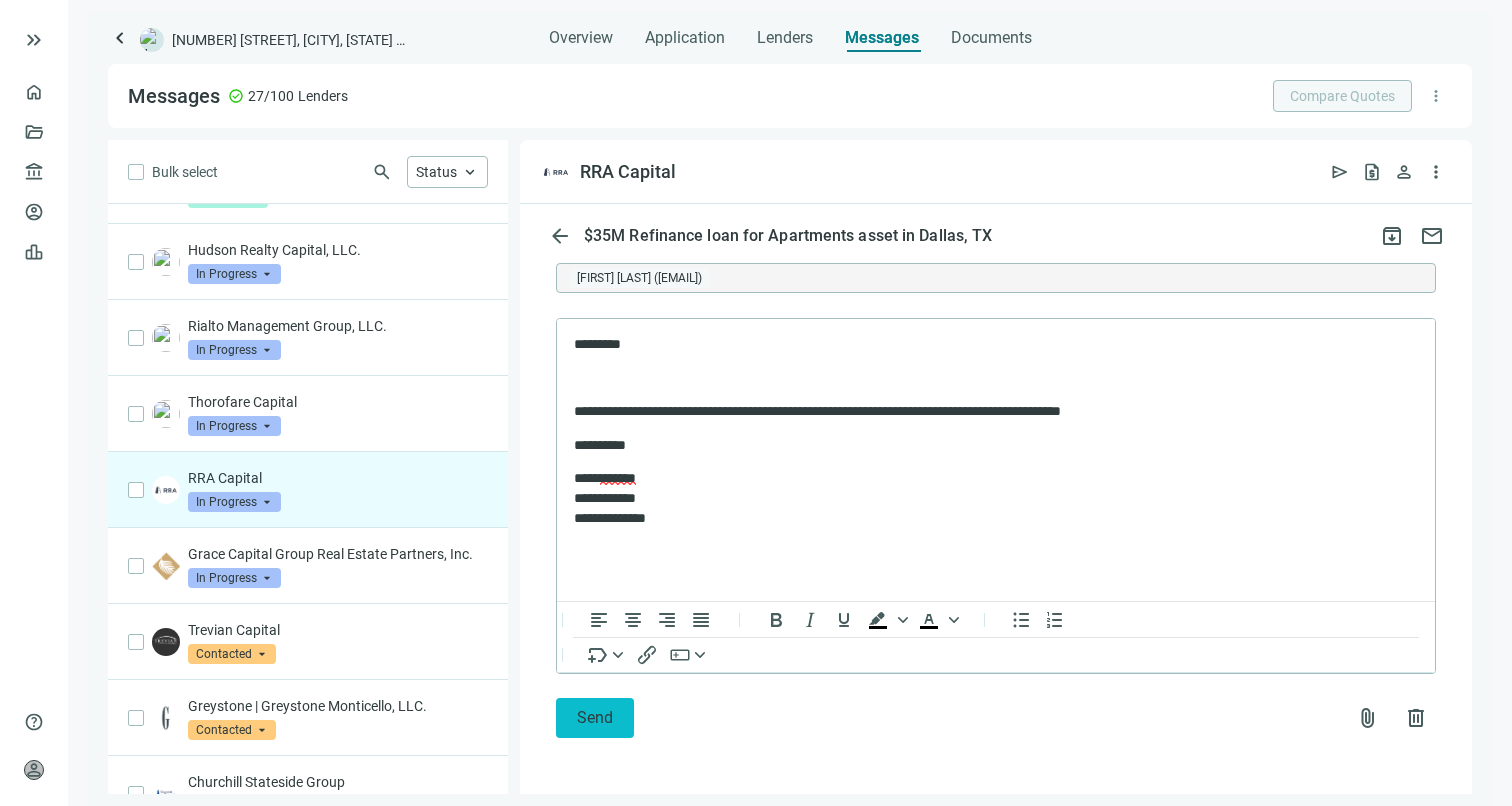 click on "Send" at bounding box center [595, 718] 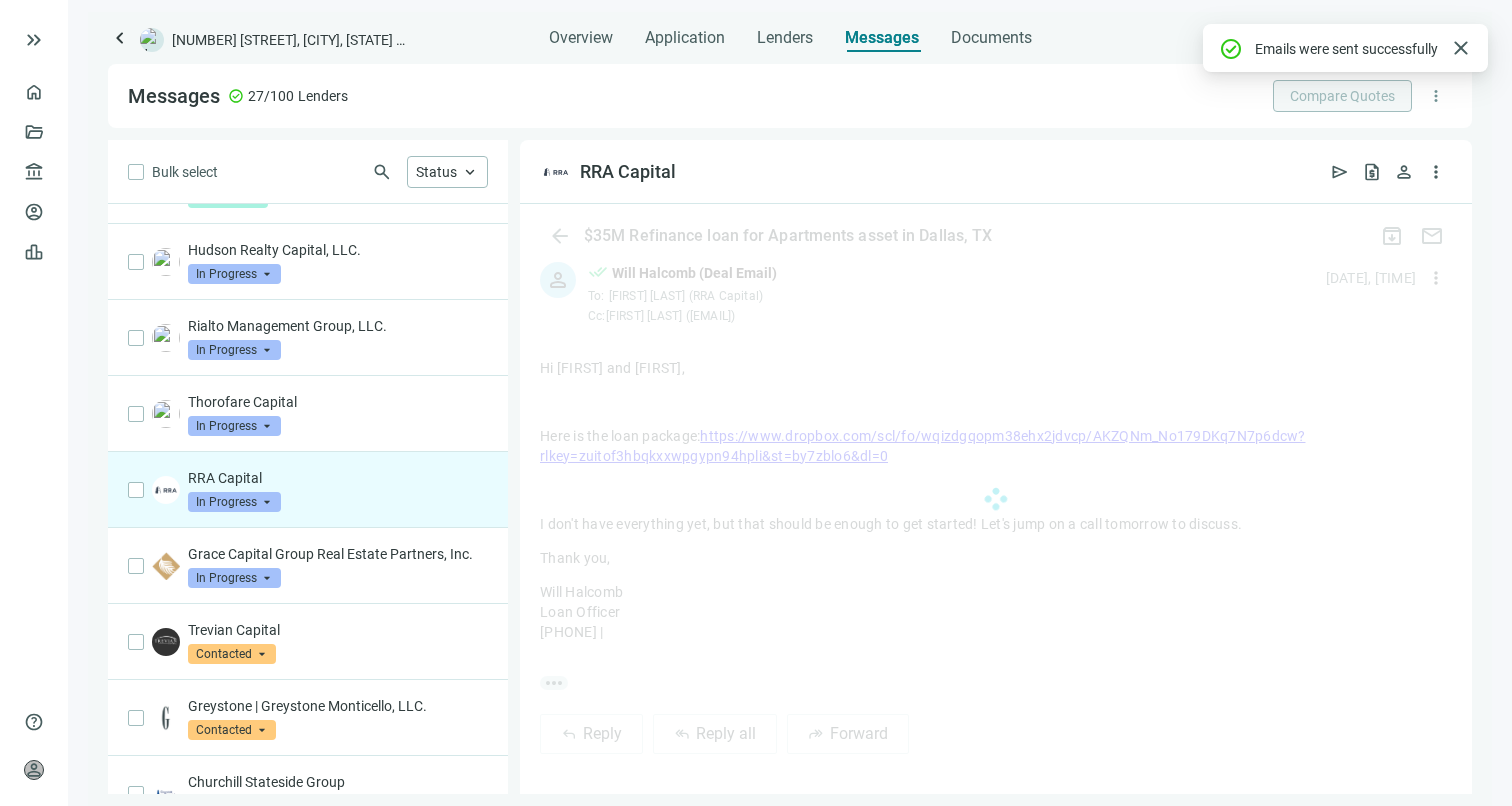 scroll, scrollTop: 2597, scrollLeft: 0, axis: vertical 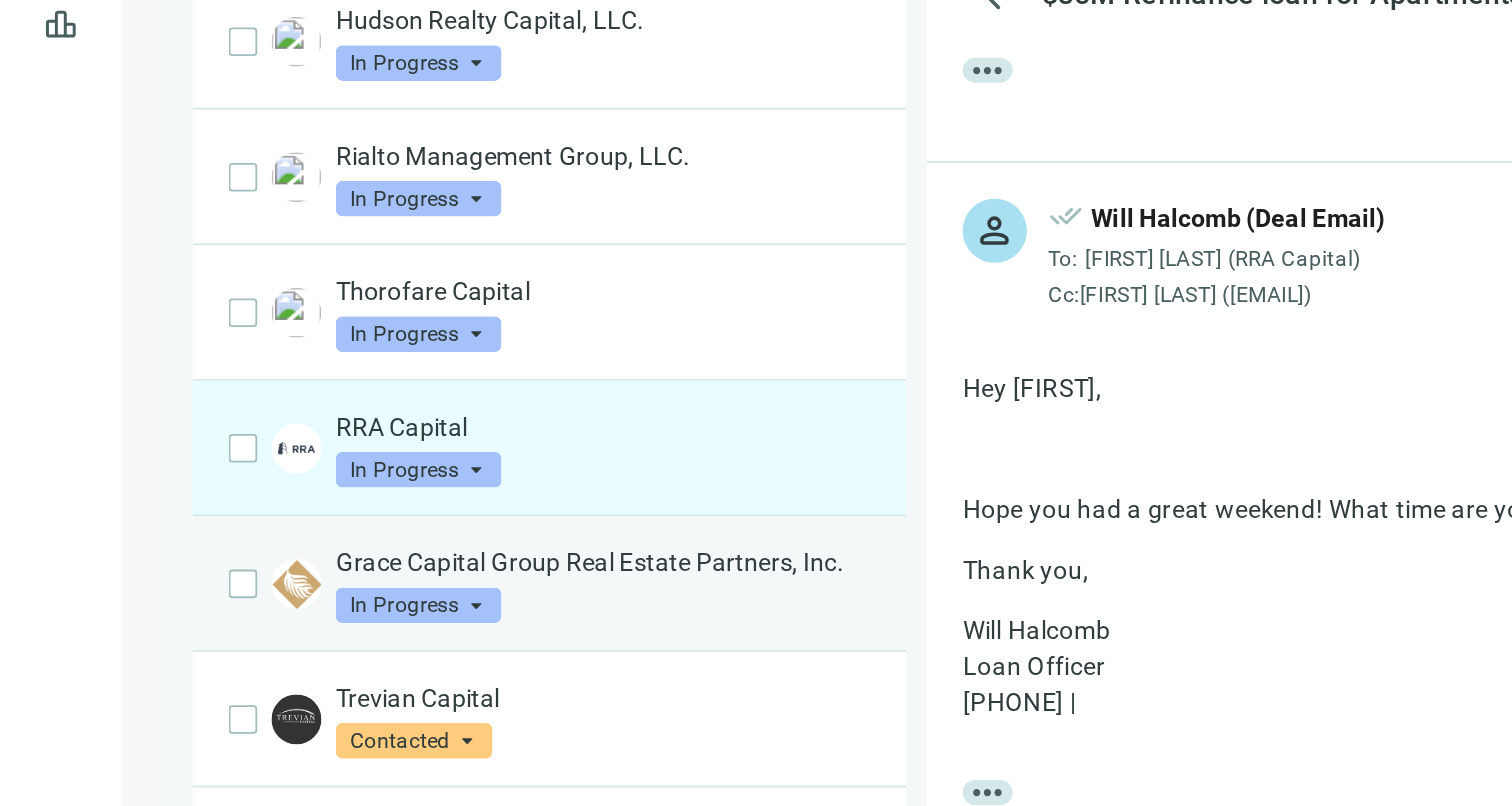 drag, startPoint x: 164, startPoint y: 528, endPoint x: 214, endPoint y: 535, distance: 50.48762 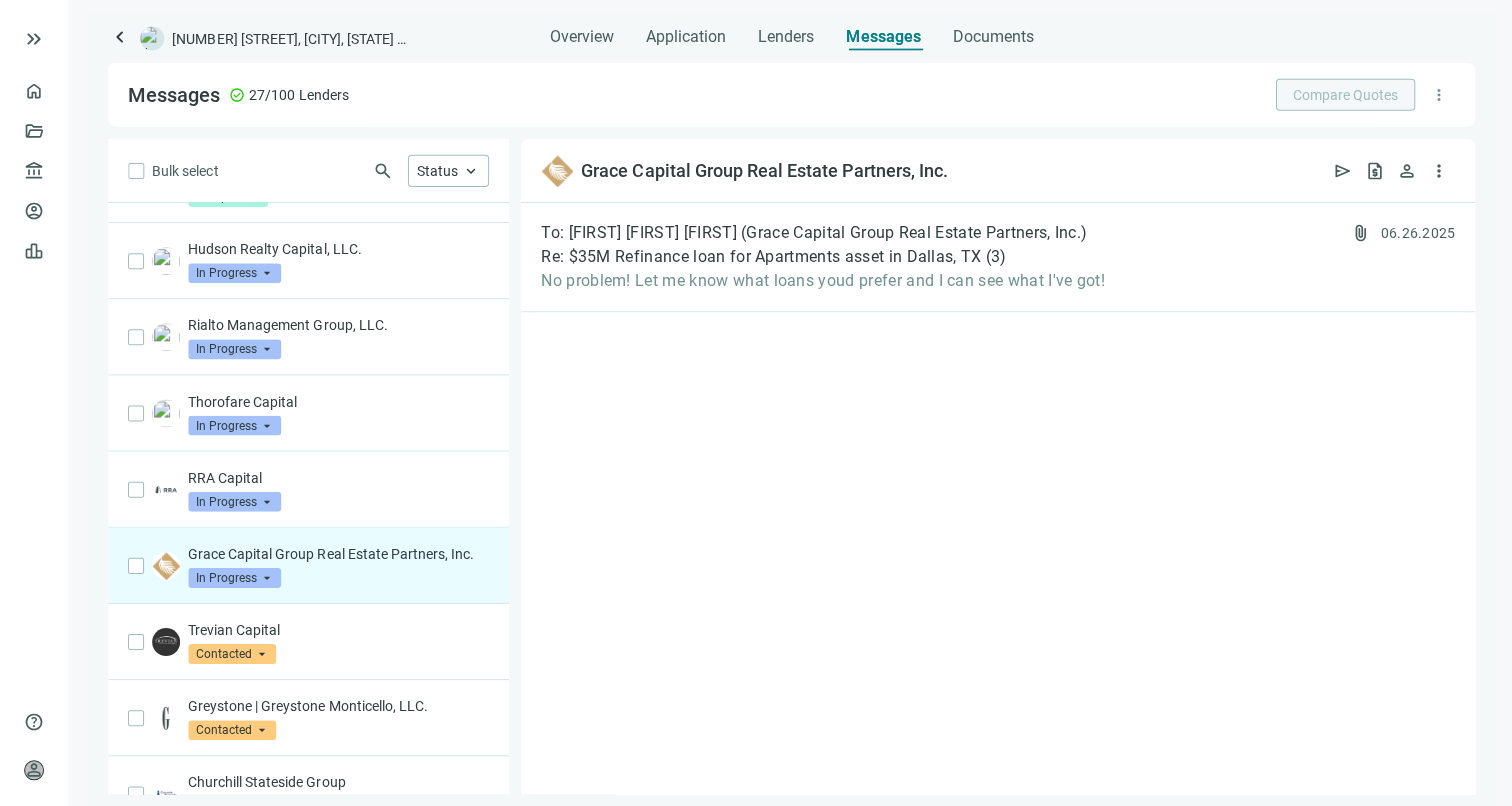 scroll, scrollTop: 0, scrollLeft: 0, axis: both 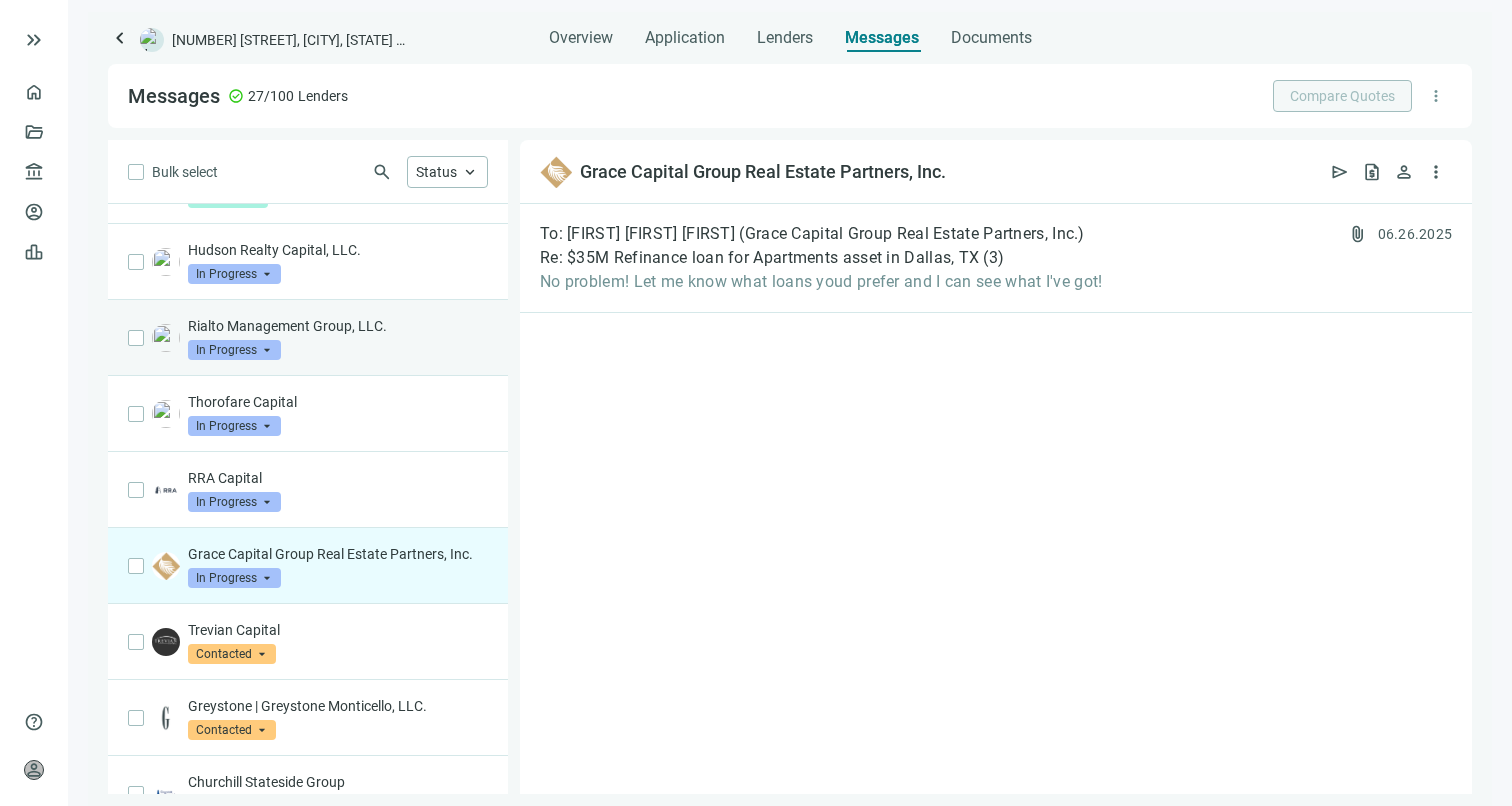 click on "Rialto Management Group, LLC. In Progress arrow_drop_down" at bounding box center (338, 338) 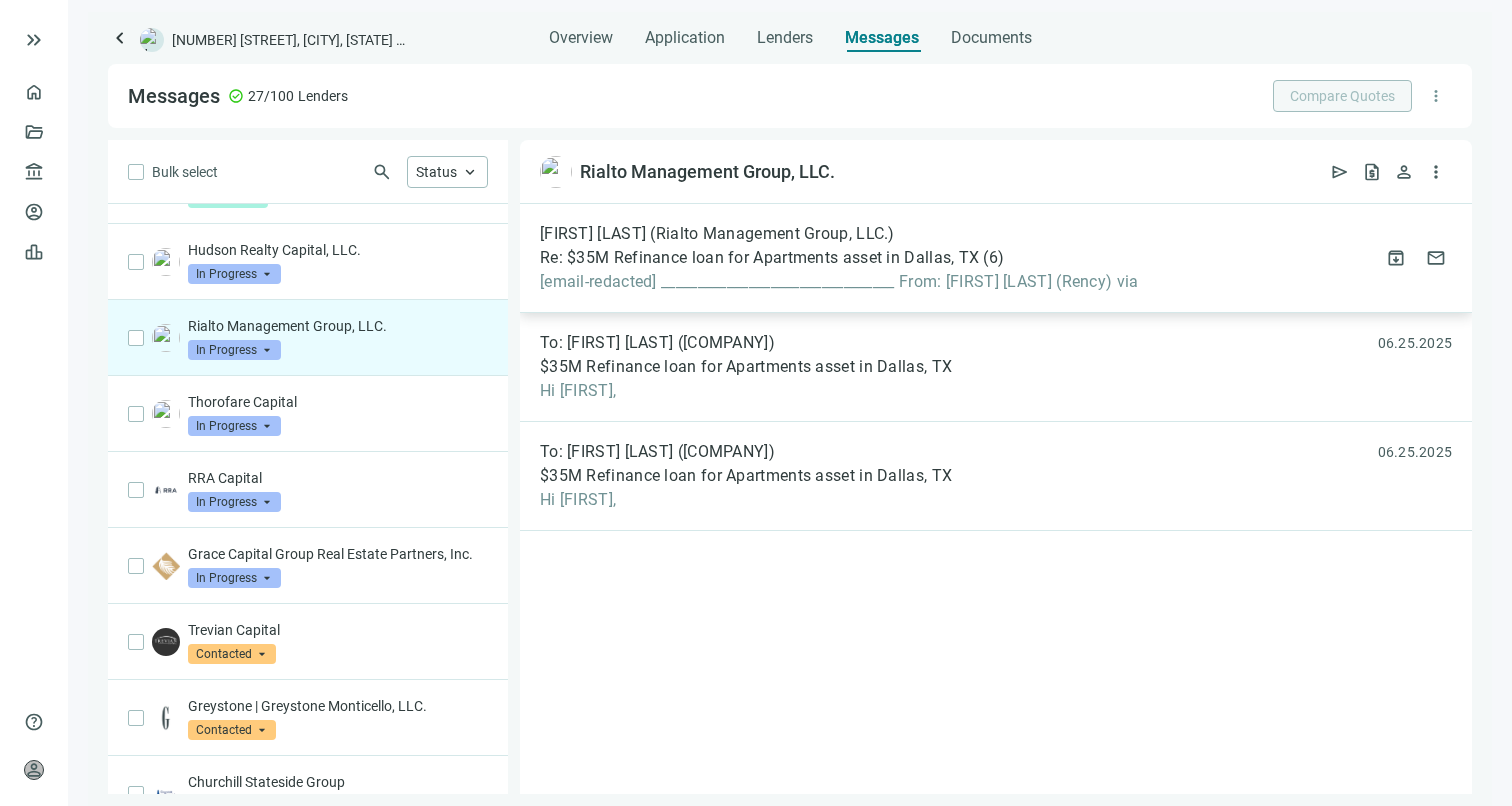 click on "[FIRST] [LAST] (Rialto Management Group, LLC.) Re: $35M Refinance loan for Apartments asset in [CITY], [STATE] ( 6 ) [email-redacted] ________________________________ From: [FIRST] [LAST] (Rency) via" at bounding box center [839, 258] 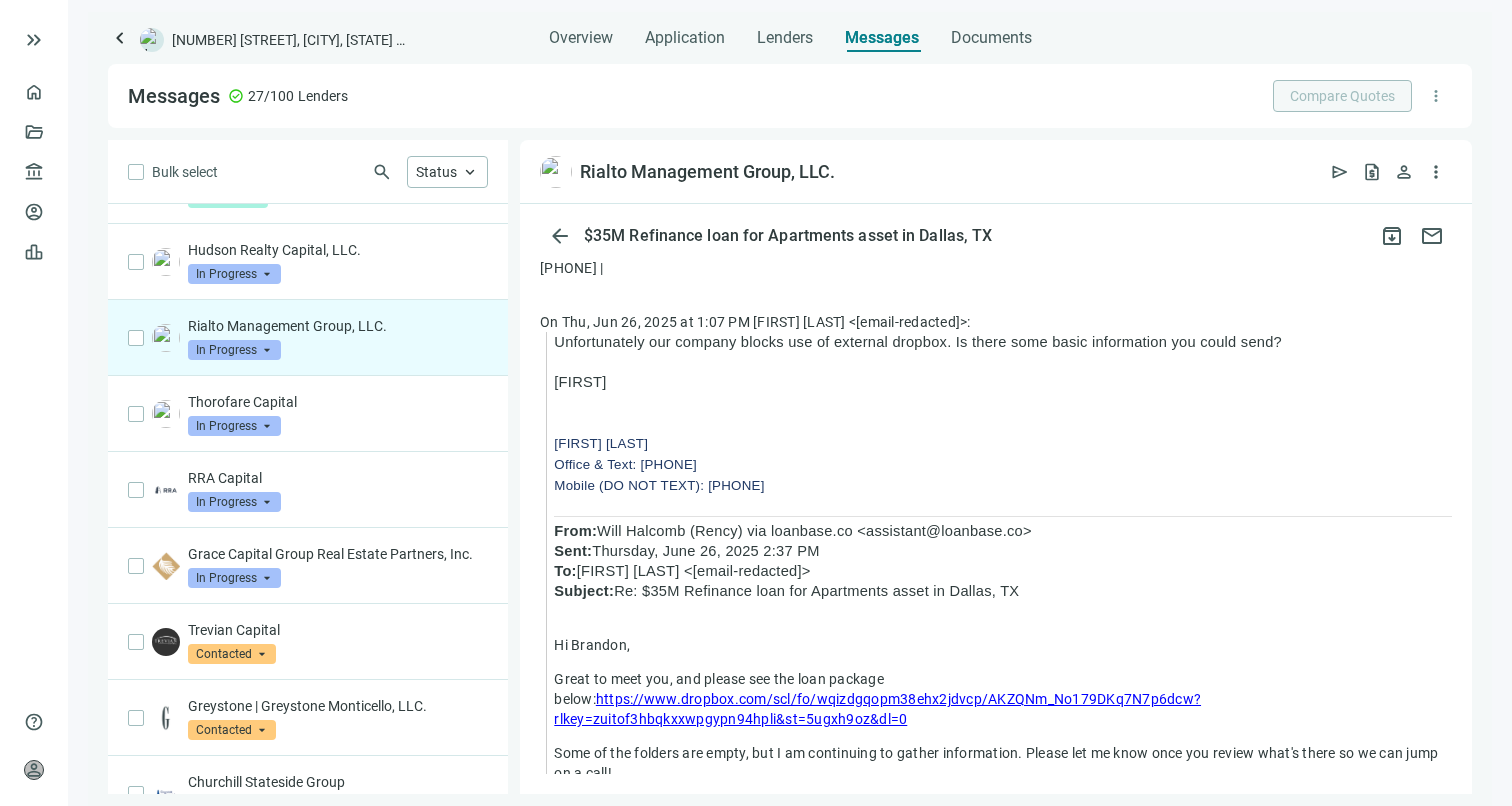 scroll, scrollTop: 636, scrollLeft: 0, axis: vertical 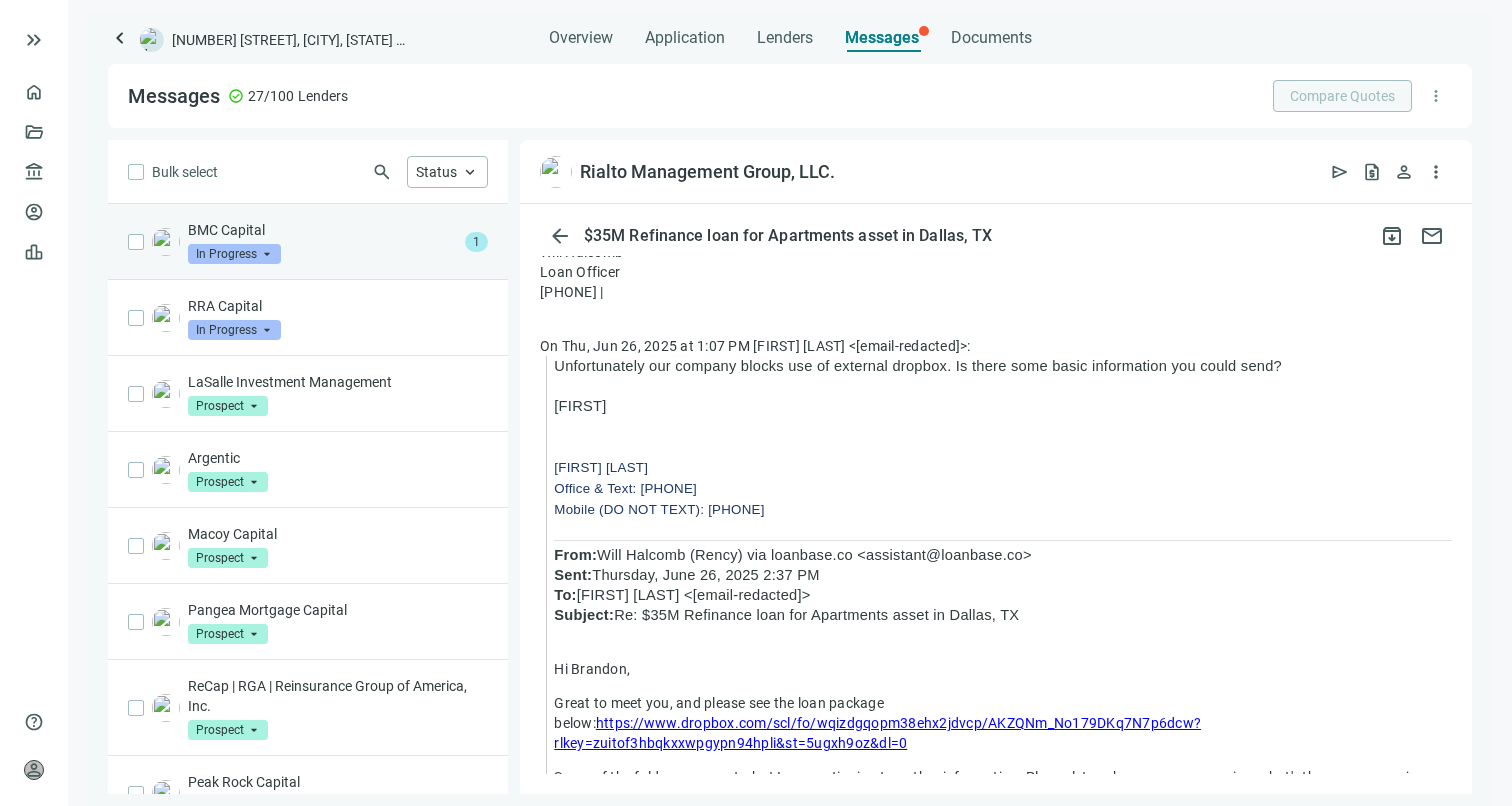 click on "BMC Capital In Progress arrow_drop_down" at bounding box center [322, 242] 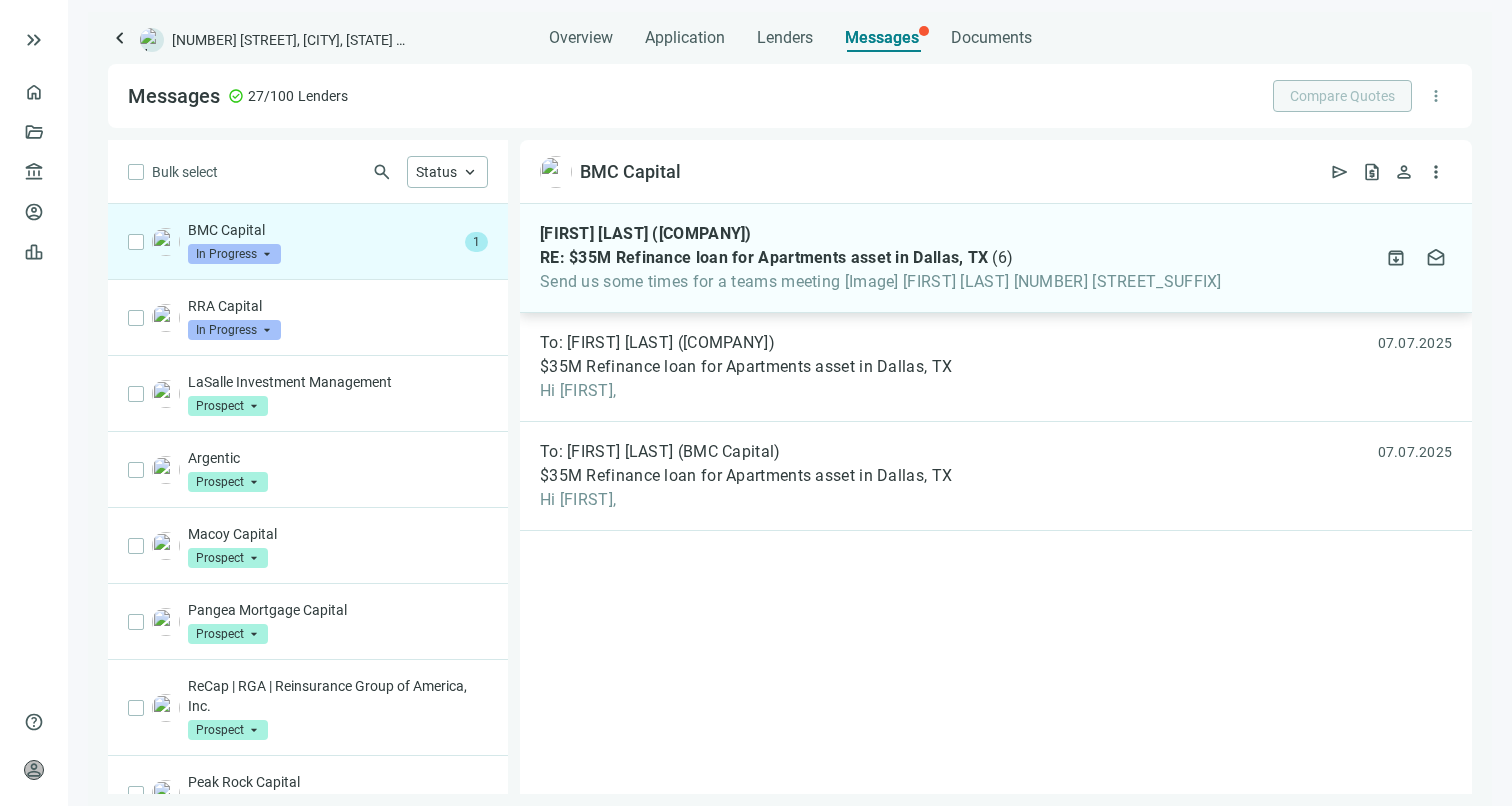 click on "[FIRST] [LAST] (BMC Capital) RE: $35M Refinance loan for Apartments asset in [CITY], [STATE] ( 6 ) Send us some times for a teams meeting [Image] [FIRST] [LAST] [NUMBER] [STREET_SUFFIX] attach_file [DATE] archive drafts" at bounding box center [996, 258] 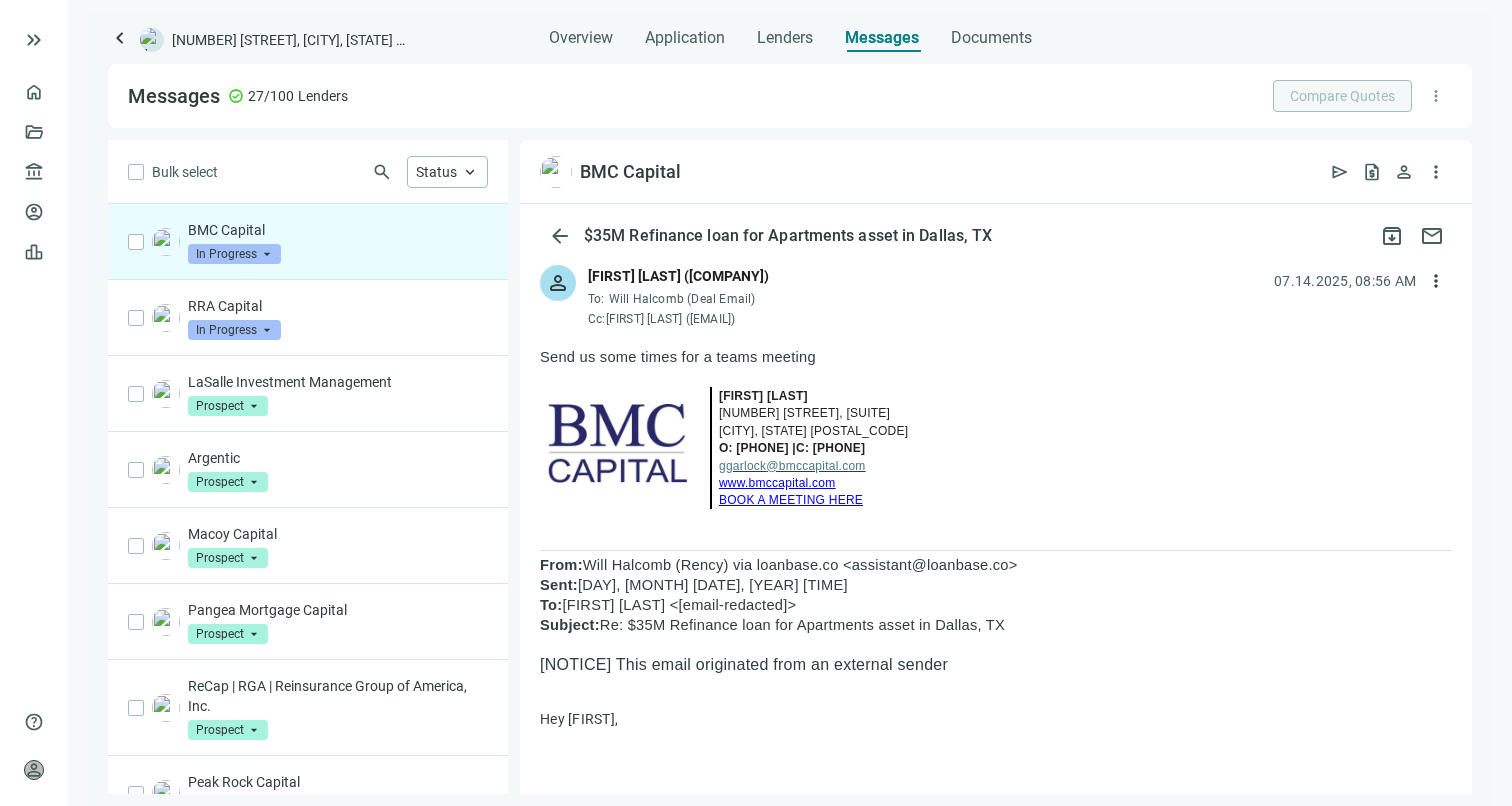 scroll, scrollTop: 86, scrollLeft: 0, axis: vertical 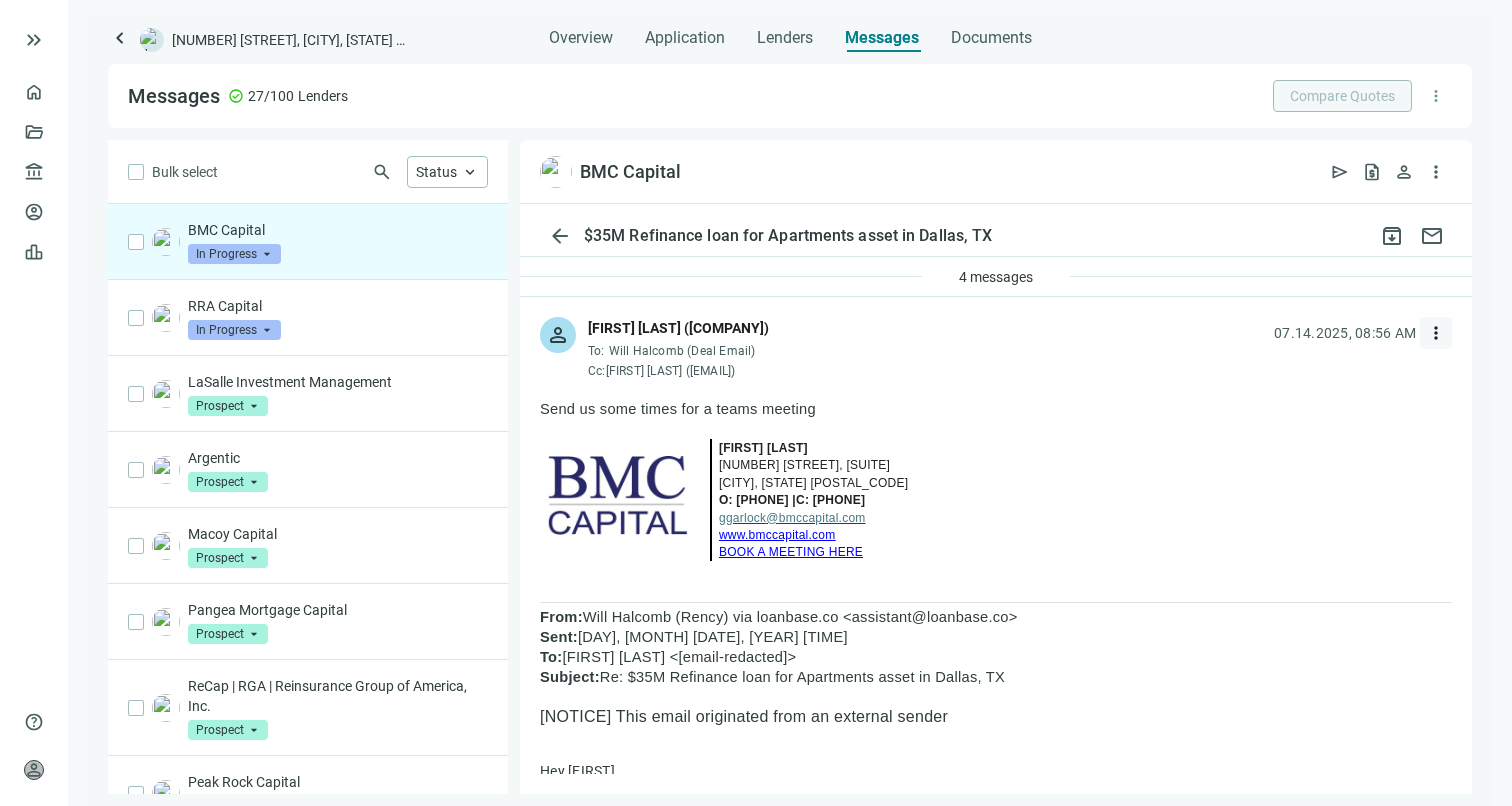 click on "more_vert" at bounding box center [1436, 333] 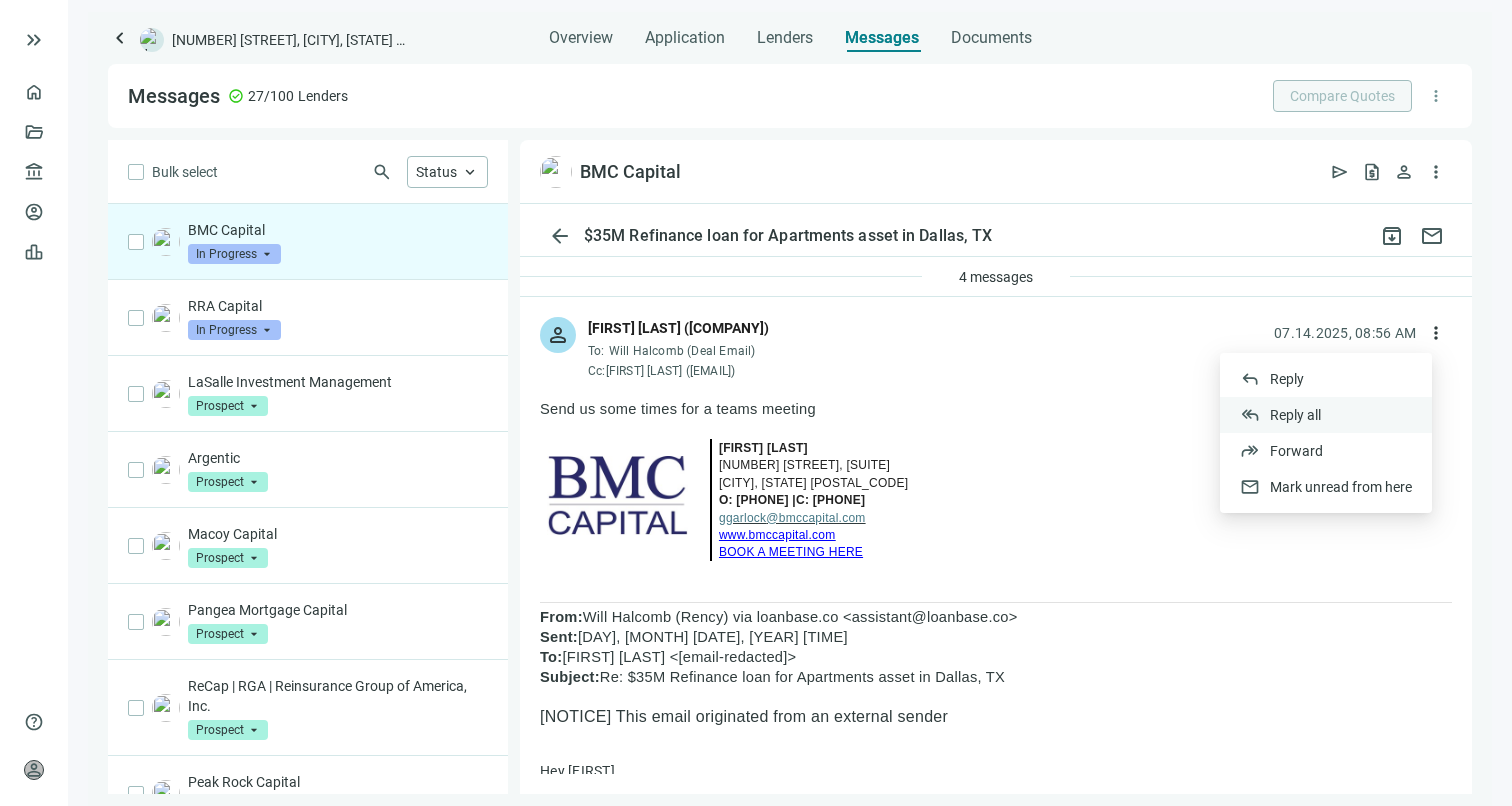 click on "reply_all Reply all" at bounding box center (1326, 415) 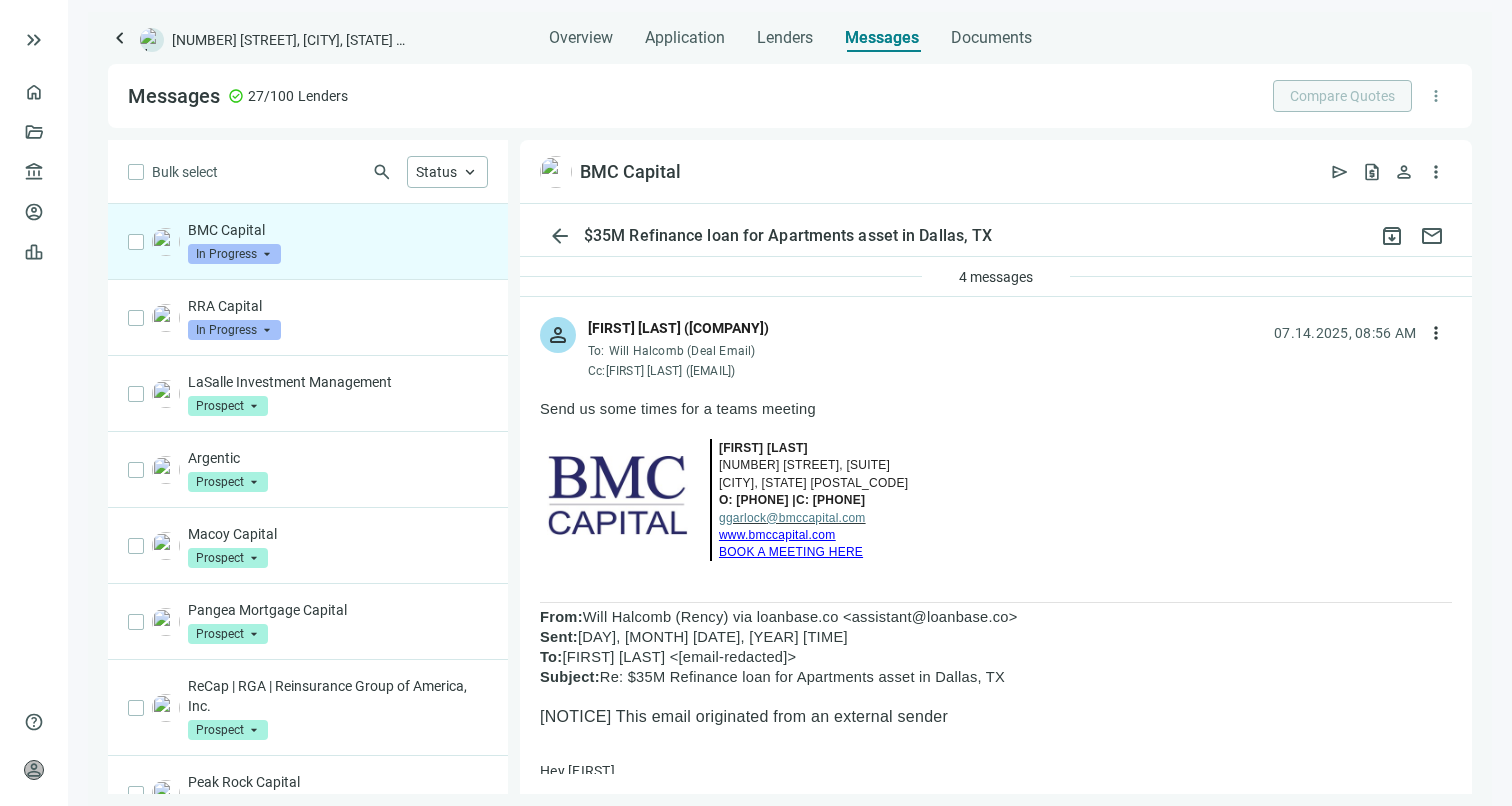 scroll, scrollTop: 0, scrollLeft: 0, axis: both 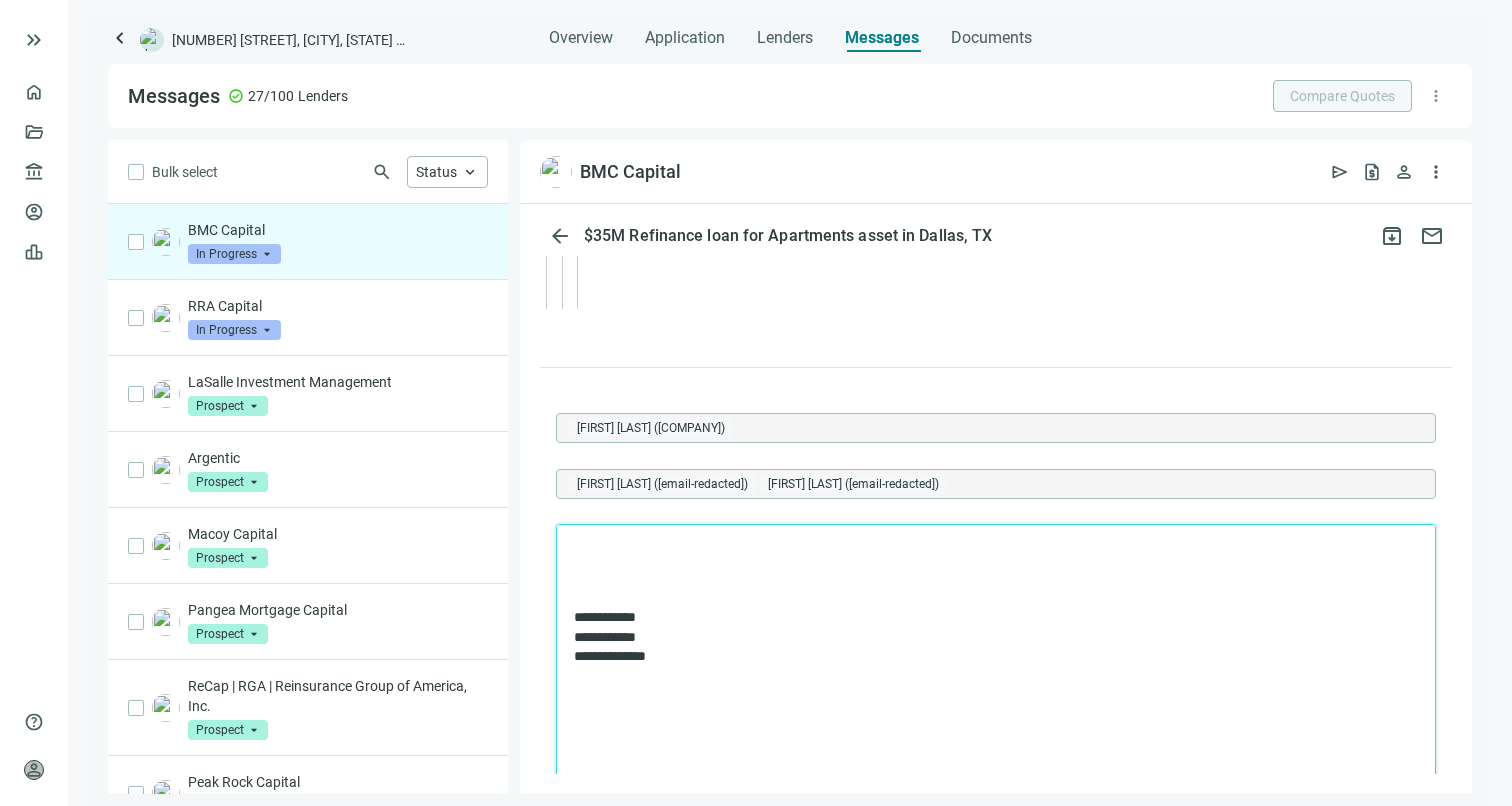 type 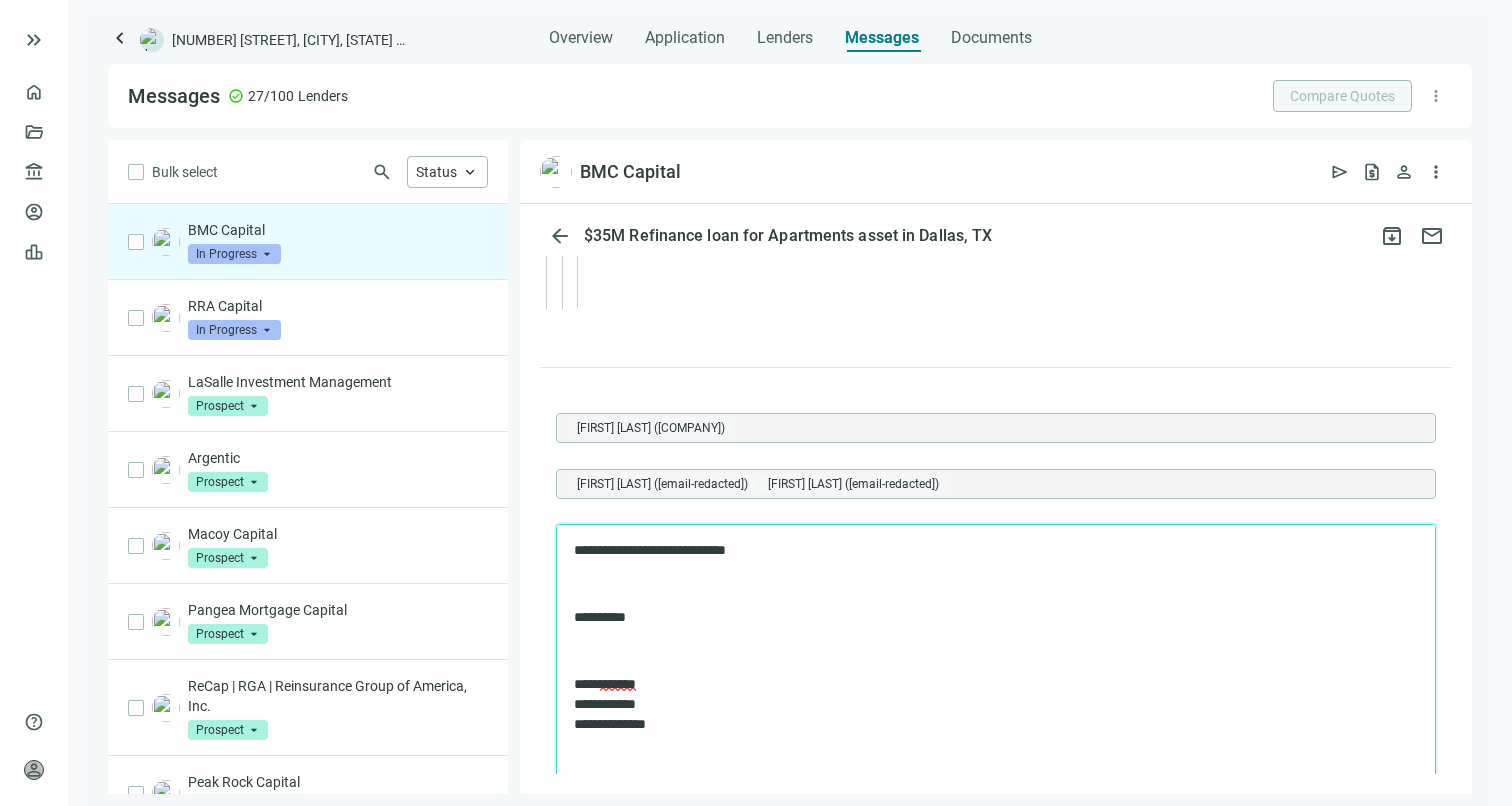 click on "**********" at bounding box center [996, 636] 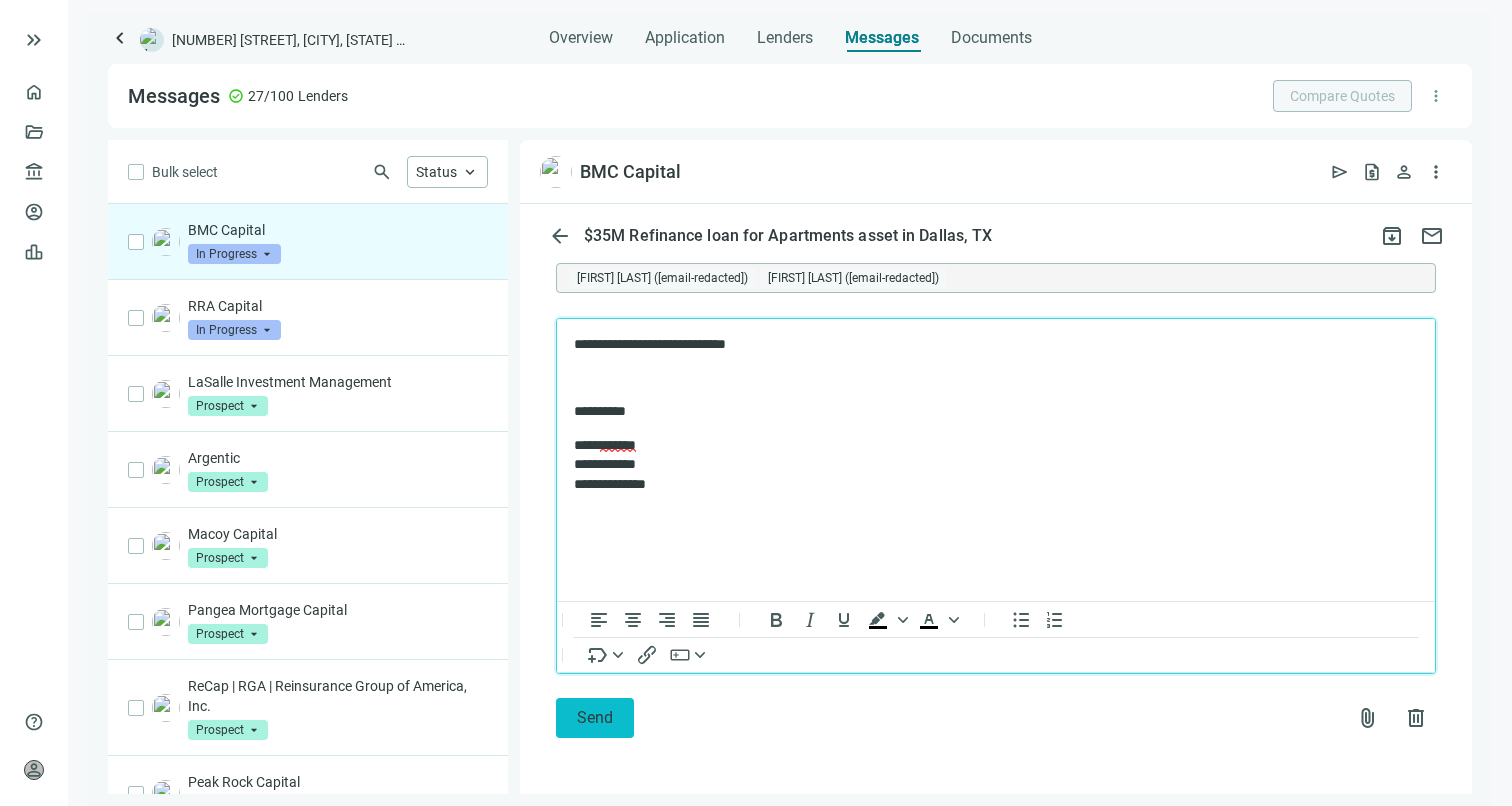 click on "Send" at bounding box center [595, 717] 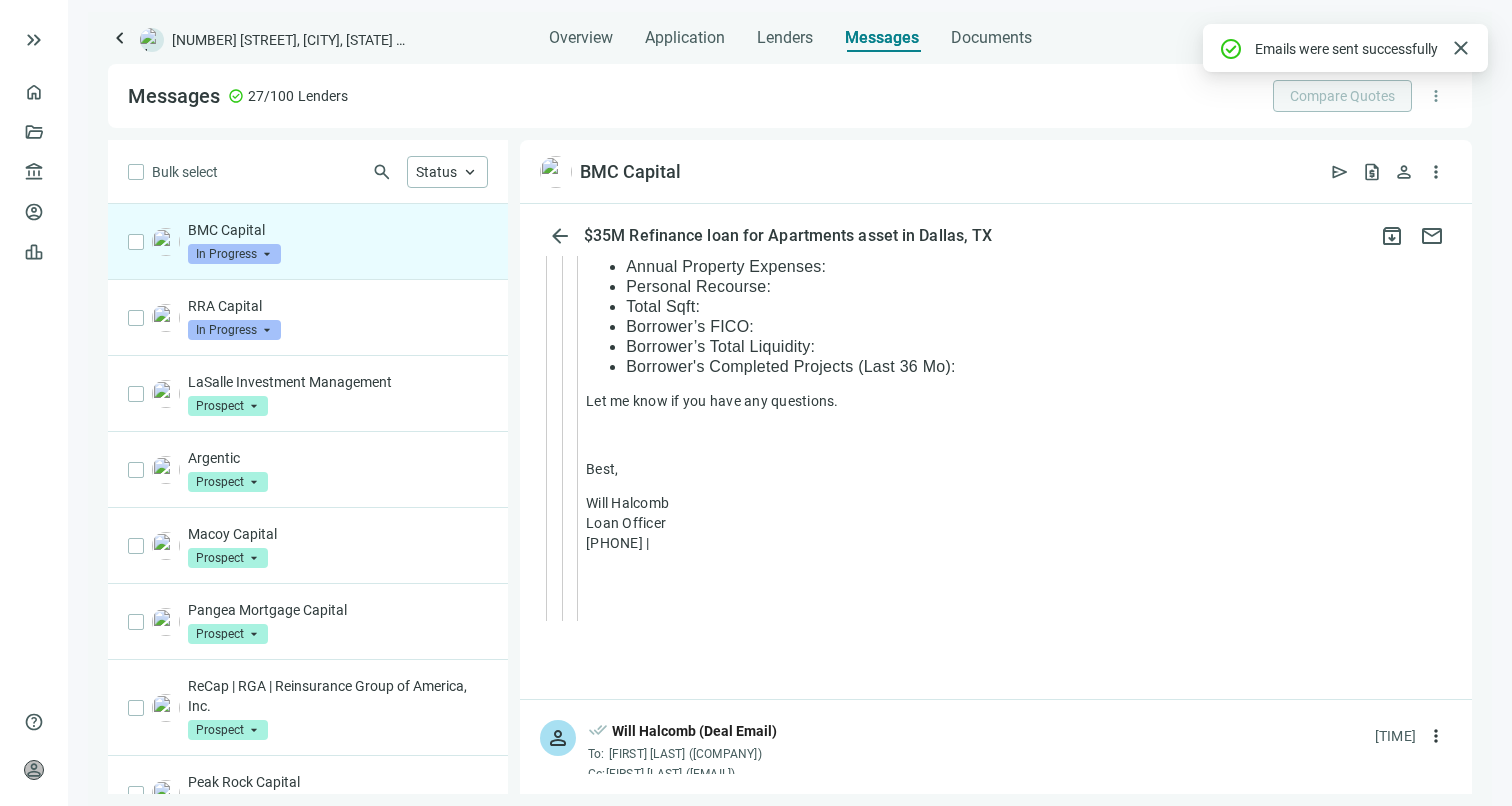 scroll, scrollTop: 2525, scrollLeft: 0, axis: vertical 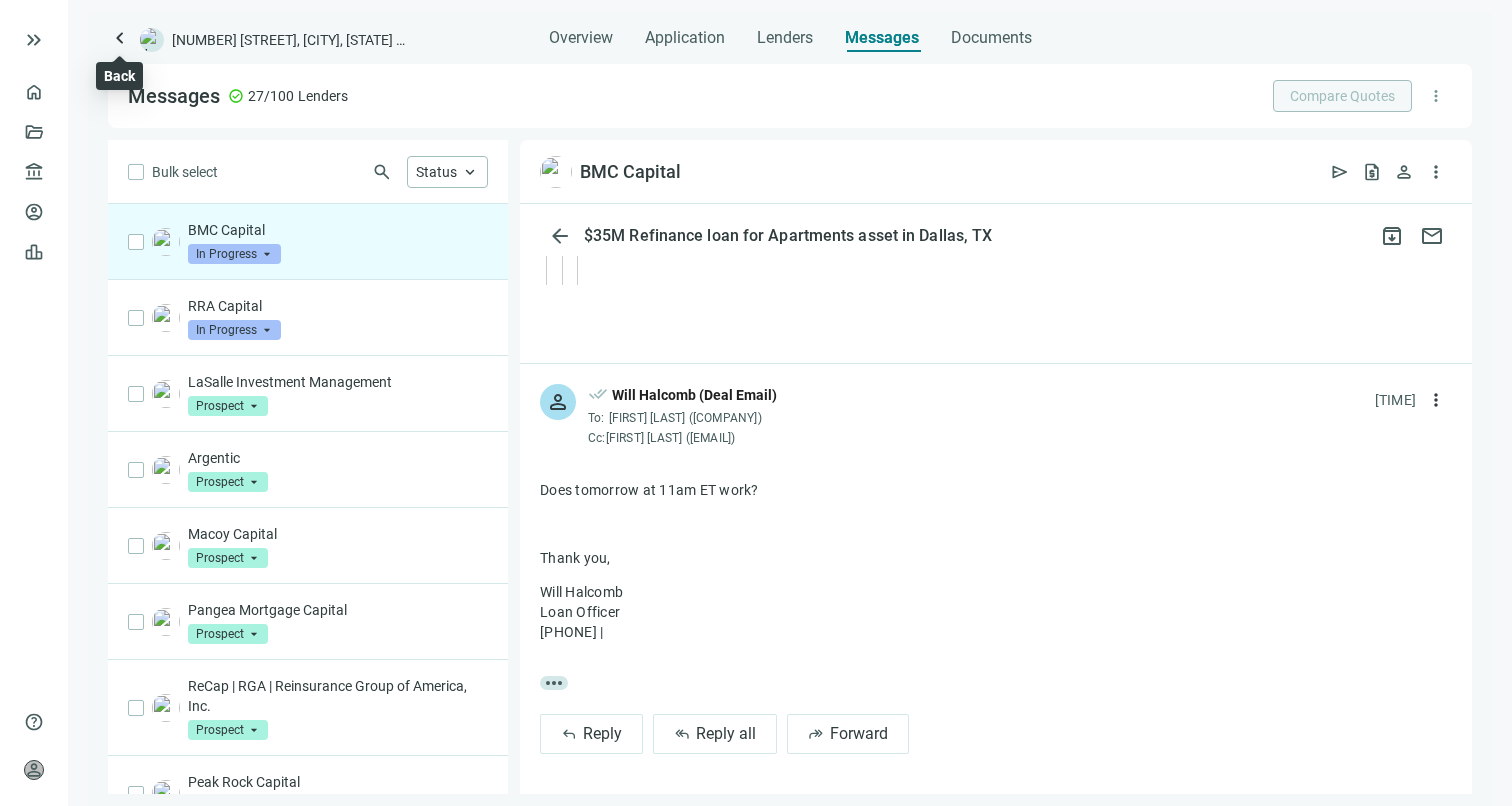click on "keyboard_arrow_left" at bounding box center (120, 38) 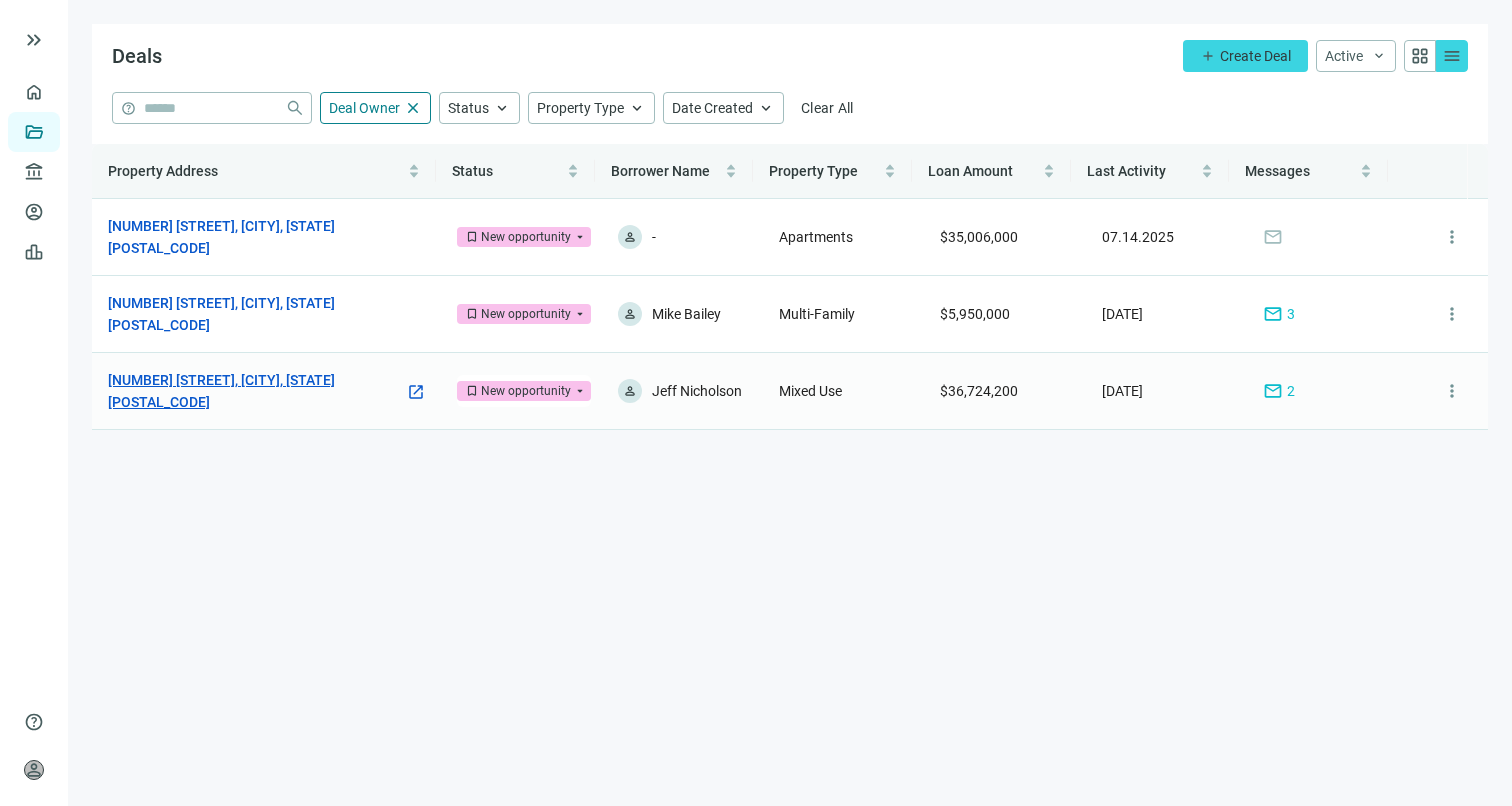 click on "[NUMBER] [STREET], [CITY], [STATE] [POSTAL_CODE]" at bounding box center (256, 391) 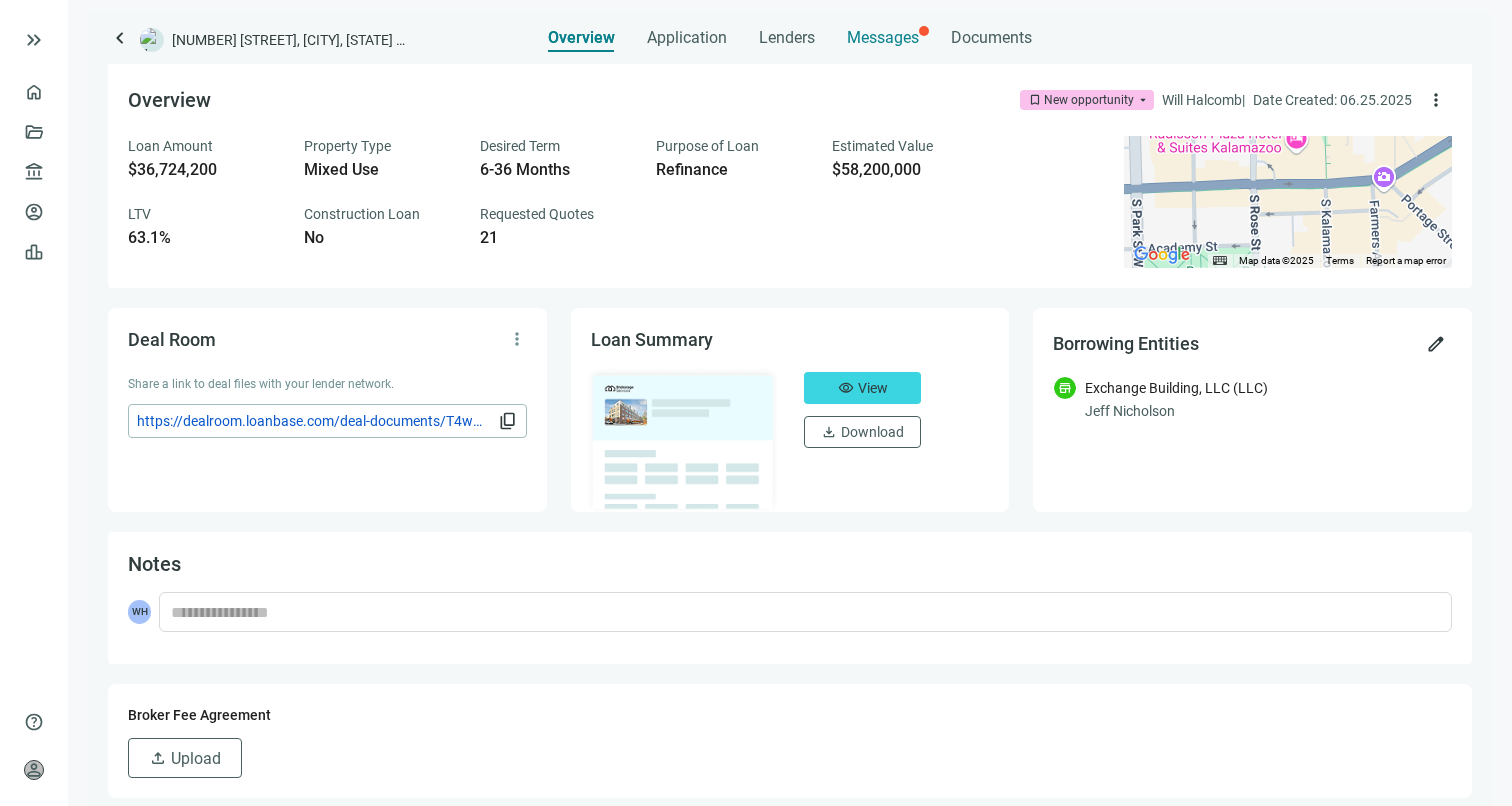 click on "Messages" at bounding box center [883, 32] 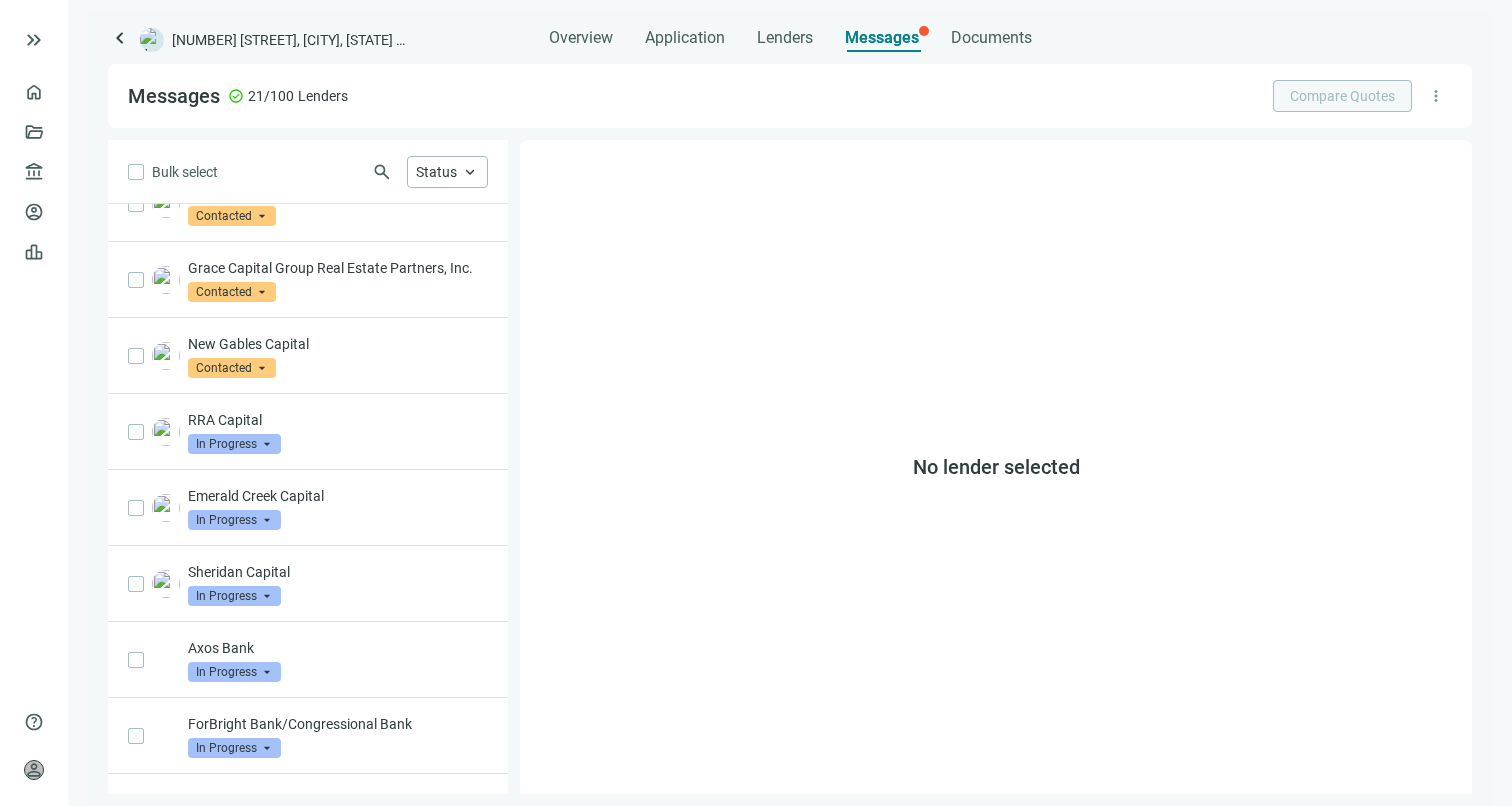 scroll, scrollTop: 1014, scrollLeft: 0, axis: vertical 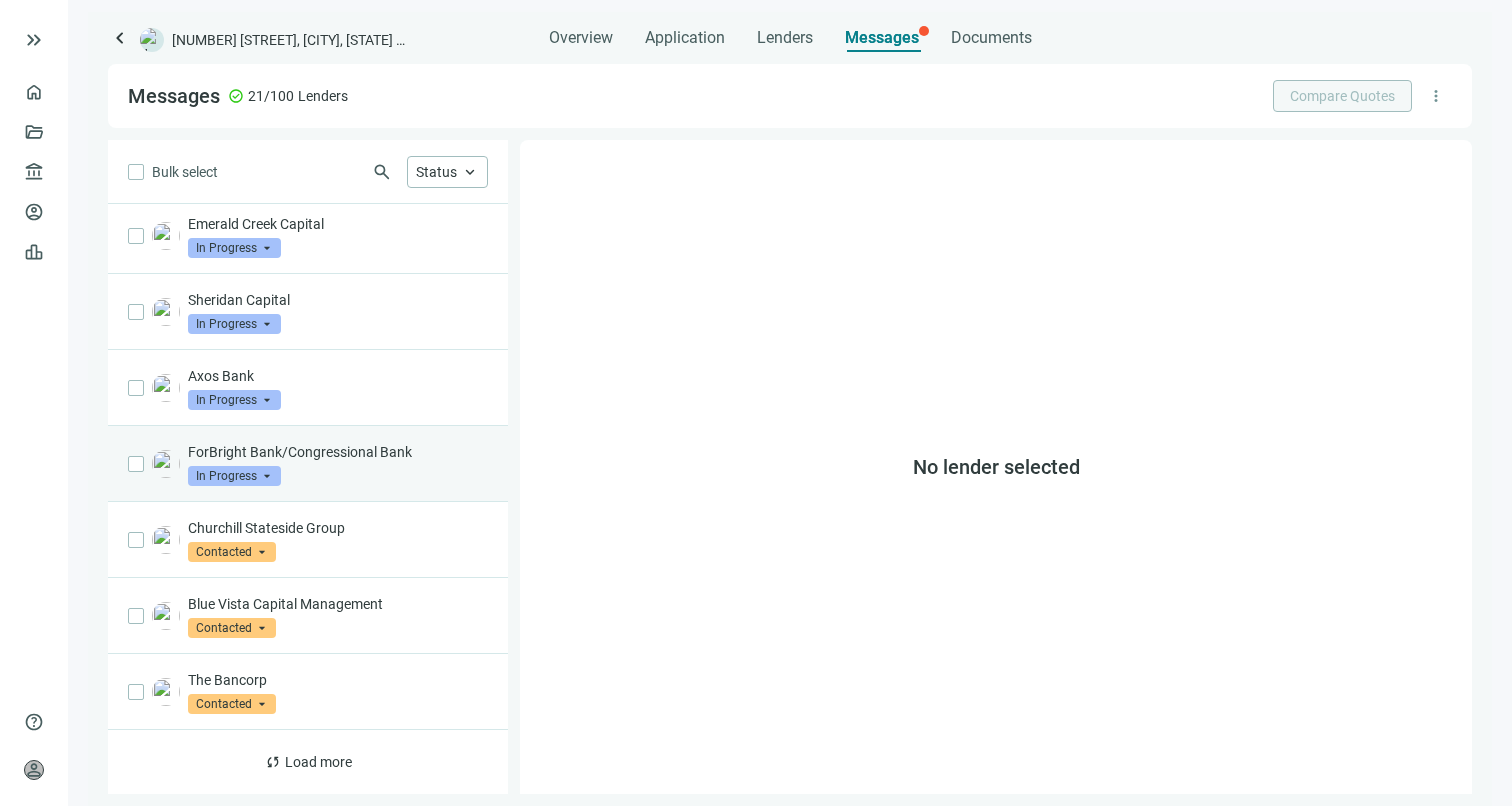 click on "ForBright Bank/Congressional Bank" at bounding box center (338, 452) 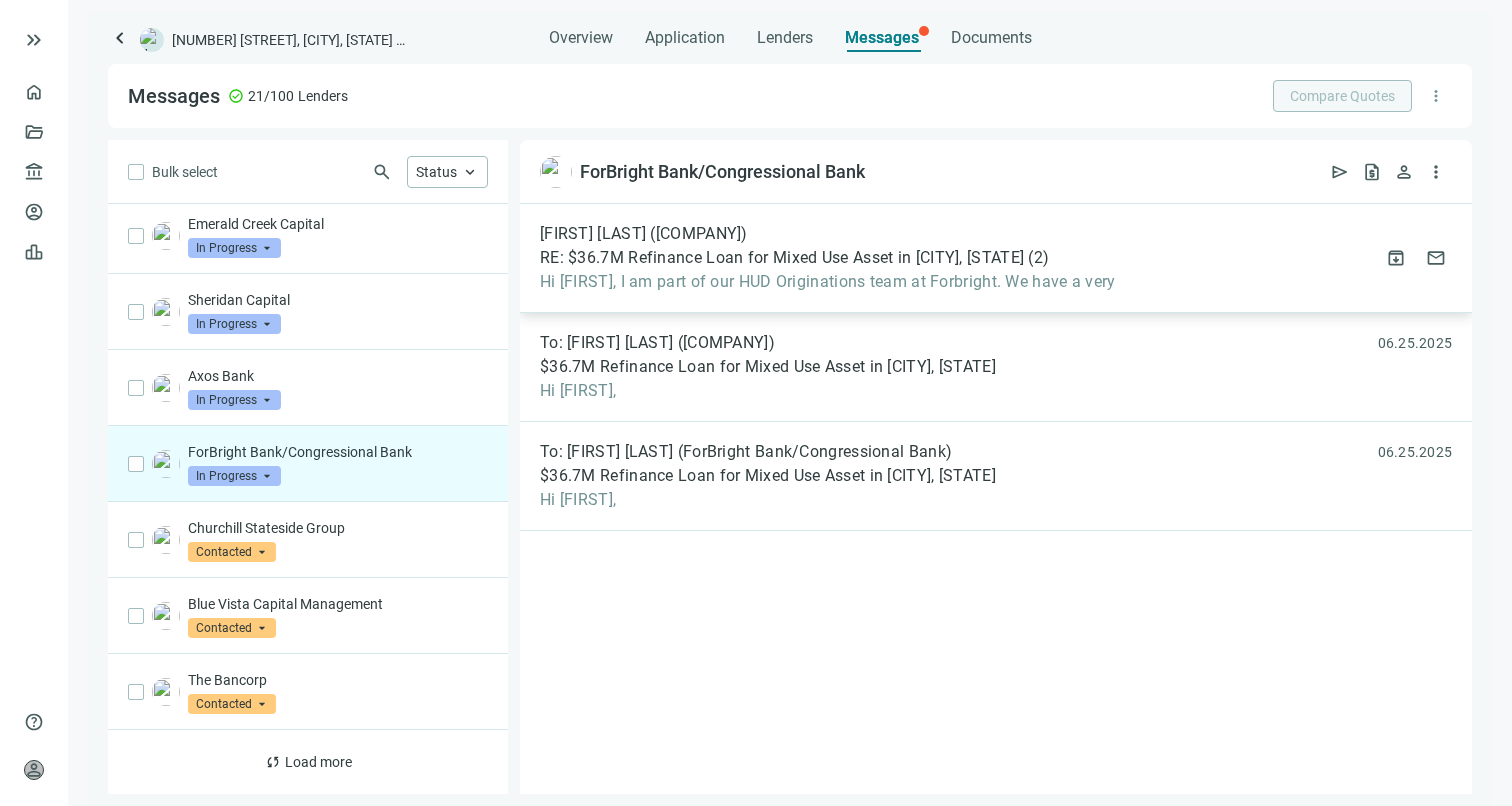 click on "Hi [FIRST], I am part of our HUD Originations team at Forbright. We have a very" at bounding box center [828, 282] 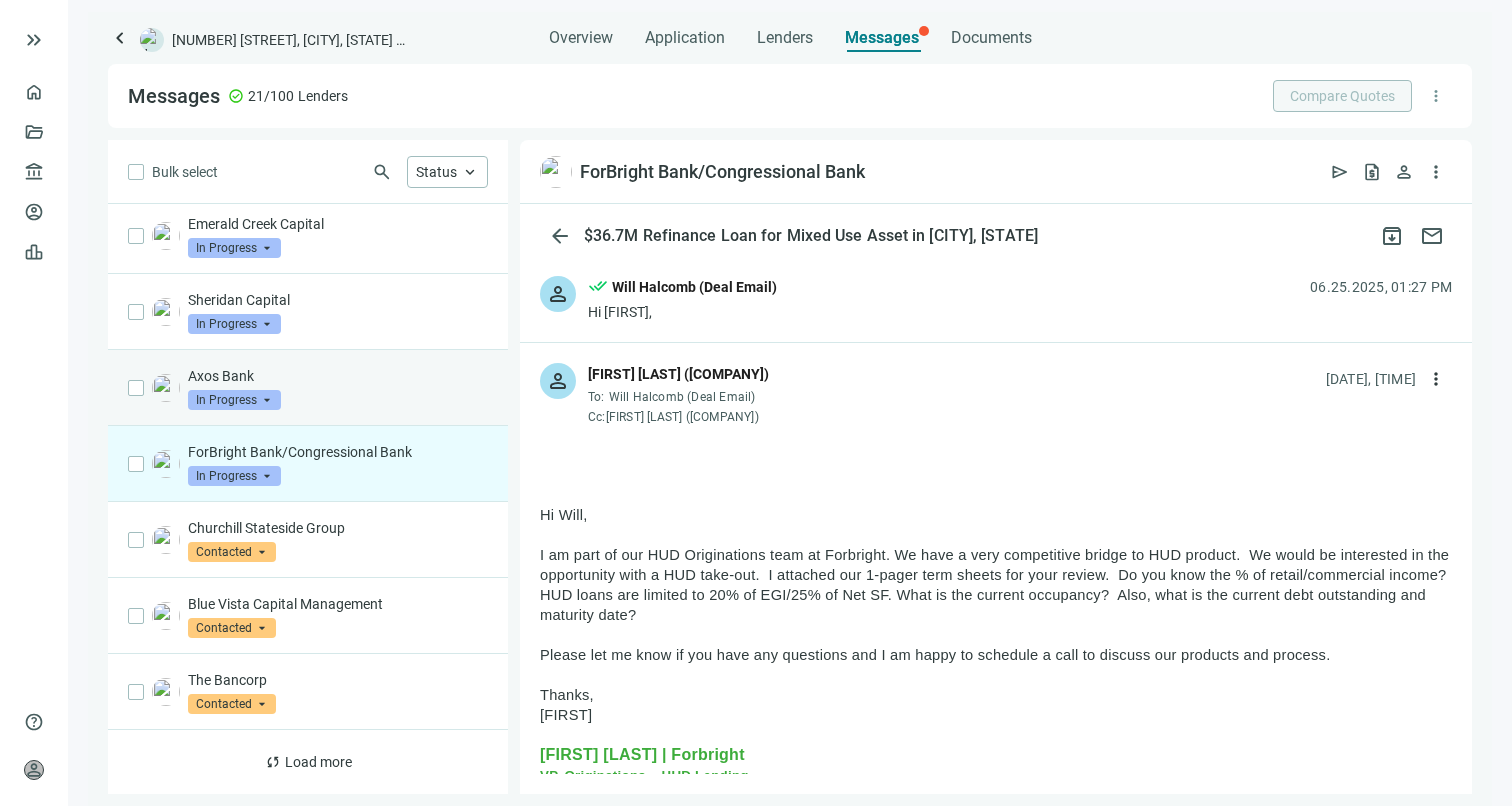 click on "Axos Bank" at bounding box center (338, 376) 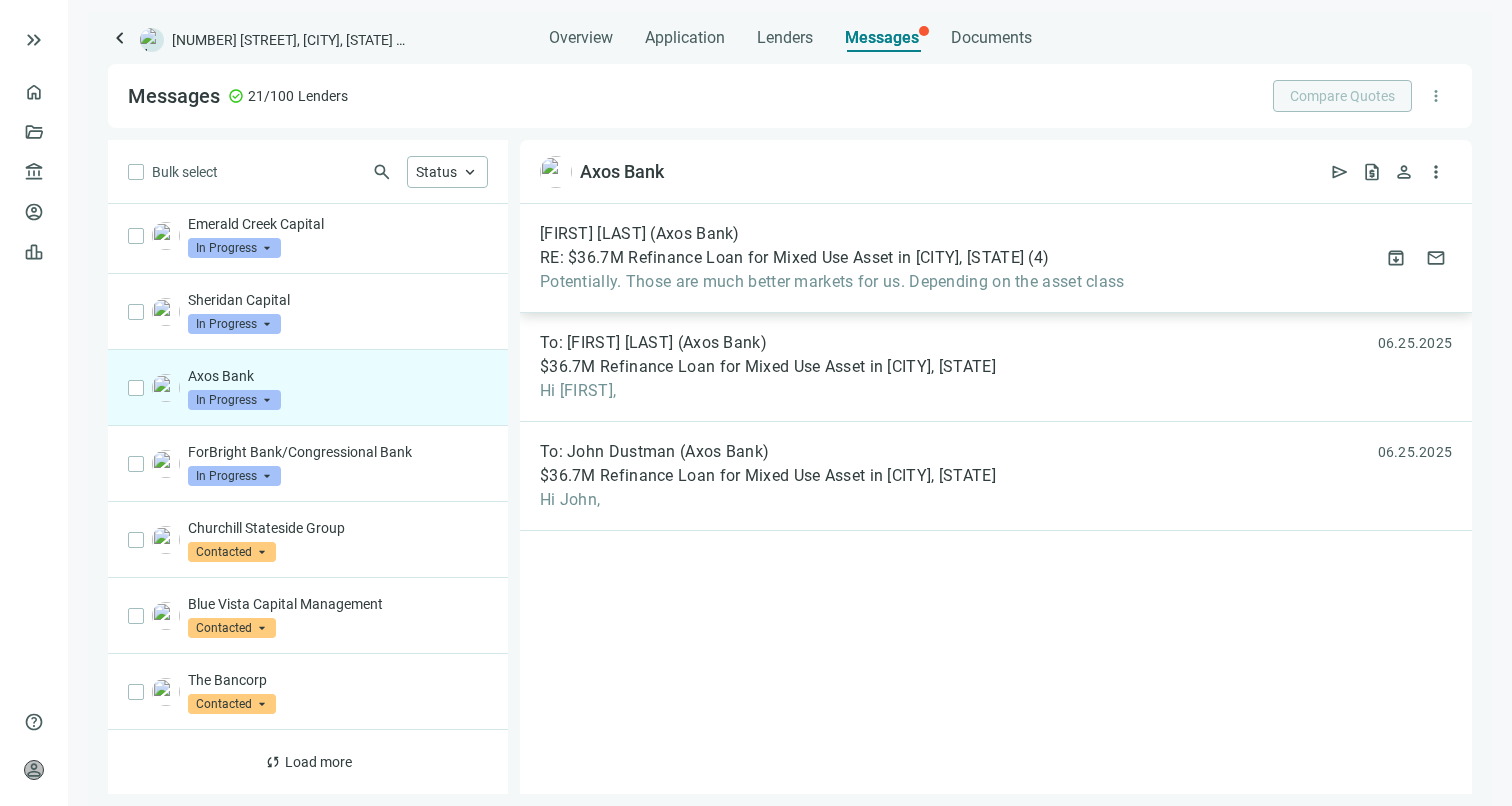 click on "[FIRST] [LAST] ([COMPANY]) RE: $36.7M Refinance Loan for Mixed Use Asset in [CITY] ( 4 ) Potentially. Those are much better markets for us. Depending on the asset class attach_file [NUMBER].[NUMBER].[YEAR] archive mail" at bounding box center (996, 258) 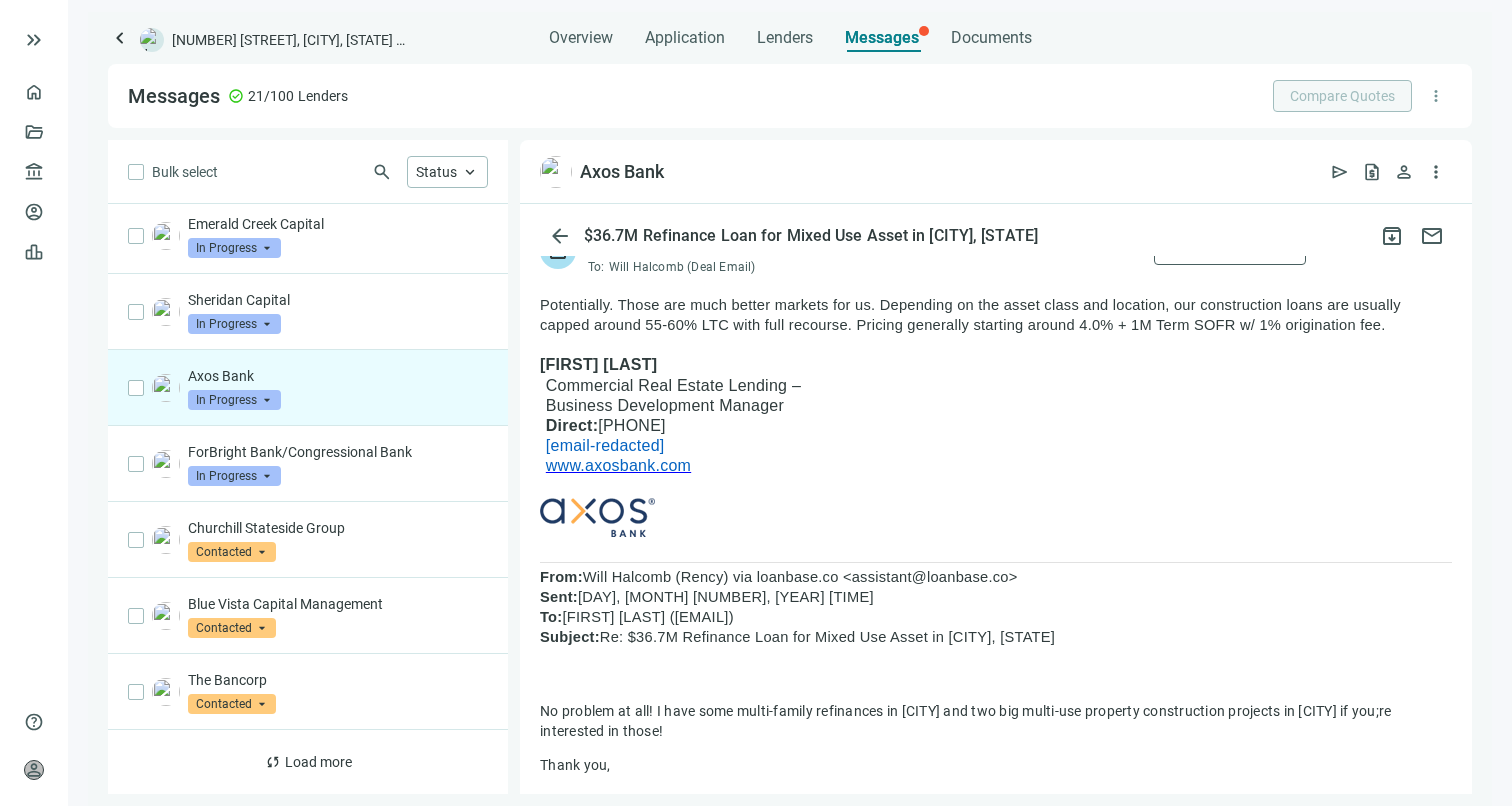 scroll, scrollTop: 0, scrollLeft: 0, axis: both 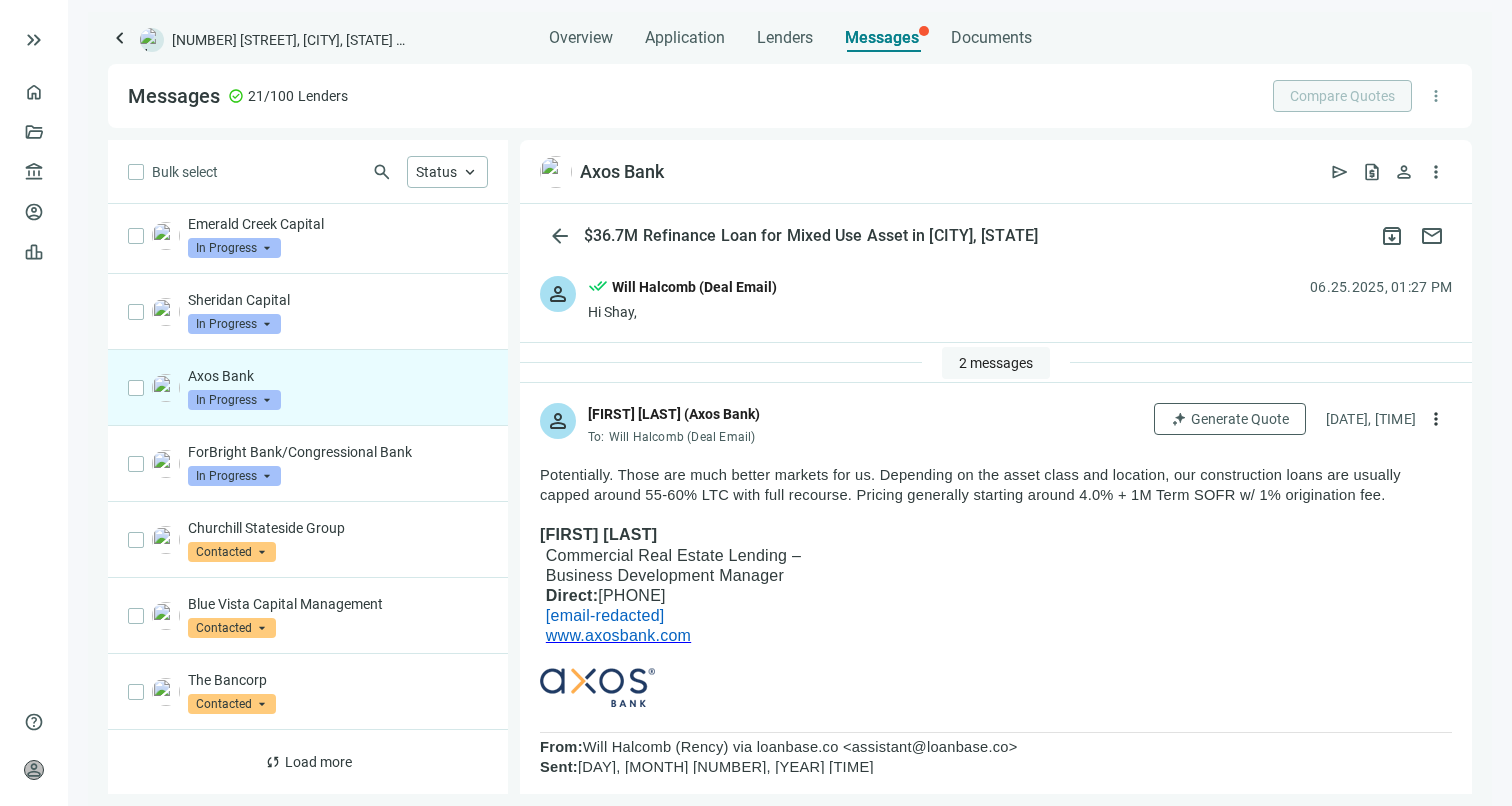 click on "2 messages" at bounding box center [996, 363] 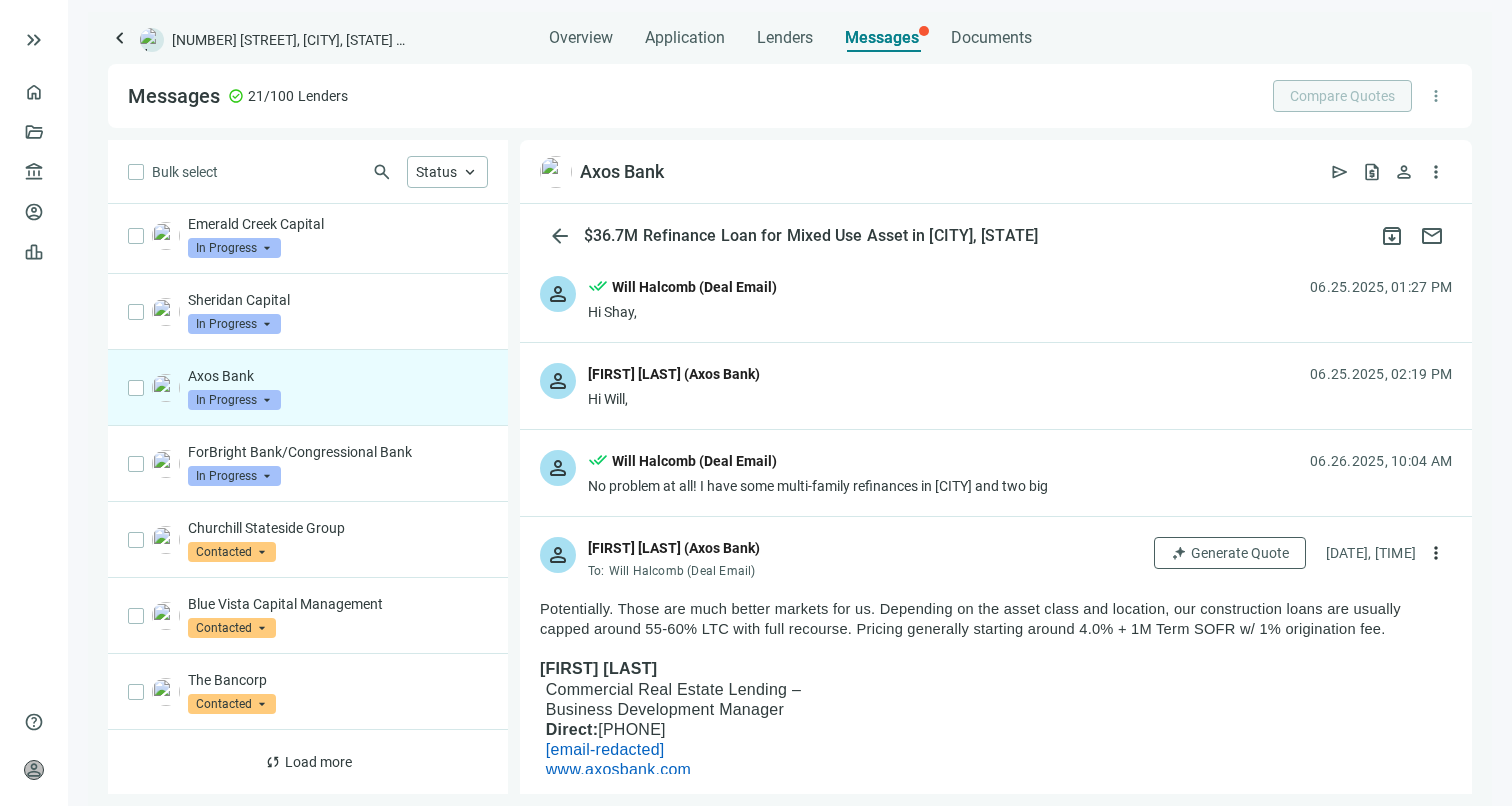 scroll, scrollTop: 71, scrollLeft: 0, axis: vertical 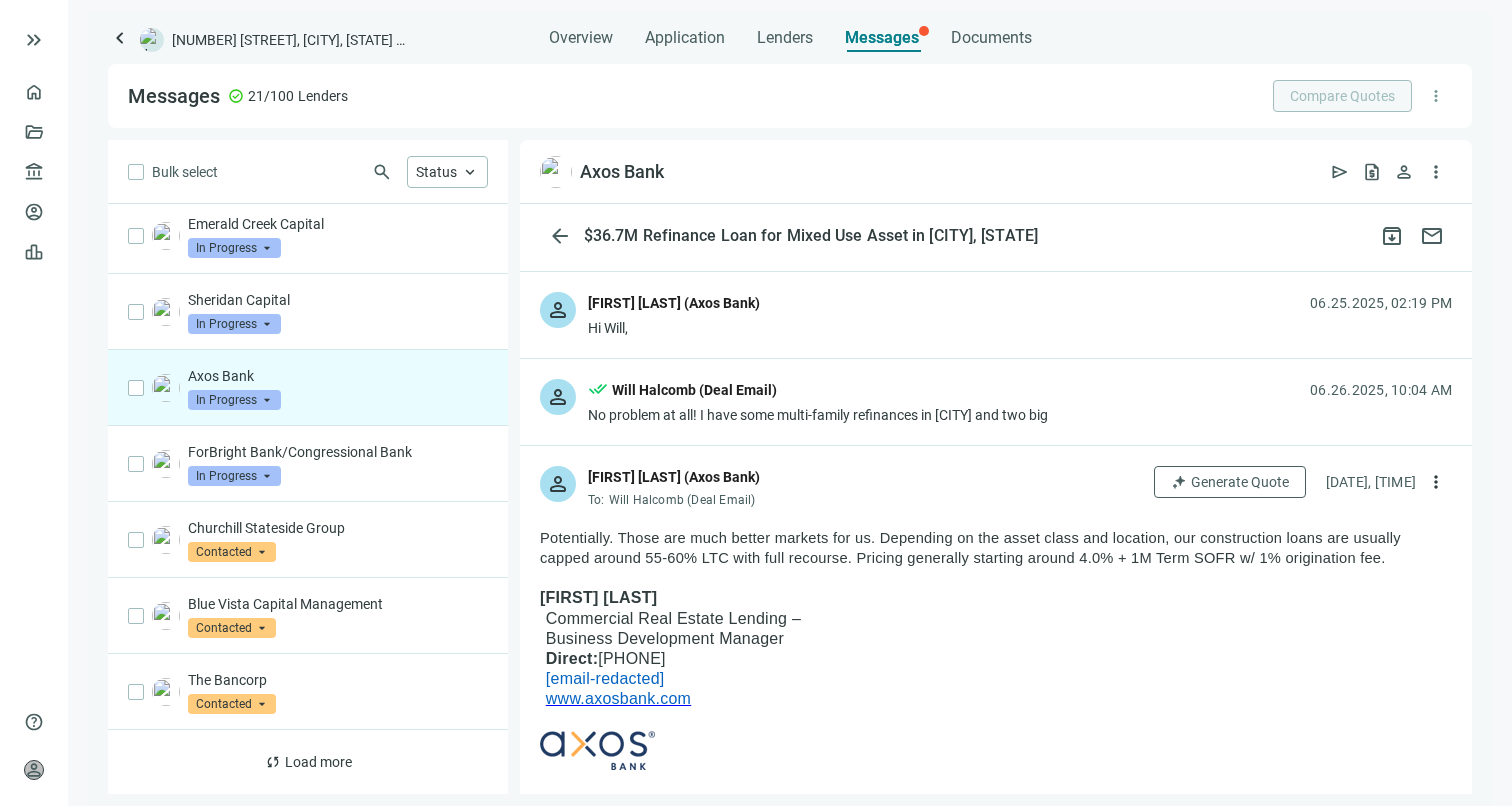 click on "done_all [FIRST] [LAST] ([EMAIL])" at bounding box center (818, 392) 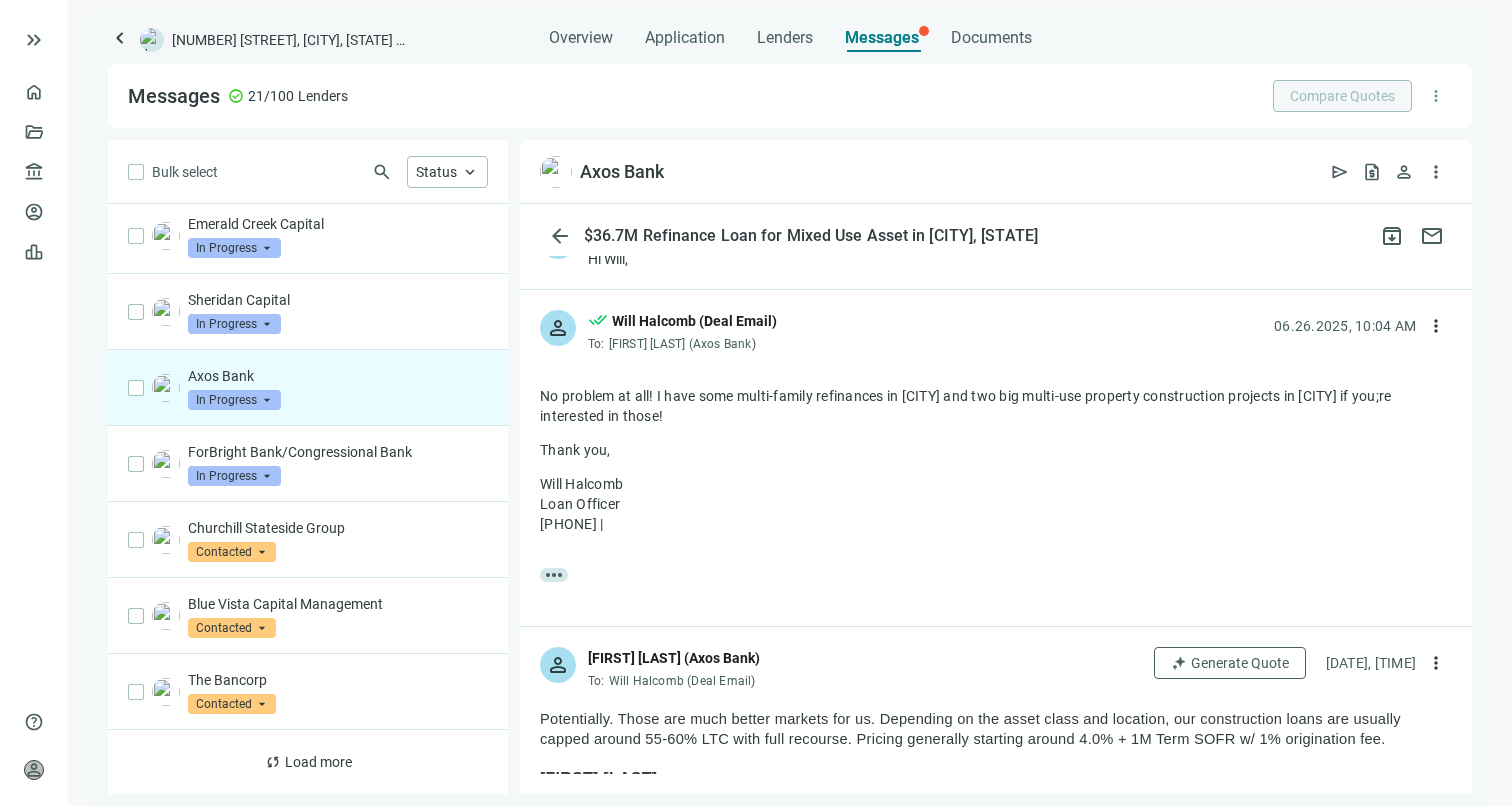scroll, scrollTop: 238, scrollLeft: 0, axis: vertical 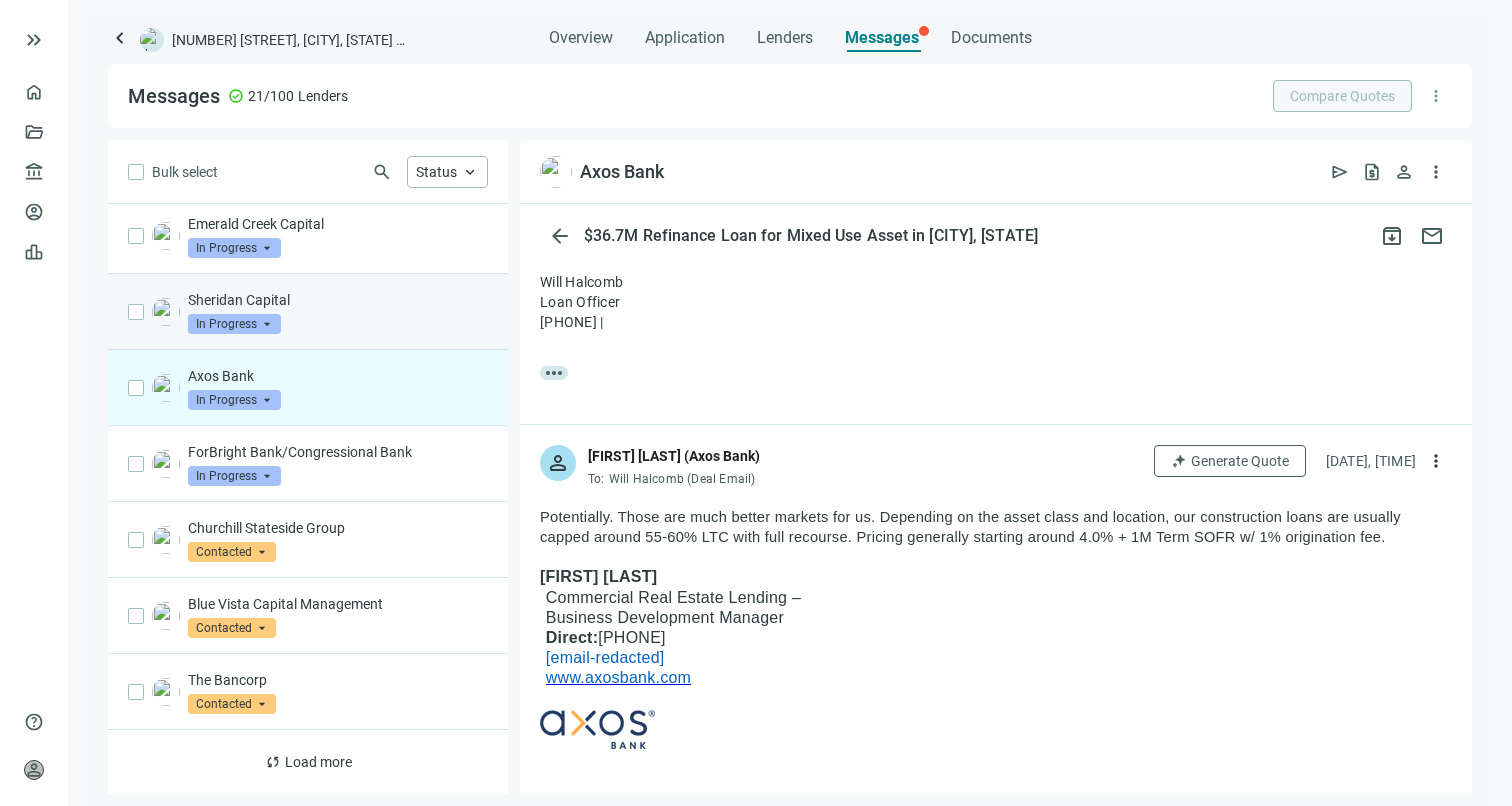 click on "Sheridan Capital" at bounding box center (338, 300) 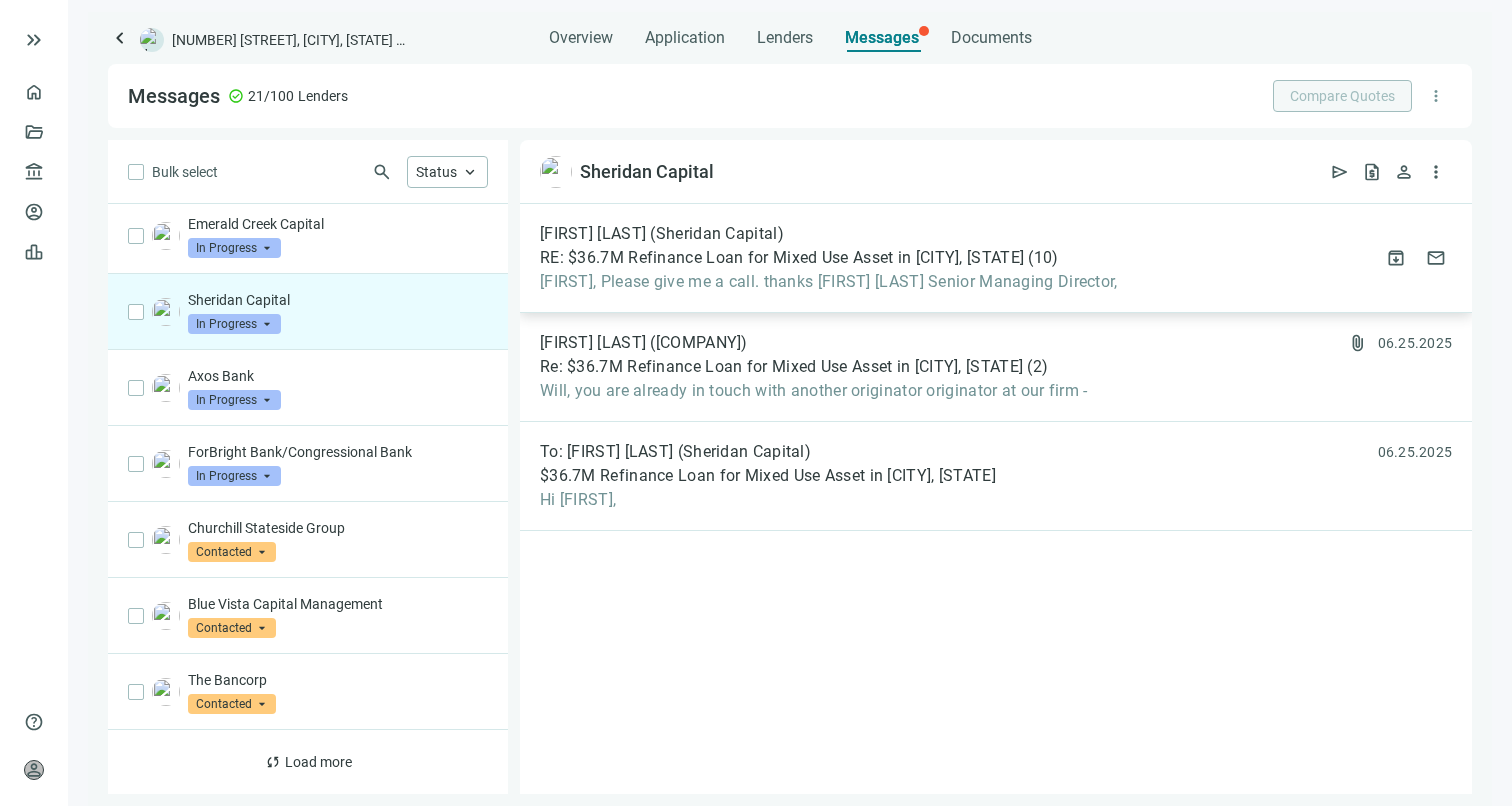 click on "[FIRST], Please give me a call. thanks [FIRST] [LAST] Senior Managing Director," at bounding box center (829, 282) 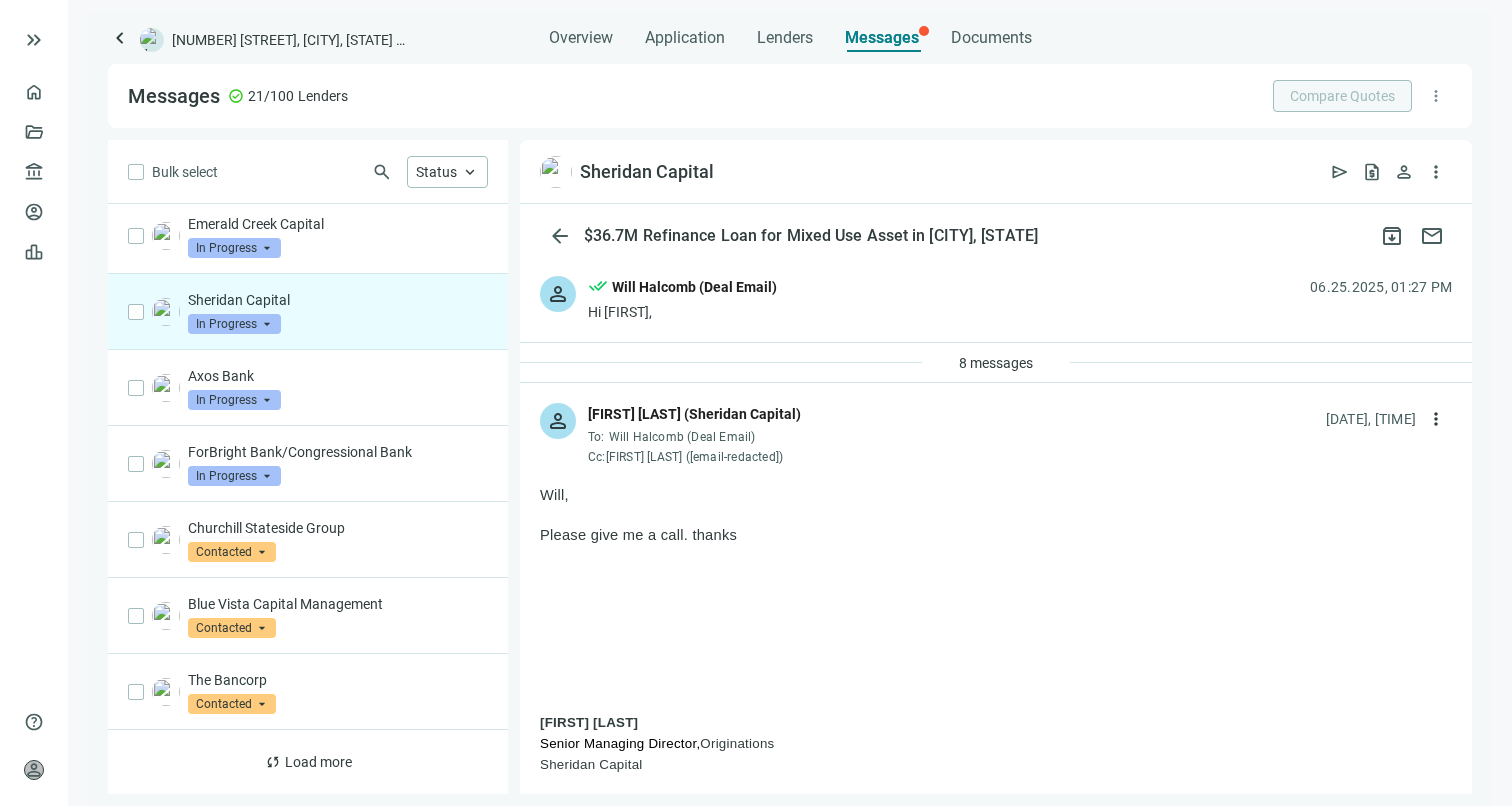 click on "Sheridan Capital" at bounding box center [338, 300] 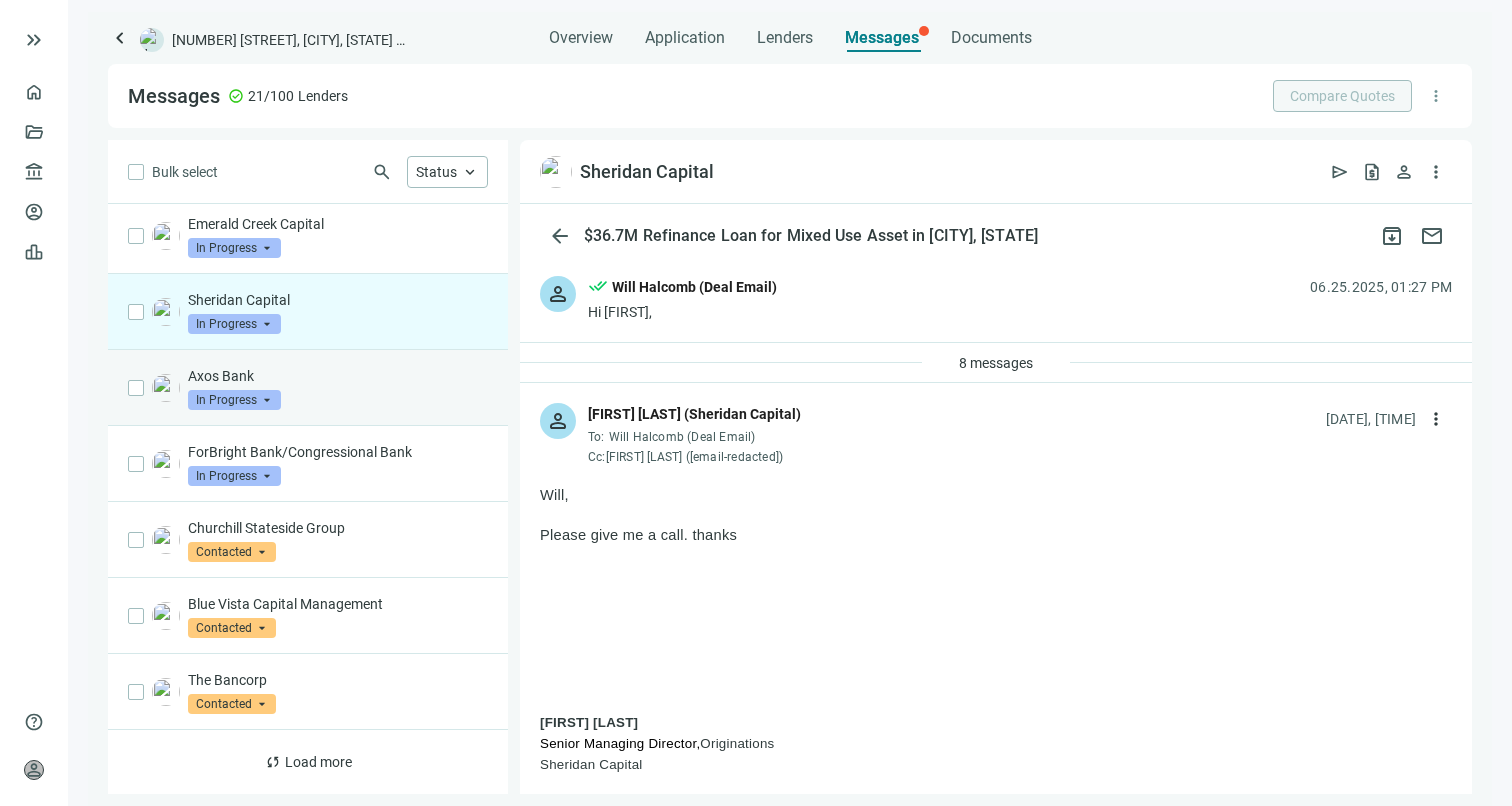 click on "Axos Bank" at bounding box center (338, 376) 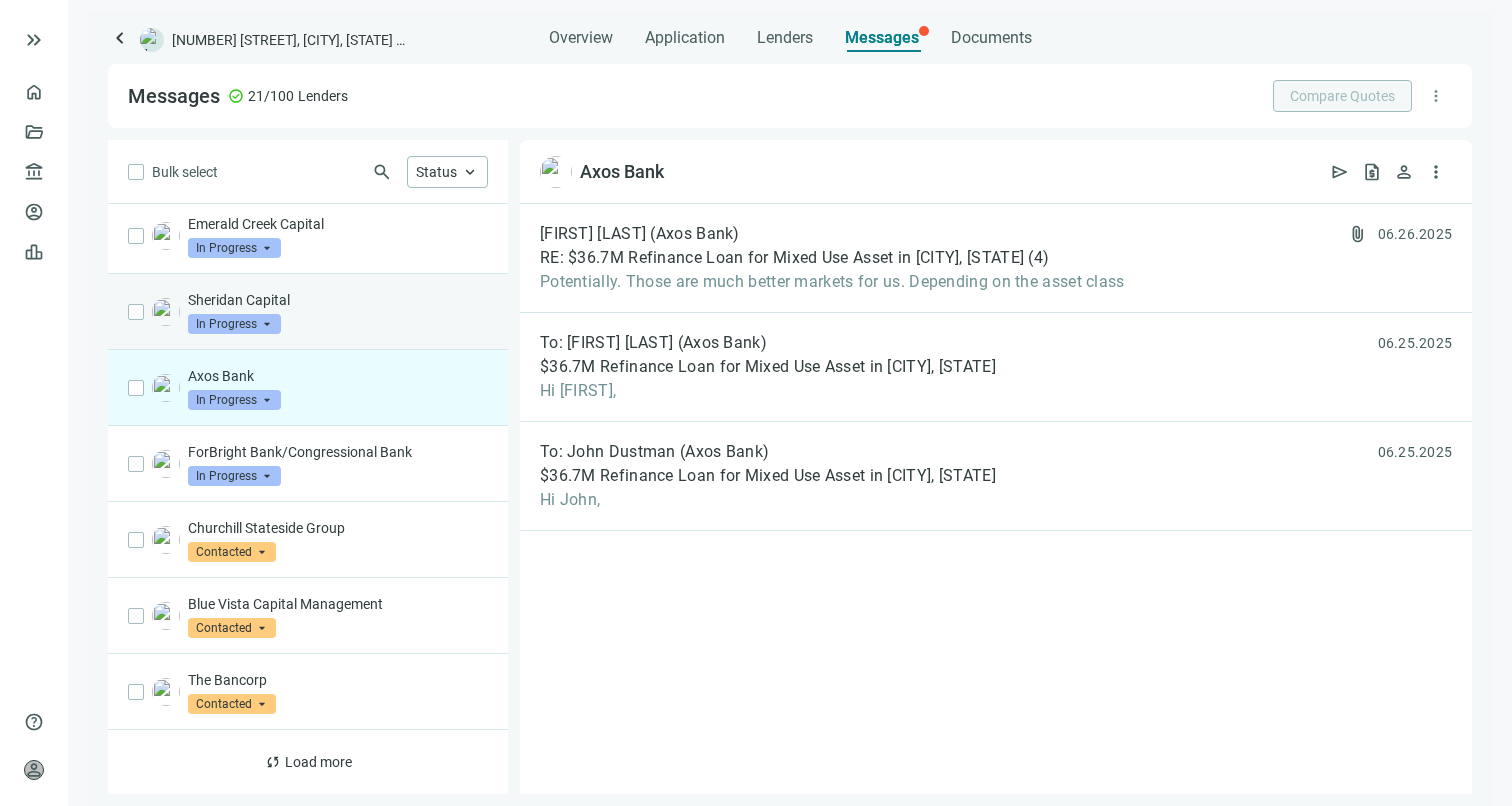 click on "Sheridan Capital" at bounding box center [338, 300] 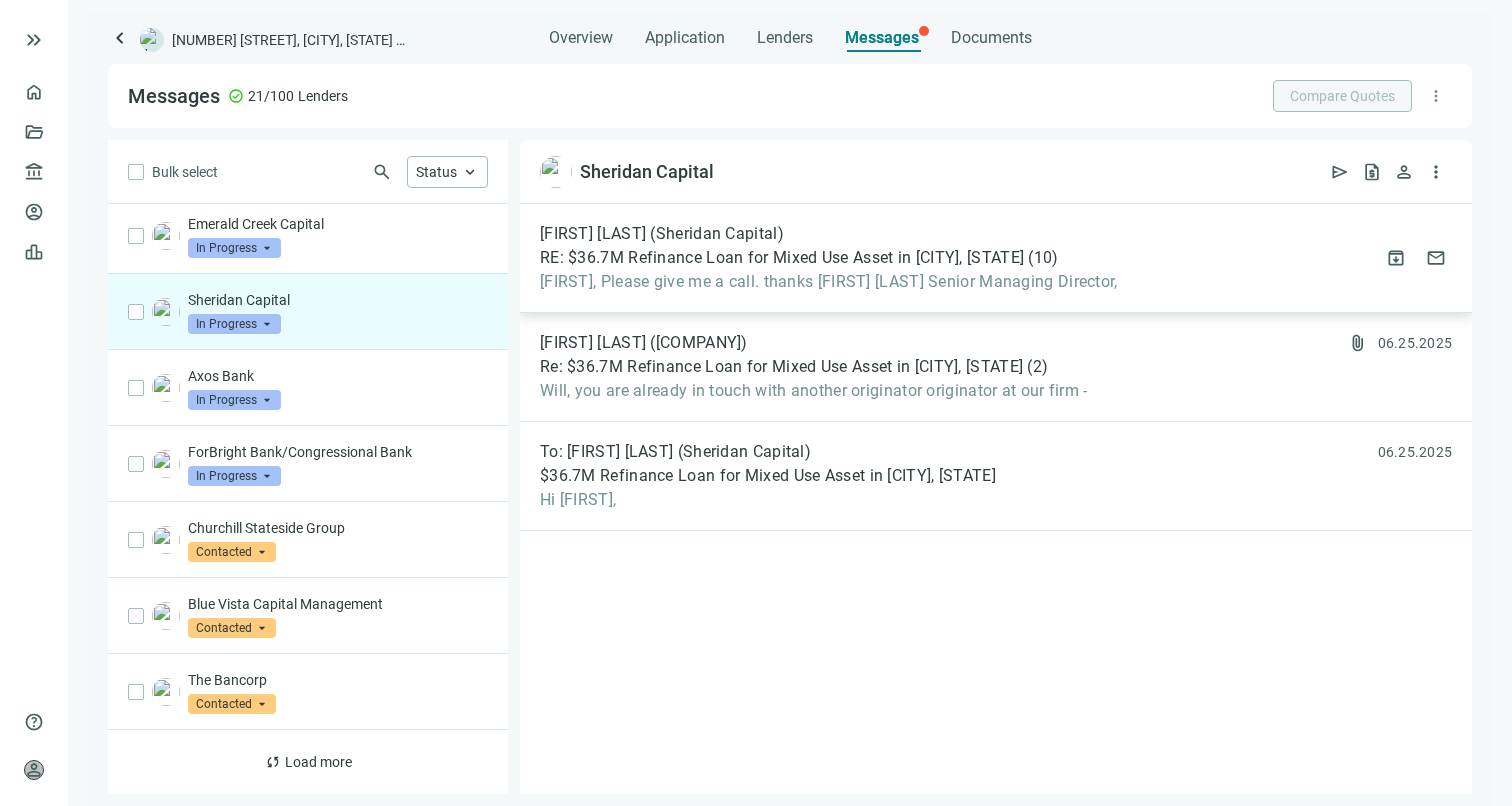 click on "[FIRST] [LAST] (Sheridan Capital) RE: $36.7M Refinance Loan for Mixed Use Asset in [CITY], [STATE] ( 10 ) [FIRST], Please give me a call. thanks [FIRST] [LAST], Senior Managing Director, attach_file [DATE] archive mail" at bounding box center [996, 258] 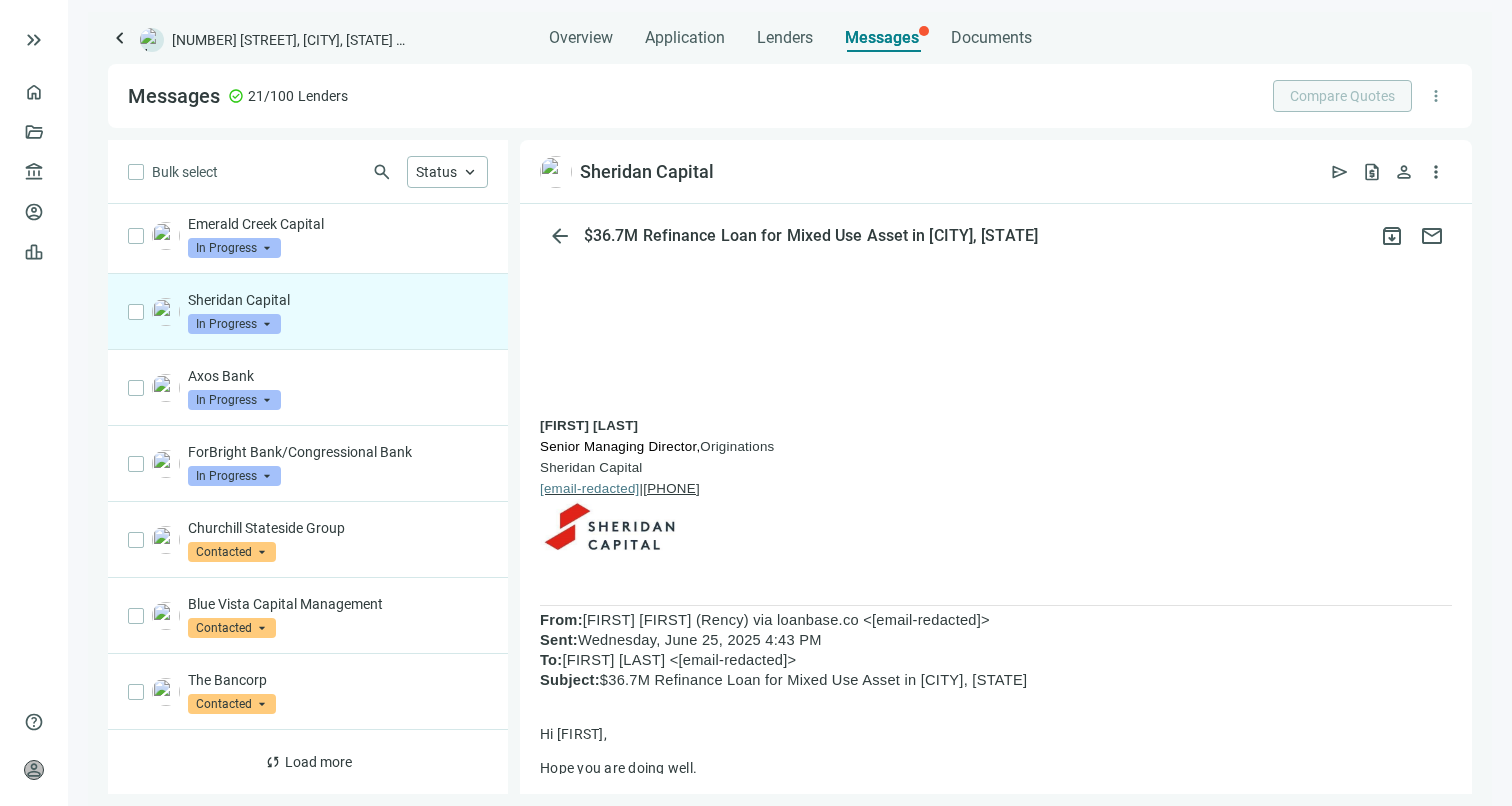 scroll, scrollTop: 319, scrollLeft: 0, axis: vertical 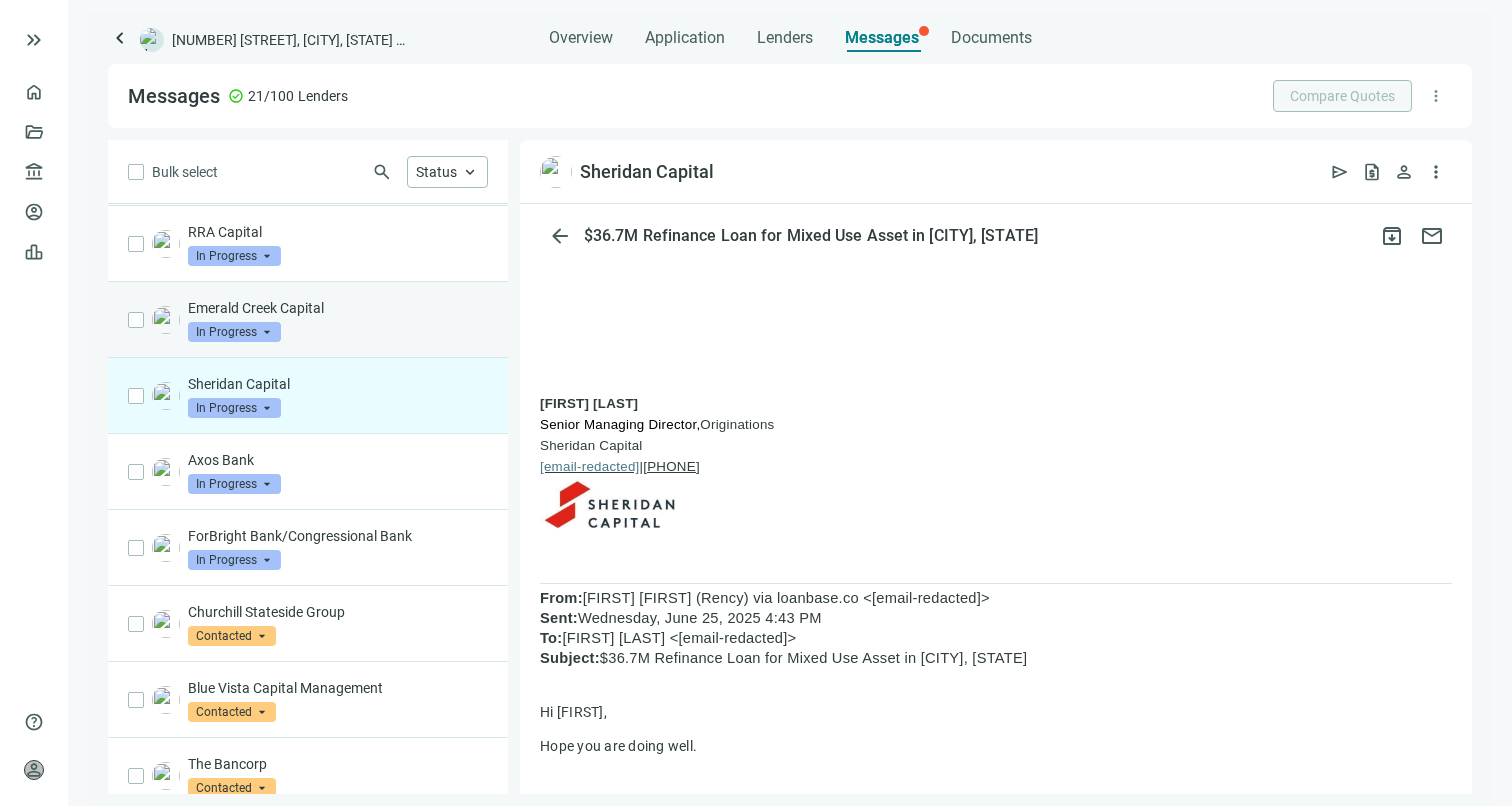 click on "Emerald Creek Capital" at bounding box center [338, 308] 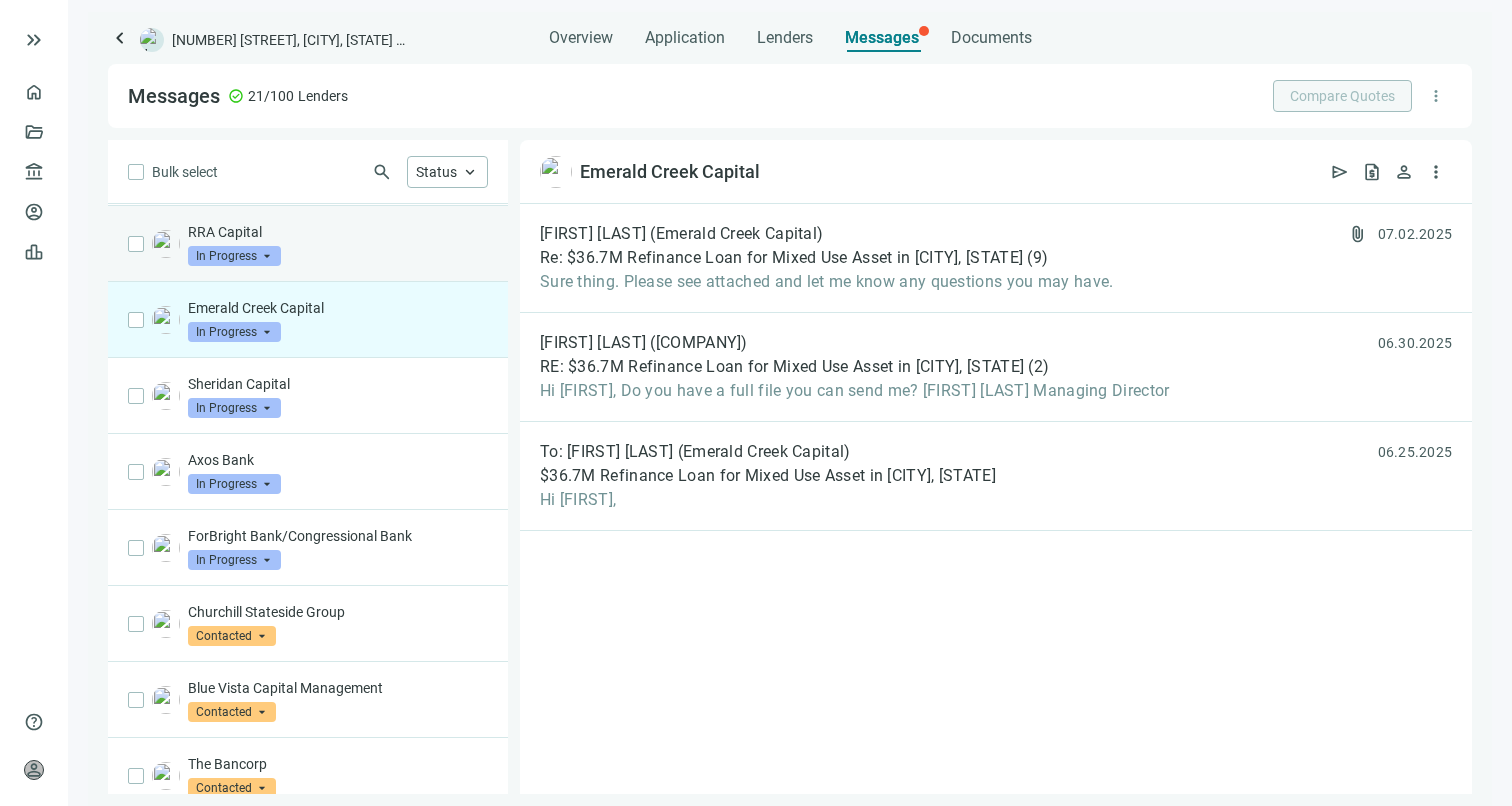 click on "RRA Capital In Progress arrow_drop_down" at bounding box center (338, 244) 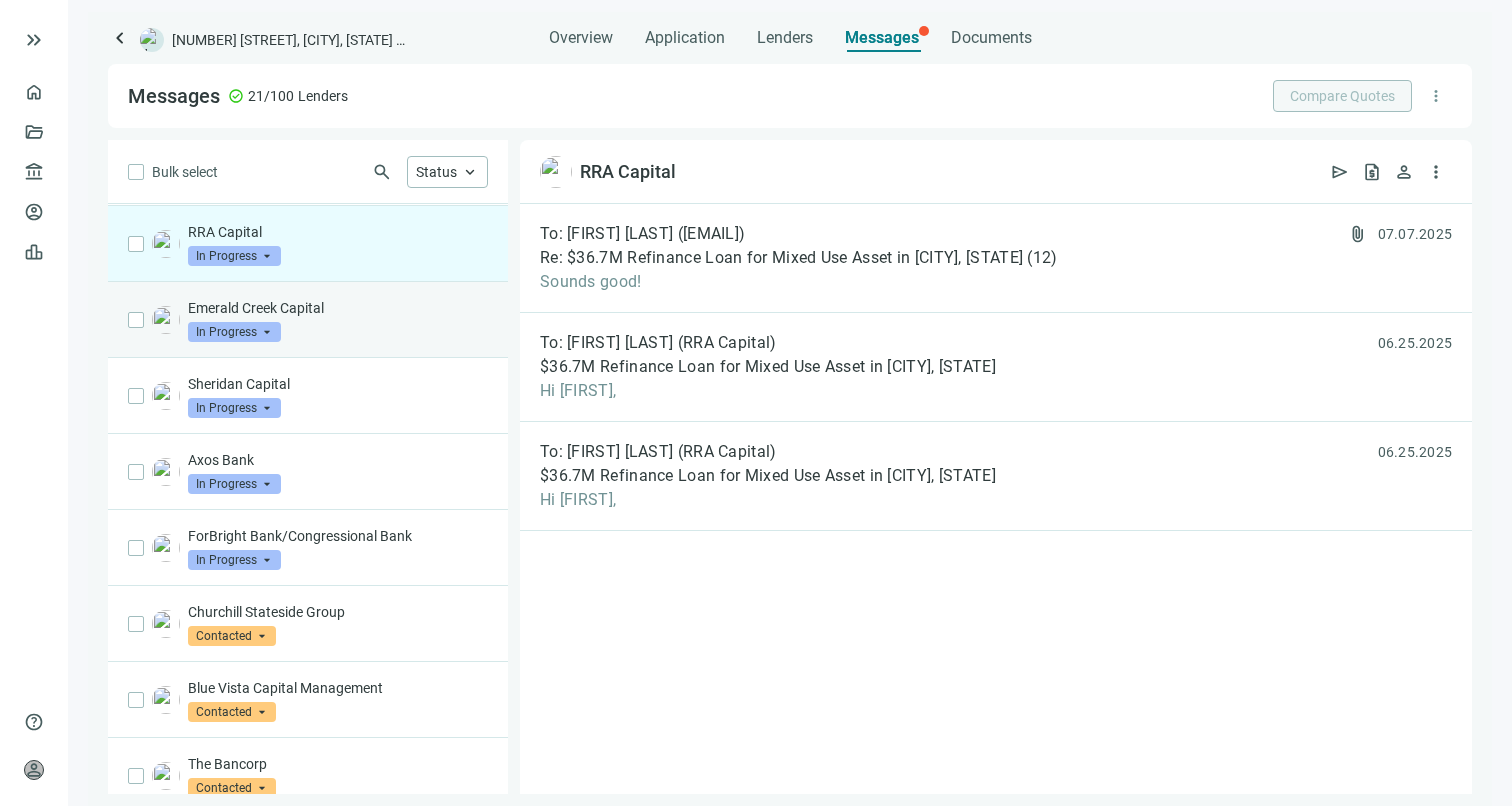 click on "Emerald Creek Capital In Progress arrow_drop_down" at bounding box center [338, 320] 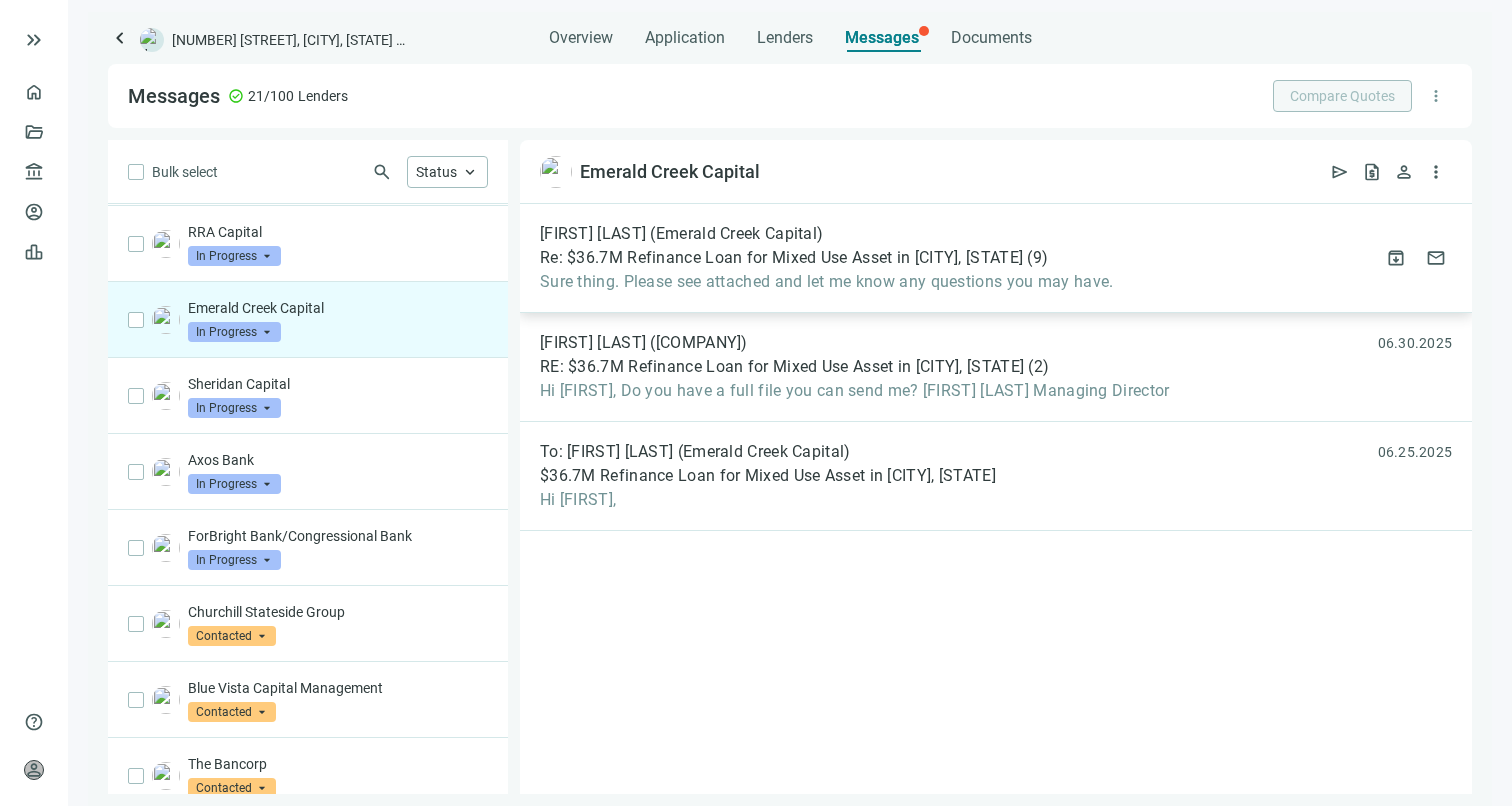 click on "Re: $36.7M Refinance Loan for Mixed Use Asset in [CITY], [STATE]" at bounding box center (781, 258) 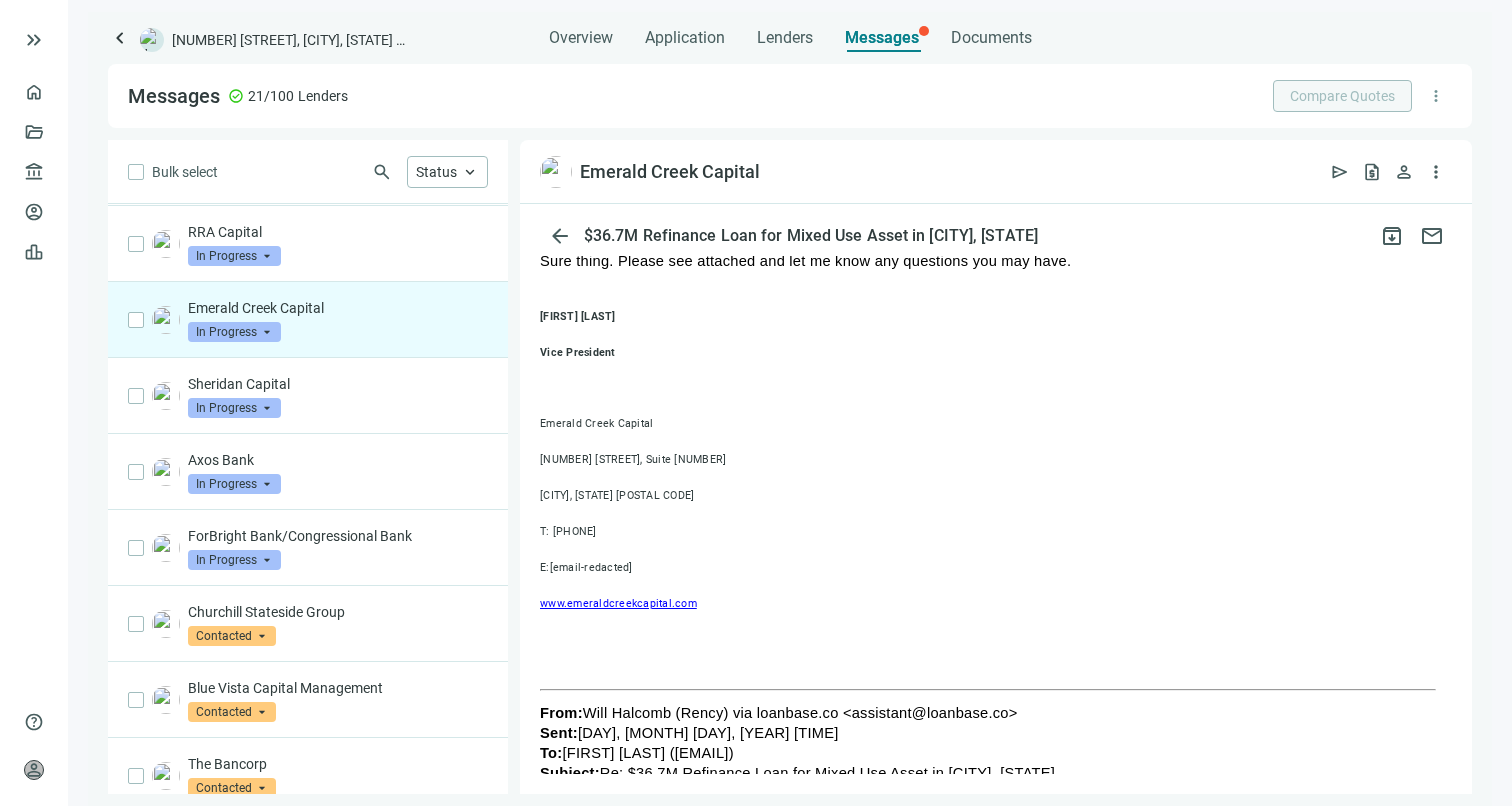 scroll, scrollTop: 0, scrollLeft: 0, axis: both 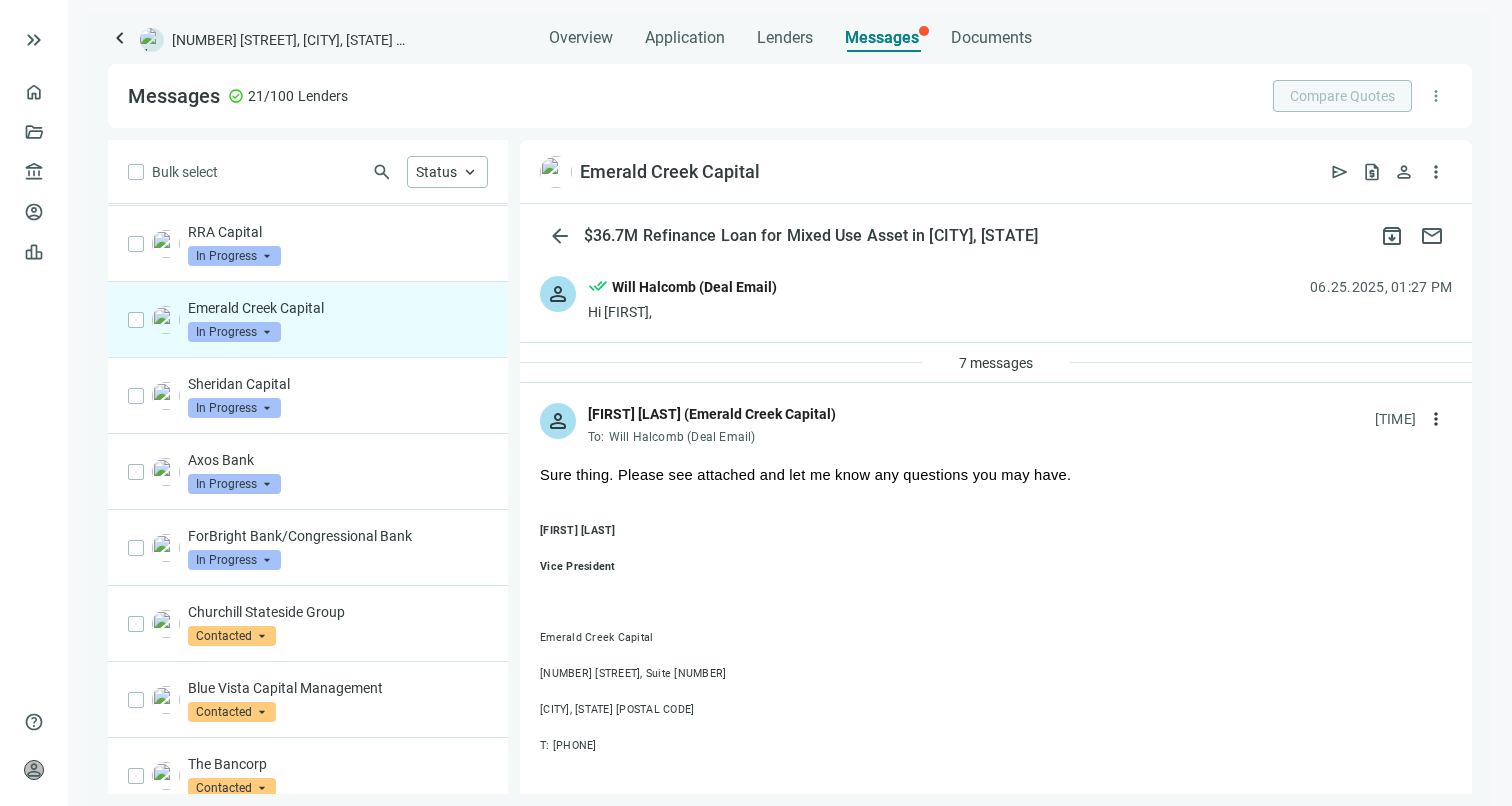 click on "7 messages" at bounding box center [996, 363] 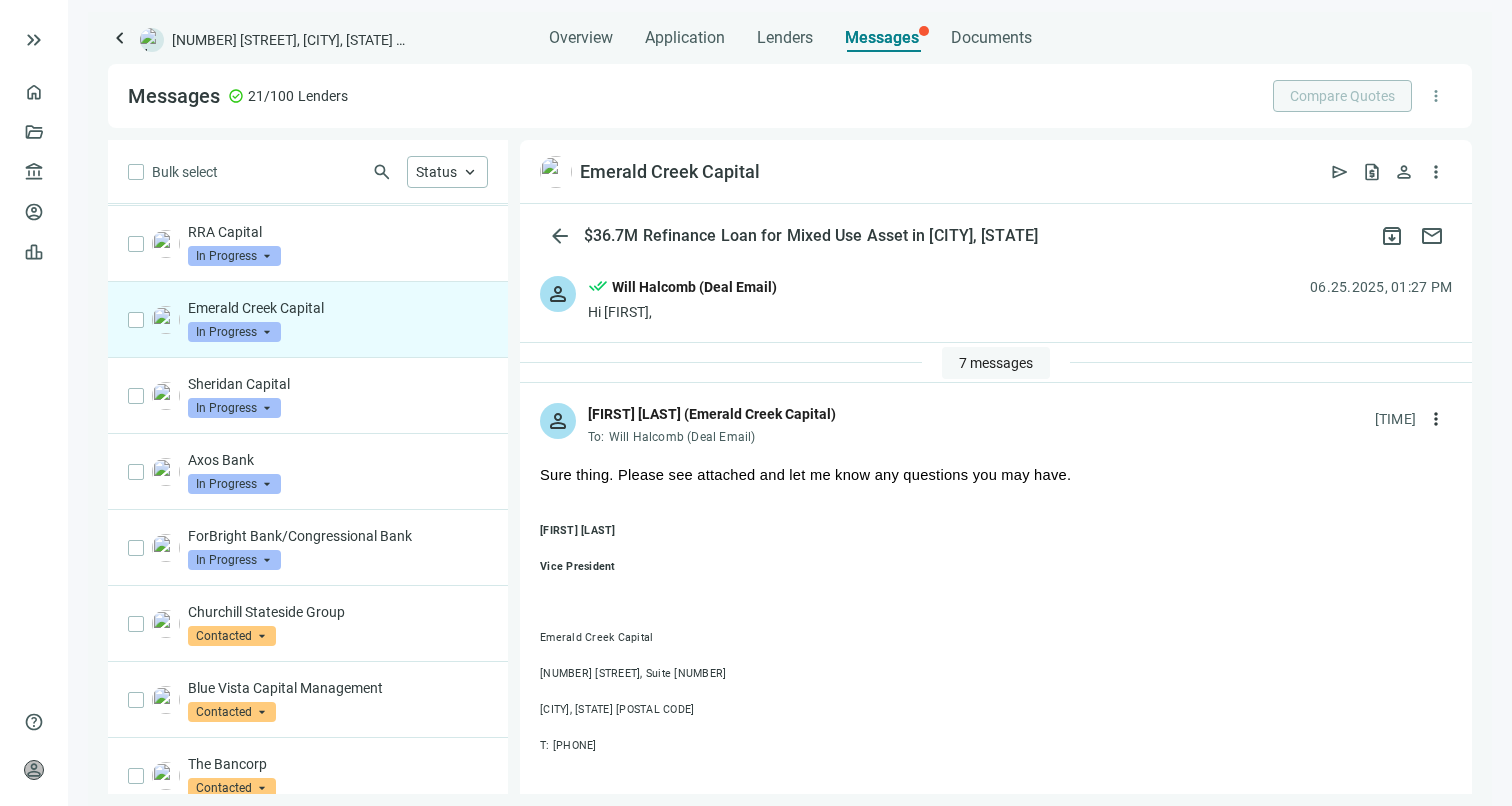 click on "7 messages" at bounding box center (996, 363) 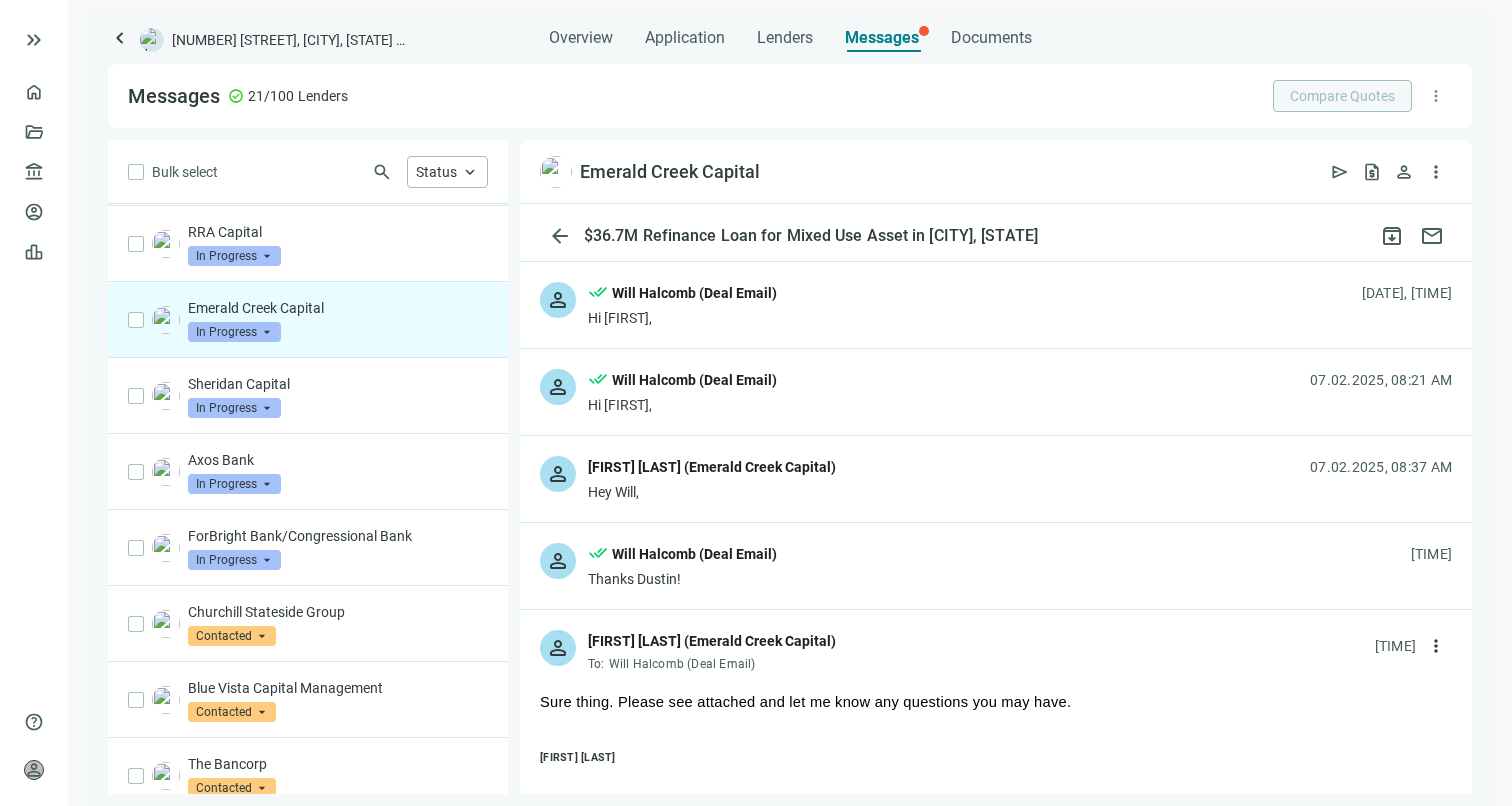 scroll, scrollTop: 321, scrollLeft: 0, axis: vertical 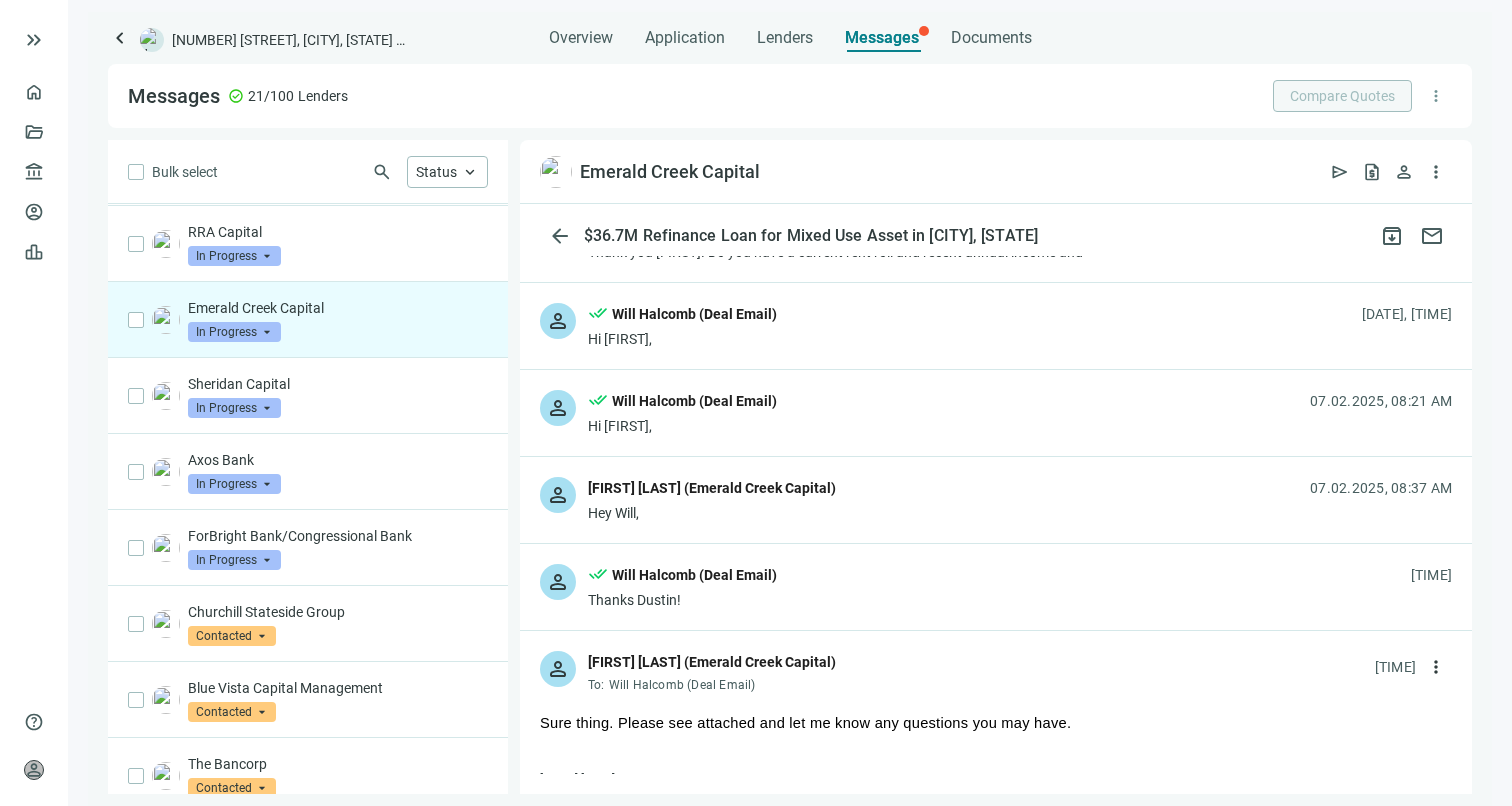 click on "person done_all [FIRST] [LAST] (Deal Email) Thanks [FIRST]! 07.02.2025, 10:12 AM" at bounding box center (996, 587) 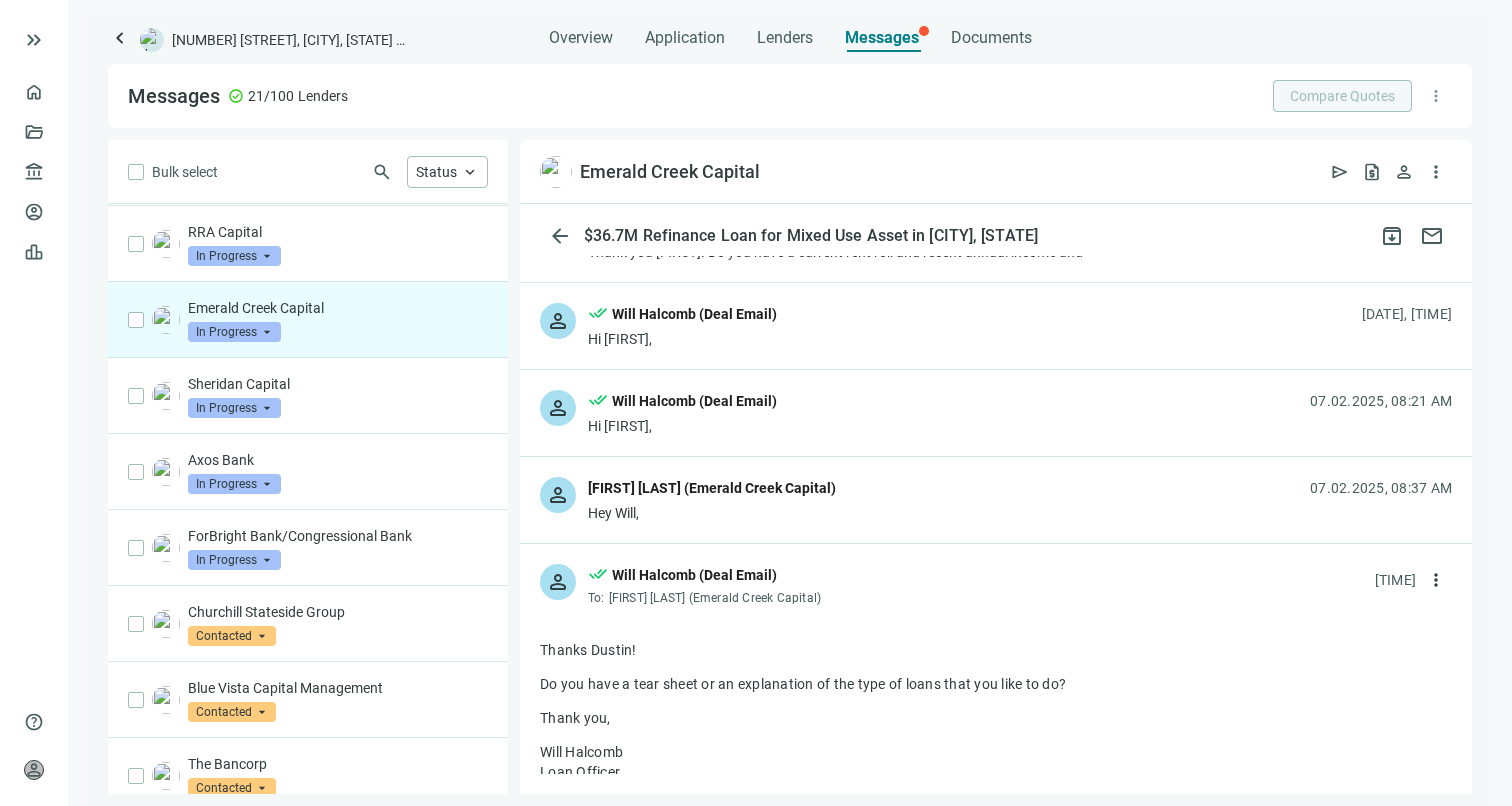 click on "Hey Will," at bounding box center (712, 513) 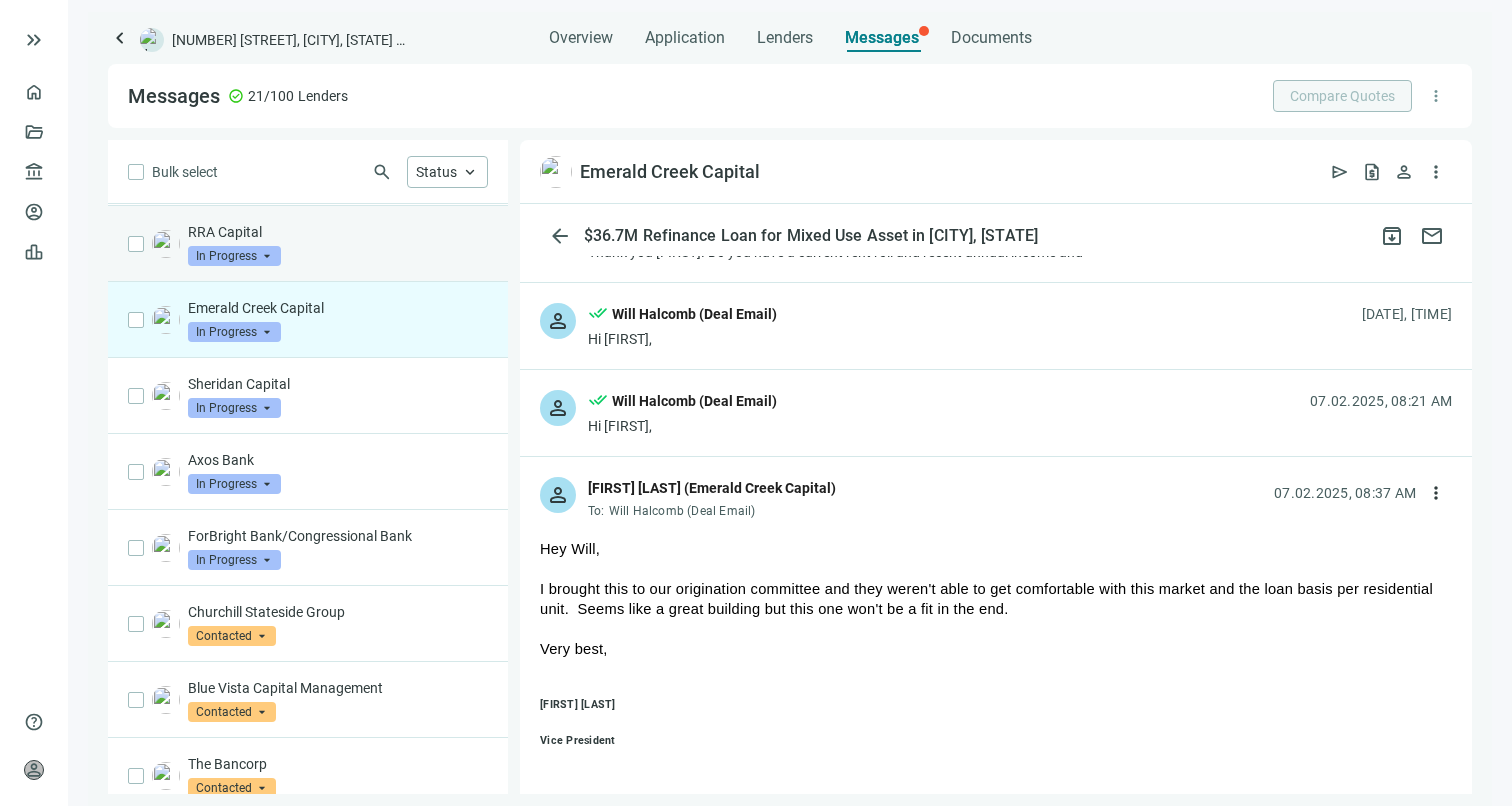 click on "RRA Capital" at bounding box center (338, 232) 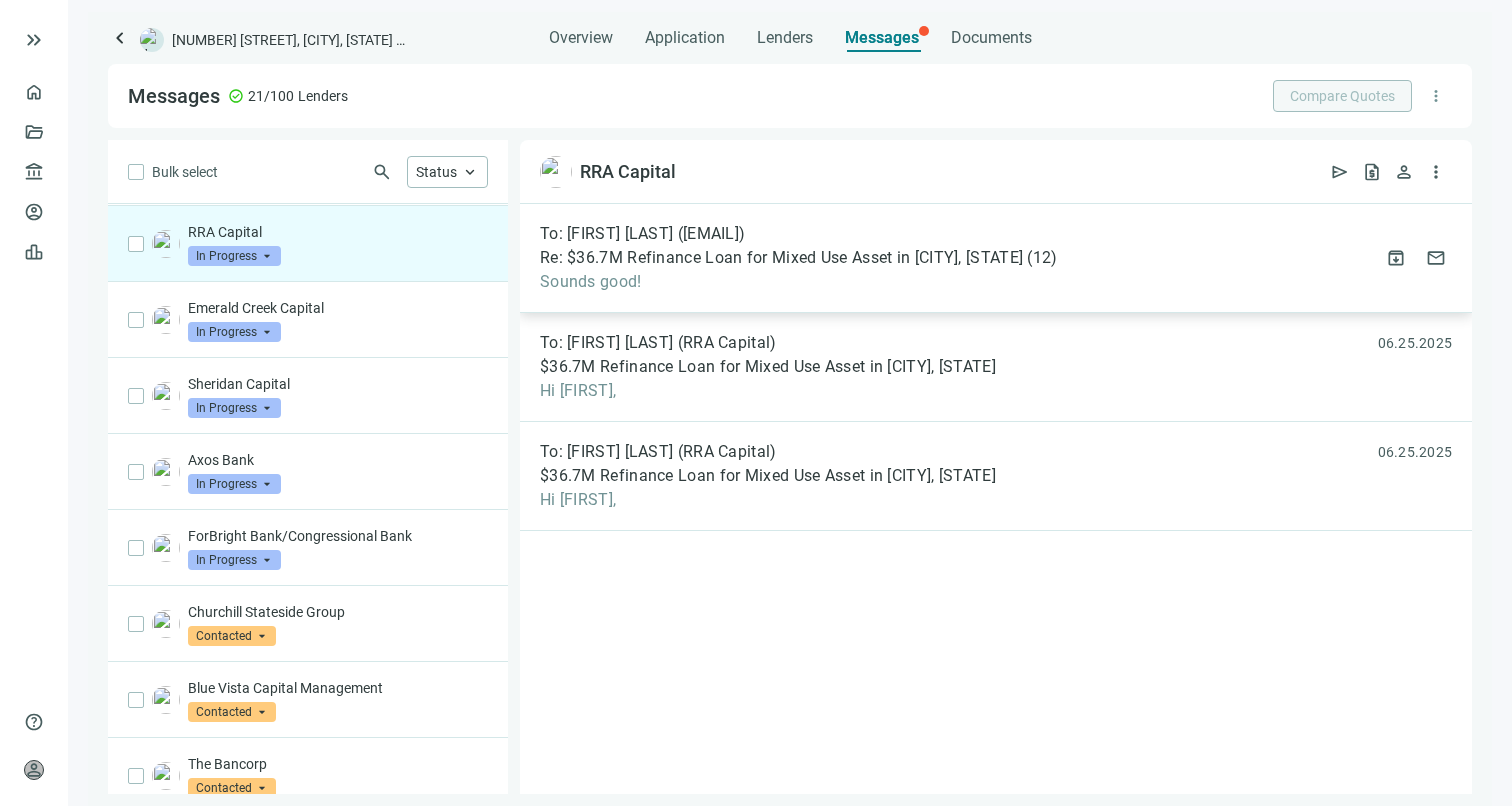 click on "To: [FIRST] [LAST] ([EMAIL])" at bounding box center [642, 234] 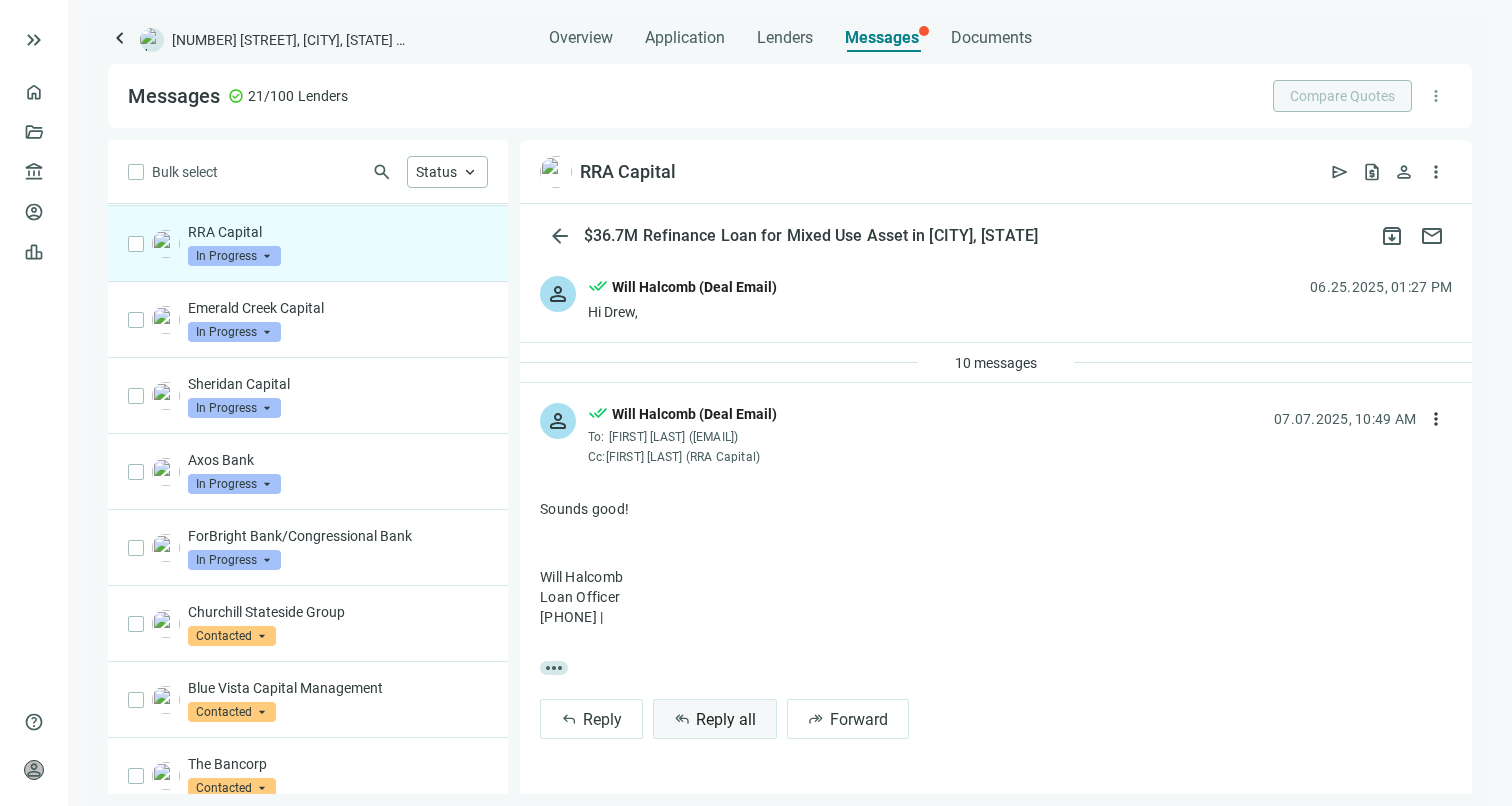 click on "reply_all" at bounding box center (682, 719) 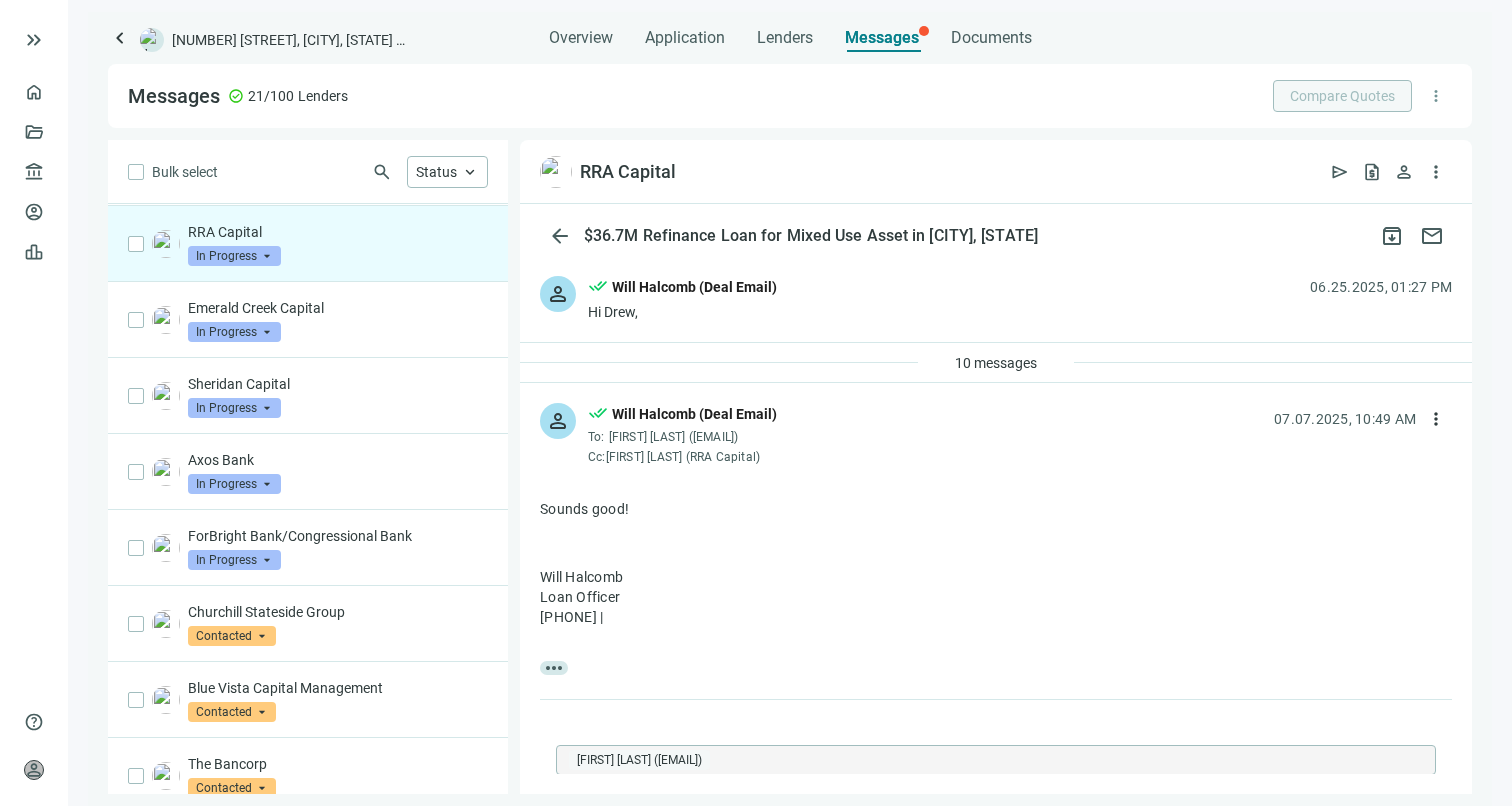scroll, scrollTop: 0, scrollLeft: 0, axis: both 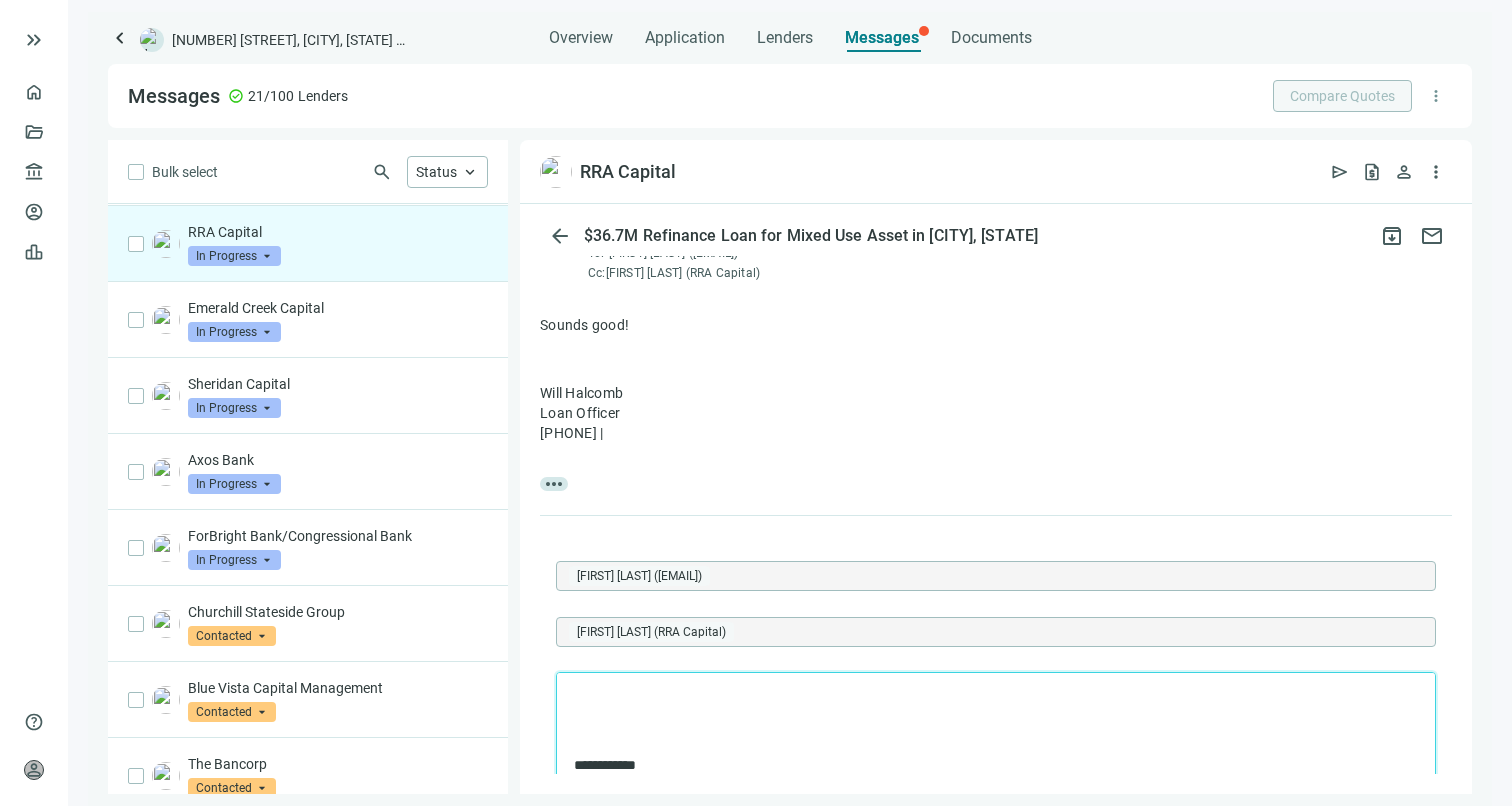 type 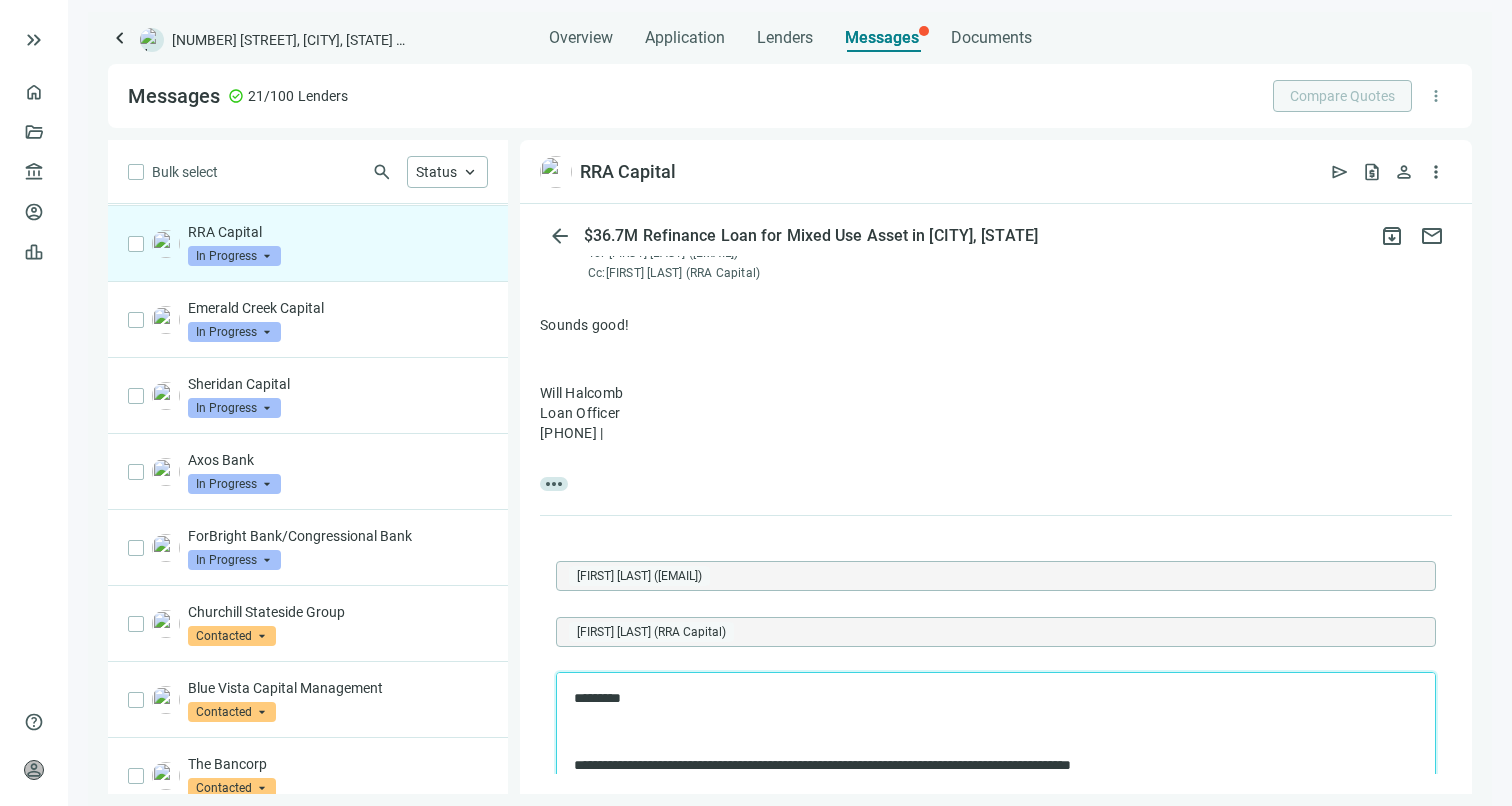 scroll, scrollTop: 253, scrollLeft: 0, axis: vertical 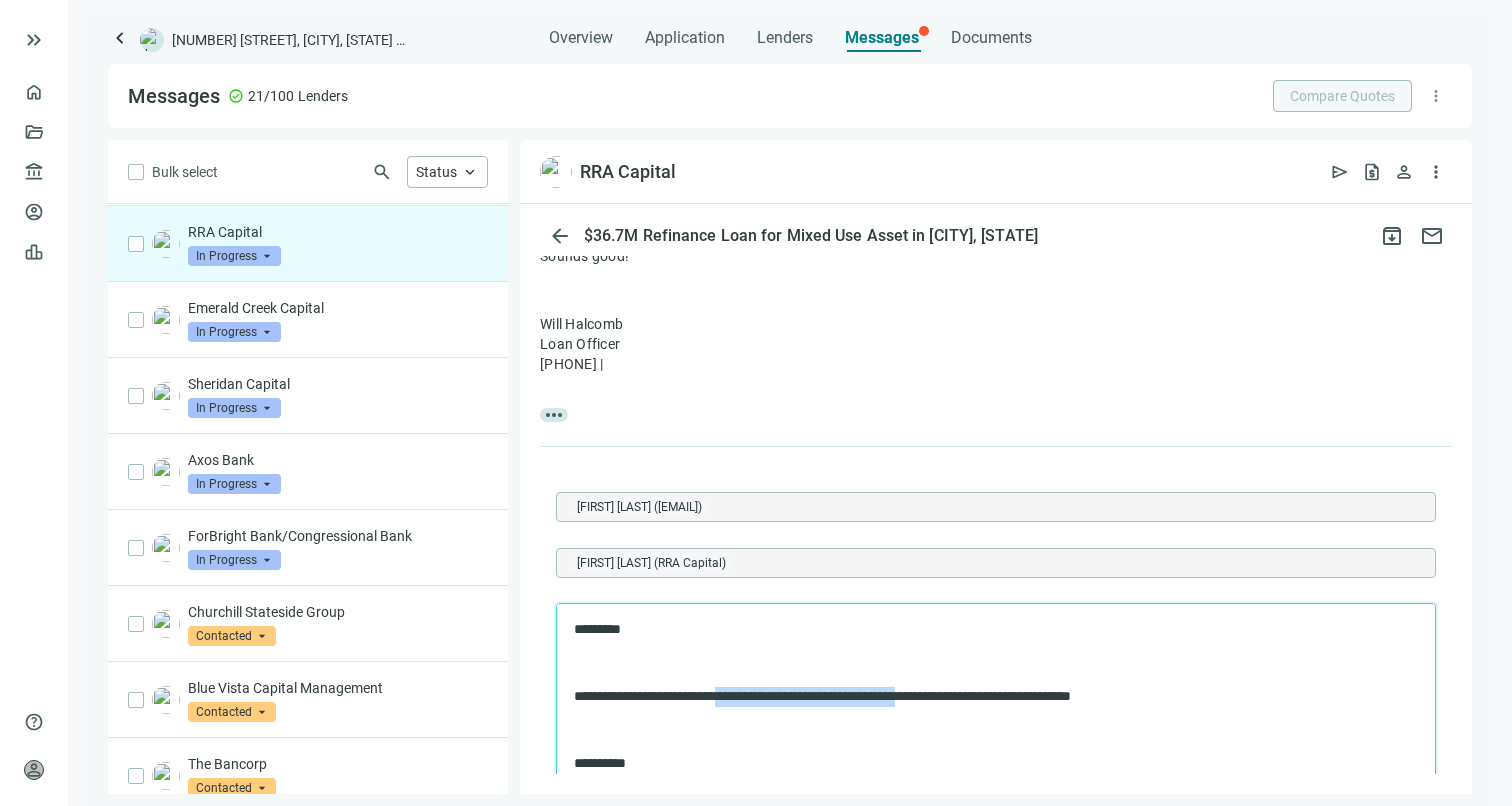 drag, startPoint x: 981, startPoint y: 696, endPoint x: 759, endPoint y: 691, distance: 222.0563 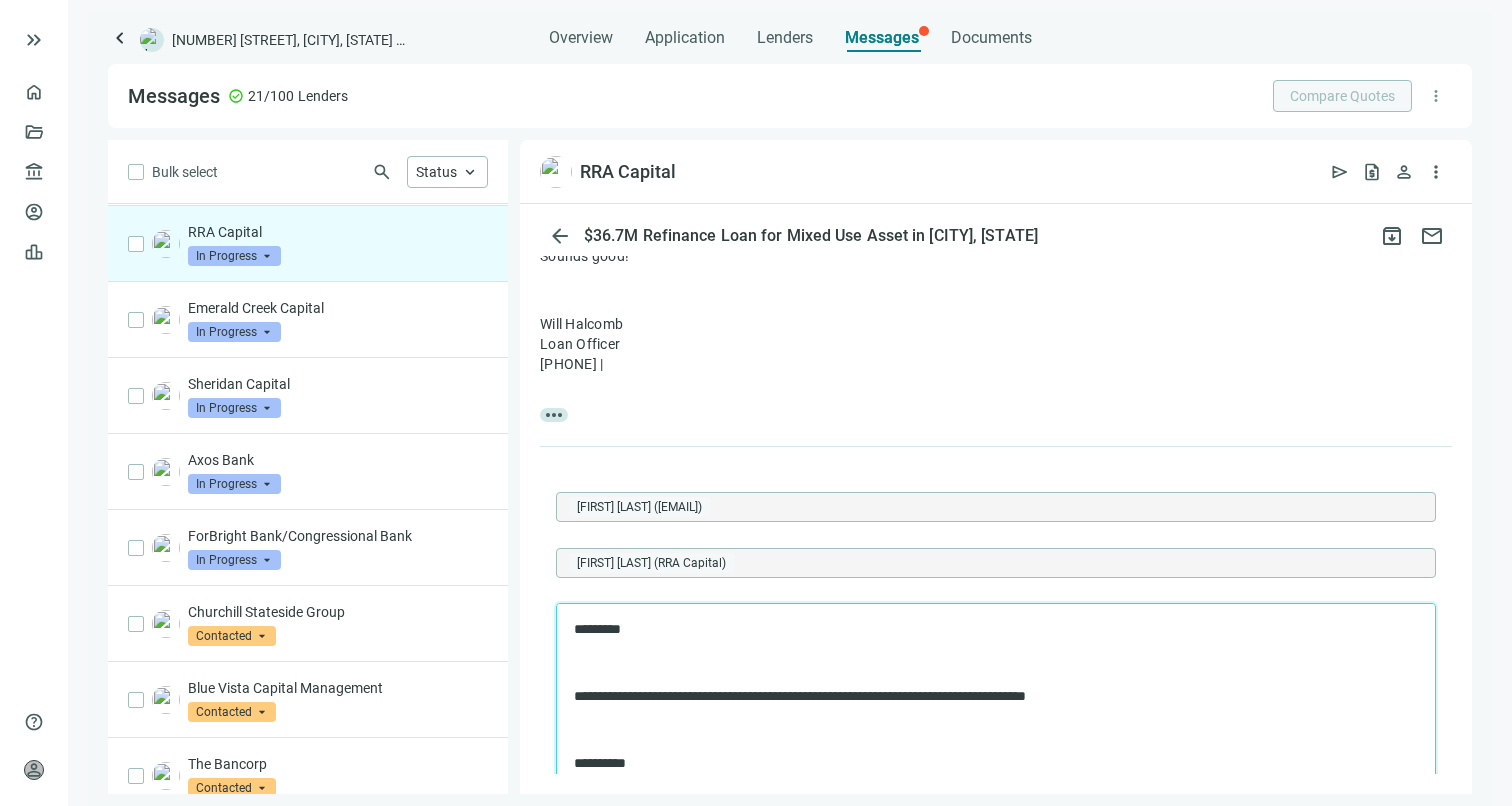 click on "**********" at bounding box center [986, 697] 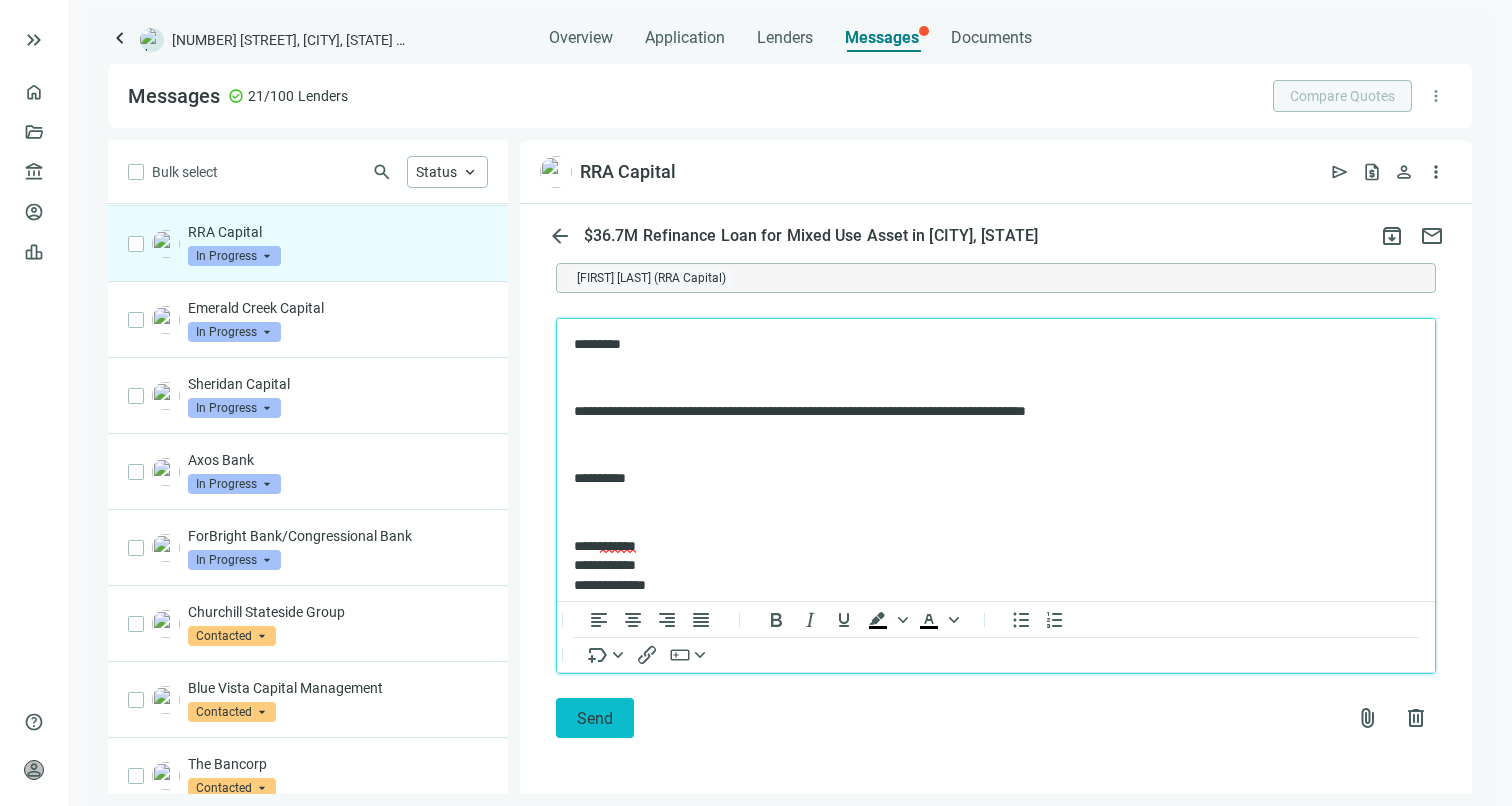 click on "Send" at bounding box center [595, 718] 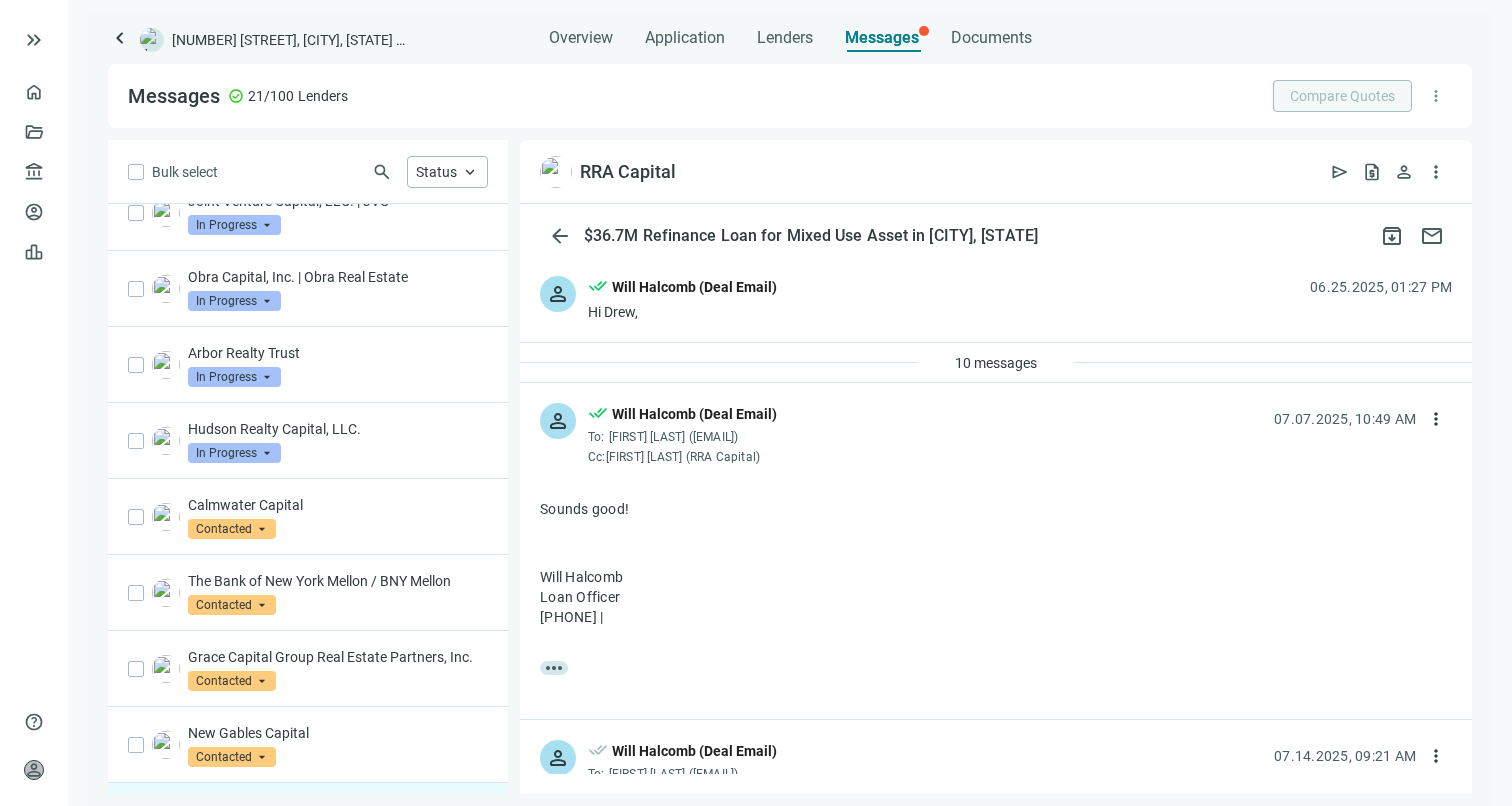 scroll, scrollTop: 318, scrollLeft: 0, axis: vertical 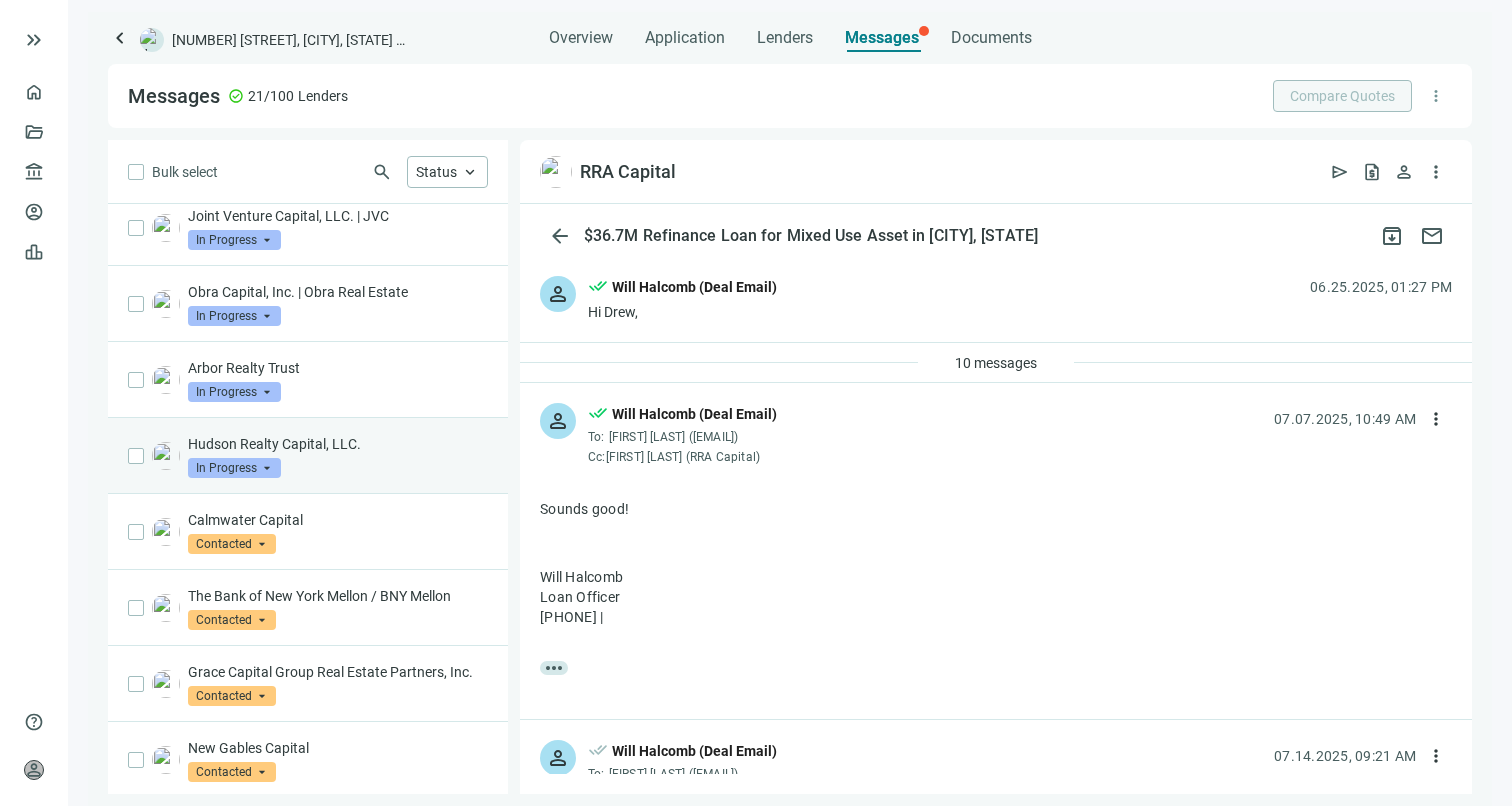click on "Hudson Realty Capital, LLC." at bounding box center (338, 444) 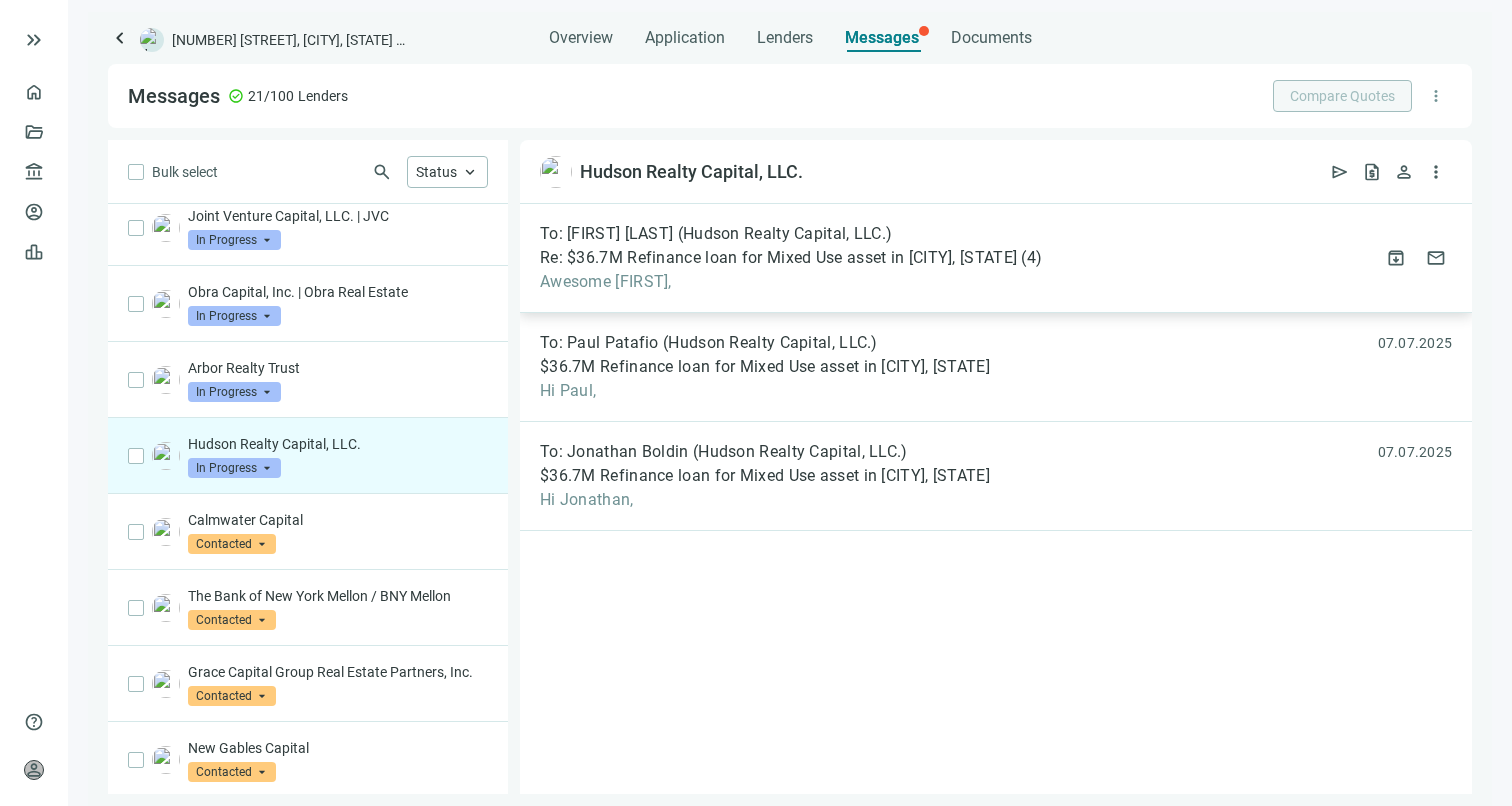 click on "Awesome [FIRST]," at bounding box center [791, 282] 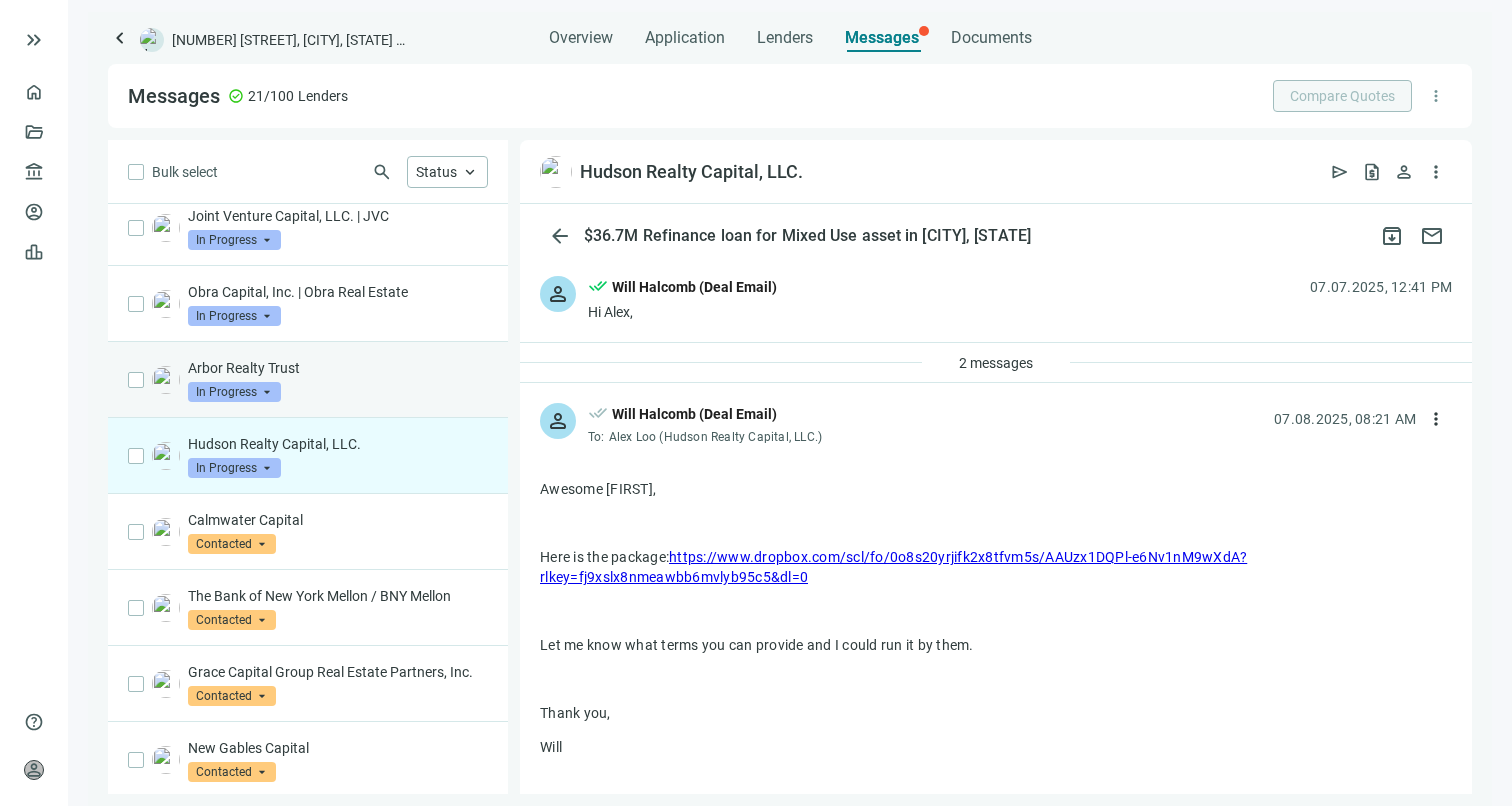 click on "Arbor Realty Trust" at bounding box center [338, 368] 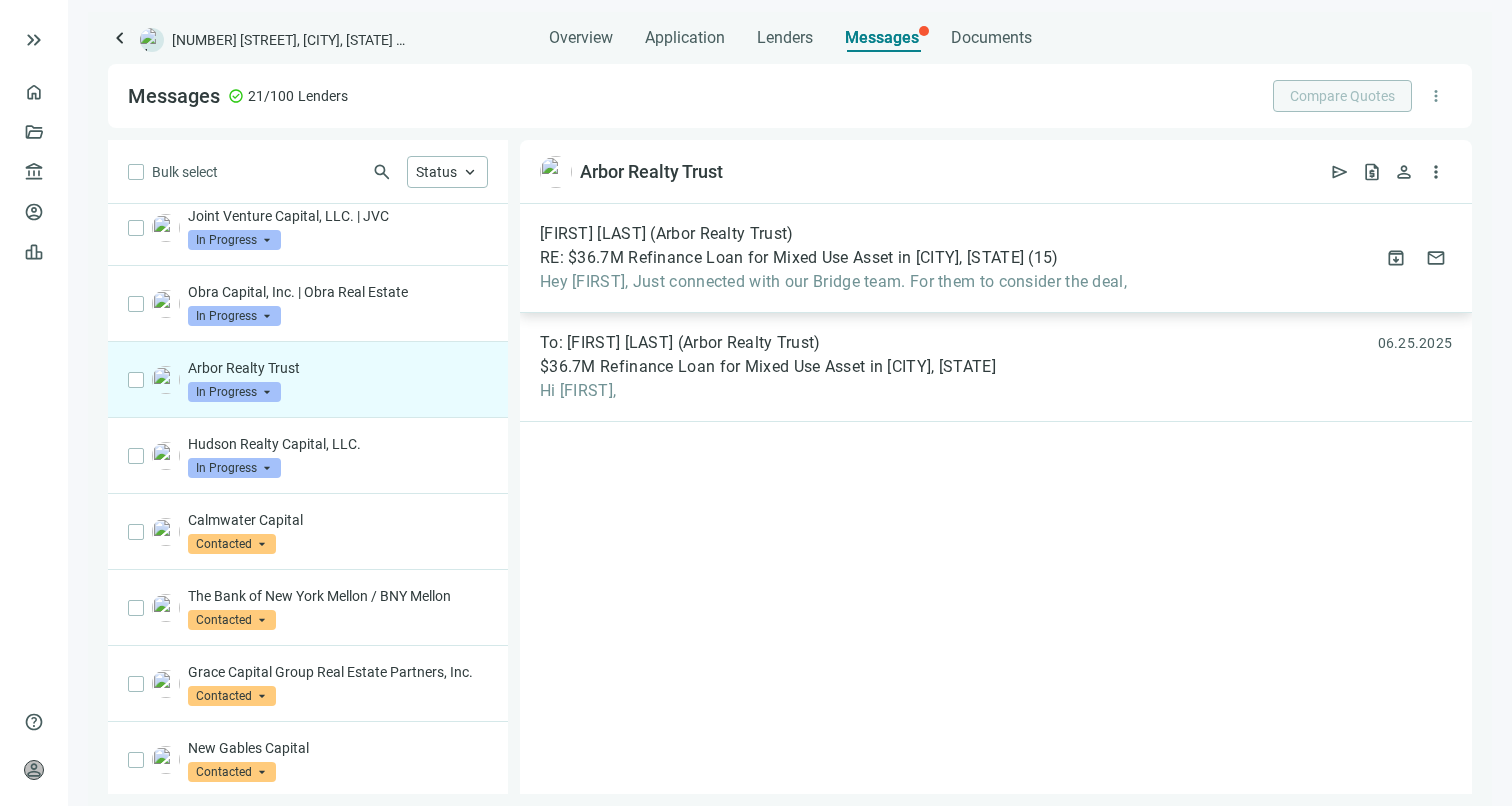 click on "[FIRST] [LAST] (Arbor Realty Trust) RE: $36.7M Refinance Loan for Mixed Use Asset in [CITY], [STATE] ( 15 ) Hey [FIRST], Just connected with our Bridge team. For them to consider the deal, attach_file [DATE] archive mail" at bounding box center [996, 258] 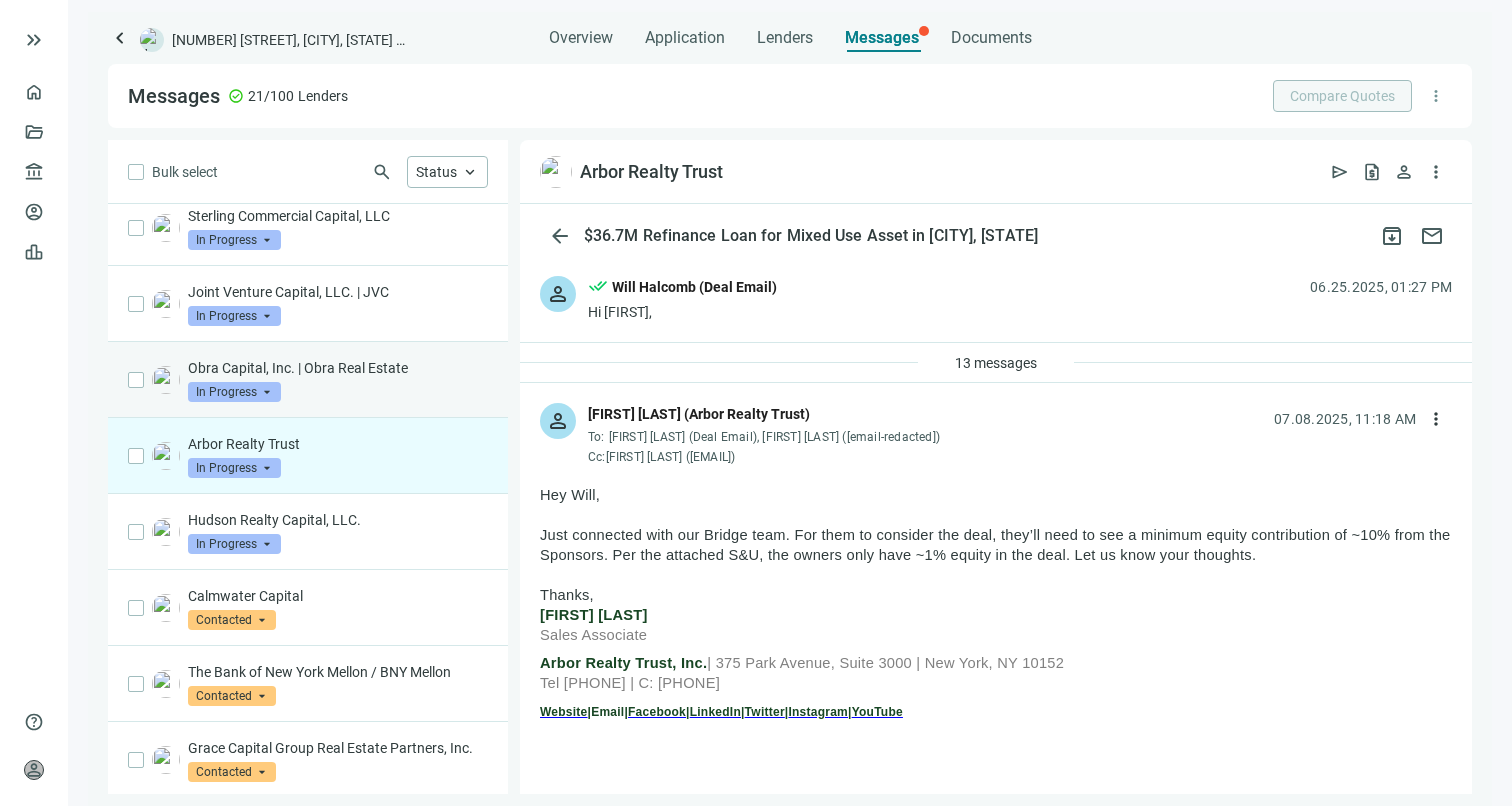 click on "Obra Capital, Inc. | Obra Real Estate" at bounding box center [338, 368] 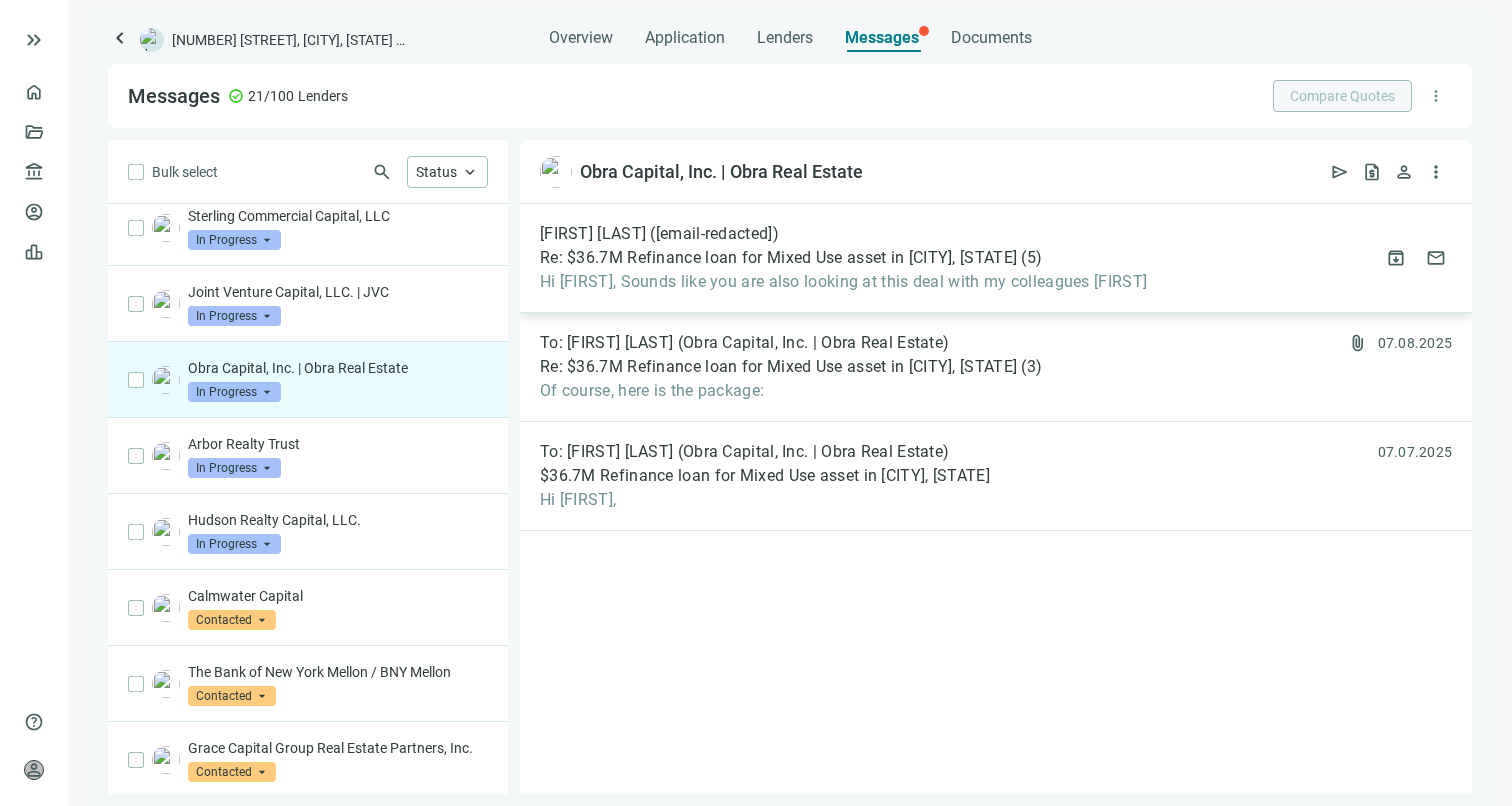 click on "Hi [FIRST], Sounds like you are also looking at this deal with my colleagues [FIRST]" at bounding box center [843, 282] 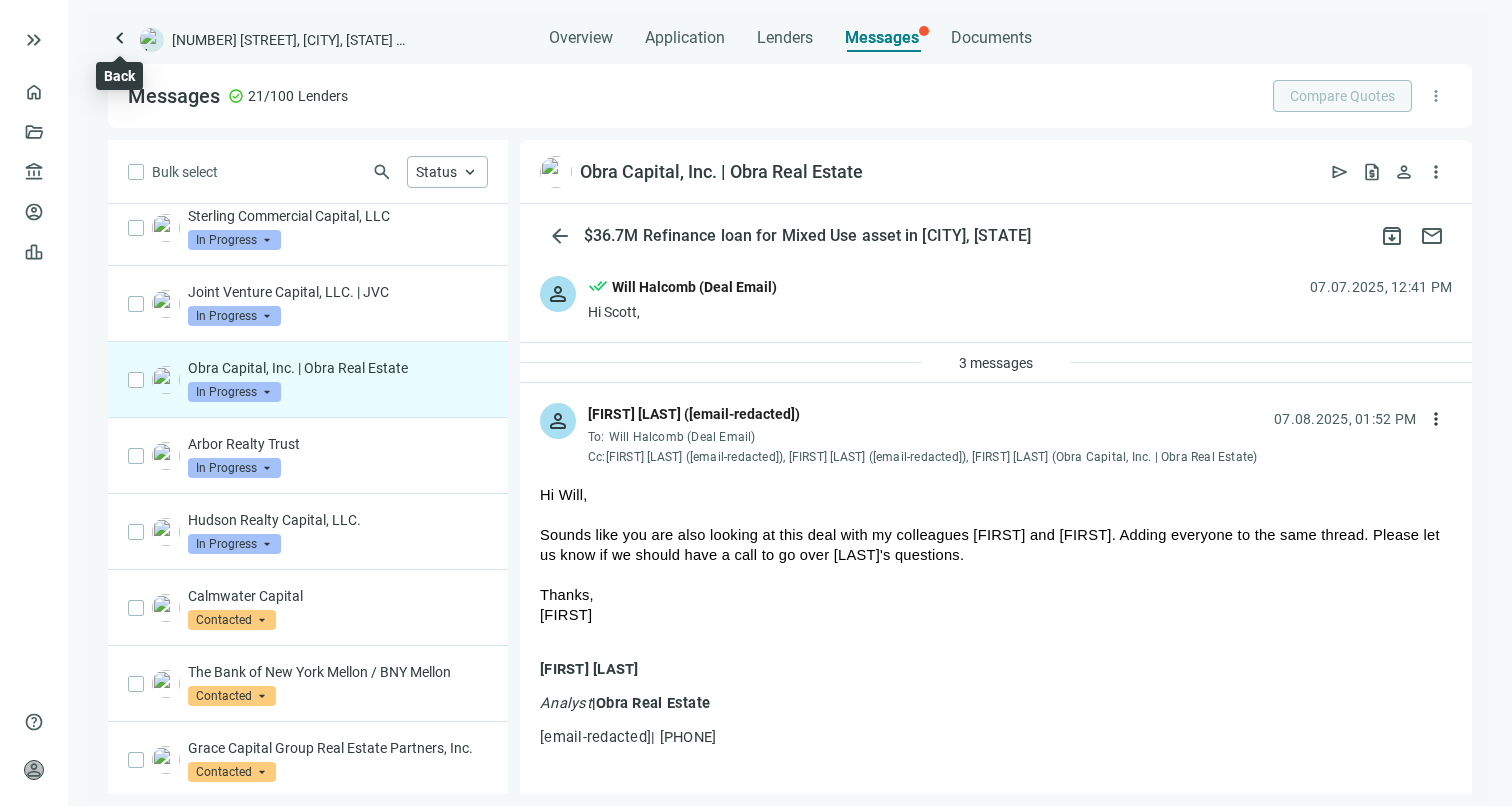 click on "keyboard_arrow_left" at bounding box center (120, 38) 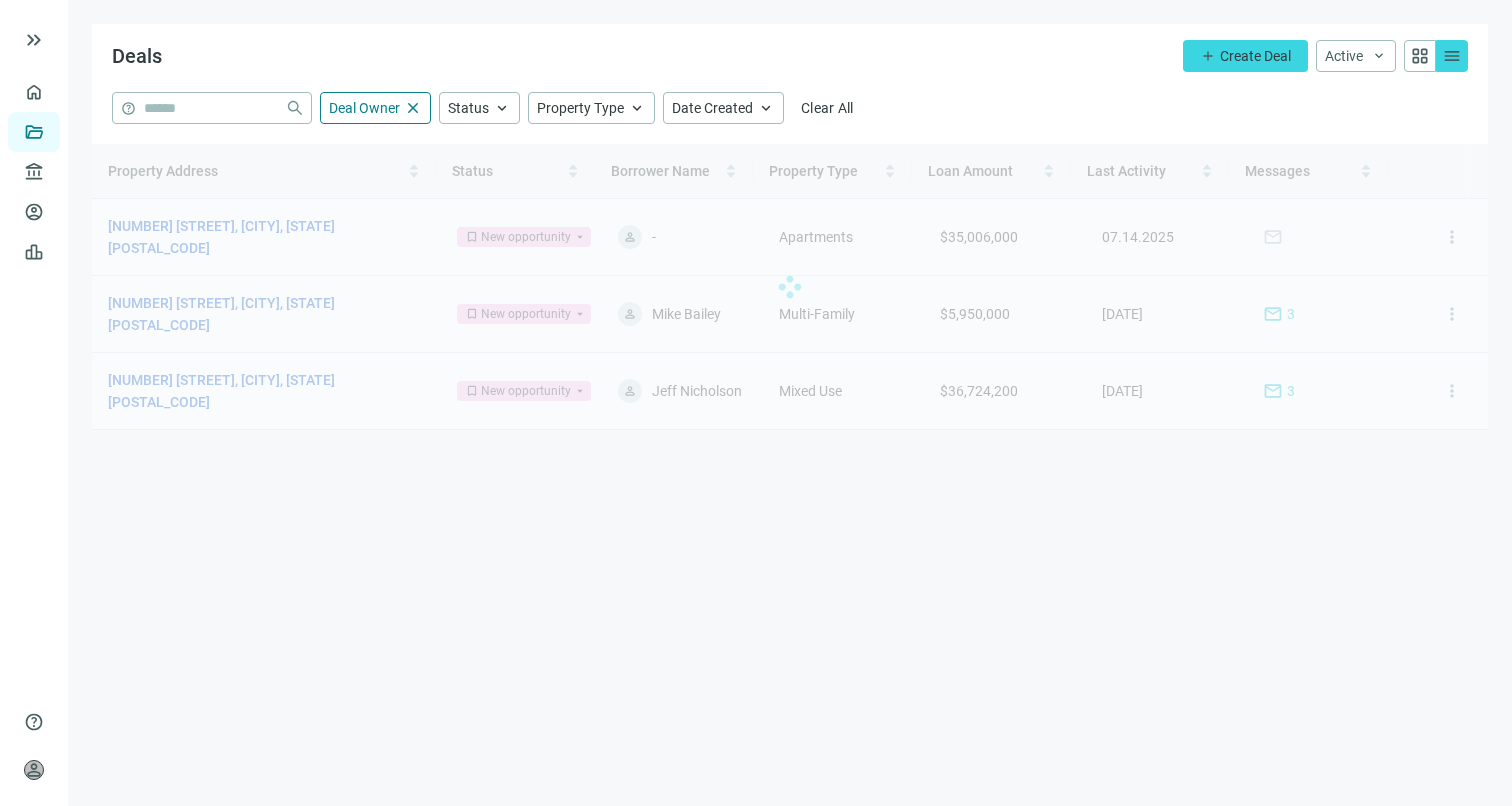 click on "Deals add Create Deal Active keyboard_arrow_down grid_view menu help close Deal Owner close Status keyboard_arrow_up Property Type keyboard_arrow_up Date Created keyboard_arrow_up Clear All Property Address Status Borrower Name Property Type Loan Amount Last Activity Messages                 [NUMBER] [STREET], [CITY], [STATE] open_in_new bookmark New opportunity arrow_drop_down person - Apartments $35,006,000 [DATE] mail more_vert [NUMBER] [STREET], [CITY], [STATE] open_in_new bookmark New opportunity arrow_drop_down person [FIRST] [LAST] Multi-Family $5,950,000 [DATE] mail 3 more_vert [NUMBER] [STREET], [CITY], [STATE] open_in_new bookmark New opportunity arrow_drop_down person [FIRST] [LAST] Mixed Use $36,724,200 [DATE] mail 3 more_vert" at bounding box center (790, 403) 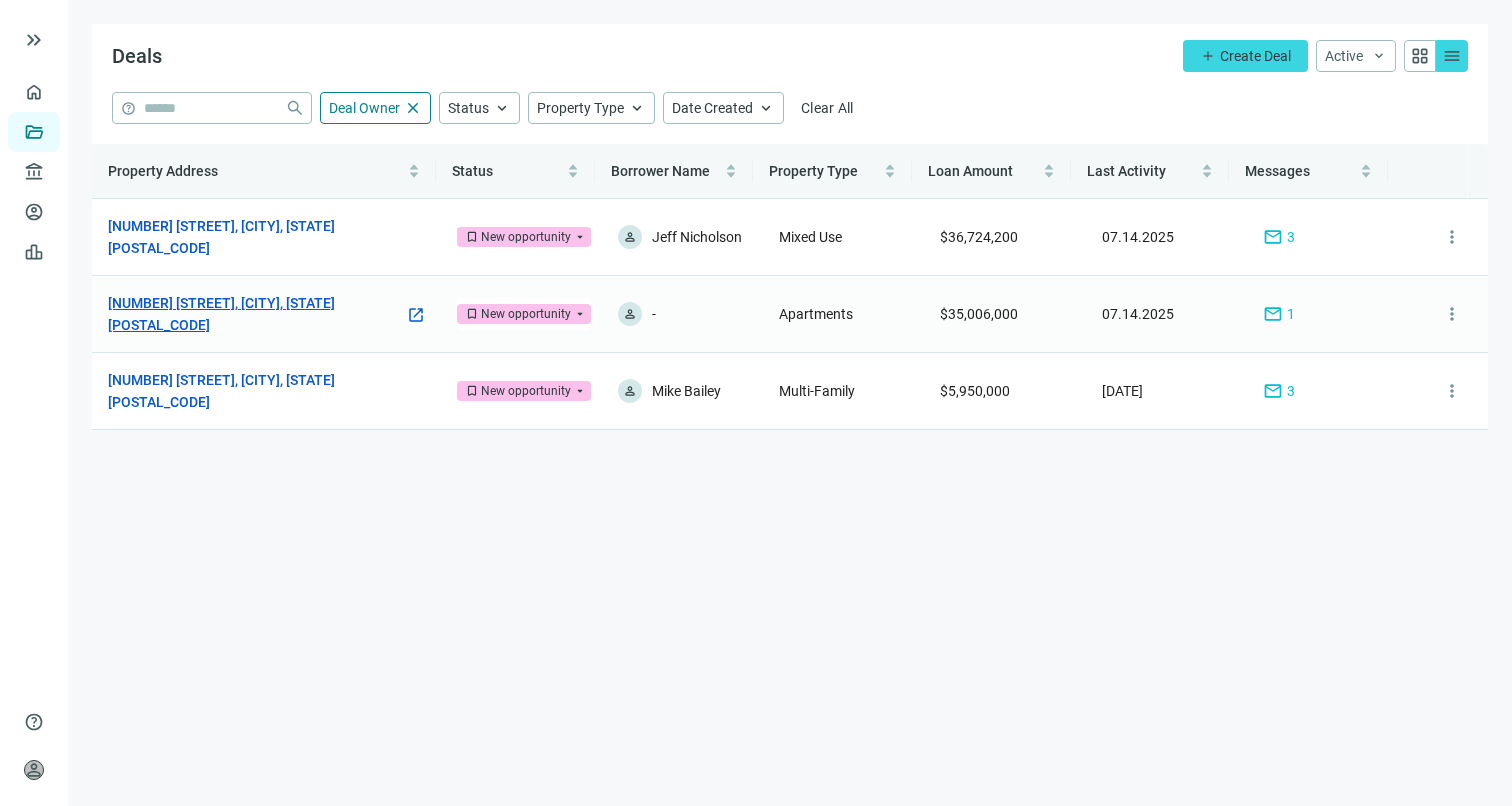 click on "[NUMBER] [STREET], [CITY], [STATE] [POSTAL_CODE]" at bounding box center (256, 314) 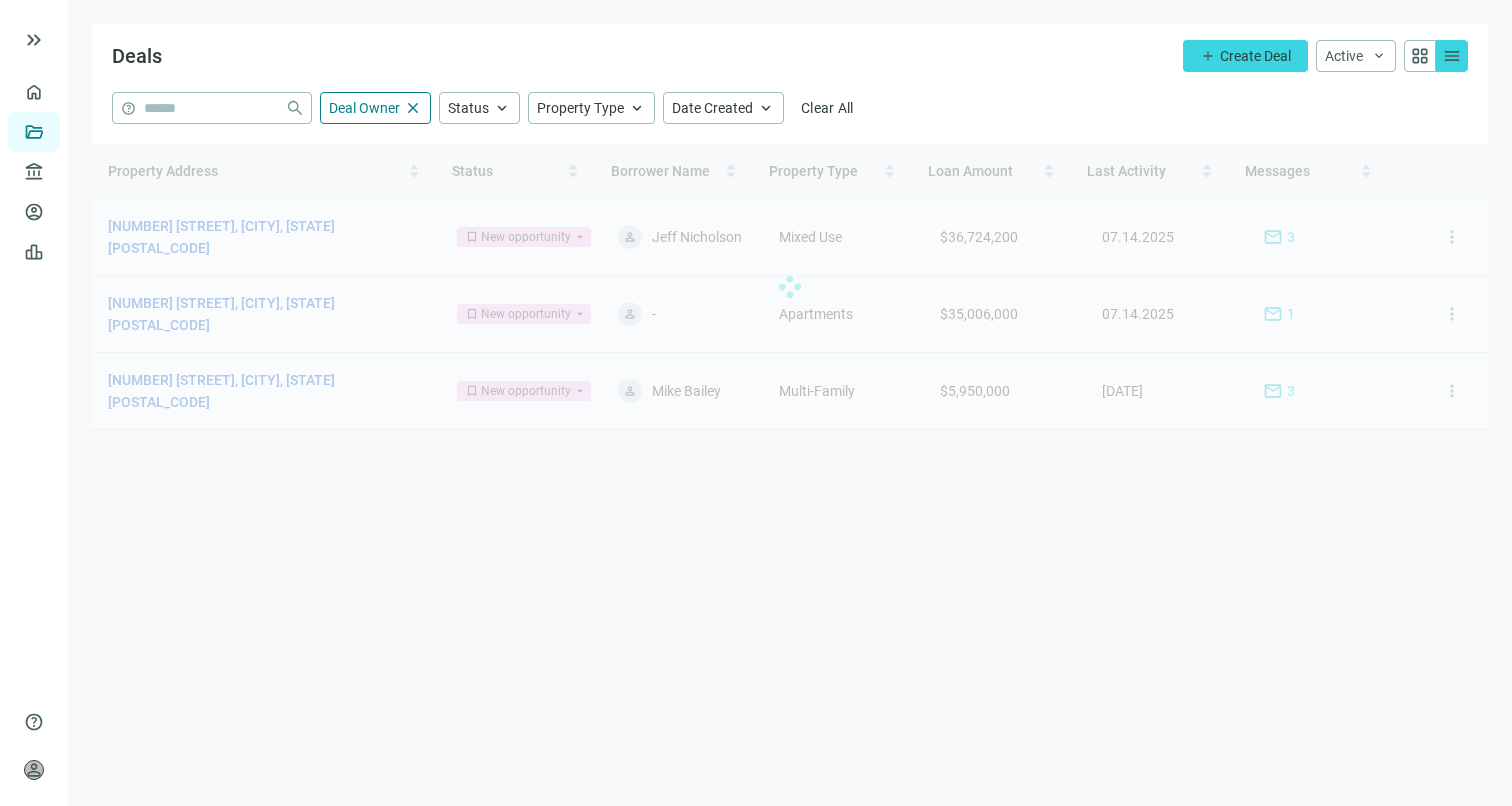 click at bounding box center [790, 287] 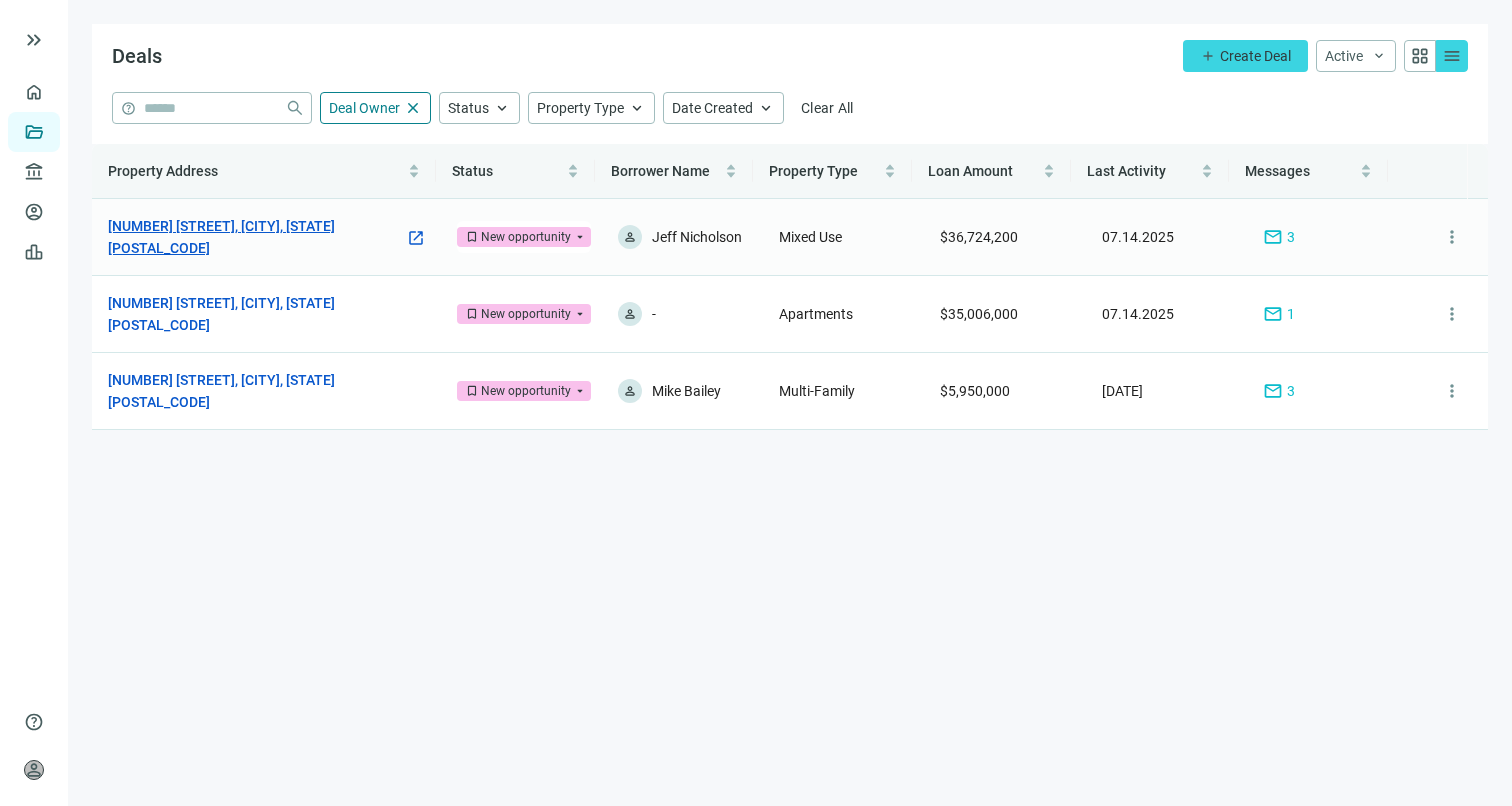 click on "[NUMBER] [STREET], [CITY], [STATE] [POSTAL_CODE]" at bounding box center (256, 237) 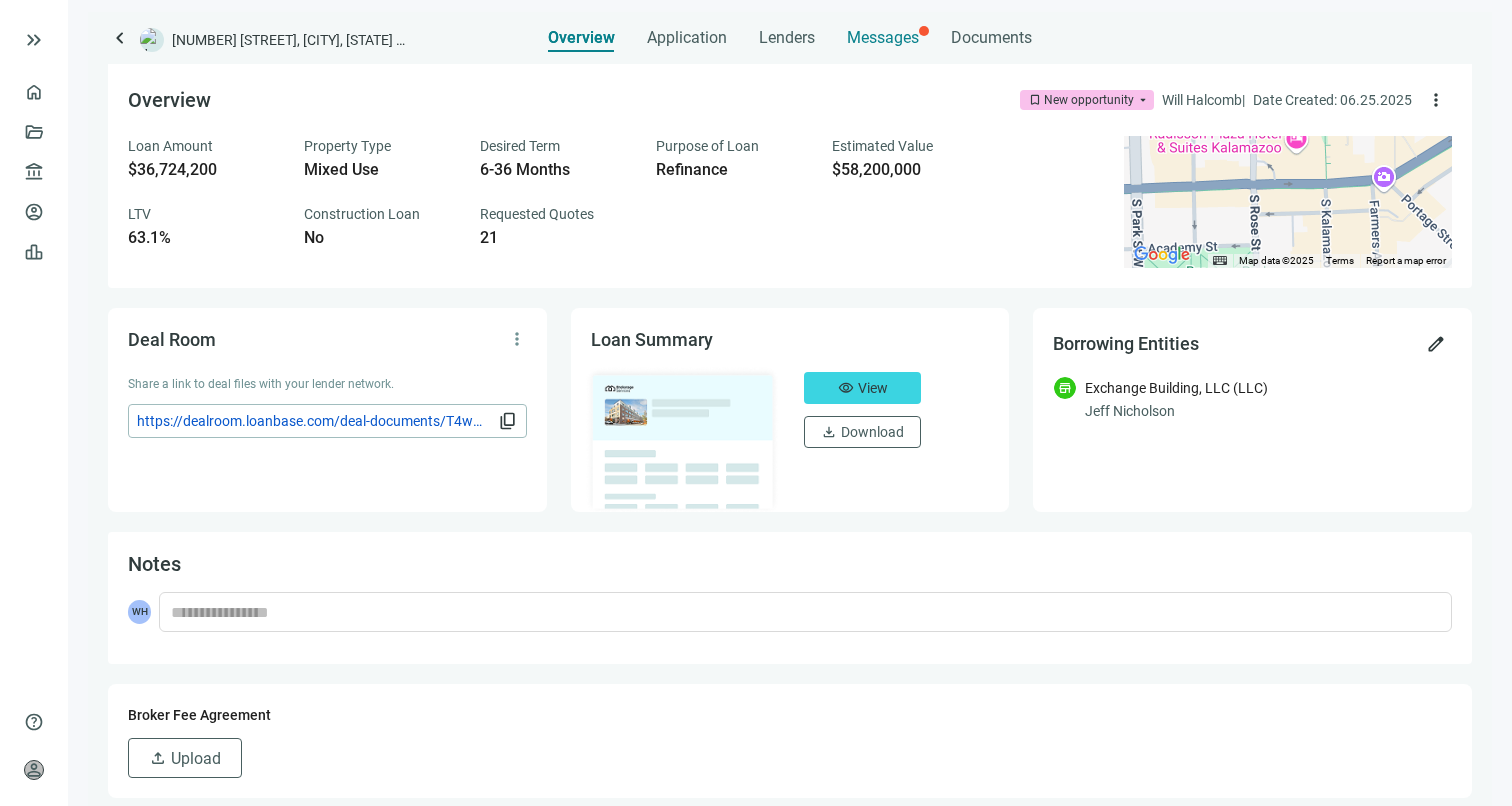 click on "Messages" at bounding box center (883, 37) 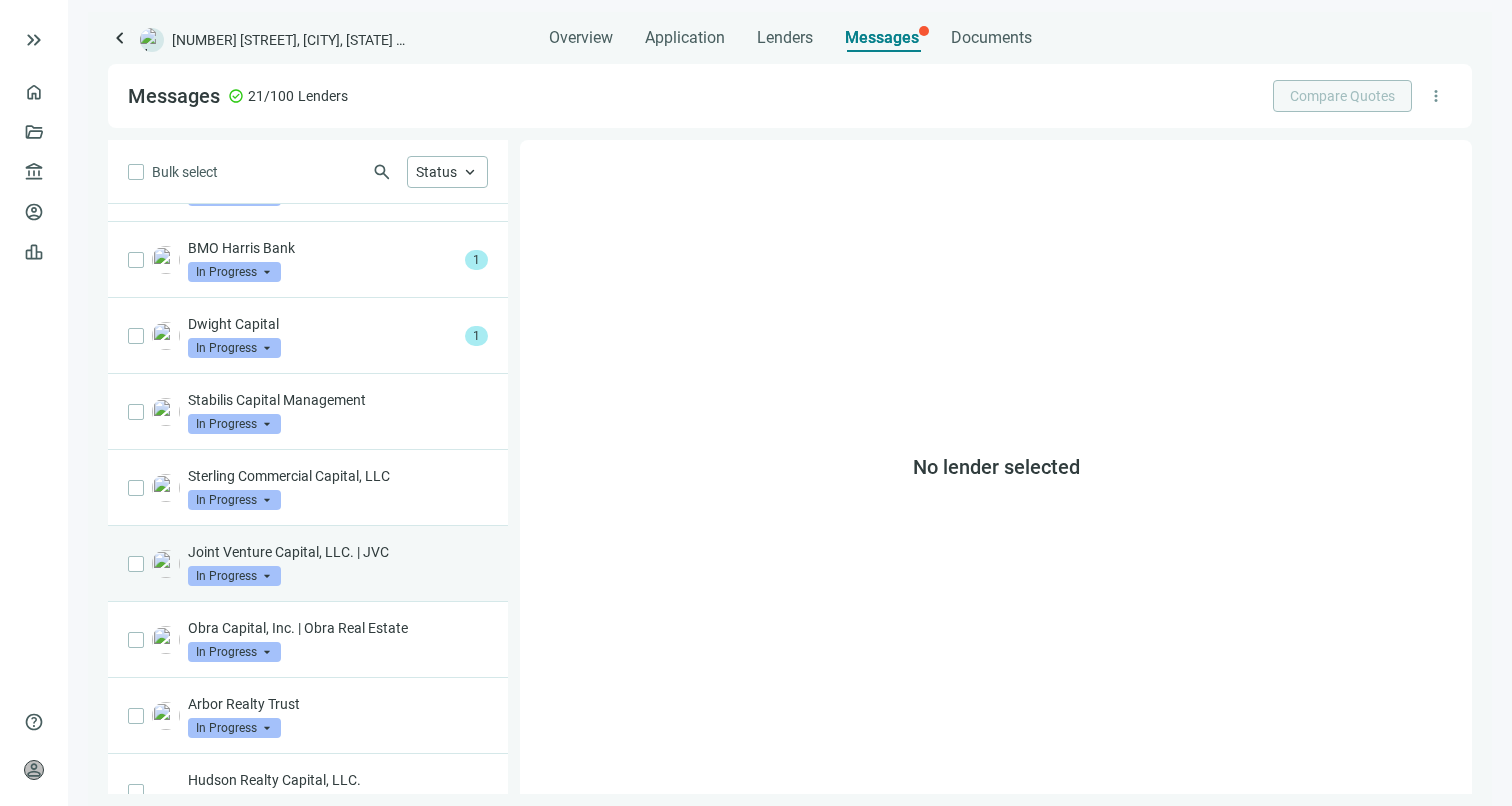 scroll, scrollTop: 60, scrollLeft: 0, axis: vertical 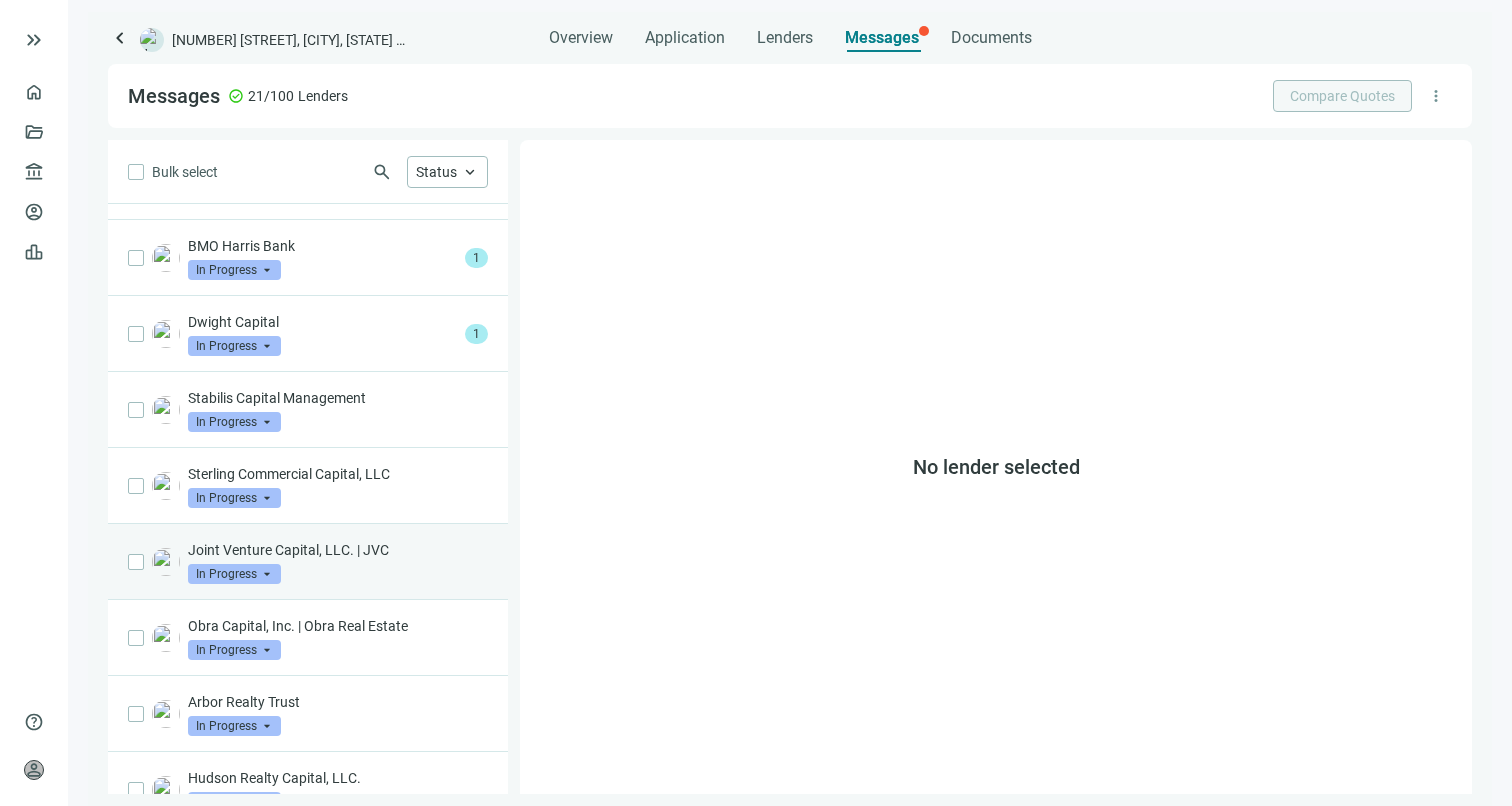 click on "Obra Capital, Inc. | Obra Real Estate" at bounding box center (338, 626) 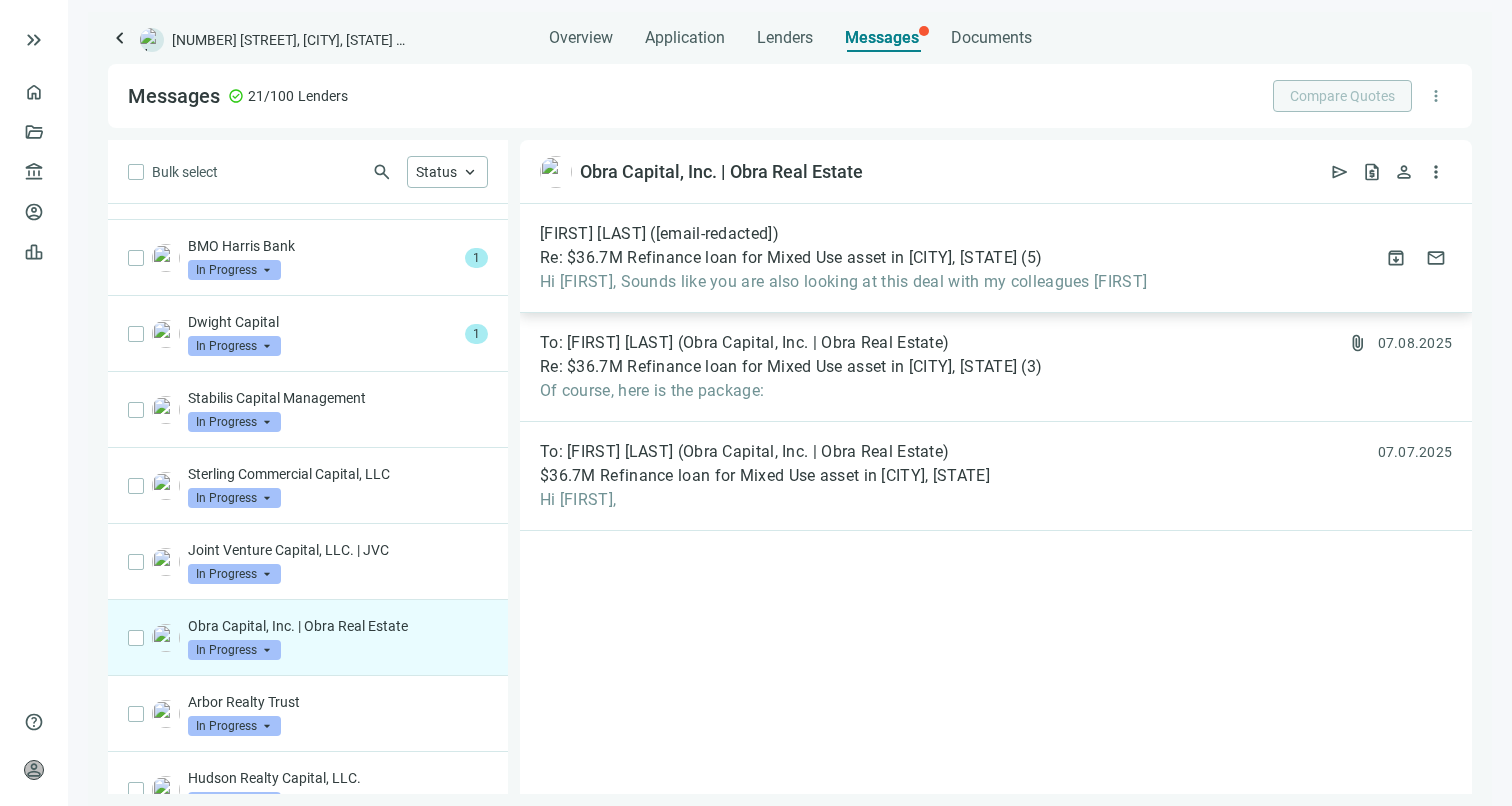 click on "Hi [FIRST], Sounds like you are also looking at this deal with my colleagues [FIRST]" at bounding box center [843, 282] 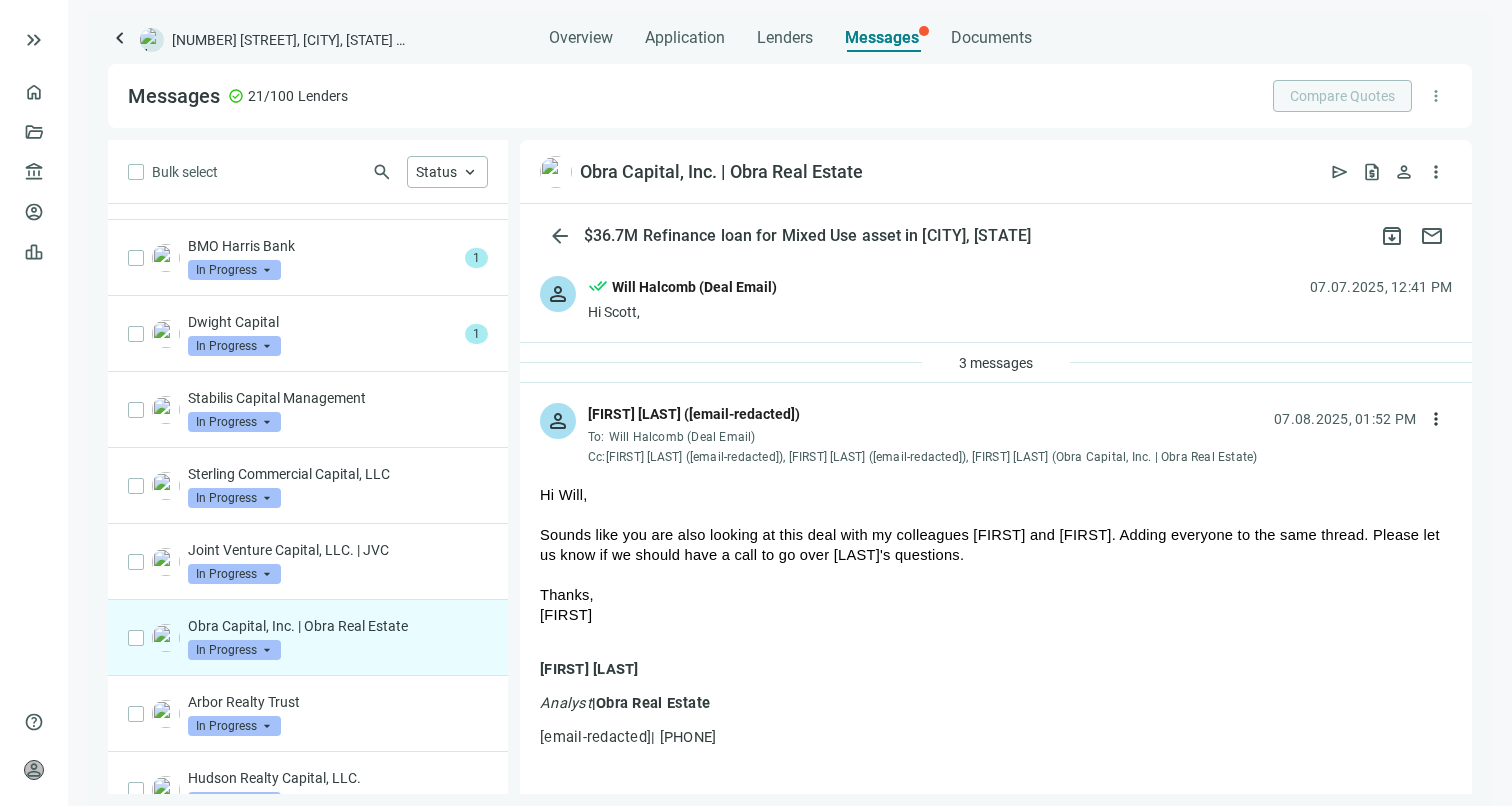 click on "more_horiz reply Reply reply_all Reply all forward Forward" at bounding box center [996, 751] 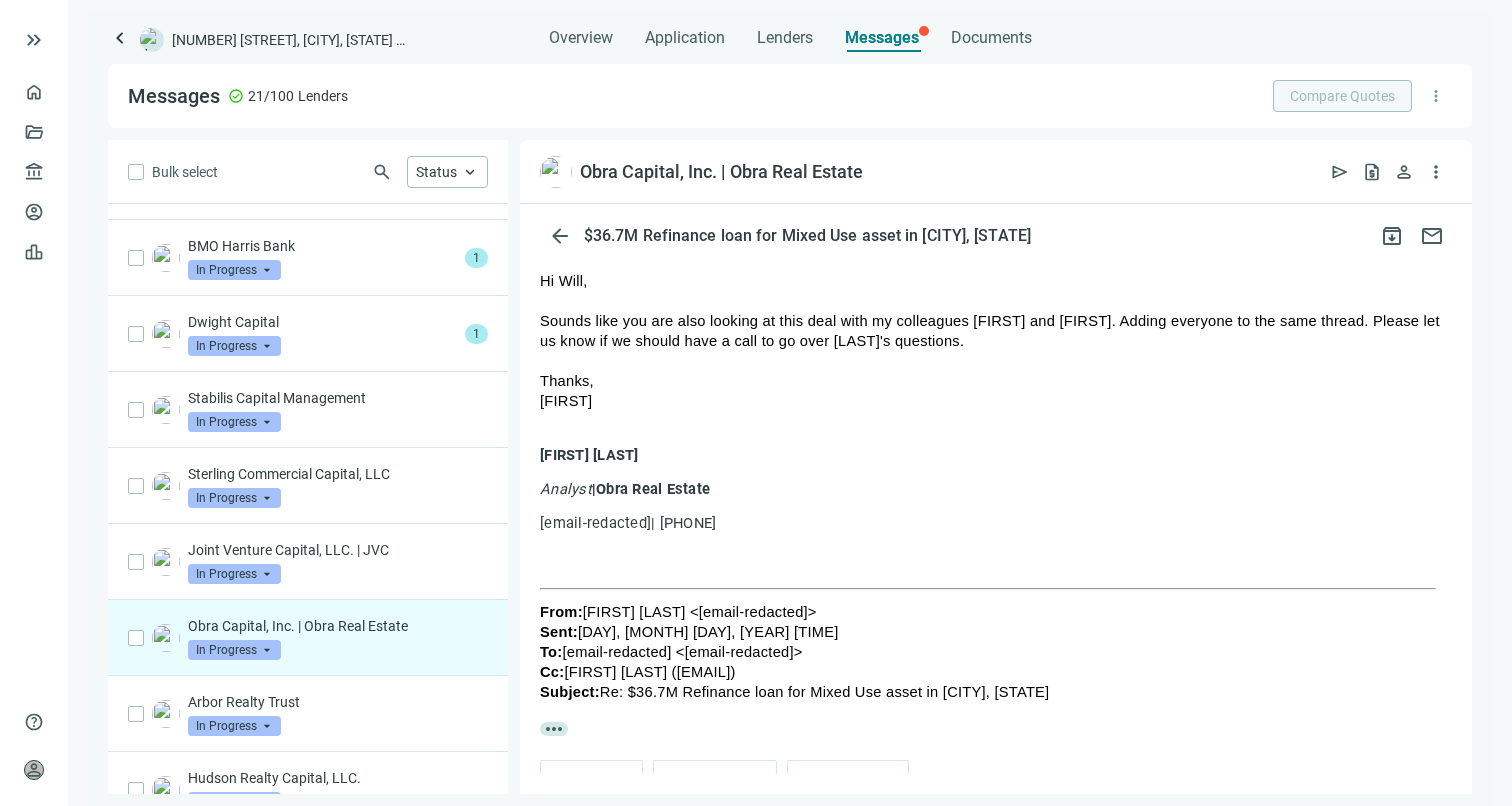 scroll, scrollTop: 216, scrollLeft: 0, axis: vertical 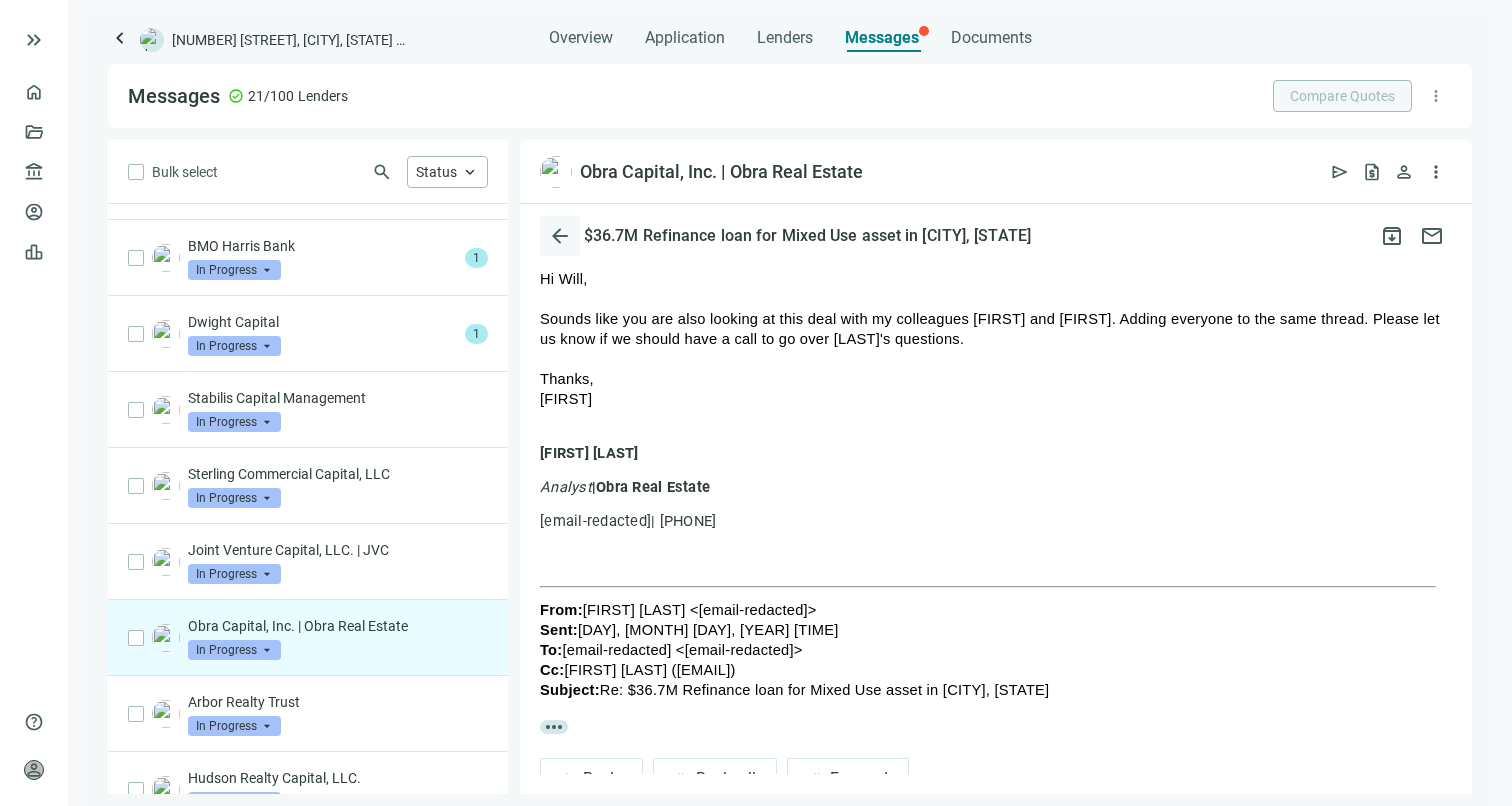 click on "arrow_back" at bounding box center [560, 236] 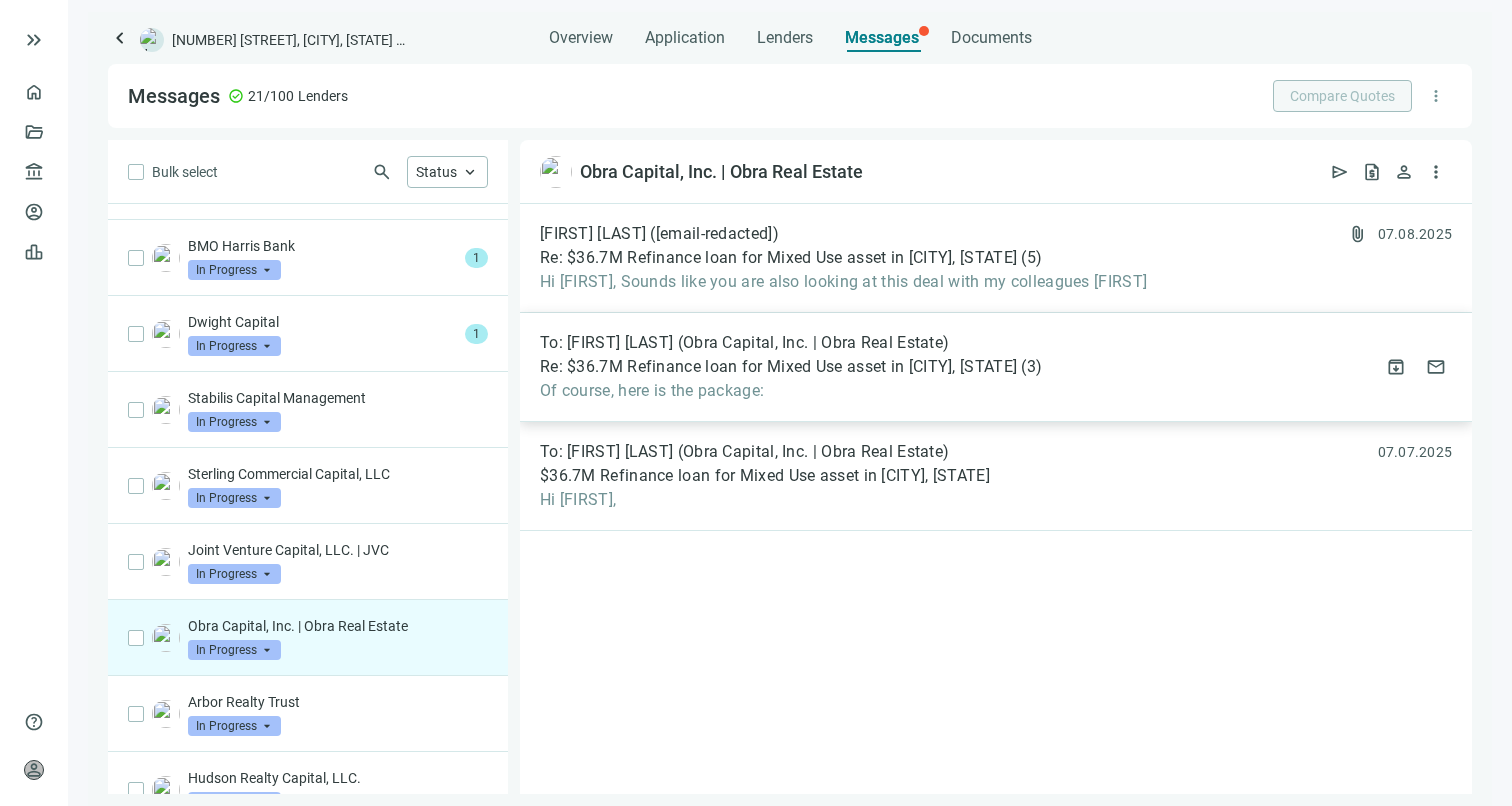click on "Re: $36.7M Refinance loan for Mixed Use asset in [CITY], [STATE]" at bounding box center [778, 367] 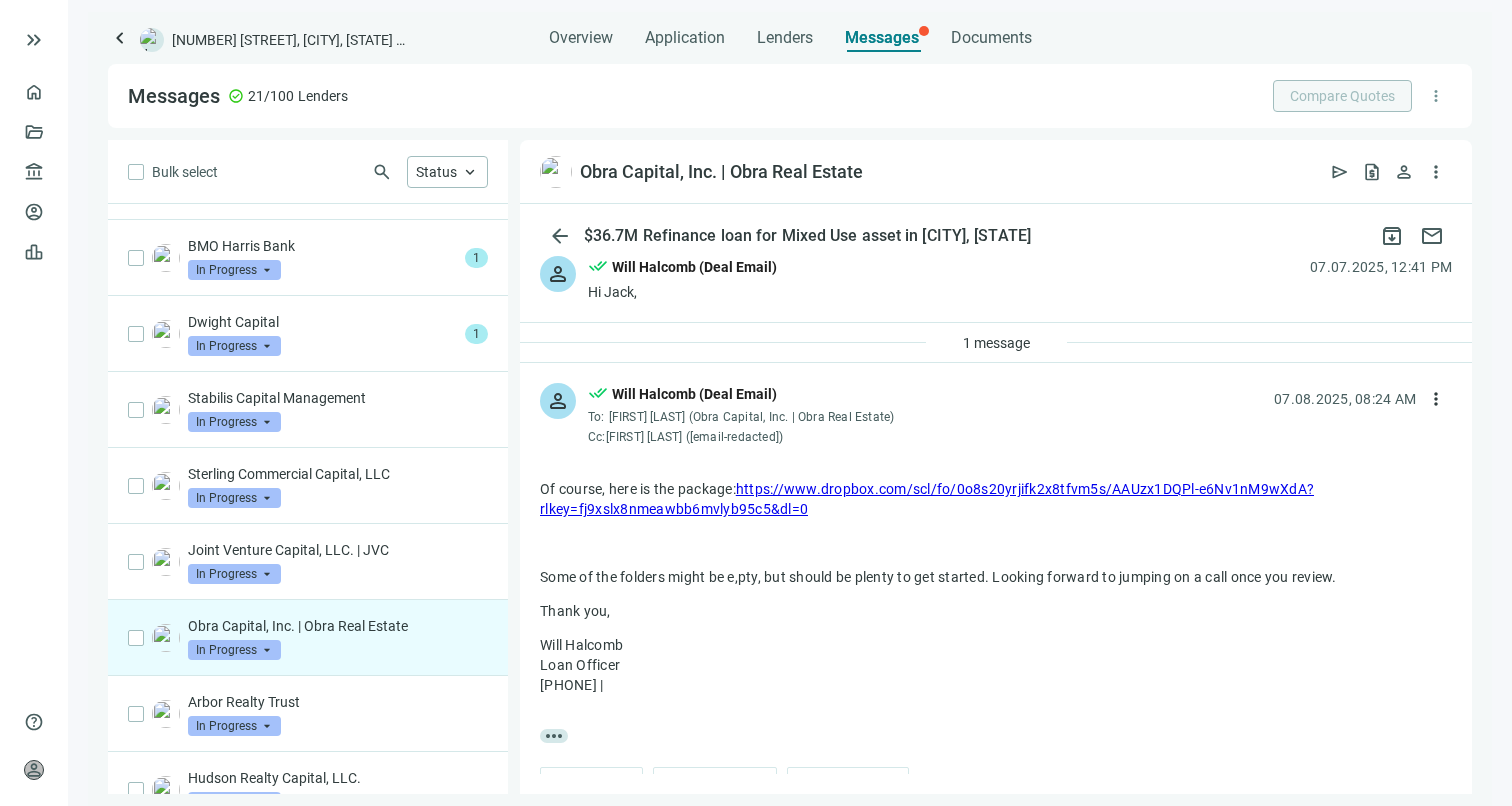 scroll, scrollTop: 26, scrollLeft: 0, axis: vertical 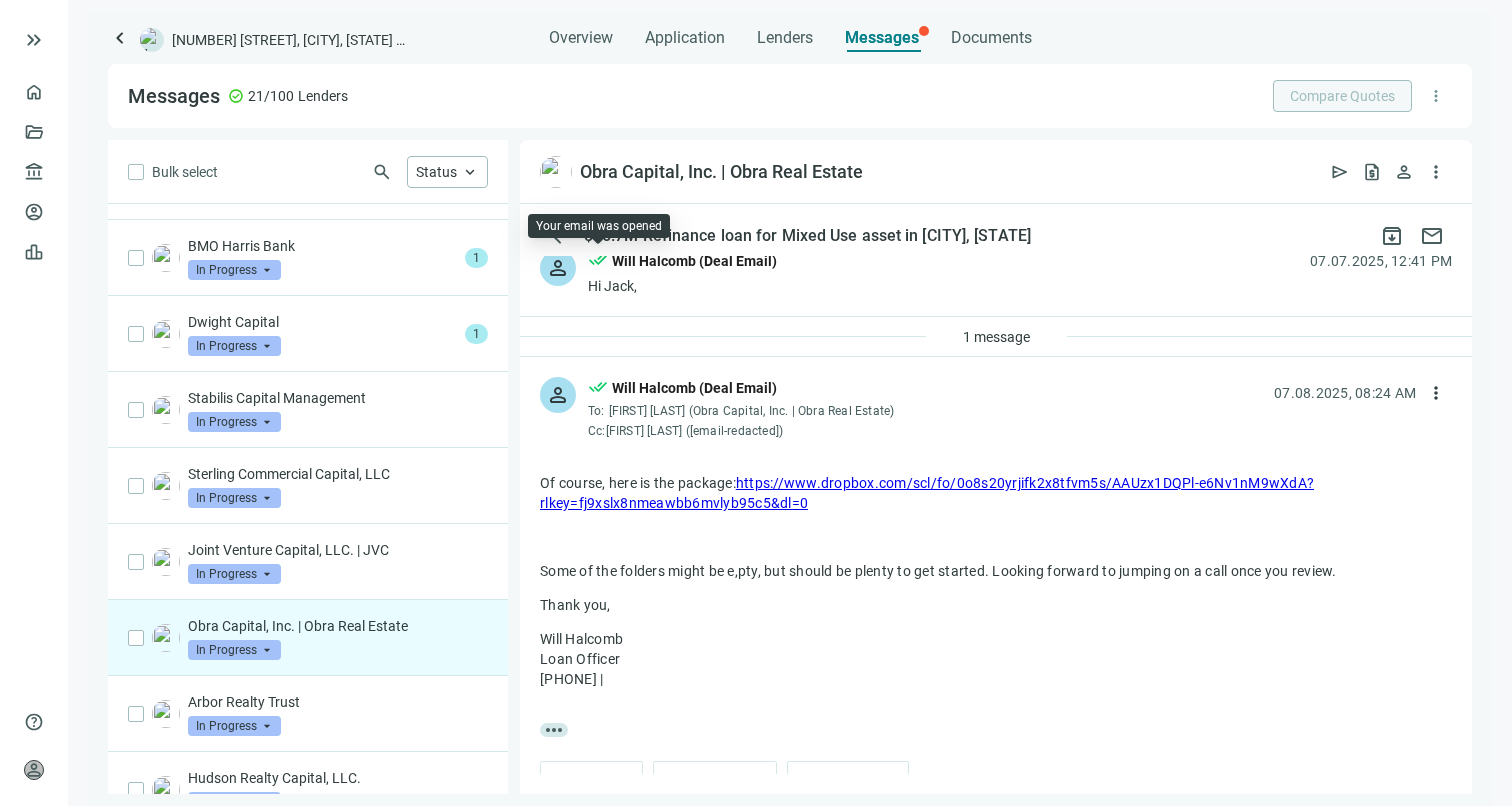 click on "Your email was opened" at bounding box center [599, 226] 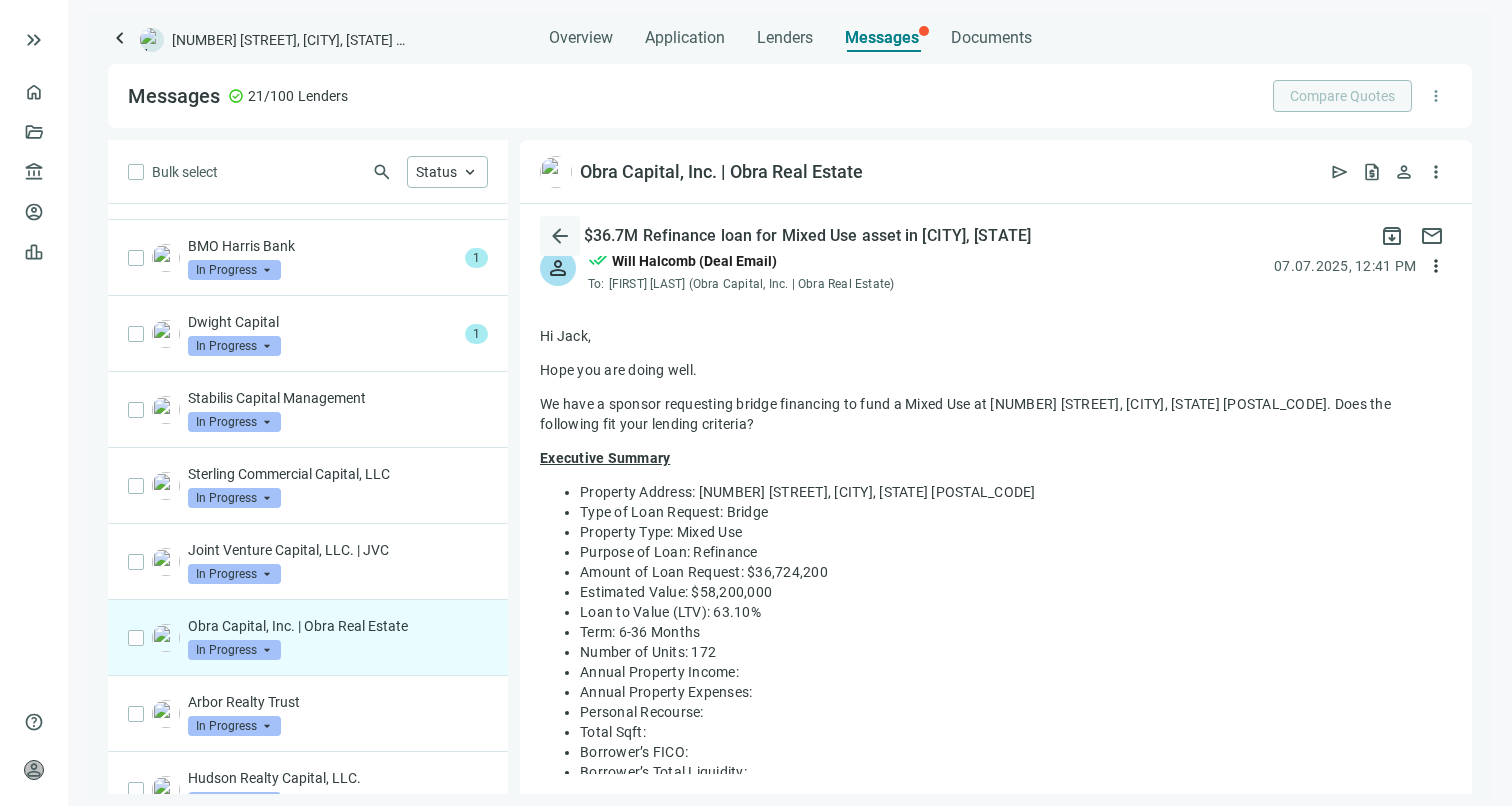 click on "arrow_back" at bounding box center [560, 236] 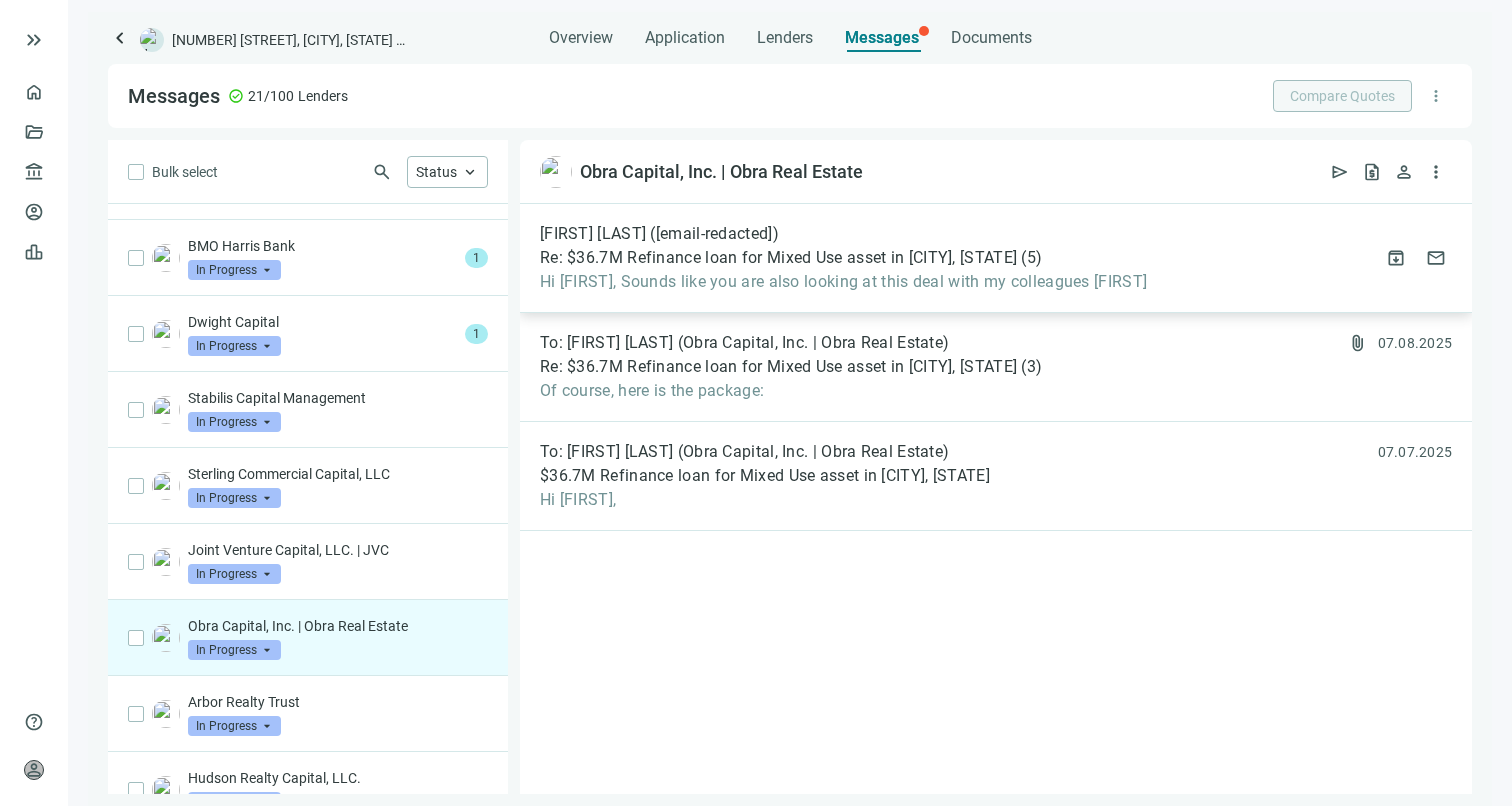 click on "Re: $36.7M Refinance loan for Mixed Use asset in [CITY], [STATE]" at bounding box center (778, 258) 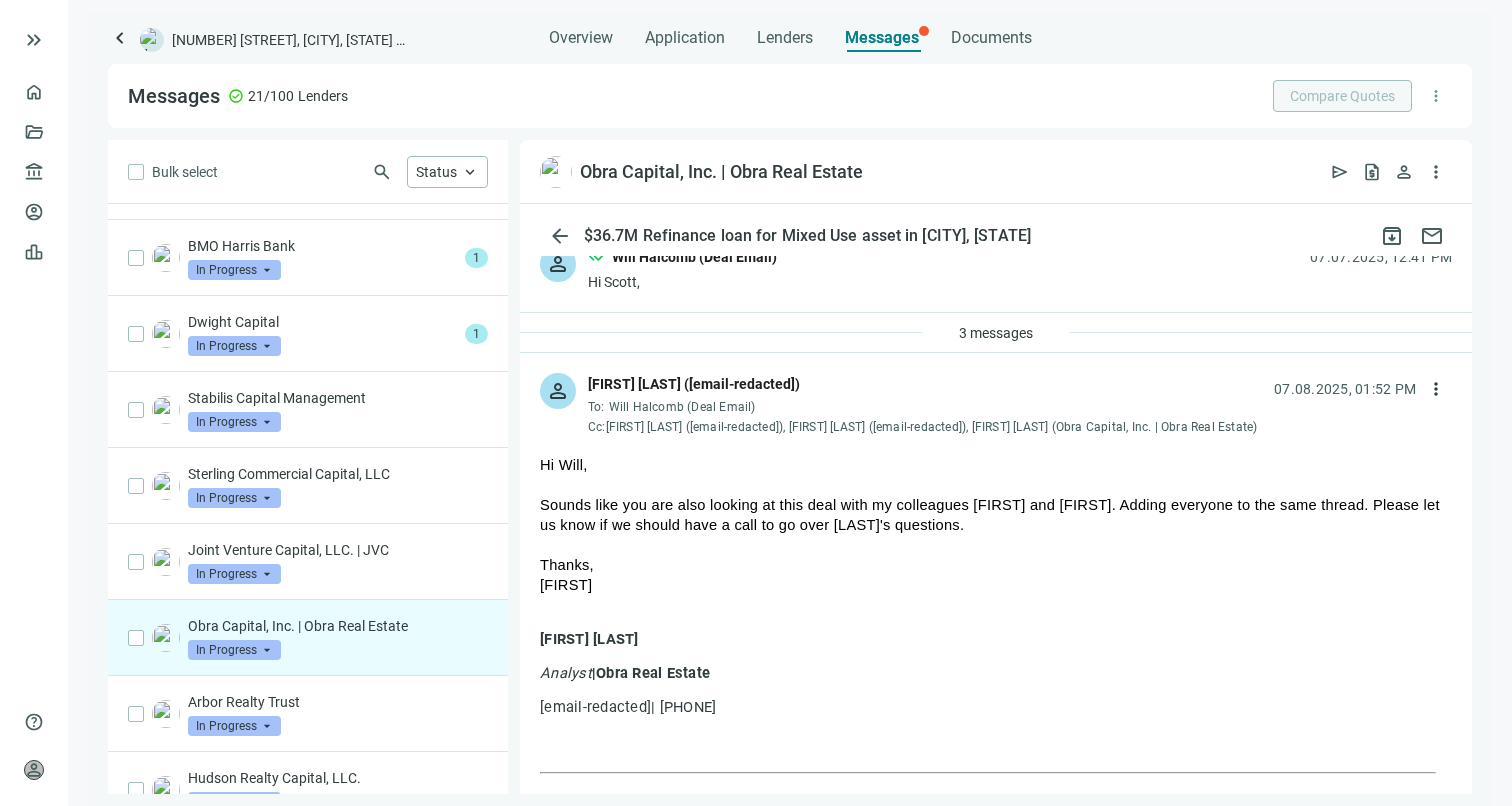 scroll, scrollTop: 18, scrollLeft: 0, axis: vertical 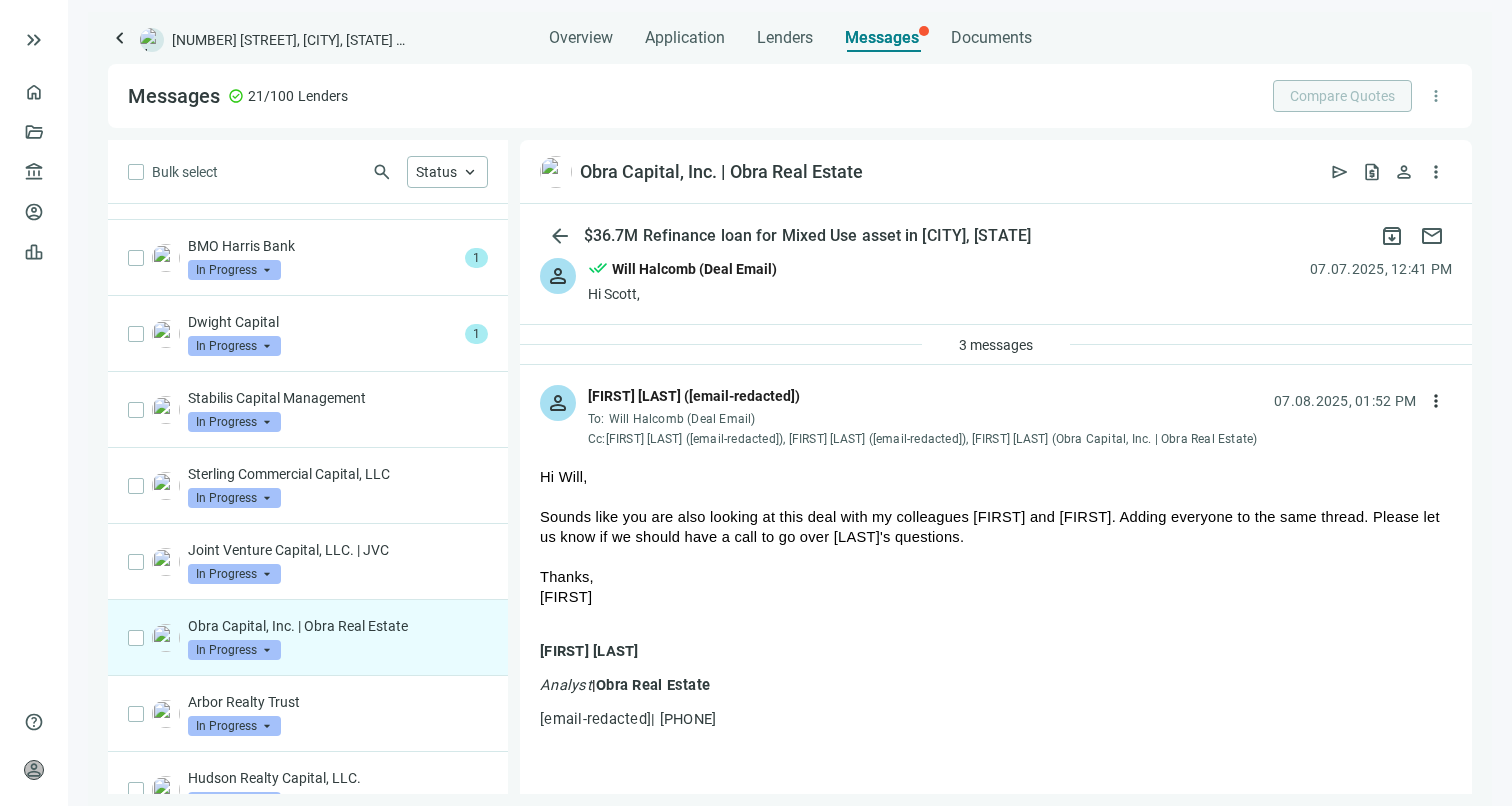 click on "person [FIRST] [LAST] ([EMAIL]) To:  [FIRST] [LAST] ([EMAIL]) Cc:  [FIRST] [LAST] ([EMAIL]), [FIRST] [LAST] ([EMAIL]), [FIRST] [LAST] ([COMPANY]) [NUMBER].[NUMBER].[YEAR], [TIME] more_vert" at bounding box center (996, 408) 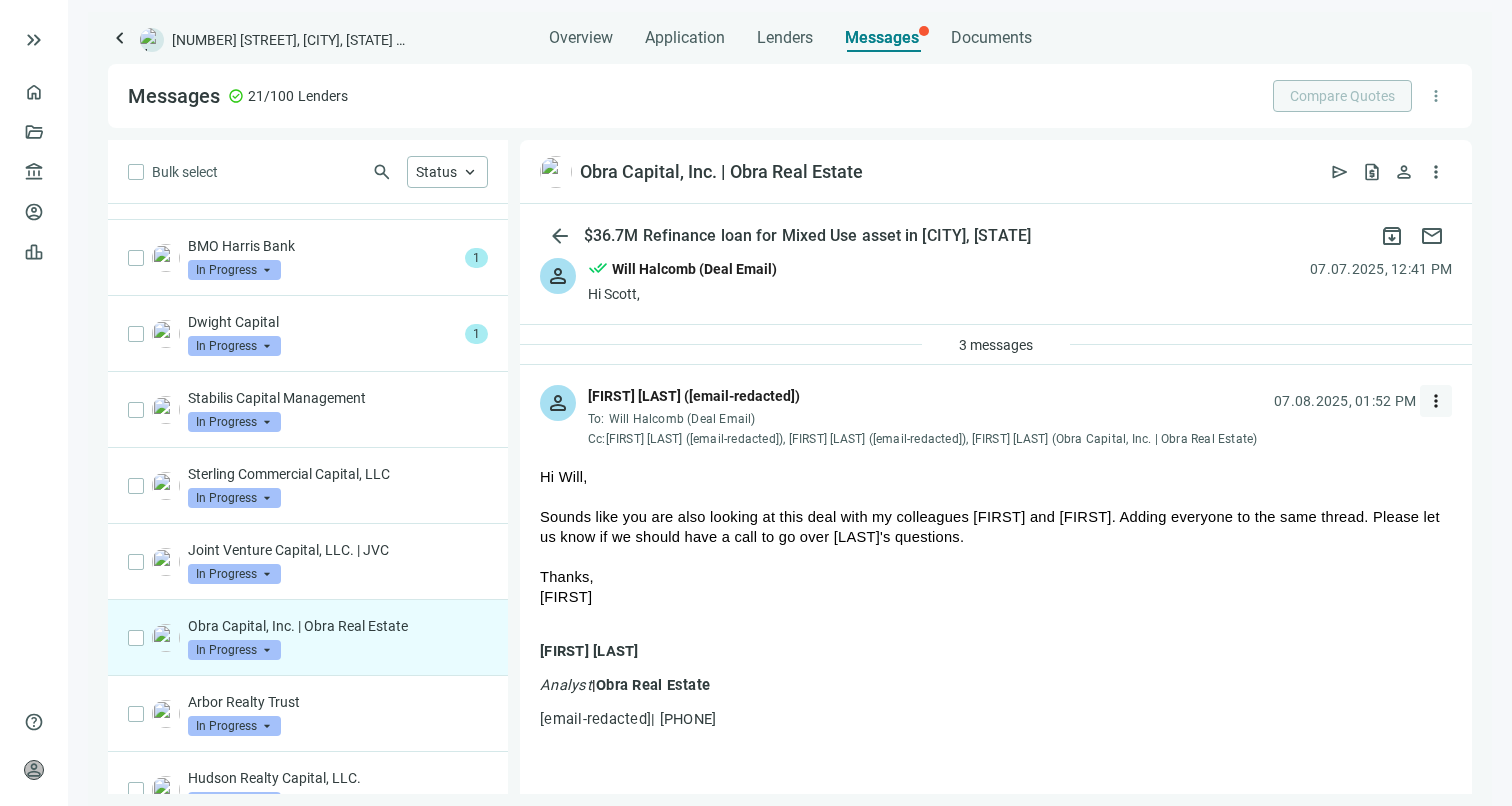 click on "more_vert" at bounding box center (1436, 401) 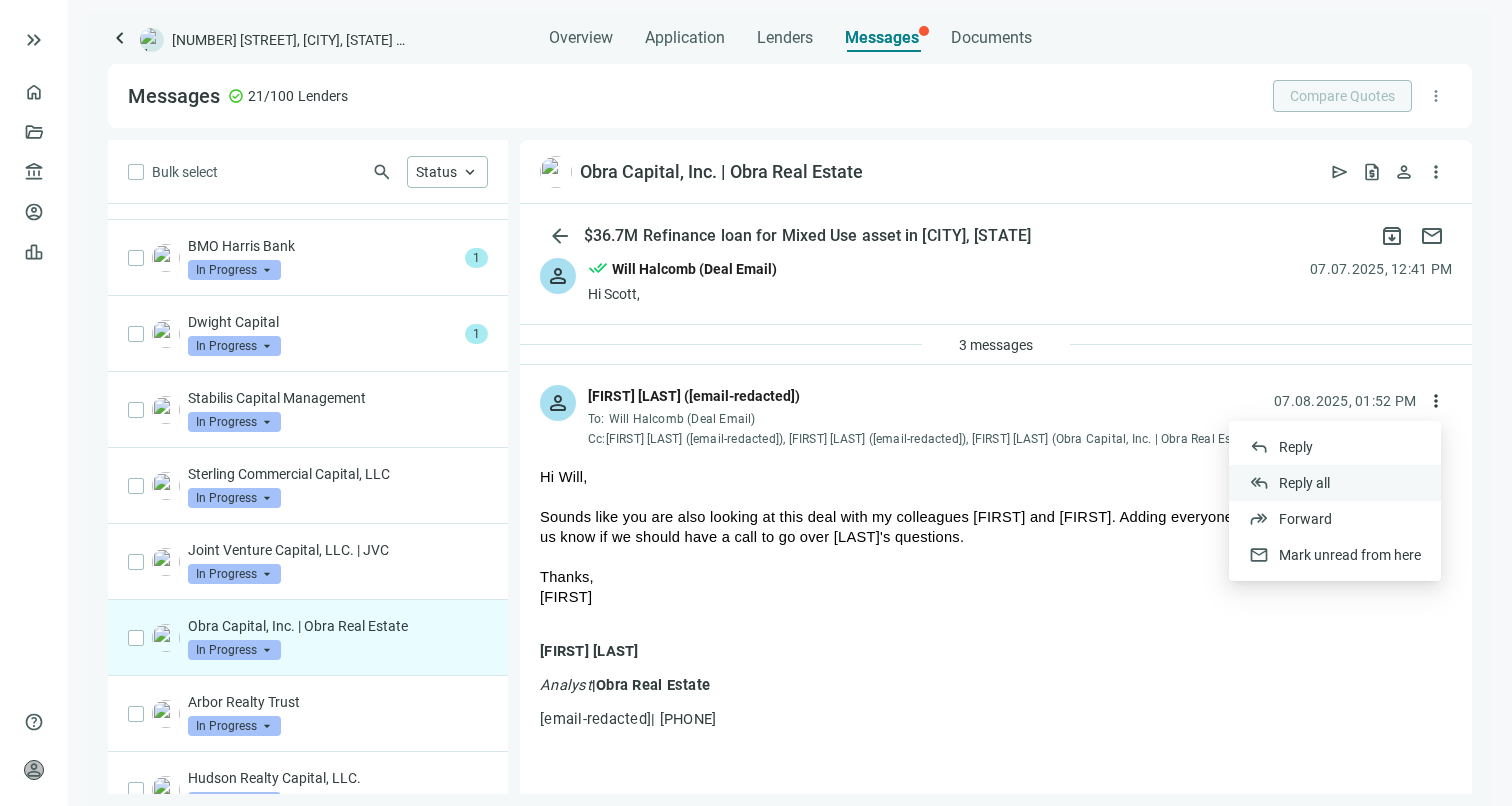 click on "reply_all Reply all" at bounding box center [1335, 483] 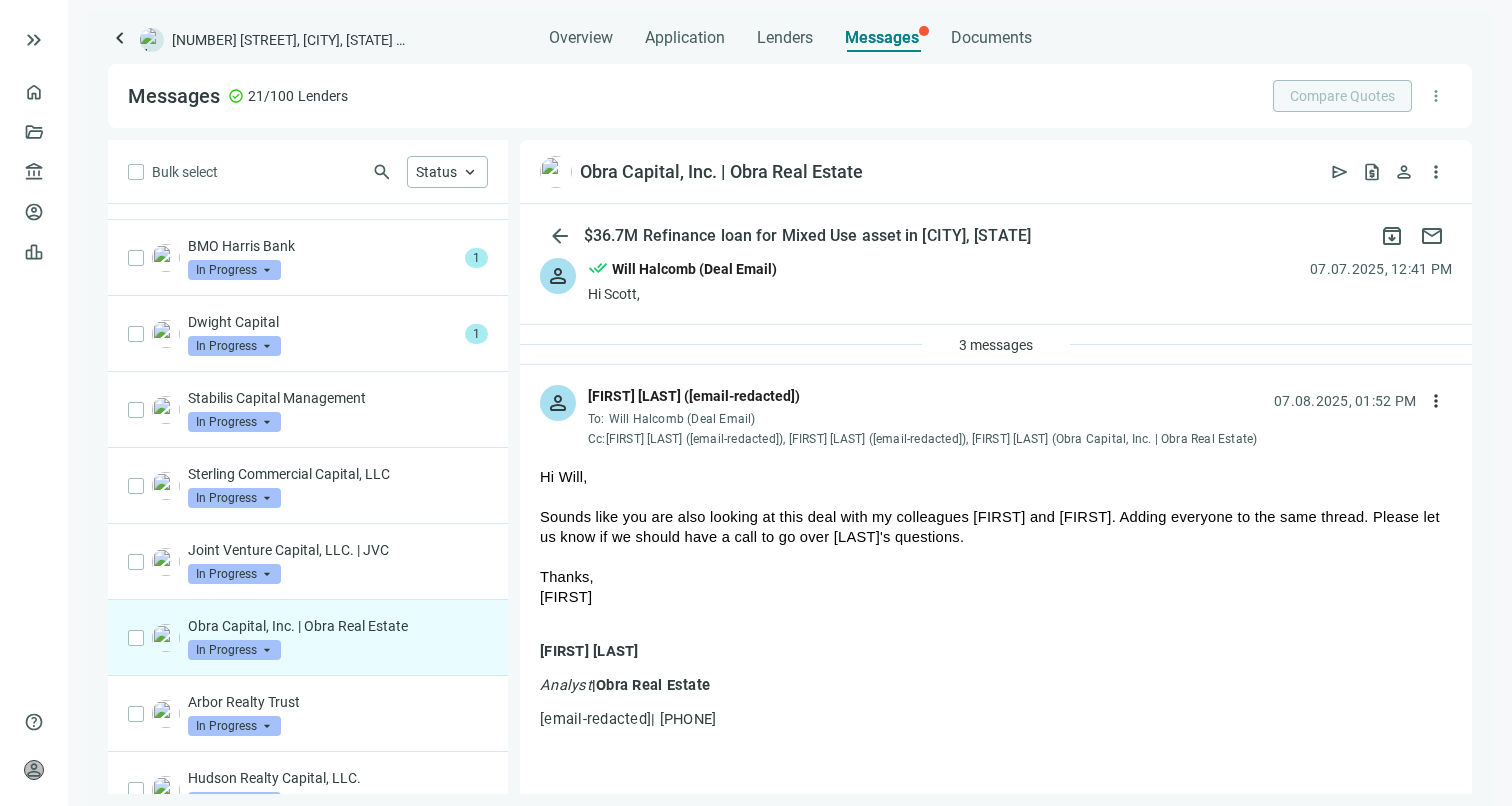scroll, scrollTop: 0, scrollLeft: 0, axis: both 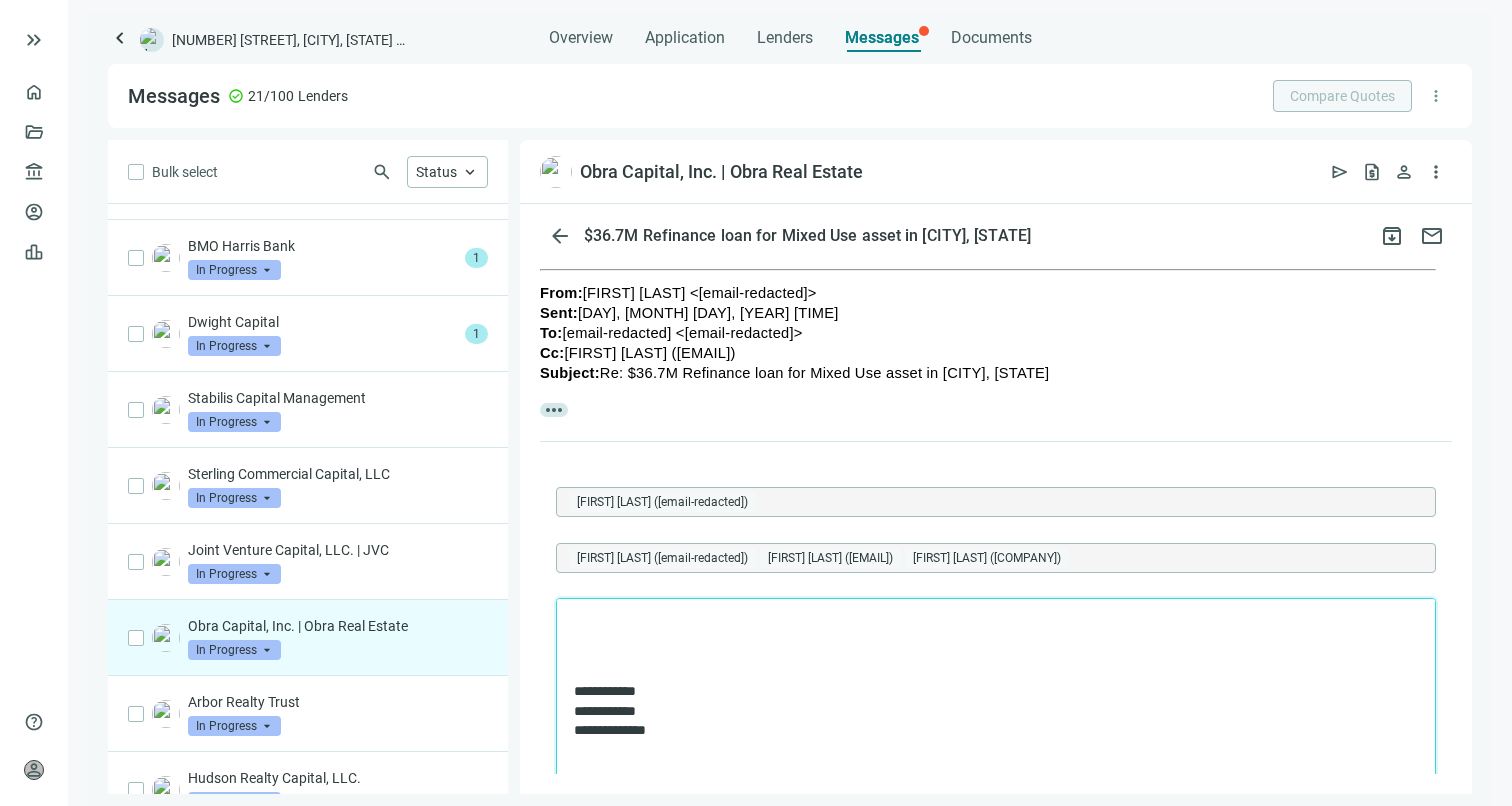 type 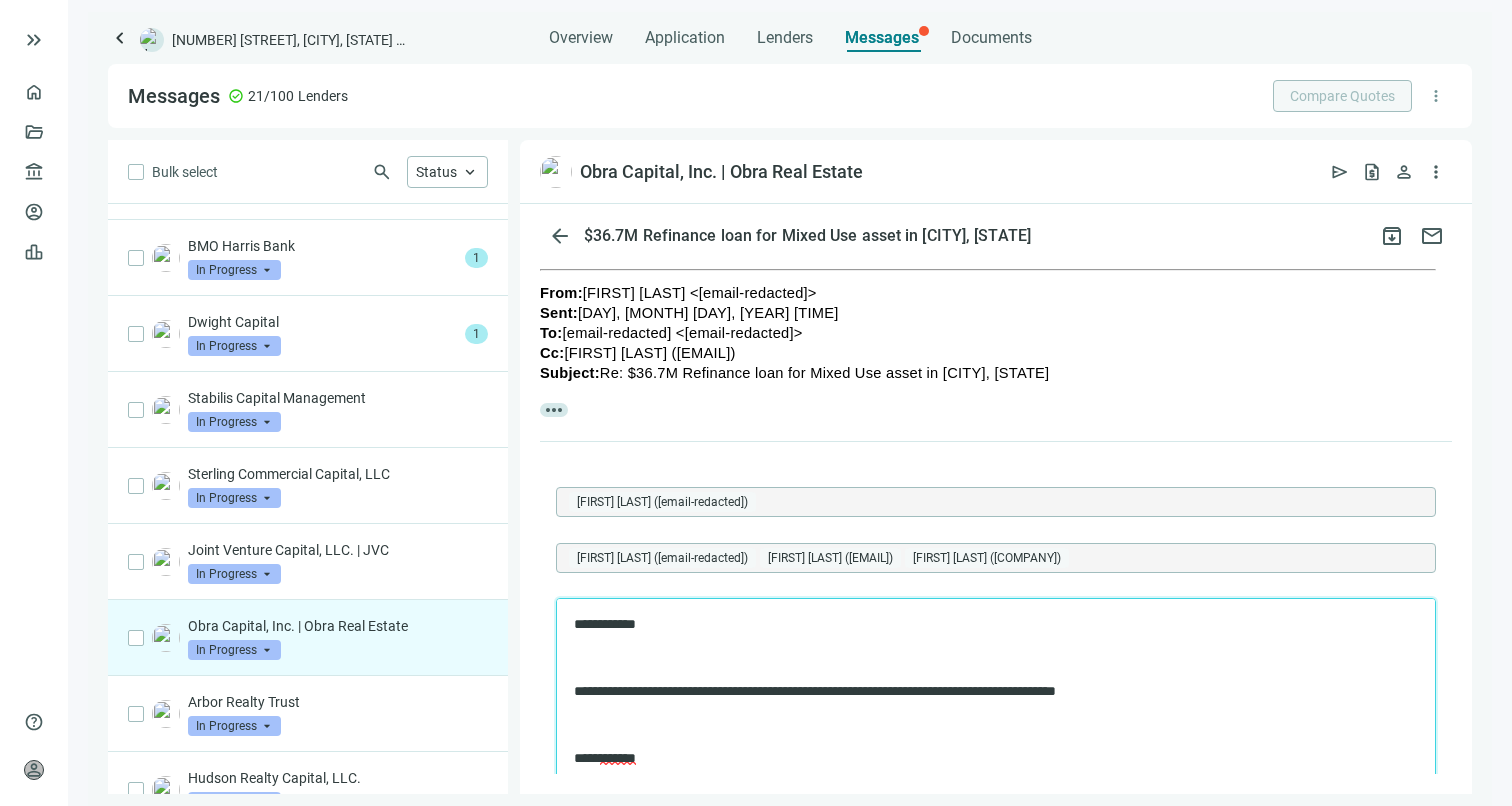click on "**********" at bounding box center [996, 711] 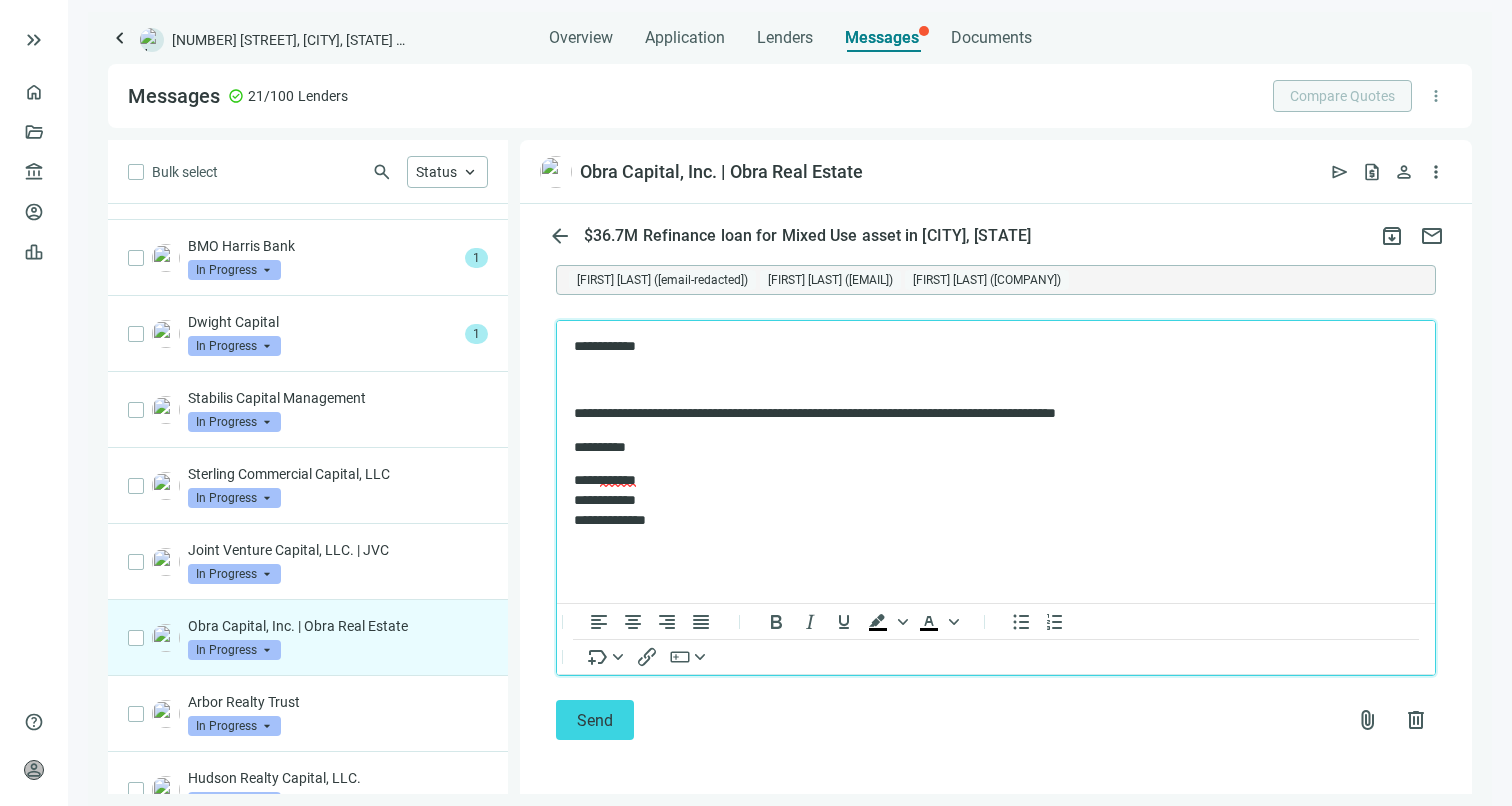 scroll, scrollTop: 830, scrollLeft: 0, axis: vertical 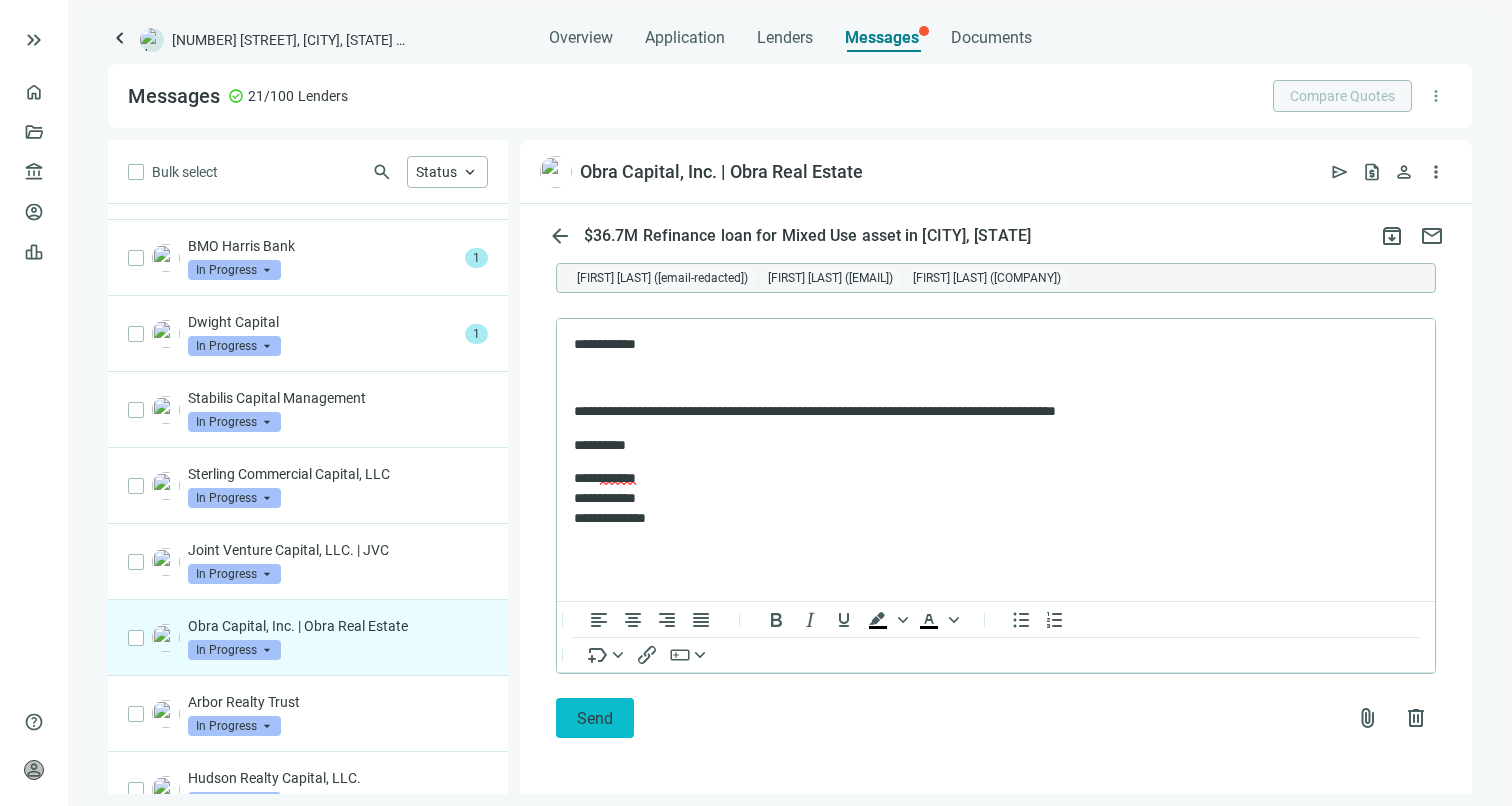 click on "Send" at bounding box center (595, 718) 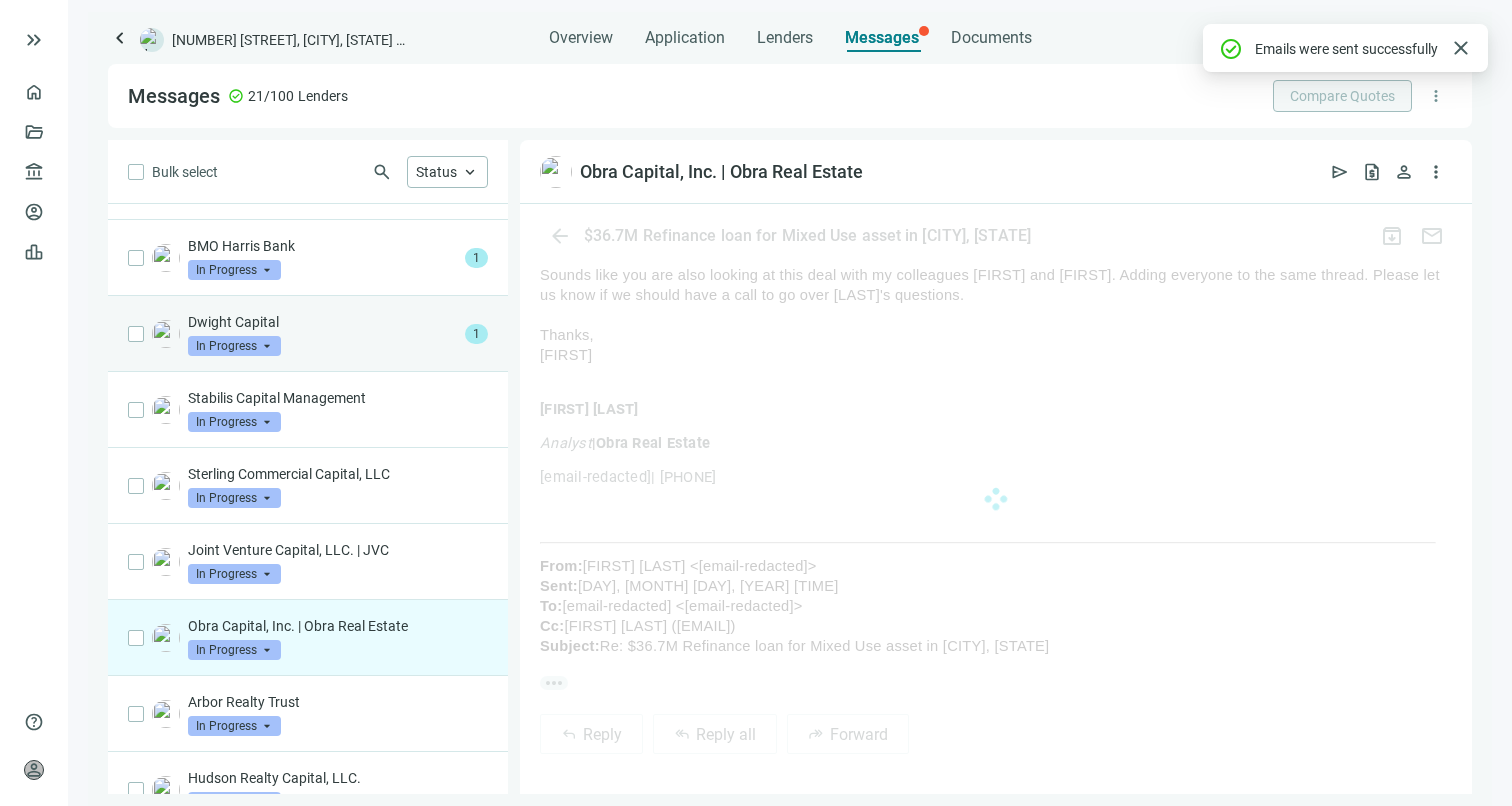 scroll, scrollTop: 701, scrollLeft: 0, axis: vertical 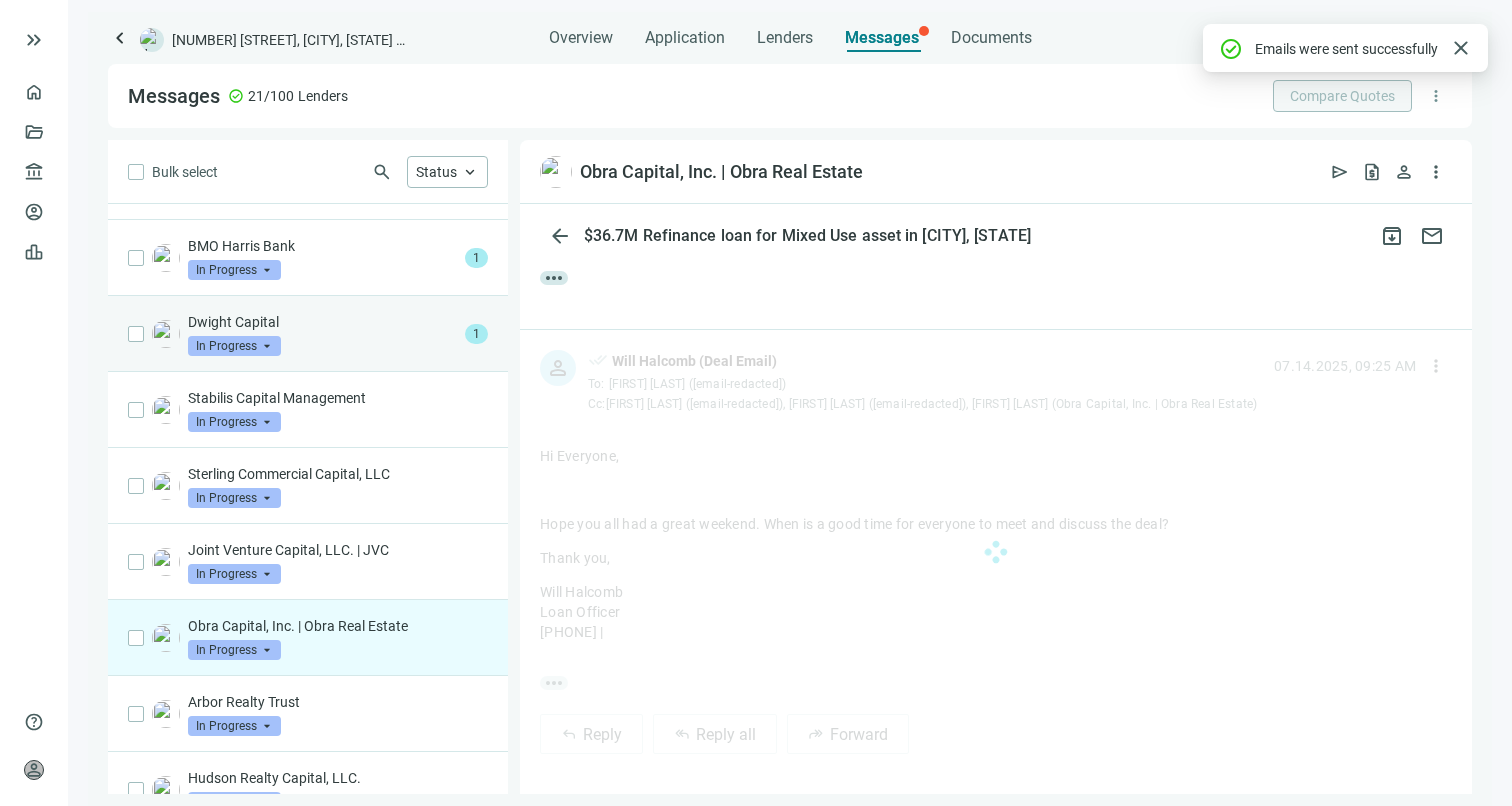 click on "Dwight Capital In Progress arrow_drop_down" at bounding box center [322, 334] 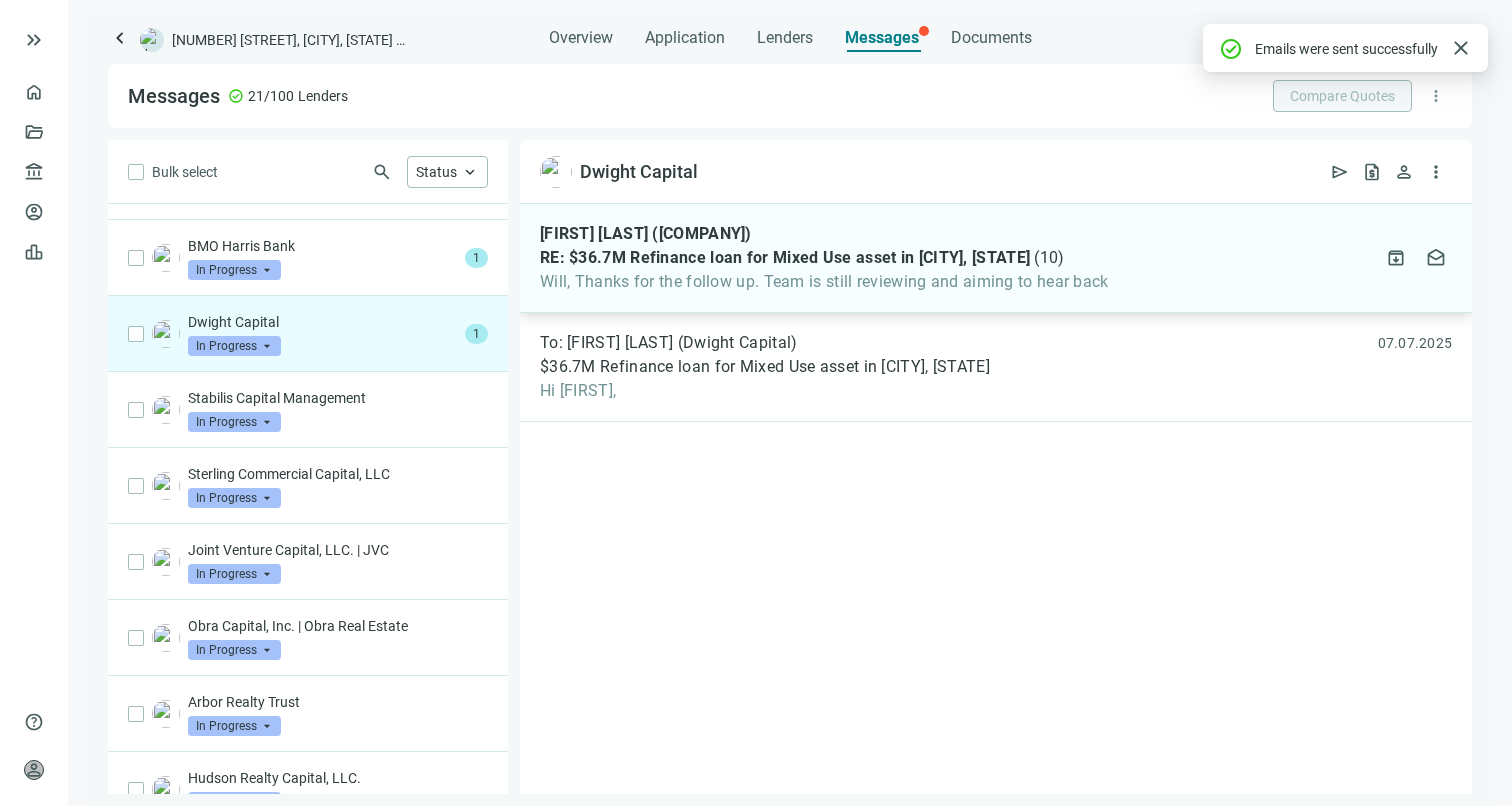 click on "[FIRST] [LAST] (Dwight Capital) RE: $36.7M Refinance loan for Mixed Use asset in [CITY], [STATE] ( 10 ) [FIRST], Thanks for the follow up. Team is still reviewing and aiming to hear back" at bounding box center (824, 258) 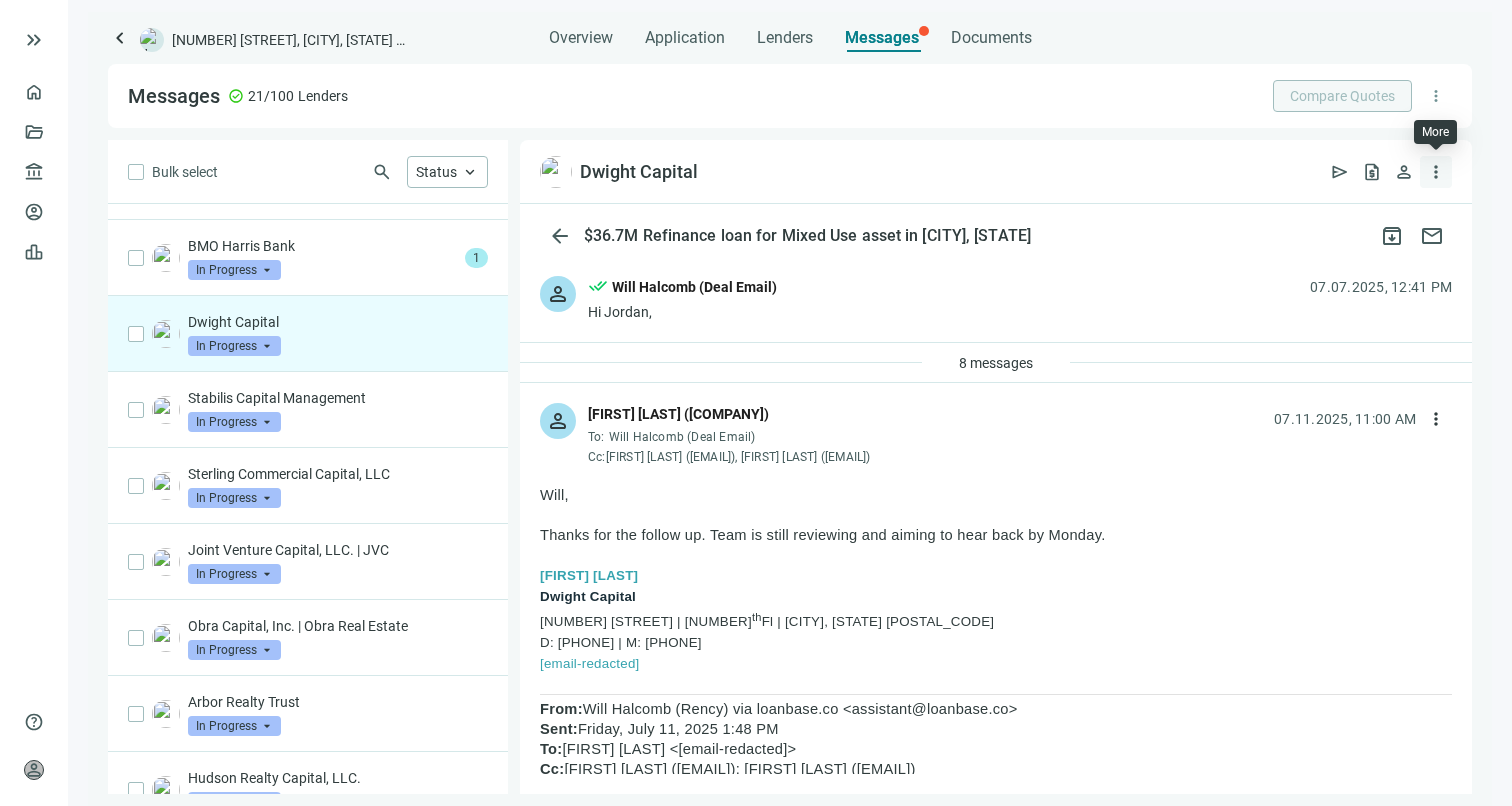 click on "more_vert" at bounding box center [1436, 172] 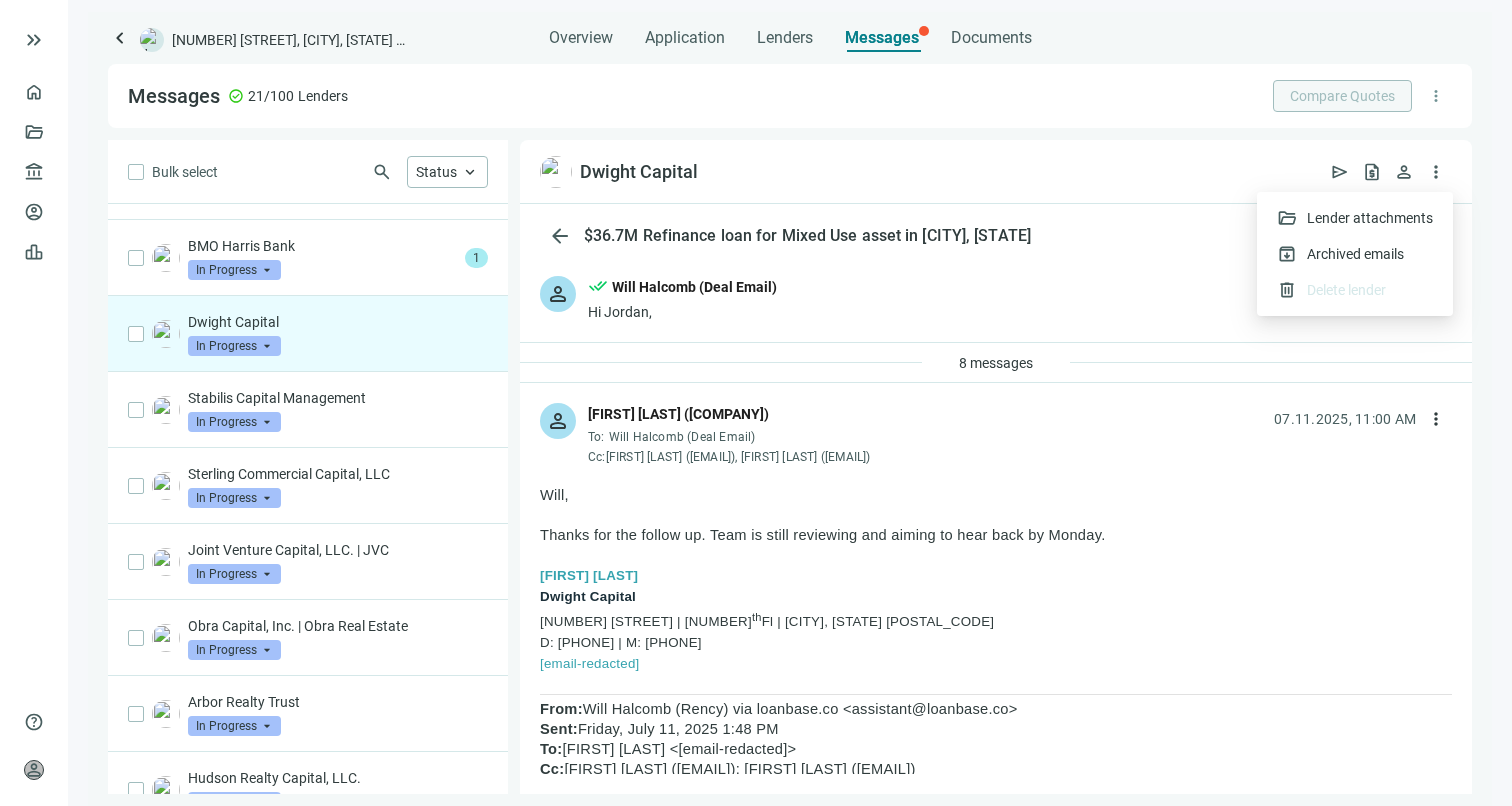 click on "reply Reply reply_all Reply all forward Forward" at bounding box center [996, 3074] 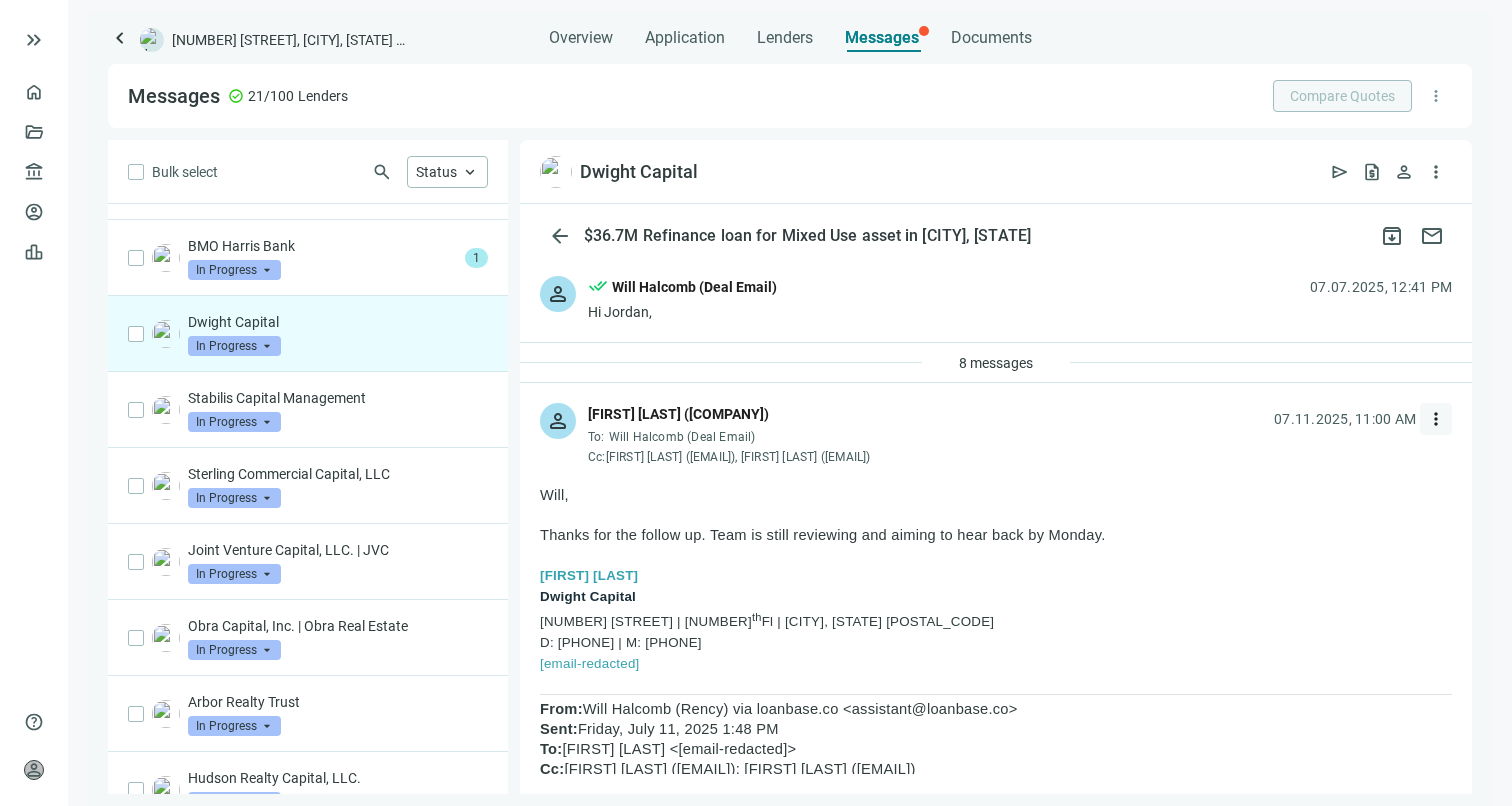 click on "more_vert" at bounding box center (1436, 419) 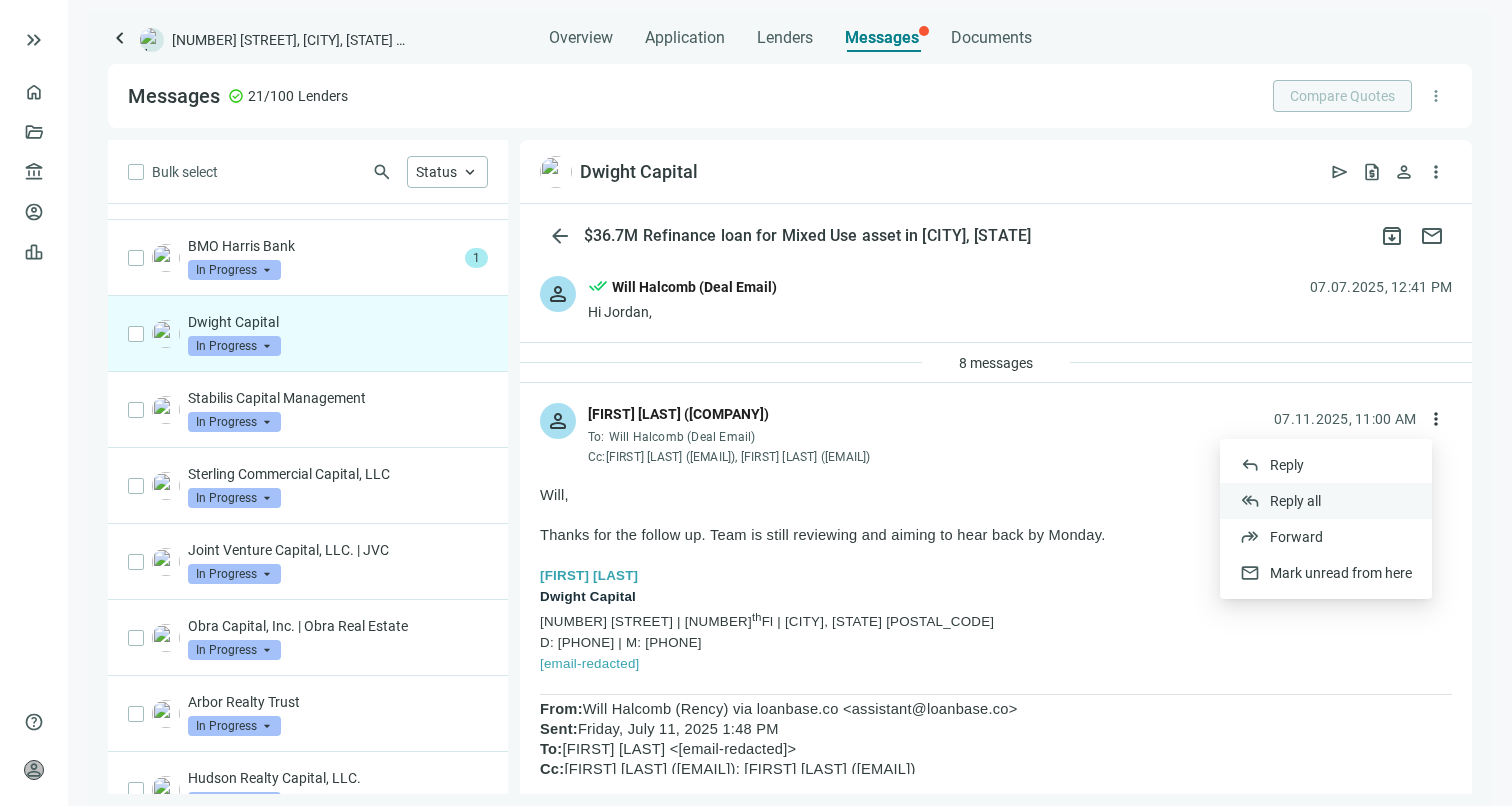 click on "reply_all Reply all" at bounding box center [1326, 501] 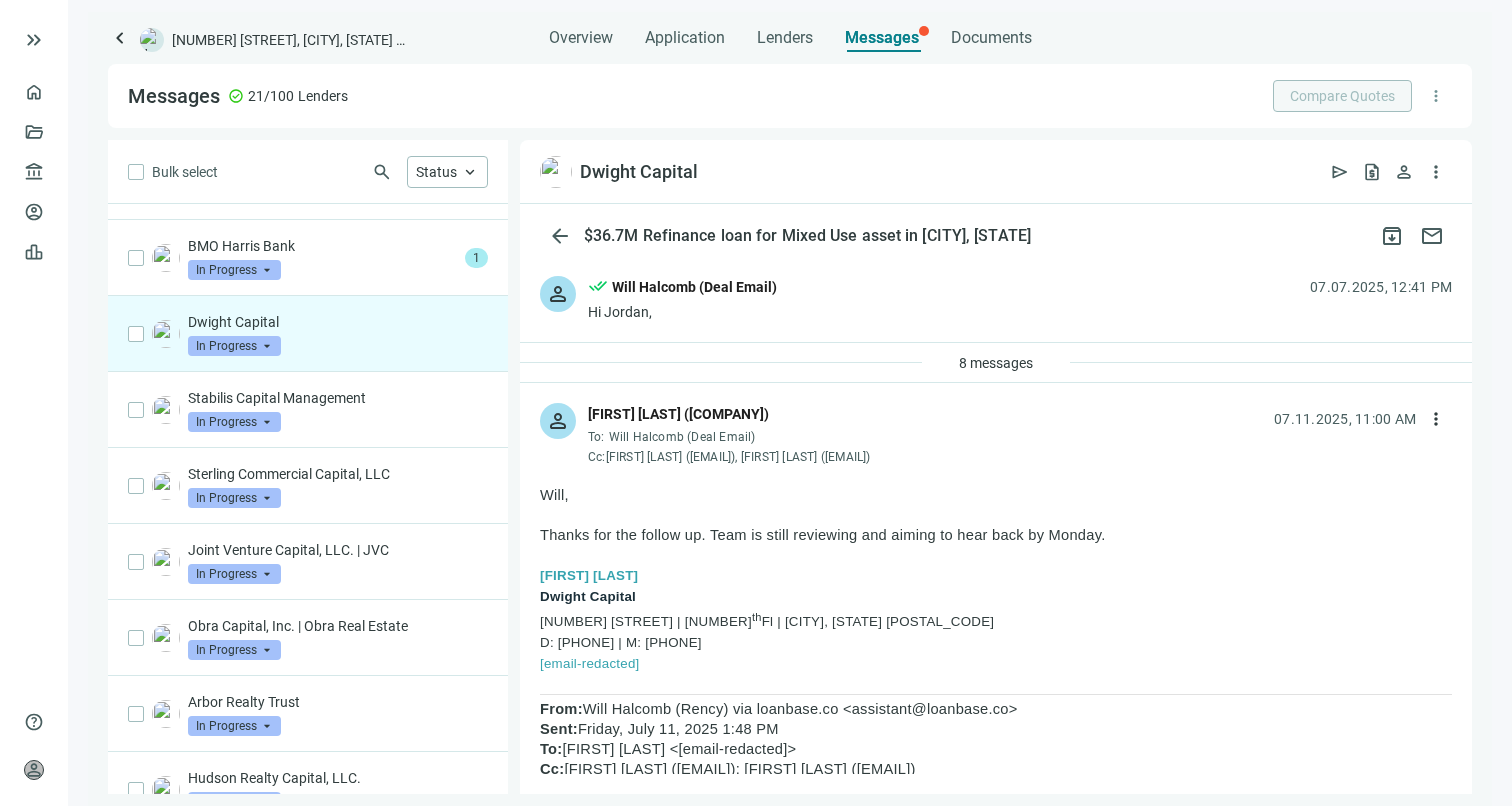 scroll, scrollTop: 0, scrollLeft: 0, axis: both 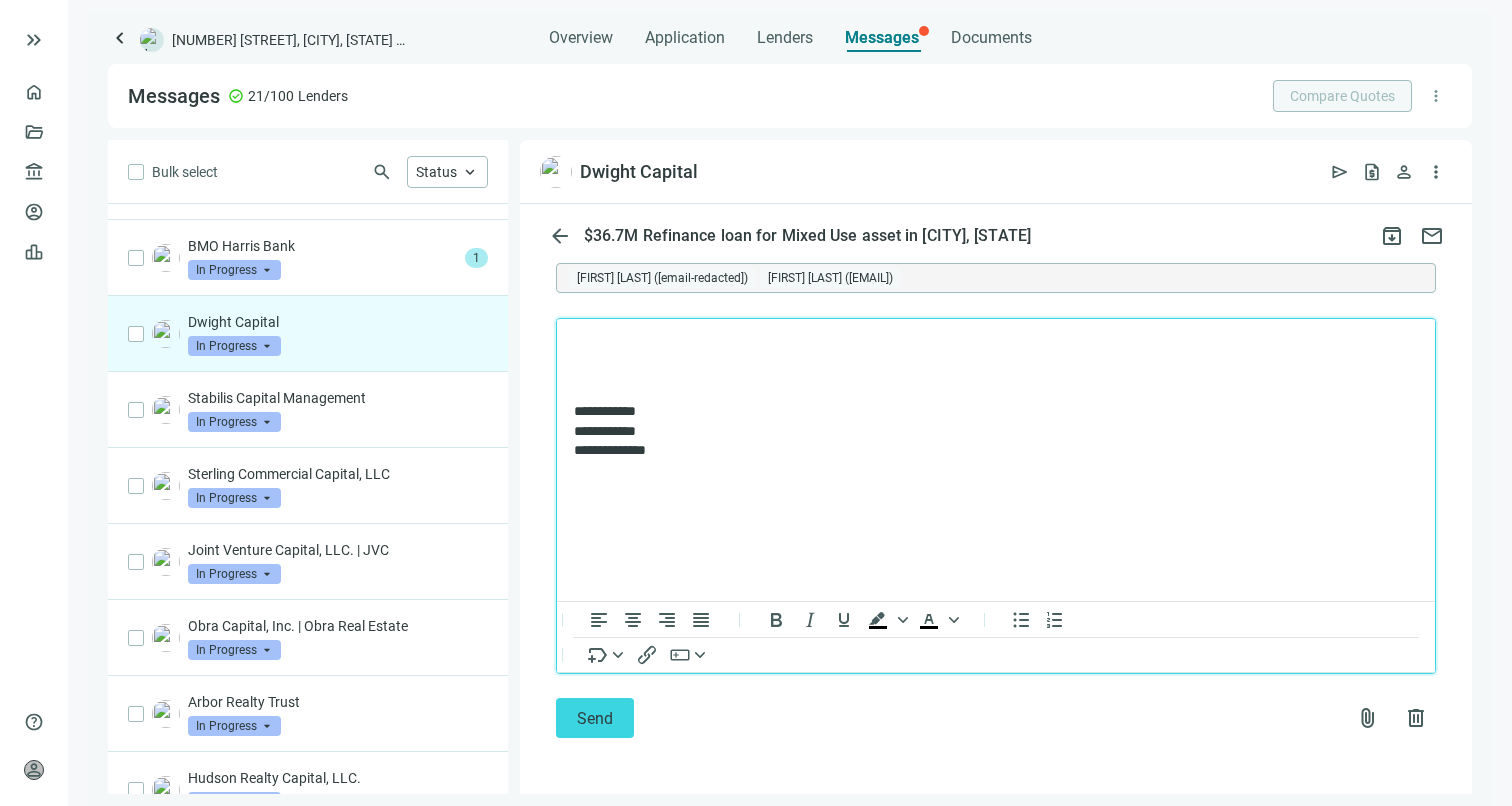 type 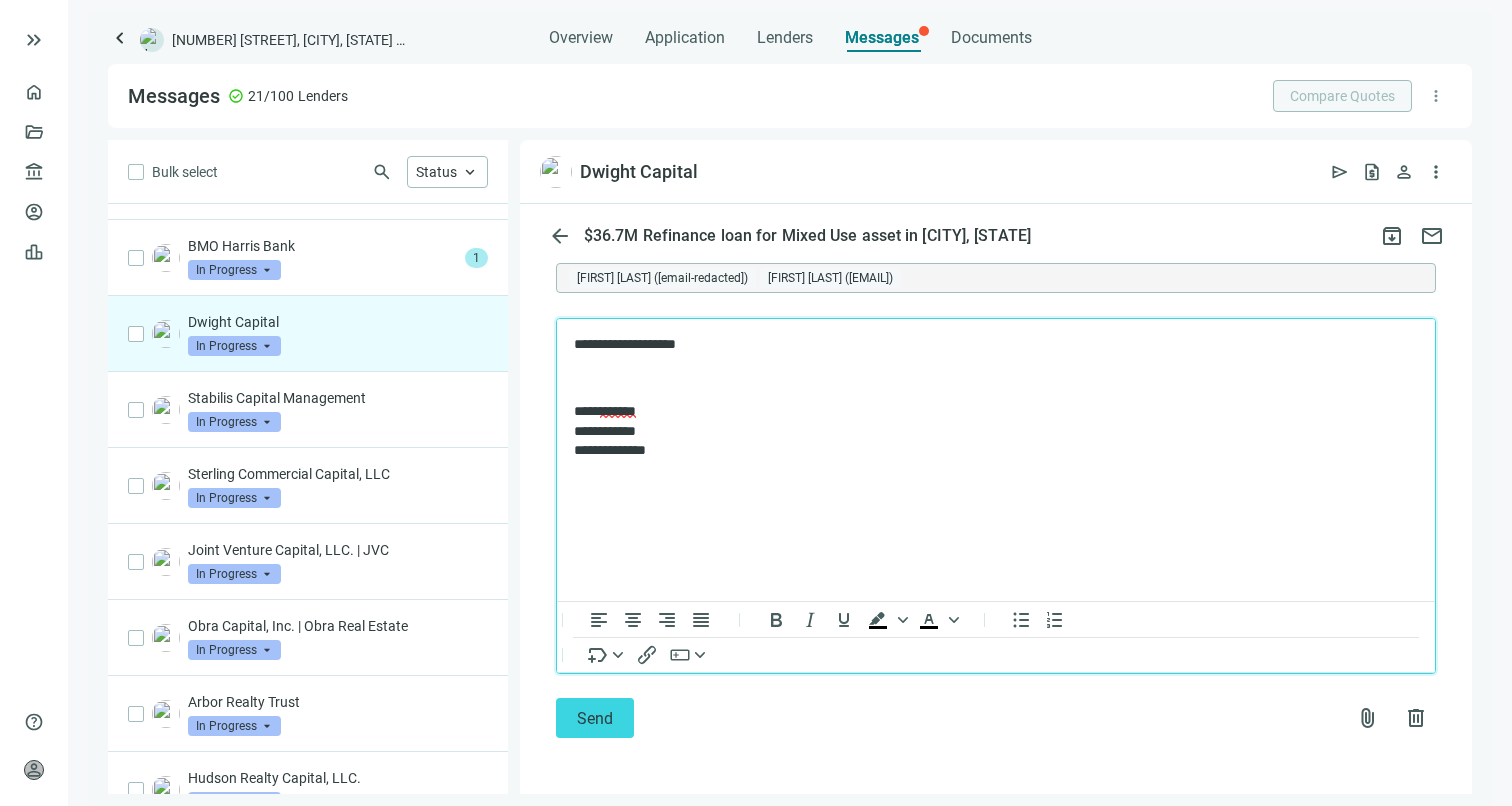 scroll, scrollTop: 5355, scrollLeft: 0, axis: vertical 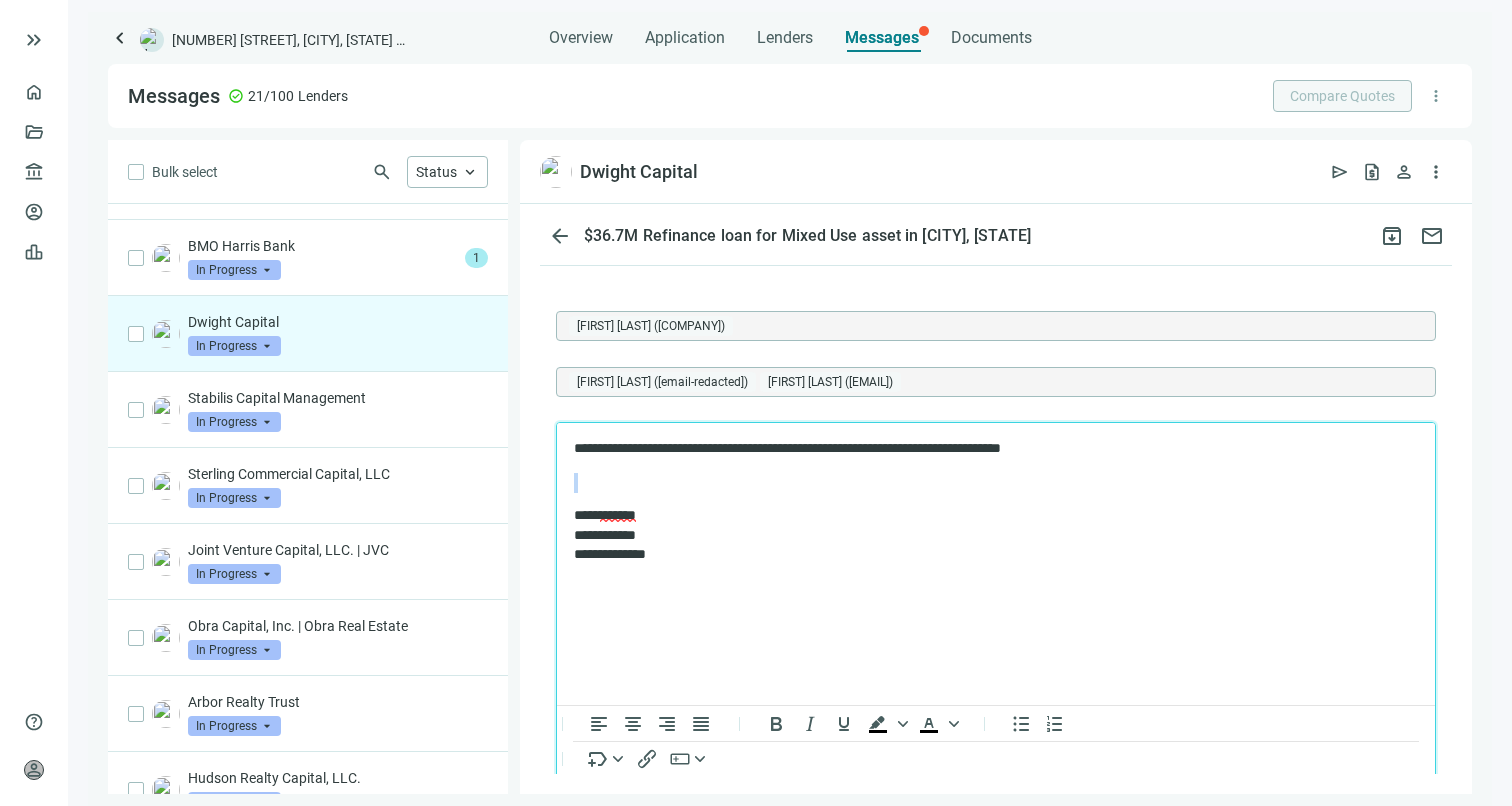 drag, startPoint x: 1132, startPoint y: 446, endPoint x: 1137, endPoint y: 459, distance: 13.928389 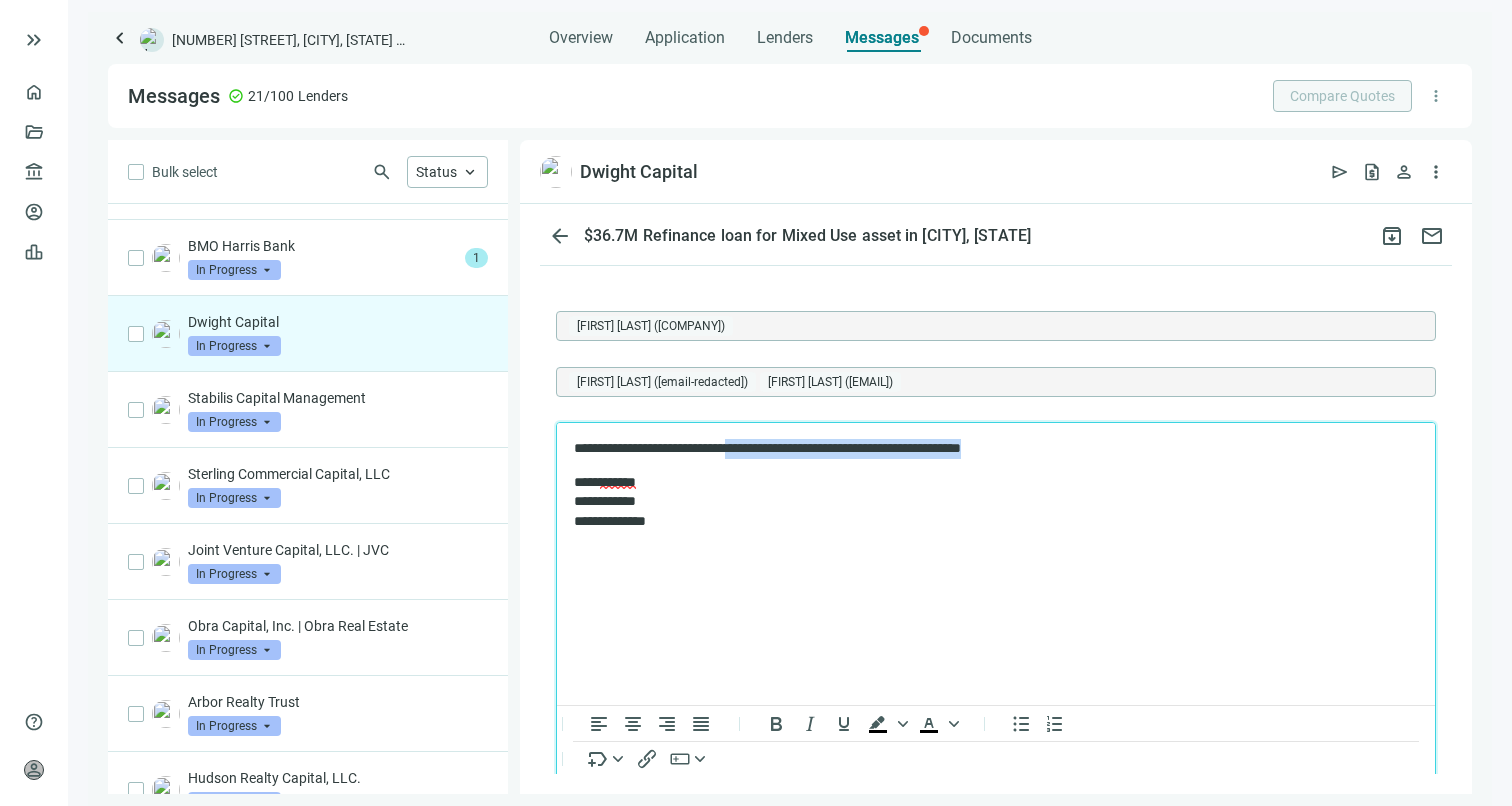 drag, startPoint x: 1091, startPoint y: 447, endPoint x: 775, endPoint y: 450, distance: 316.01425 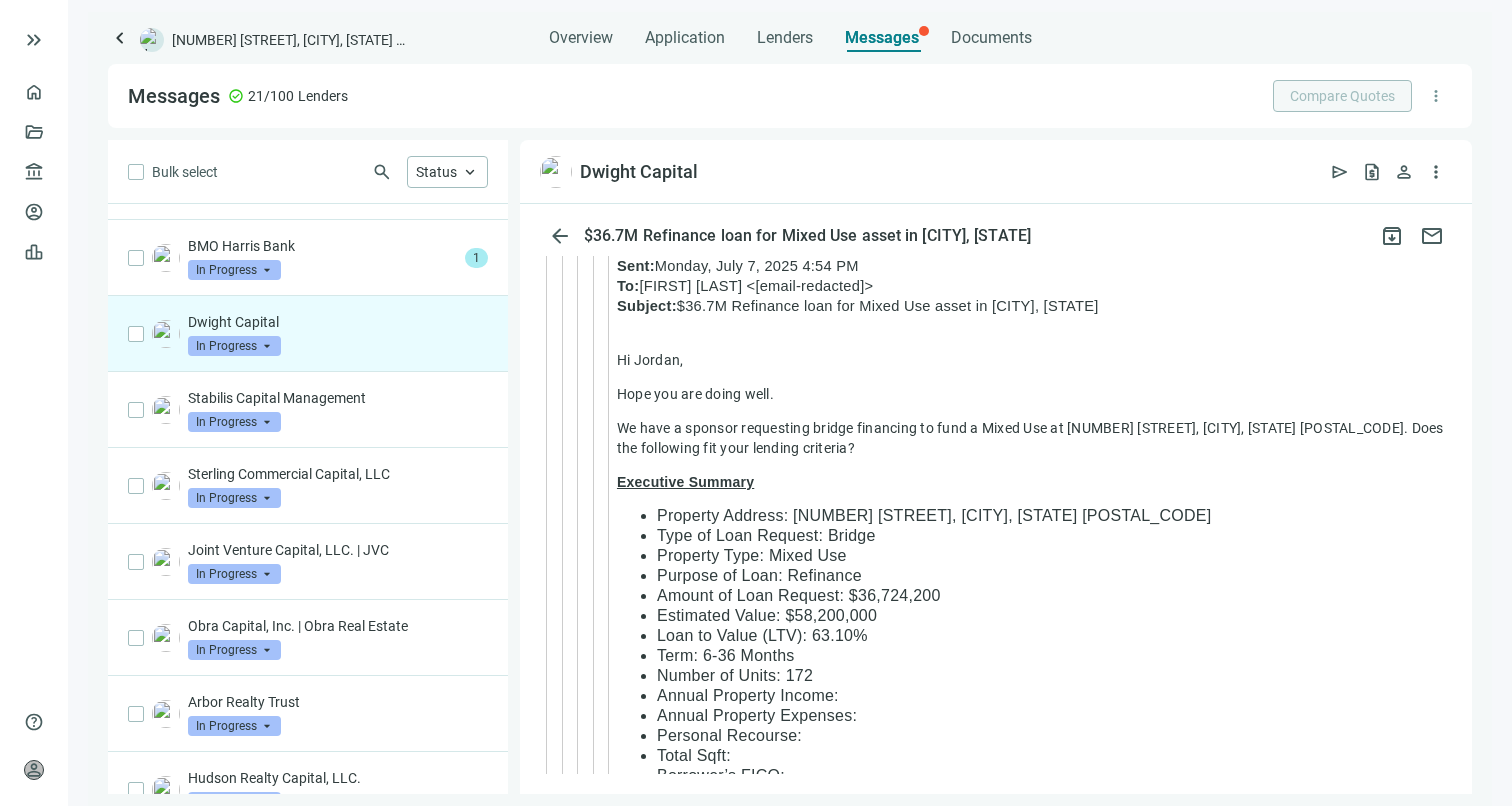 scroll, scrollTop: 5512, scrollLeft: 0, axis: vertical 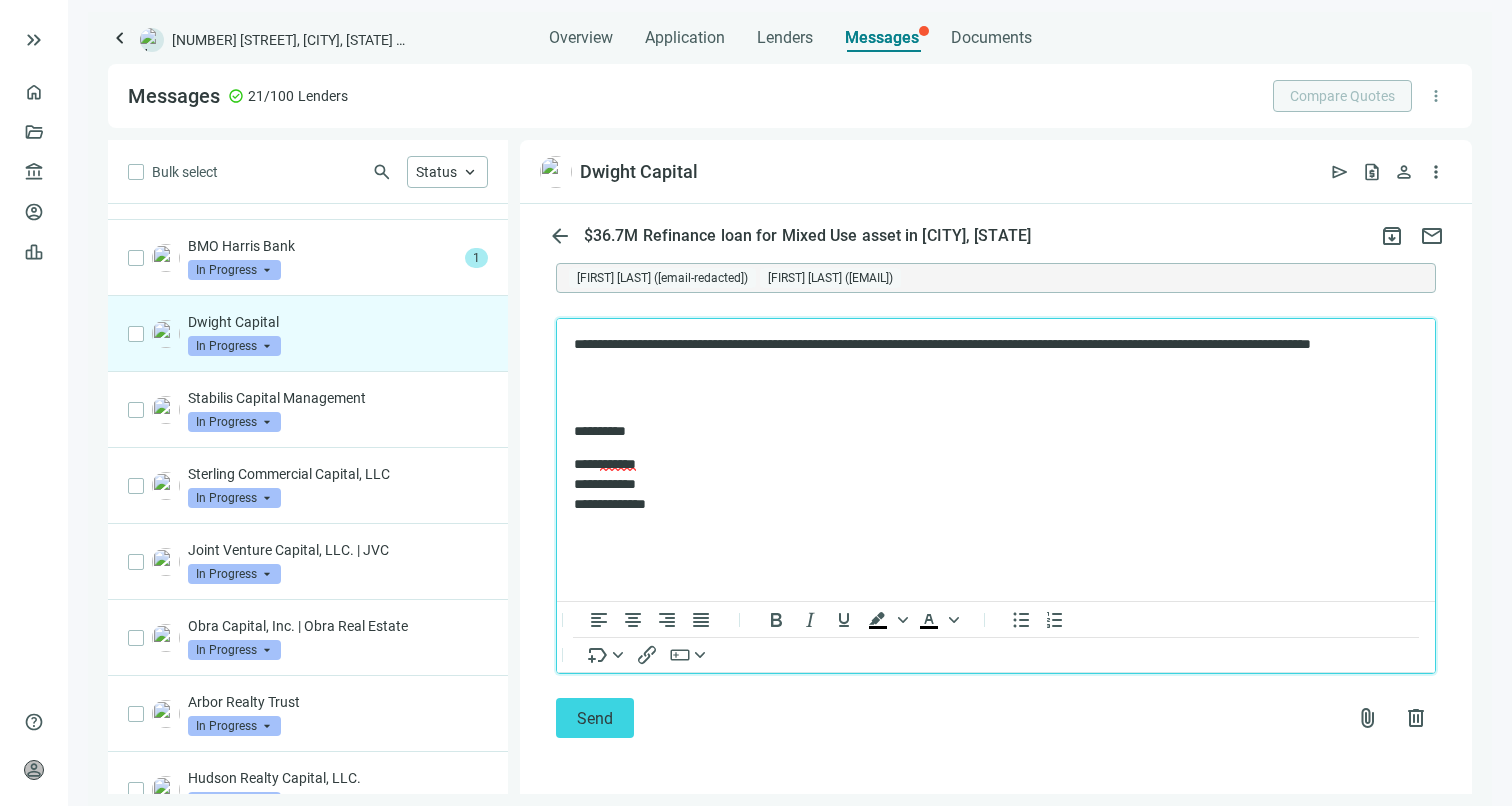 click on "**********" at bounding box center [986, 354] 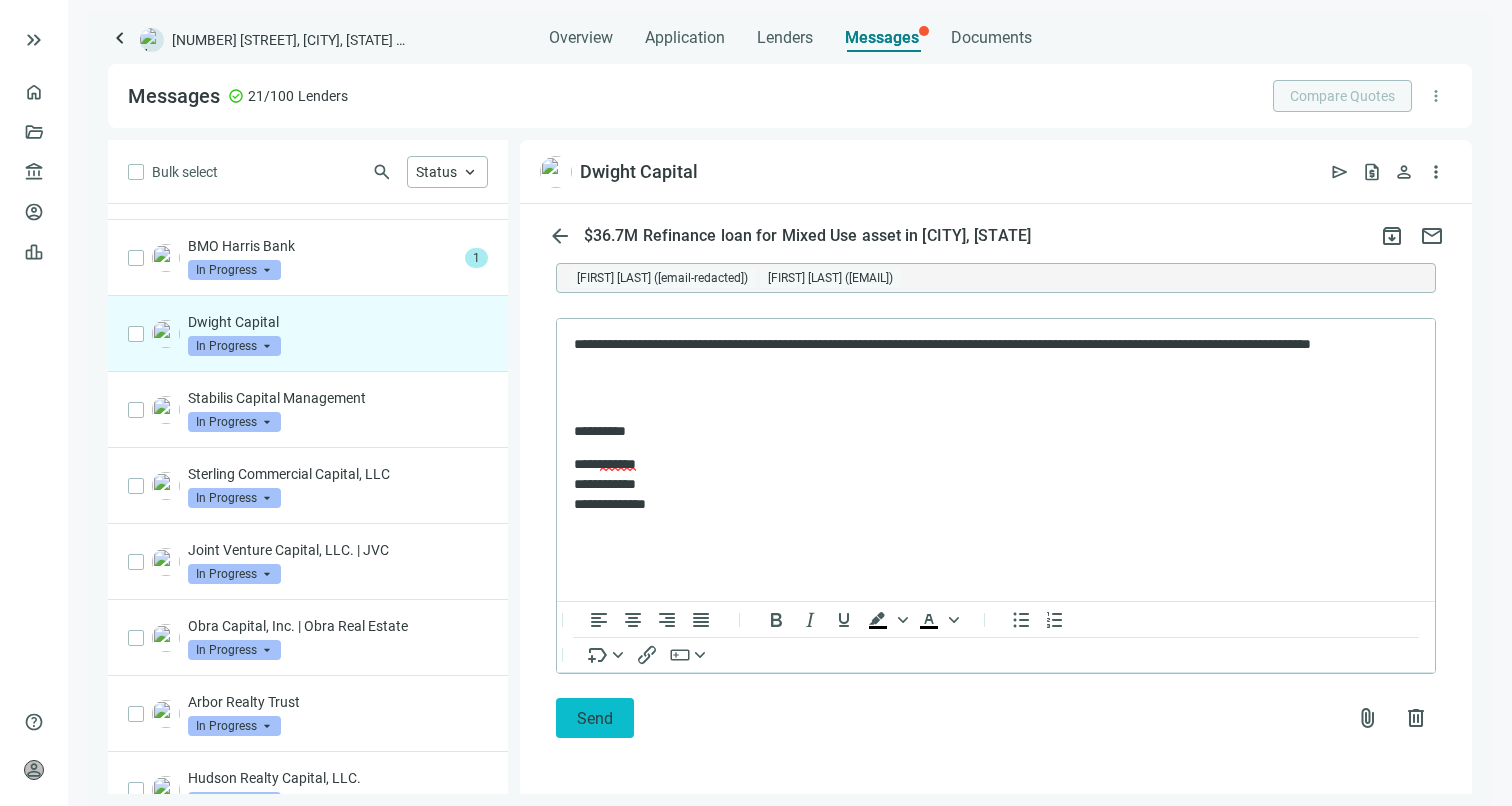 click on "Send" at bounding box center [595, 718] 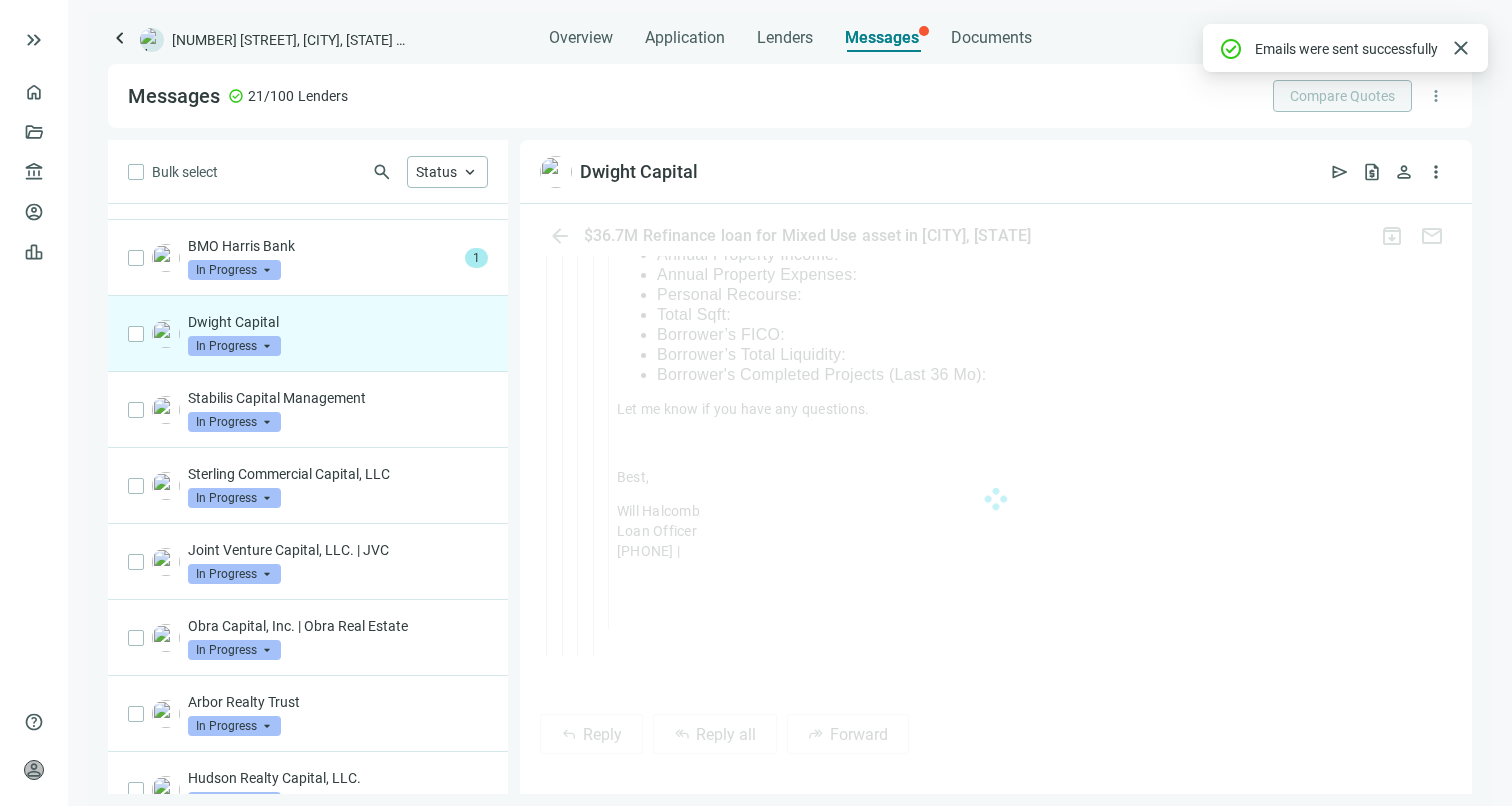 scroll, scrollTop: 5350, scrollLeft: 0, axis: vertical 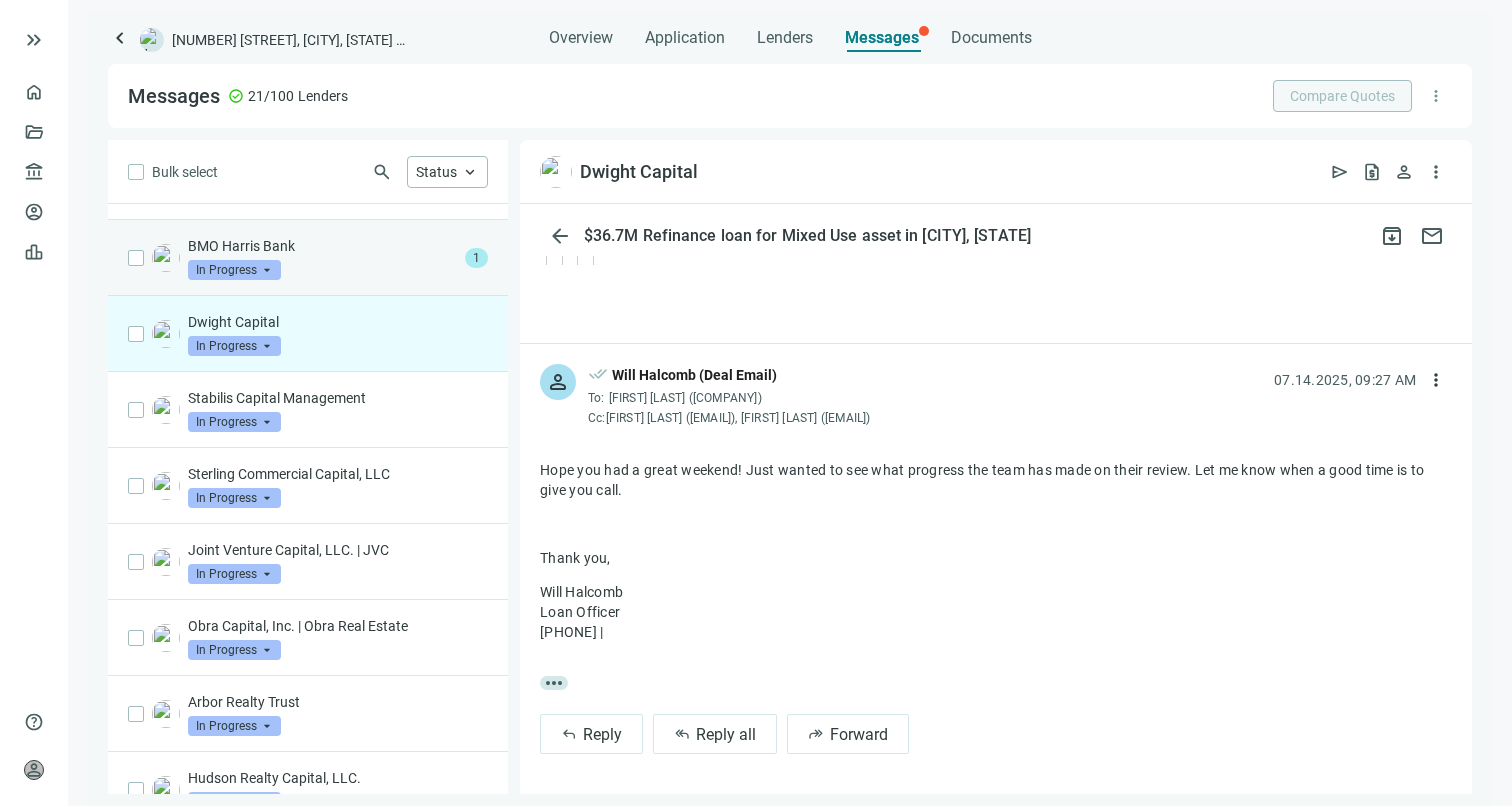 click on "BMO Harris Bank" at bounding box center [322, 246] 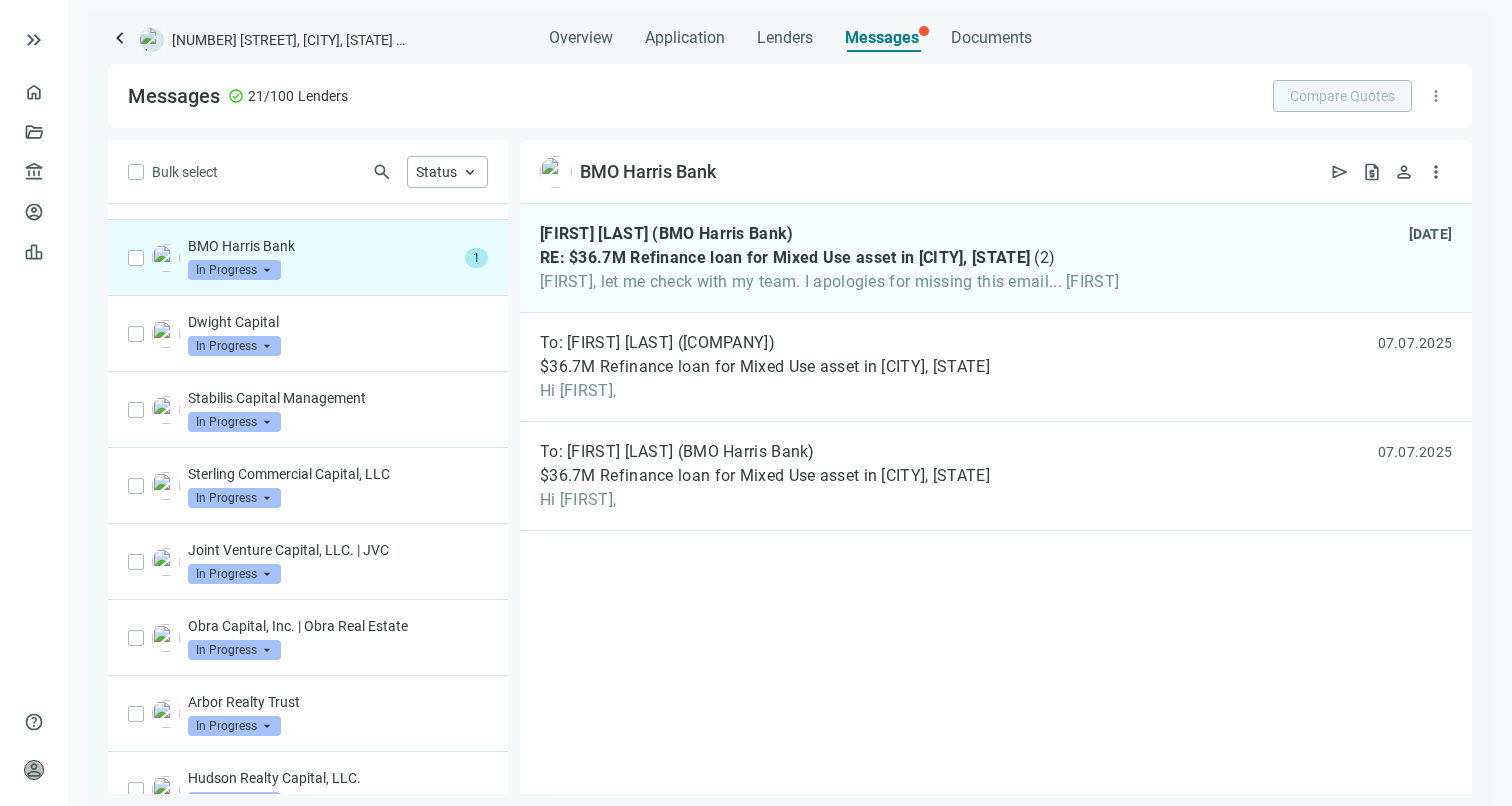 scroll, scrollTop: 0, scrollLeft: 0, axis: both 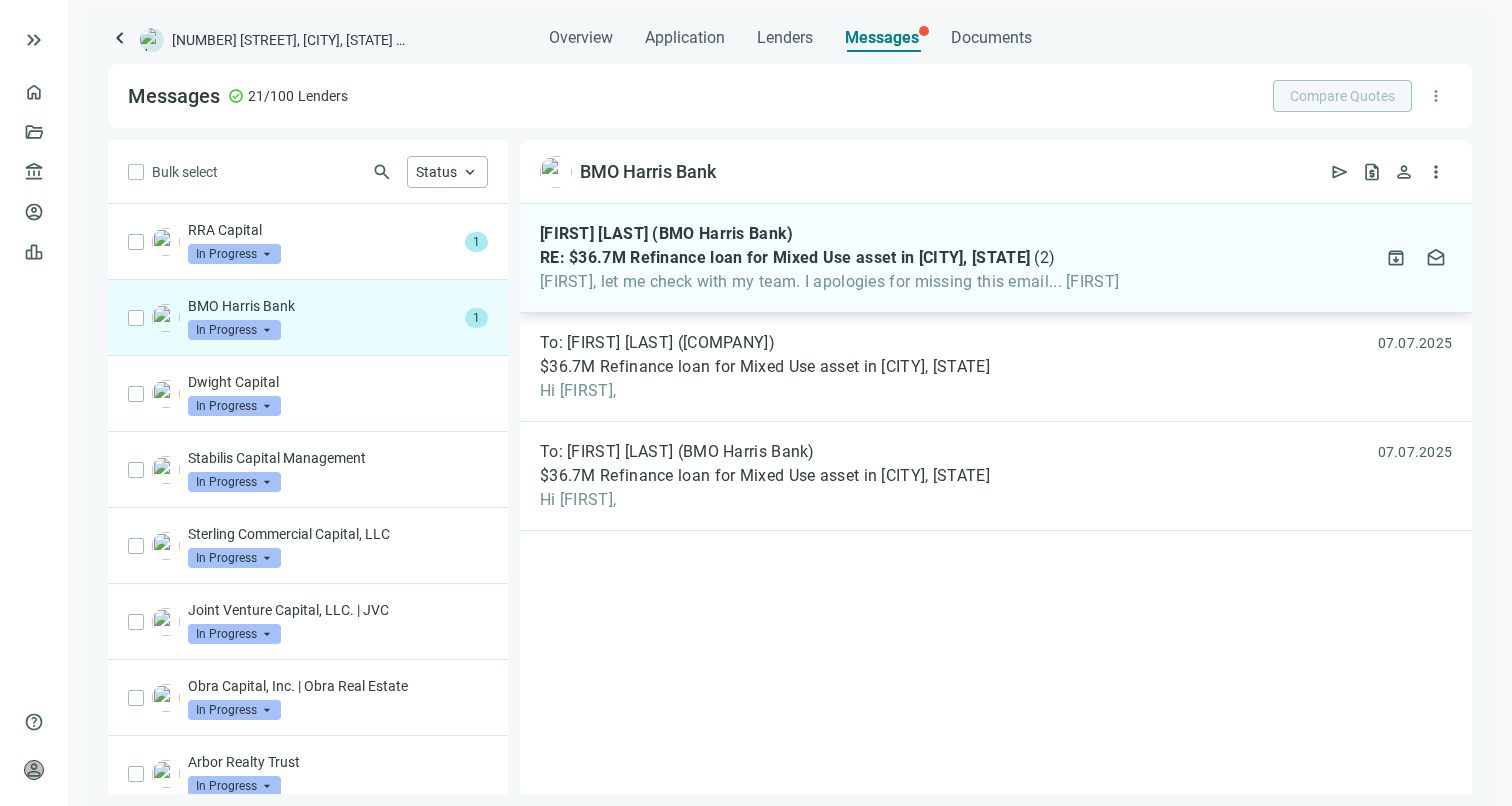 click on "[FIRST] [LAST] (BMO Harris Bank) RE: $36.7M Refinance loan for Mixed Use asset in [CITY], [STATE] ( 2 ) [FIRST], let me check with my team. I apologies for missing this email... [FIRST] [DATE] archive drafts" at bounding box center [996, 258] 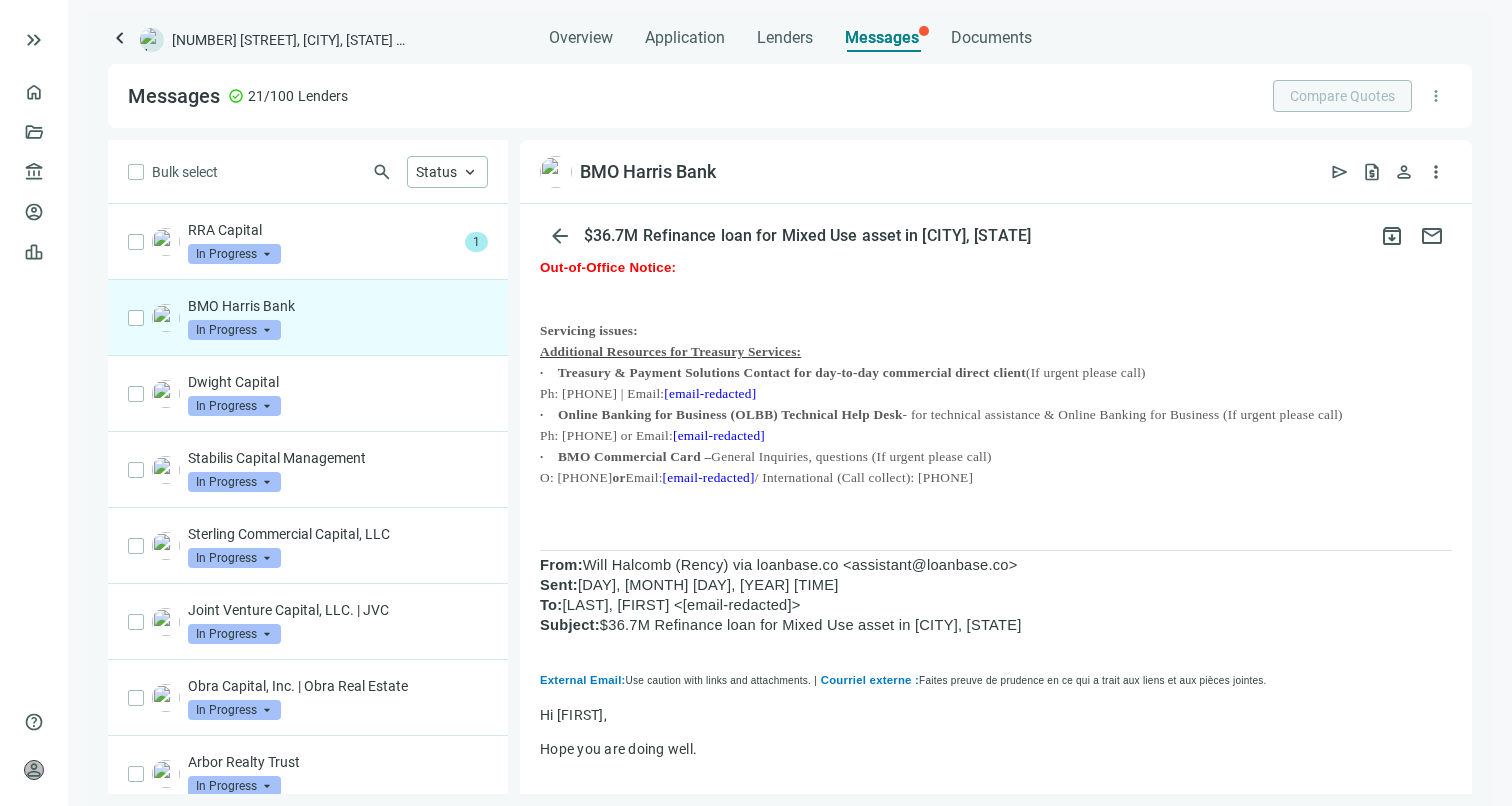 scroll, scrollTop: 0, scrollLeft: 0, axis: both 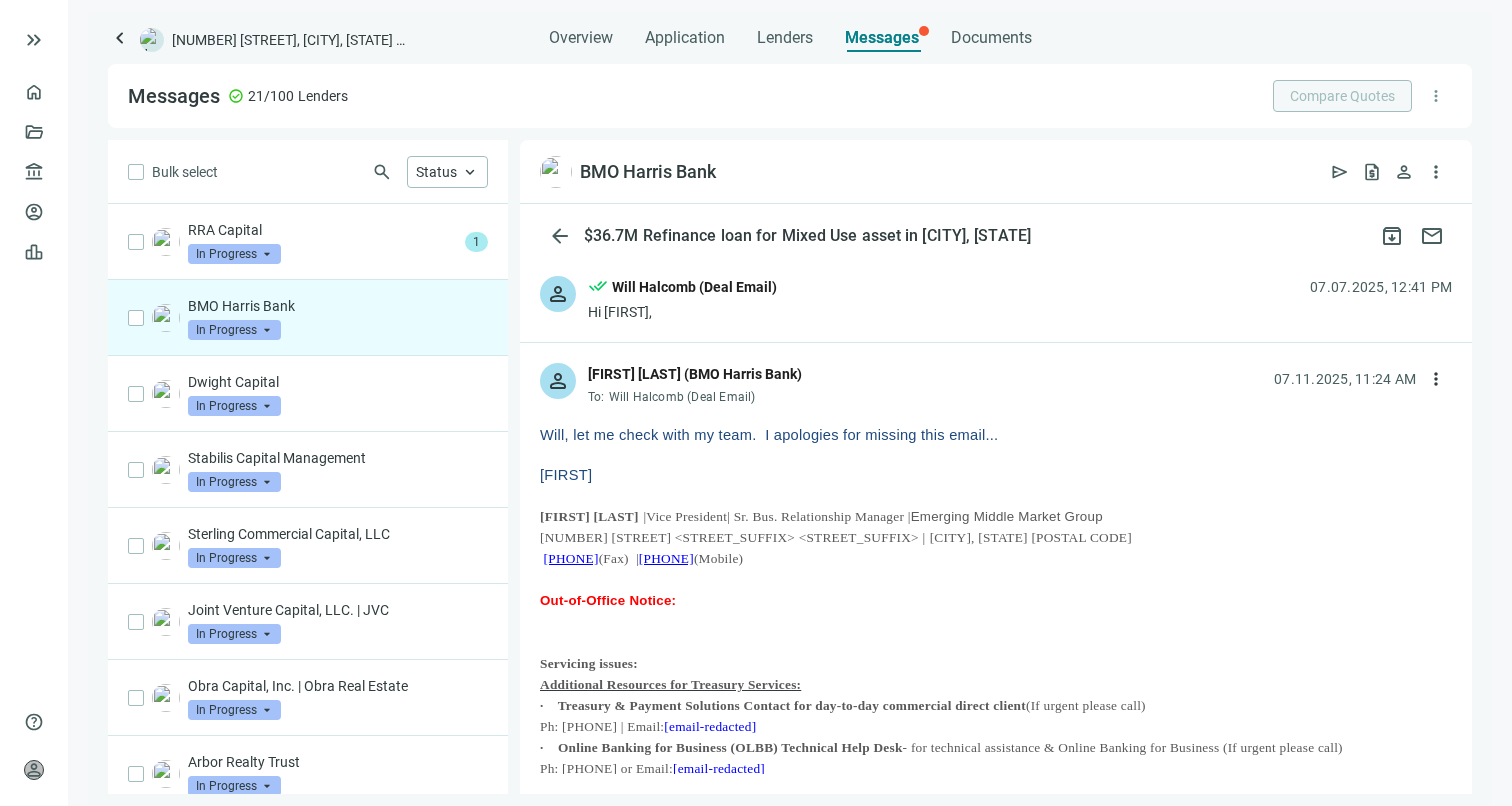 click on "person done_all [FIRST] [LAST] (Deal Email) Hi [FIRST], [DATE], [TIME]" at bounding box center [996, 299] 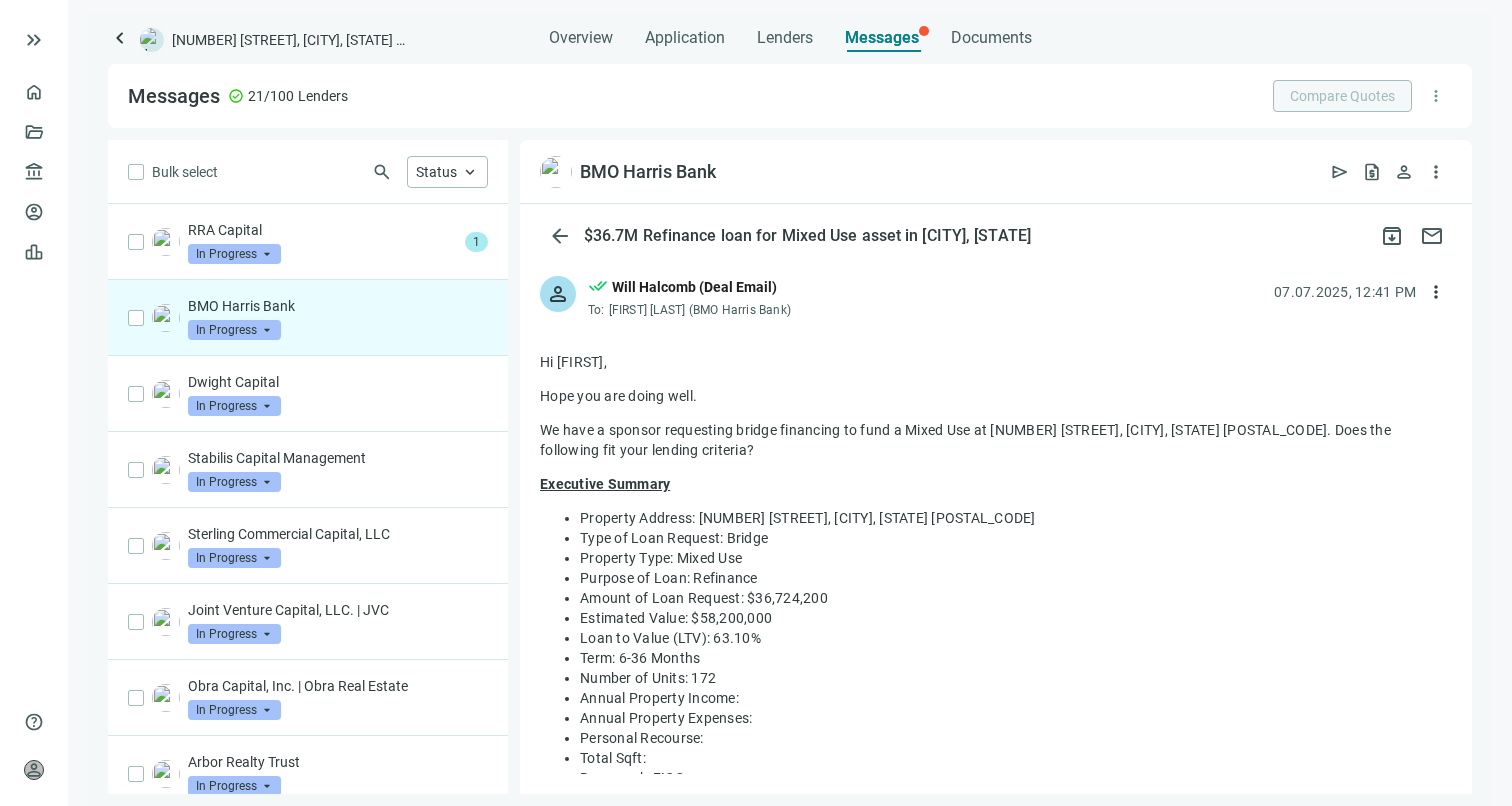click on "person [FIRST] [LAST] (Deal Email) To: [FIRST] [LAST] (BMO Harris Bank) [DATE], [TIME] more_vert" at bounding box center (996, 289) 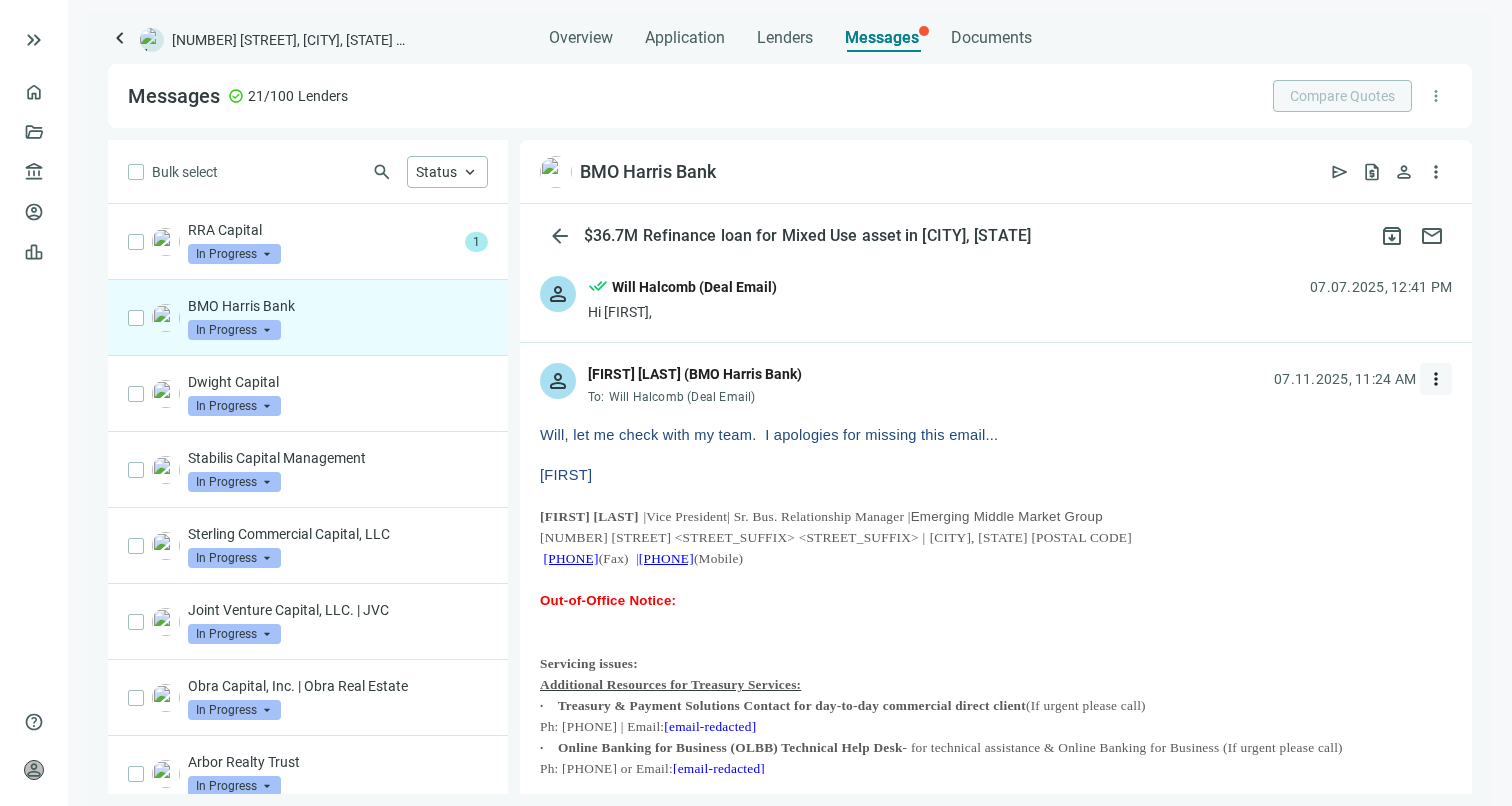 click on "more_vert" at bounding box center [1436, 379] 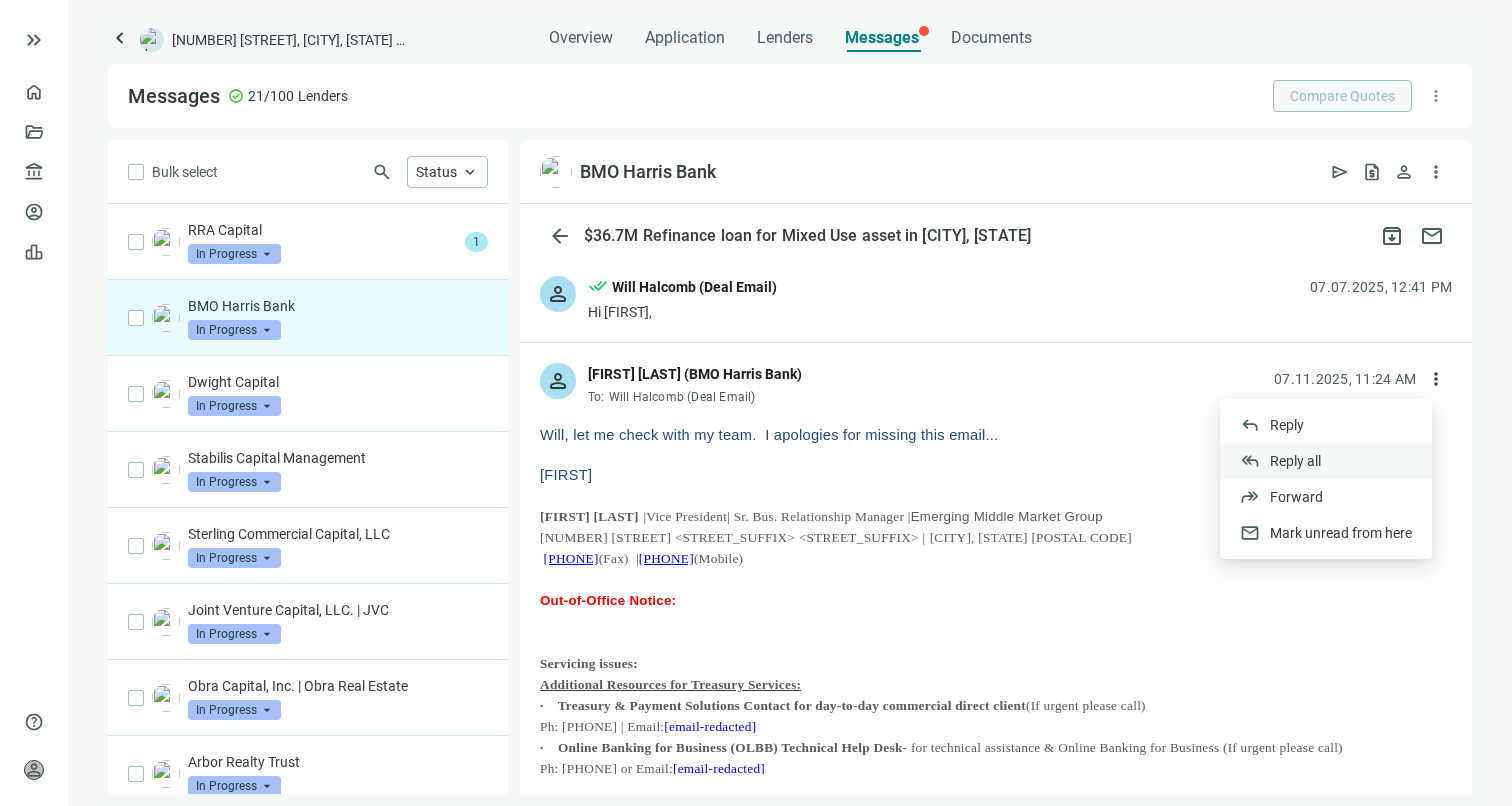 click on "Reply all" at bounding box center [1295, 461] 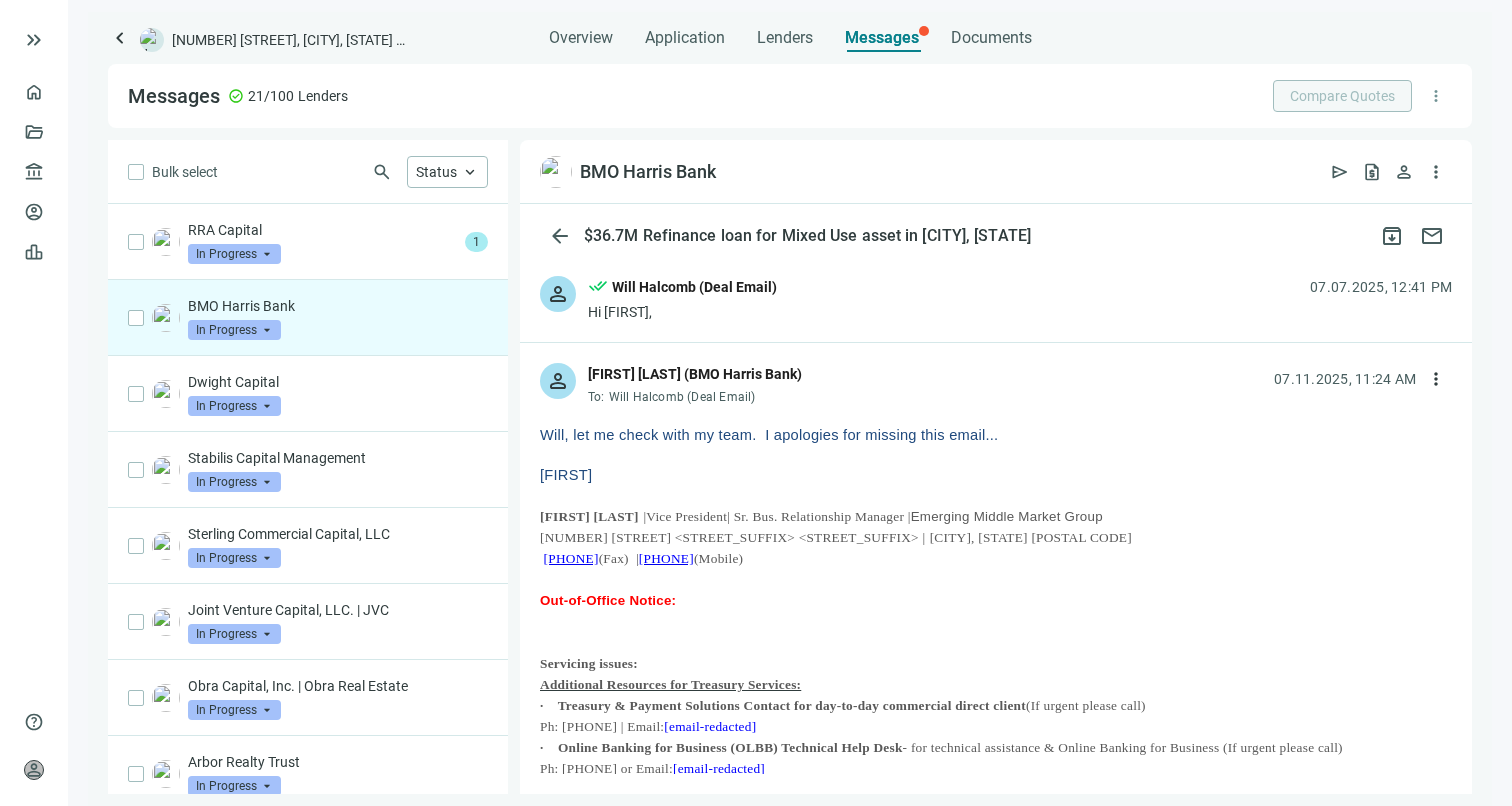 scroll, scrollTop: 0, scrollLeft: 0, axis: both 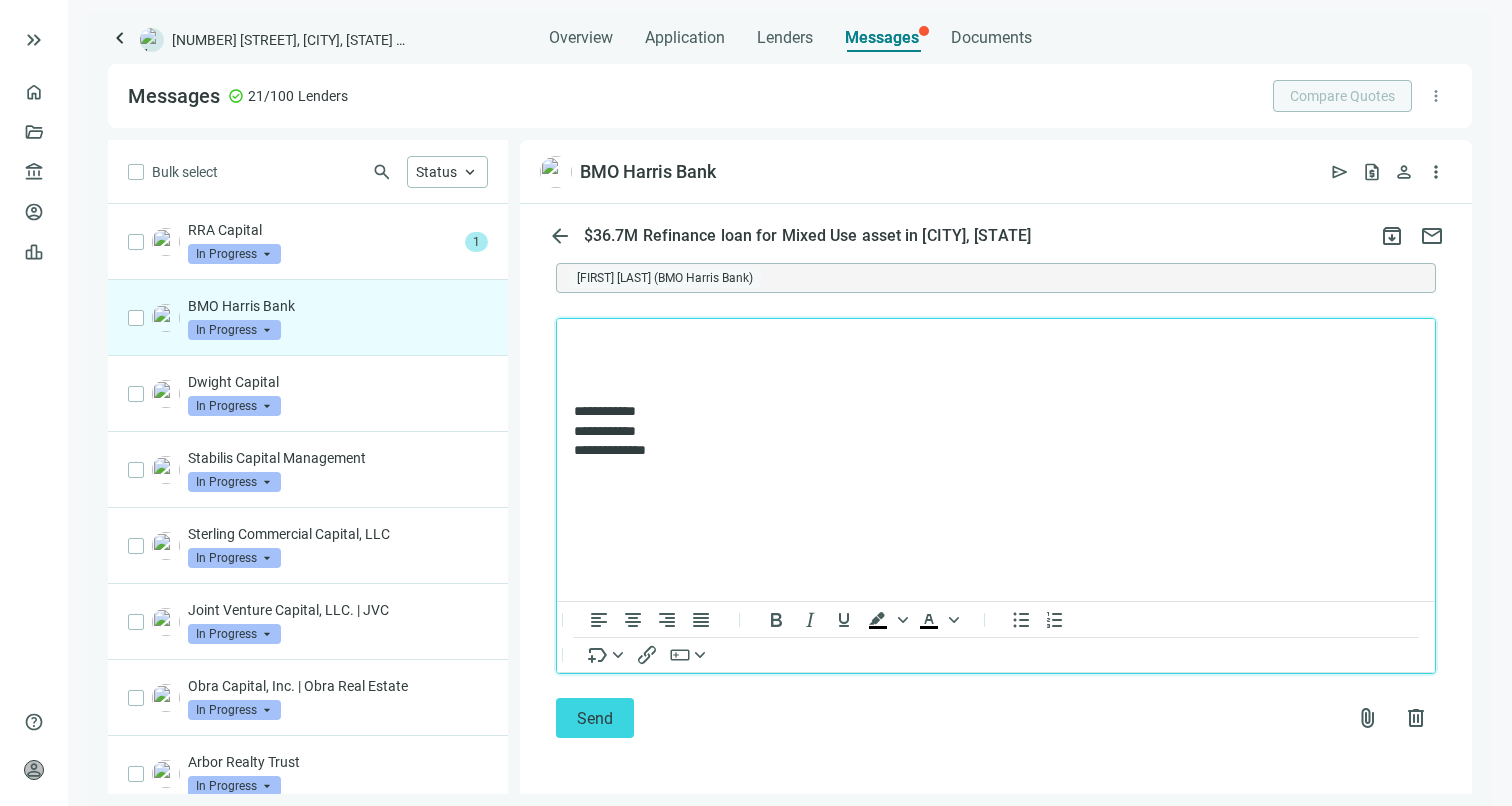 type 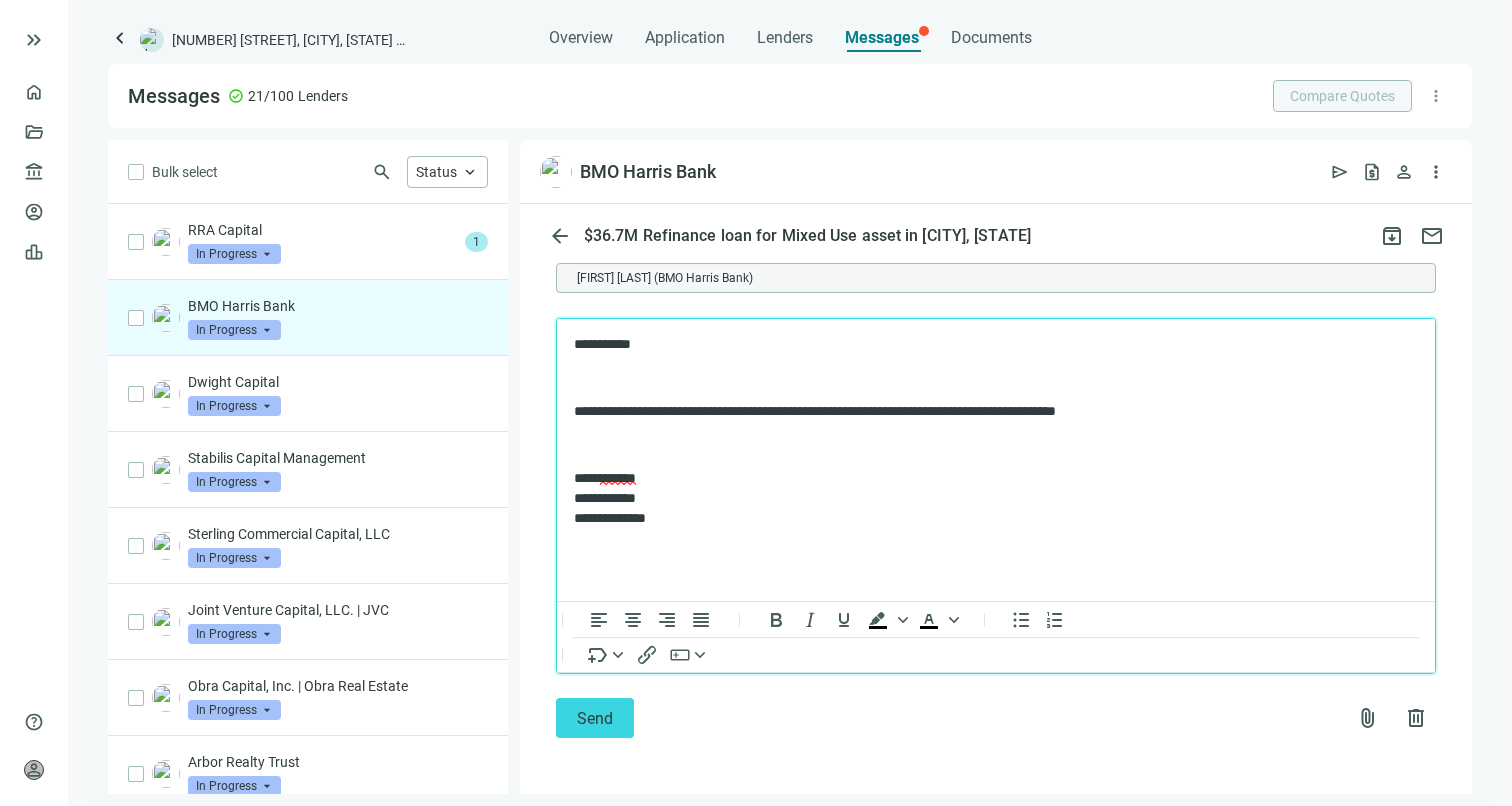 click at bounding box center [996, 446] 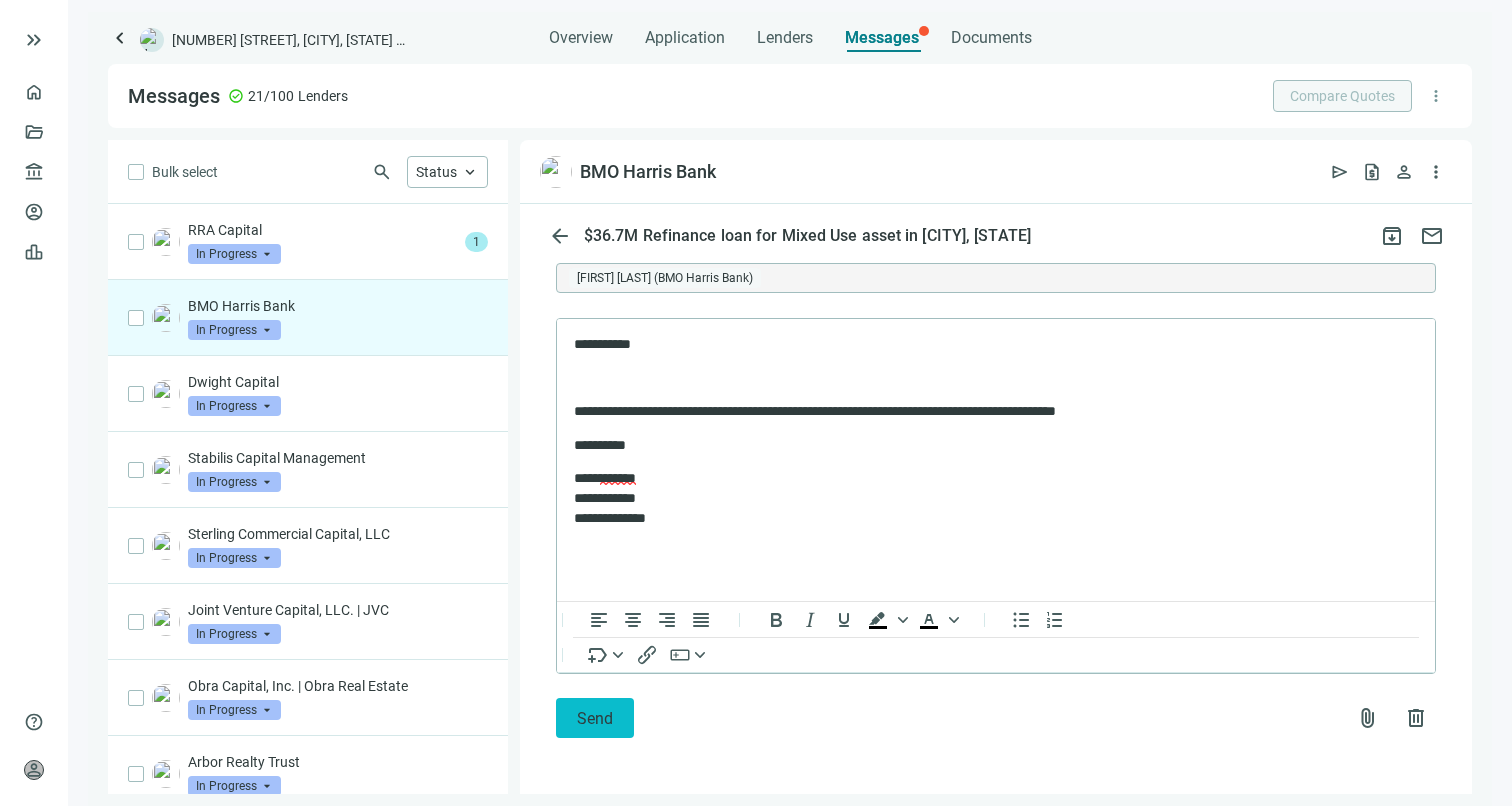 click on "Send" at bounding box center [595, 718] 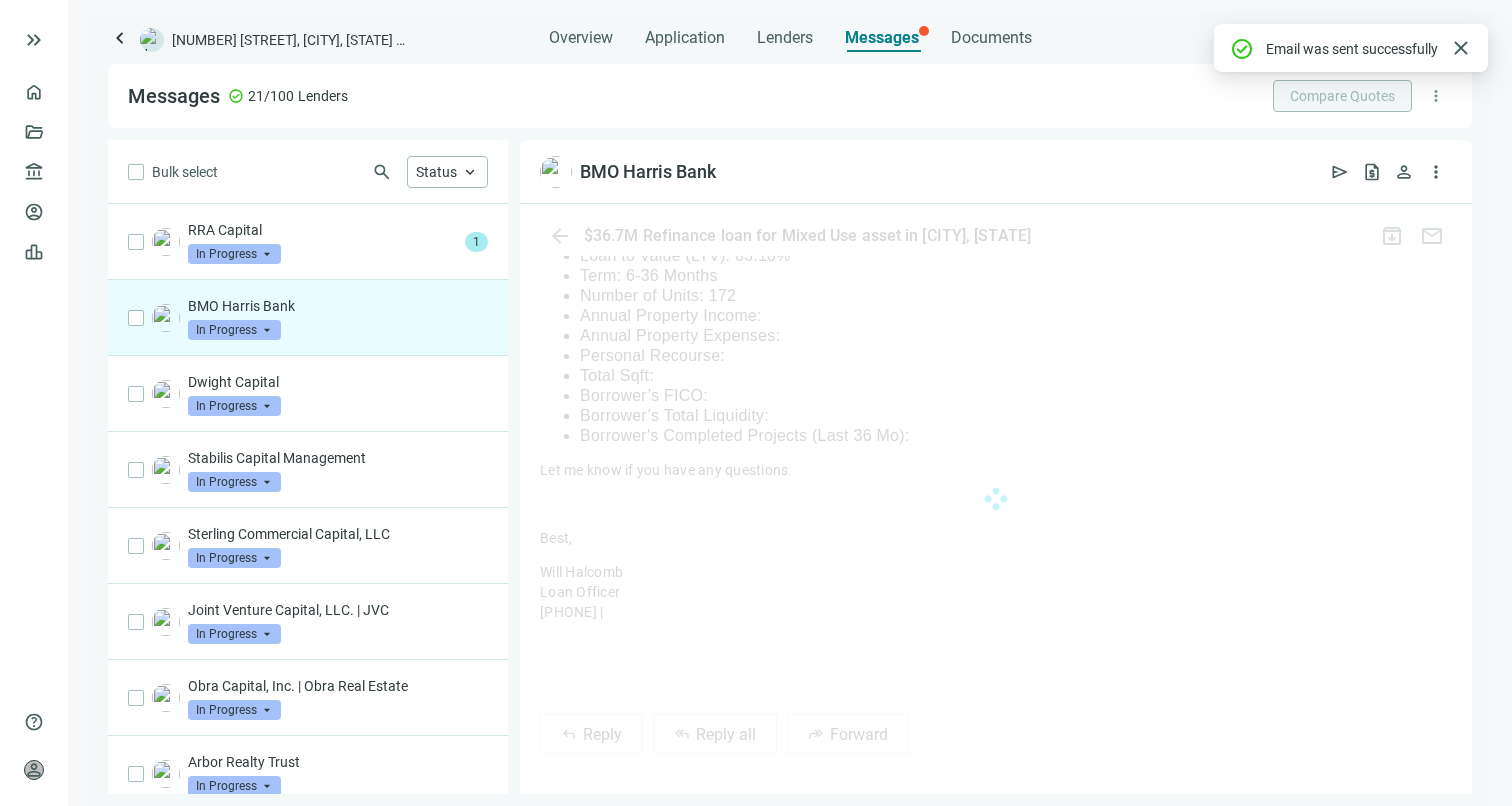 scroll, scrollTop: 1464, scrollLeft: 0, axis: vertical 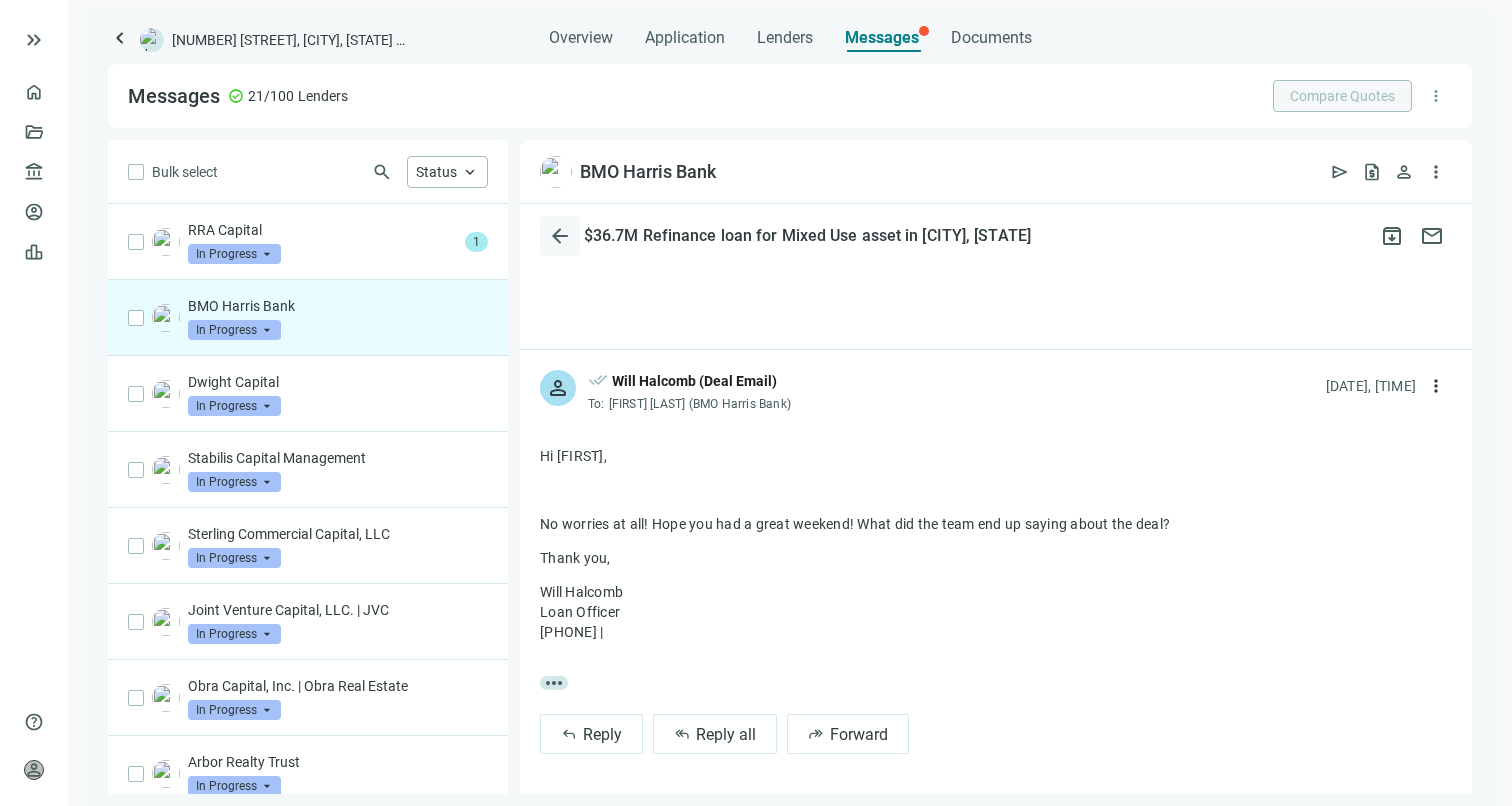 click on "arrow_back" at bounding box center (560, 236) 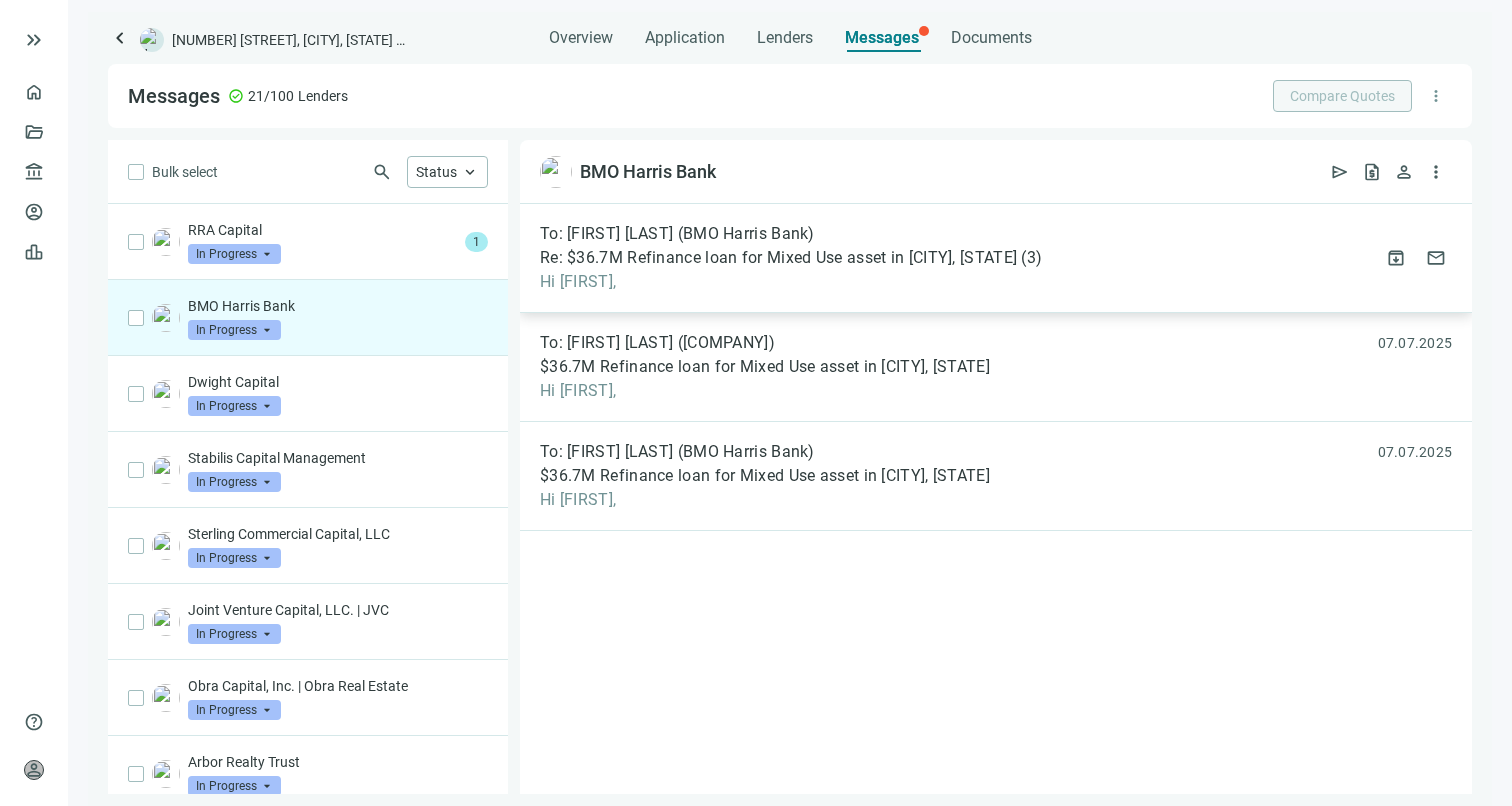 click on "Re: $36.7M Refinance loan for Mixed Use asset in [CITY], [STATE]" at bounding box center (778, 258) 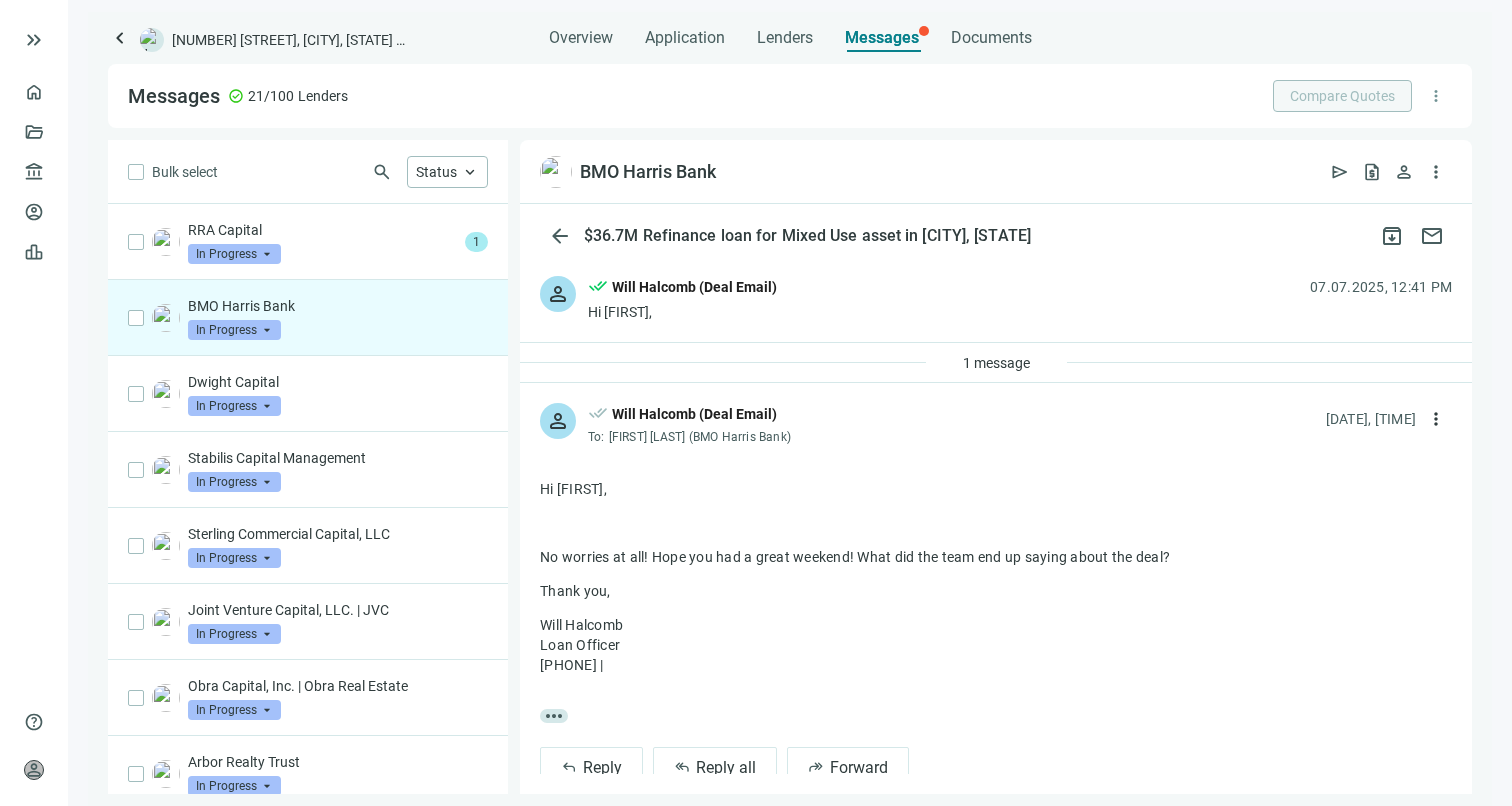 click on "Hi [FIRST]," at bounding box center (682, 312) 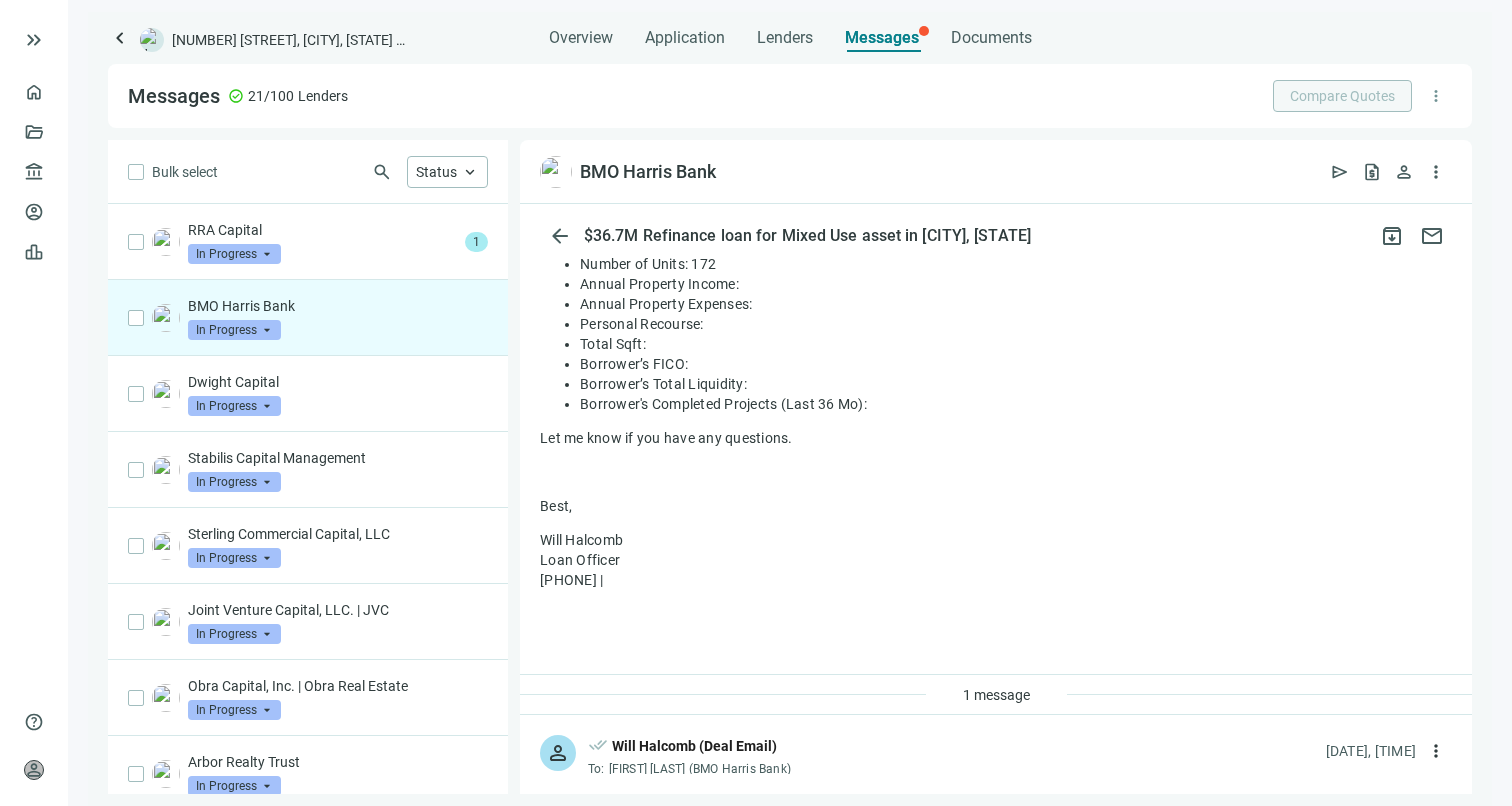 scroll, scrollTop: 569, scrollLeft: 0, axis: vertical 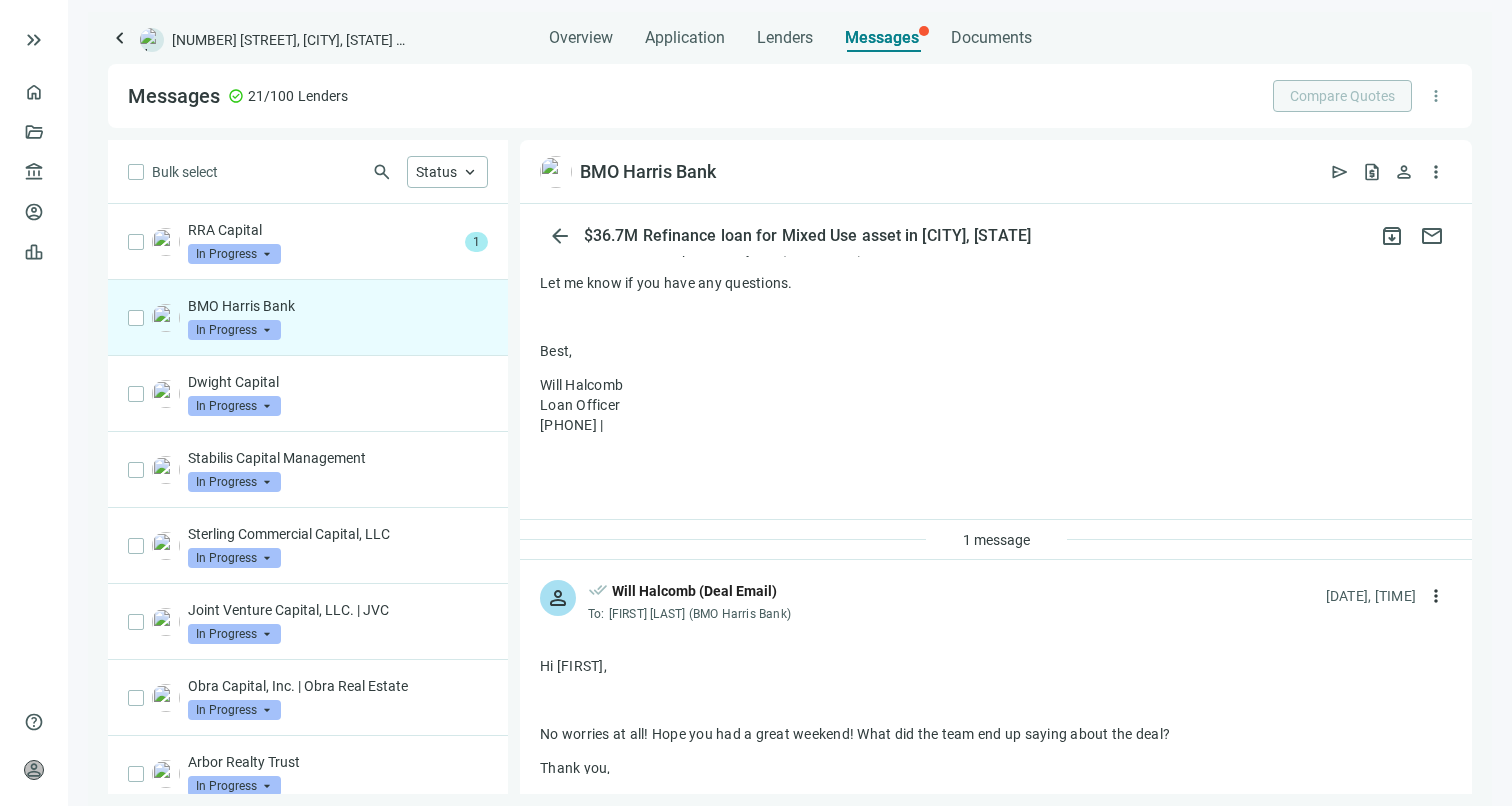click on "1 message" at bounding box center (996, 540) 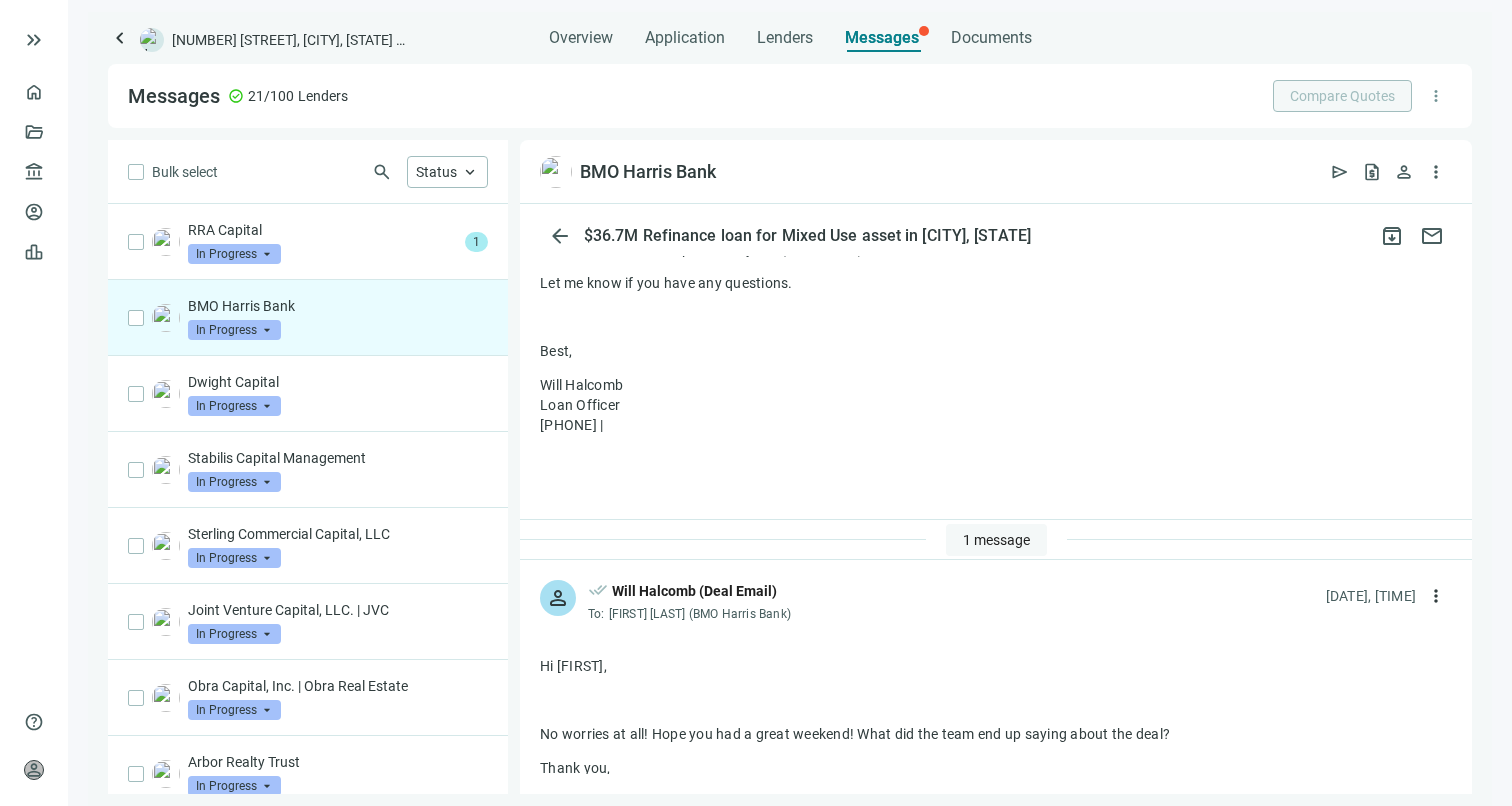 click on "1 message" at bounding box center (996, 540) 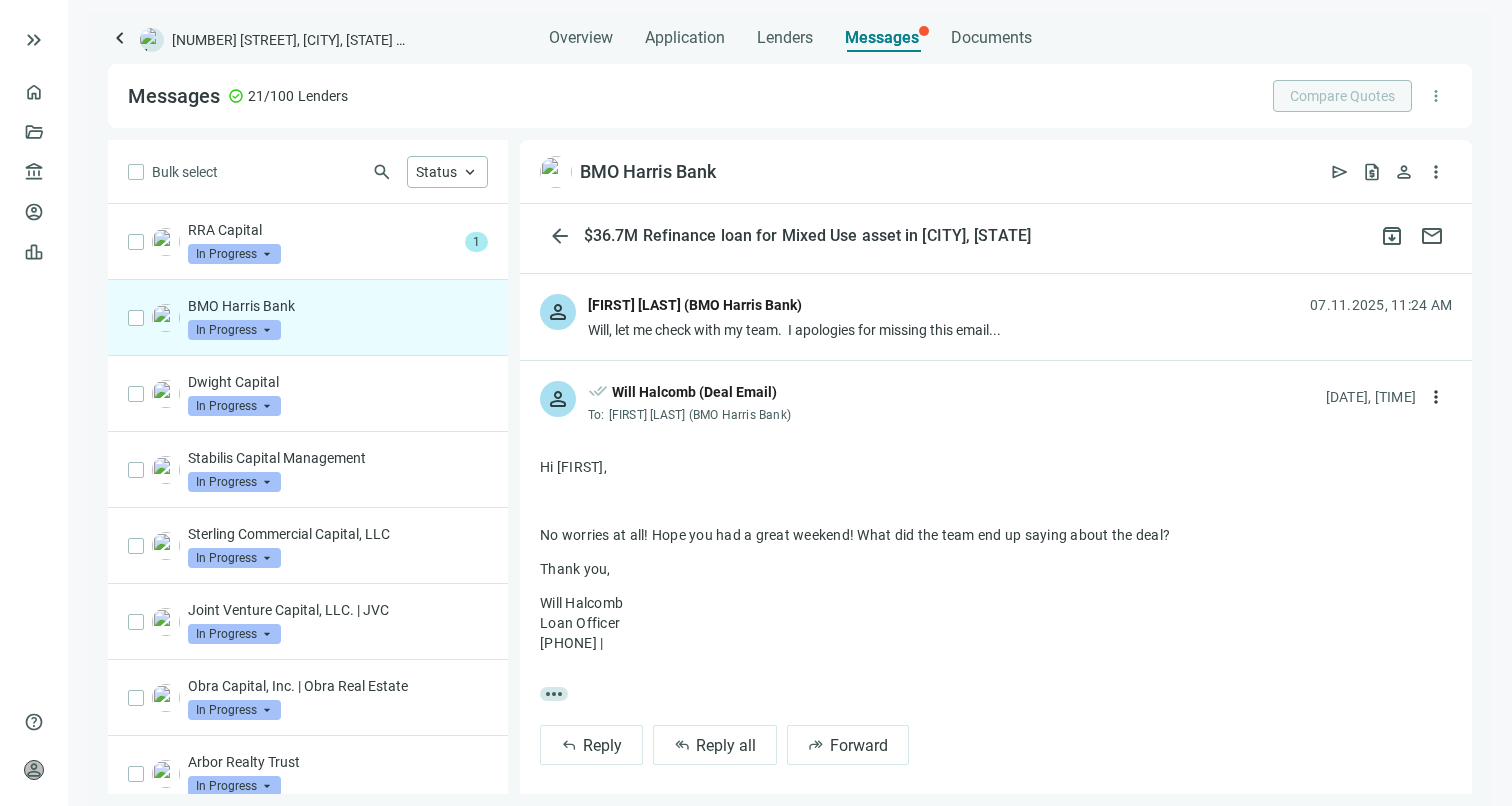 scroll, scrollTop: 661, scrollLeft: 0, axis: vertical 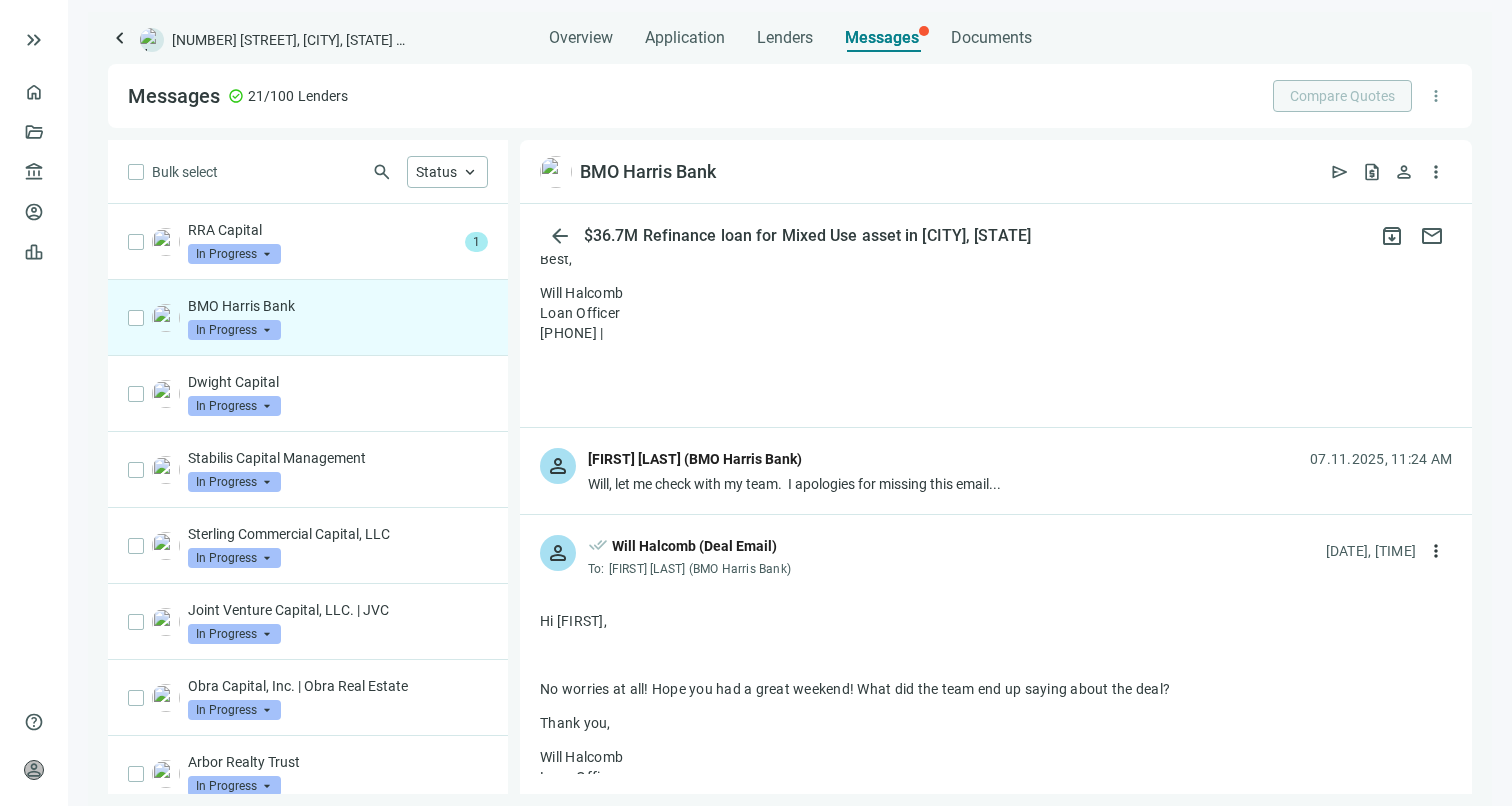 click on "Will, let me check with my team.  I apologies for missing this email..." at bounding box center [794, 484] 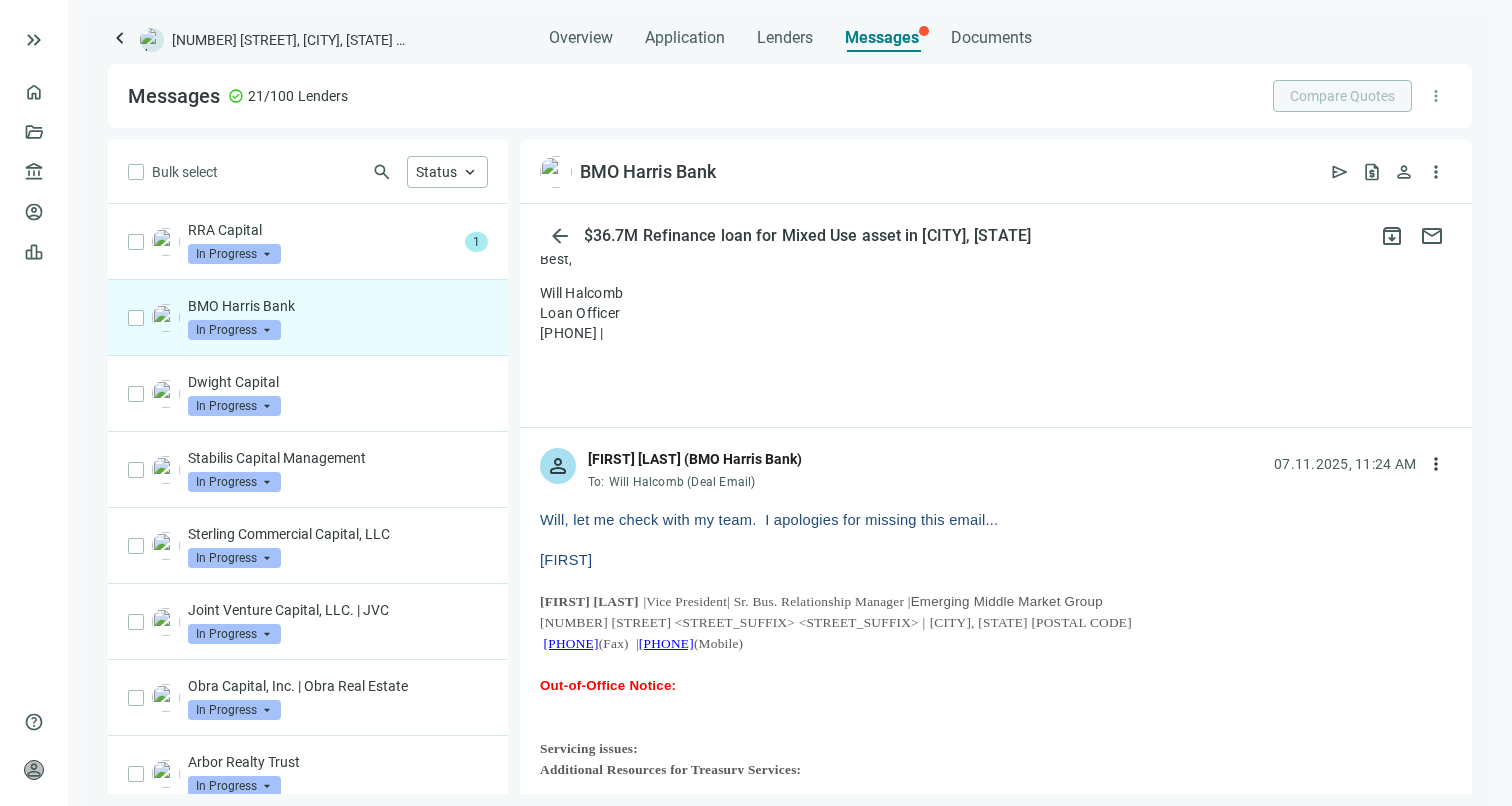 drag, startPoint x: 662, startPoint y: 646, endPoint x: 740, endPoint y: 647, distance: 78.00641 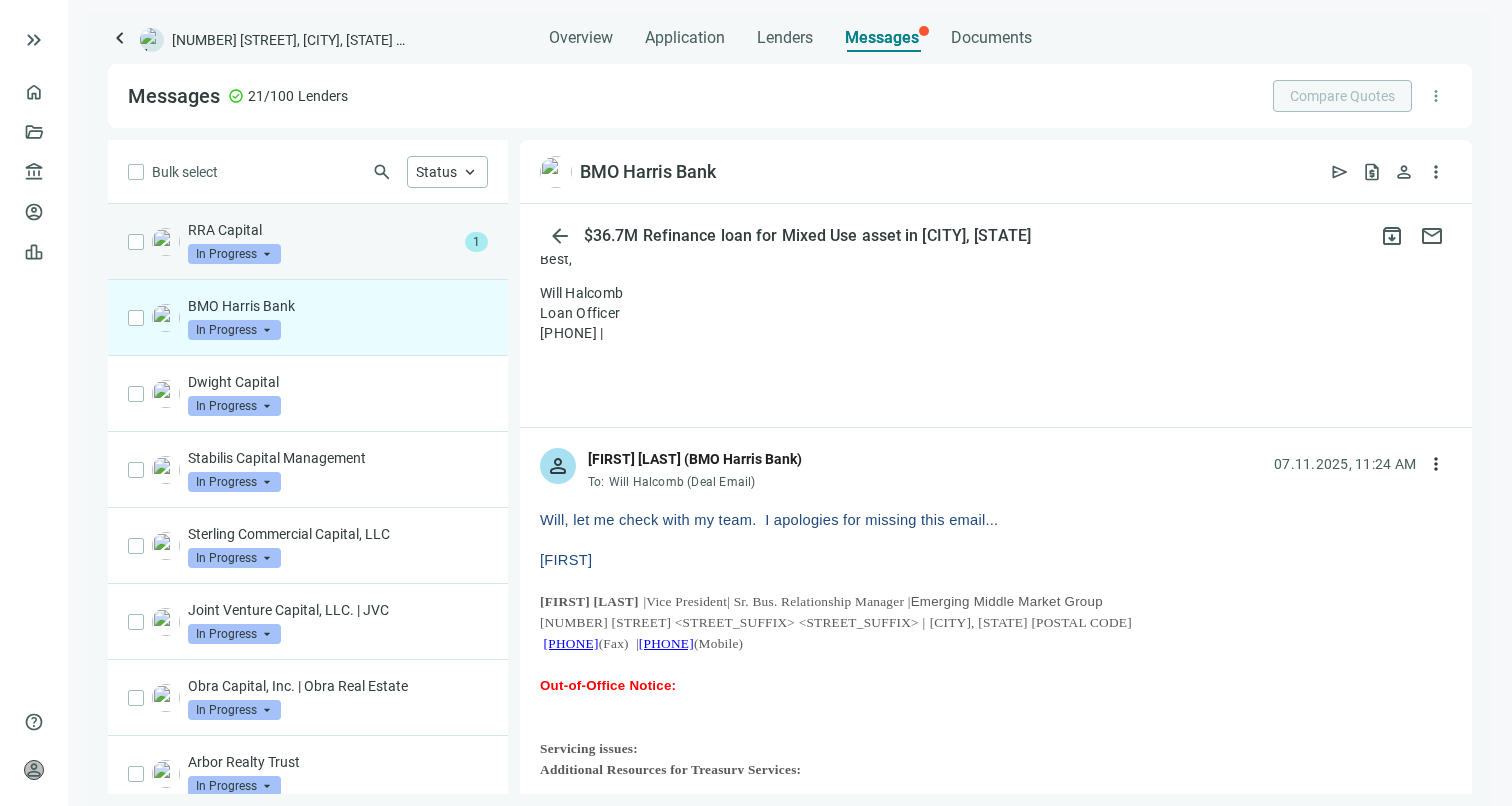 click on "RRA Capital" at bounding box center (322, 230) 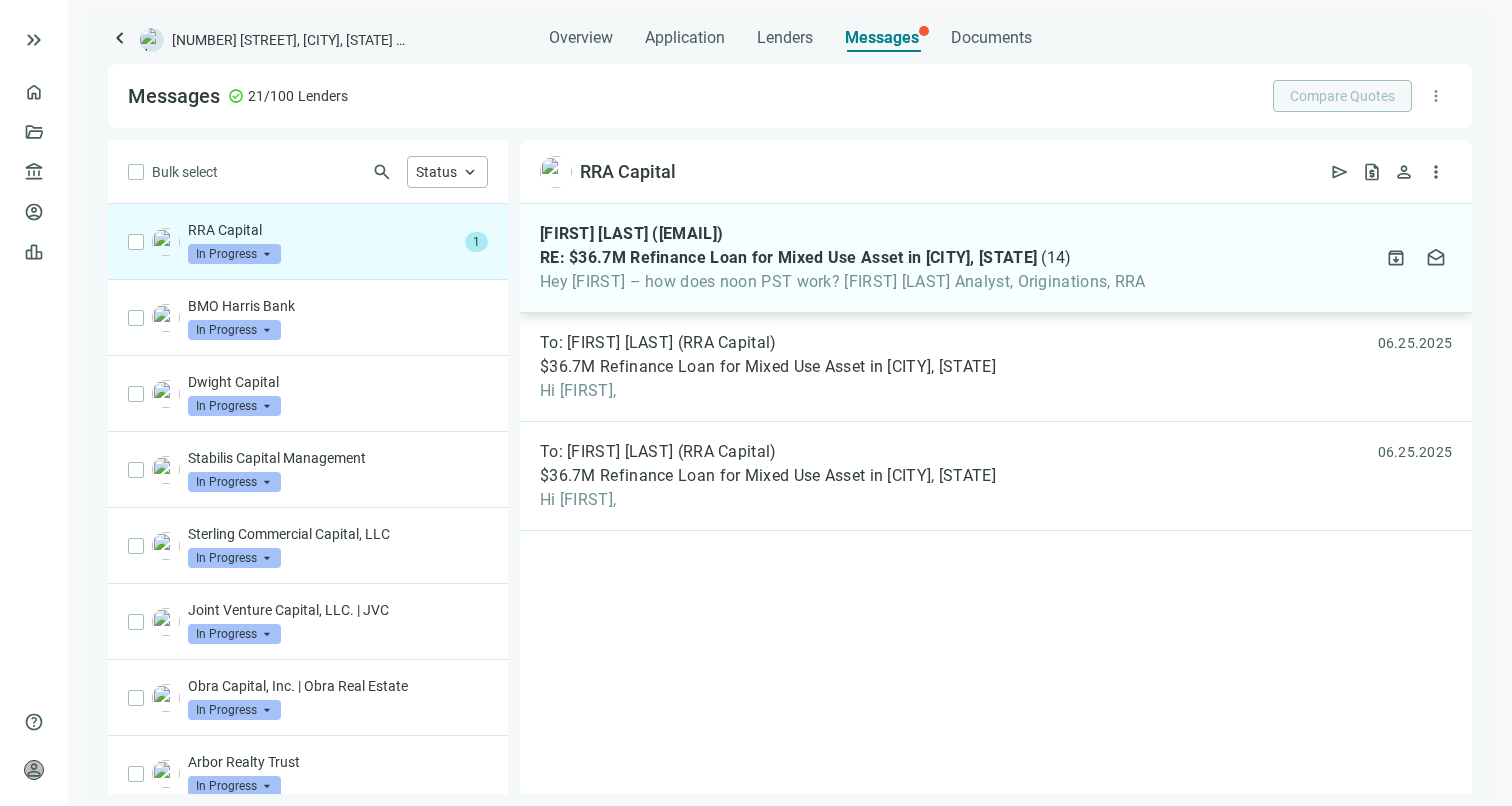 click on "[FIRST] [LAST] ([EMAIL]) RE: $36.7M Refinance Loan for Mixed Use Asset in [CITY] ( 14 ) Hey [FIRST] – how does noon PST work? [FIRST] [LAST] Analyst, Originations, [COMPANY]" at bounding box center (843, 258) 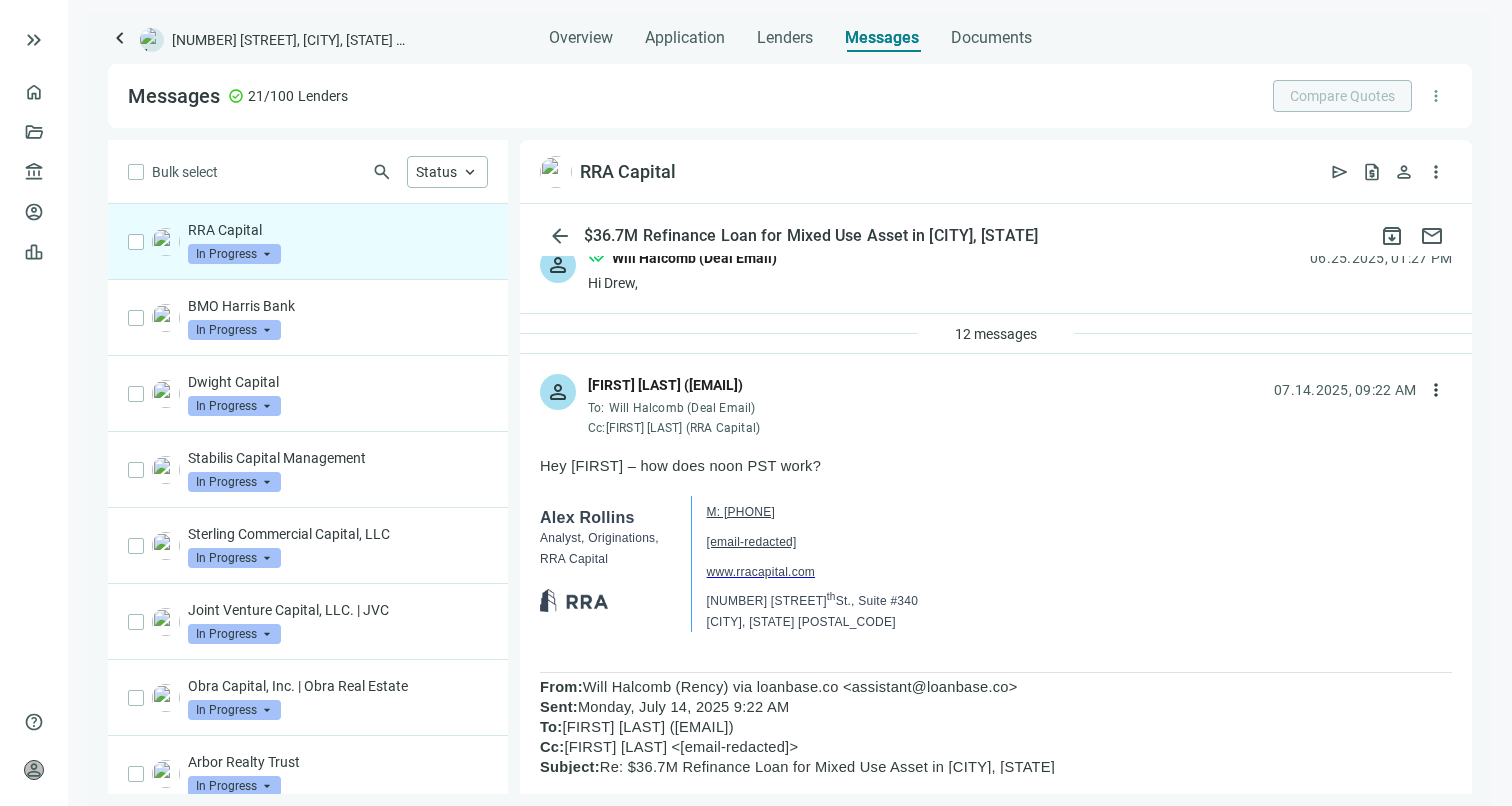 scroll, scrollTop: 33, scrollLeft: 0, axis: vertical 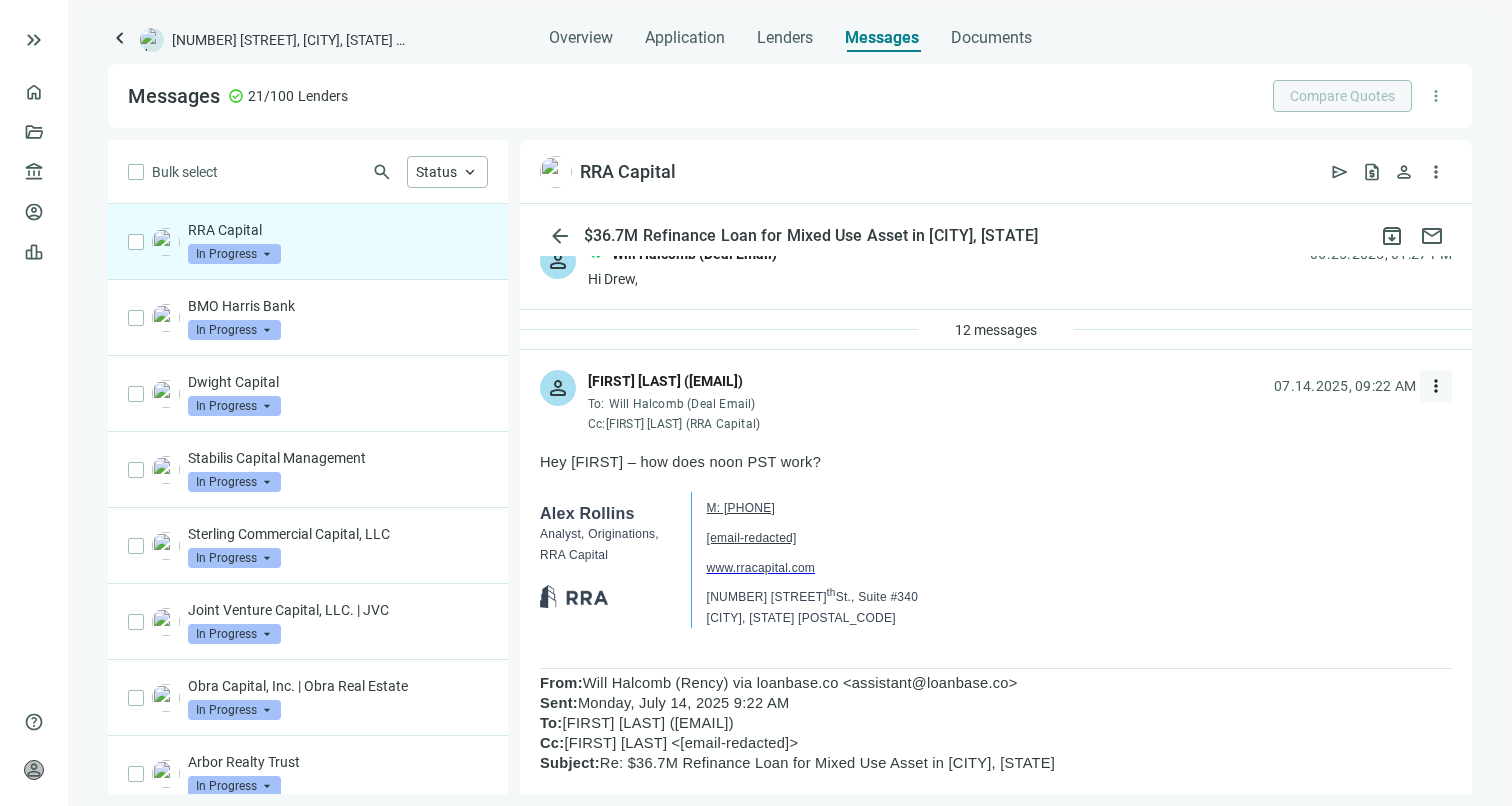 click on "more_vert" at bounding box center (1436, 386) 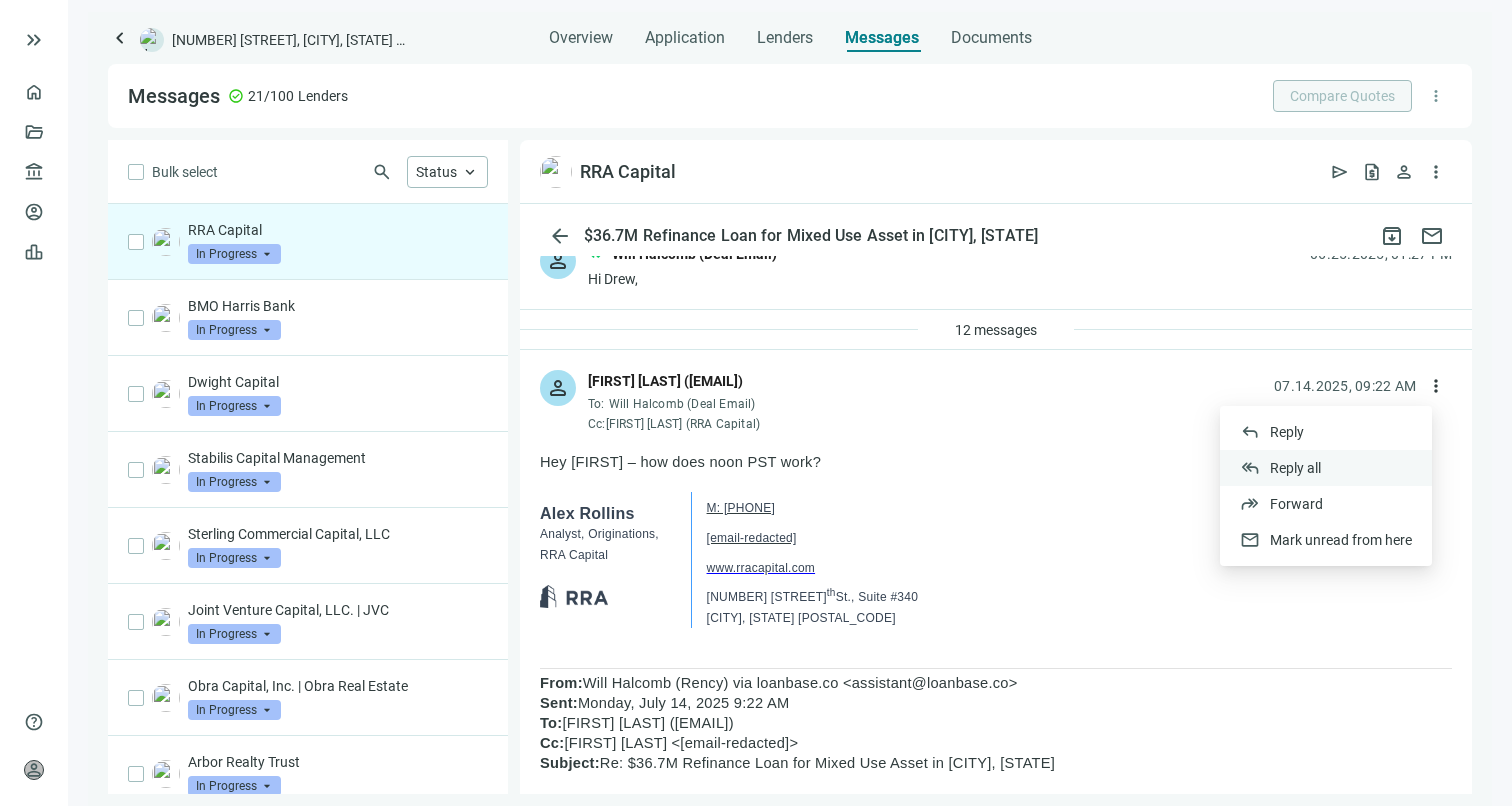 click on "Reply all" at bounding box center [1295, 468] 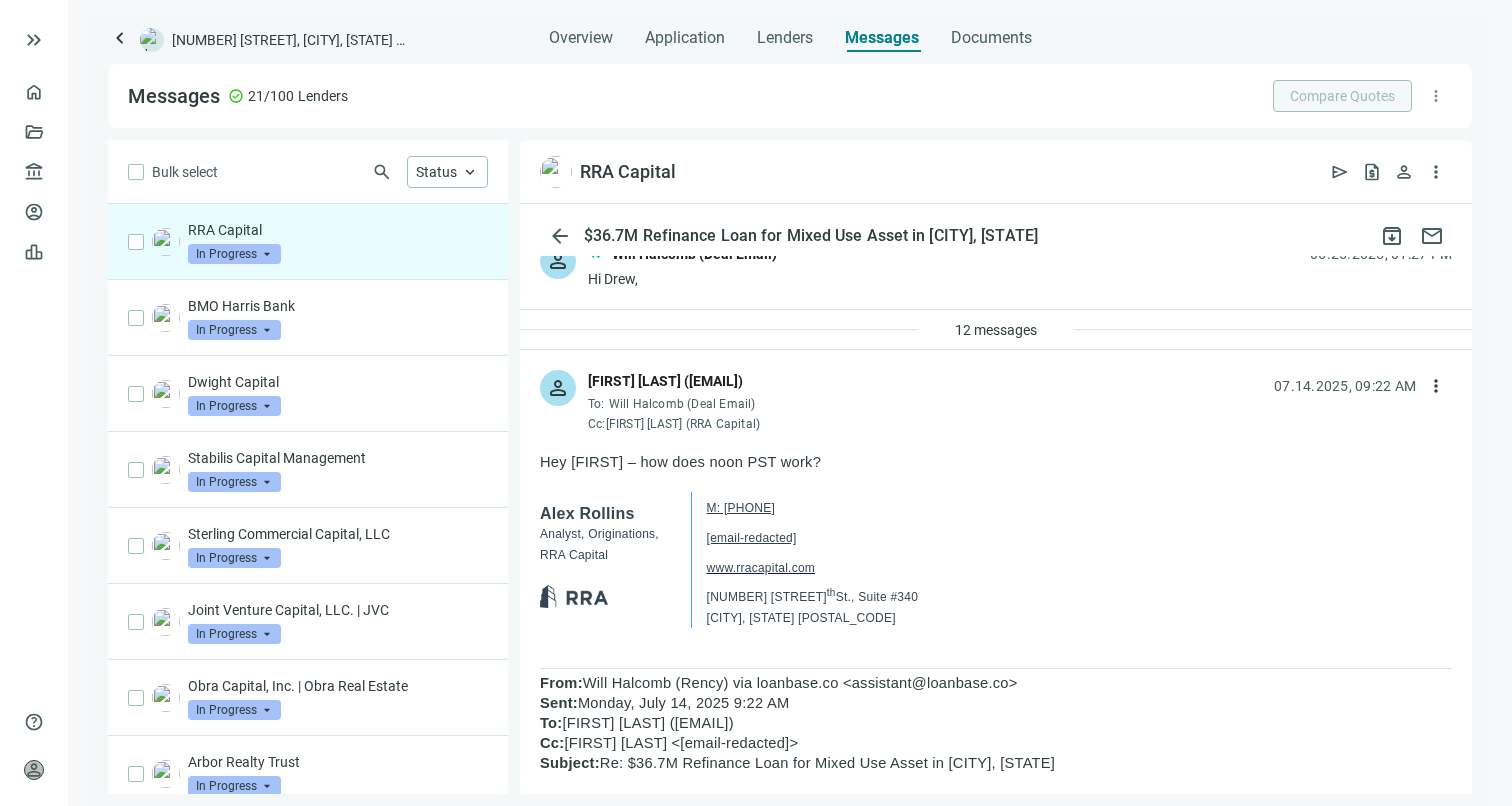 scroll, scrollTop: 0, scrollLeft: 0, axis: both 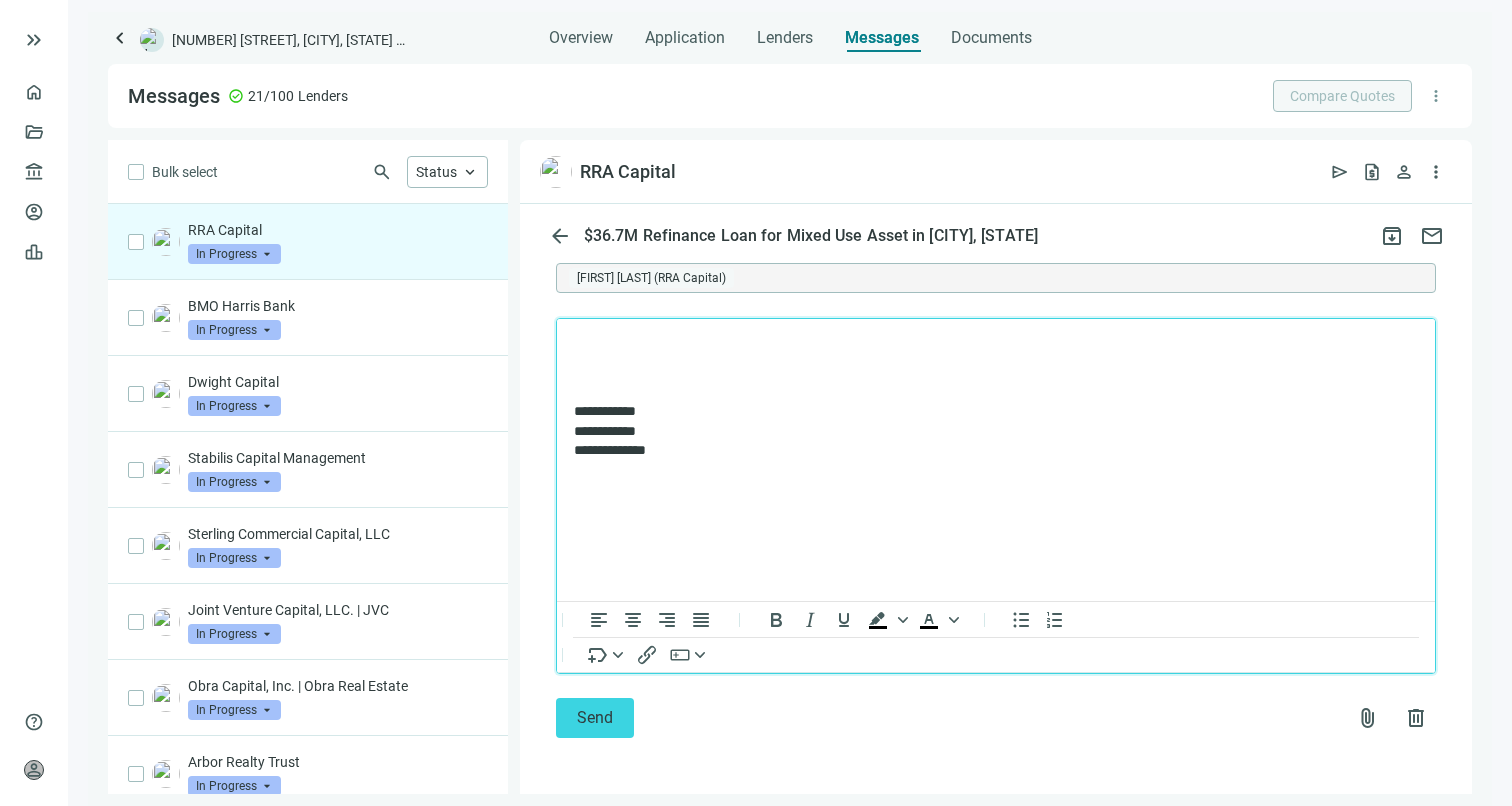 type 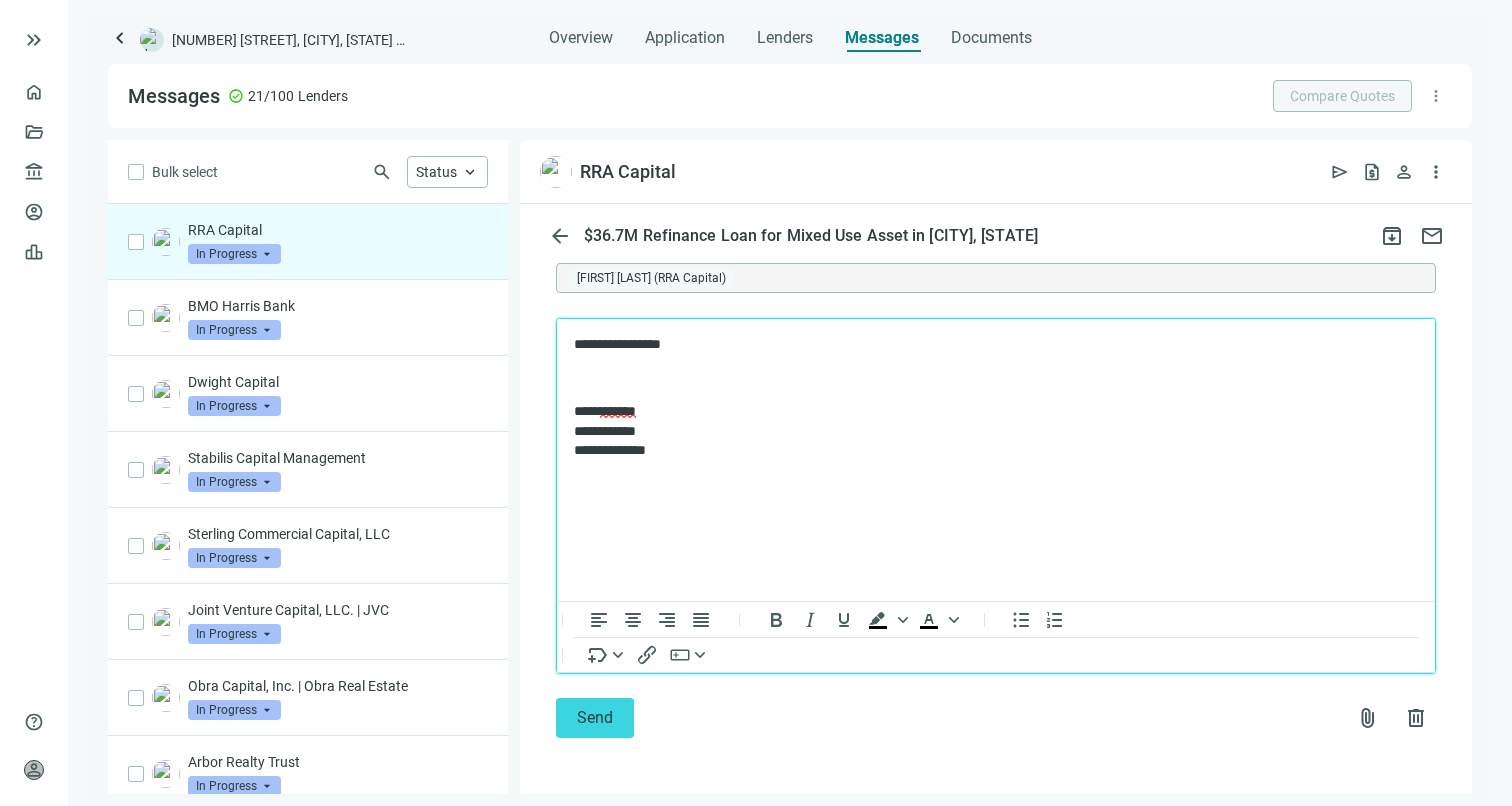 click at bounding box center (996, 378) 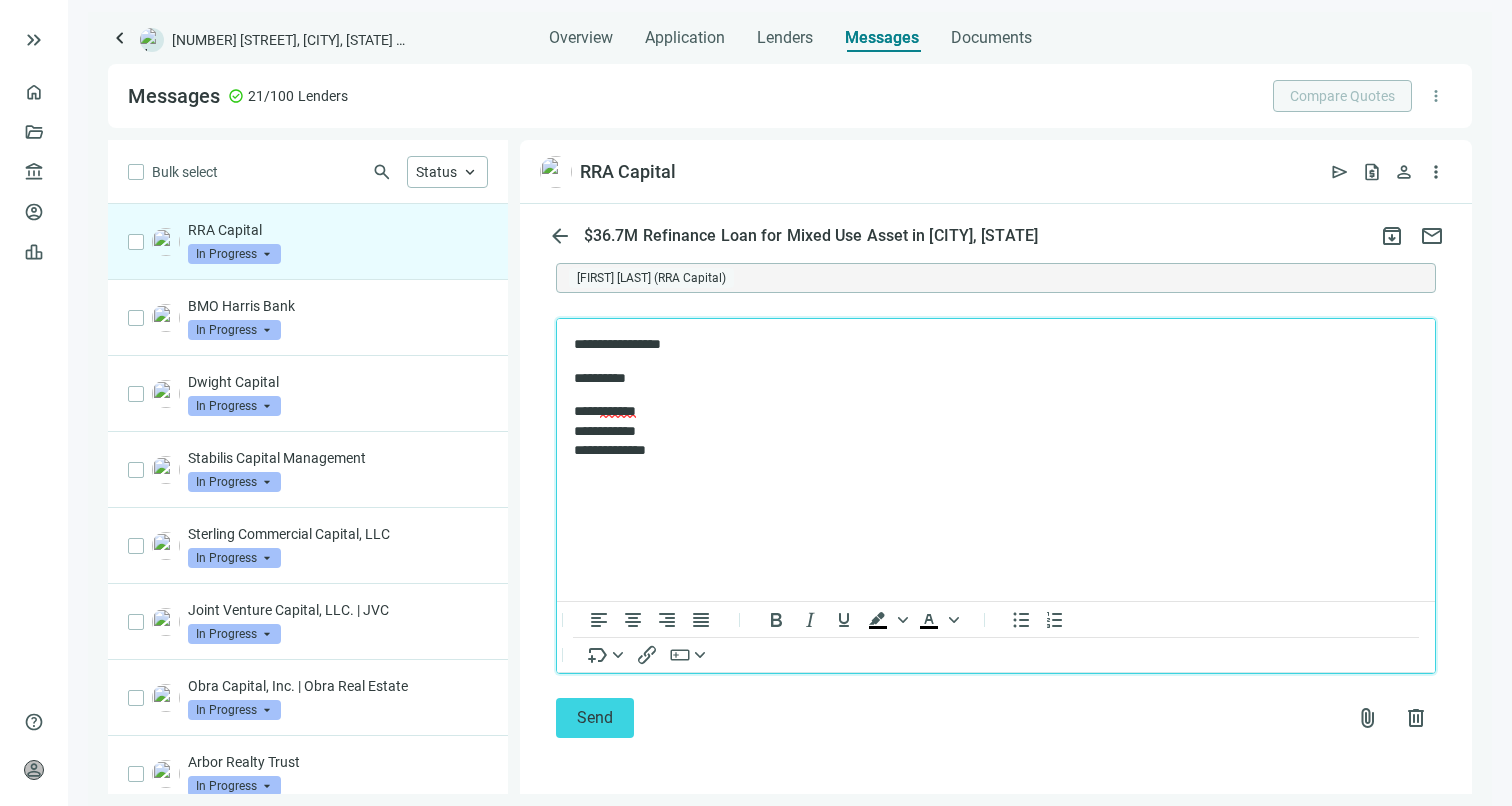 click on "**********" at bounding box center (986, 344) 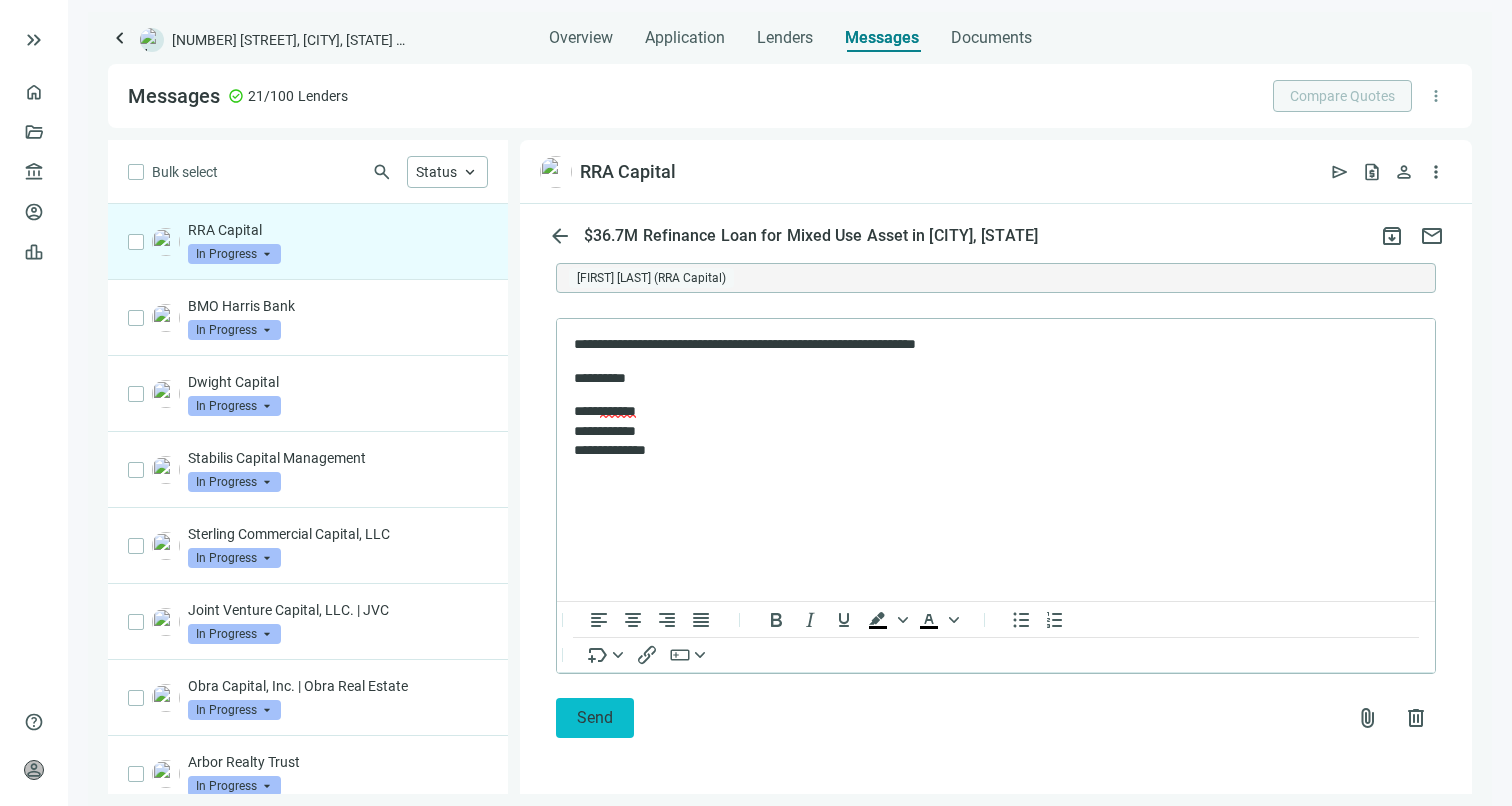 click on "Send" at bounding box center (595, 718) 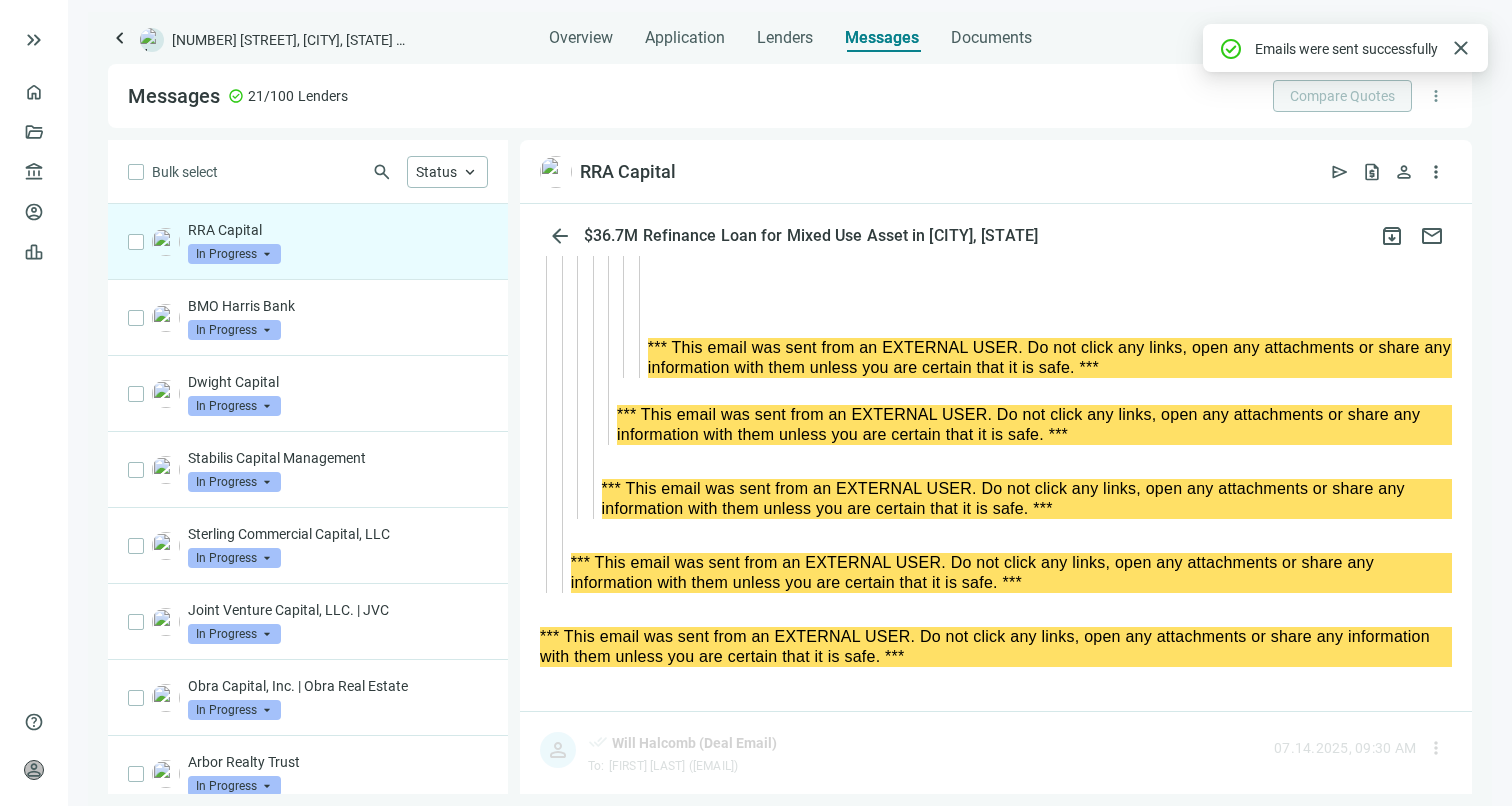 scroll, scrollTop: 5709, scrollLeft: 0, axis: vertical 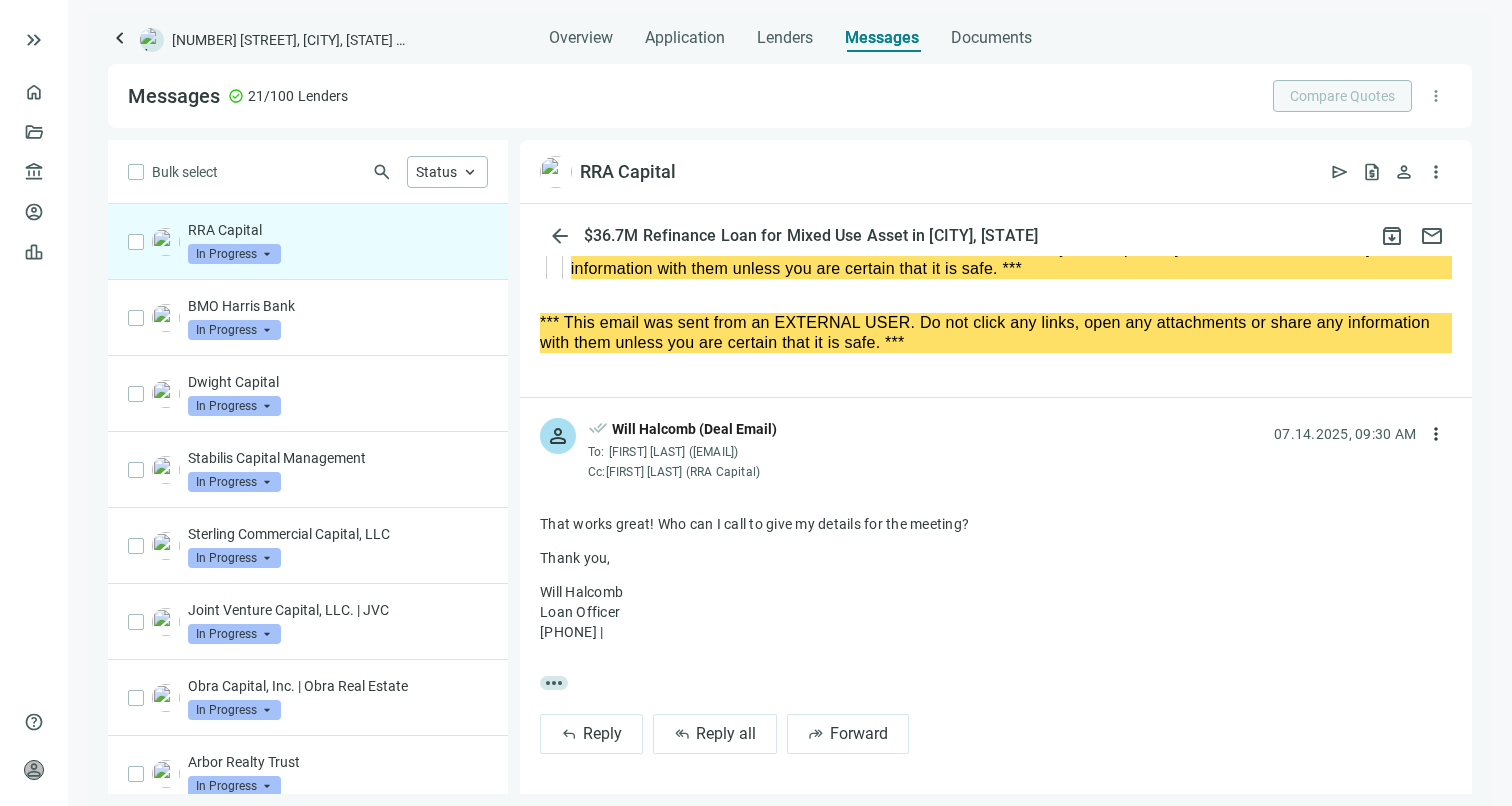 click on "keyboard_arrow_left" at bounding box center (120, 38) 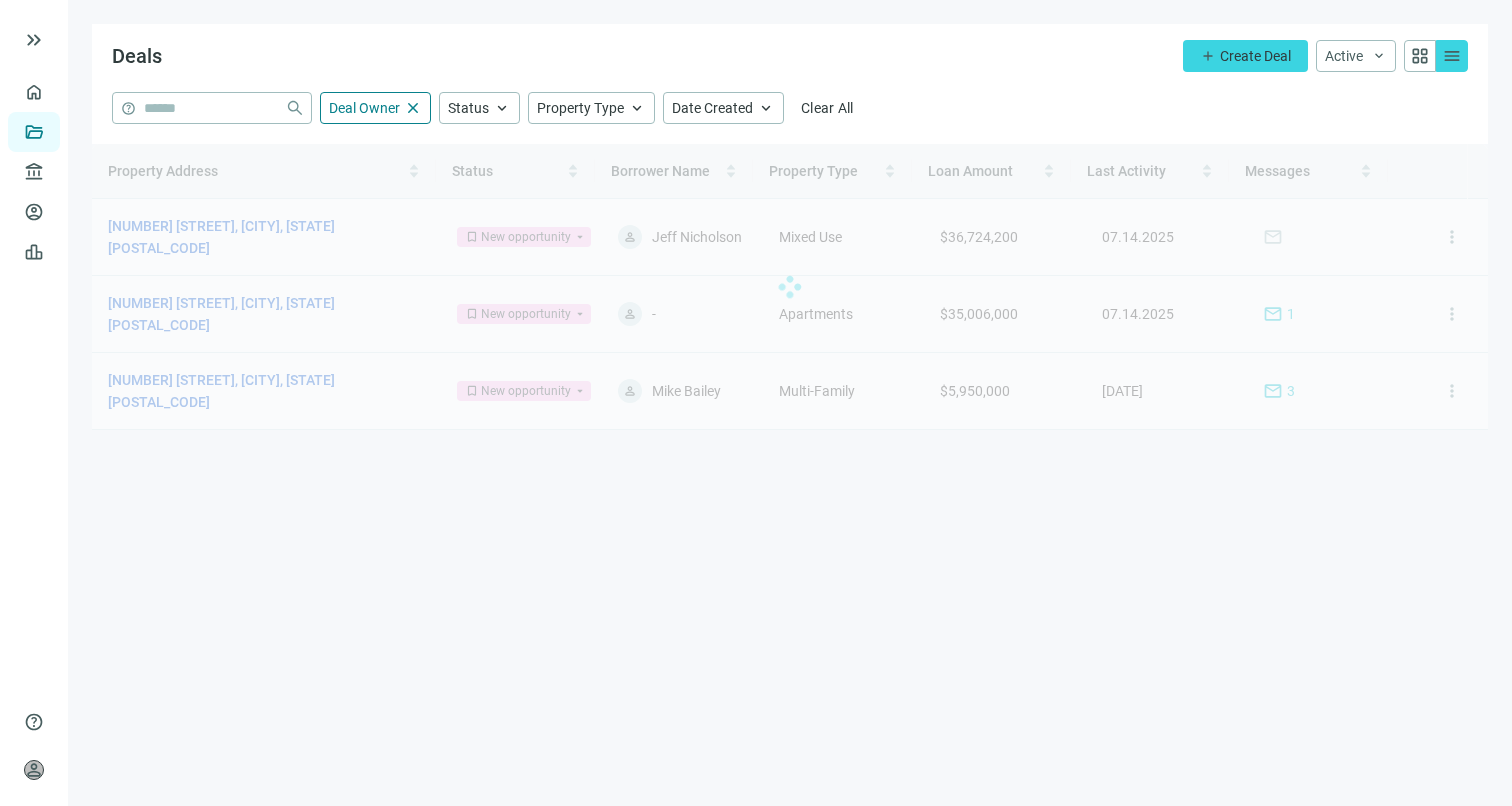 click at bounding box center (790, 287) 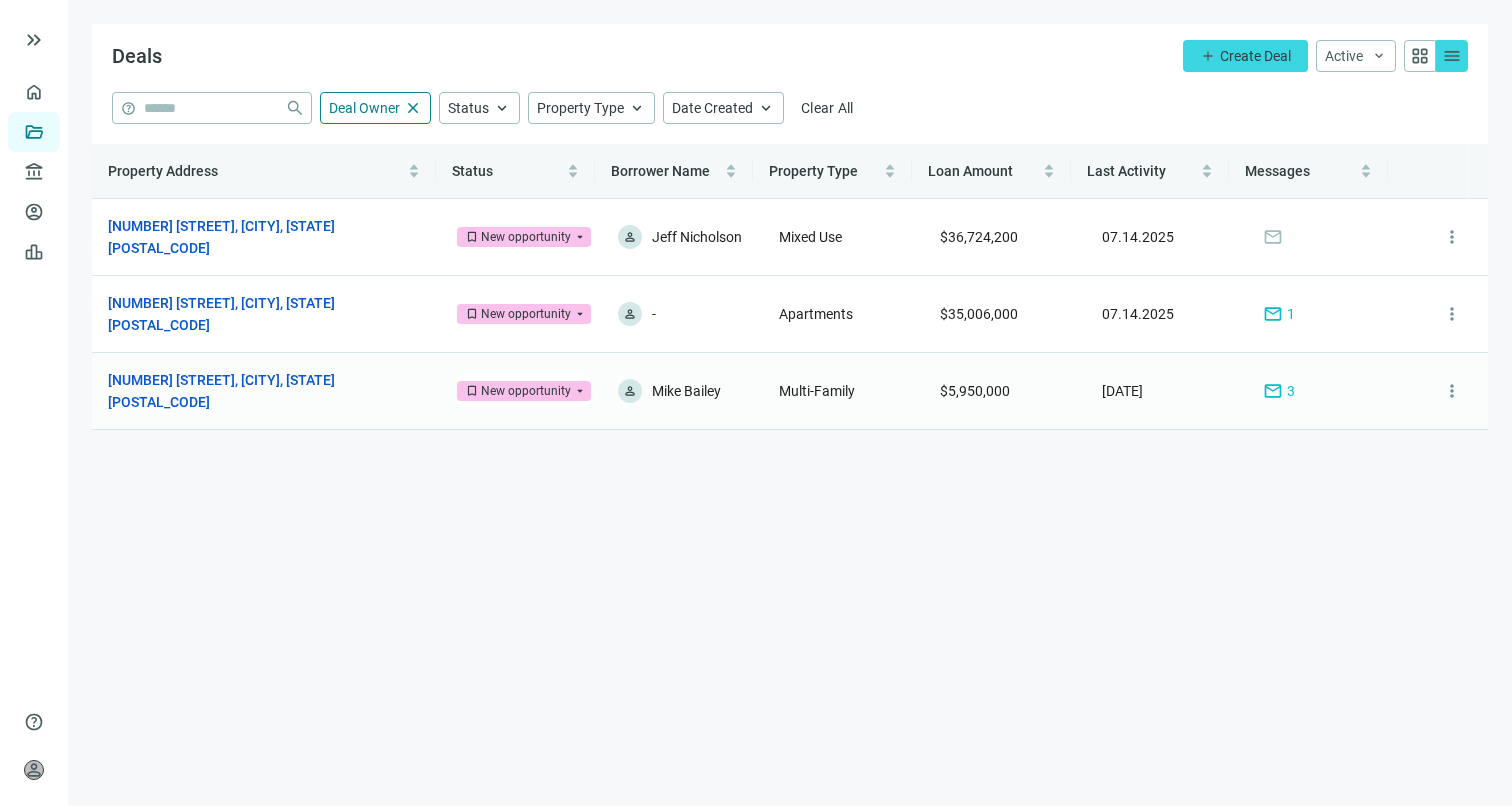 click on "[NUMBER] [STREET], [CITY], [STATE] [POSTAL_CODE] open_in_new" at bounding box center [266, 391] 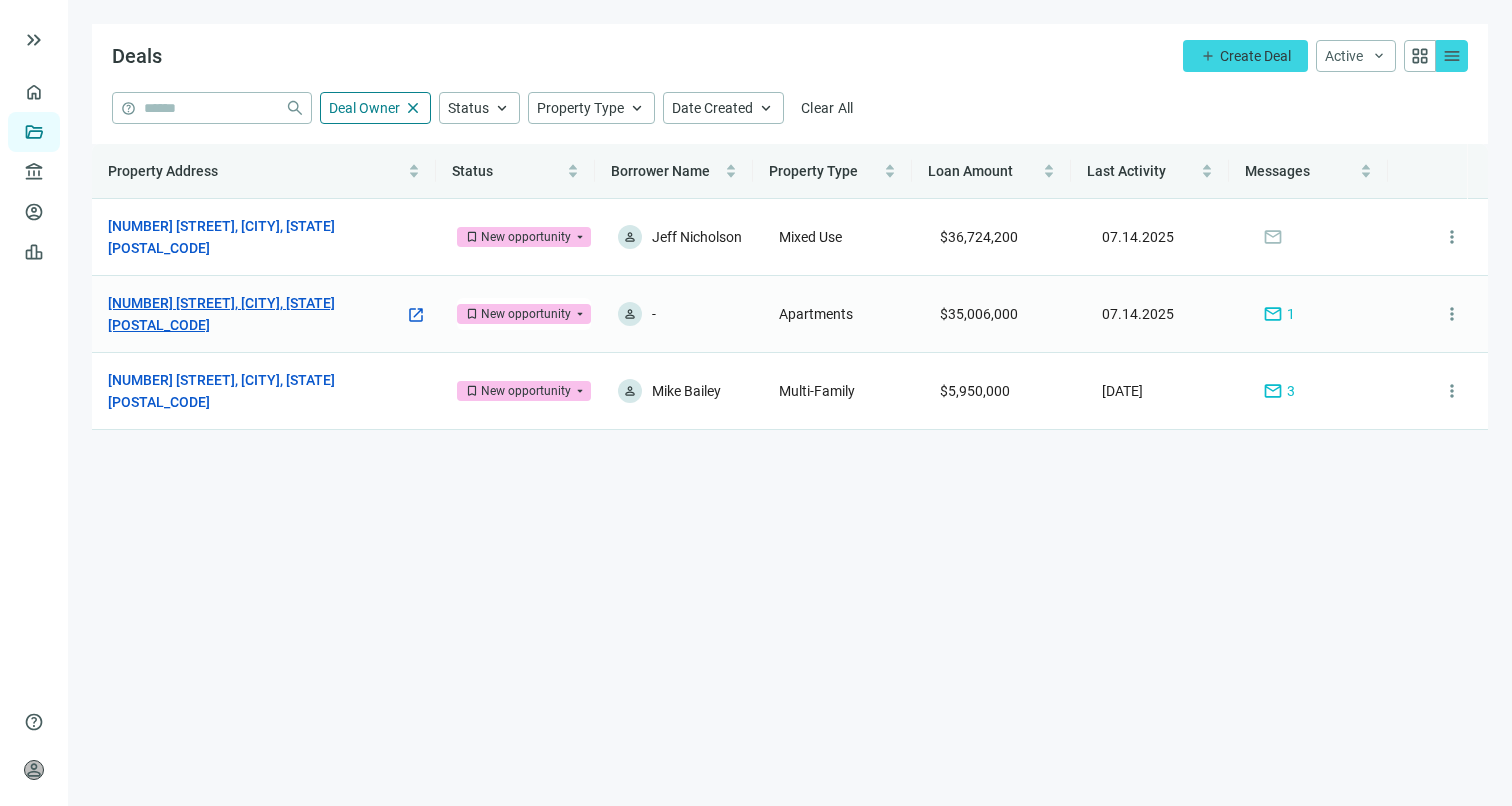 click on "[NUMBER] [STREET], [CITY], [STATE] [POSTAL_CODE]" at bounding box center (256, 314) 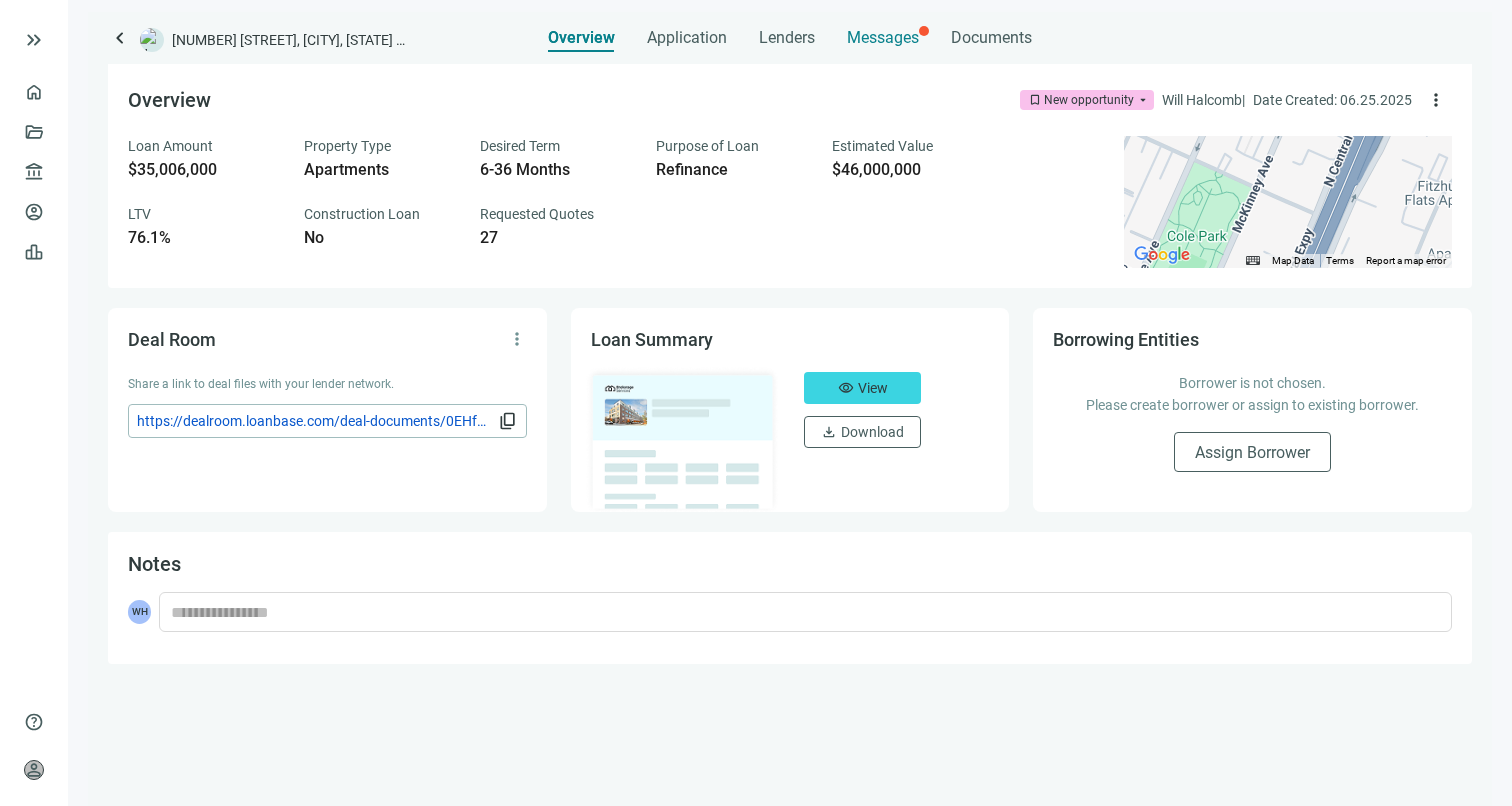 click on "Messages" at bounding box center [883, 37] 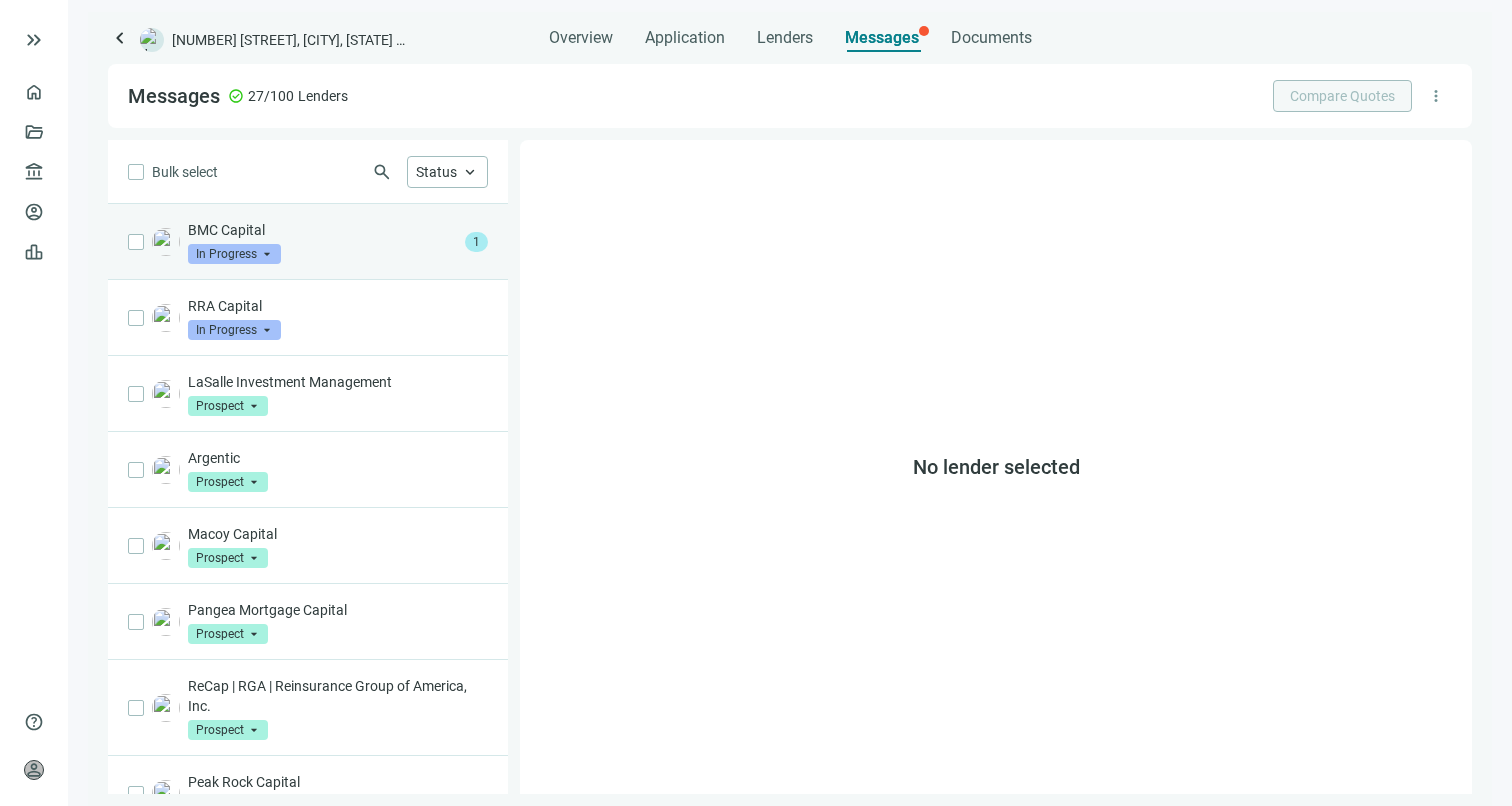 click on "BMC Capital" at bounding box center [322, 230] 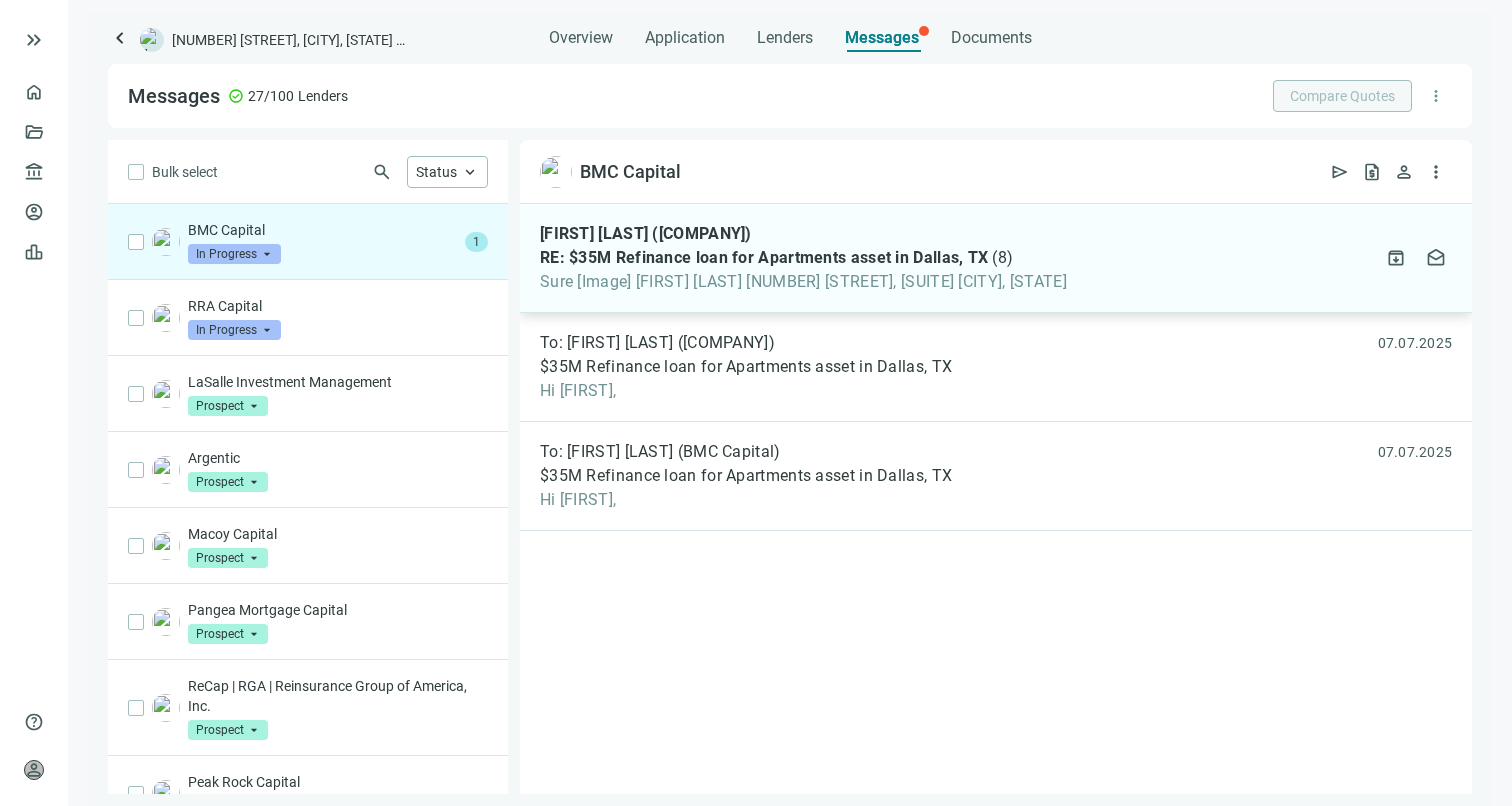 click on "RE: $35M Refinance loan for Apartments asset in Dallas, TX" at bounding box center (764, 258) 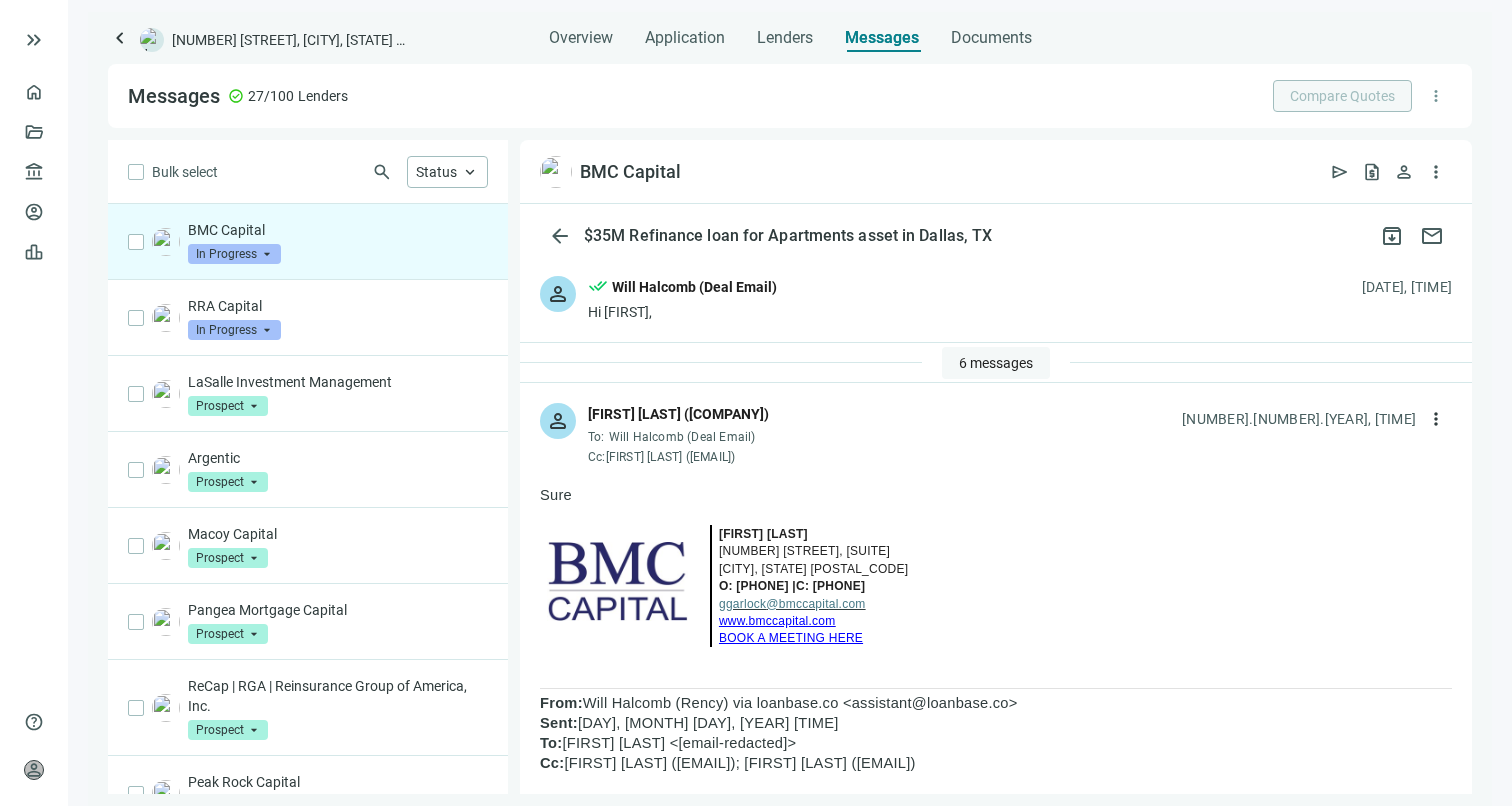 click on "6 messages" at bounding box center (996, 363) 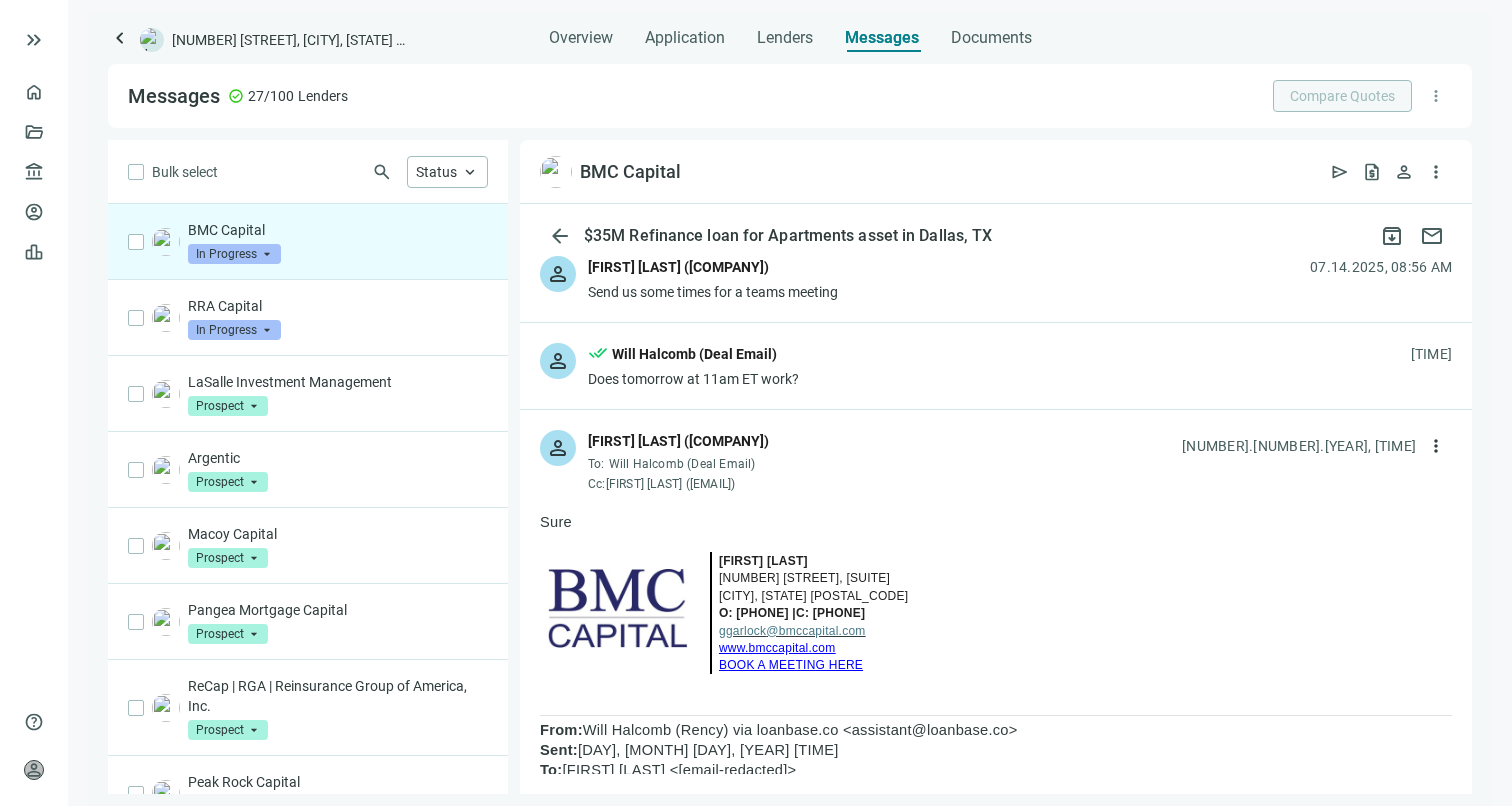 scroll, scrollTop: 466, scrollLeft: 0, axis: vertical 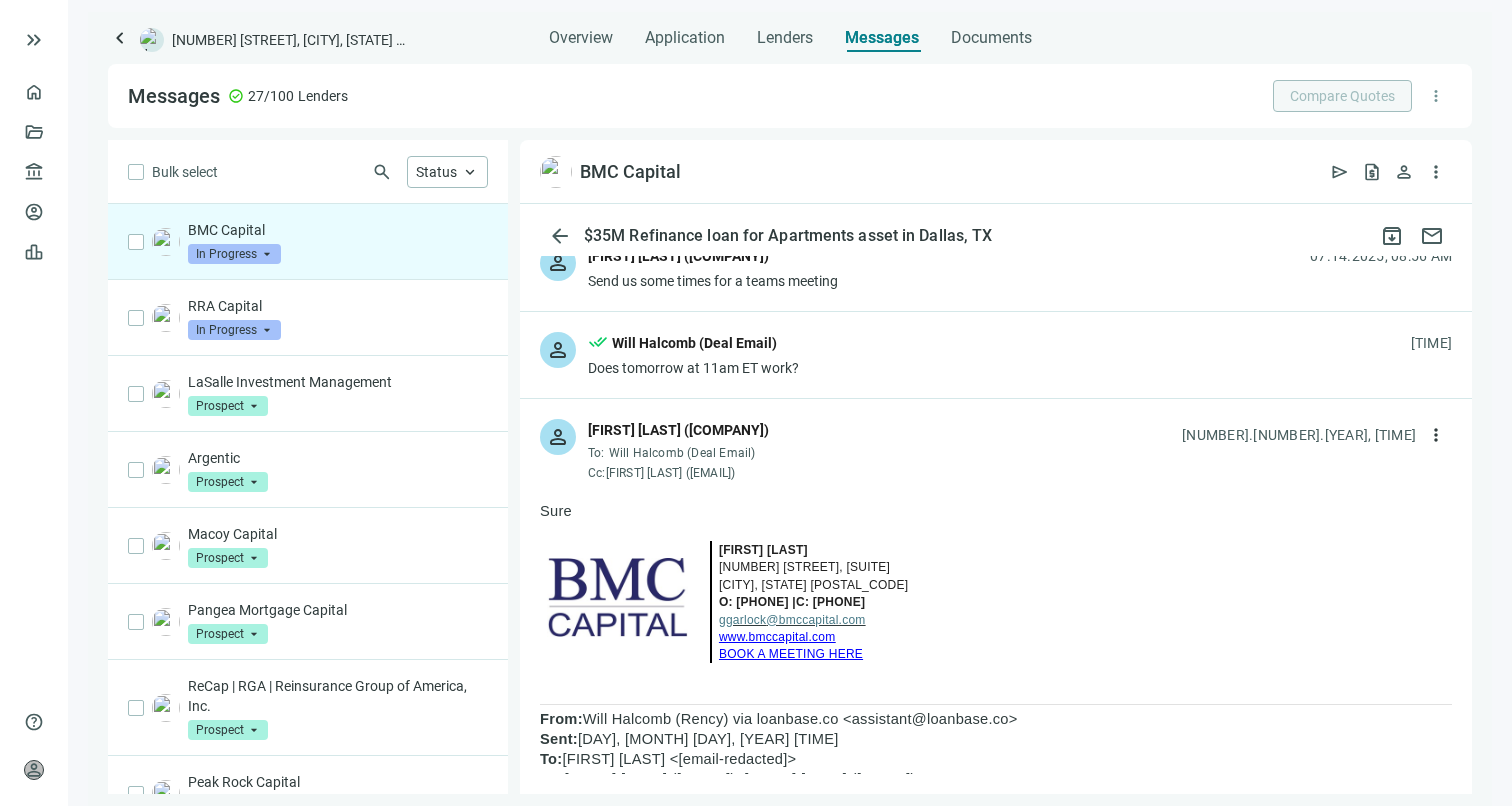 click on "person done_all [FIRST] [LAST] (Deal Email) Does tomorrow at 11am ET work? [DATE], [TIME]" at bounding box center [996, 355] 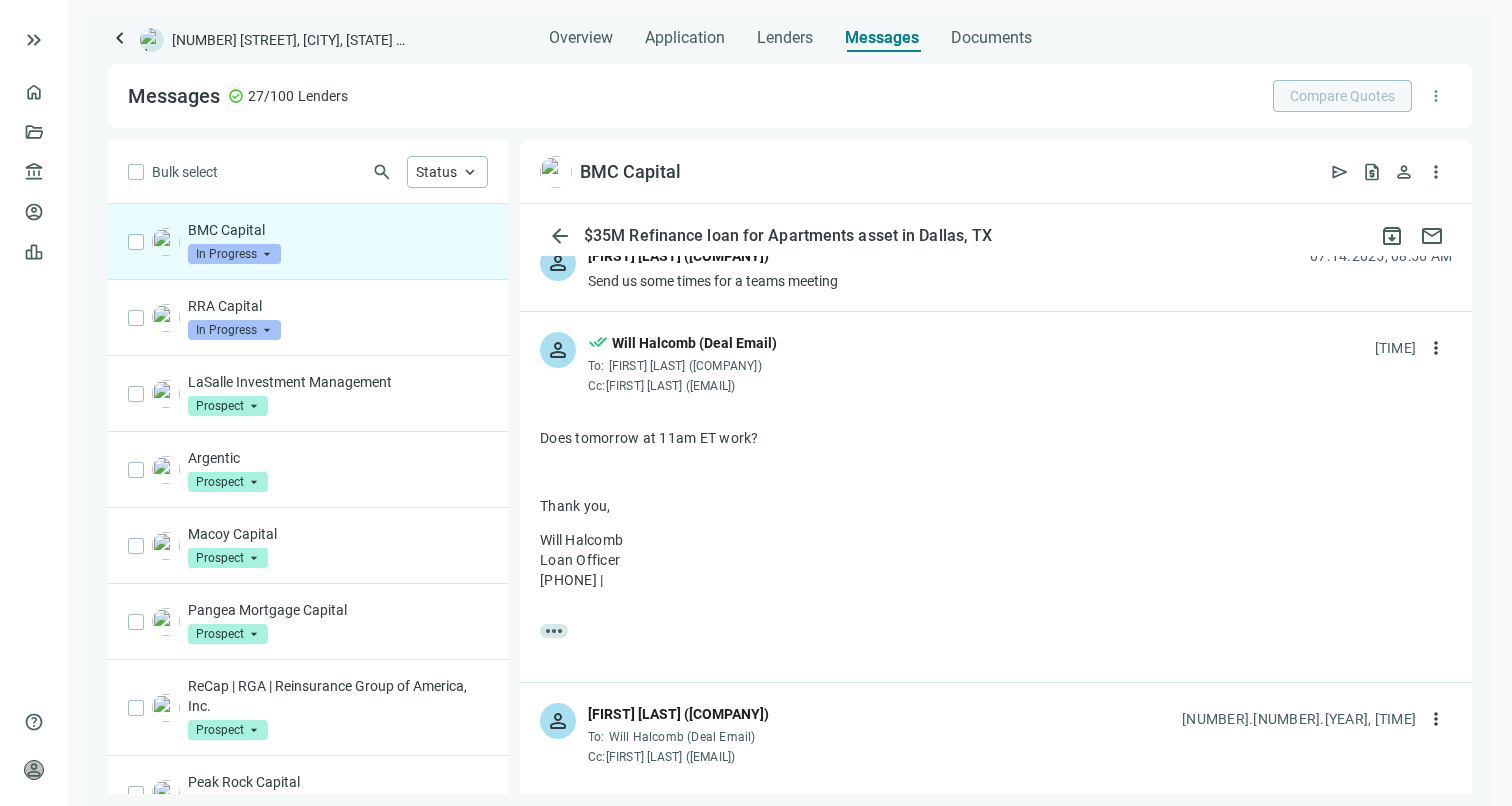 click on "To: [FIRST] [LAST] (BMC Capital)" at bounding box center [682, 366] 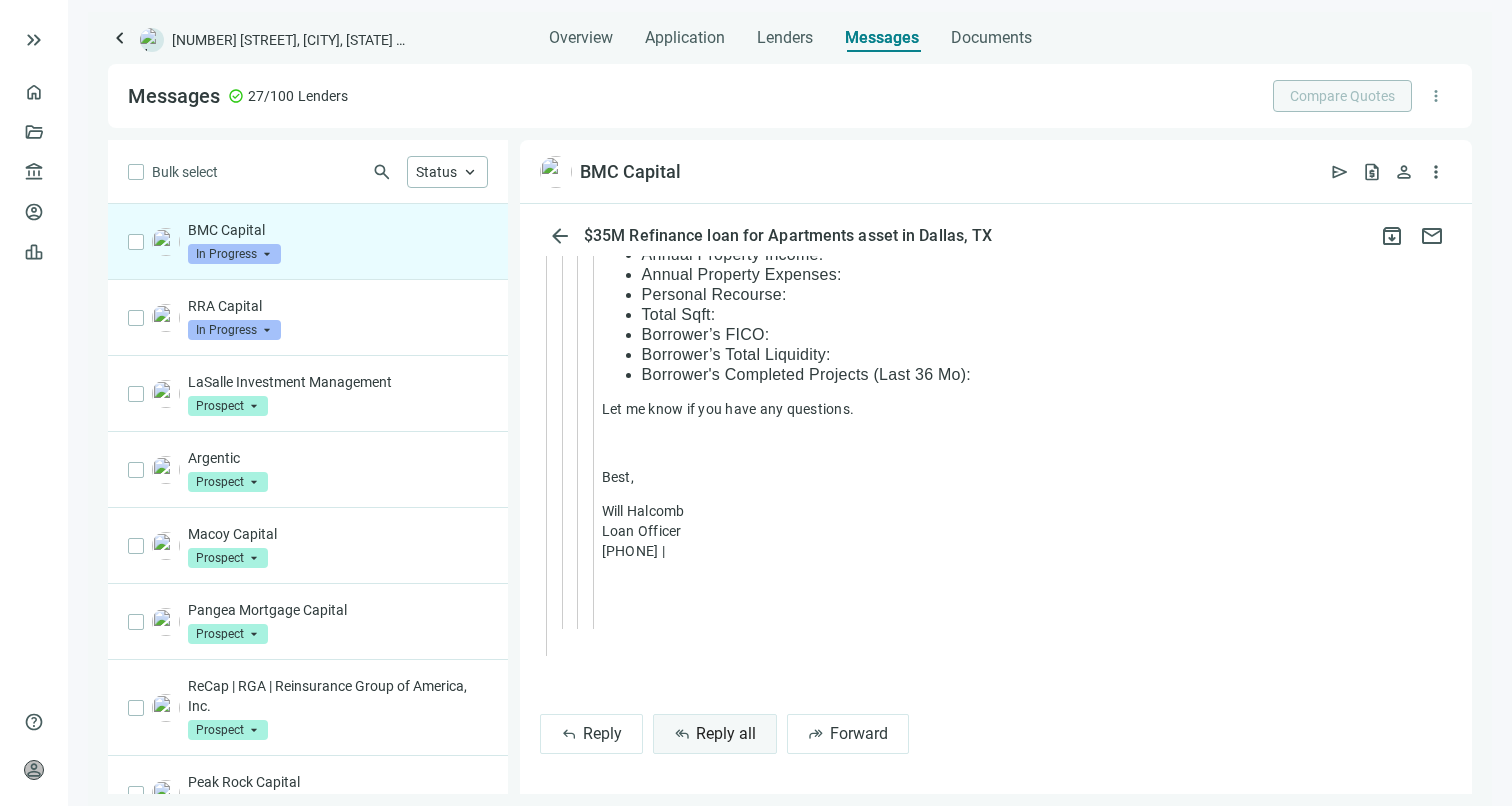 click on "reply_all Reply all" at bounding box center (715, 734) 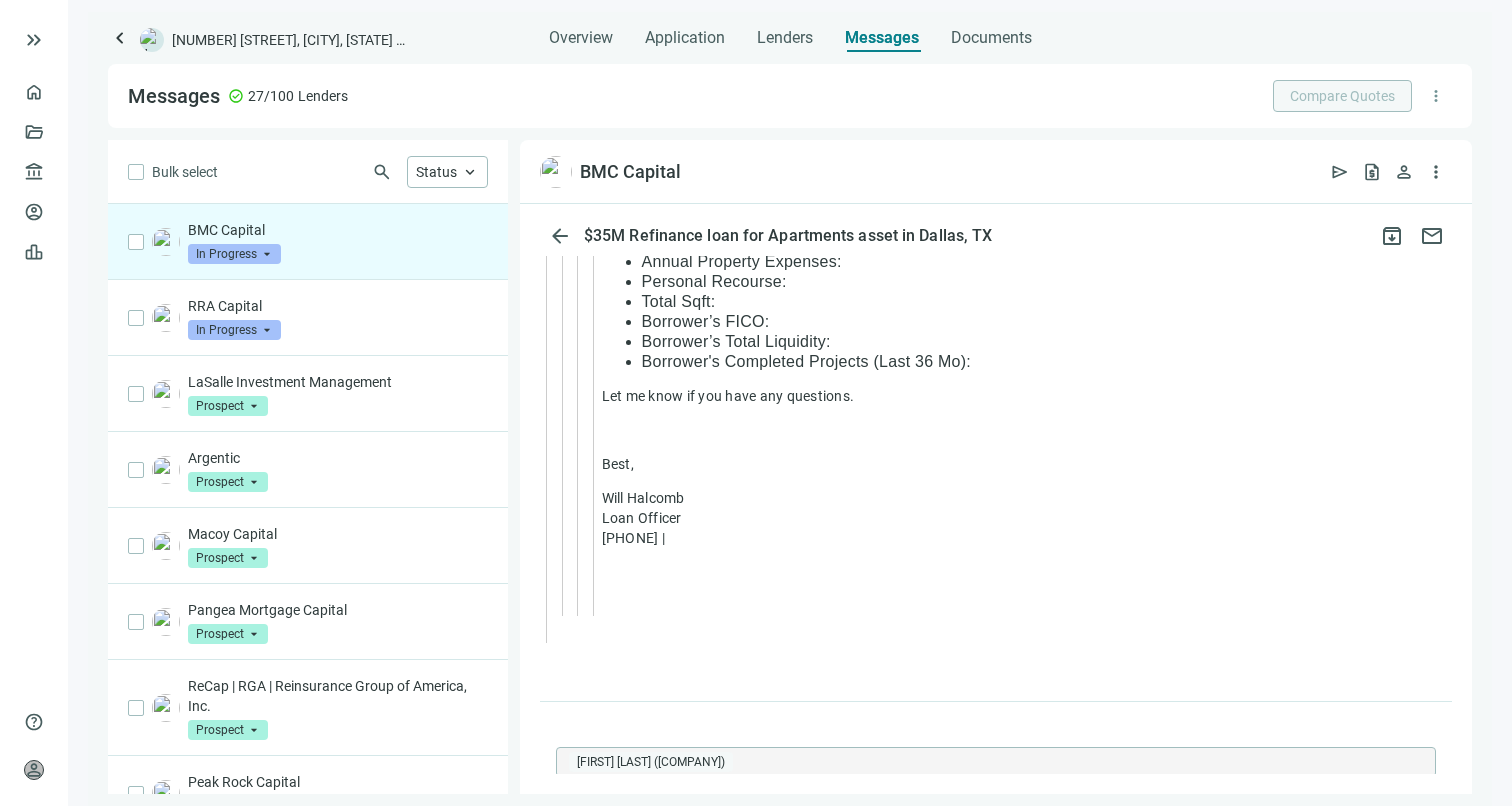 scroll, scrollTop: 3285, scrollLeft: 0, axis: vertical 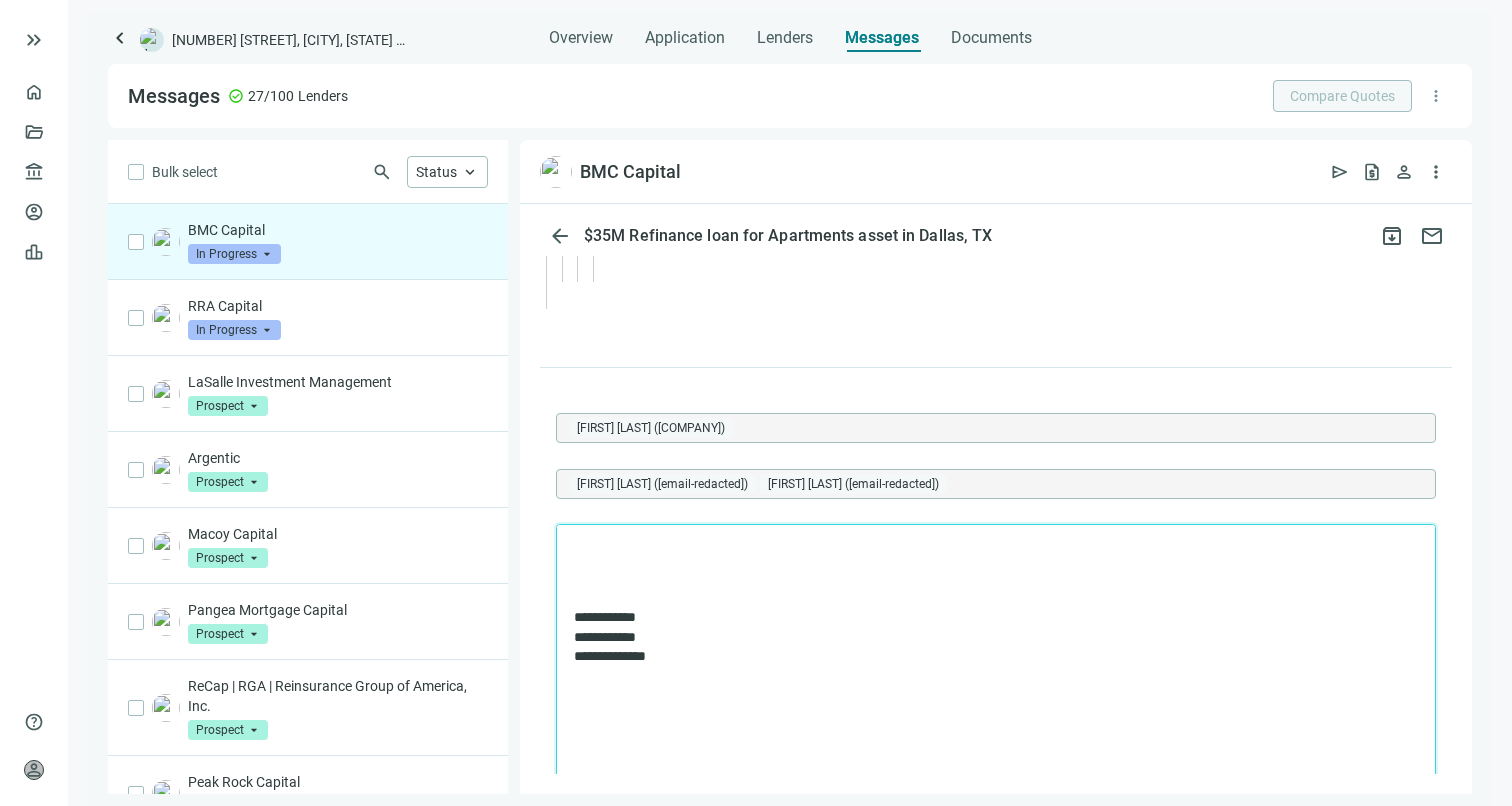type 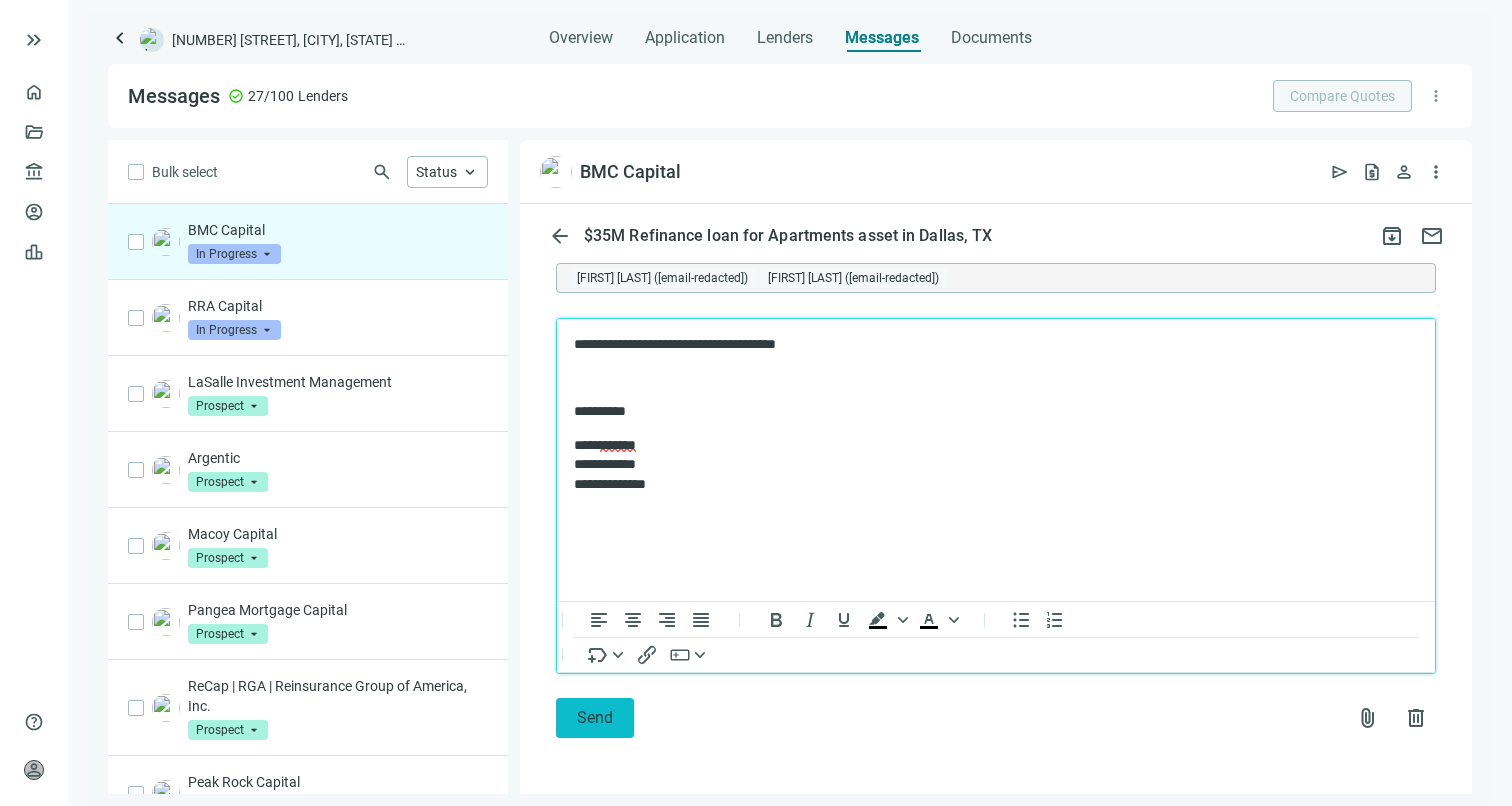 click on "Send" at bounding box center [595, 718] 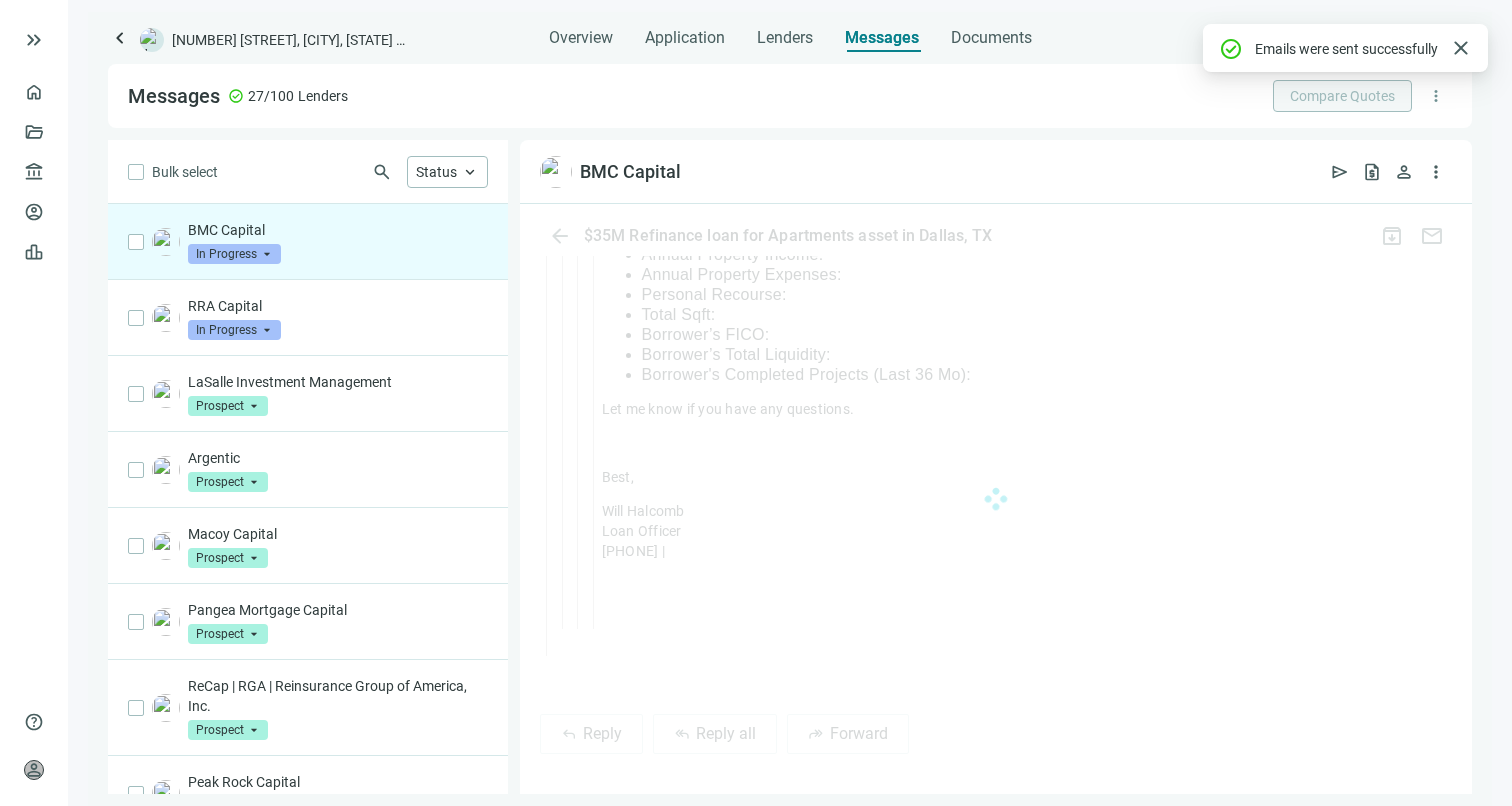scroll, scrollTop: 3656, scrollLeft: 0, axis: vertical 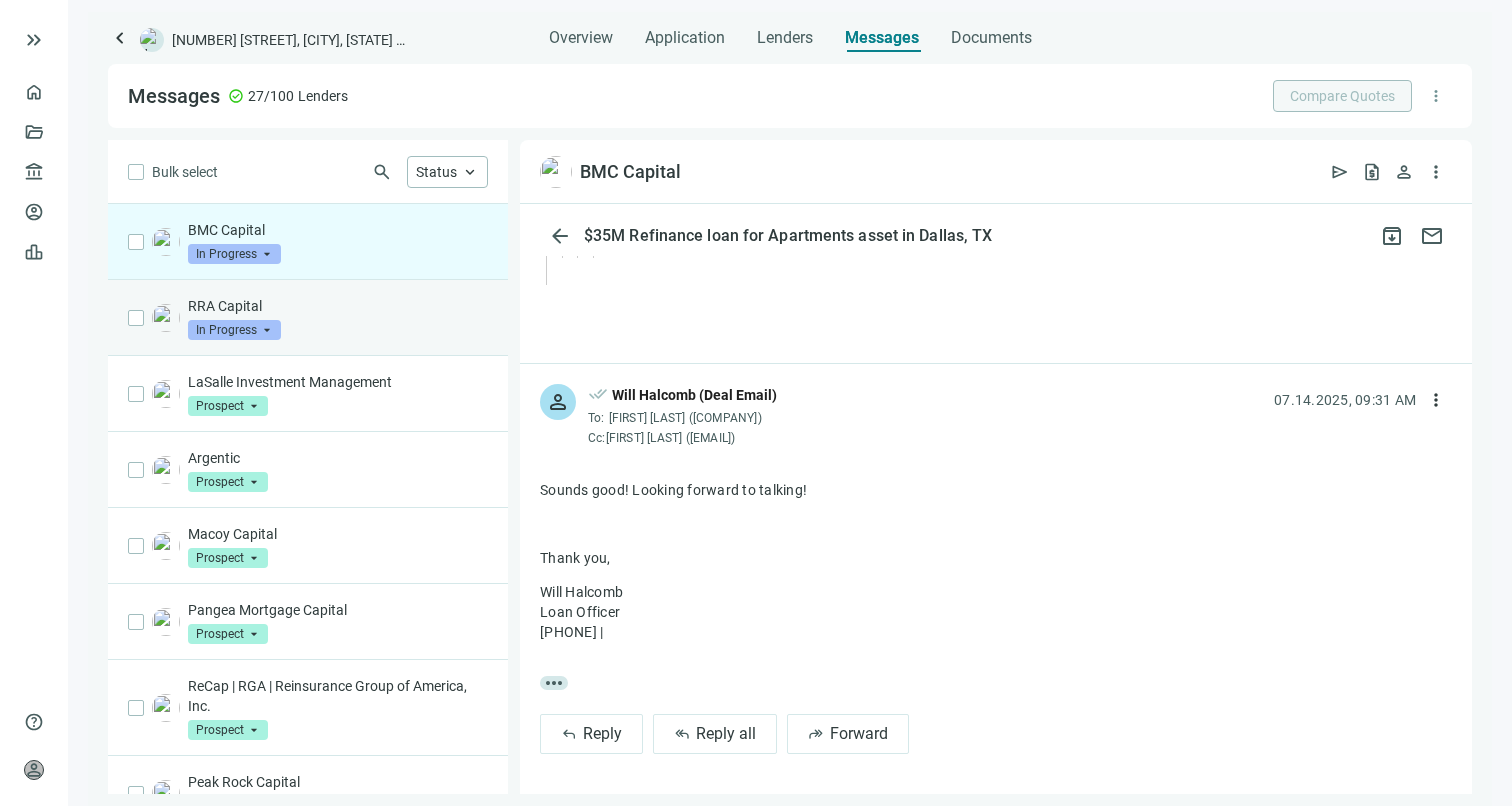 click on "RRA Capital" at bounding box center [338, 306] 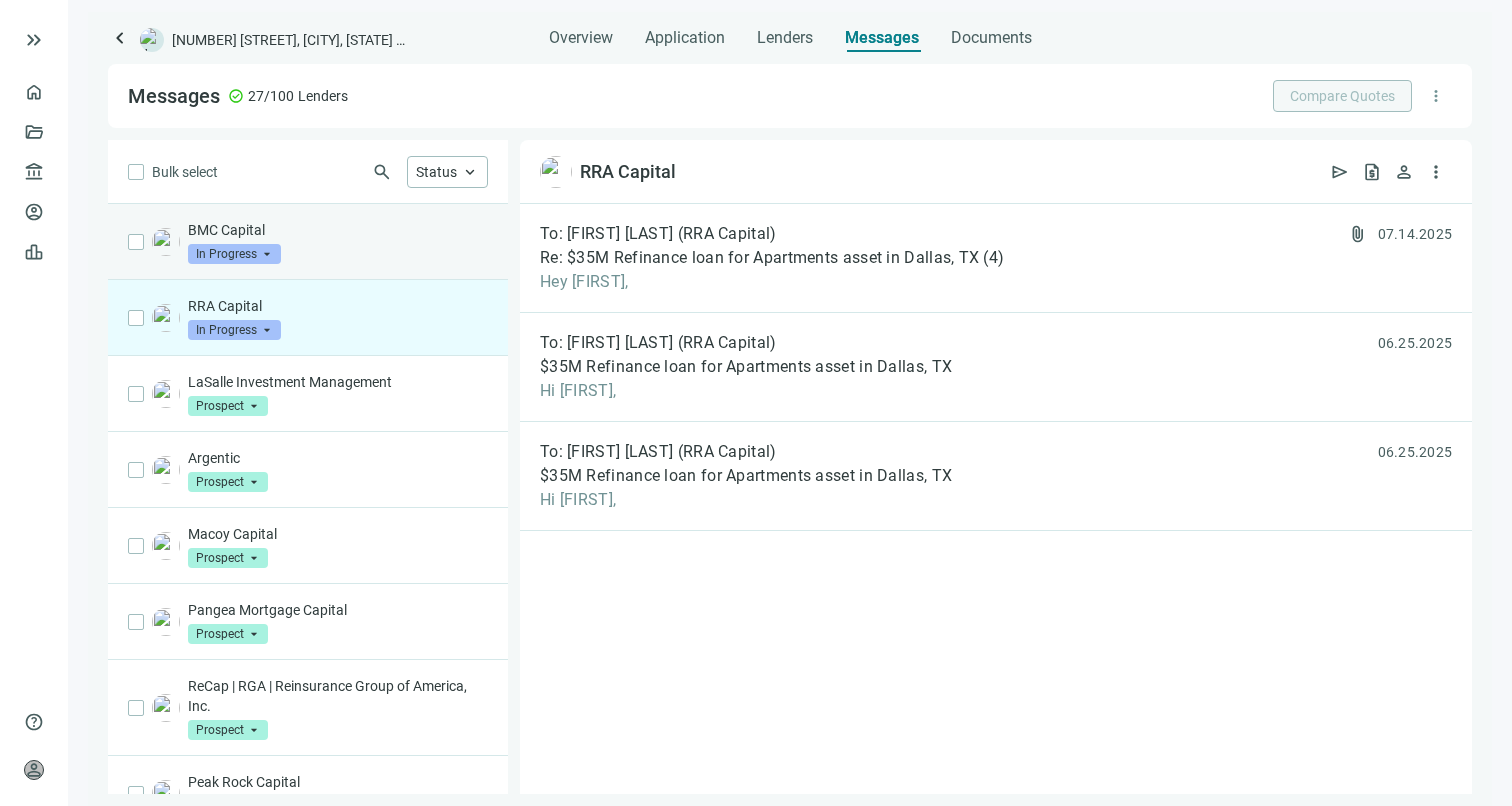 click on "BMC Capital In Progress arrow_drop_down" at bounding box center (338, 242) 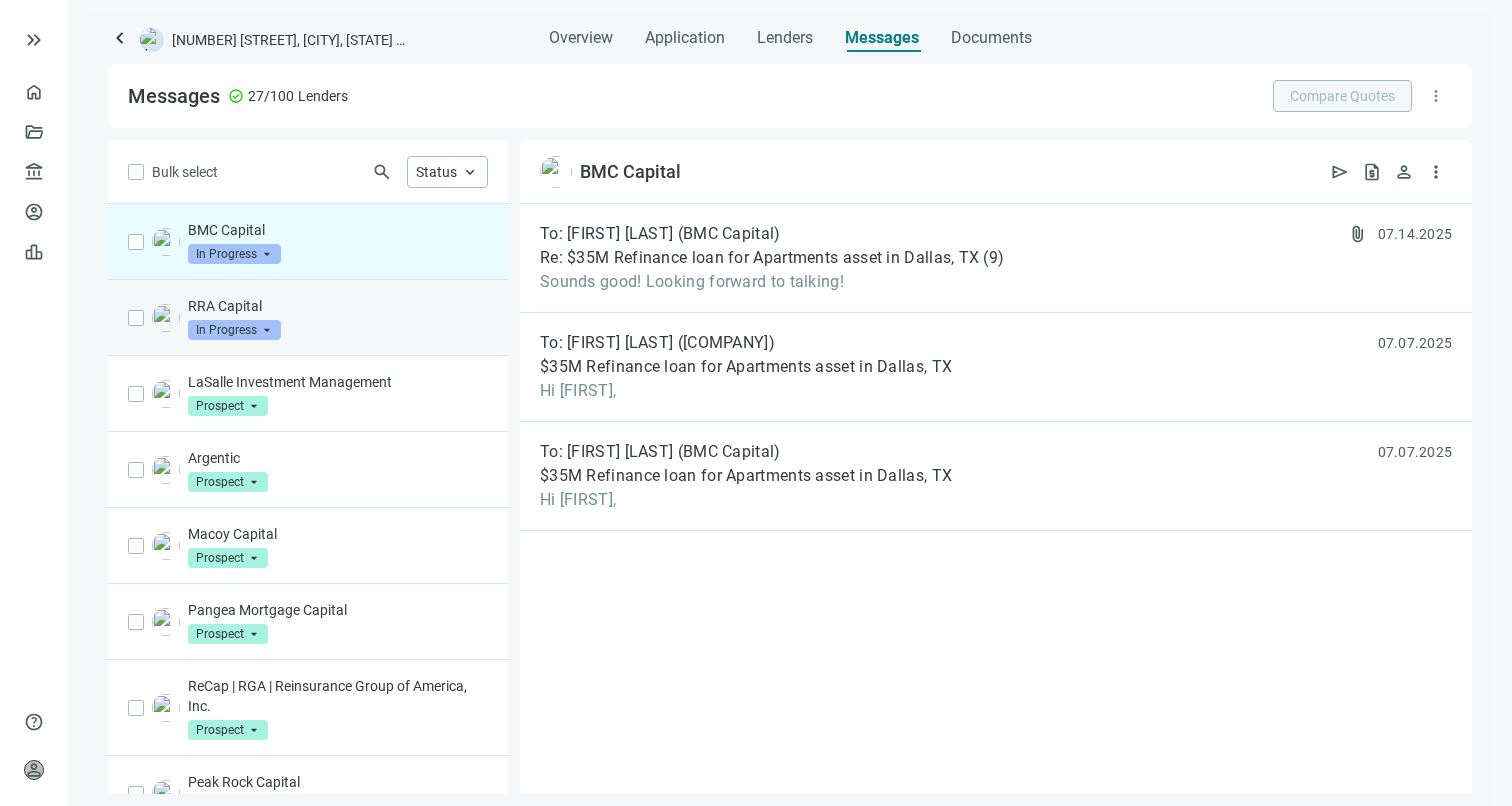 click on "RRA Capital" at bounding box center (338, 306) 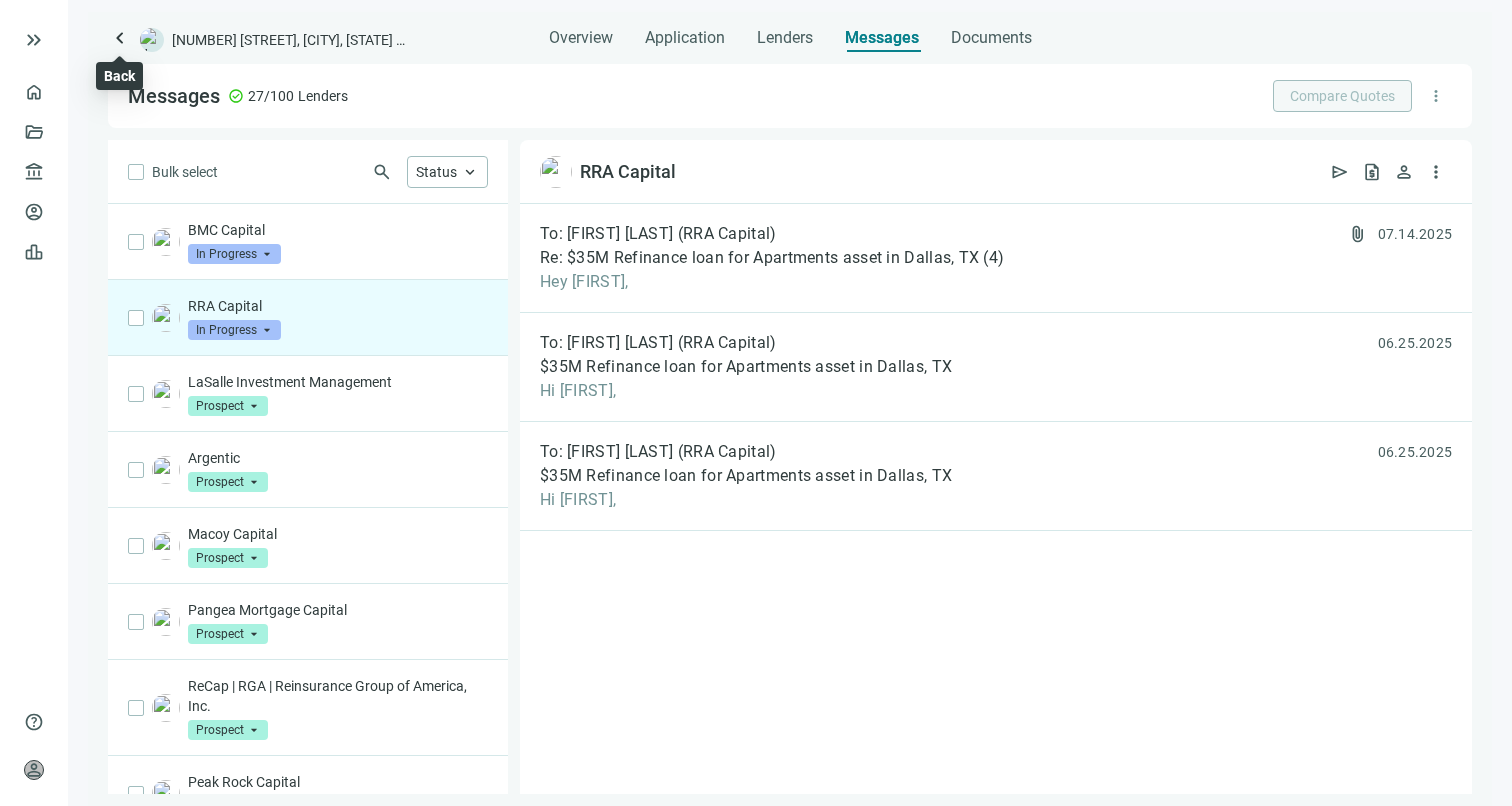 click on "keyboard_arrow_left" at bounding box center [120, 38] 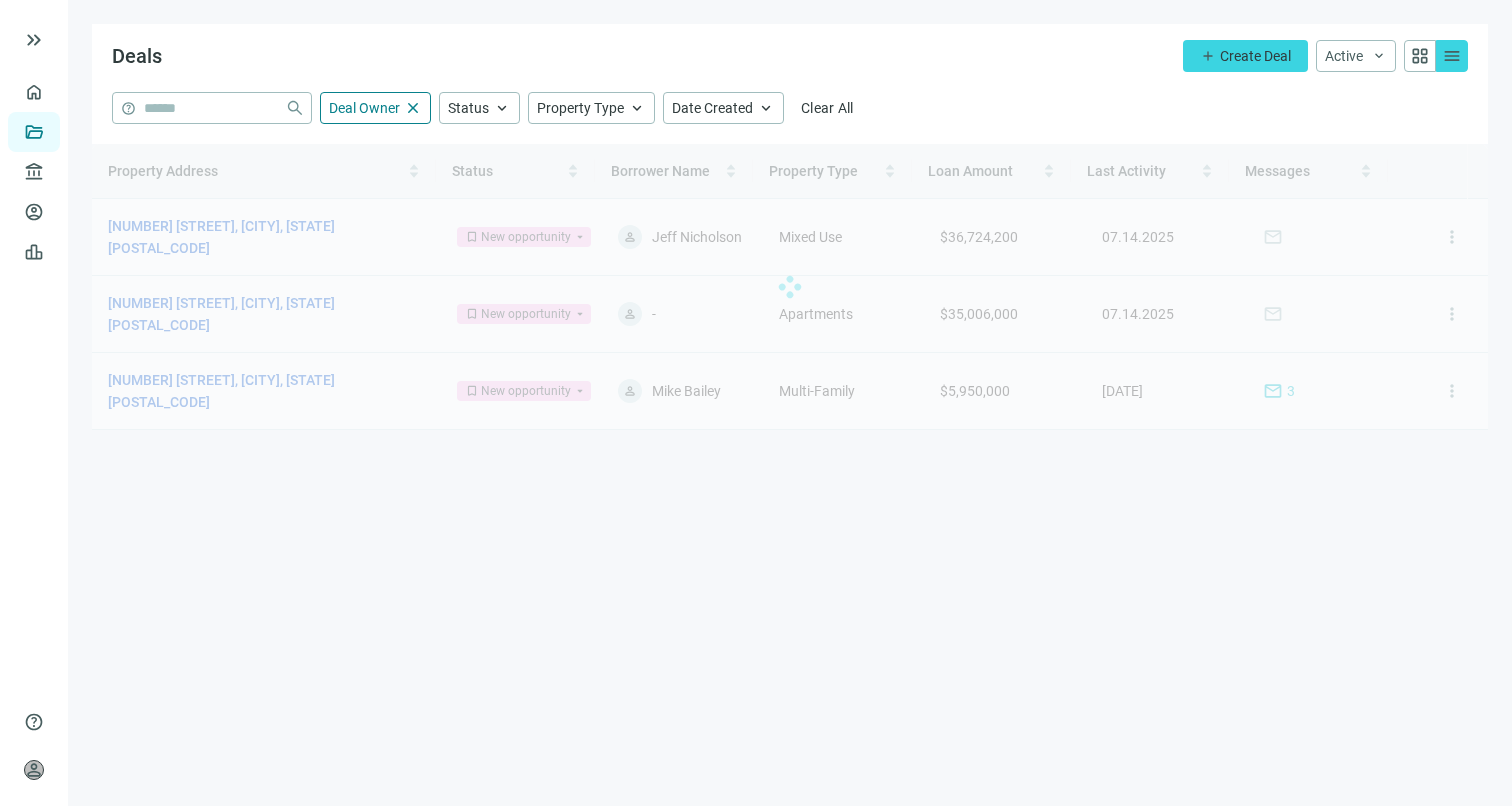 click at bounding box center [790, 287] 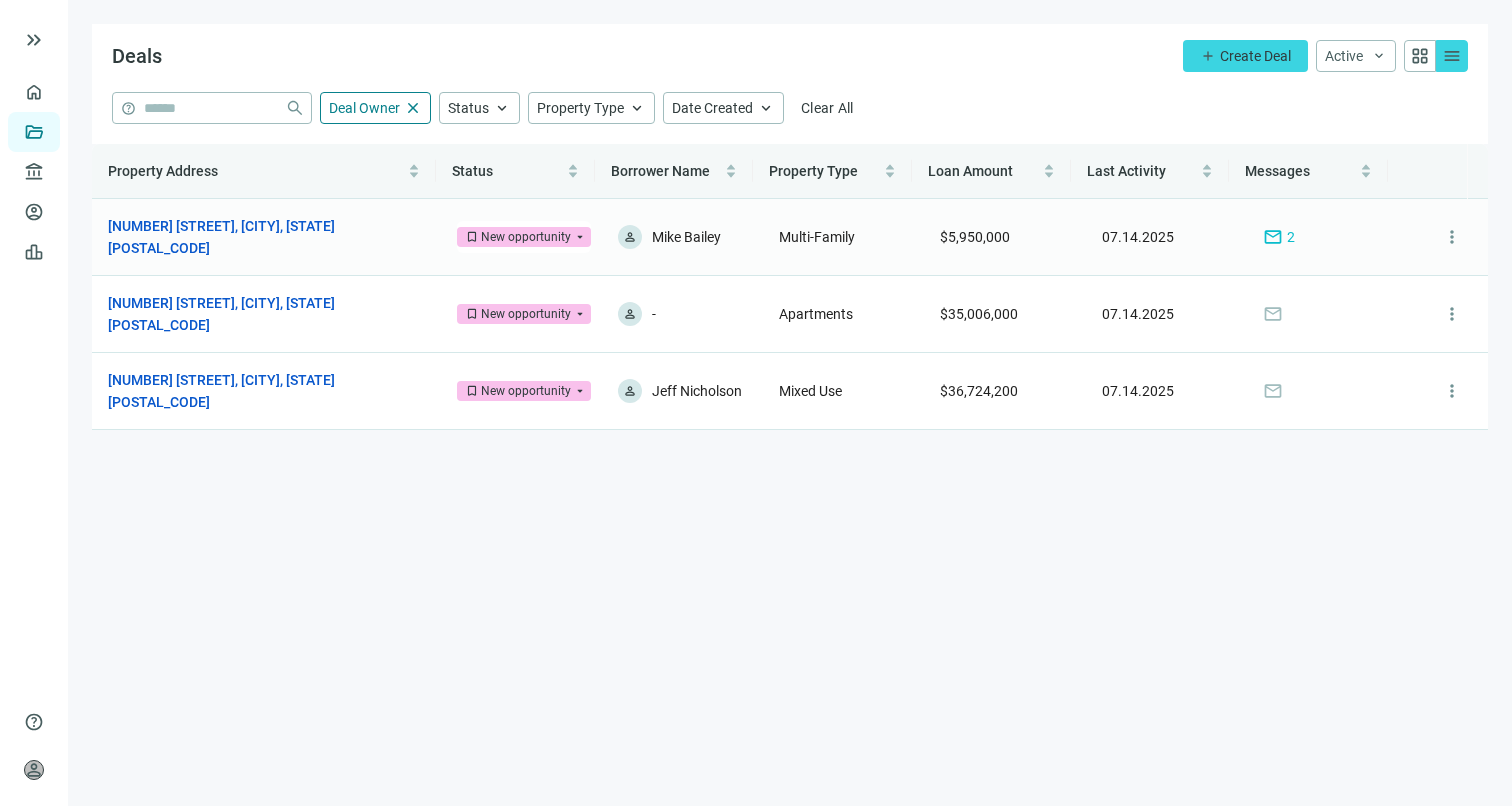 click on "[NUMBER] [STREET], [CITY], [STATE] [POSTAL_CODE]" at bounding box center (256, 237) 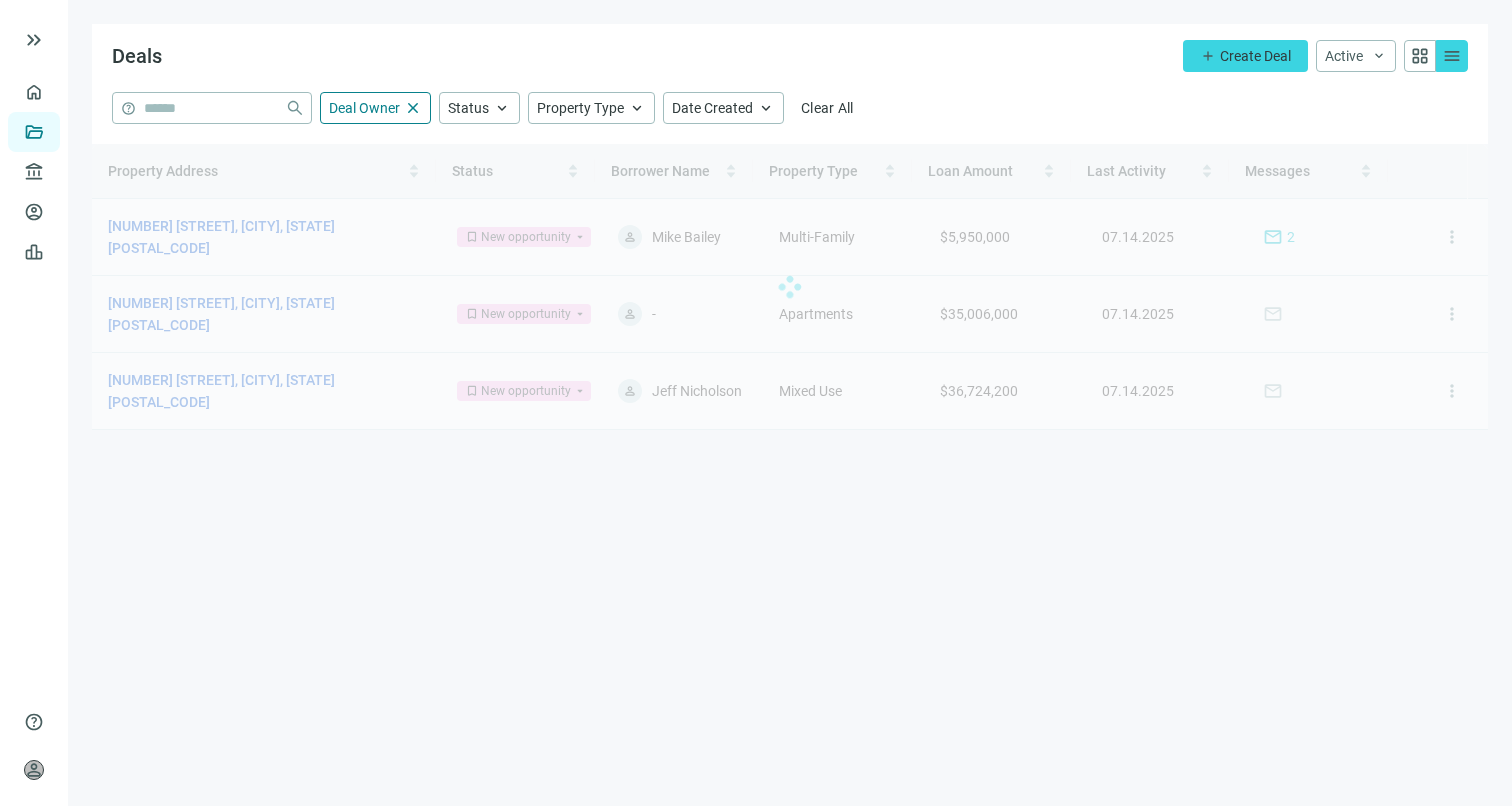 click at bounding box center [790, 287] 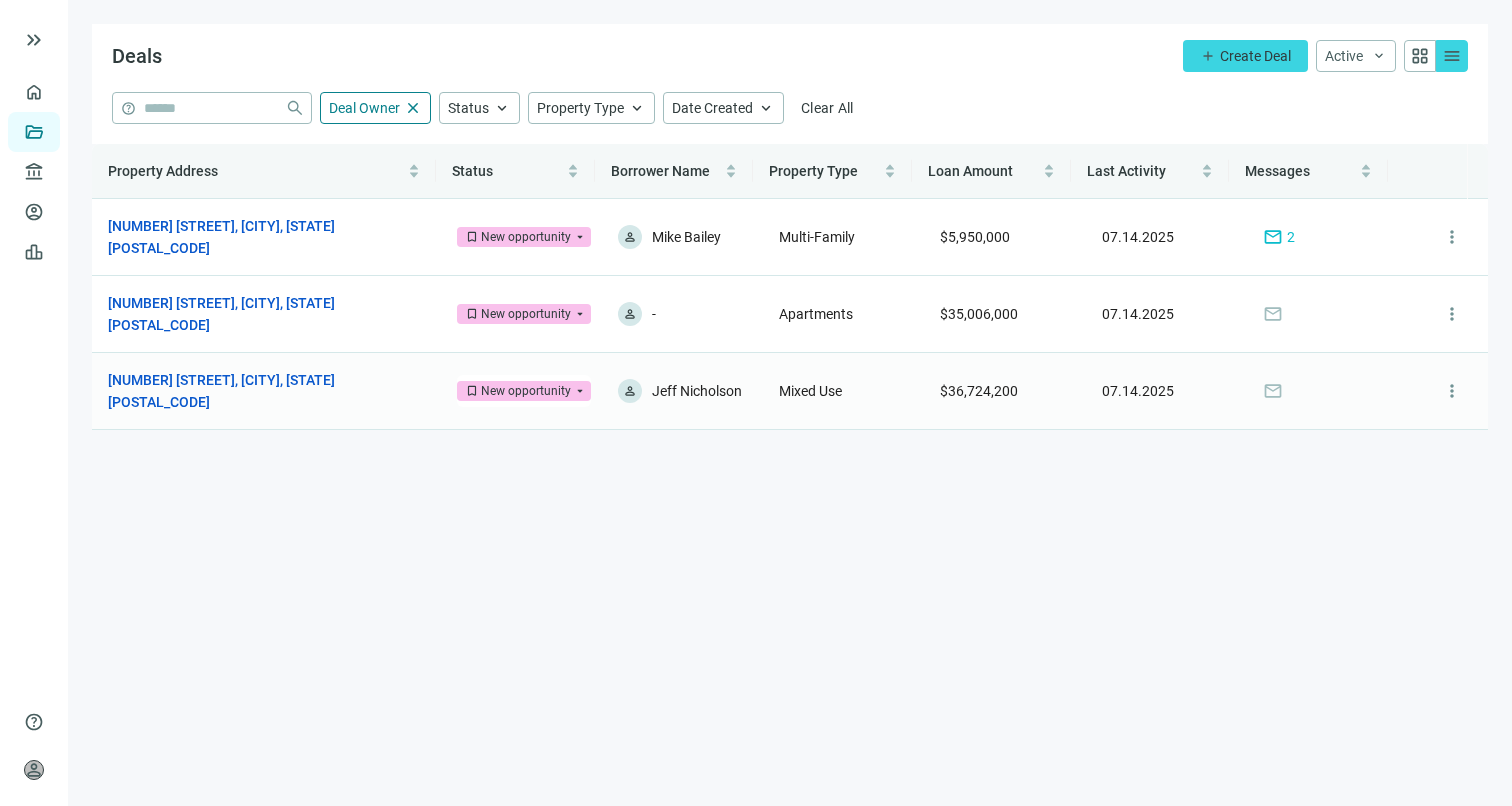 click on "[NUMBER] [STREET], [CITY], [STATE] [POSTAL_CODE]" at bounding box center [256, 391] 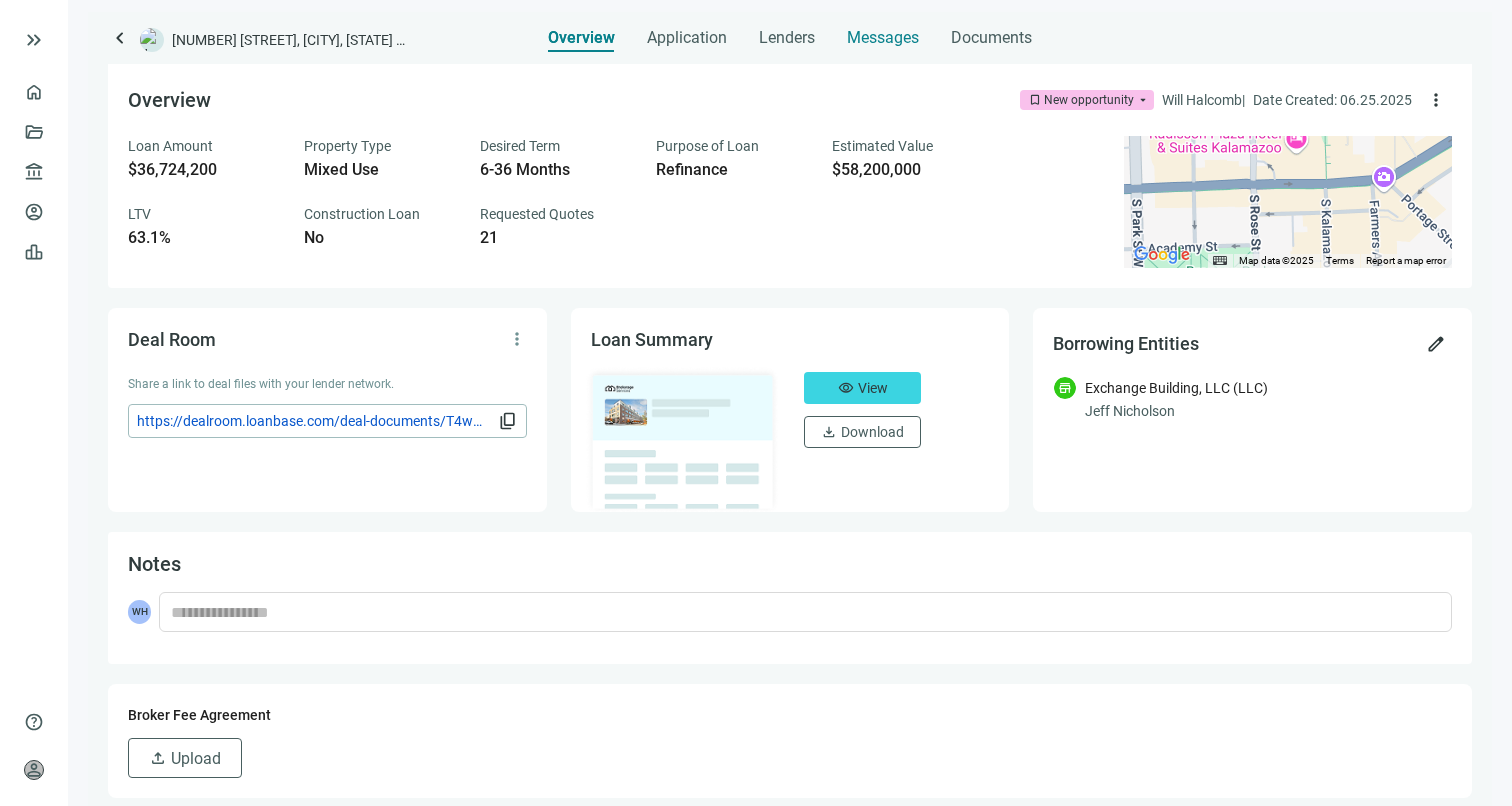 click on "Messages" at bounding box center [883, 37] 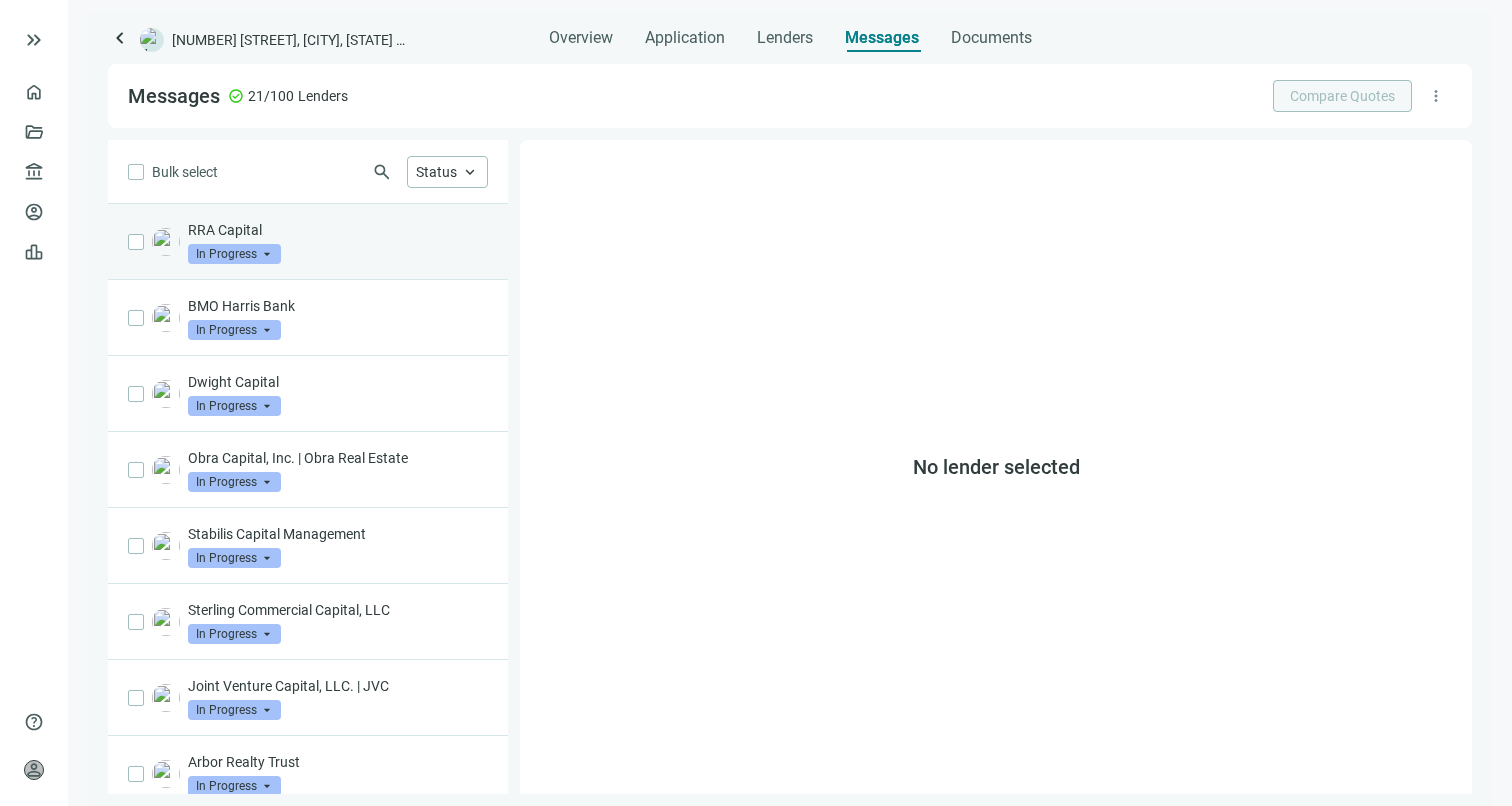 click on "RRA Capital In Progress arrow_drop_down" at bounding box center [338, 242] 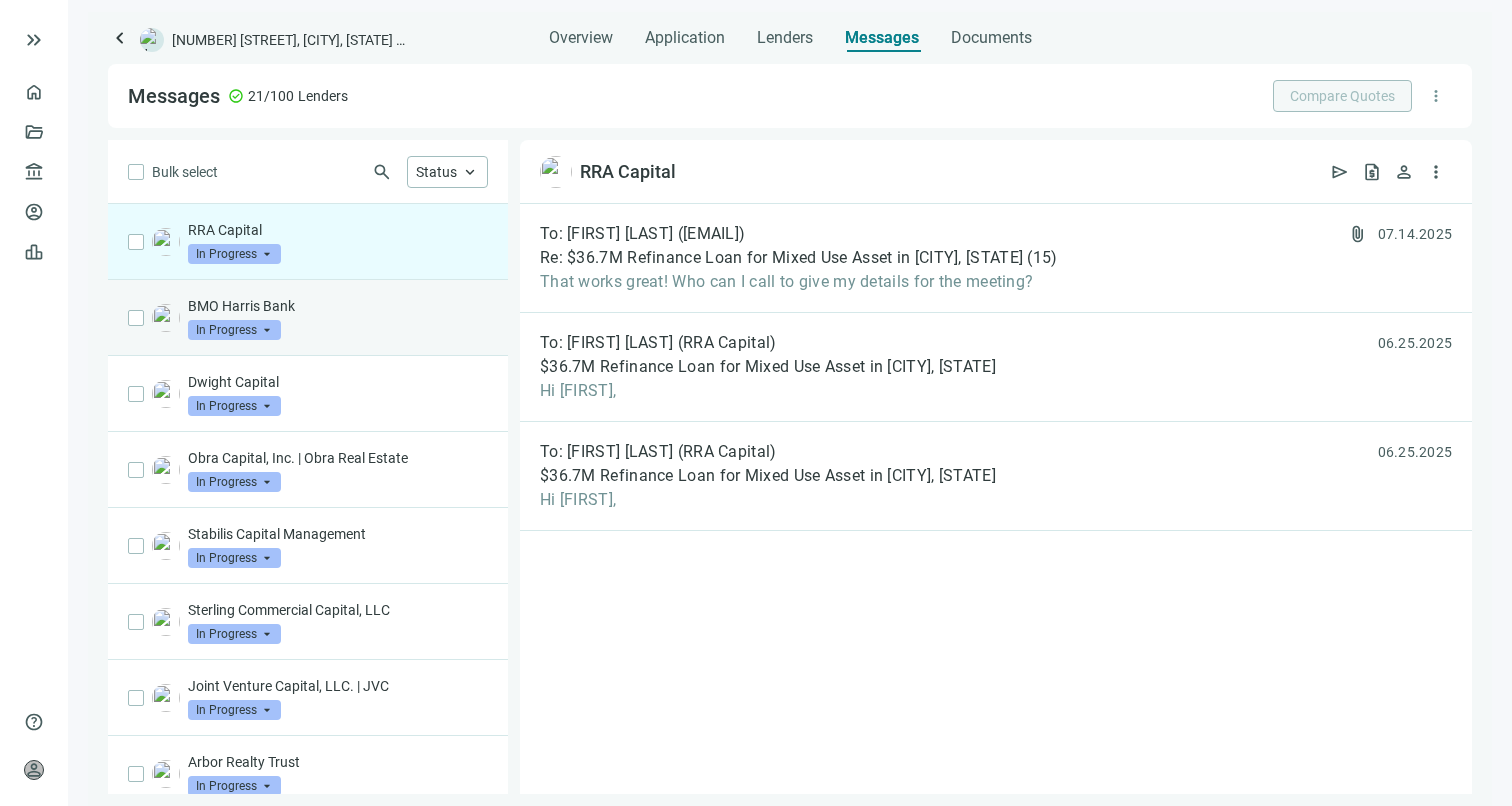 click on "BMO Harris Bank" at bounding box center (338, 306) 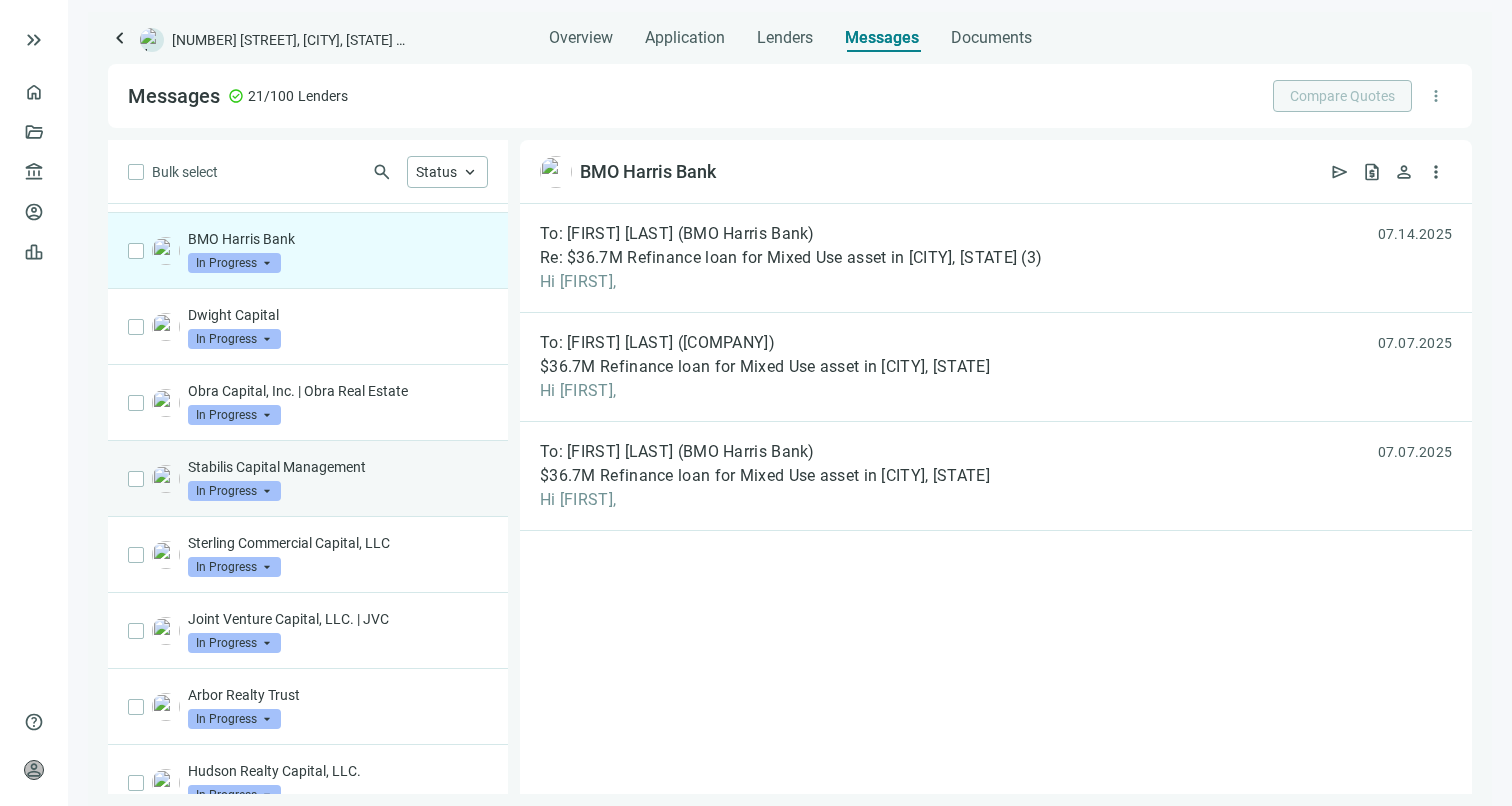 scroll, scrollTop: 0, scrollLeft: 0, axis: both 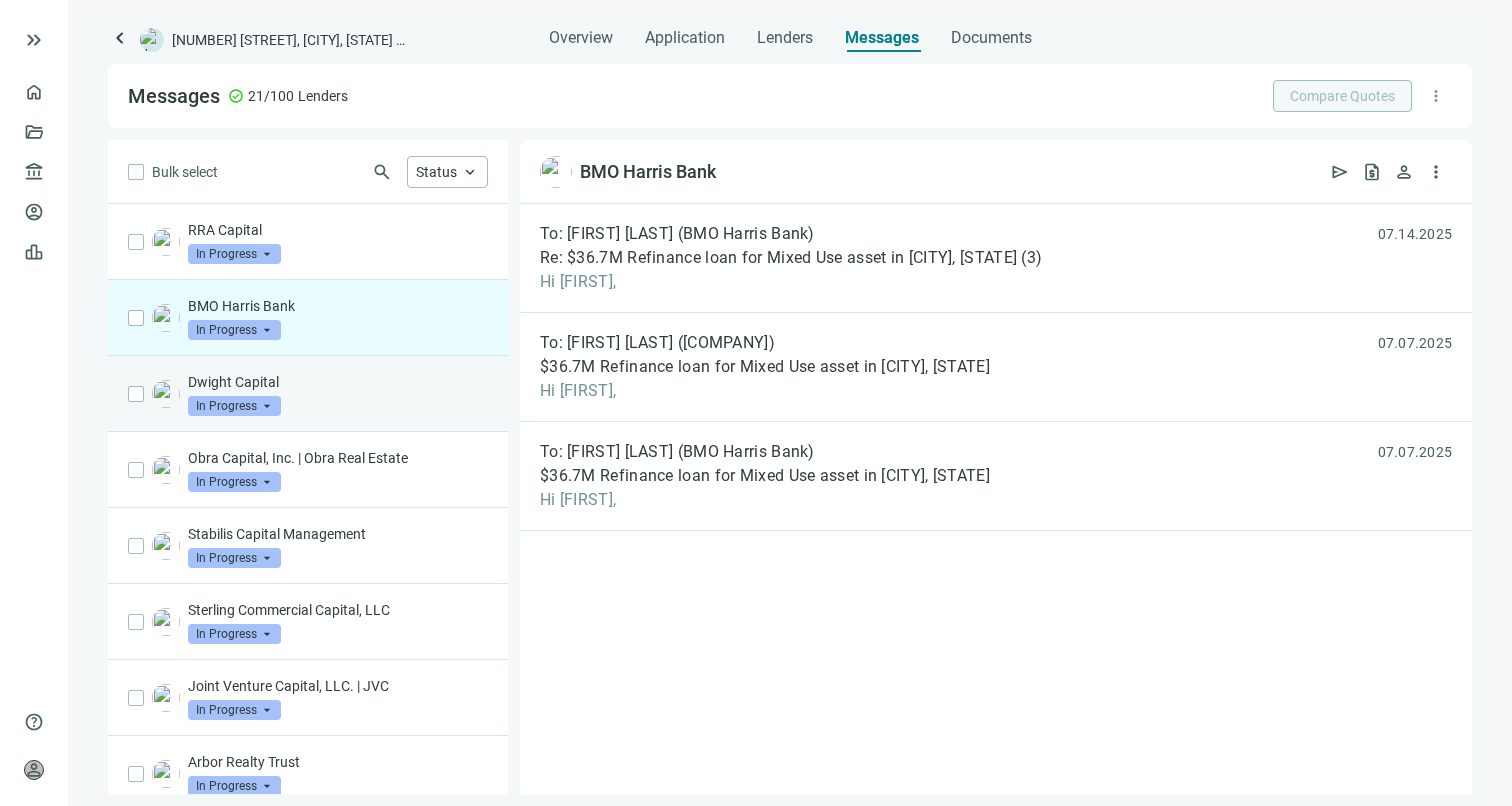 click on "Dwight Capital In Progress arrow_drop_down" at bounding box center (308, 394) 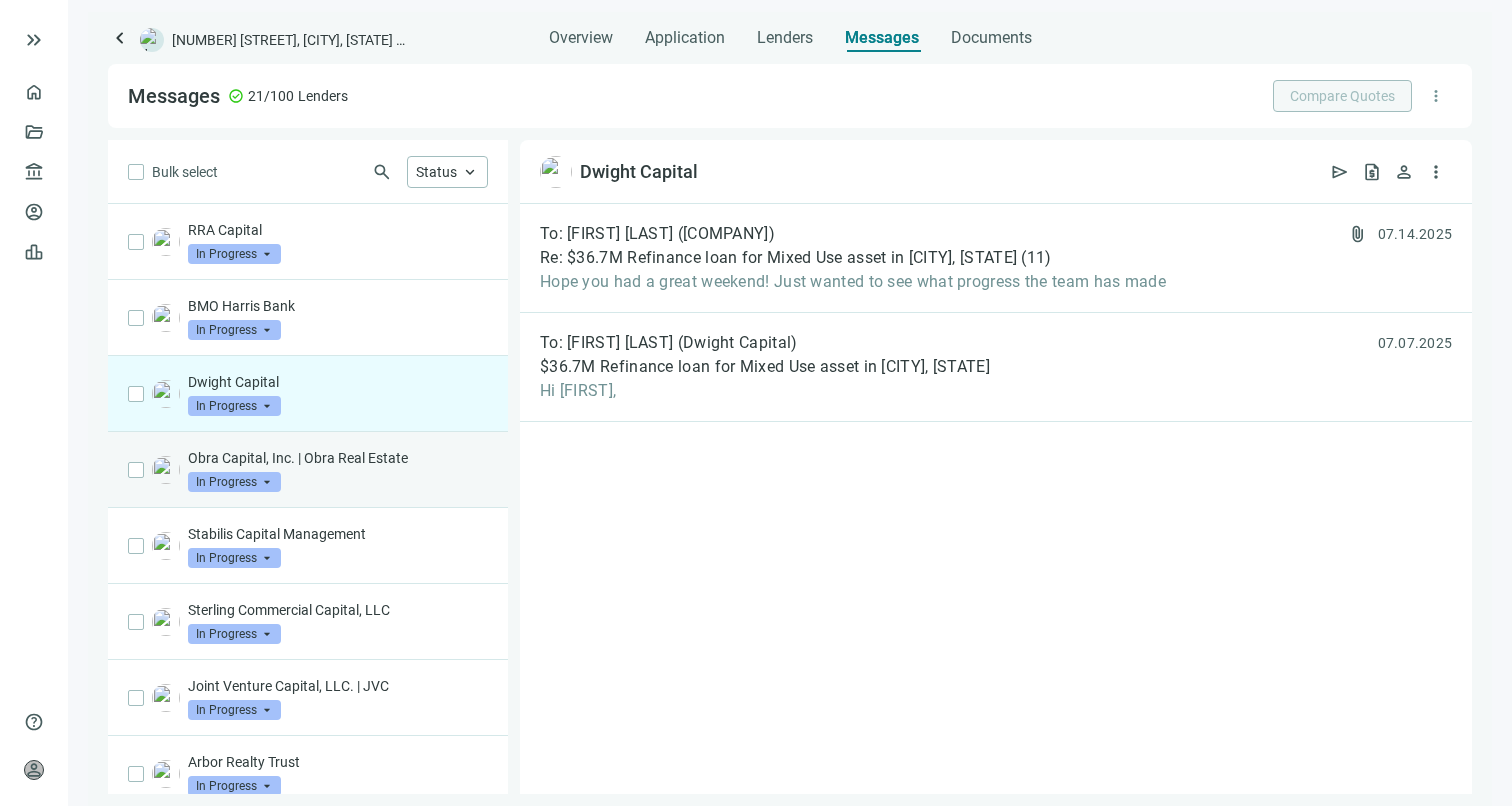 click on "Obra Capital, Inc. | Obra Real Estate In Progress arrow_drop_down" at bounding box center [308, 470] 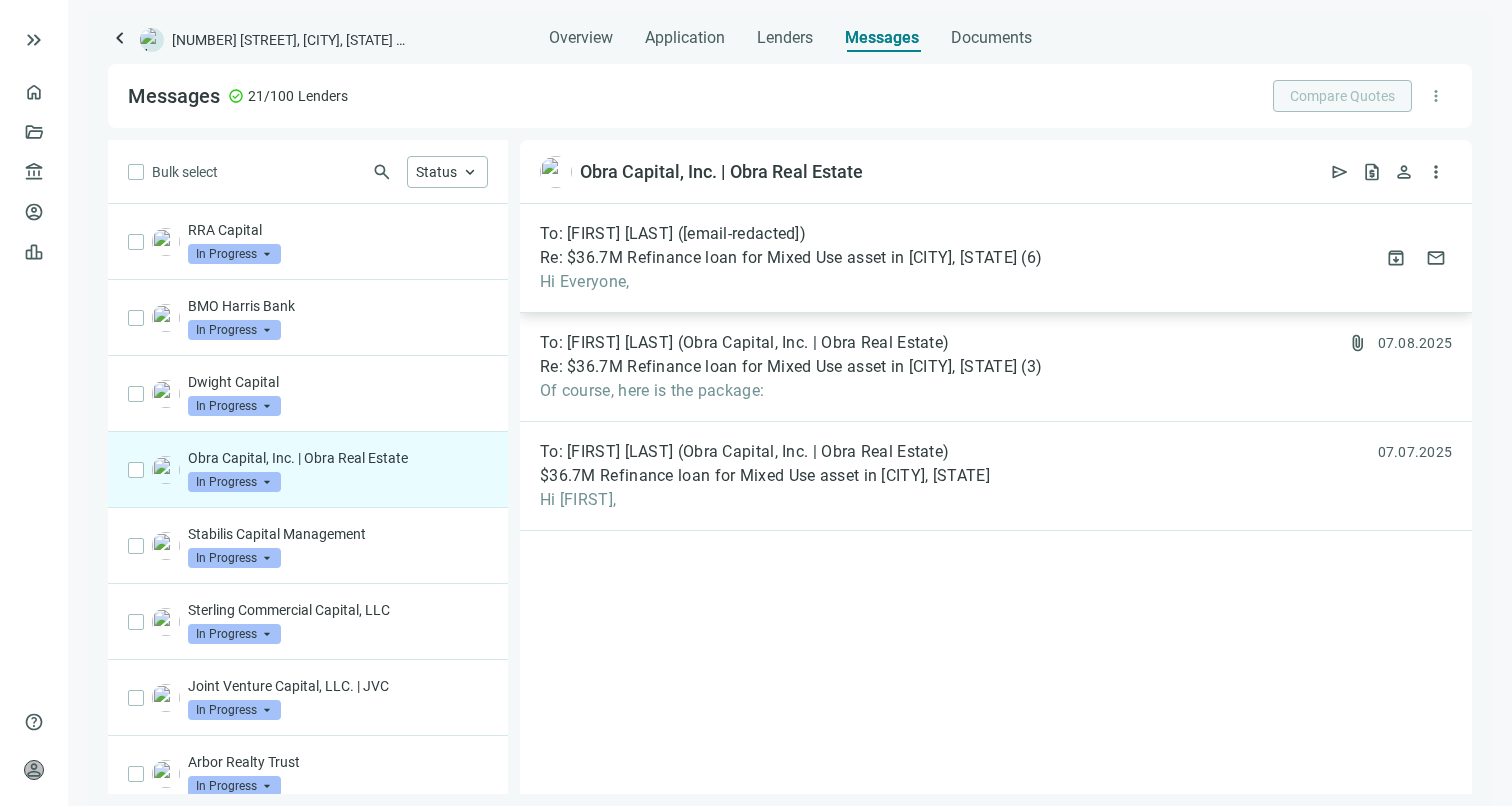 click on "Hi Everyone," at bounding box center (791, 282) 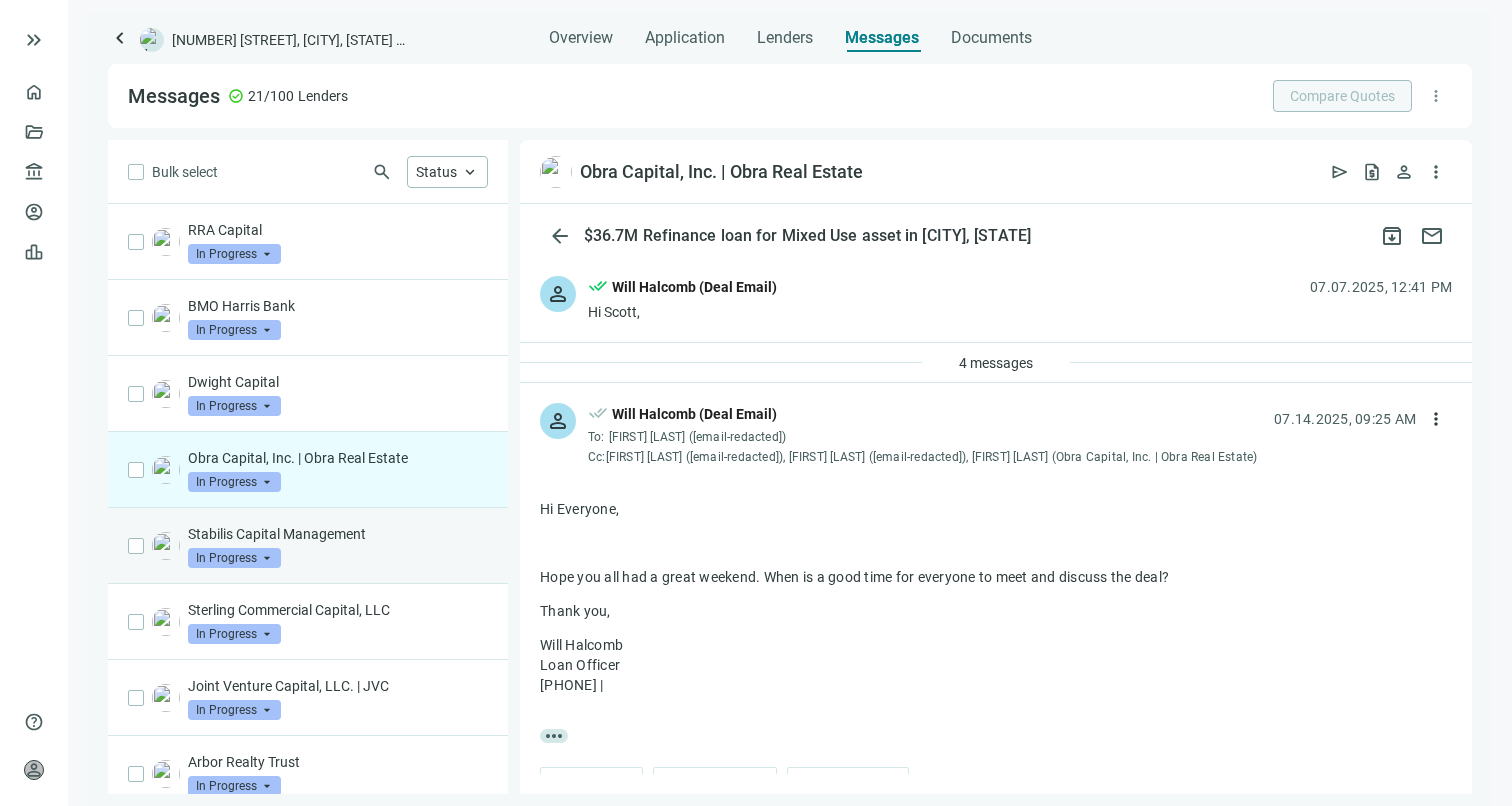 click on "Stabilis Capital Management" at bounding box center [338, 534] 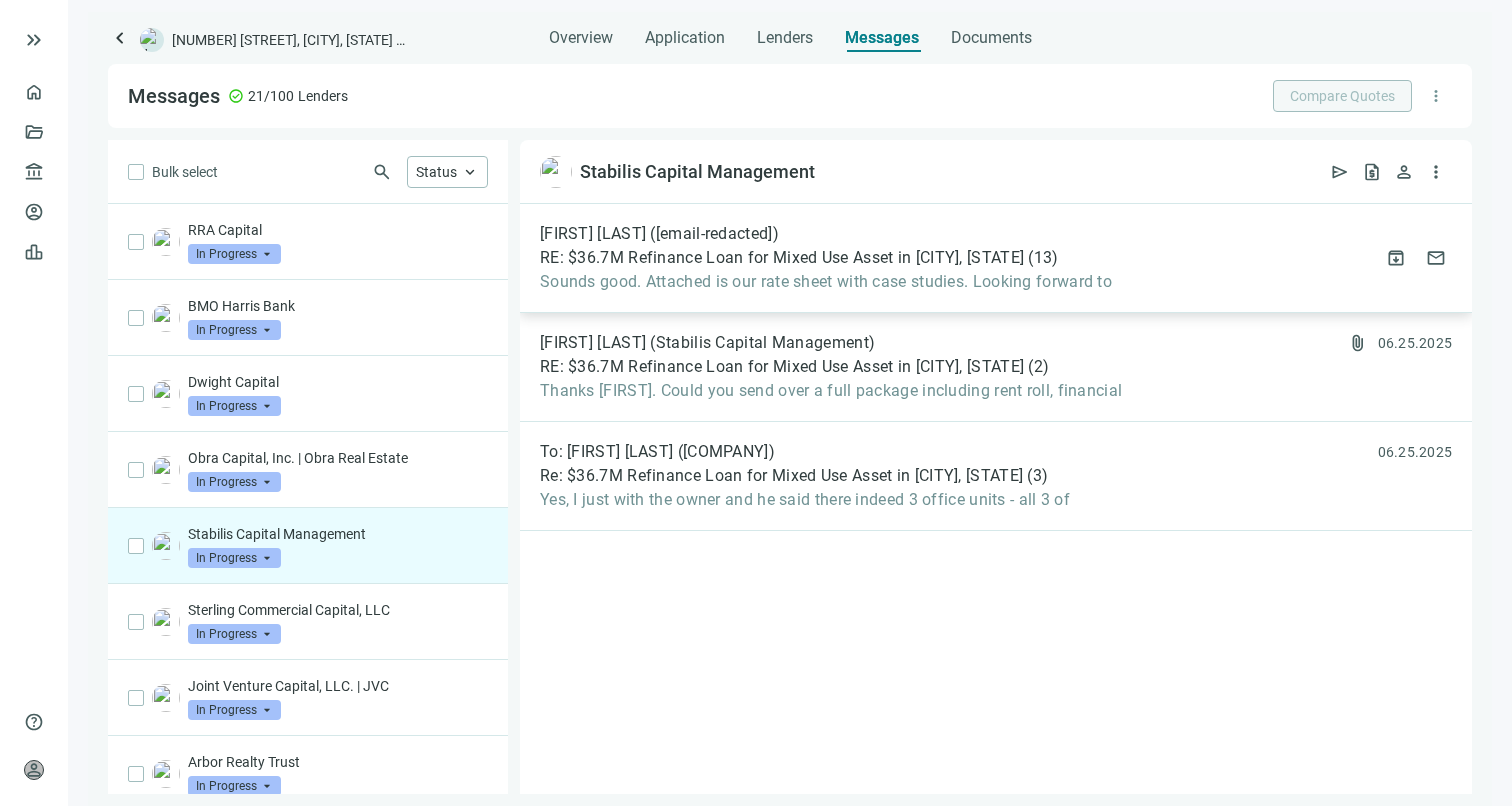 click on "Sounds good. Attached is our rate sheet with case studies. Looking forward to" at bounding box center [826, 282] 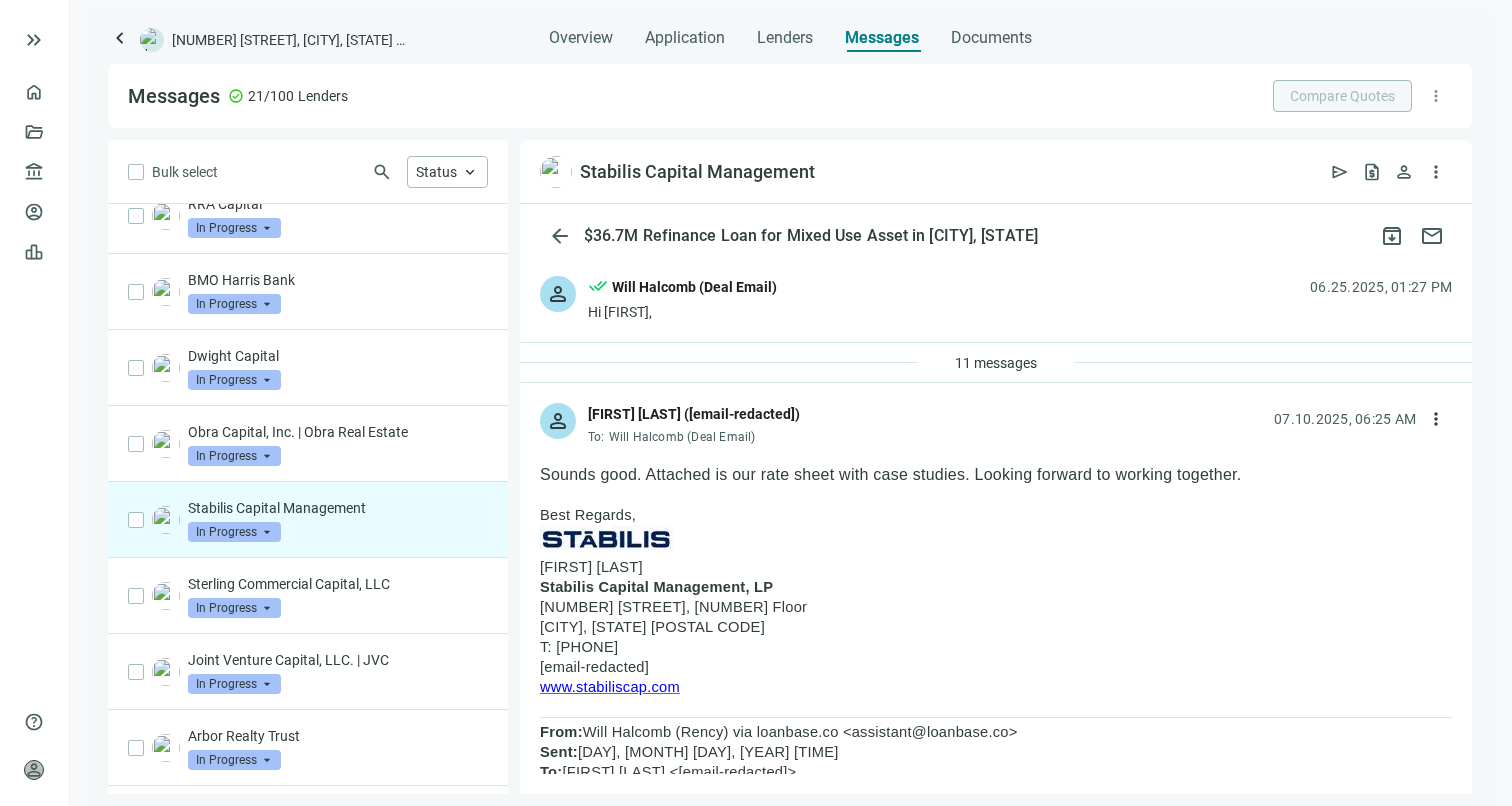 scroll, scrollTop: 106, scrollLeft: 0, axis: vertical 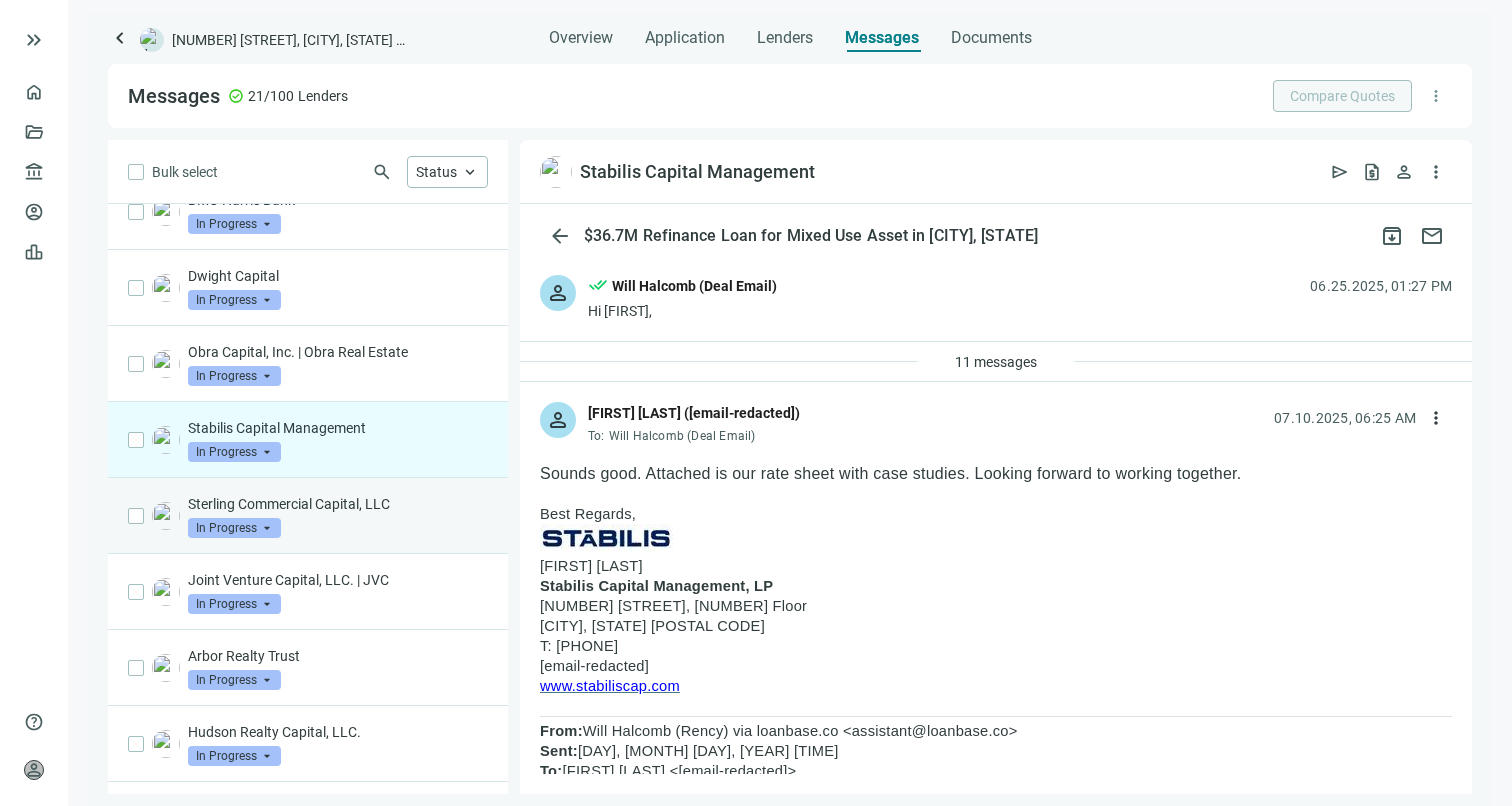 click on "Sterling Commercial Capital, LLC" at bounding box center [338, 504] 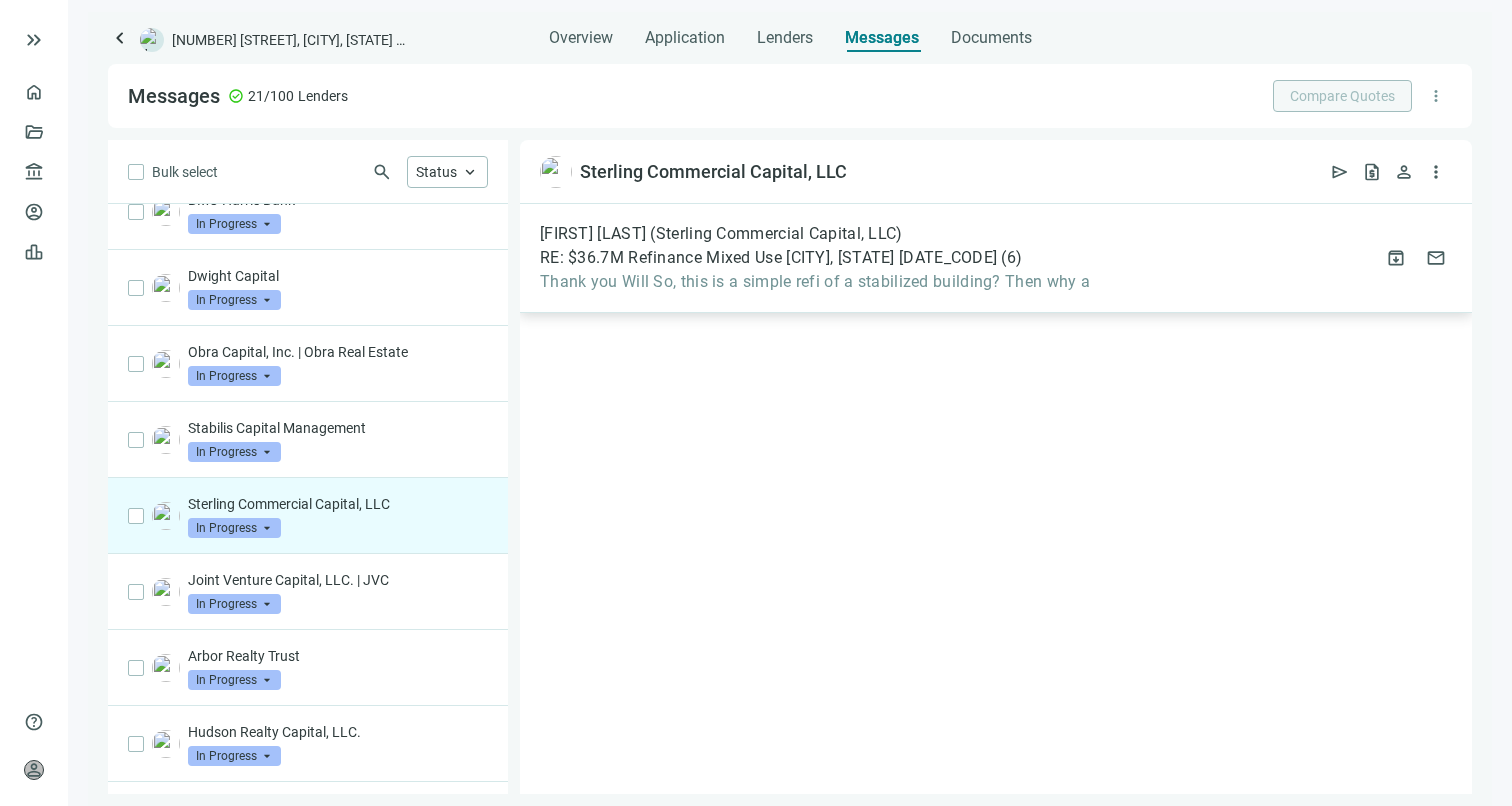 click on "RE: $36.7M Refinance Mixed Use [CITY], [STATE] [DATE_CODE]" at bounding box center [768, 258] 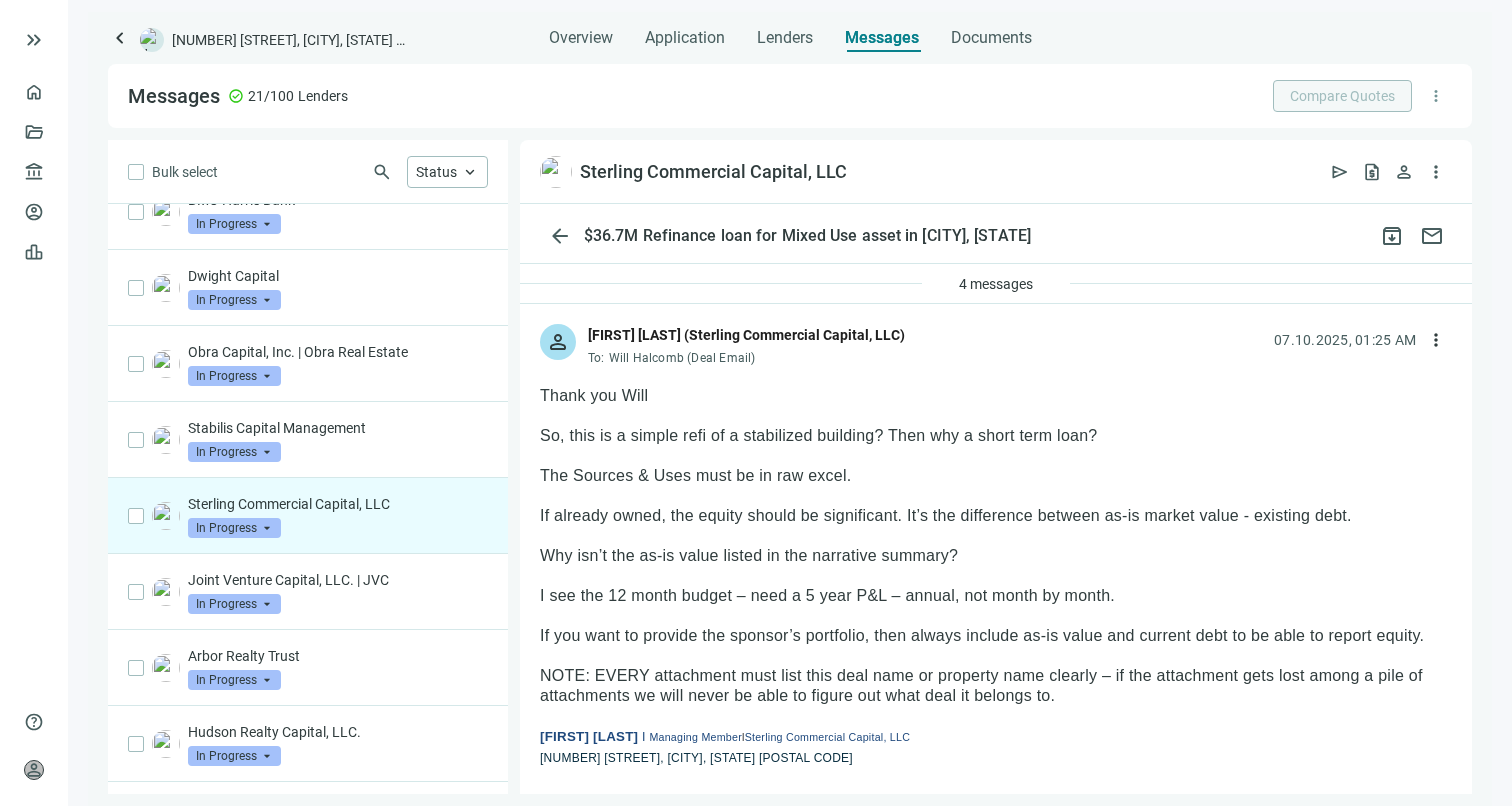 scroll, scrollTop: 100, scrollLeft: 0, axis: vertical 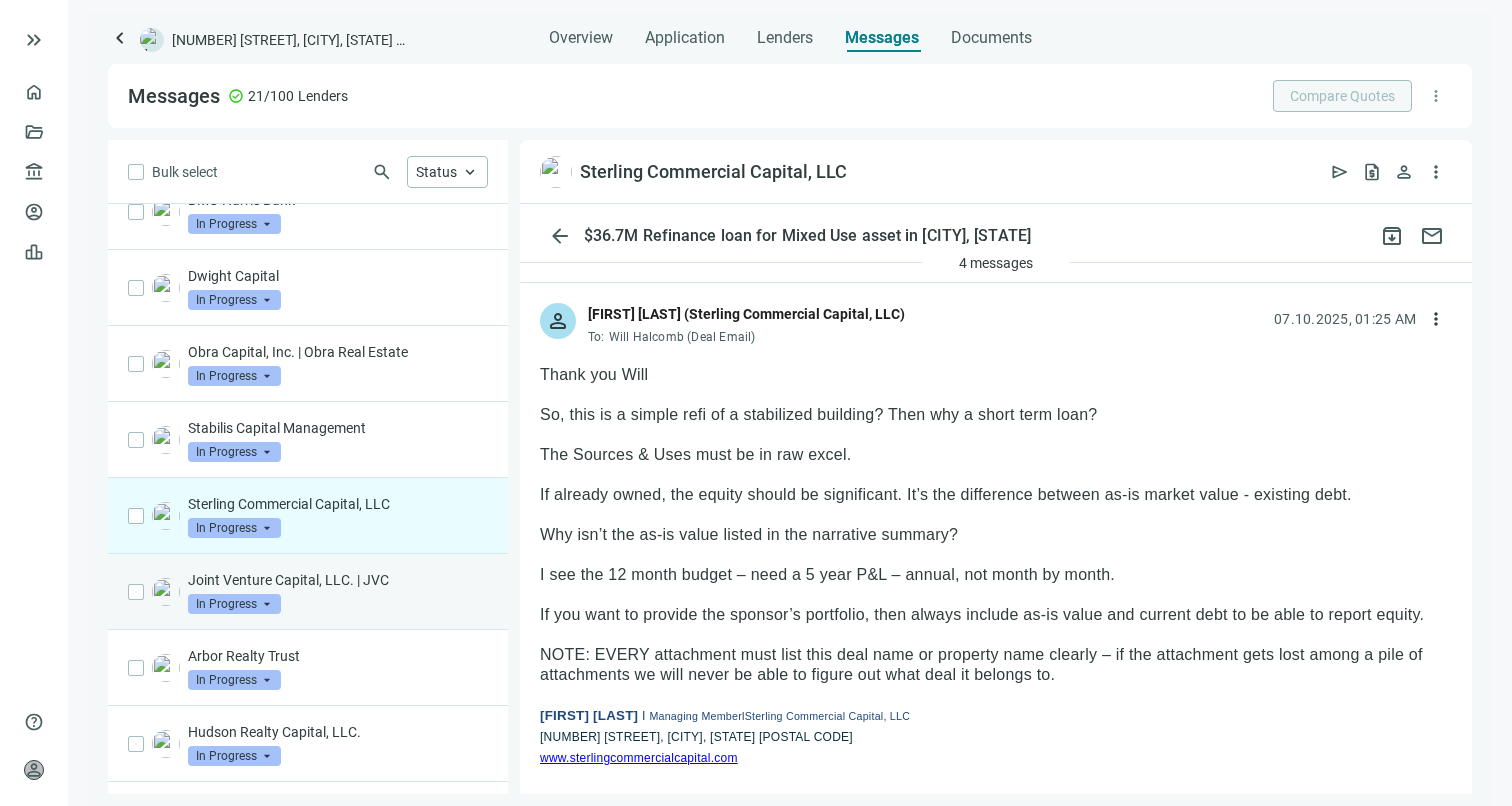 click on "Joint Venture Capital, LLC. | JVC" at bounding box center (338, 580) 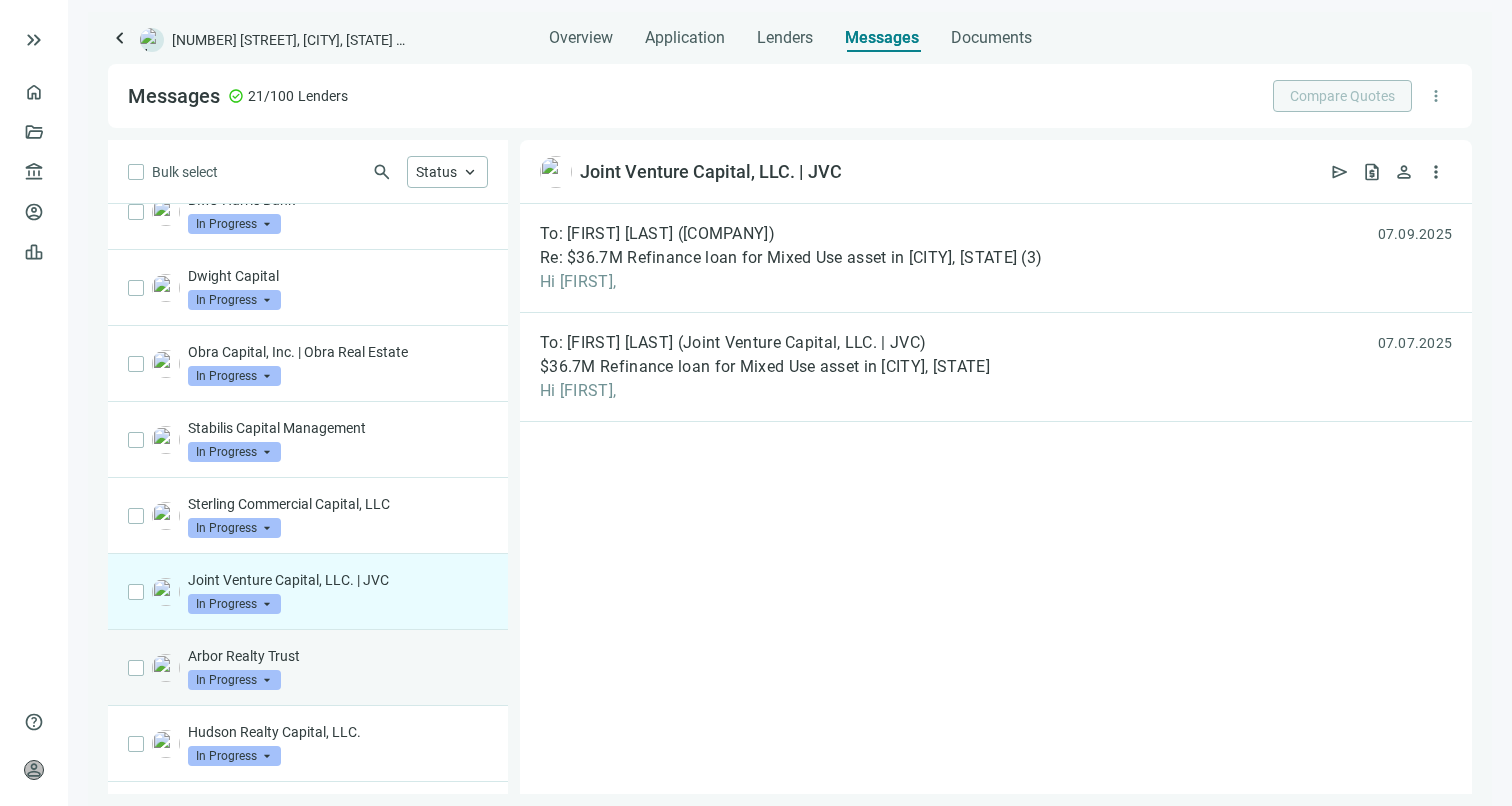 click on "Arbor Realty Trust" at bounding box center [338, 656] 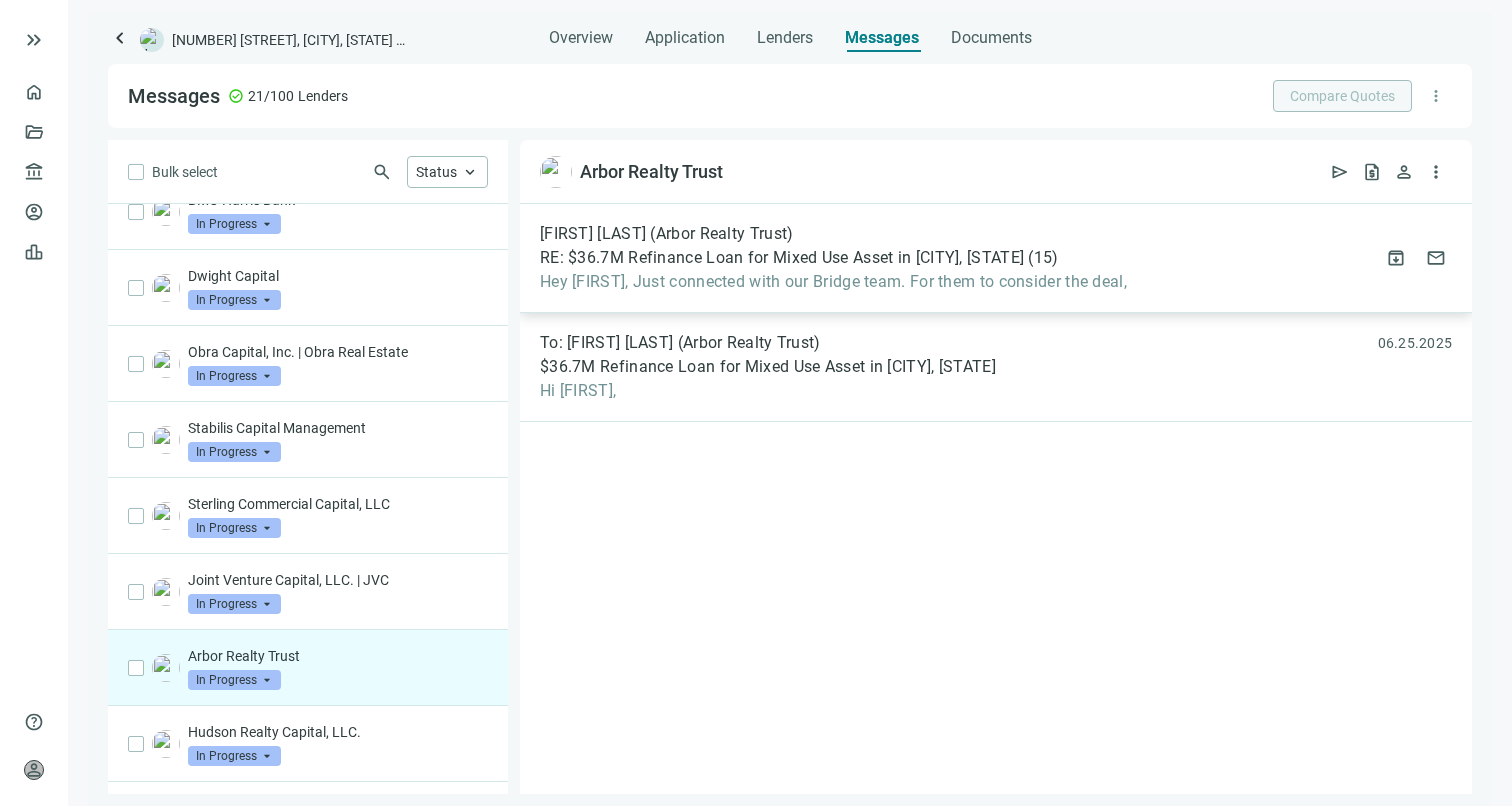 click on "Hey [FIRST], Just connected with our Bridge team. For them to consider the deal," at bounding box center [833, 282] 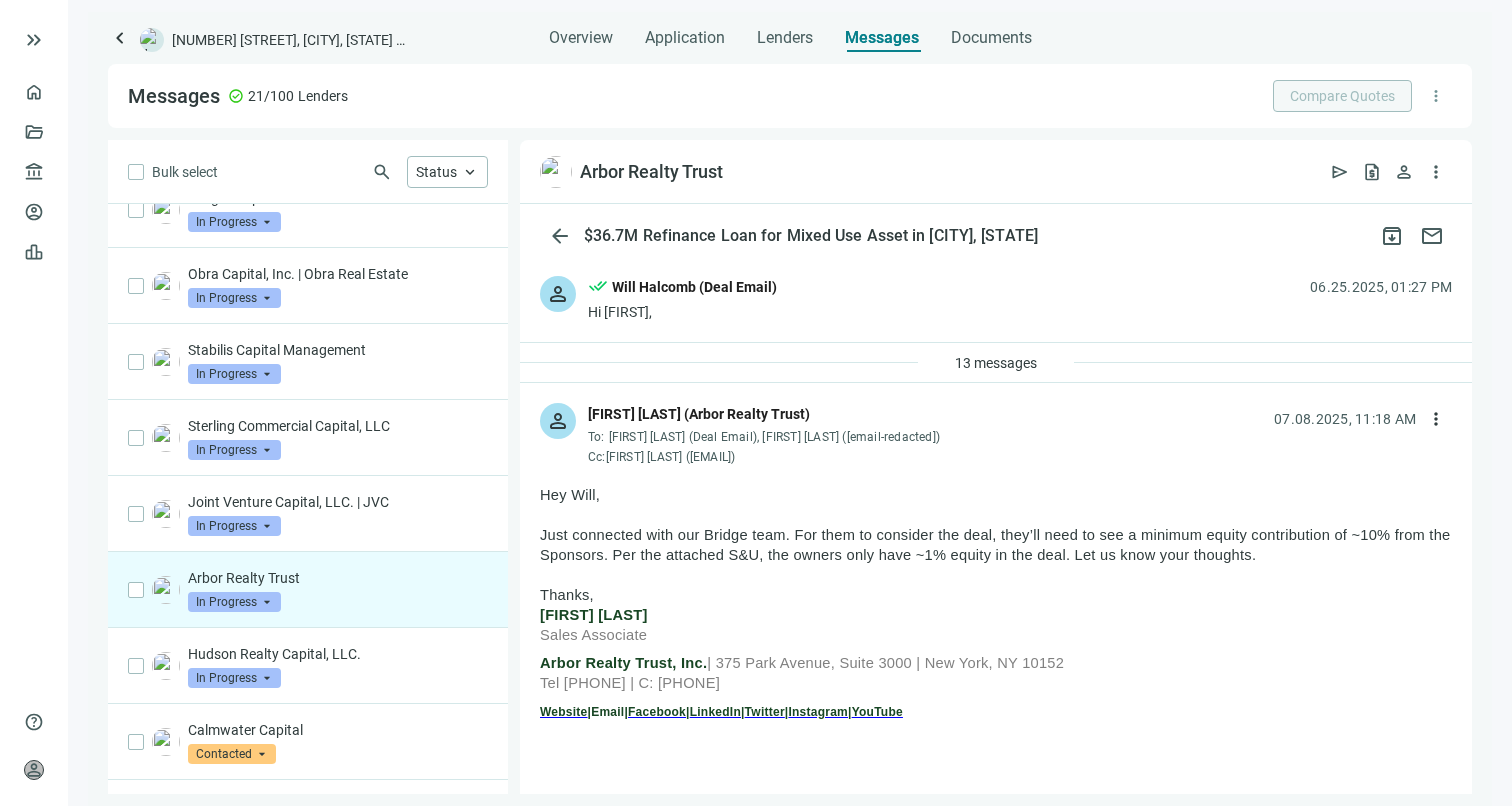 scroll, scrollTop: 176, scrollLeft: 0, axis: vertical 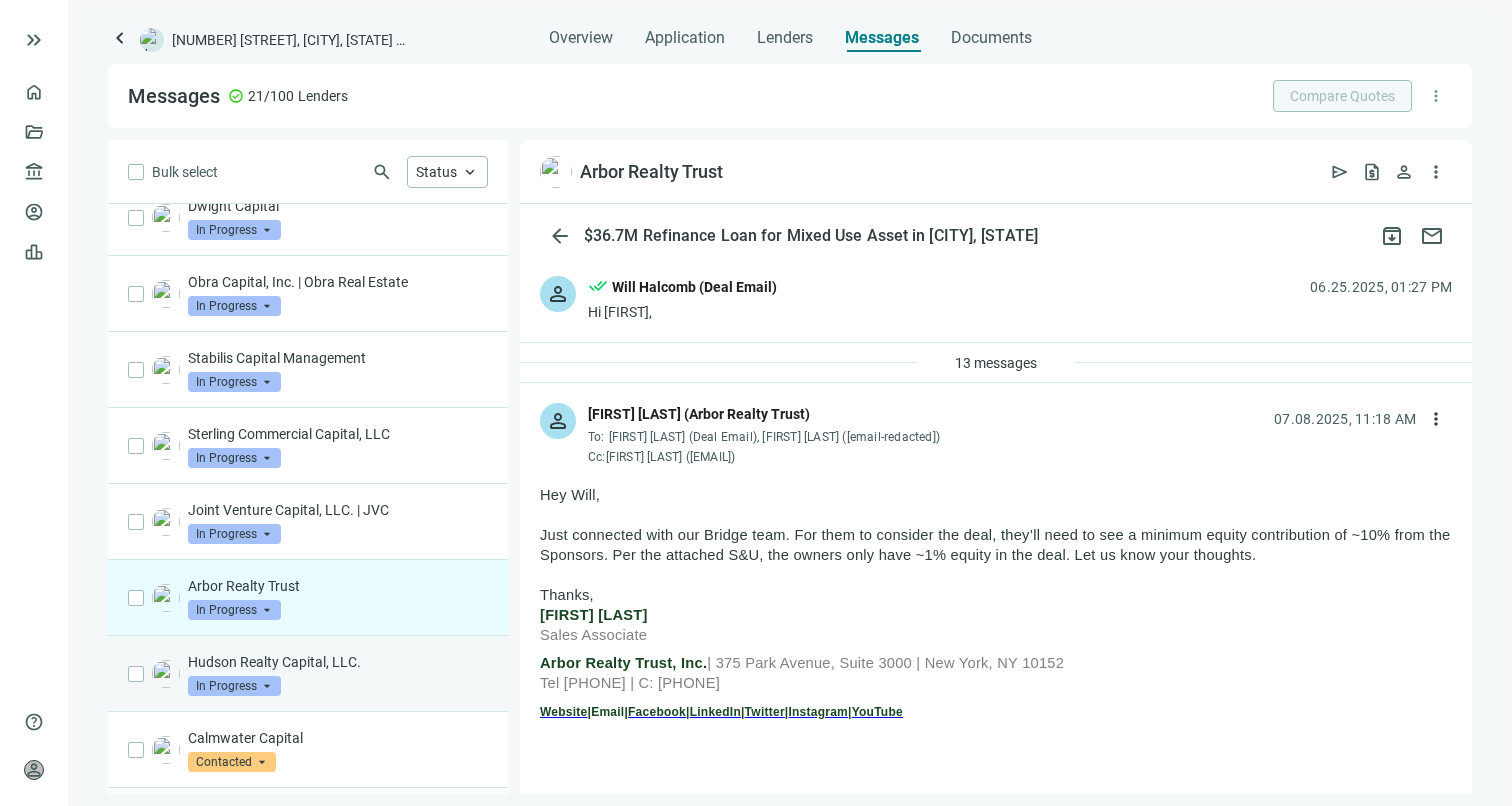 click on "Hudson Realty Capital, LLC." at bounding box center (338, 662) 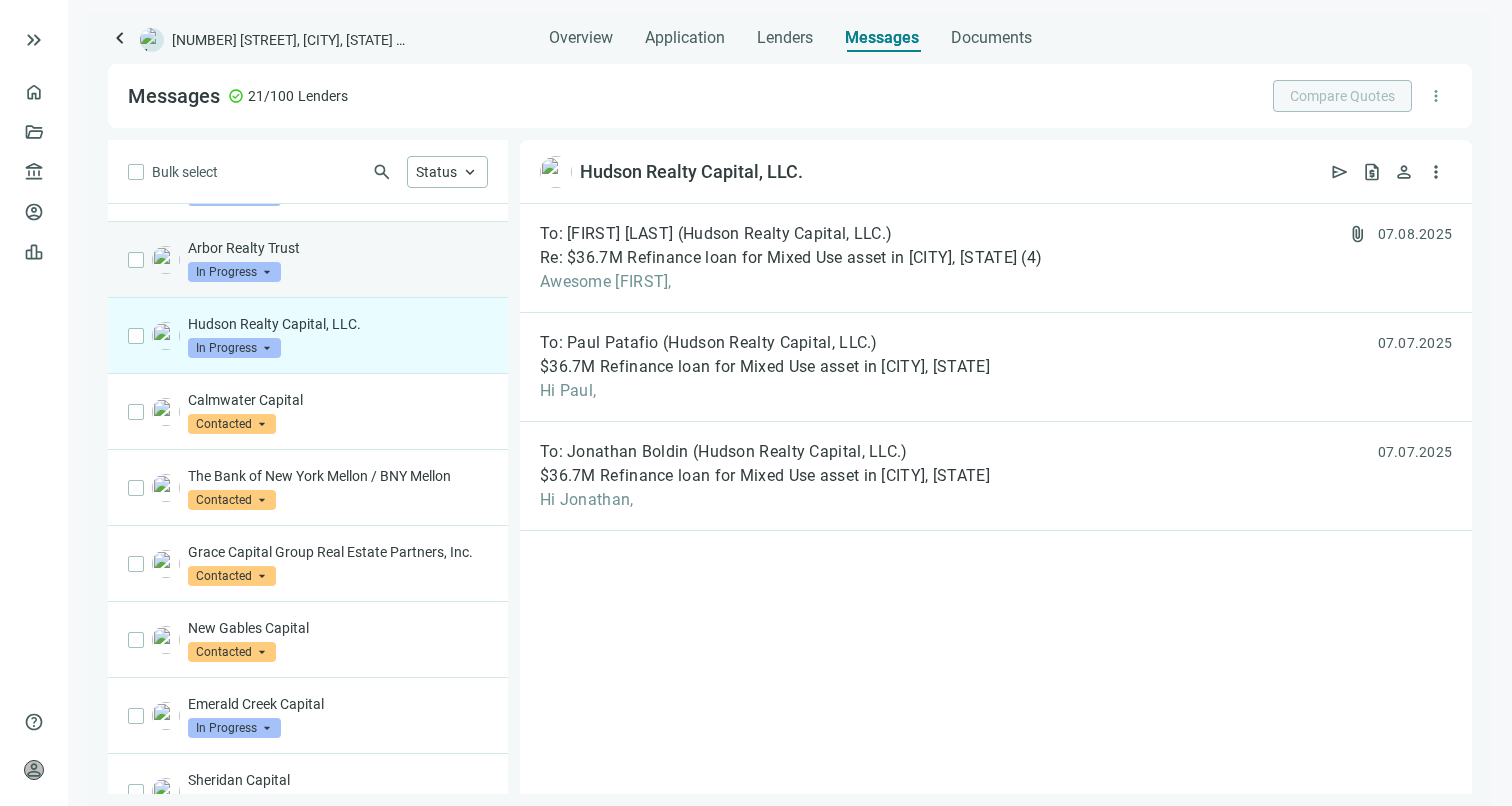 scroll, scrollTop: 574, scrollLeft: 0, axis: vertical 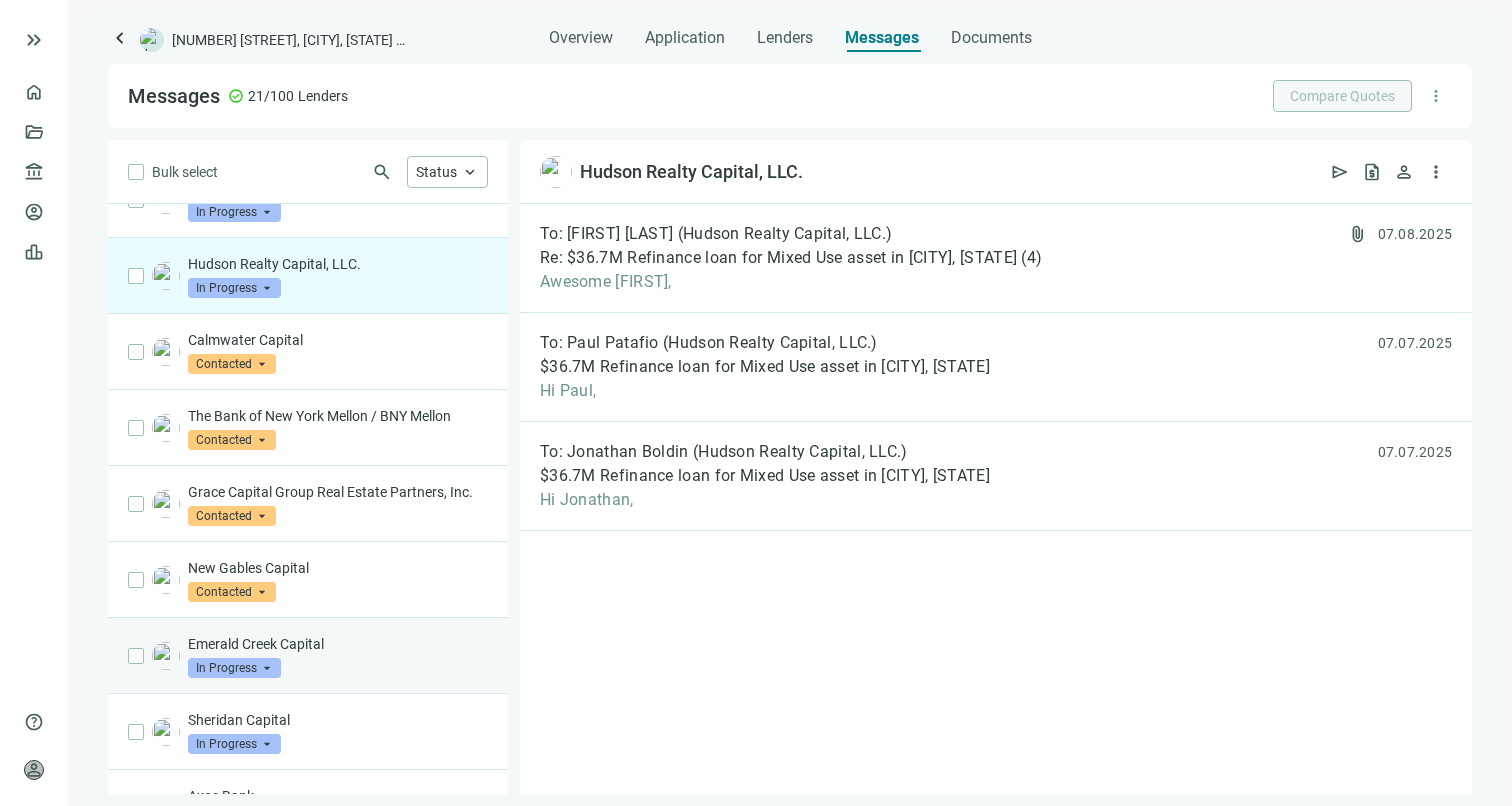 click on "Emerald Creek Capital In Progress arrow_drop_down" at bounding box center [338, 656] 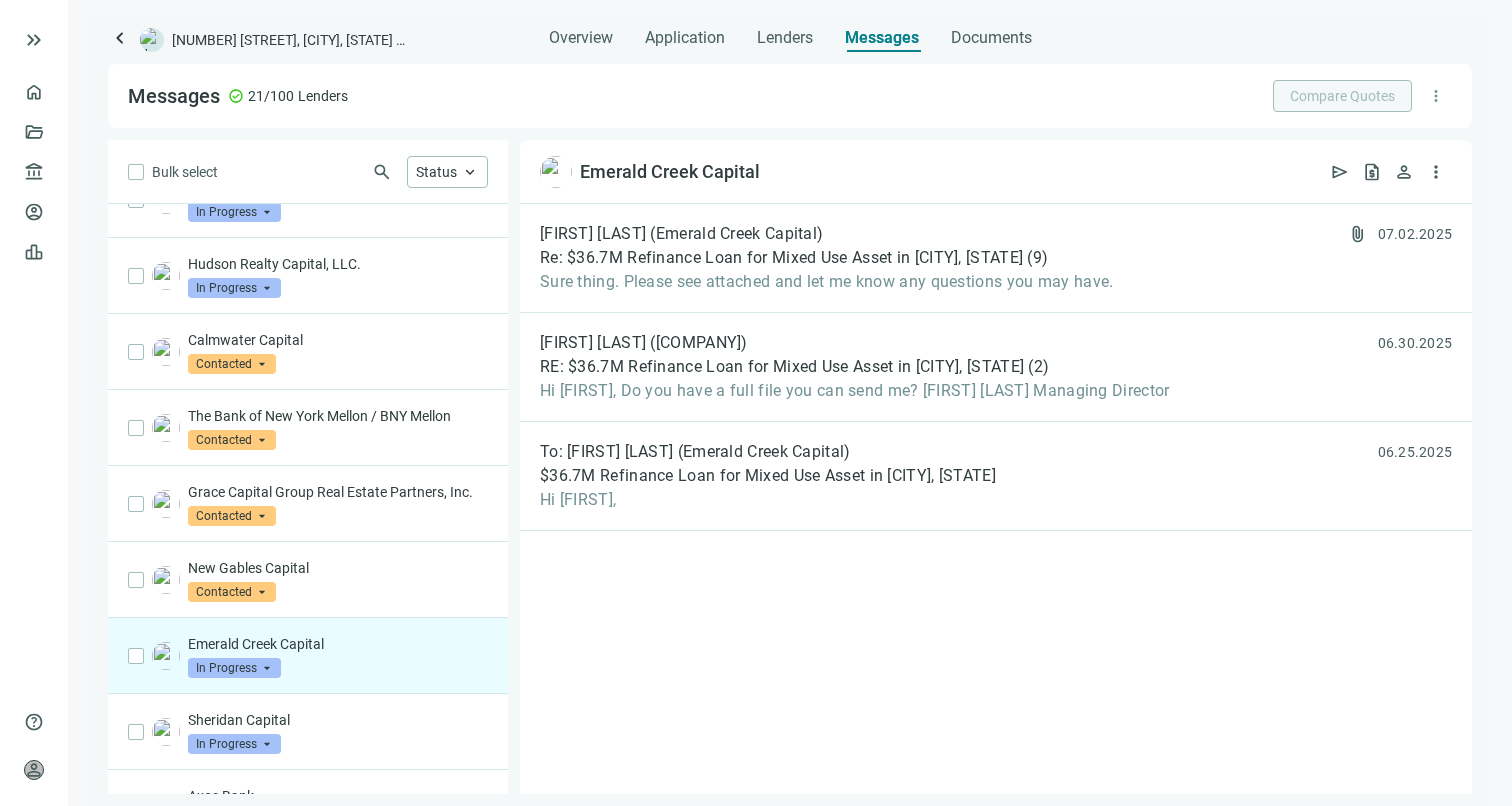 scroll, scrollTop: 0, scrollLeft: 0, axis: both 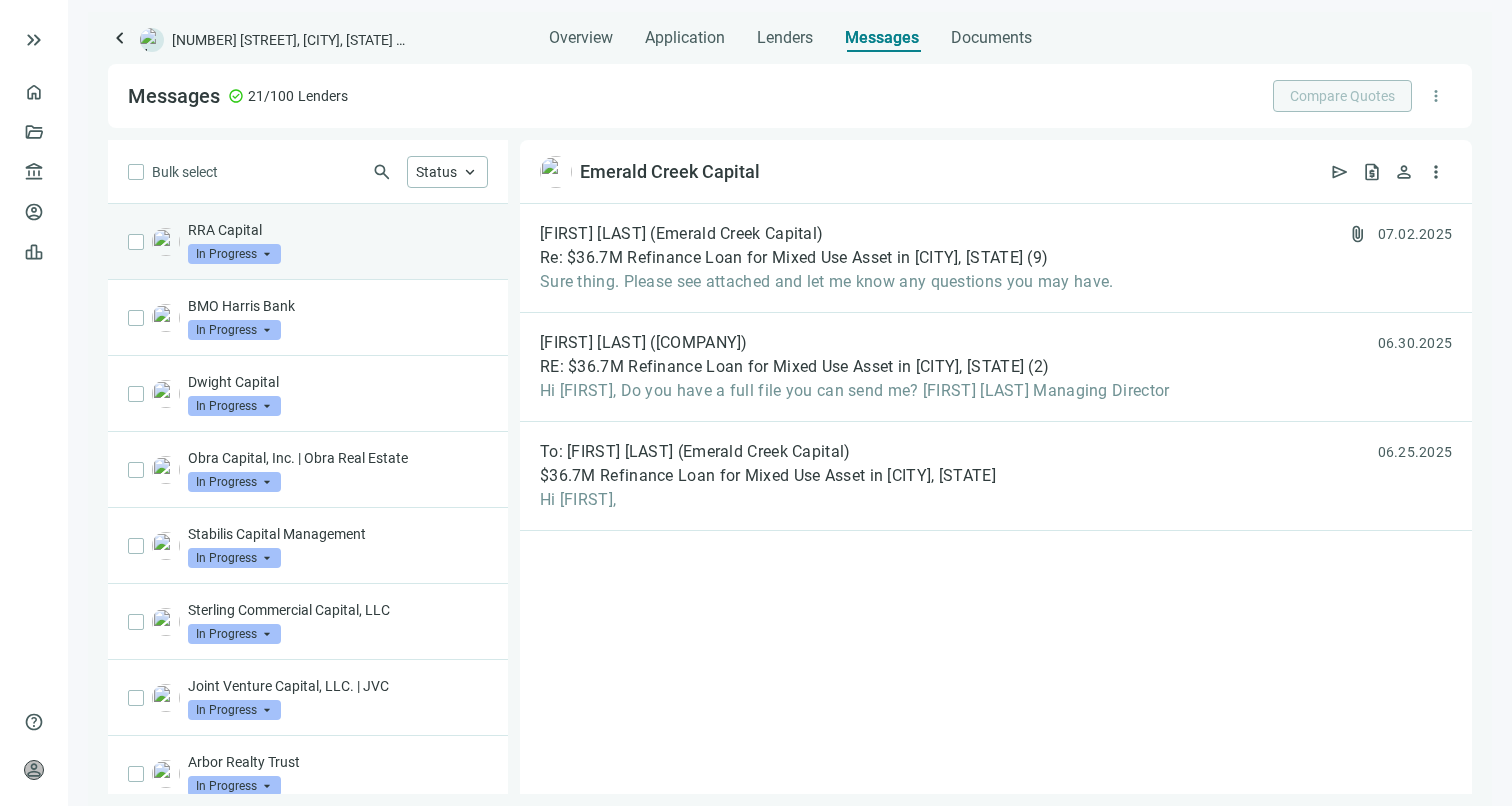 click on "RRA Capital In Progress arrow_drop_down" at bounding box center (308, 242) 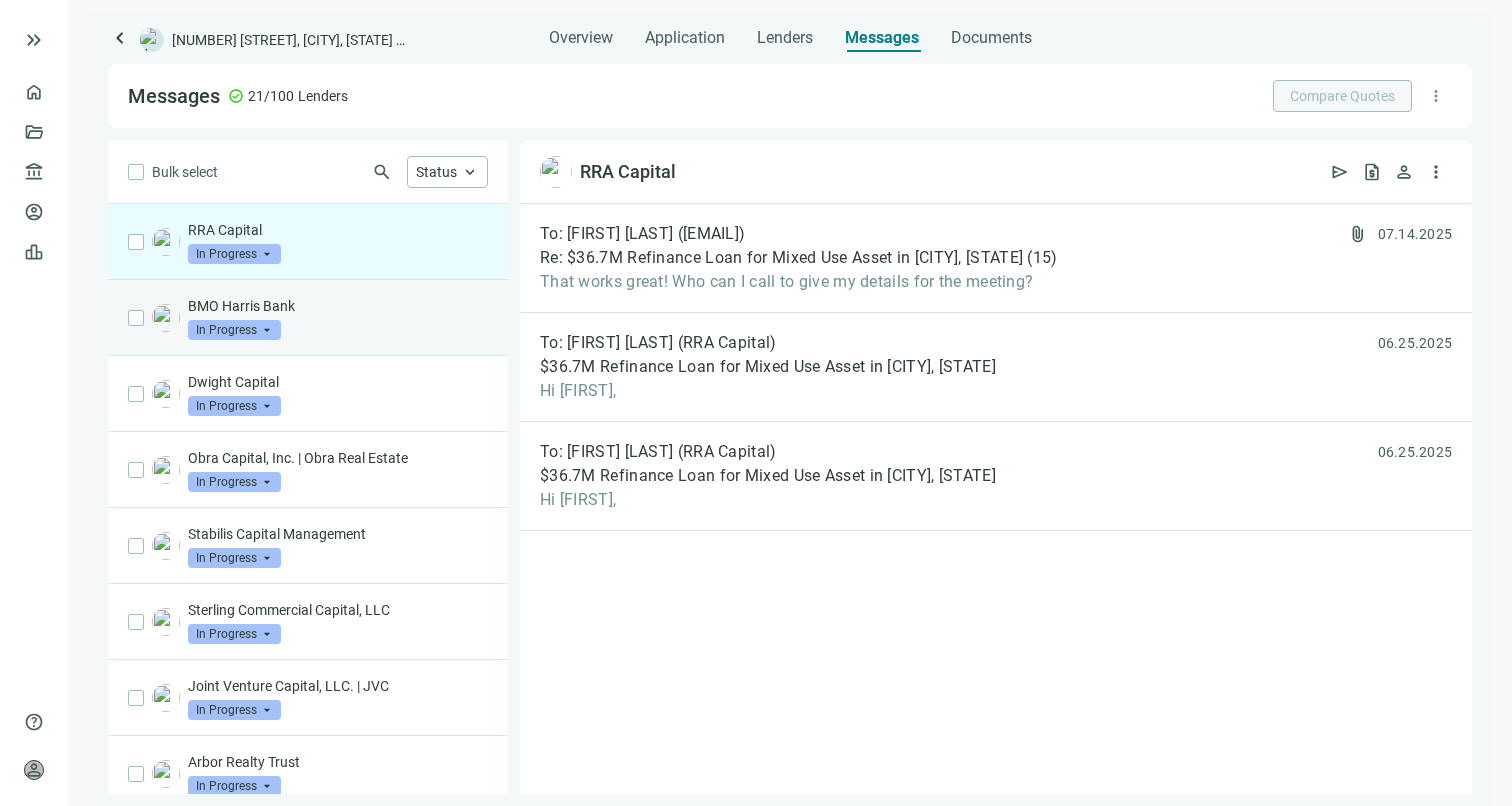 click on "BMO Harris Bank" at bounding box center [338, 306] 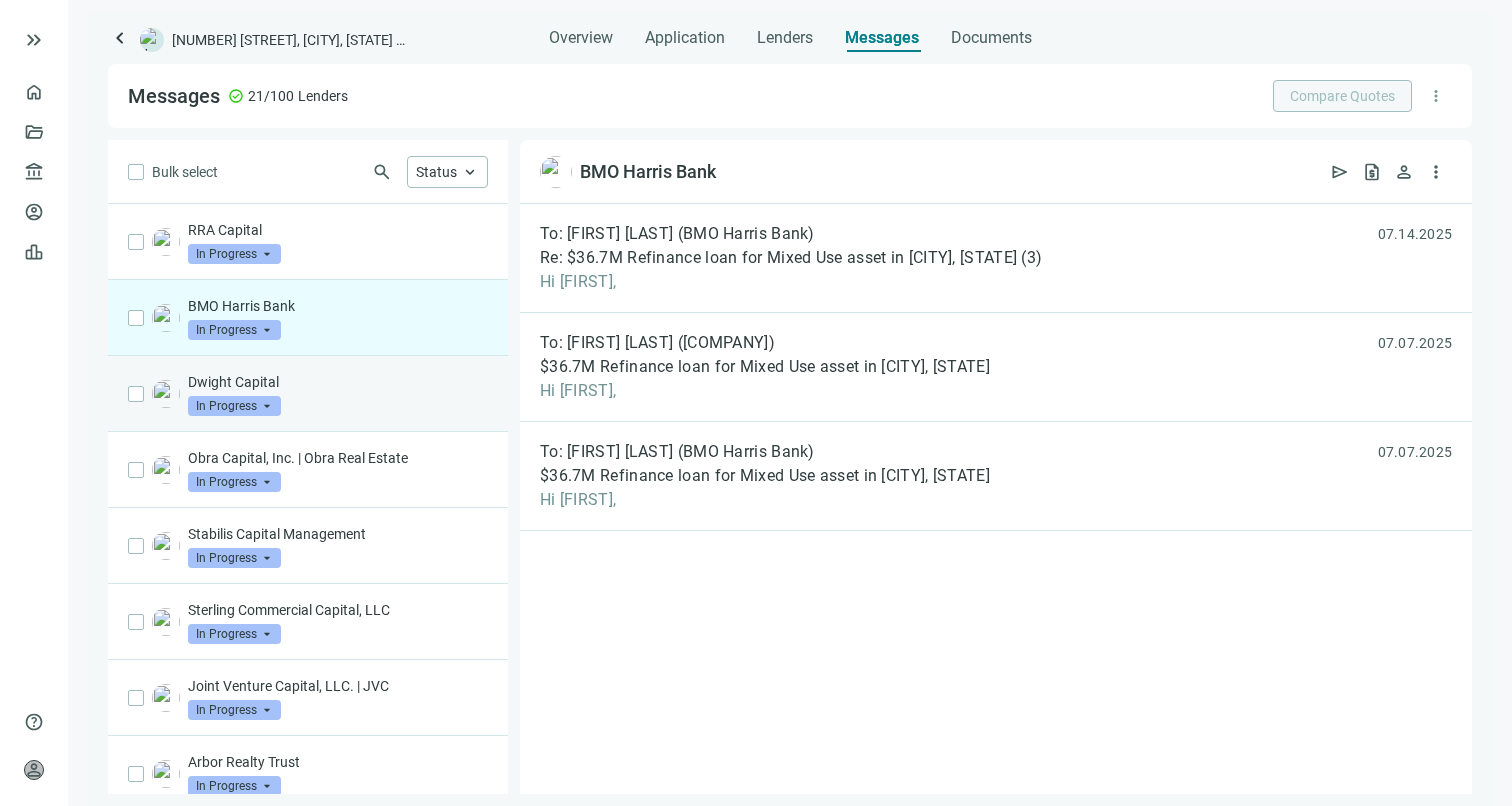 click on "Dwight Capital In Progress arrow_drop_down" at bounding box center (308, 394) 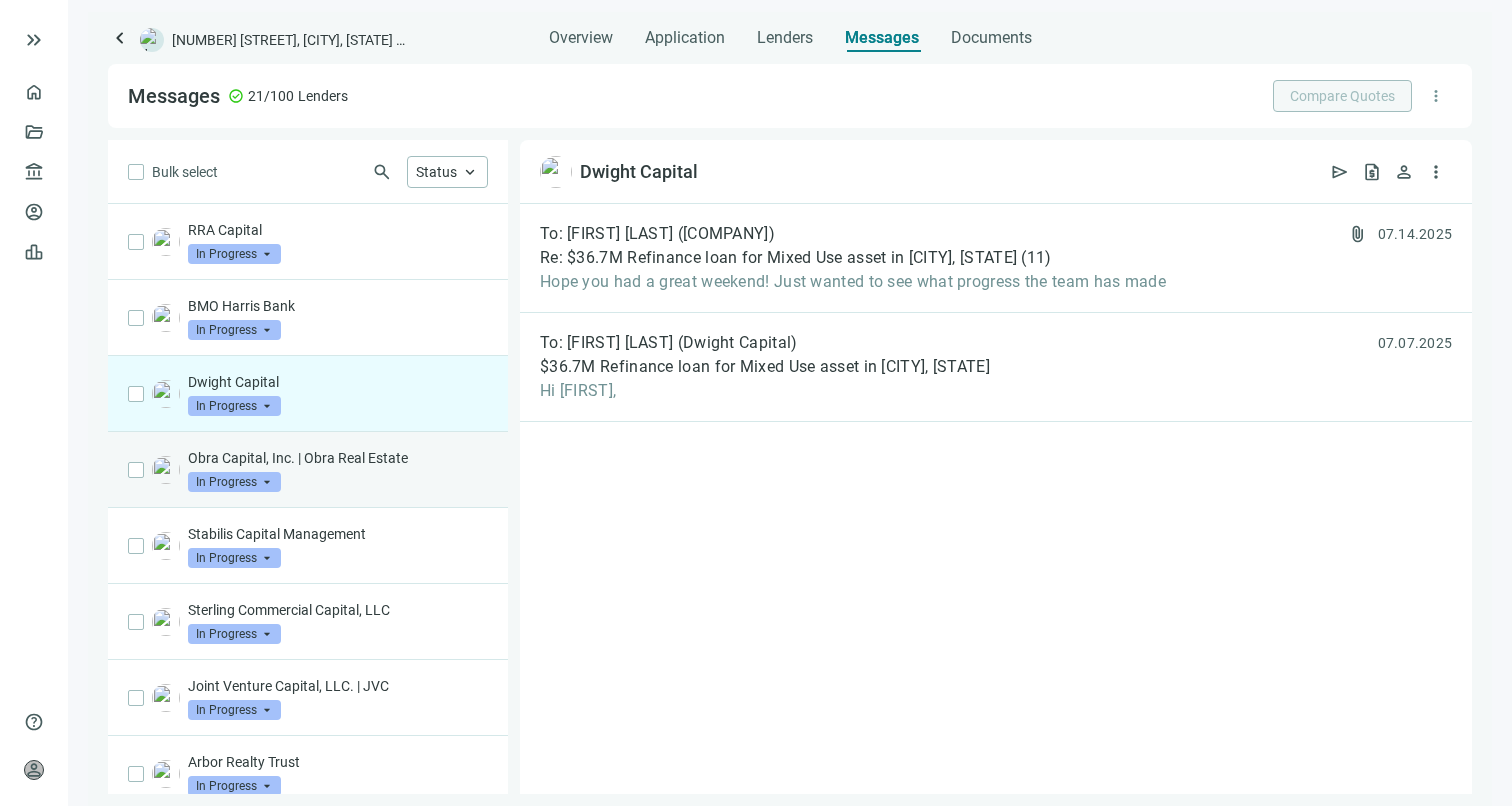 click on "Obra Capital, Inc. | Obra Real Estate" at bounding box center [338, 458] 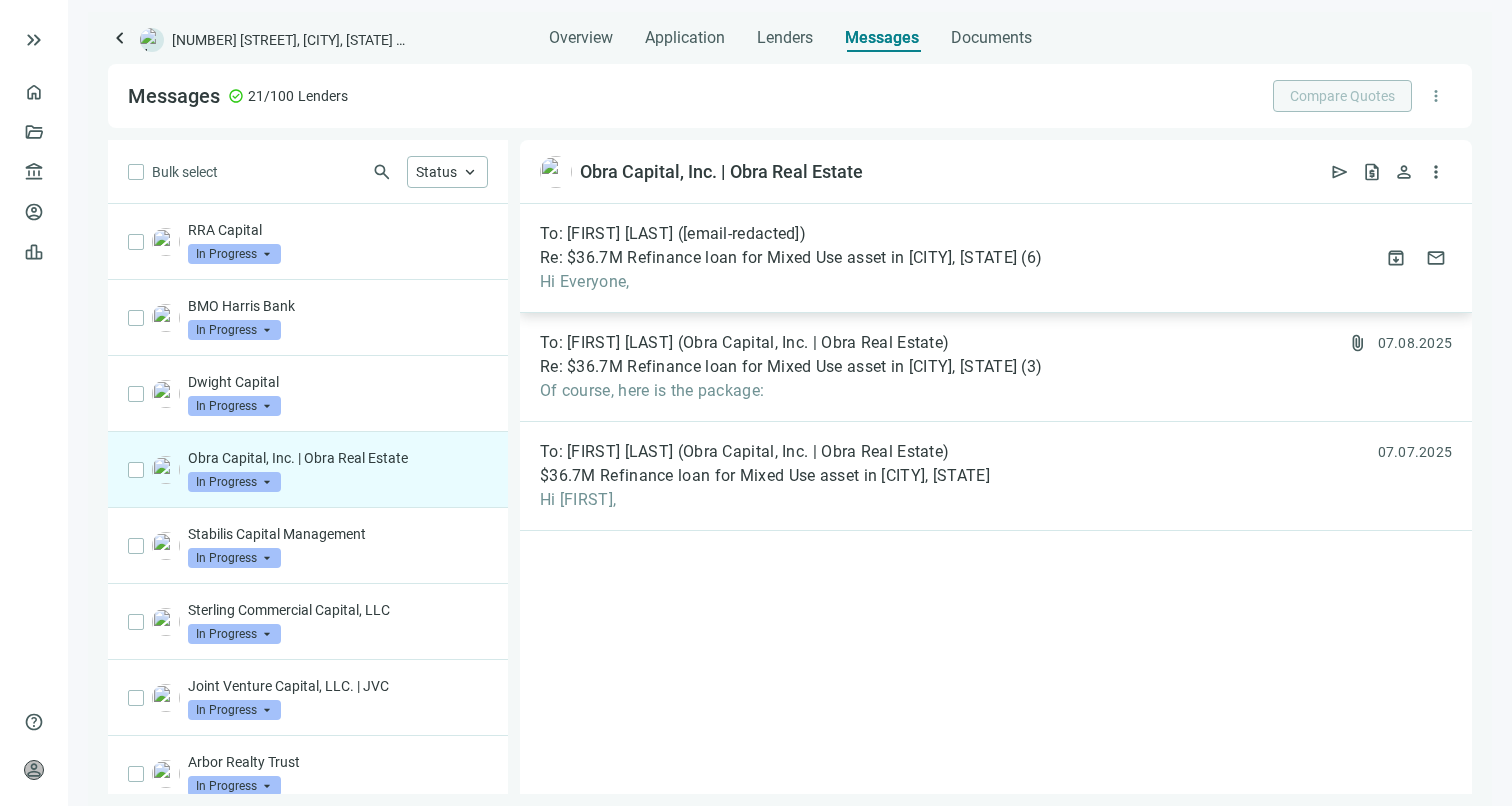 click on "Hi Everyone," at bounding box center (791, 282) 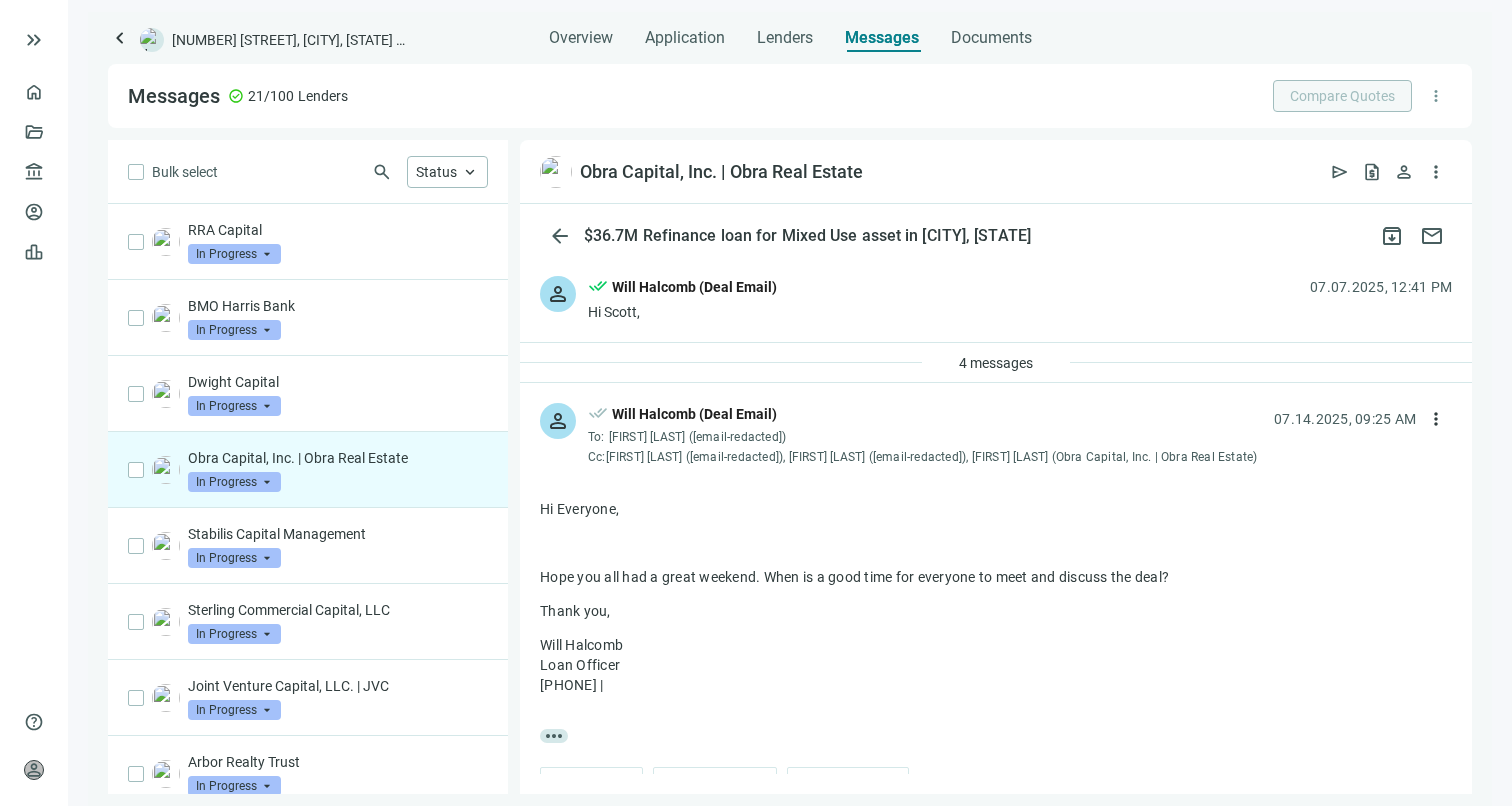 click on "keyboard_arrow_left" at bounding box center (120, 38) 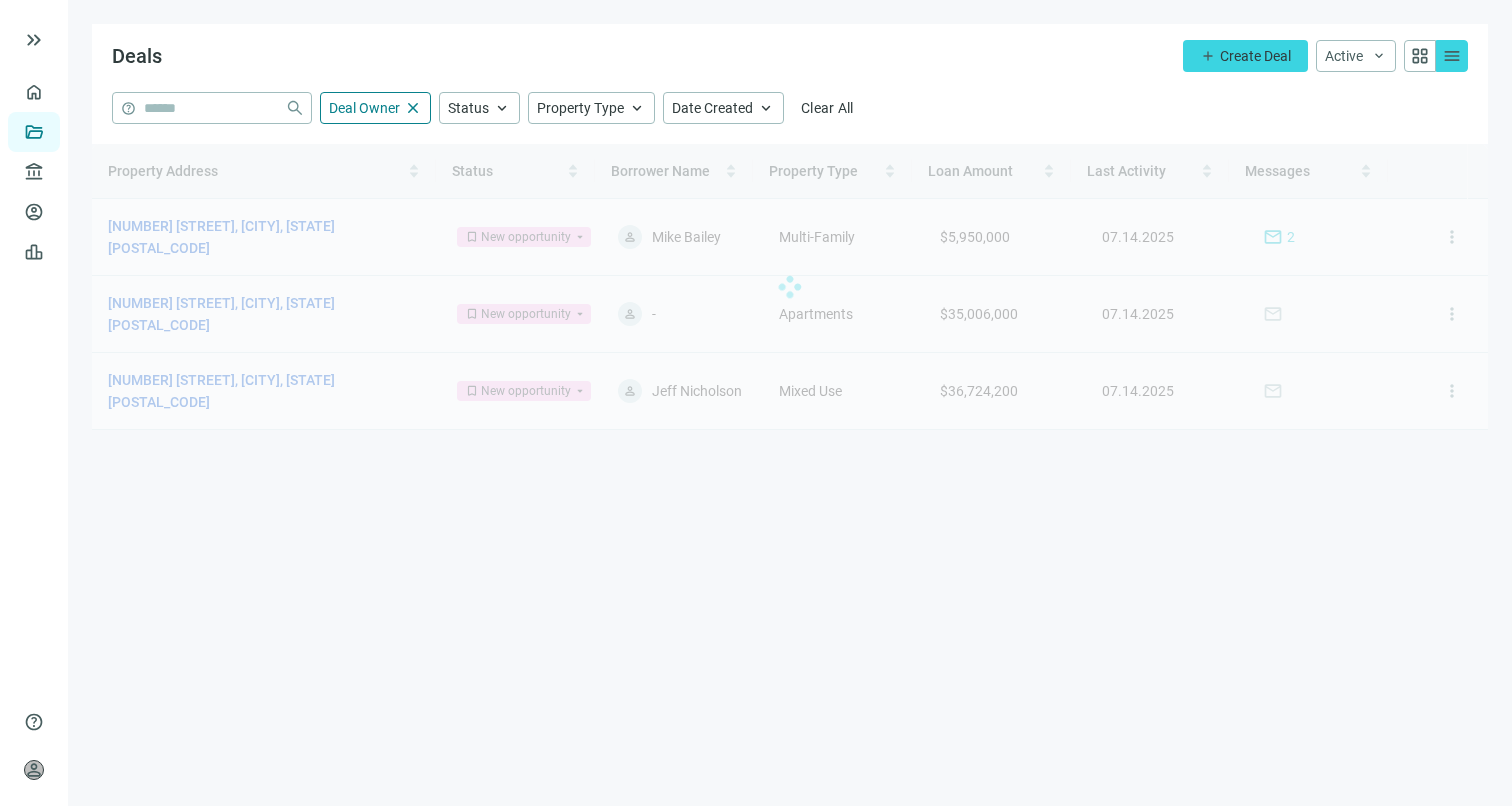 click at bounding box center [790, 287] 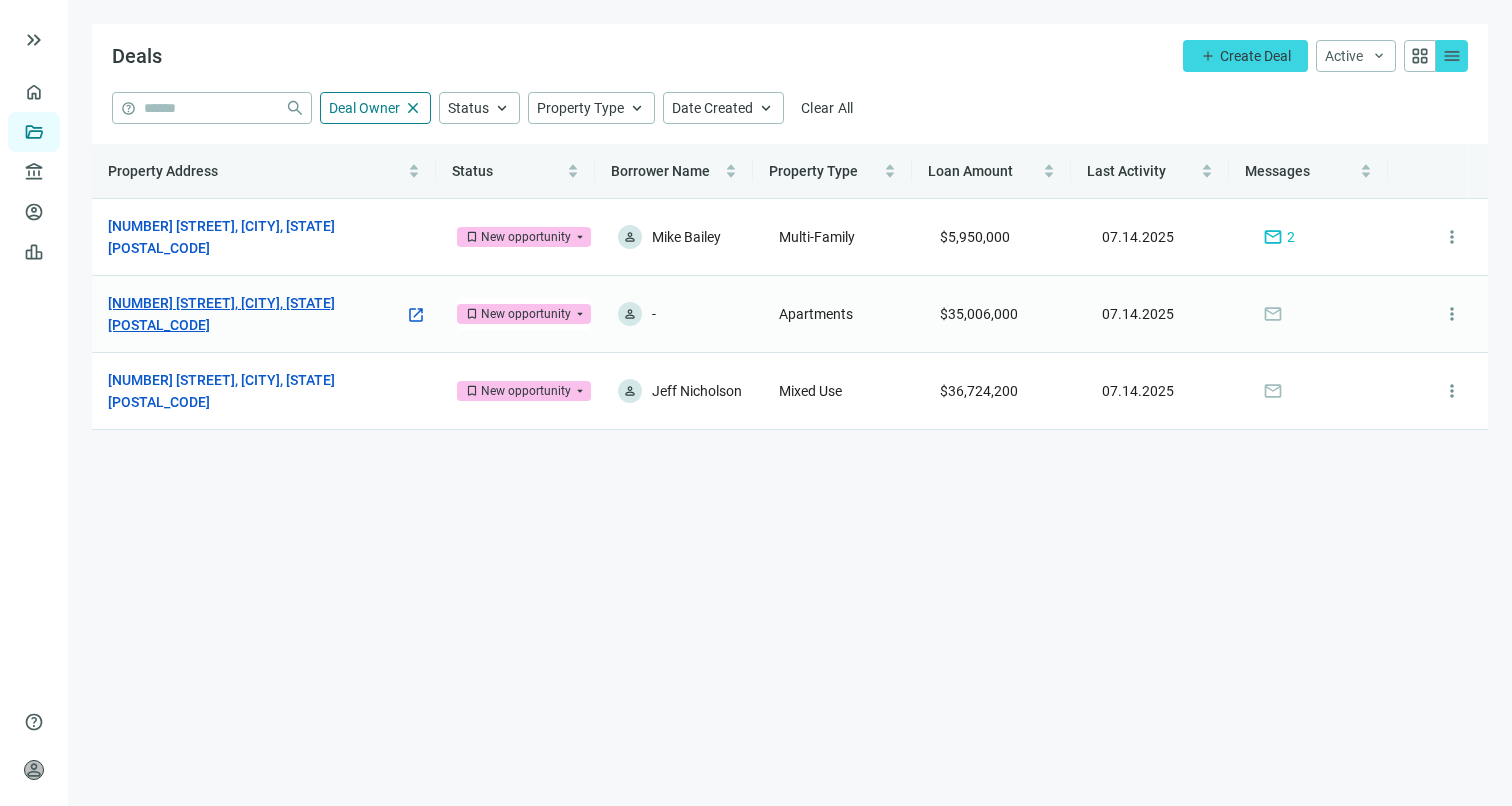 click on "[NUMBER] [STREET], [CITY], [STATE] [POSTAL_CODE]" at bounding box center (256, 314) 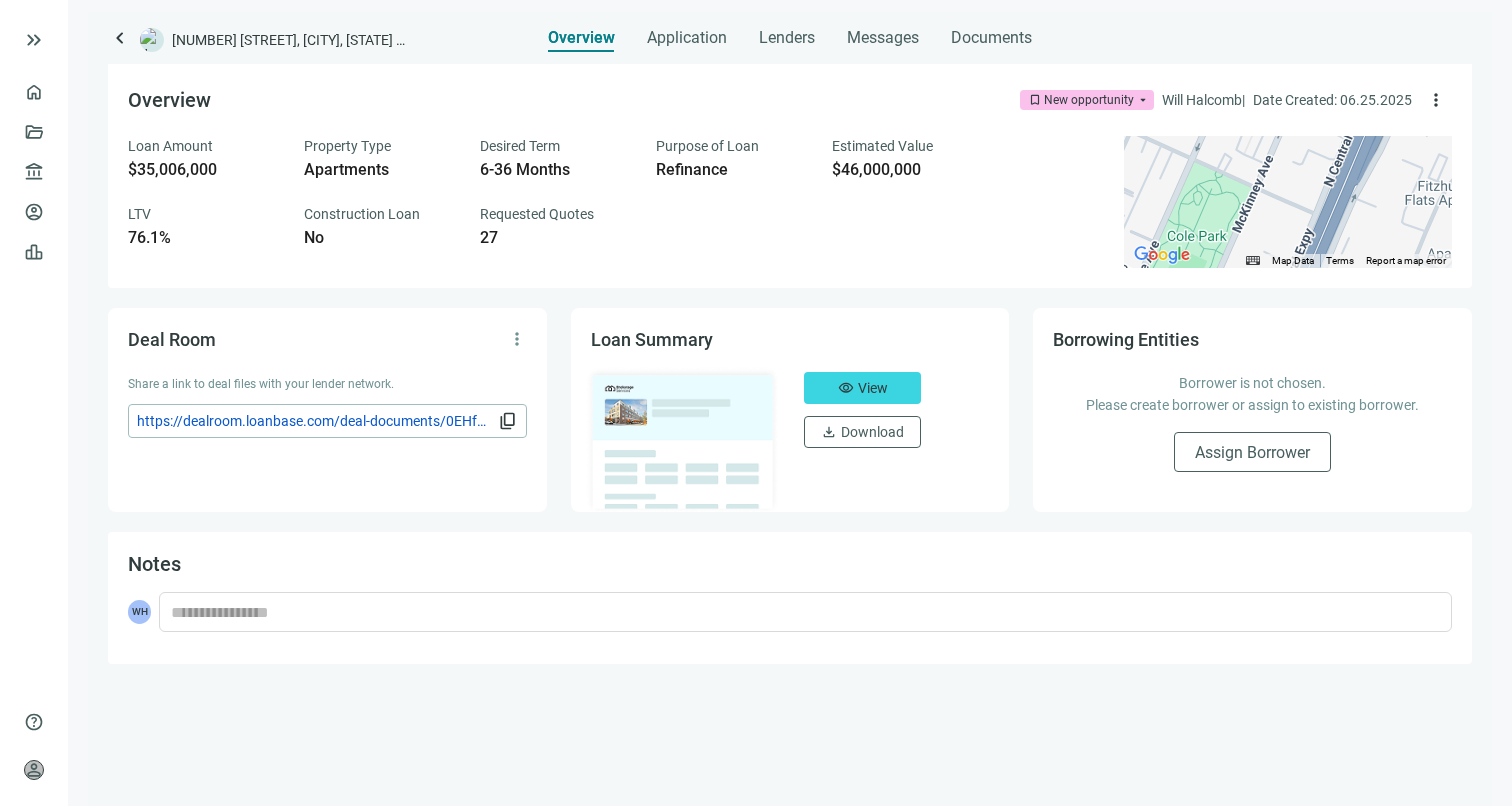 click on "keyboard_arrow_left [NUMBER] [STREET], [CITY], [STATE] [POSTAL_CODE] Overview Application Lenders Messages Documents Overview bookmark New opportunity arrow_drop_down [FIRST] [LAST]  | Date Created: [NUMBER].[NUMBER].[YEAR] more_vert Loan Amount $[NUMBER] Property Type Apartments Desired Term 6-36 Months Purpose of Loan Refinance Estimated Value $[NUMBER] LTV 76.1% Construction Loan No Requested Quotes 27 ← Move left → Move right ↑ Move up ↓ Move down + Zoom in - Zoom out Home Jump left by 75% End Jump right by 75% Page Up Jump up by 75% Page Down Jump down by 75% To activate drag with keyboard, press Alt + Enter. Once in keyboard drag state, use the arrow keys to move the marker. To complete the drag, press the Enter key. To cancel, press Escape. Map Data Map data ©[YEAR] Google Map data ©[YEAR] Google 100 m  Click to toggle between metric and imperial units Terms Report a map error Deal Room more_vert Share a link to deal files with your lender network. content_copy Loan Summary visibility View download Download Notes WH" at bounding box center (790, 403) 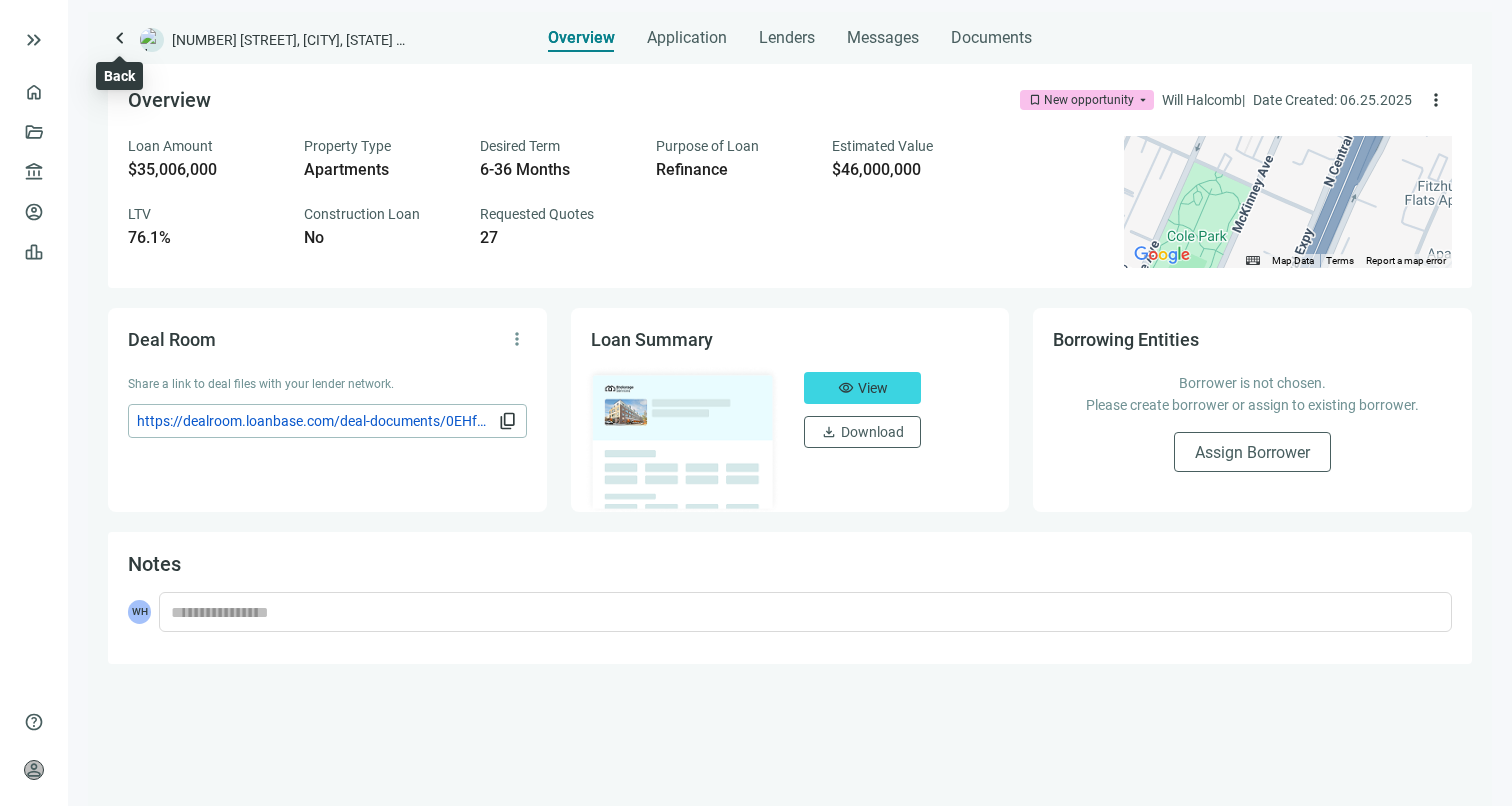 click on "keyboard_arrow_left" at bounding box center (120, 38) 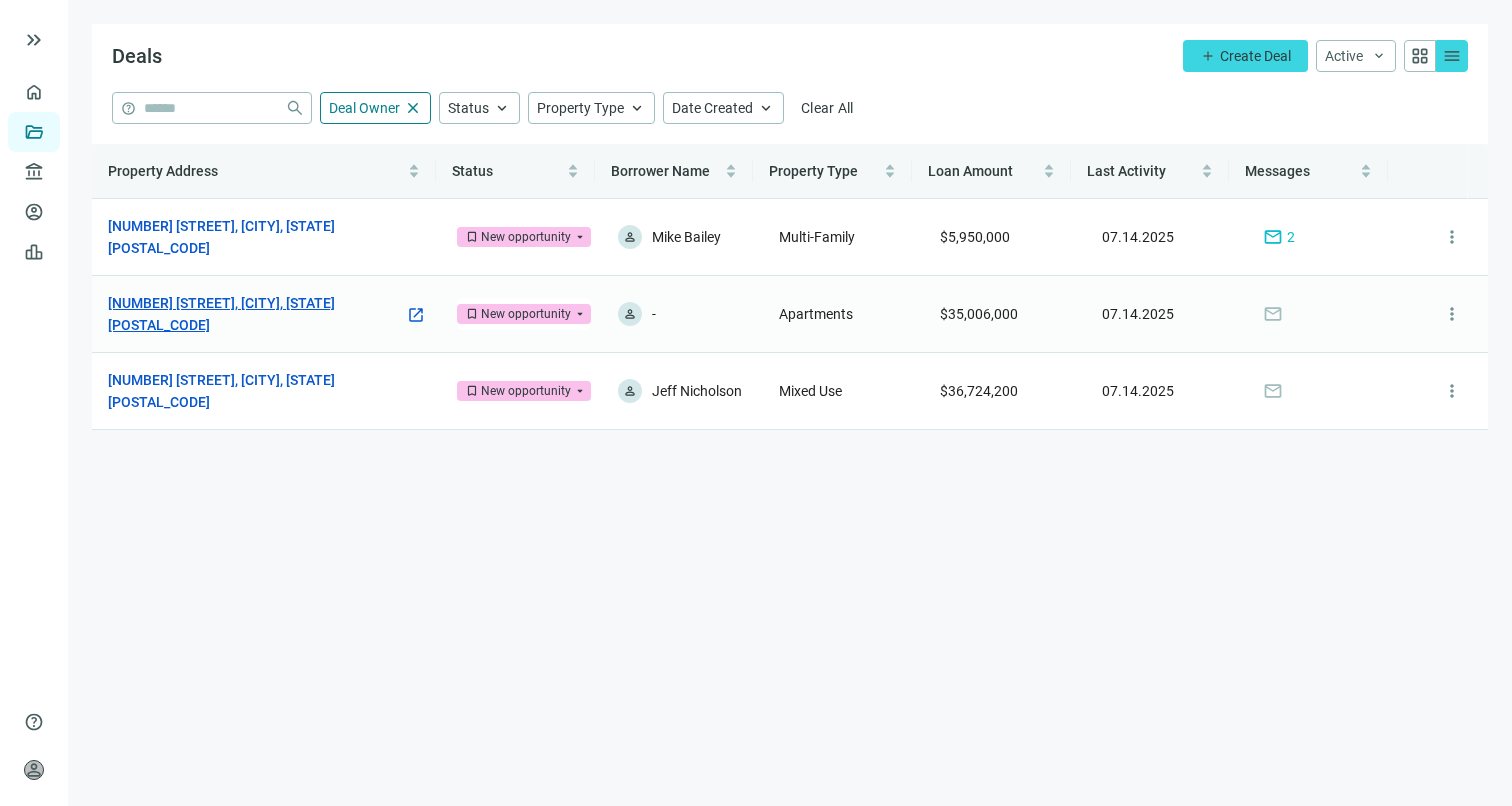 click on "[NUMBER] [STREET], [CITY], [STATE] [POSTAL_CODE]" at bounding box center [256, 314] 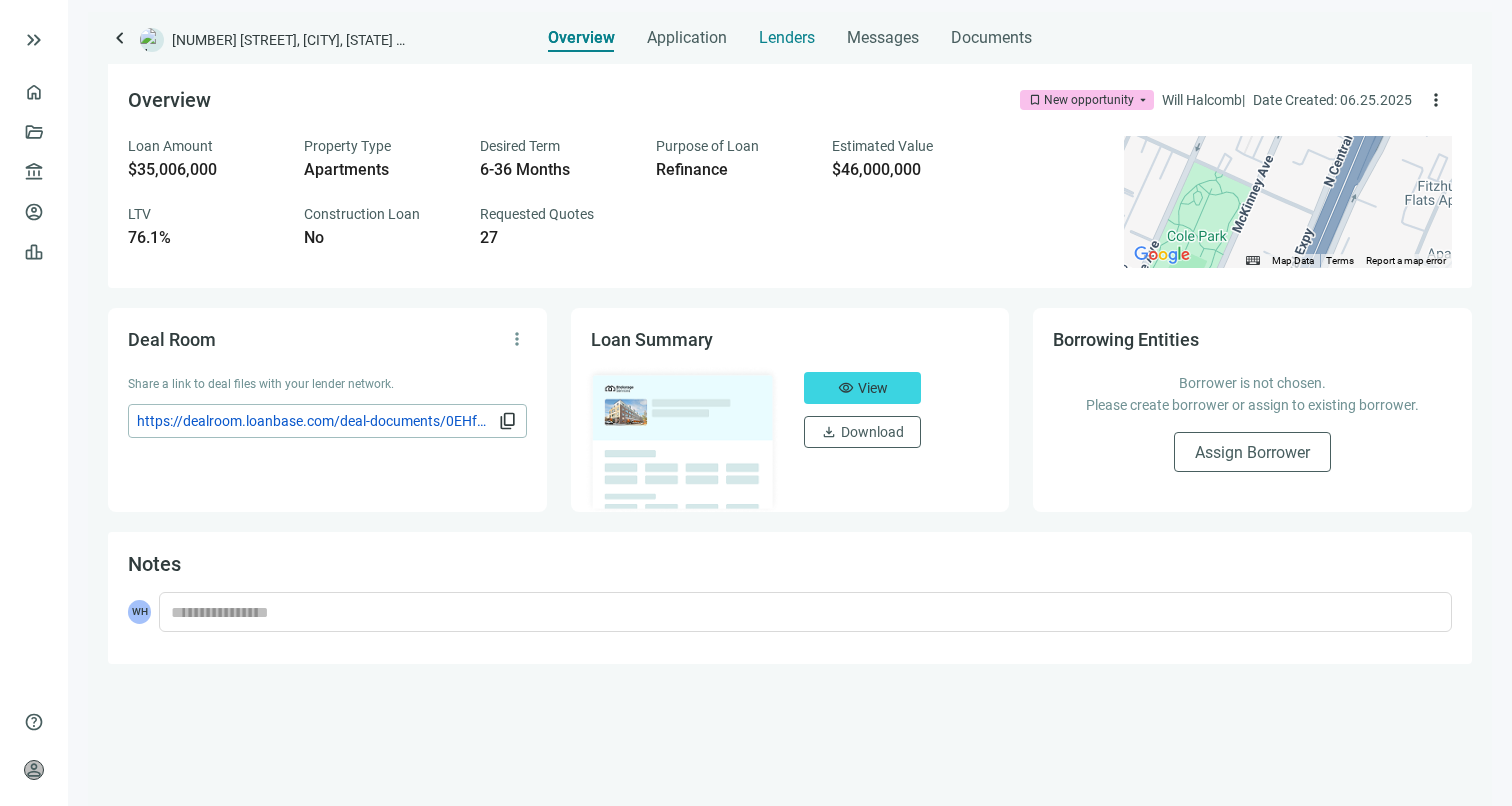 click on "Lenders" at bounding box center [787, 38] 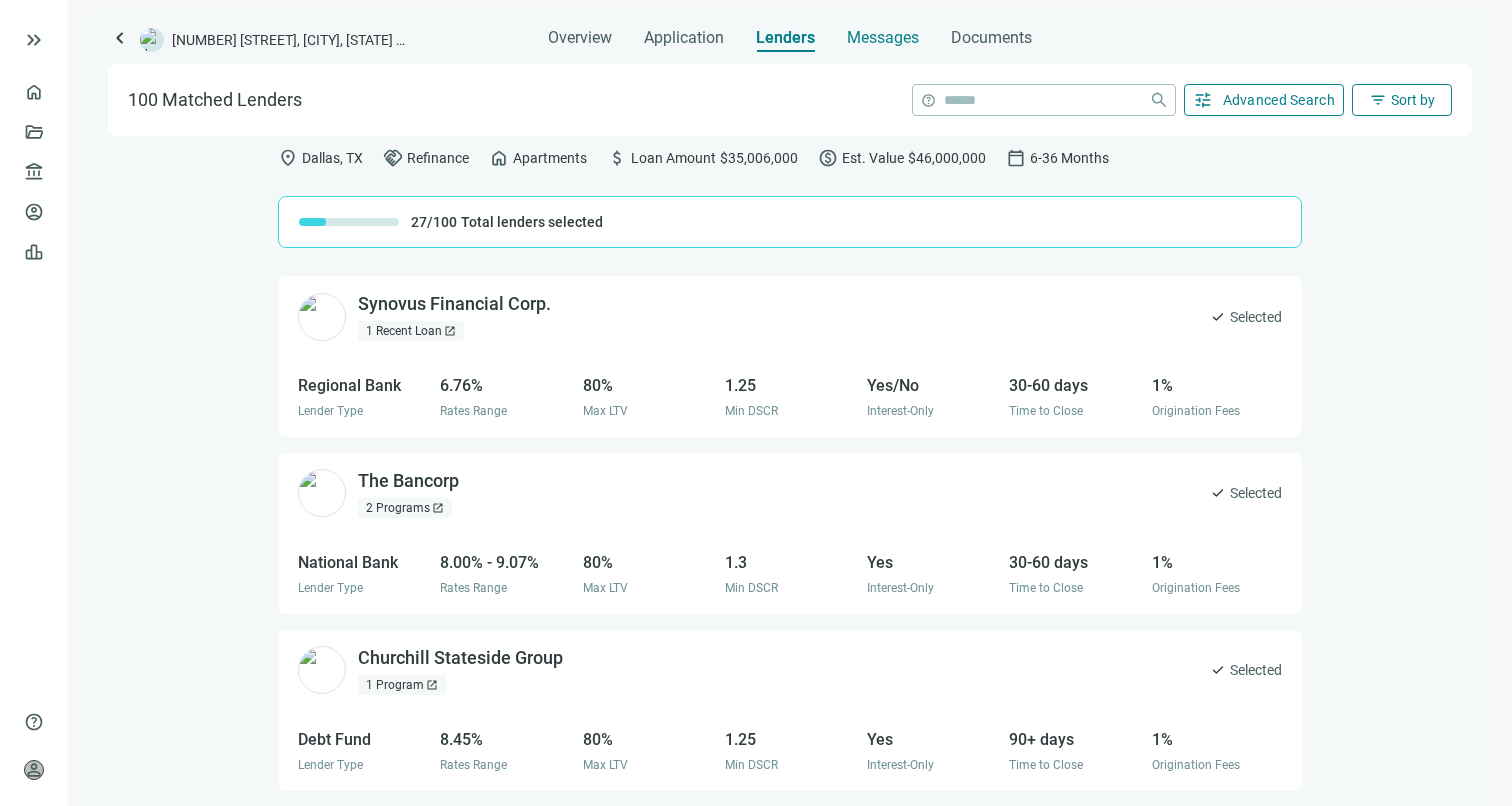 click on "Messages" at bounding box center (883, 37) 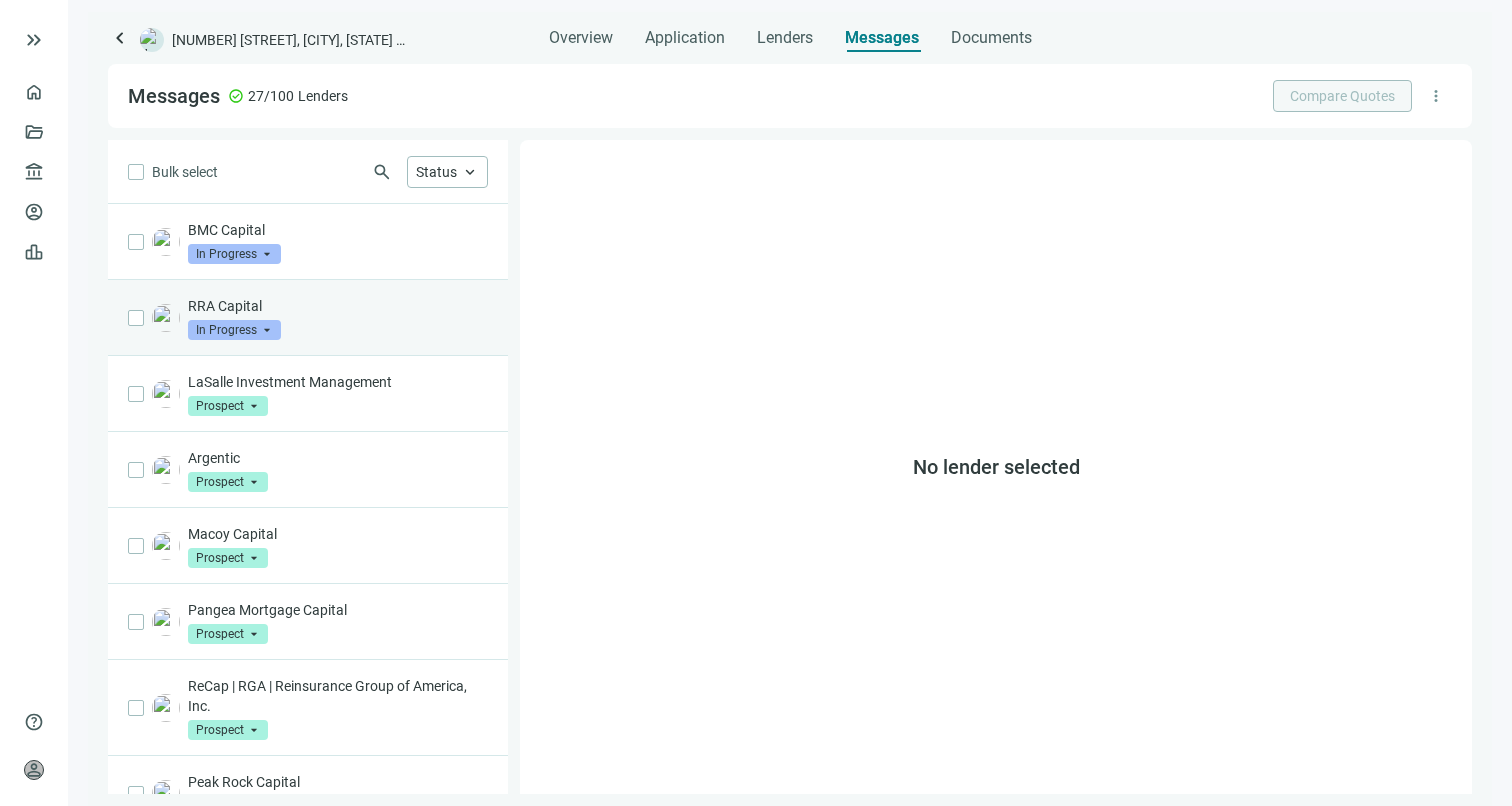 click on "RRA Capital In Progress arrow_drop_down" at bounding box center (308, 318) 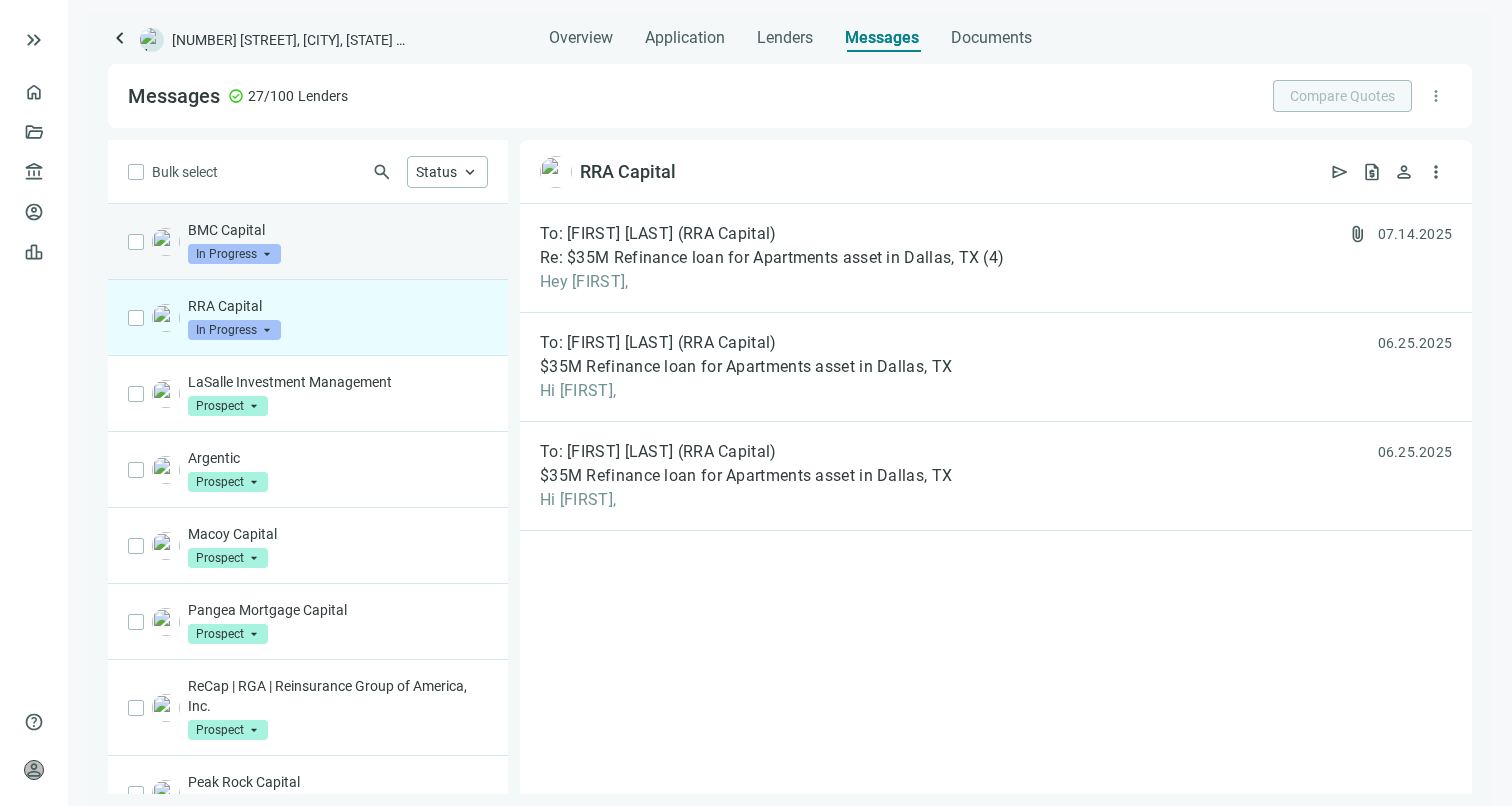 click on "BMC Capital In Progress arrow_drop_down" at bounding box center (338, 242) 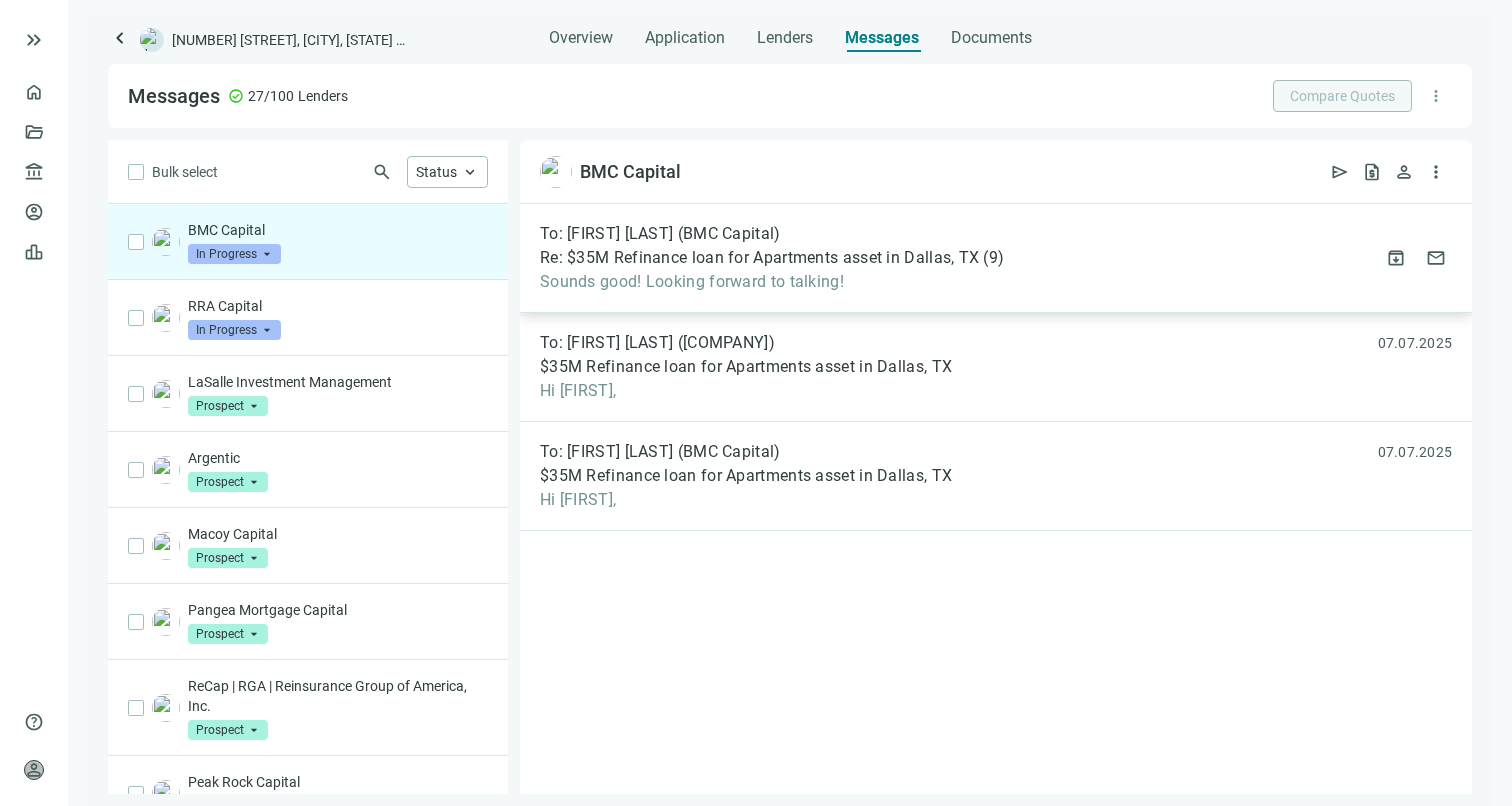 click on "Sounds good! Looking forward to talking!" at bounding box center (772, 282) 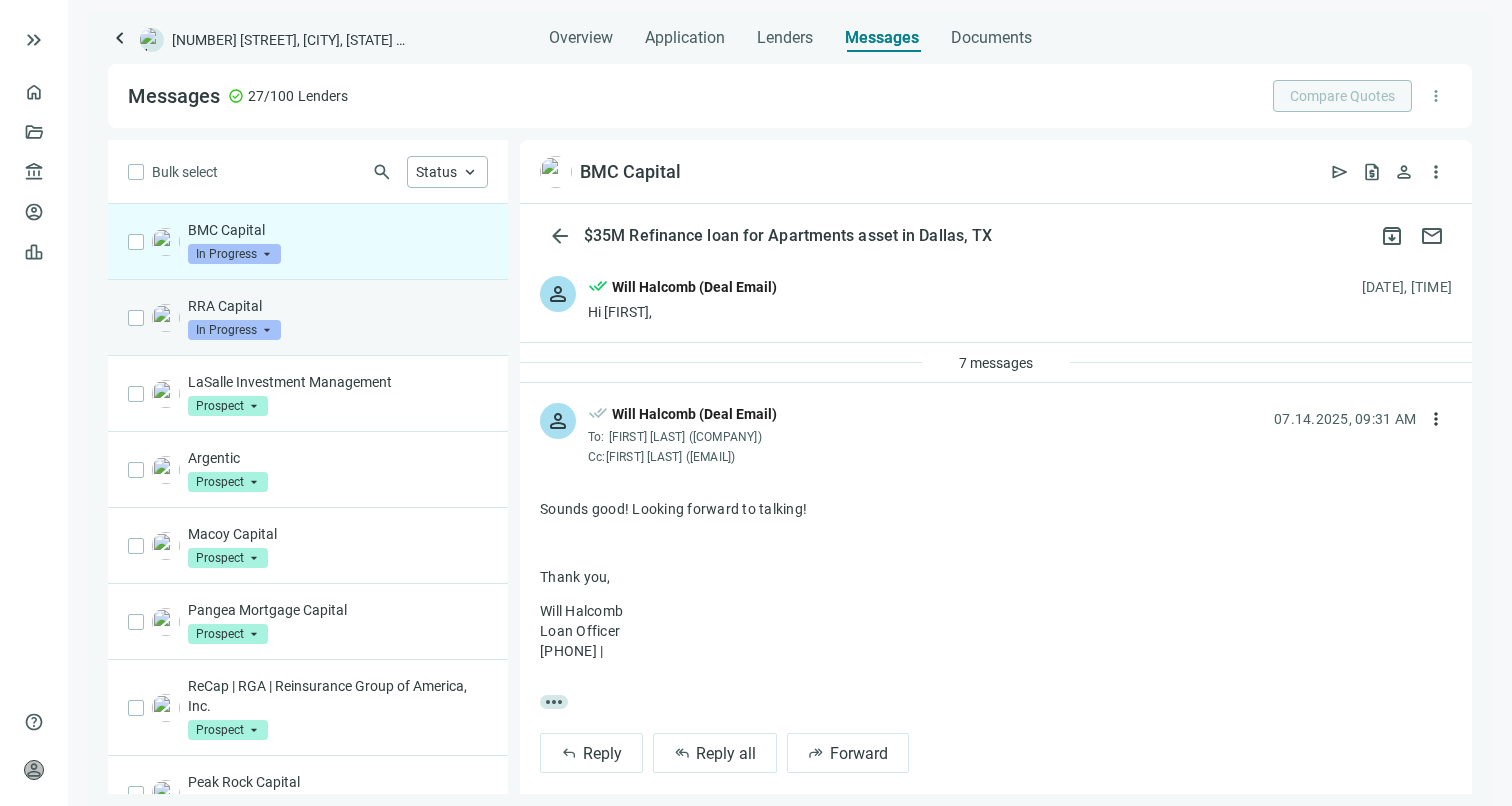 click on "RRA Capital In Progress arrow_drop_down" at bounding box center [338, 318] 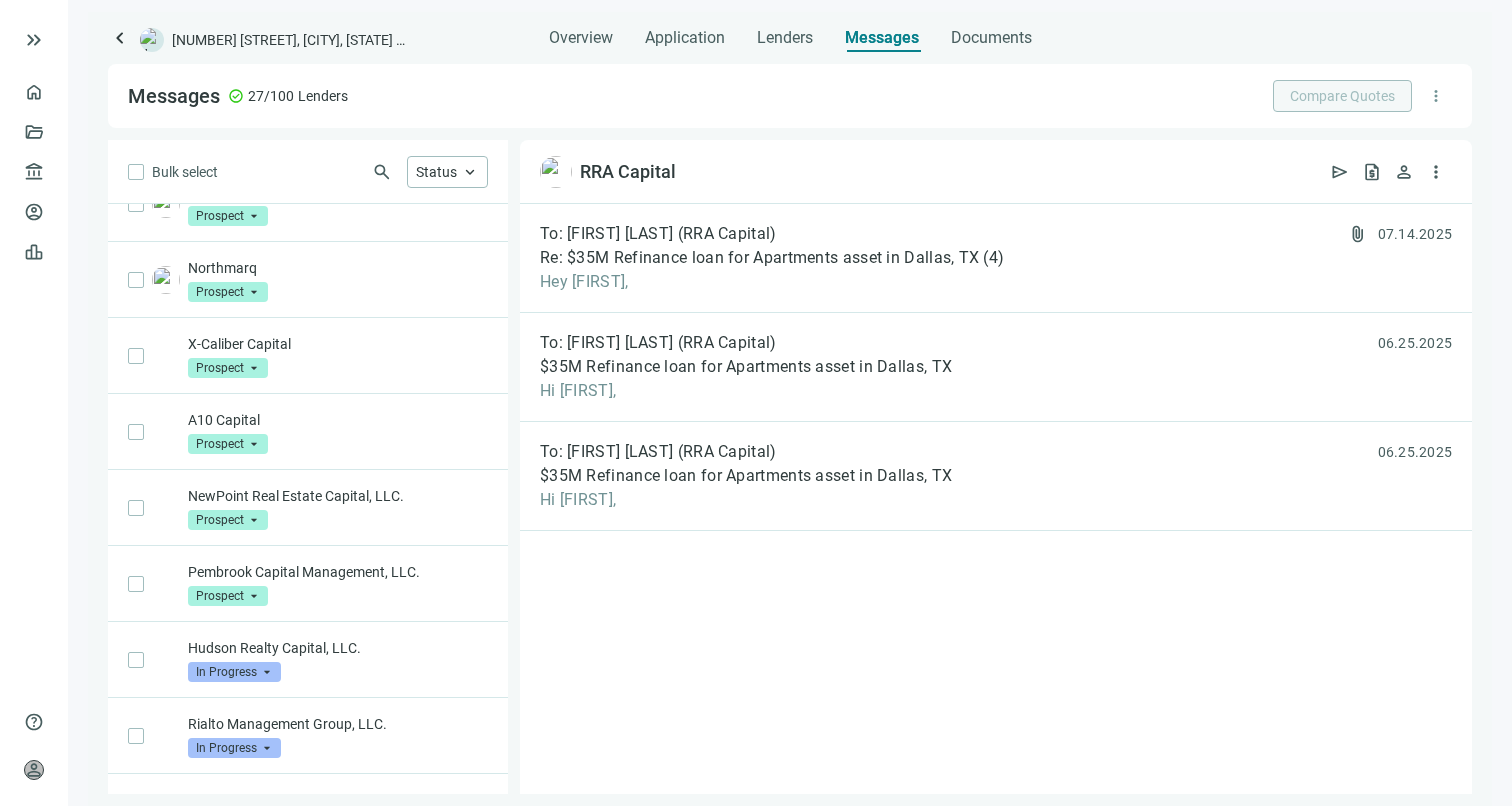 scroll, scrollTop: 1014, scrollLeft: 0, axis: vertical 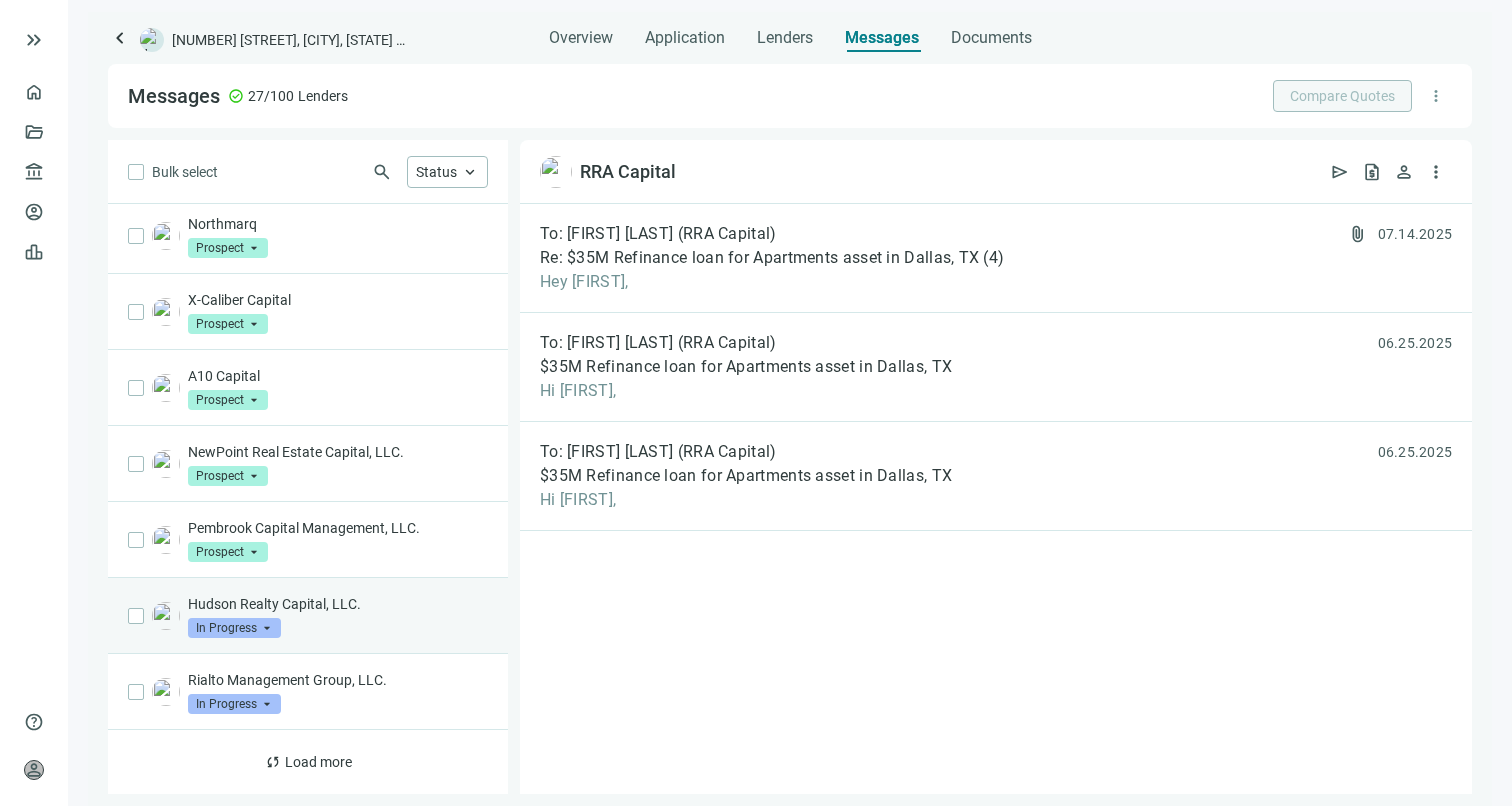 click on "Hudson Realty Capital, LLC." at bounding box center [338, 604] 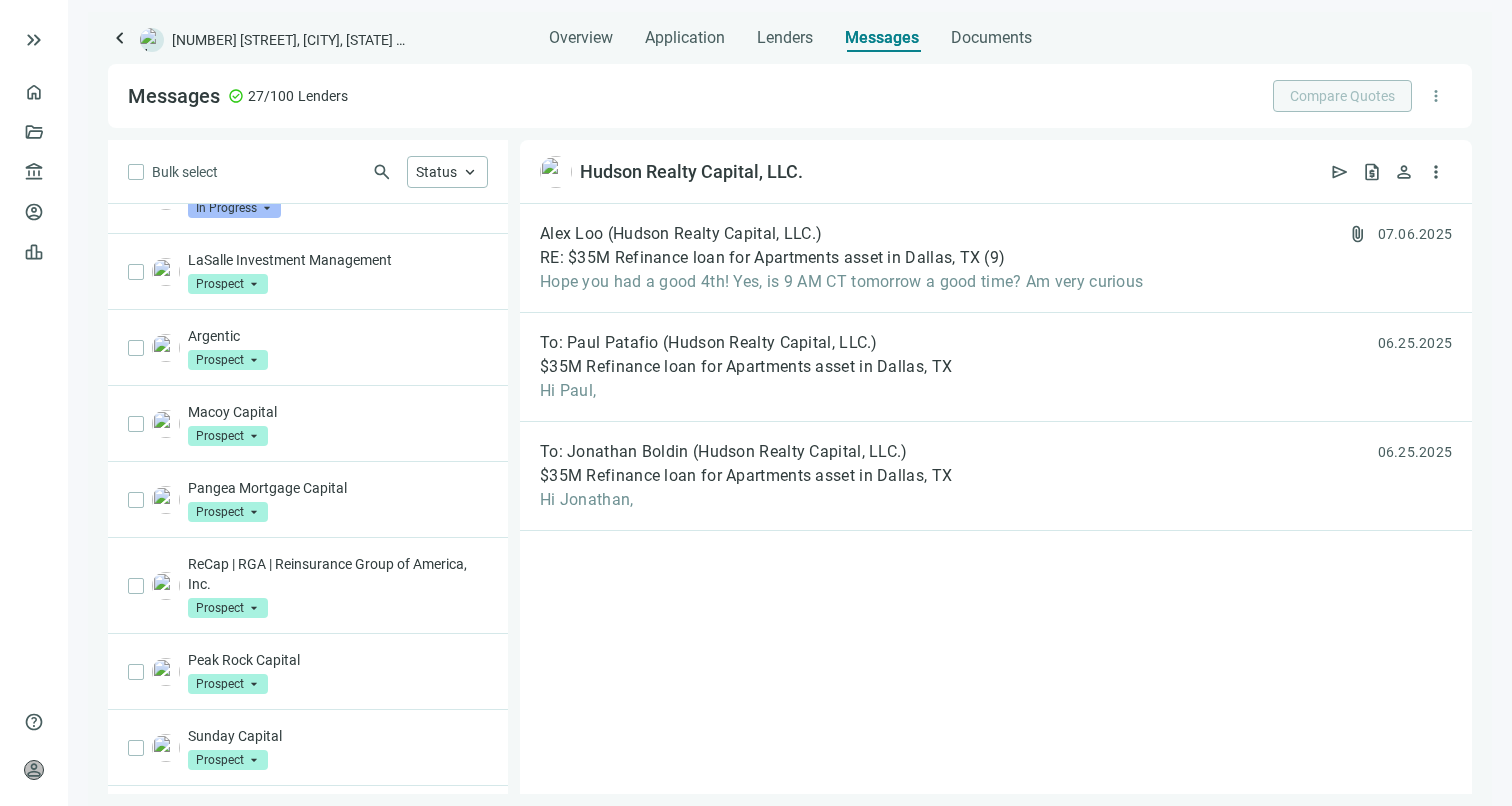 scroll, scrollTop: 0, scrollLeft: 0, axis: both 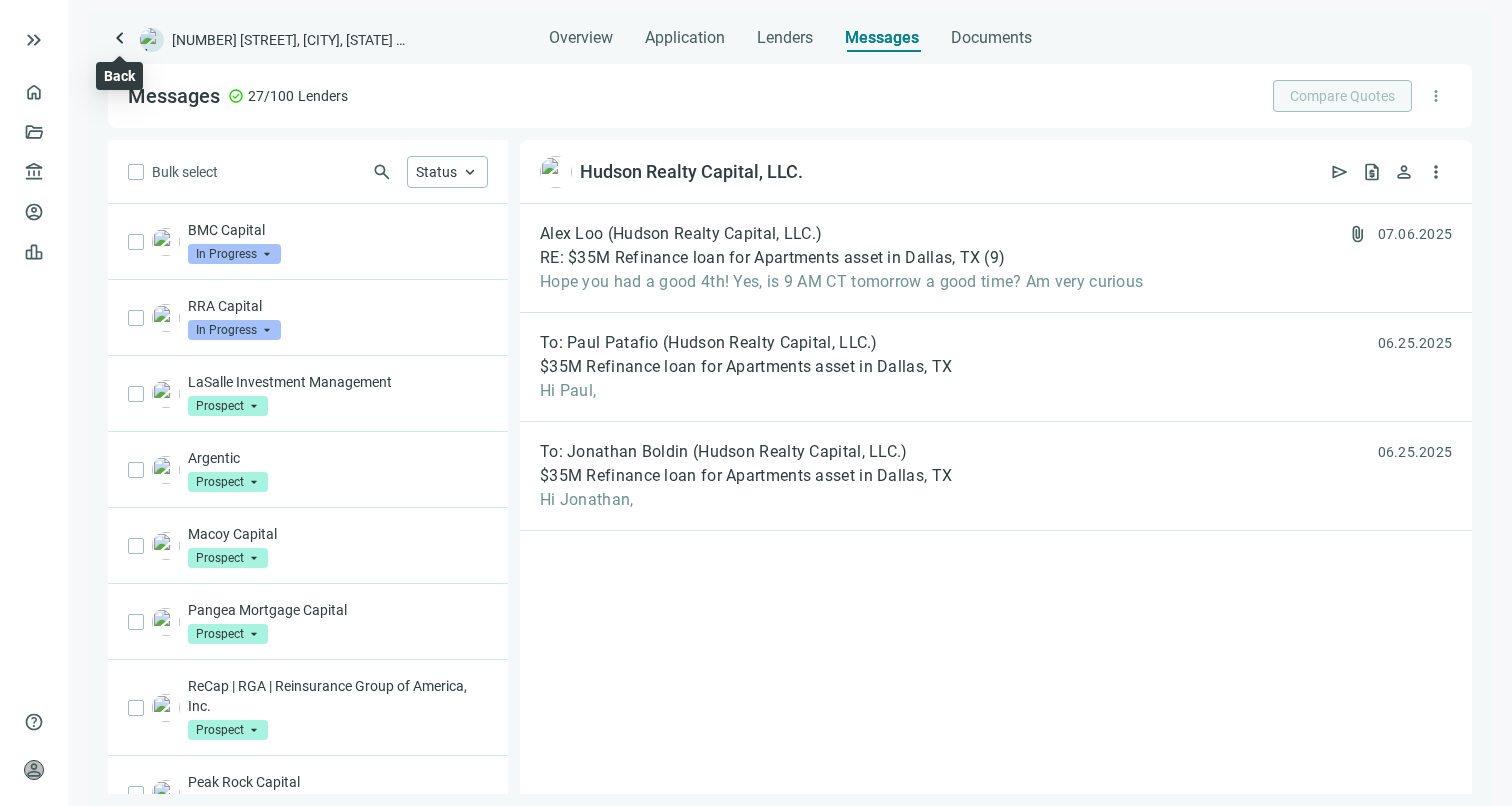 click on "keyboard_arrow_left" at bounding box center [120, 38] 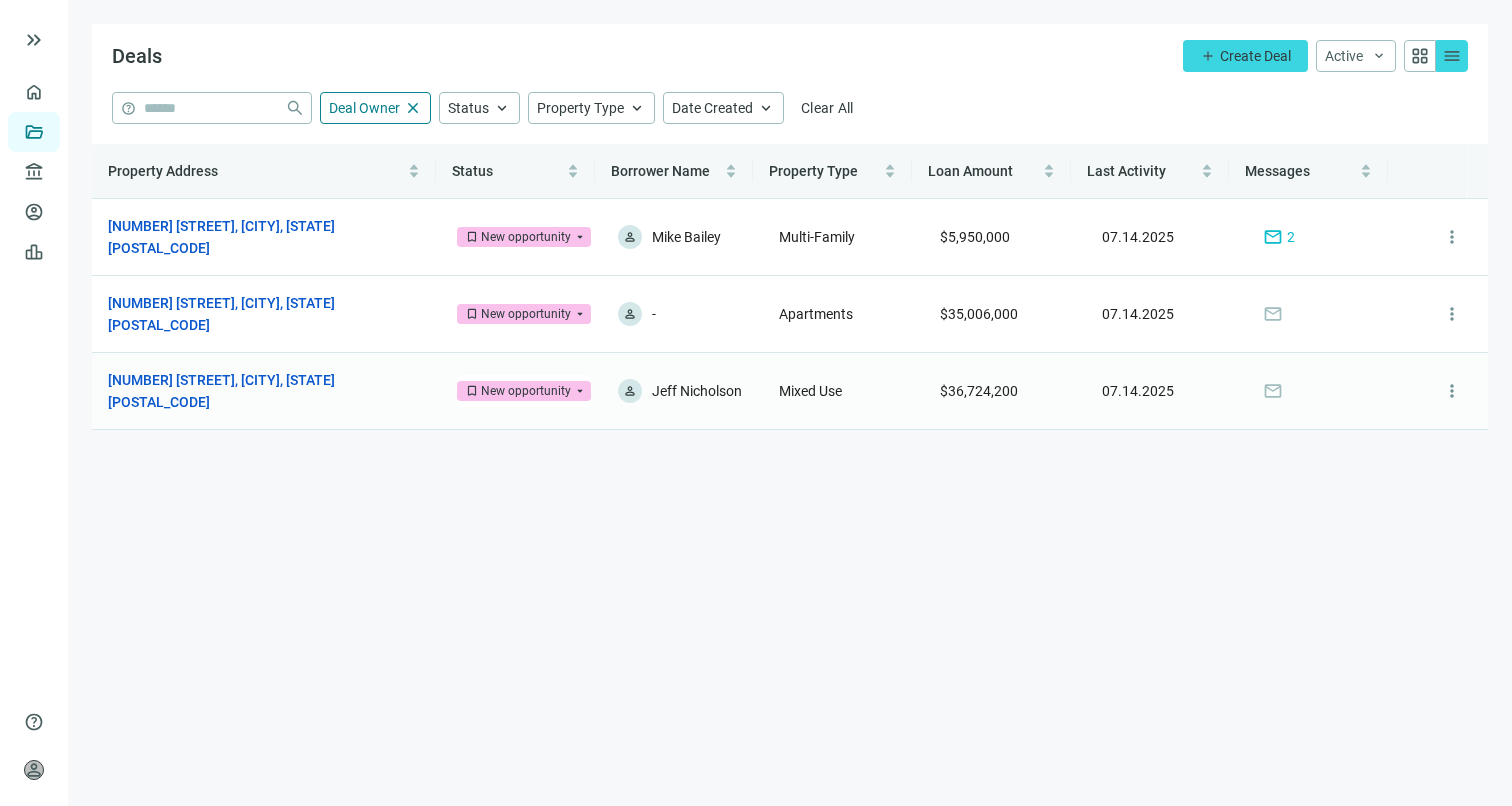 click on "[NUMBER] [STREET], [CITY], [STATE] [POSTAL_CODE]" at bounding box center [256, 391] 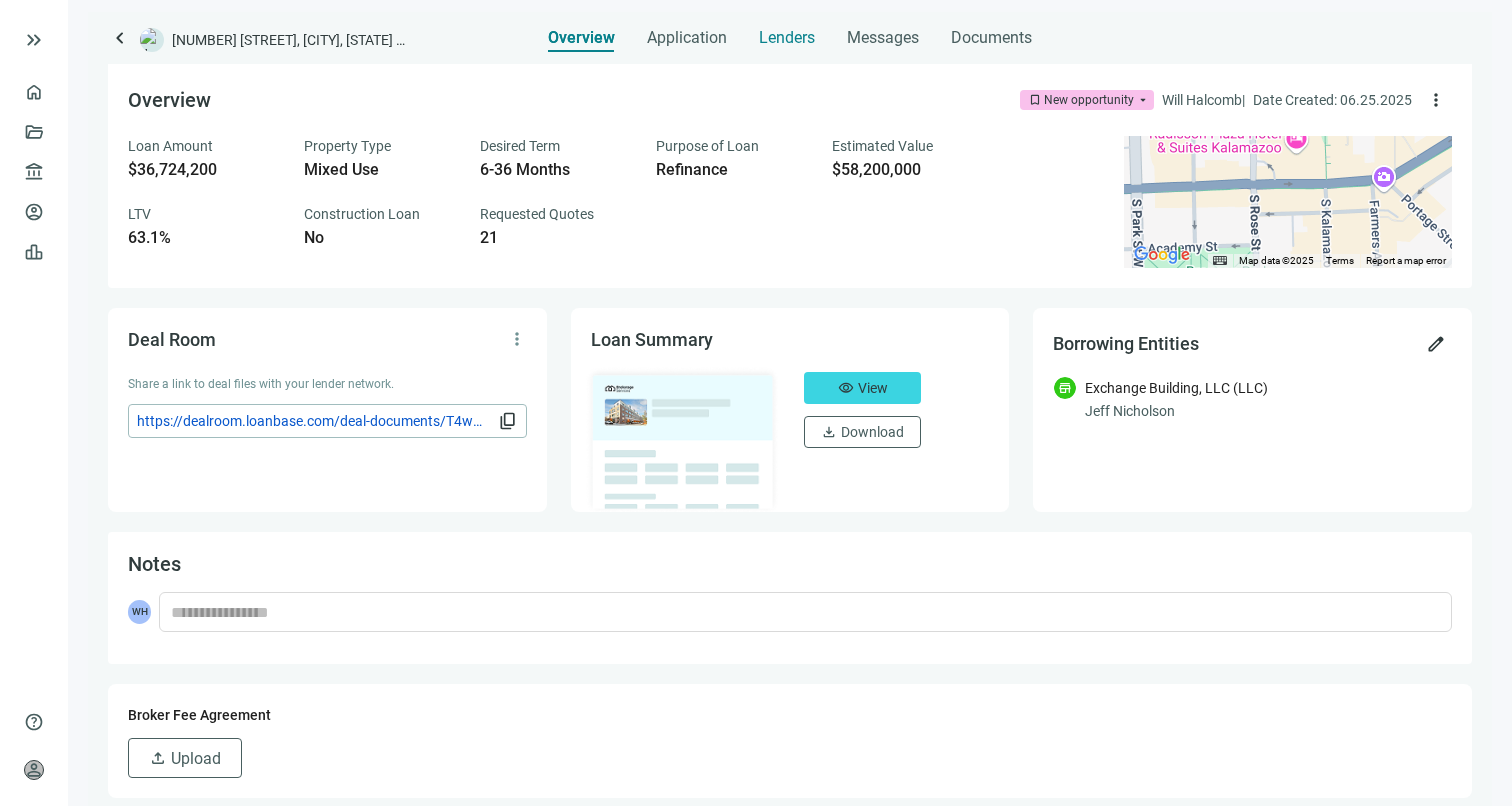 click on "Lenders" at bounding box center (787, 38) 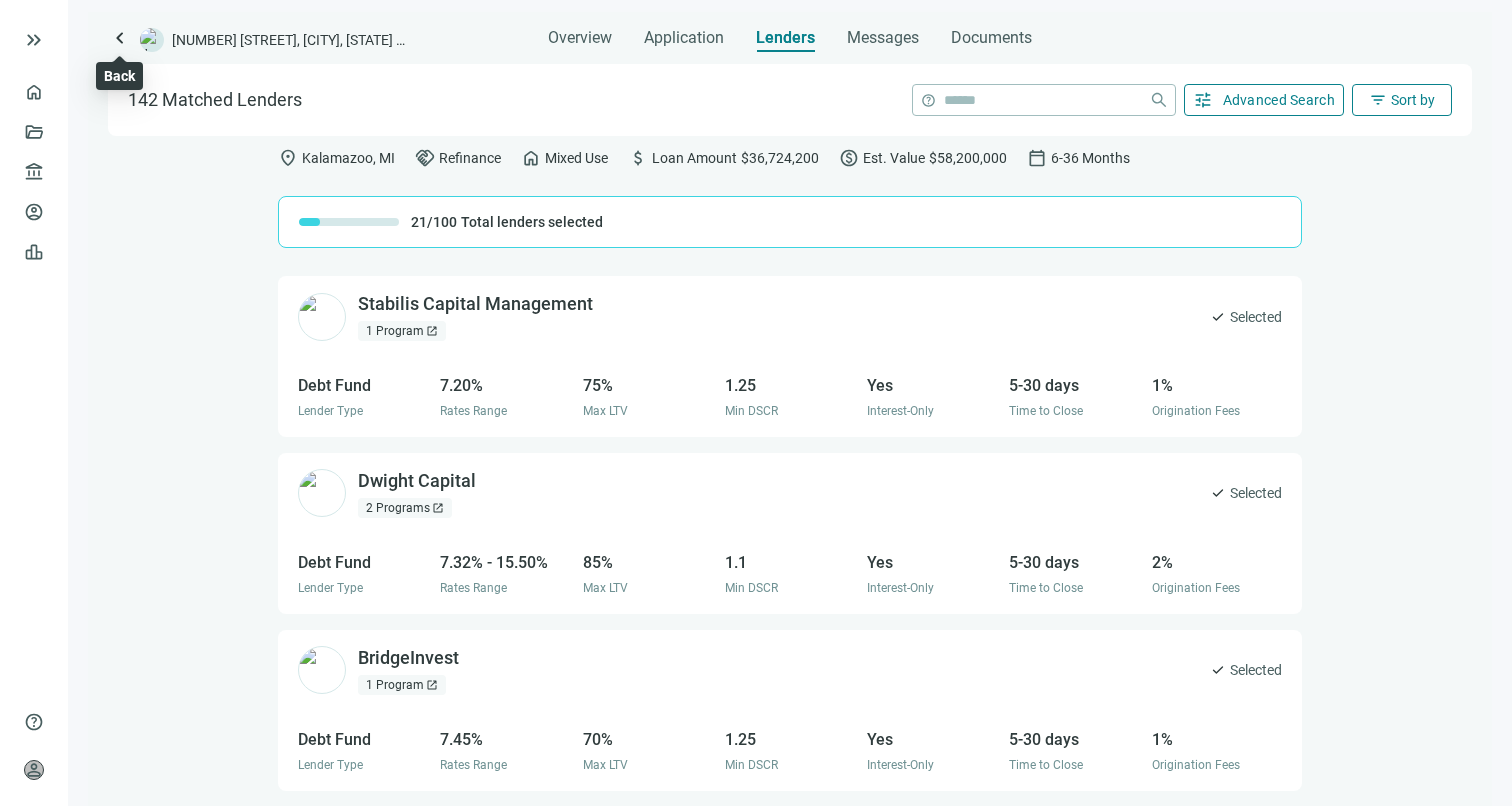click on "keyboard_arrow_left" at bounding box center [120, 38] 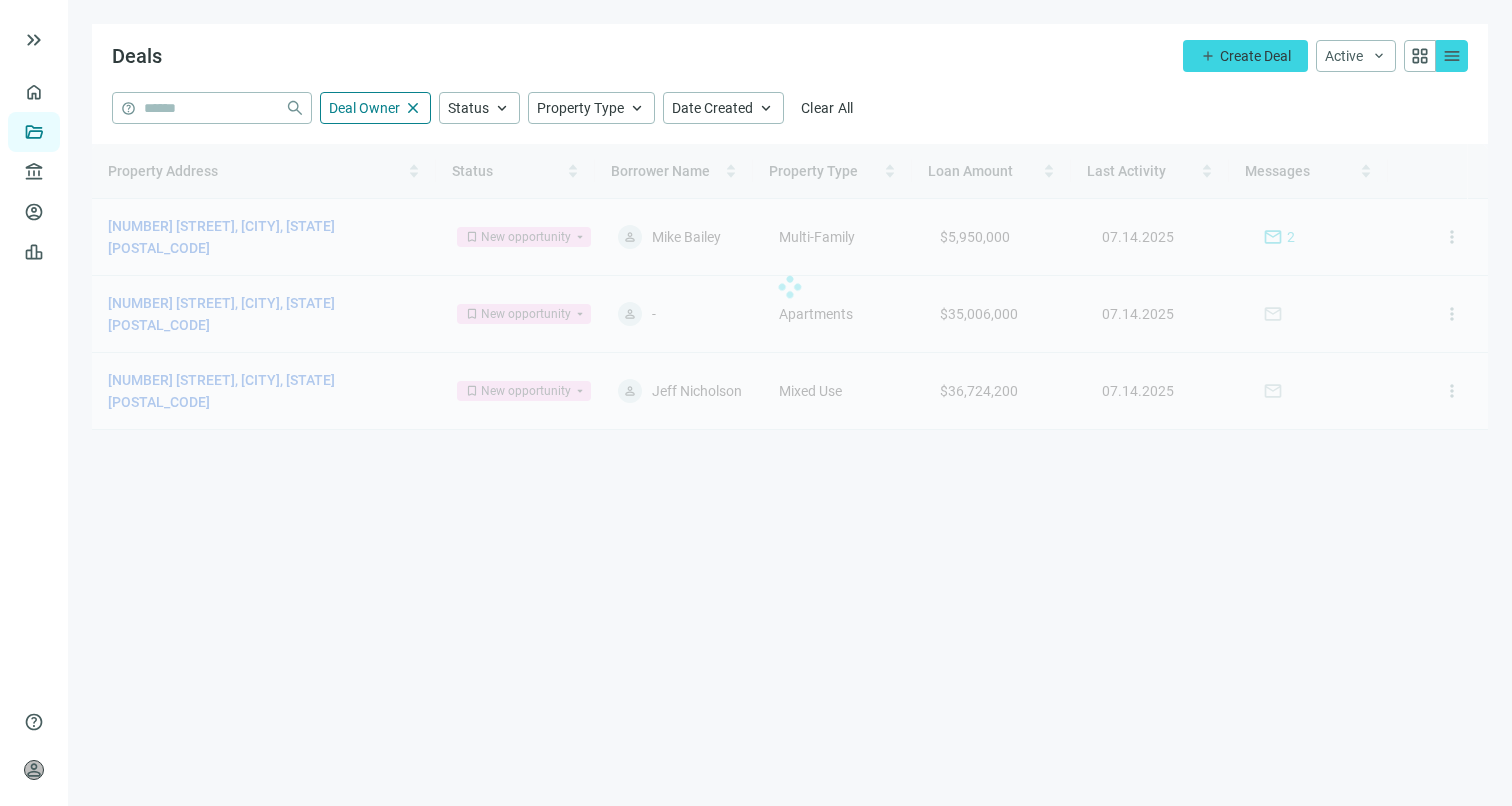 click at bounding box center [790, 287] 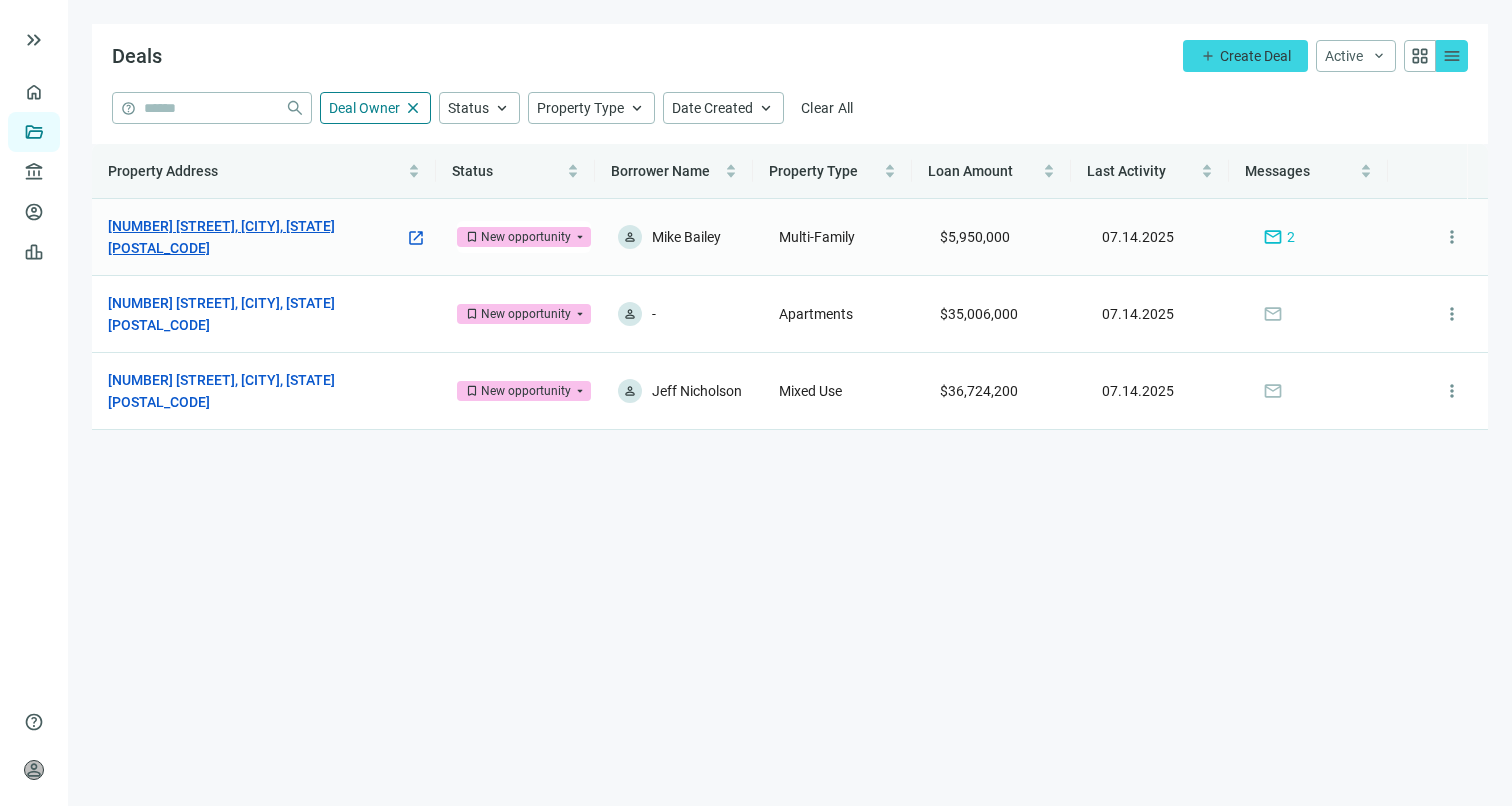 click on "[NUMBER] [STREET], [CITY], [STATE] [POSTAL_CODE]" at bounding box center (256, 237) 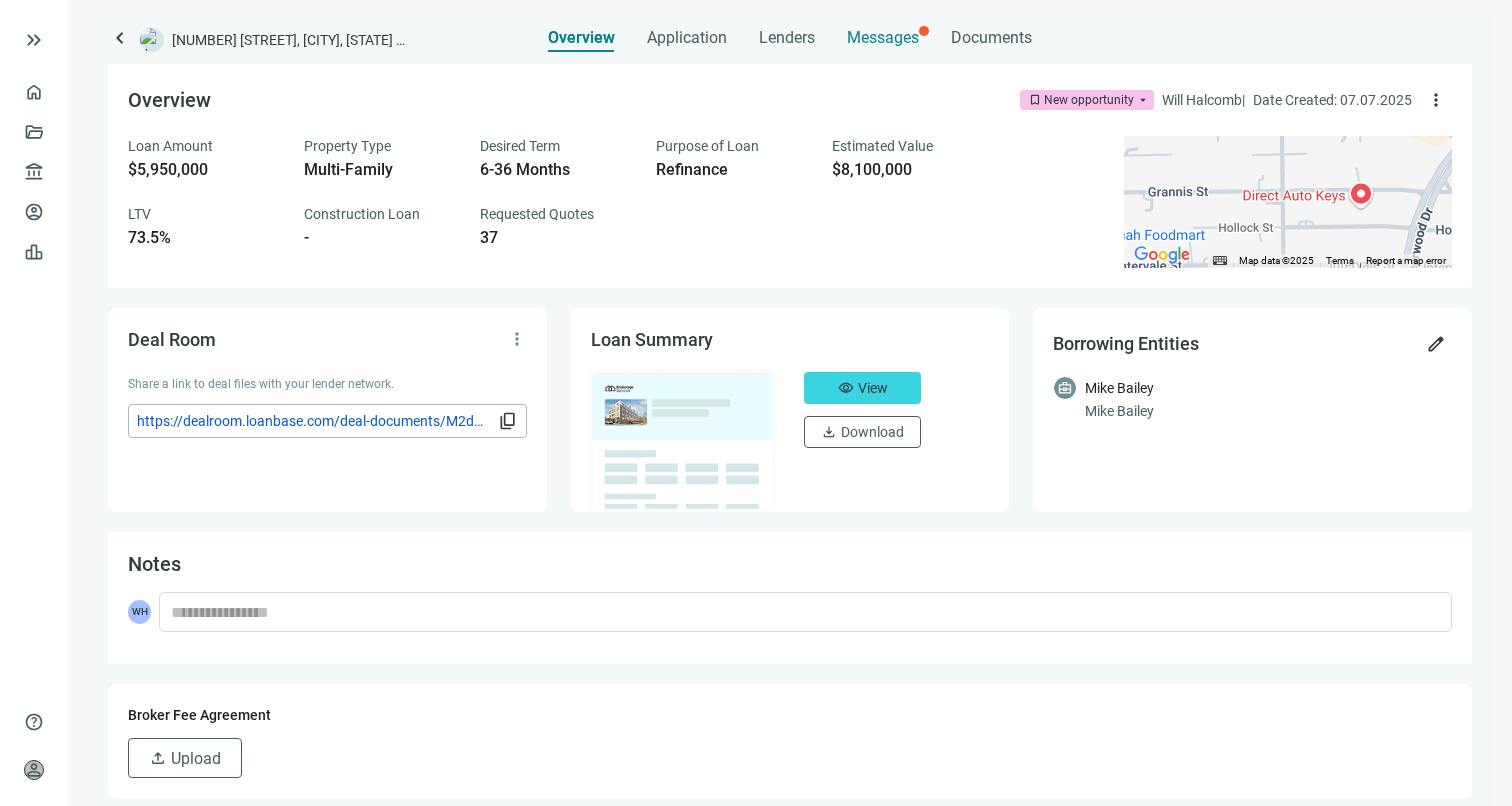 click on "Messages" at bounding box center (883, 37) 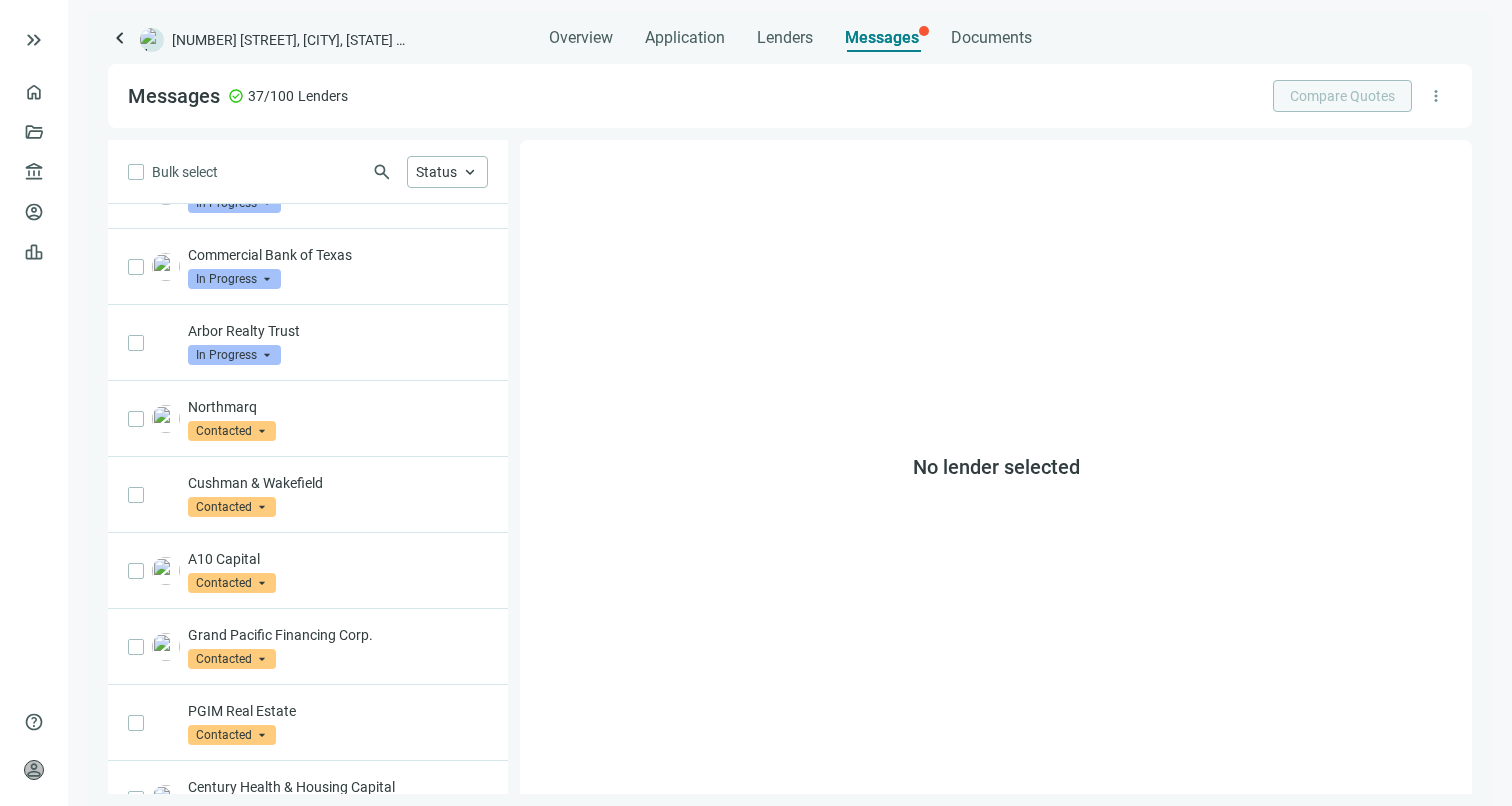 scroll, scrollTop: 865, scrollLeft: 0, axis: vertical 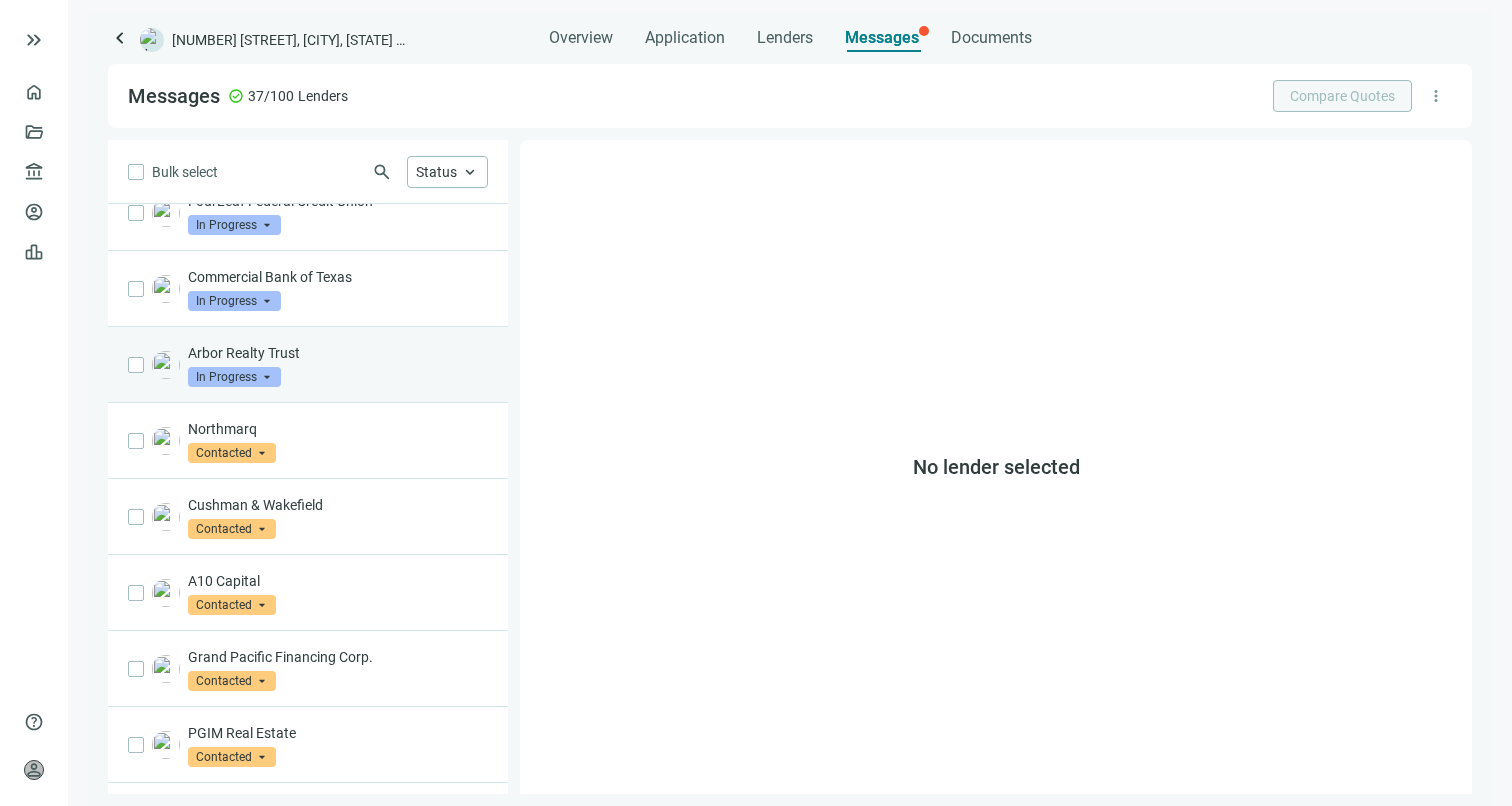 click on "Arbor Realty Trust" at bounding box center [338, 353] 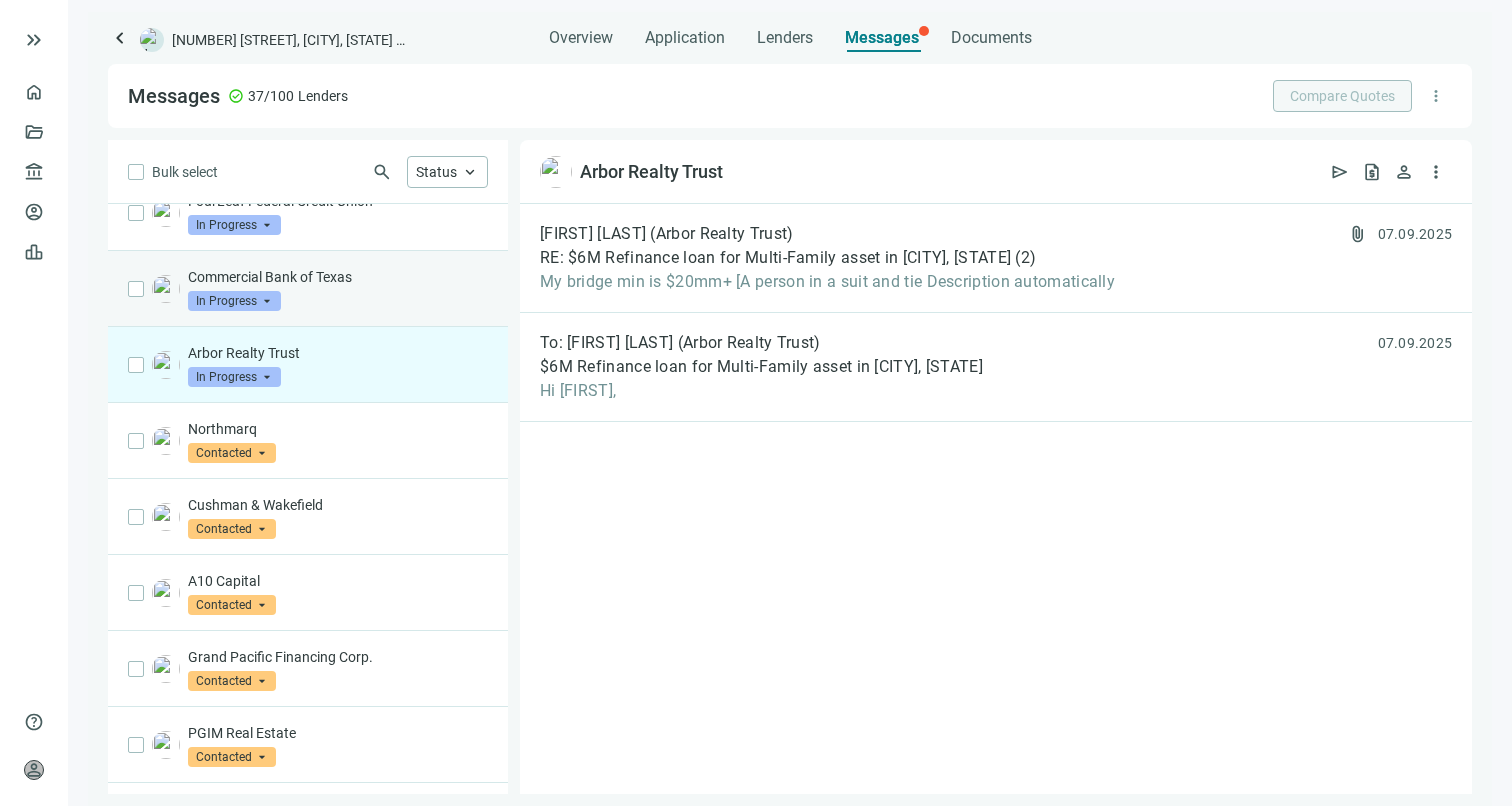 click on "Commercial Bank of Texas In Progress arrow_drop_down" at bounding box center (308, 289) 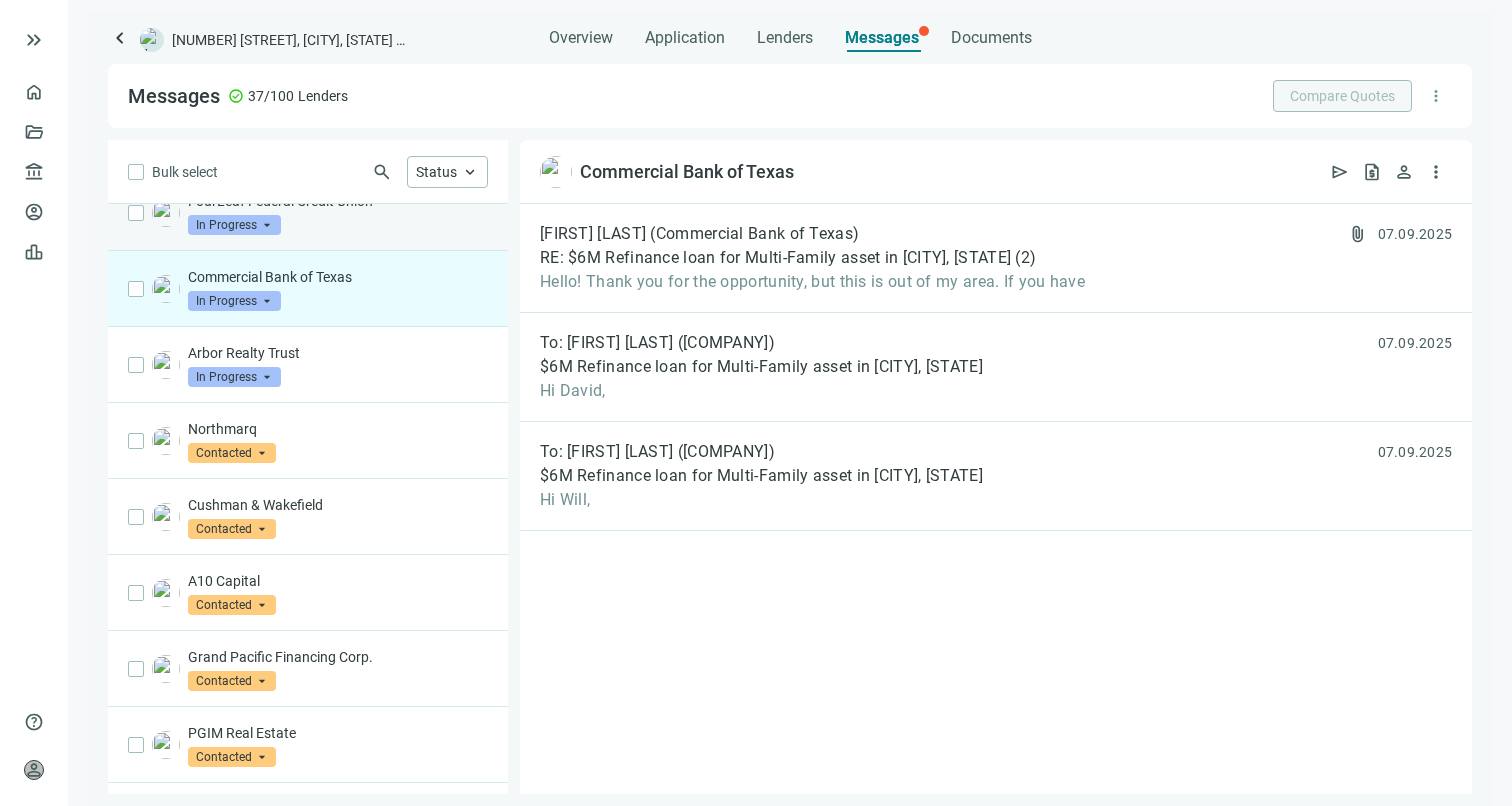 click on "FourLeaf Federal Credit Union In Progress arrow_drop_down" at bounding box center [338, 213] 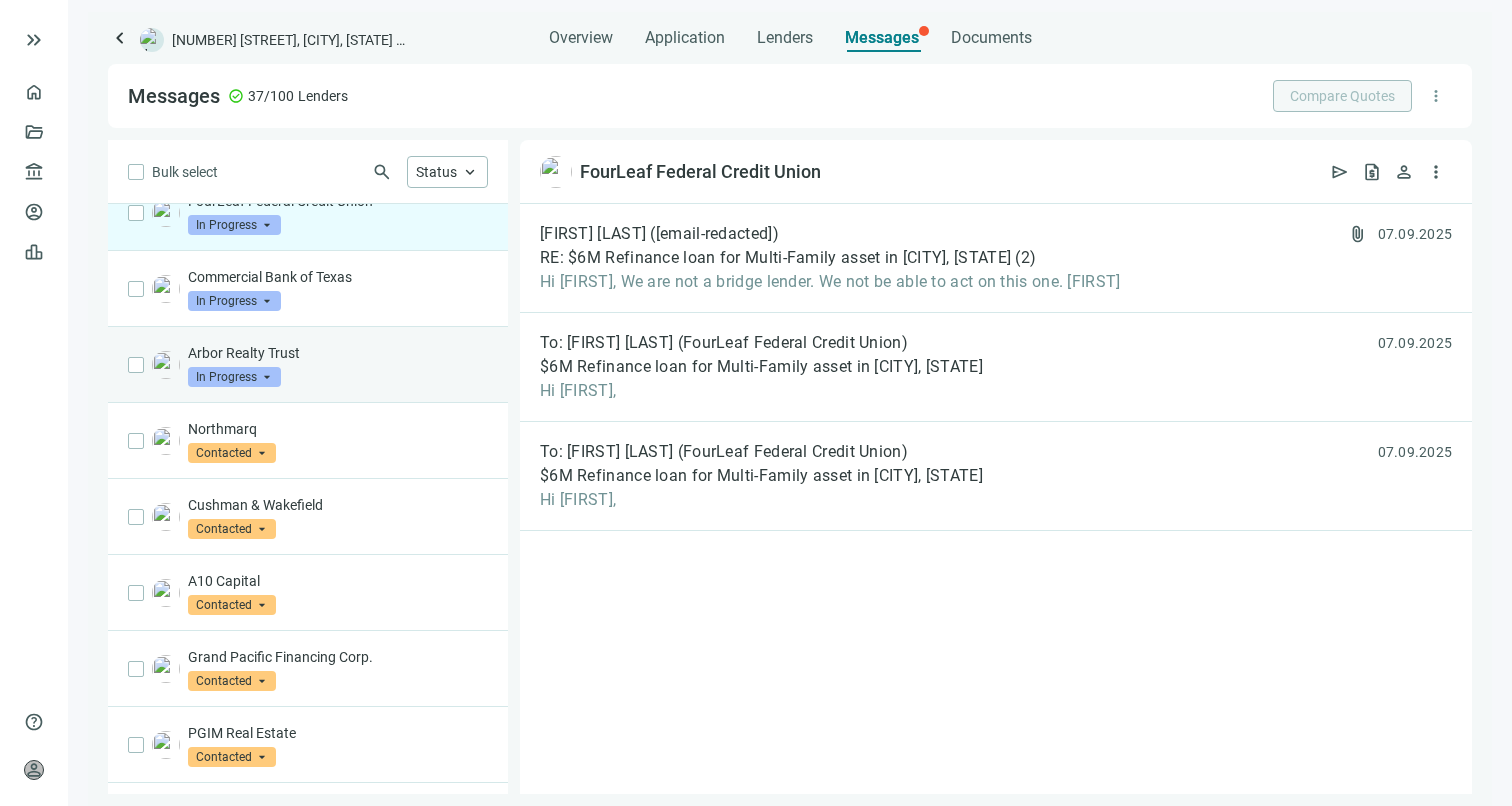 scroll, scrollTop: 702, scrollLeft: 0, axis: vertical 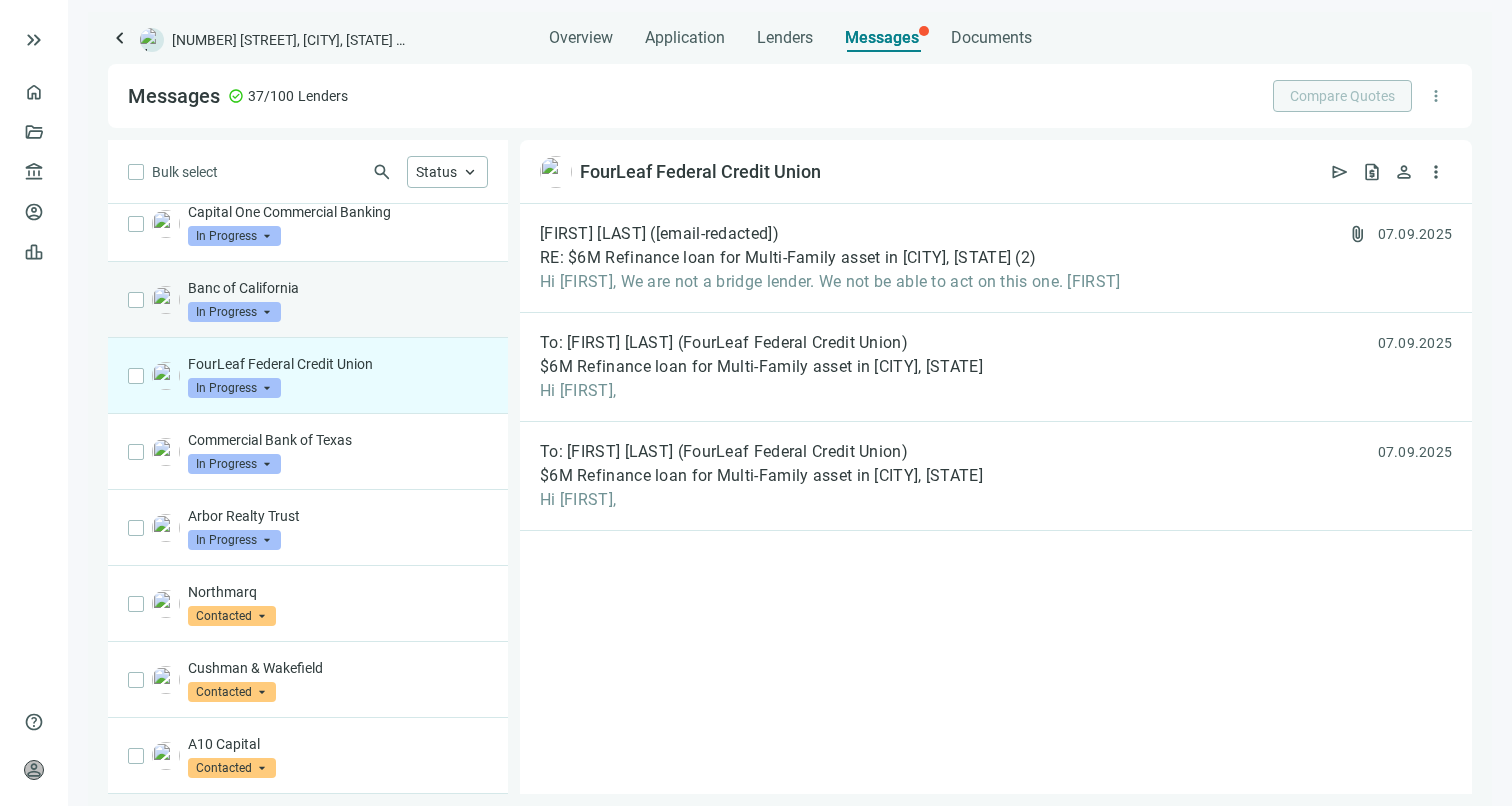 click on "Banc of California" at bounding box center (338, 288) 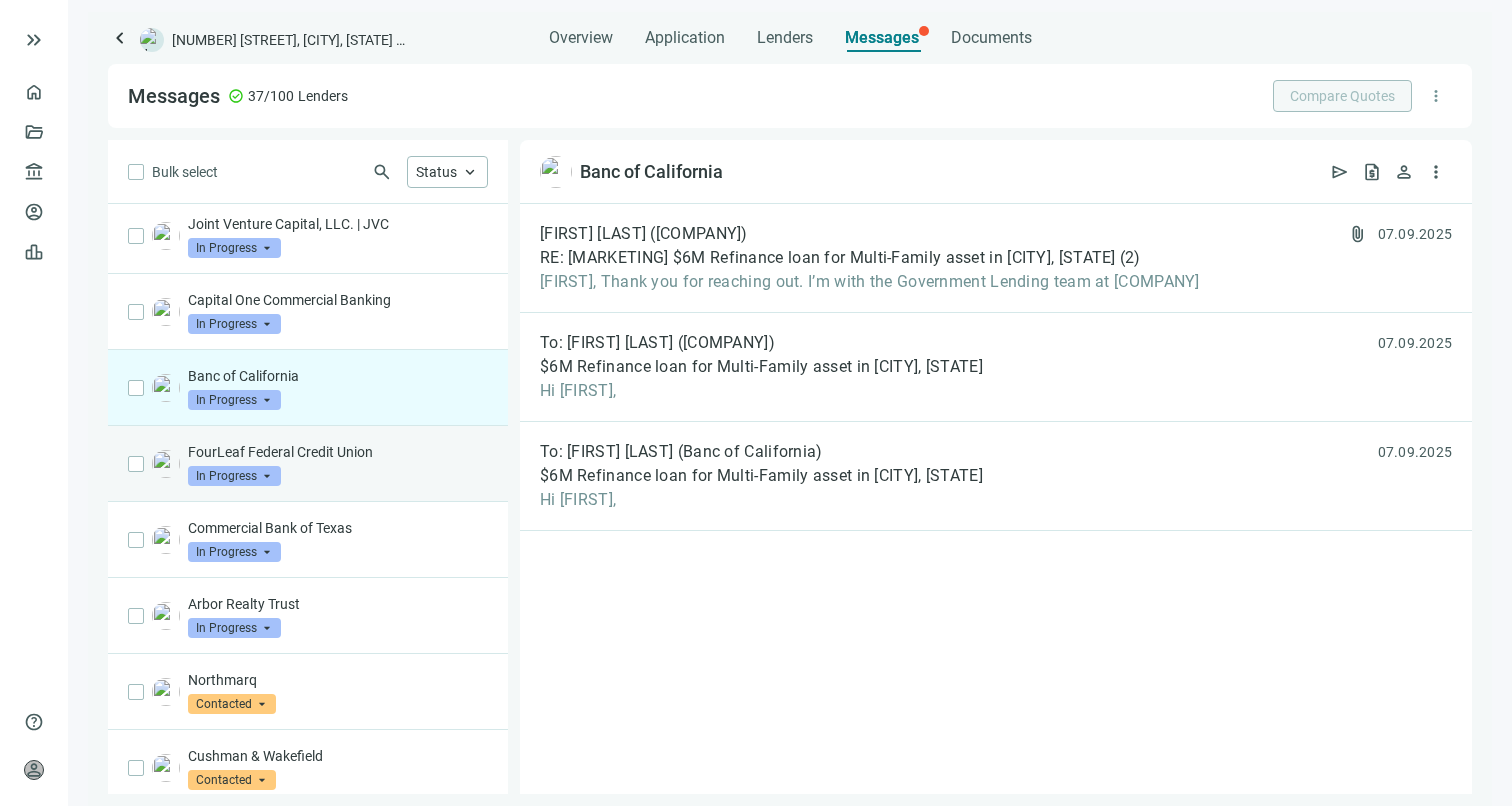 scroll, scrollTop: 607, scrollLeft: 0, axis: vertical 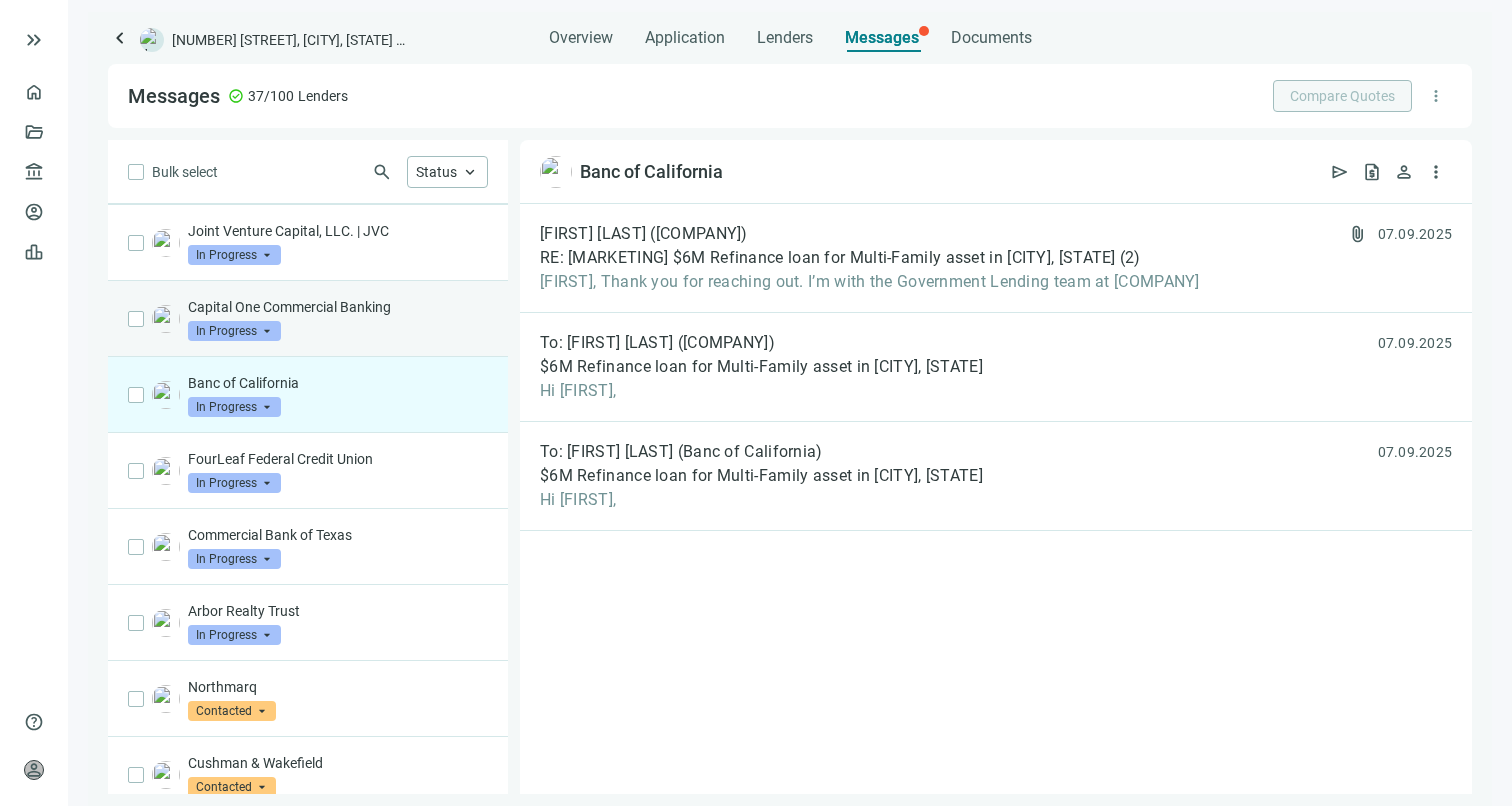 click on "Capital One Commercial Banking In Progress arrow_drop_down" at bounding box center [308, 319] 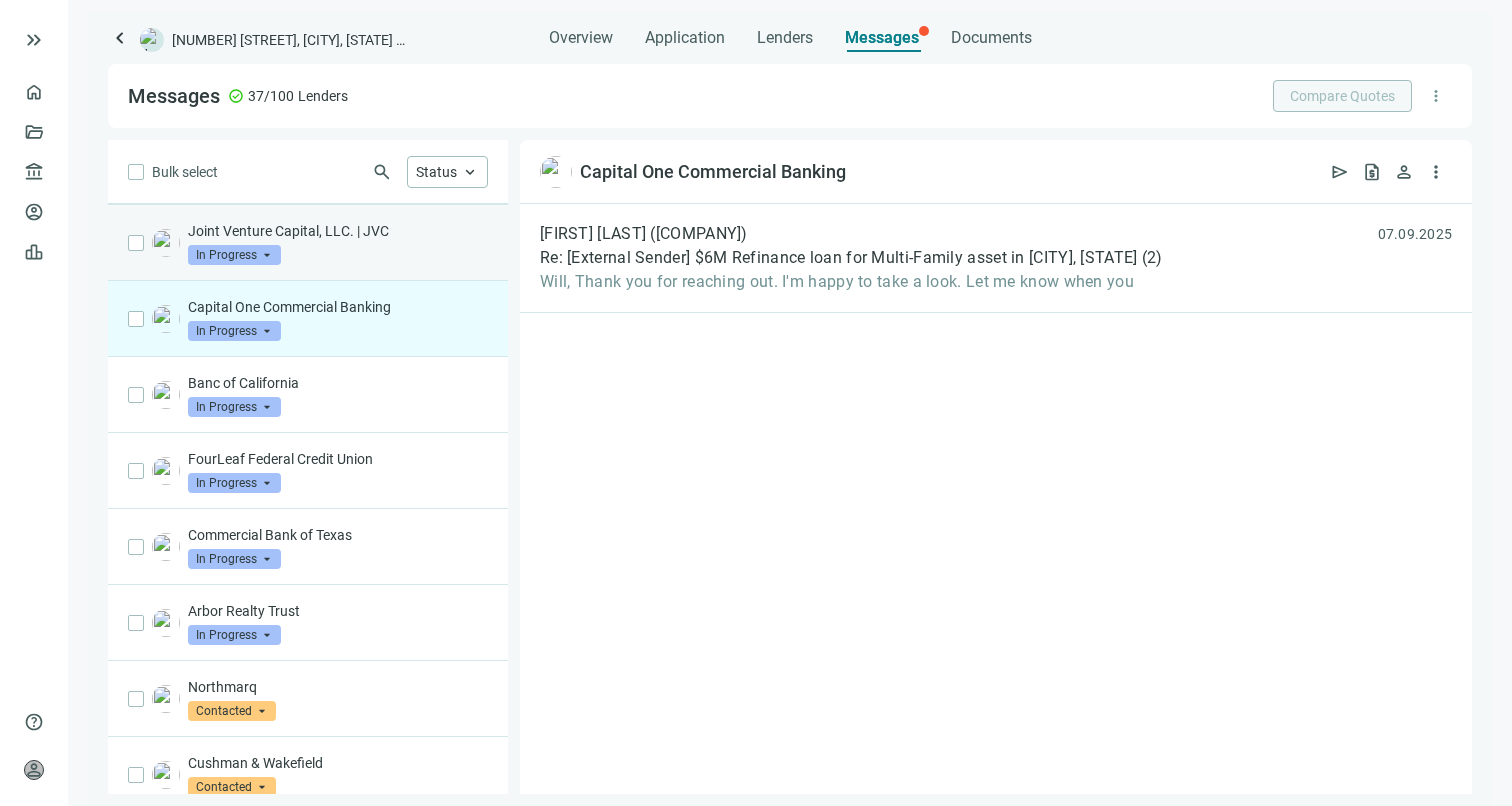 click on "Joint Venture Capital, LLC. | JVC In Progress arrow_drop_down" at bounding box center (338, 243) 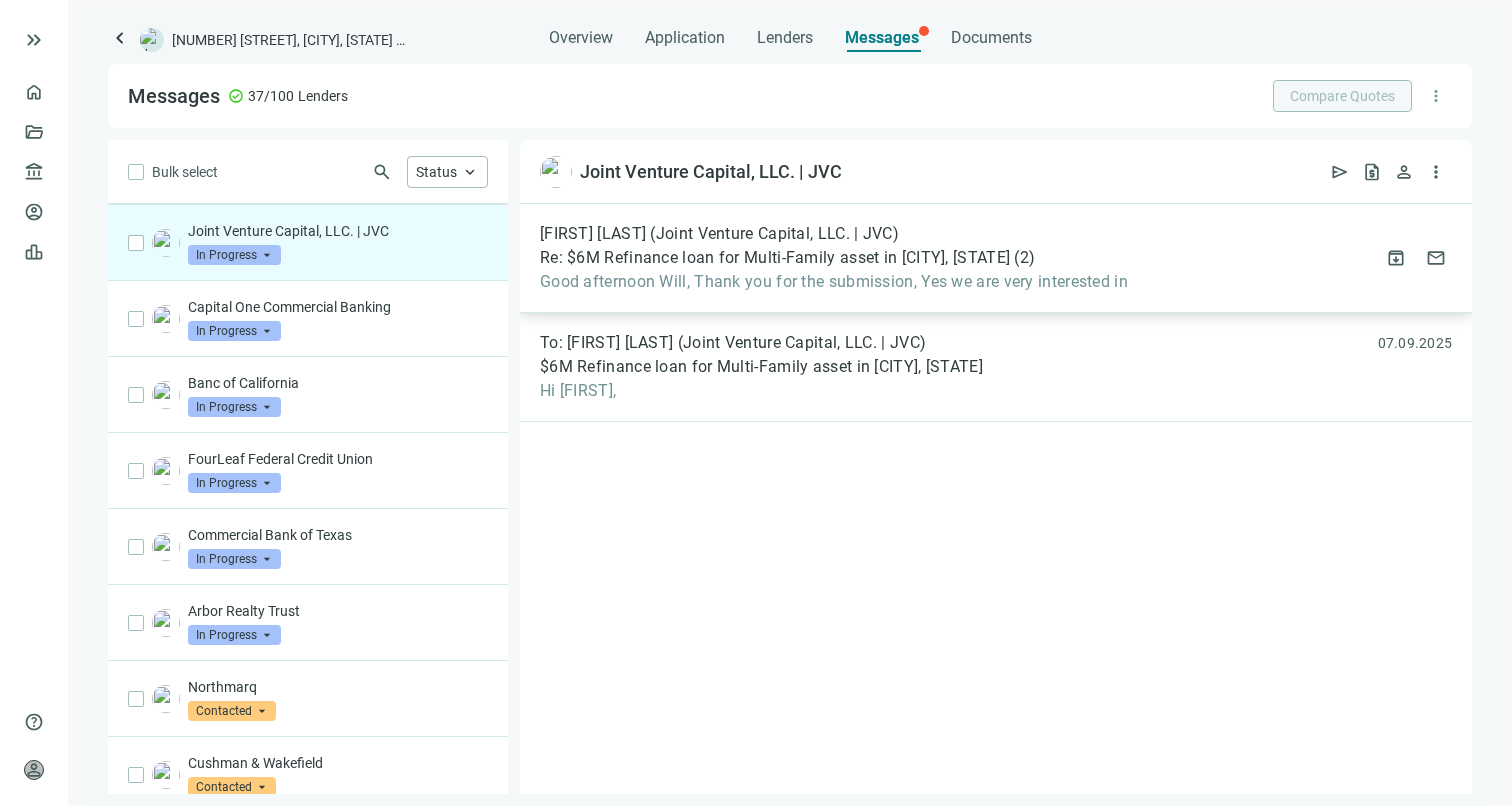 click on "Good afternoon Will, Thank you for the submission, Yes we are very interested in" at bounding box center (834, 282) 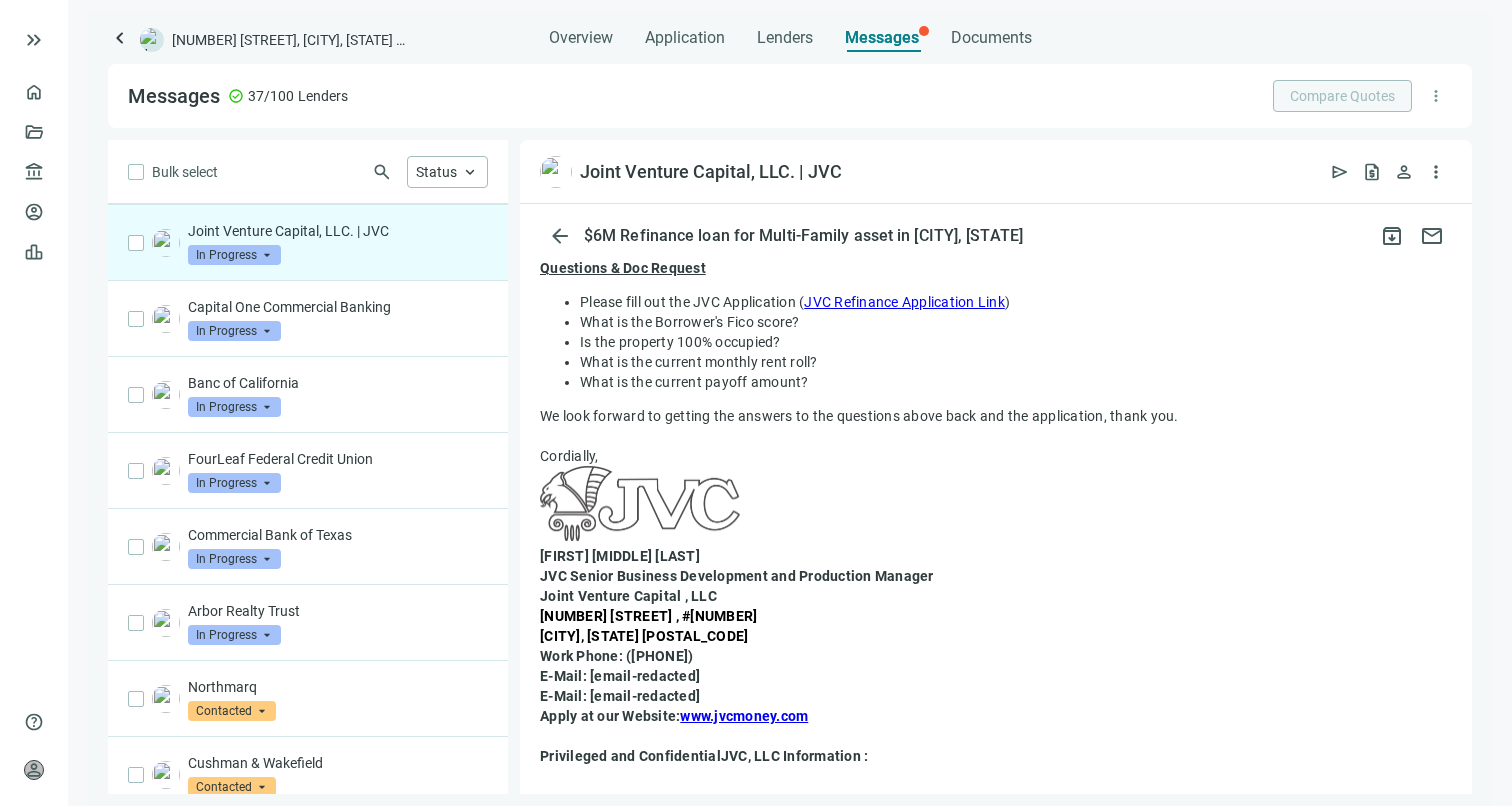 scroll, scrollTop: 226, scrollLeft: 0, axis: vertical 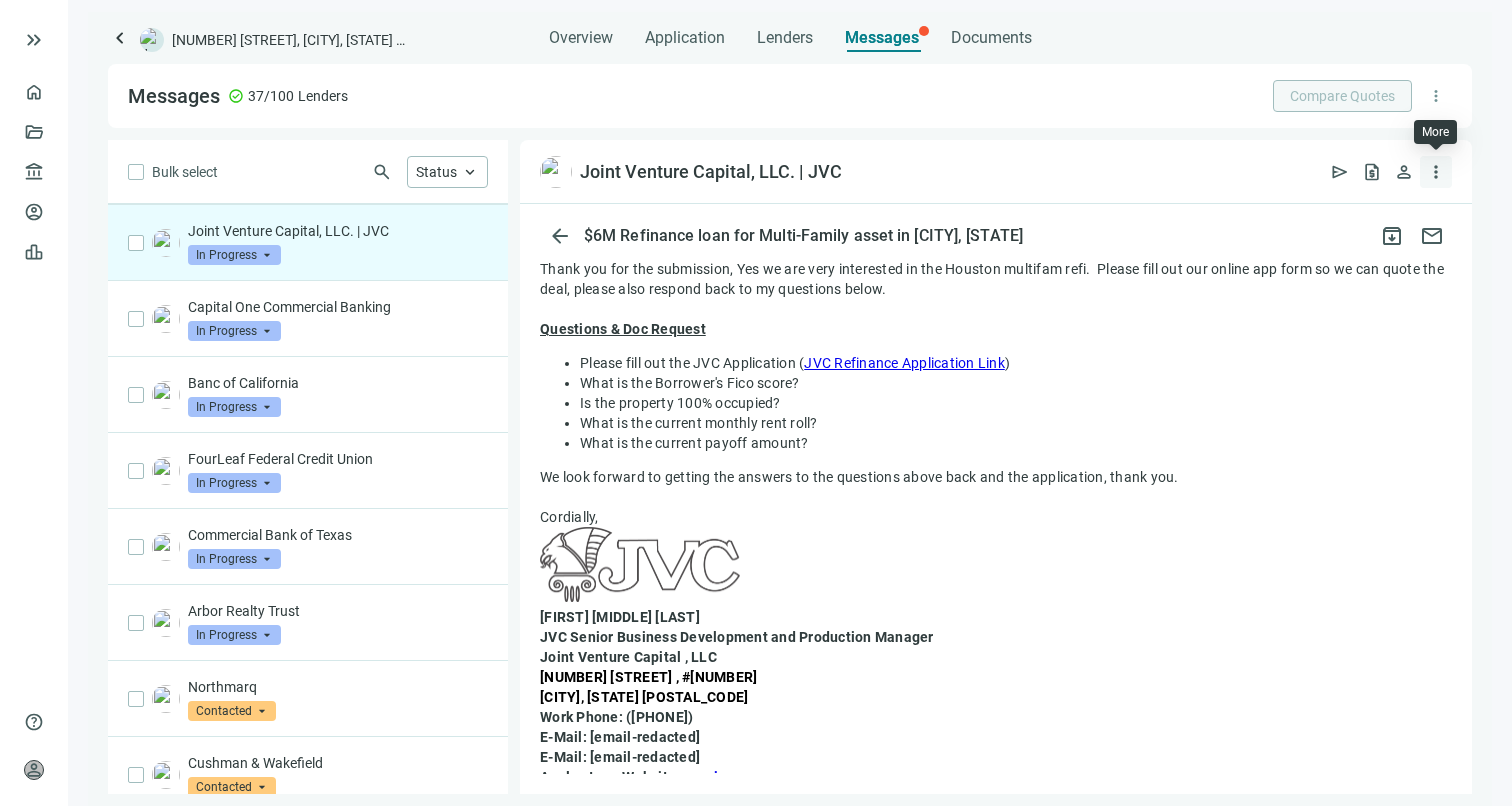 click on "more_vert" at bounding box center [1436, 172] 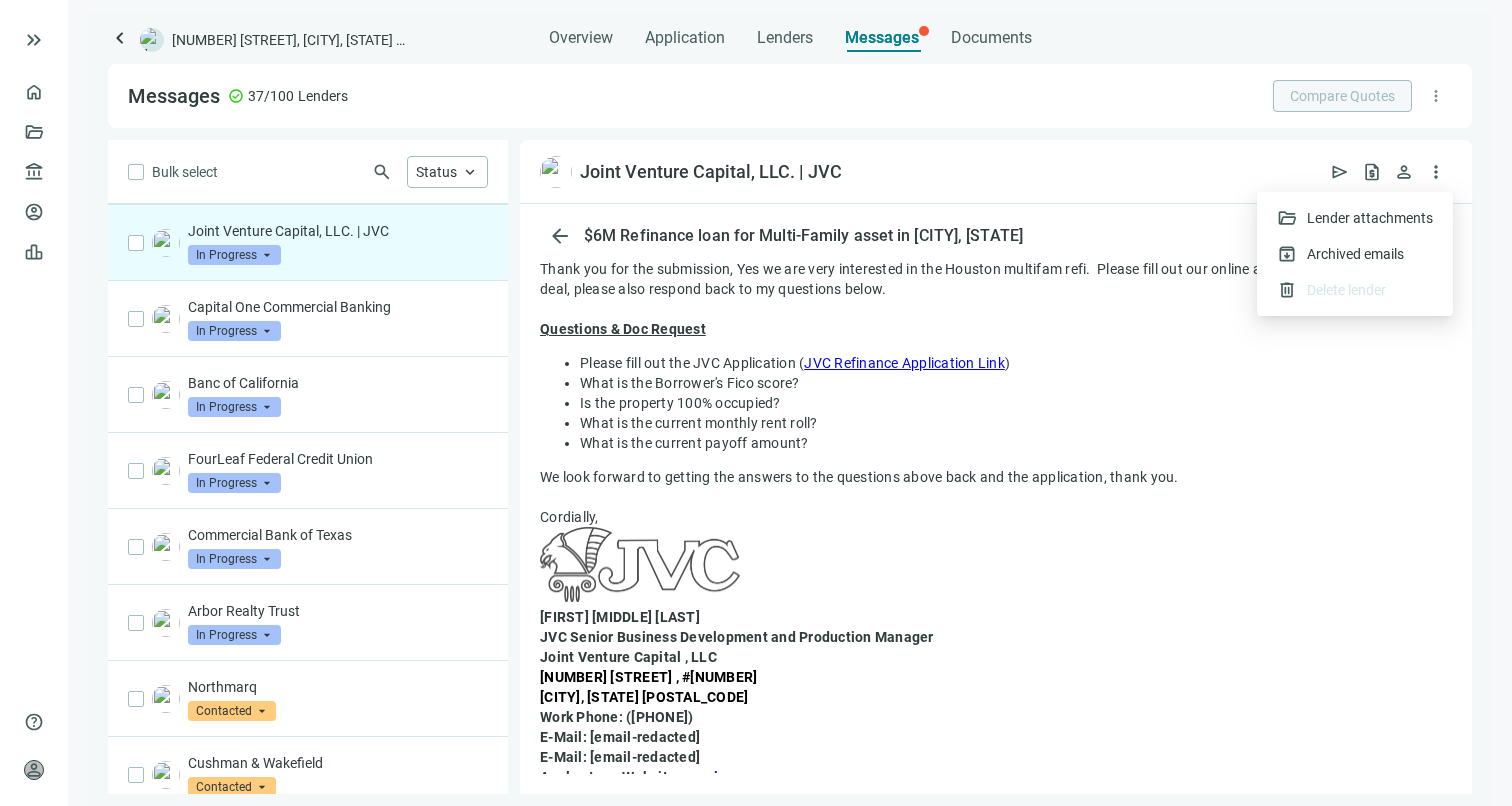 click on "arrow_back $6M Refinance loan for Multi-Family asset in [CITY], [STATE] archive mail" at bounding box center [996, 236] 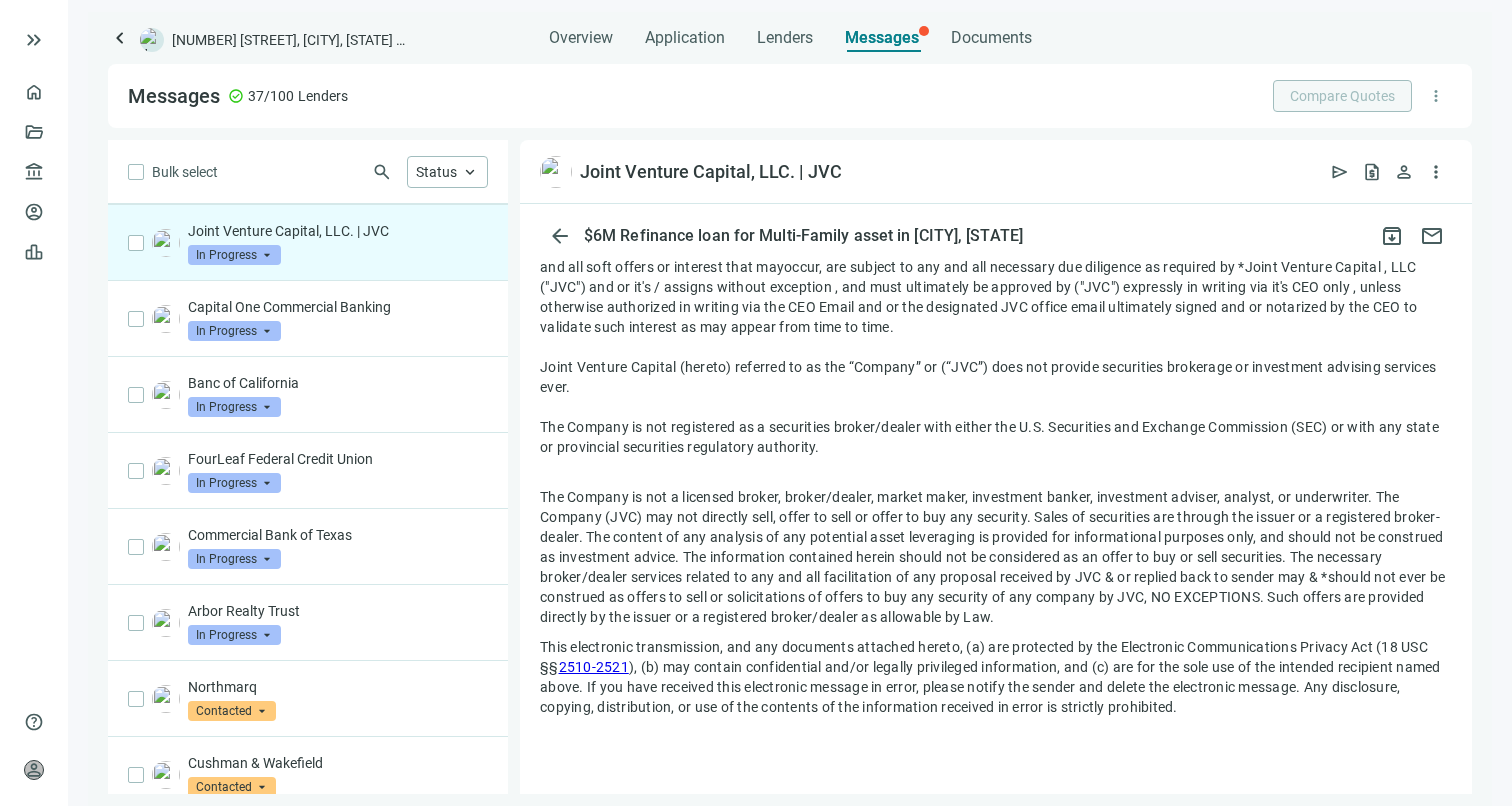 scroll, scrollTop: 1649, scrollLeft: 0, axis: vertical 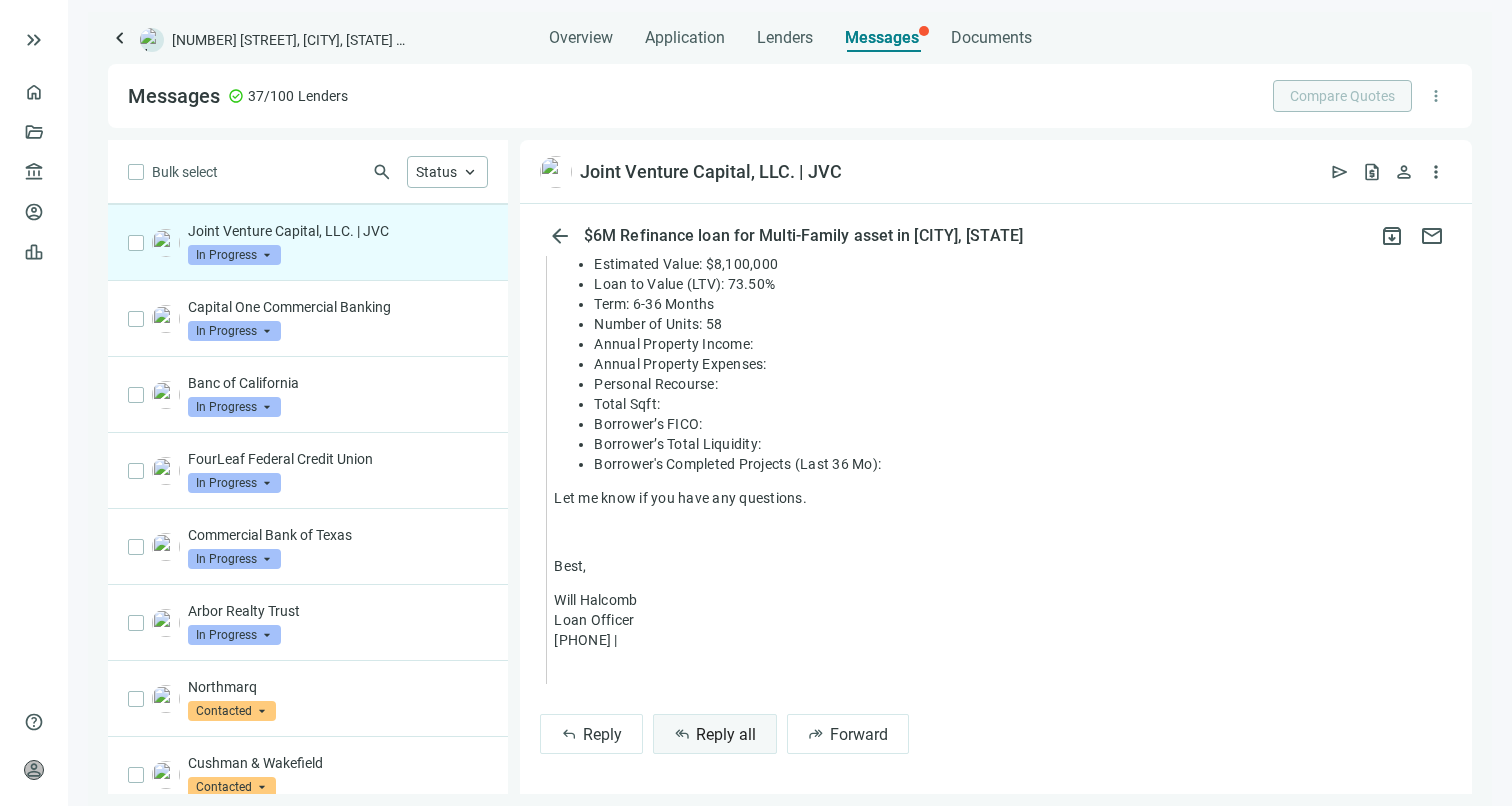 click on "Reply all" at bounding box center (726, 734) 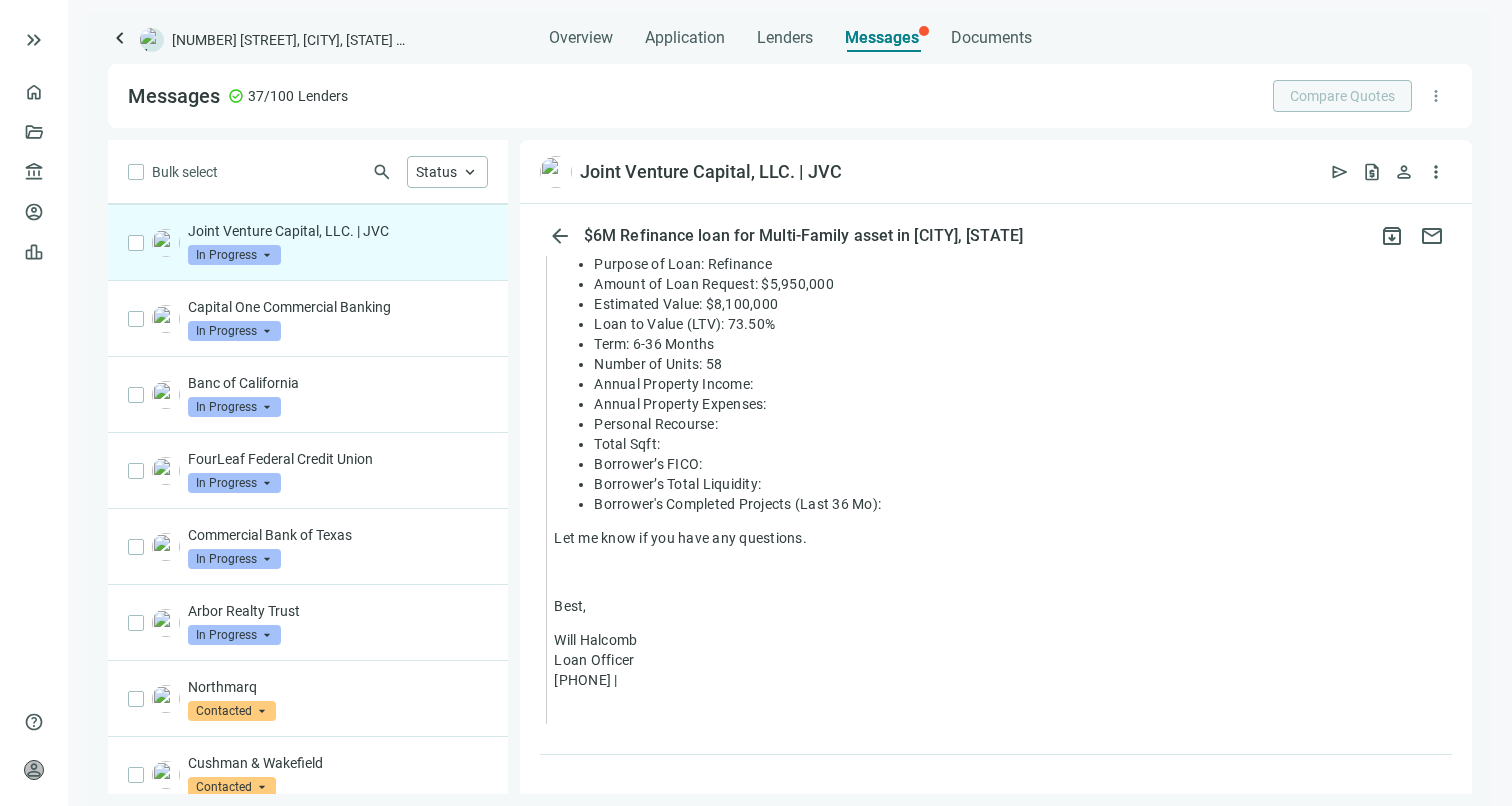 scroll, scrollTop: 1649, scrollLeft: 0, axis: vertical 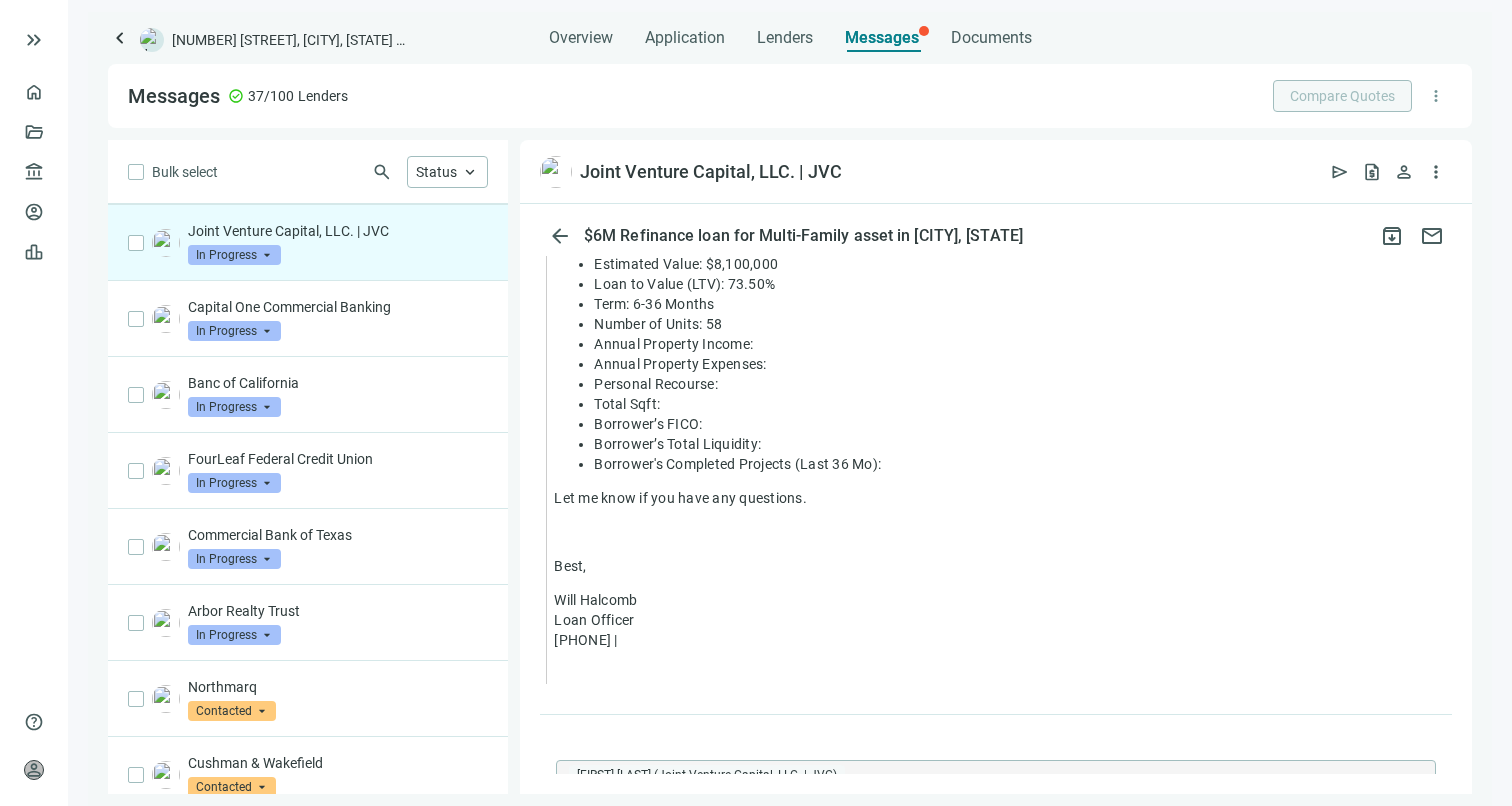type 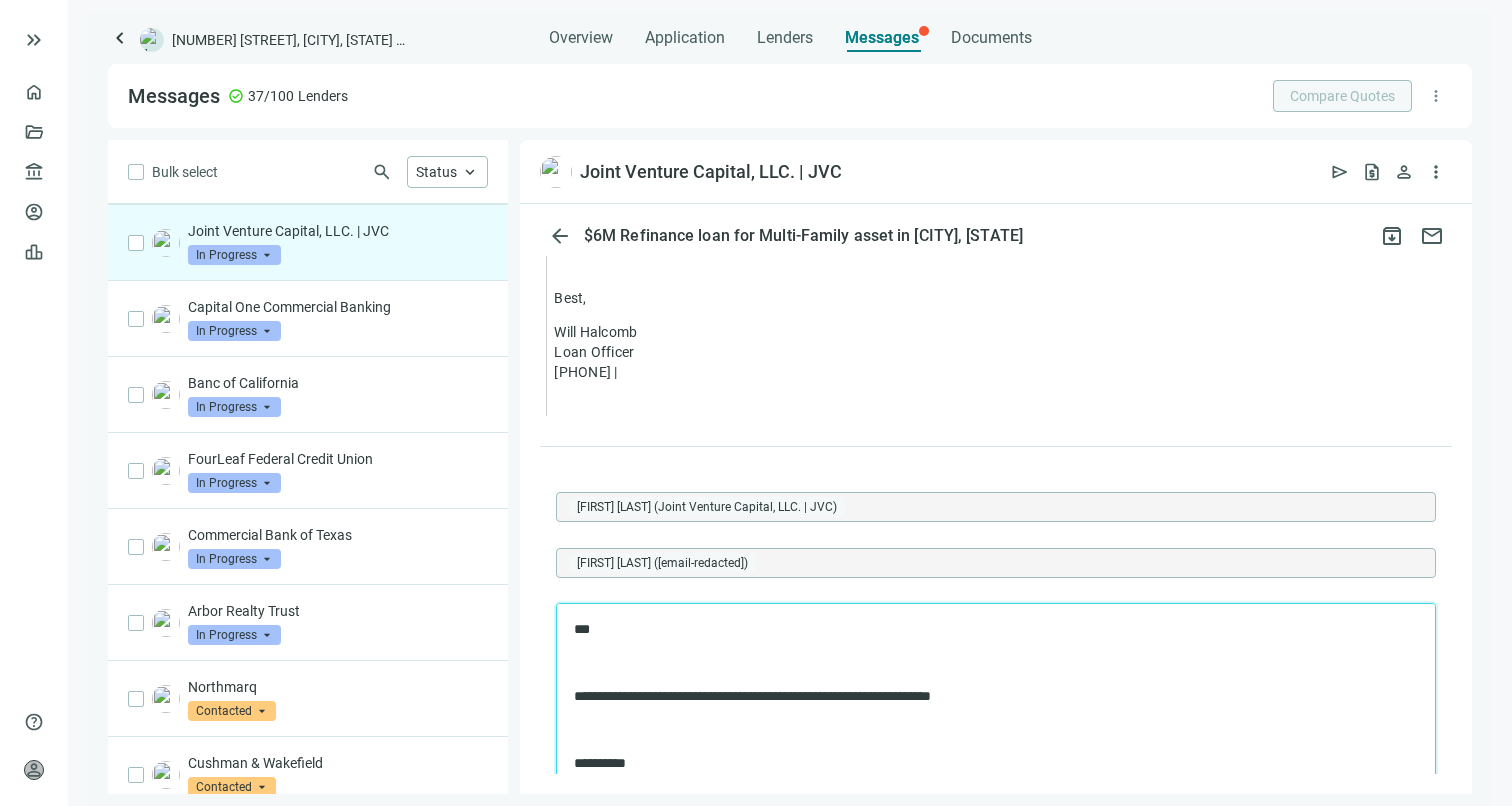 scroll, scrollTop: 1949, scrollLeft: 0, axis: vertical 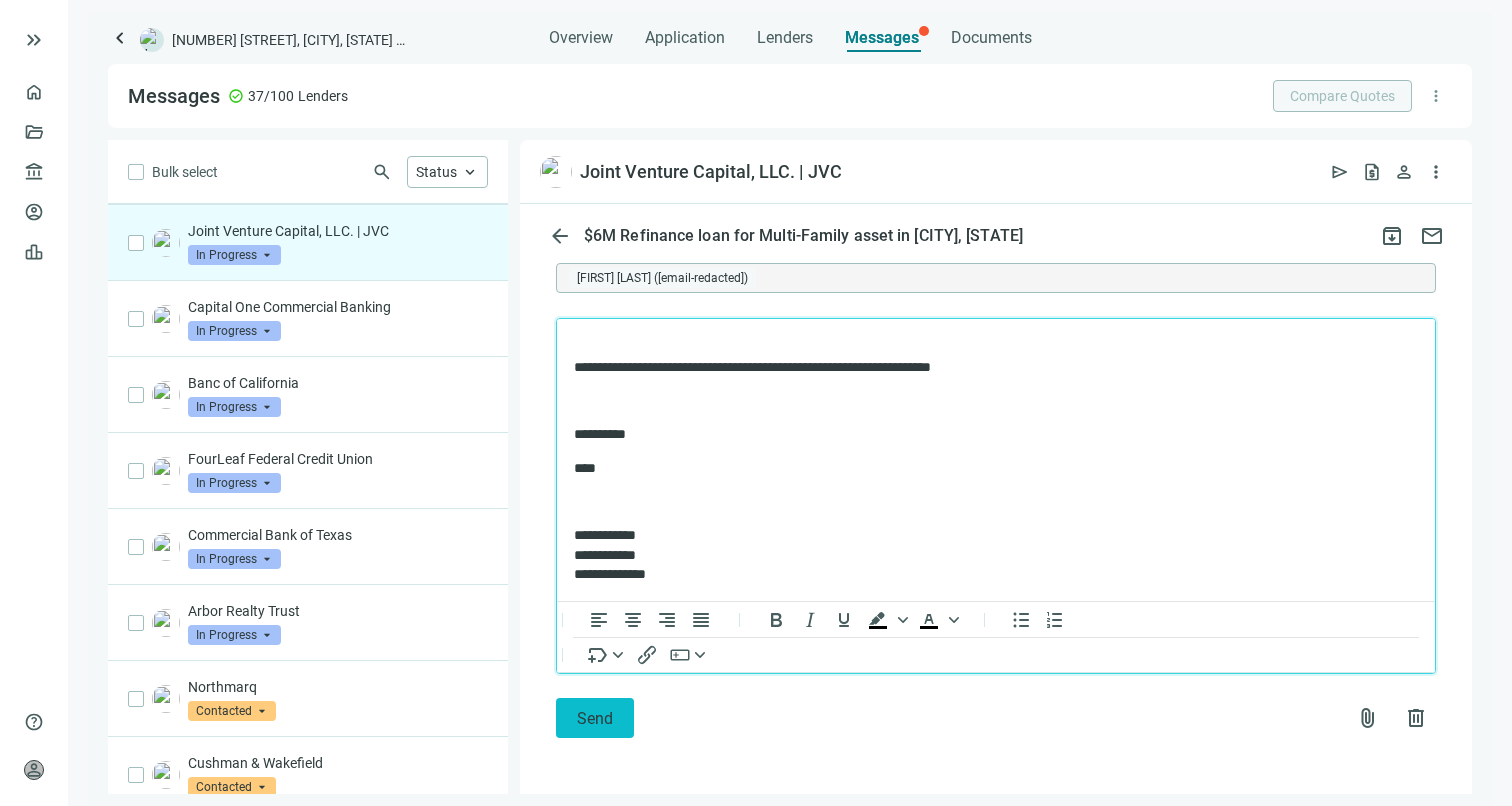 click on "Send" at bounding box center [595, 718] 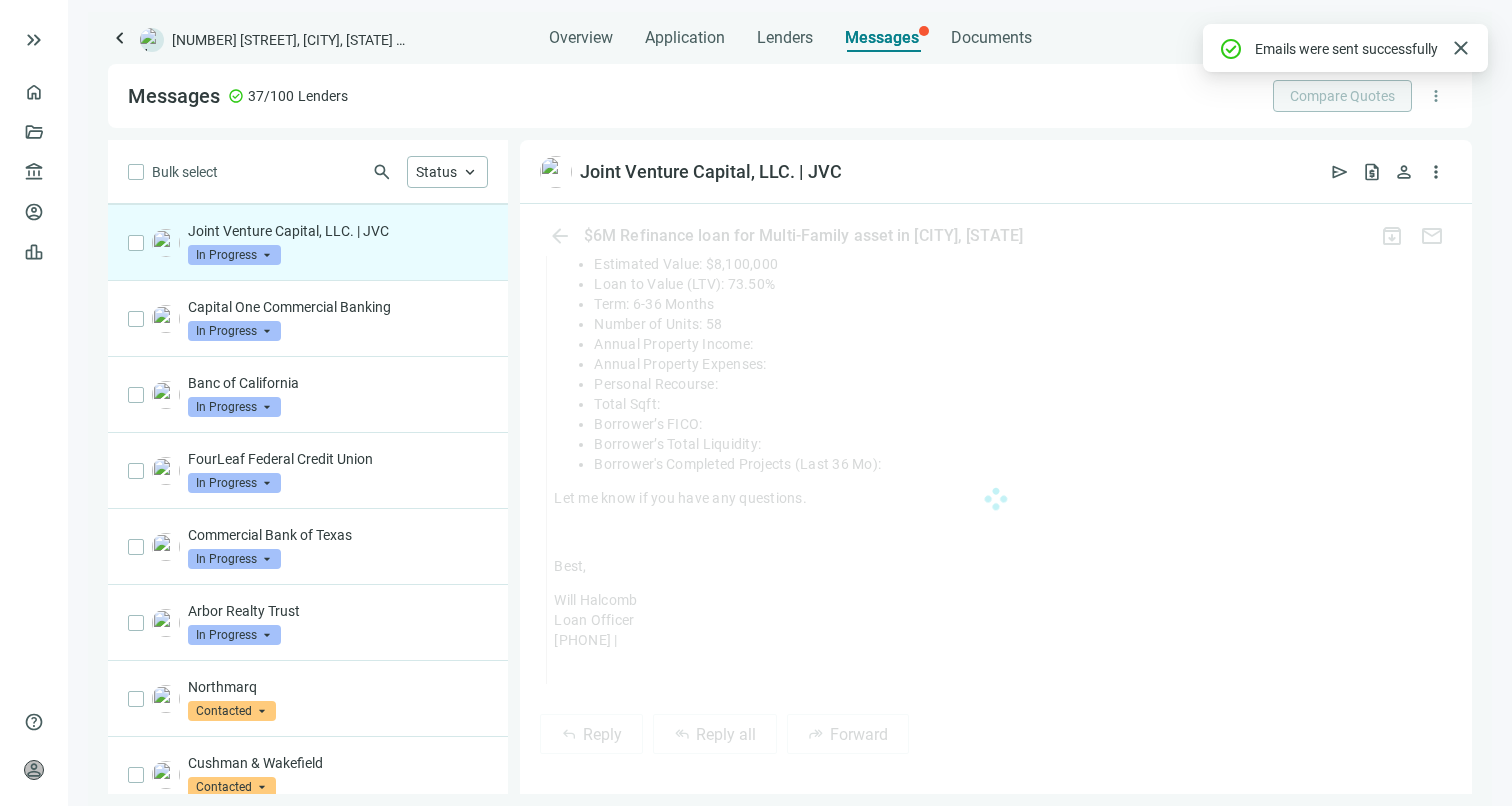 scroll, scrollTop: 2156, scrollLeft: 0, axis: vertical 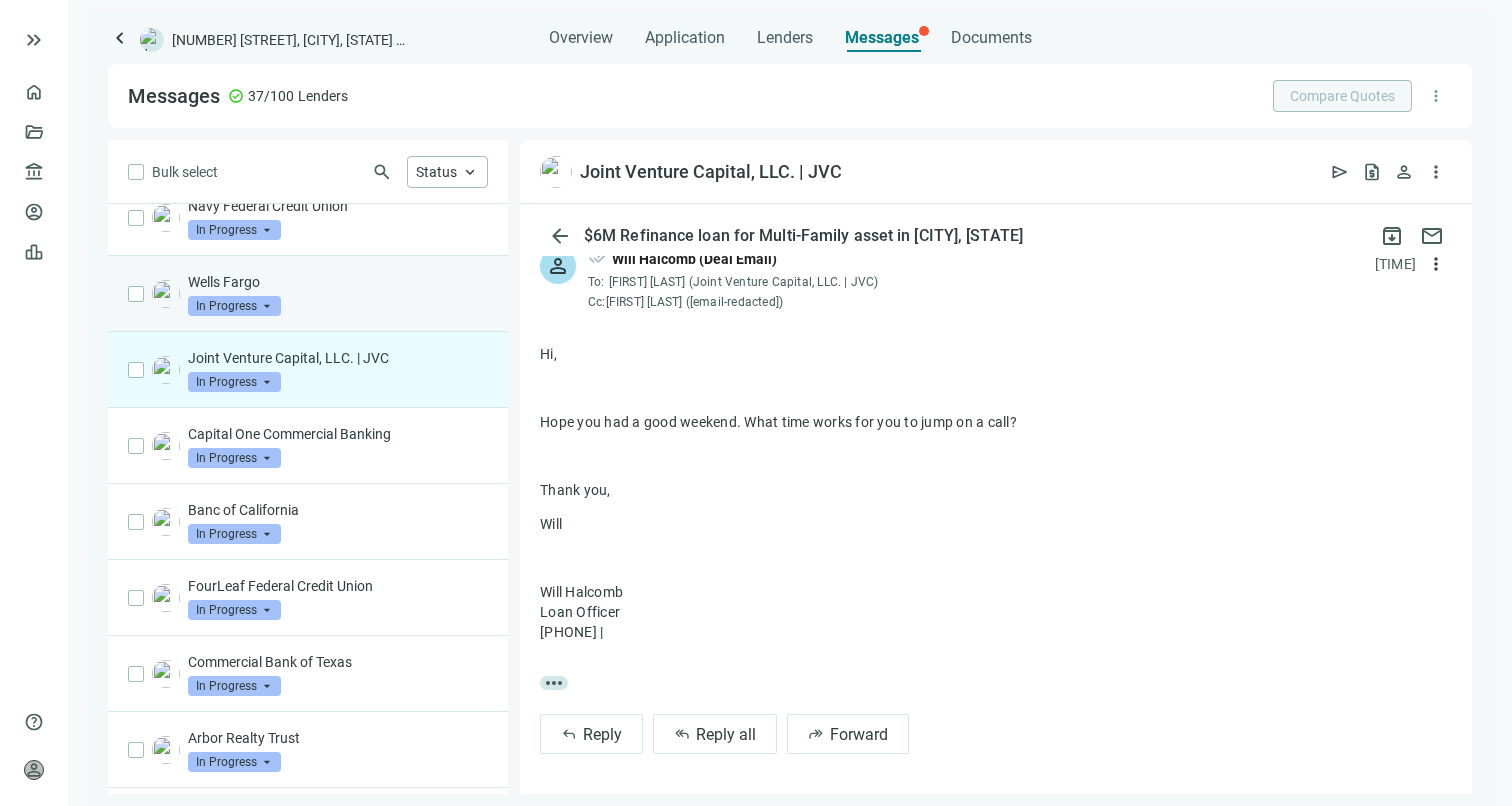 click on "Wells Fargo In Progress arrow_drop_down" at bounding box center (338, 294) 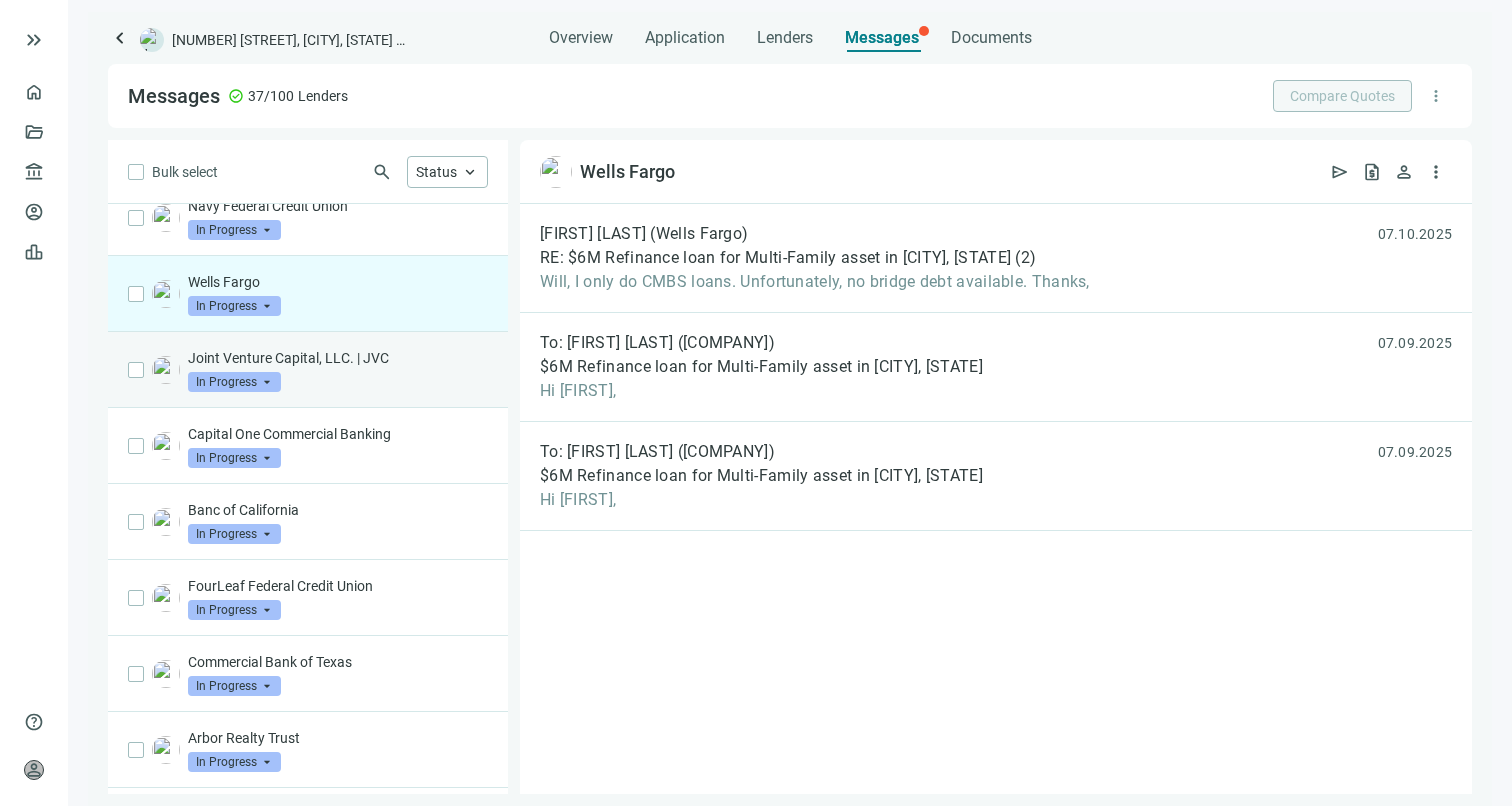 click on "Joint Venture Capital, LLC. | JVC In Progress arrow_drop_down" at bounding box center (308, 370) 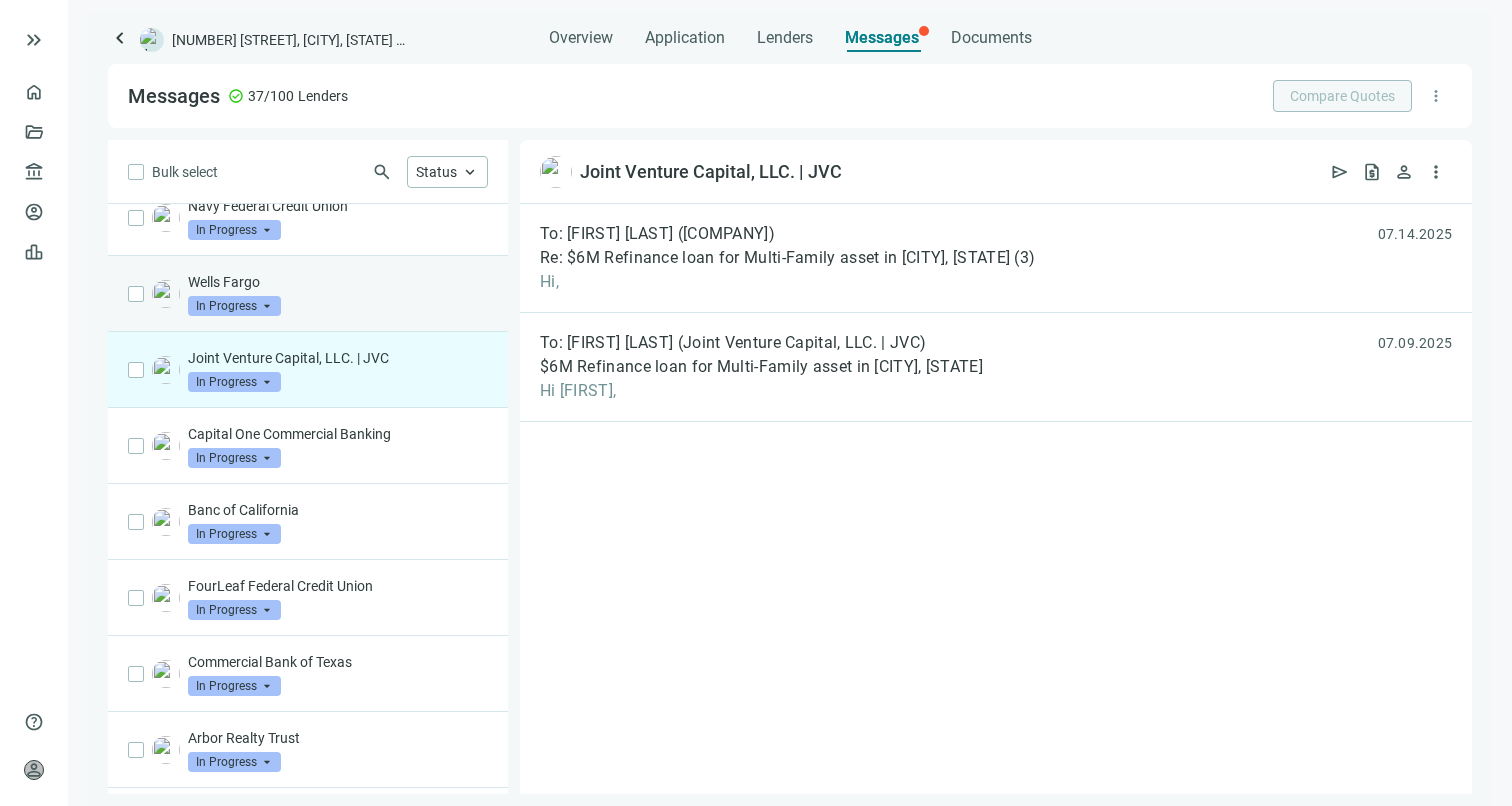 click on "Wells Fargo" at bounding box center (338, 282) 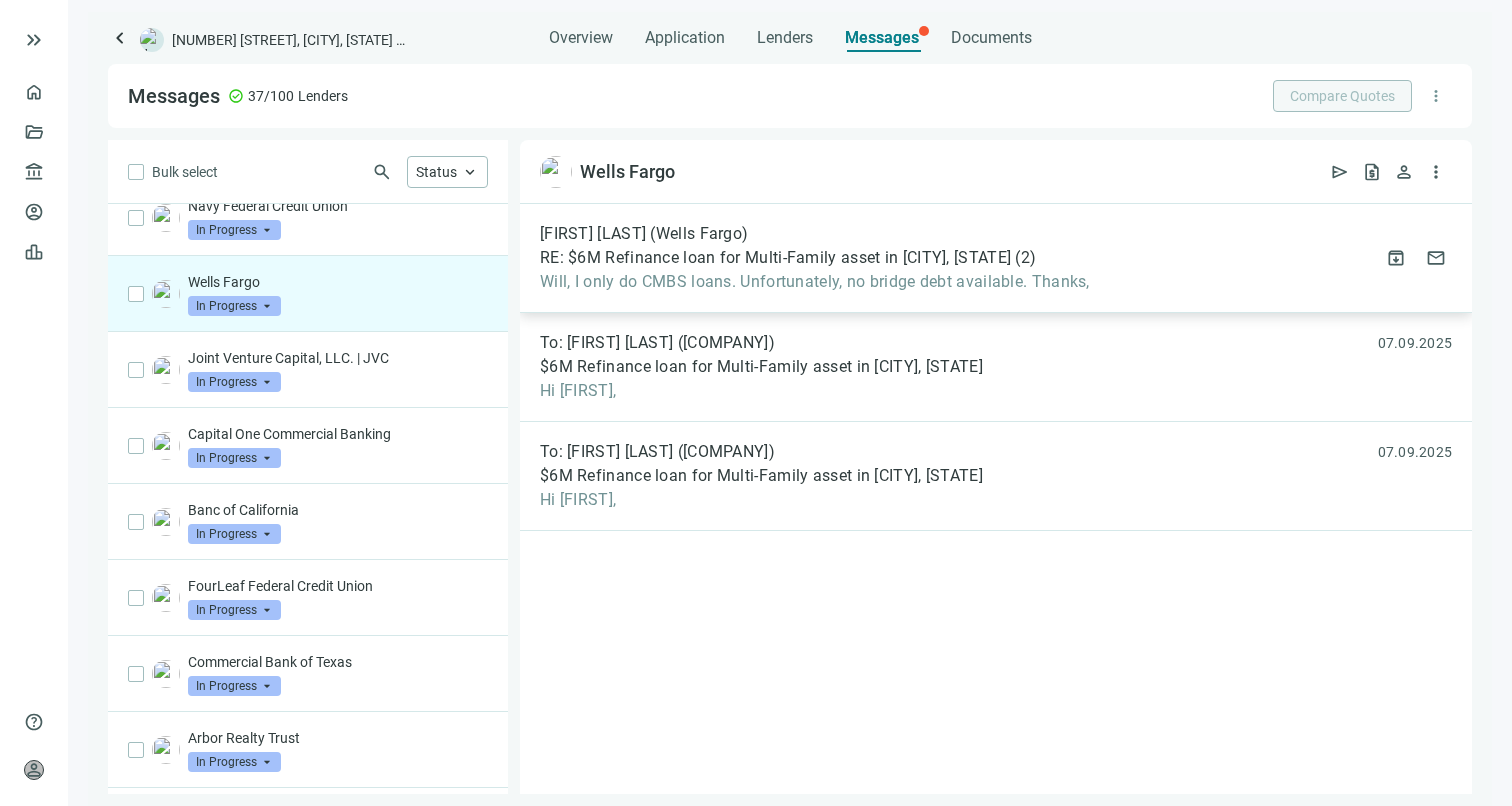 click on "RE: $6M Refinance loan for Multi-Family asset in [CITY], [STATE]" at bounding box center (775, 258) 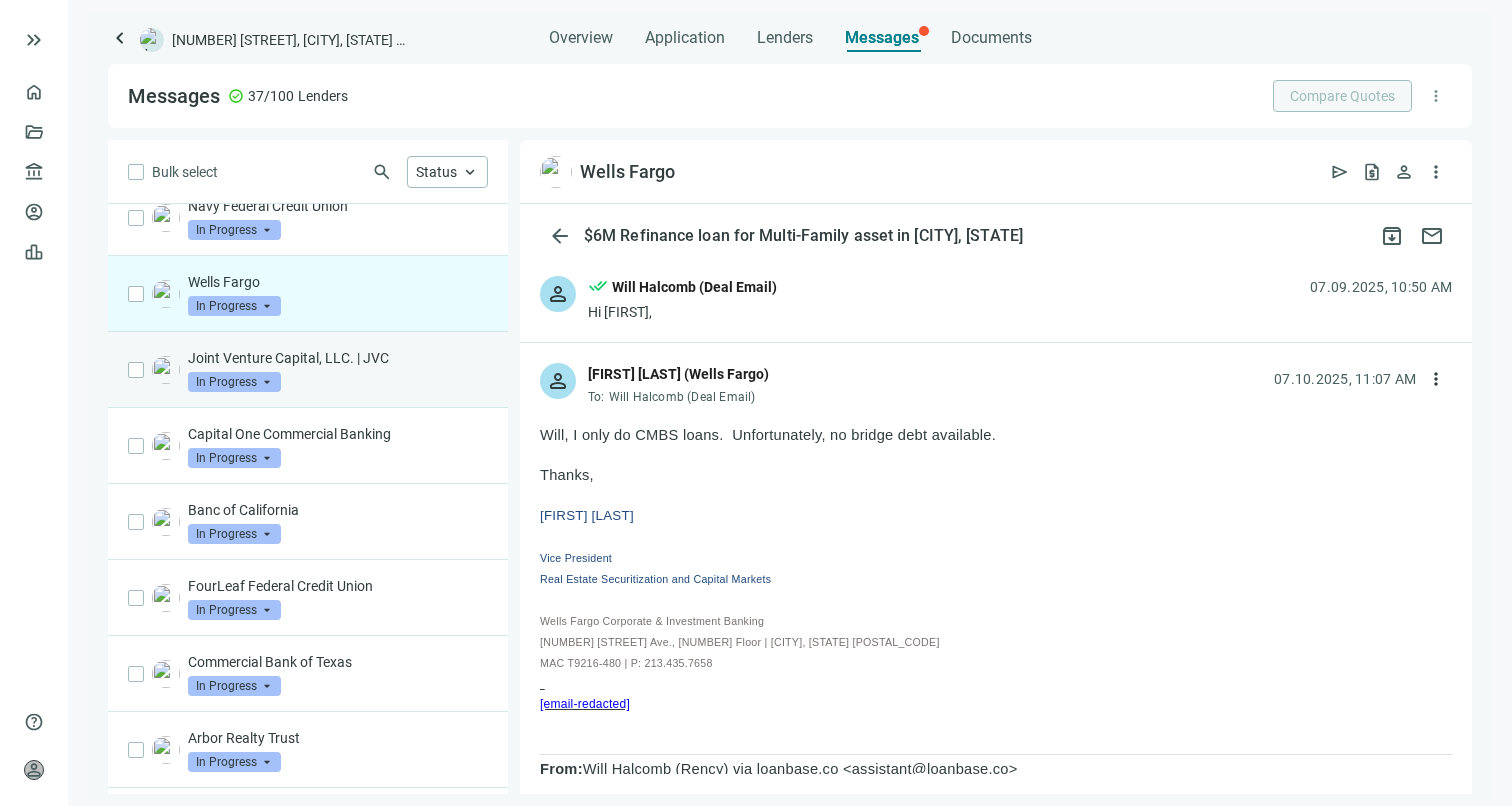 scroll, scrollTop: 373, scrollLeft: 0, axis: vertical 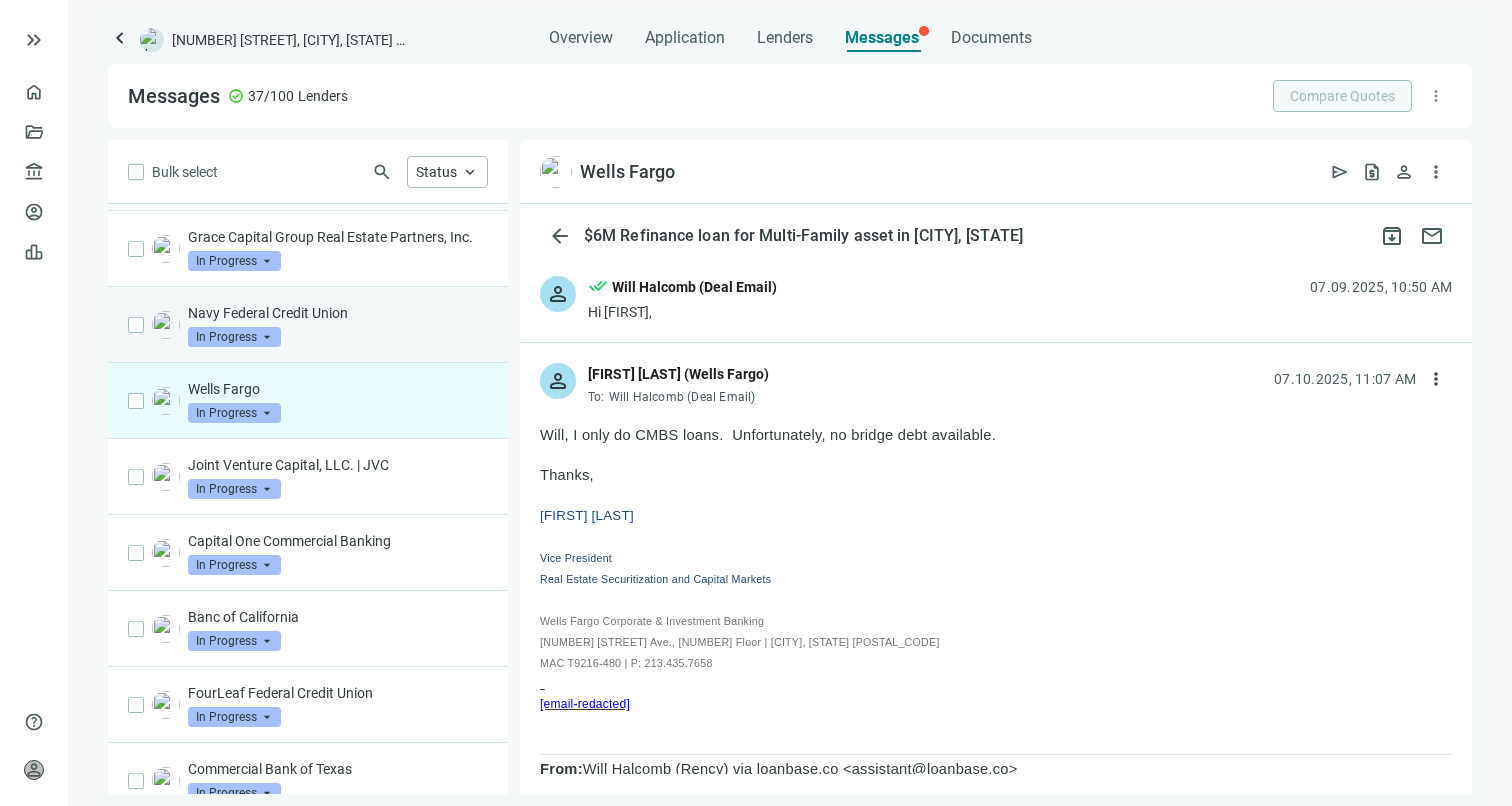 click on "Navy Federal Credit Union In Progress arrow_drop_down" at bounding box center (338, 325) 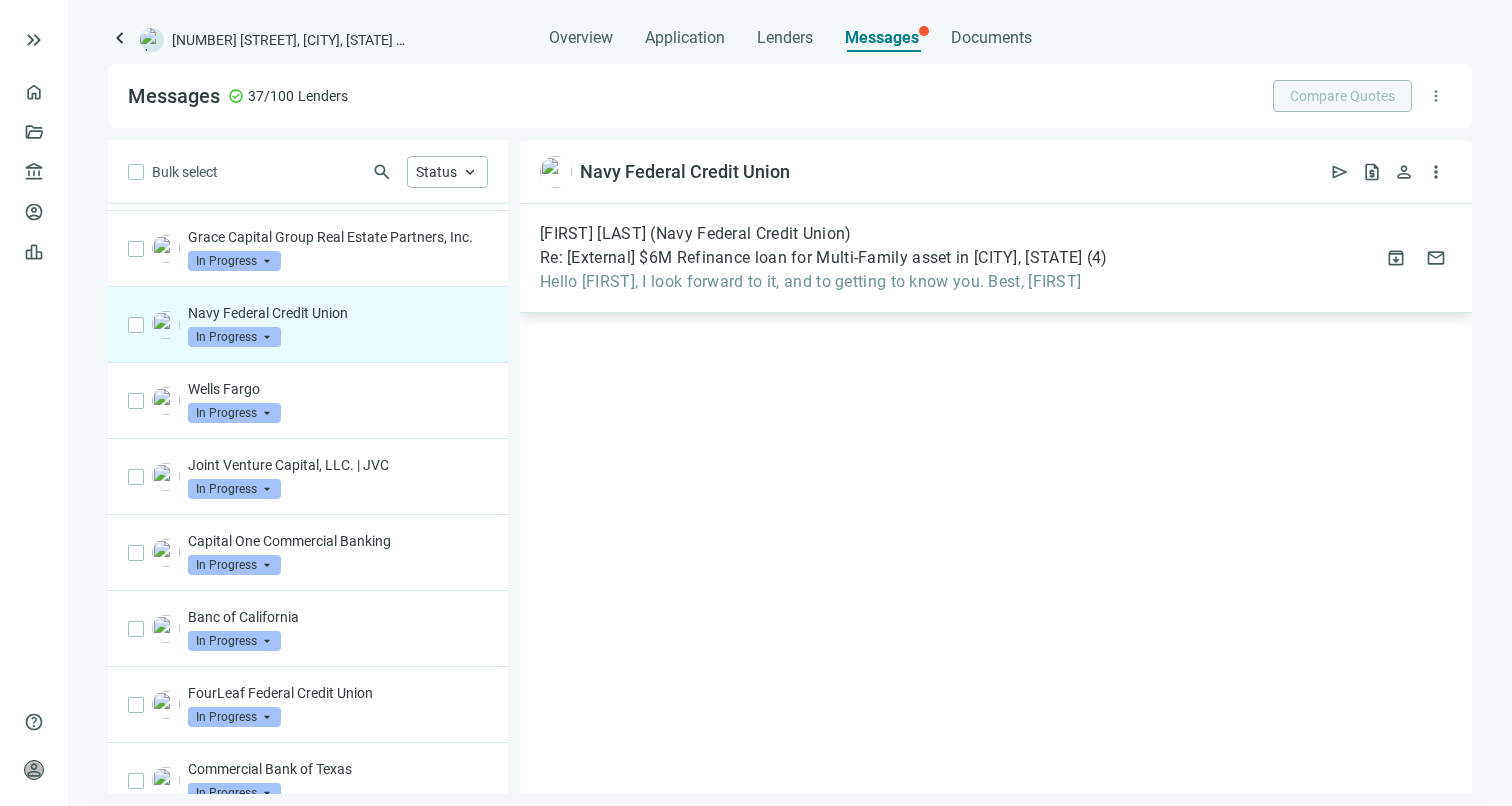 click on "[FIRST] [LAST] ([COMPANY]) Re: [External] $6M Refinance loan for Multi-Family asset in [CITY], [STATE] ( 4 ) Hello [FIRST], I look forward to it, and to getting to know you. Best, [FIRST]" at bounding box center [823, 258] 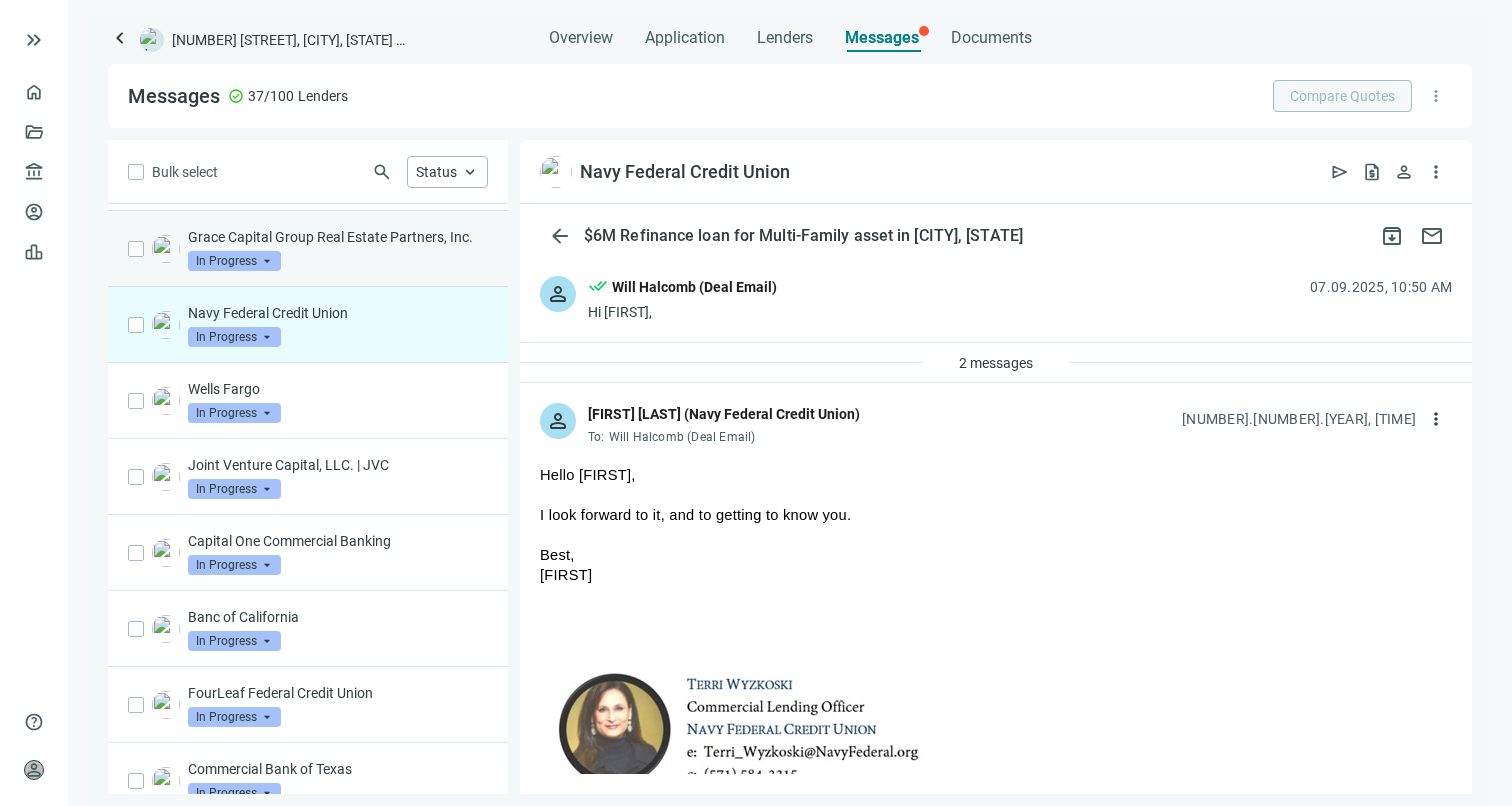 click on "Grace Capital Group Real Estate Partners, Inc. In Progress arrow_drop_down" at bounding box center (338, 249) 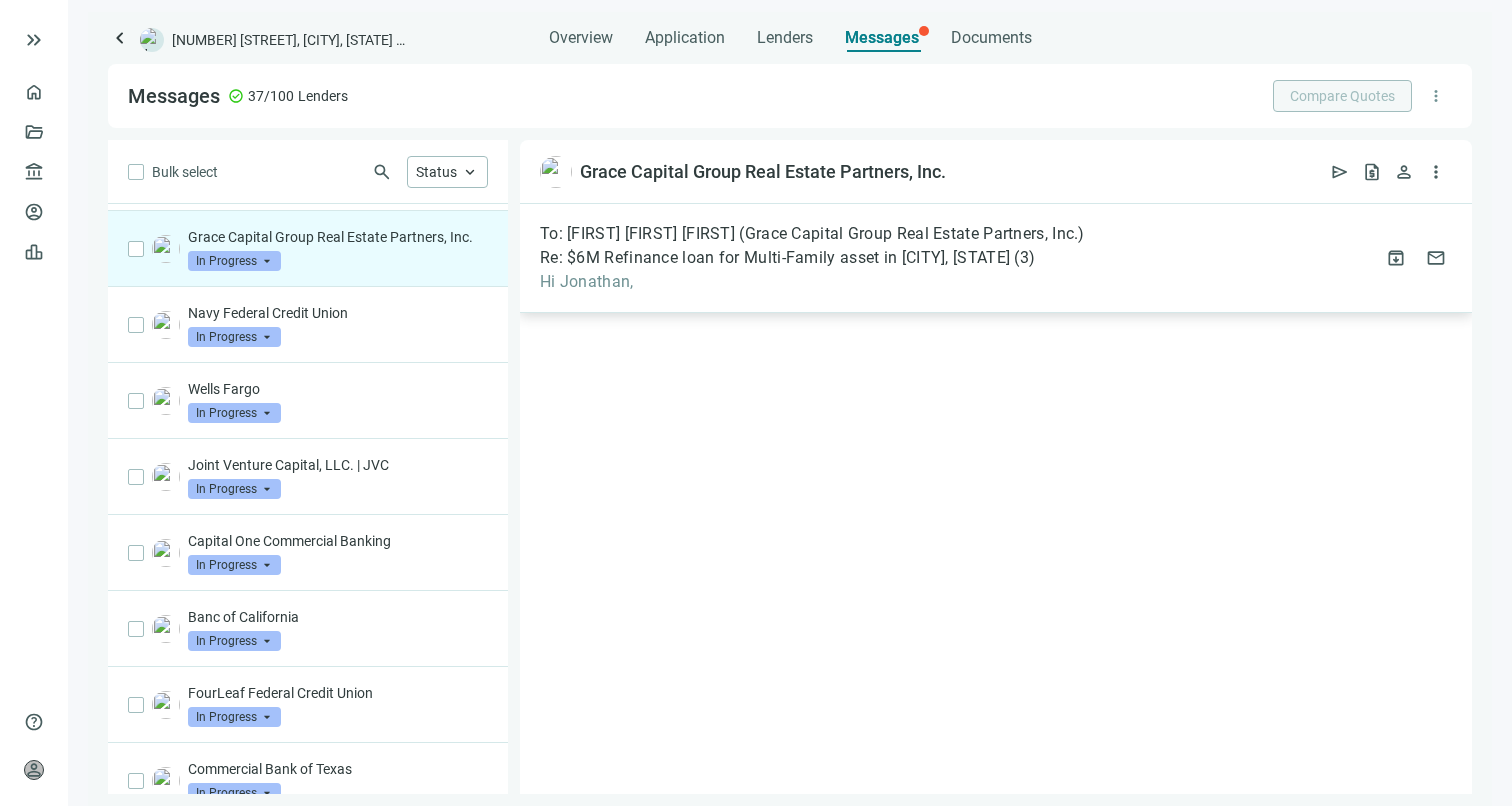 click on "Hi Jonathan," at bounding box center [812, 282] 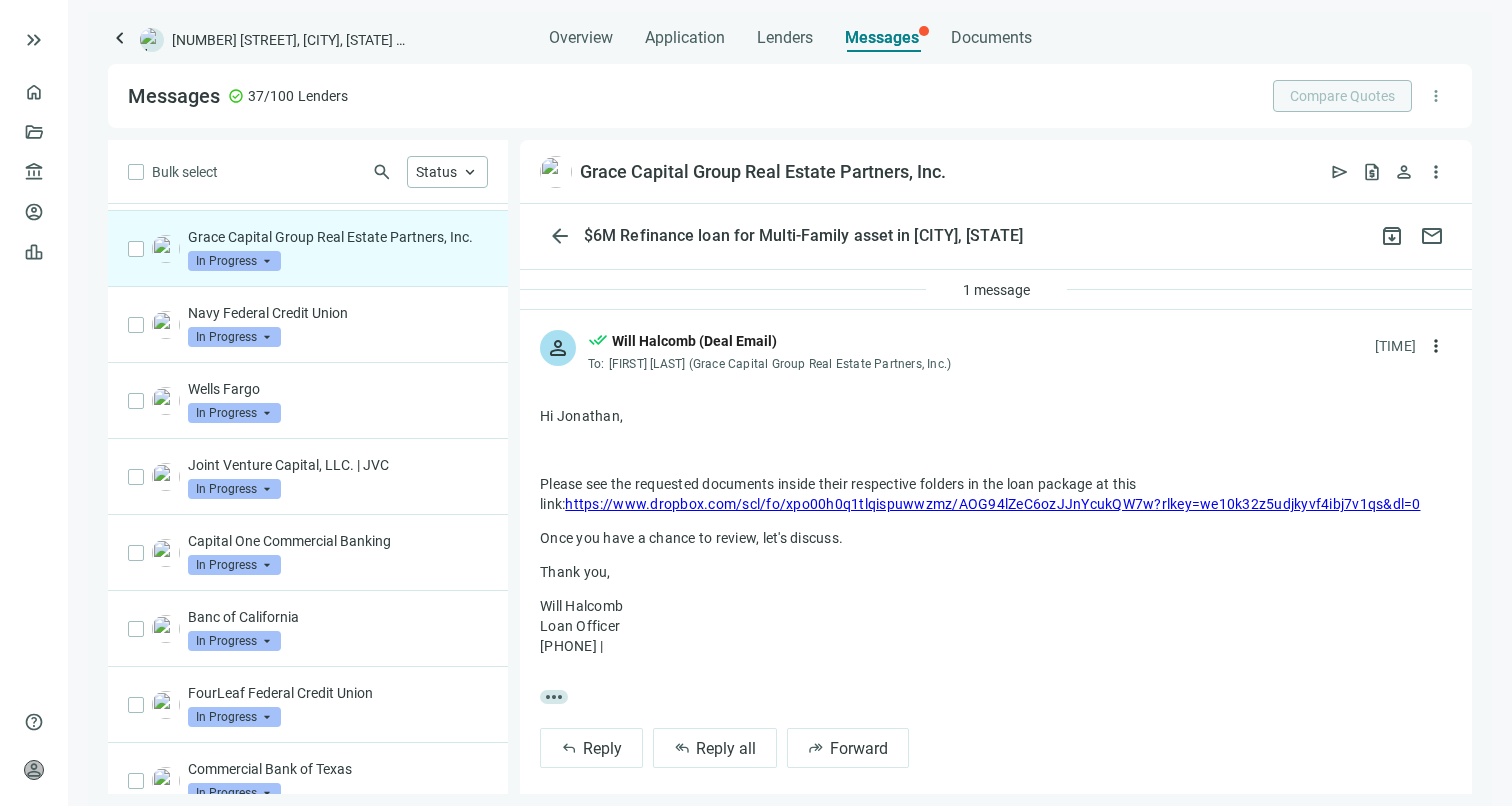 scroll, scrollTop: 87, scrollLeft: 0, axis: vertical 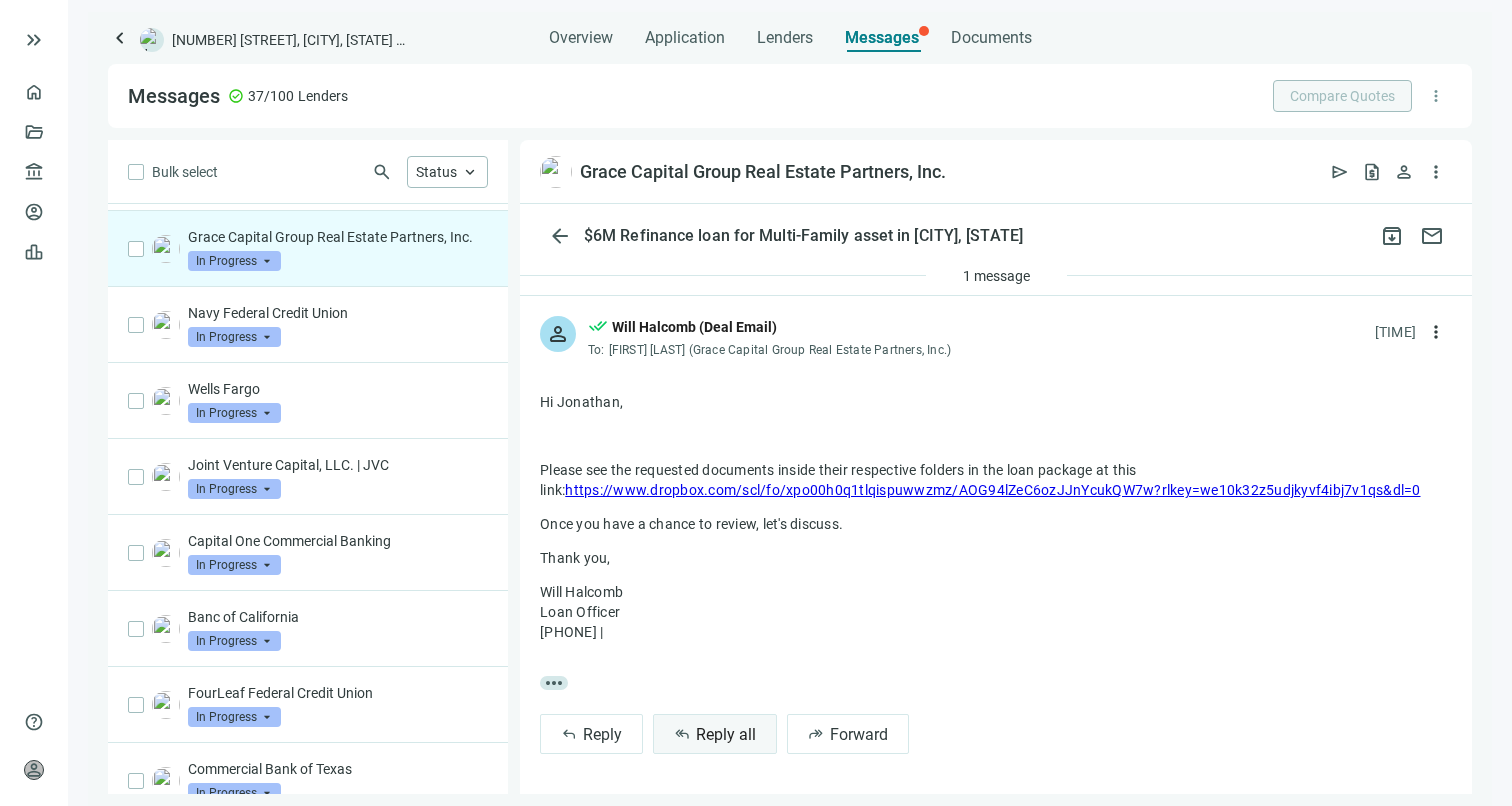 click on "Reply all" at bounding box center (726, 734) 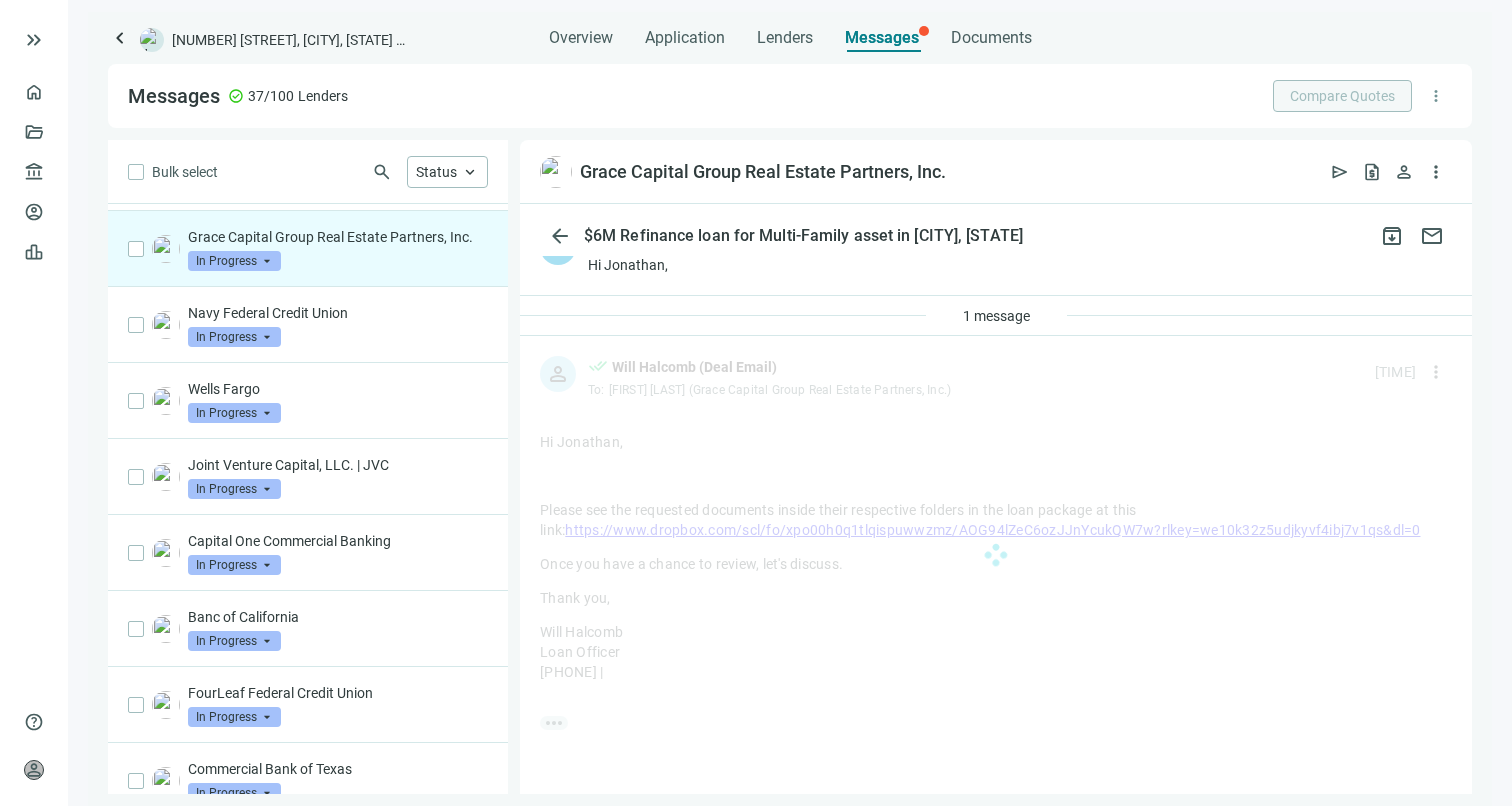 scroll, scrollTop: 87, scrollLeft: 0, axis: vertical 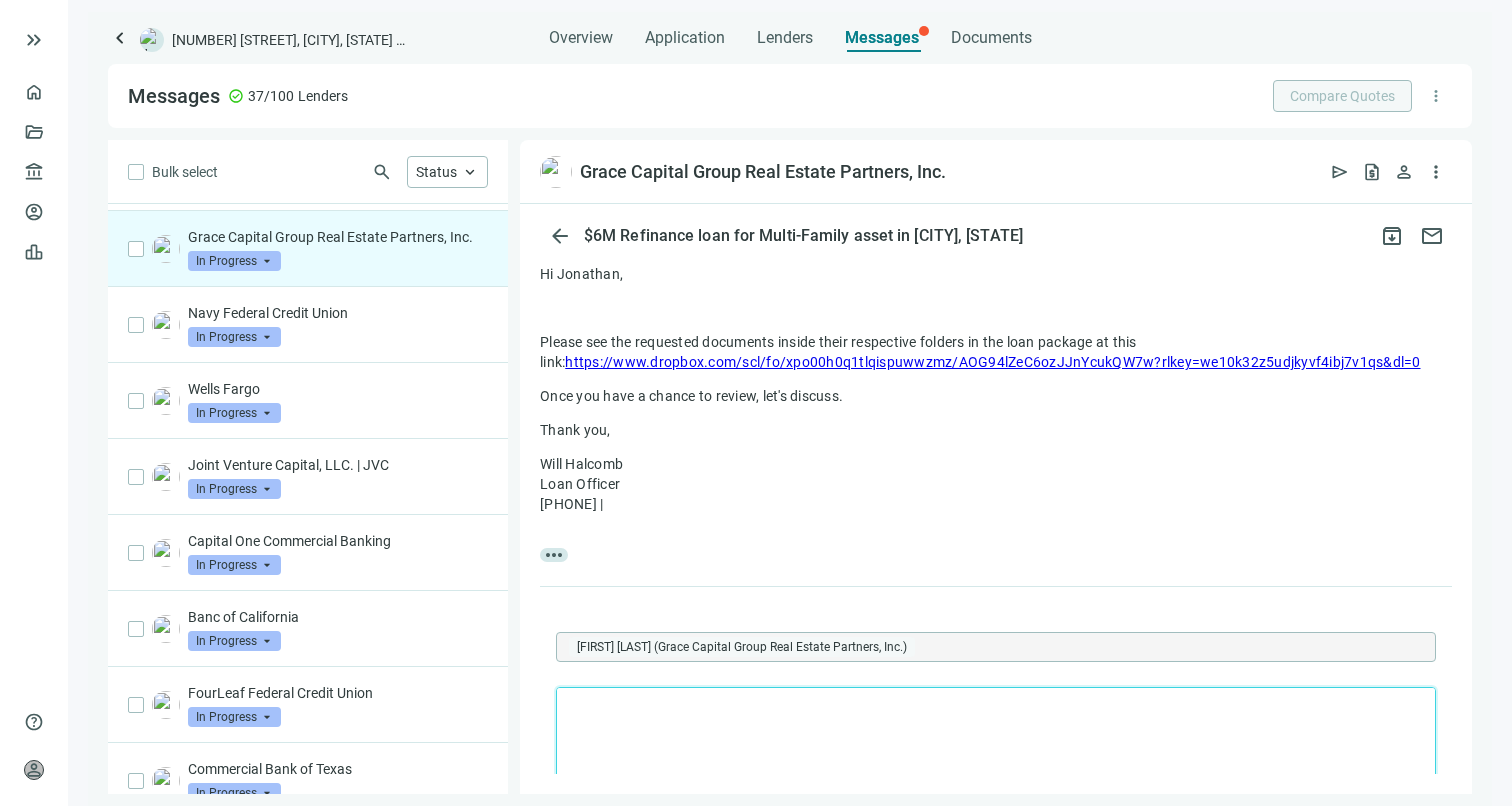 type 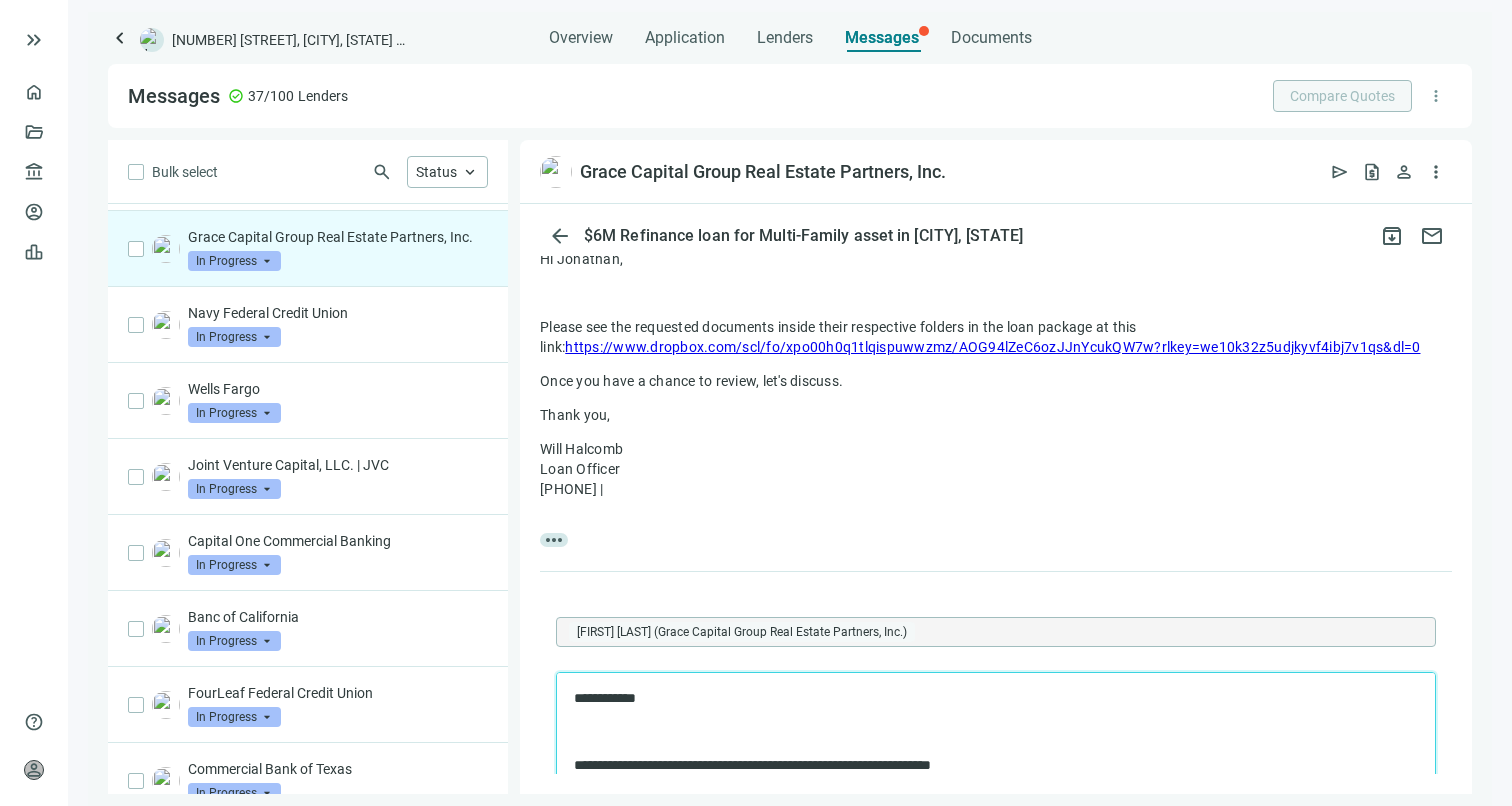 scroll, scrollTop: 299, scrollLeft: 0, axis: vertical 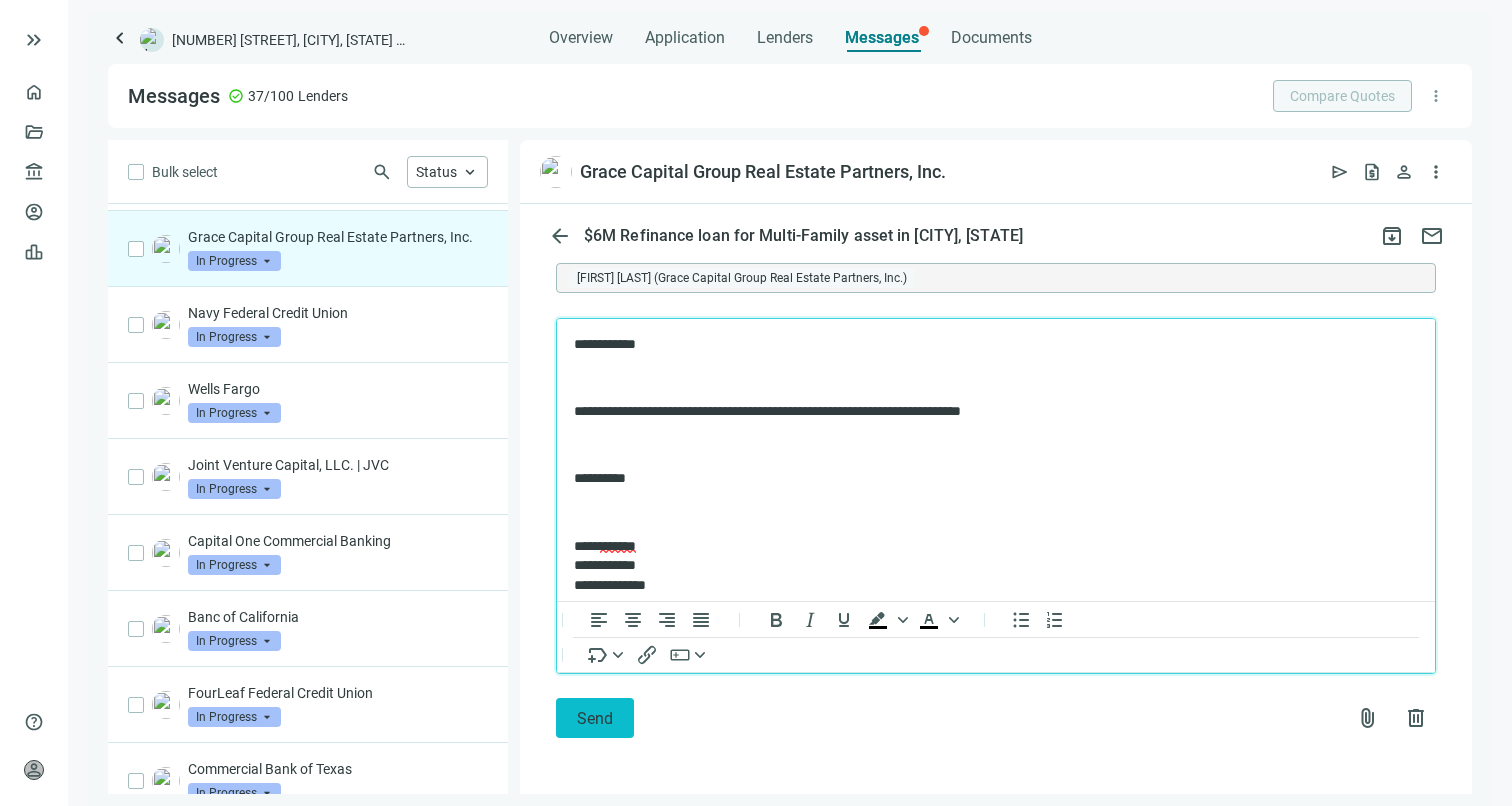 click on "Send" at bounding box center [595, 718] 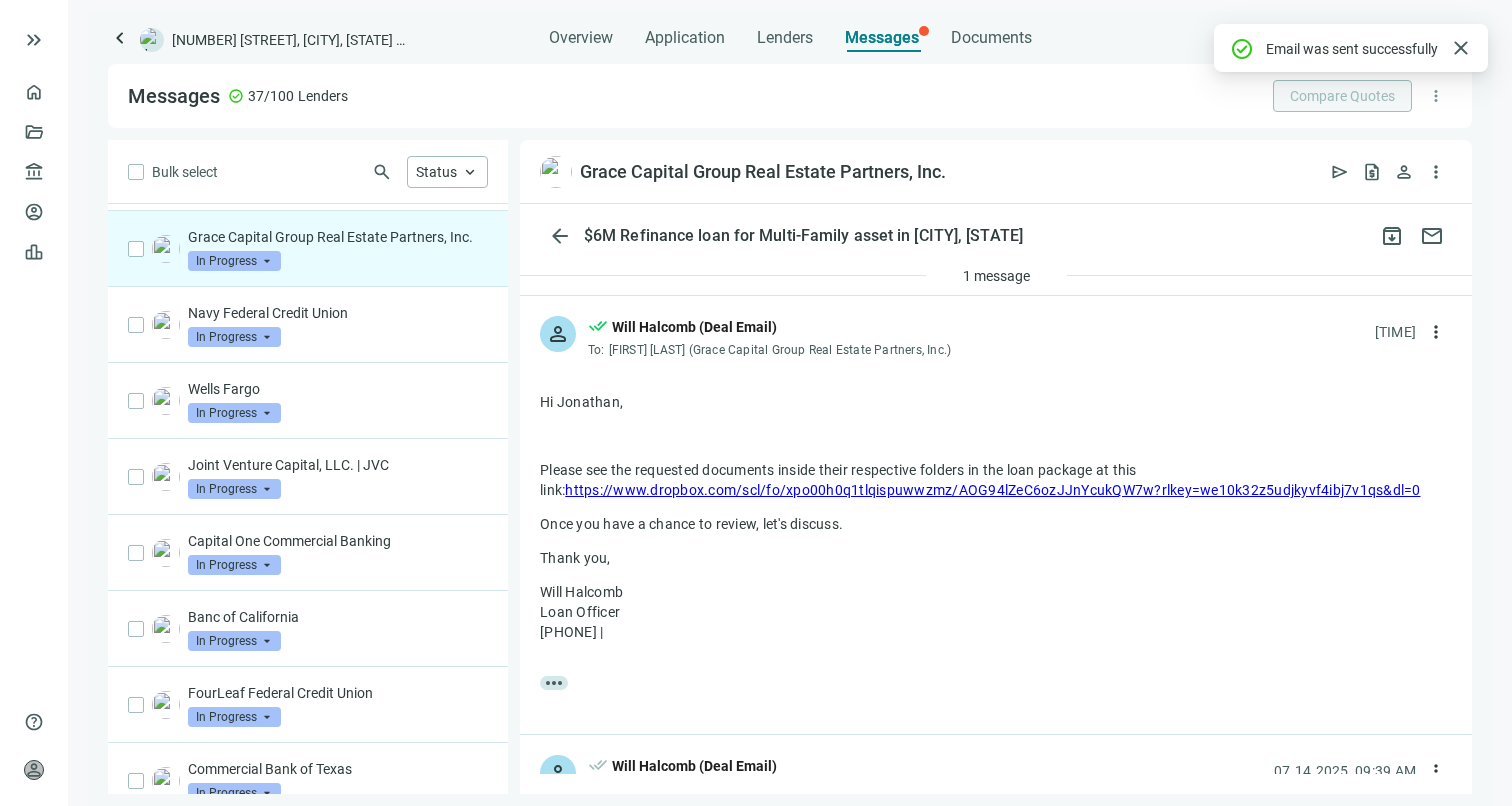 scroll, scrollTop: 540, scrollLeft: 0, axis: vertical 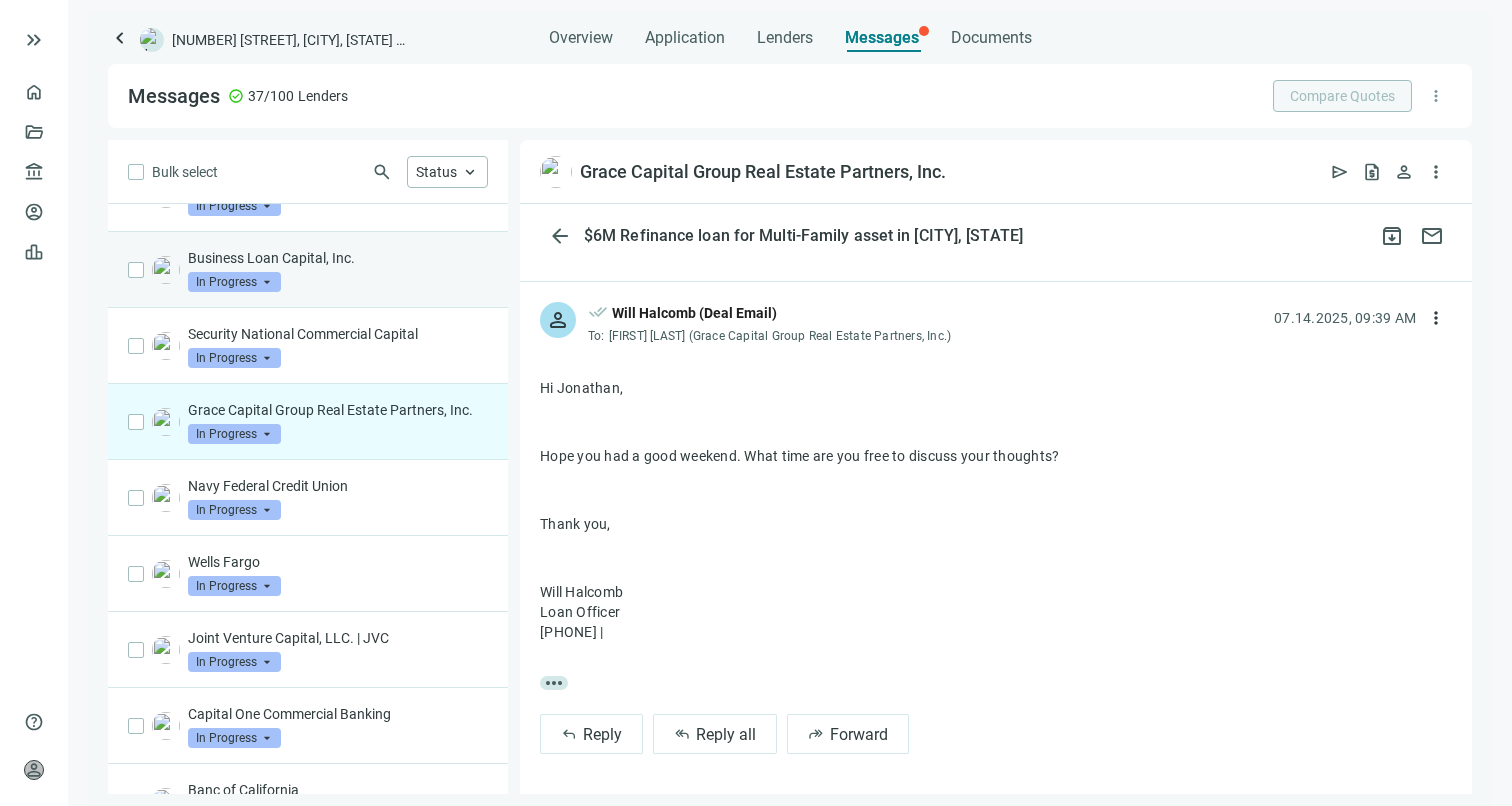 click on "Business Loan Capital, Inc. In Progress arrow_drop_down" at bounding box center (338, 270) 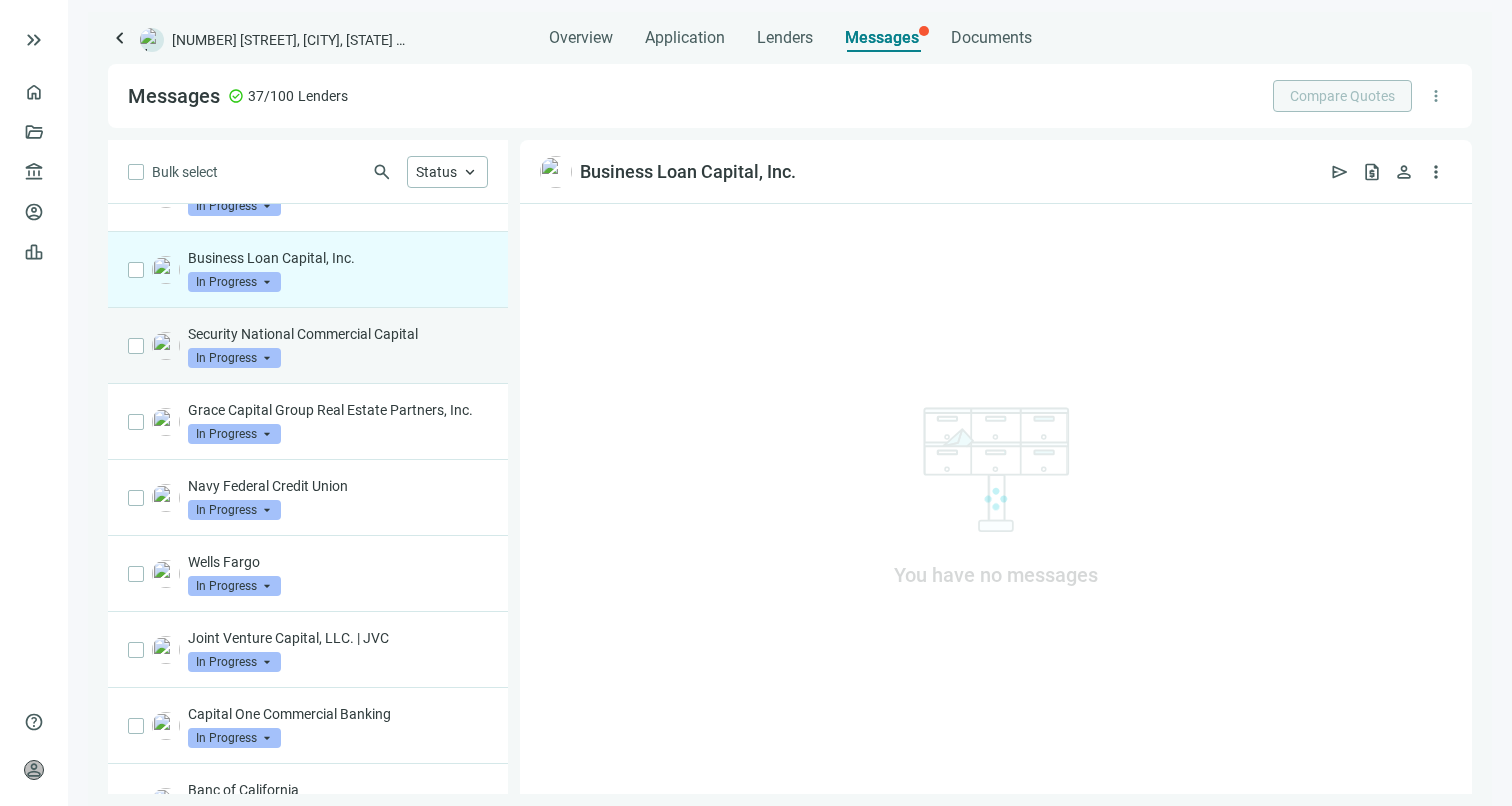 click on "Security National Commercial Capital In Progress arrow_drop_down" at bounding box center (308, 346) 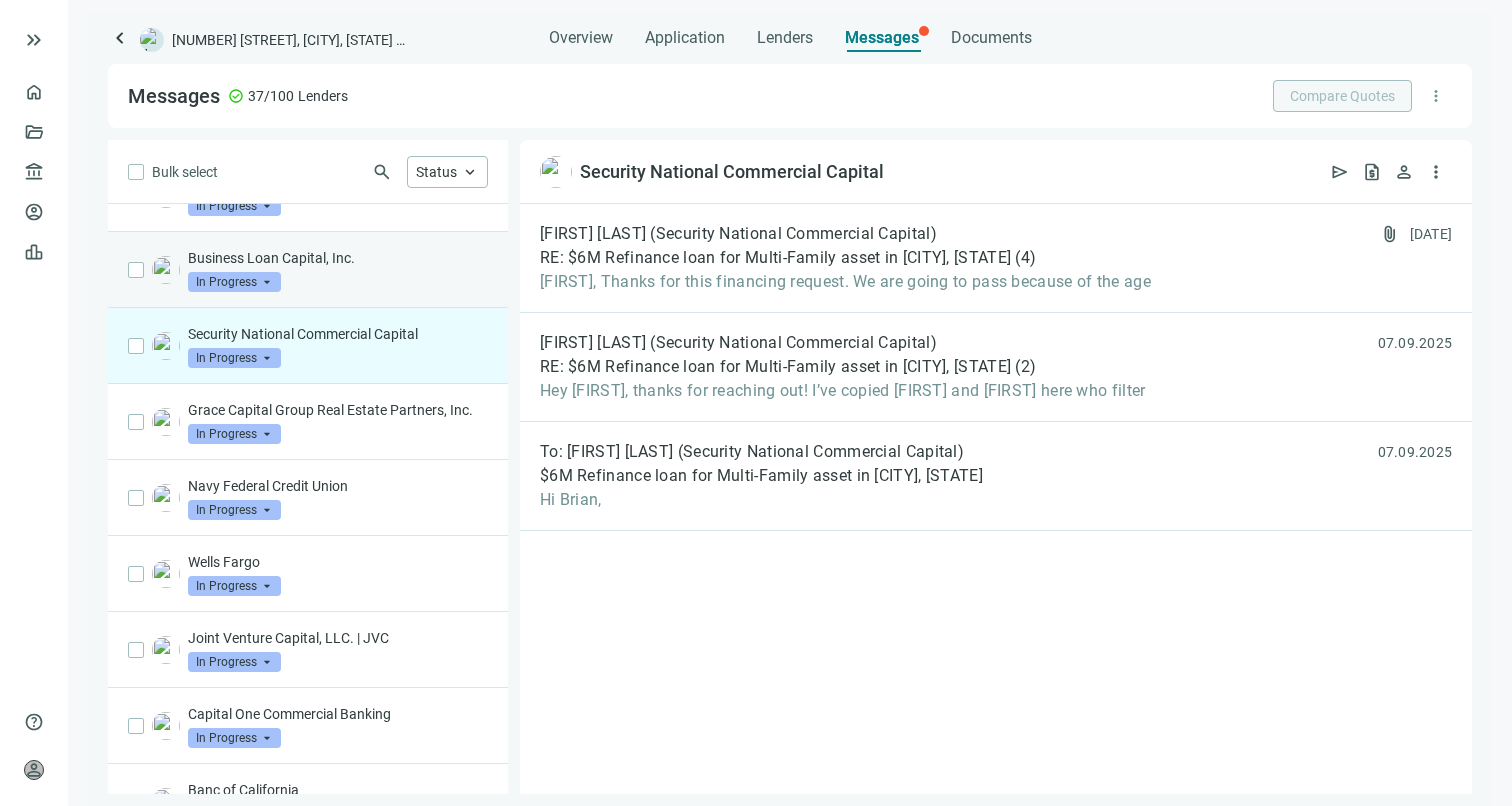 click on "Business Loan Capital, Inc. In Progress arrow_drop_down" at bounding box center [338, 270] 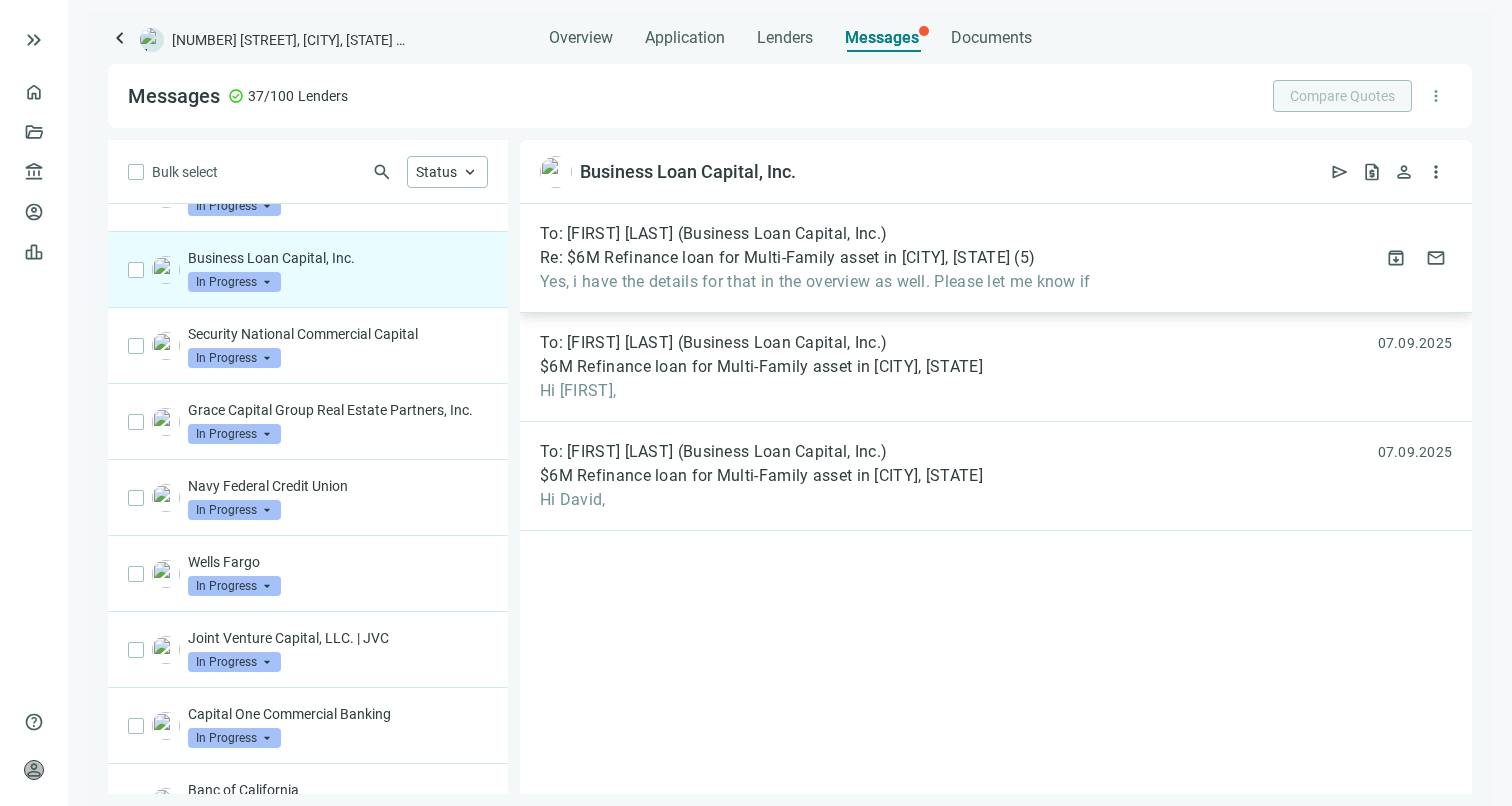 click on "To: [FIRST] [LAST] Re: $6M Refinance loan for Multi-Family asset in [CITY], [STATE] ( 5 ) Yes, i have the details for that in the overview as well. Please let me know if attach_file [DATE] archive mail" at bounding box center [996, 258] 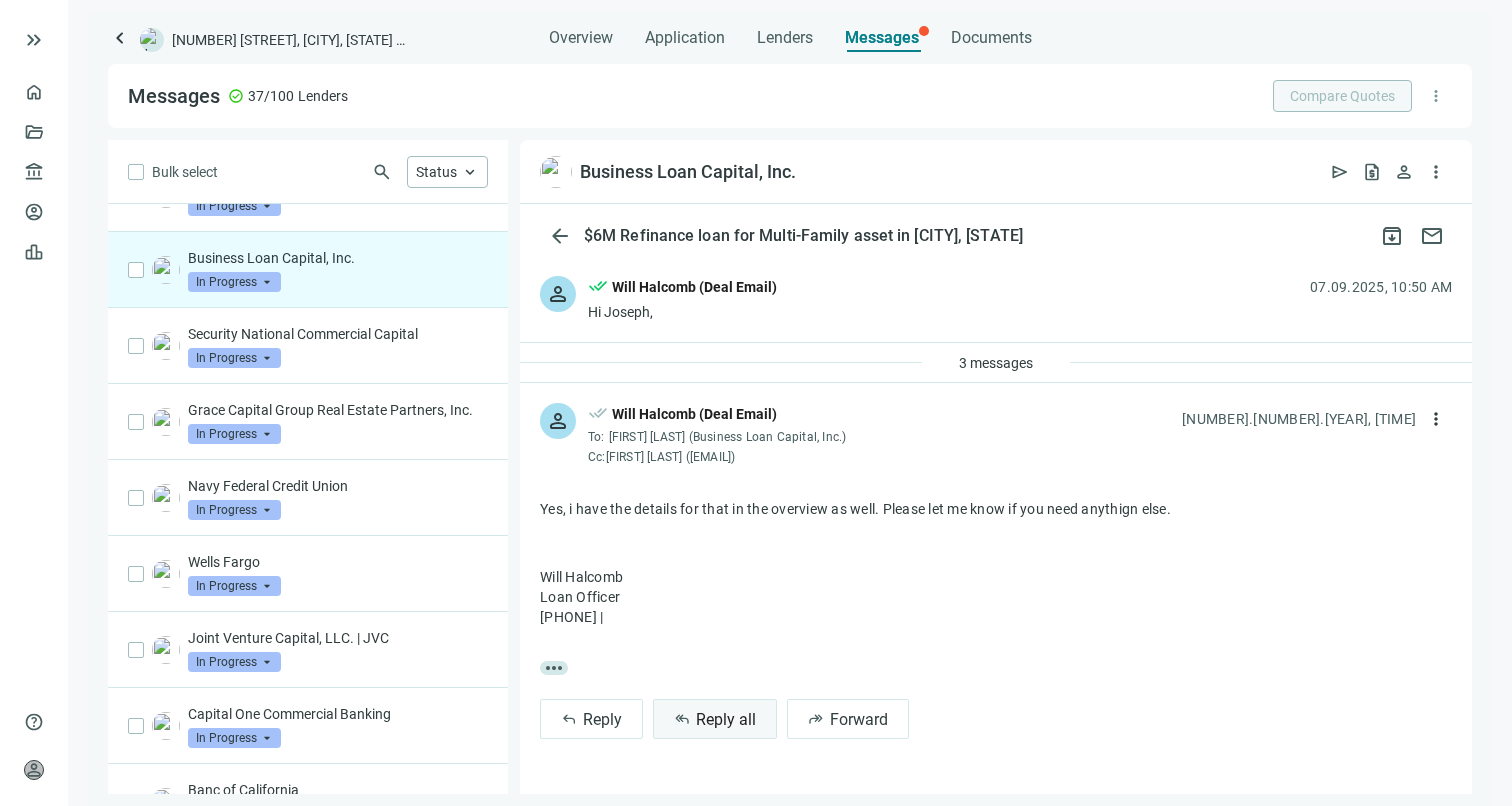 click on "Reply all" at bounding box center [726, 719] 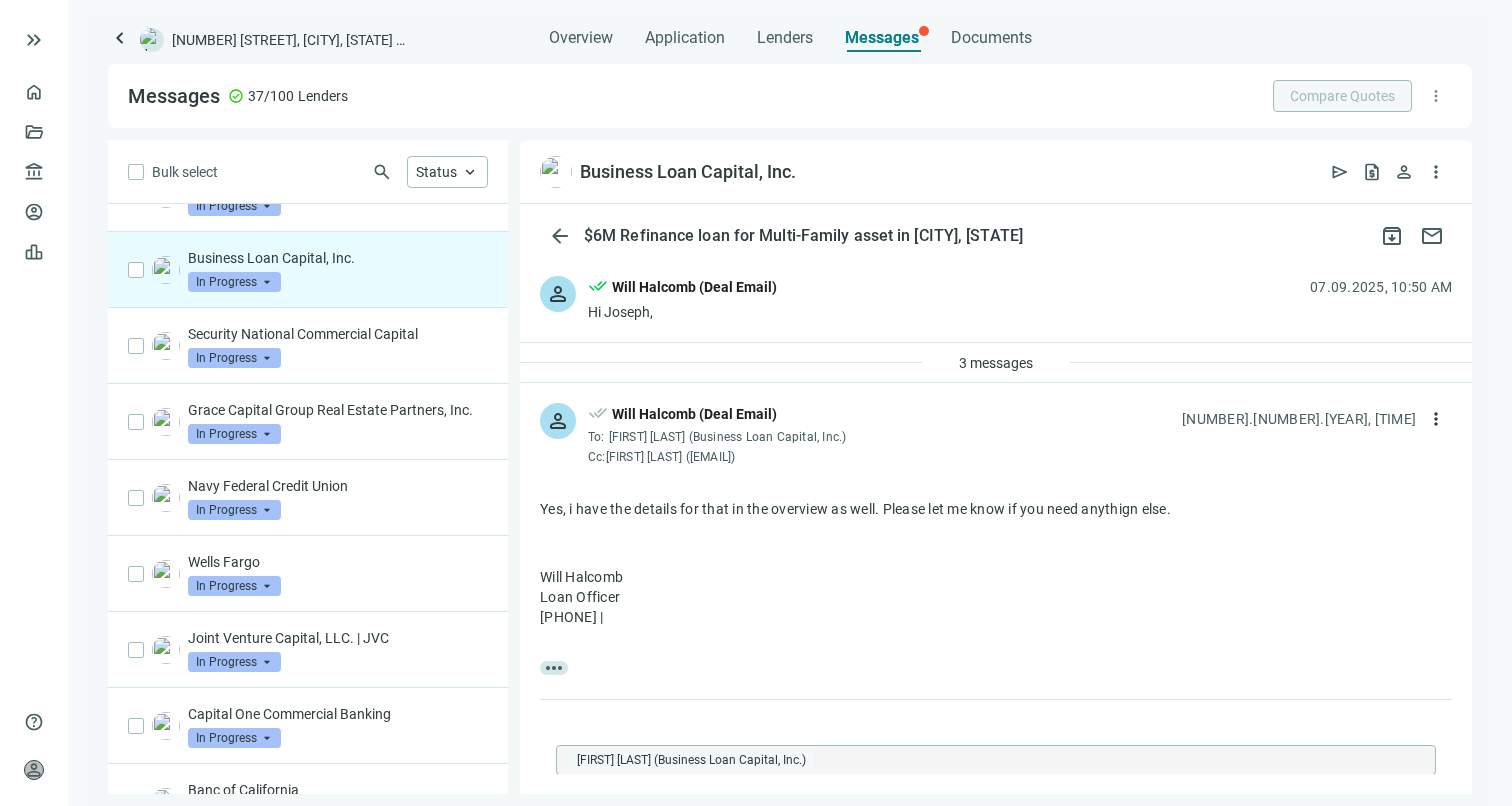 scroll, scrollTop: 0, scrollLeft: 0, axis: both 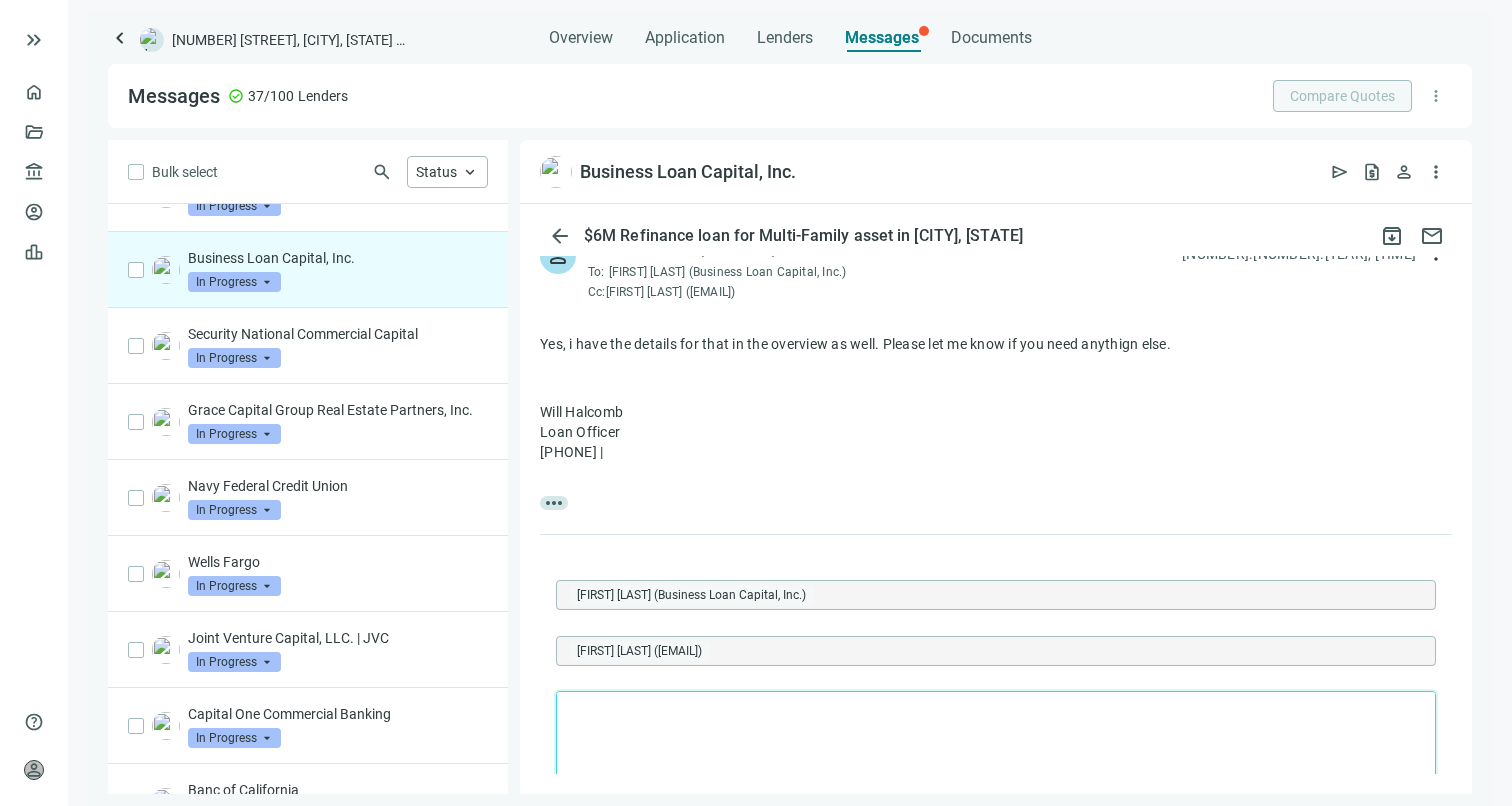 type 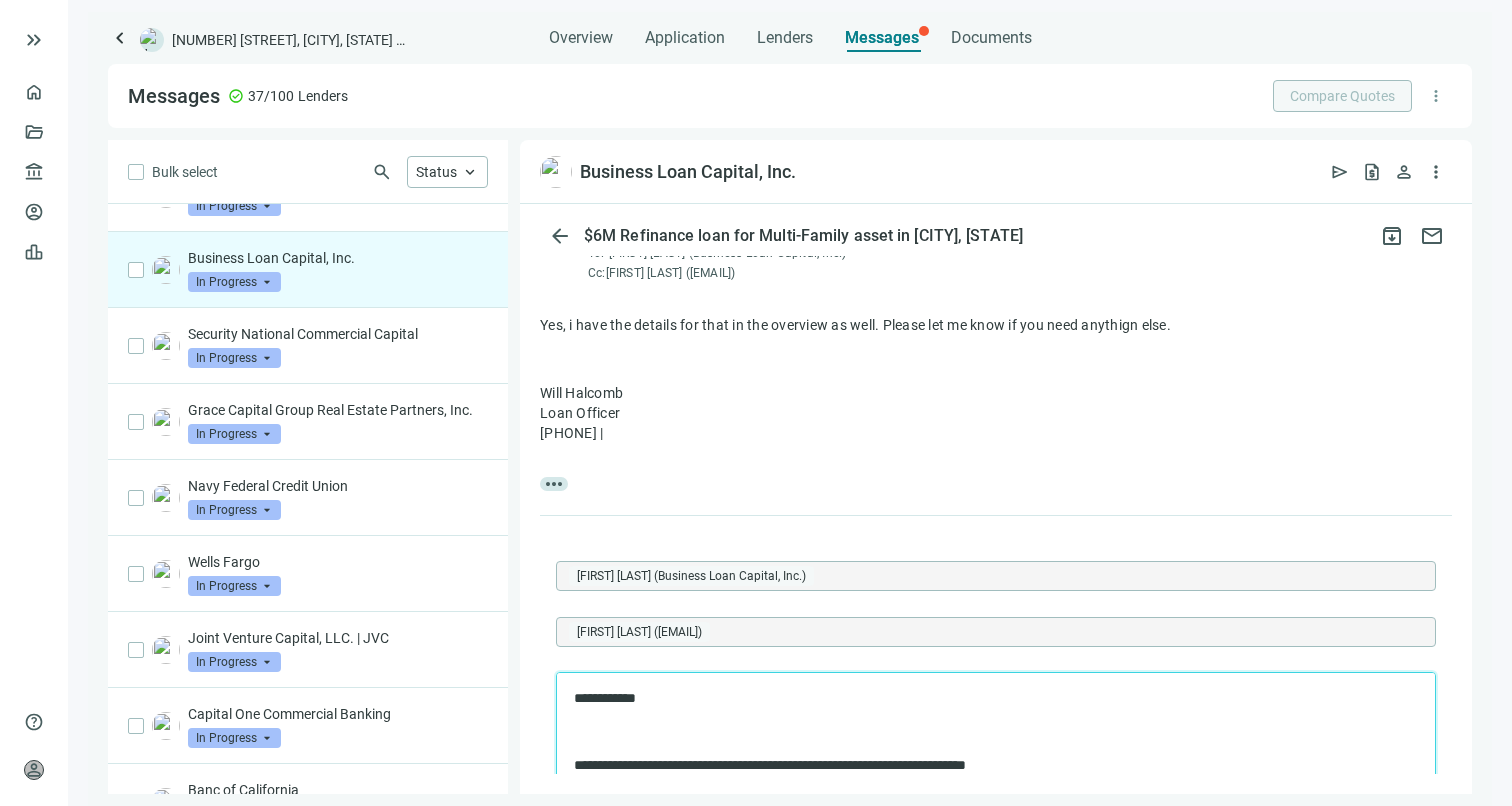 scroll, scrollTop: 253, scrollLeft: 0, axis: vertical 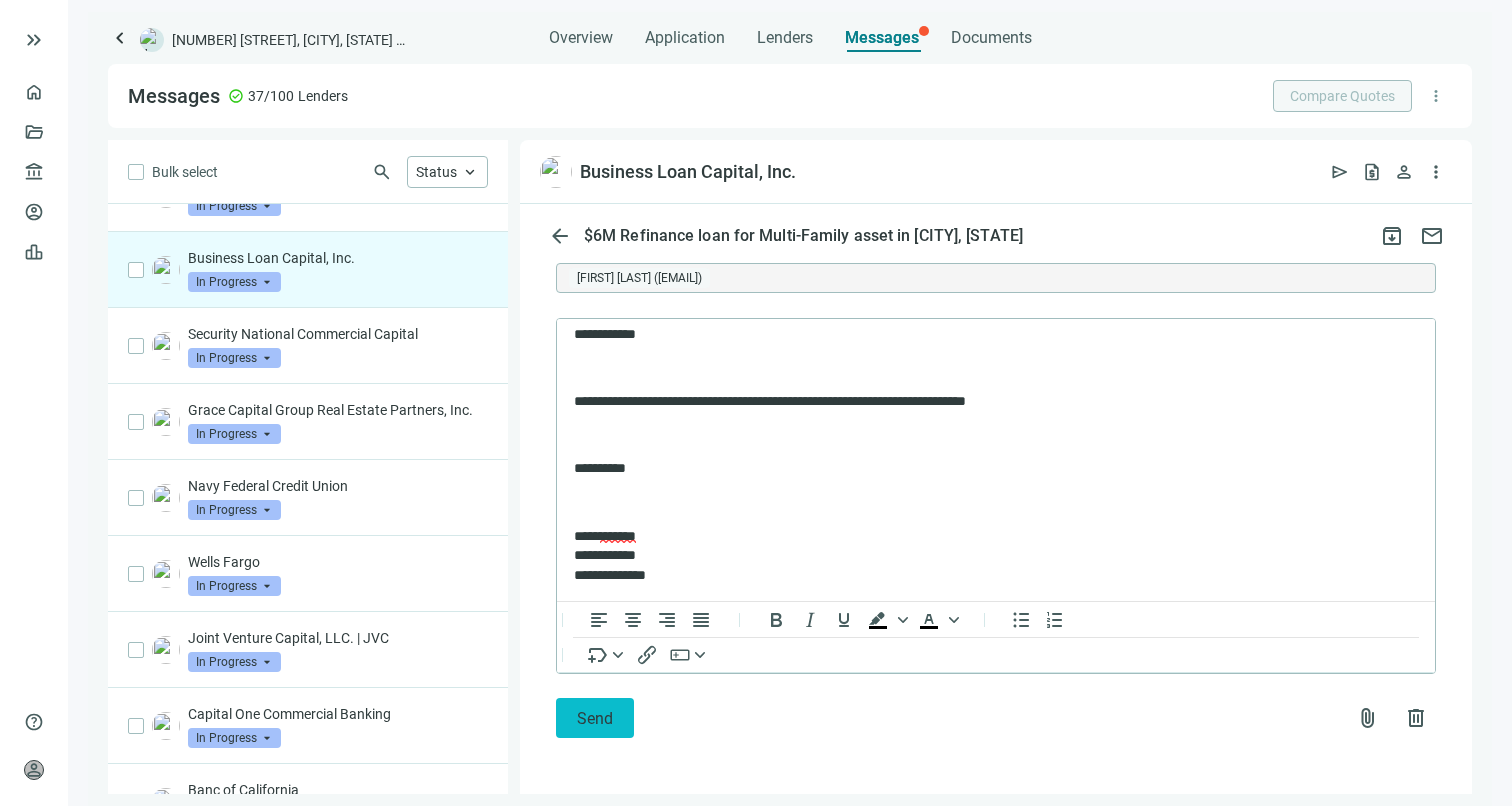 click on "Send" at bounding box center (595, 718) 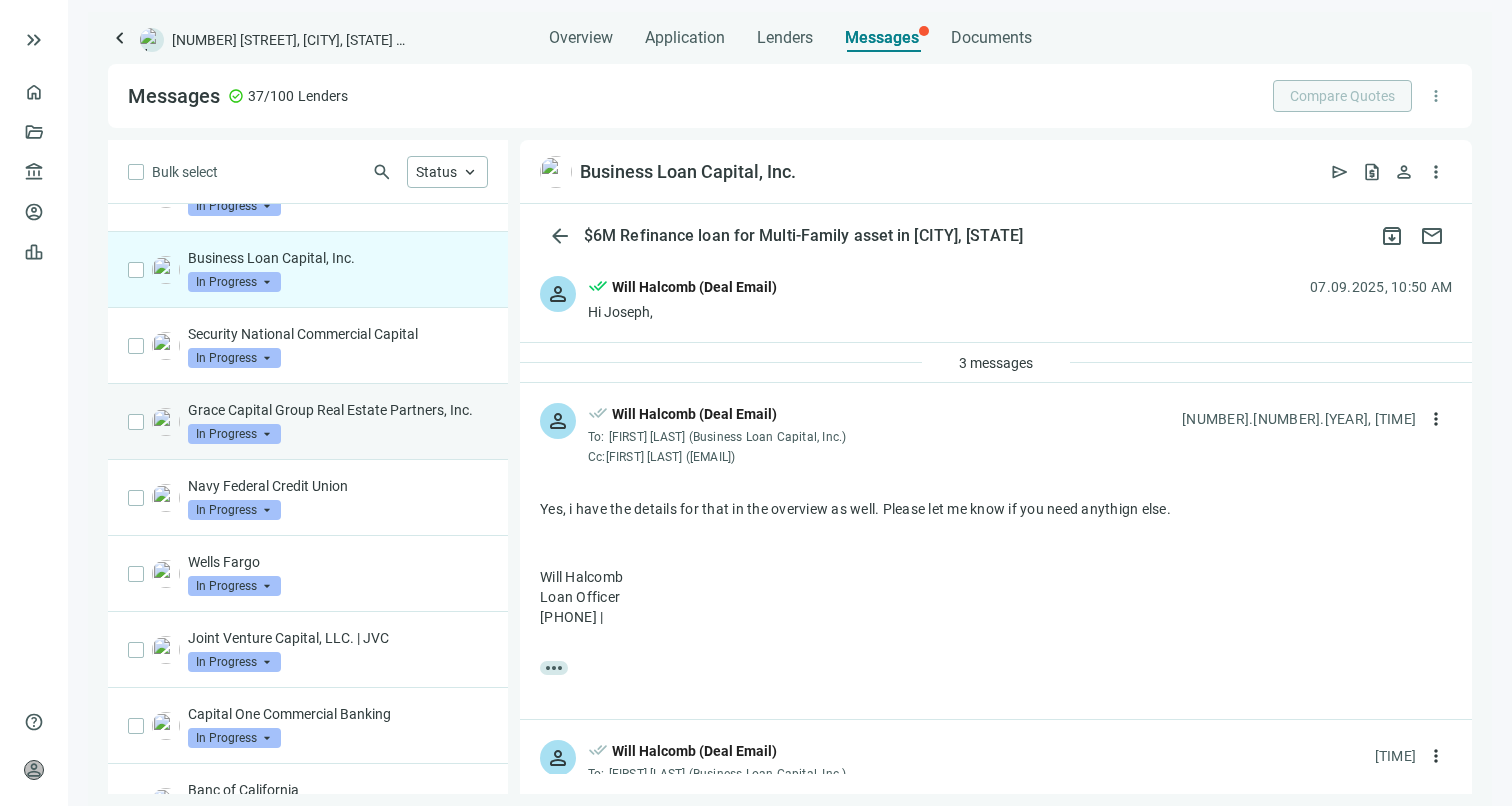 scroll, scrollTop: 82, scrollLeft: 0, axis: vertical 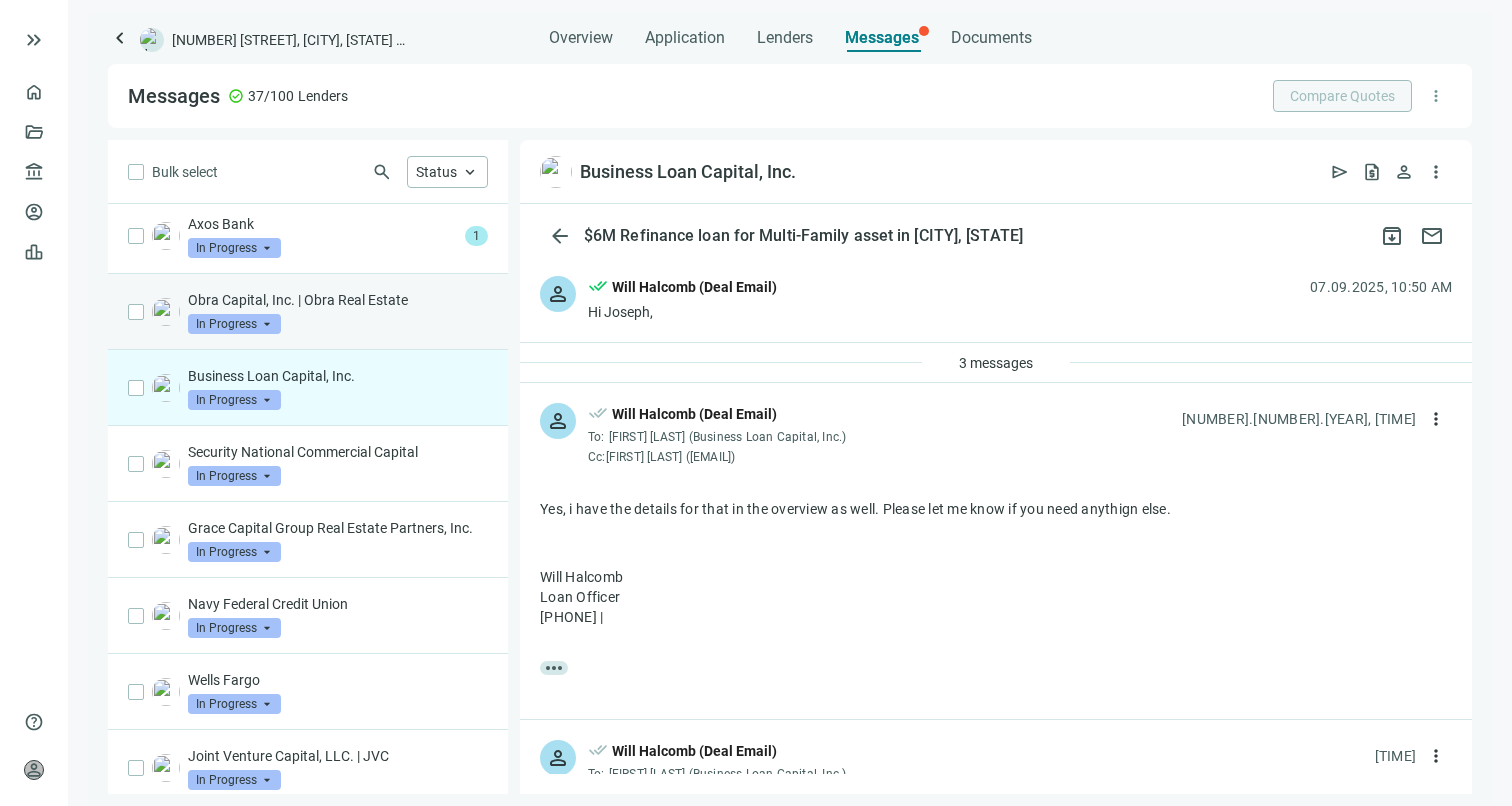click on "Obra Capital, Inc. | Obra Real Estate In Progress arrow_drop_down" at bounding box center [338, 312] 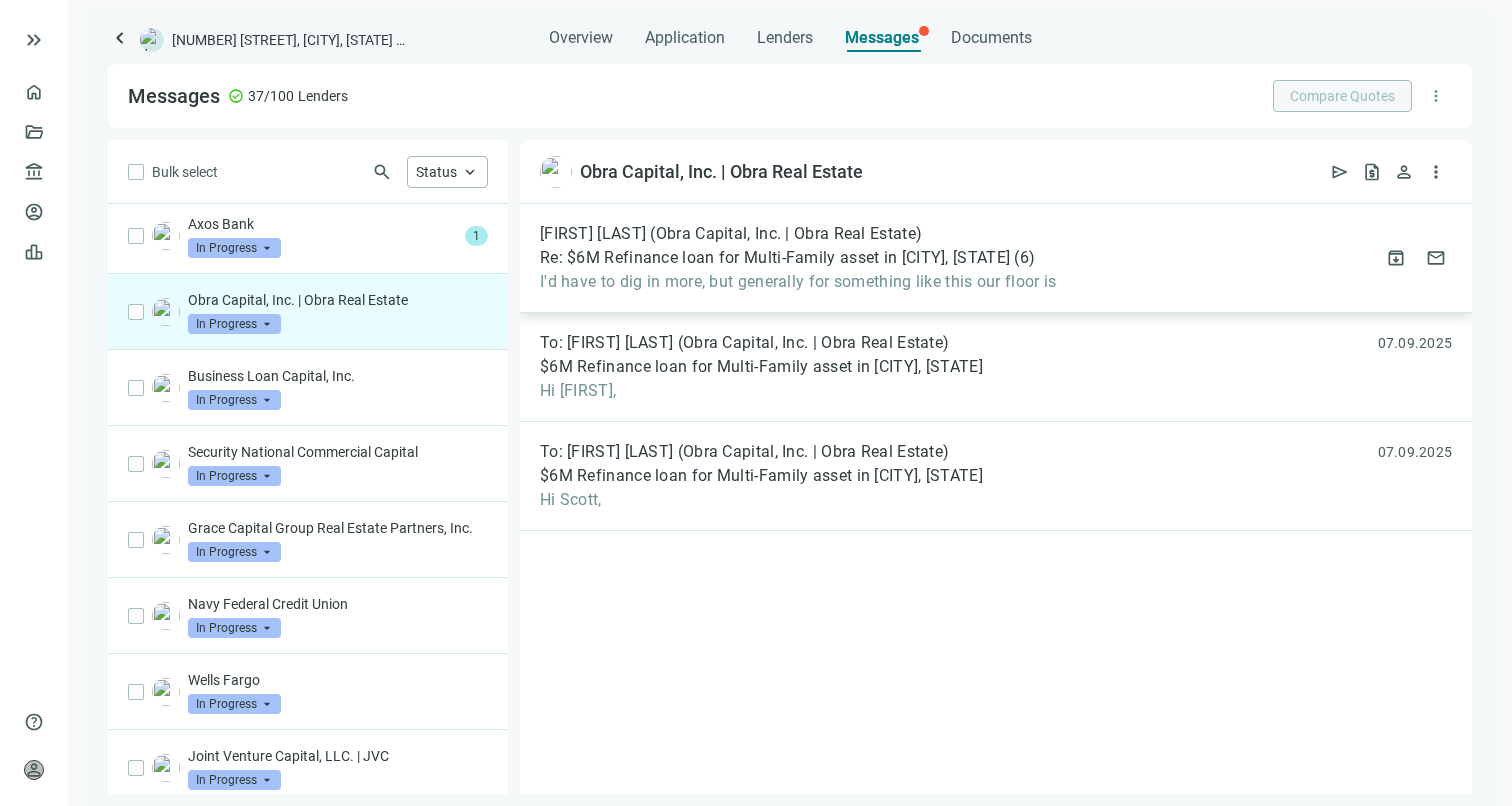 click on "I'd have to dig in more, but generally for something like this our floor is" at bounding box center [798, 282] 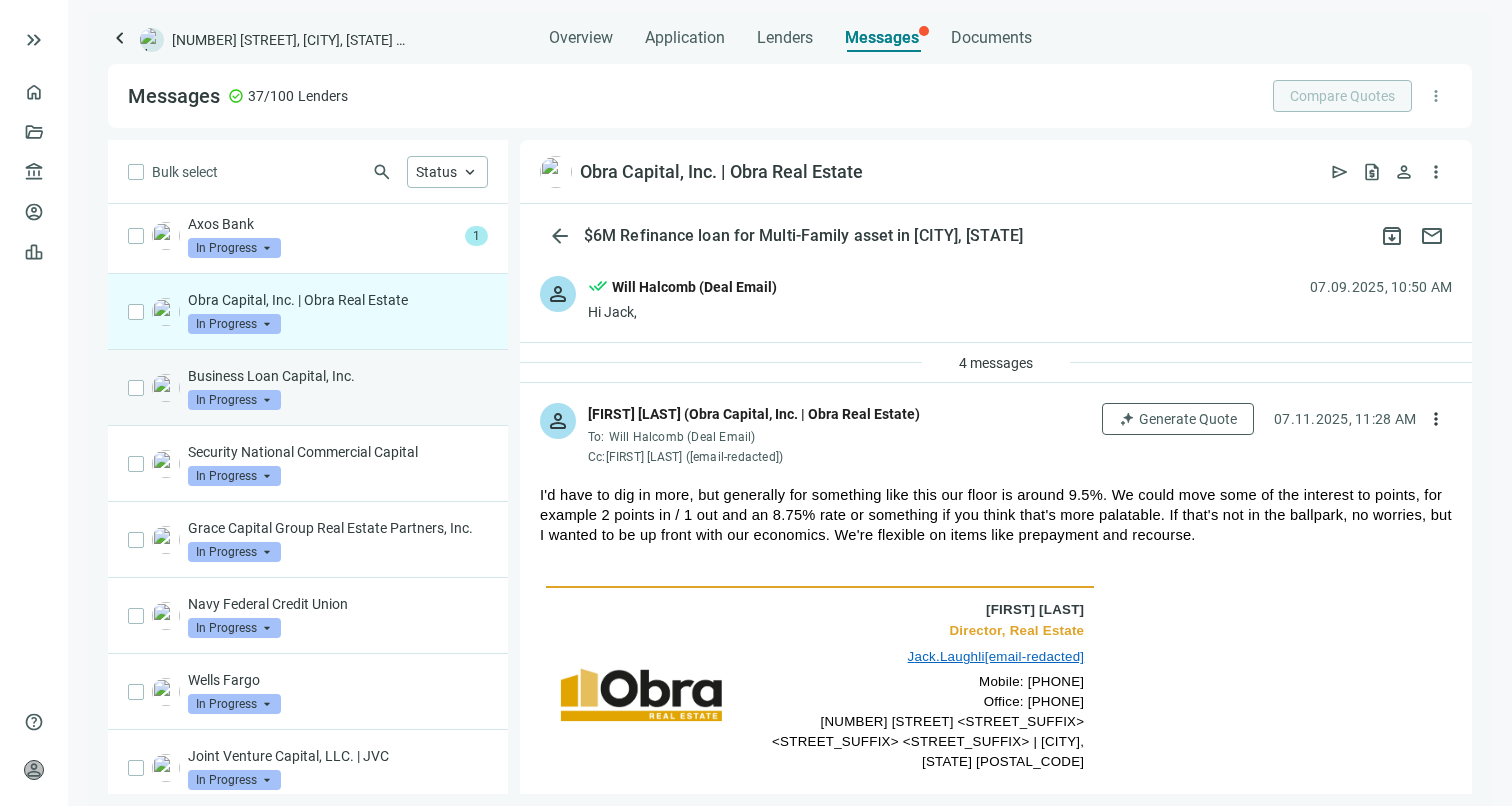 scroll, scrollTop: 0, scrollLeft: 0, axis: both 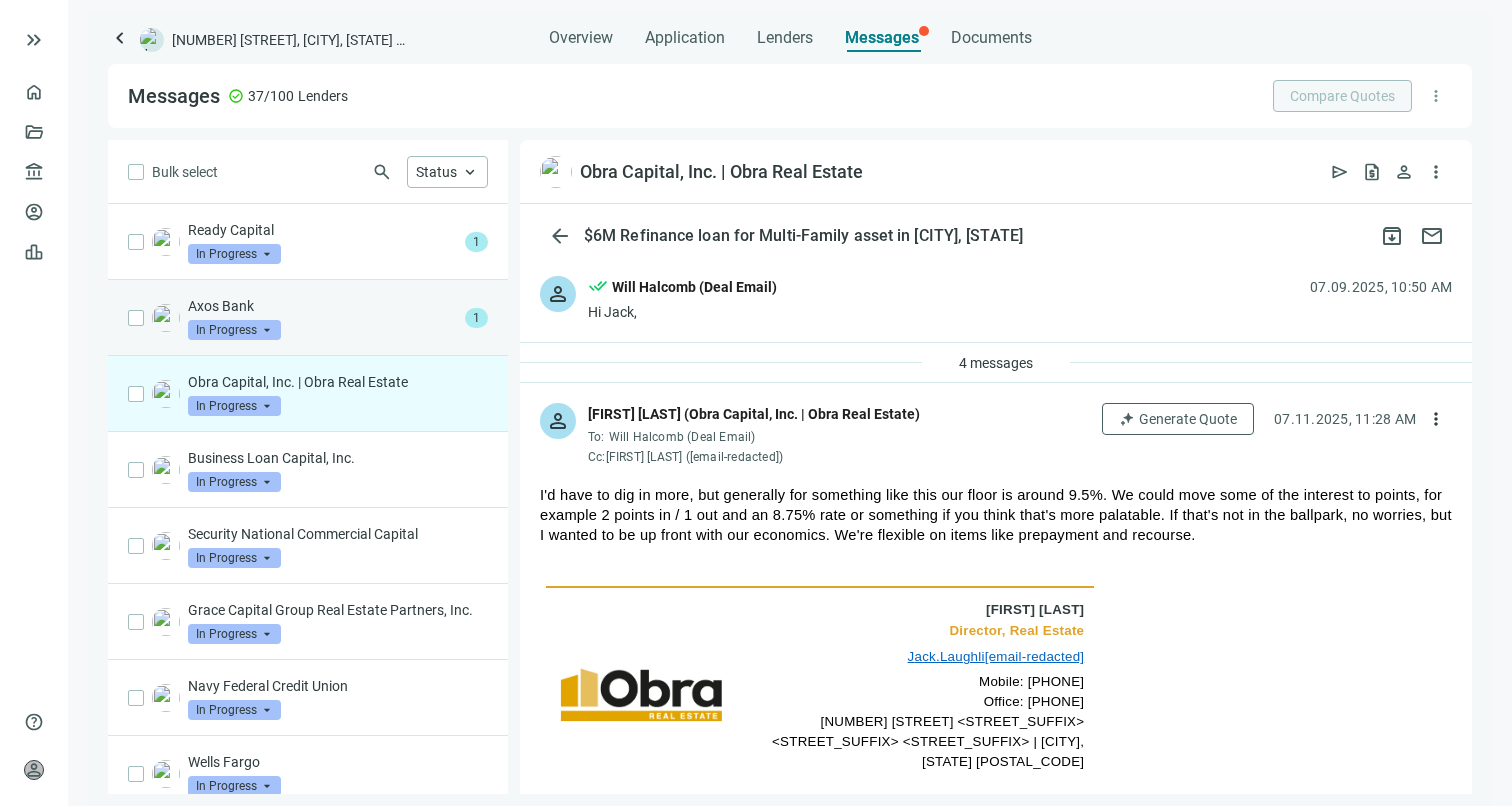 click on "Axos Bank In Progress arrow_drop_down" at bounding box center (322, 318) 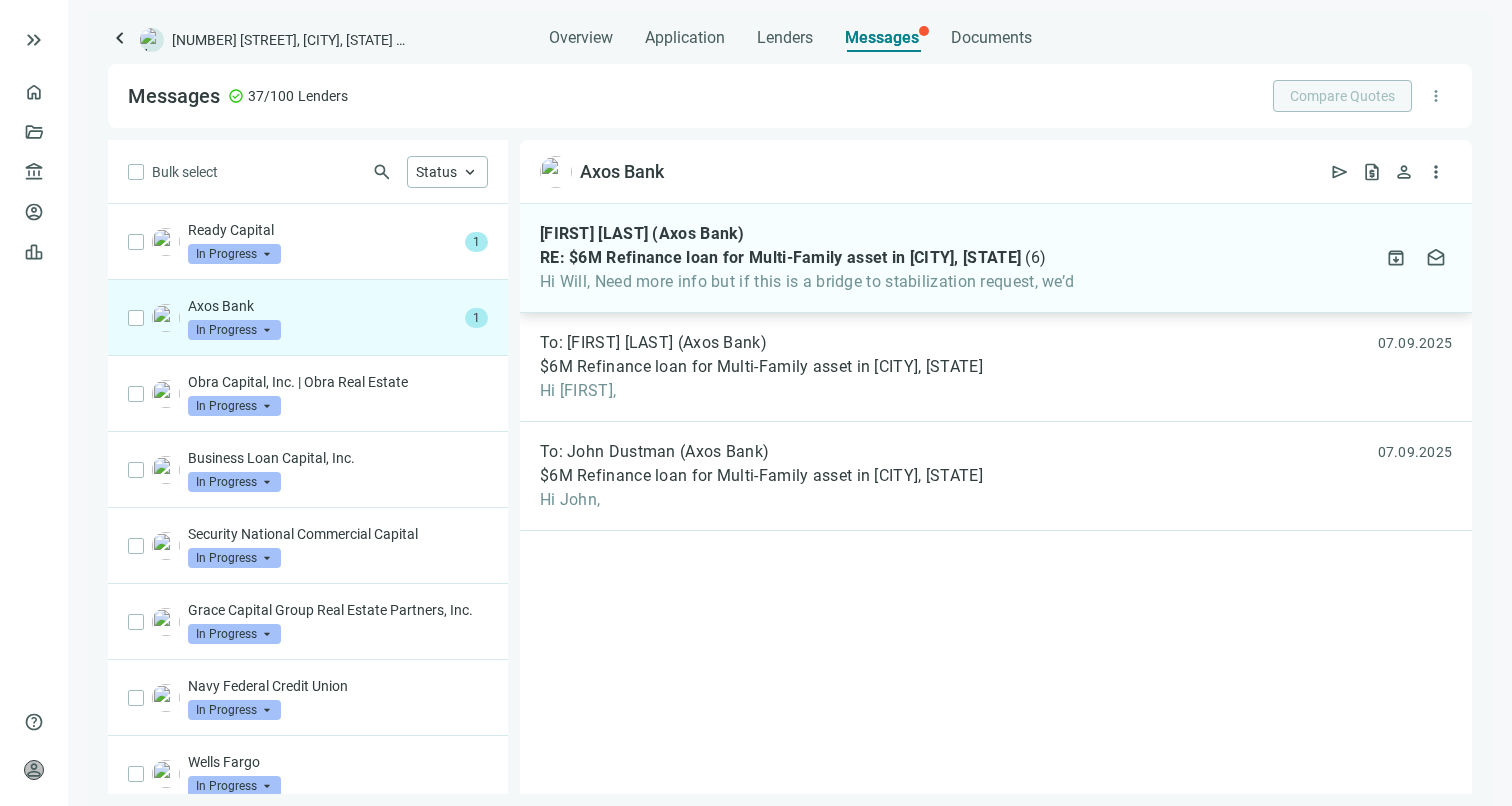click on "[FIRST] [LAST] (Axos Bank) RE: $6M Refinance loan for Multi-Family asset in [CITY], [STATE] ( 6 ) Hi [FIRST], Need more info but if this is a bridge to stabilization request, we’d" at bounding box center [807, 258] 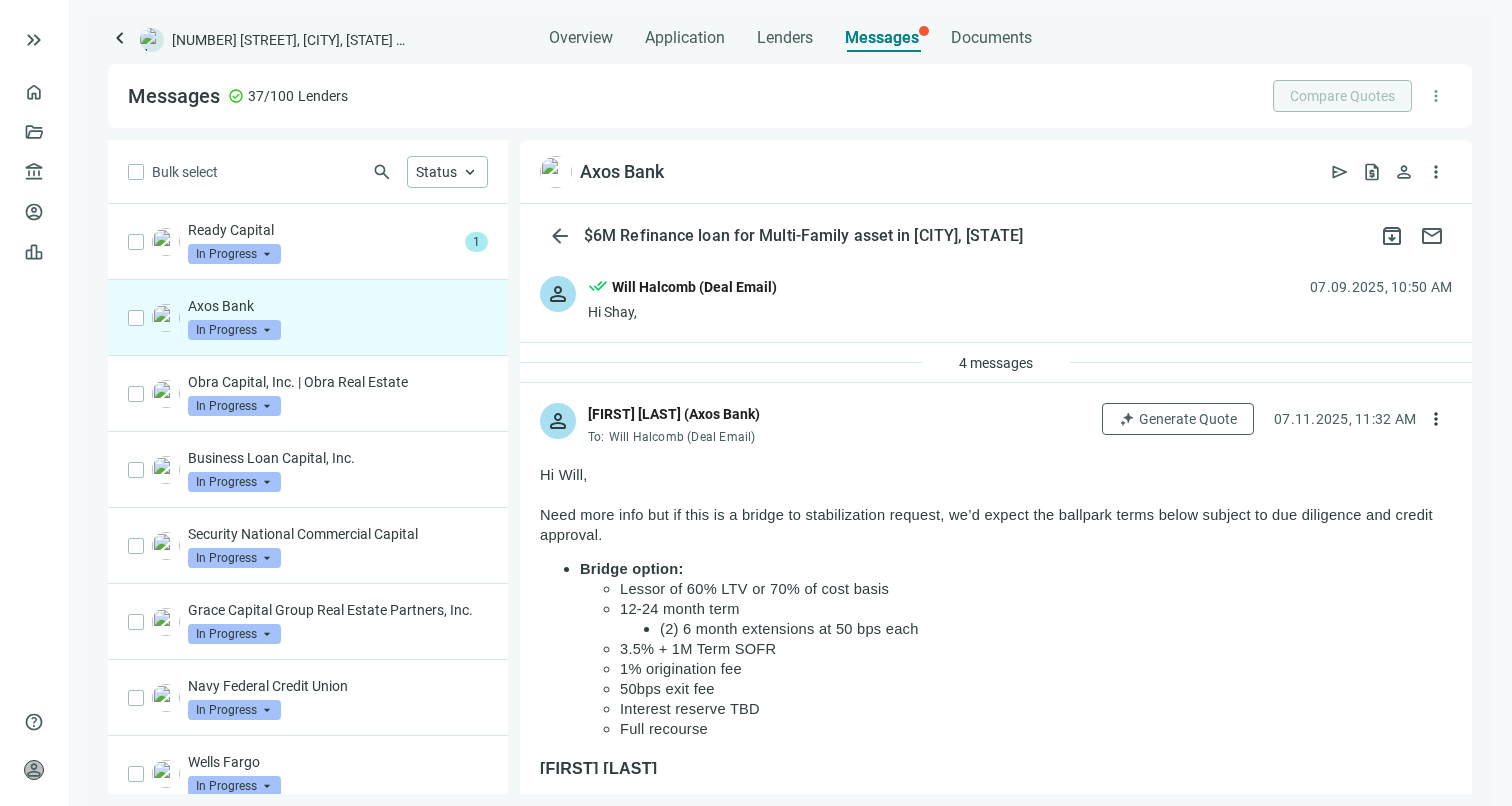 scroll, scrollTop: 102, scrollLeft: 0, axis: vertical 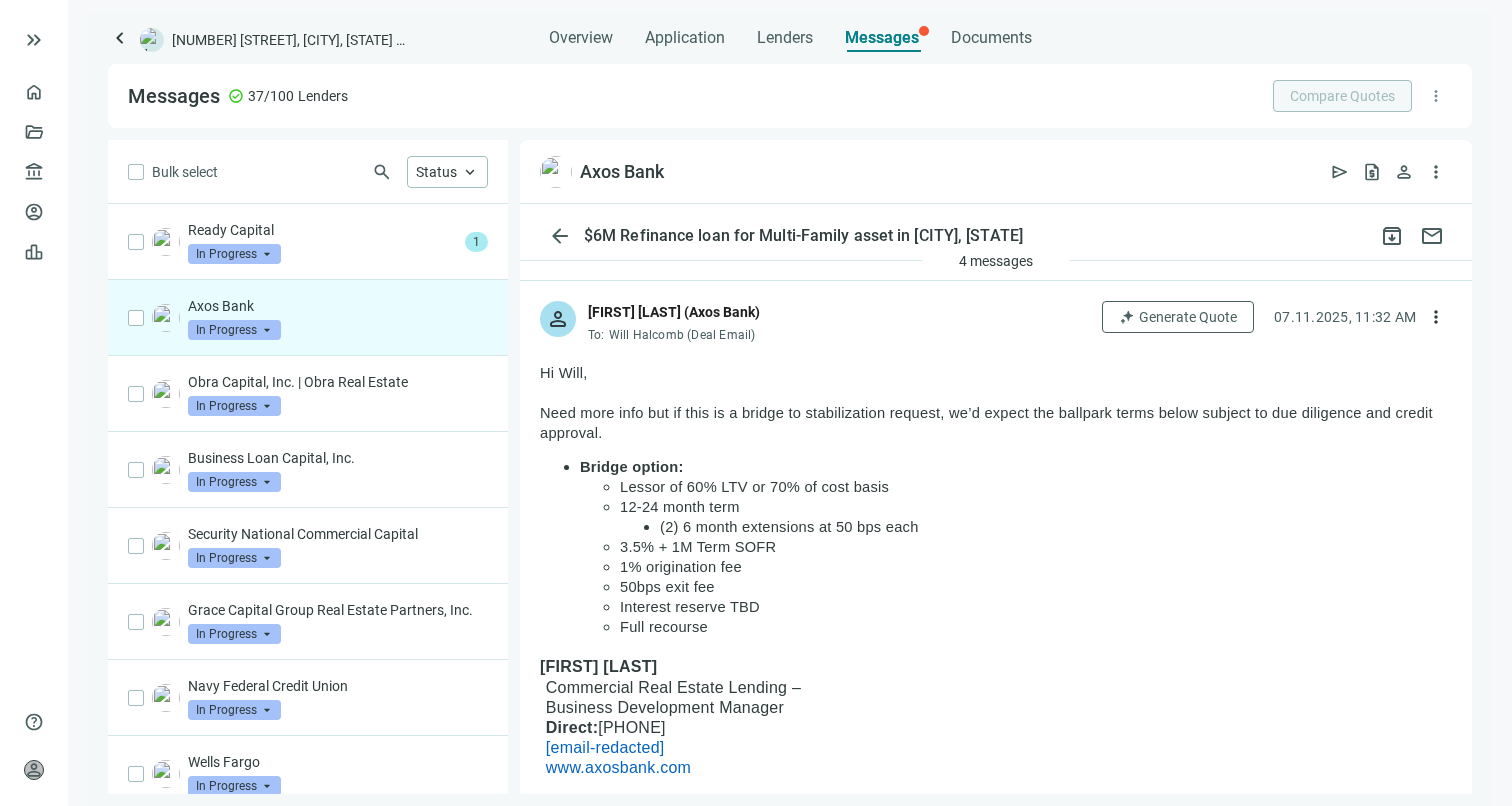 click on "Commercial Real Estate Lending – Business Development Manager" at bounding box center [702, 698] 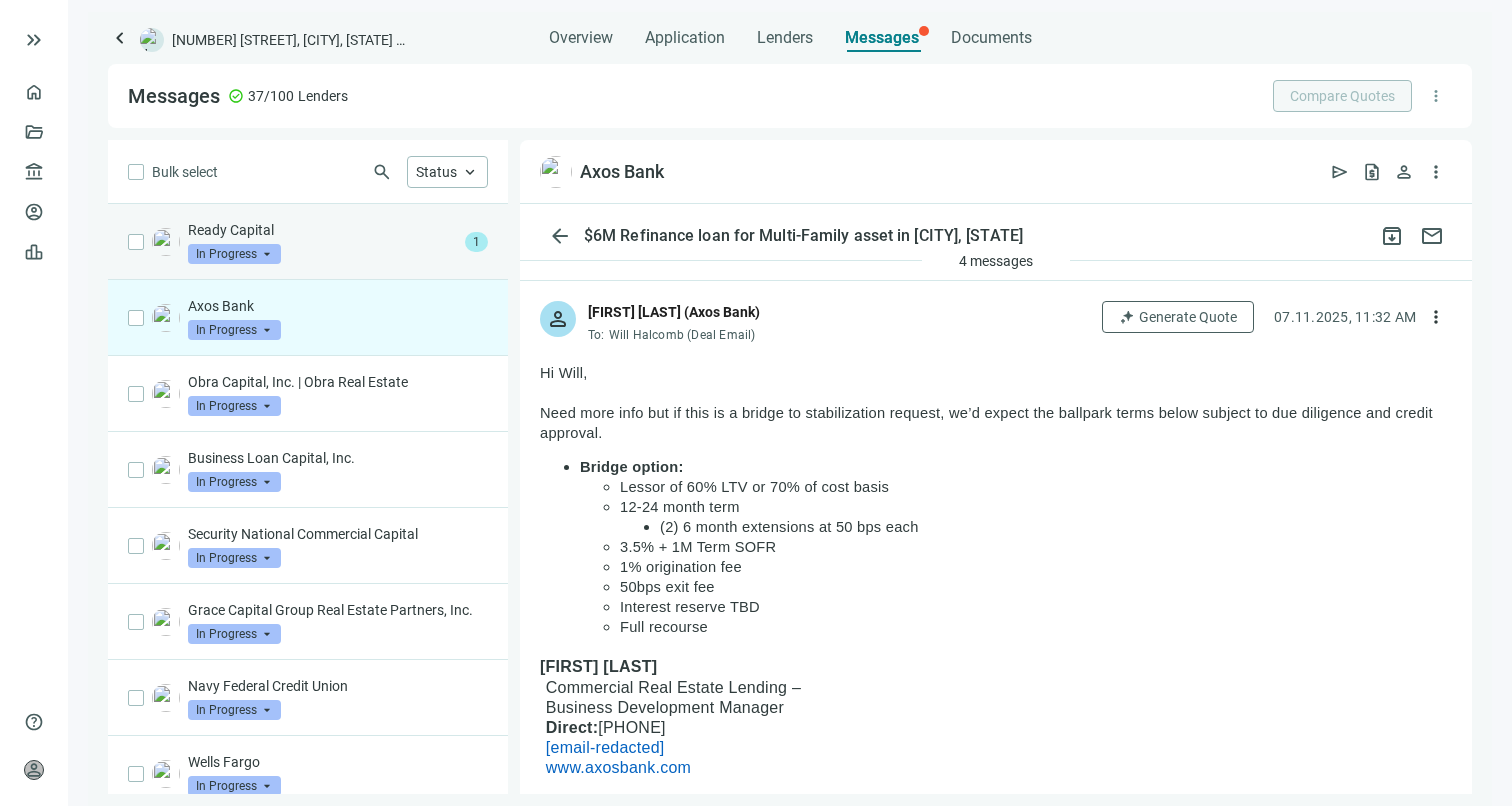 click on "Ready Capital In Progress arrow_drop_down 1" at bounding box center [308, 242] 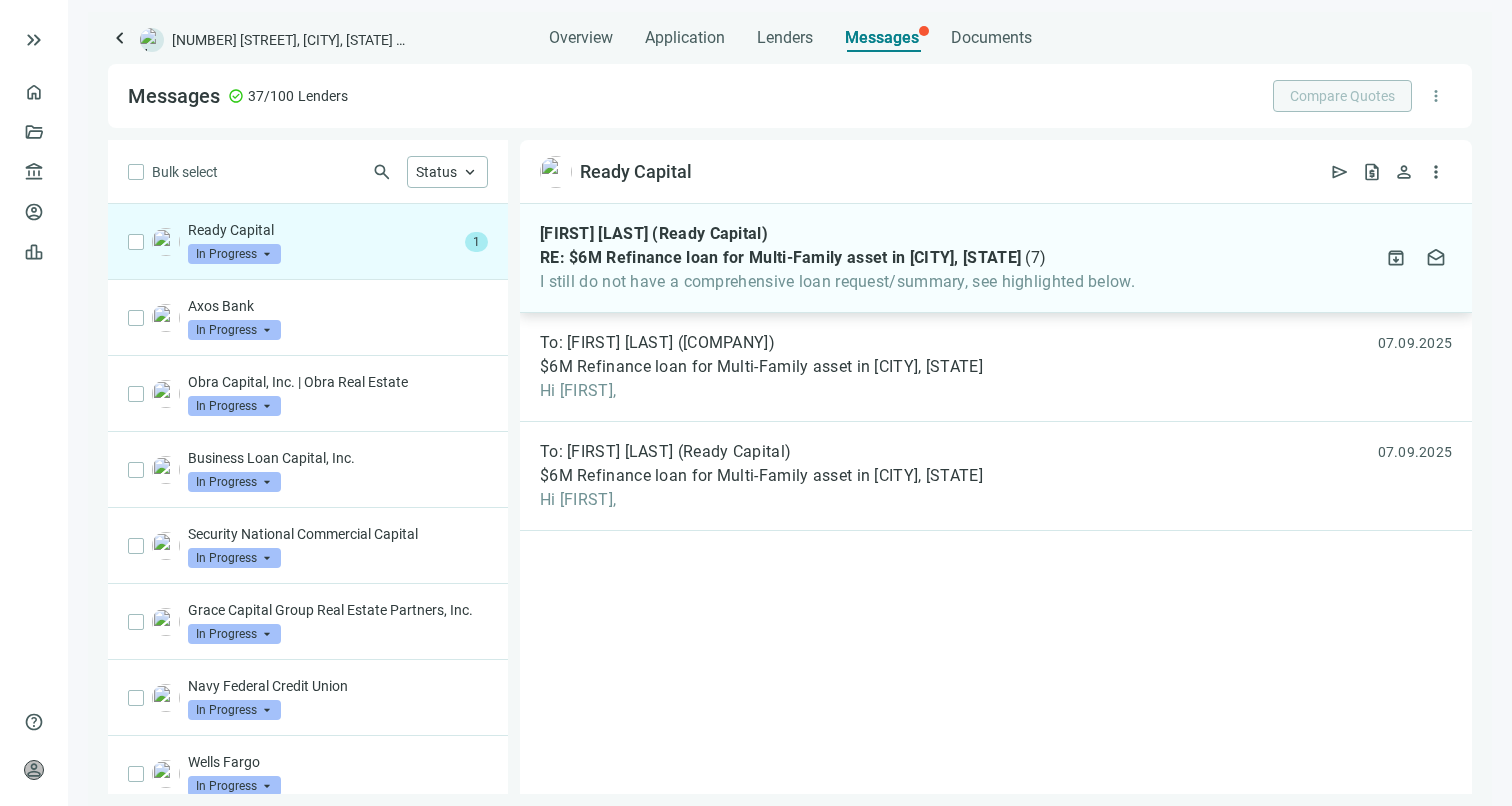 click on "I still do not have a comprehensive loan request/summary, see highlighted below." at bounding box center [837, 282] 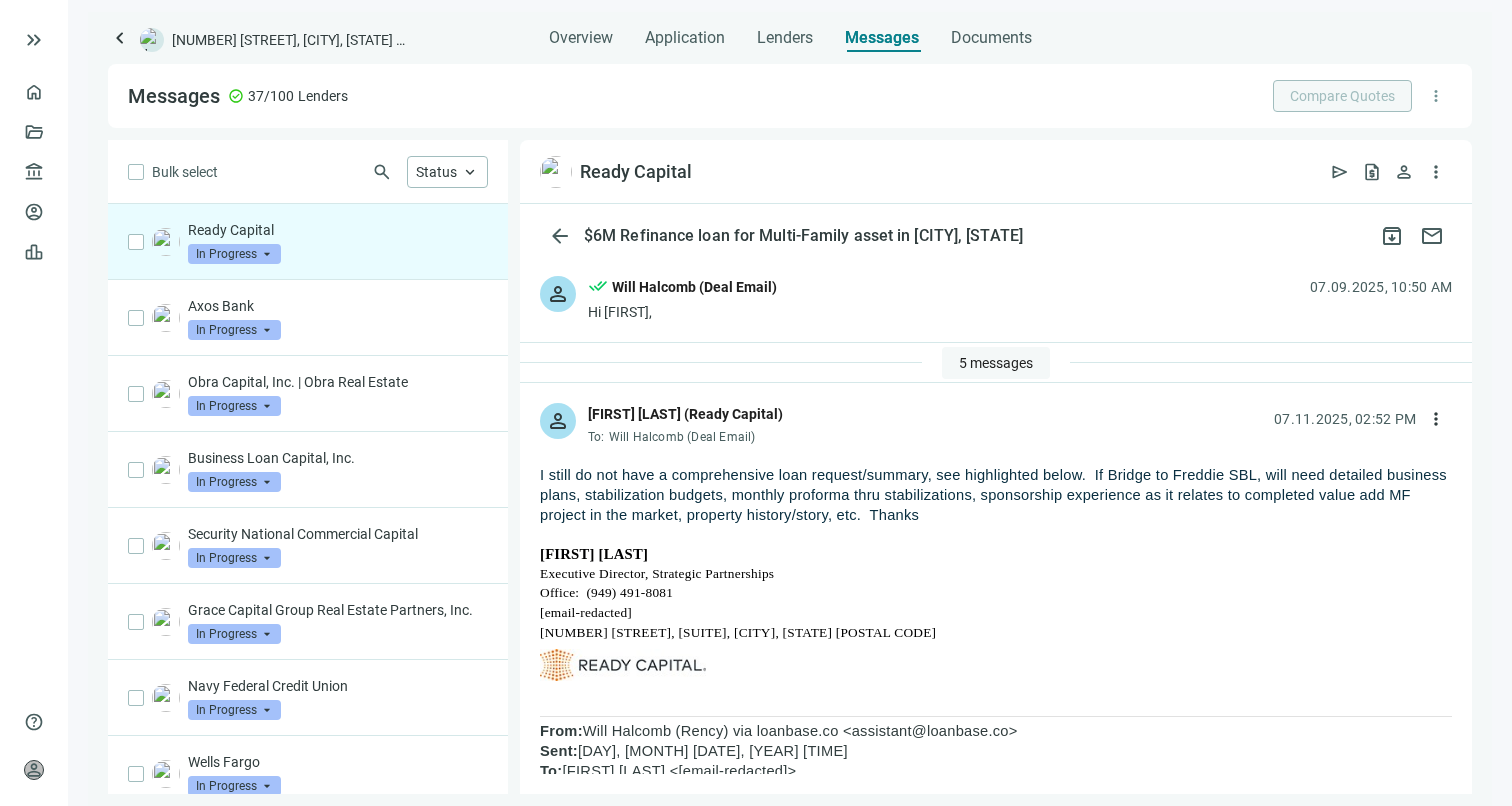 click on "5 messages" at bounding box center [996, 363] 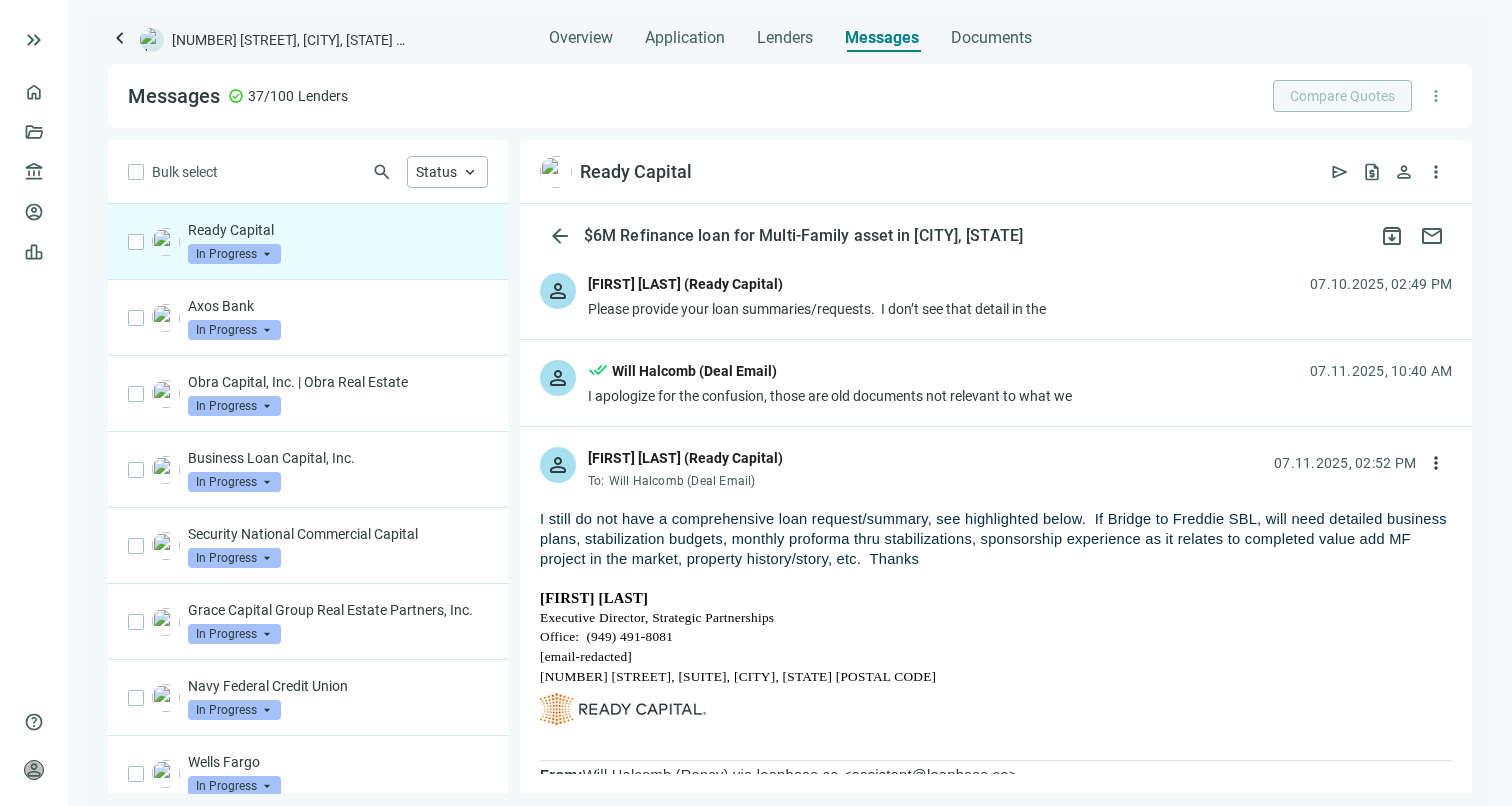 scroll, scrollTop: 305, scrollLeft: 0, axis: vertical 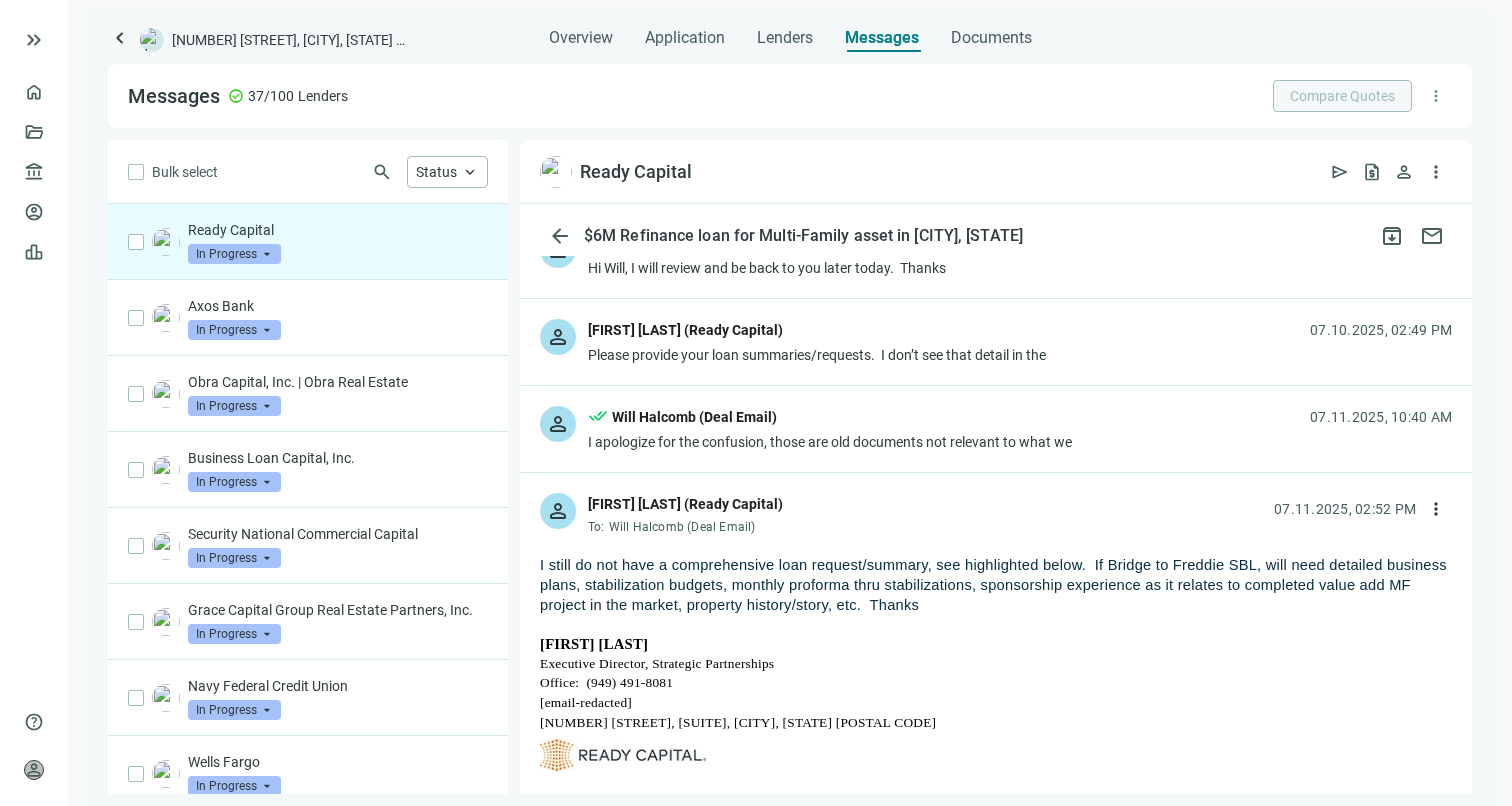 click on "I apologize for the confusion, those are old documents not relevant to what we" at bounding box center [830, 442] 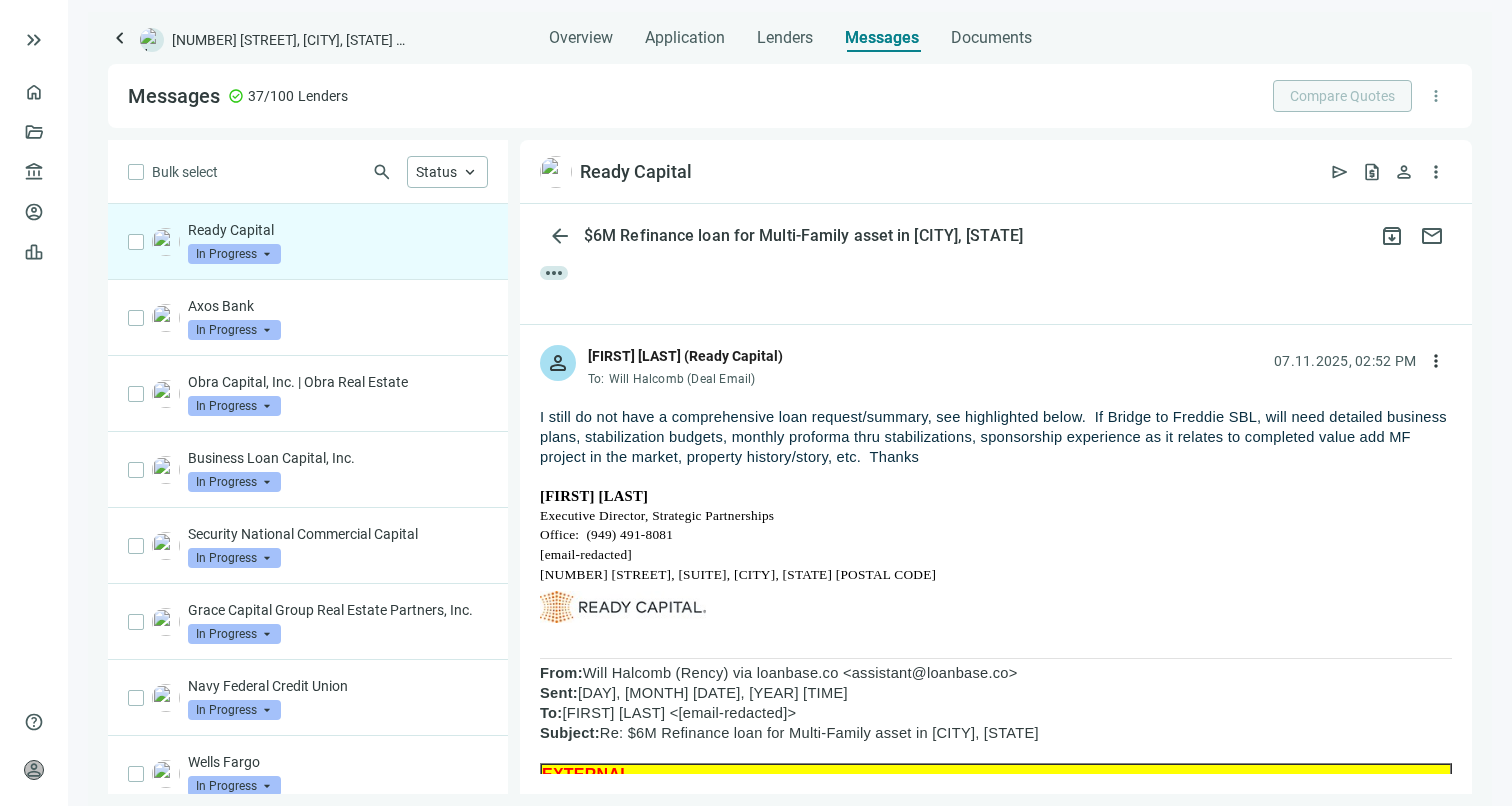 scroll, scrollTop: 694, scrollLeft: 0, axis: vertical 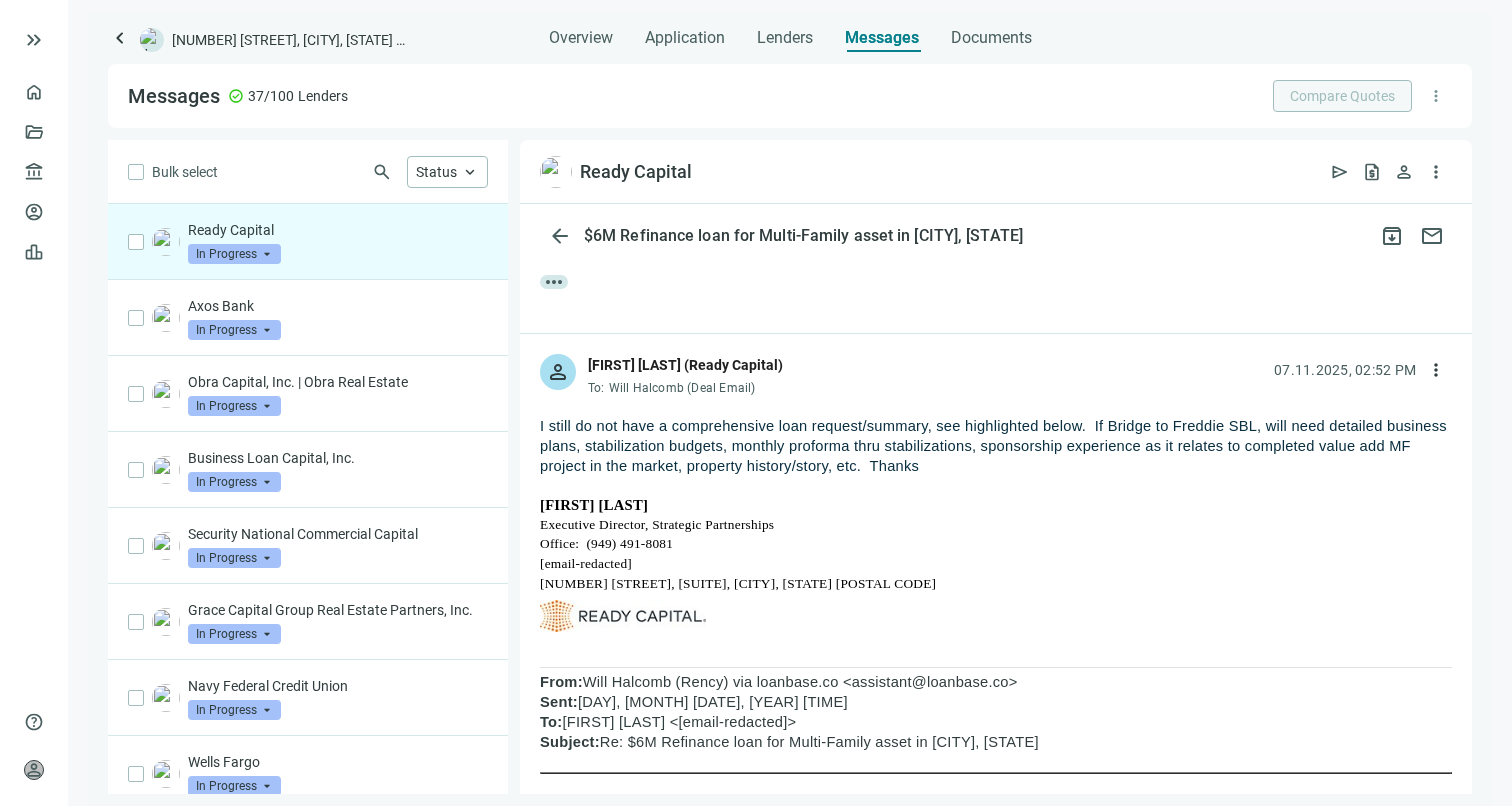 click on "I still do not have a comprehensive loan request/summary, see highlighted below.  If Bridge to Freddie SBL, will need detailed business plans, stabilization budgets, monthly proforma thru stabilizations,
sponsorship experience as it relates to completed value add MF project in the market, property history/story, etc.  Thanks" at bounding box center (993, 446) 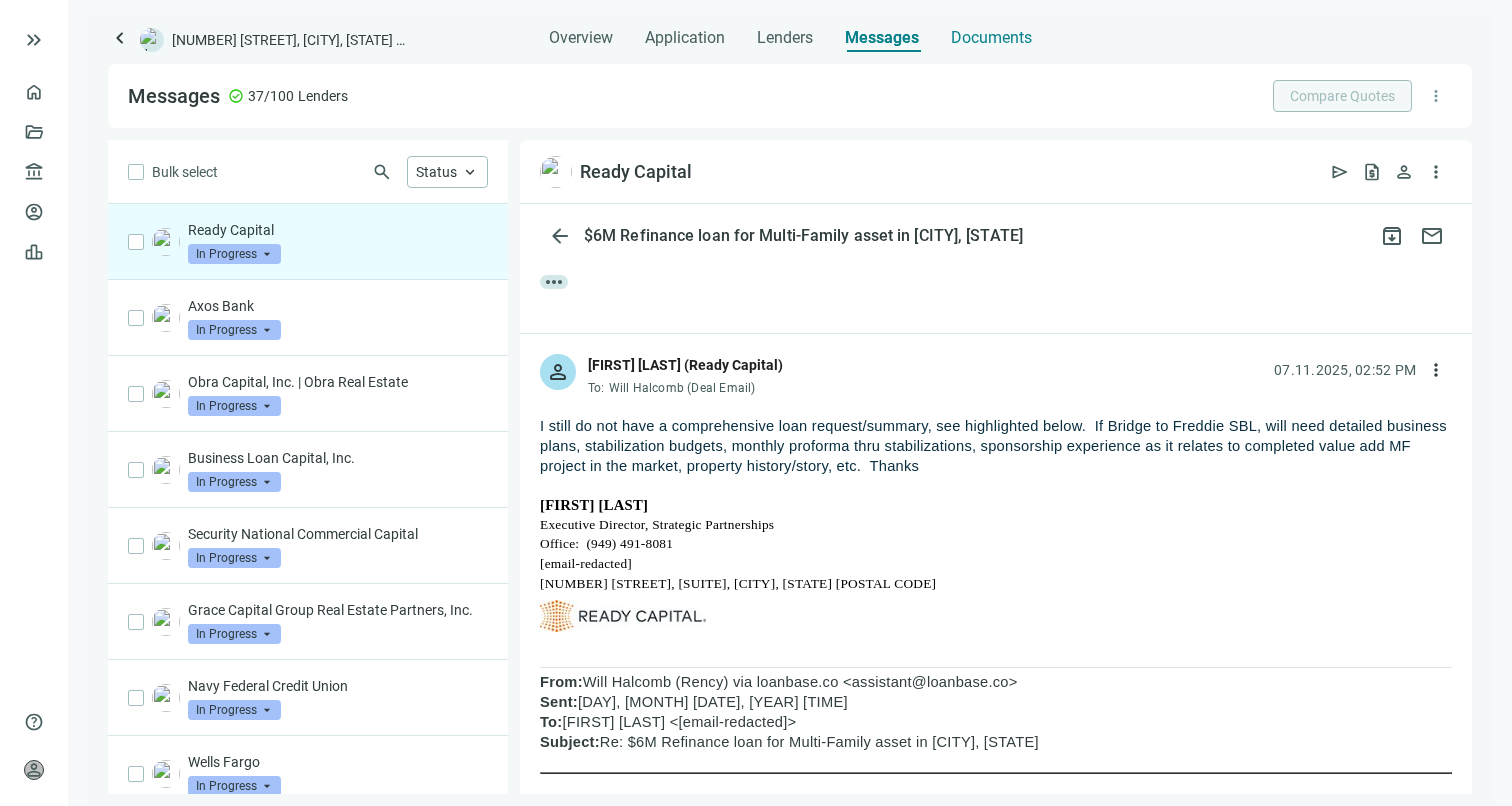 click on "Documents" at bounding box center (991, 38) 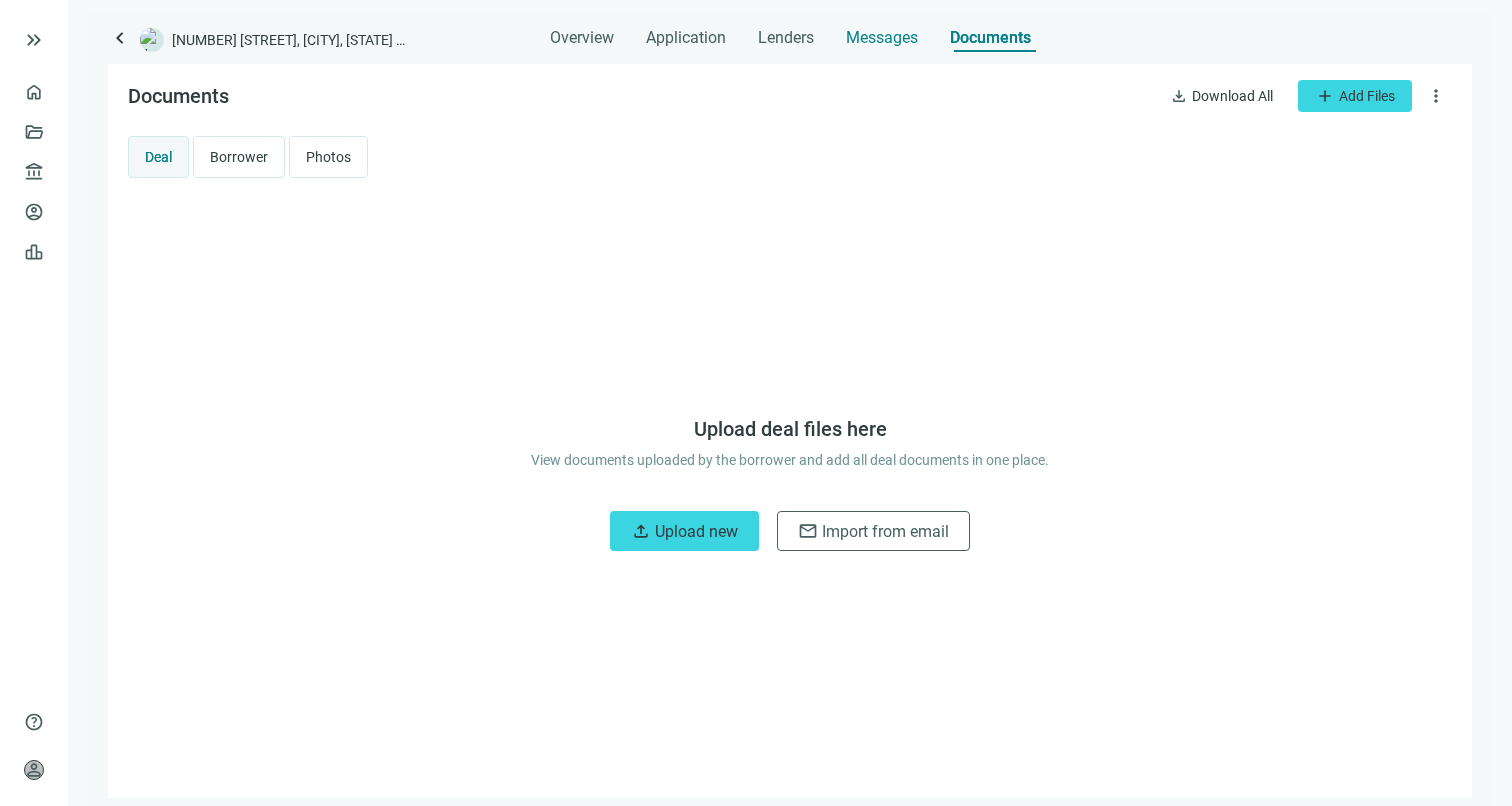 click on "Messages" at bounding box center (882, 37) 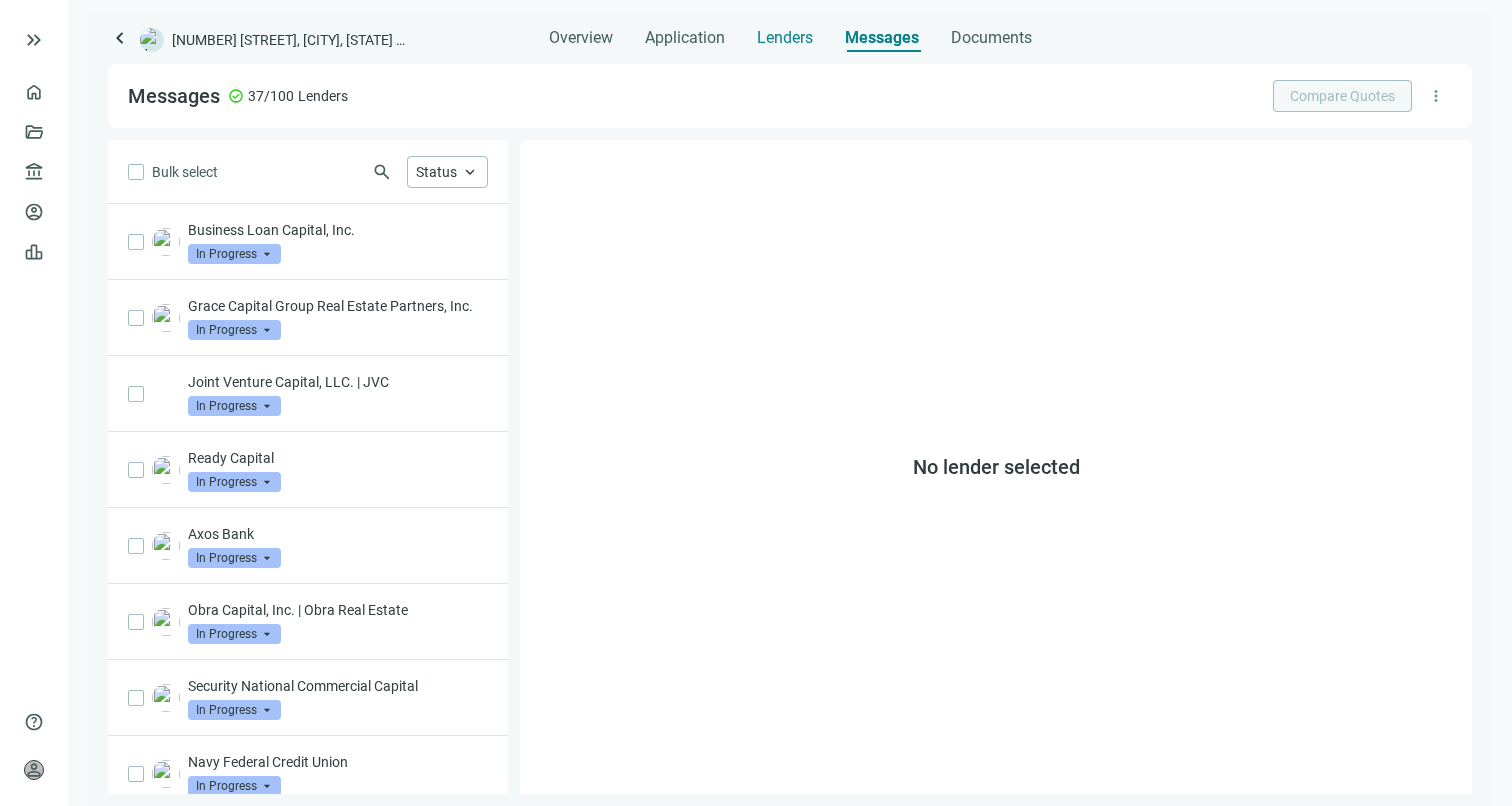 click on "Lenders" at bounding box center [785, 38] 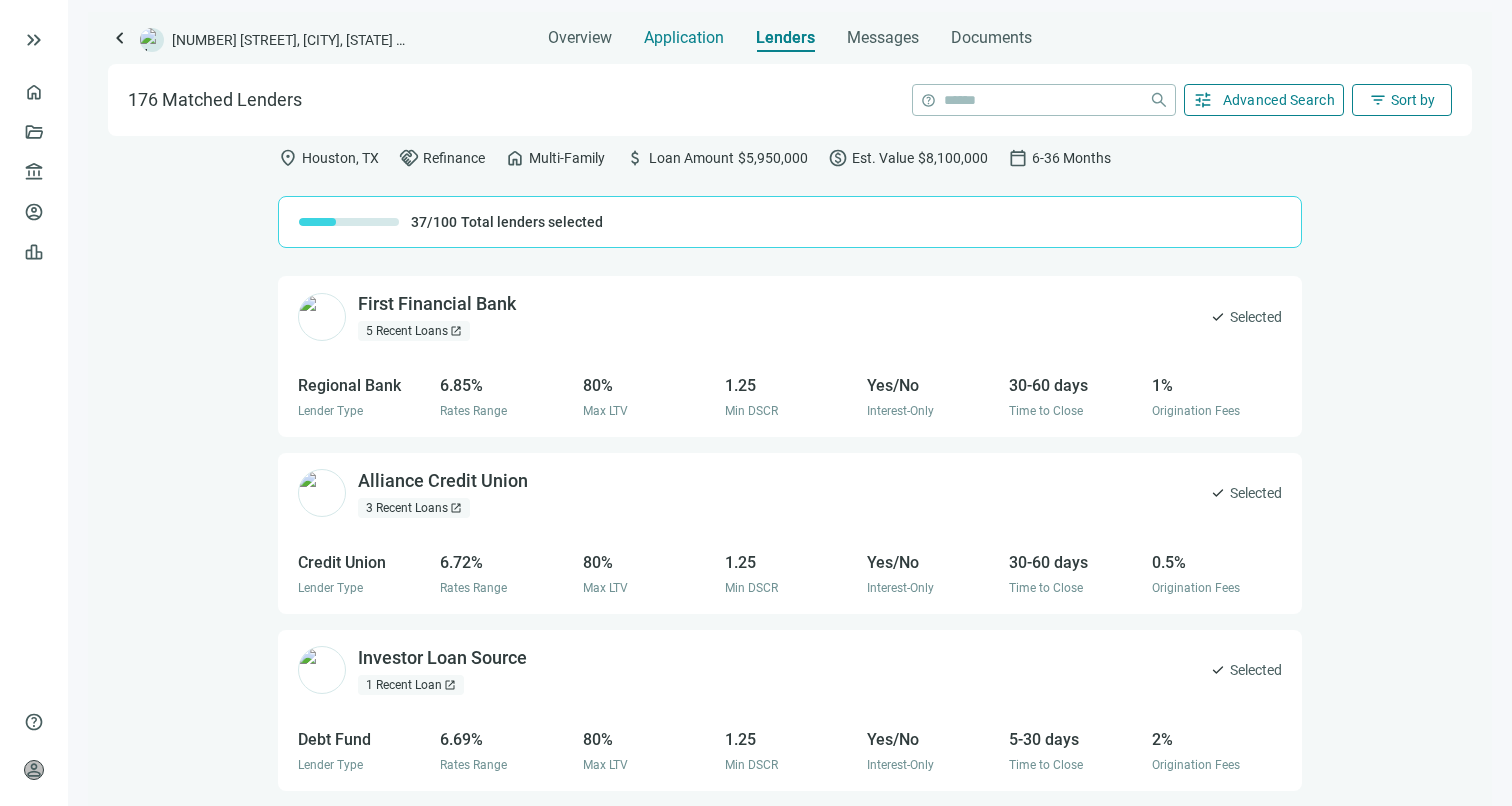 click on "Application" at bounding box center [684, 38] 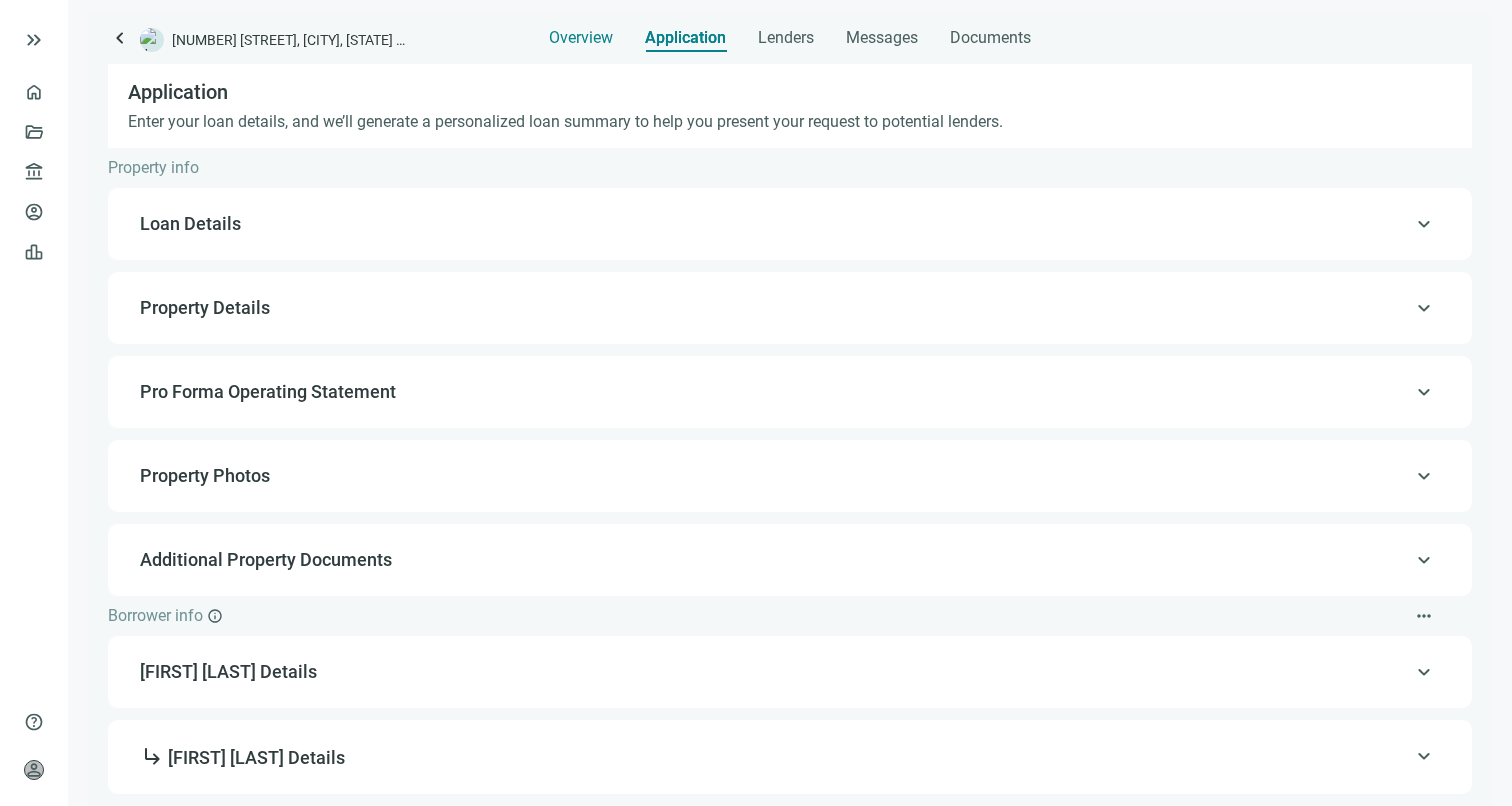 click on "Overview" at bounding box center (581, 38) 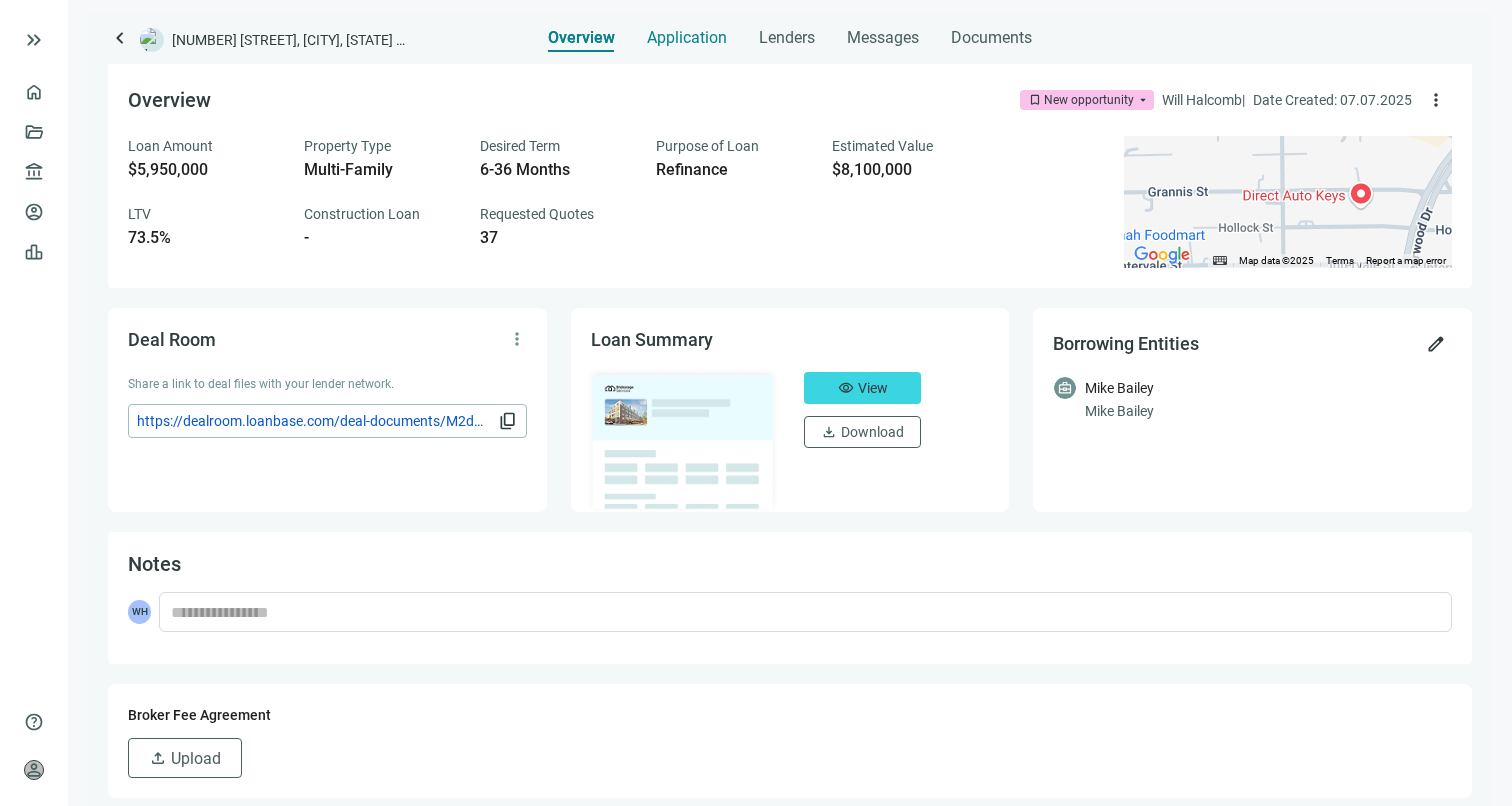 click on "Application" at bounding box center [687, 38] 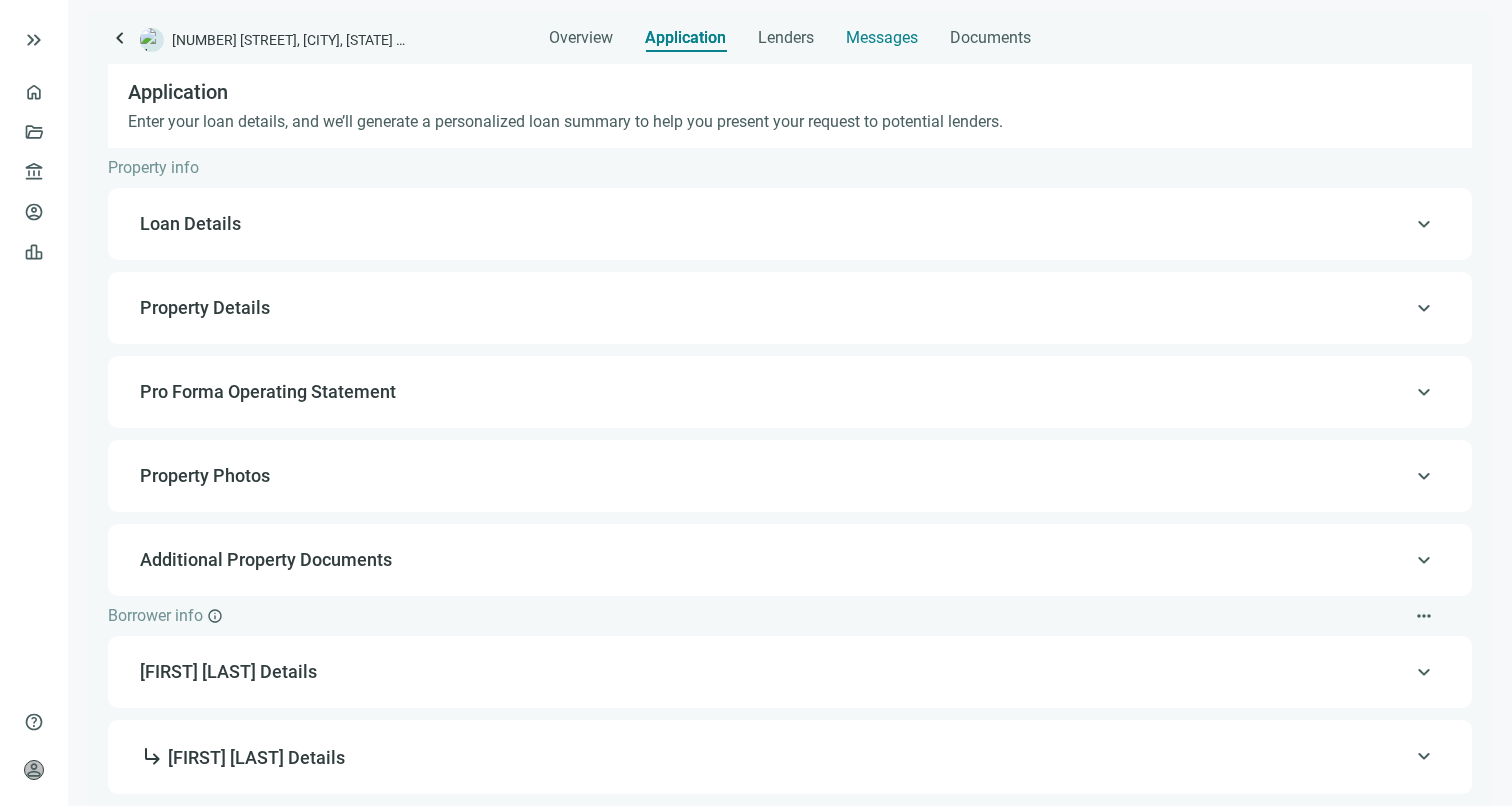 click on "Messages" at bounding box center [882, 37] 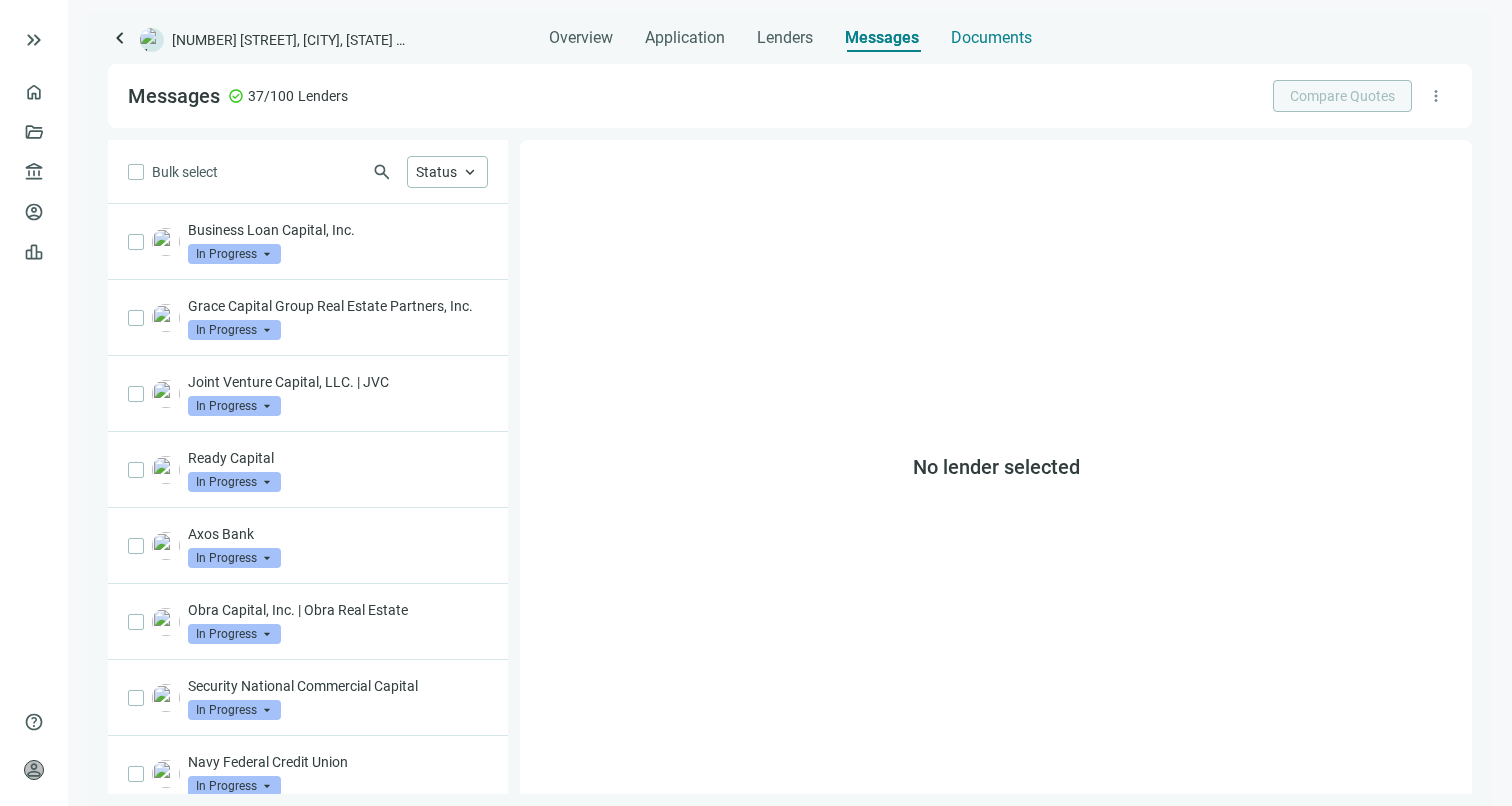 click on "Documents" at bounding box center (991, 38) 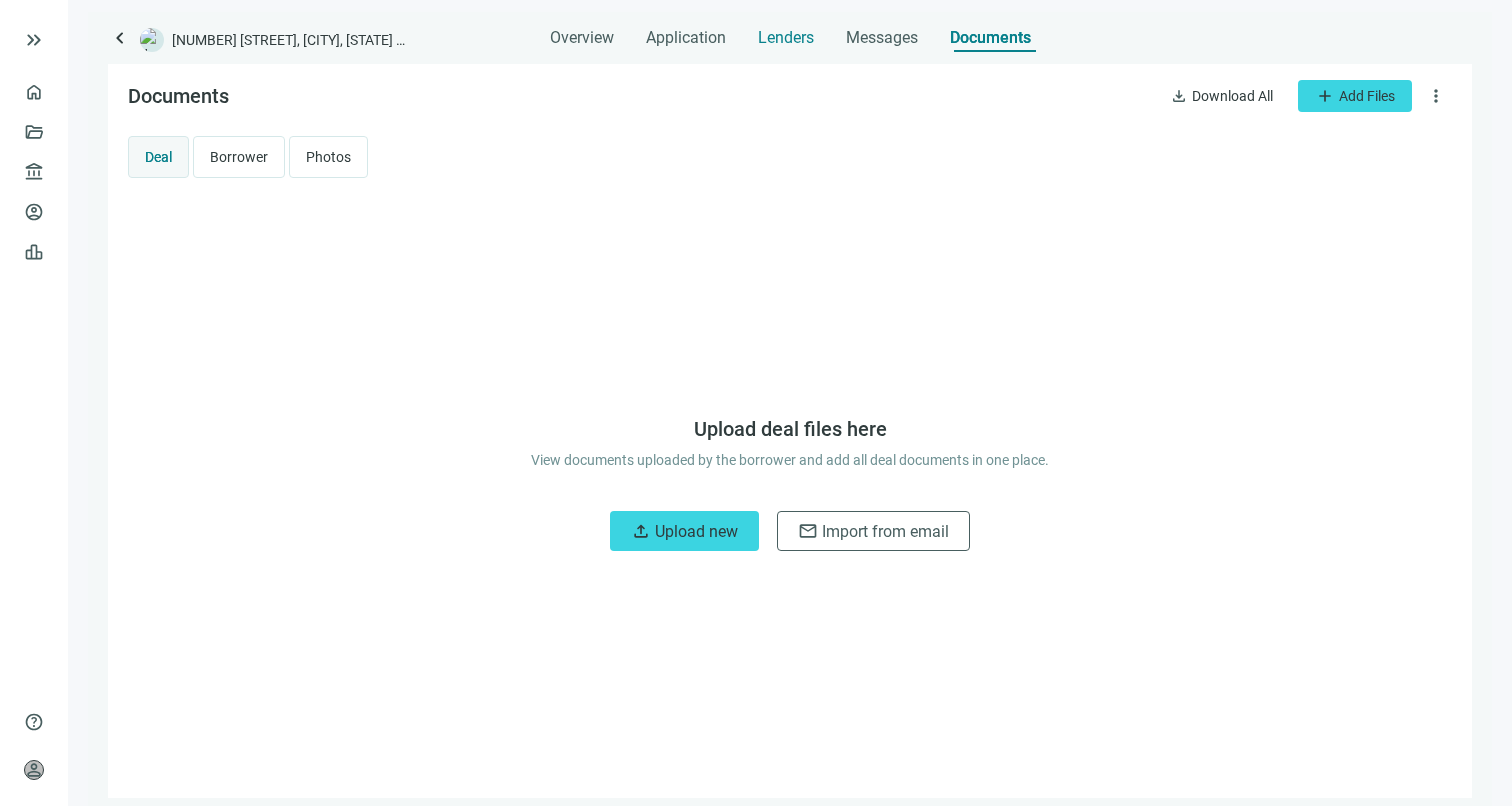 click on "Lenders" at bounding box center [786, 38] 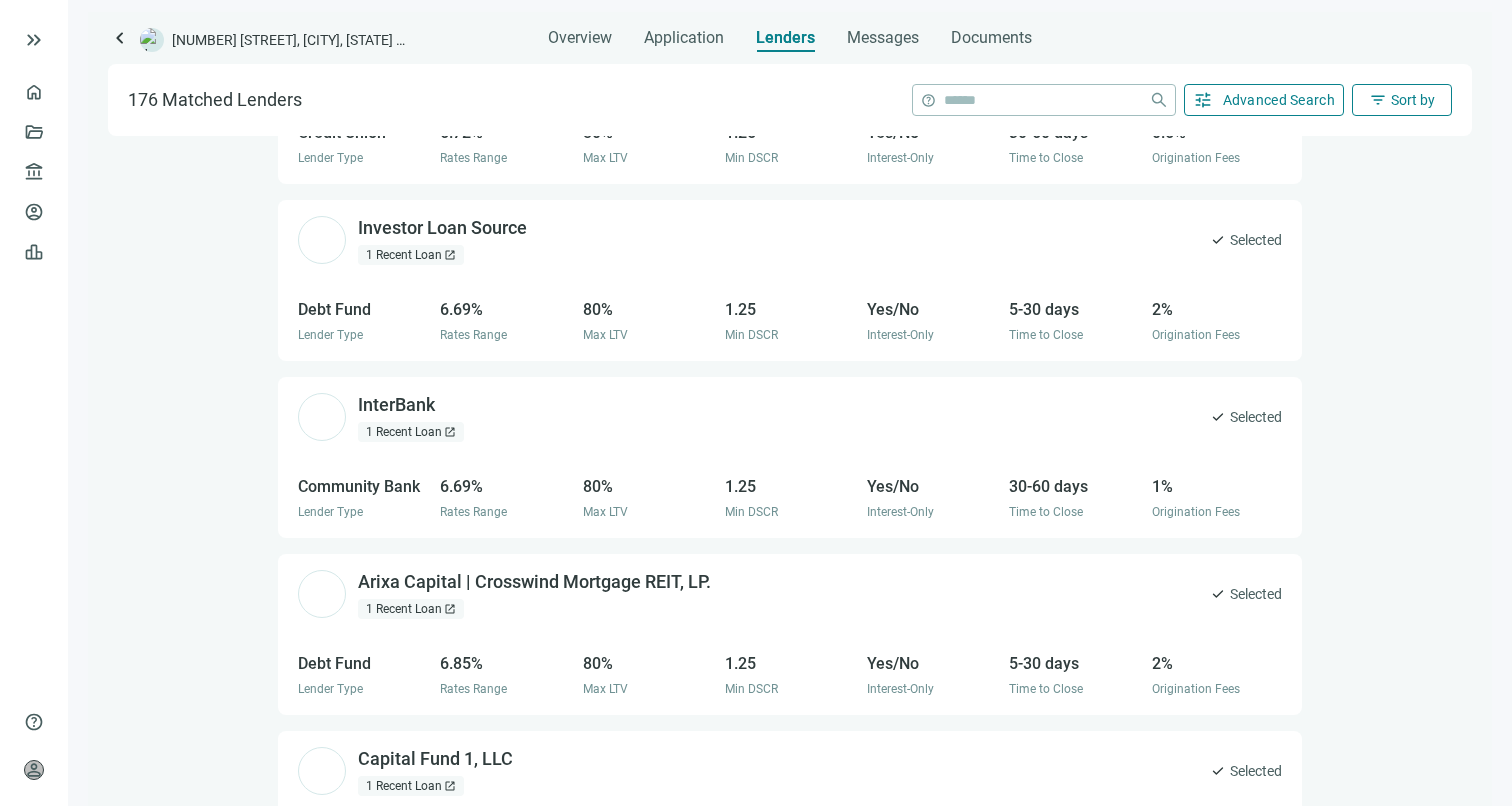 scroll, scrollTop: 0, scrollLeft: 0, axis: both 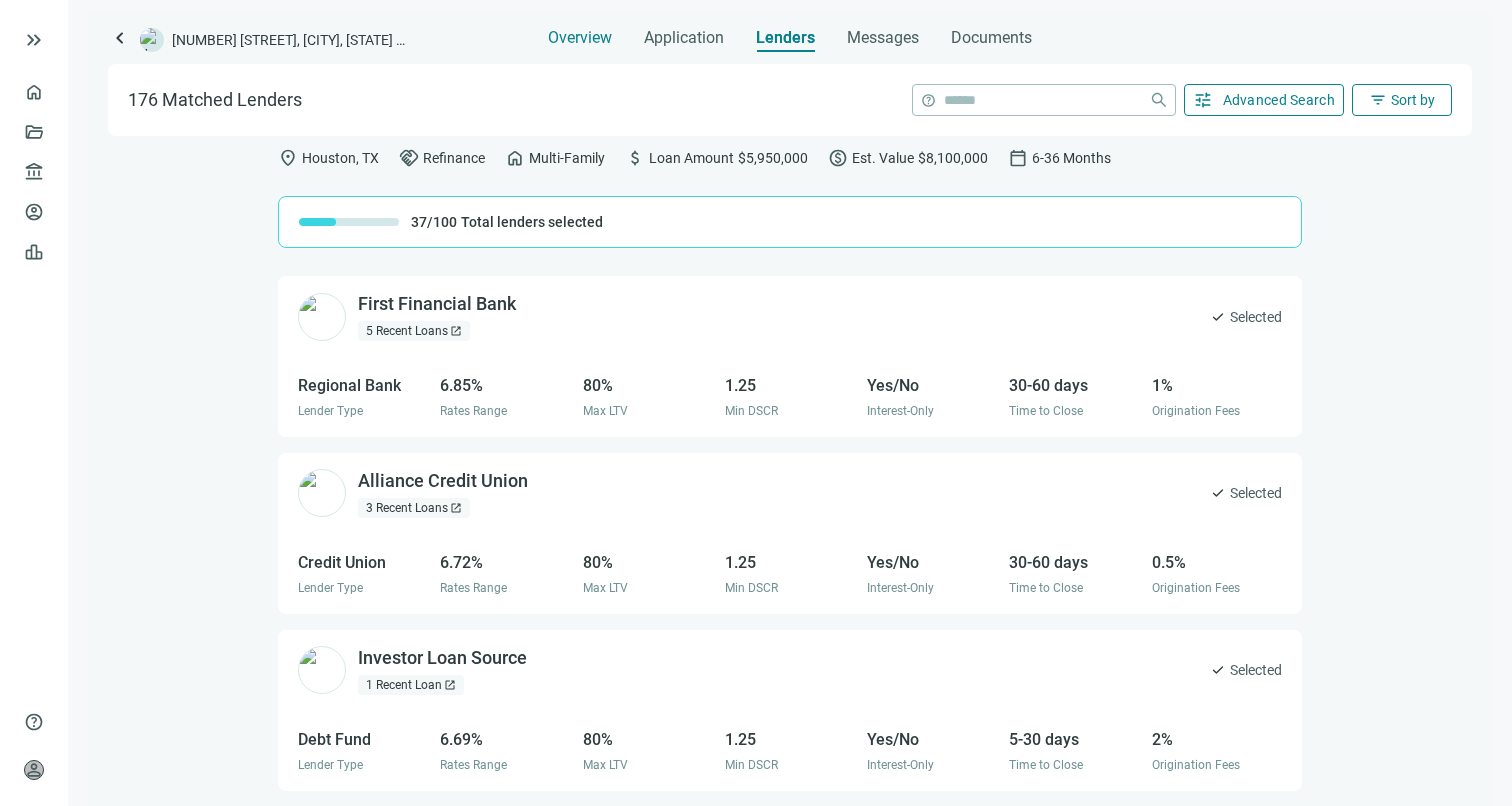 click on "Overview" at bounding box center [580, 38] 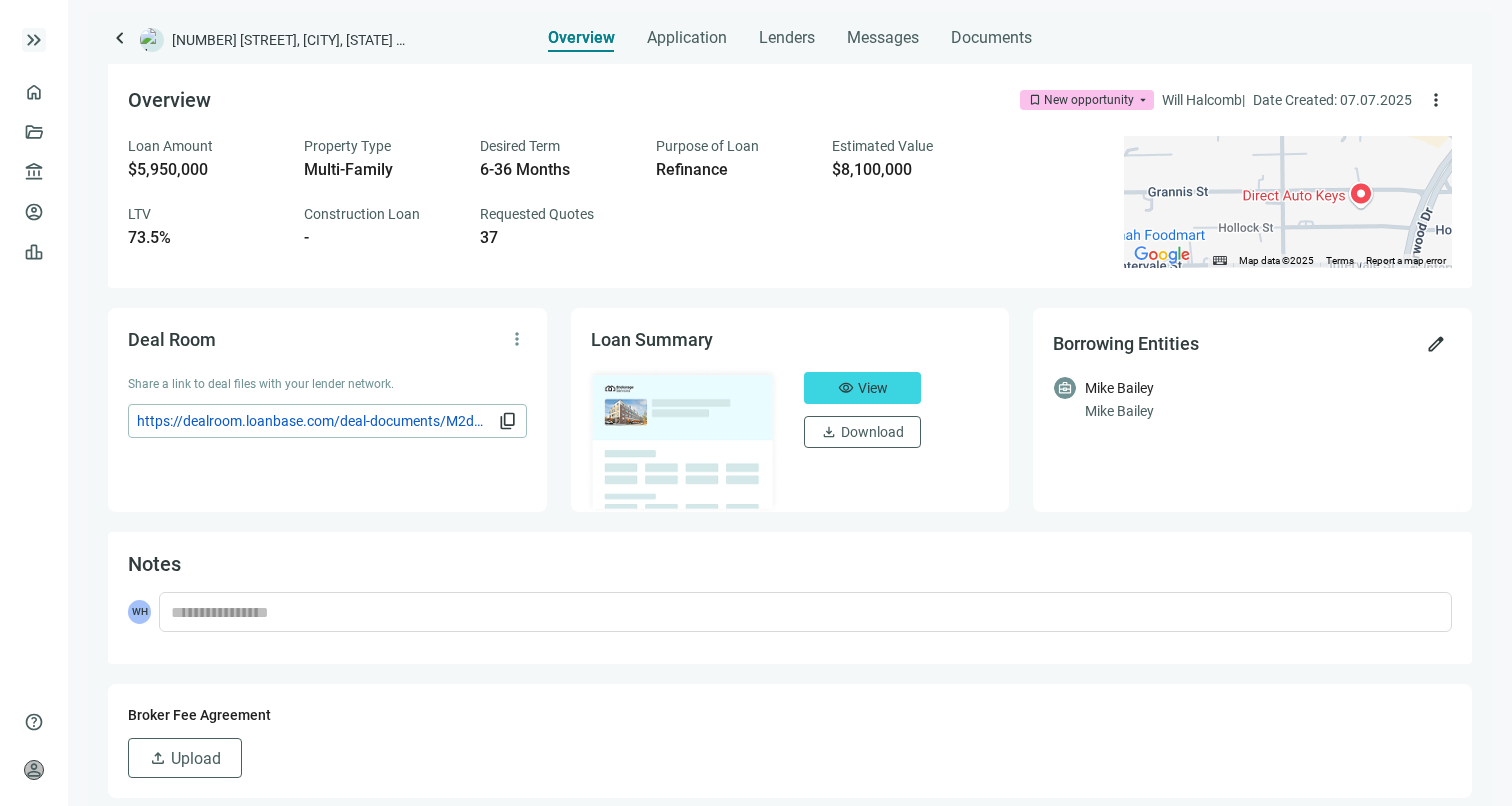 click on "keyboard_double_arrow_right" at bounding box center (34, 40) 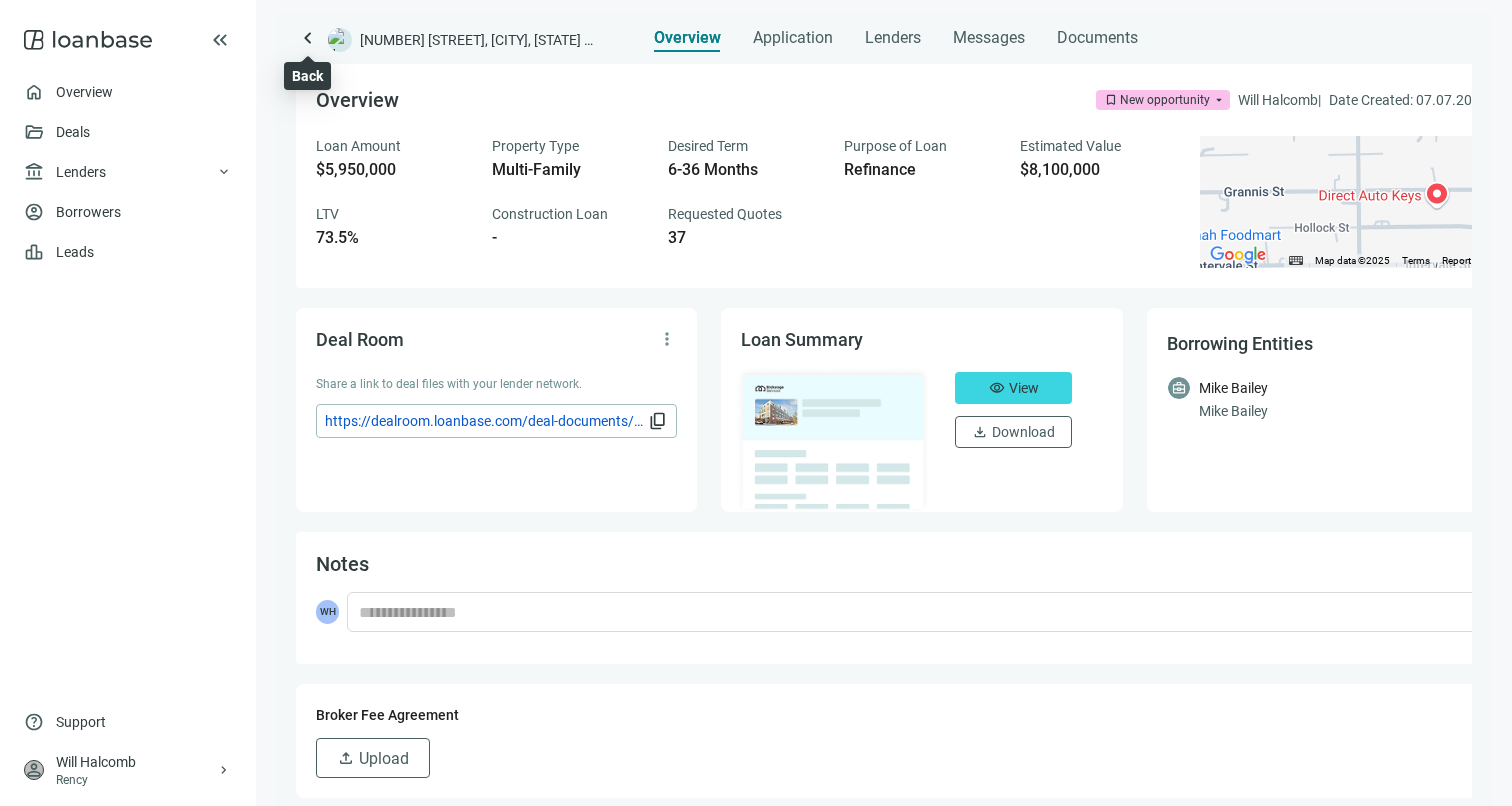 click on "keyboard_arrow_left" at bounding box center (308, 38) 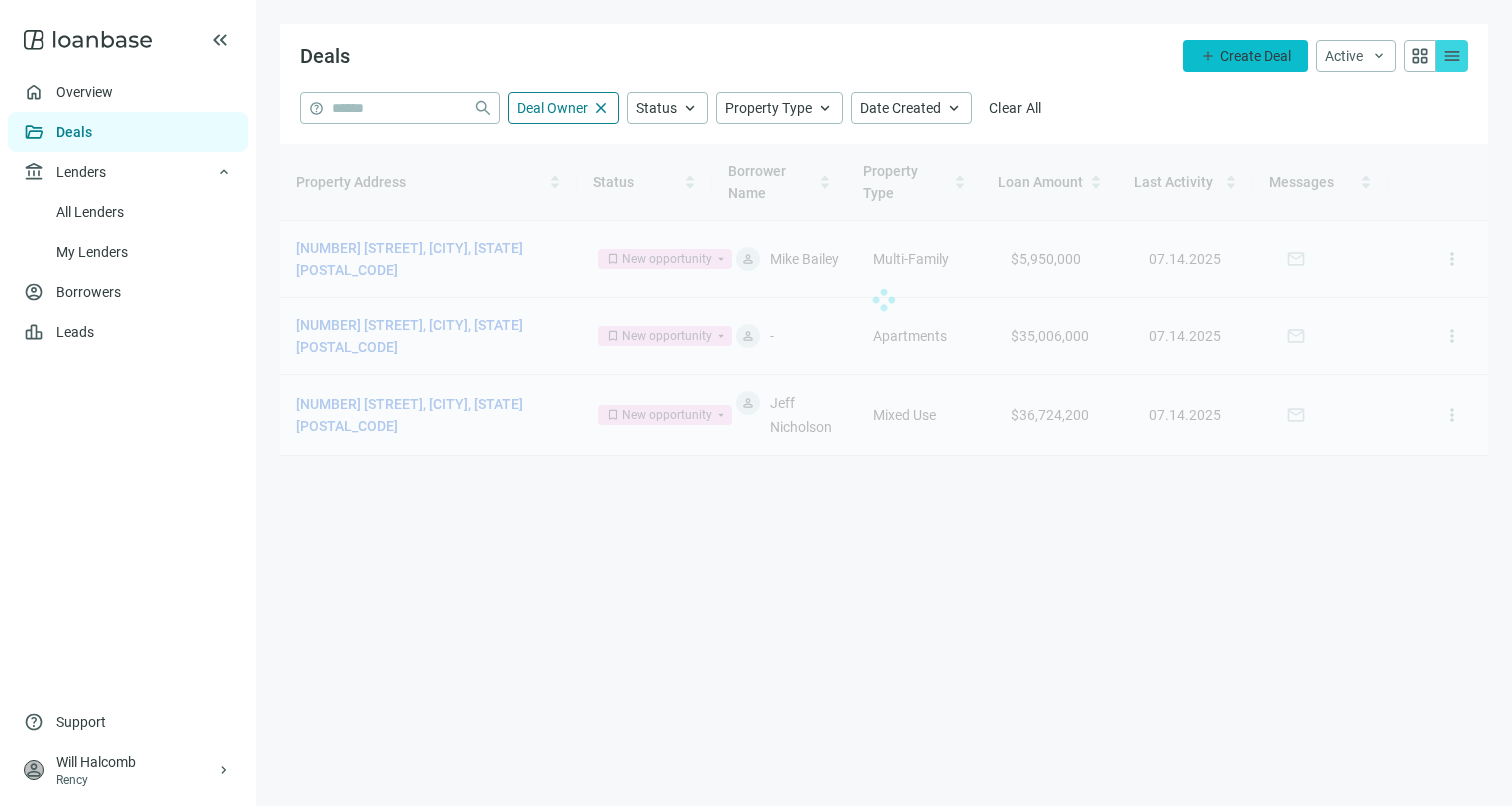 click on "Create Deal" at bounding box center (1255, 56) 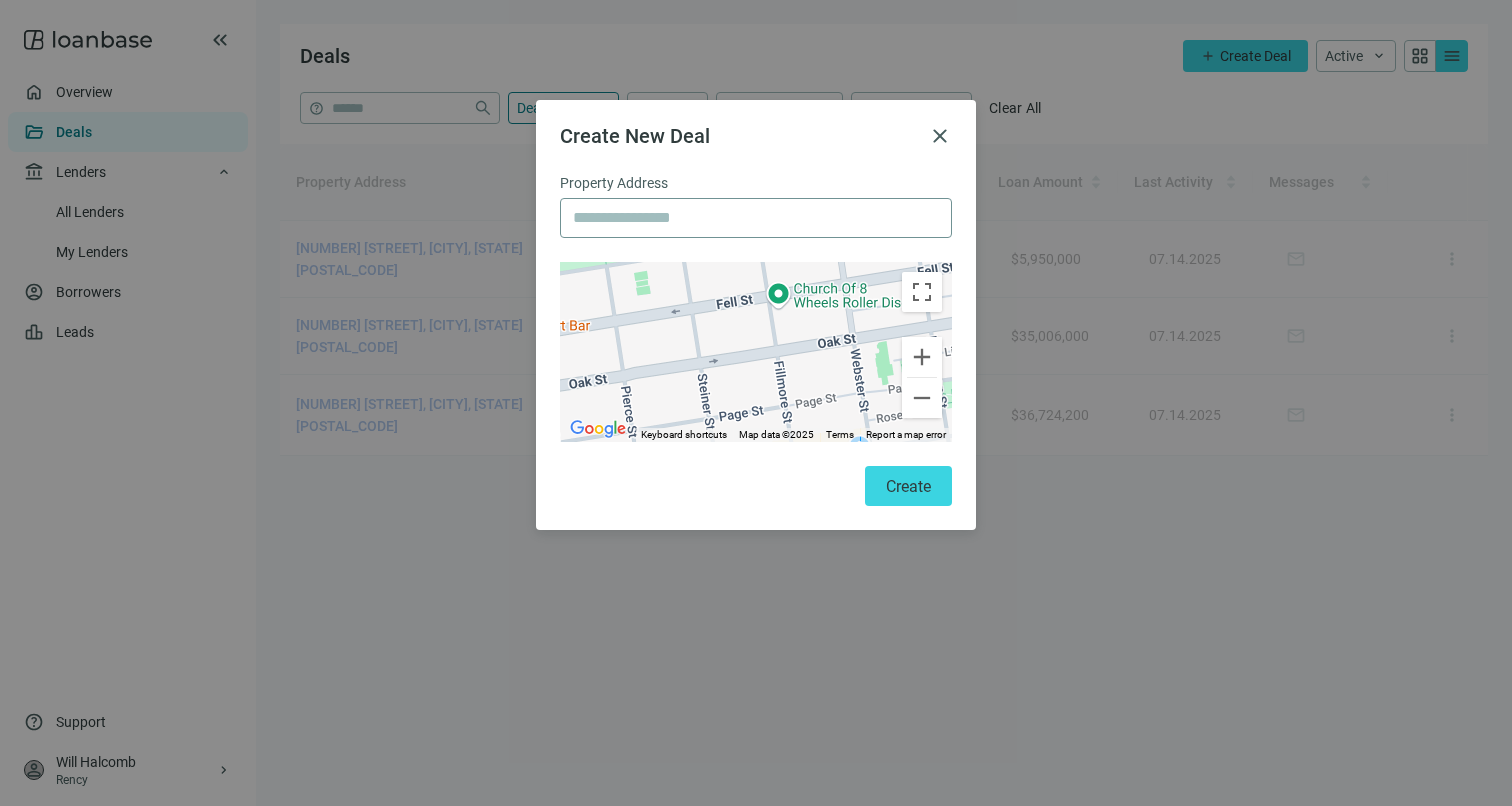 click at bounding box center (756, 218) 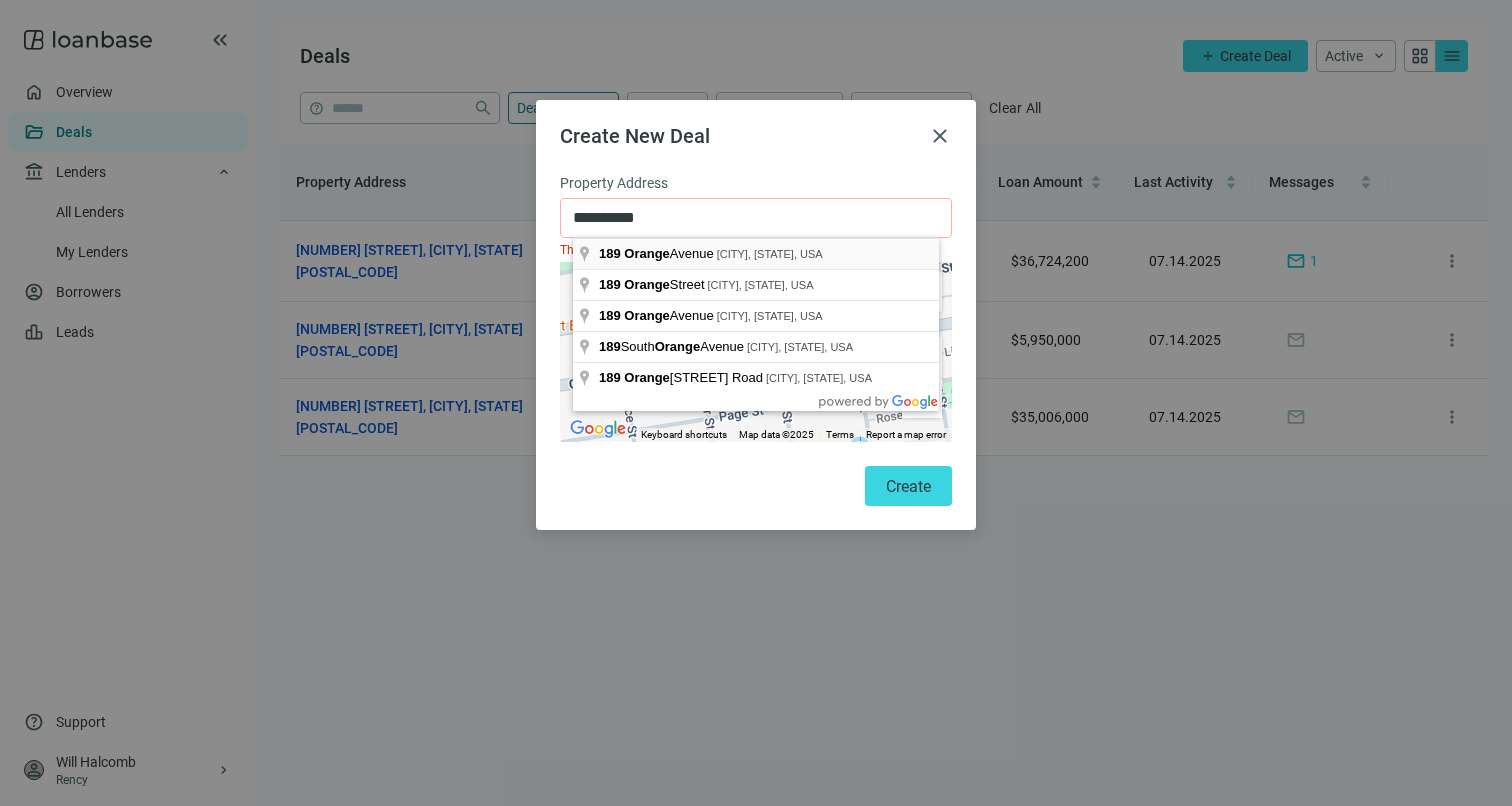 type on "**********" 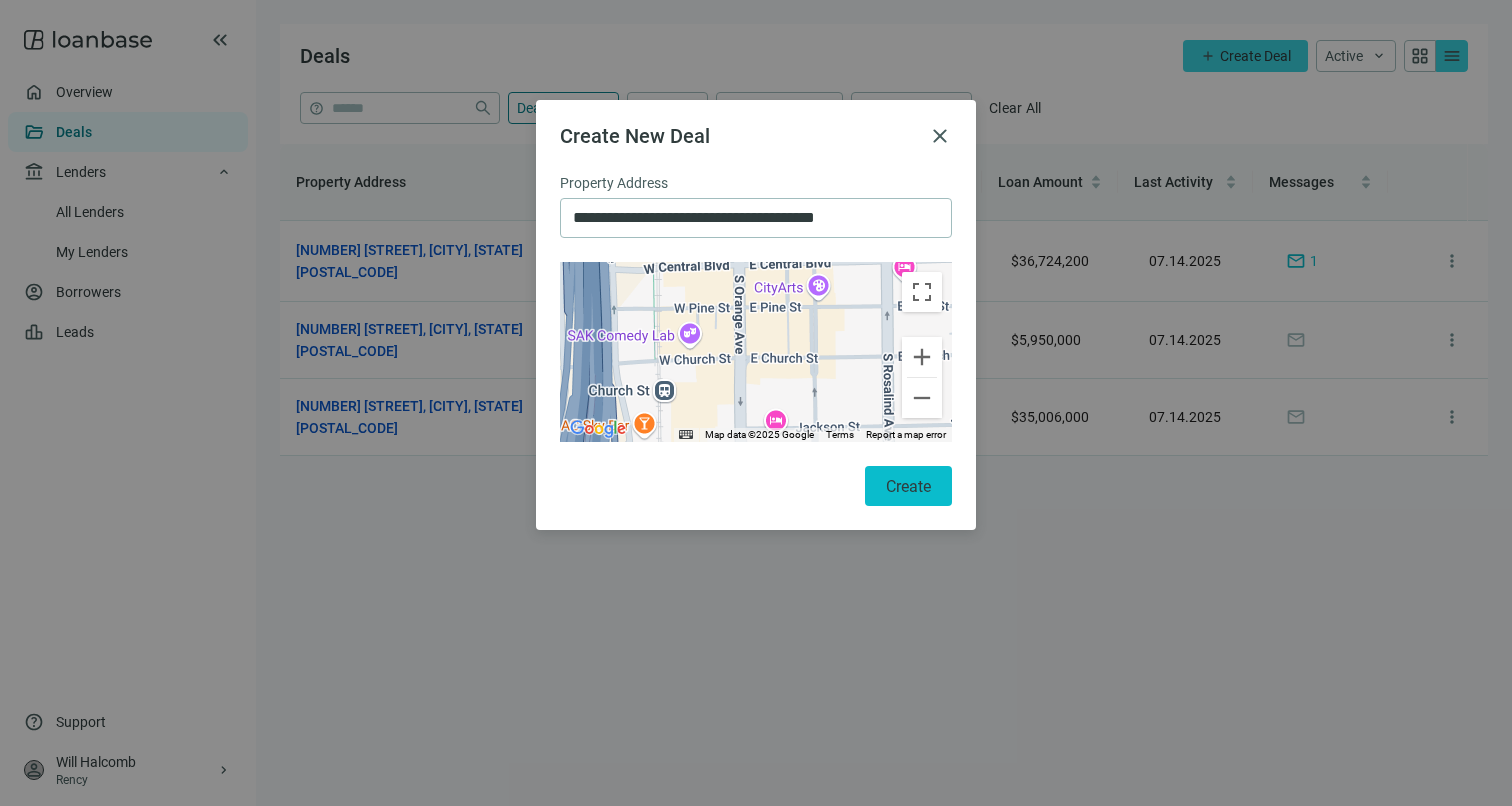 click on "Create" at bounding box center (908, 486) 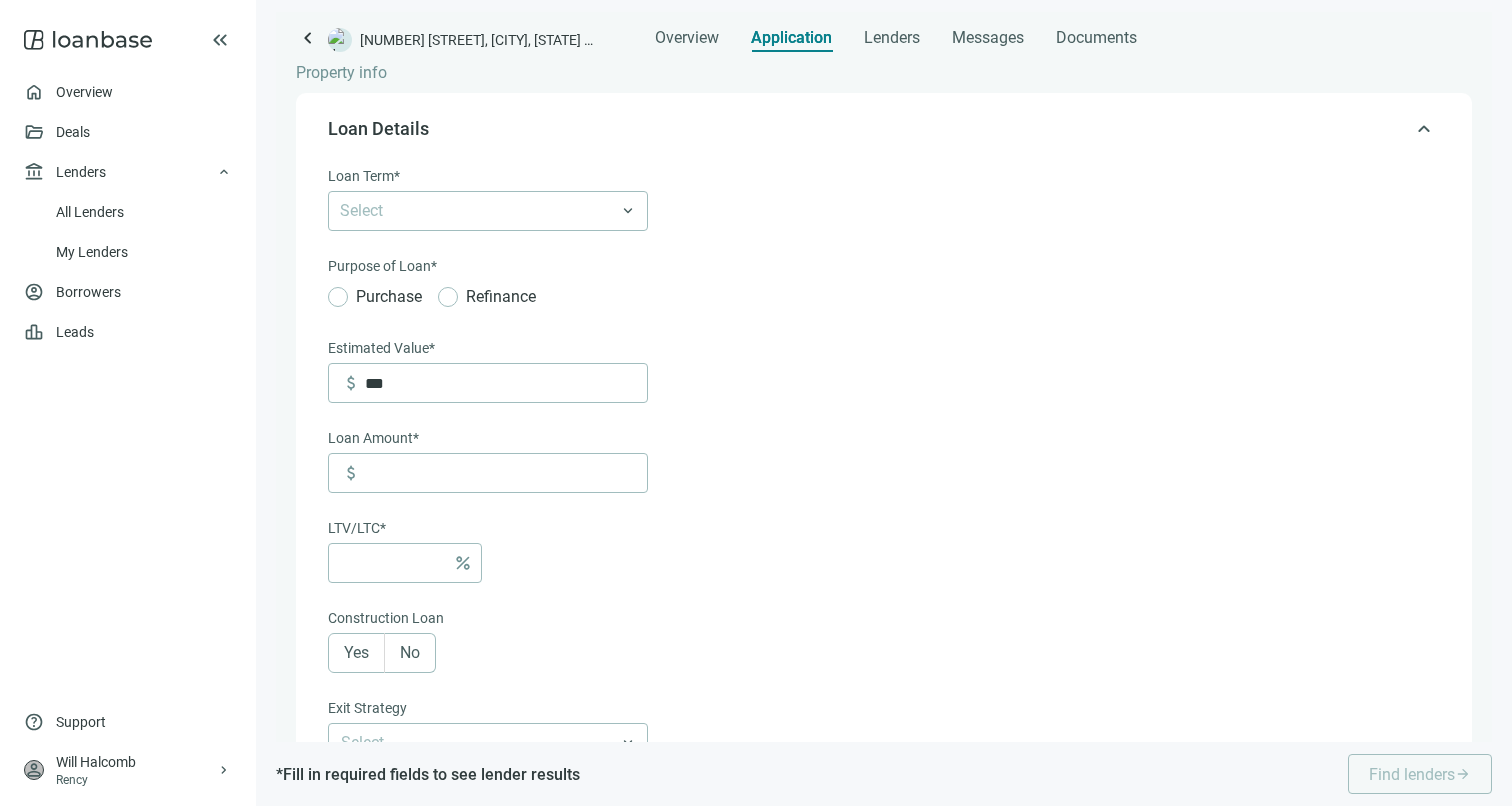 scroll, scrollTop: 124, scrollLeft: 0, axis: vertical 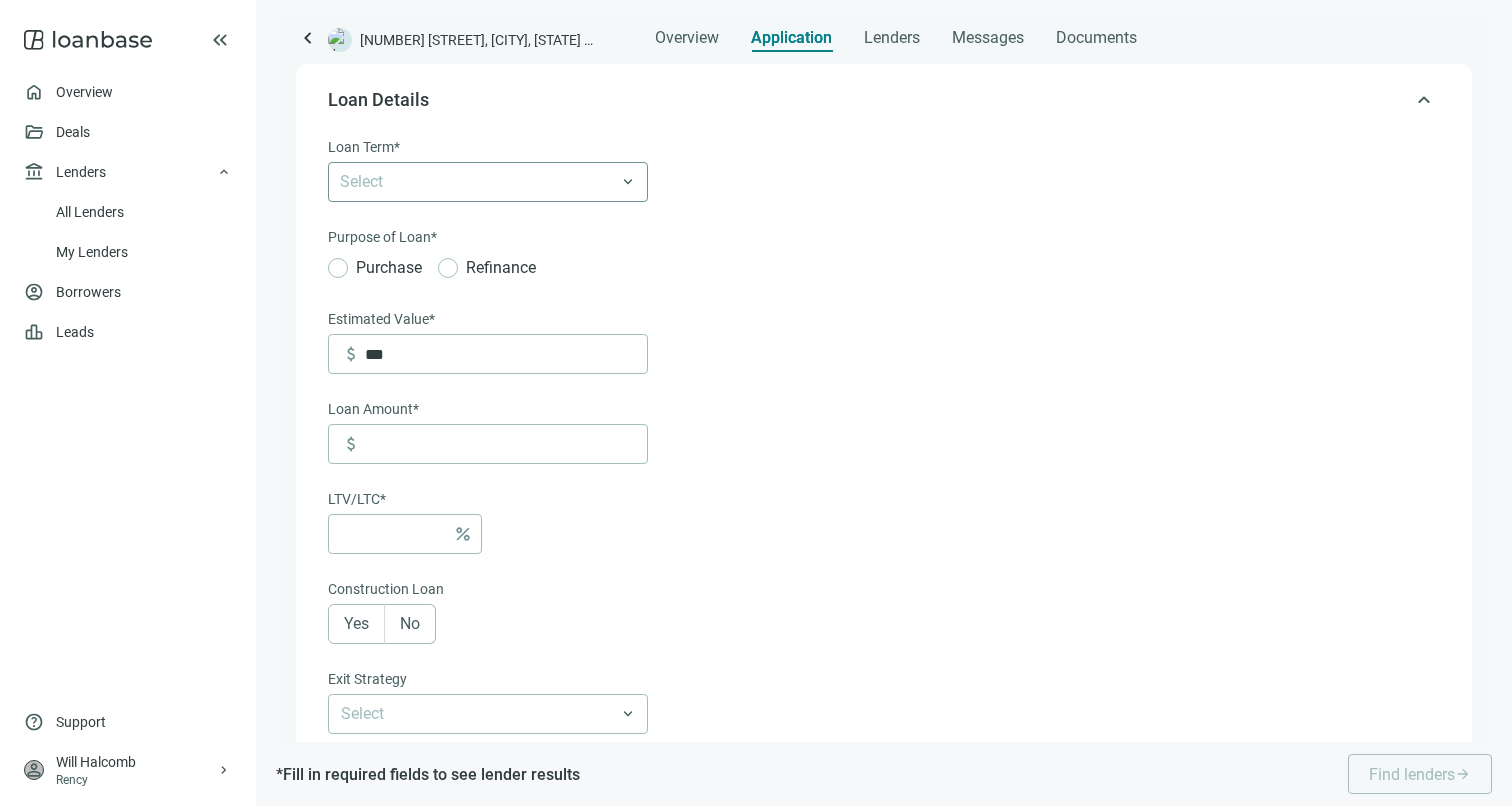 click at bounding box center (478, 182) 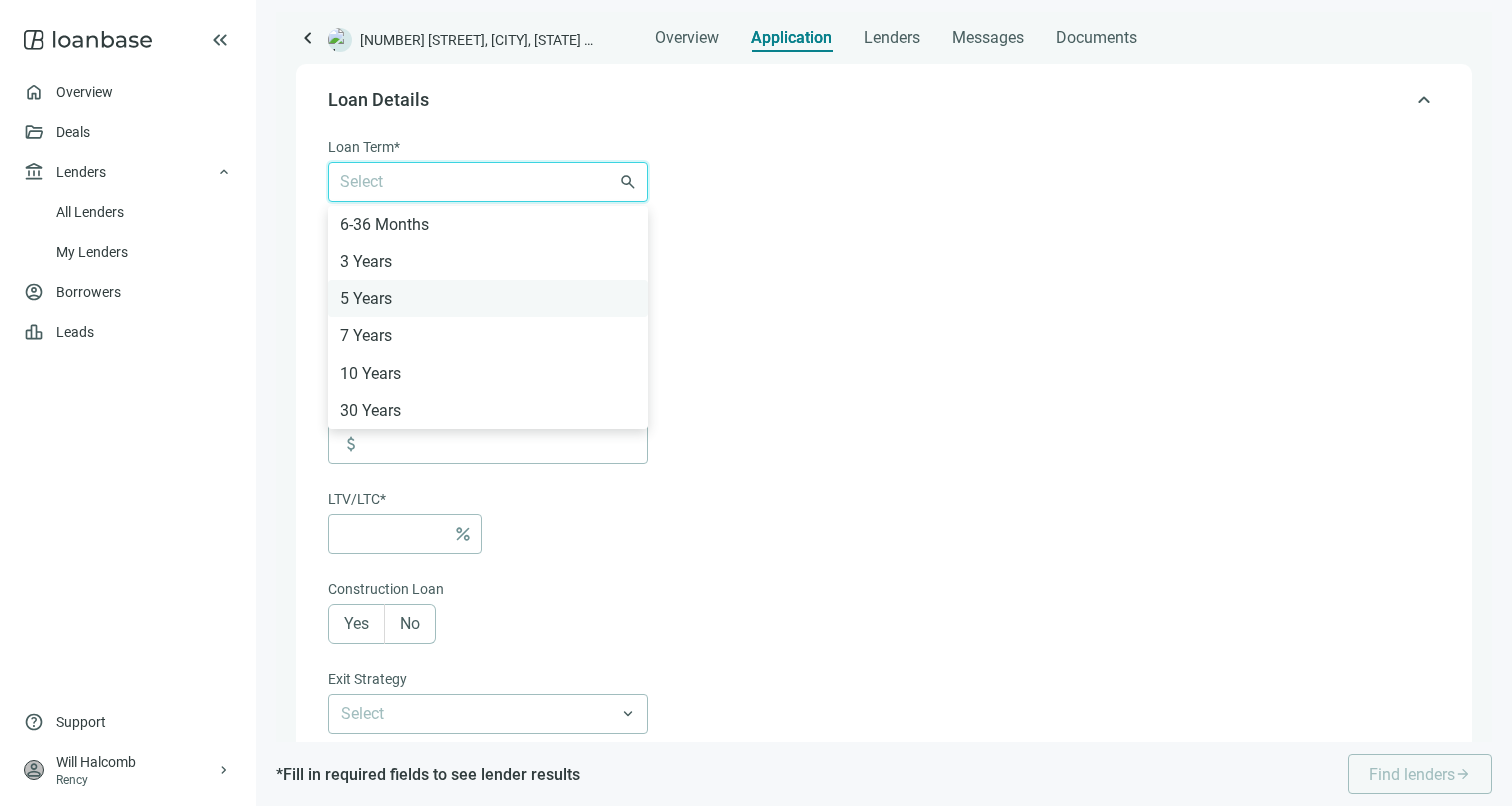 click on "5 Years" at bounding box center [488, 298] 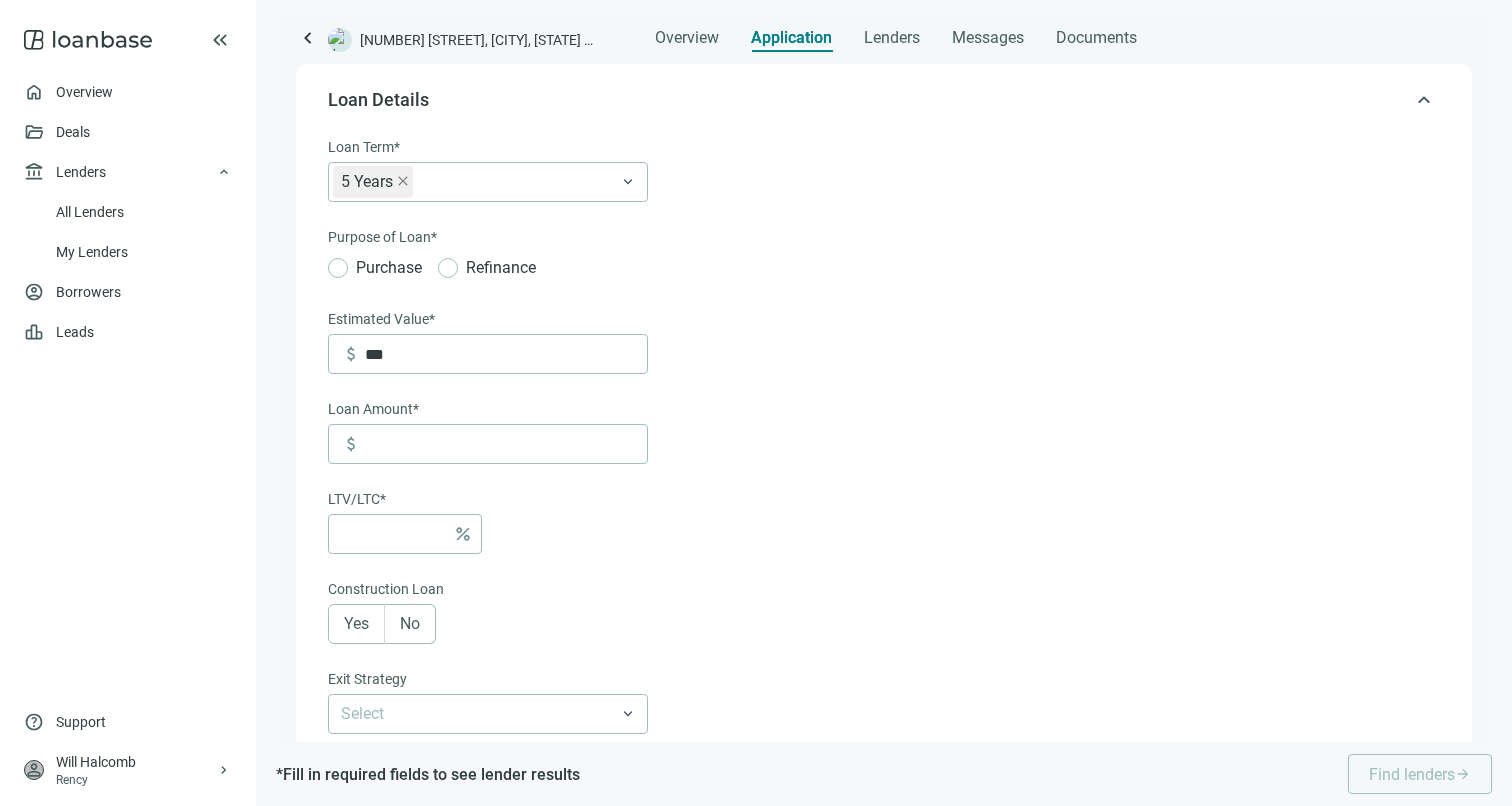 click on "Loan Term* 5 Years   6-36 Months 3 Years 5 Years 7 Years 10 Years 30 Years keyboard_arrow_down Purpose of Loan* Purchase Refinance Estimated Value* attach_money *** Loan Amount* attach_money LTV/LTC* percent Construction Loan Yes No Exit Strategy Select keyboard_arrow_down Personal Recourse Select keyboard_arrow_down Desired PPP Years Select keyboard_arrow_down Desired PPP Type Select keyboard_arrow_down Interest-Only Yes No Both Cancel Save" at bounding box center [882, 643] 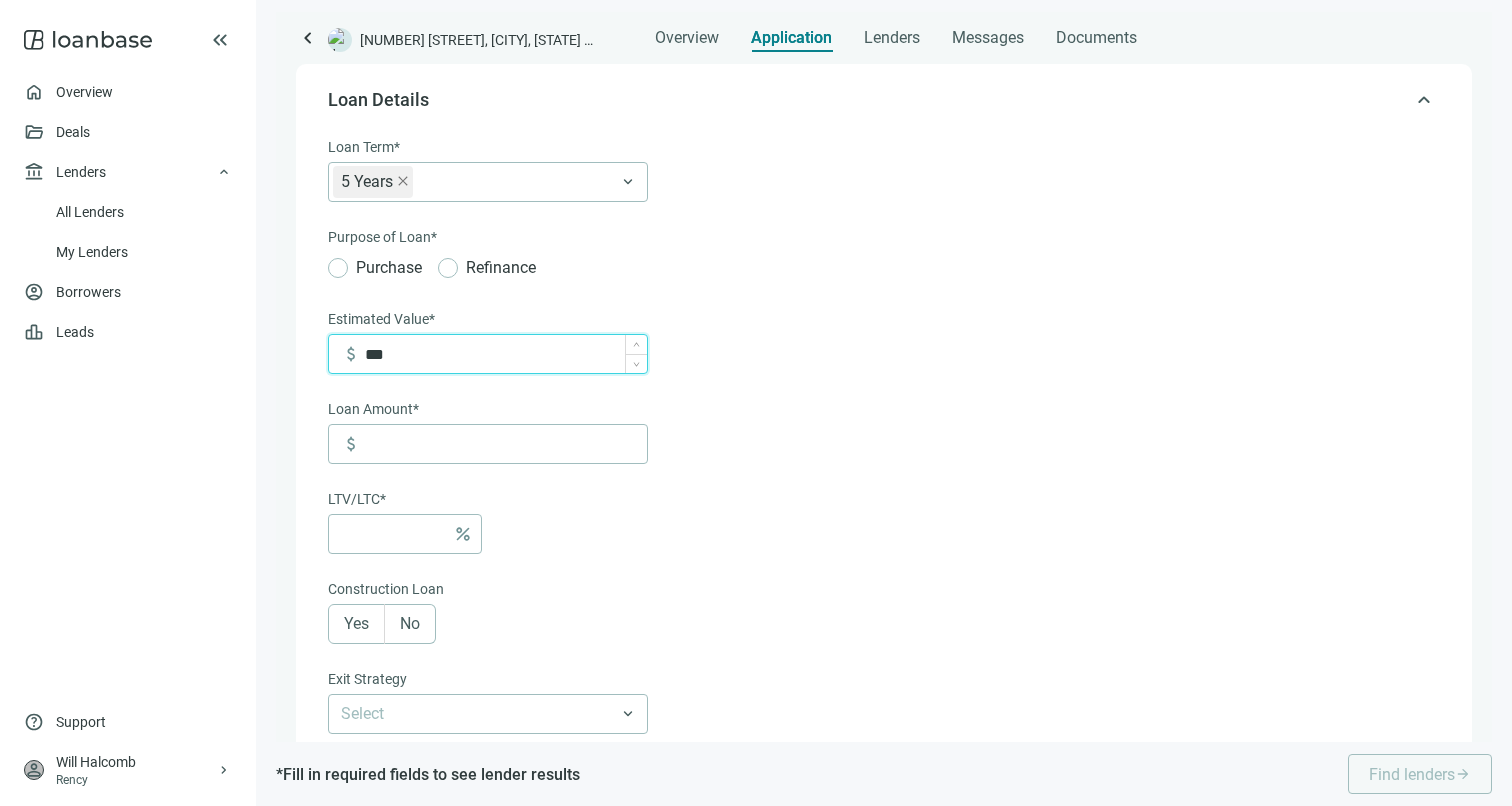 click on "***" at bounding box center [506, 354] 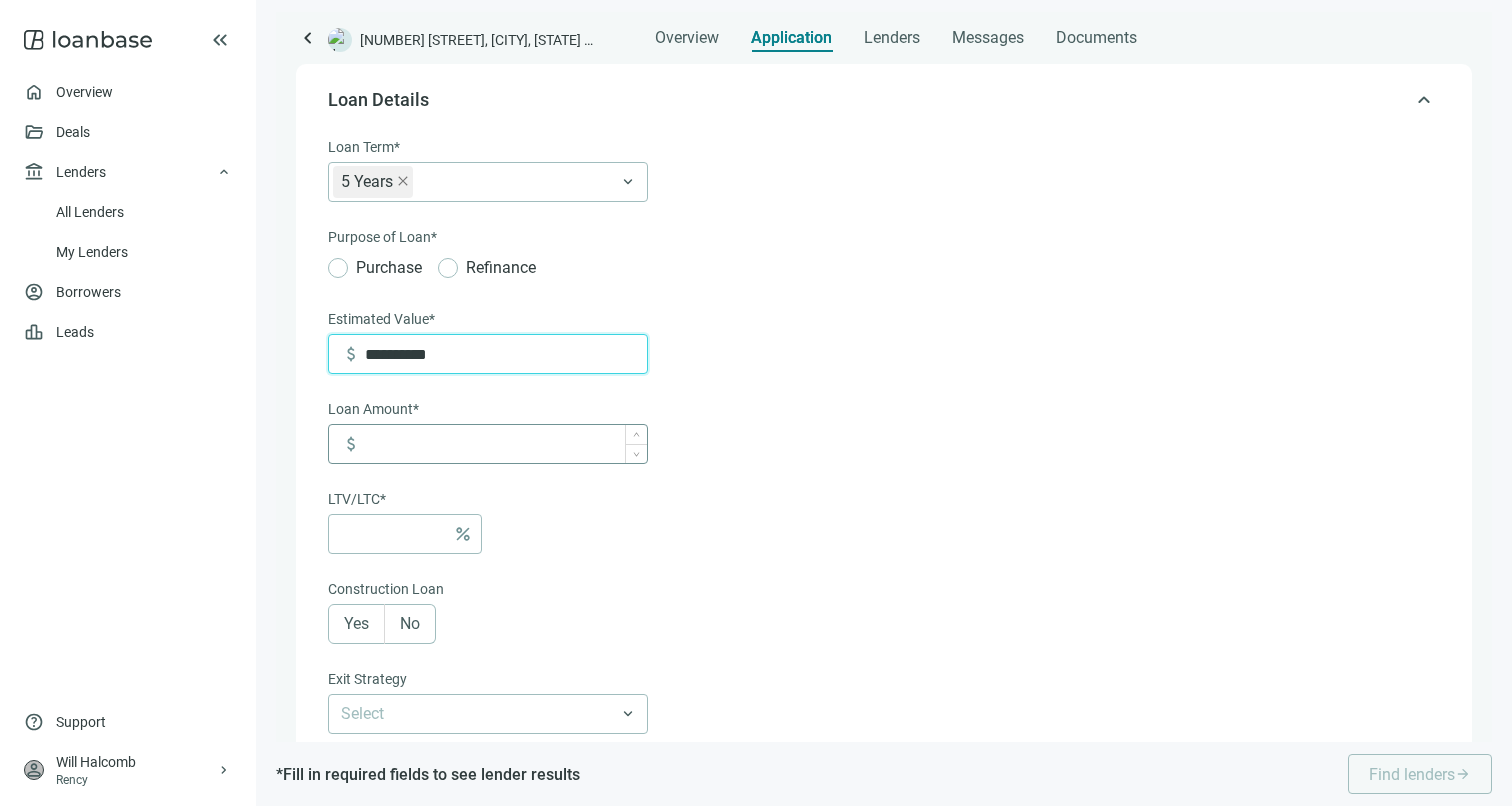 type on "**********" 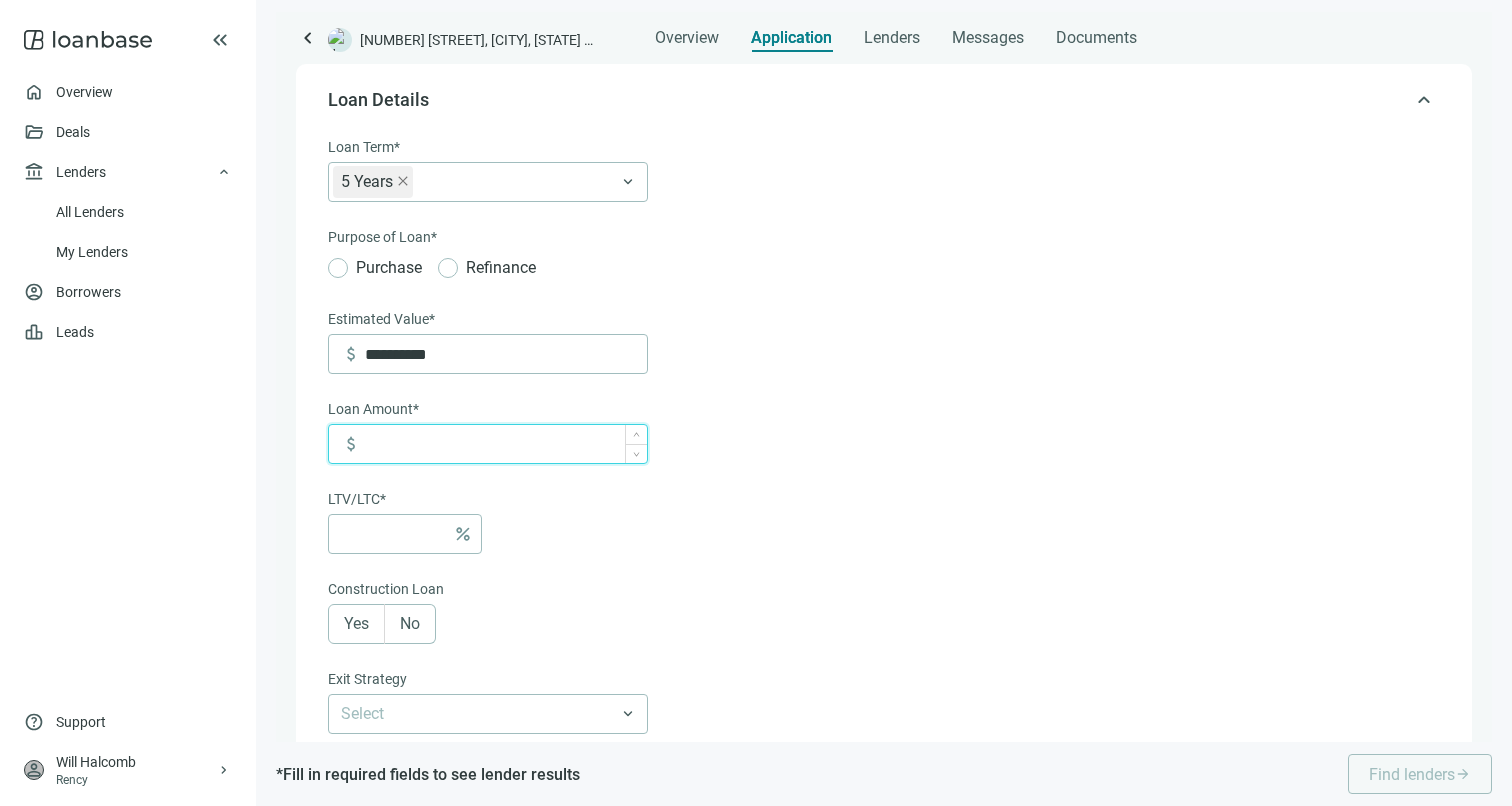 click at bounding box center [506, 444] 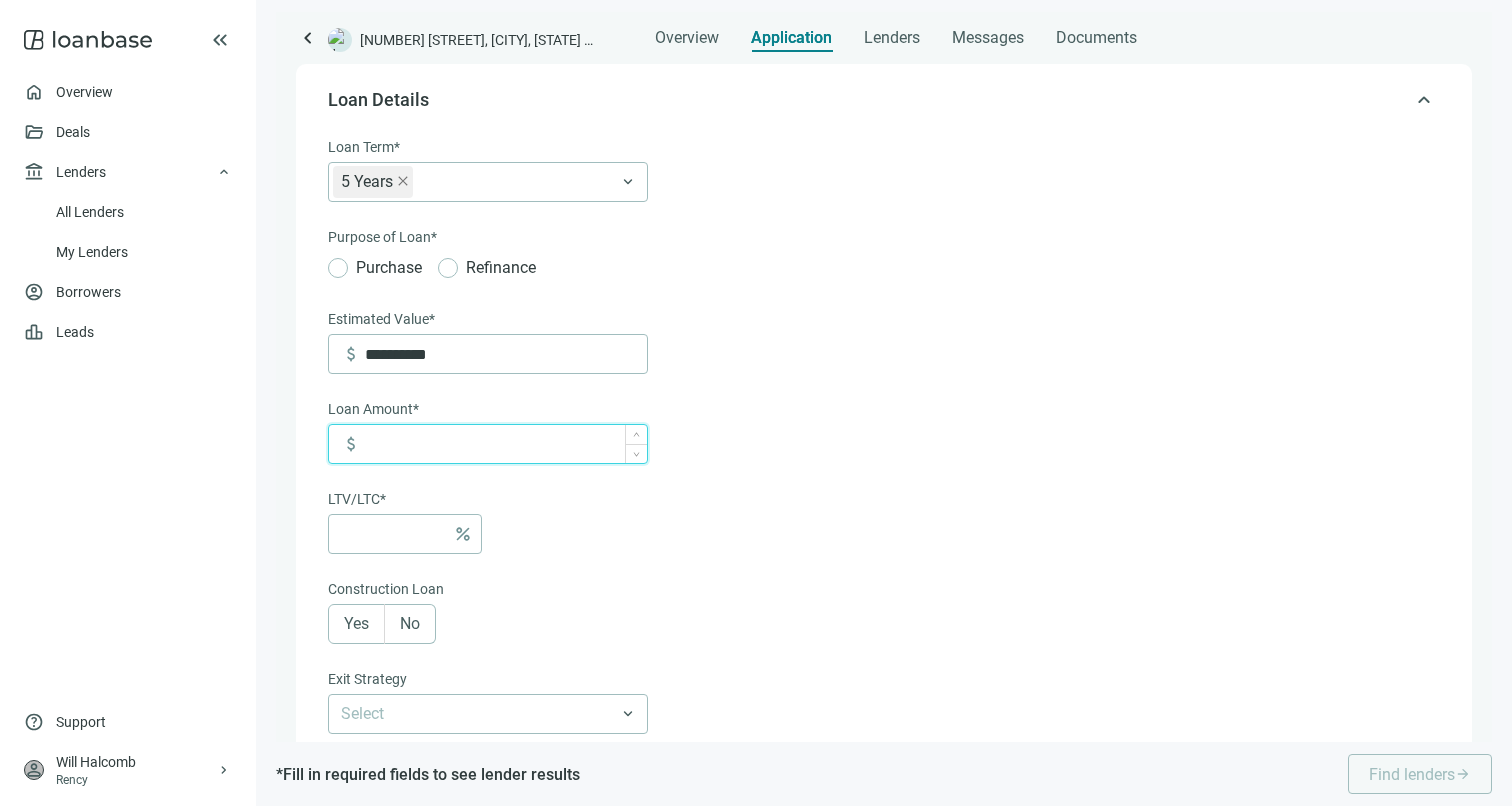 type on "*" 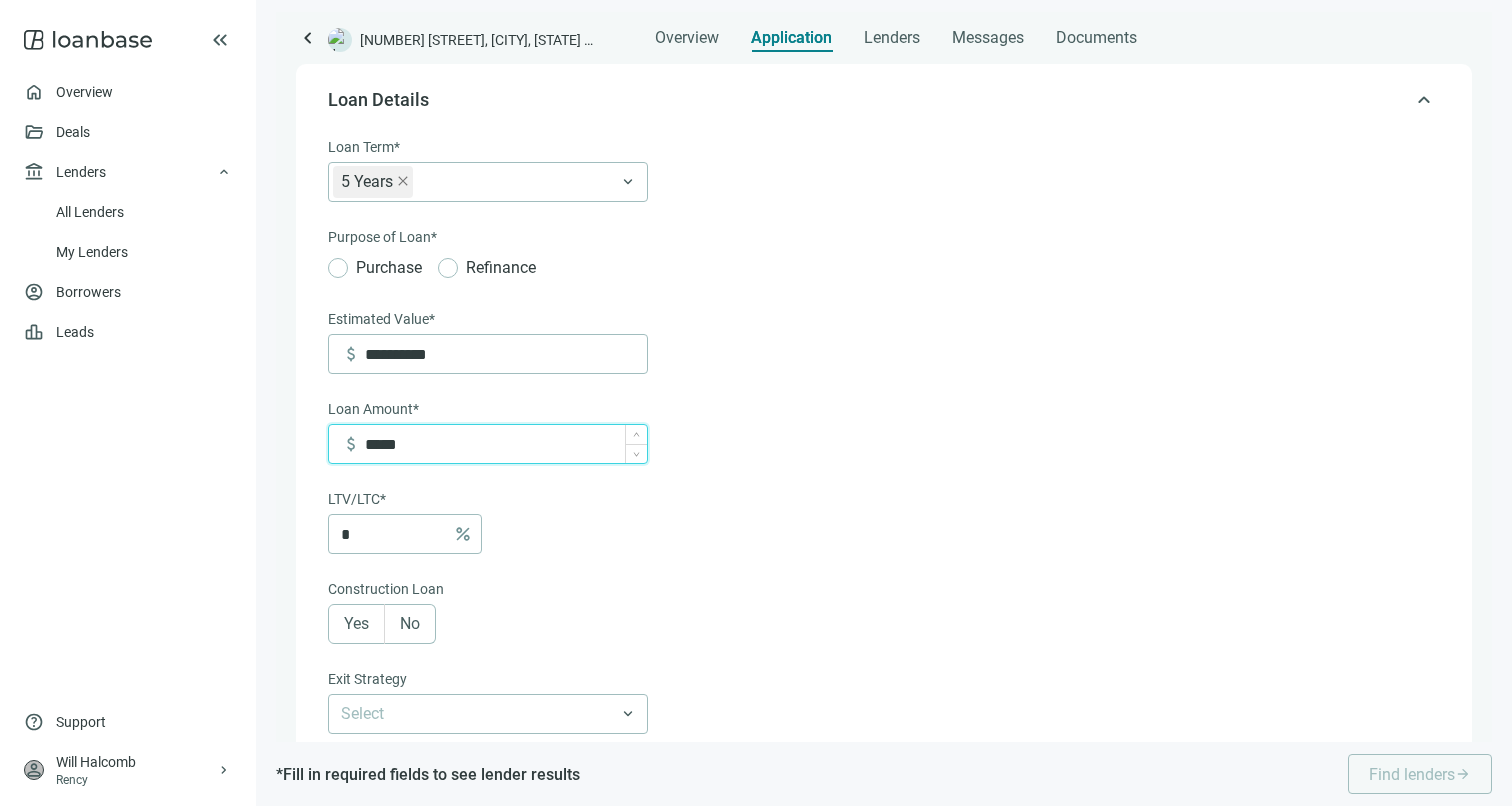 type on "******" 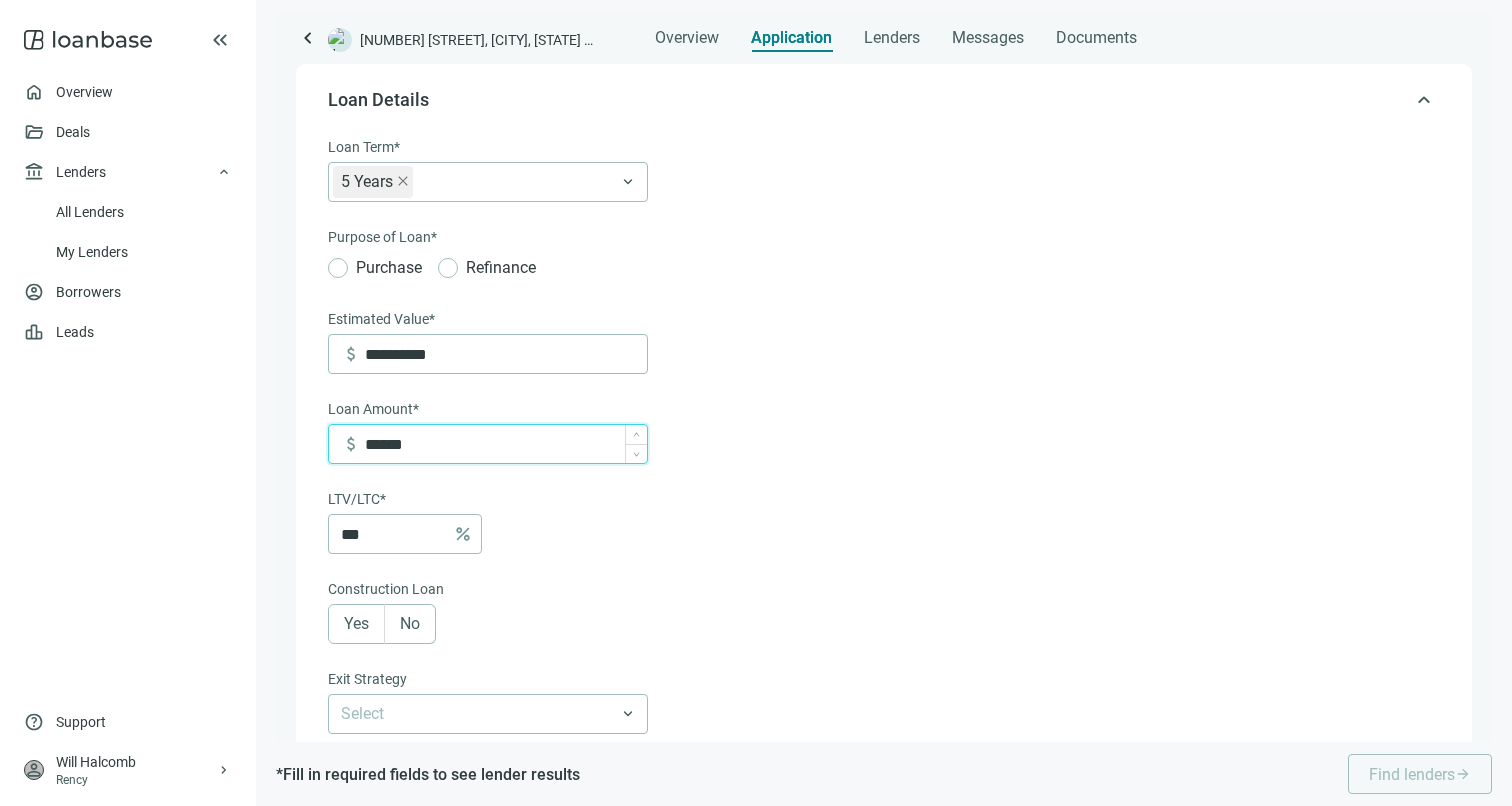 type on "*******" 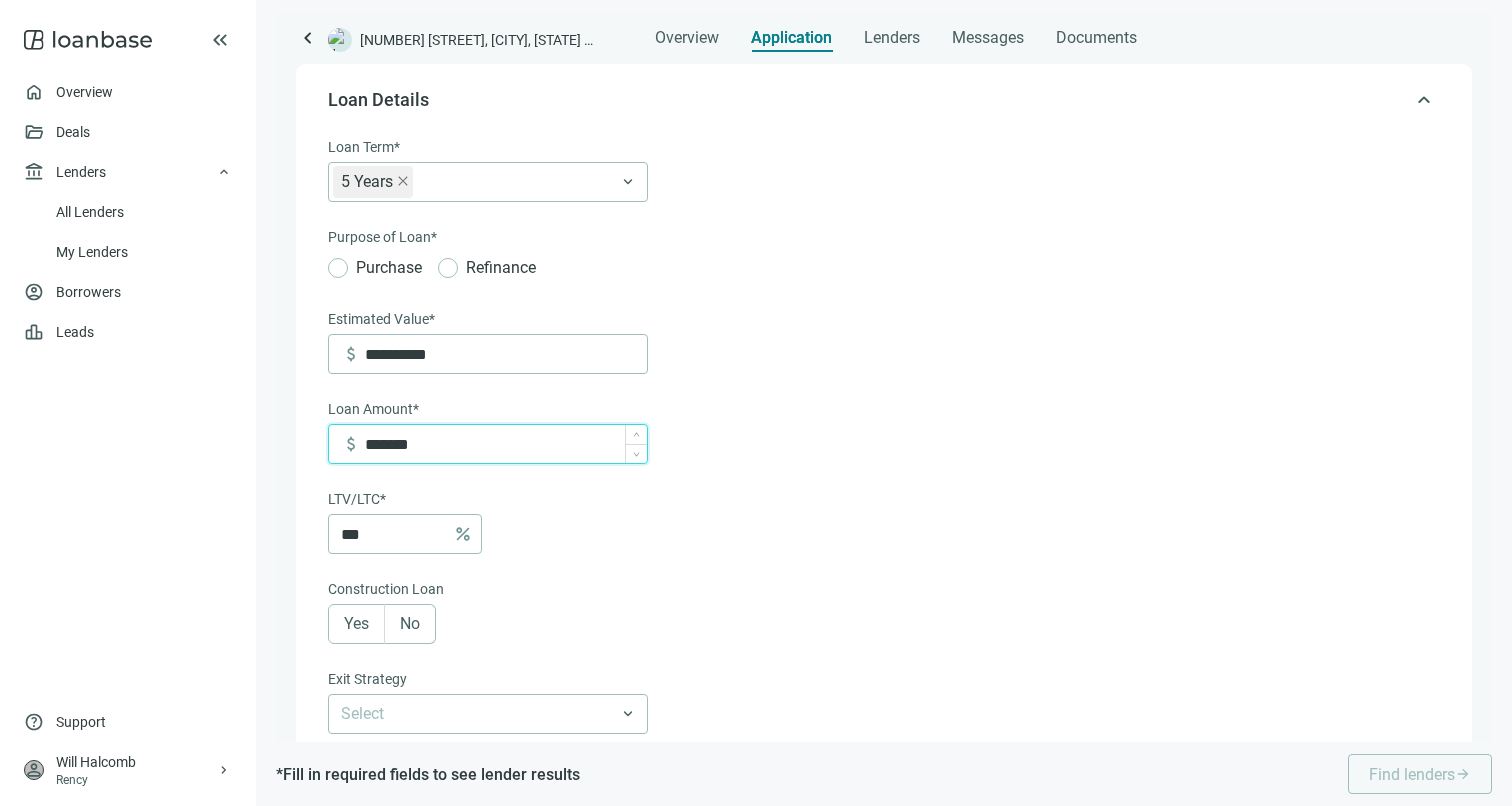type on "*********" 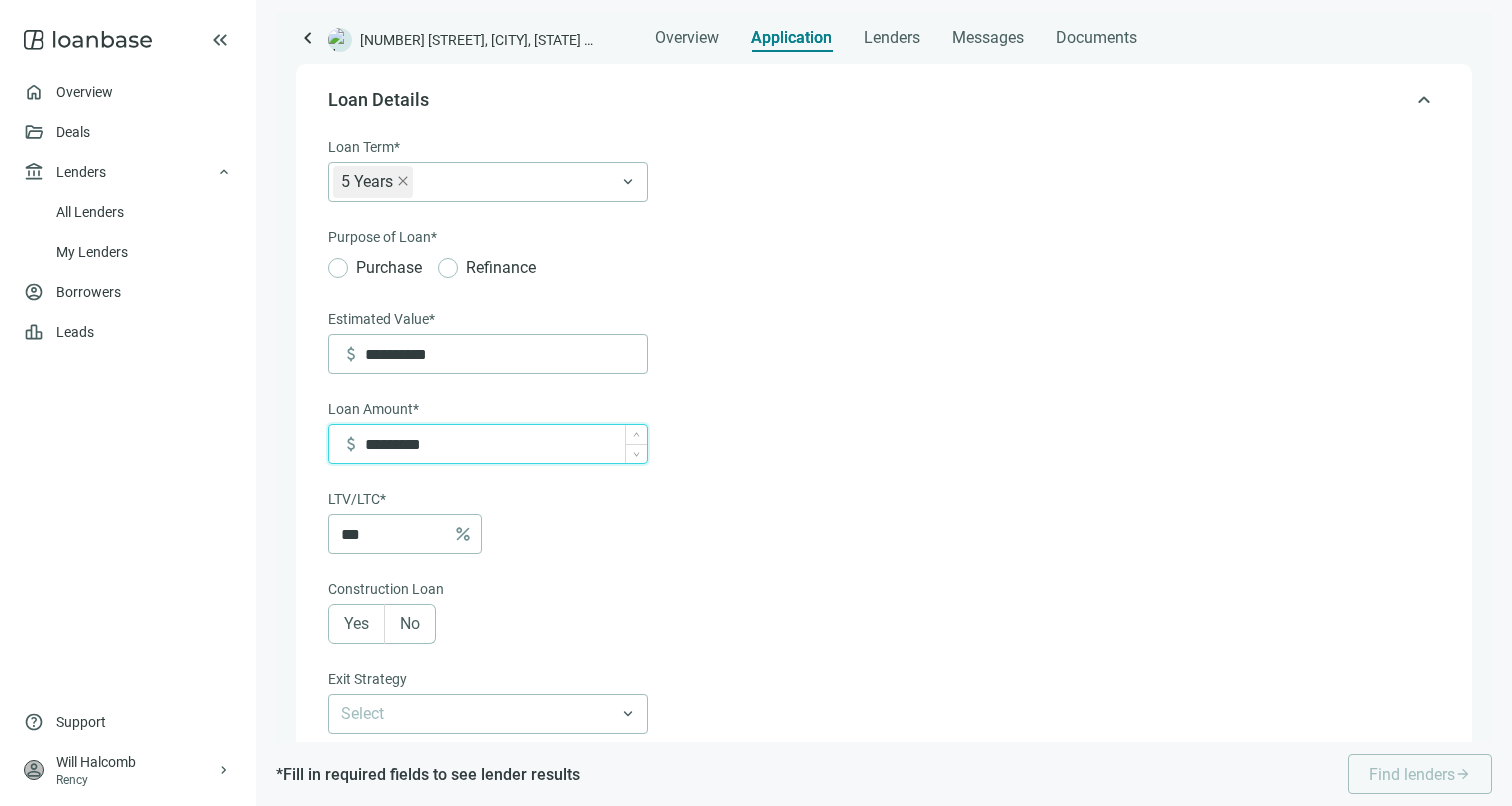 type on "**********" 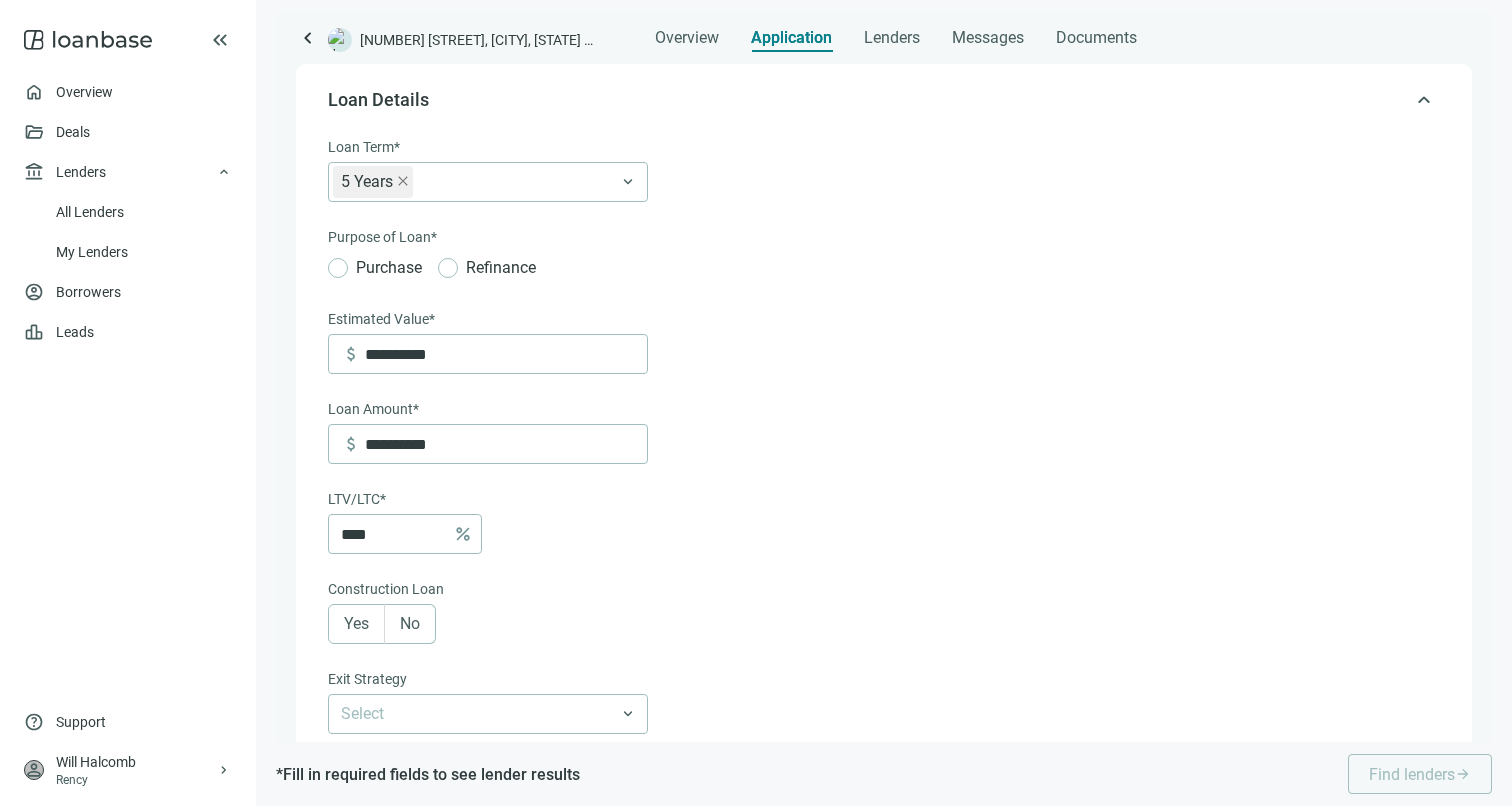 click on "Yes No" at bounding box center (488, 624) 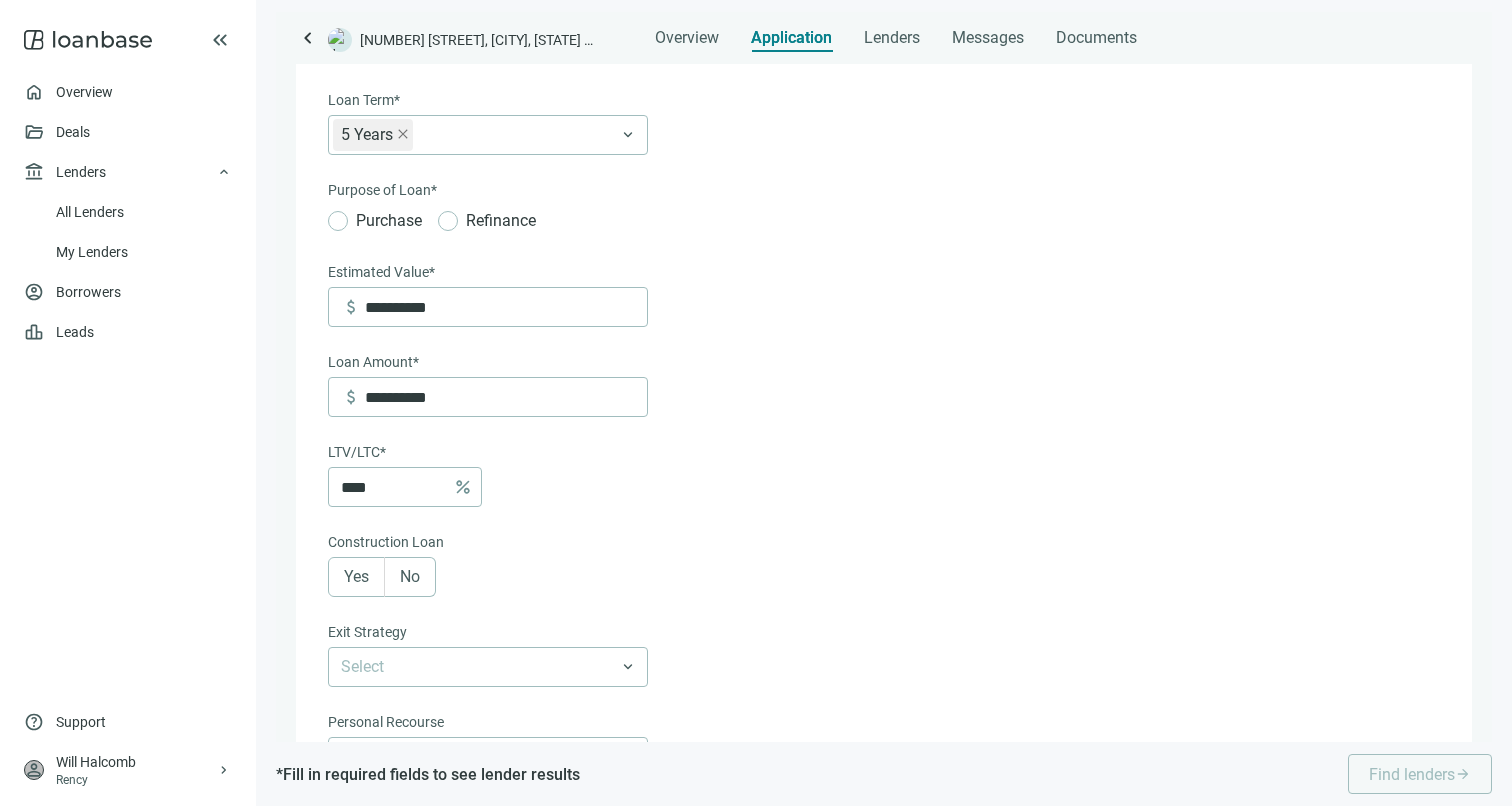 scroll, scrollTop: 212, scrollLeft: 0, axis: vertical 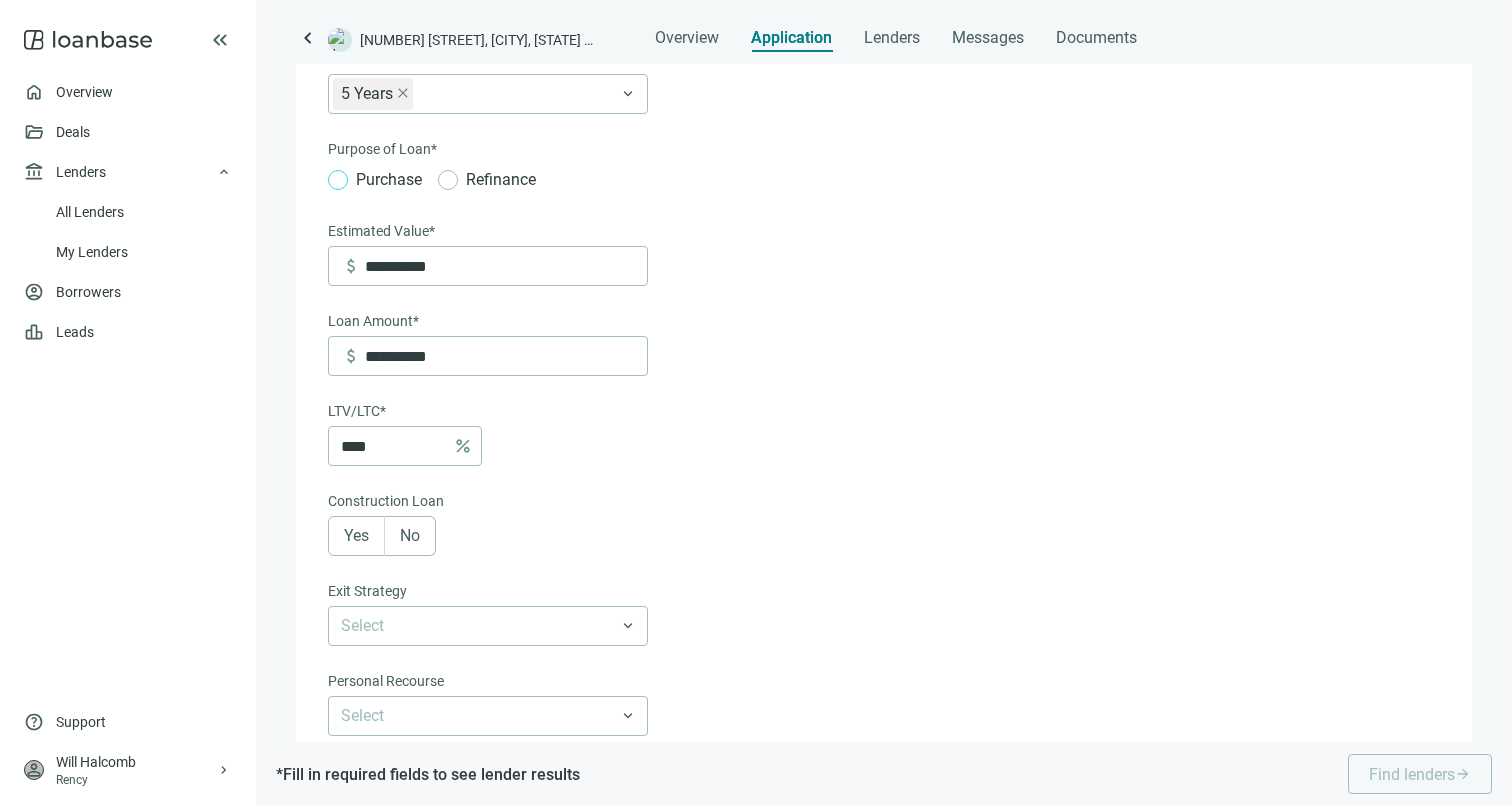 type on "**" 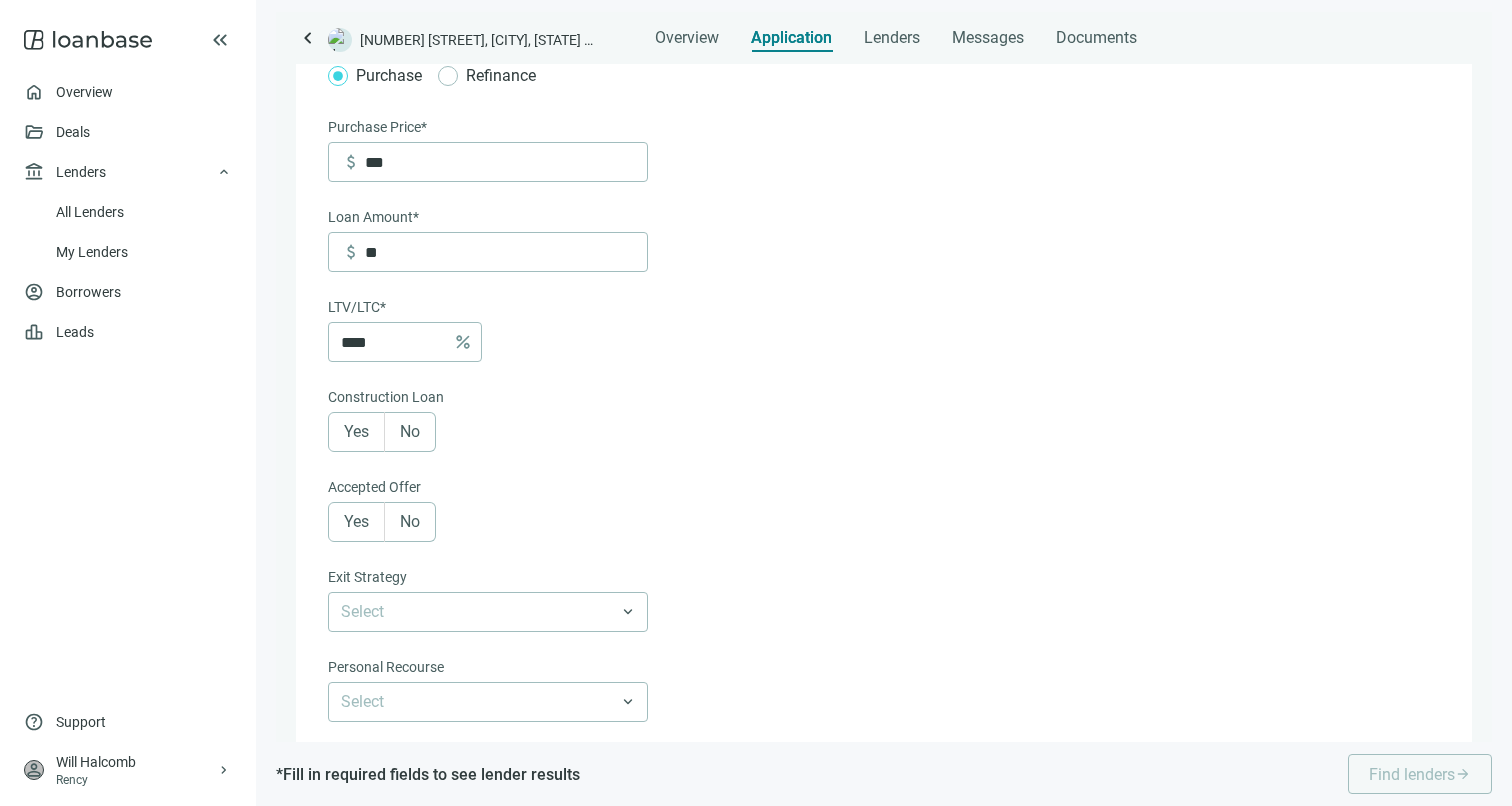 scroll, scrollTop: 354, scrollLeft: 0, axis: vertical 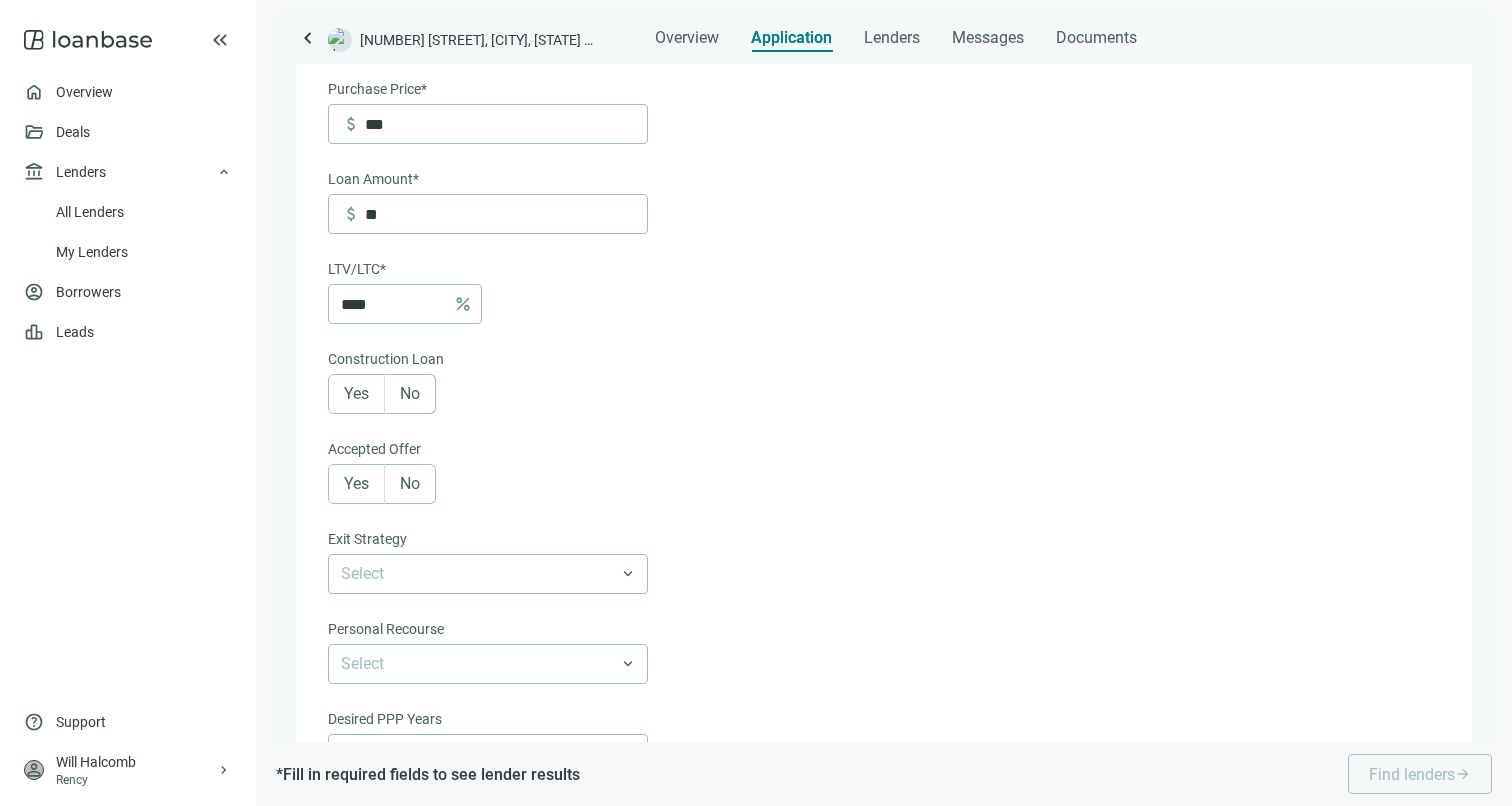click on "Yes" at bounding box center (356, 483) 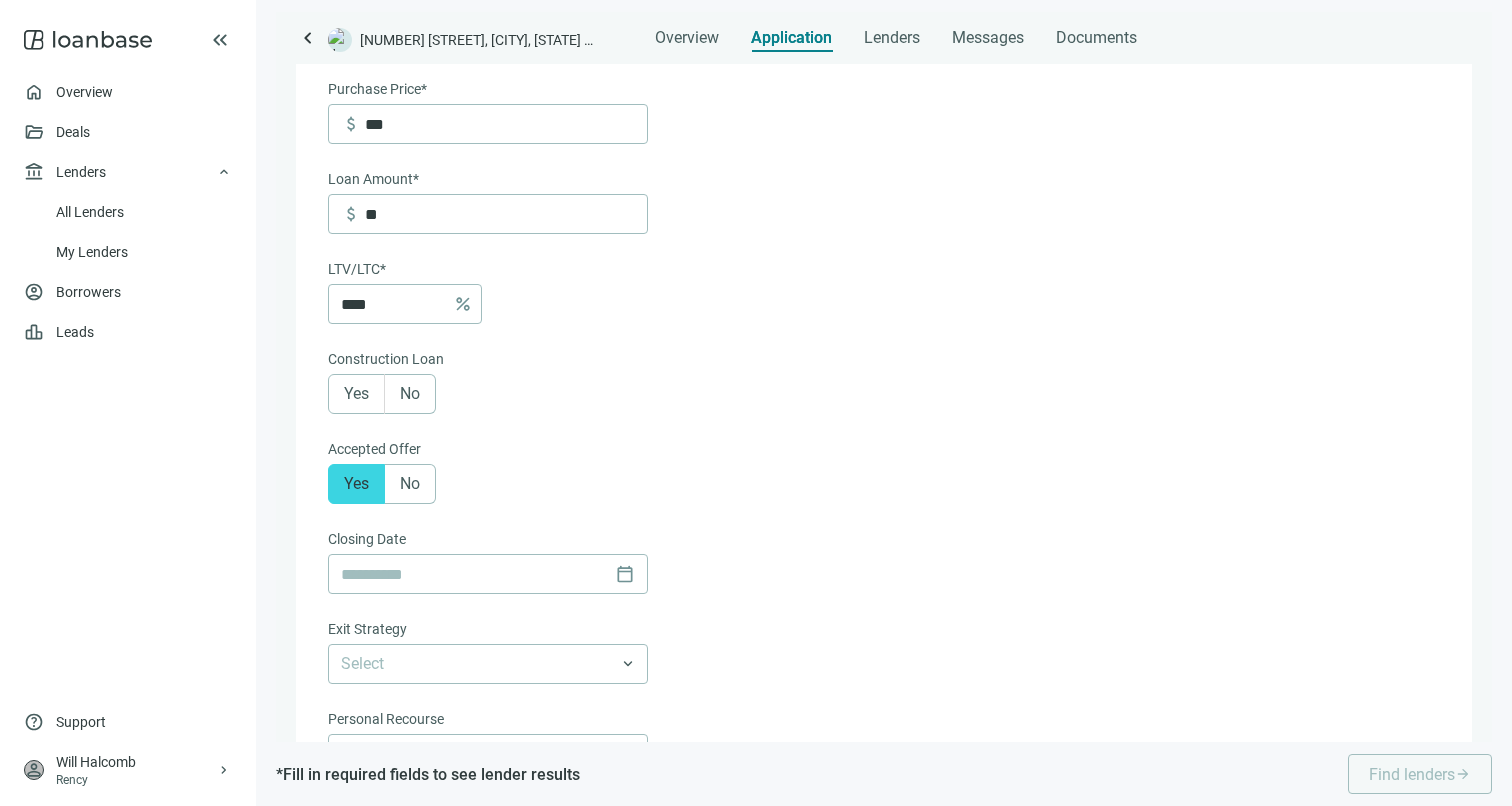 click on "No" at bounding box center [410, 483] 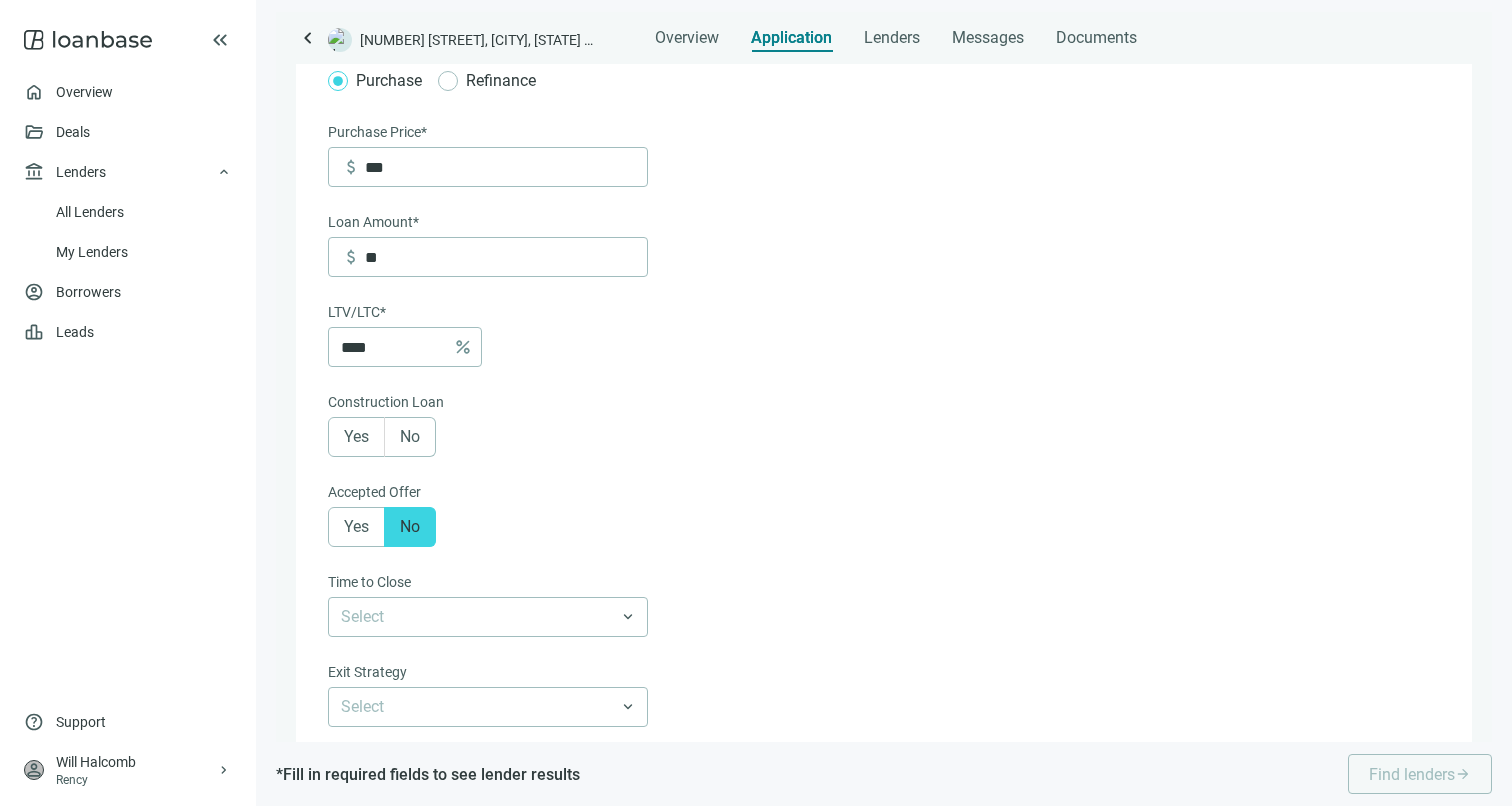 scroll, scrollTop: 310, scrollLeft: 0, axis: vertical 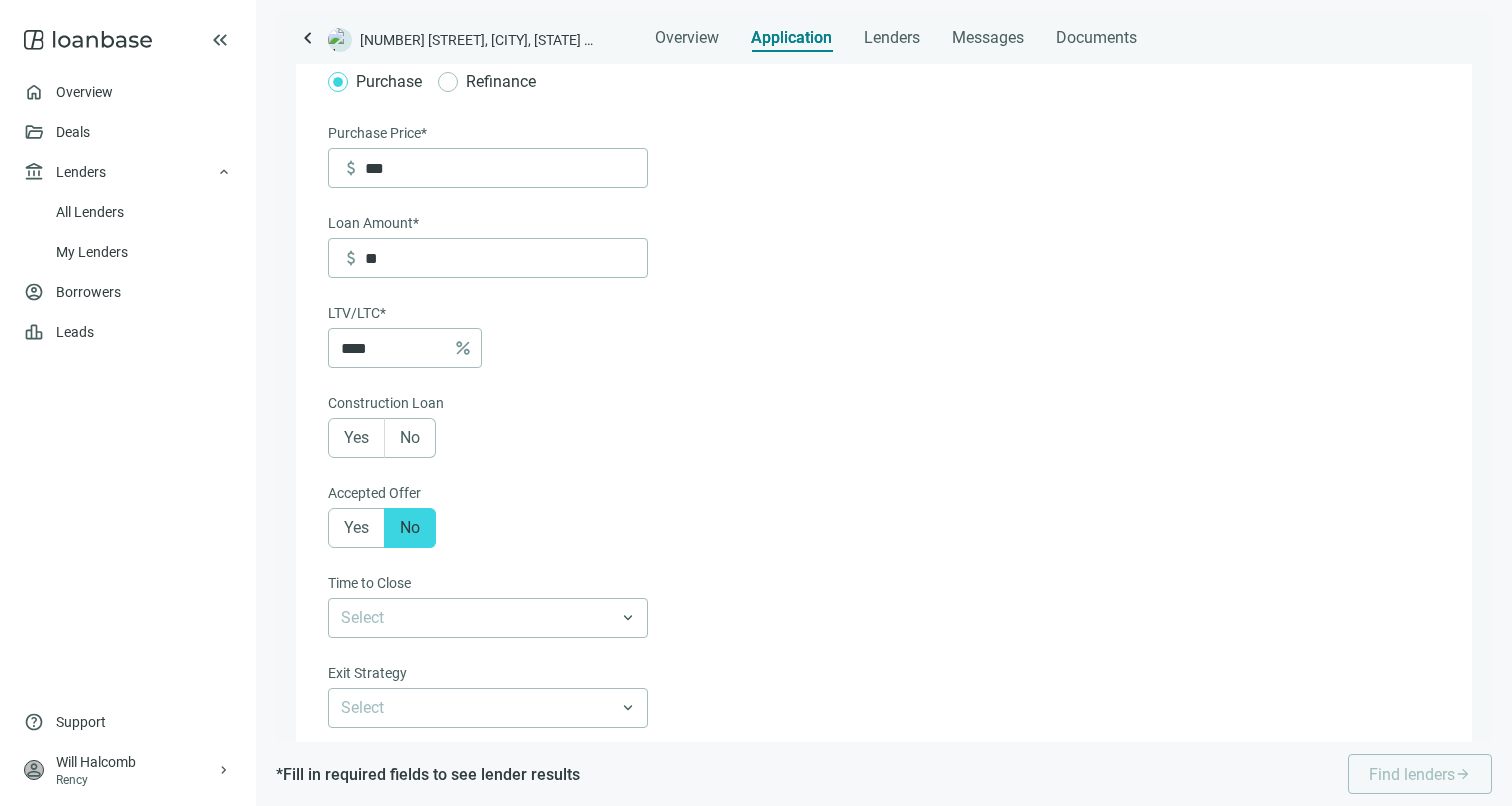 click on "Yes" at bounding box center [356, 527] 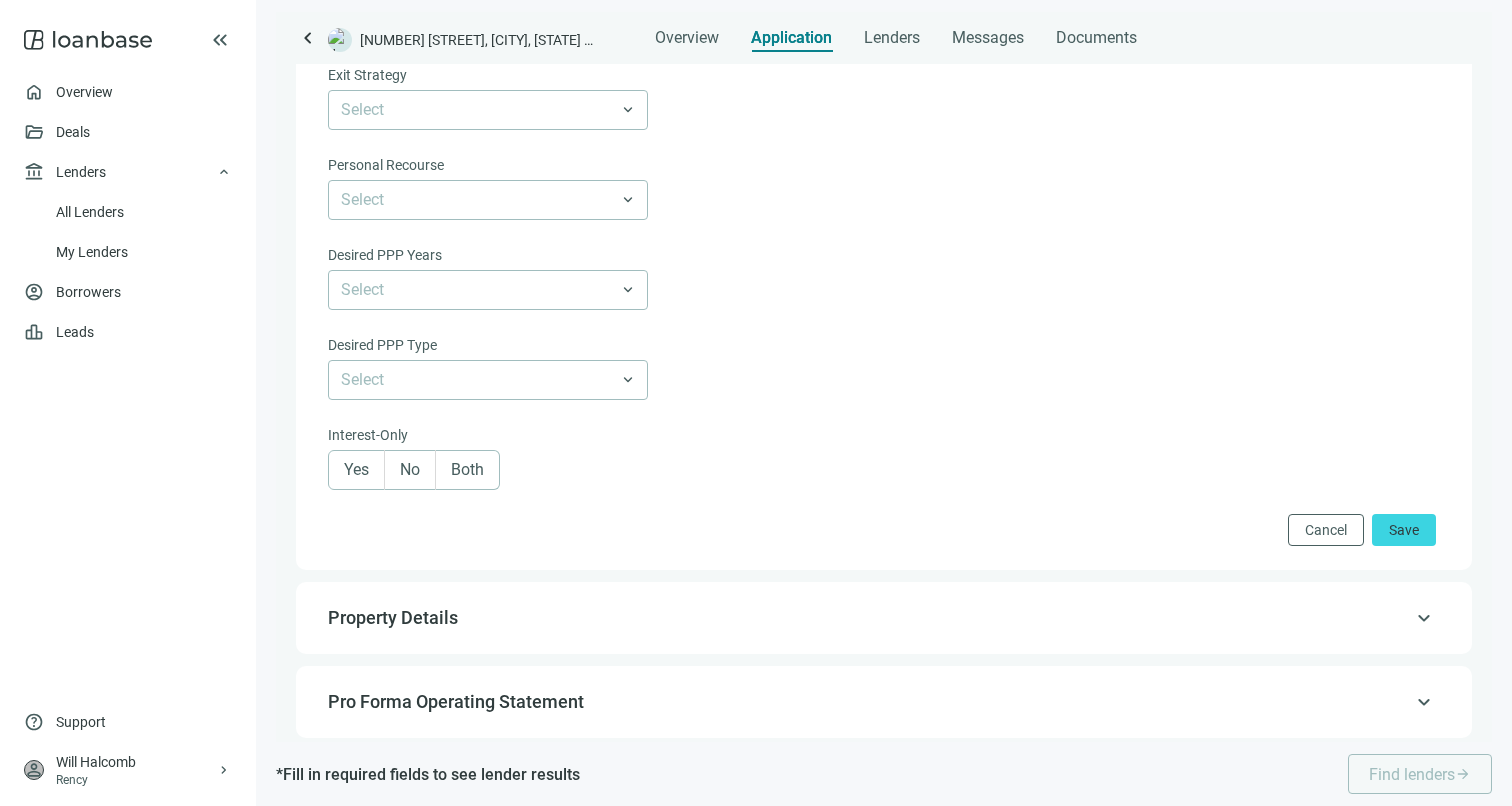 scroll, scrollTop: 934, scrollLeft: 0, axis: vertical 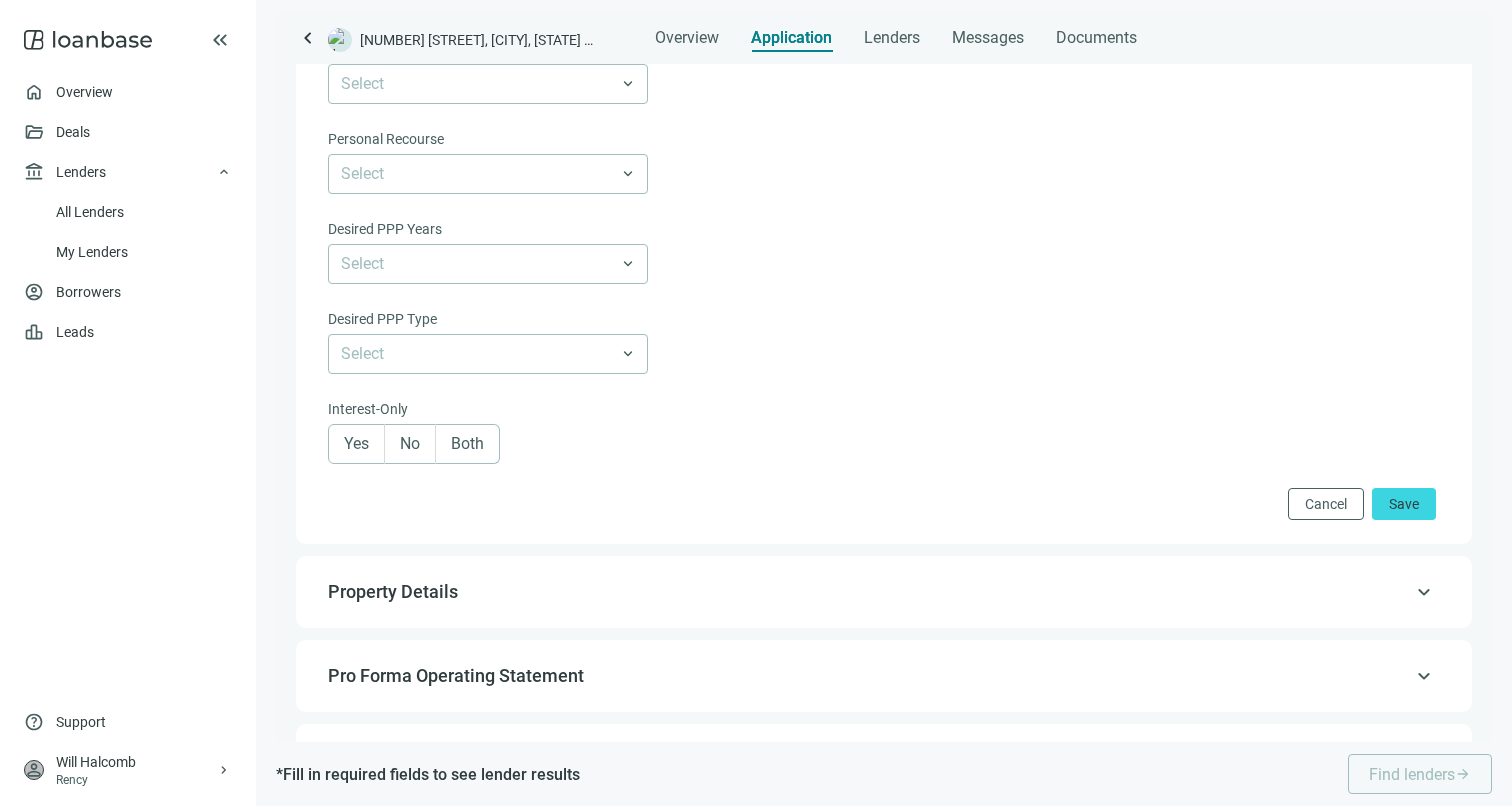 click on "keyboard_arrow_up" at bounding box center [1424, 592] 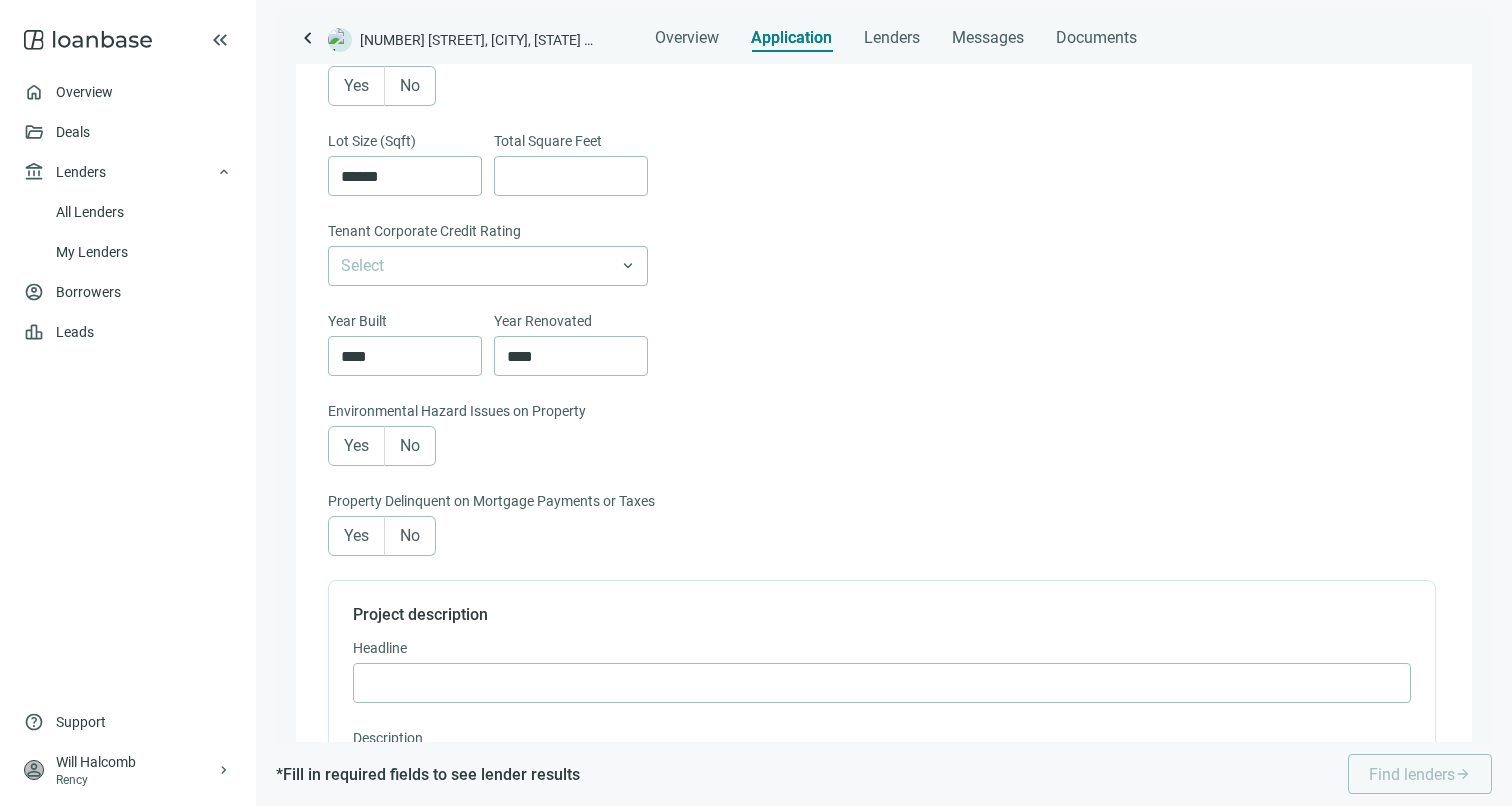 scroll, scrollTop: 753, scrollLeft: 0, axis: vertical 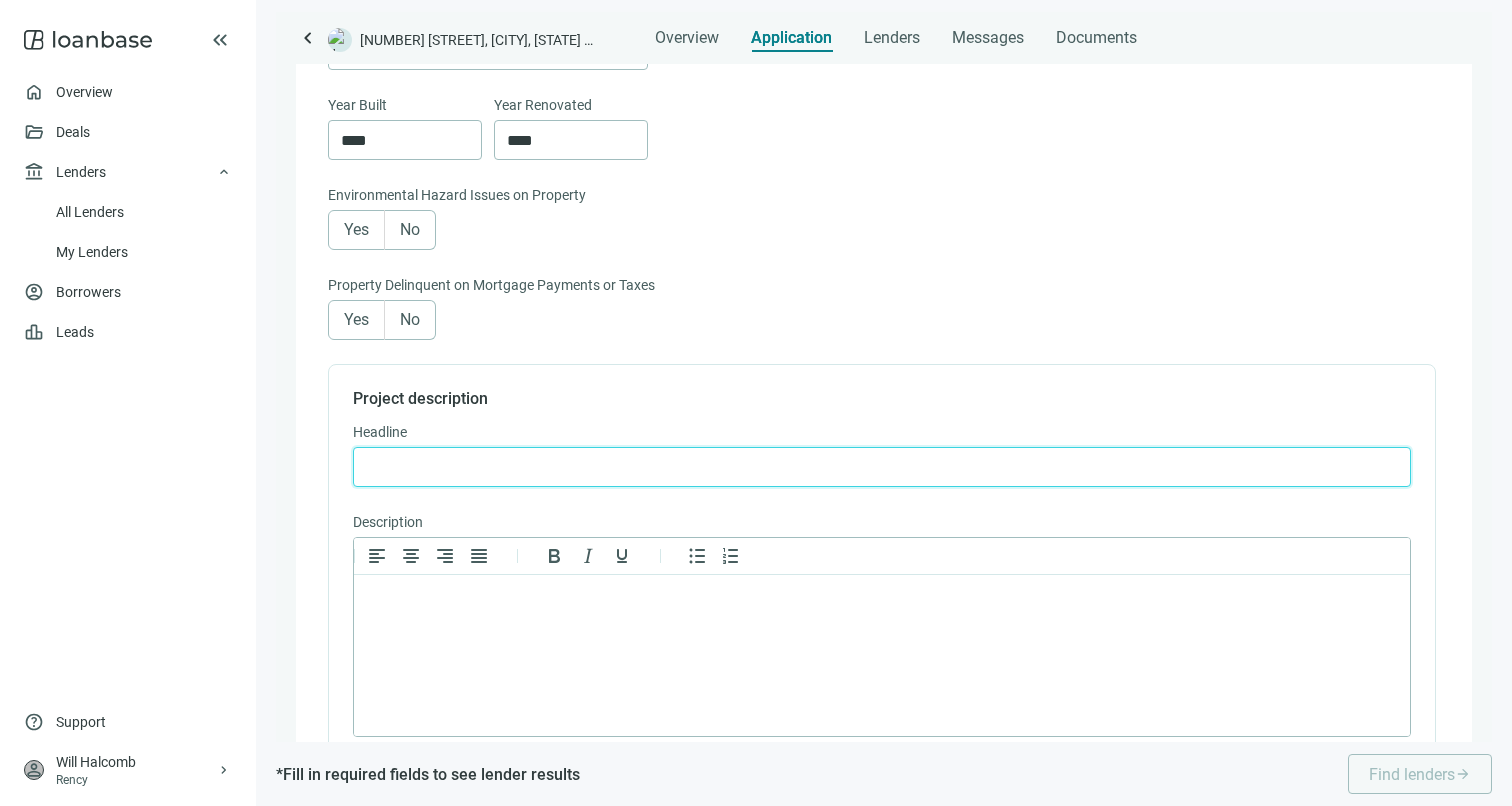 click at bounding box center (882, 467) 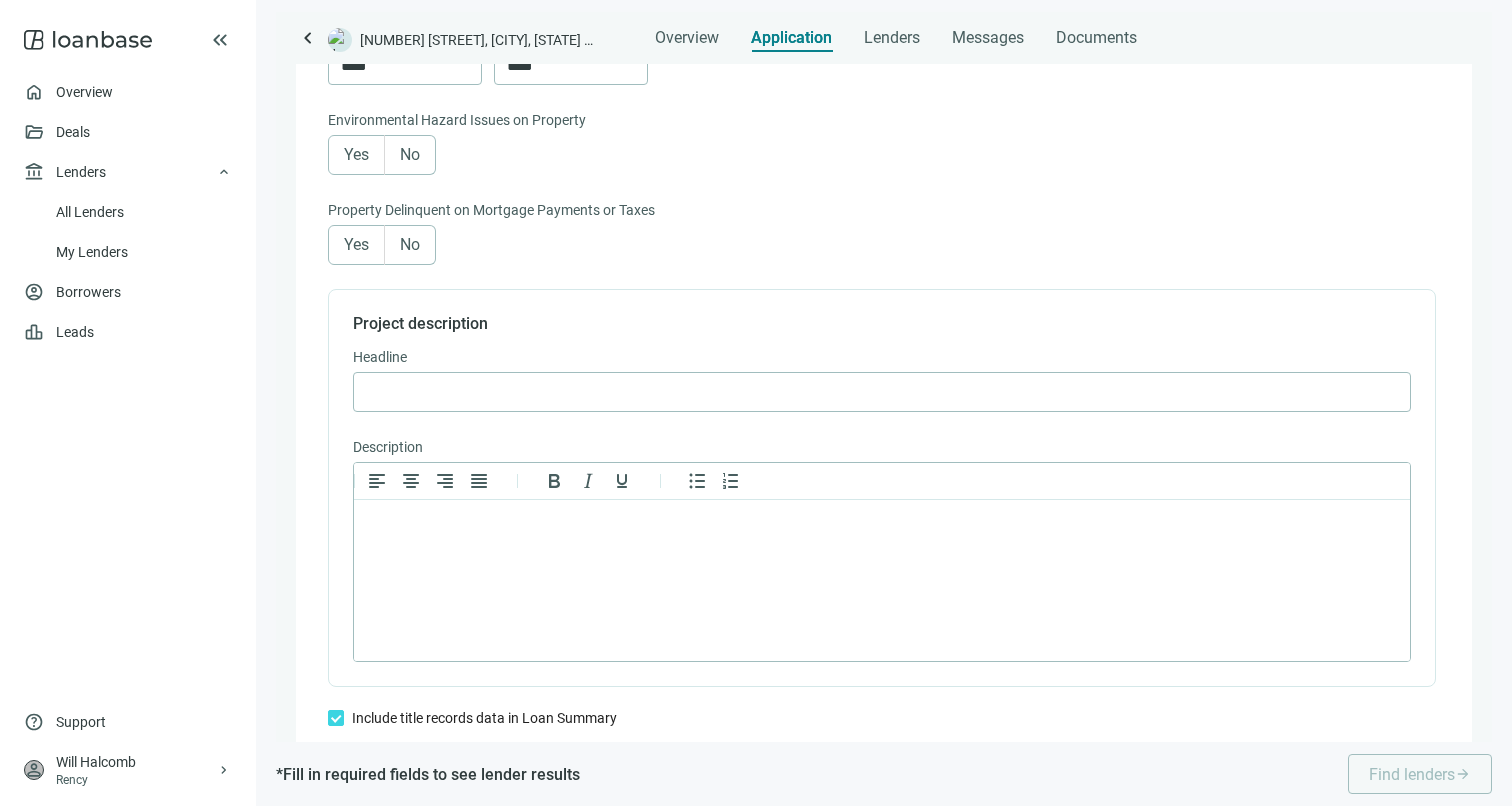 scroll, scrollTop: 1239, scrollLeft: 0, axis: vertical 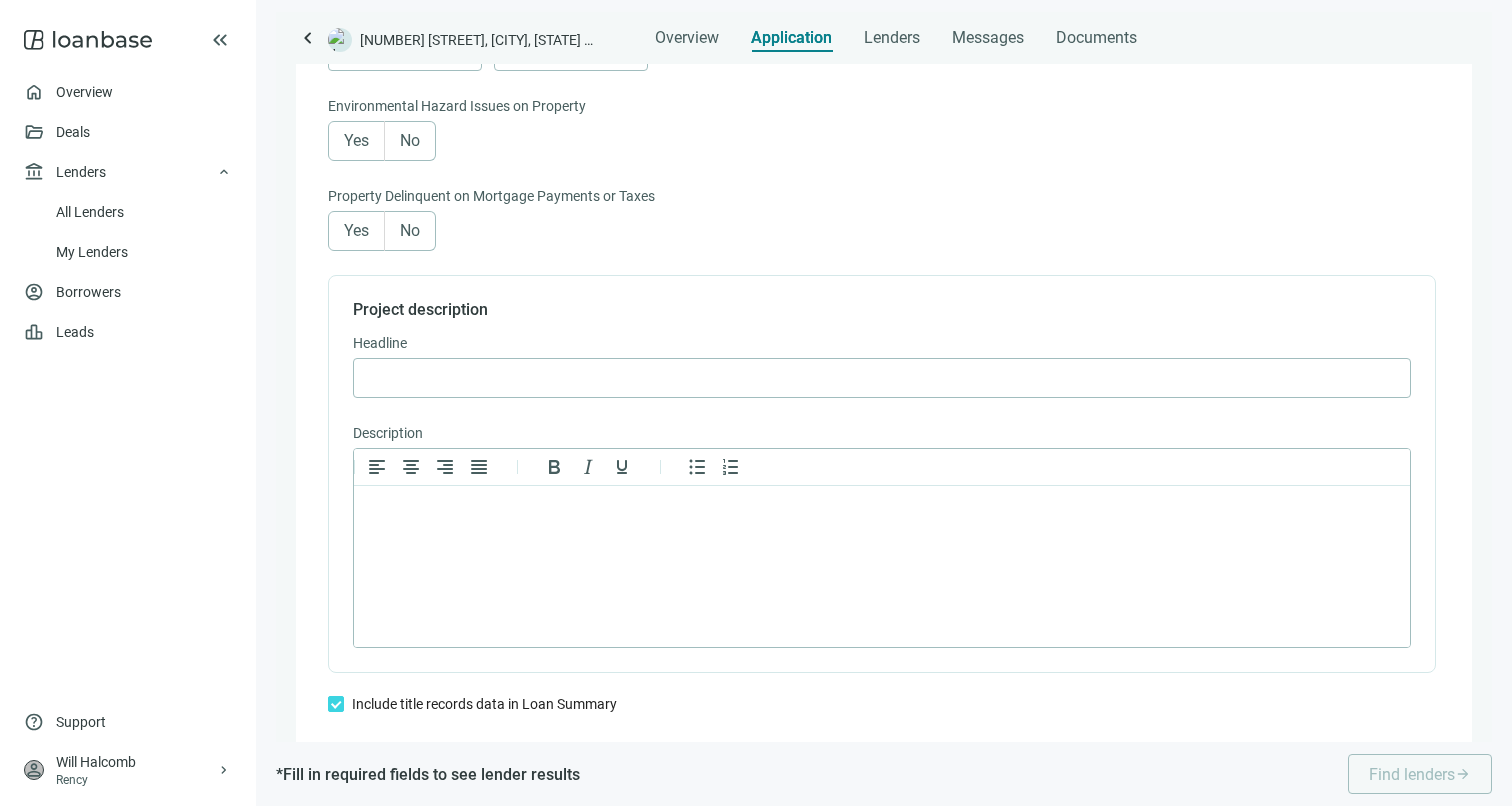 click on "No" at bounding box center (410, 140) 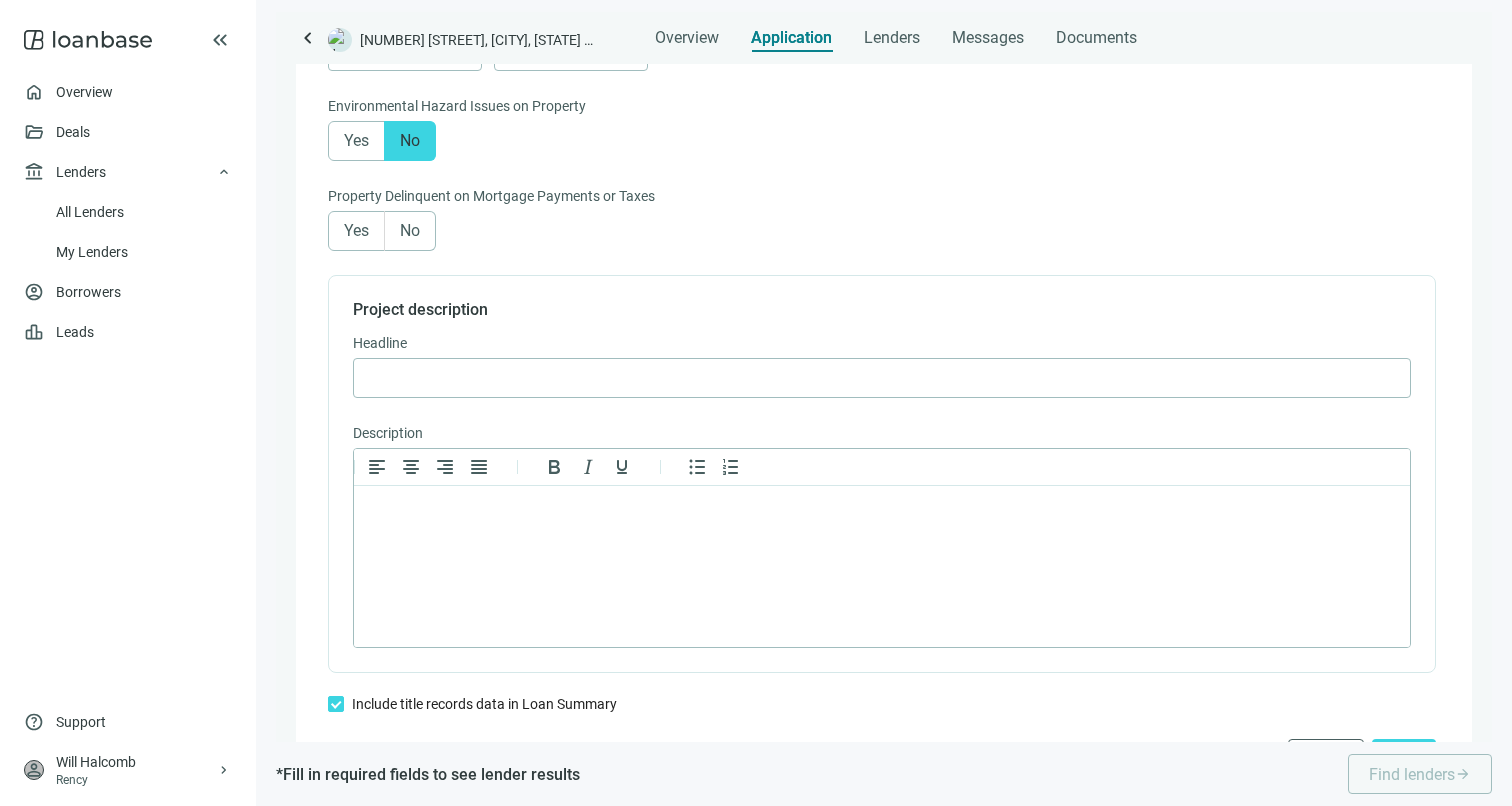 click on "No" at bounding box center (410, 231) 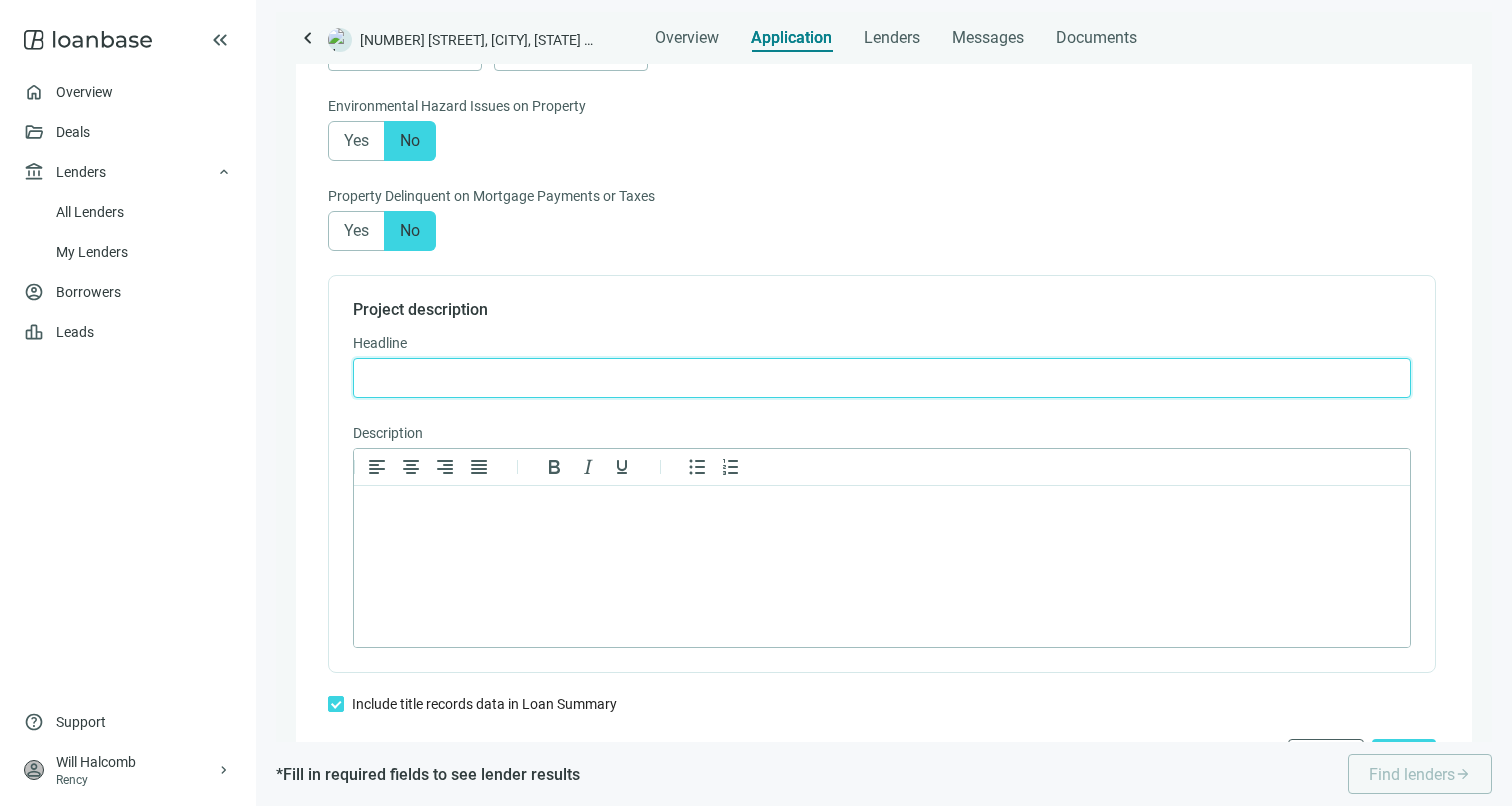 click at bounding box center (882, 378) 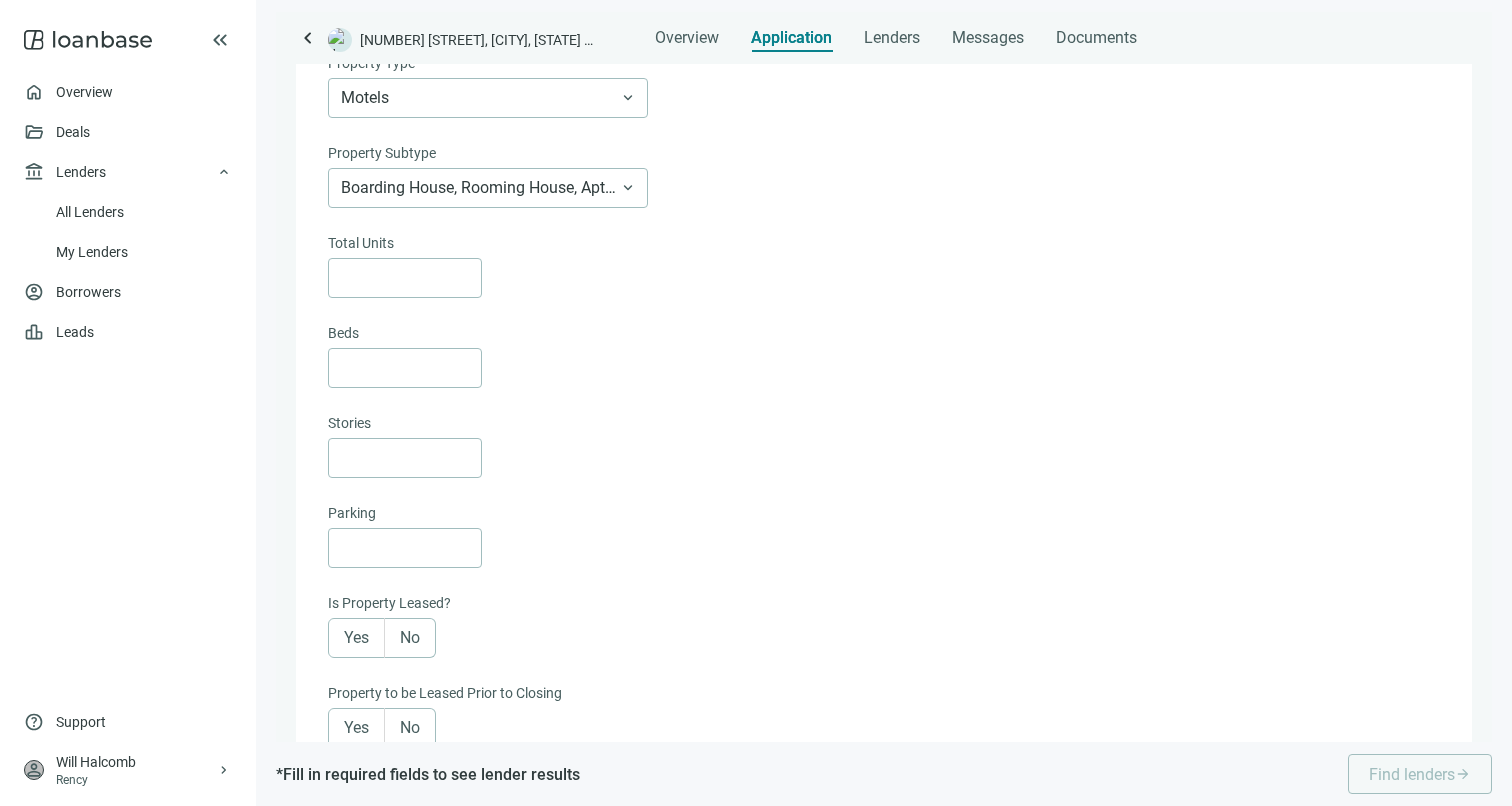 scroll, scrollTop: 176, scrollLeft: 0, axis: vertical 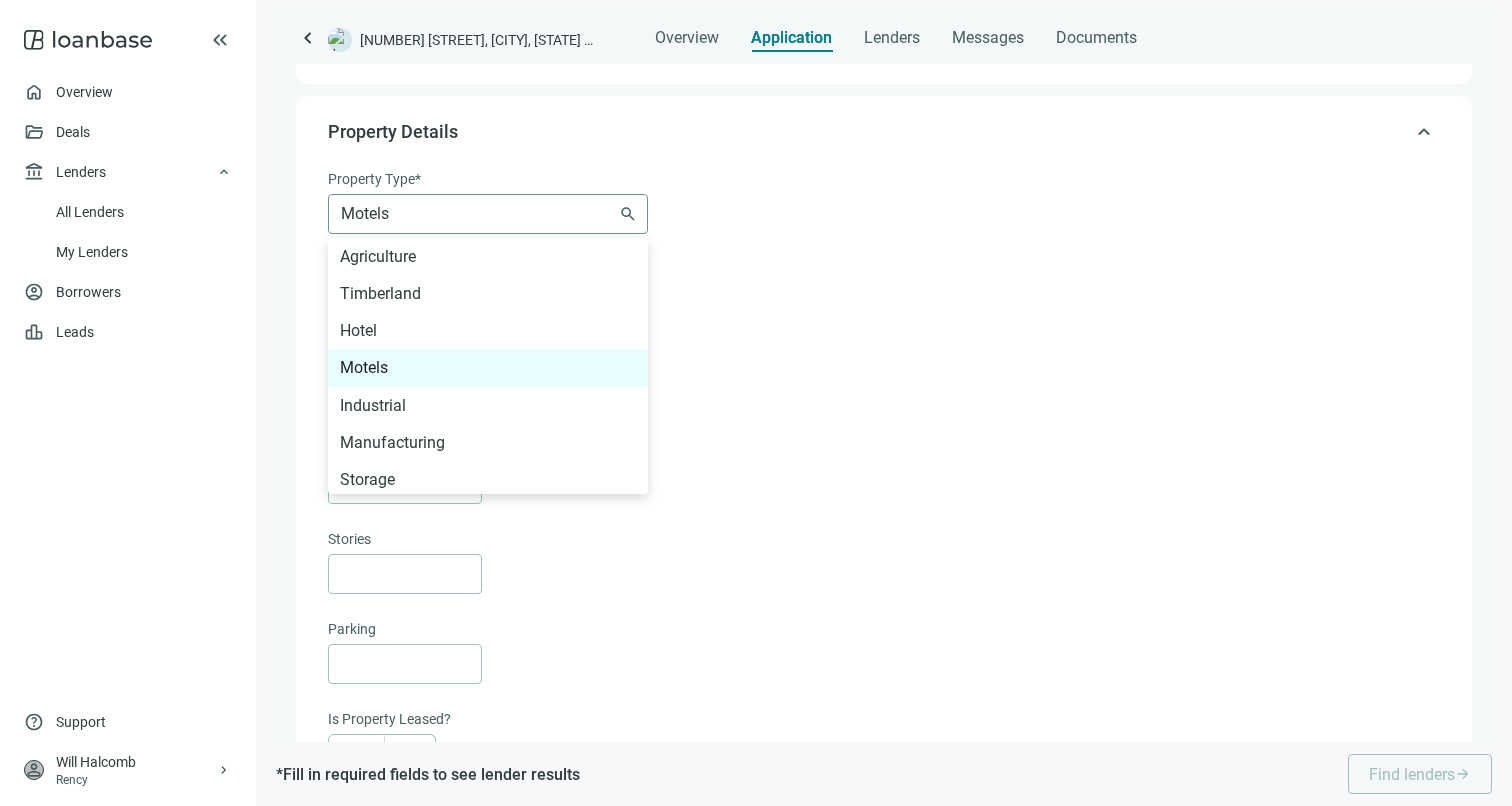 click on "Motels" at bounding box center [488, 214] 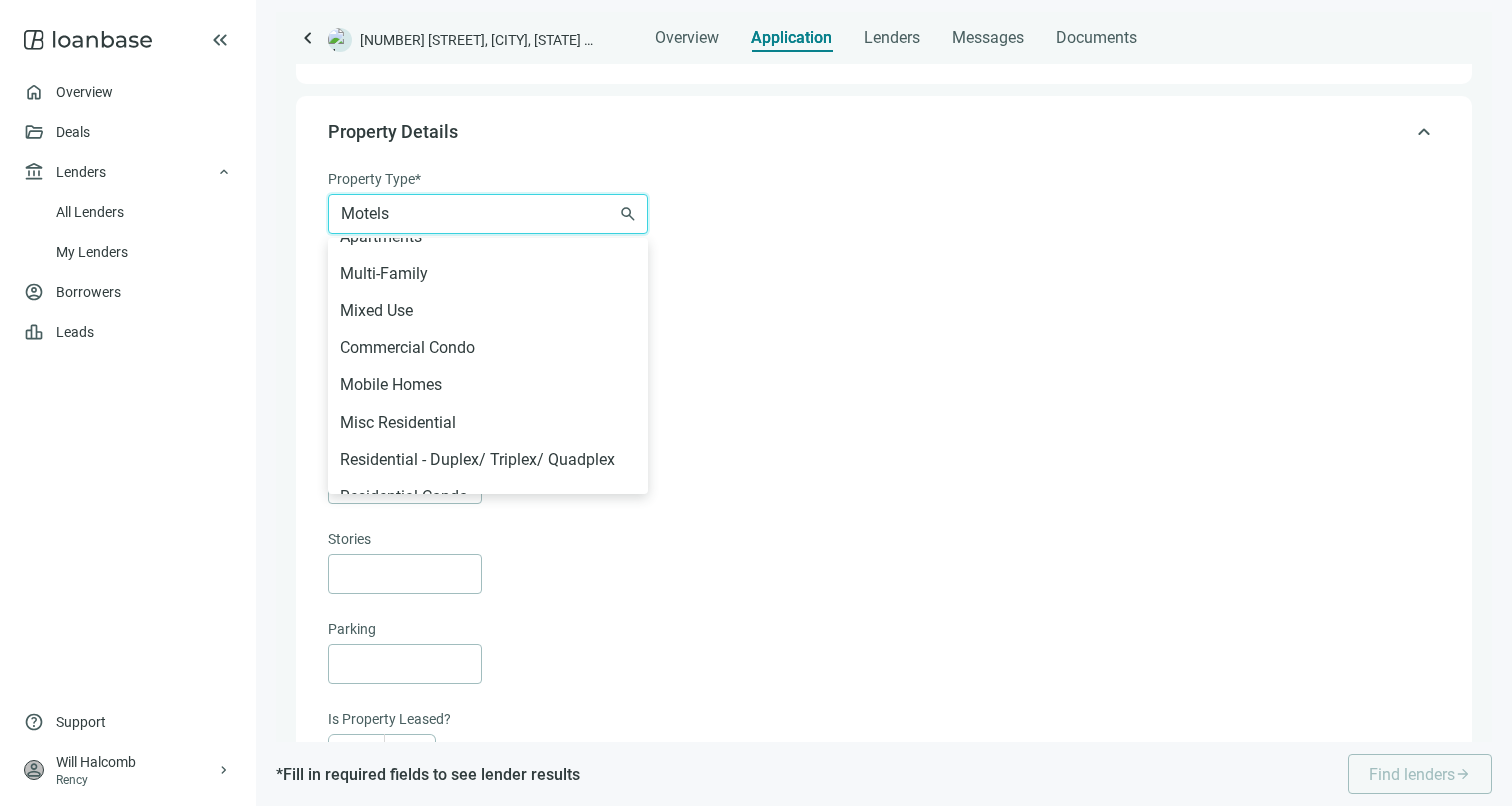 scroll, scrollTop: 476, scrollLeft: 0, axis: vertical 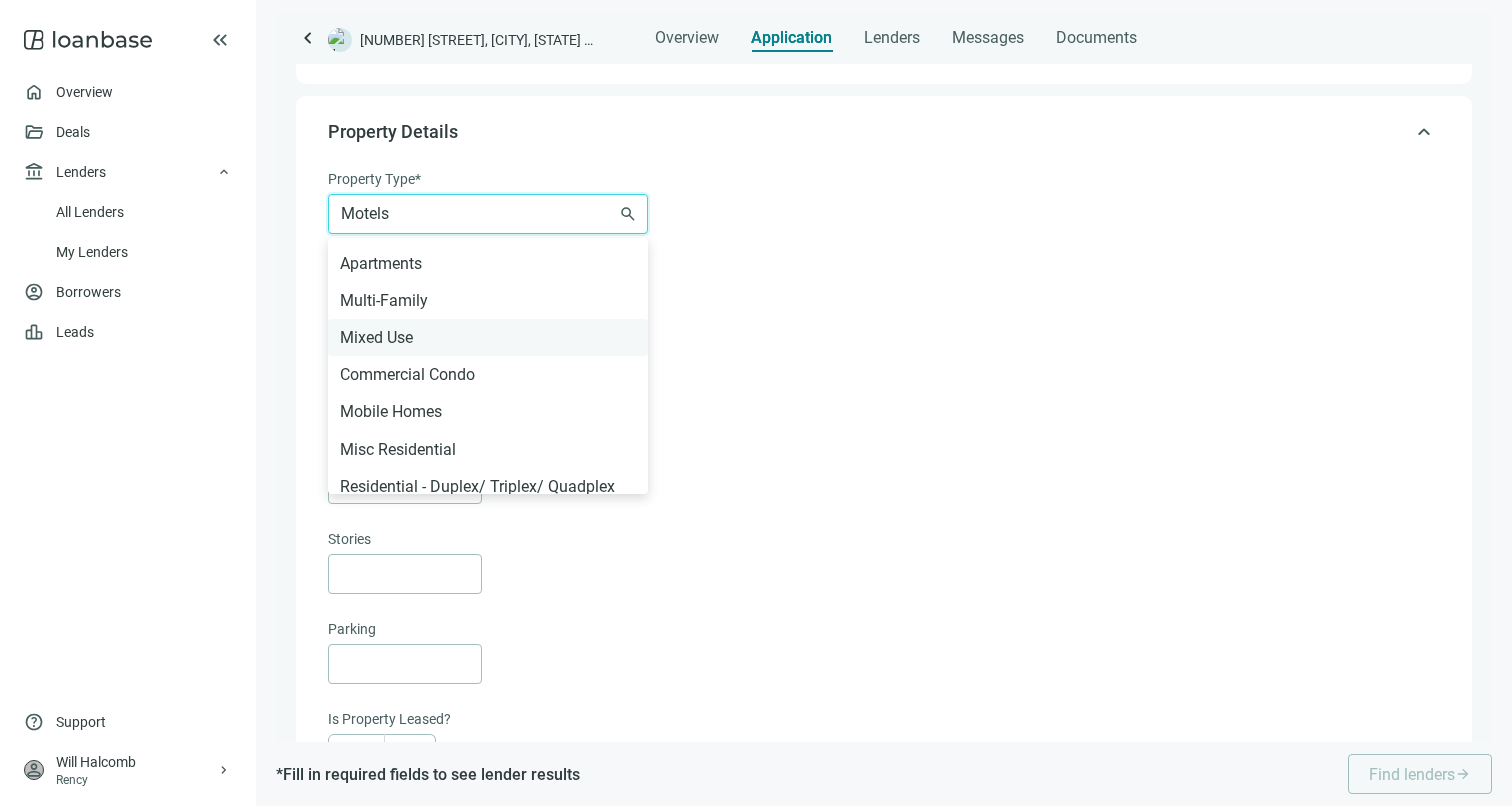 click on "Mixed Use" at bounding box center [488, 337] 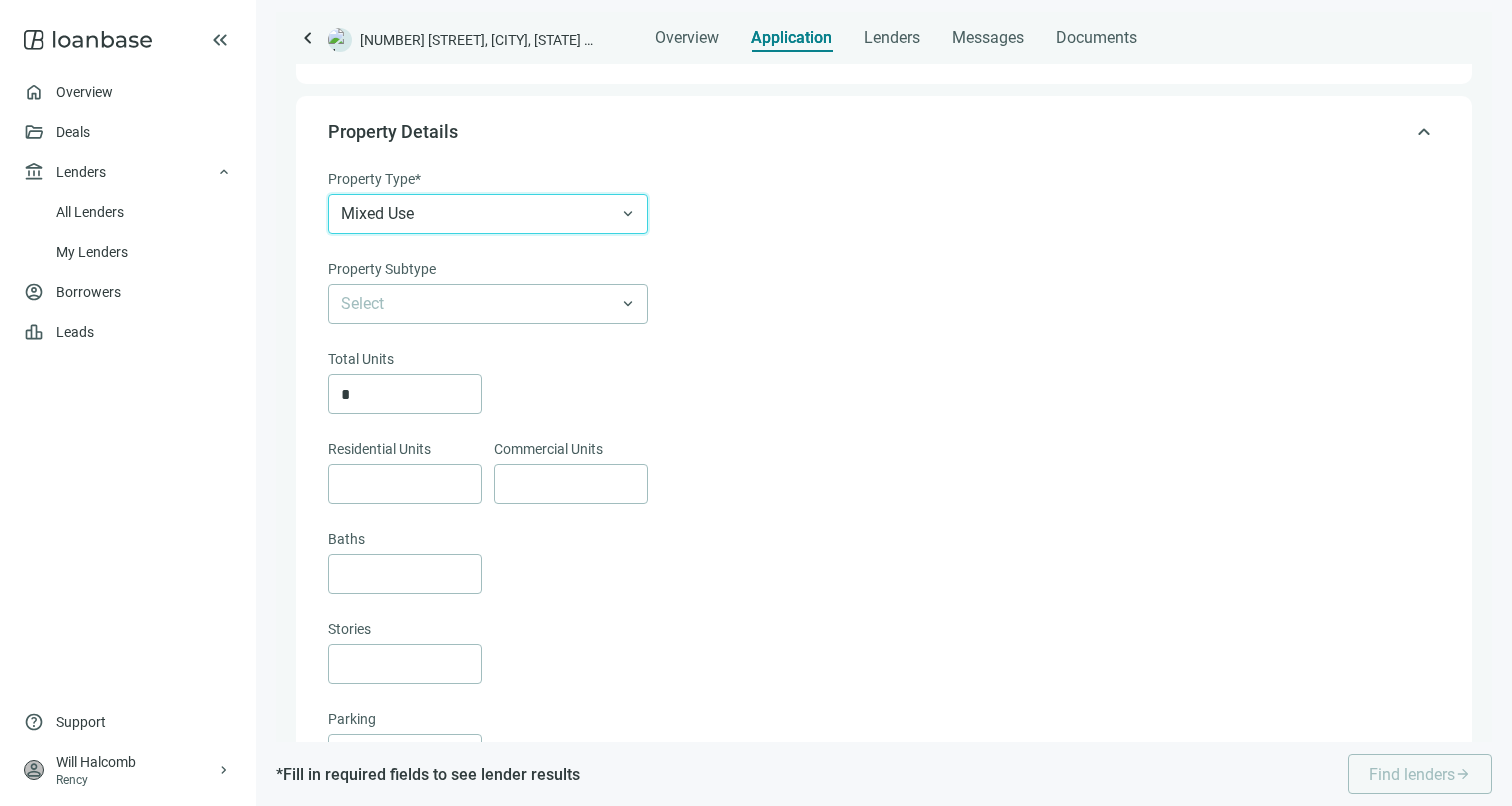 click on "*" at bounding box center [882, 394] 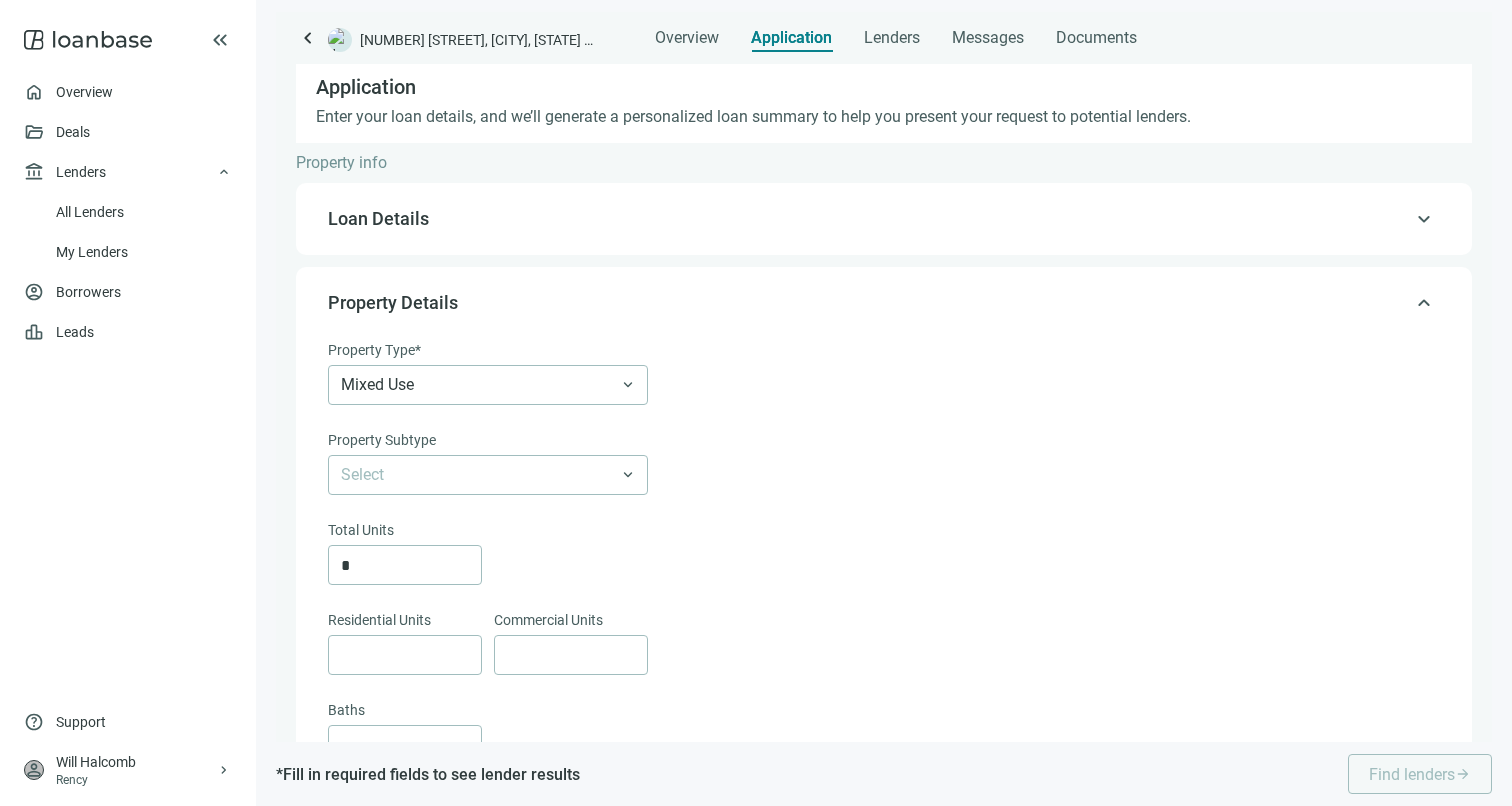 scroll, scrollTop: 0, scrollLeft: 0, axis: both 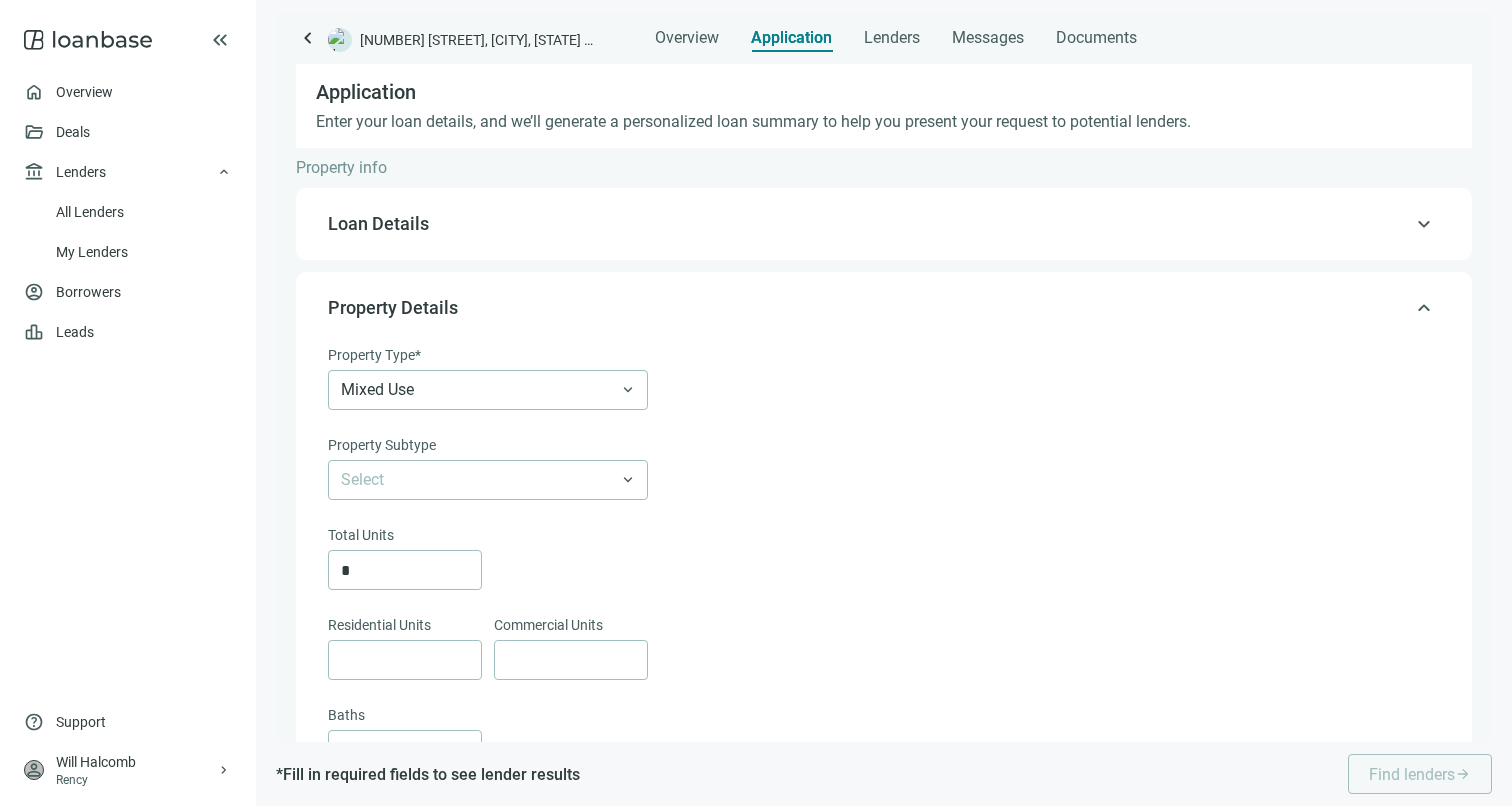 click on "keyboard_arrow_up Loan Details" at bounding box center [884, 224] 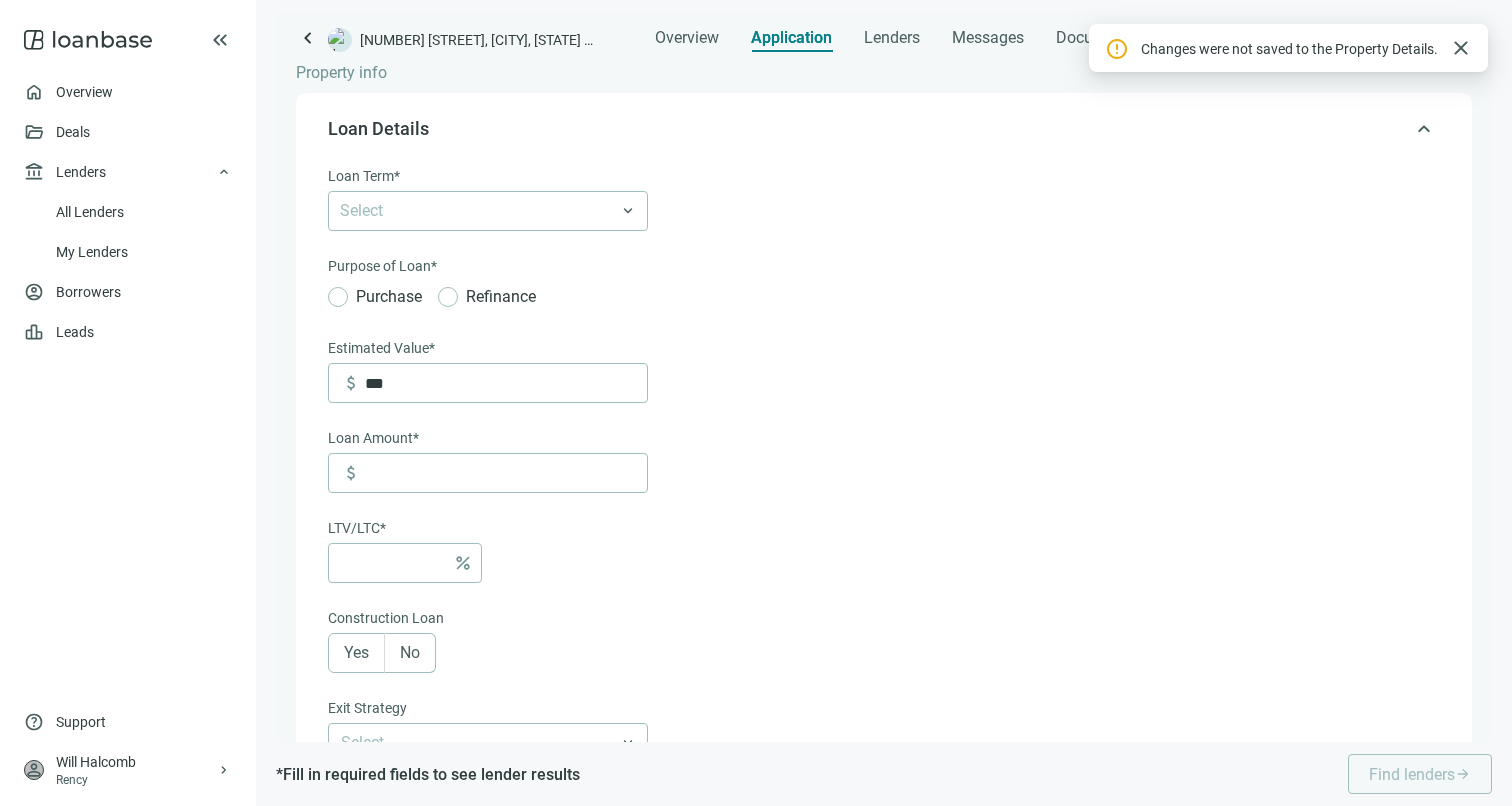 scroll, scrollTop: 124, scrollLeft: 0, axis: vertical 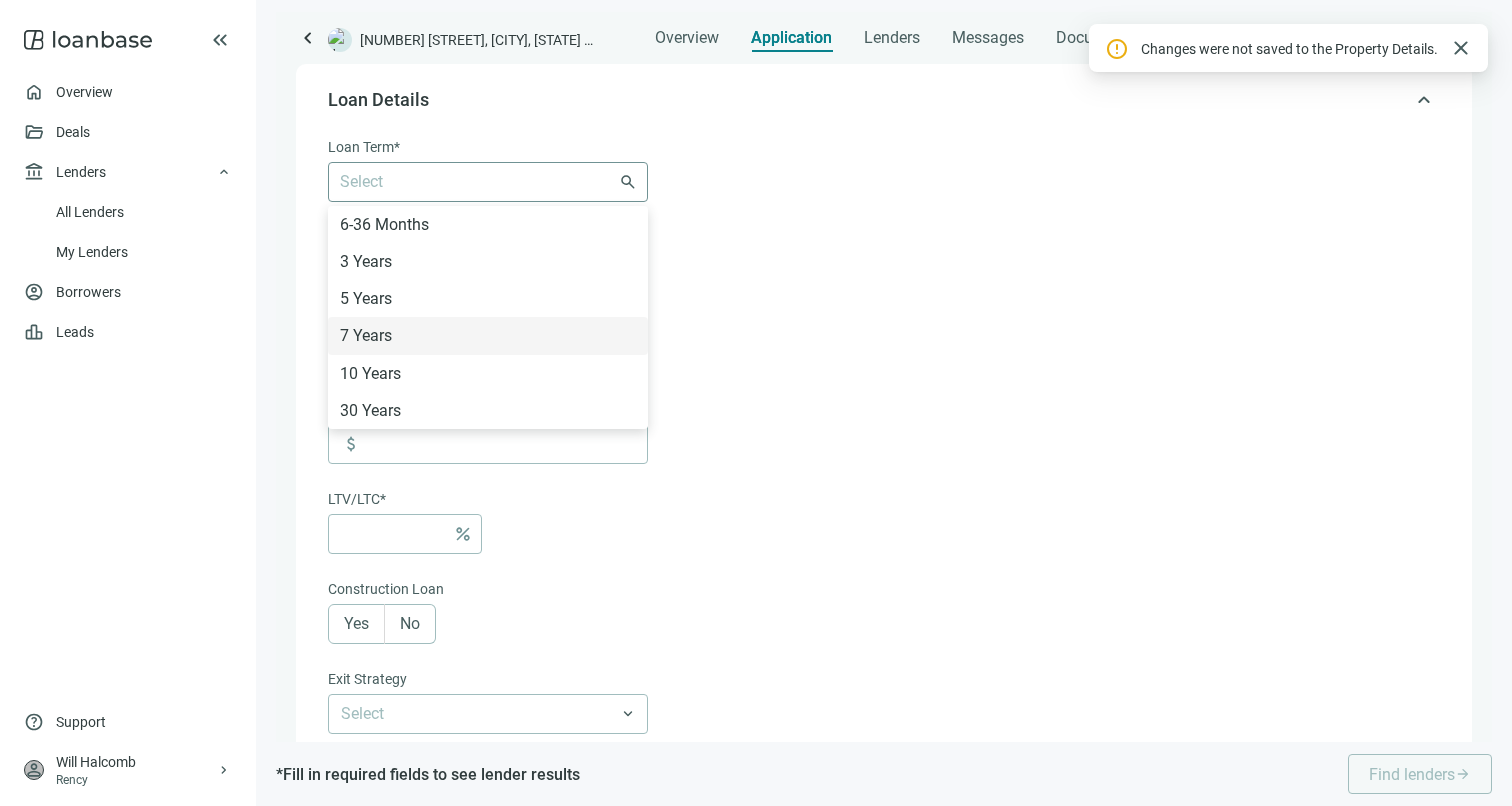 click at bounding box center [478, 182] 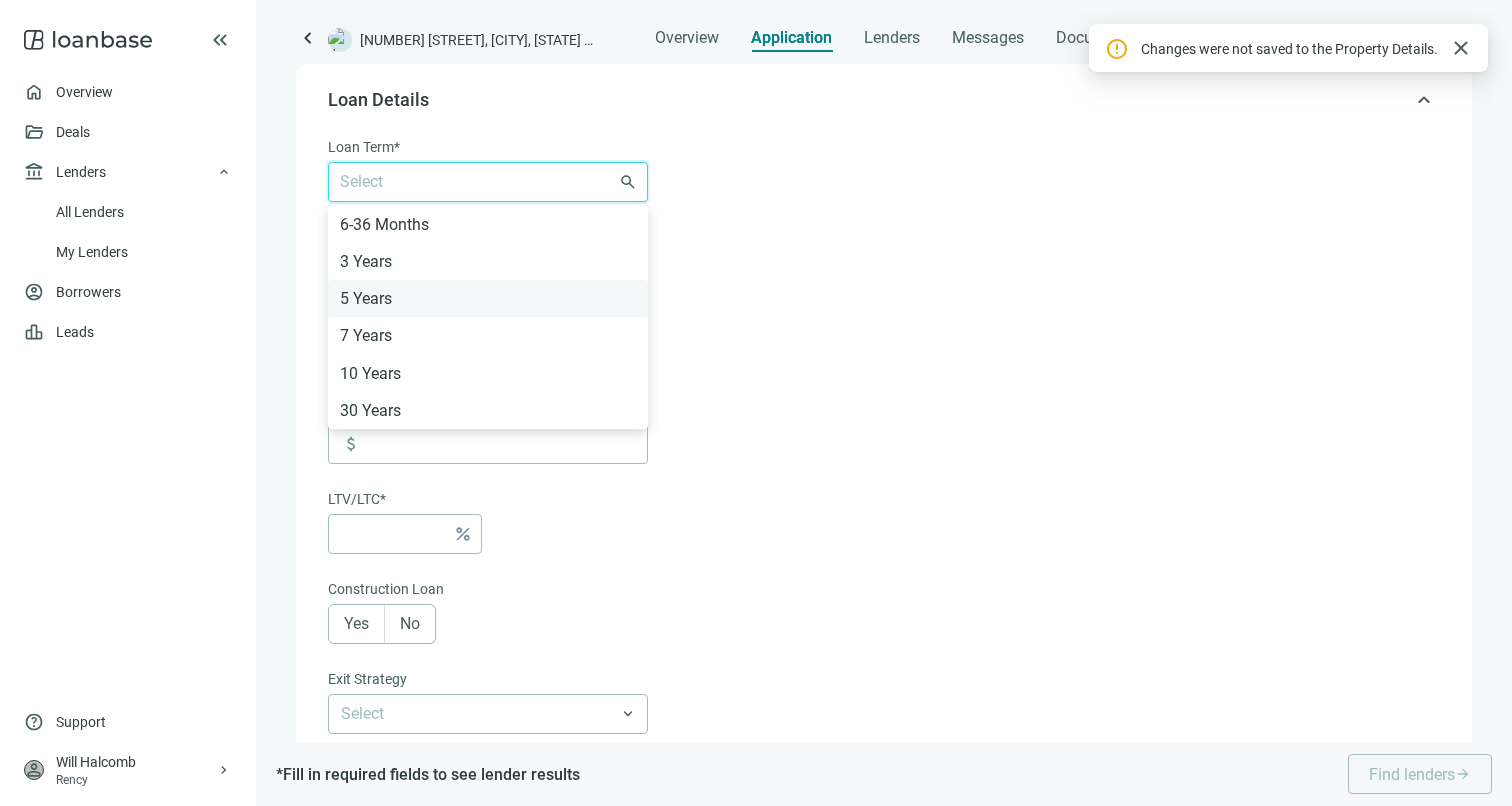 click on "5 Years" at bounding box center (488, 298) 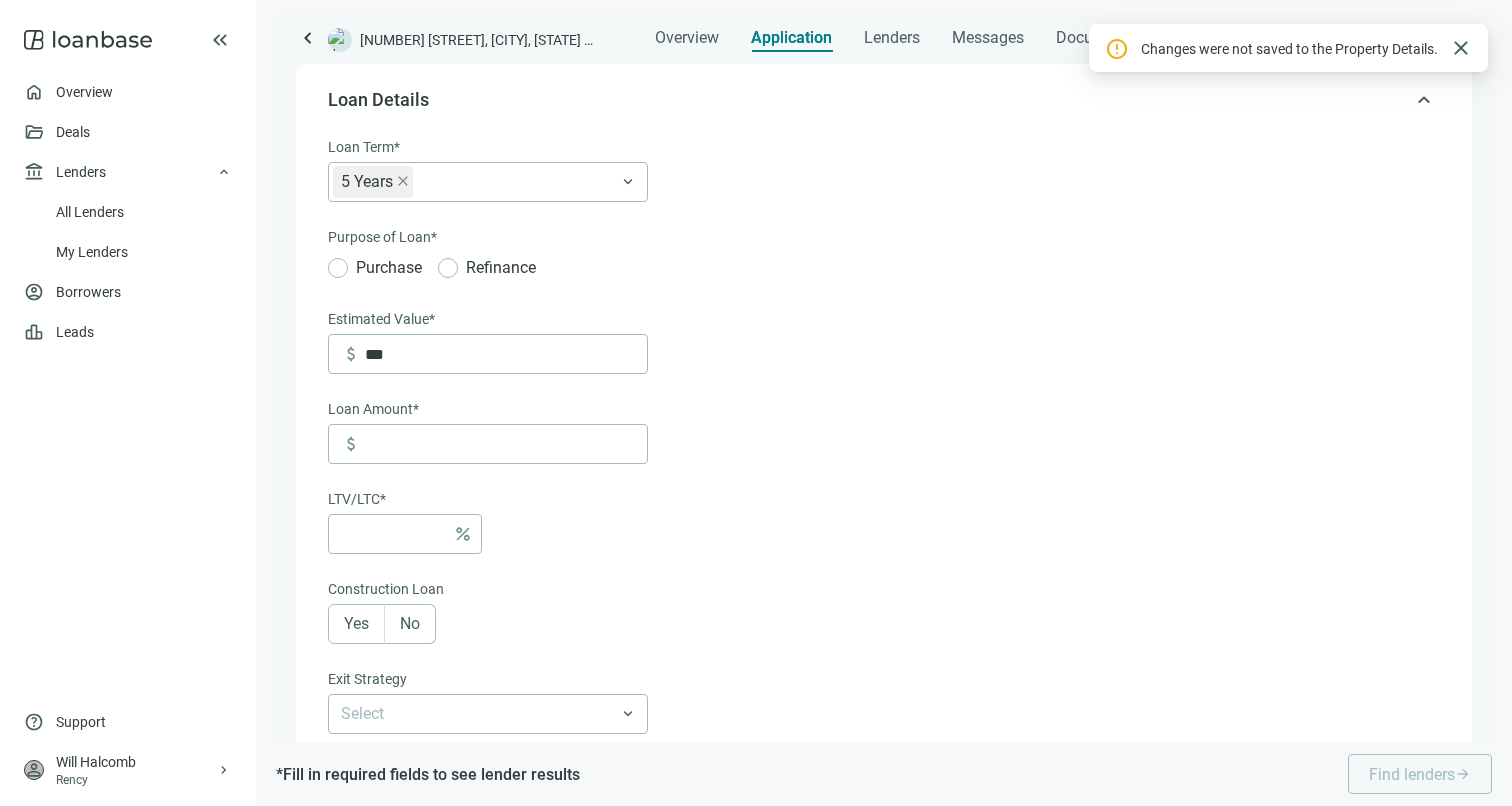 click on "Loan Term* 5 Years   6-36 Months 3 Years 5 Years 7 Years 10 Years 30 Years keyboard_arrow_down Purpose of Loan* Purchase Refinance Estimated Value* attach_money *** Loan Amount* attach_money LTV/LTC* percent Construction Loan Yes No Exit Strategy Select keyboard_arrow_down Personal Recourse Select keyboard_arrow_down Desired PPP Years Select keyboard_arrow_down Desired PPP Type Select keyboard_arrow_down Interest-Only Yes No Both Cancel Save" at bounding box center [882, 643] 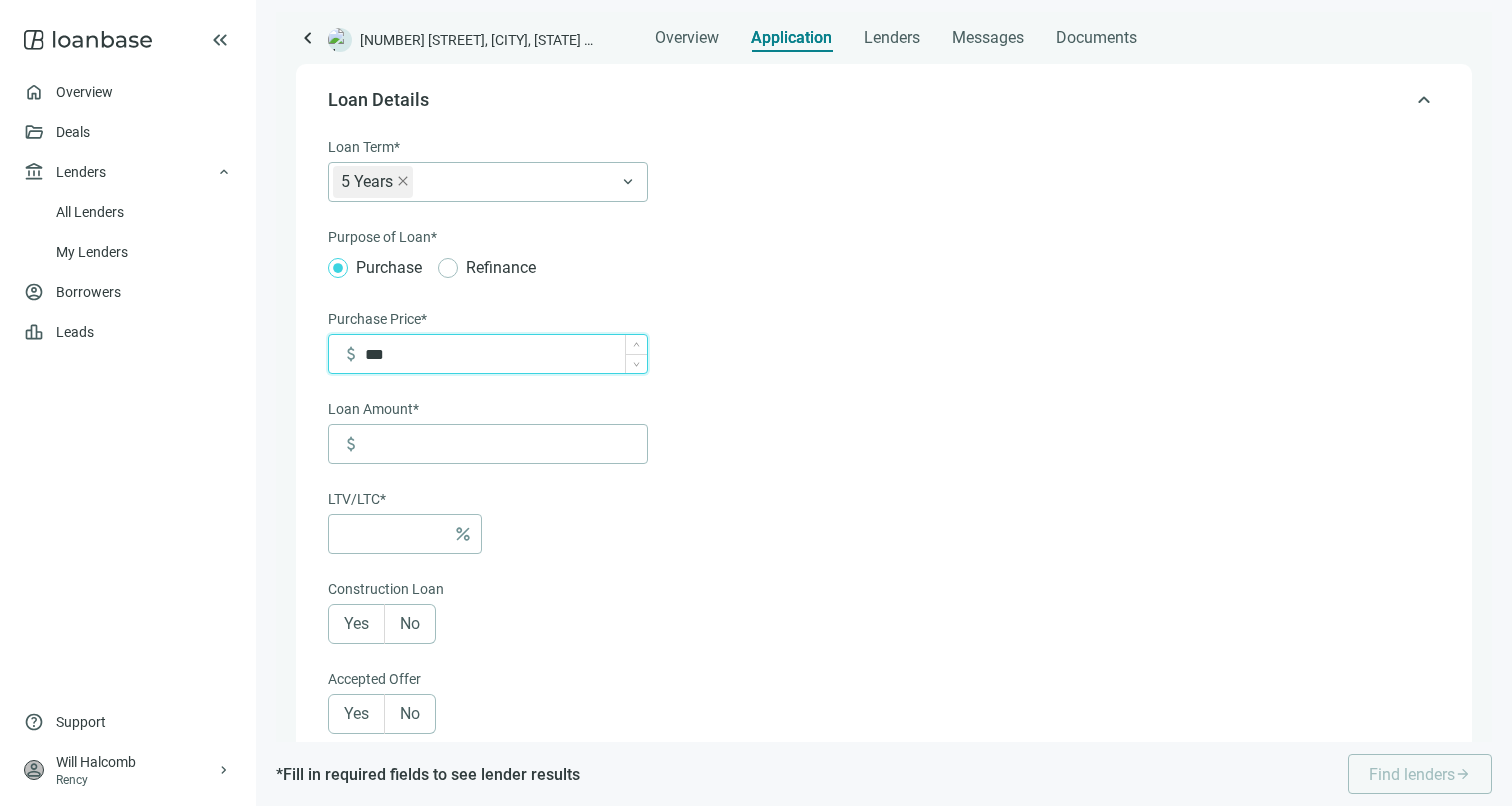 click on "***" at bounding box center [506, 354] 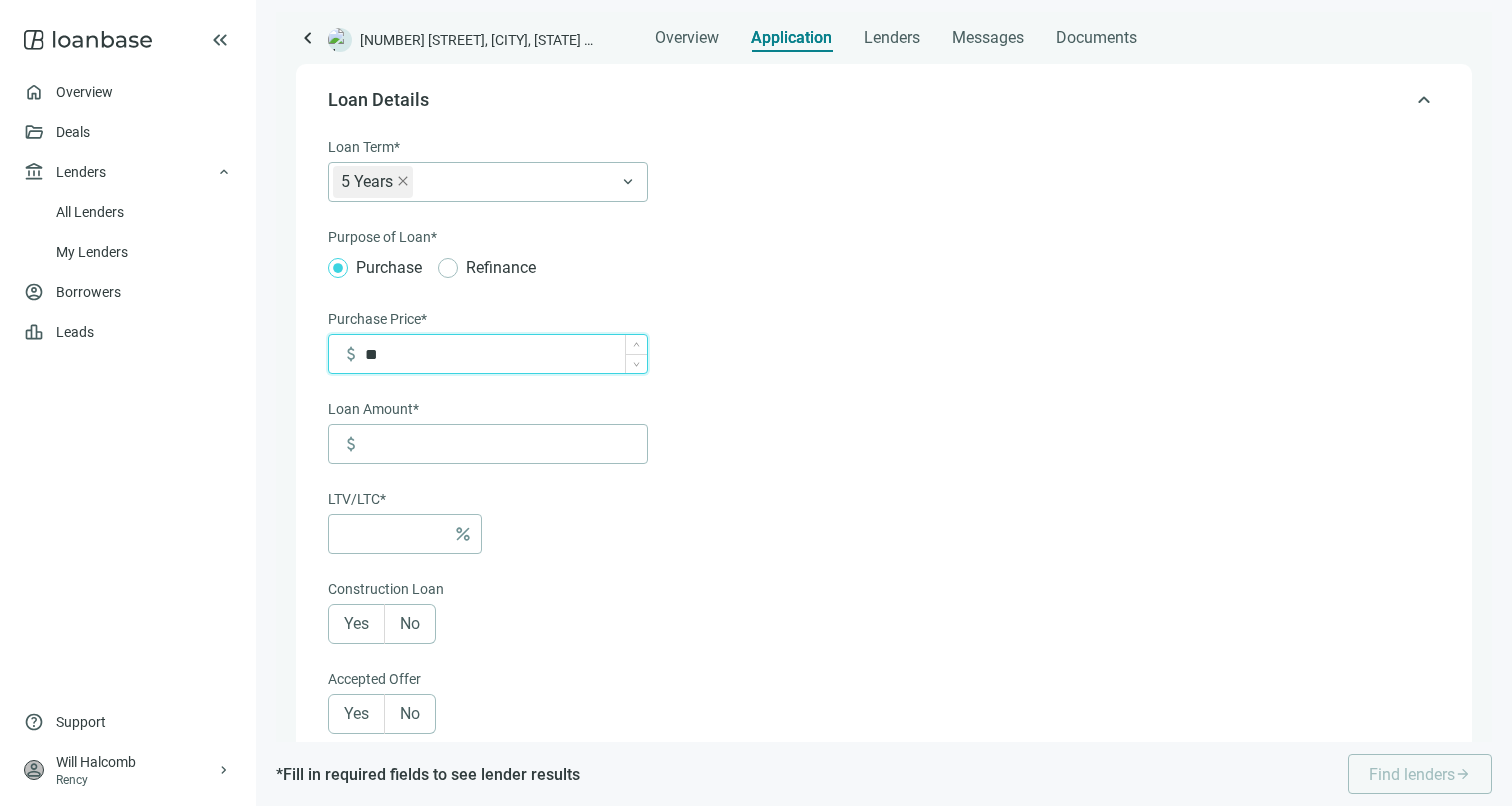 type on "*" 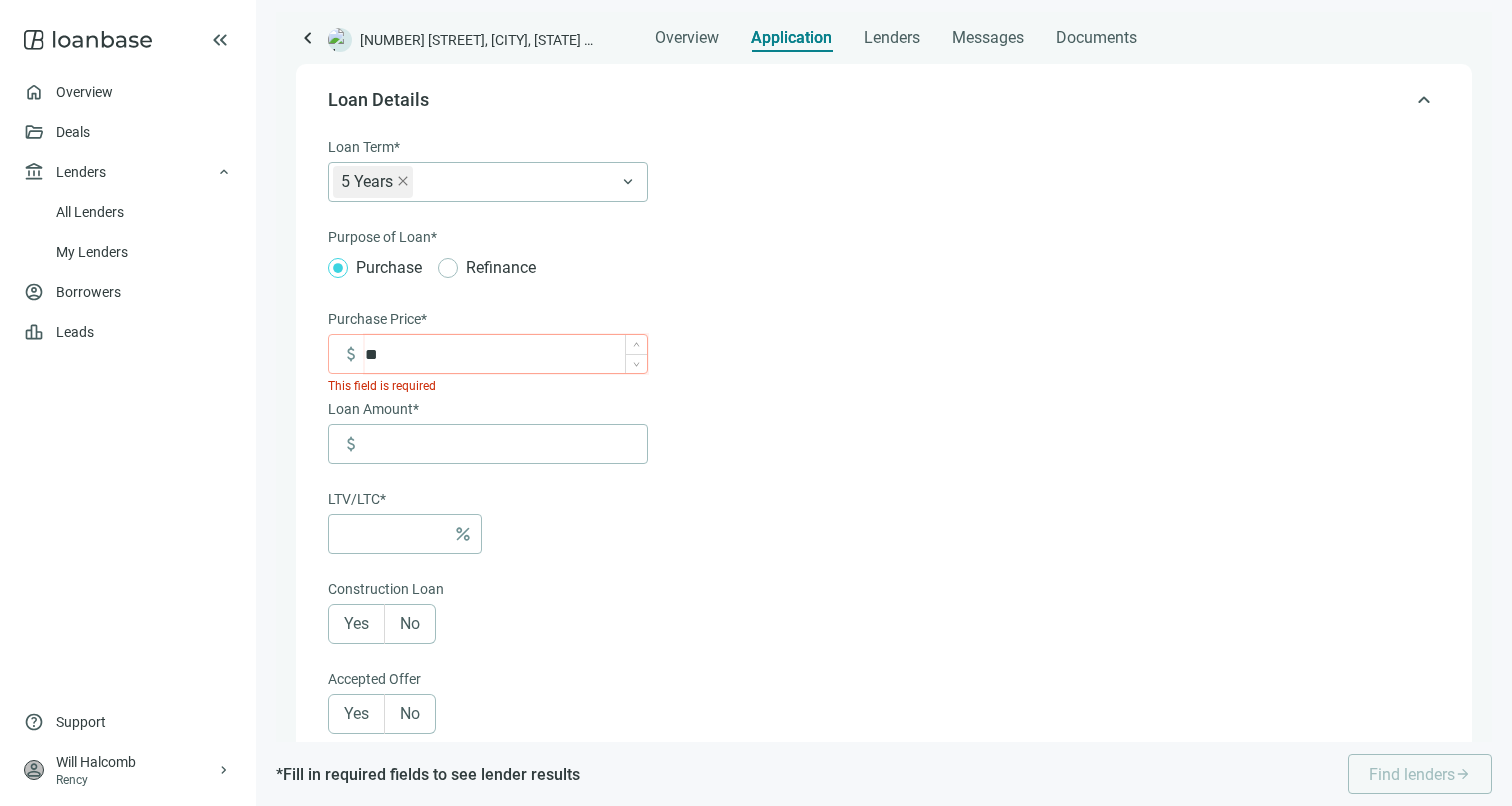 type on "*" 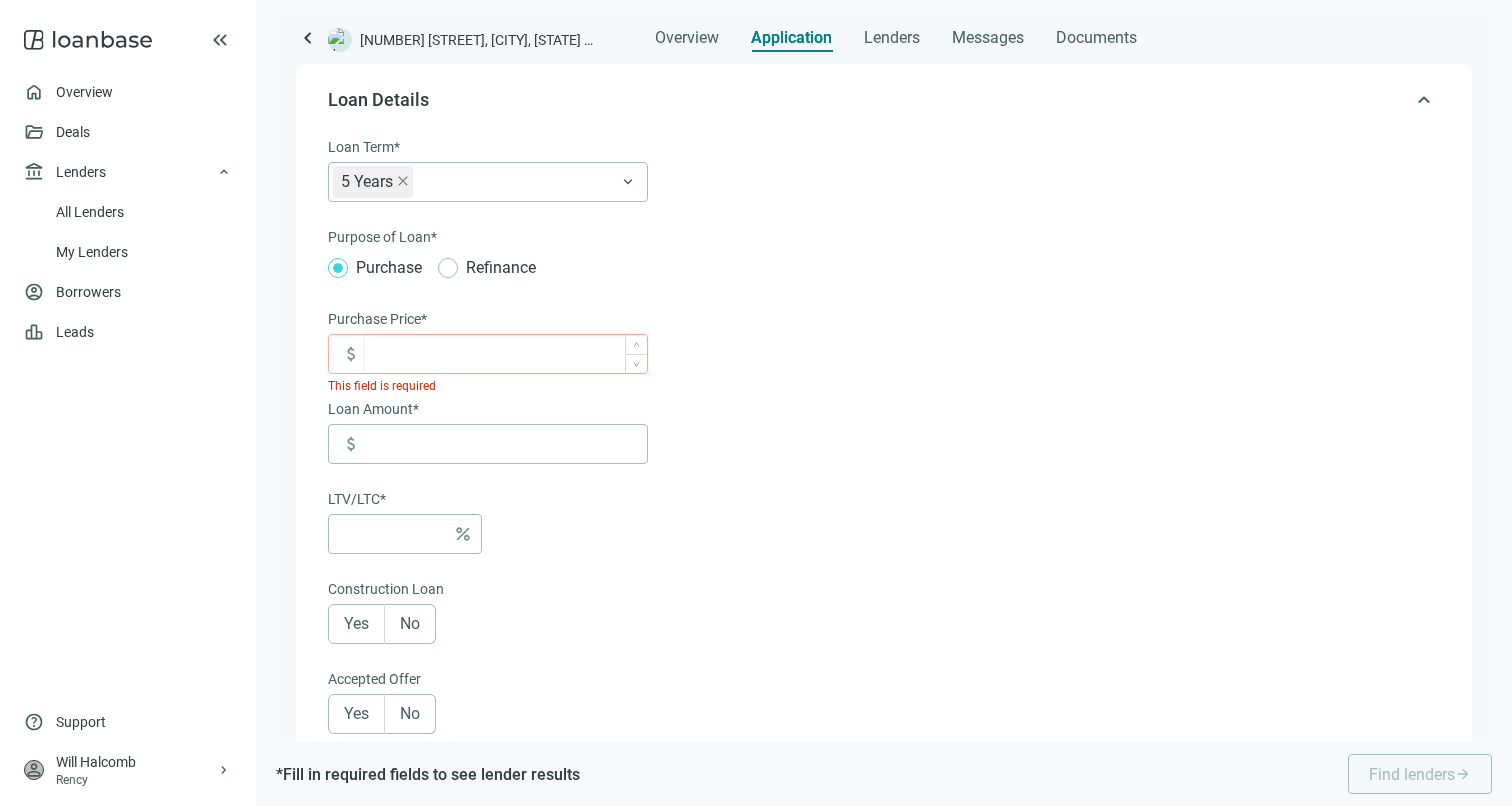 type on "*" 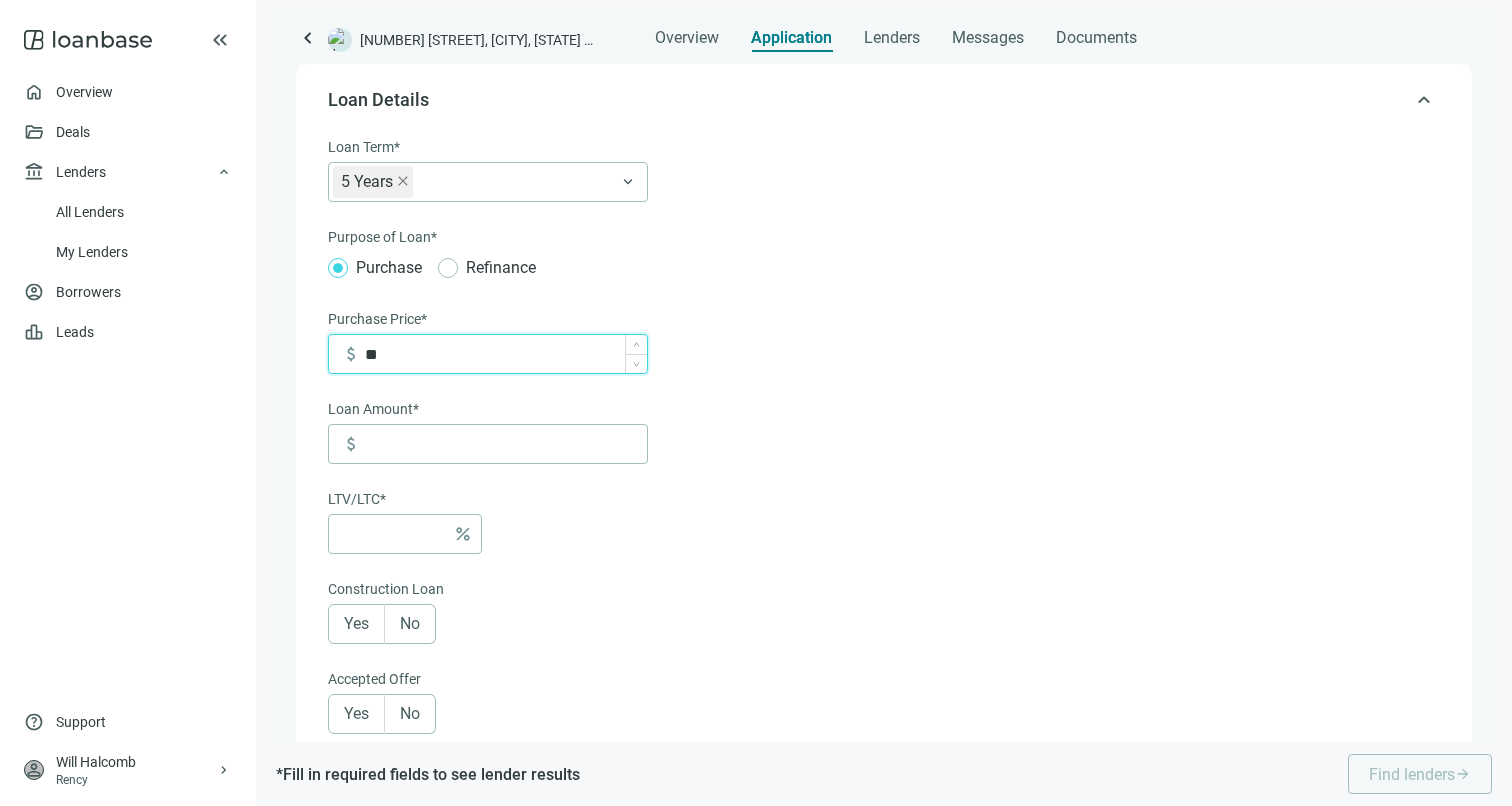 type on "*" 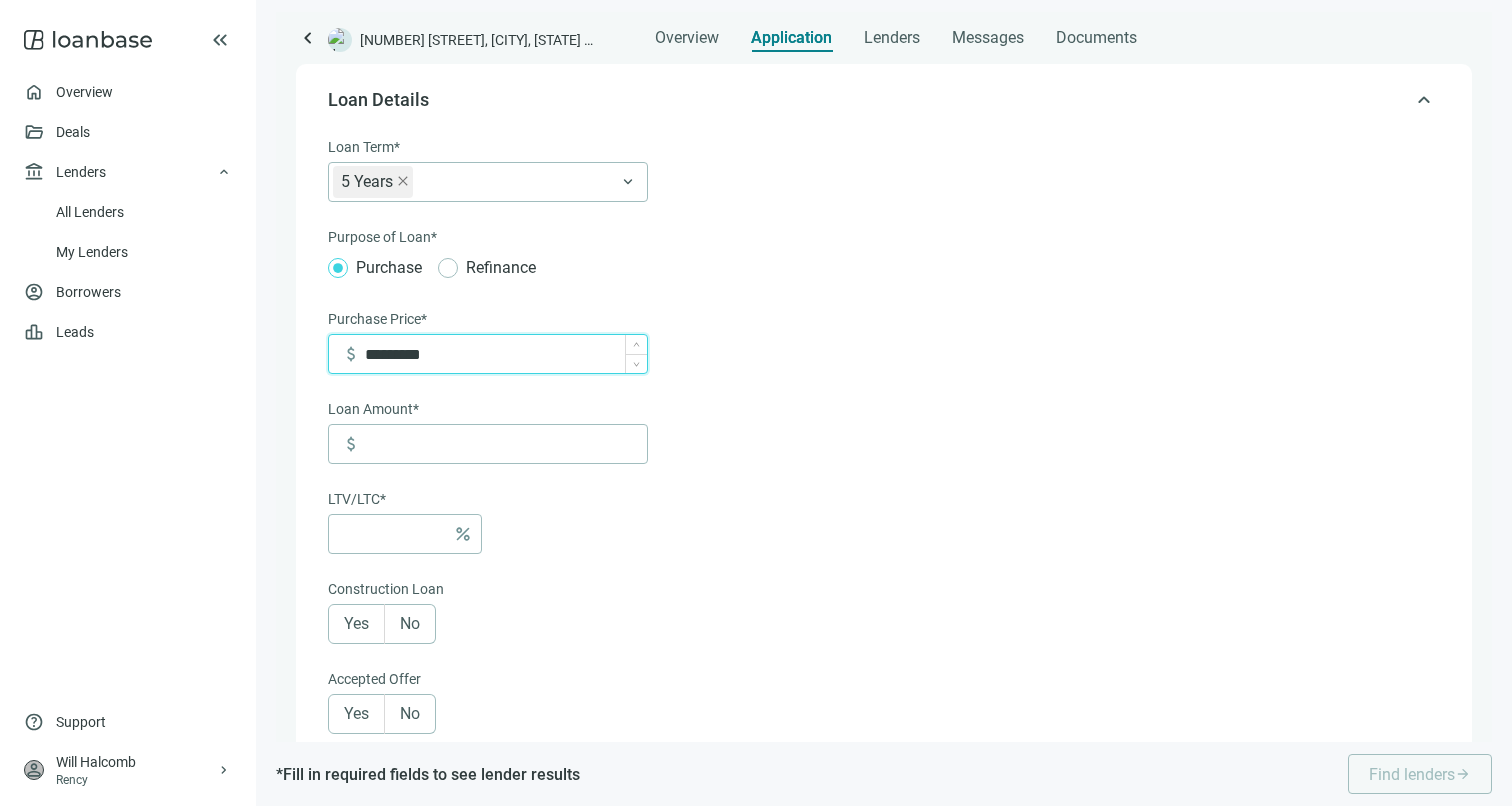 type on "**********" 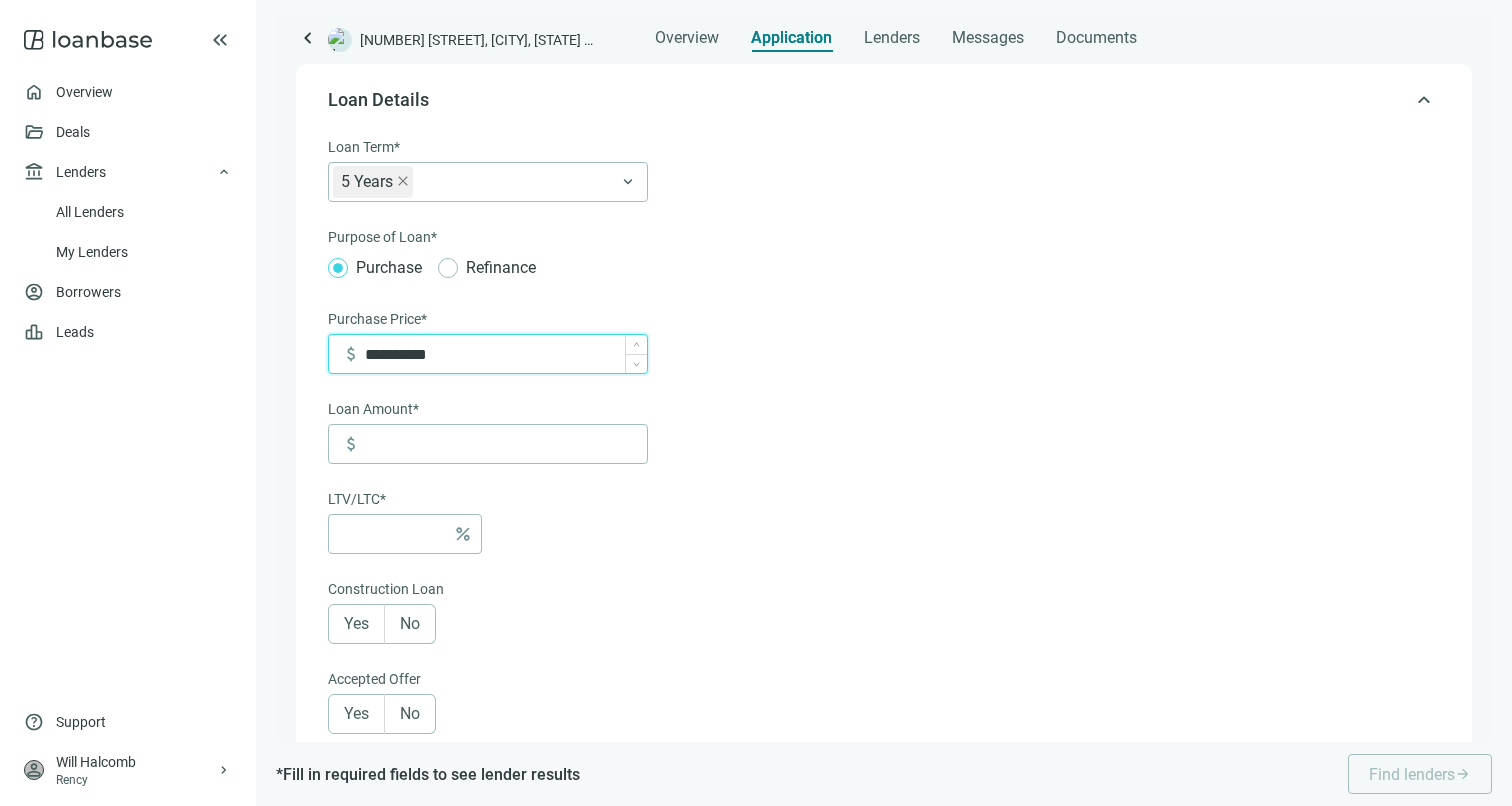 click on "**********" at bounding box center (506, 354) 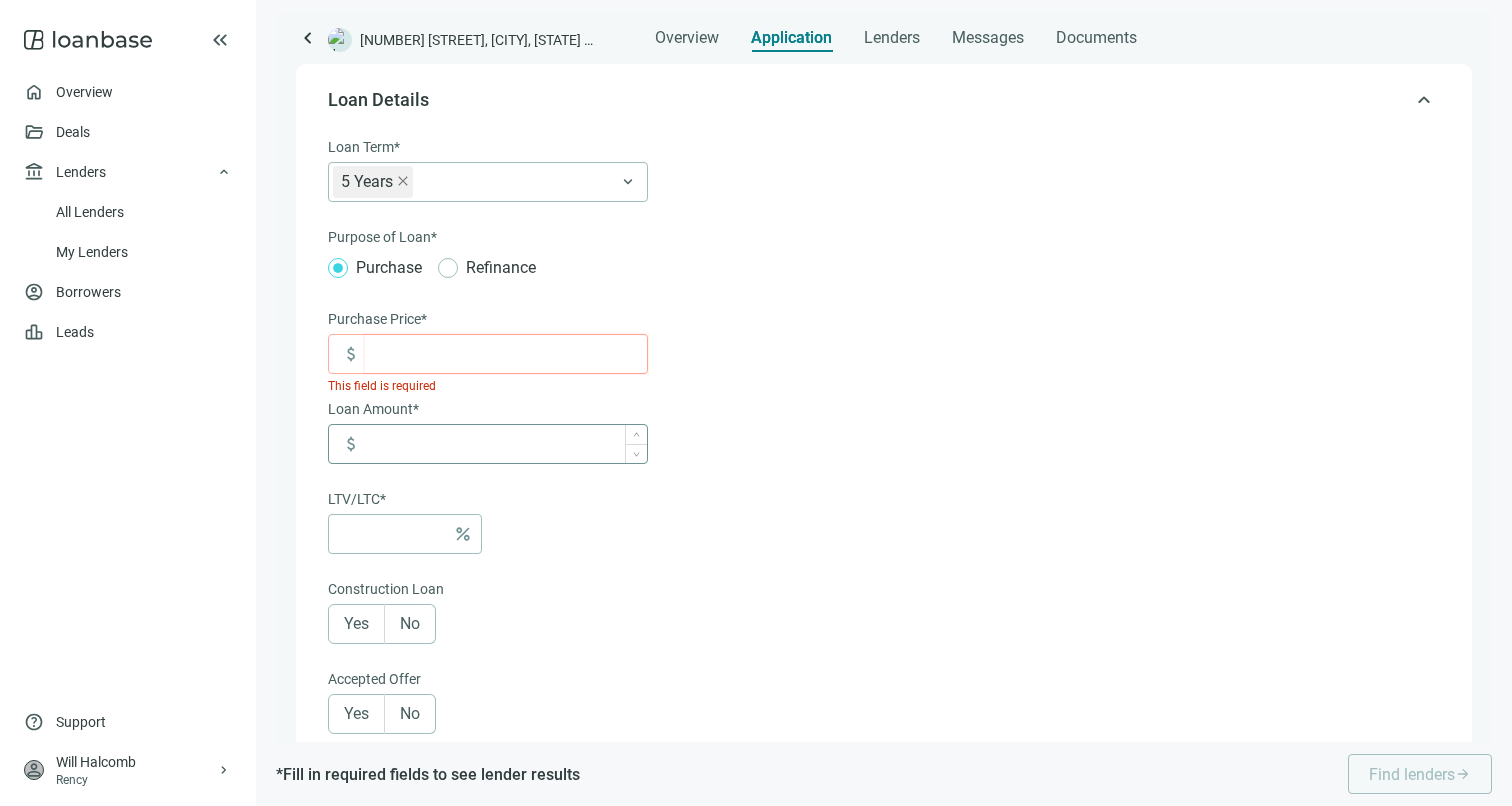 type 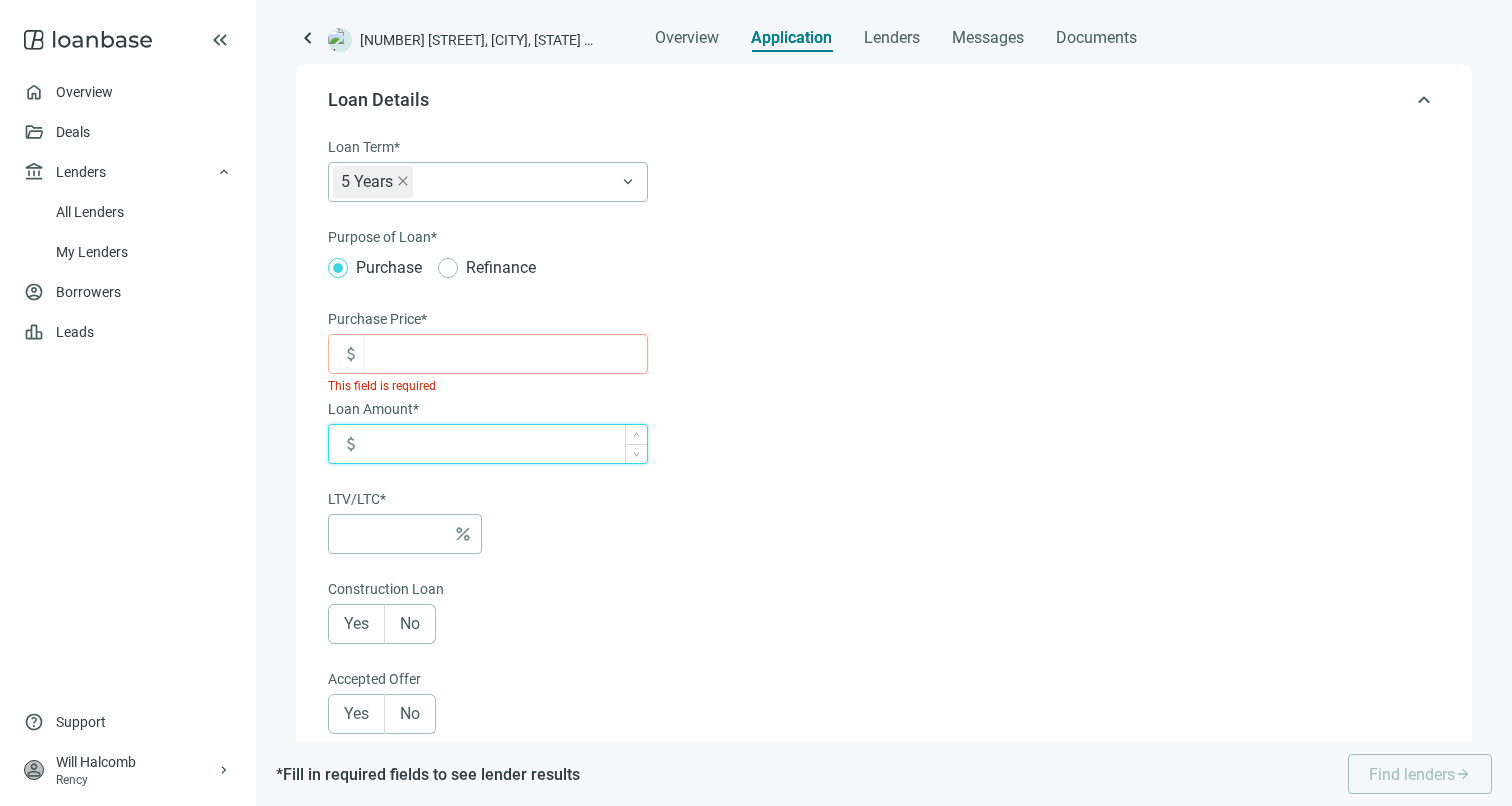 click at bounding box center (506, 444) 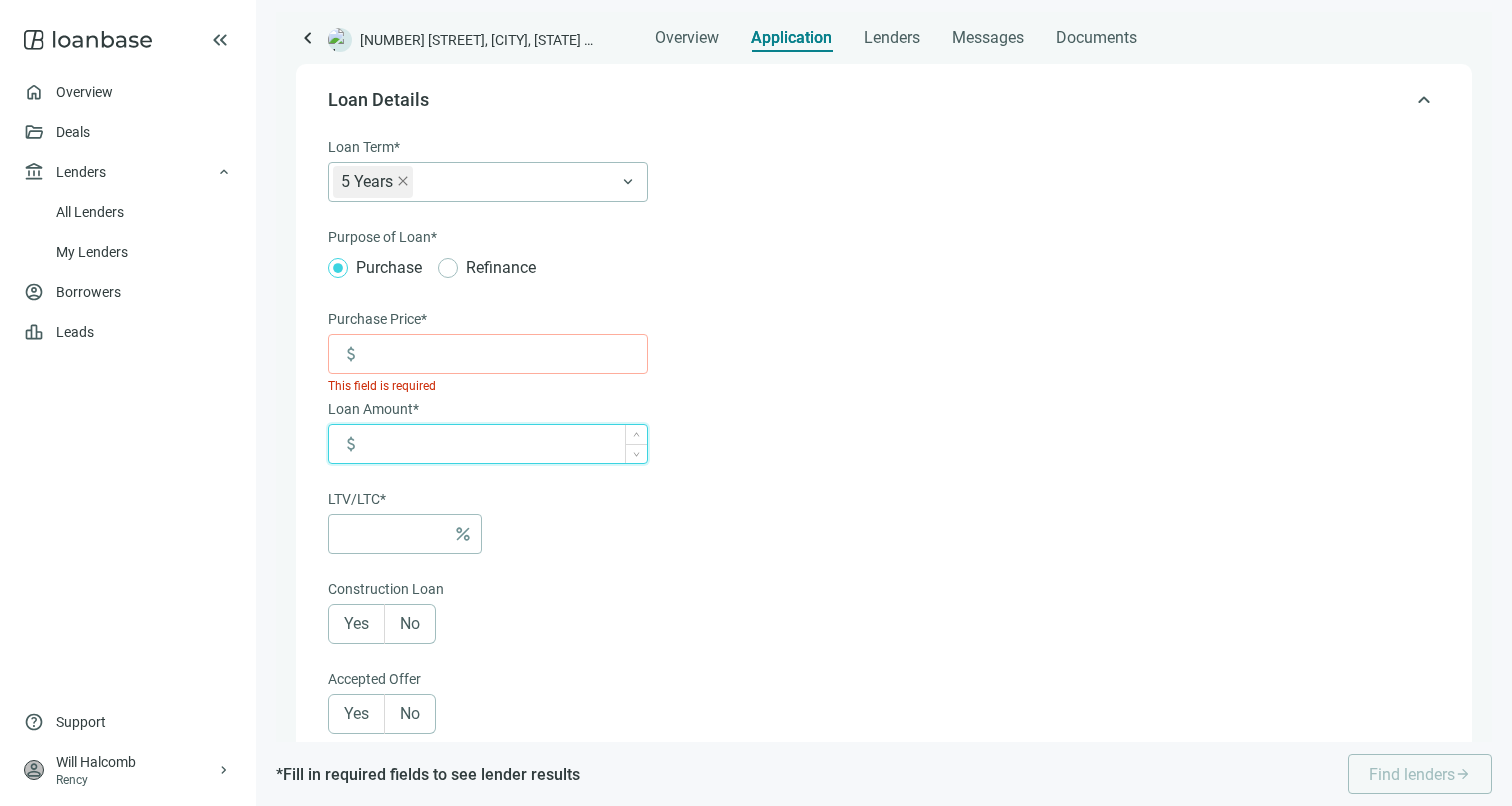paste on "**********" 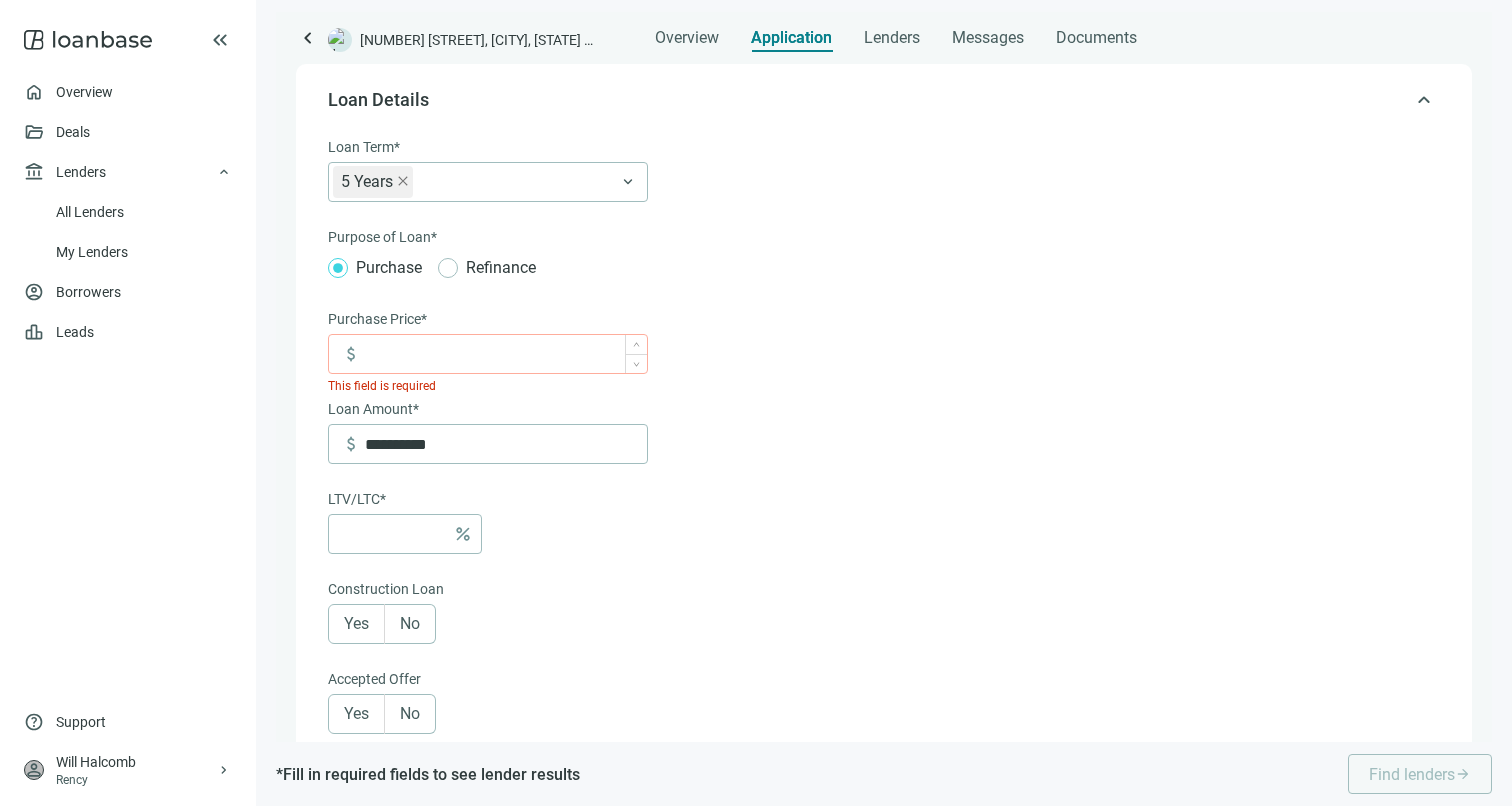 type on "*" 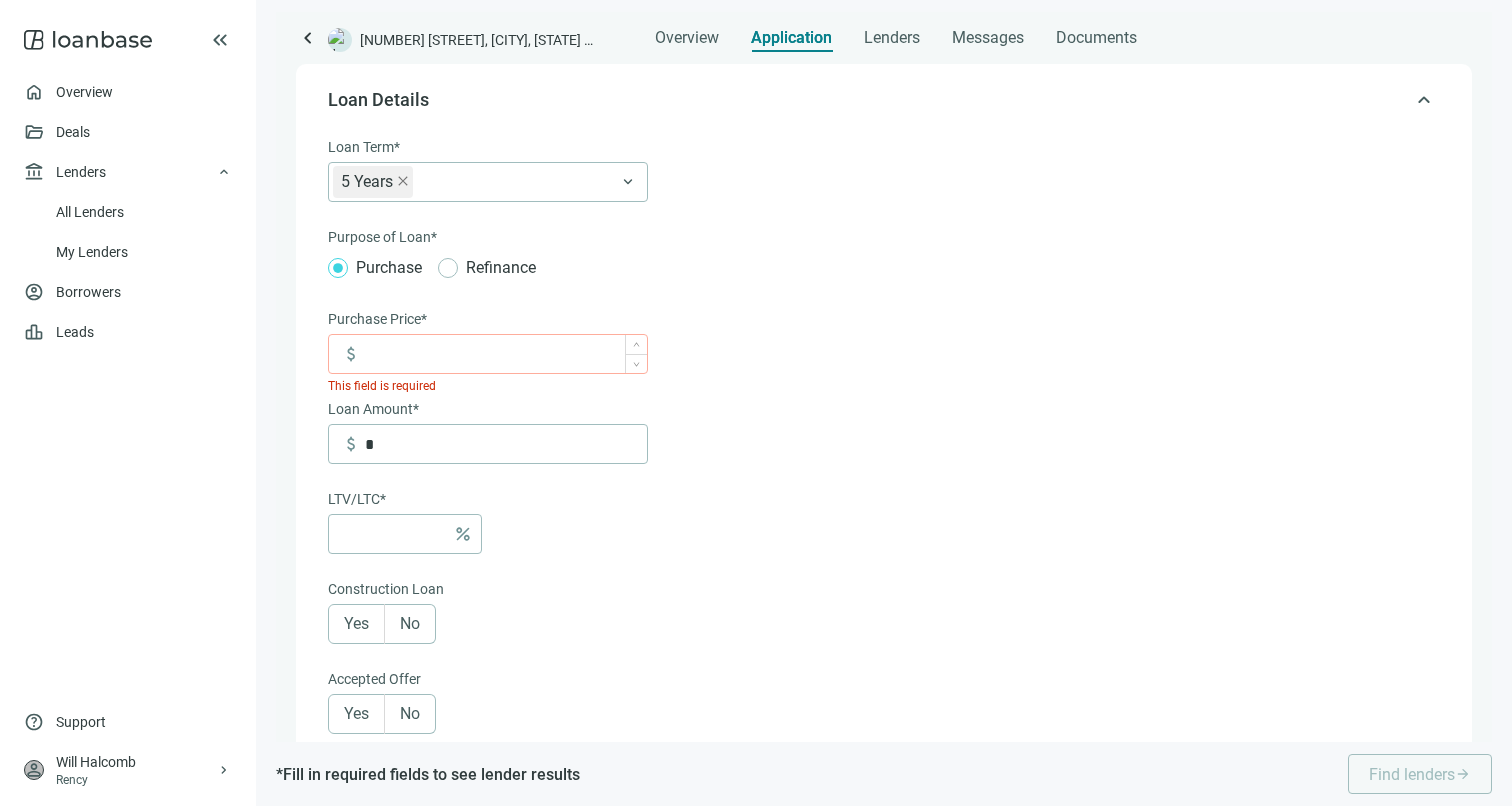 click at bounding box center (506, 354) 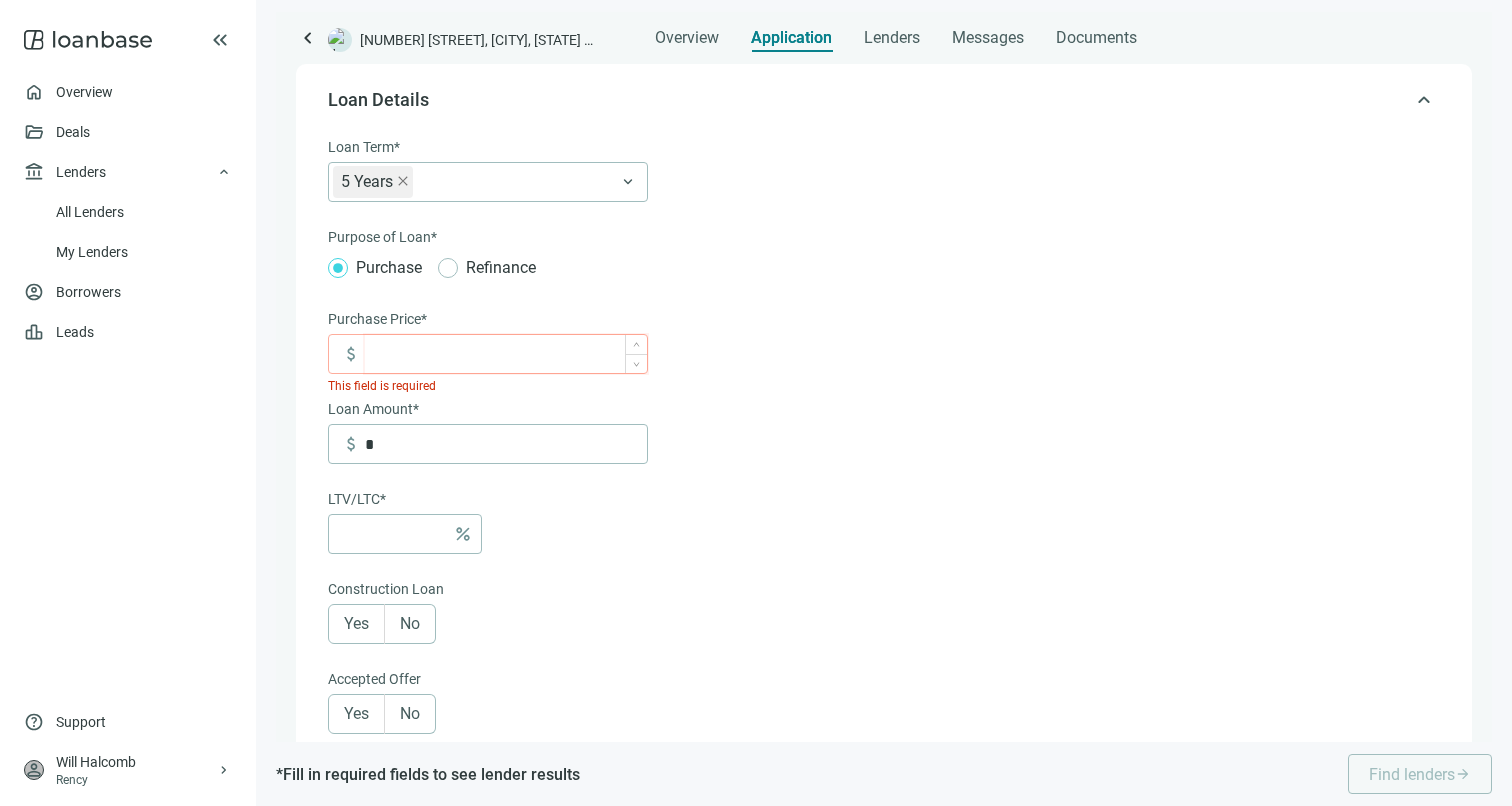 type 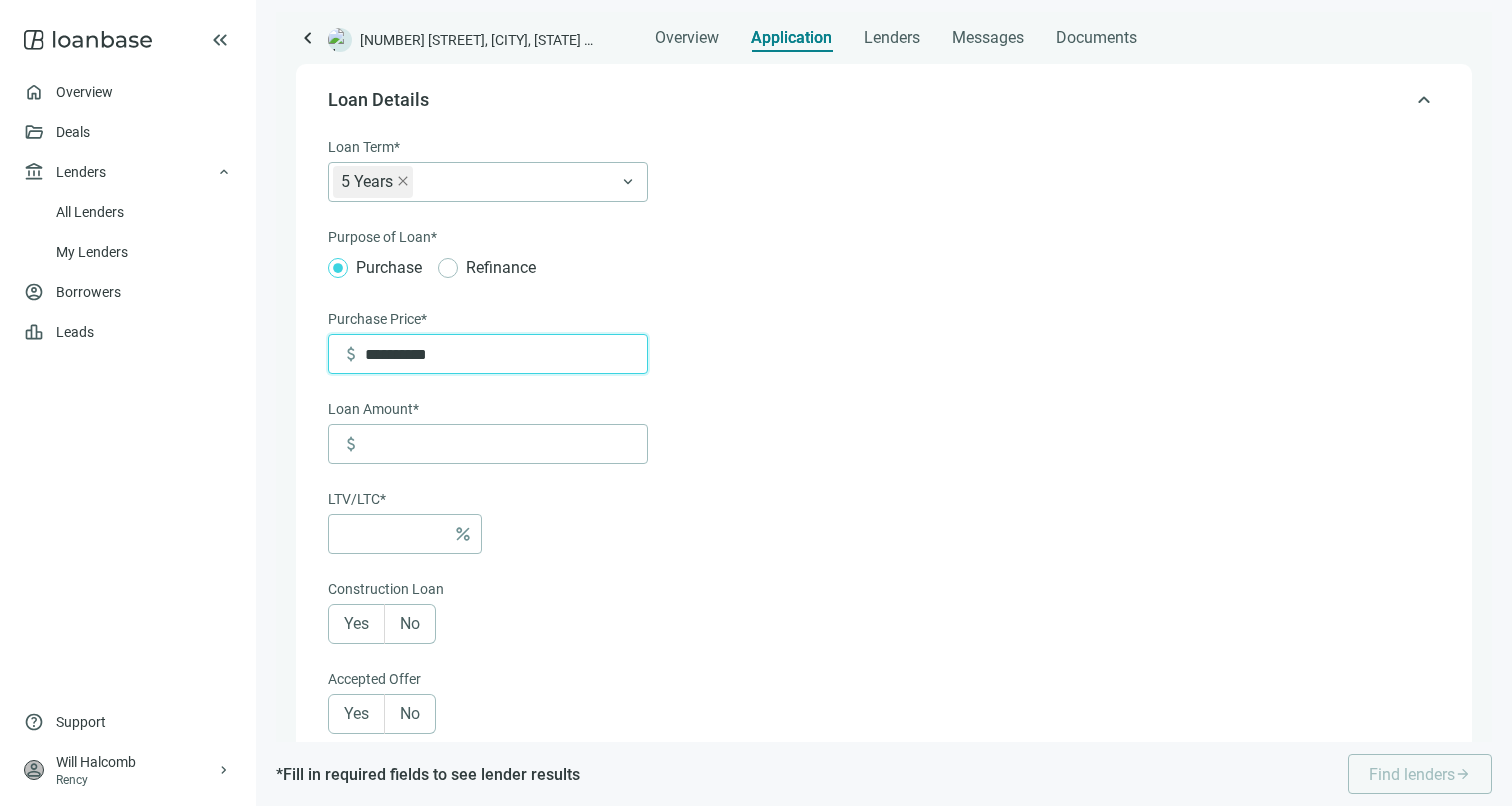 type on "**********" 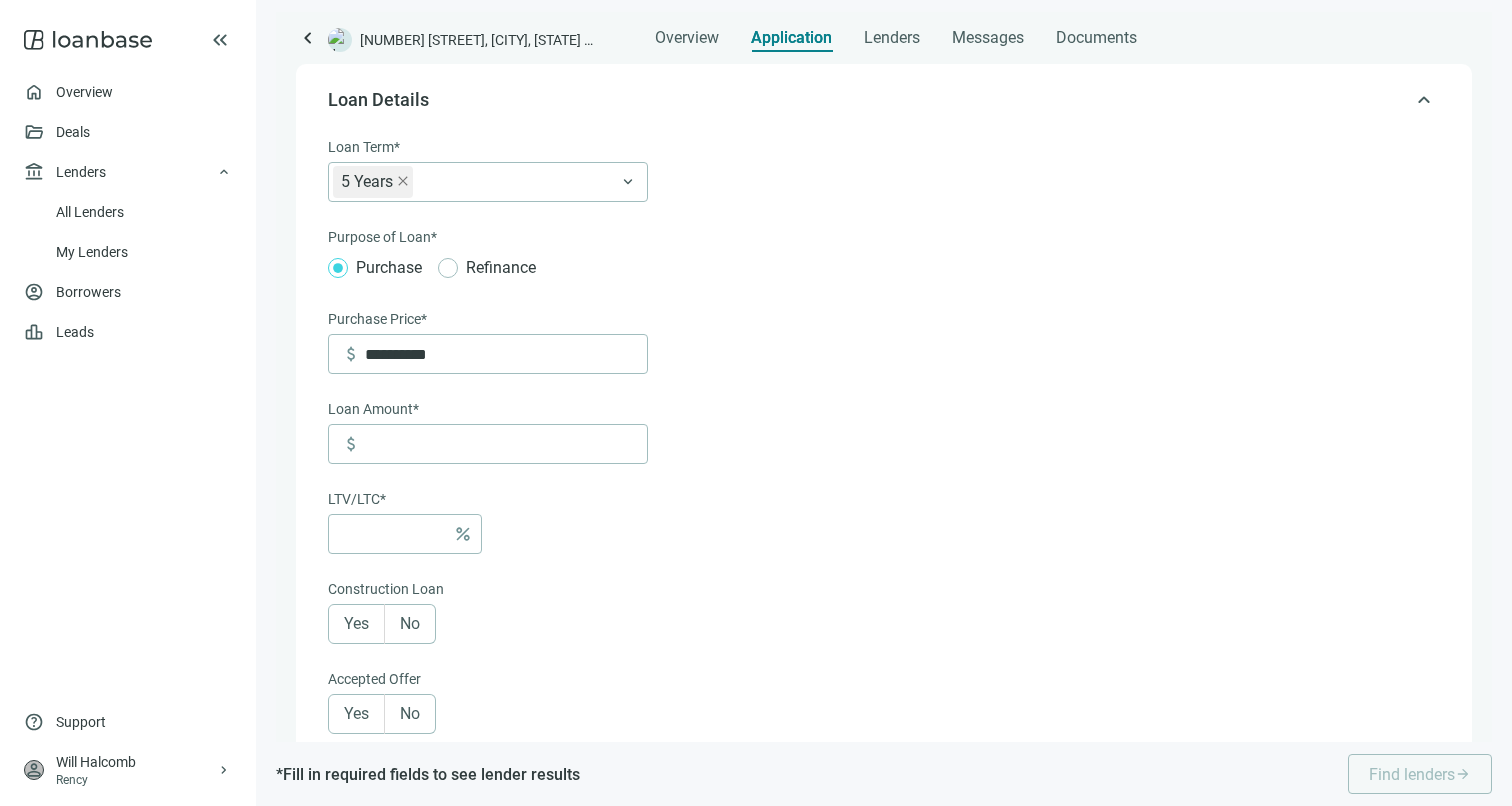 click on "percent" at bounding box center (488, 534) 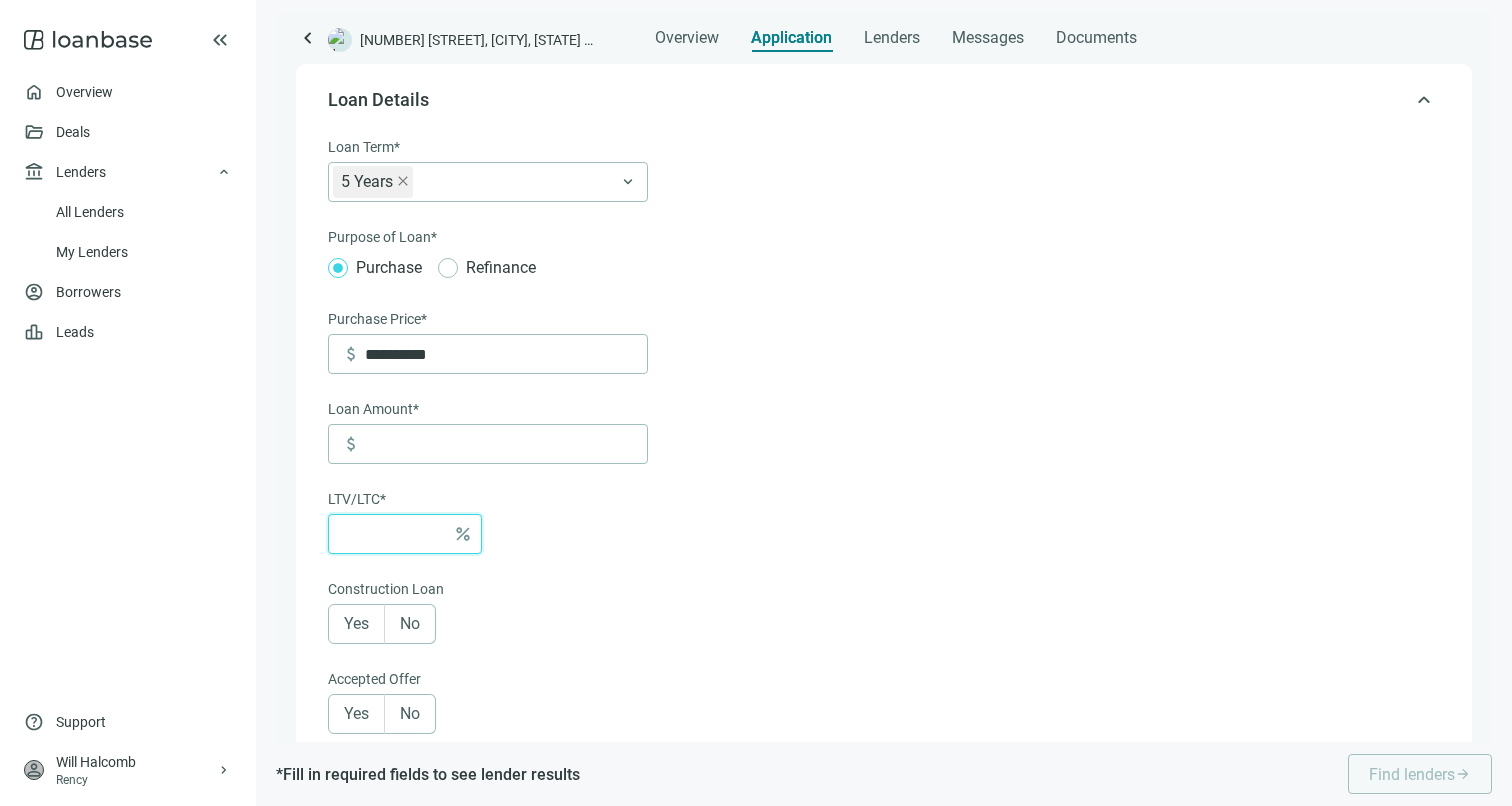 click at bounding box center (393, 534) 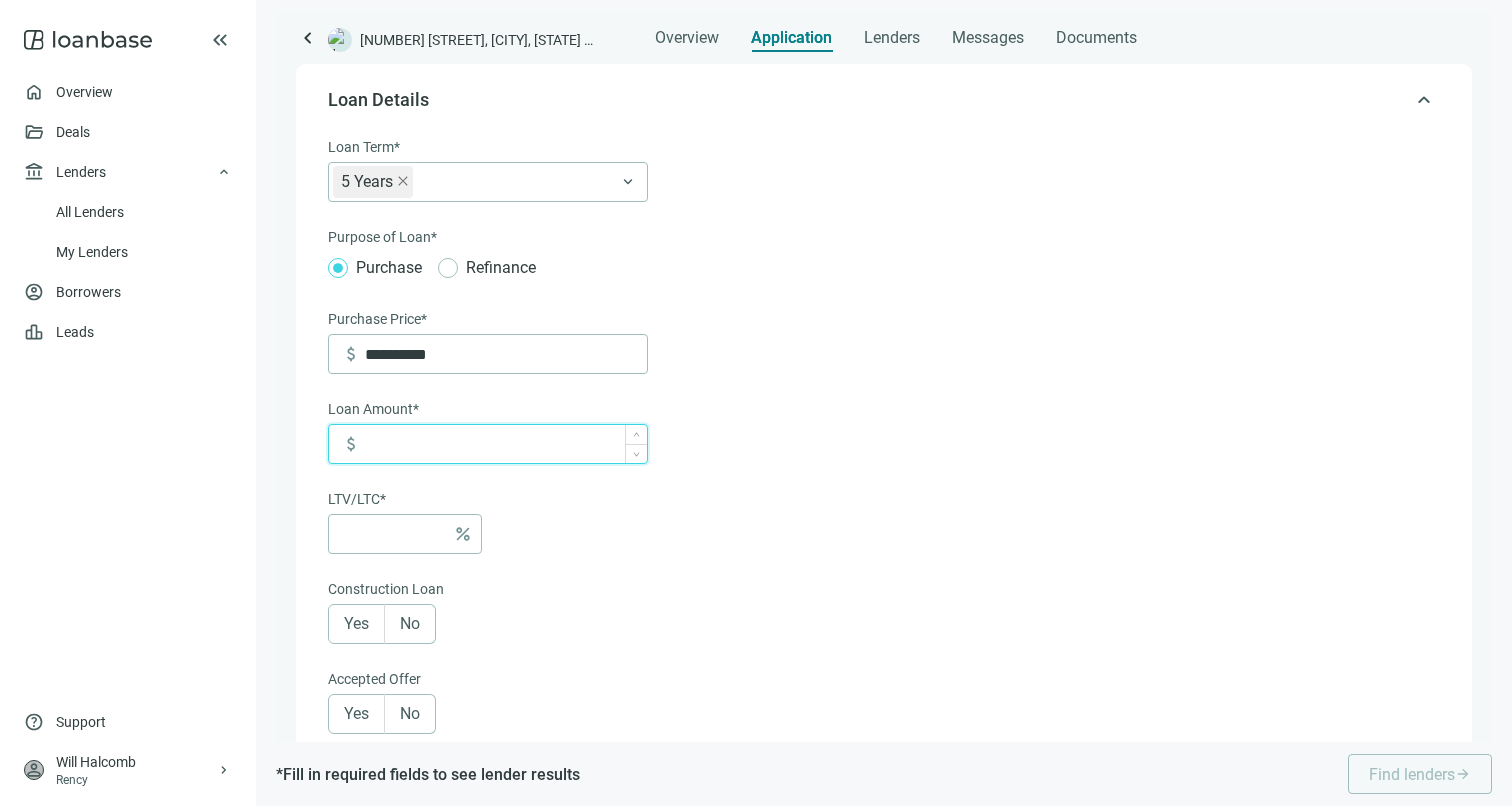 click at bounding box center [506, 444] 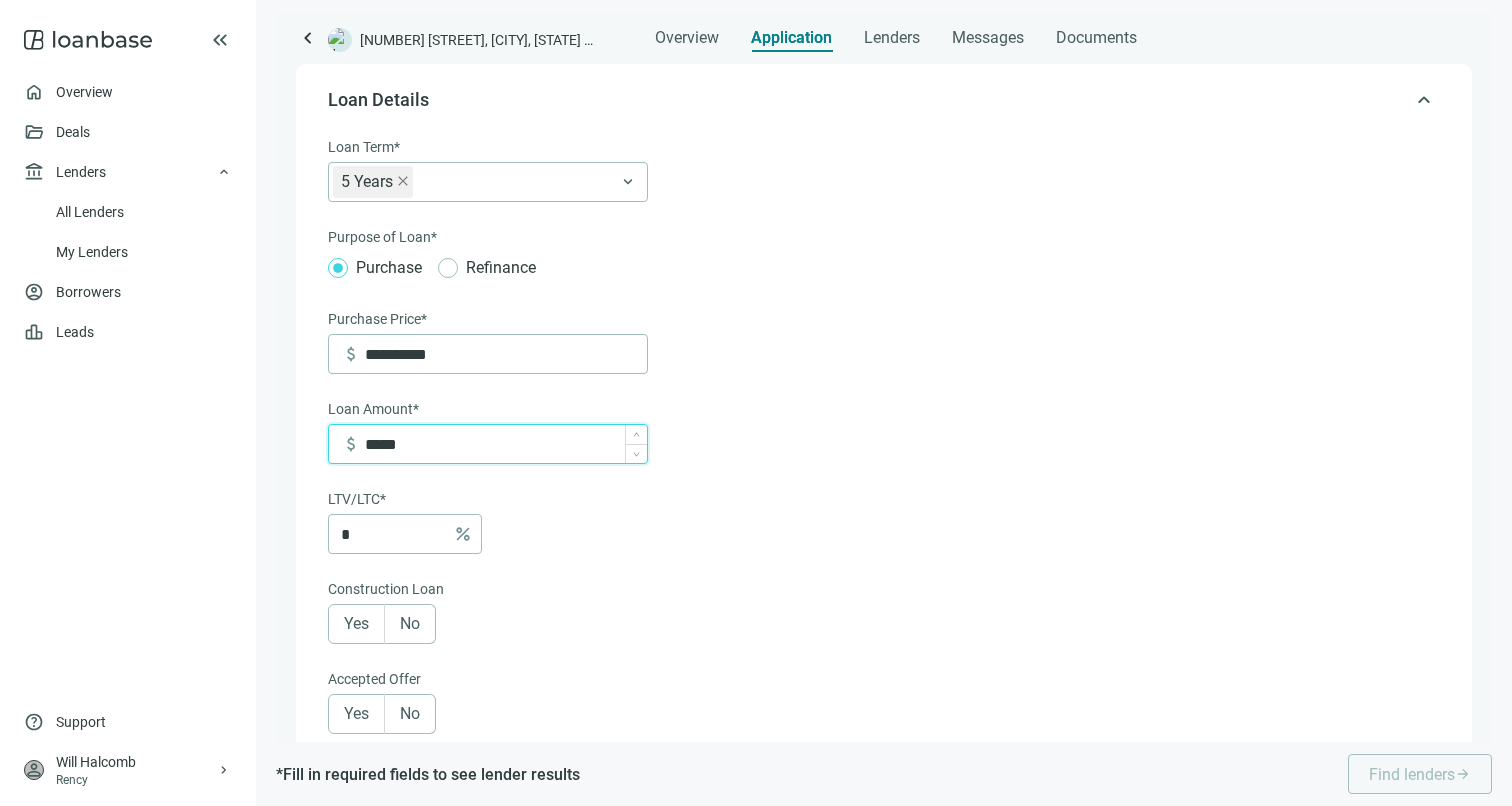 type on "******" 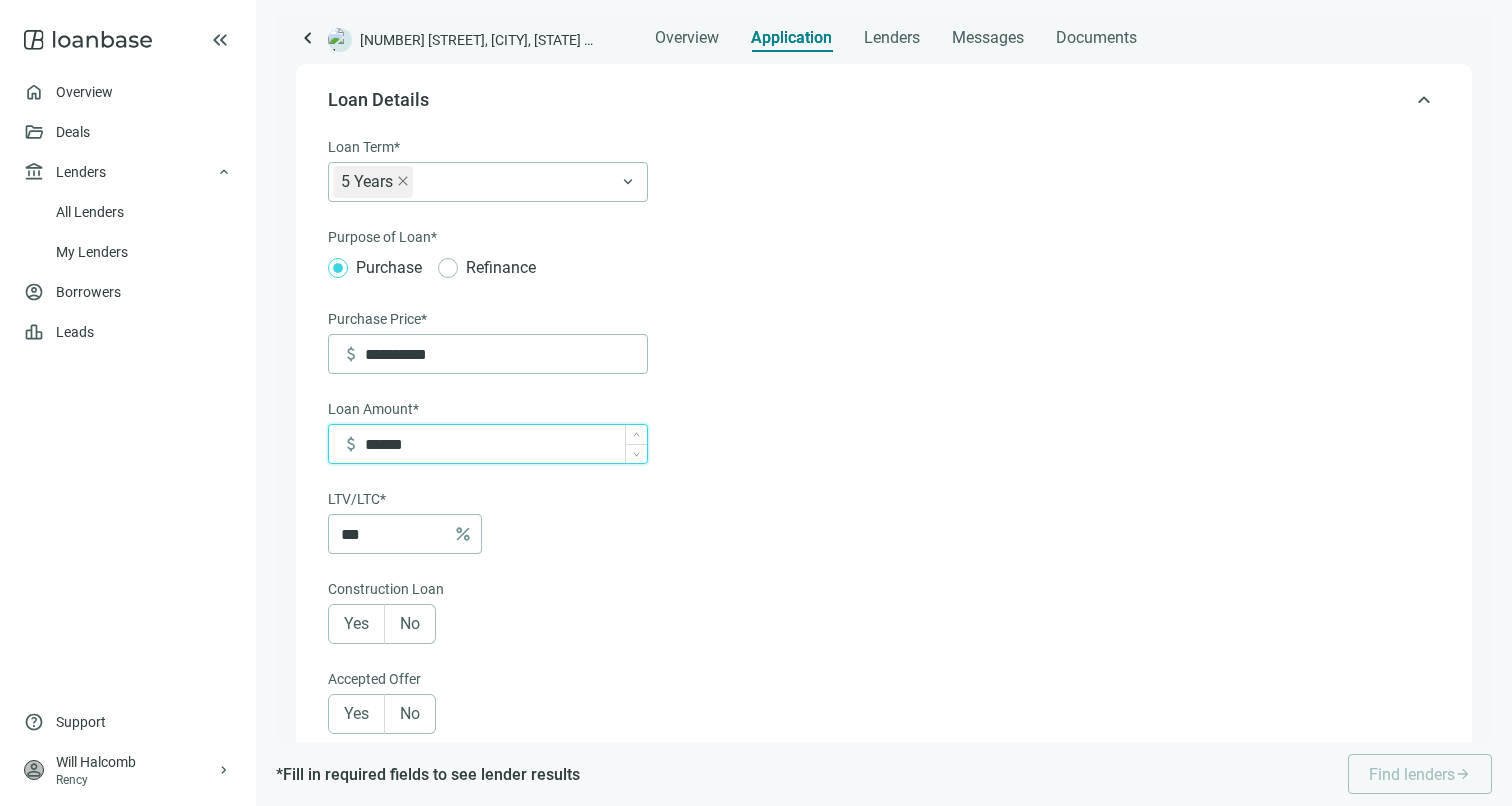 type on "*******" 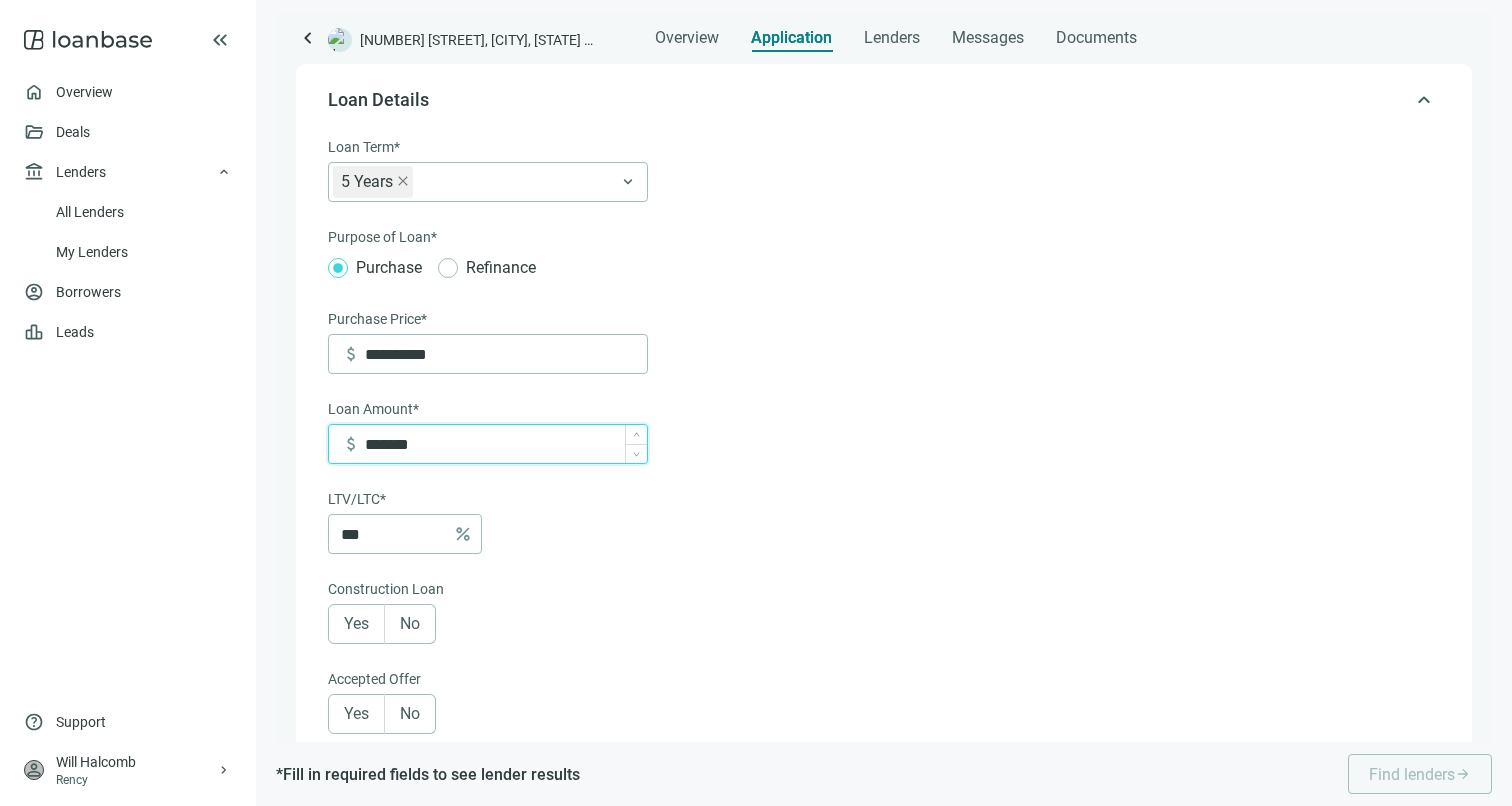 type on "*********" 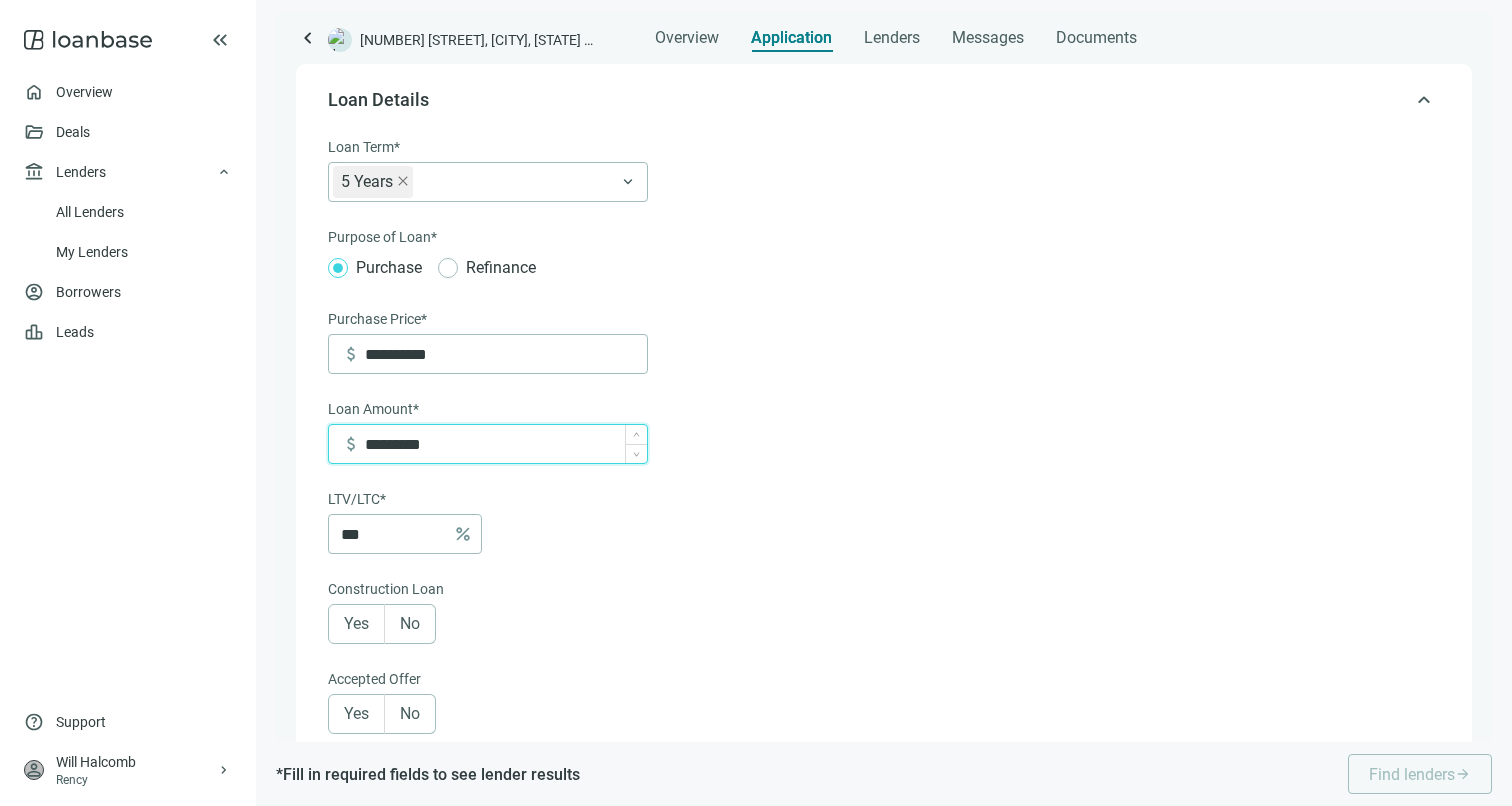 type on "**********" 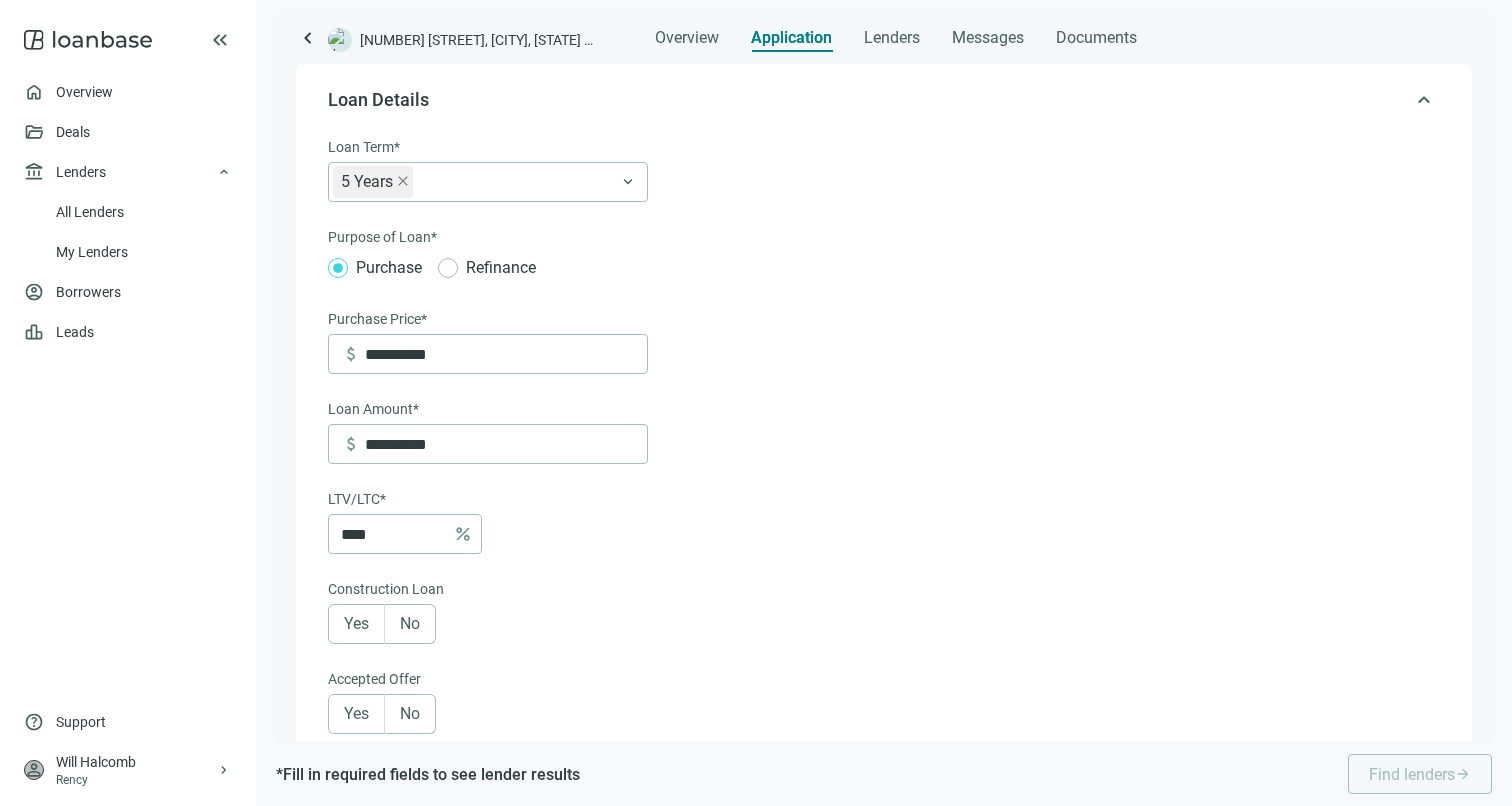 click on "**********" at bounding box center (882, 688) 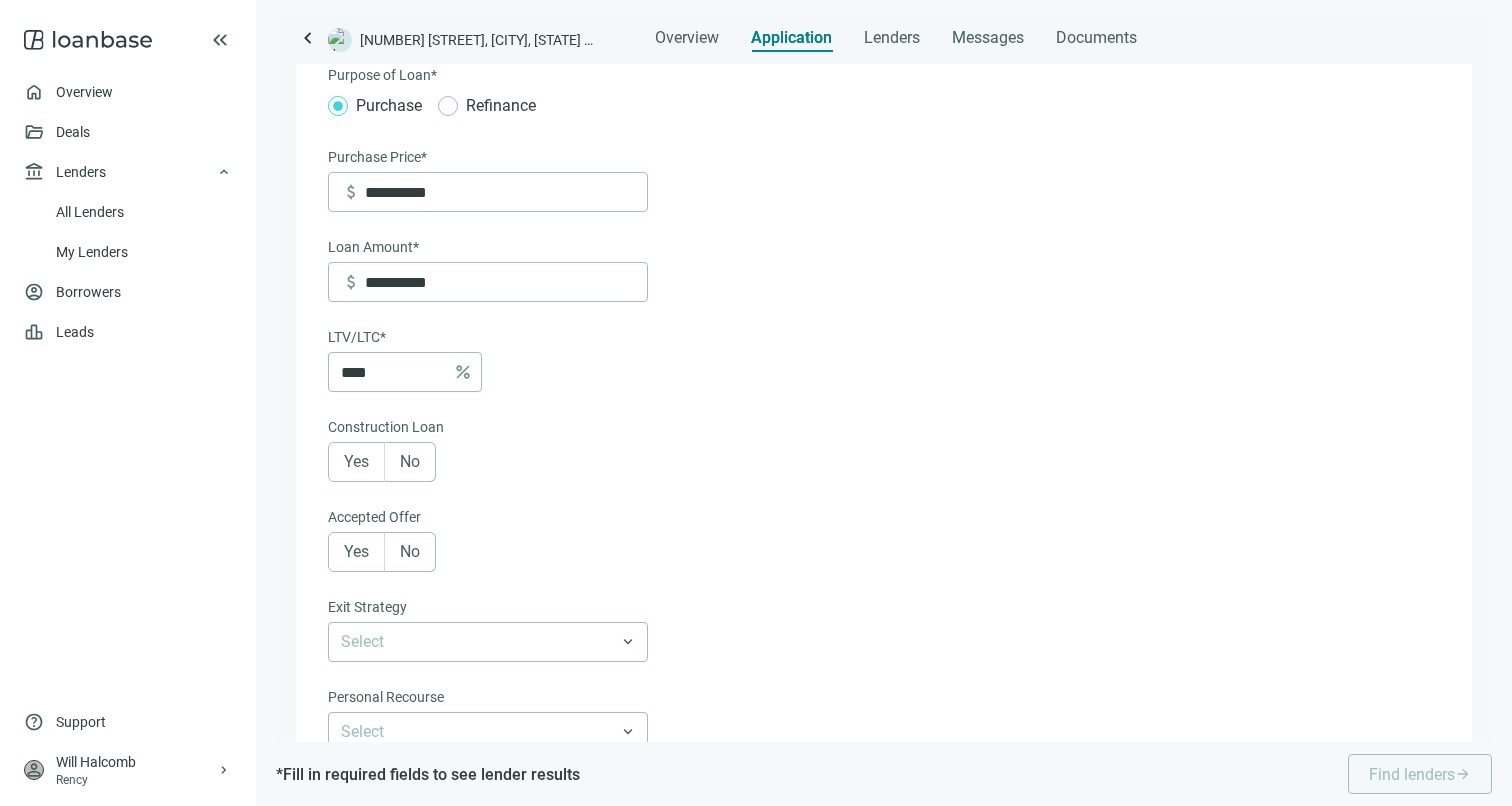 click on "No" at bounding box center [410, 461] 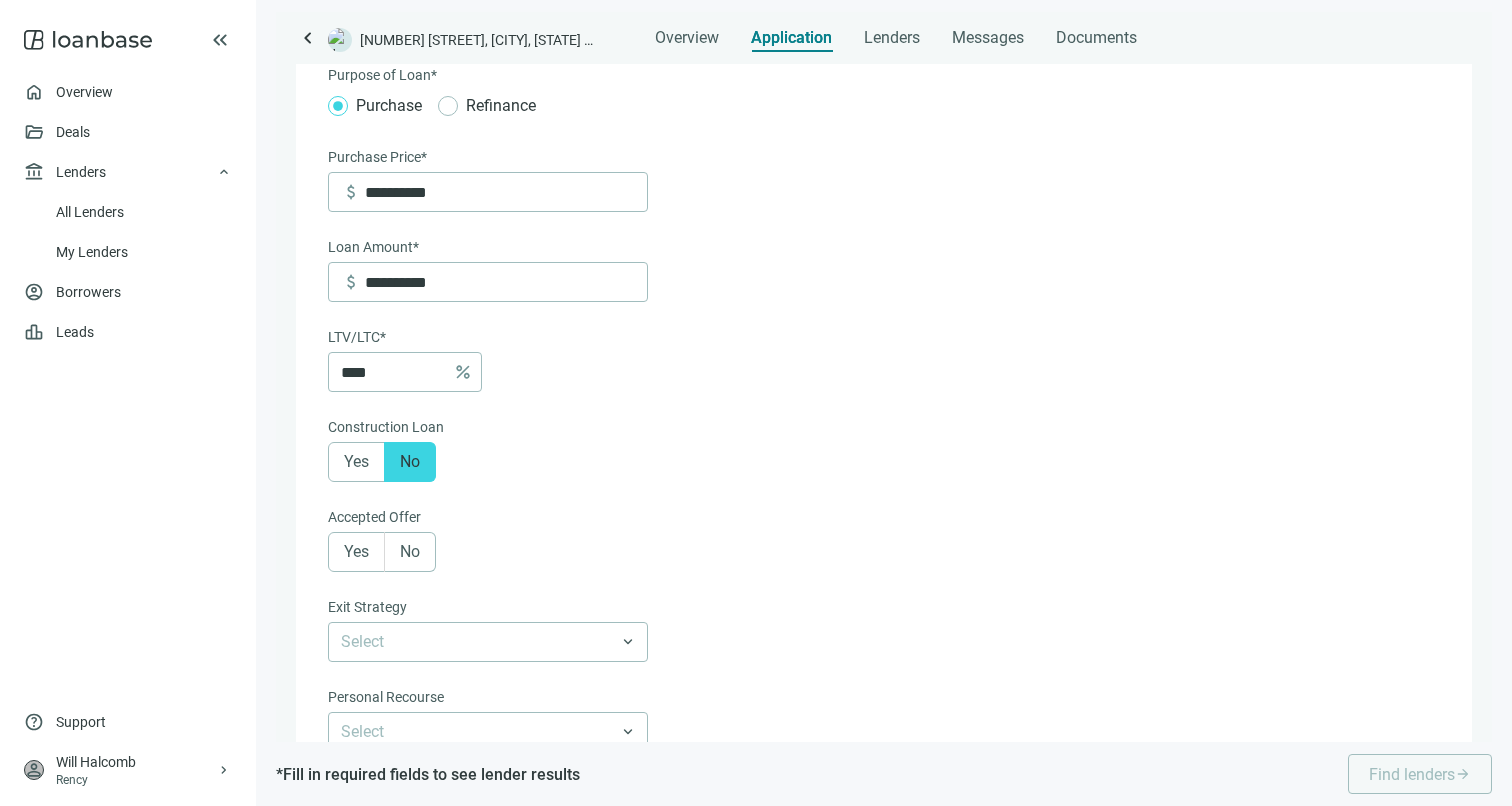 click on "Yes" at bounding box center [356, 552] 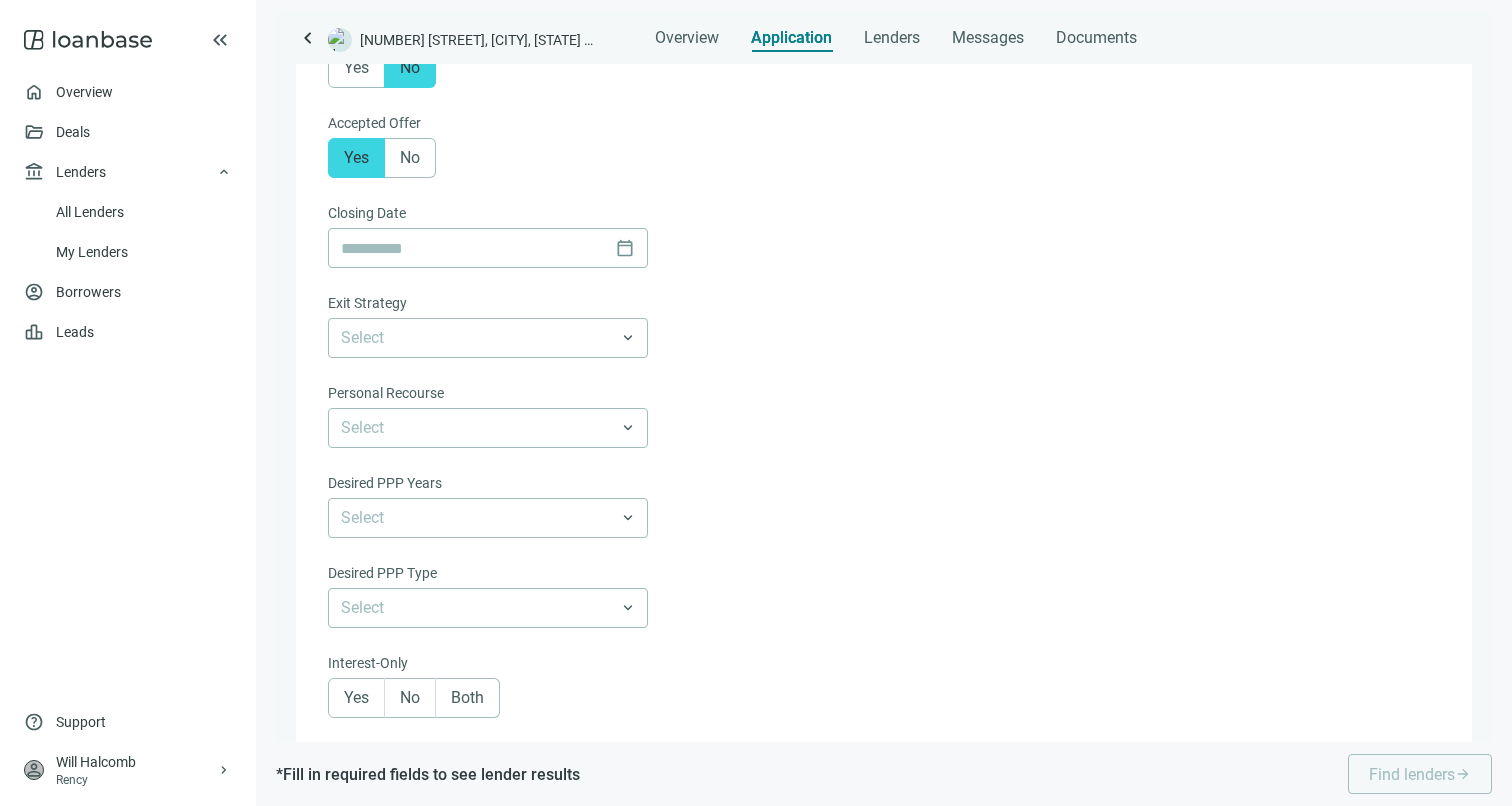 scroll, scrollTop: 912, scrollLeft: 0, axis: vertical 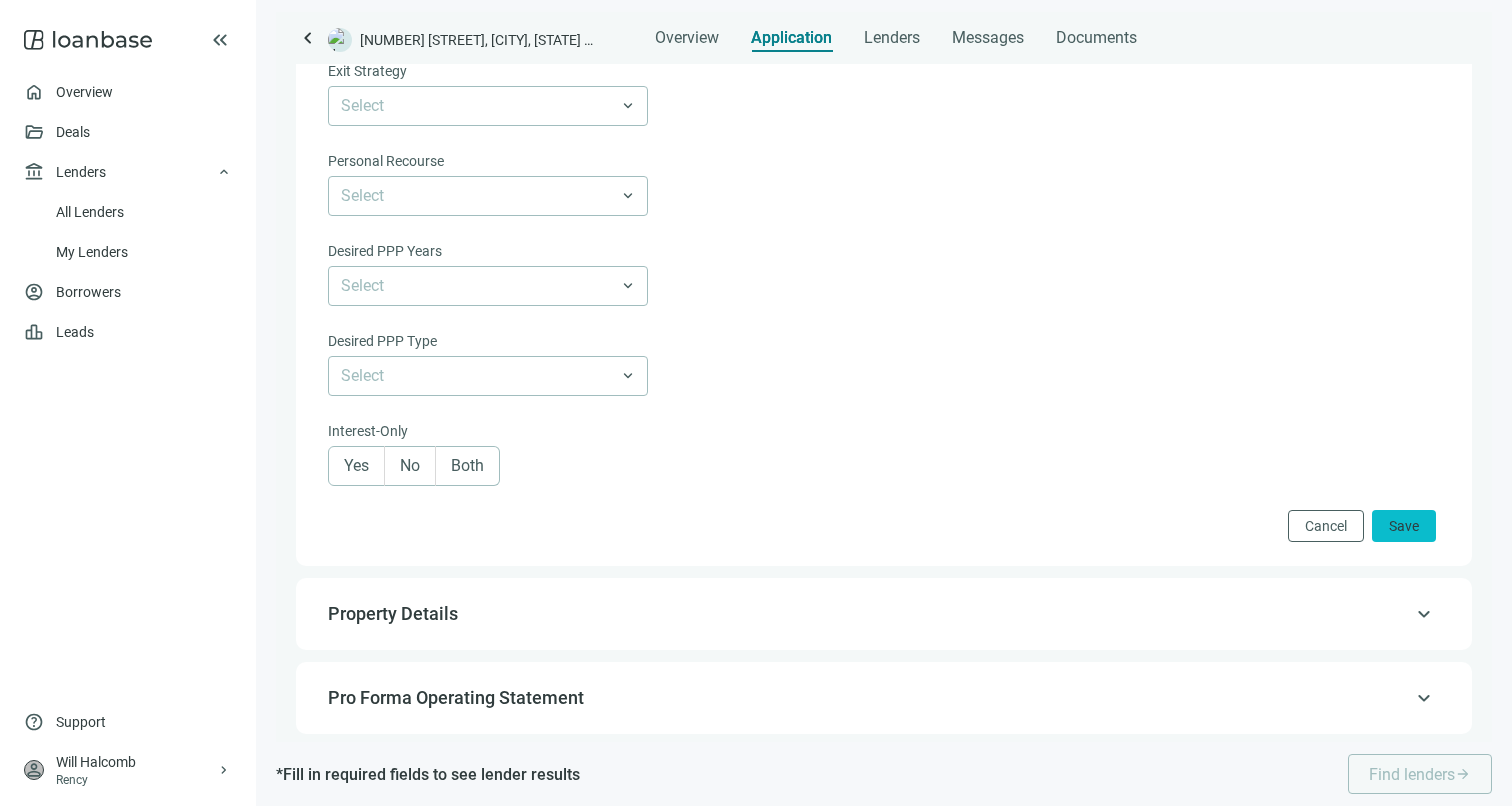 click on "Save" at bounding box center (1404, 526) 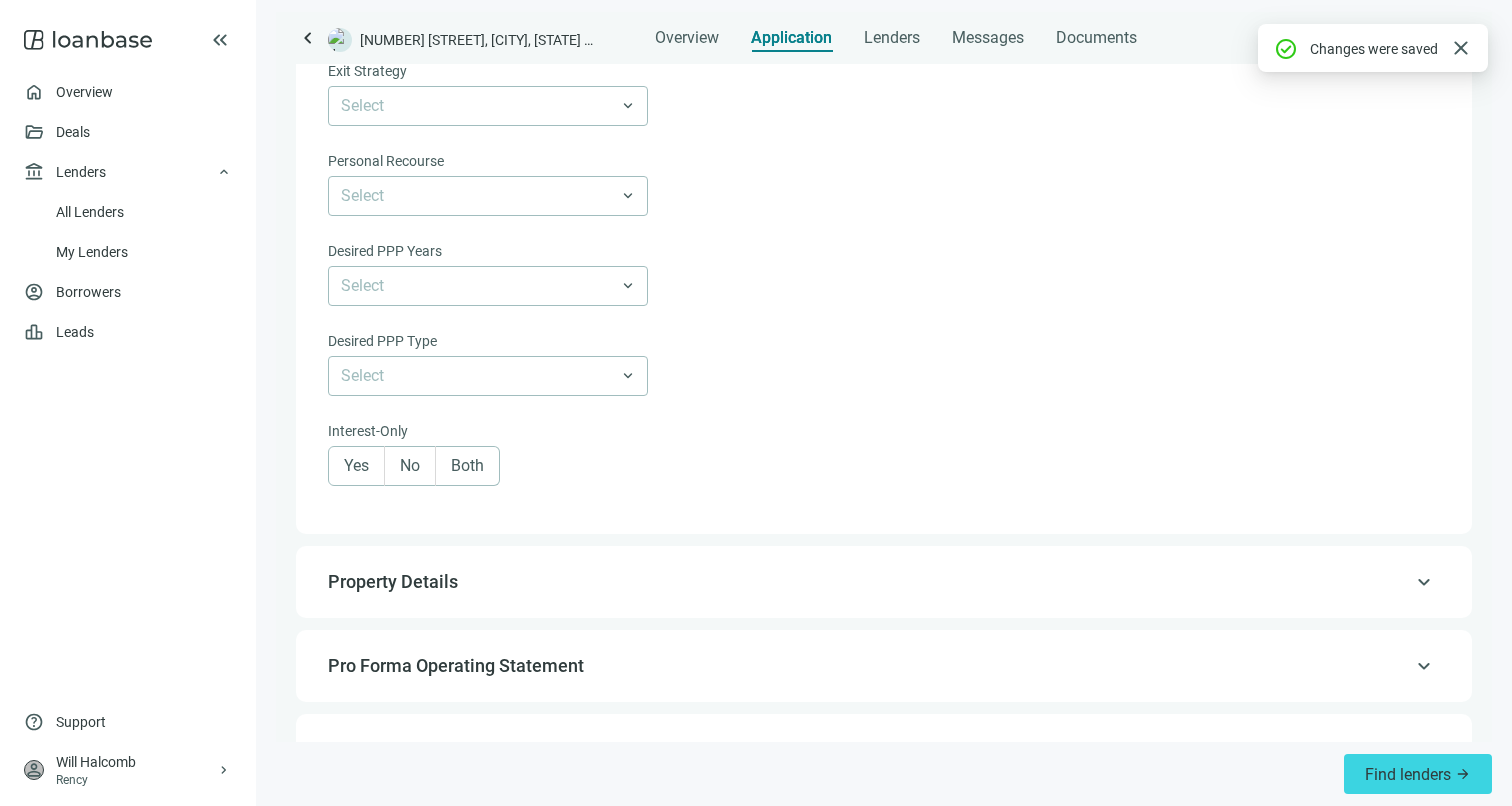 scroll, scrollTop: 1120, scrollLeft: 0, axis: vertical 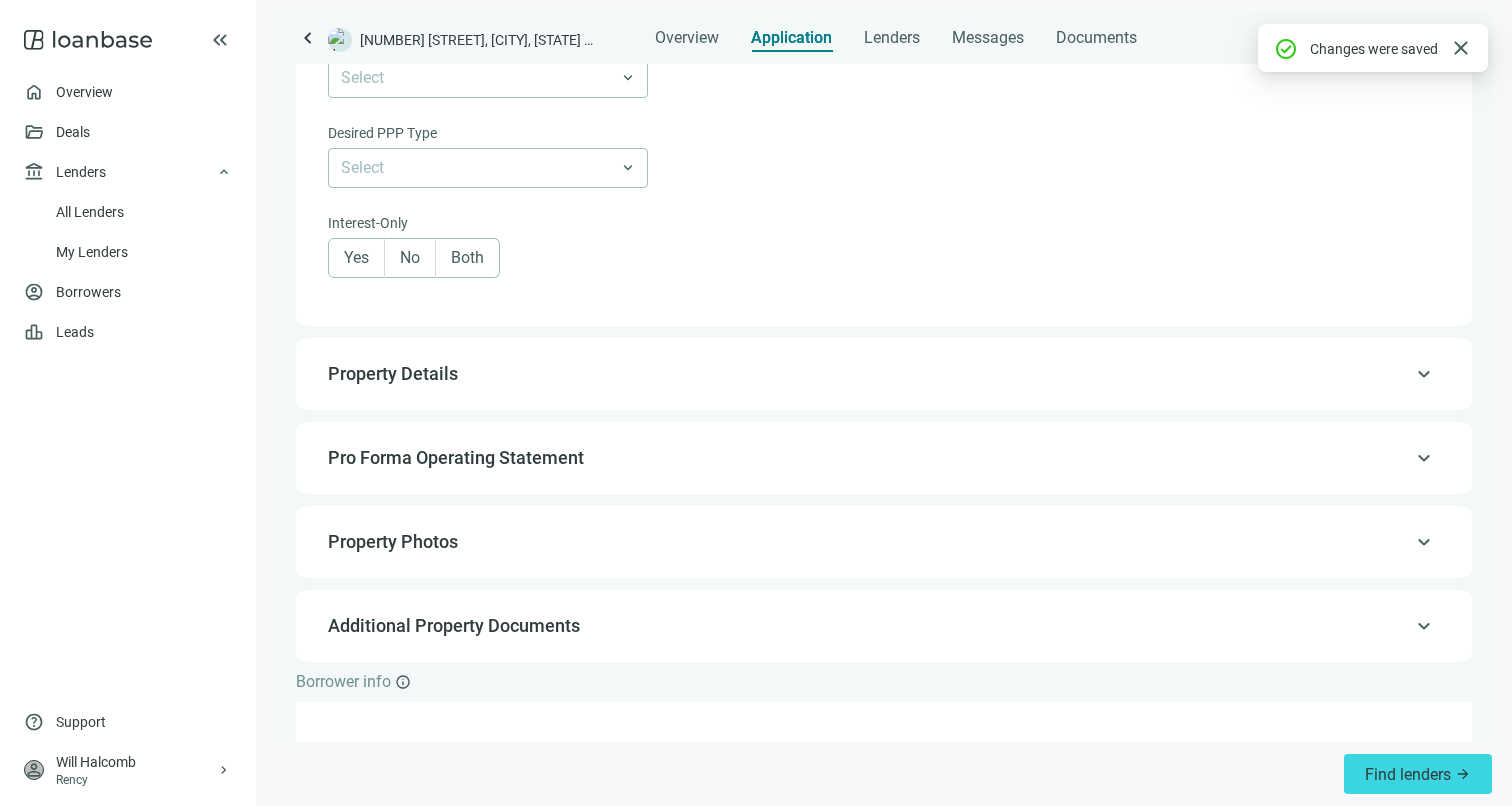 click on "keyboard_arrow_up Property Details" at bounding box center (884, 374) 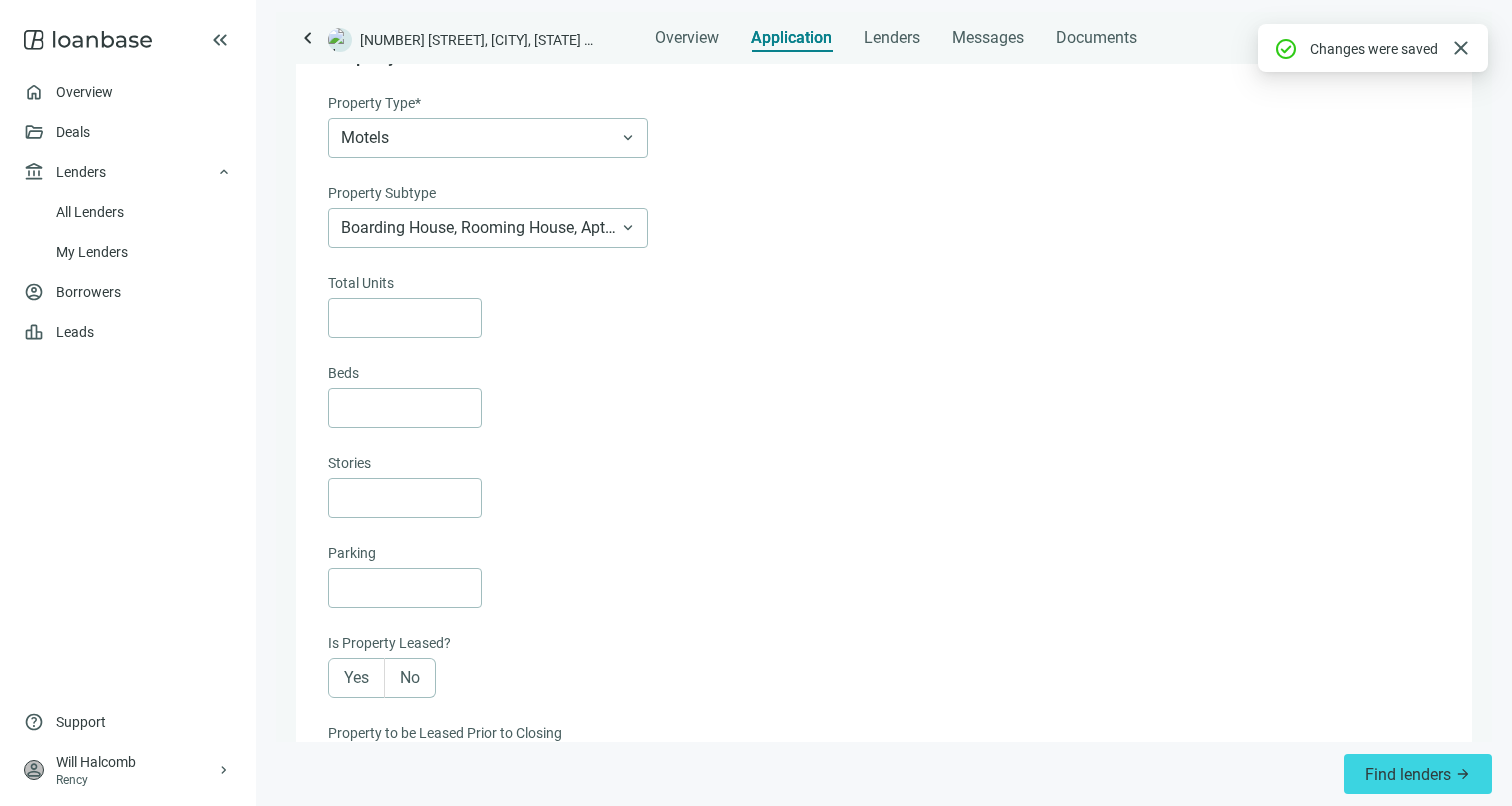 scroll, scrollTop: 208, scrollLeft: 0, axis: vertical 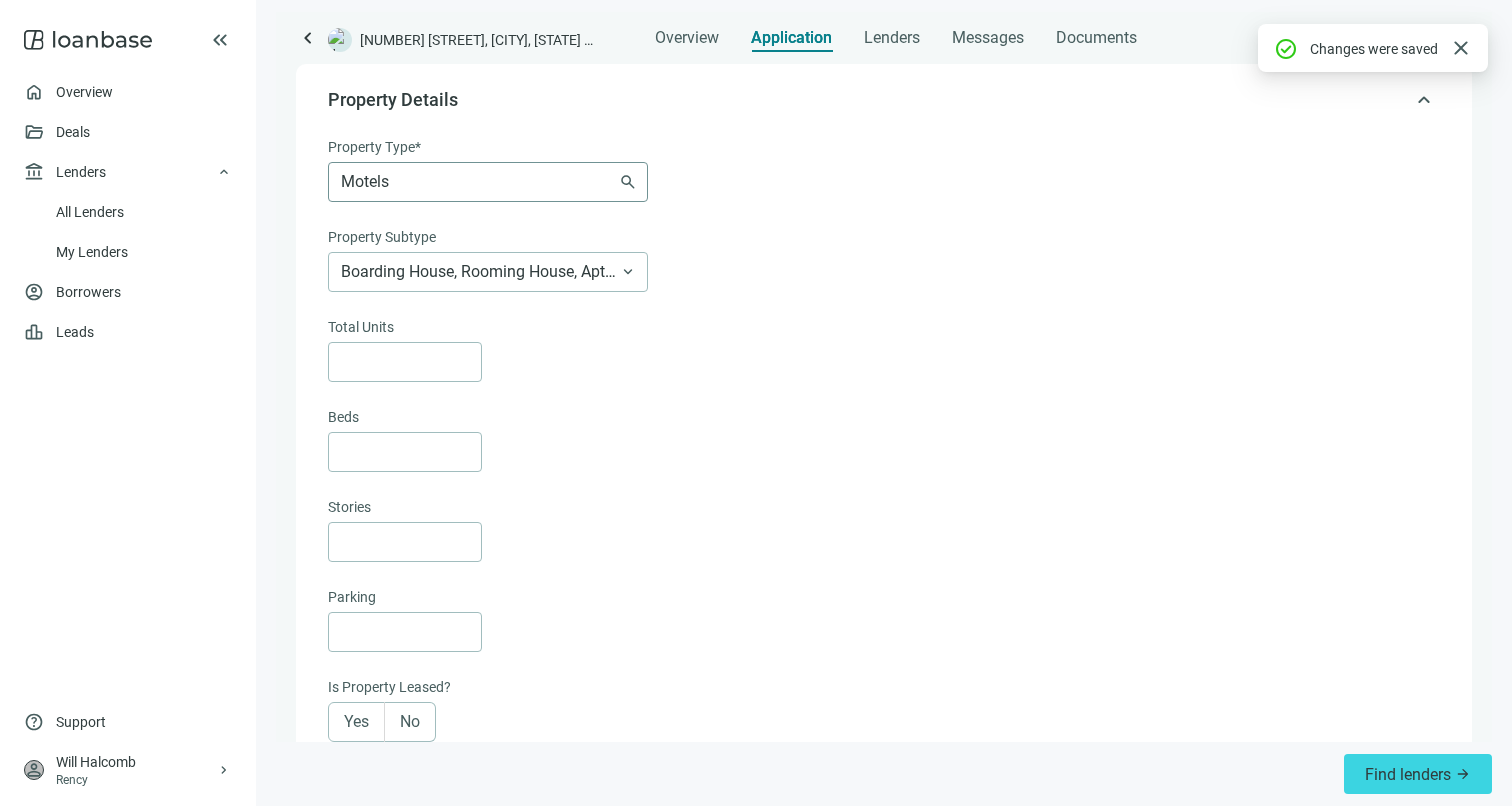 click on "Motels" at bounding box center [488, 182] 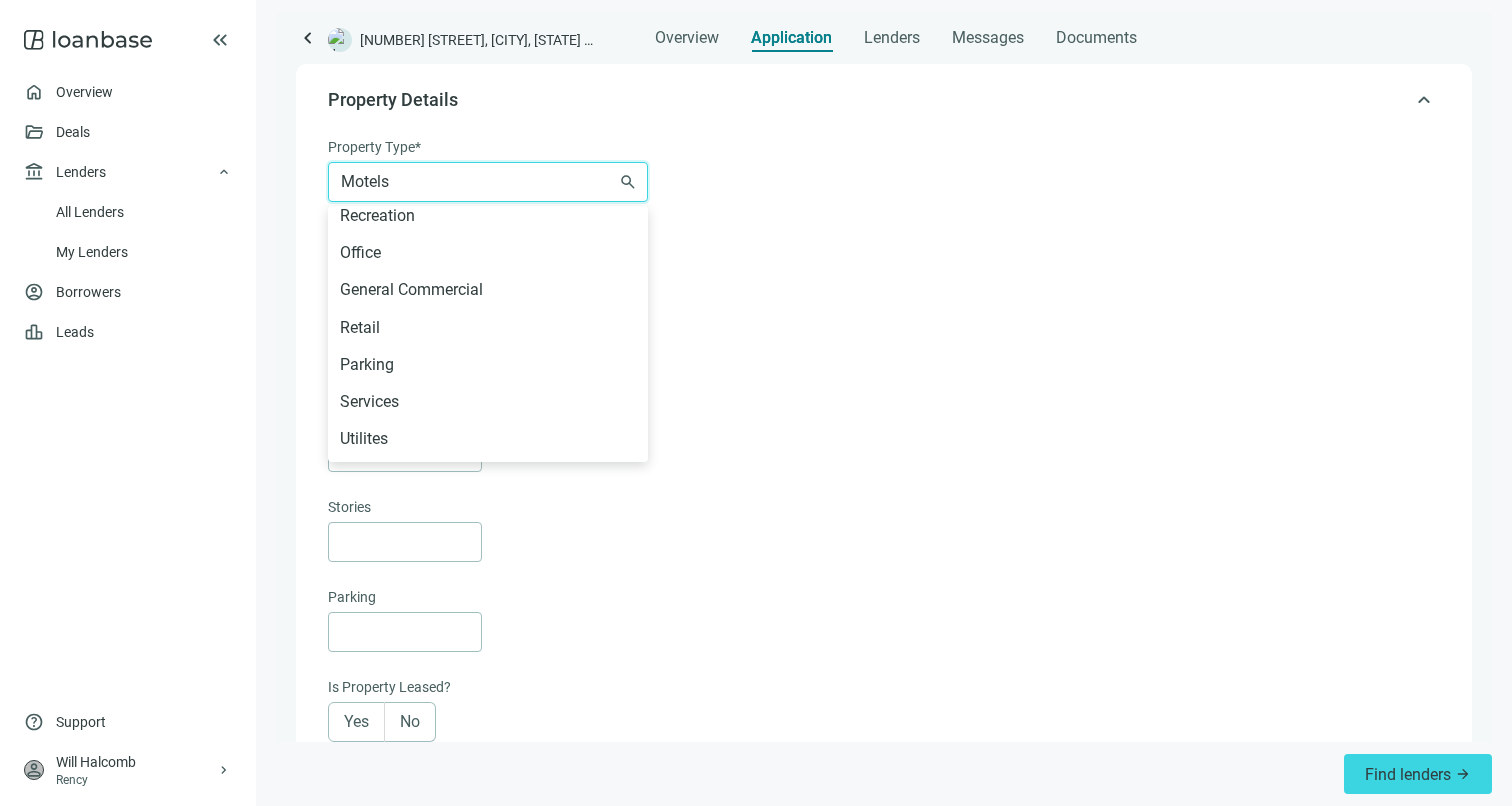 scroll, scrollTop: 1118, scrollLeft: 0, axis: vertical 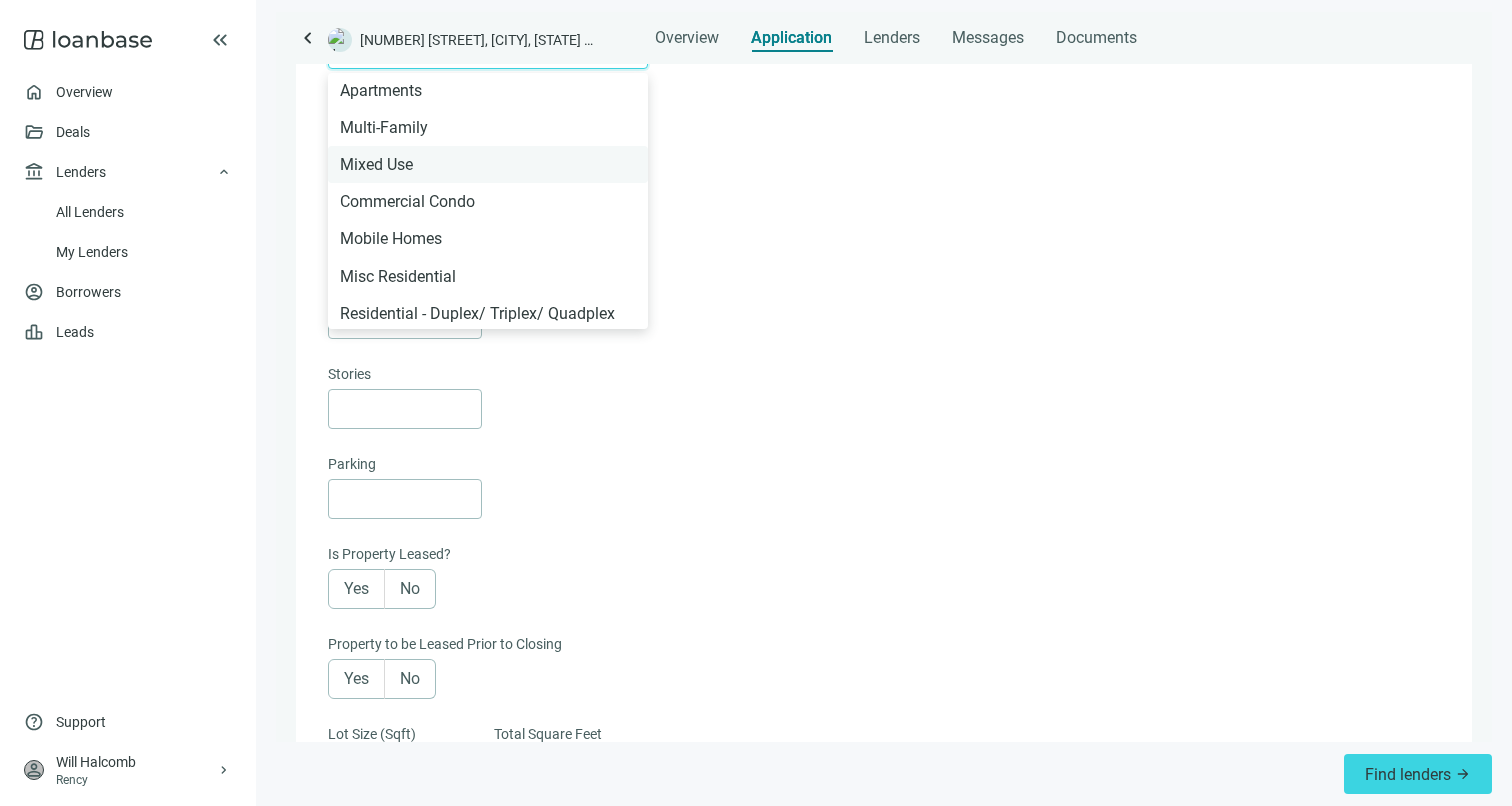 click on "Mixed Use" at bounding box center [488, 164] 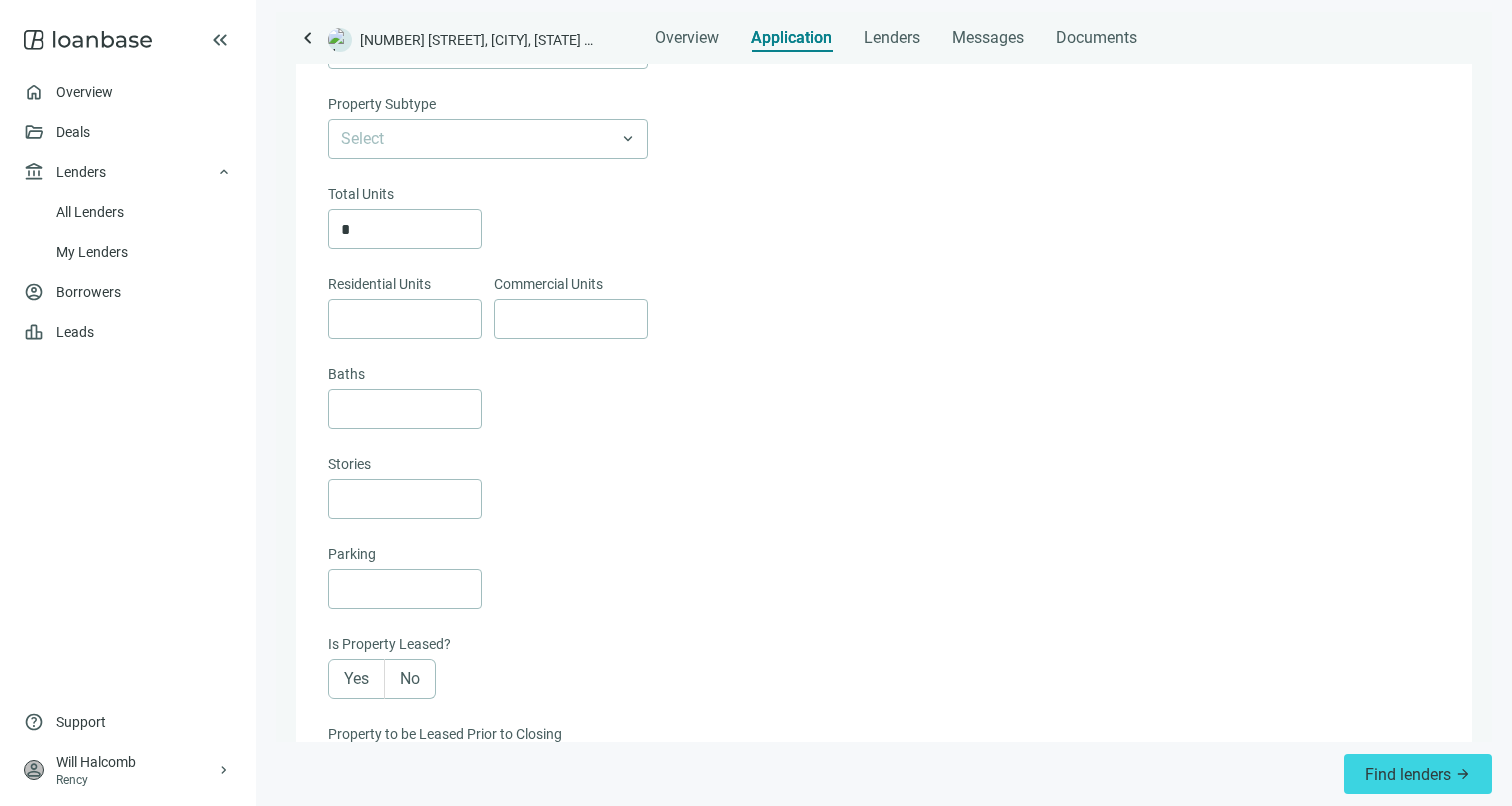 click at bounding box center (882, 409) 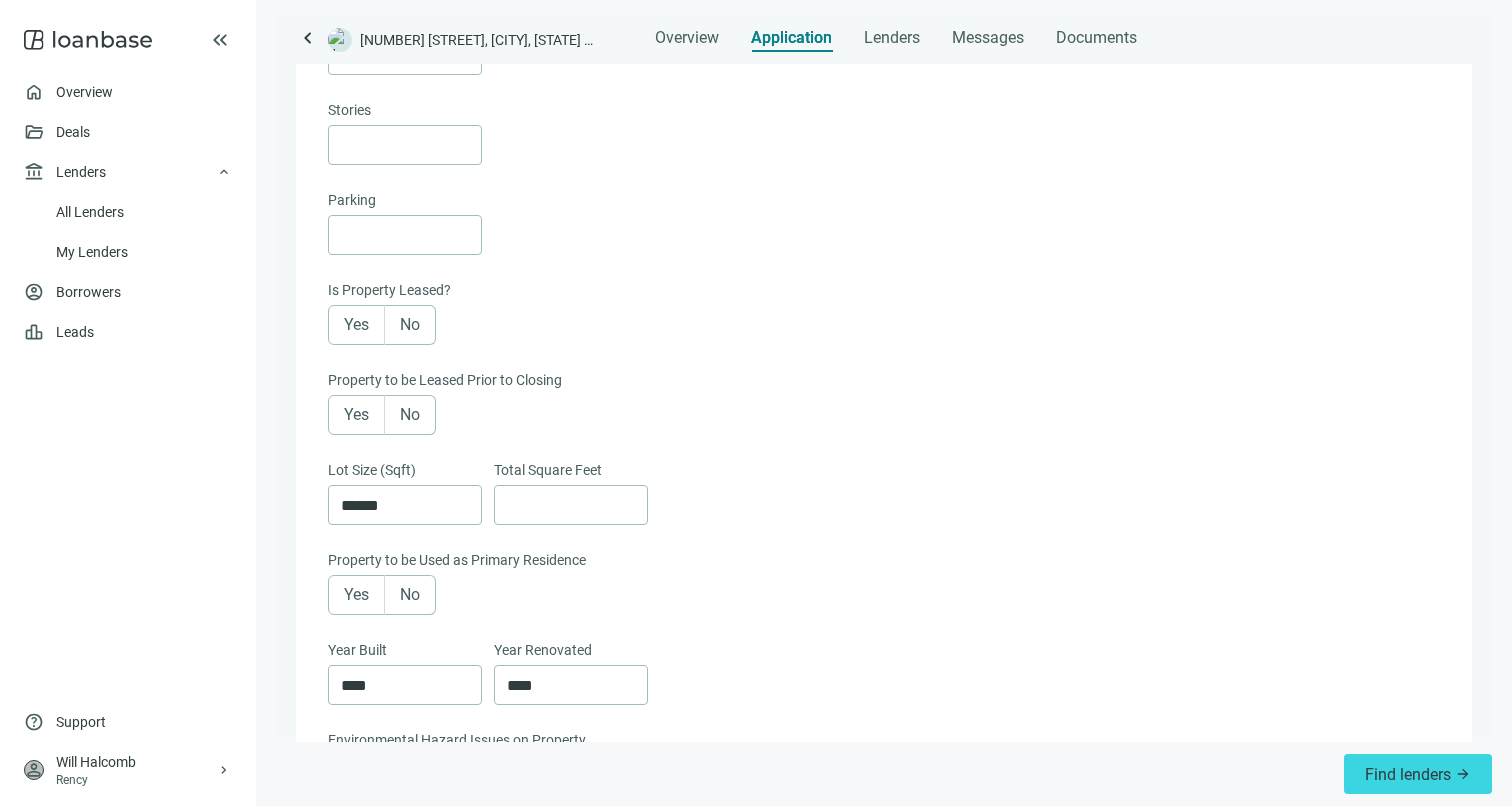 scroll, scrollTop: 638, scrollLeft: 0, axis: vertical 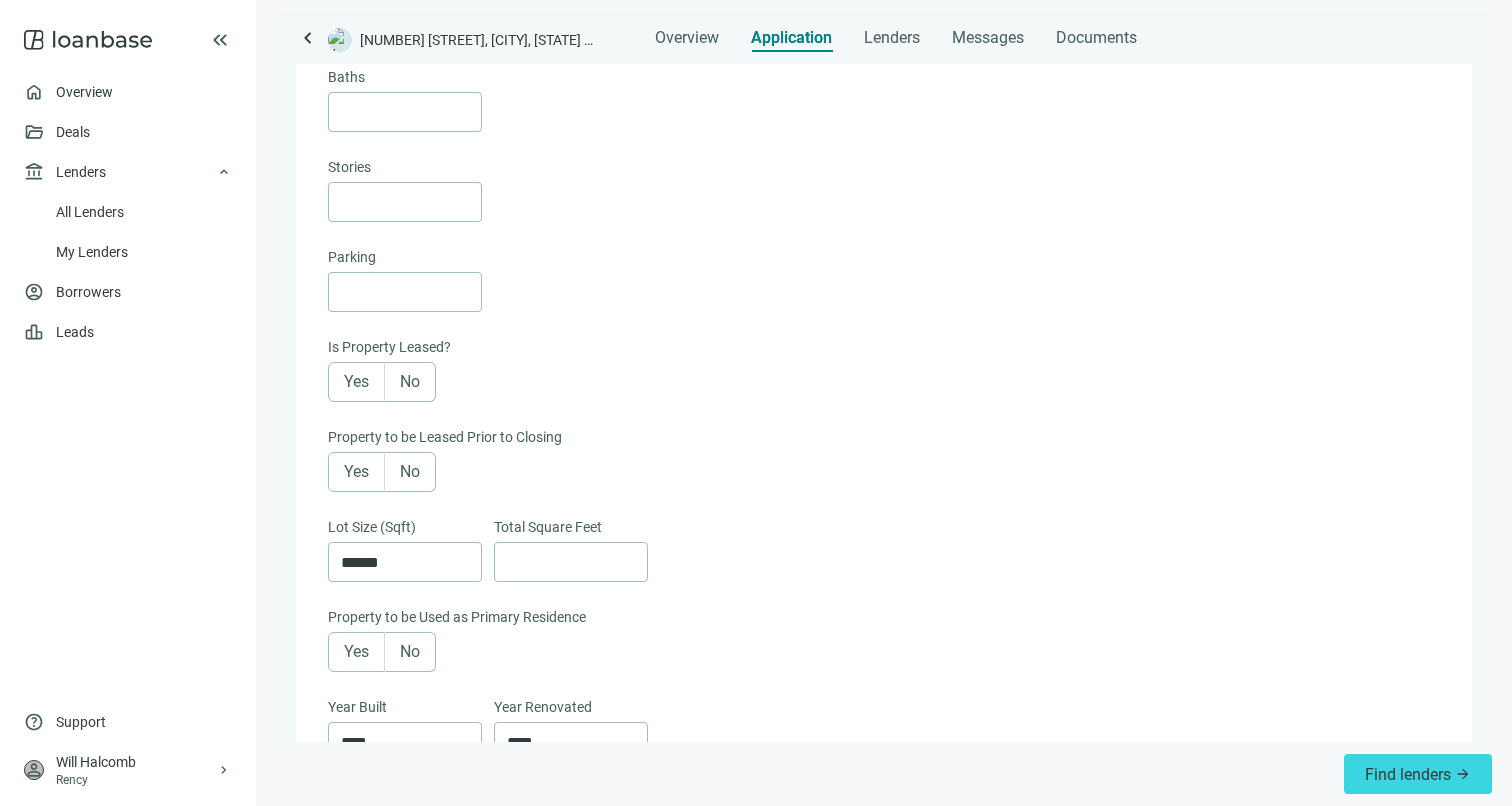 click on "Yes" at bounding box center [356, 381] 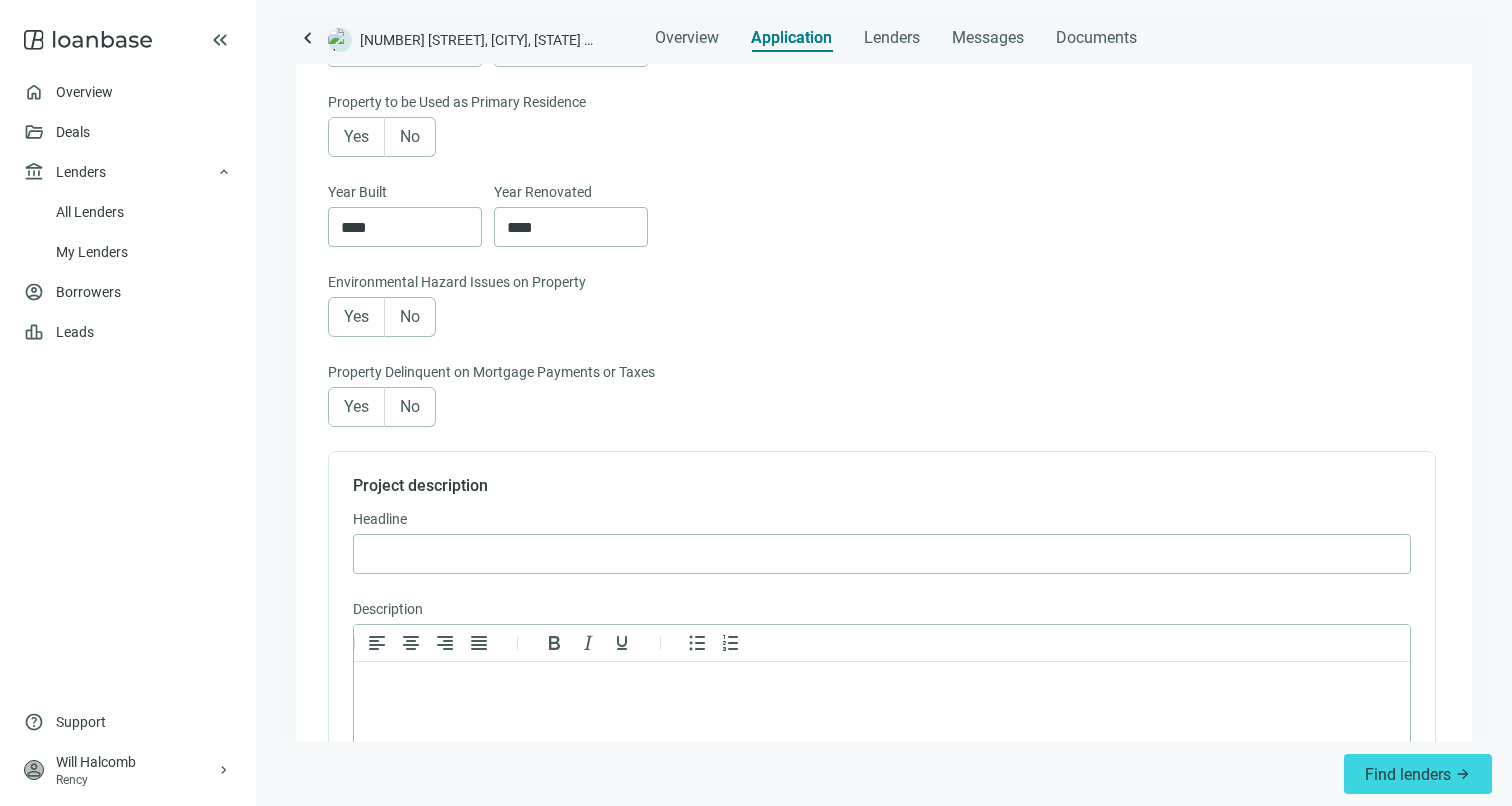 scroll, scrollTop: 1370, scrollLeft: 0, axis: vertical 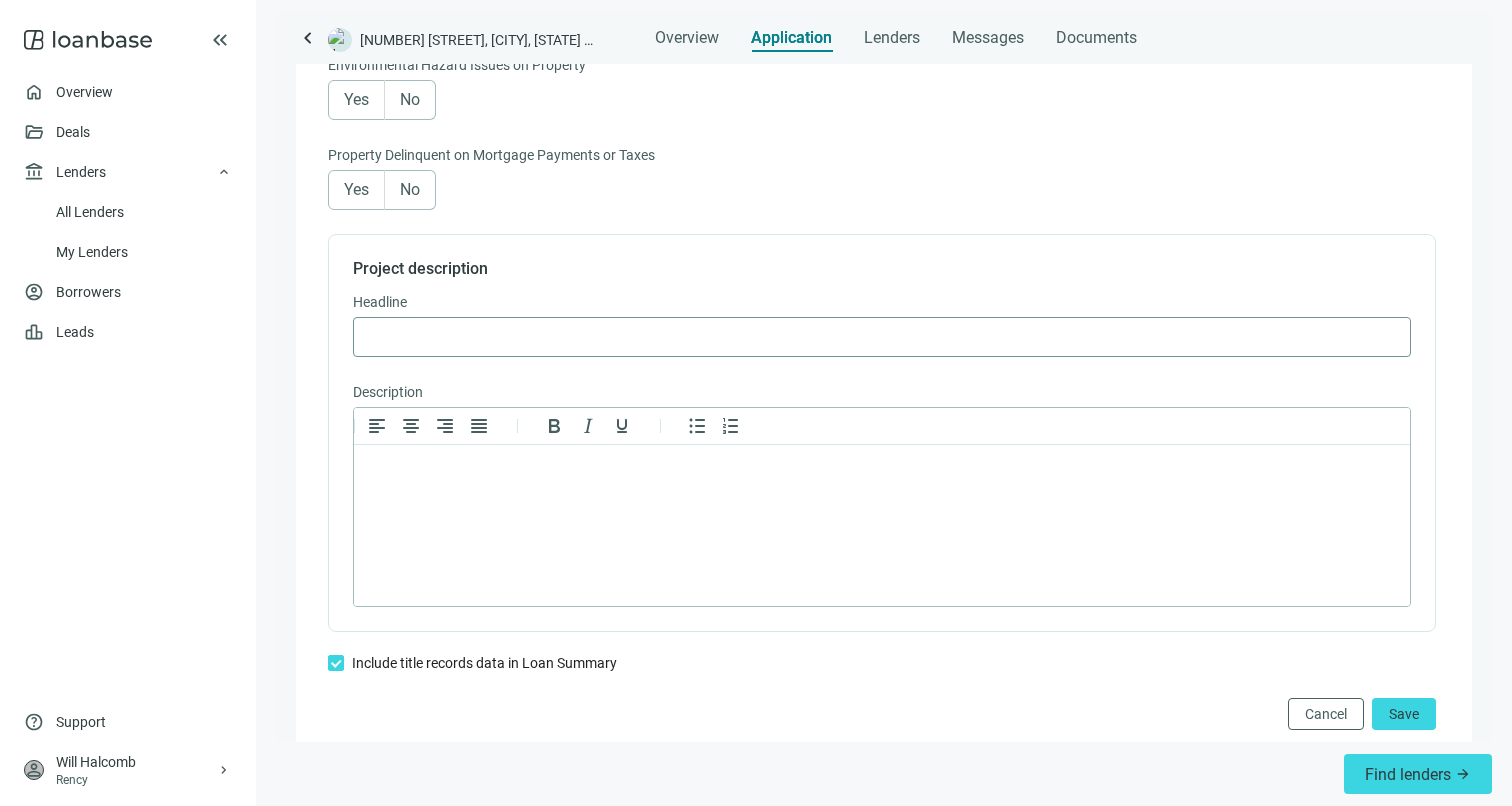 click at bounding box center [882, 337] 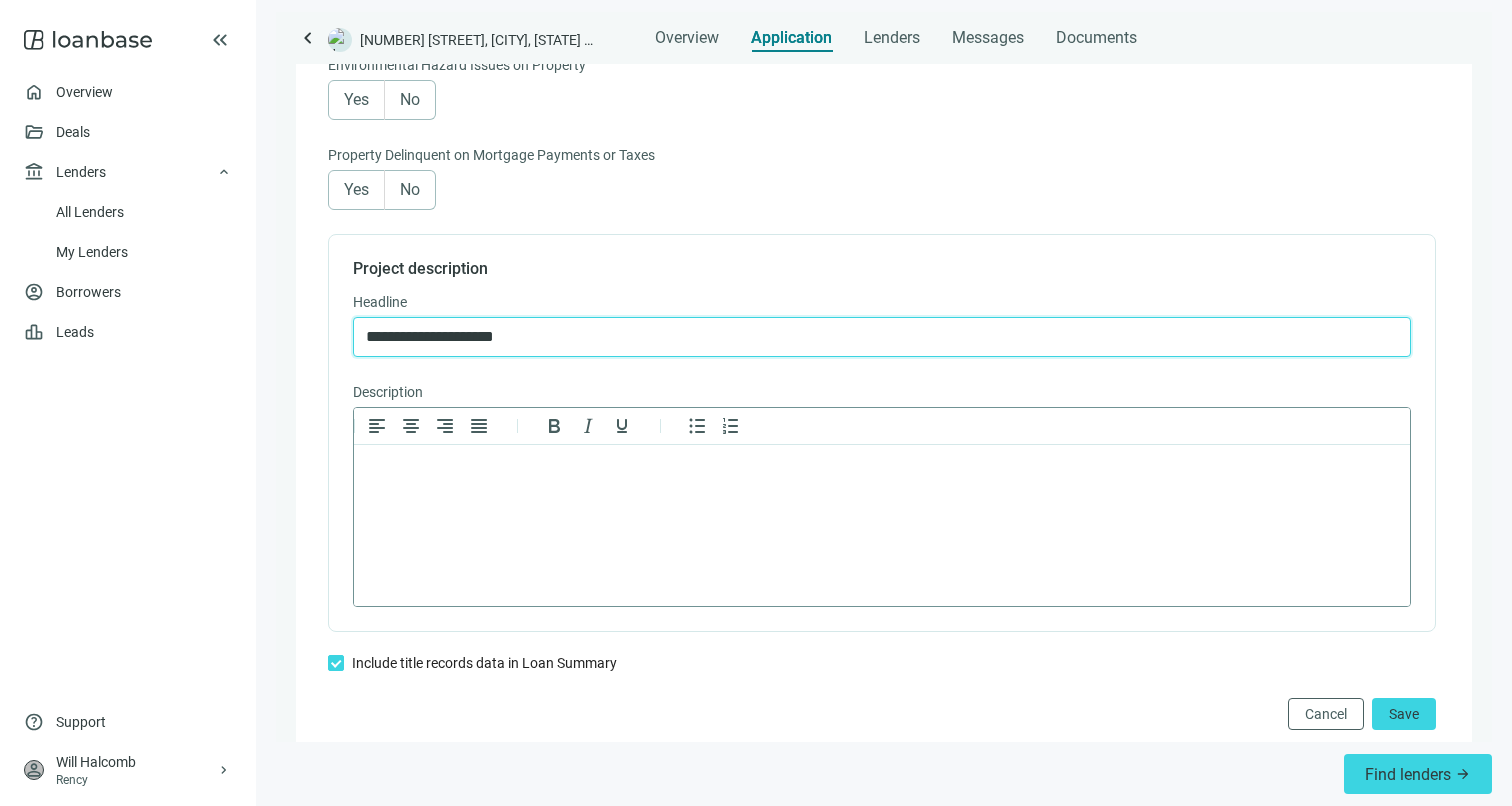 type on "**********" 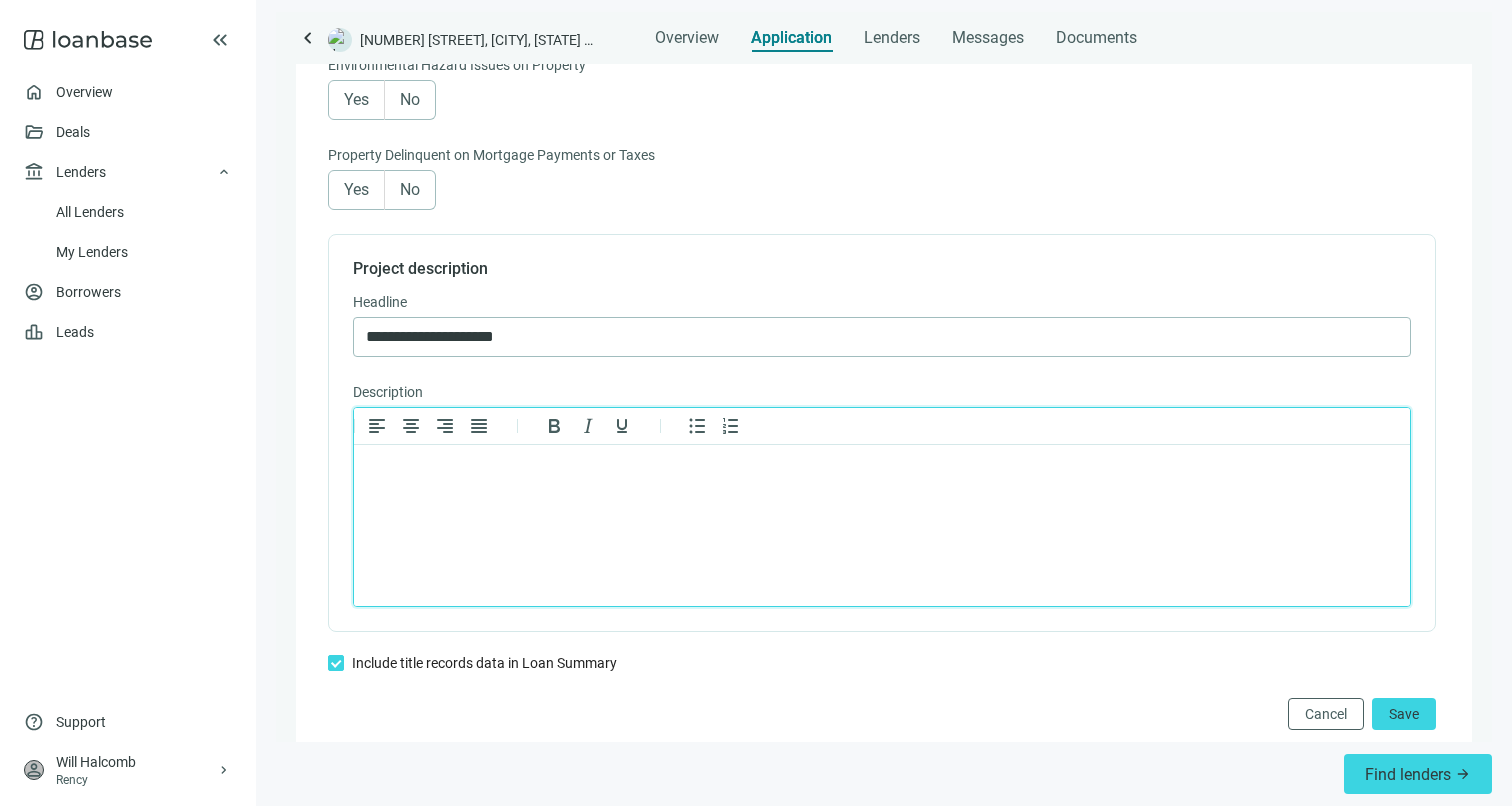 type 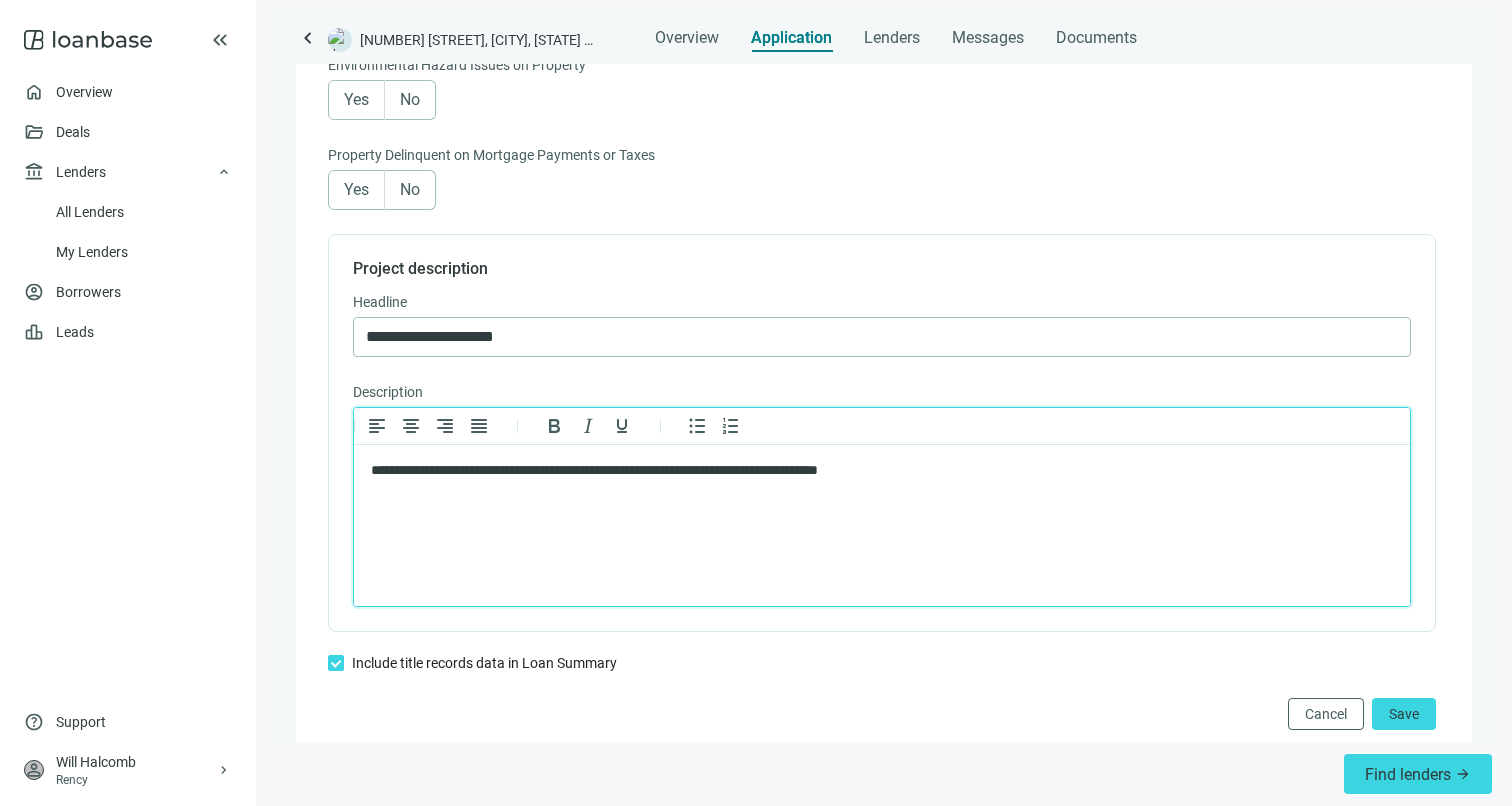 scroll, scrollTop: 1560, scrollLeft: 0, axis: vertical 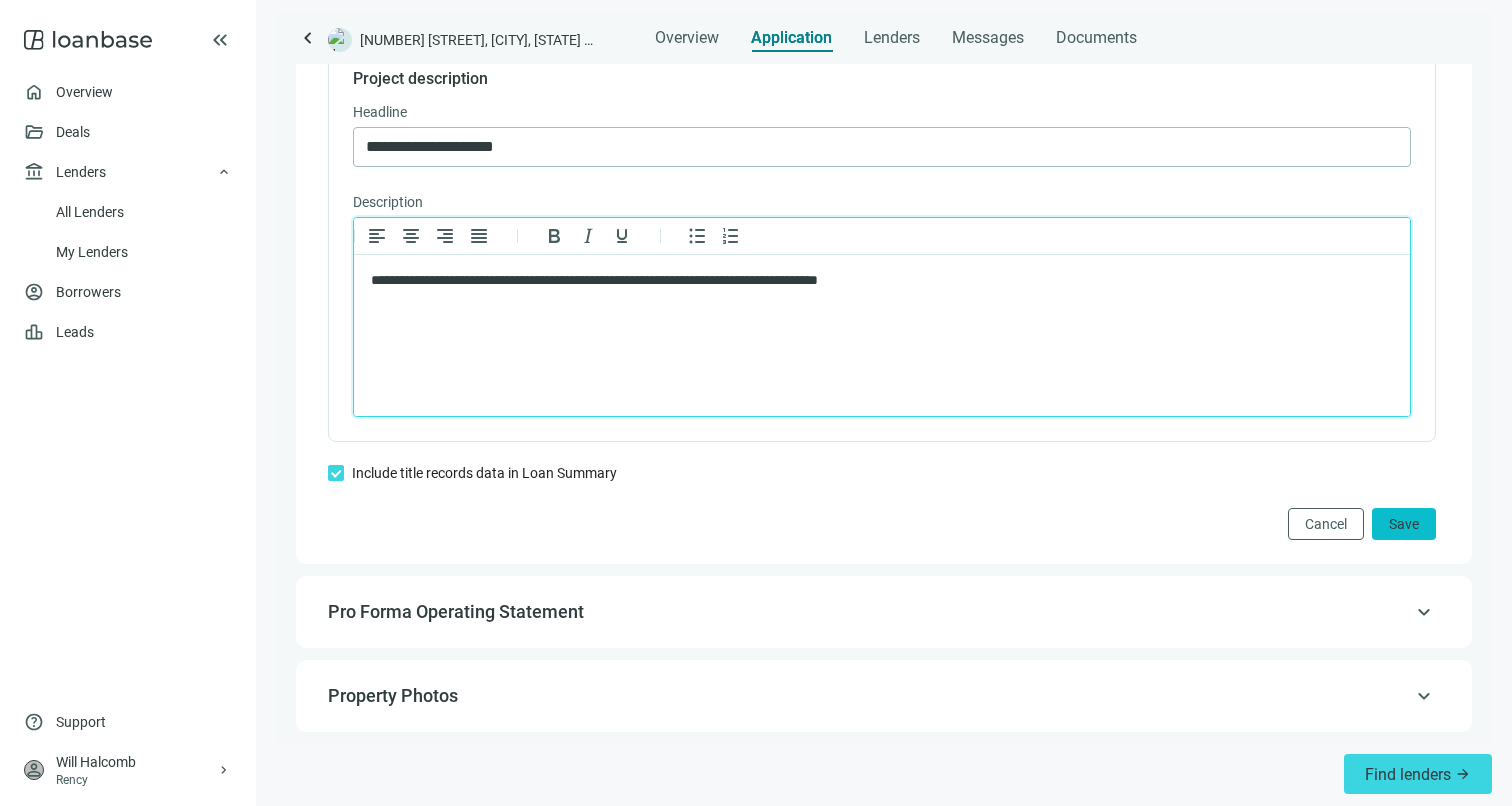 click on "Save" at bounding box center (1404, 524) 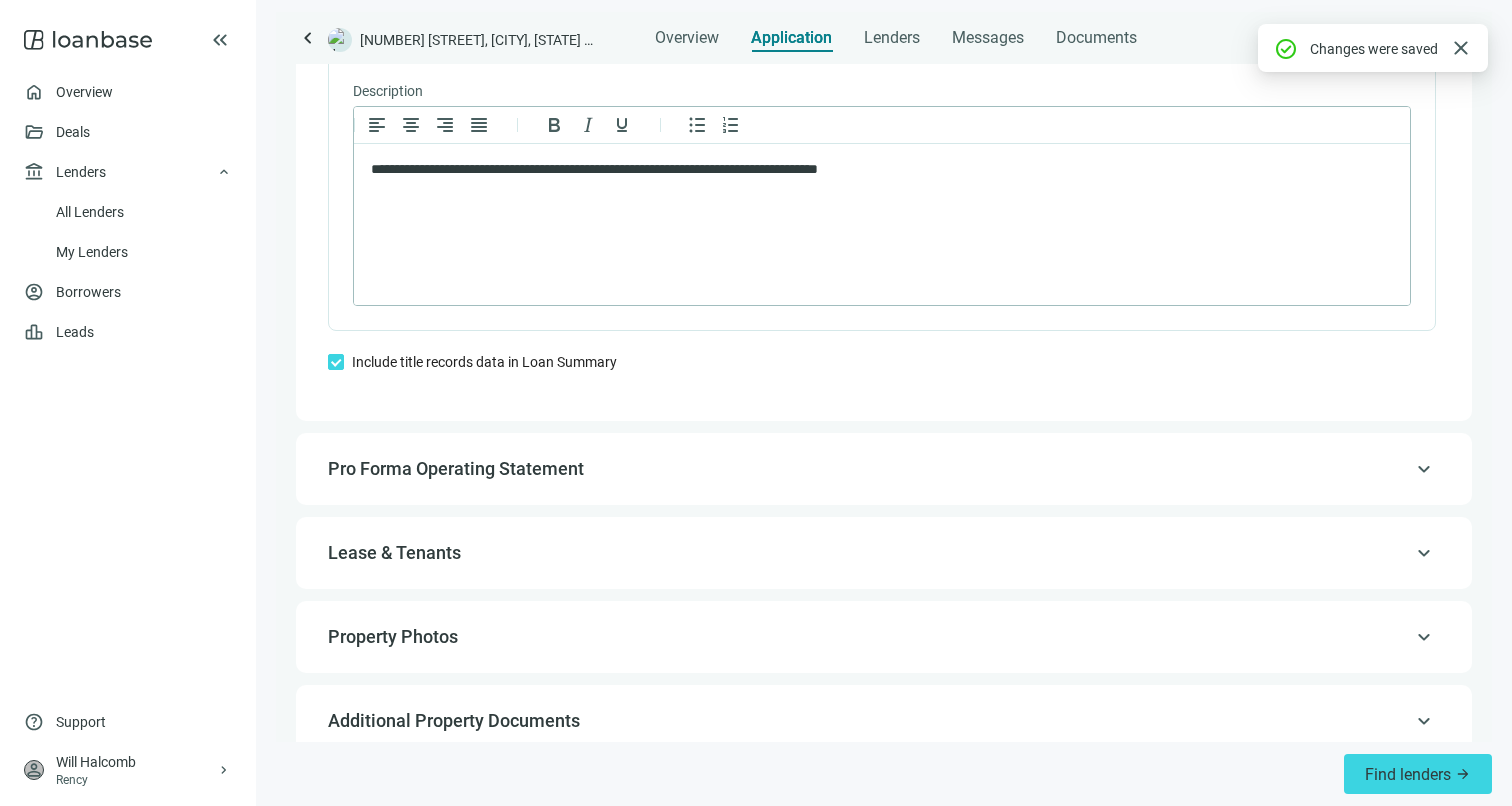 scroll, scrollTop: 1736, scrollLeft: 0, axis: vertical 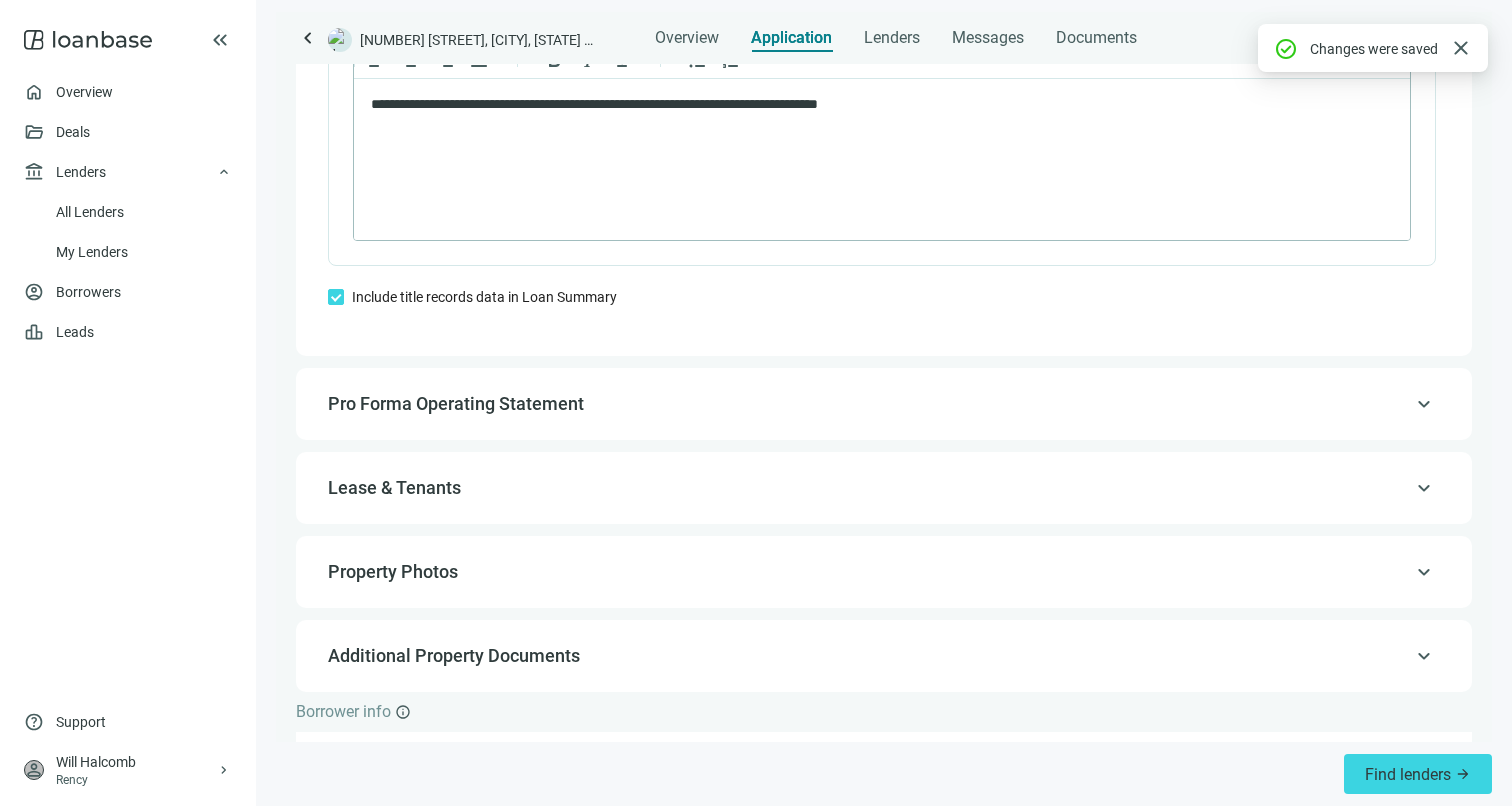 click on "keyboard_arrow_up Pro Forma Operating Statement" at bounding box center [884, 404] 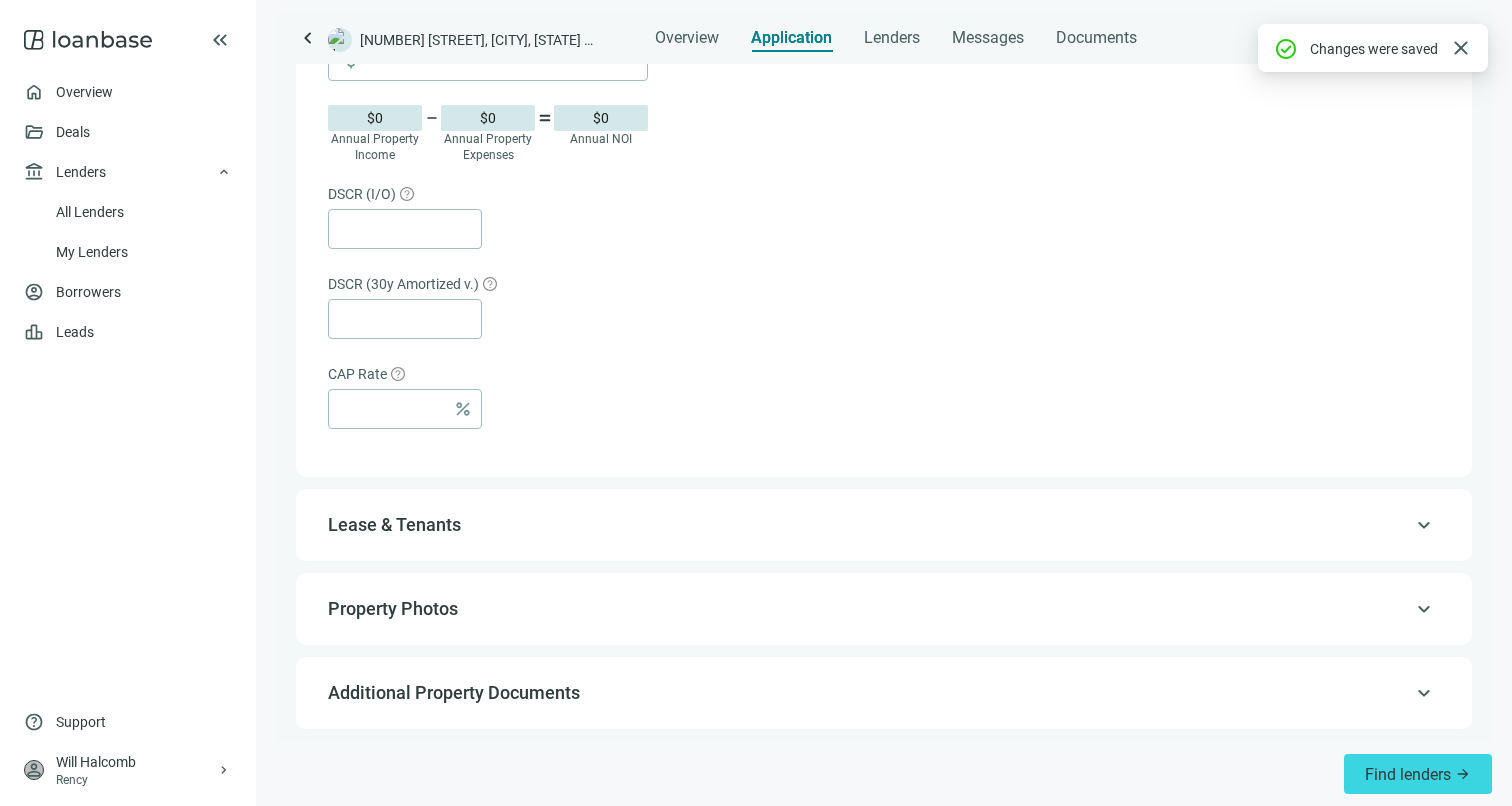 scroll, scrollTop: 1413, scrollLeft: 0, axis: vertical 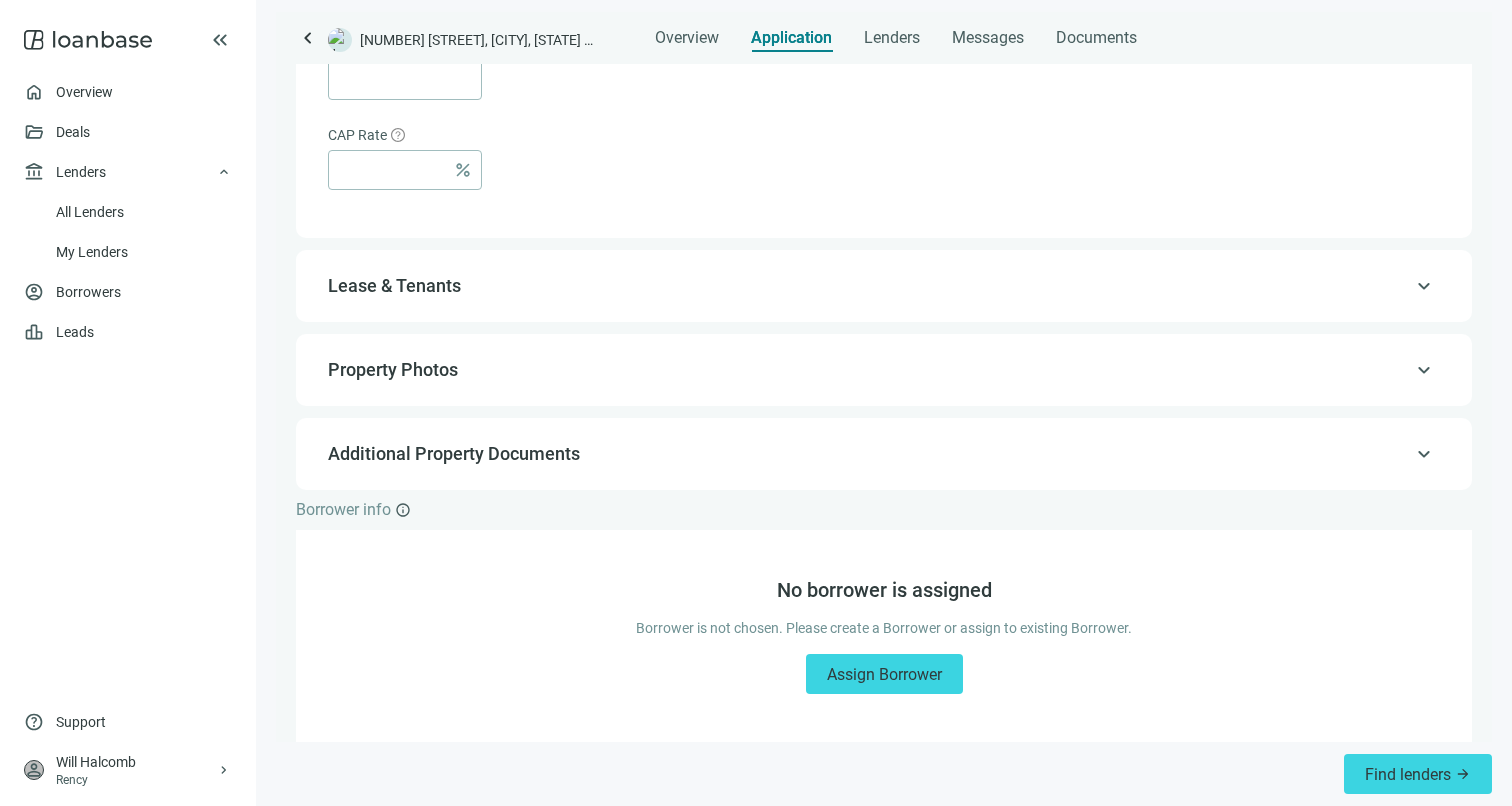 click on "keyboard_arrow_up" at bounding box center (1424, 286) 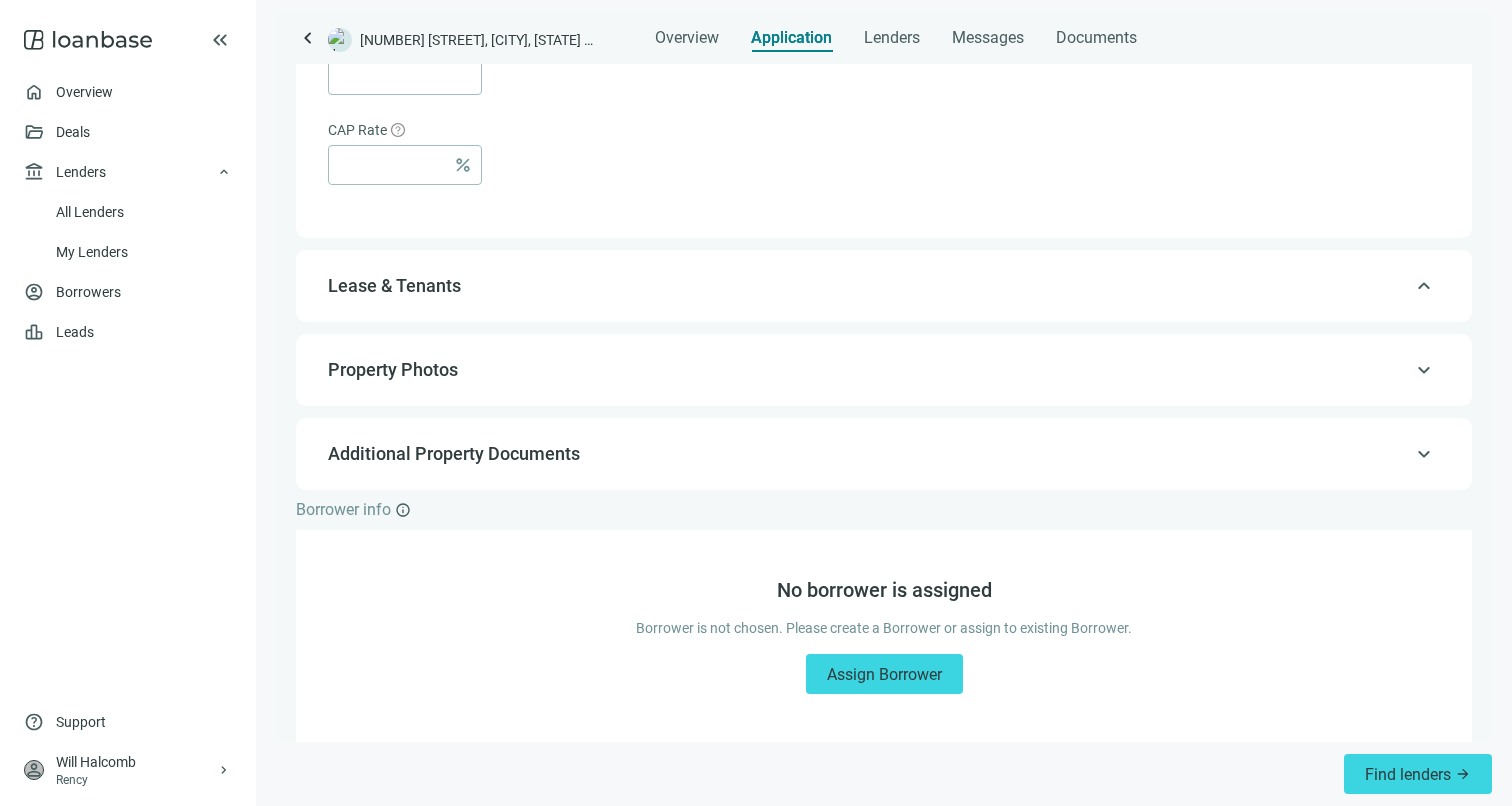 scroll, scrollTop: 400, scrollLeft: 0, axis: vertical 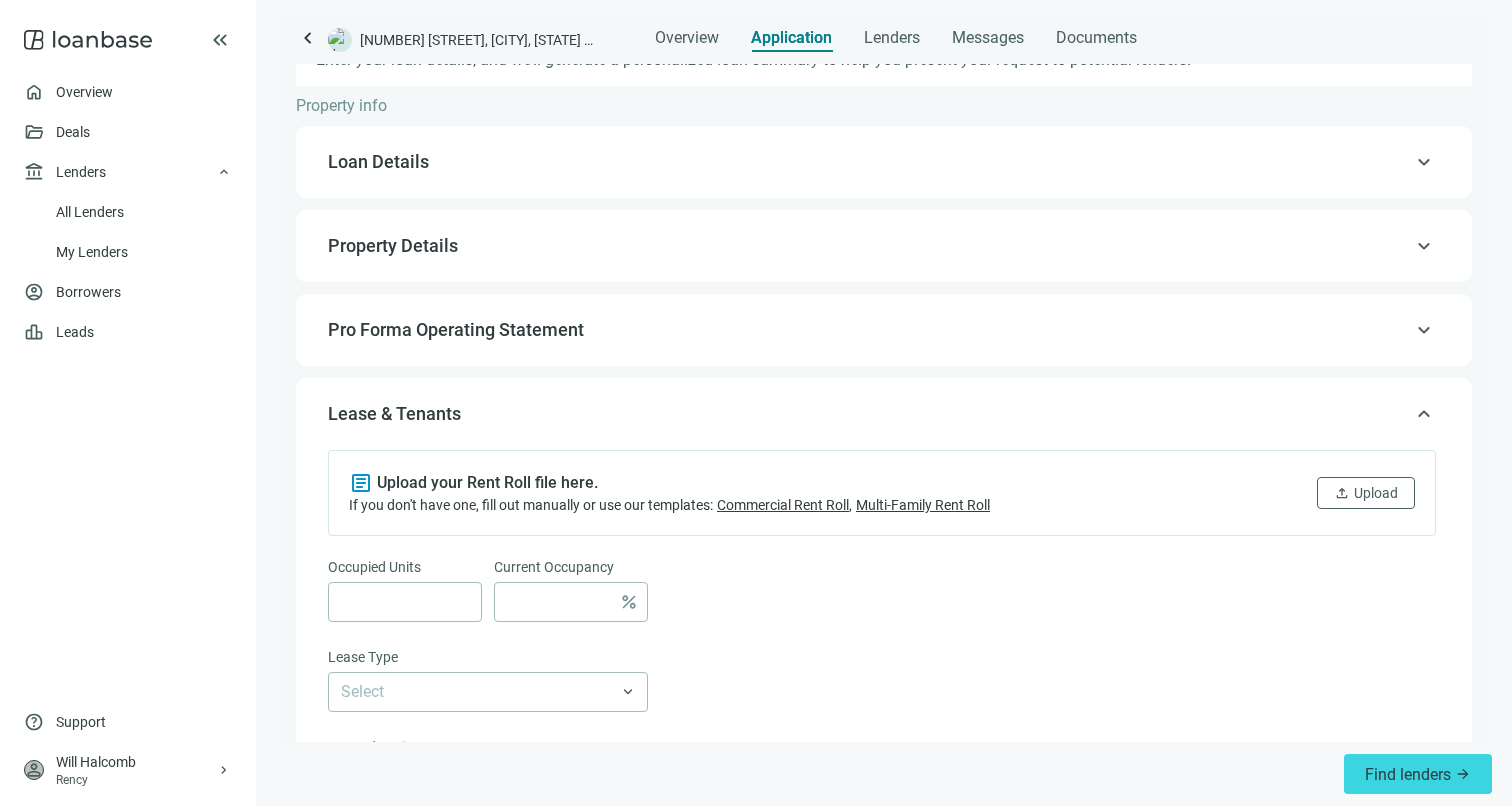 click on "Pro Forma Operating Statement" at bounding box center [882, 330] 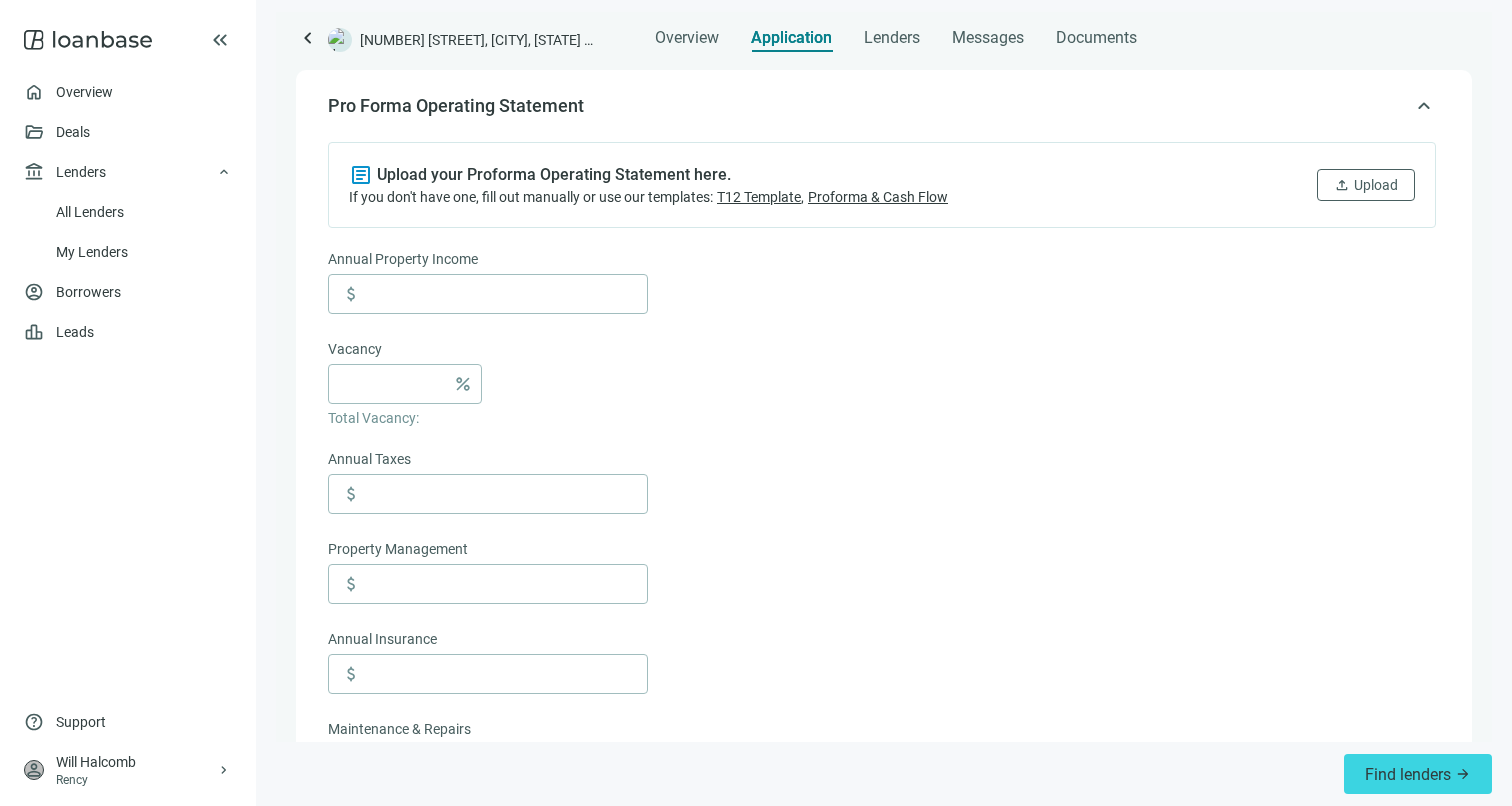 scroll, scrollTop: 292, scrollLeft: 0, axis: vertical 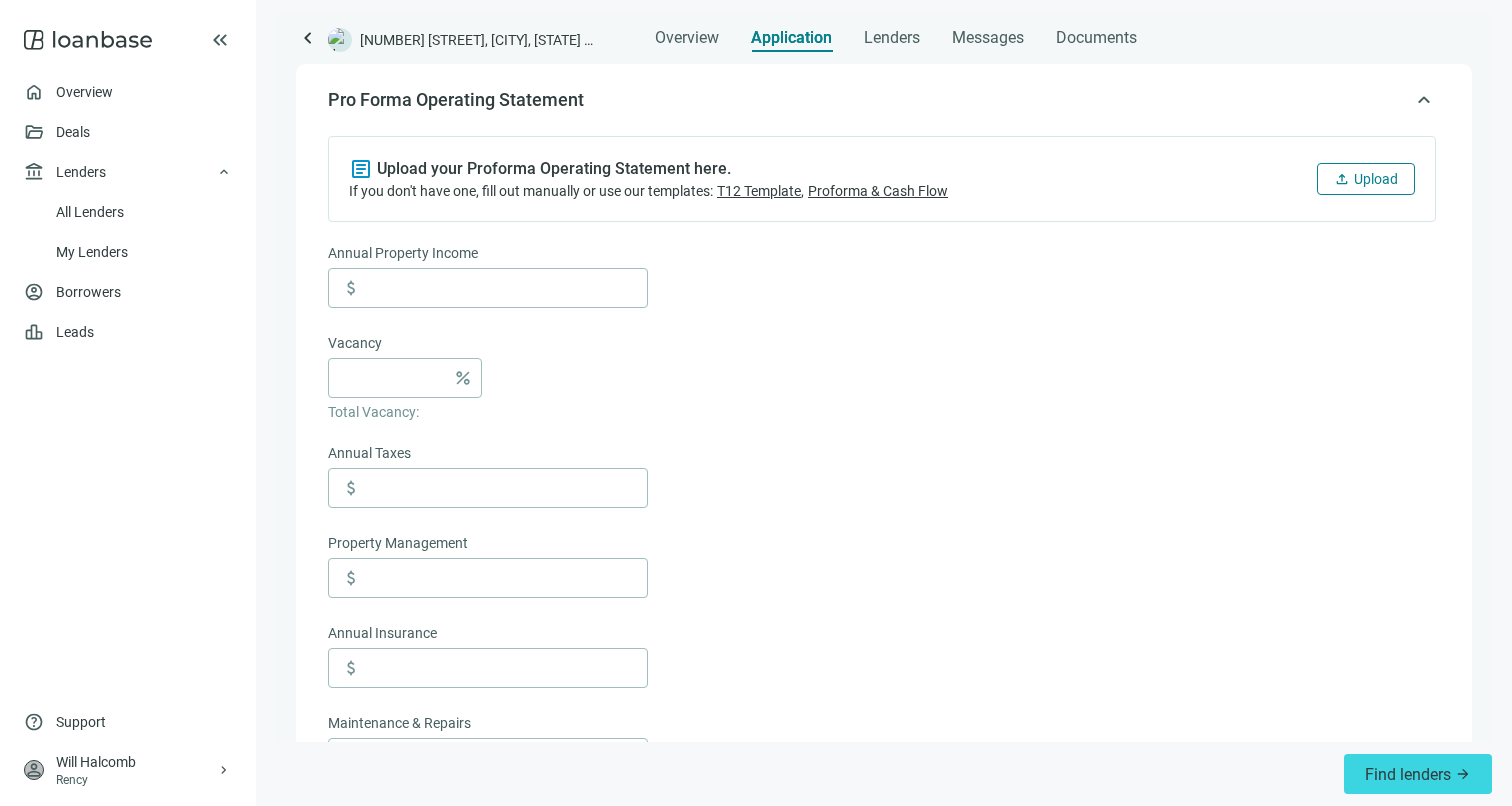 click on "Upload" at bounding box center [1376, 179] 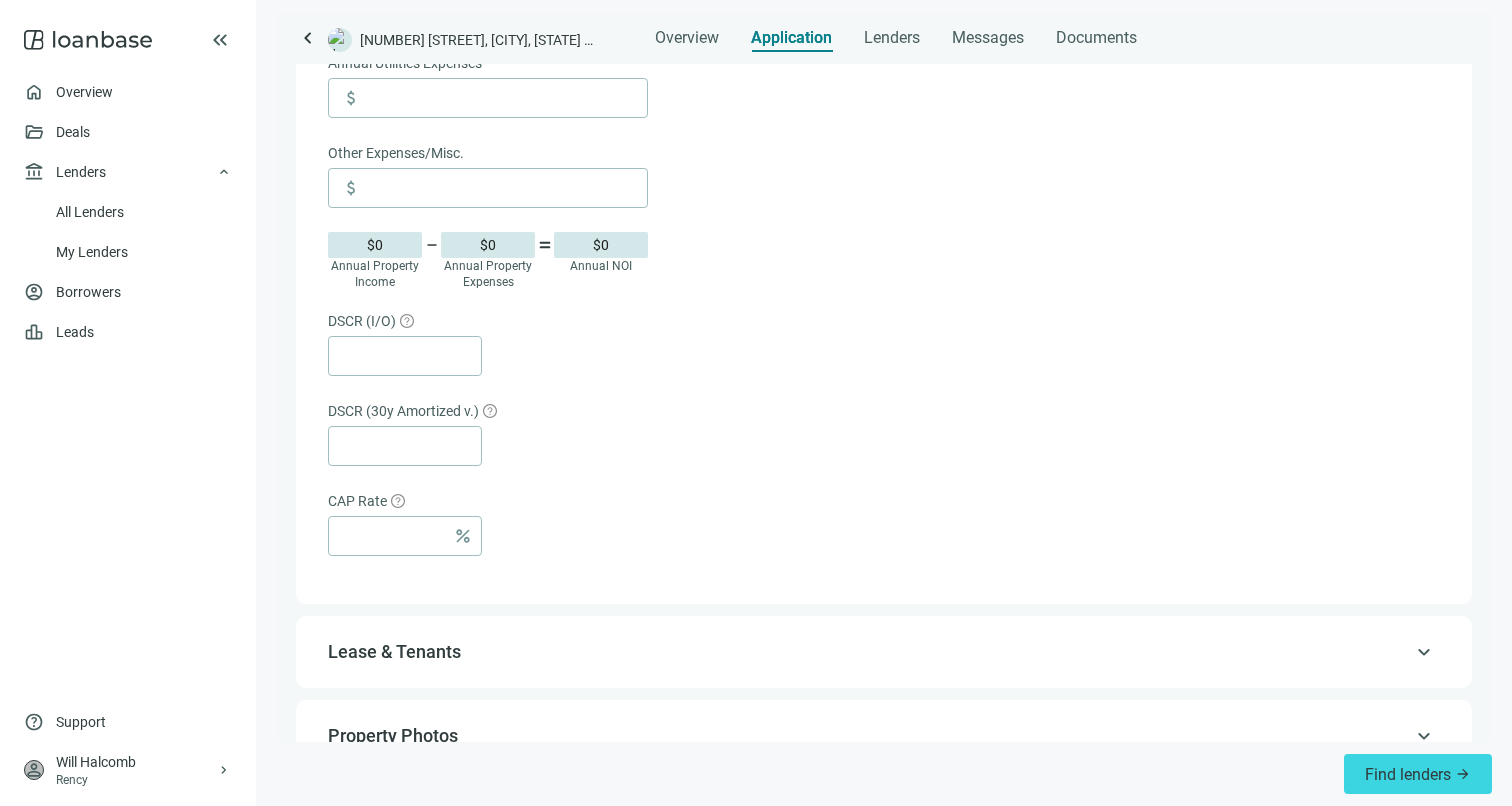 scroll, scrollTop: 1186, scrollLeft: 0, axis: vertical 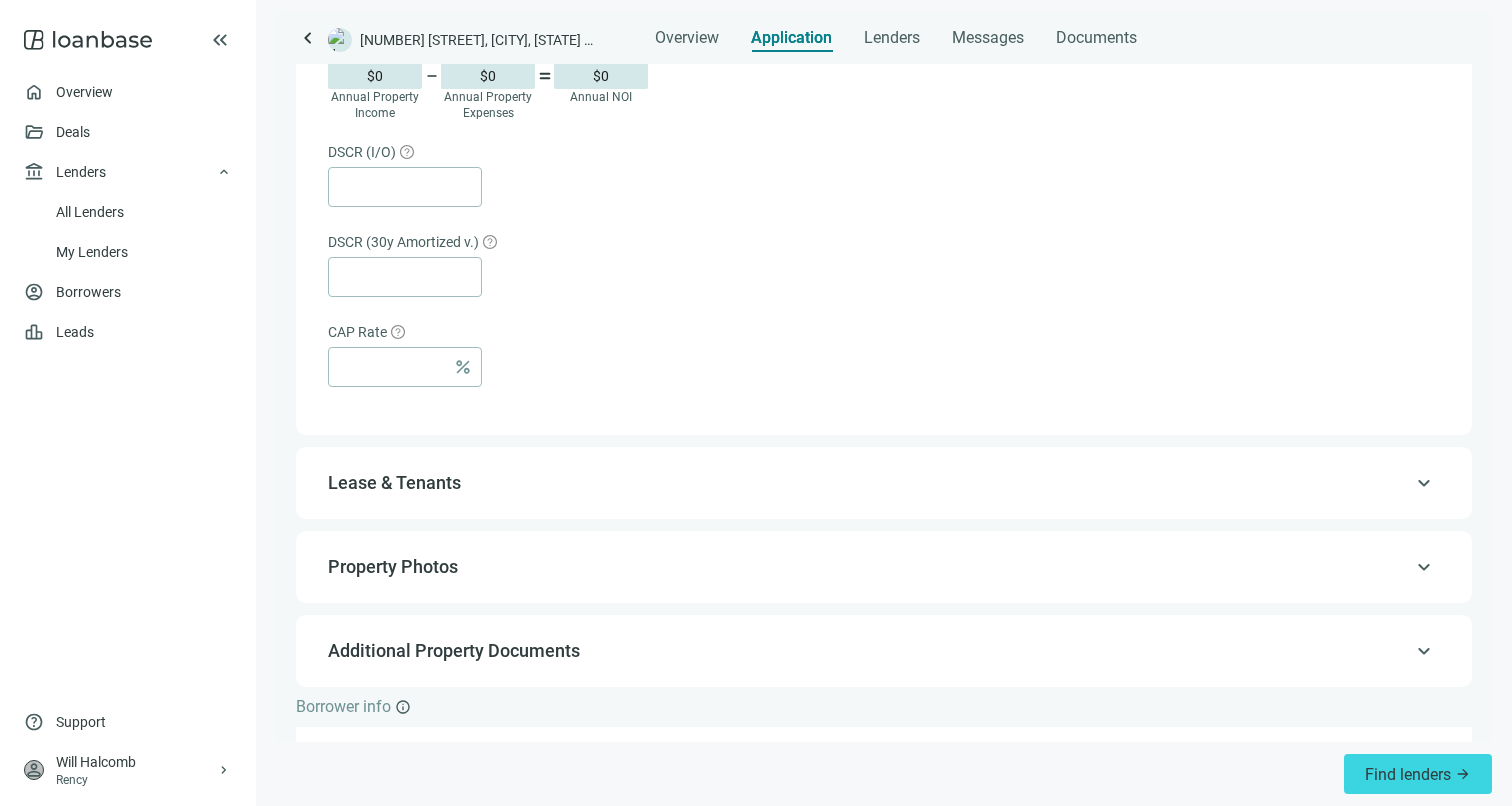 click on "Lease & Tenants" at bounding box center (882, 483) 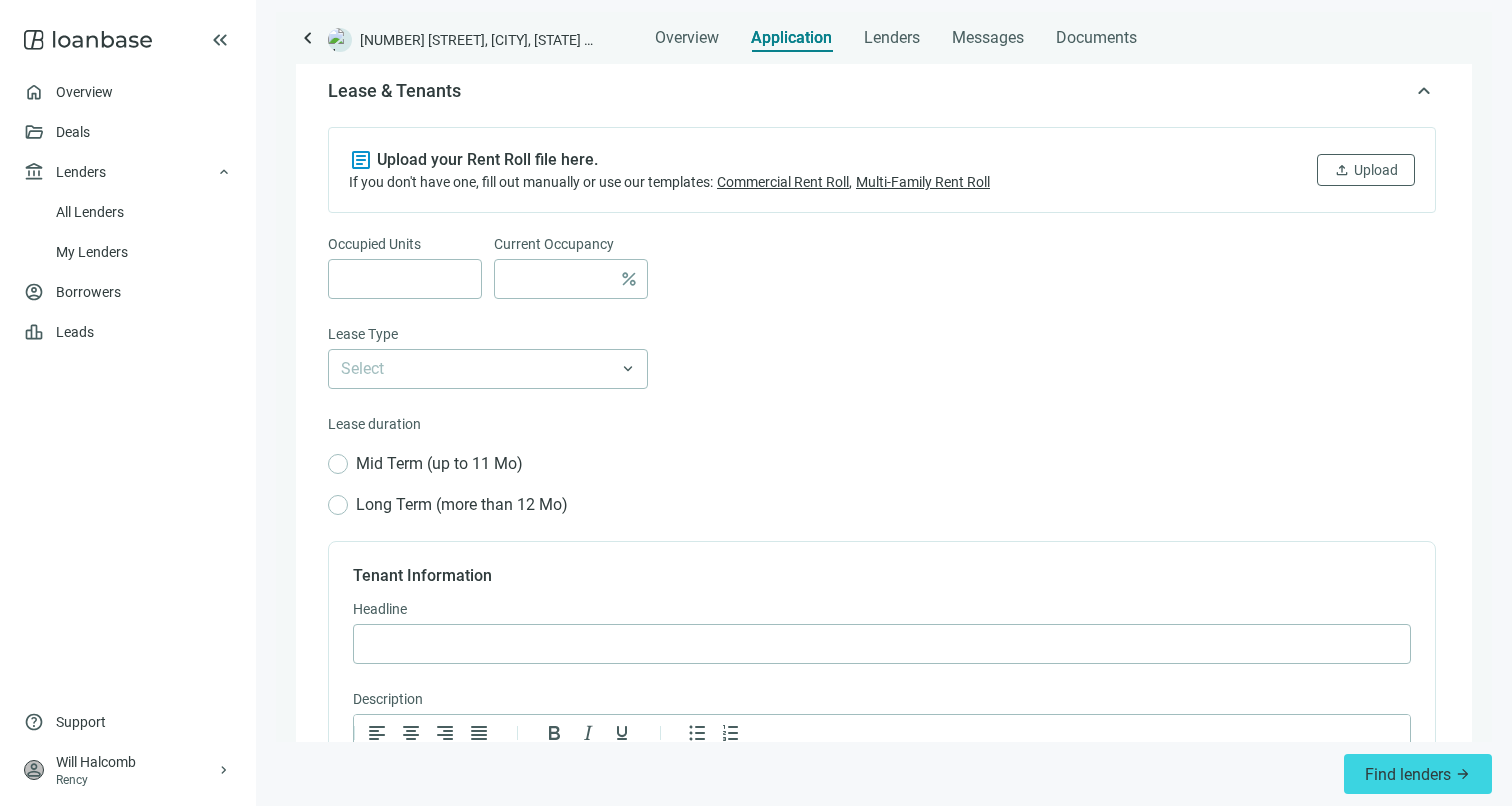 scroll, scrollTop: 376, scrollLeft: 0, axis: vertical 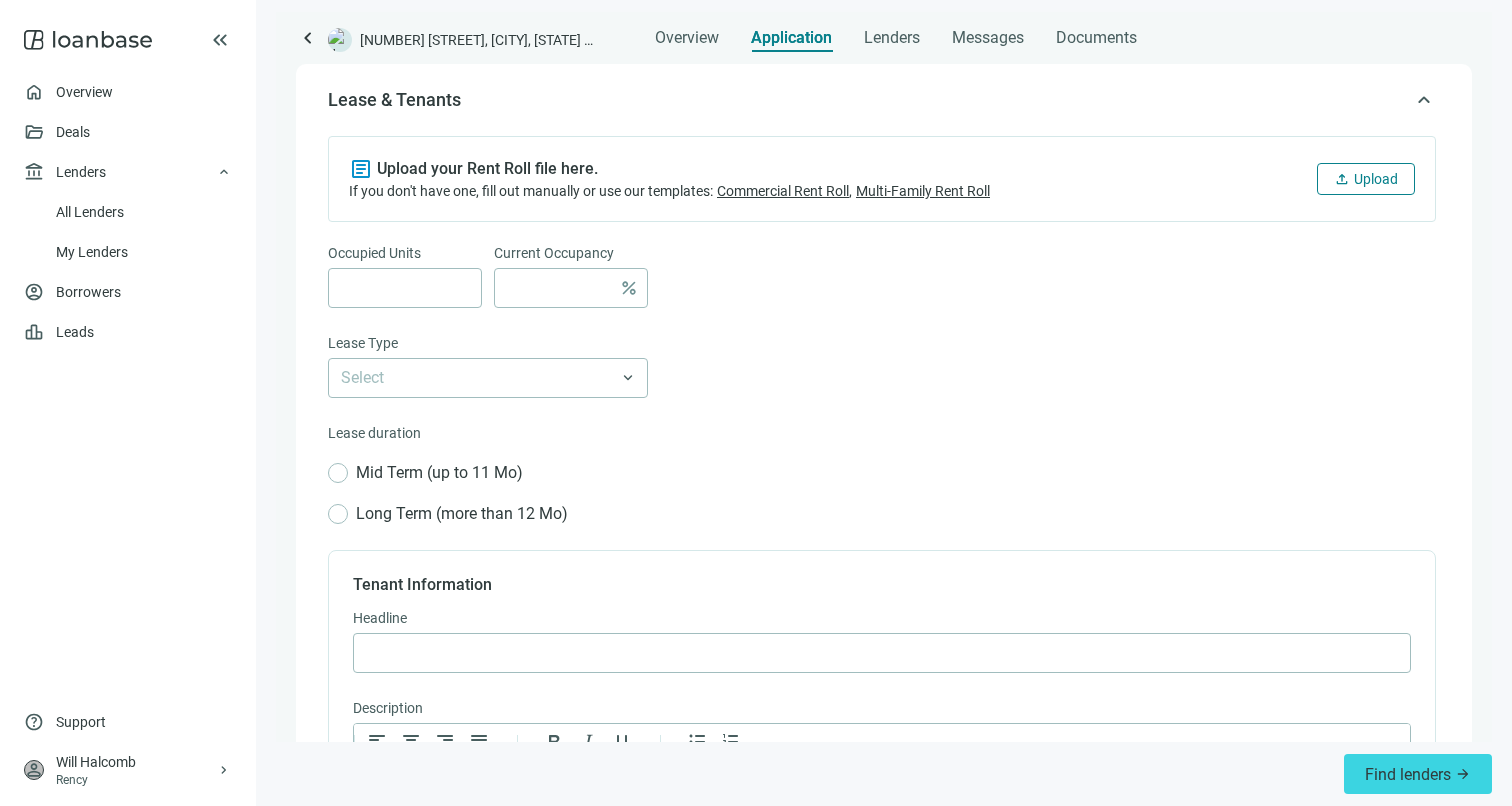 click on "upload" at bounding box center [1342, 179] 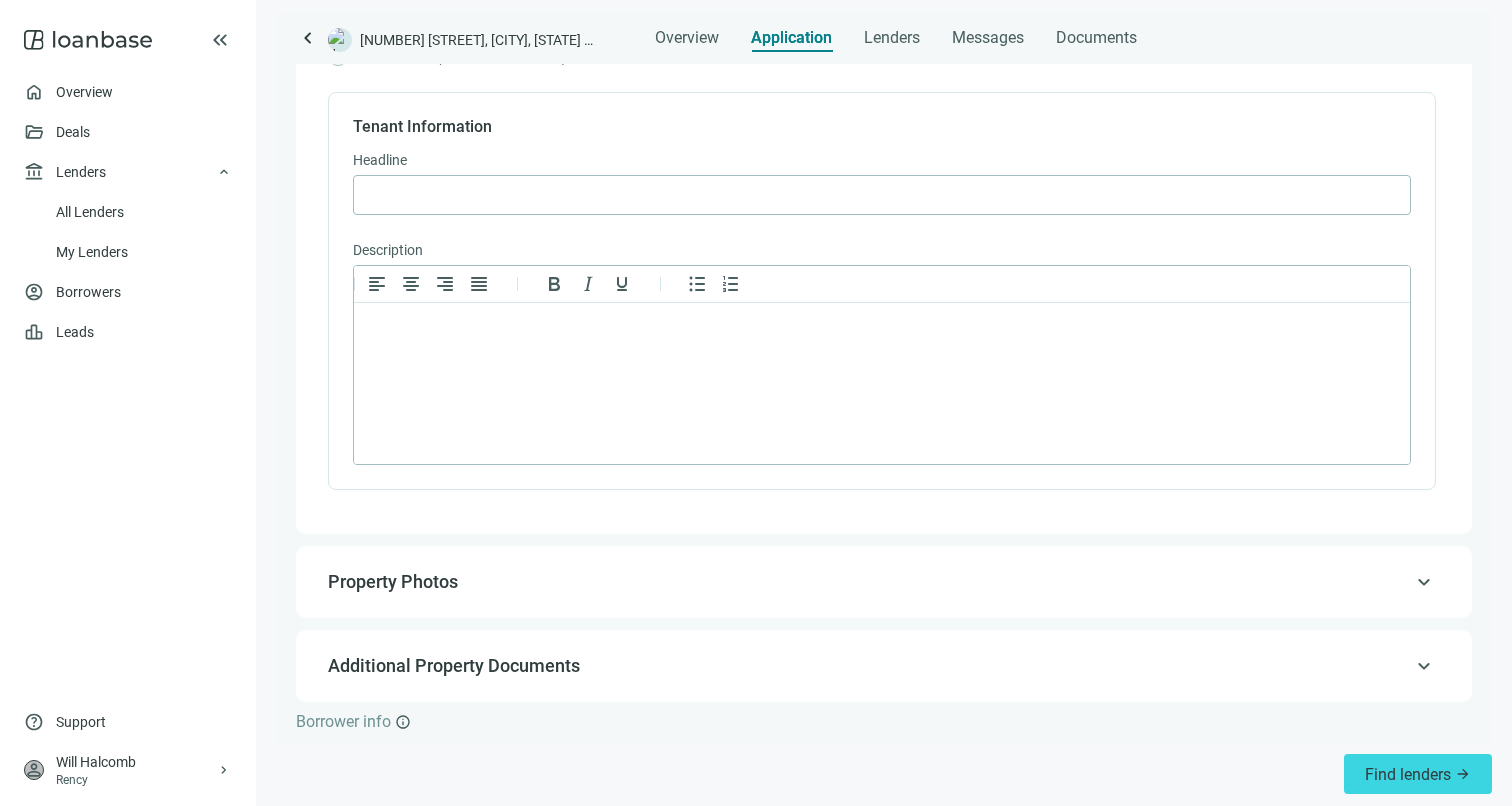 scroll, scrollTop: 1124, scrollLeft: 0, axis: vertical 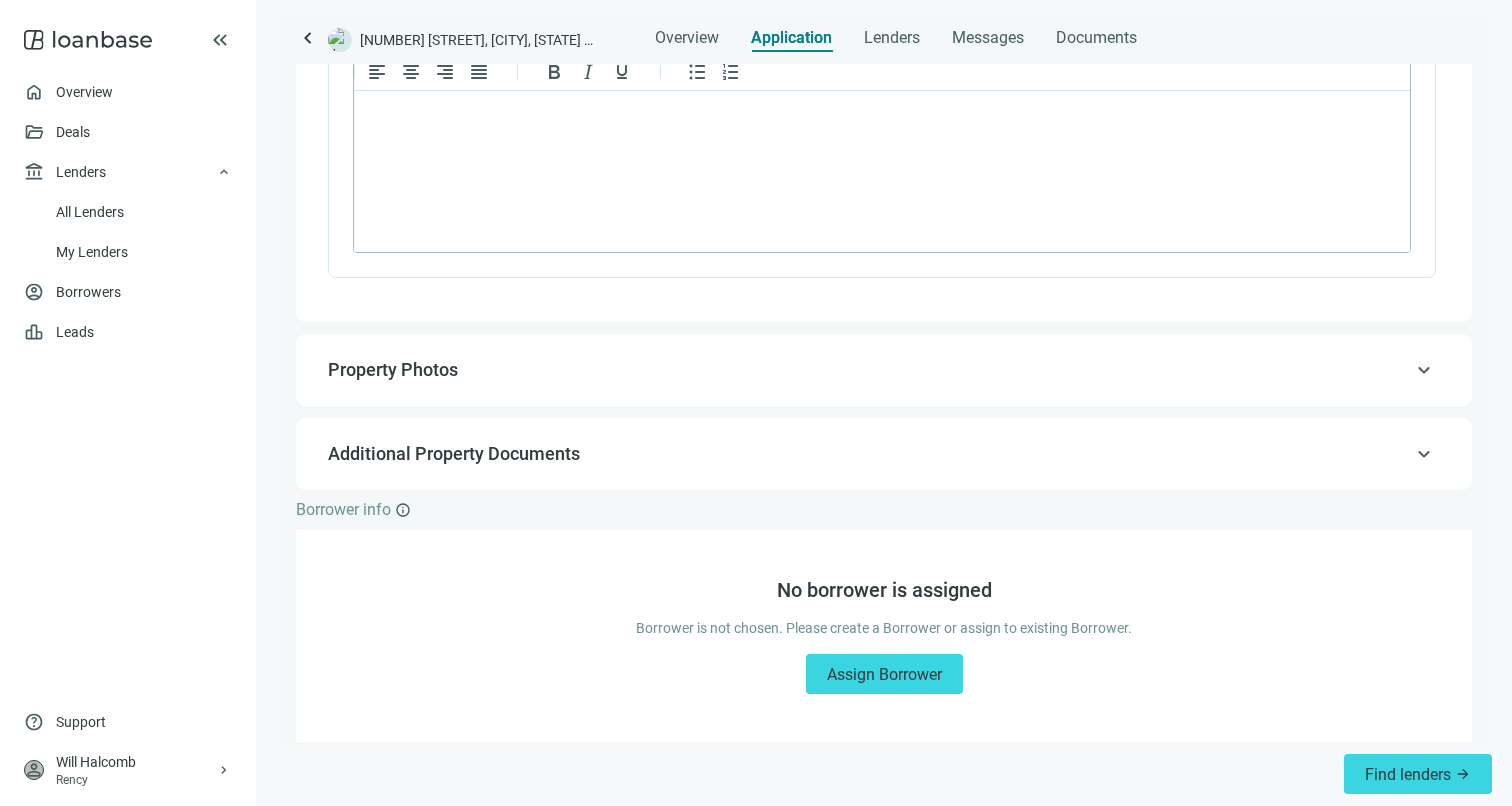 click on "Property Photos" at bounding box center [882, 370] 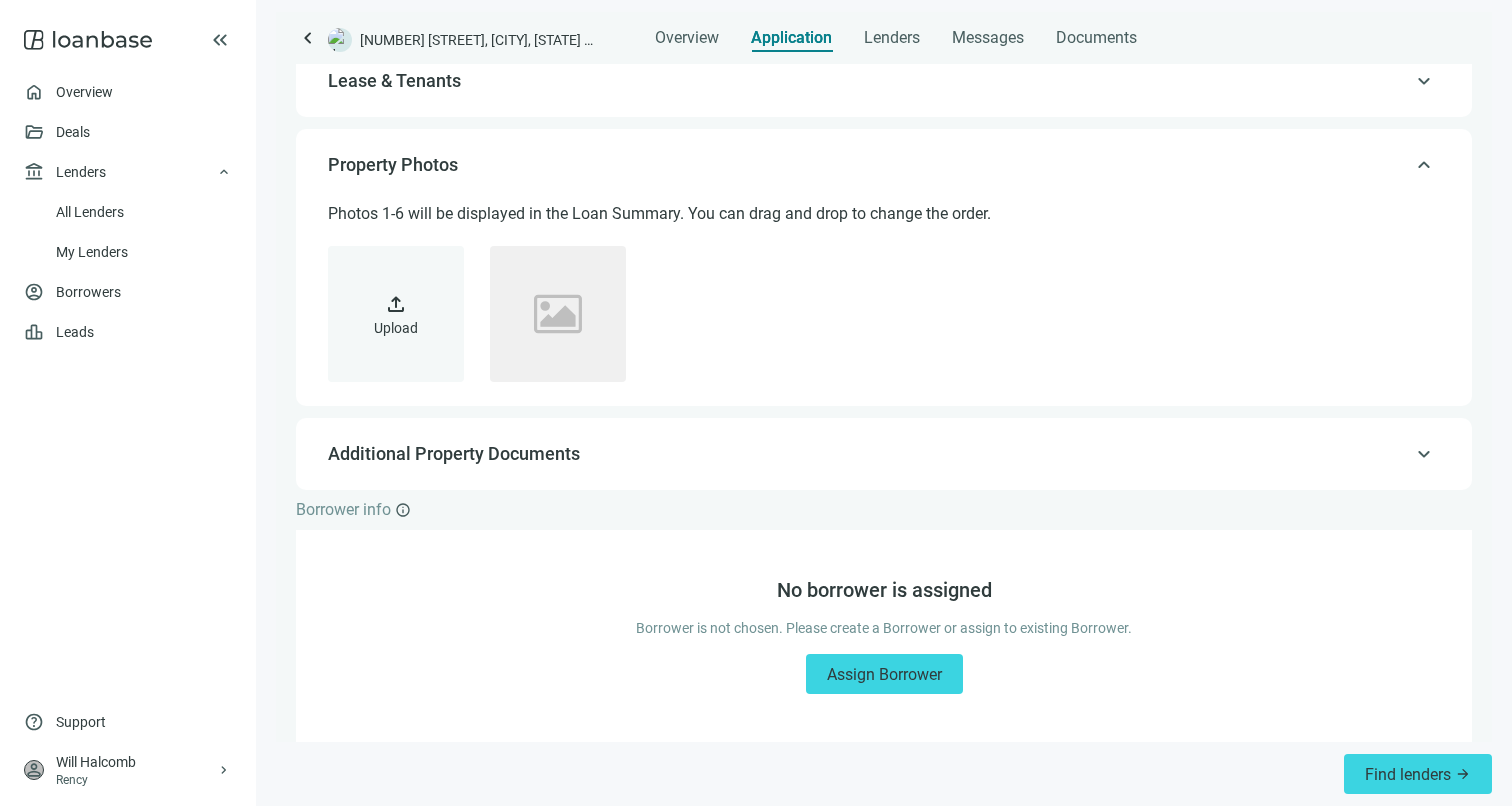 scroll, scrollTop: 395, scrollLeft: 0, axis: vertical 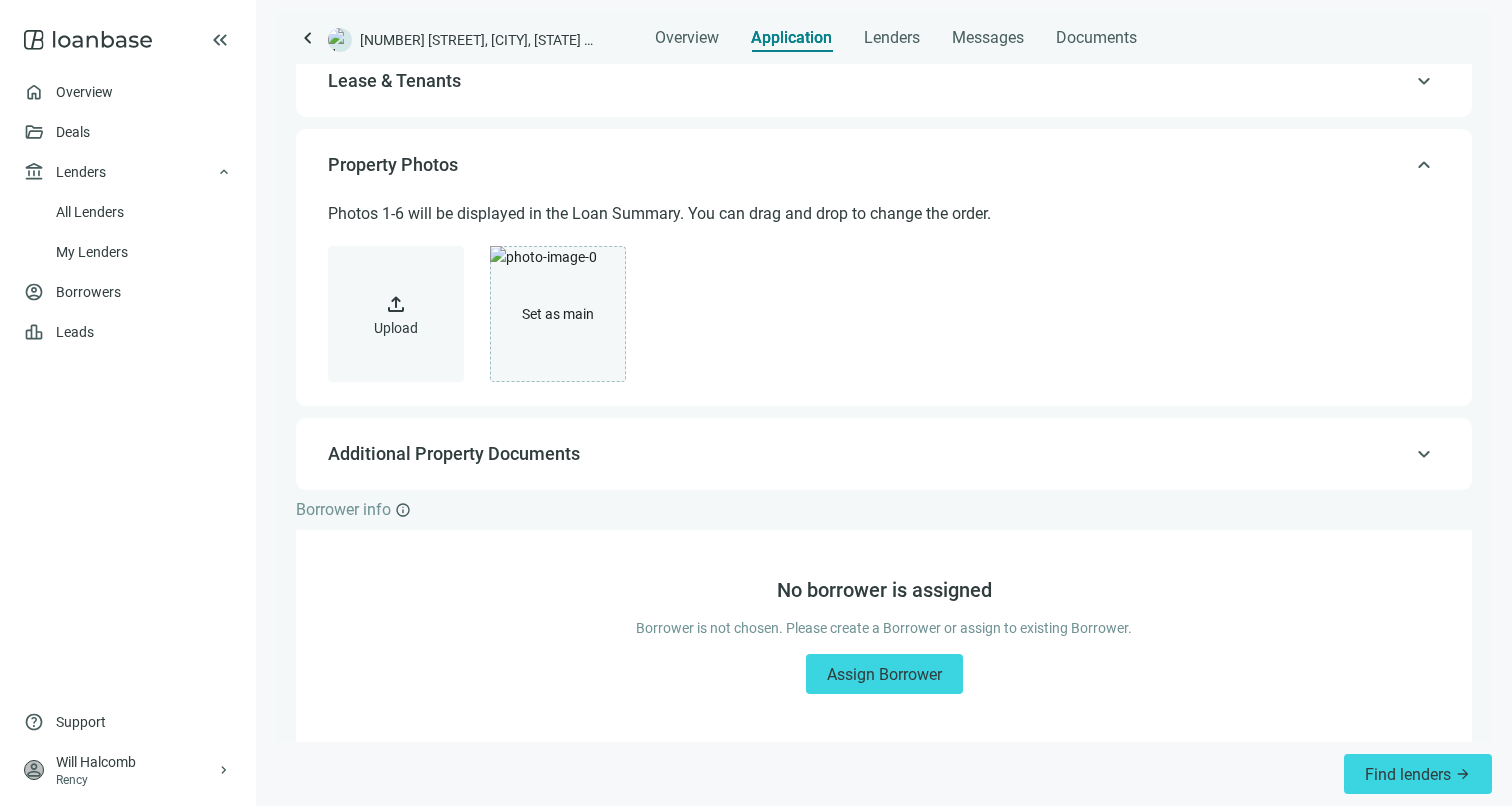 click on "keyboard_arrow_up Additional Property Documents" at bounding box center (884, 454) 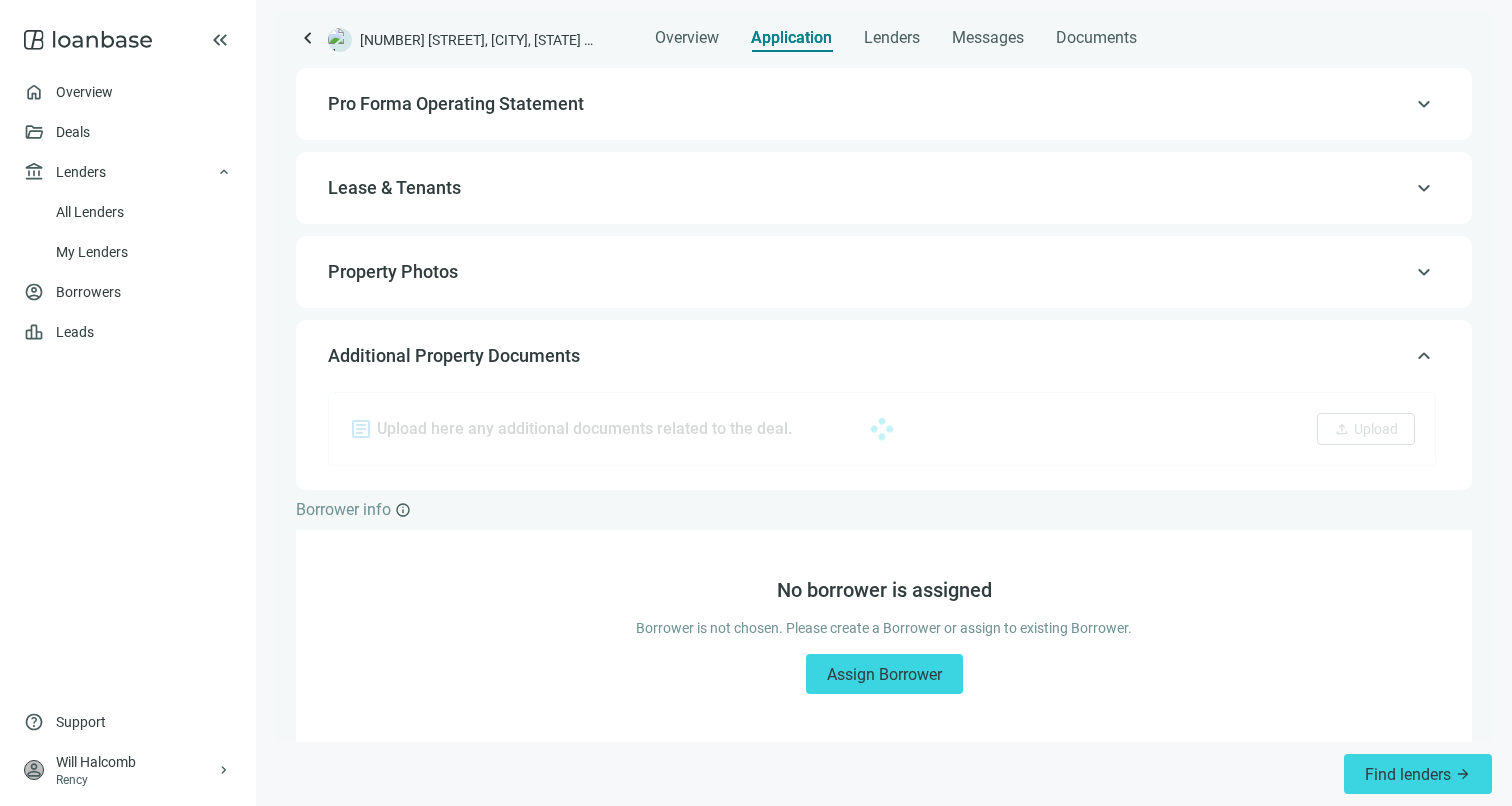 scroll, scrollTop: 288, scrollLeft: 0, axis: vertical 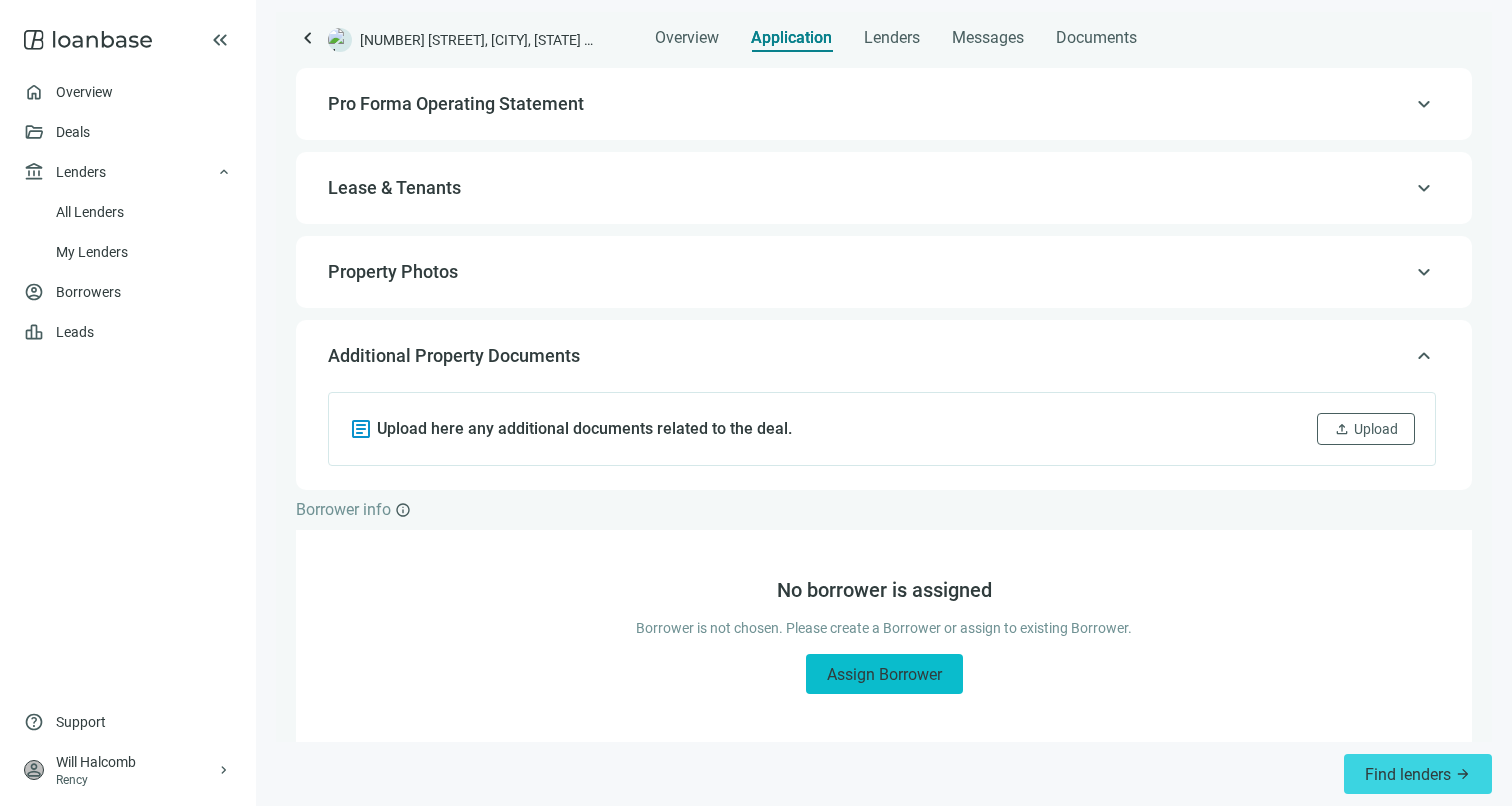 click on "Assign Borrower" at bounding box center (884, 674) 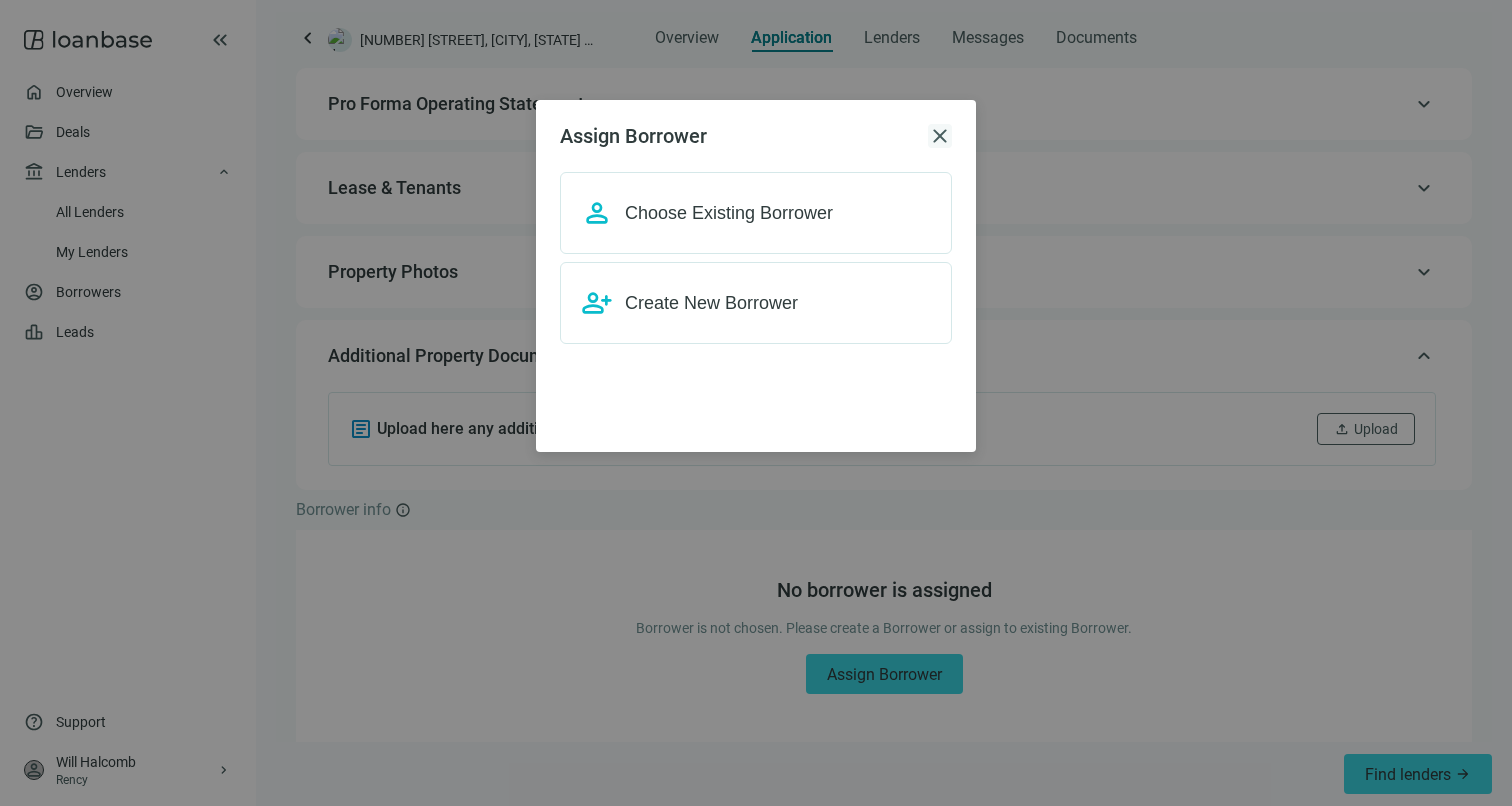 click on "close" at bounding box center (940, 136) 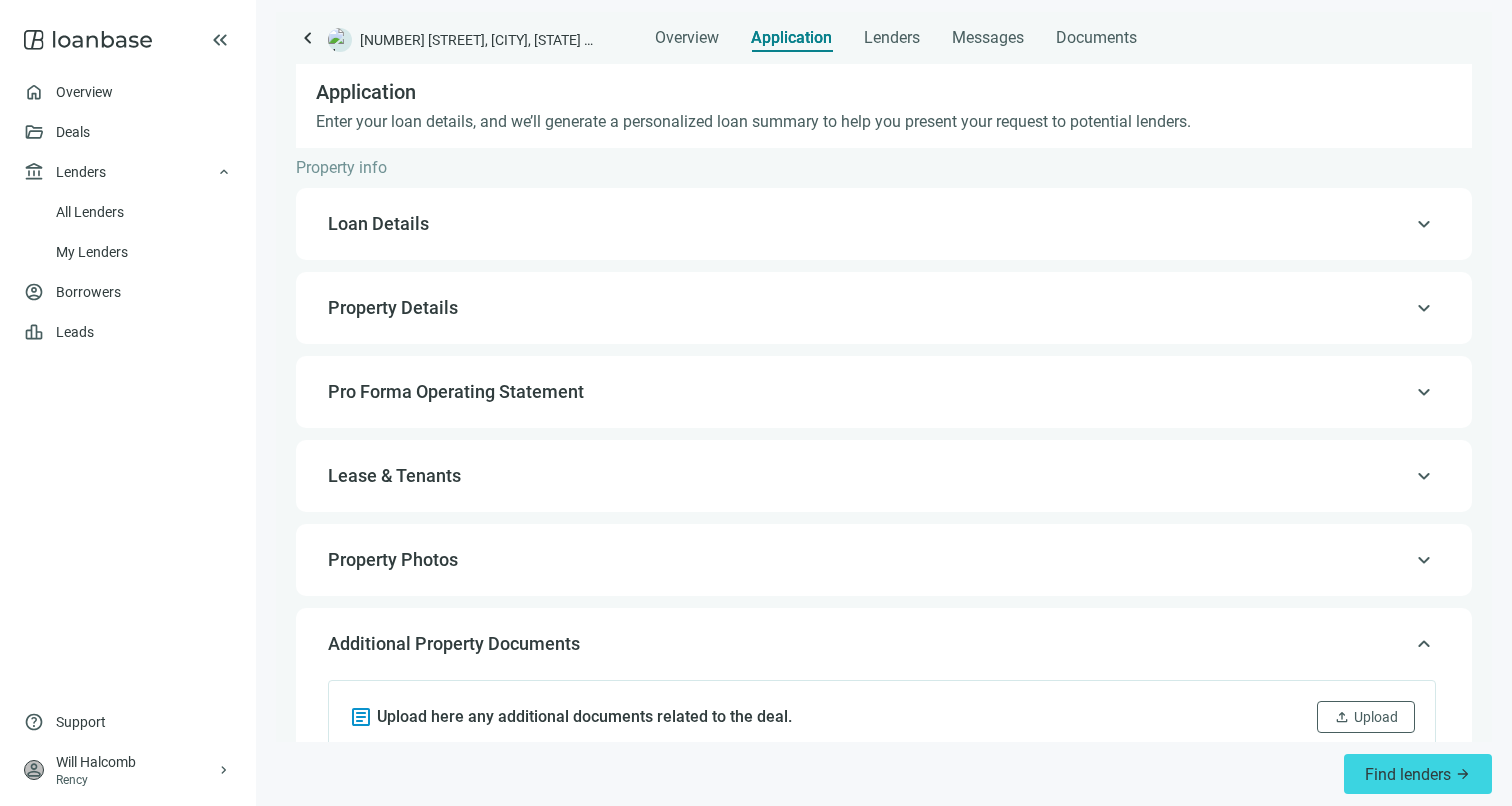 scroll, scrollTop: 288, scrollLeft: 0, axis: vertical 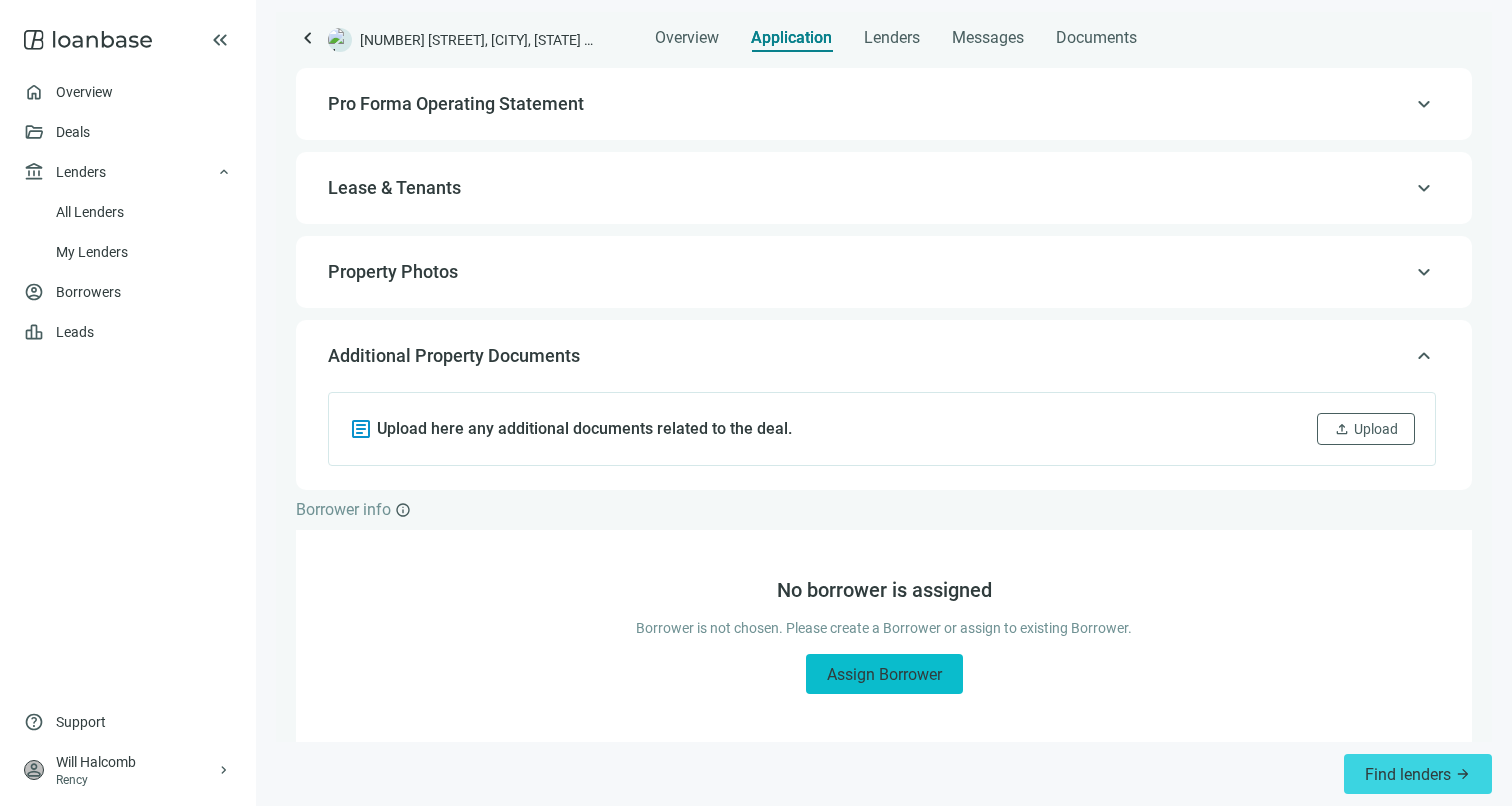 click on "Assign Borrower" at bounding box center [884, 674] 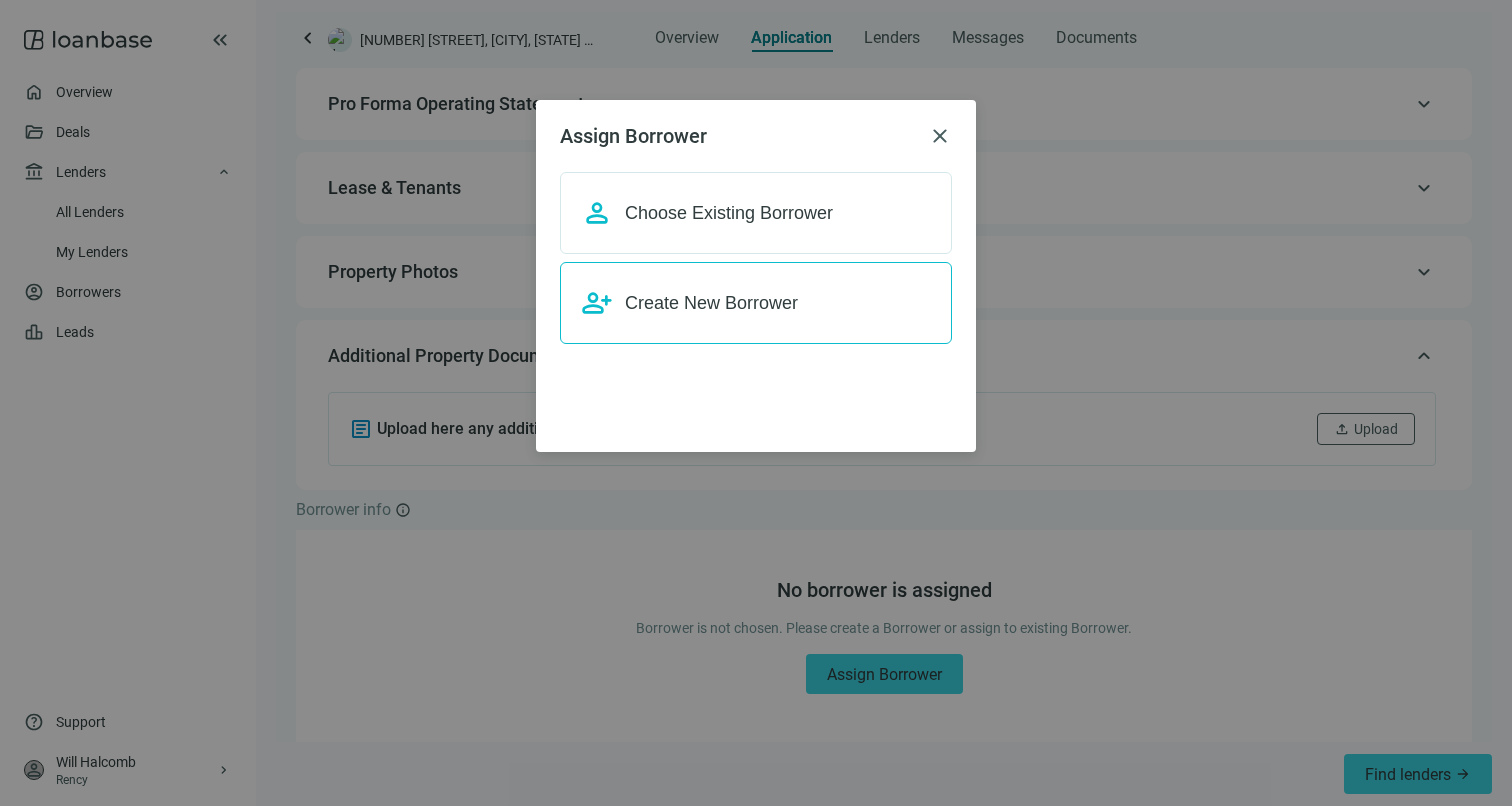 click on "person_add Create New Borrower" at bounding box center (756, 303) 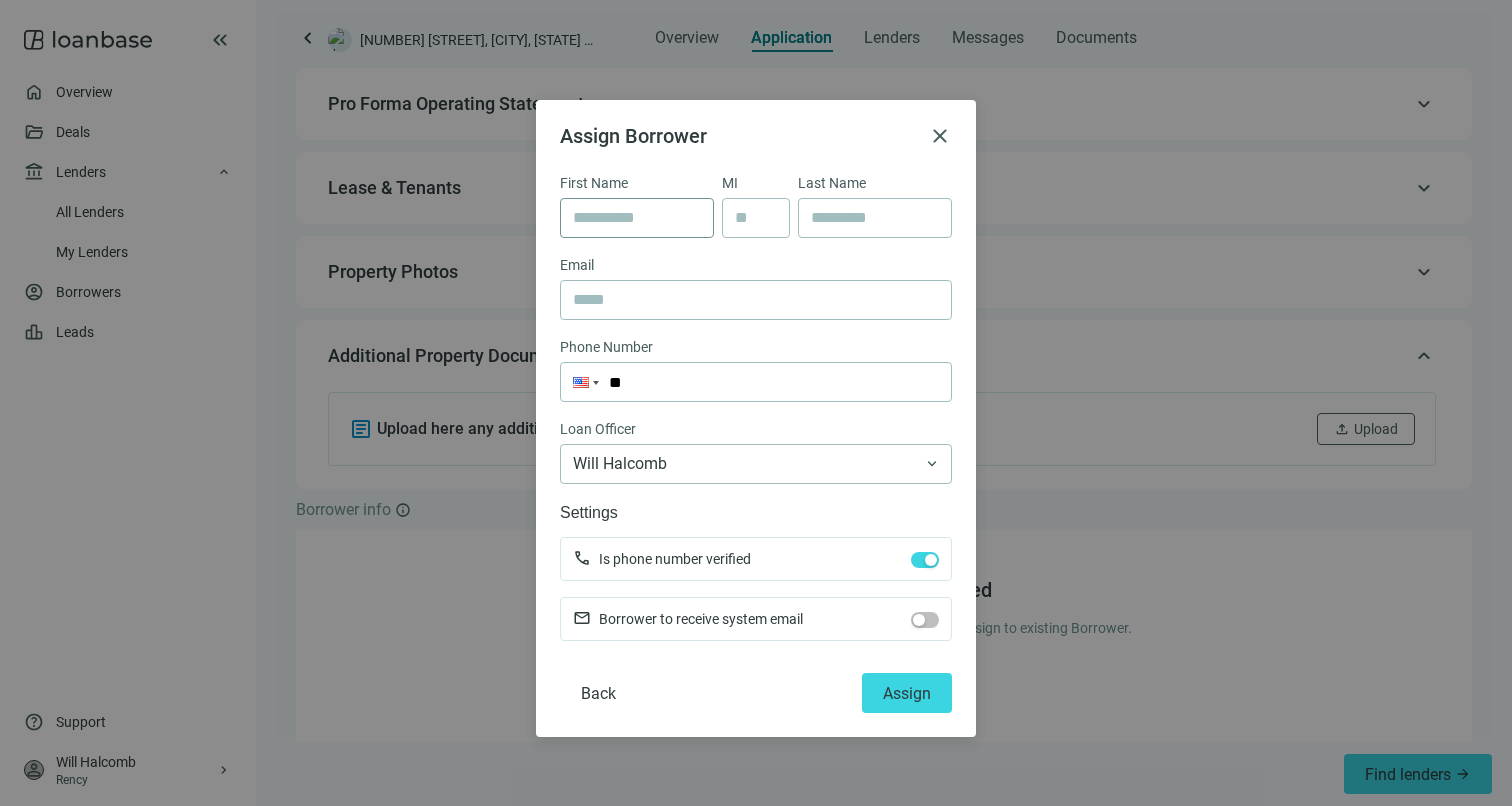 click at bounding box center (637, 218) 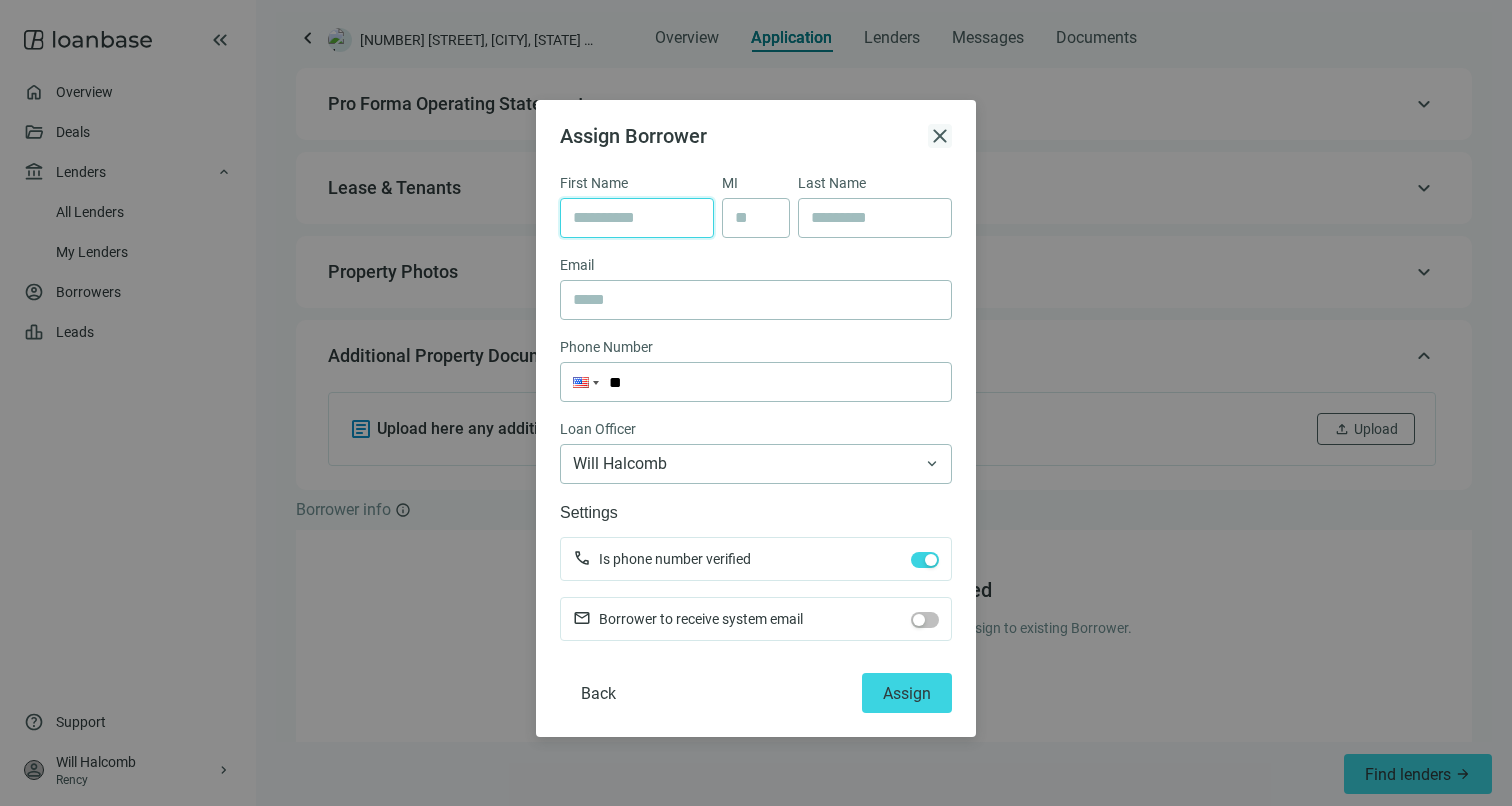 click on "close" at bounding box center (940, 136) 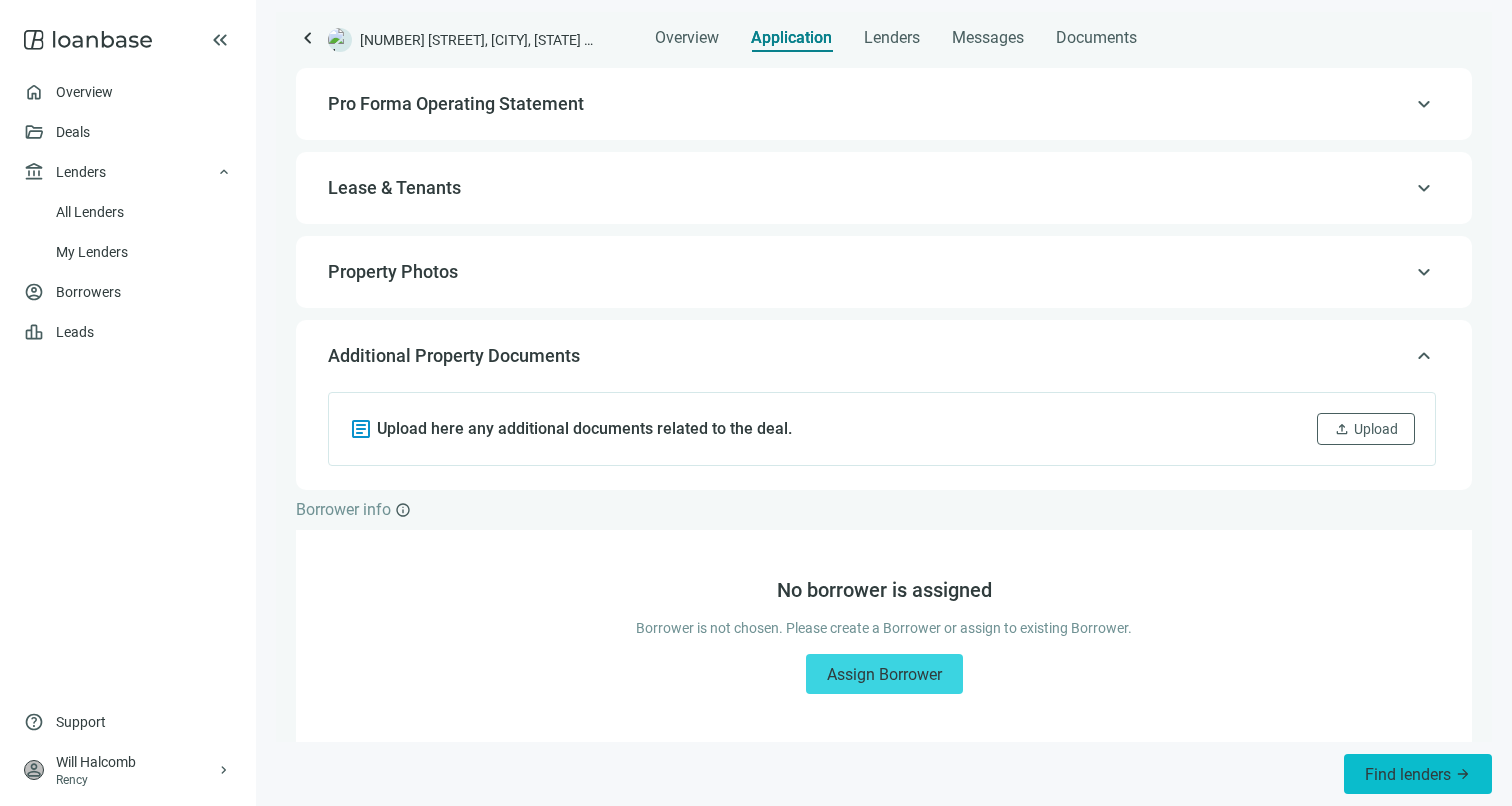 click on "Find lenders" at bounding box center (1408, 774) 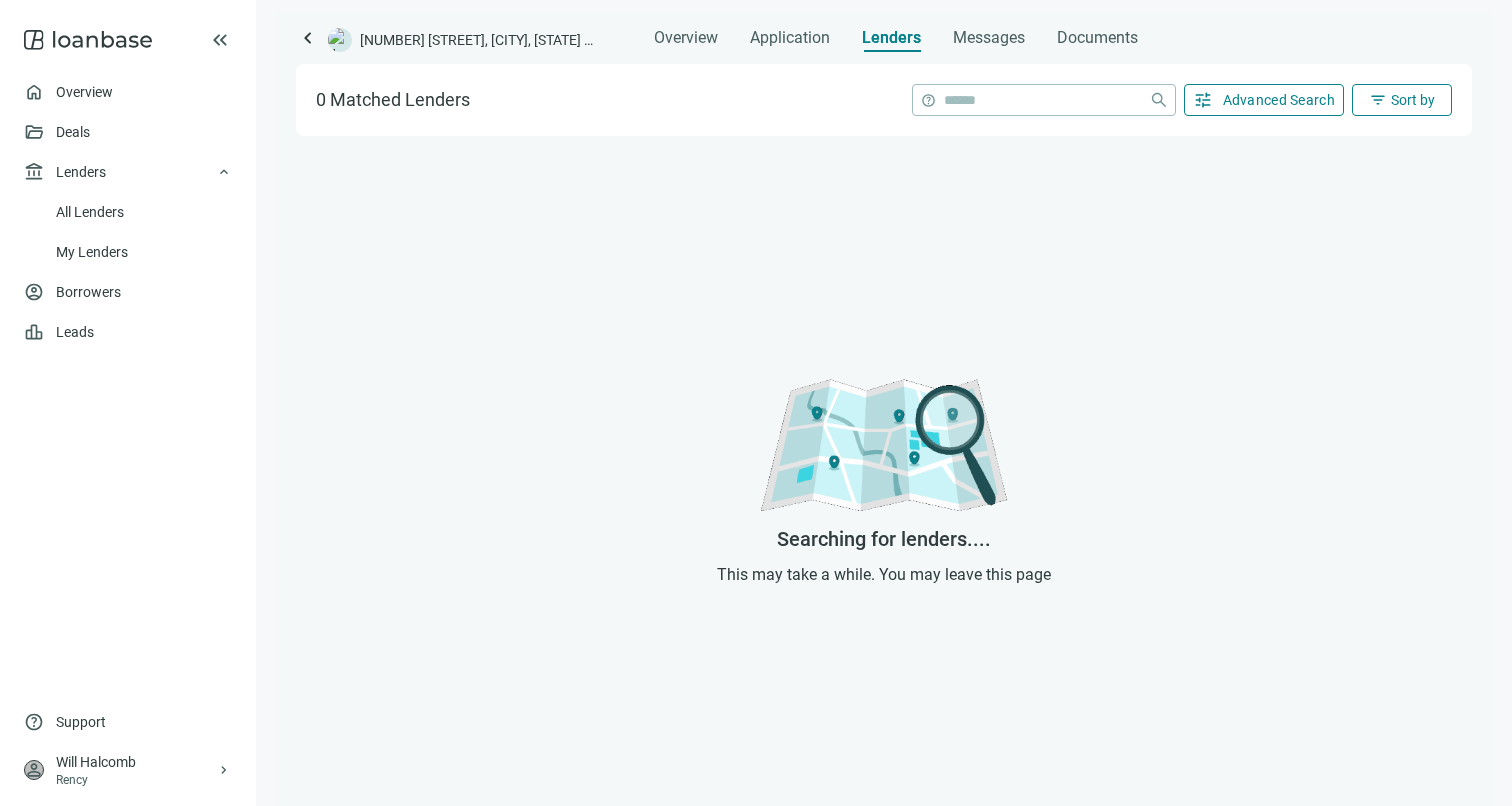 scroll, scrollTop: 0, scrollLeft: 0, axis: both 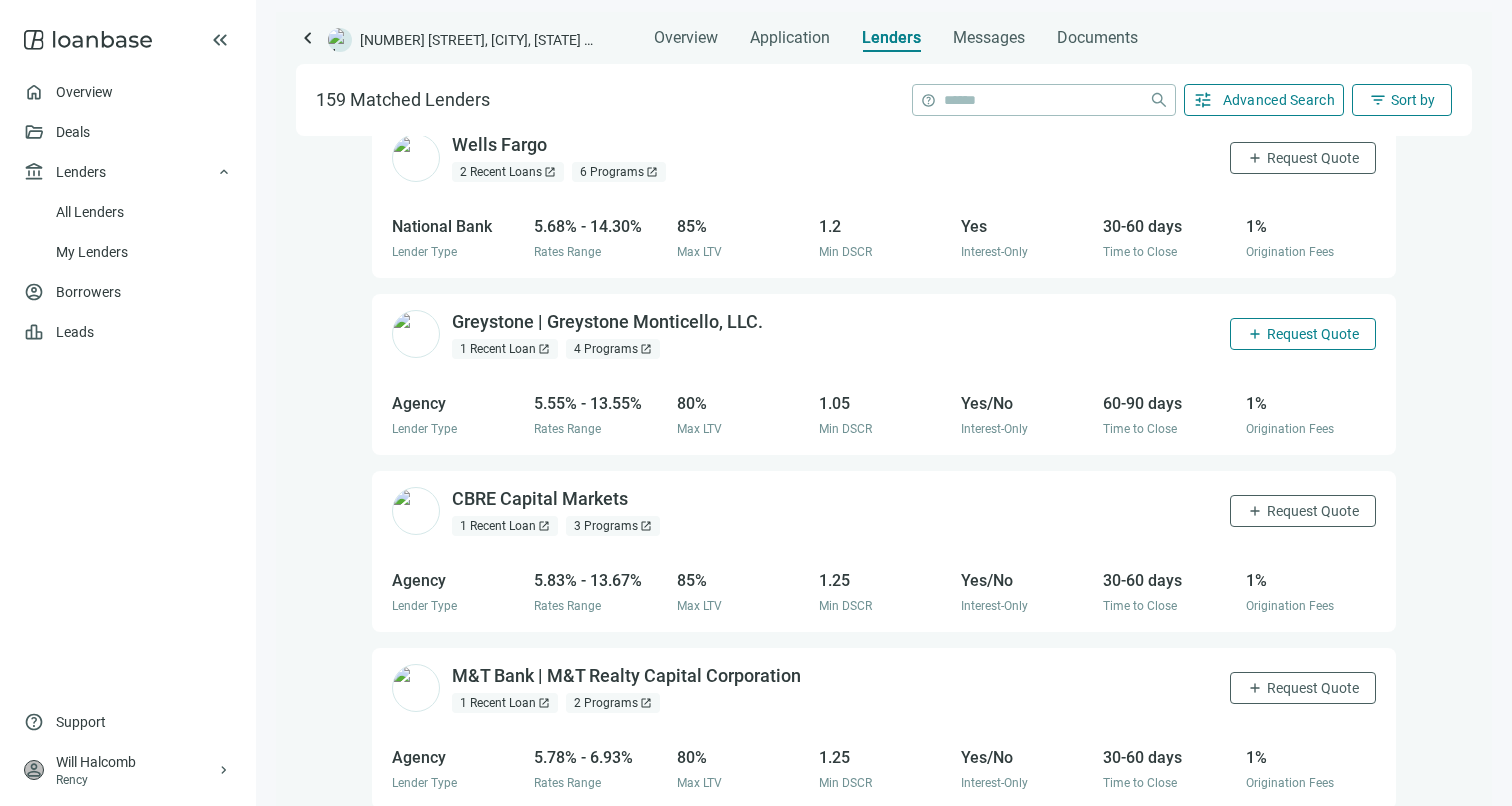 click on "Request Quote" at bounding box center (1313, 334) 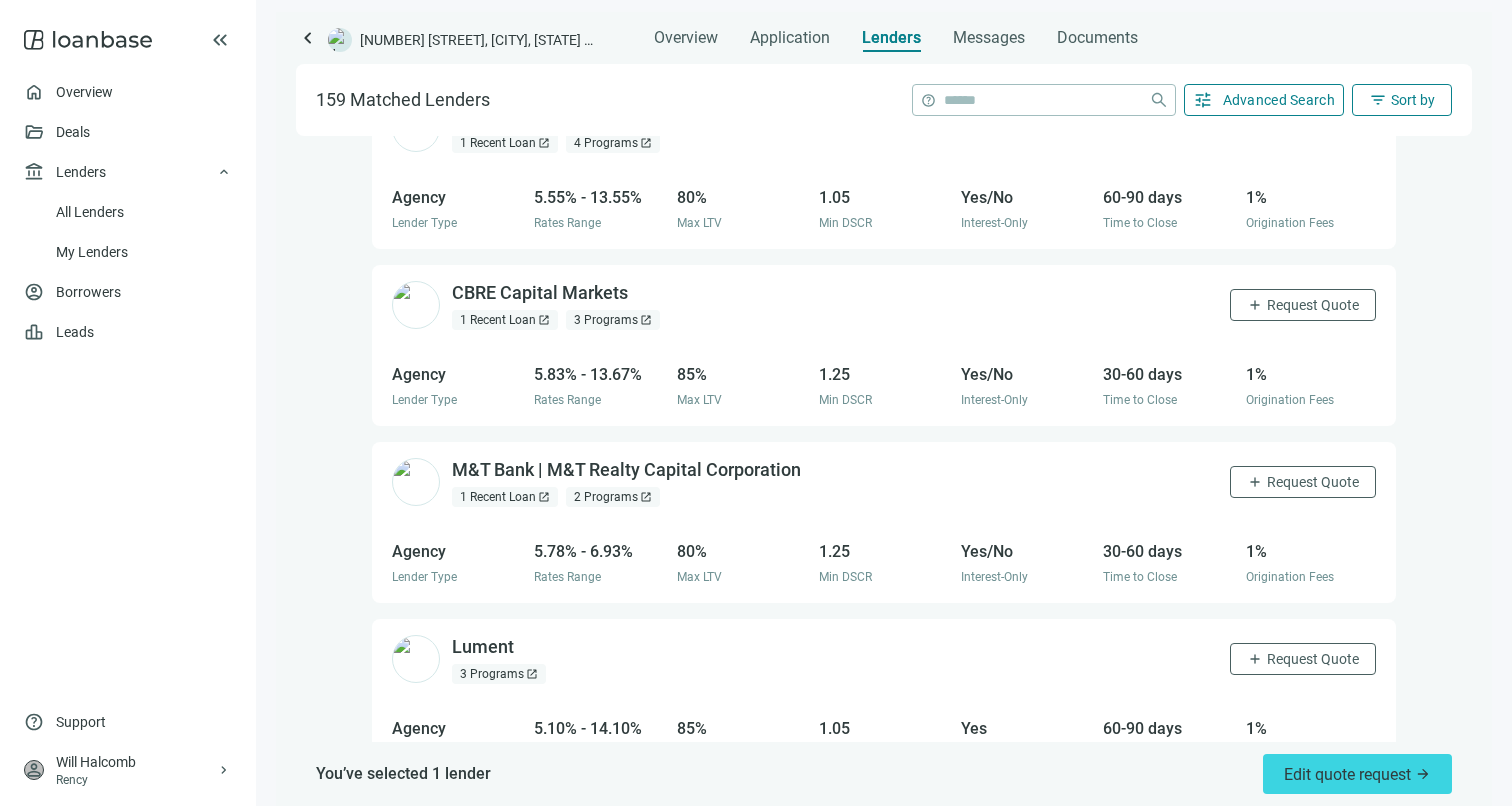 scroll, scrollTop: 477, scrollLeft: 0, axis: vertical 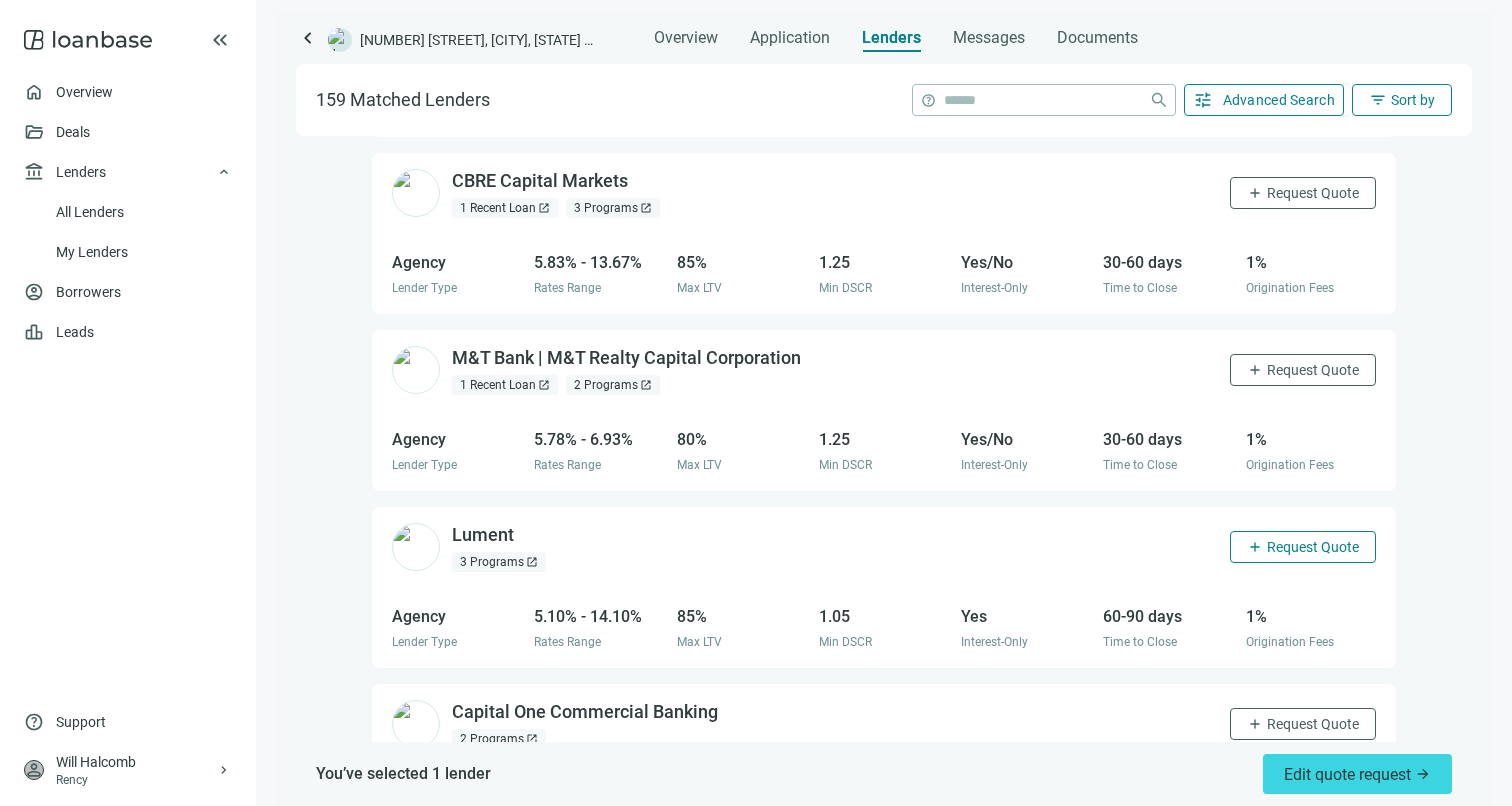 click on "Request Quote" at bounding box center [1313, 547] 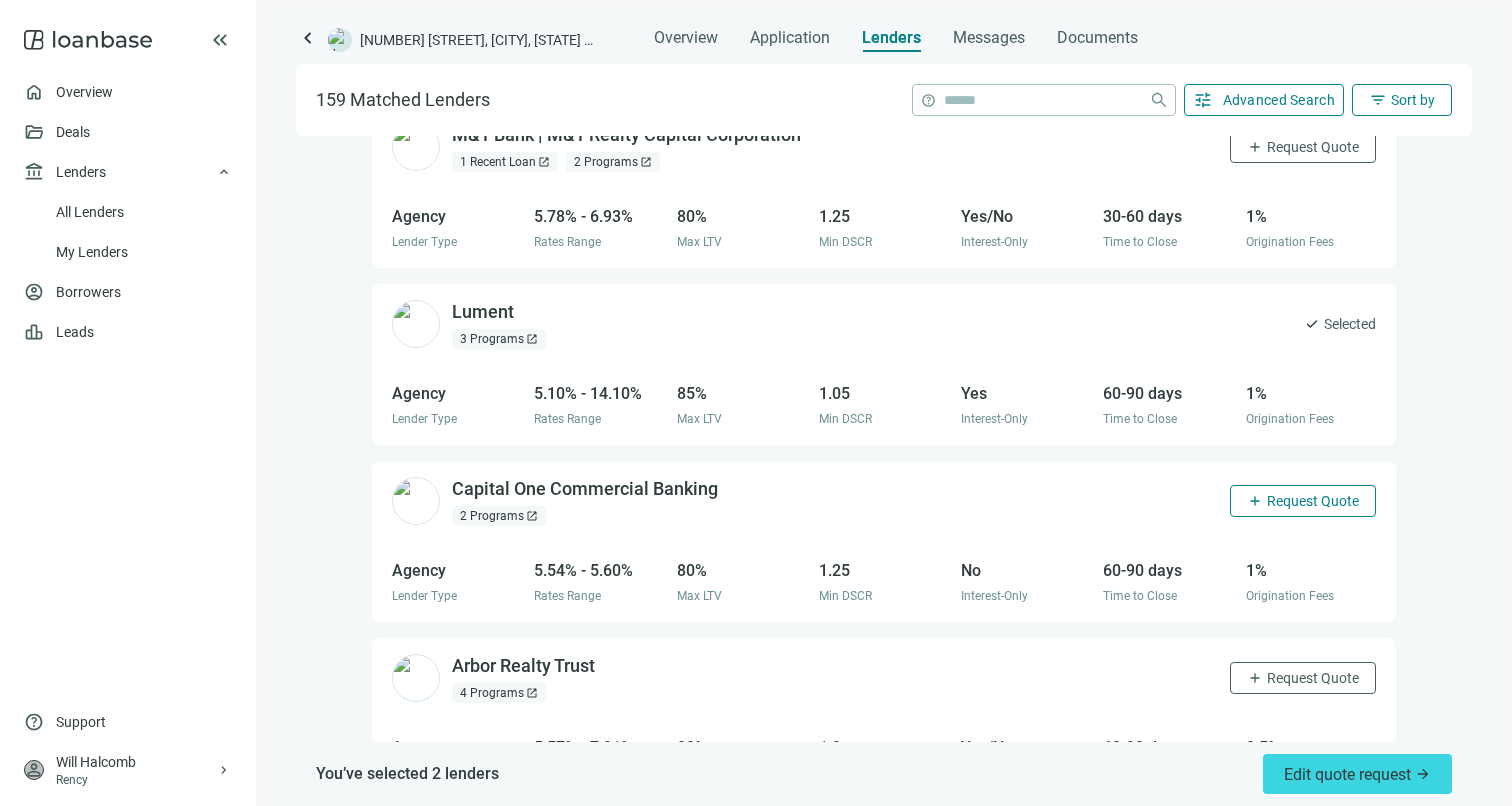 scroll, scrollTop: 797, scrollLeft: 0, axis: vertical 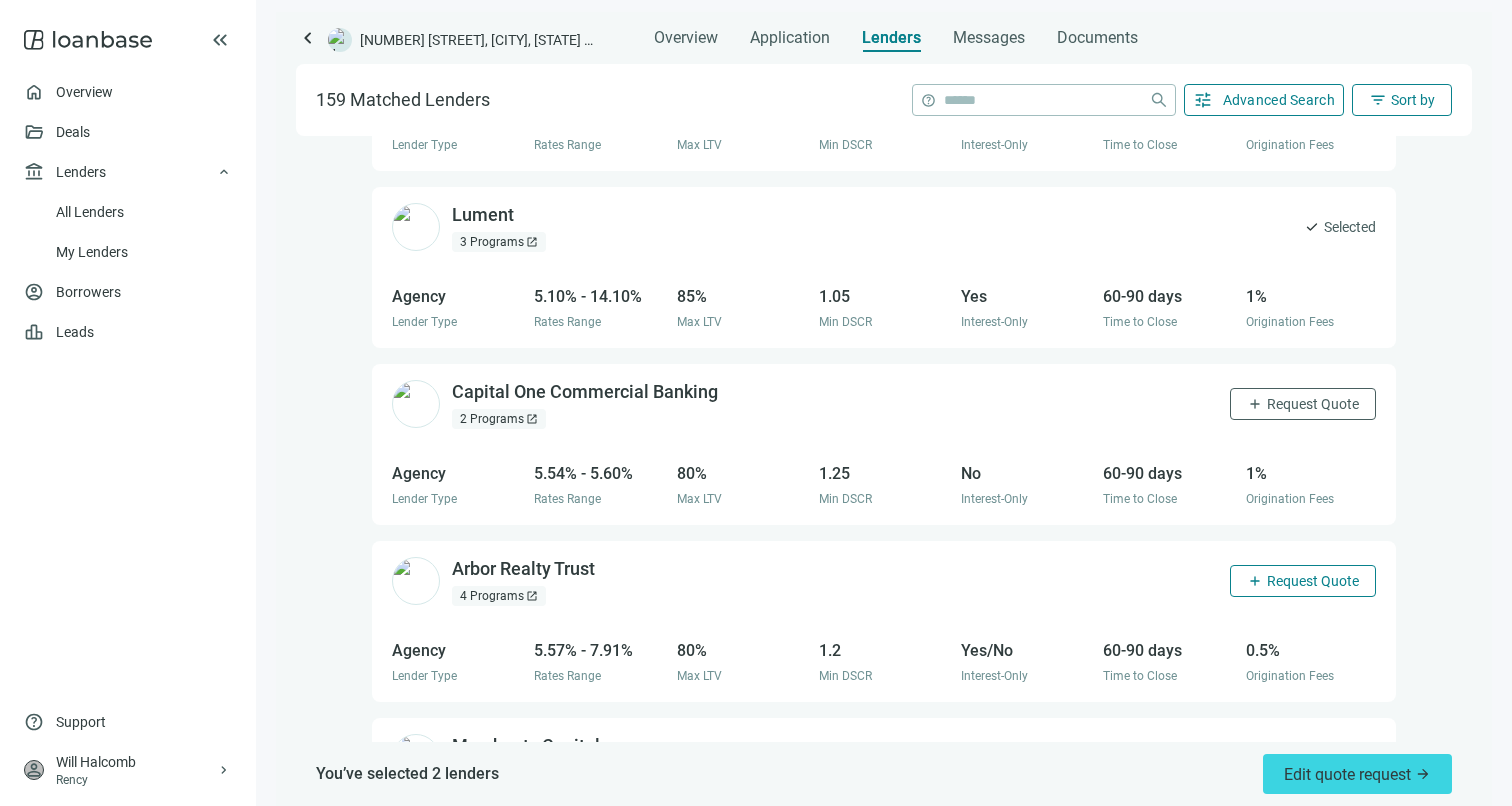 click on "Request Quote" at bounding box center [1313, 581] 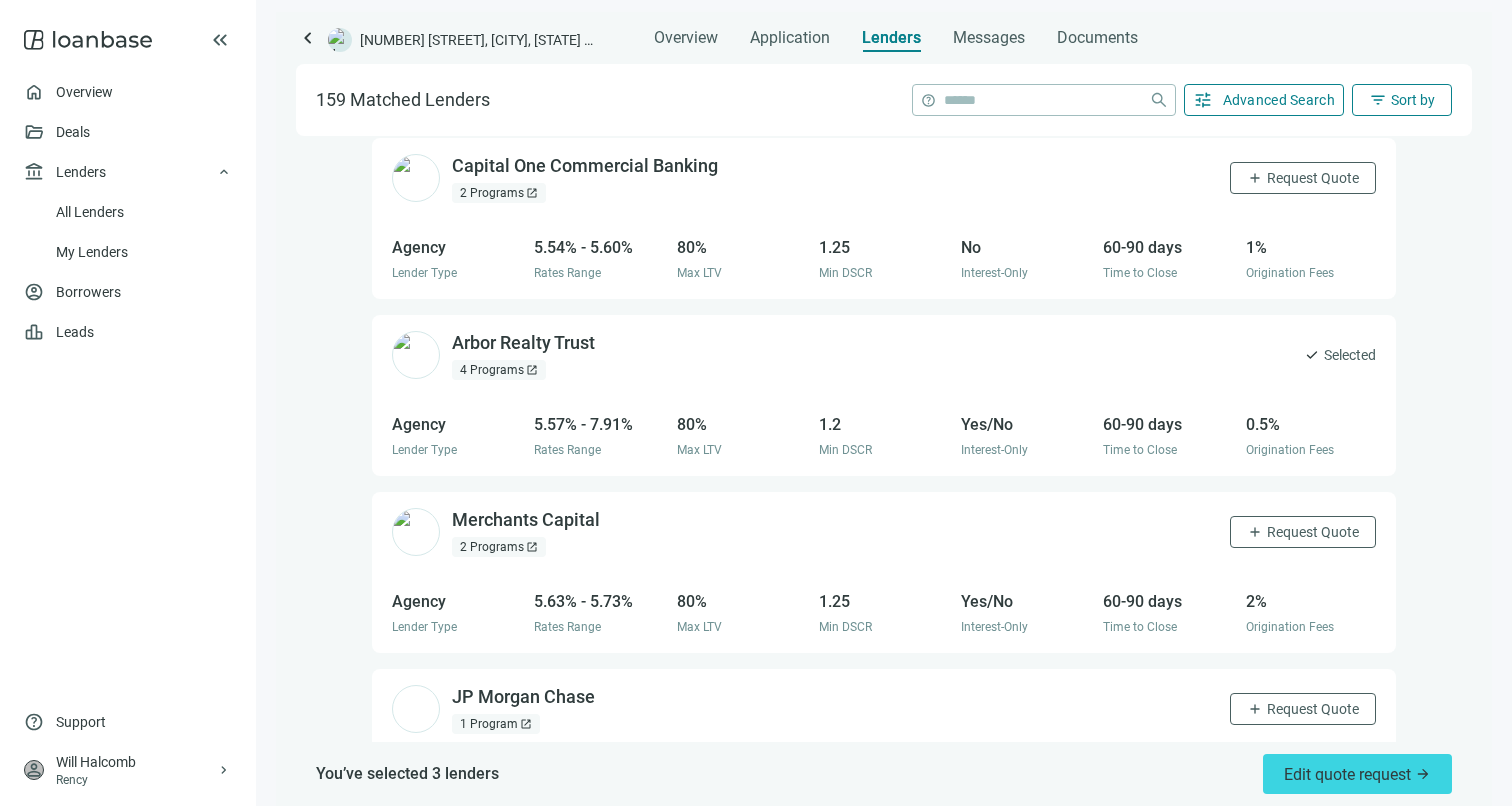 scroll, scrollTop: 1040, scrollLeft: 0, axis: vertical 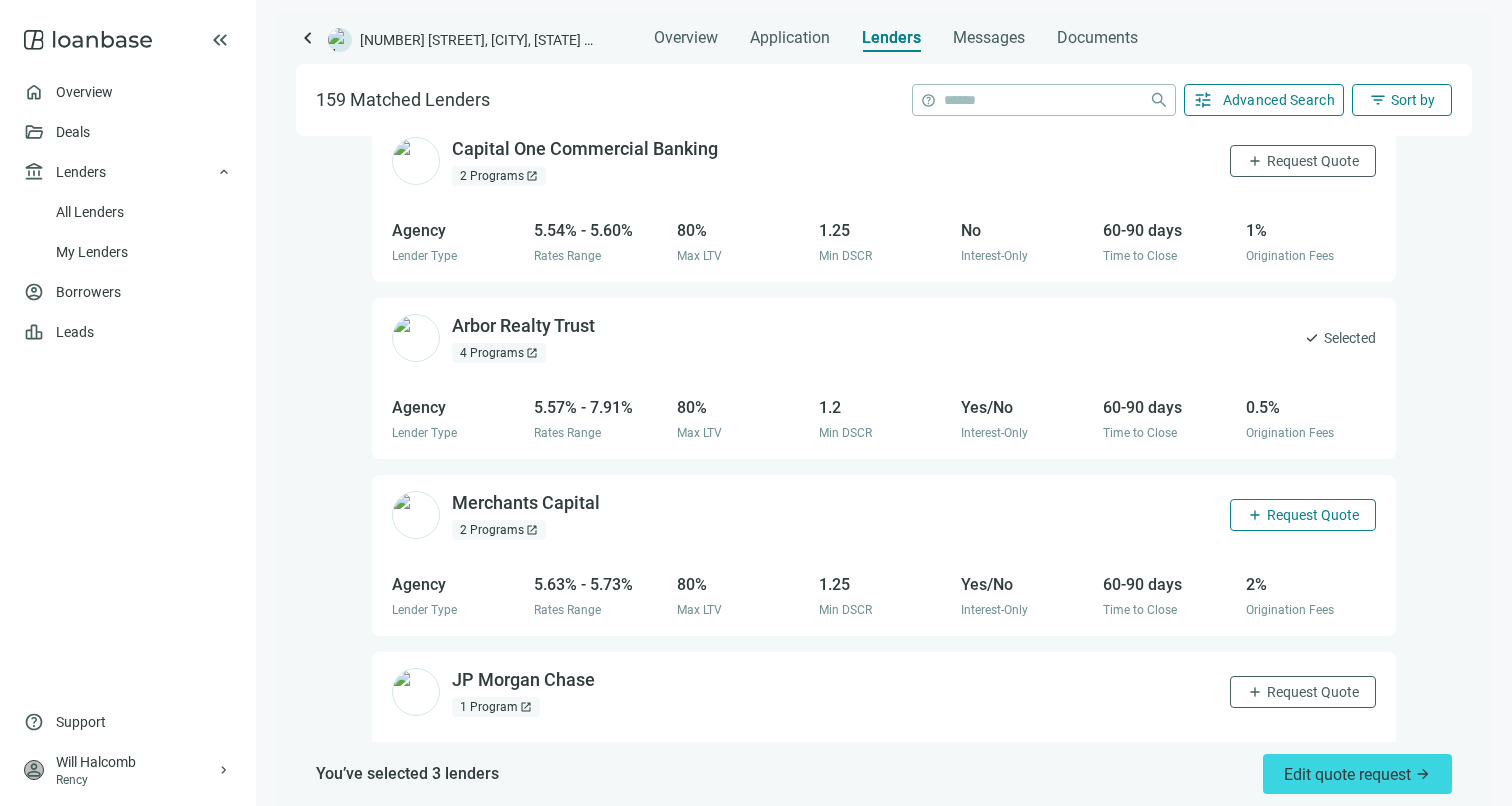 click on "add Request Quote" at bounding box center [1303, 515] 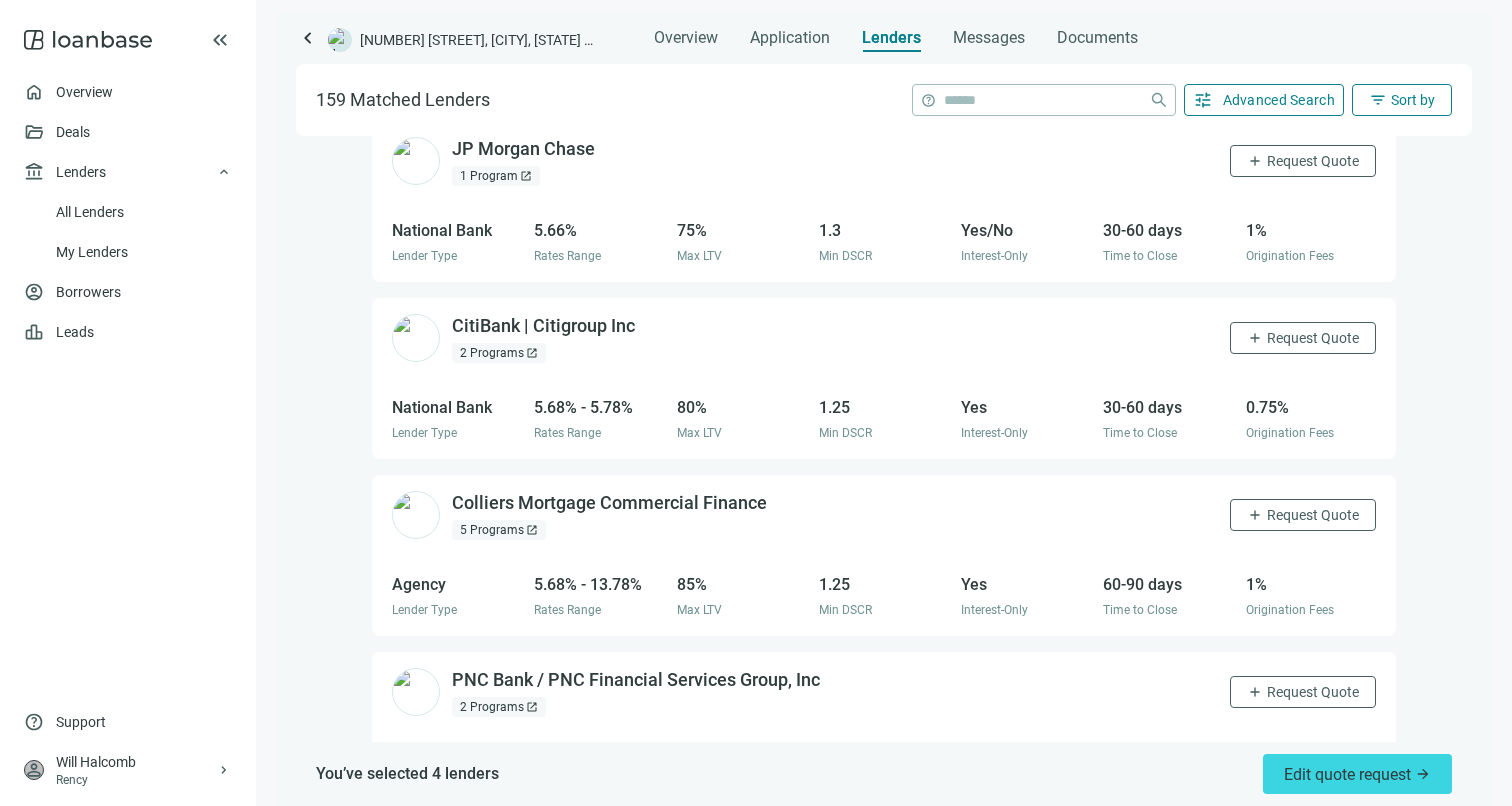 scroll, scrollTop: 1668, scrollLeft: 0, axis: vertical 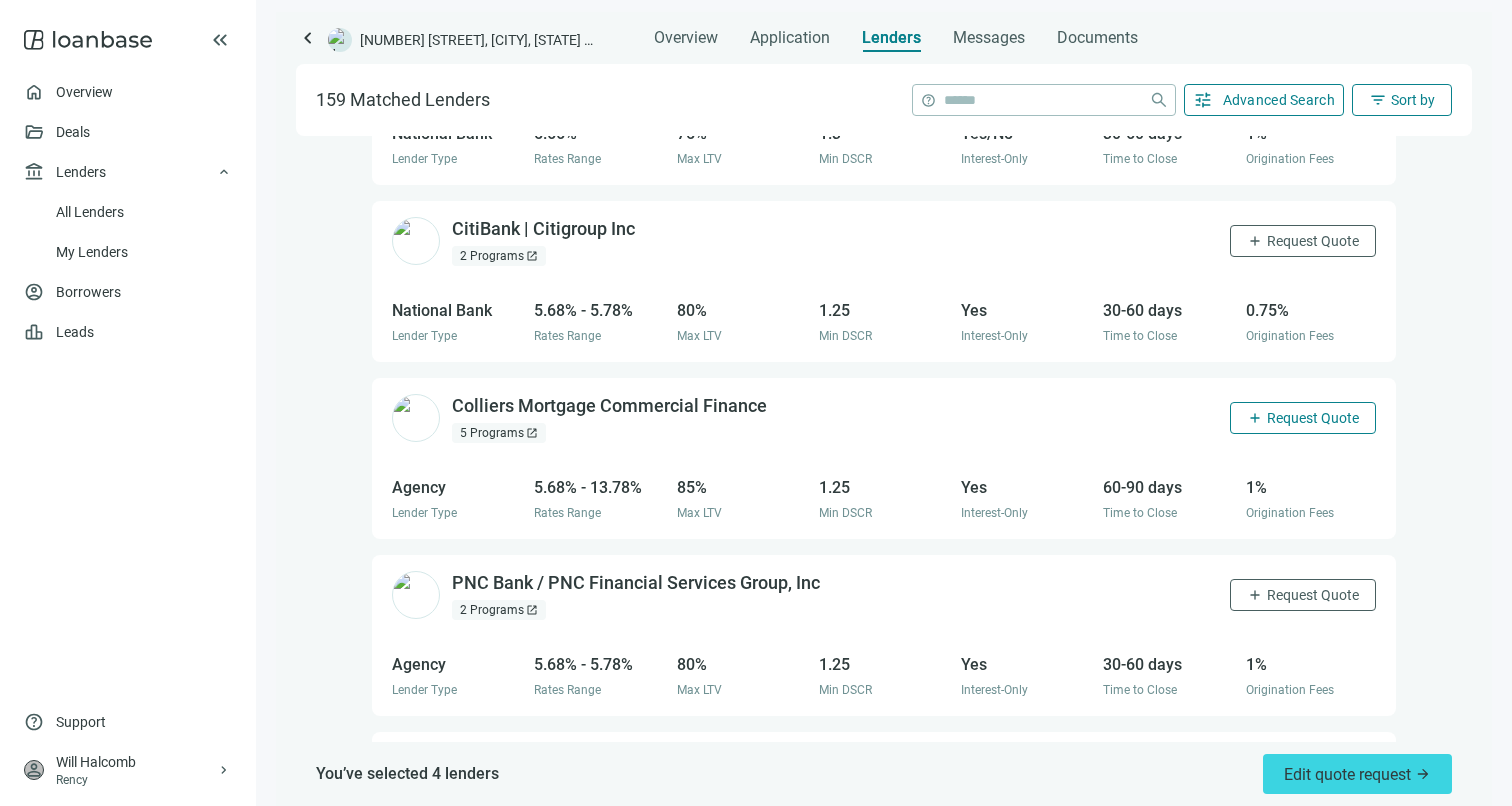 click on "add Request Quote" at bounding box center (1303, 418) 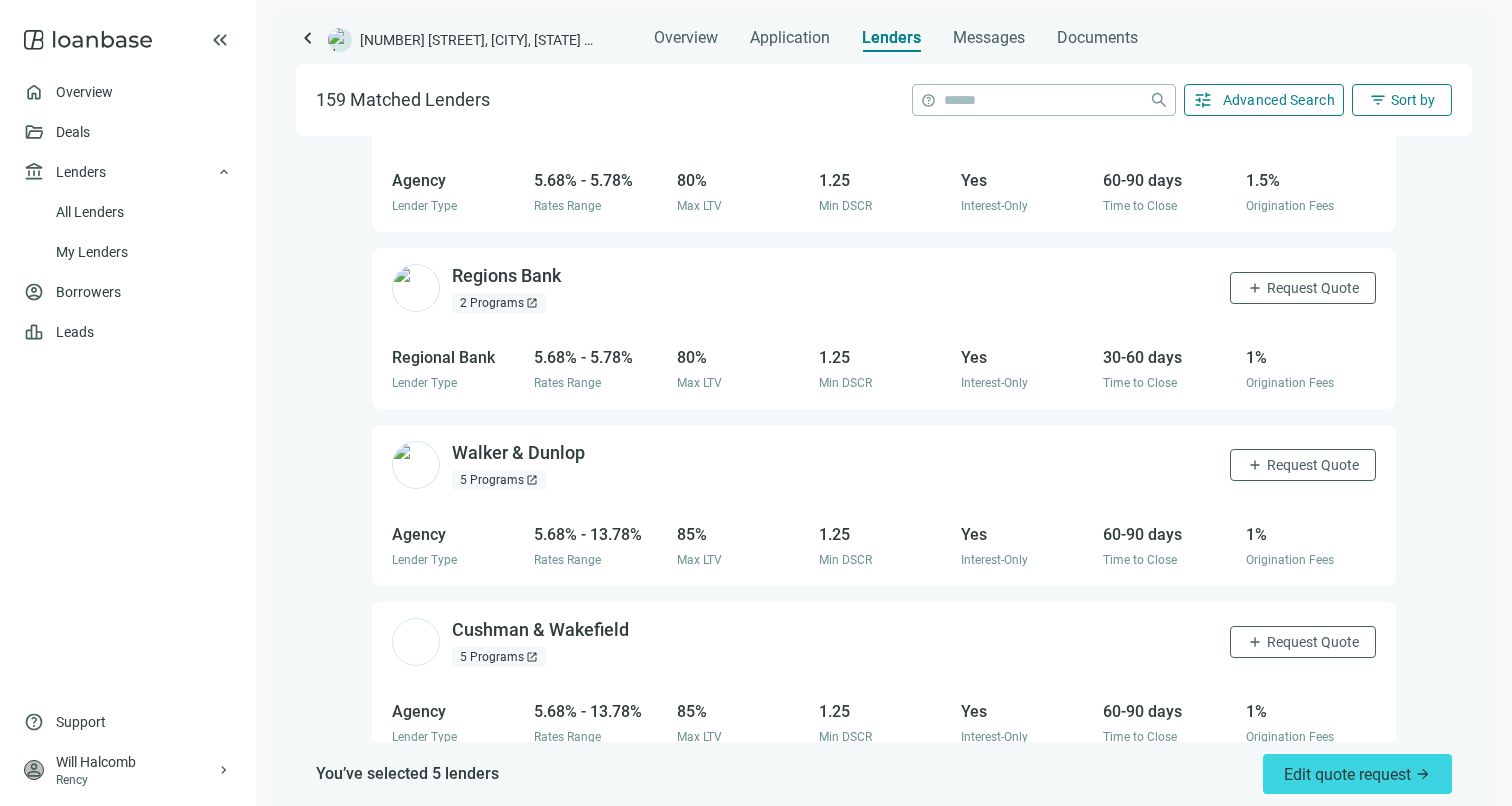 scroll, scrollTop: 2899, scrollLeft: 0, axis: vertical 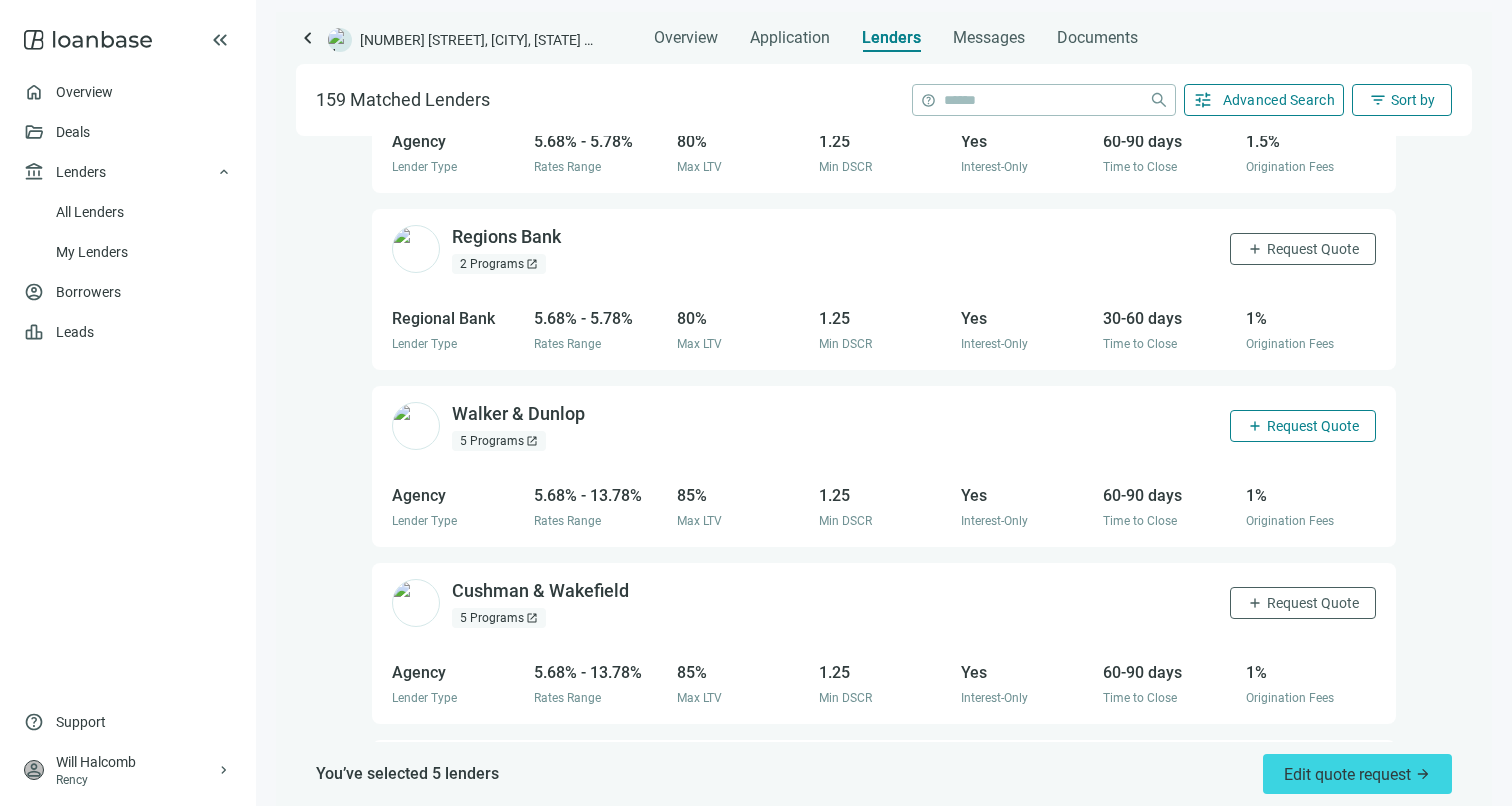 click on "Request Quote" at bounding box center [1313, 426] 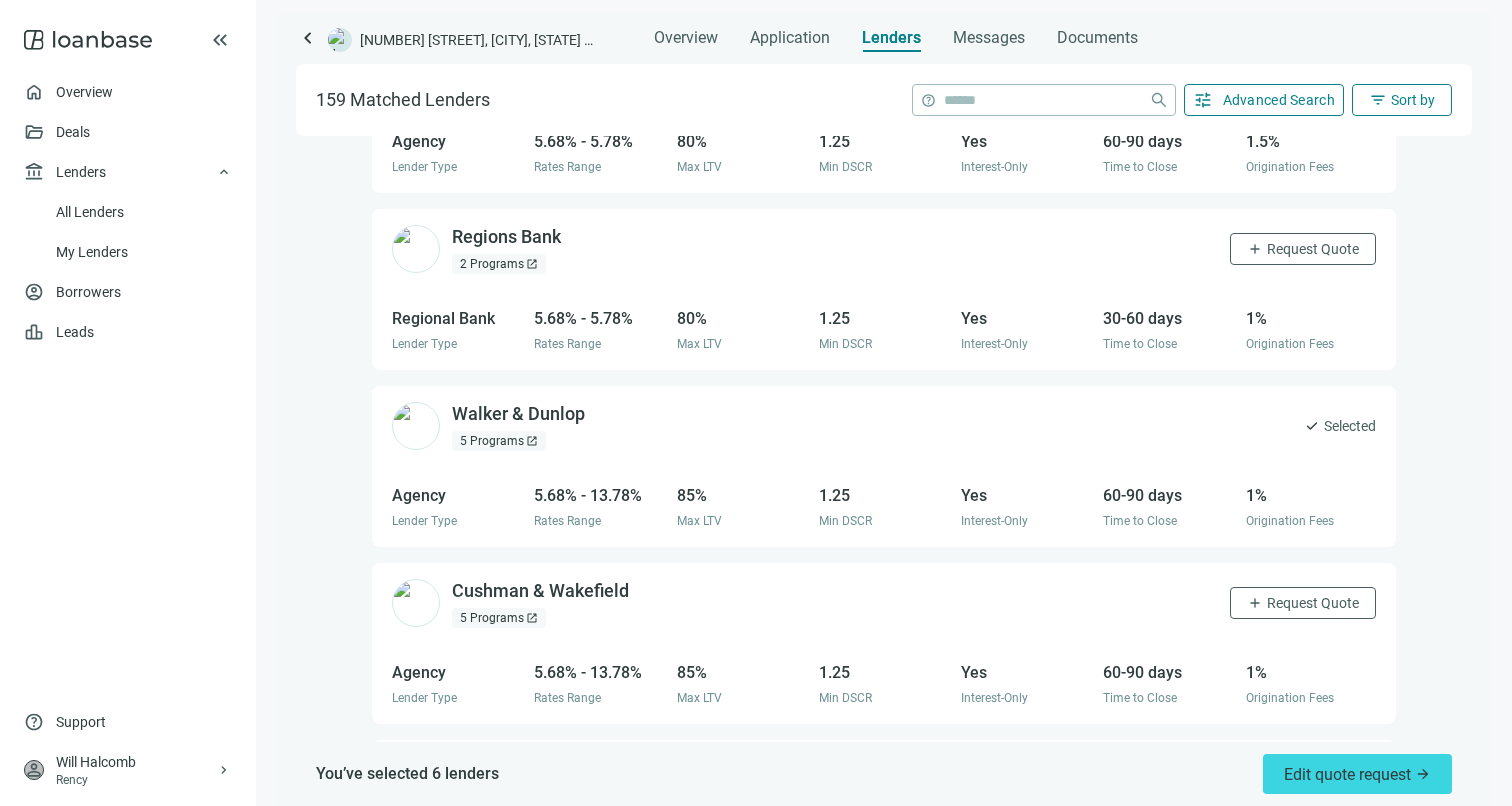scroll, scrollTop: 3027, scrollLeft: 0, axis: vertical 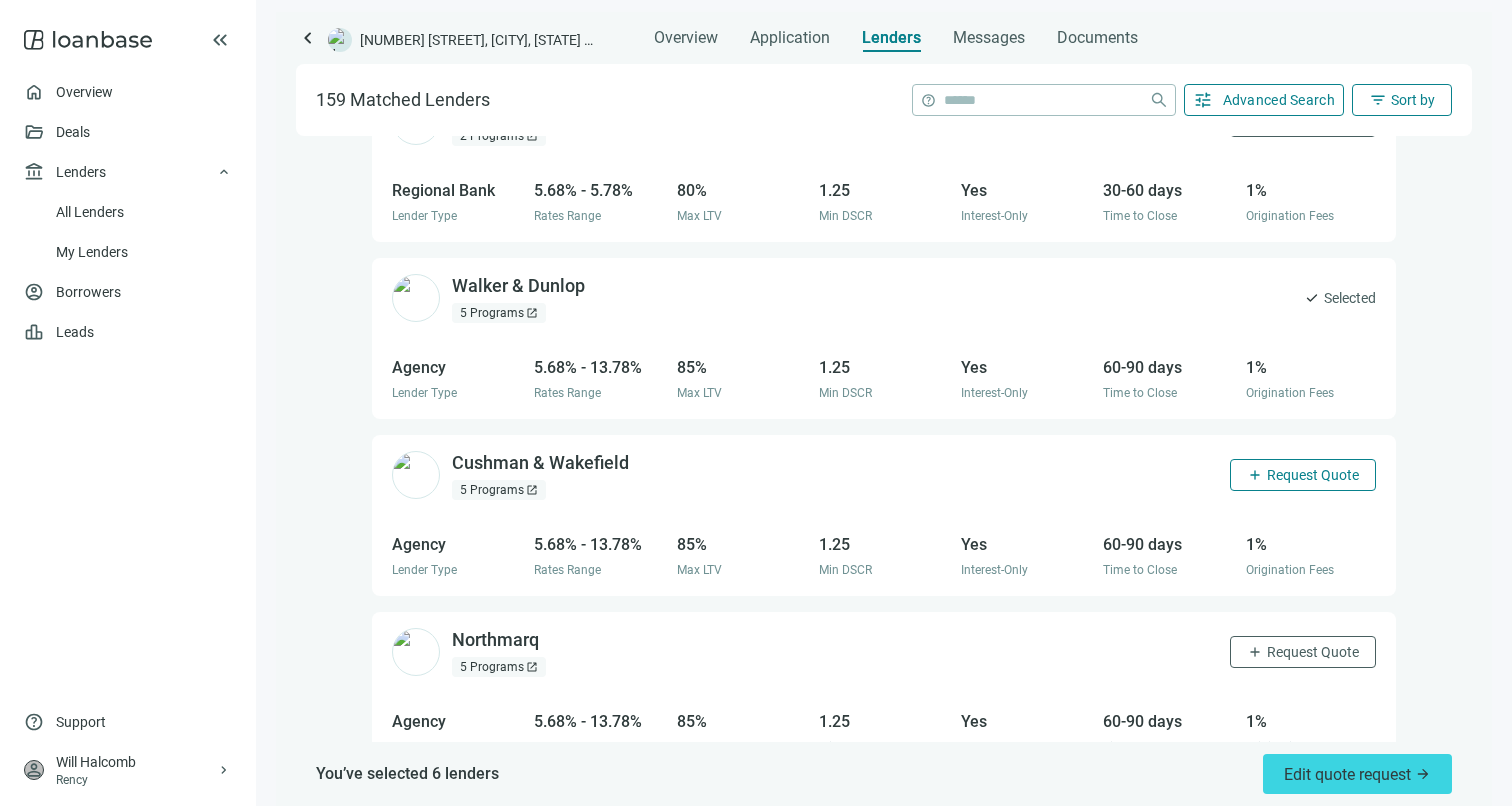 click on "add Request Quote" at bounding box center [1303, 475] 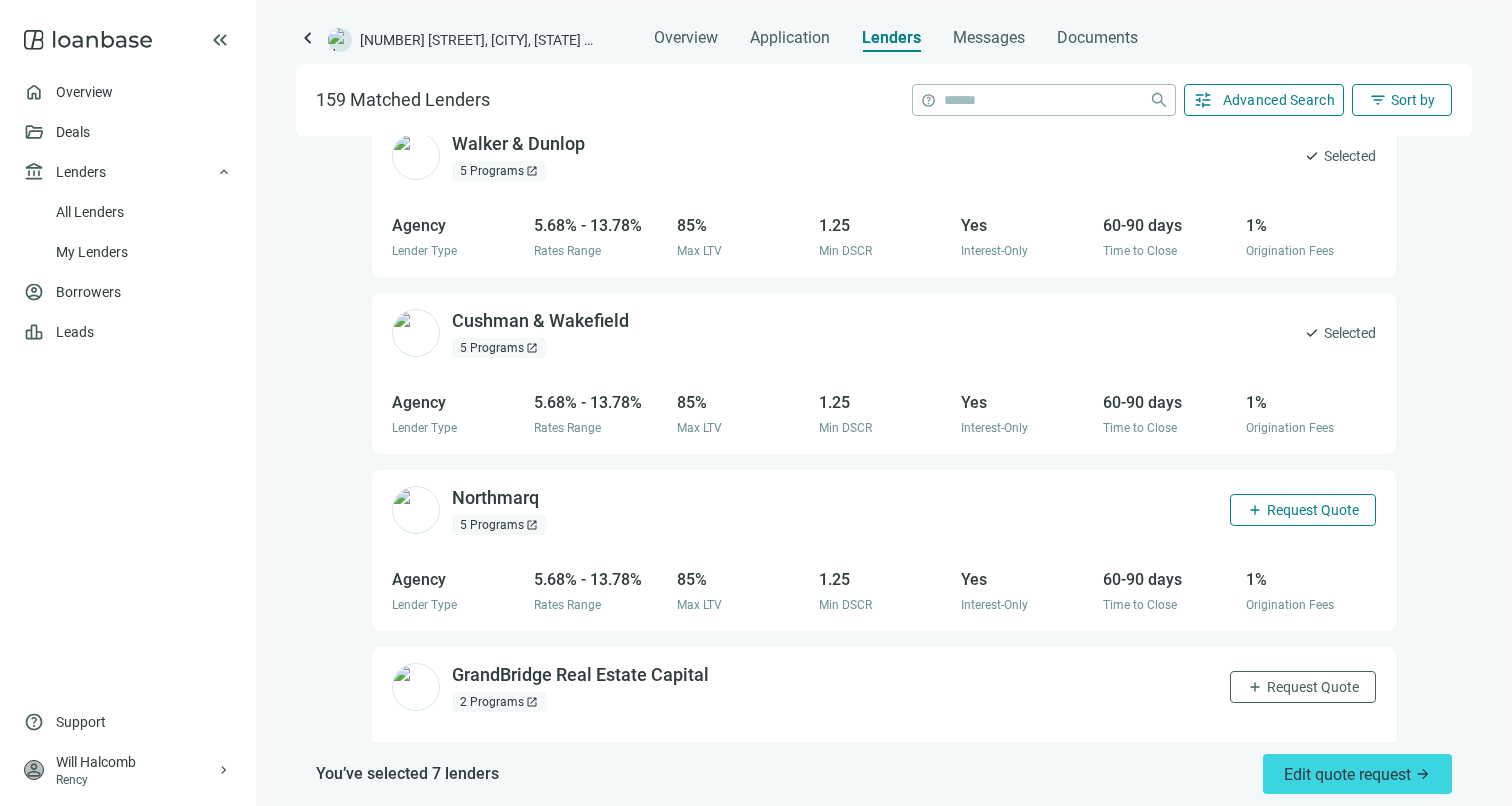 click on "add Request Quote" at bounding box center (1303, 510) 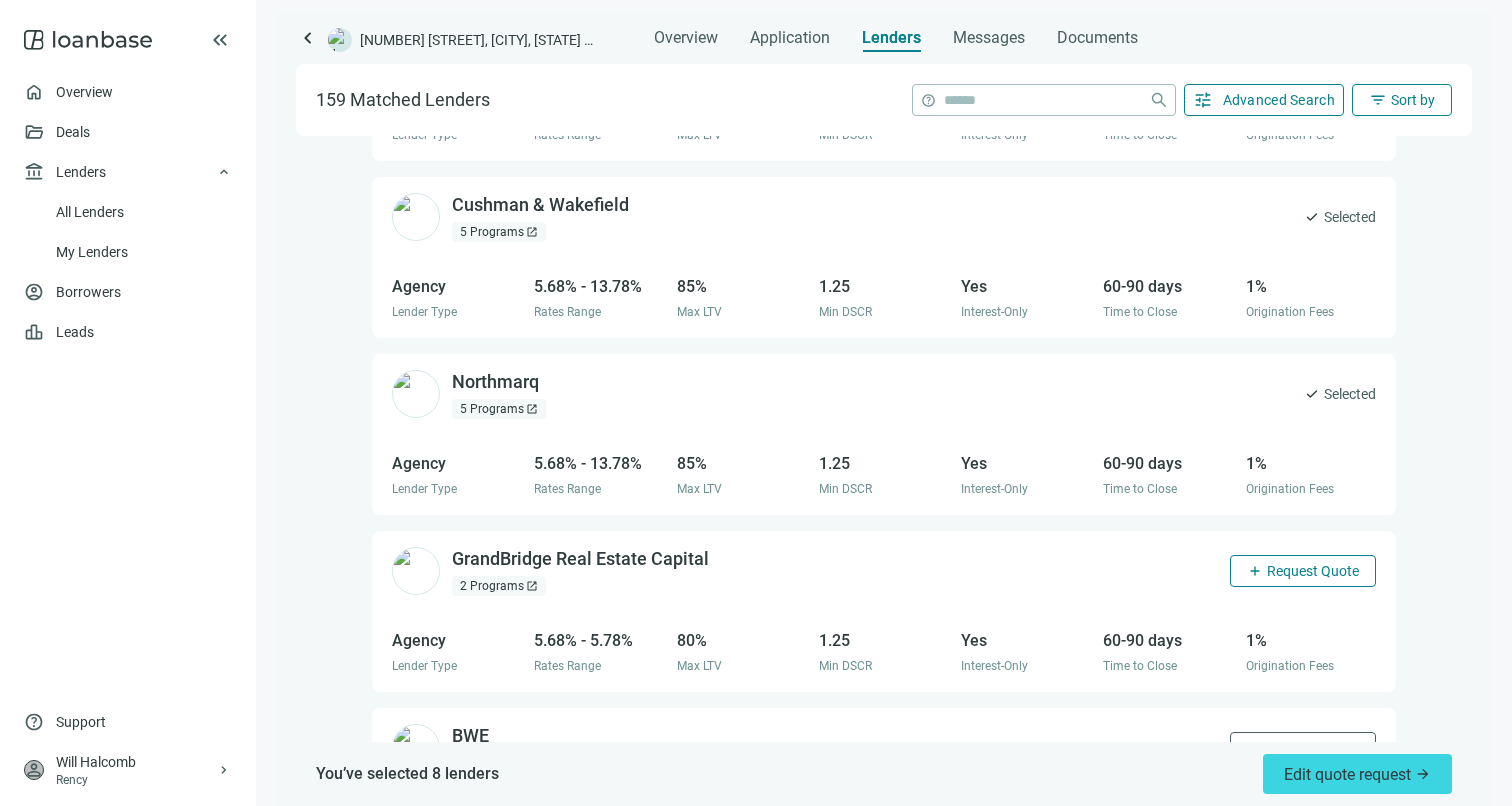 click on "add" at bounding box center [1255, 571] 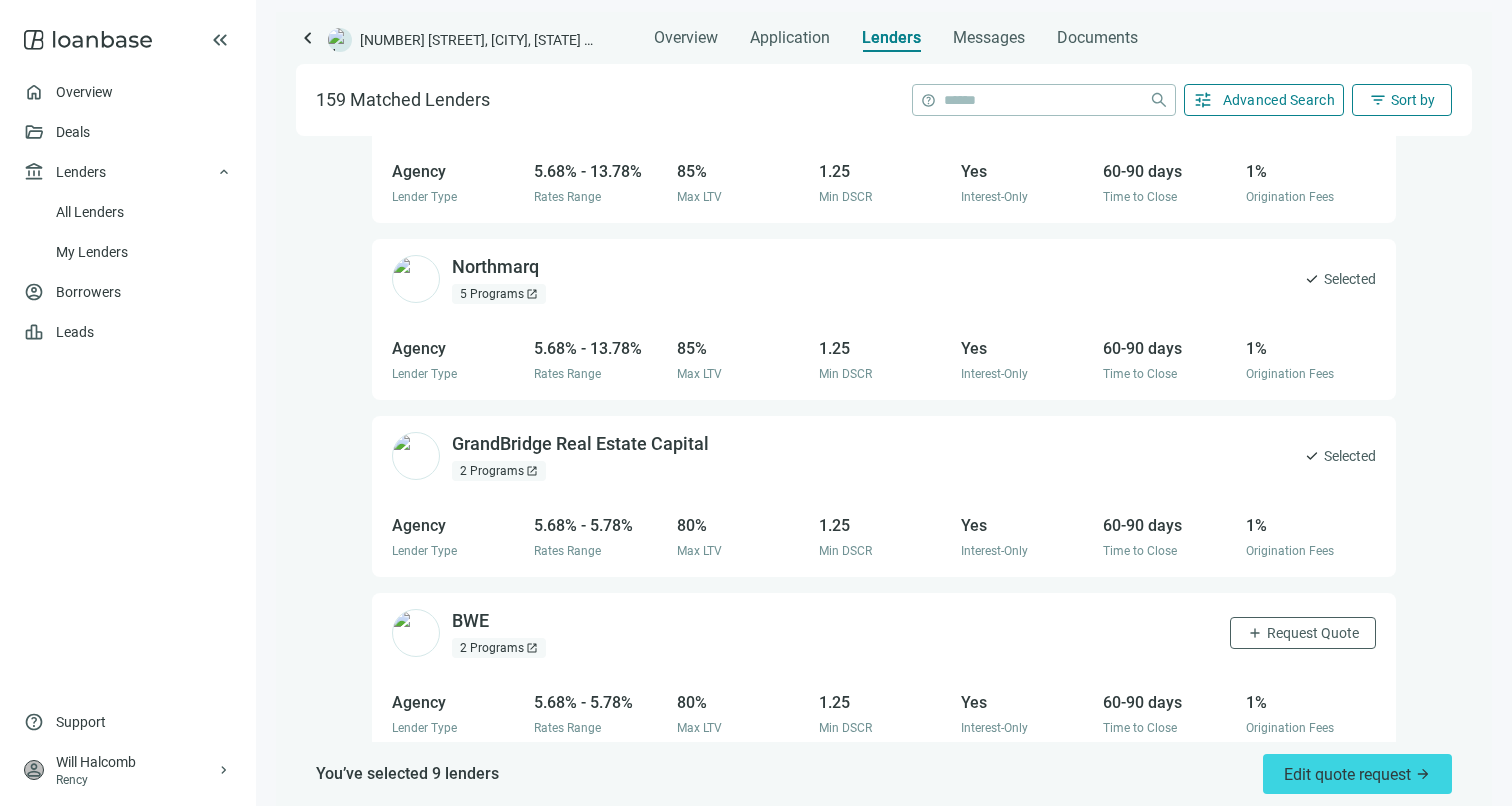 scroll, scrollTop: 3442, scrollLeft: 0, axis: vertical 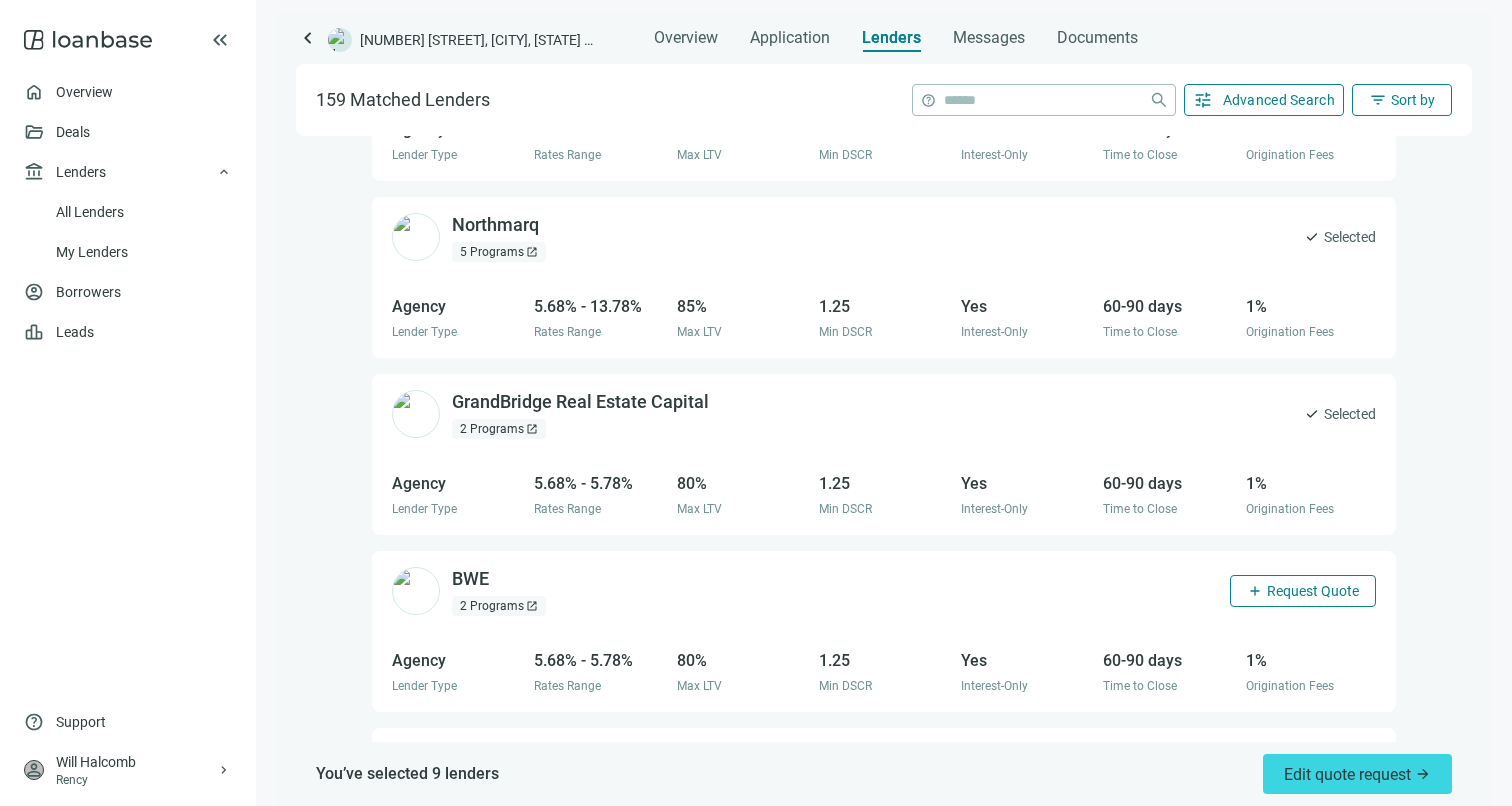 click on "add" at bounding box center [1255, 591] 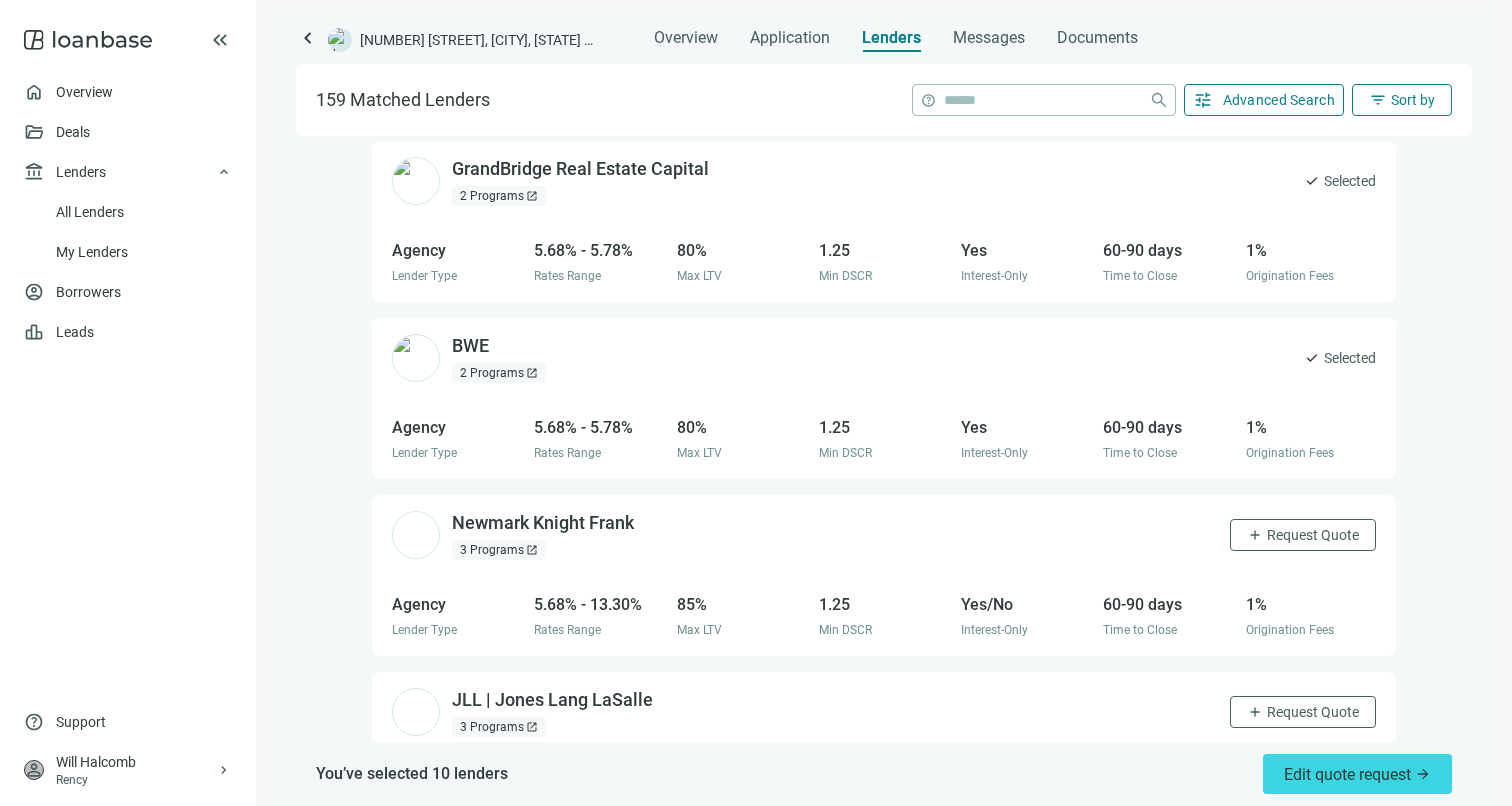 scroll, scrollTop: 3692, scrollLeft: 0, axis: vertical 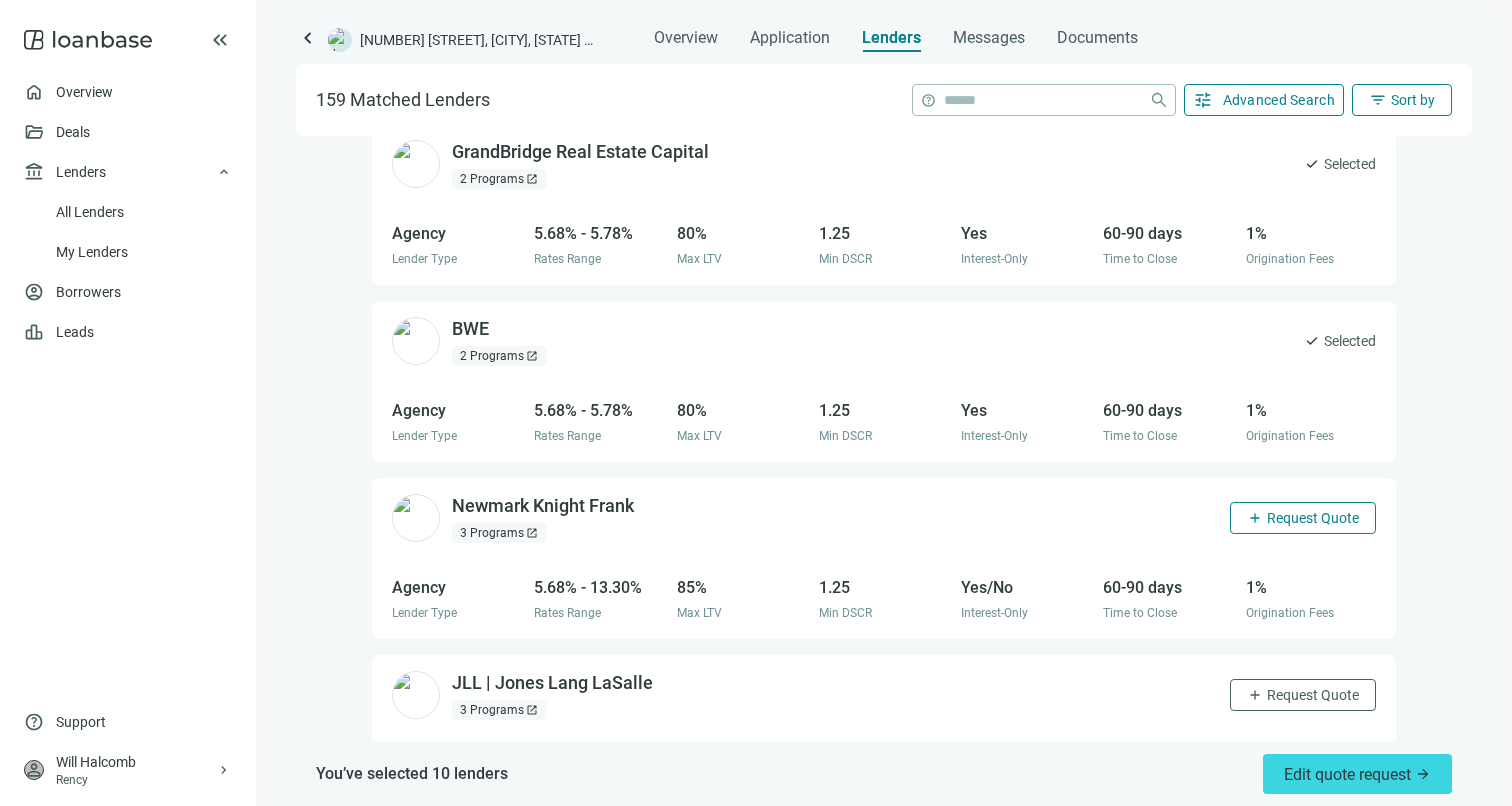 click on "add" at bounding box center (1255, 518) 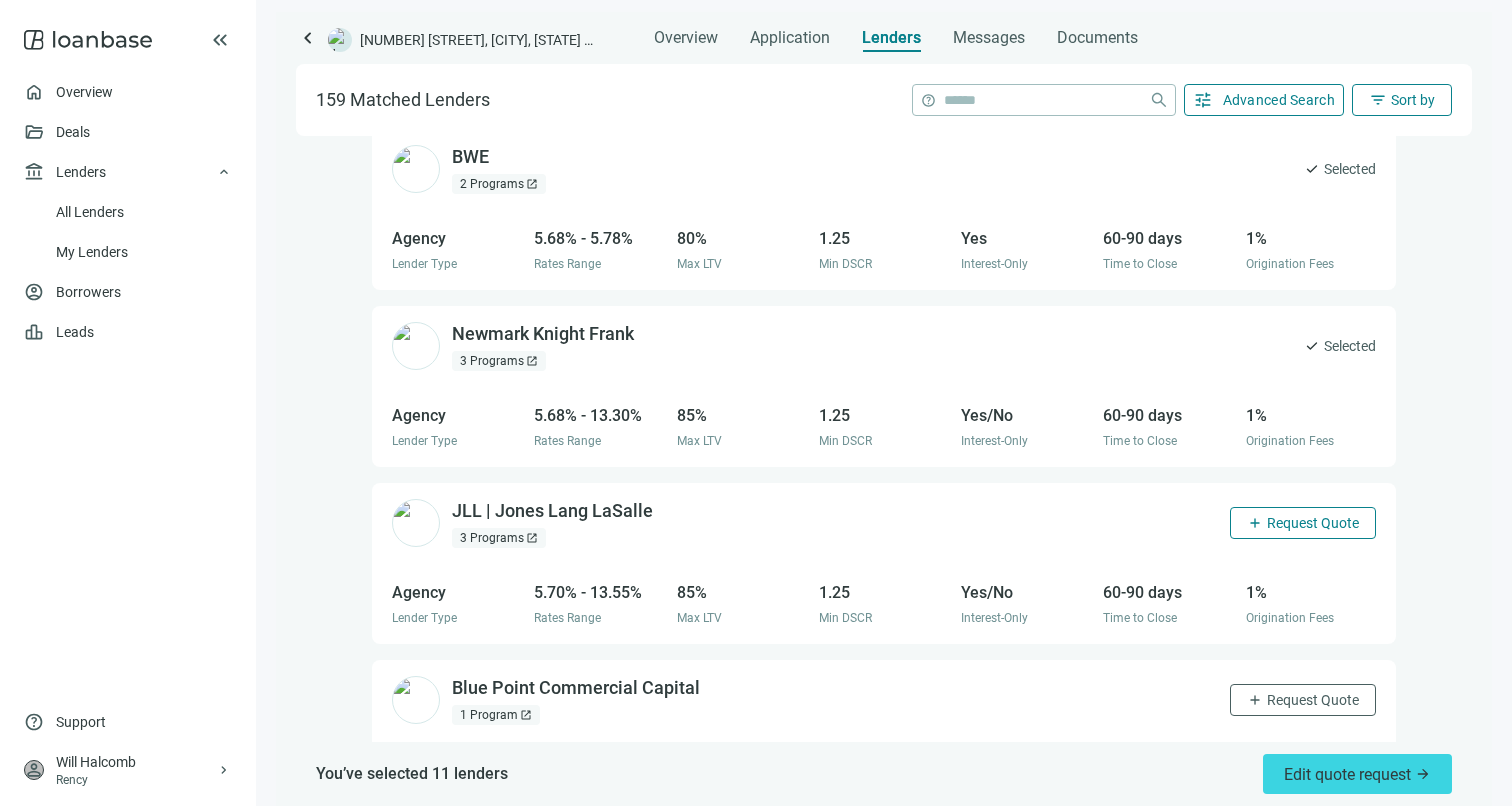 click on "add" at bounding box center [1255, 523] 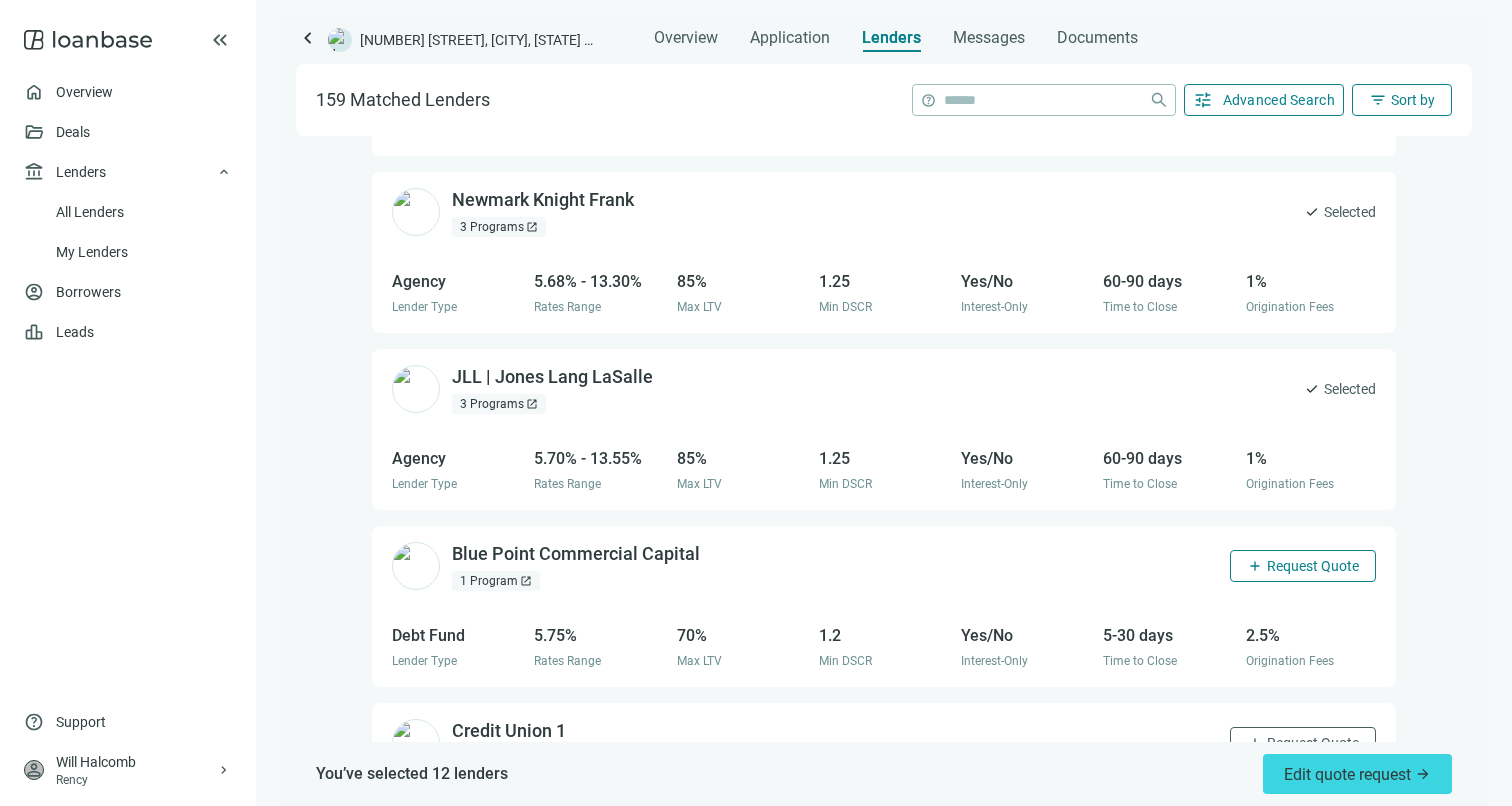click on "add" at bounding box center [1255, 566] 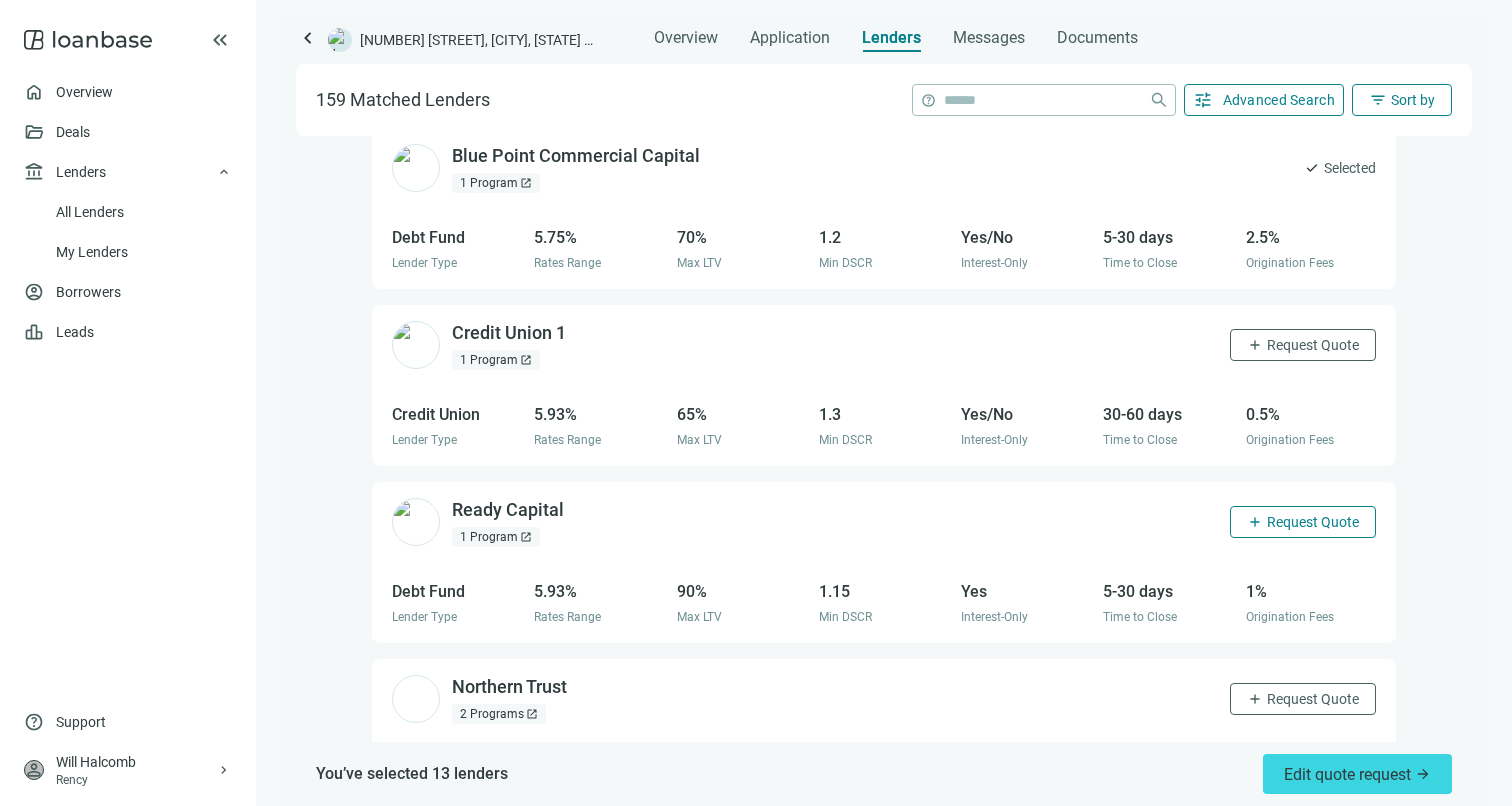 click on "add Request Quote" at bounding box center (1303, 522) 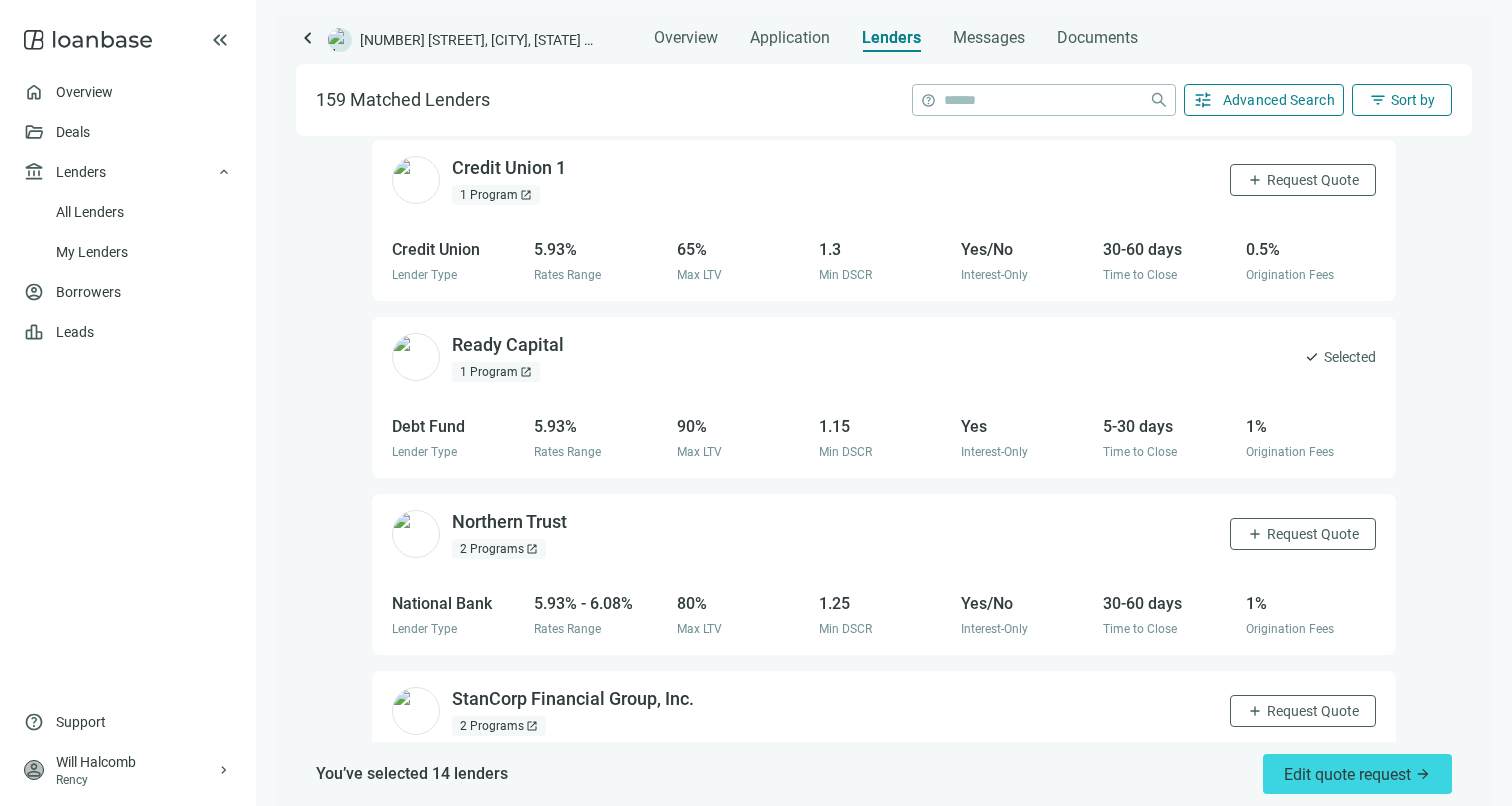 scroll, scrollTop: 4599, scrollLeft: 0, axis: vertical 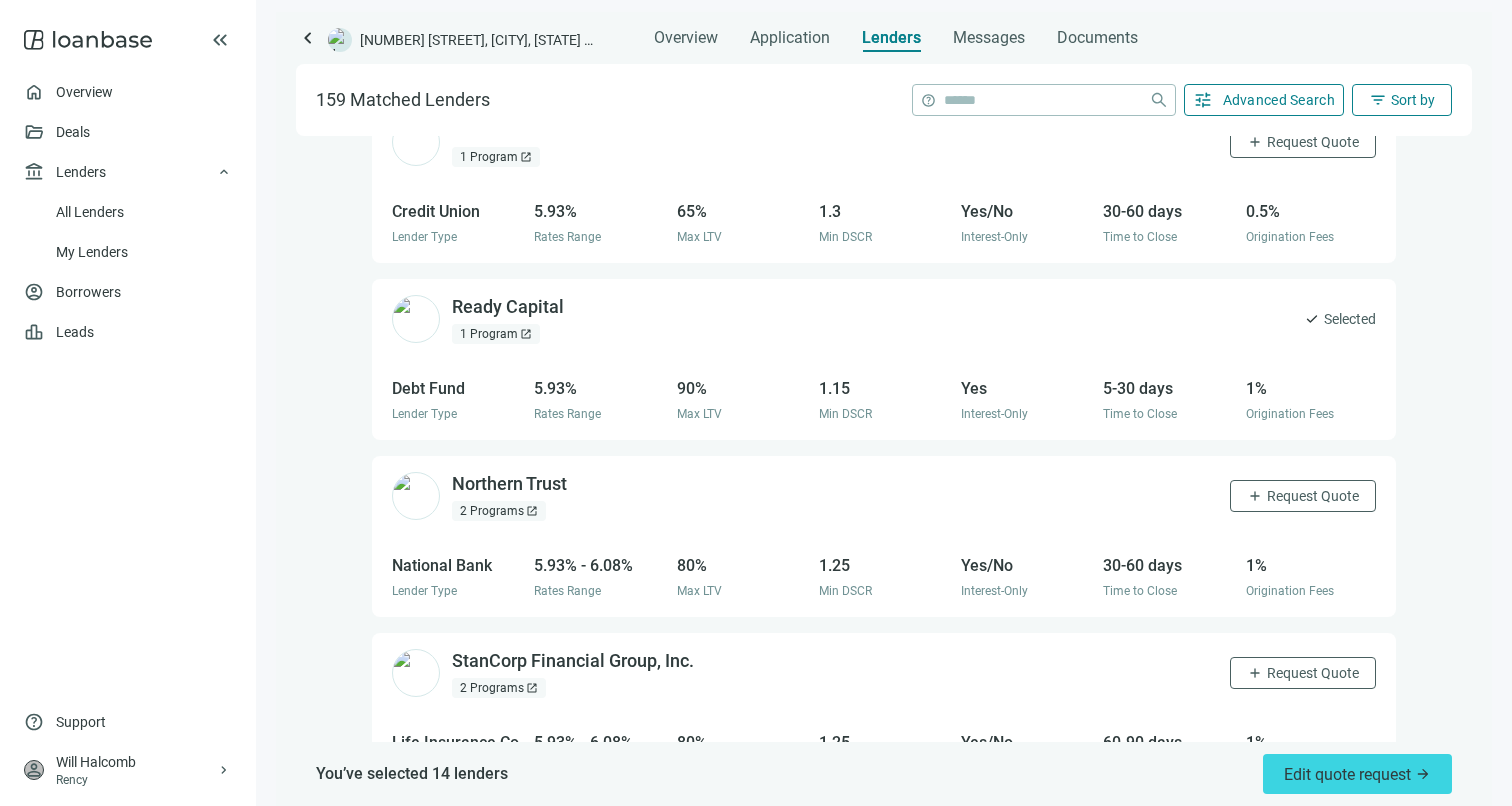 click on "Northern Trust open_in_new 2 Programs open_in_new add Request Quote" at bounding box center [884, 496] 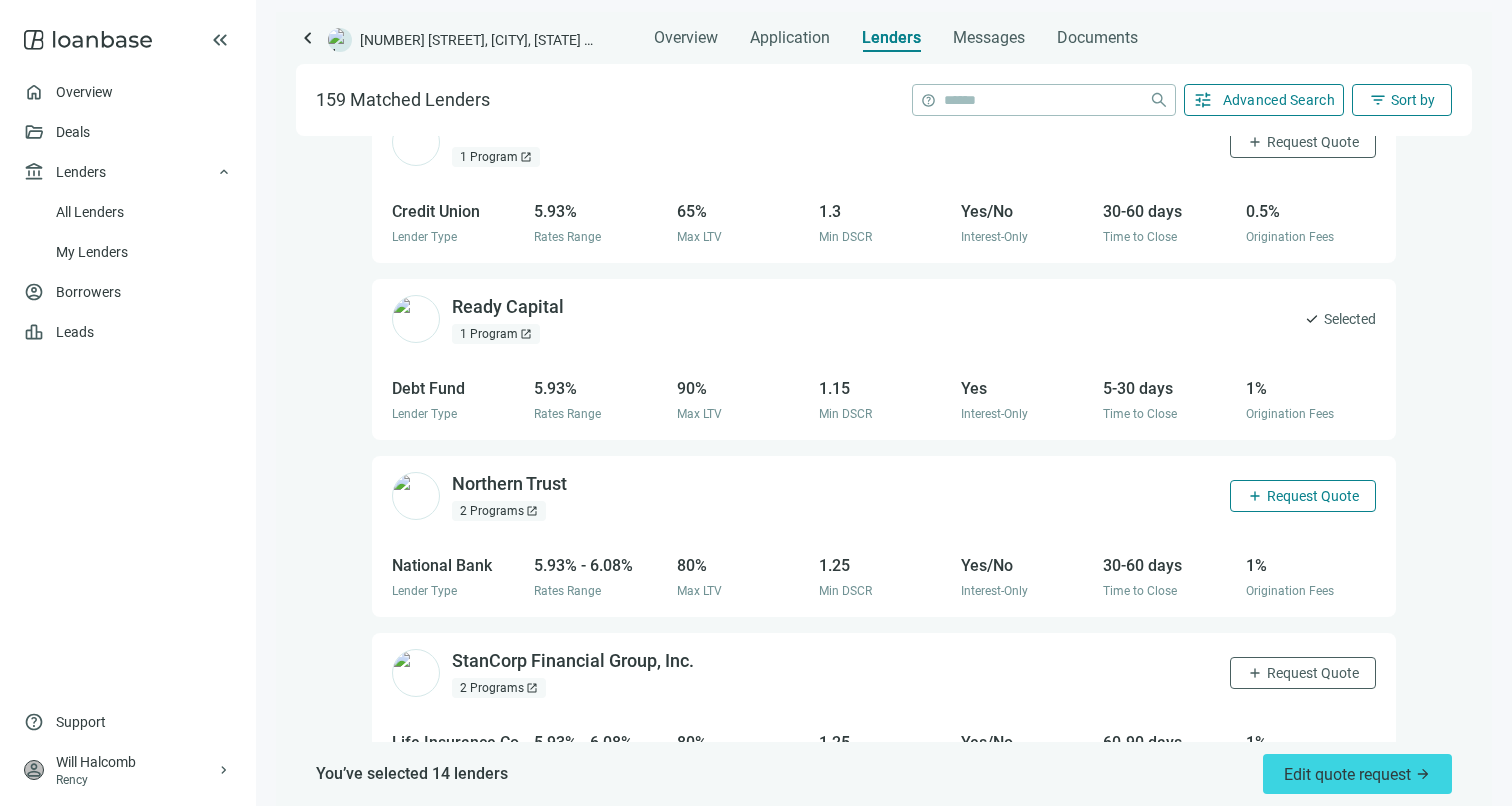 click on "add Request Quote" at bounding box center (1303, 496) 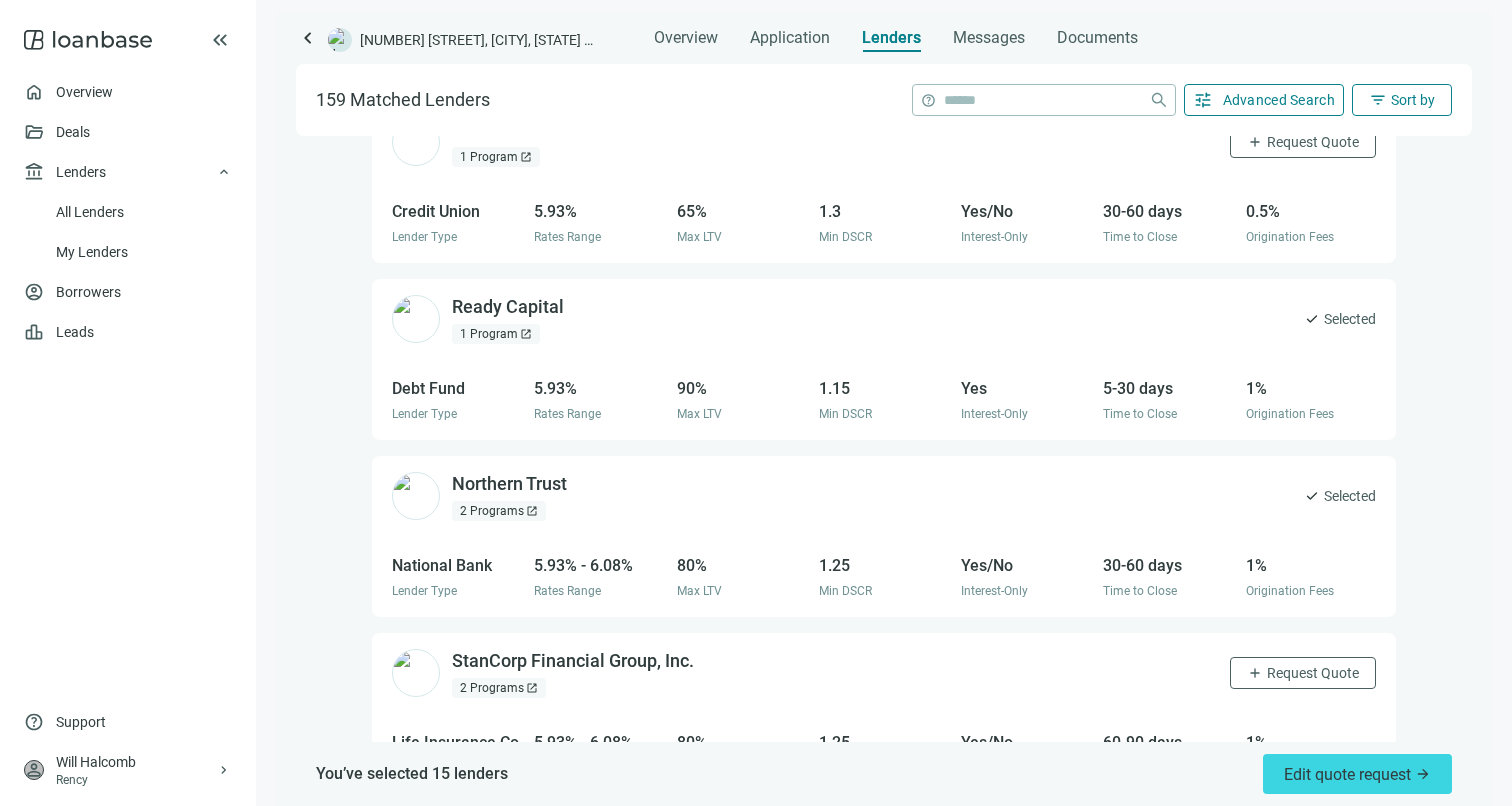 scroll, scrollTop: 4724, scrollLeft: 0, axis: vertical 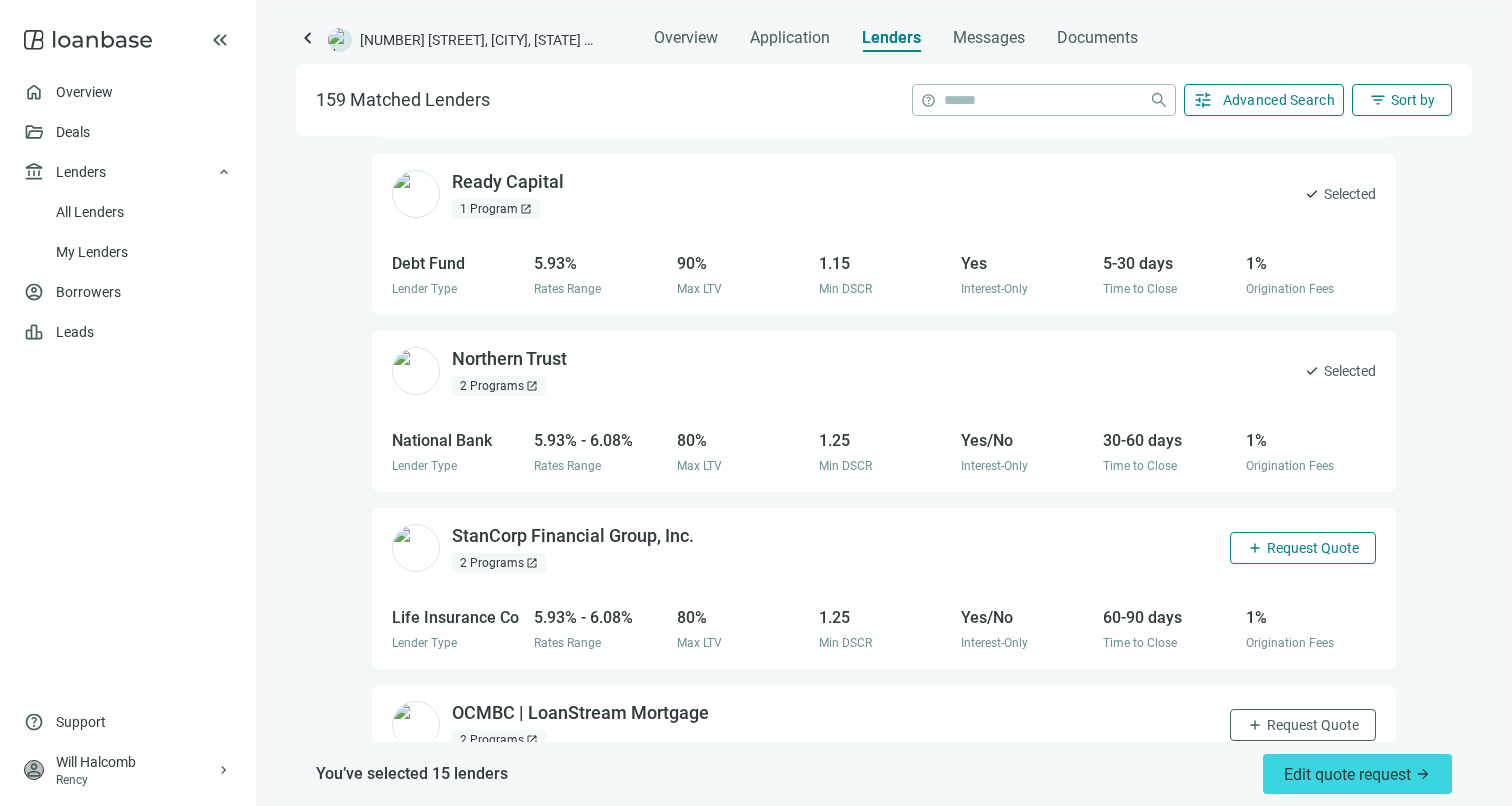 click on "Request Quote" at bounding box center (1313, 548) 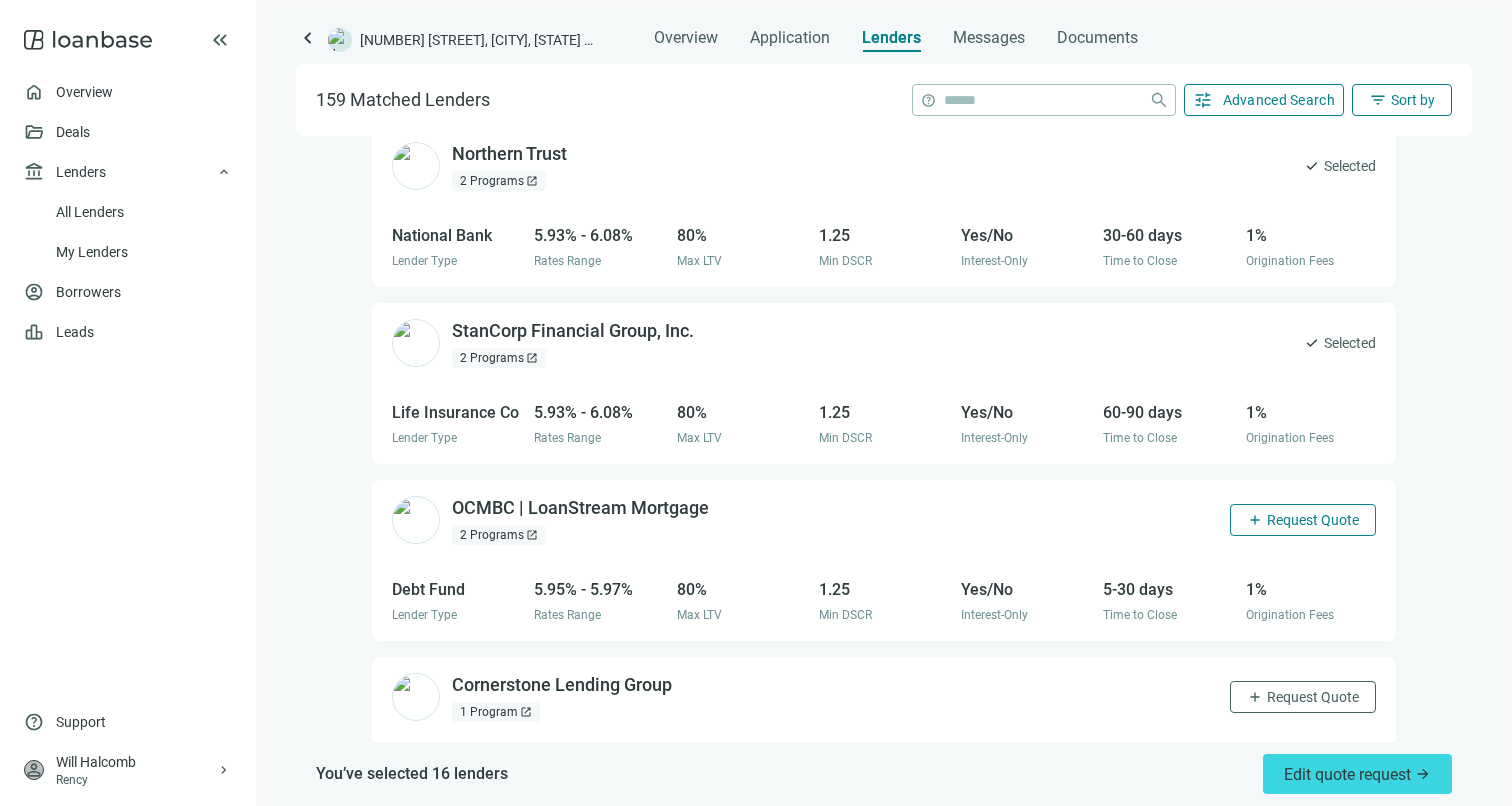 click on "Request Quote" at bounding box center (1313, 520) 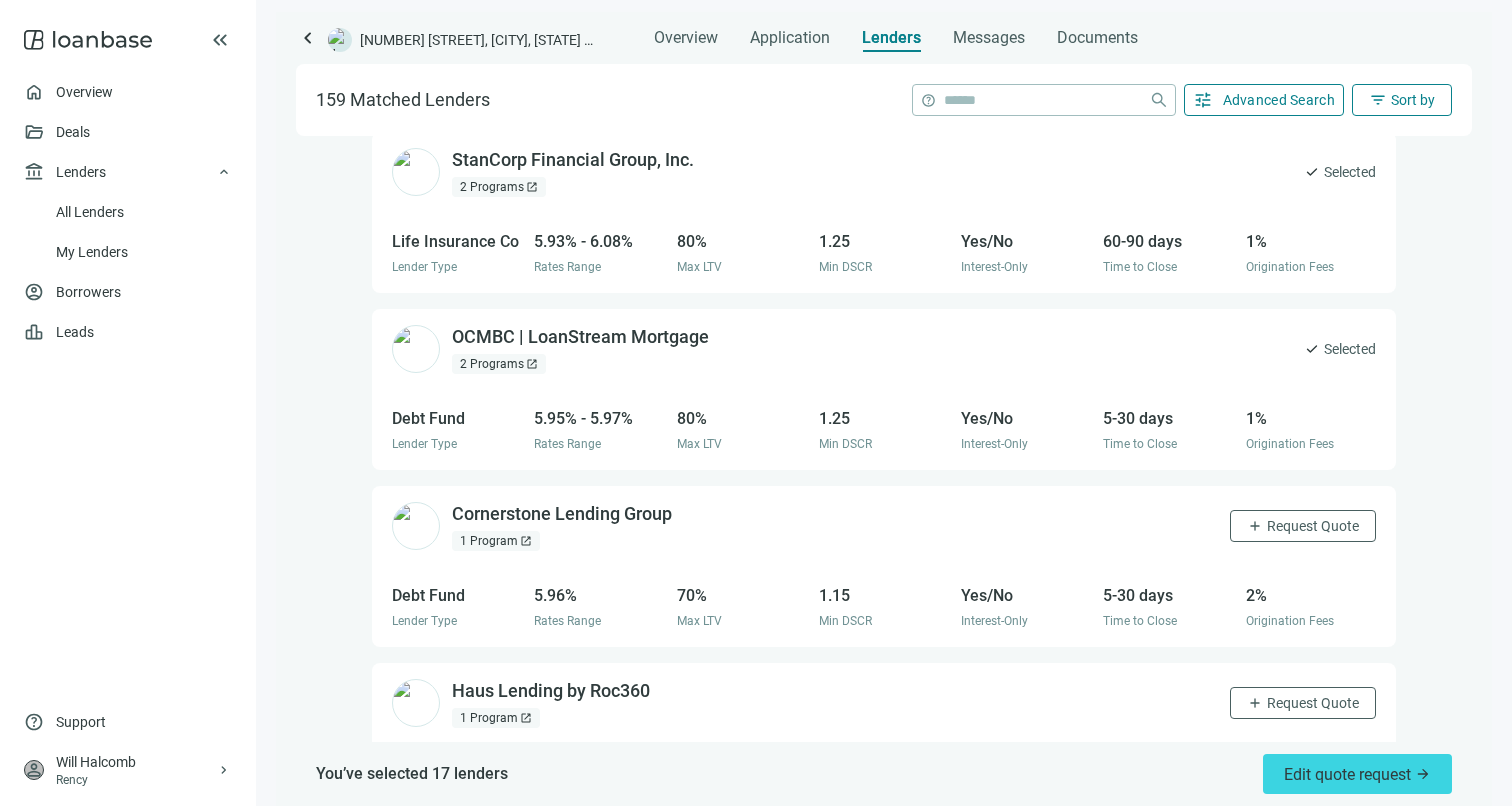 click on "Request Quote" at bounding box center [1313, 526] 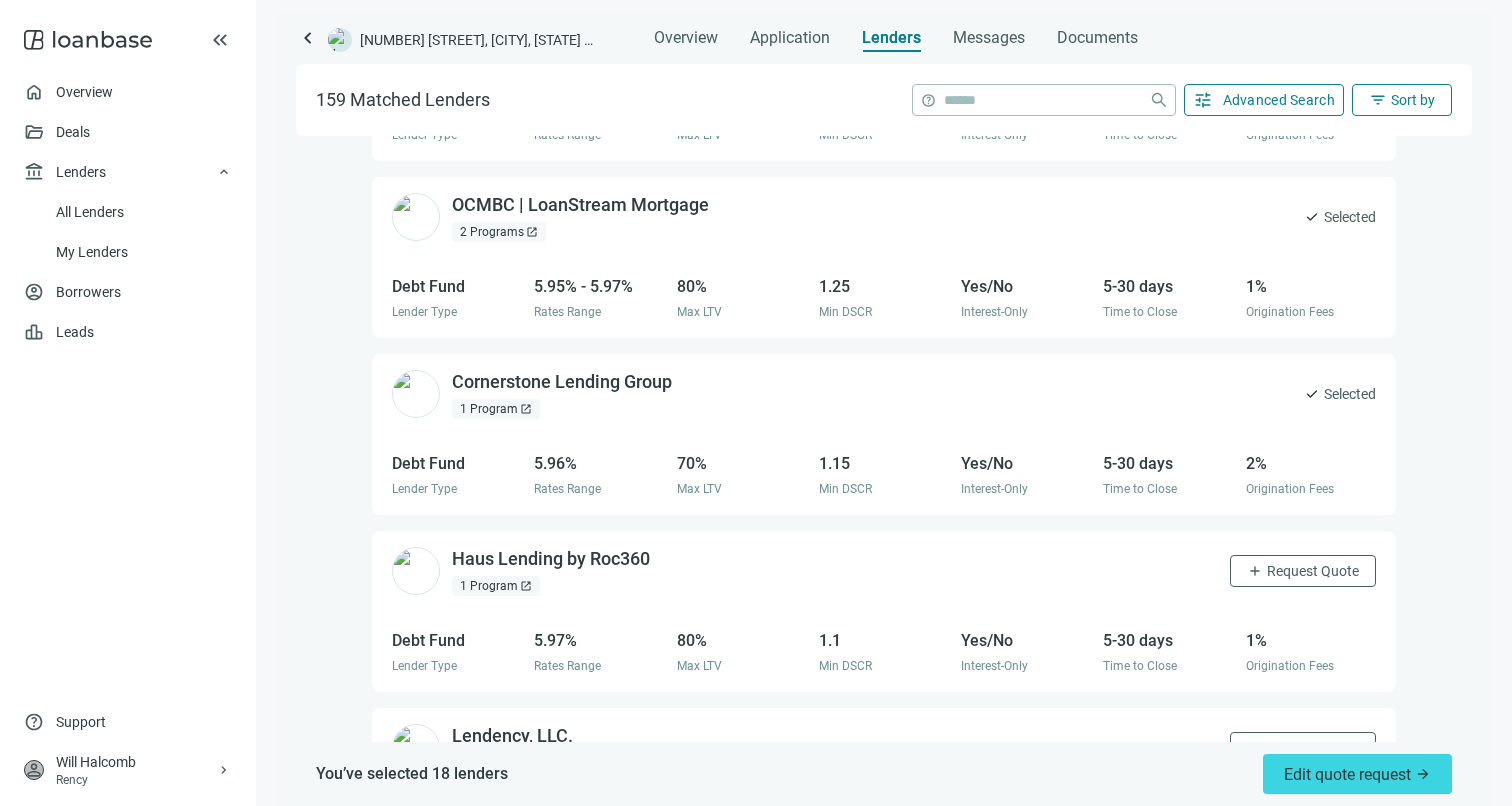 scroll, scrollTop: 5359, scrollLeft: 0, axis: vertical 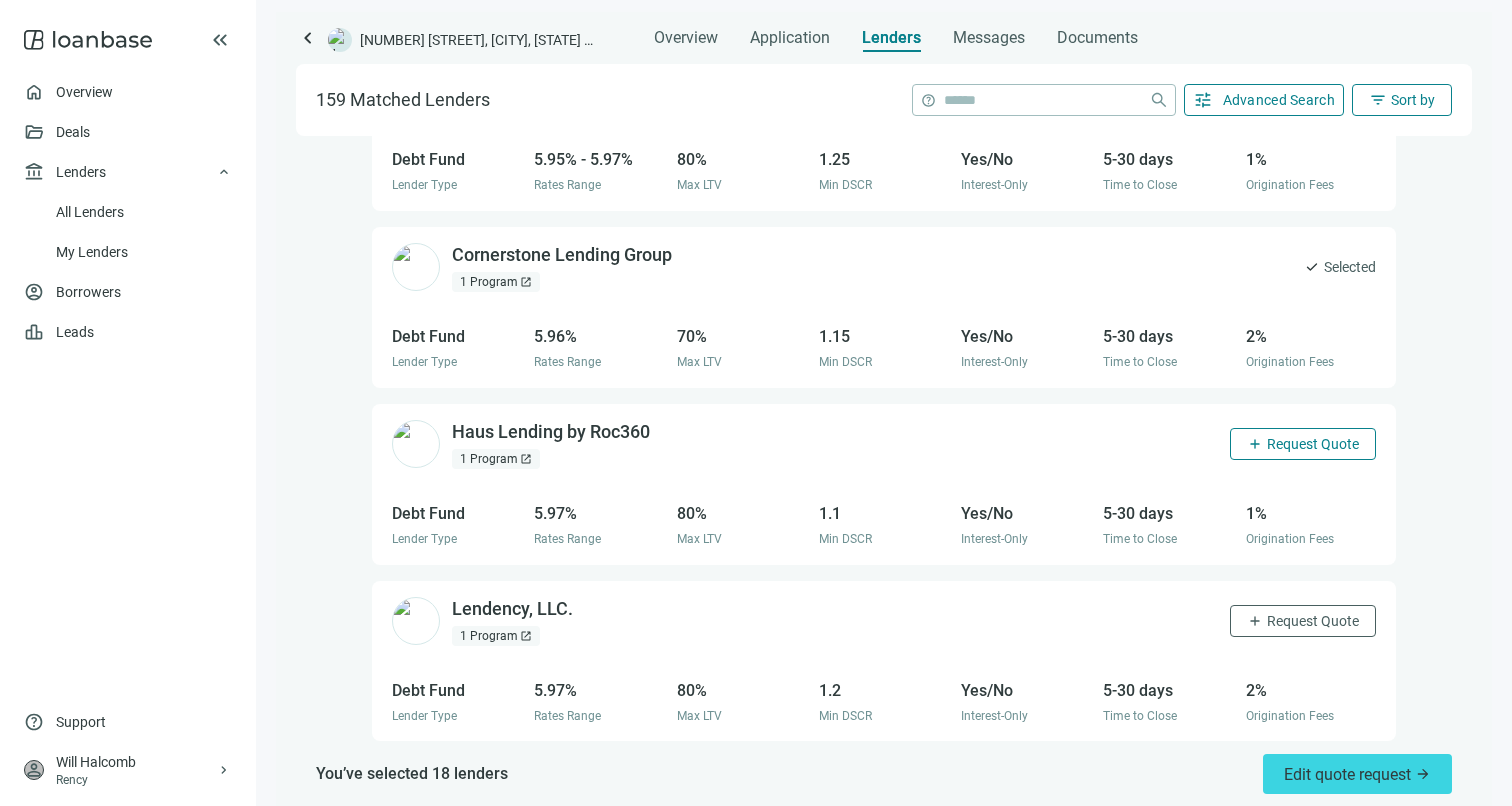 click on "add Request Quote" at bounding box center (1303, 444) 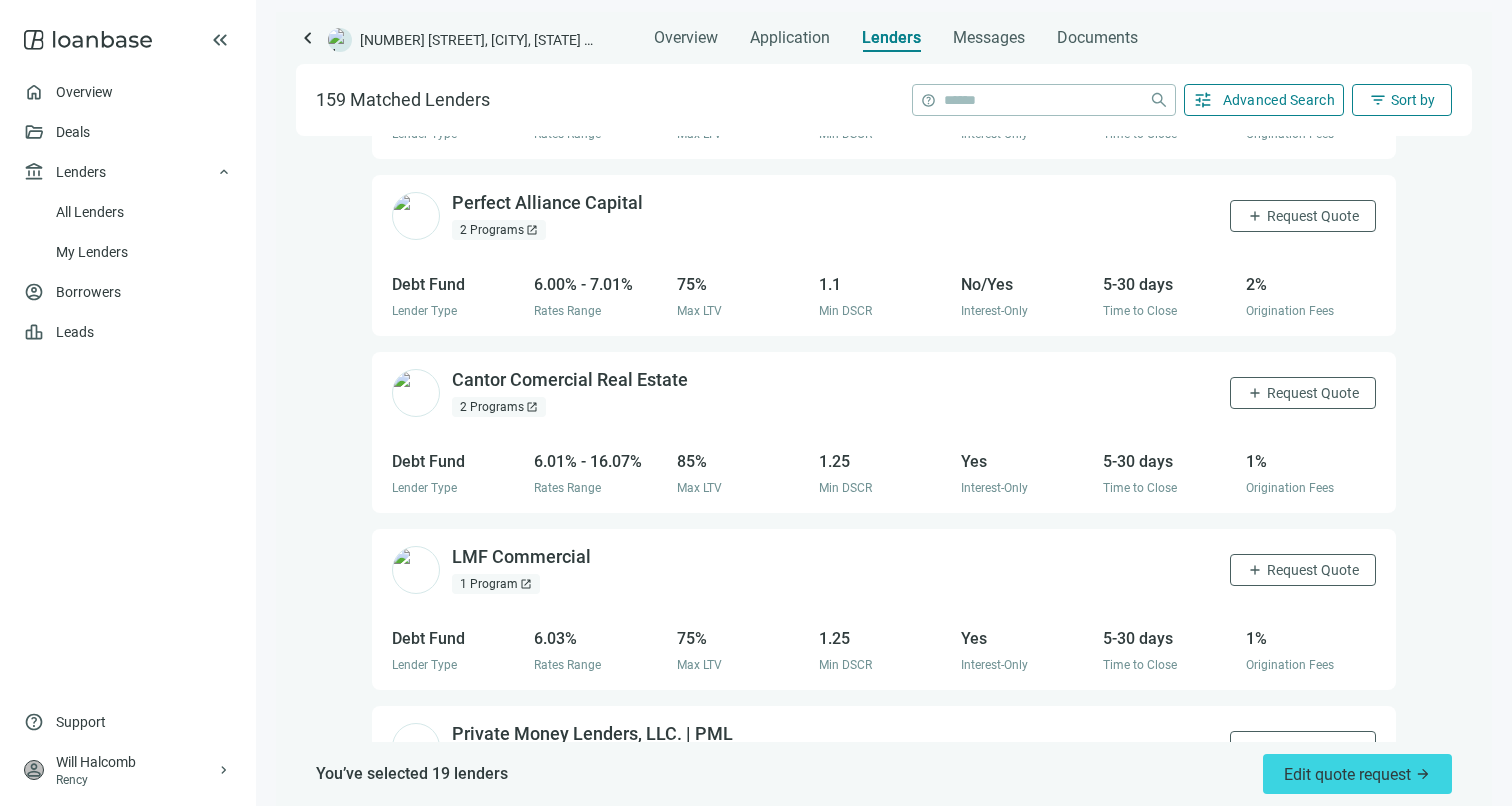 scroll, scrollTop: 5951, scrollLeft: 0, axis: vertical 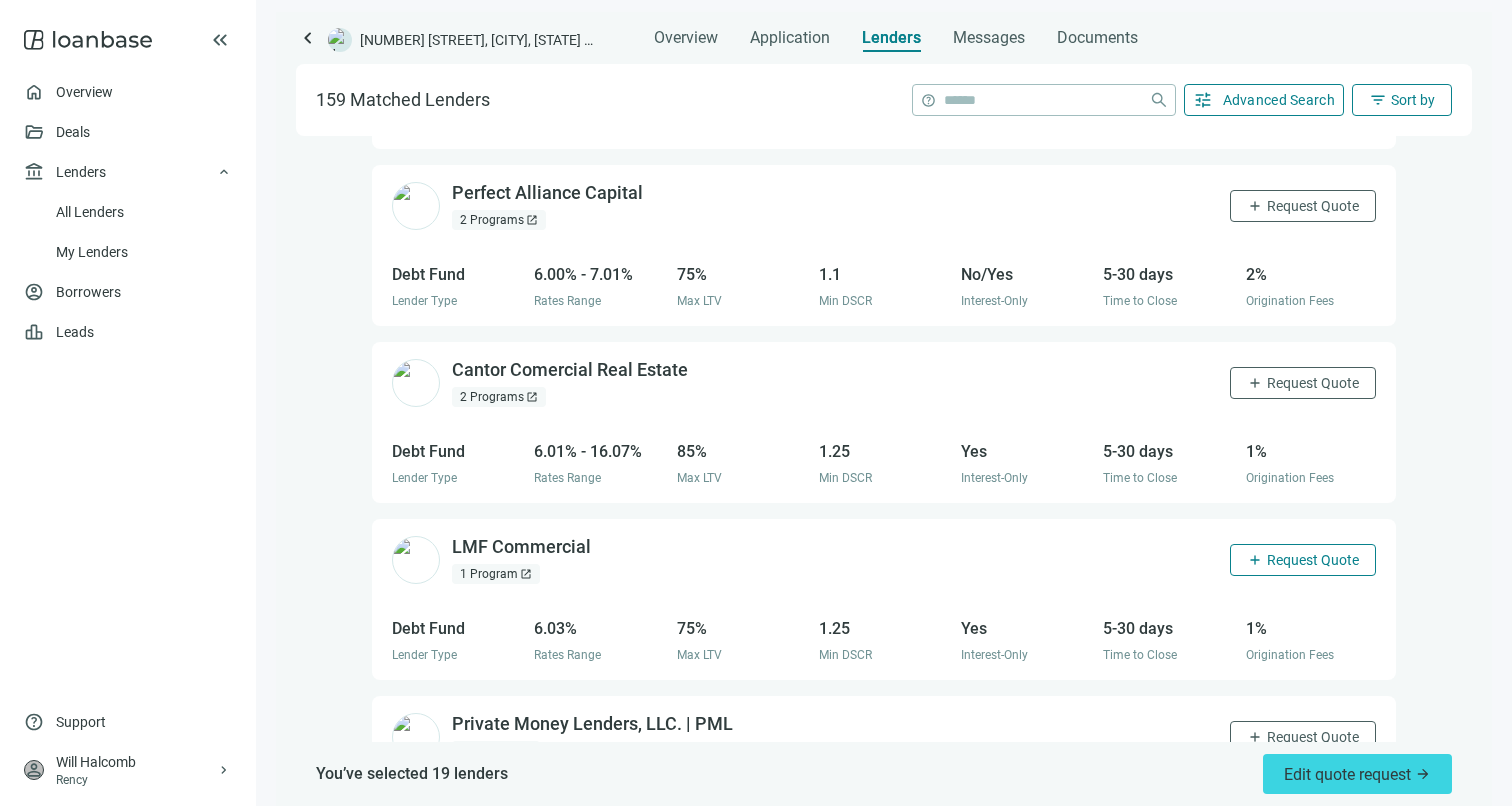 click on "Request Quote" at bounding box center (1313, 560) 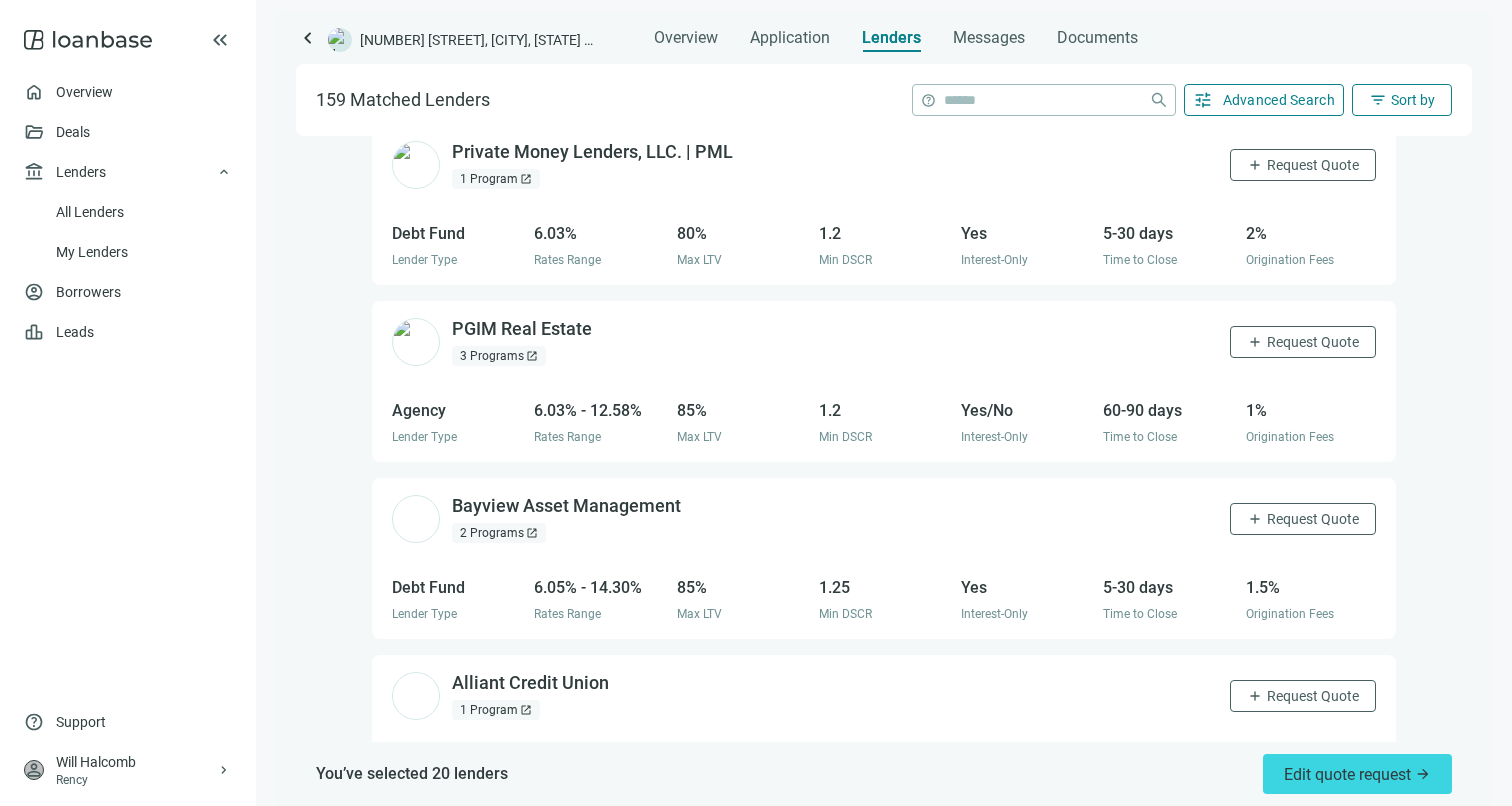 scroll, scrollTop: 6597, scrollLeft: 0, axis: vertical 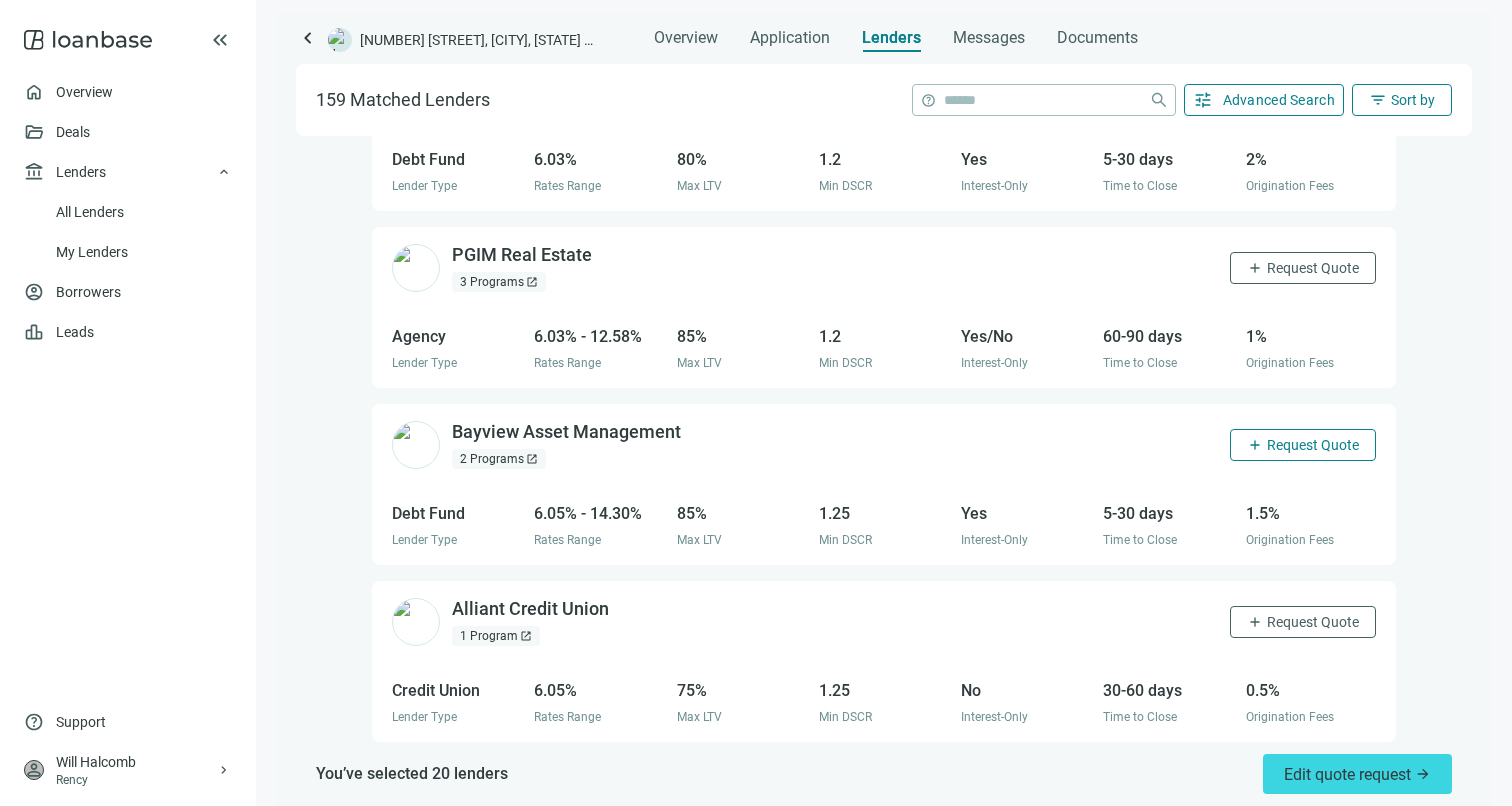 click on "Request Quote" at bounding box center (1313, 445) 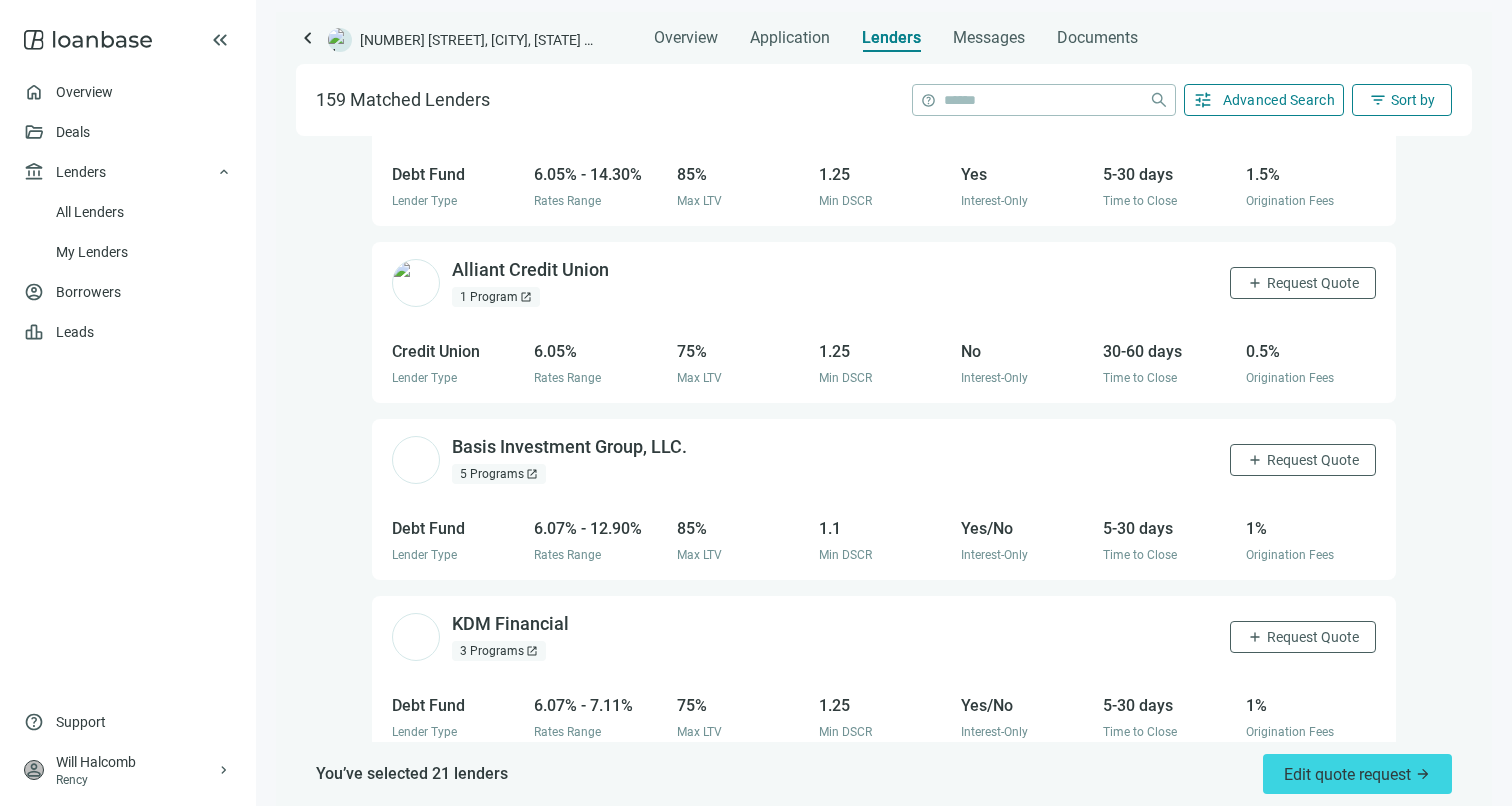 scroll, scrollTop: 7065, scrollLeft: 0, axis: vertical 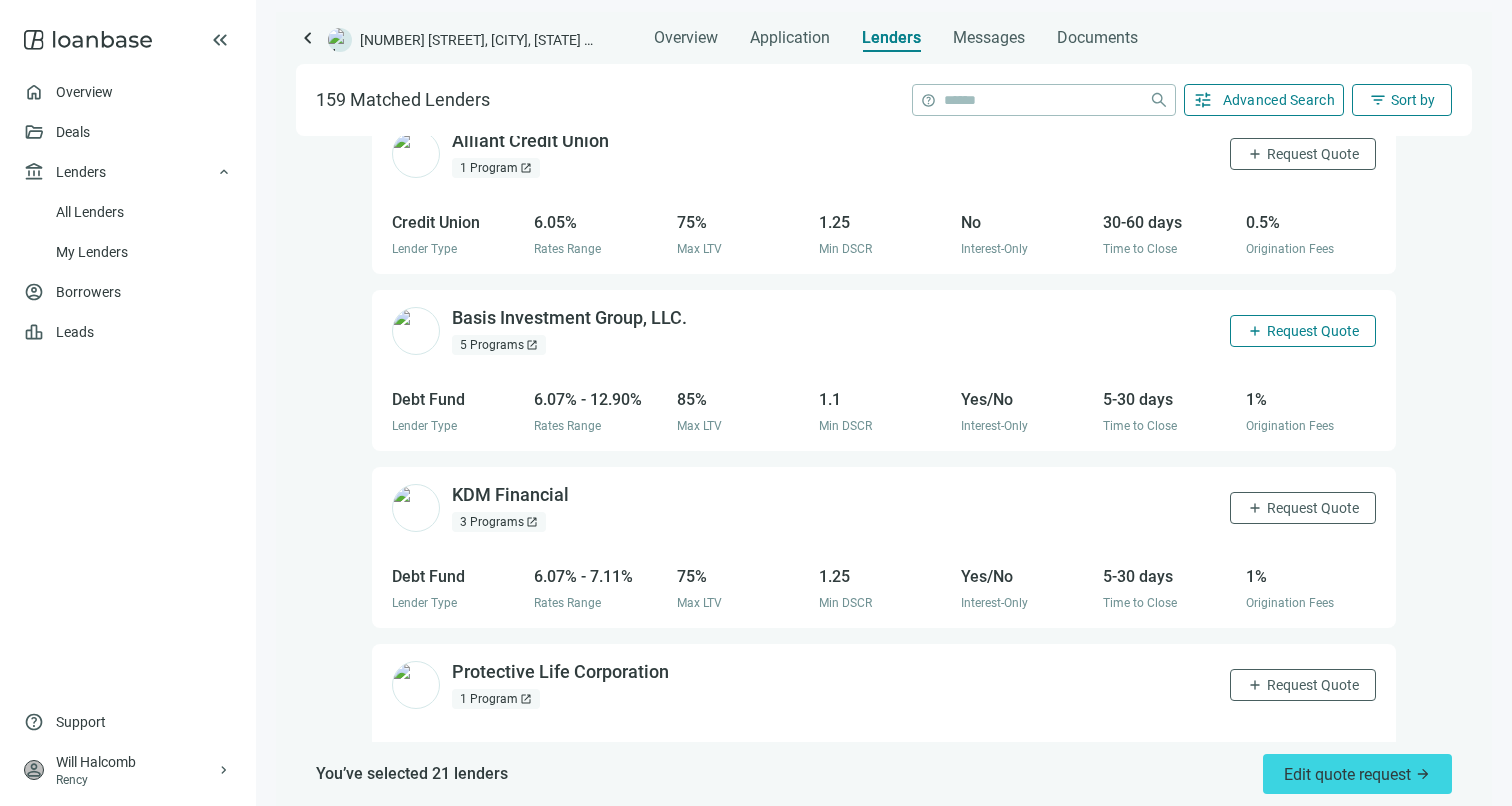 click on "add Request Quote" at bounding box center (1303, 331) 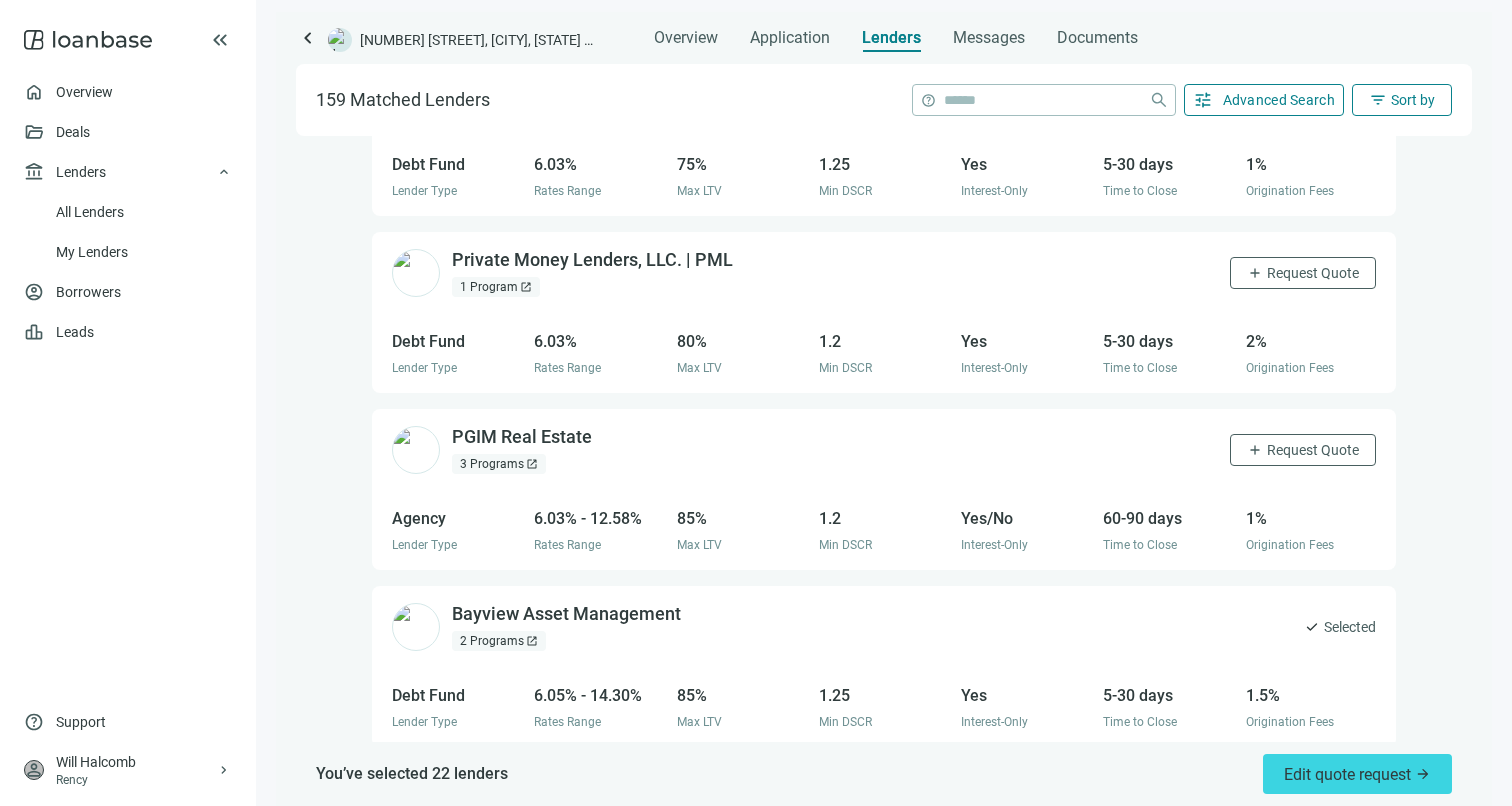 scroll, scrollTop: 6410, scrollLeft: 0, axis: vertical 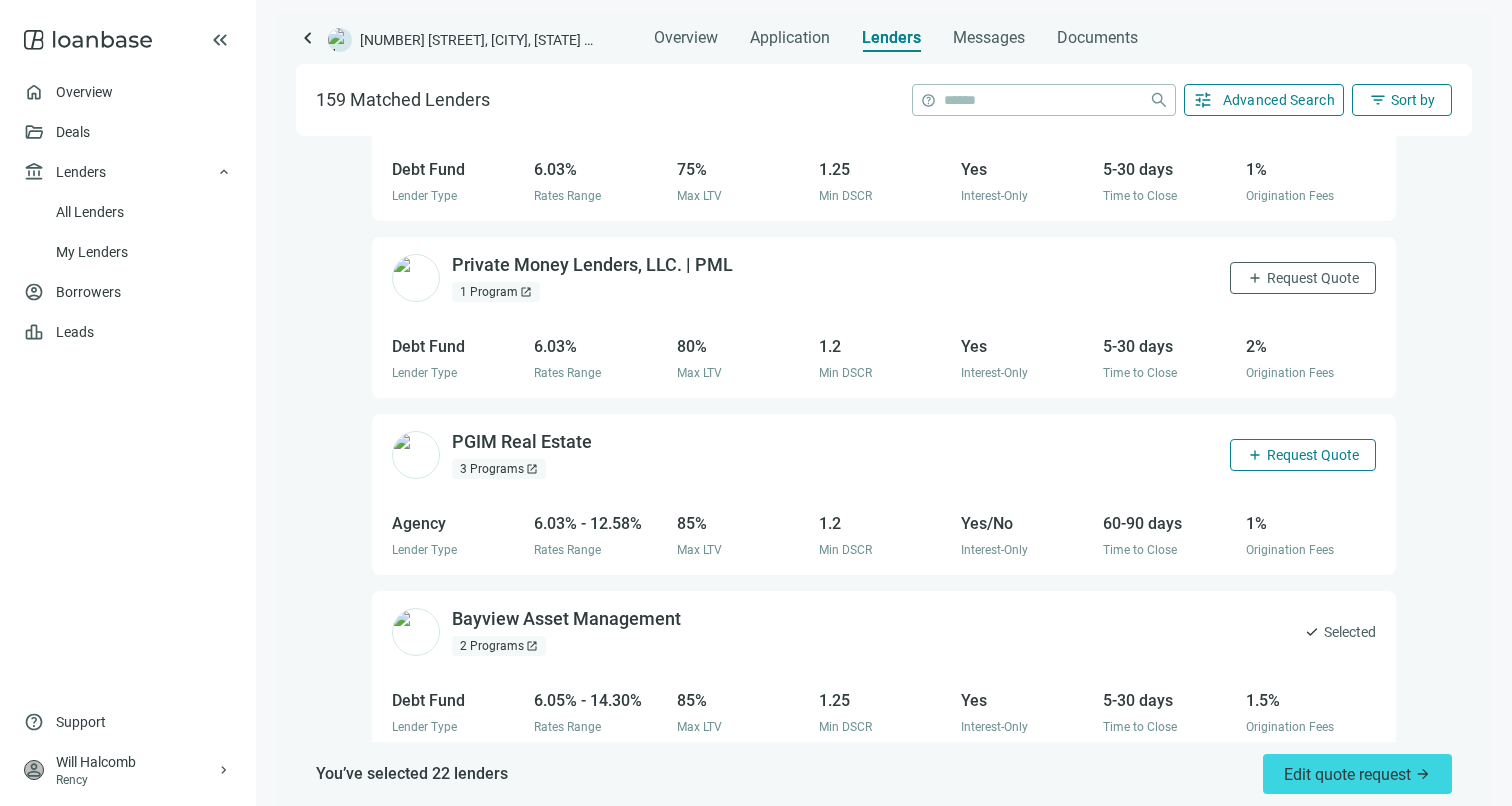 click on "Request Quote" at bounding box center [1313, 455] 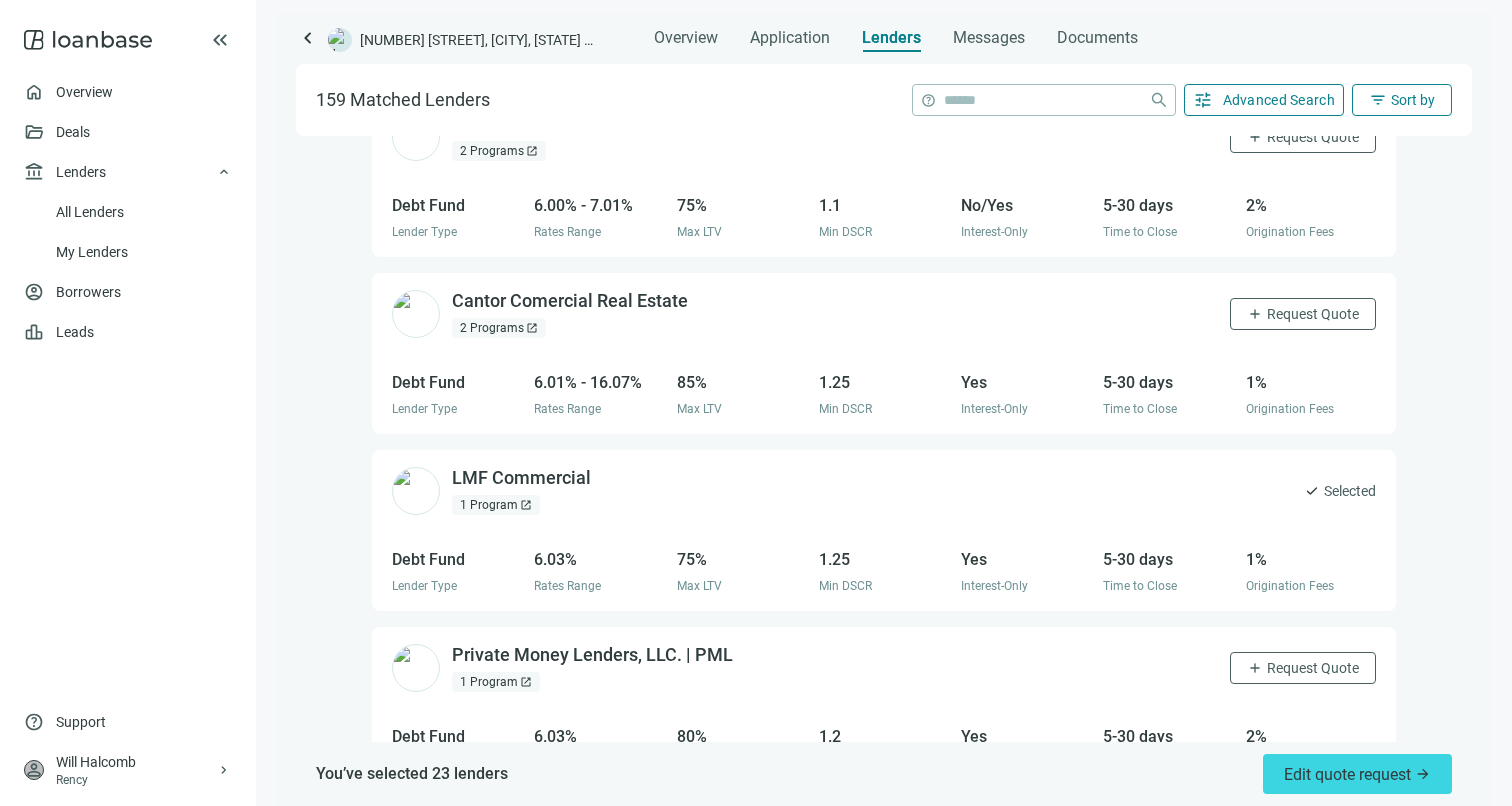 scroll, scrollTop: 5823, scrollLeft: 0, axis: vertical 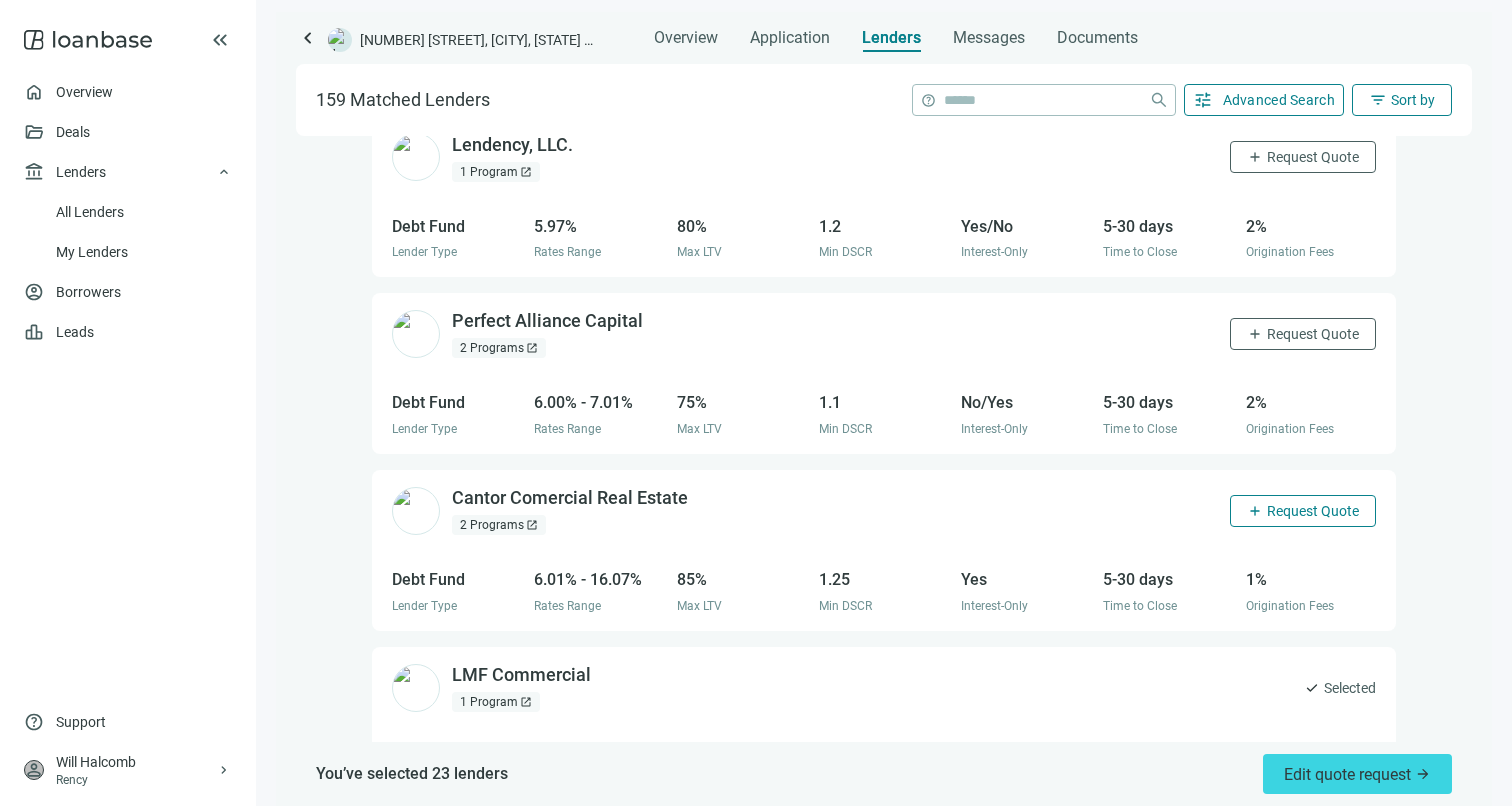 click on "Request Quote" at bounding box center [1313, 511] 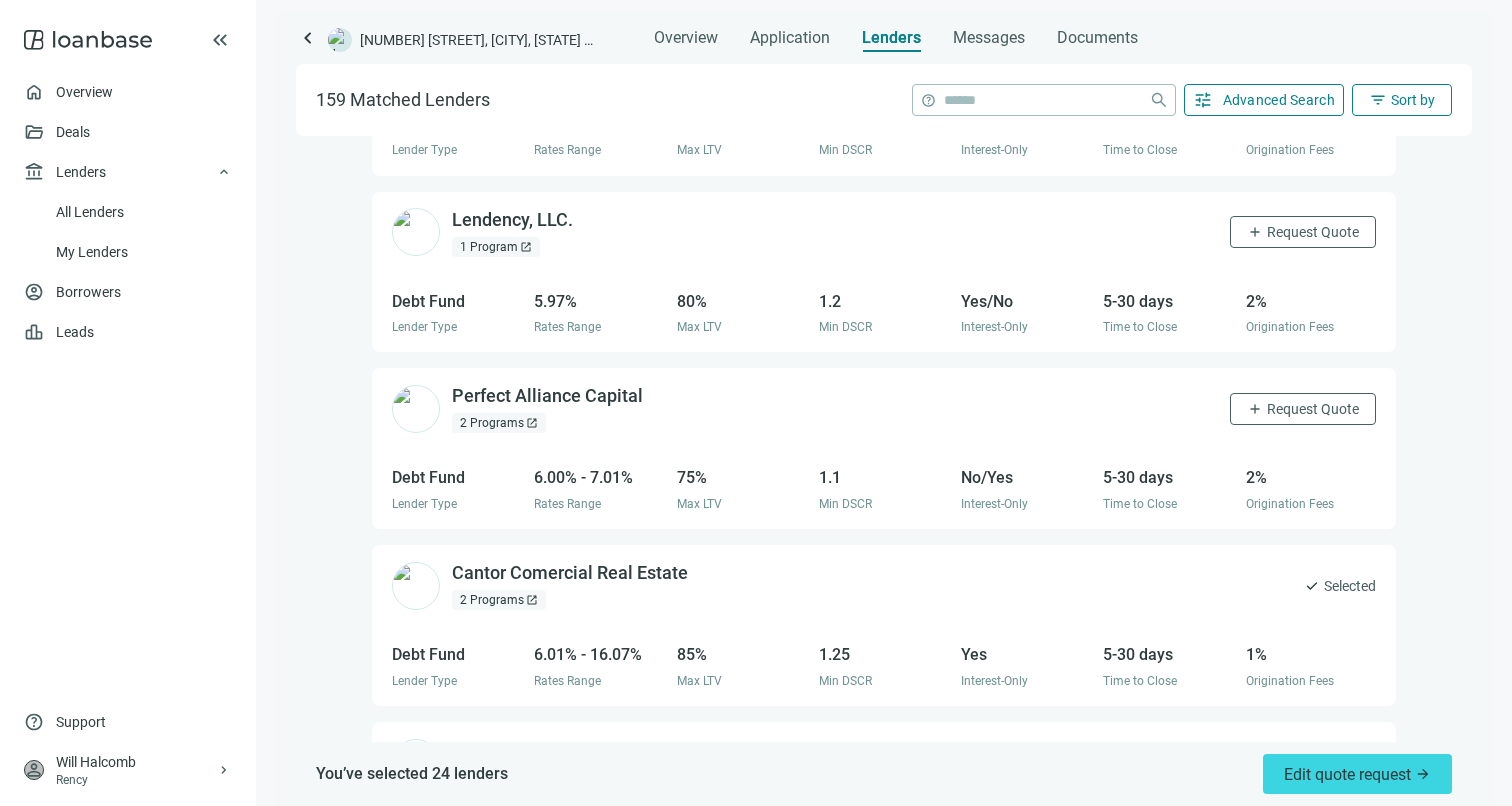 scroll, scrollTop: 5537, scrollLeft: 0, axis: vertical 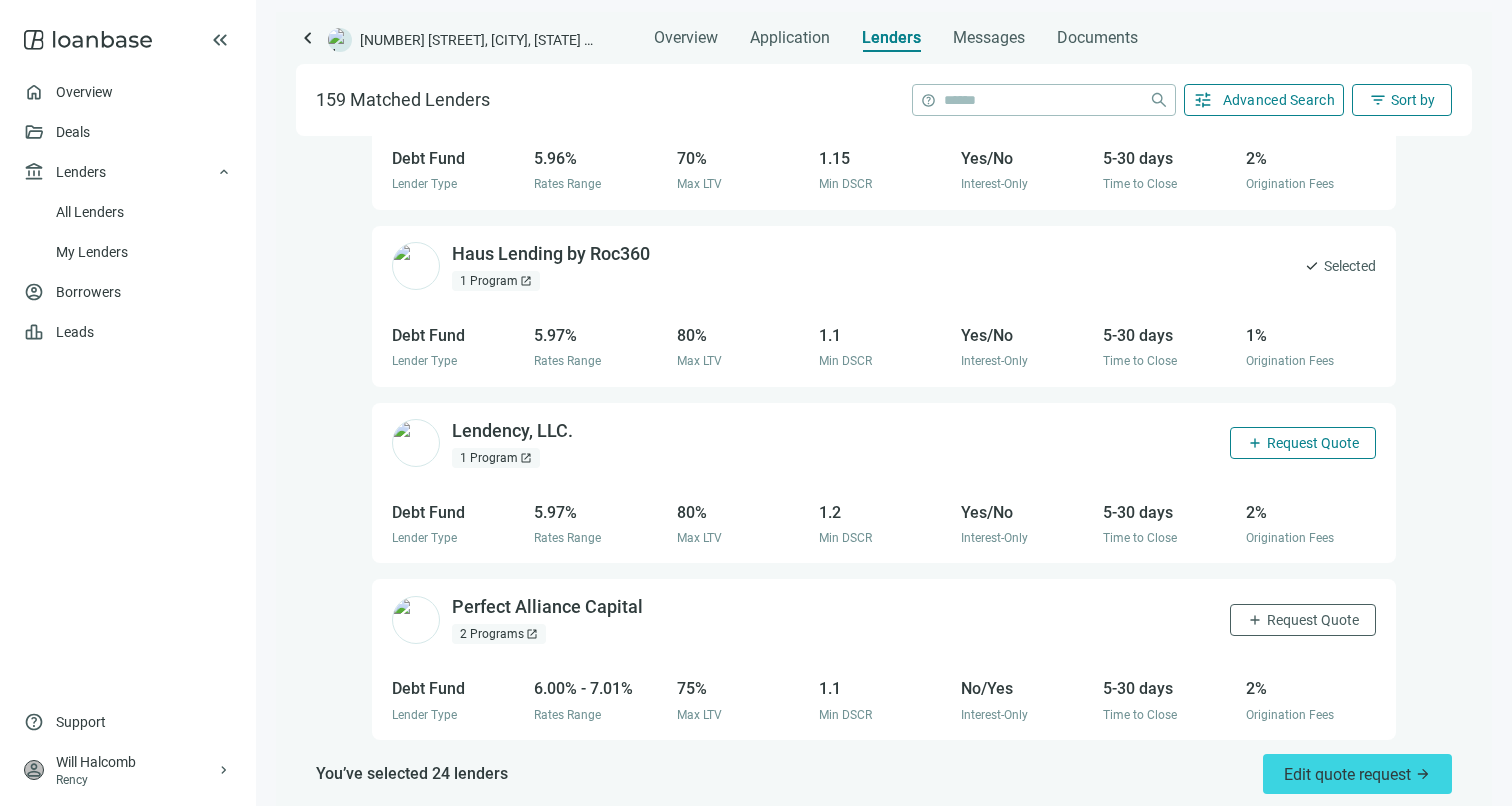 click on "Request Quote" at bounding box center (1313, 443) 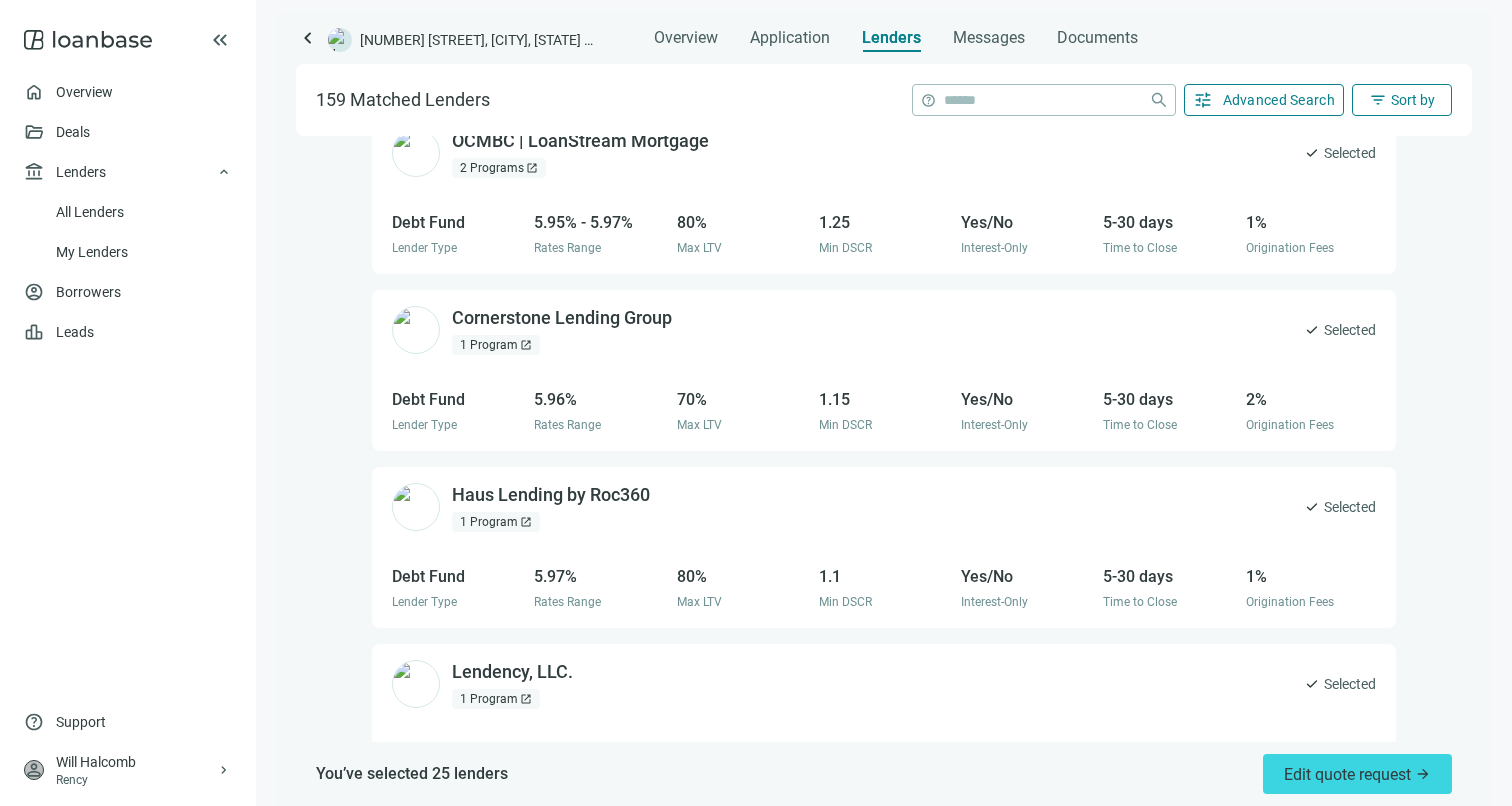 scroll, scrollTop: 5260, scrollLeft: 0, axis: vertical 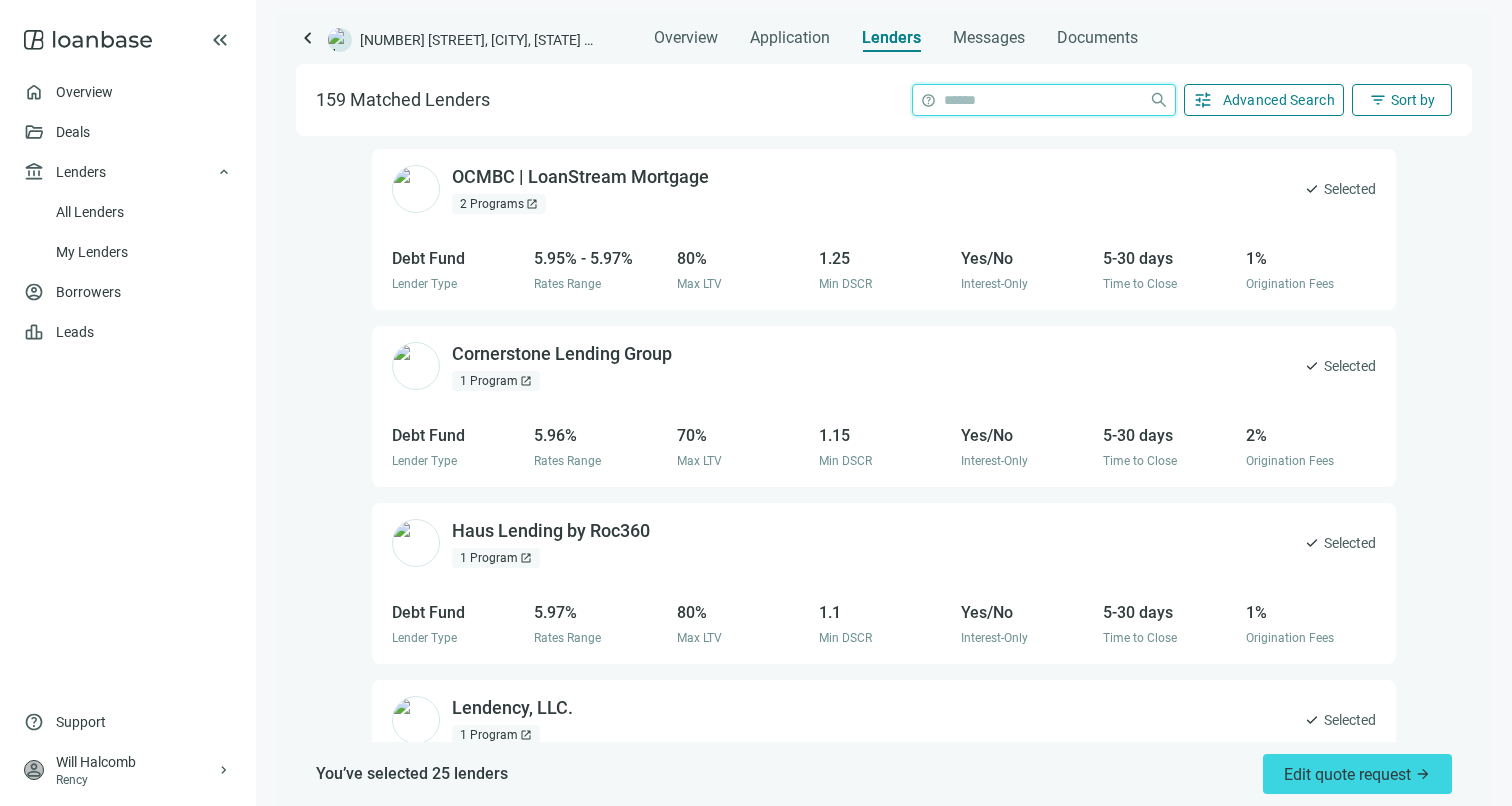 click at bounding box center [1042, 100] 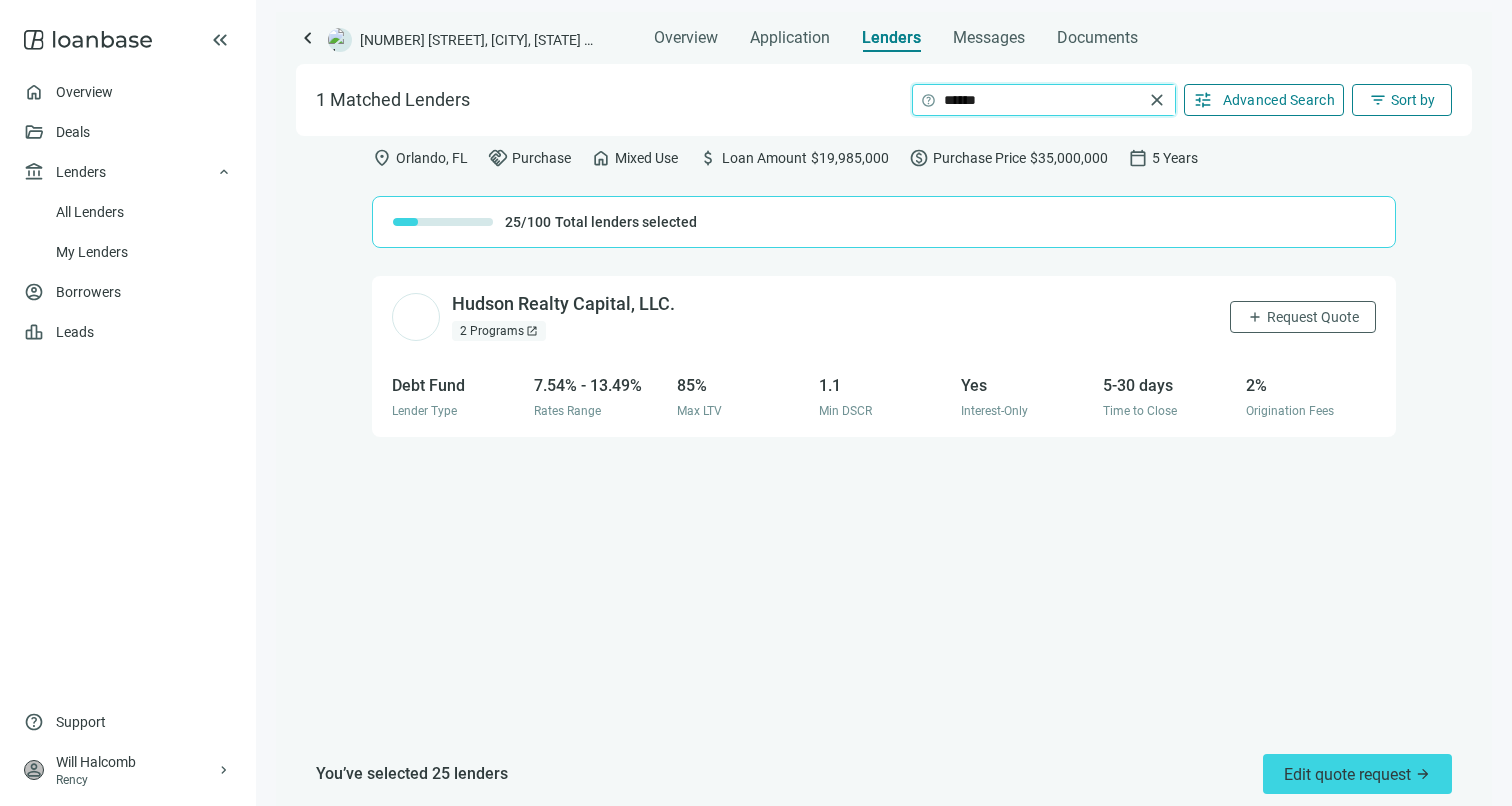 scroll, scrollTop: 0, scrollLeft: 0, axis: both 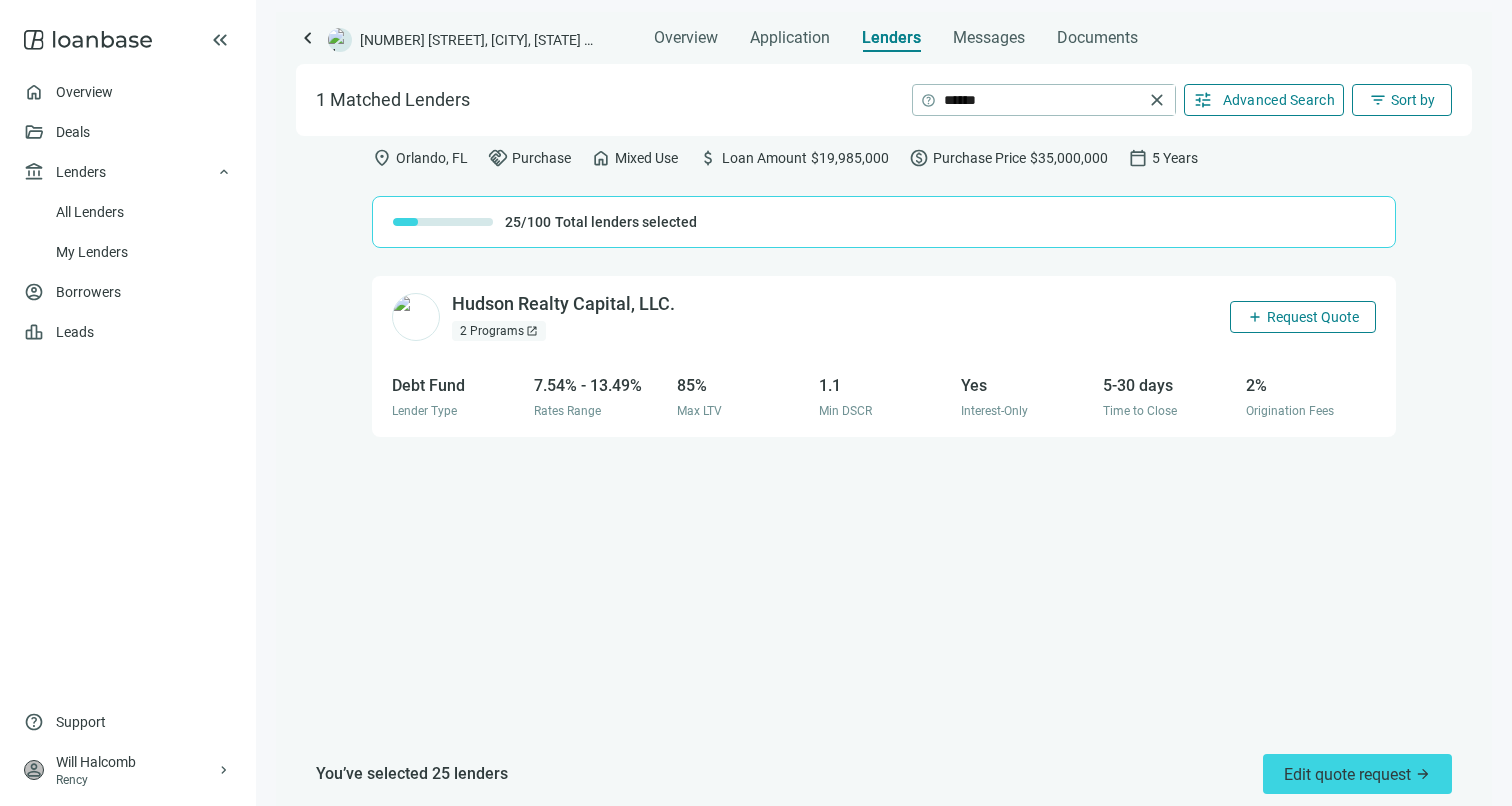 click on "add" at bounding box center [1255, 317] 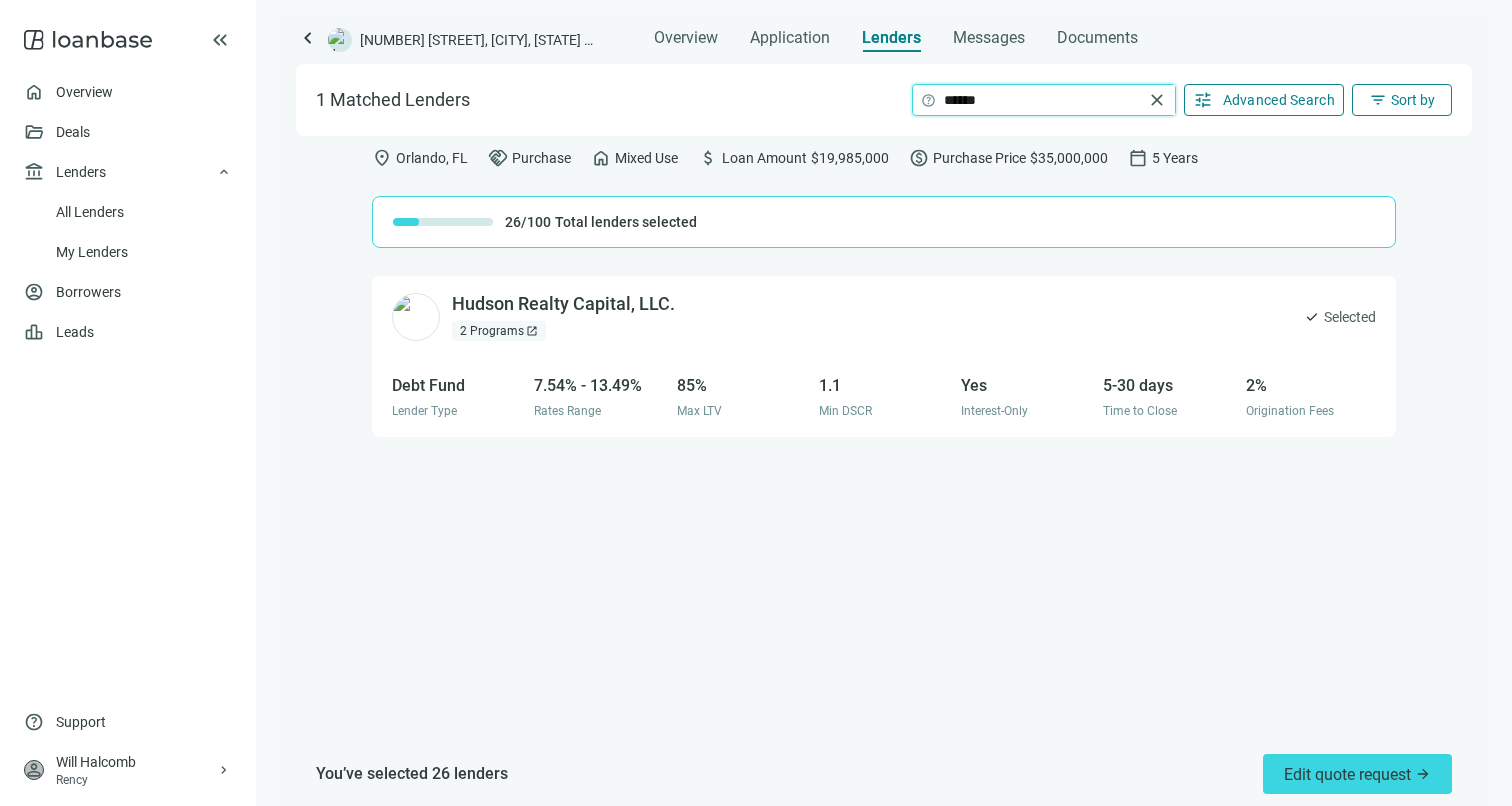 click on "******" at bounding box center (1043, 100) 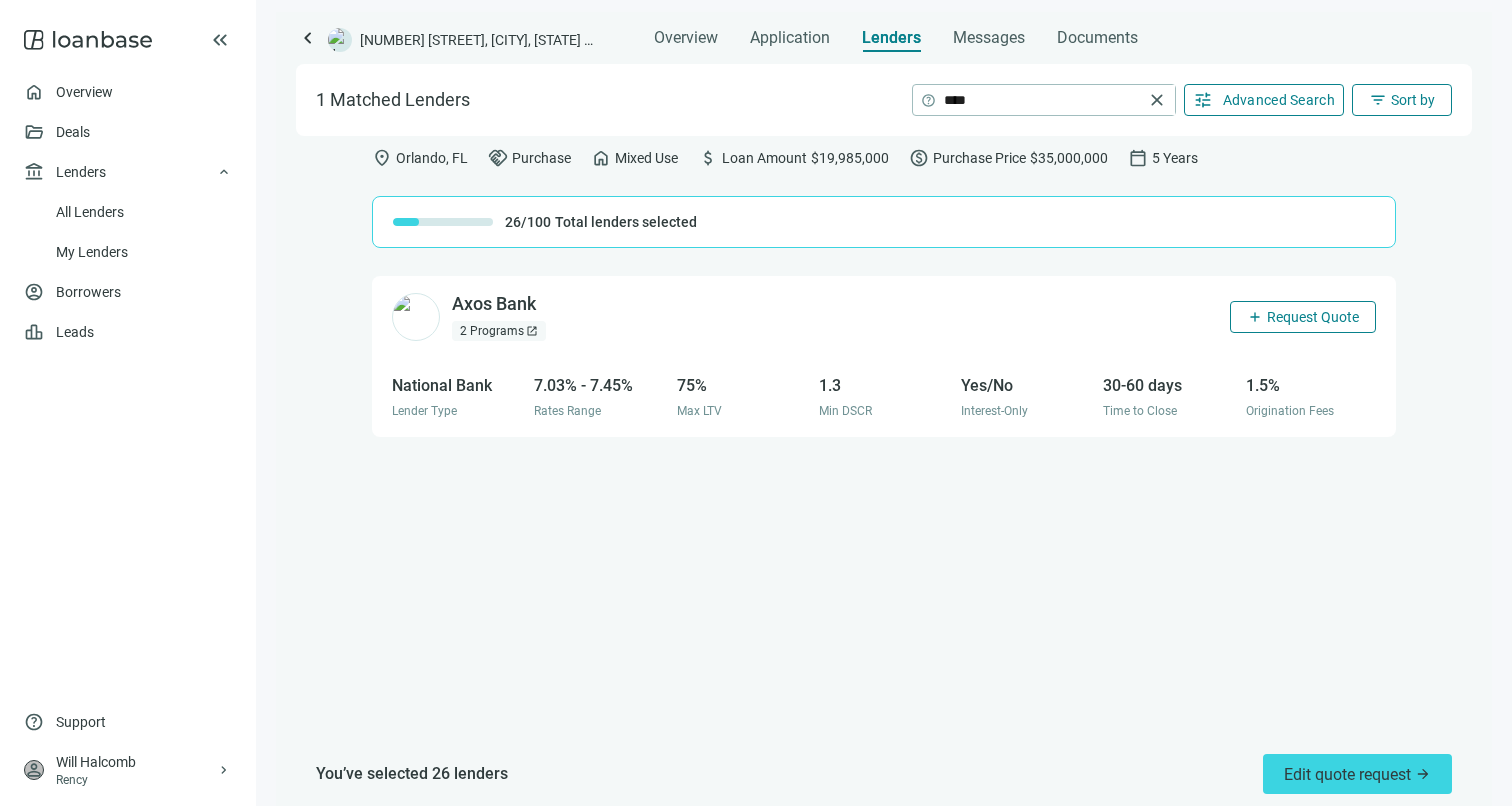 click on "Request Quote" at bounding box center (1313, 317) 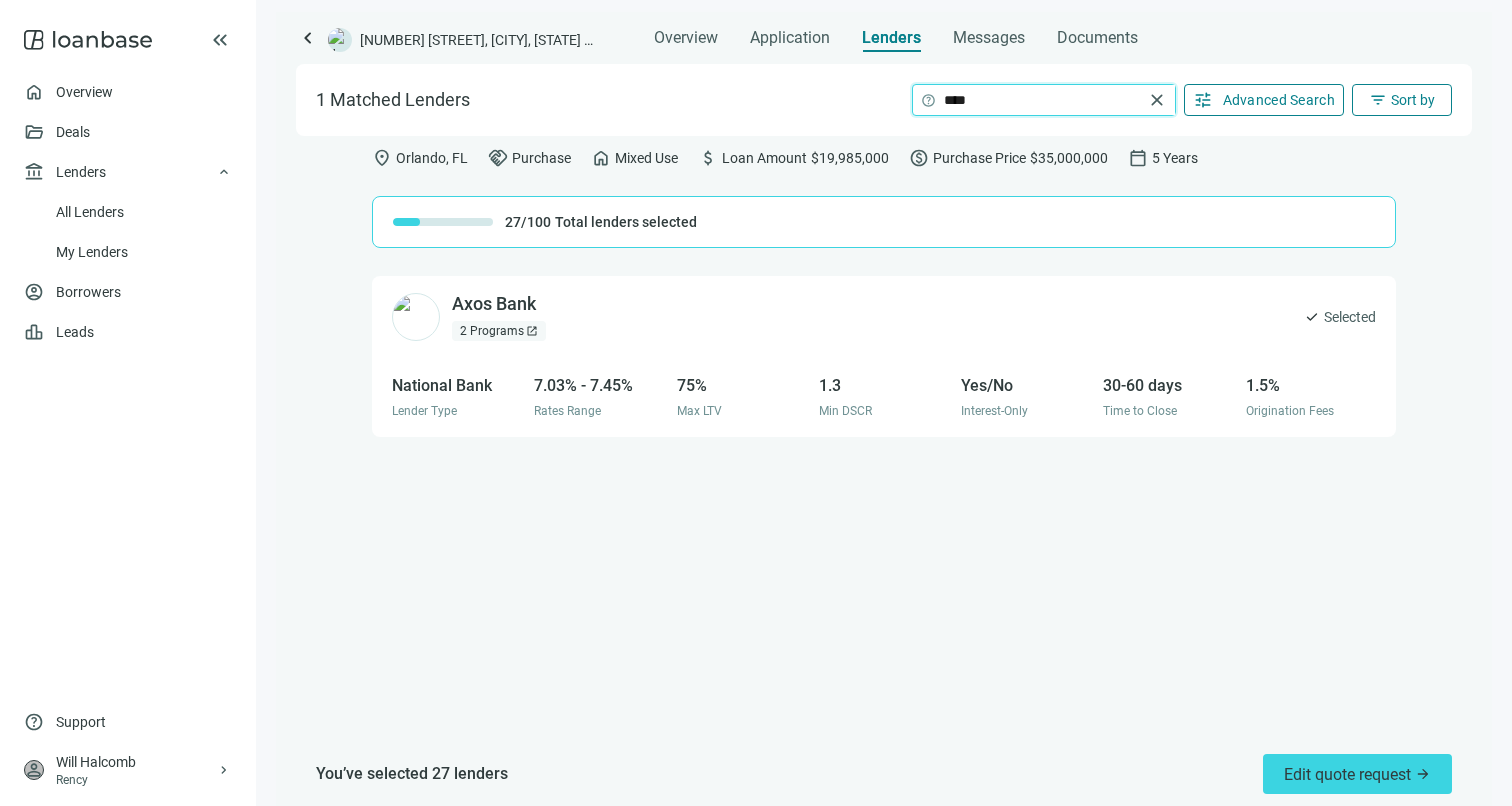 click on "****" at bounding box center (1043, 100) 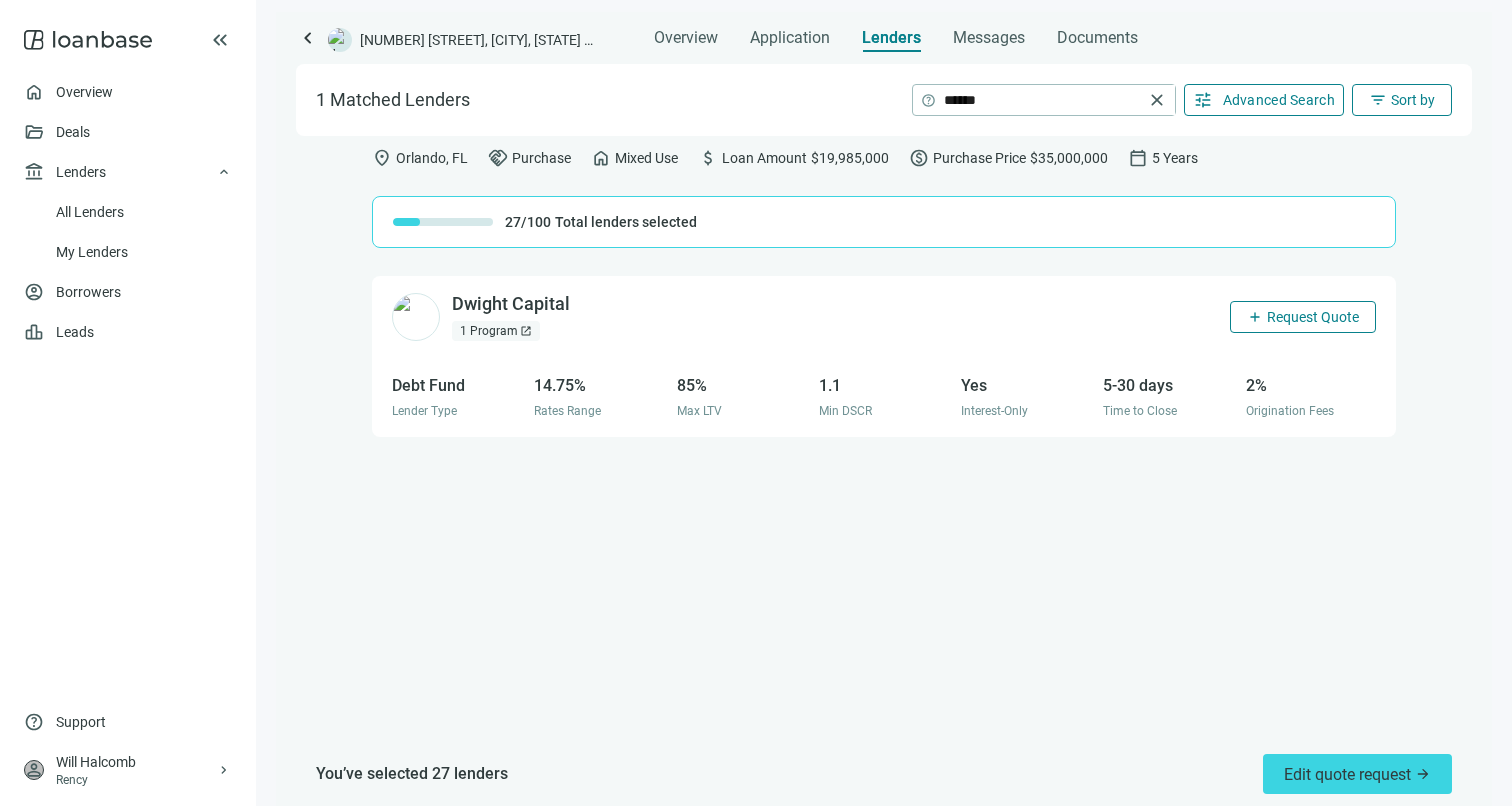 click on "Request Quote" at bounding box center (1313, 317) 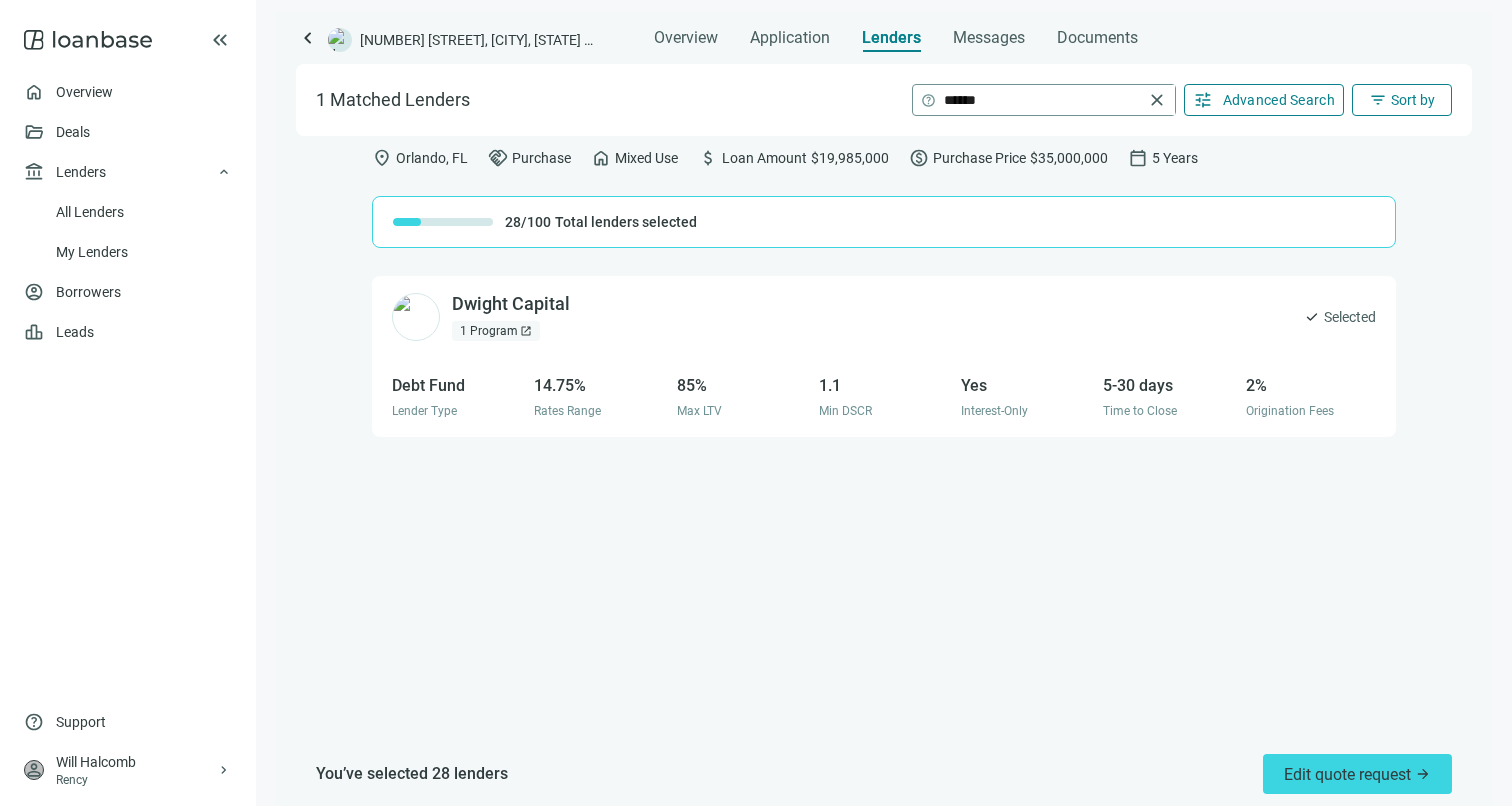 click on "help ****** close" at bounding box center [1044, 100] 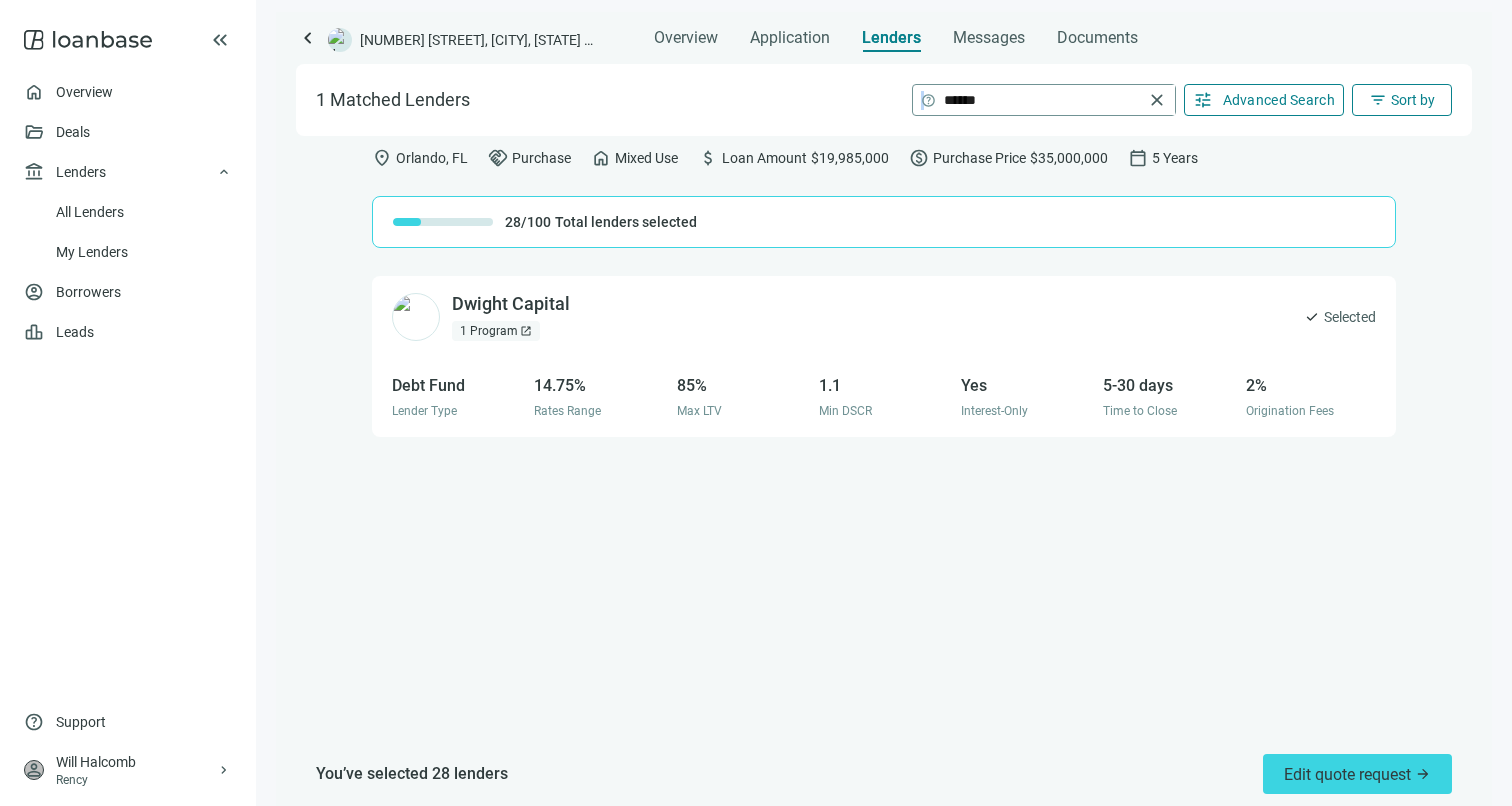 click on "help ****** close" at bounding box center (1044, 100) 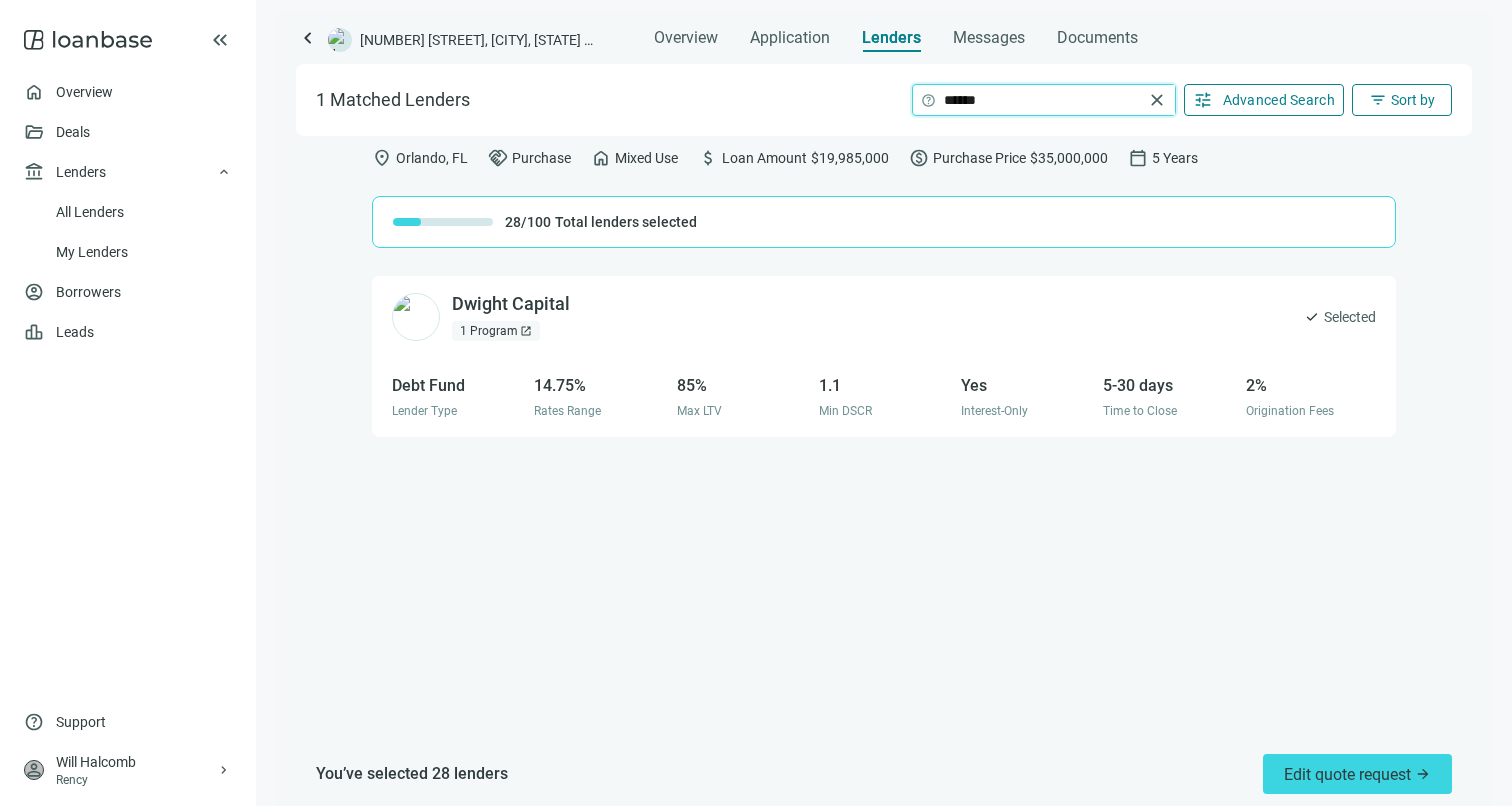 click on "******" at bounding box center (1043, 100) 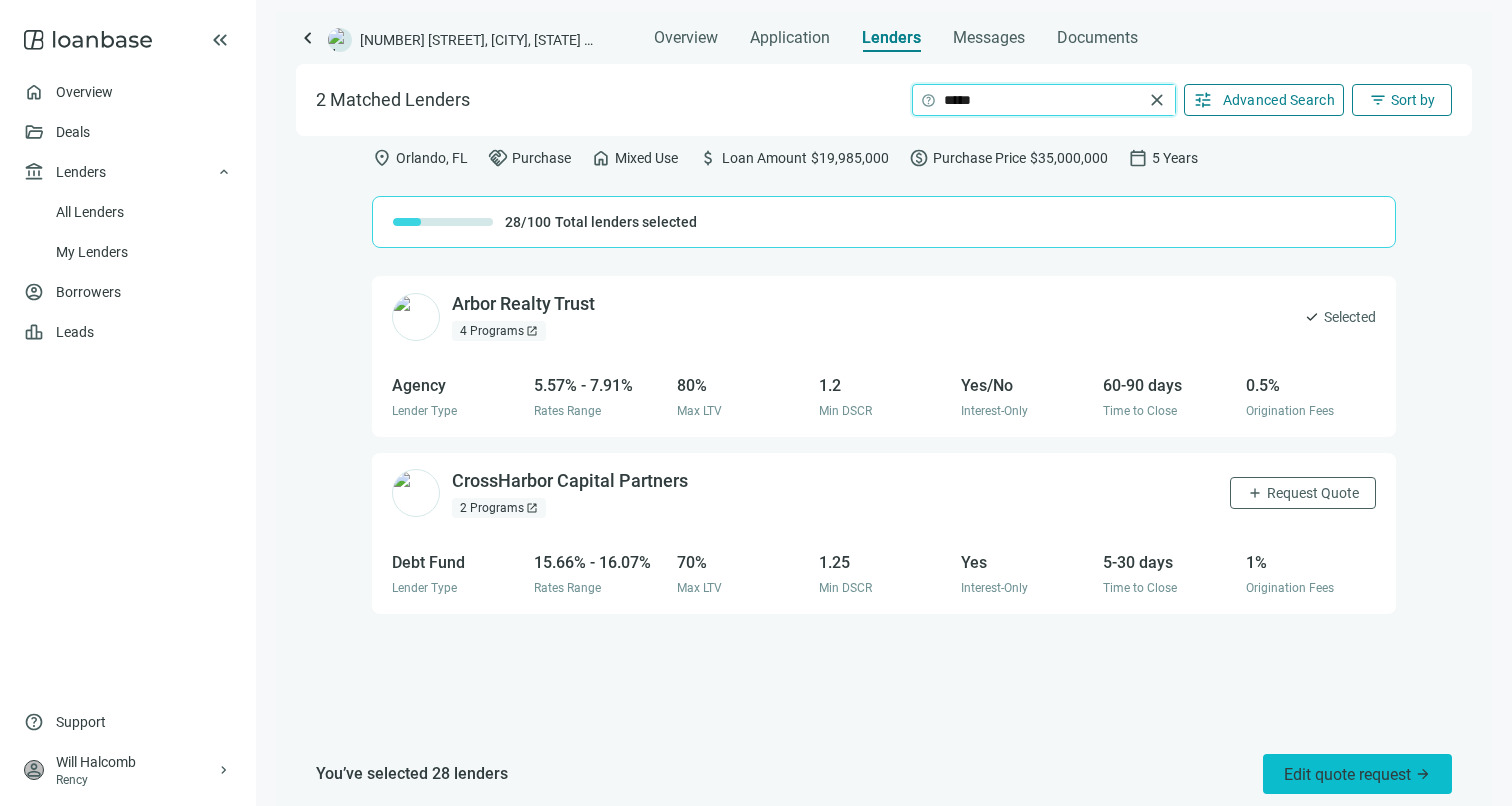type on "*****" 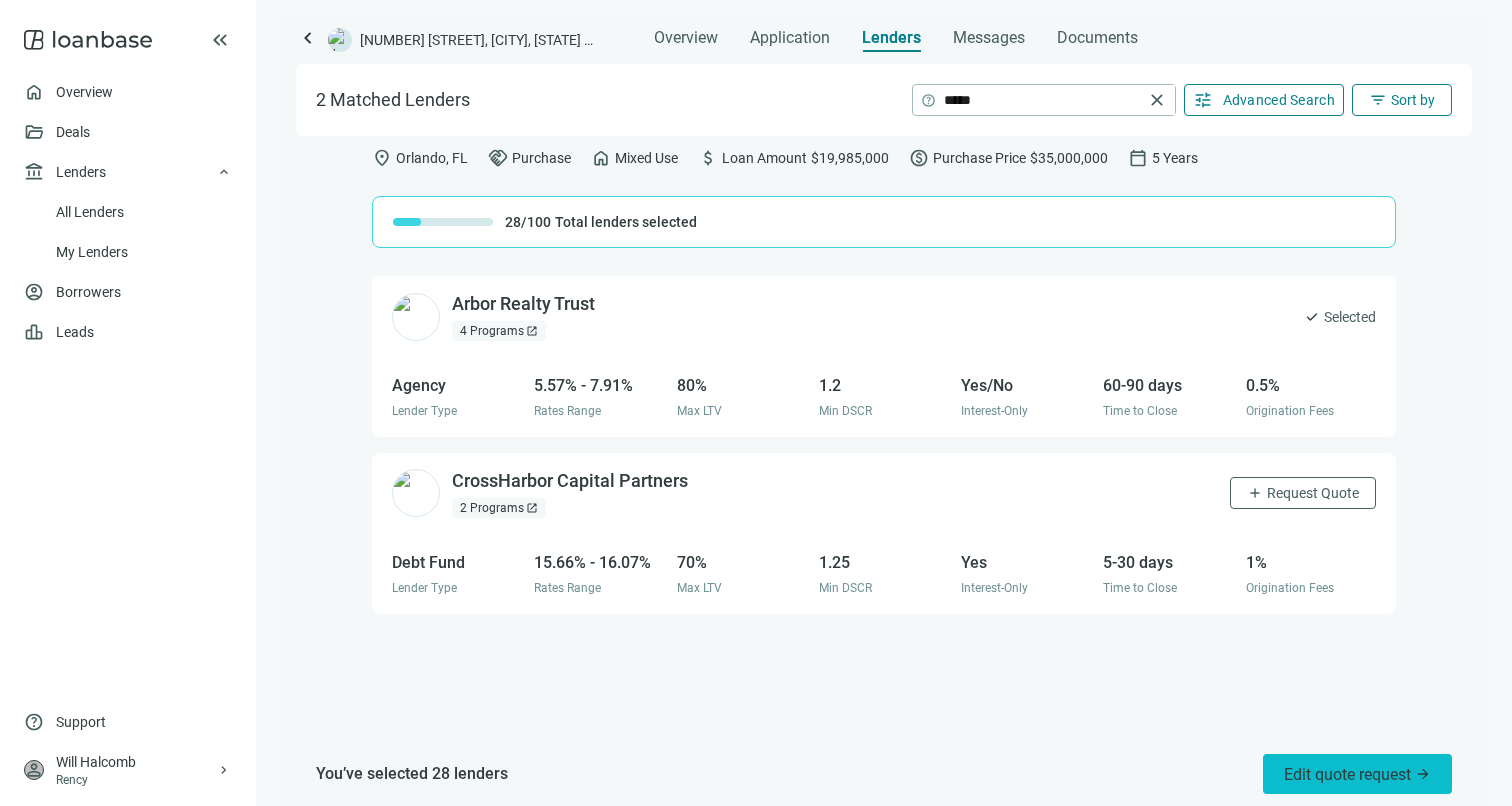 click on "Edit quote request   arrow_forward" at bounding box center (1357, 774) 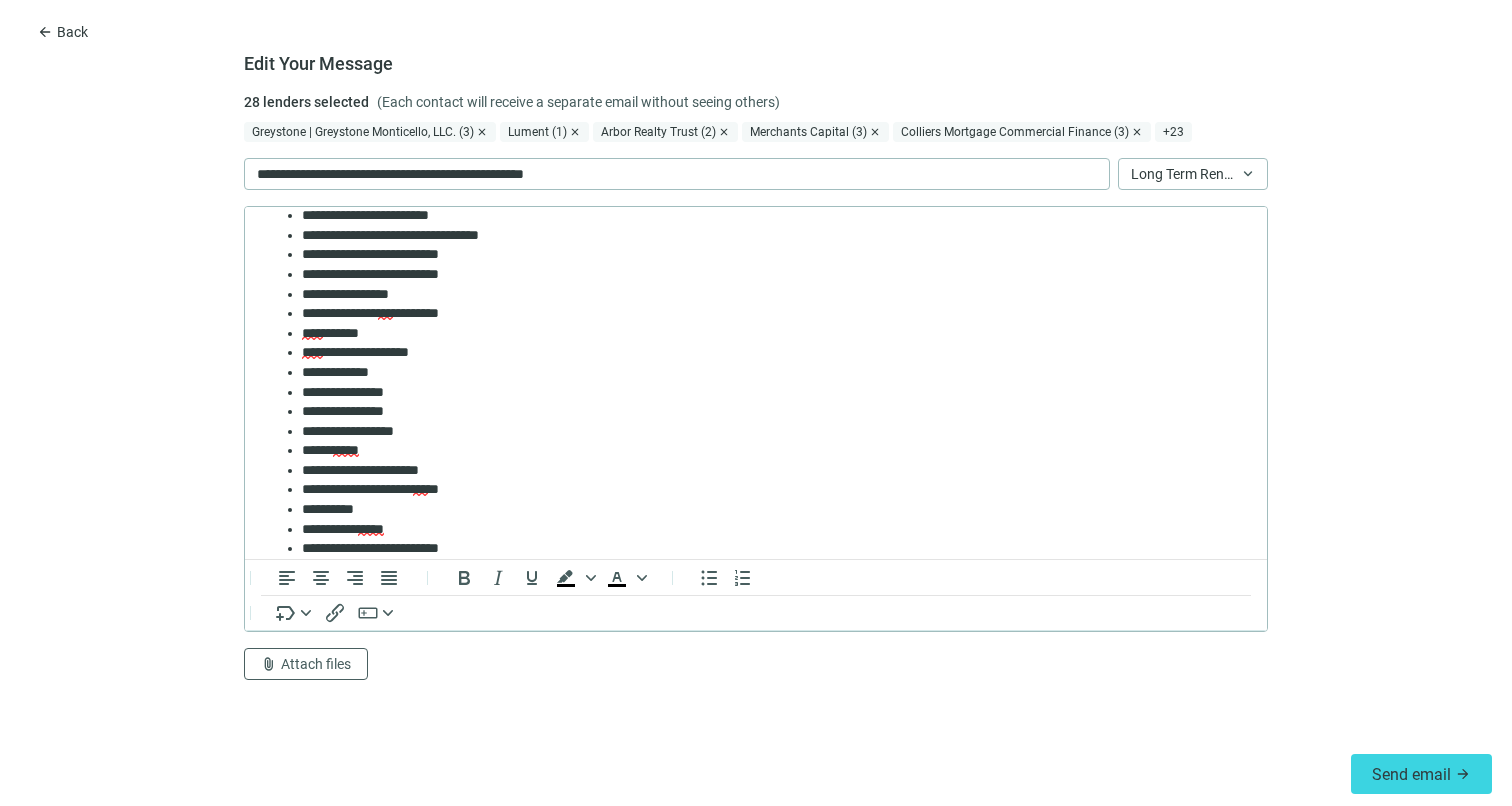scroll, scrollTop: 303, scrollLeft: 0, axis: vertical 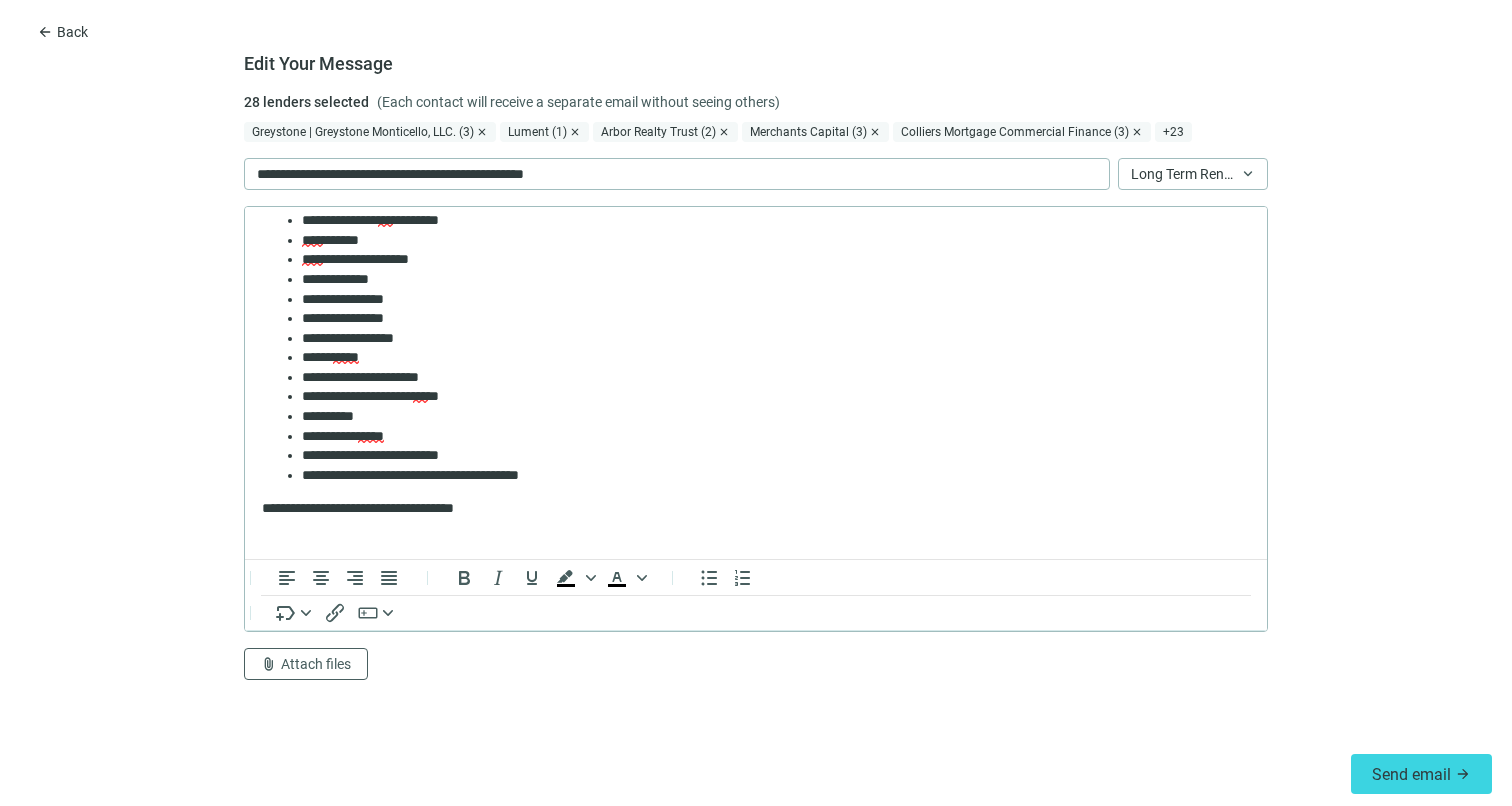 click on "**********" at bounding box center [776, 378] 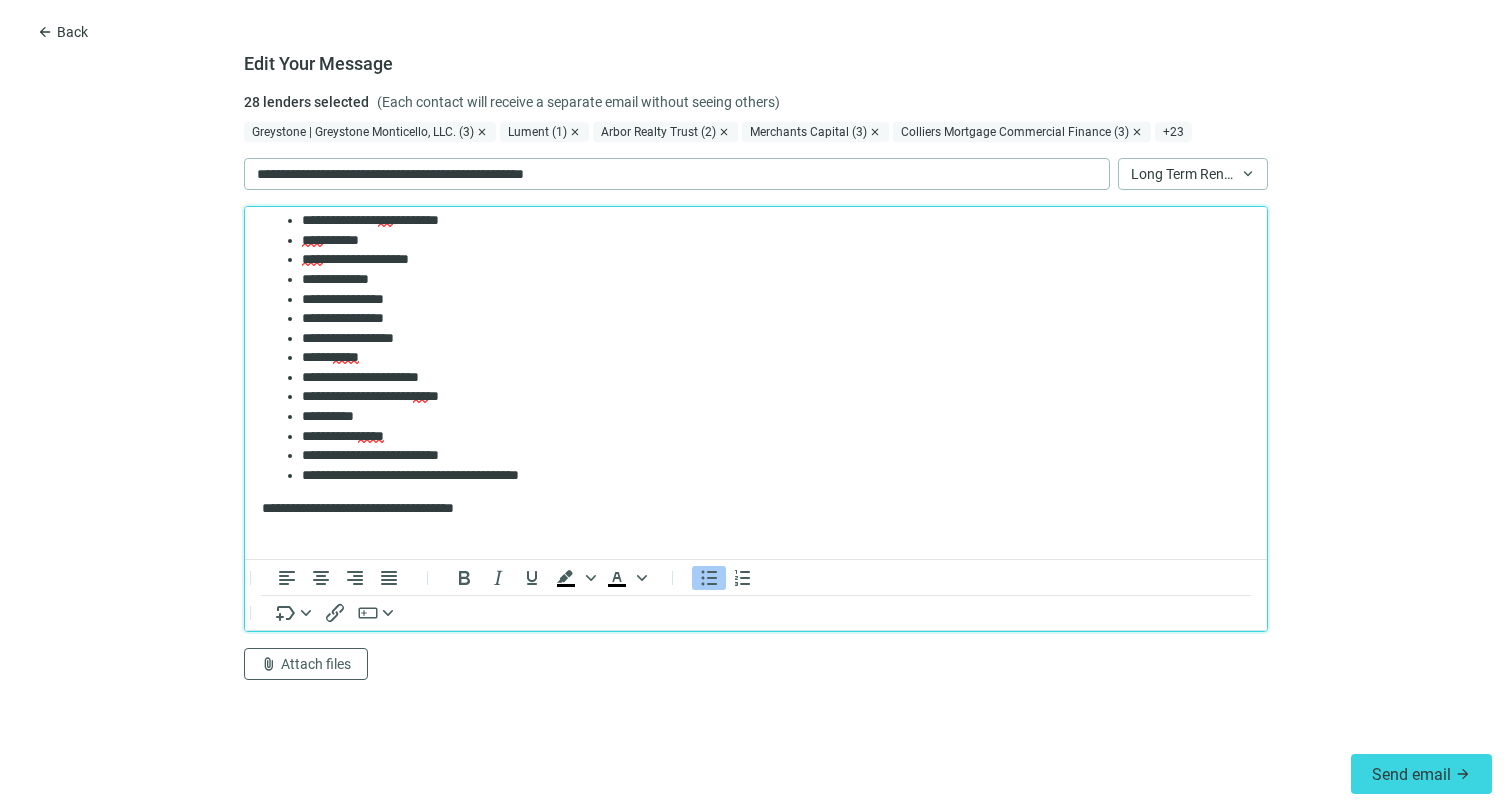 click on "**********" at bounding box center [776, 397] 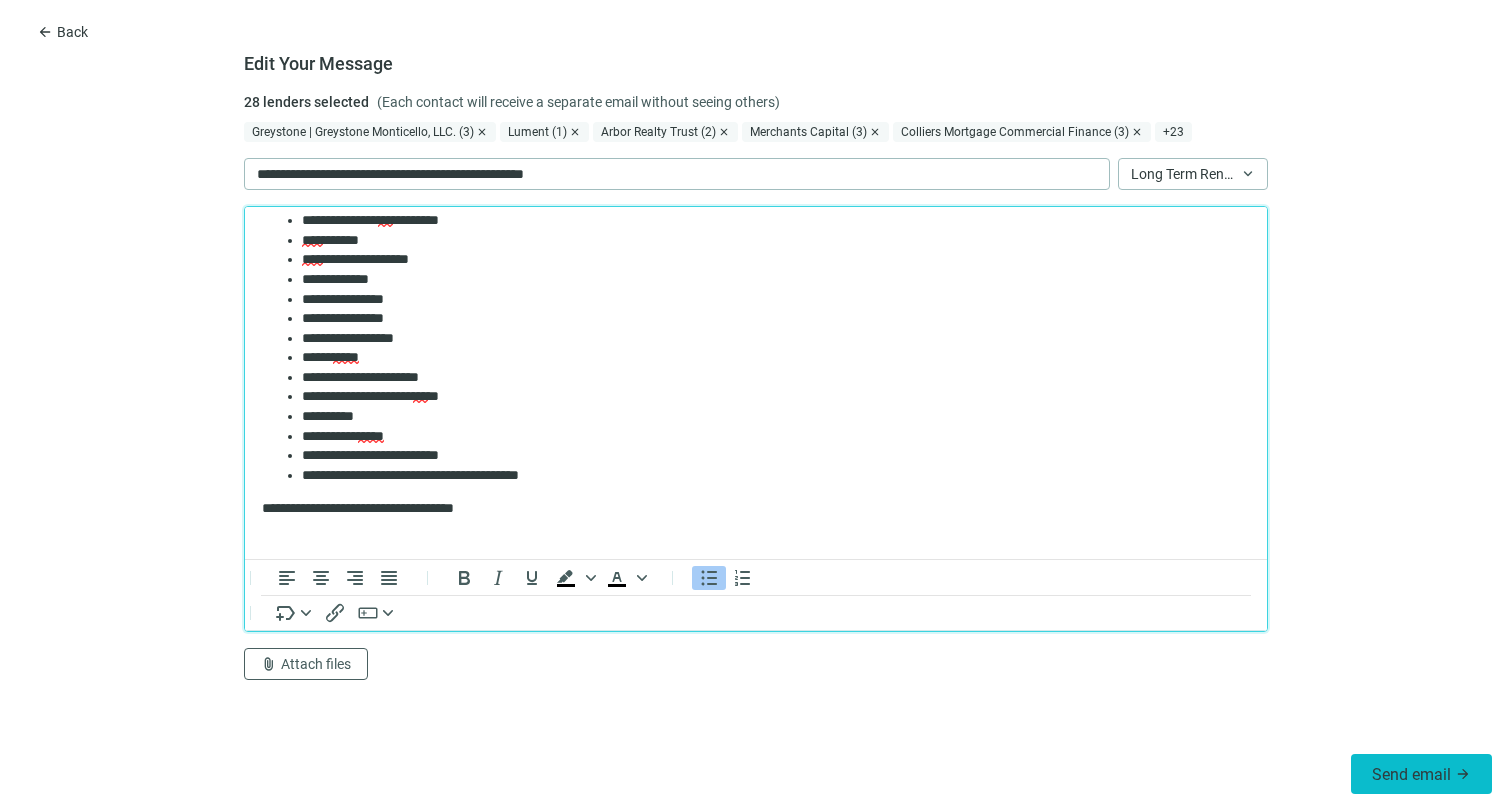 click on "Send email" at bounding box center (1411, 774) 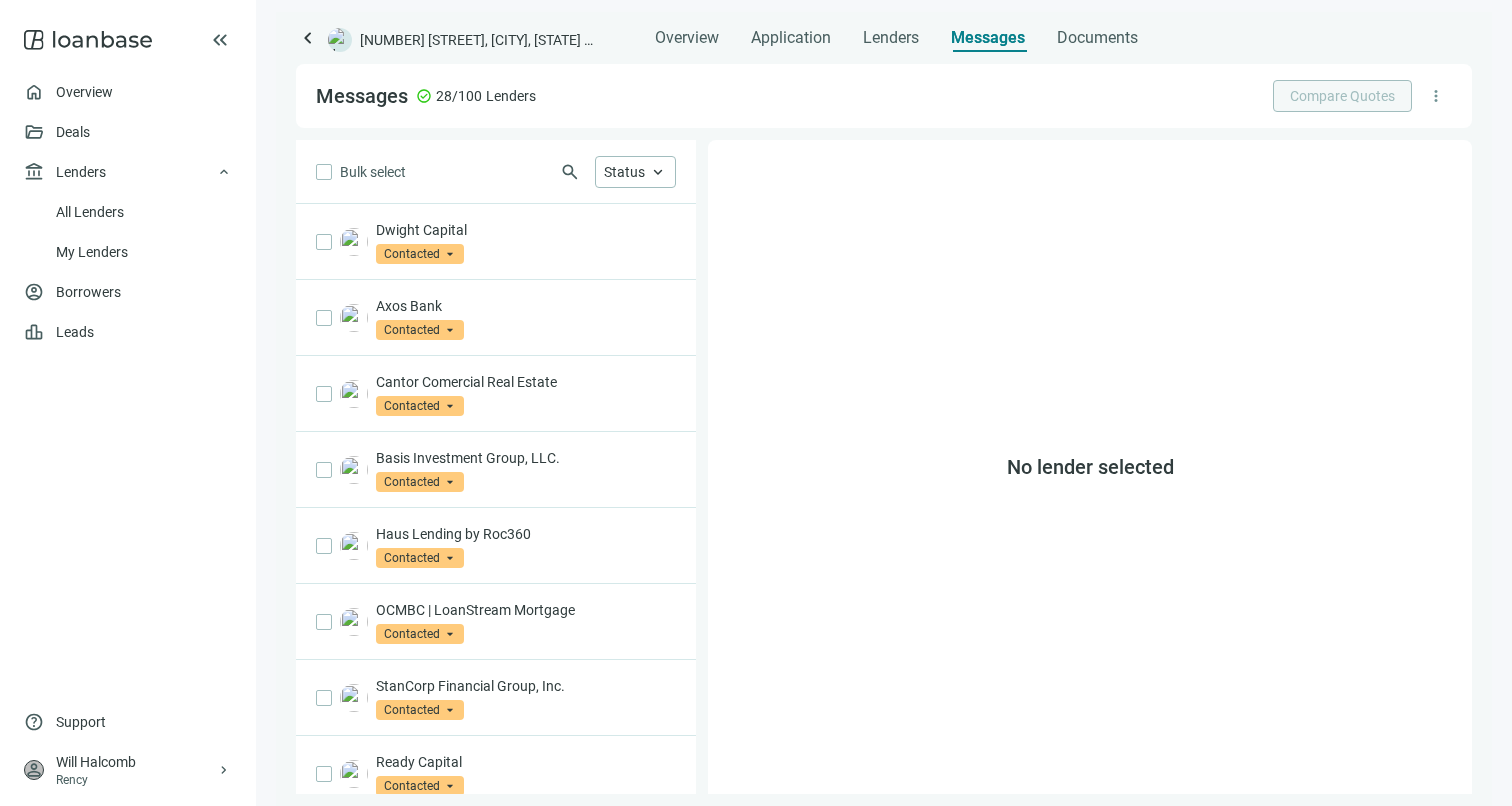 click on "Messages" at bounding box center (988, 37) 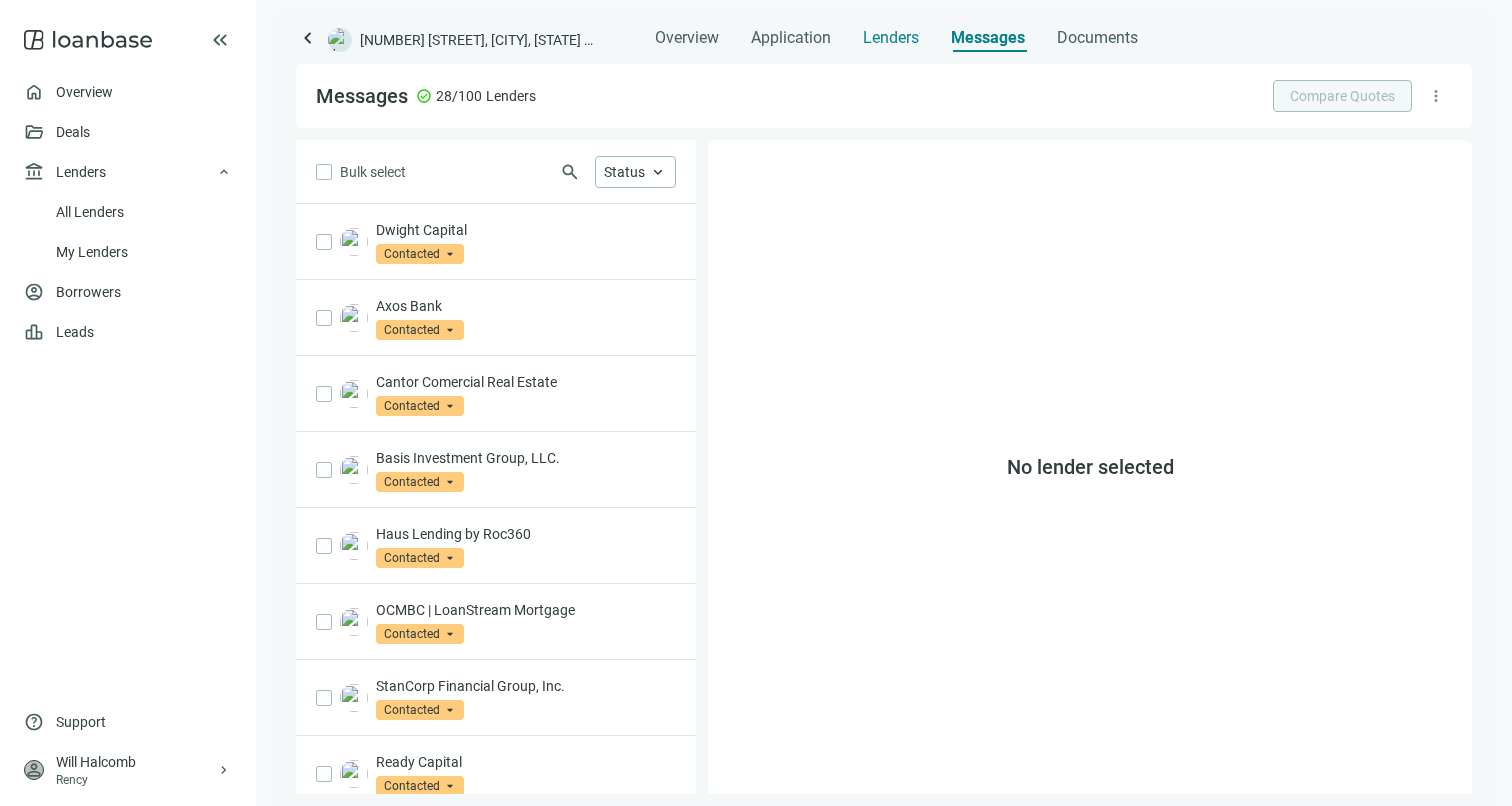 click on "Lenders" at bounding box center [891, 38] 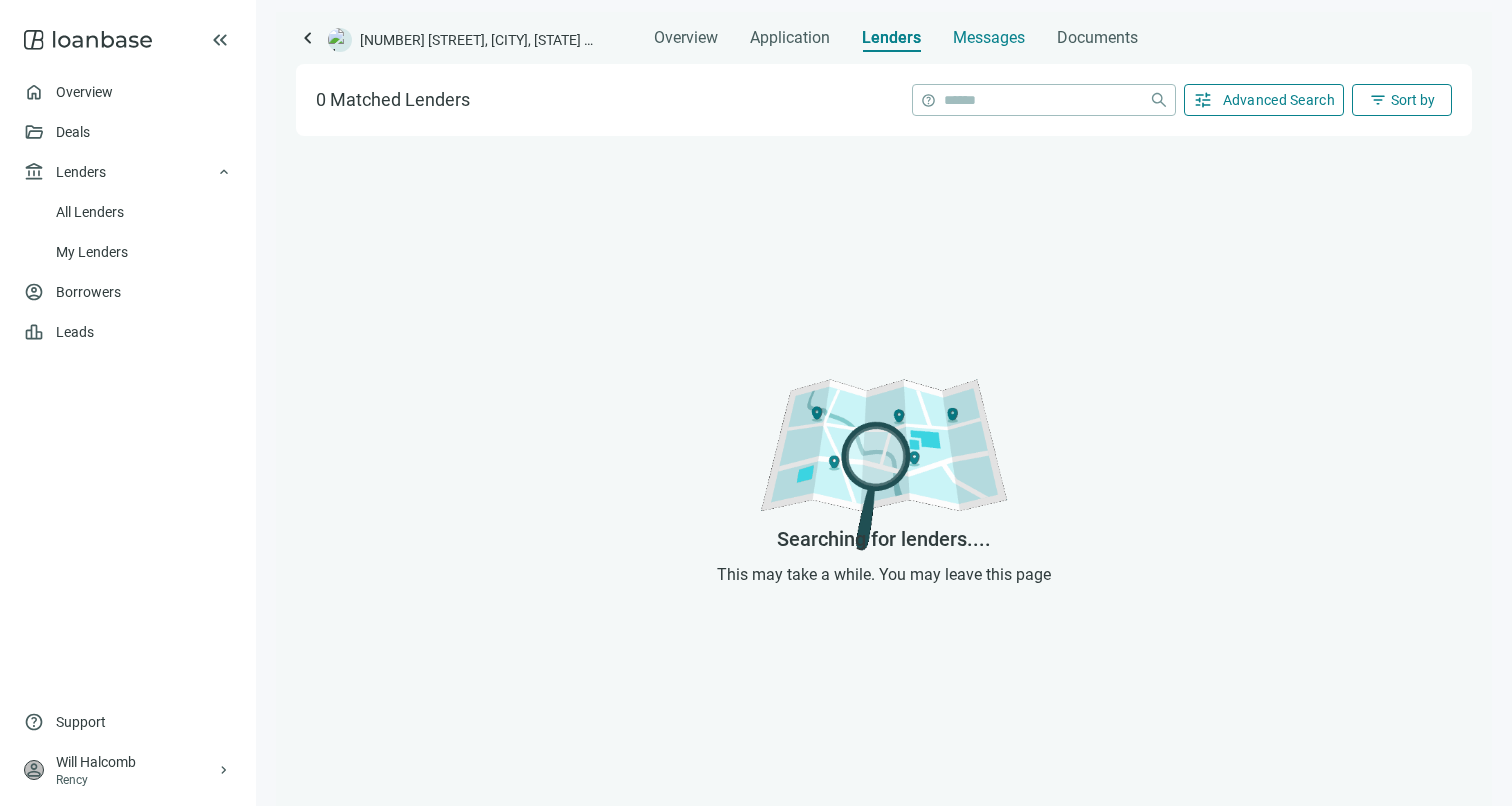 click on "Messages" at bounding box center (989, 37) 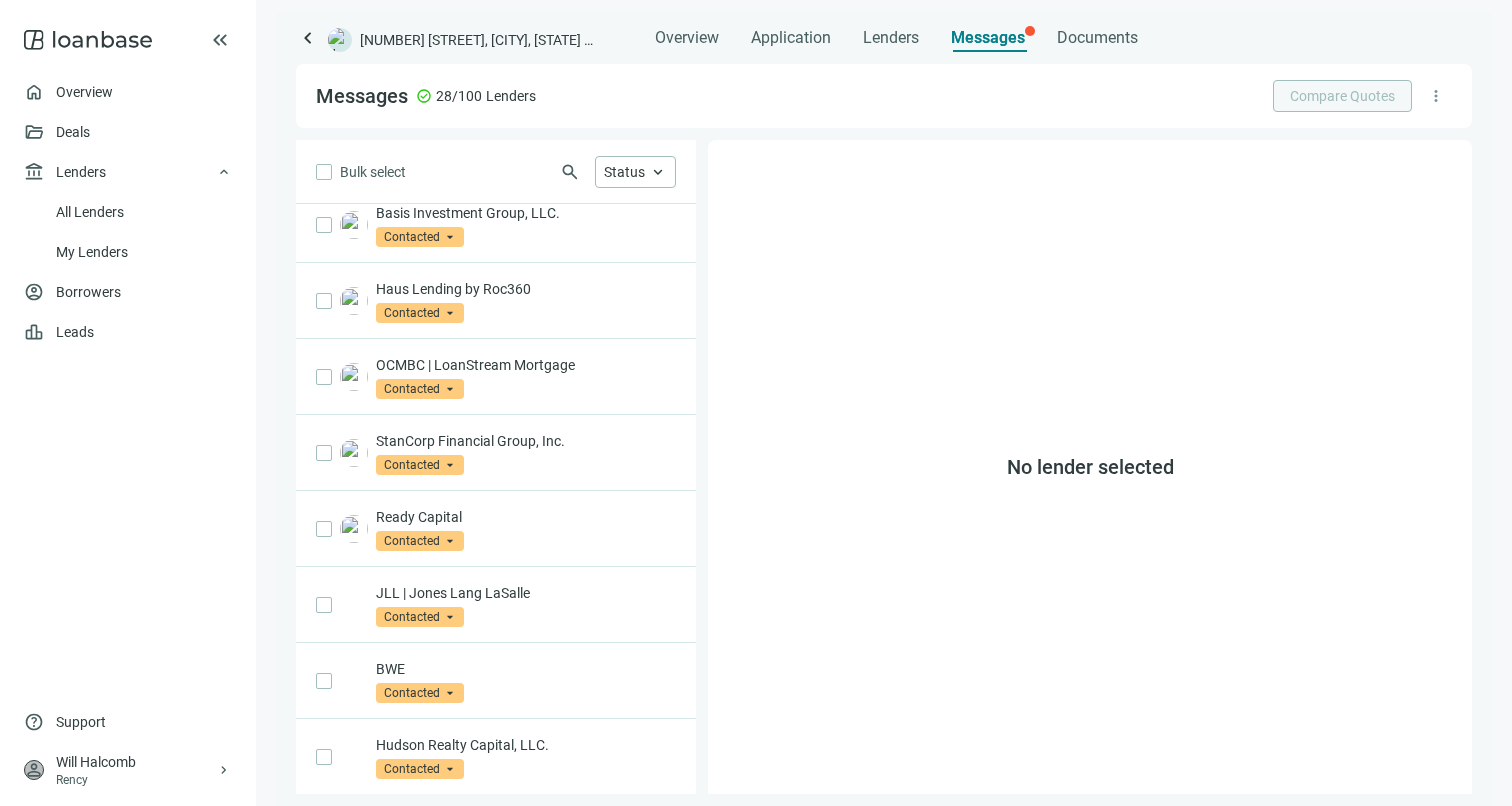 scroll, scrollTop: 0, scrollLeft: 0, axis: both 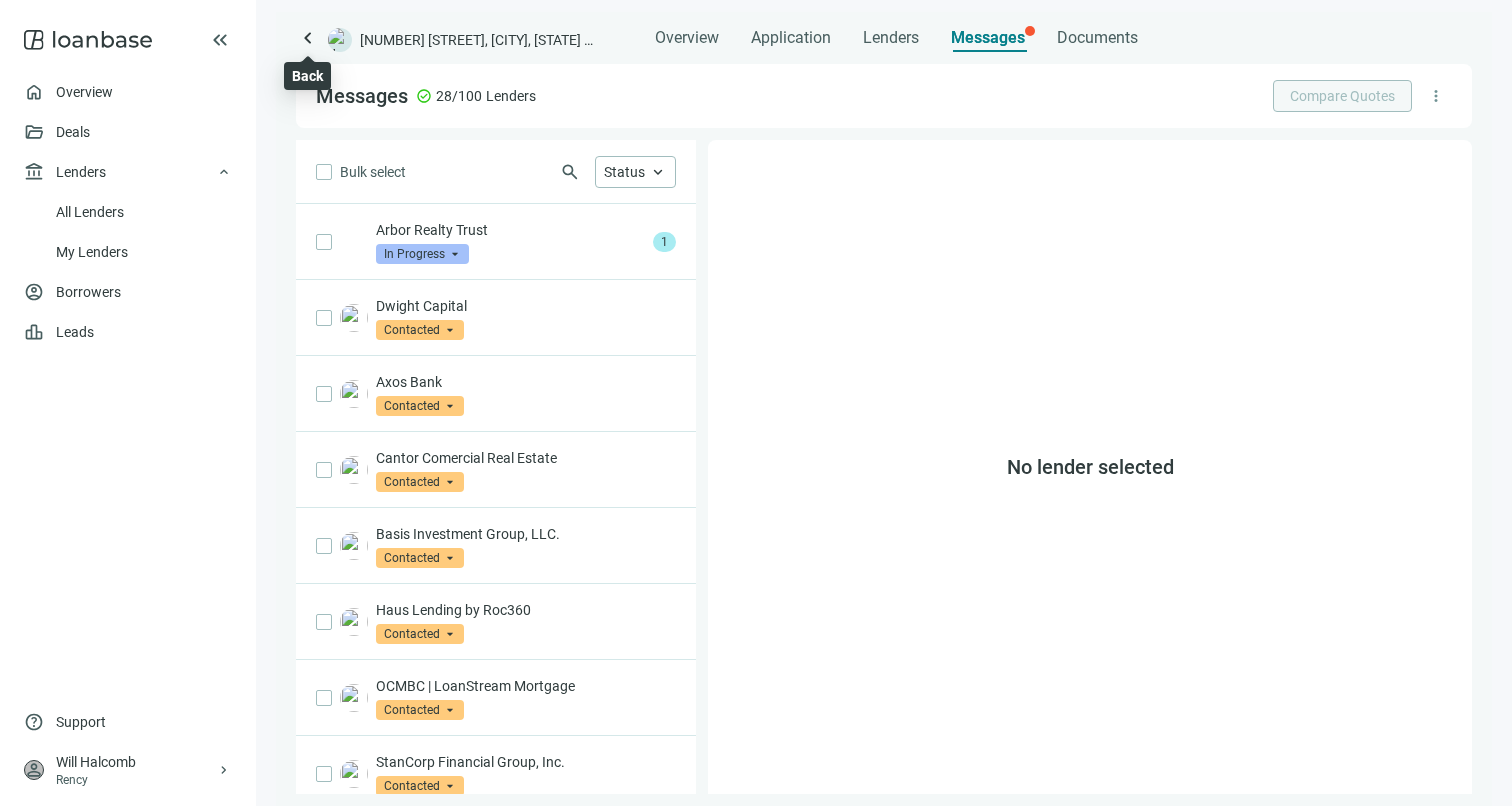 click on "keyboard_arrow_left" at bounding box center [308, 38] 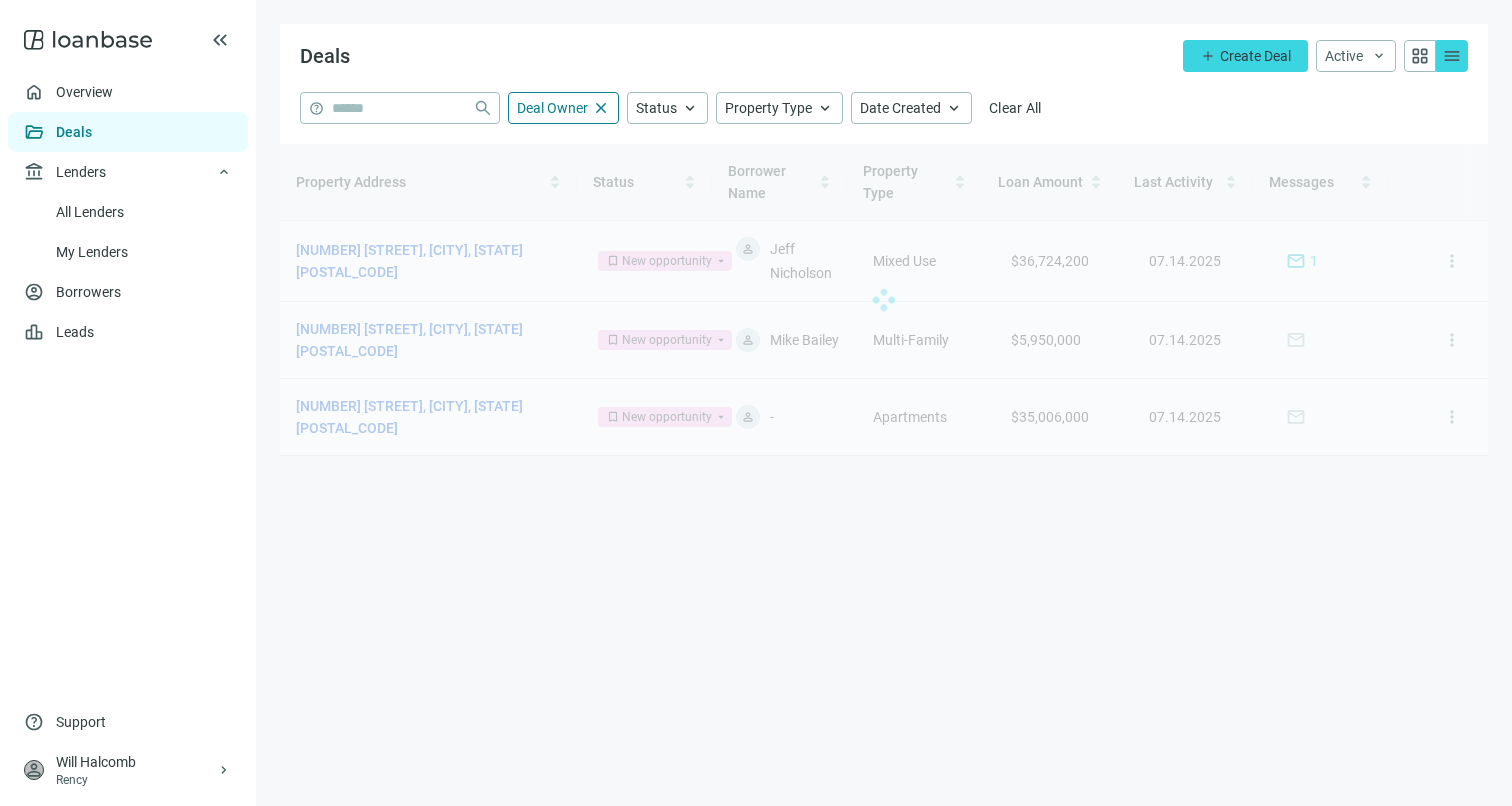 click at bounding box center [884, 300] 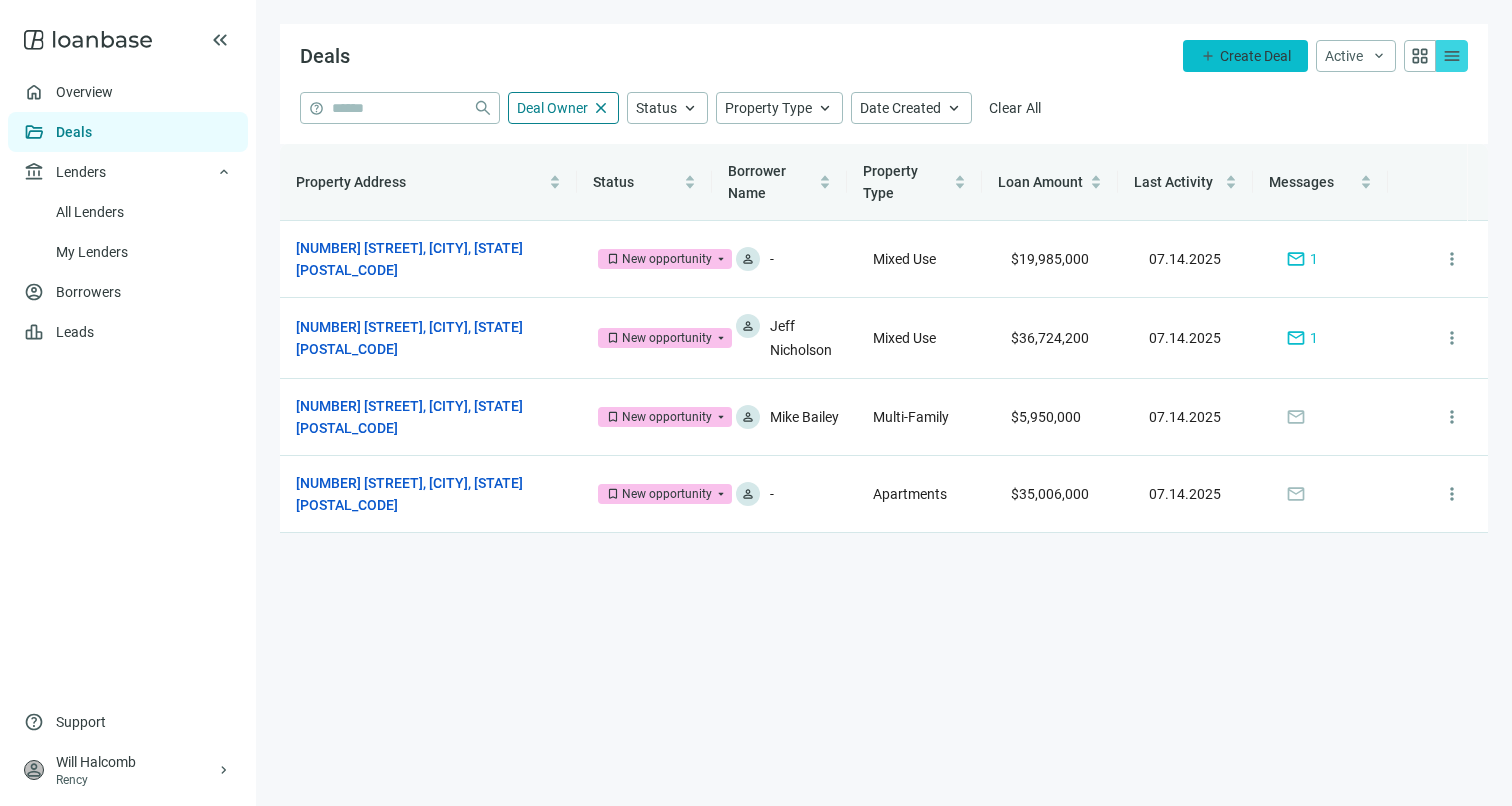 click on "Create Deal" at bounding box center (1255, 56) 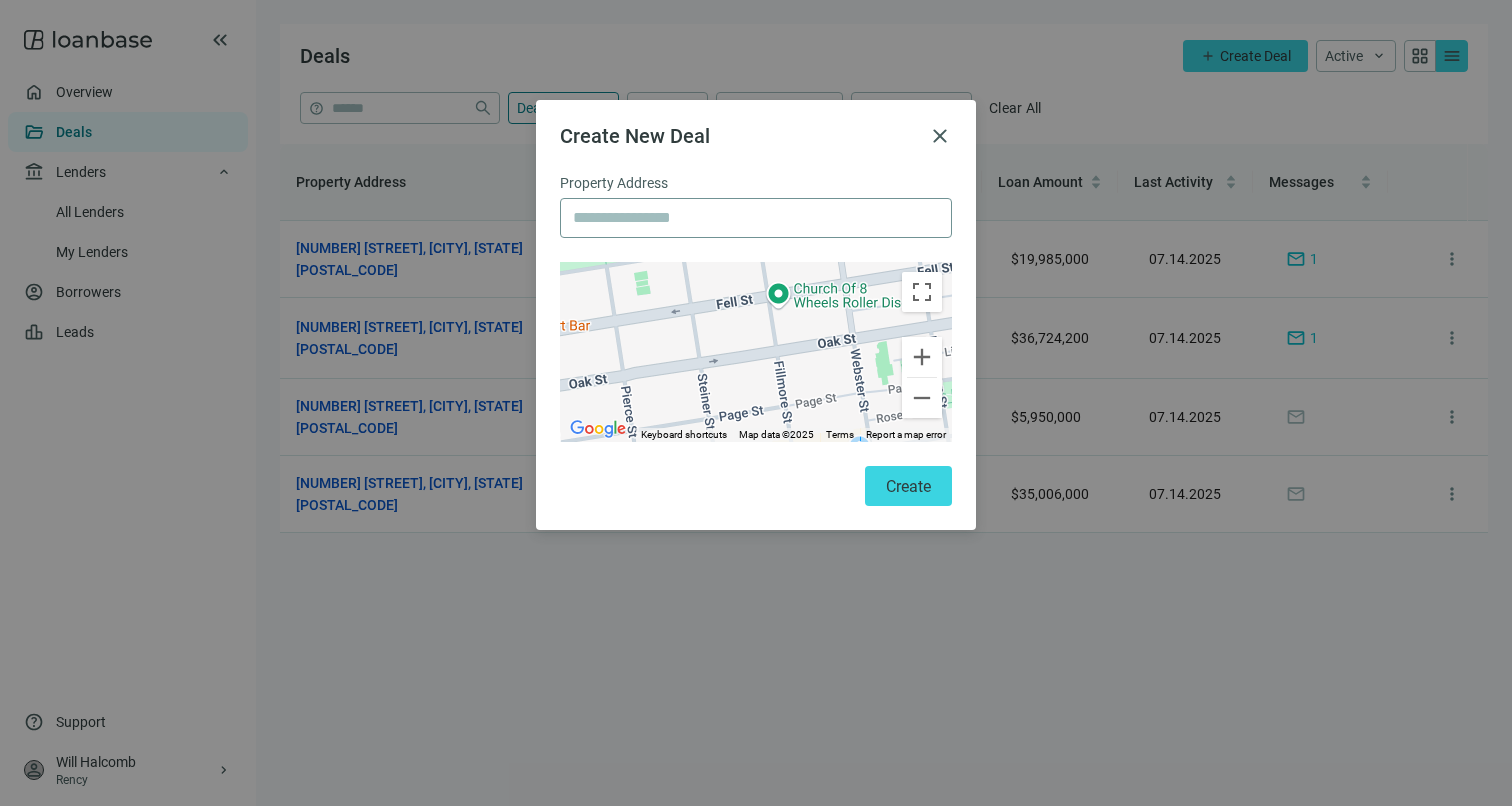 click at bounding box center [756, 218] 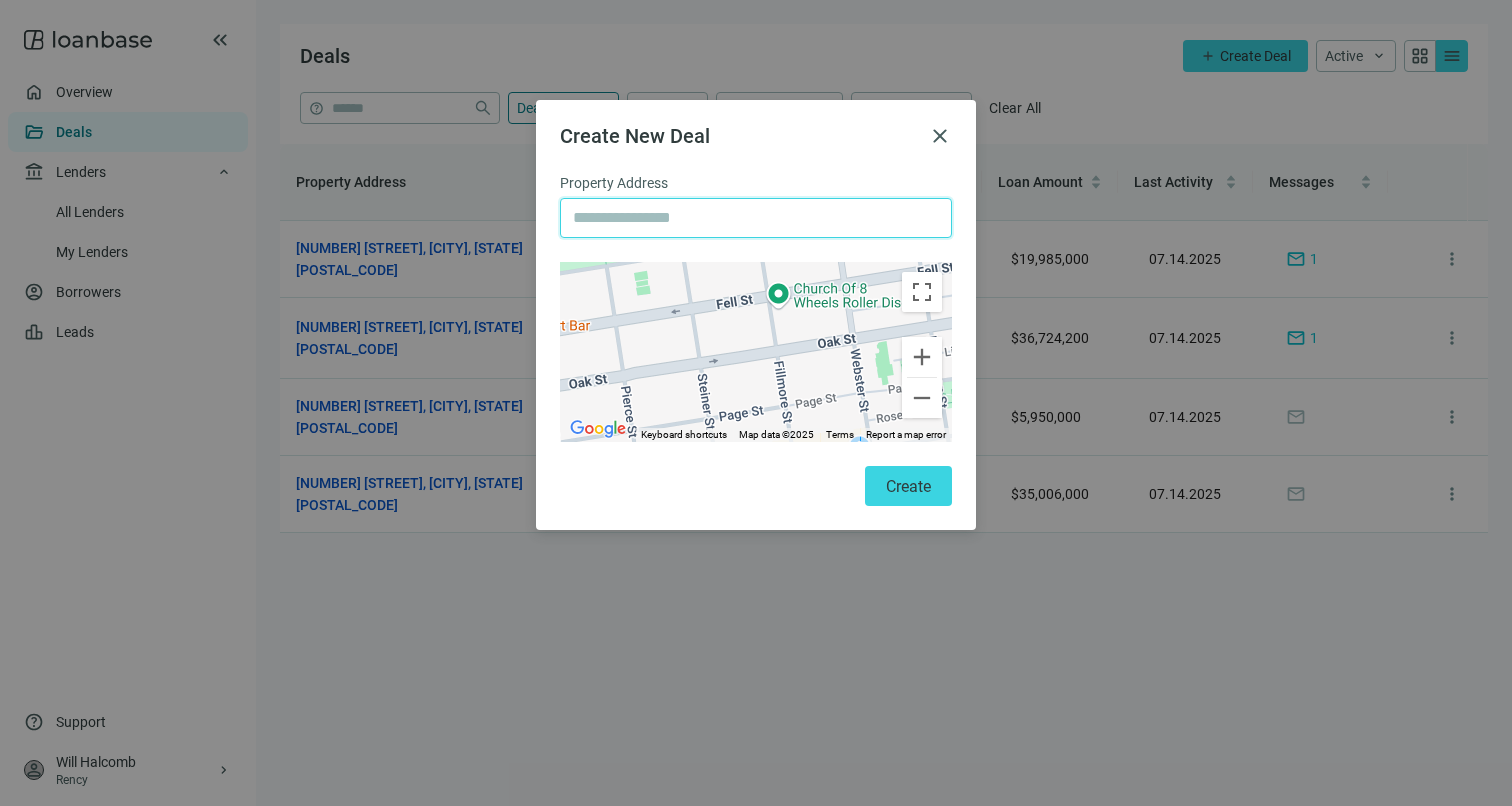 click at bounding box center (756, 218) 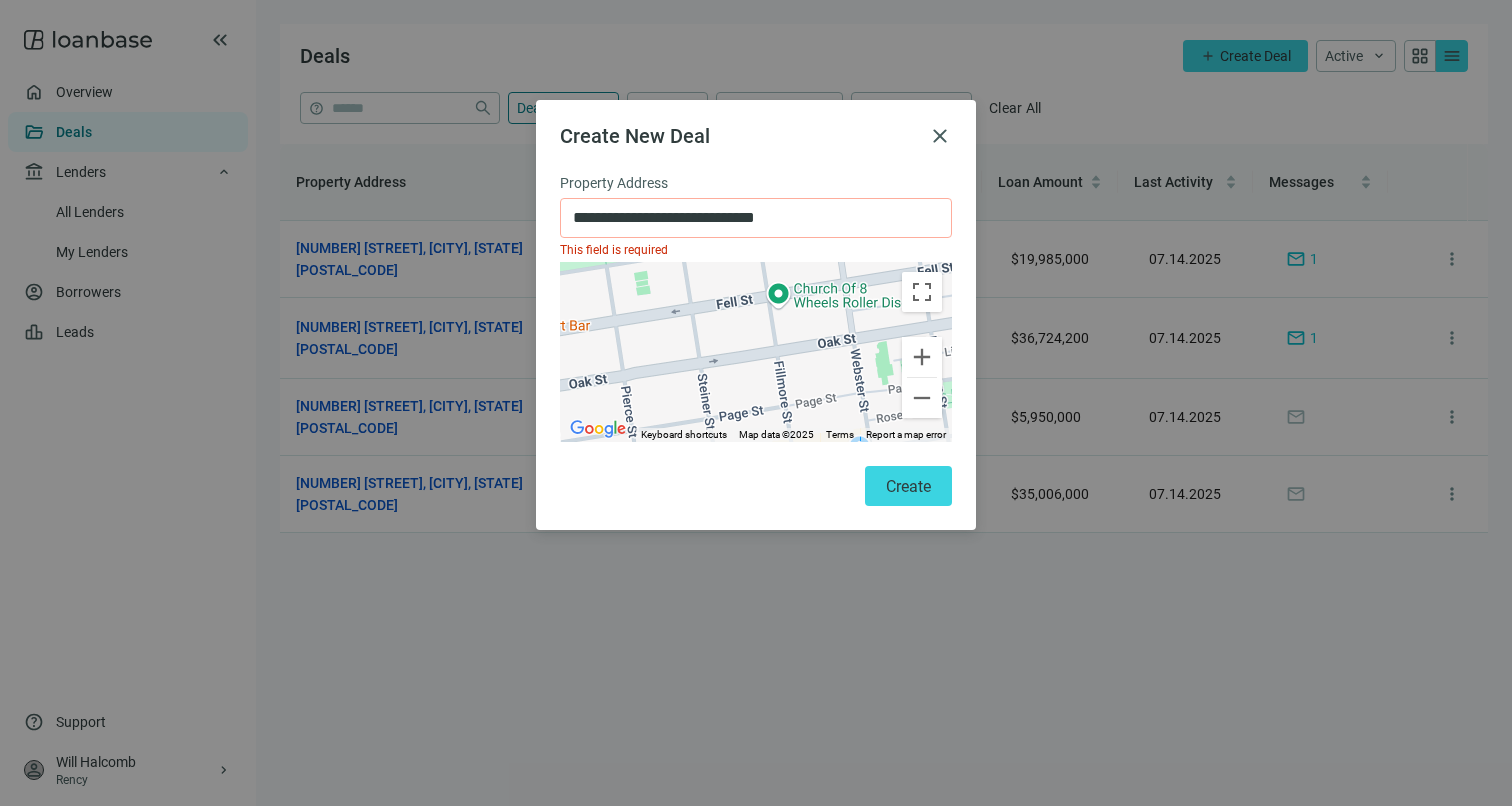 type on "**********" 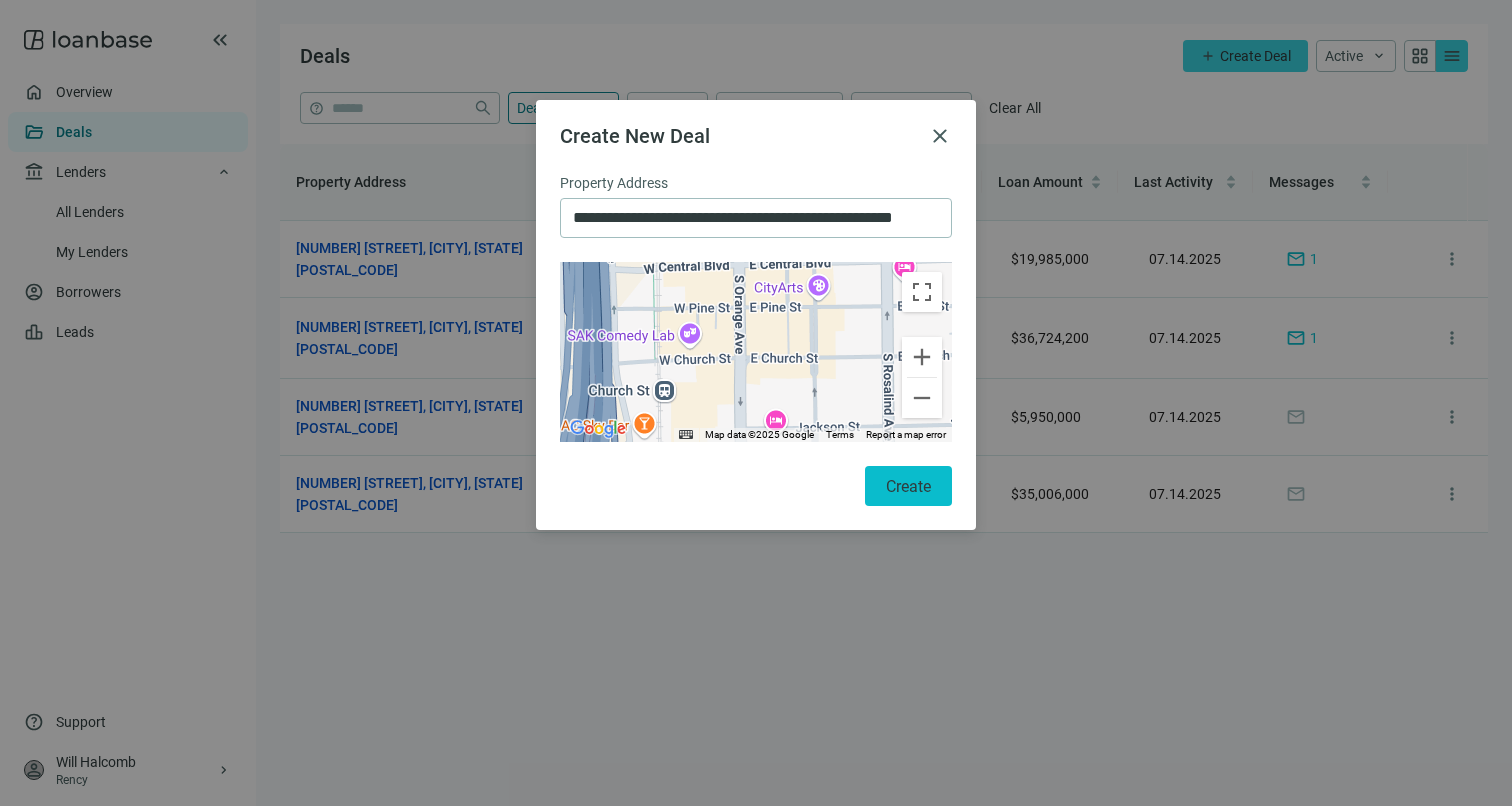 click on "Create" at bounding box center [908, 486] 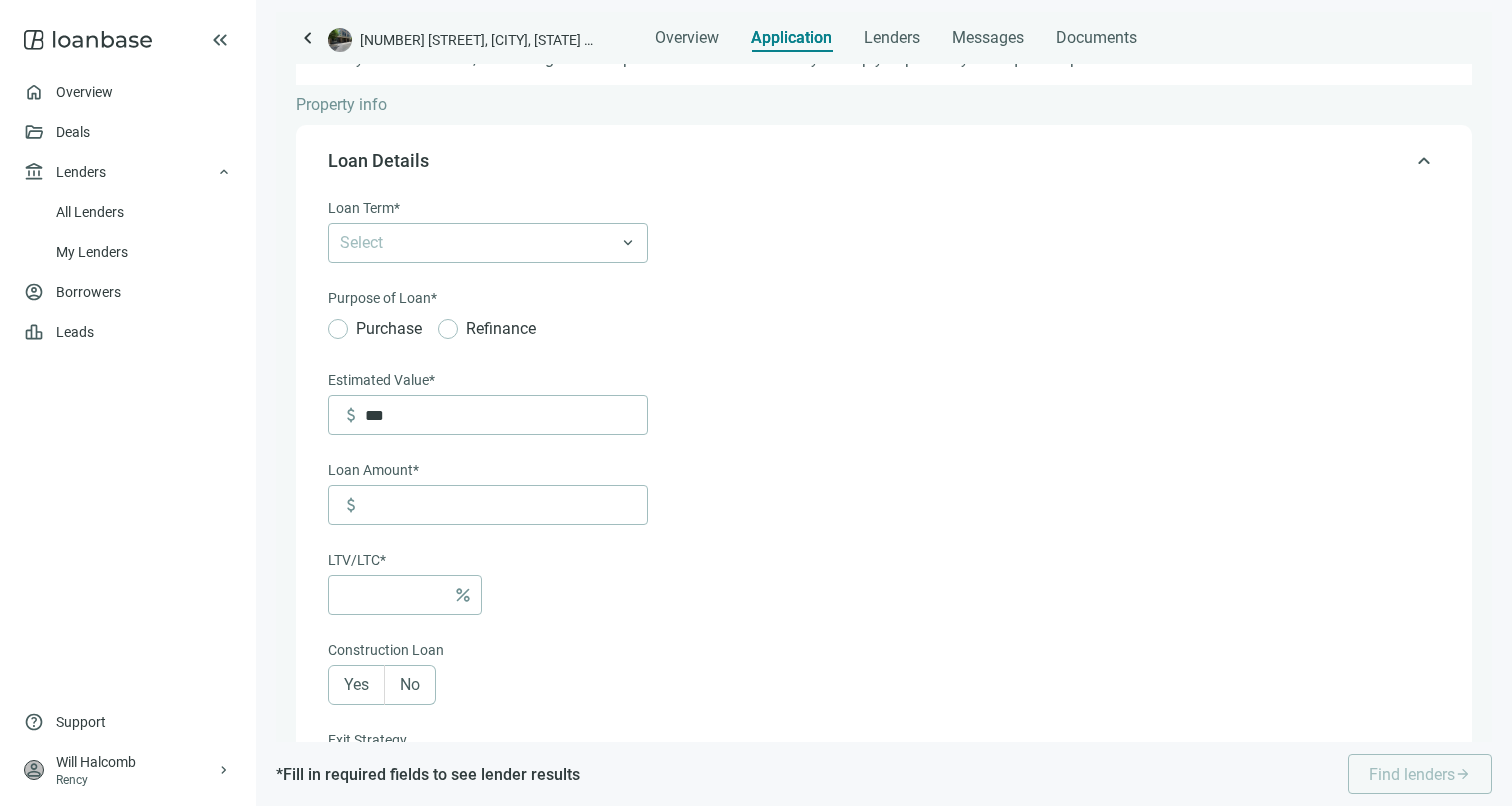 scroll, scrollTop: 0, scrollLeft: 0, axis: both 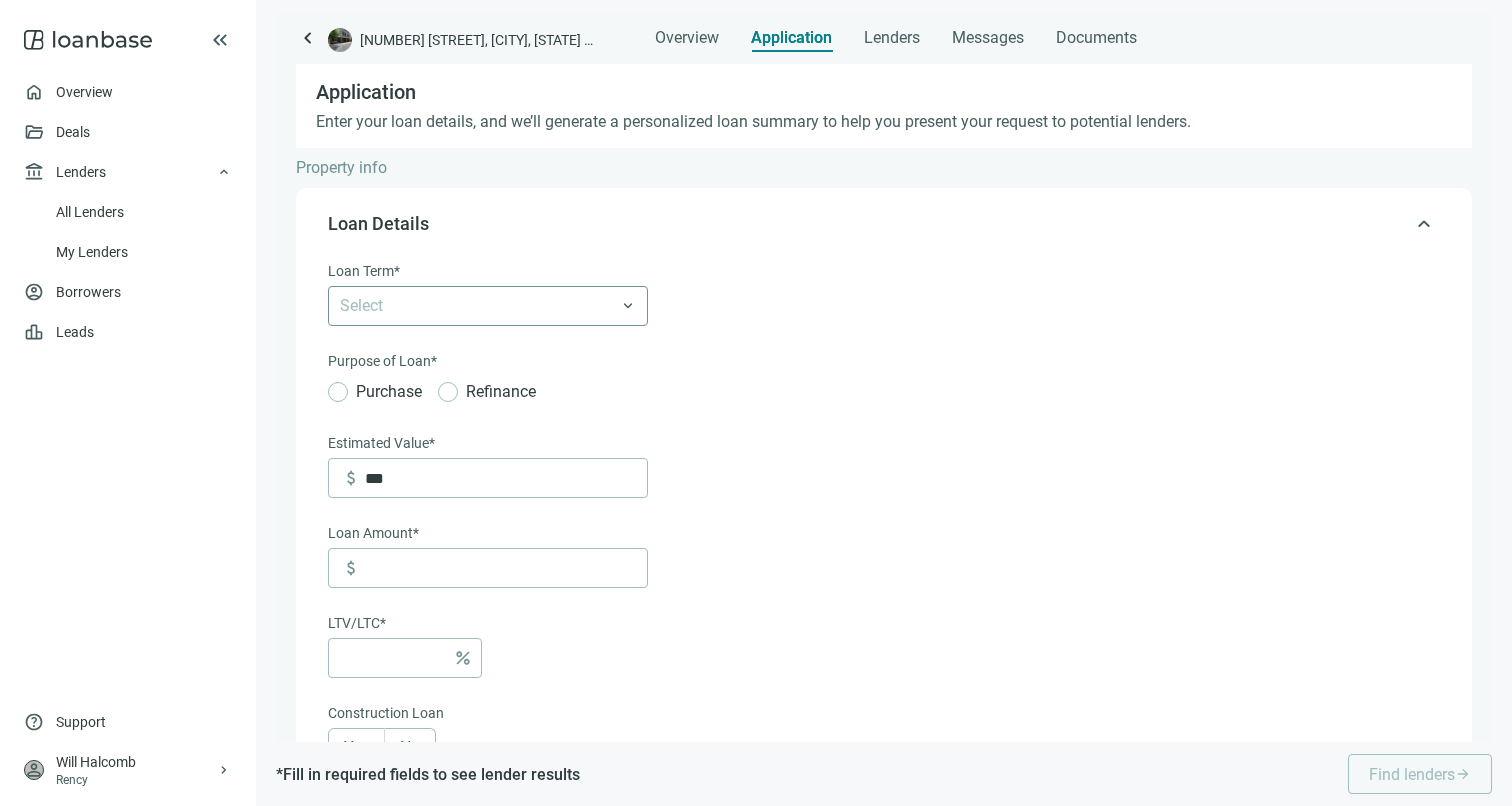 click at bounding box center [478, 306] 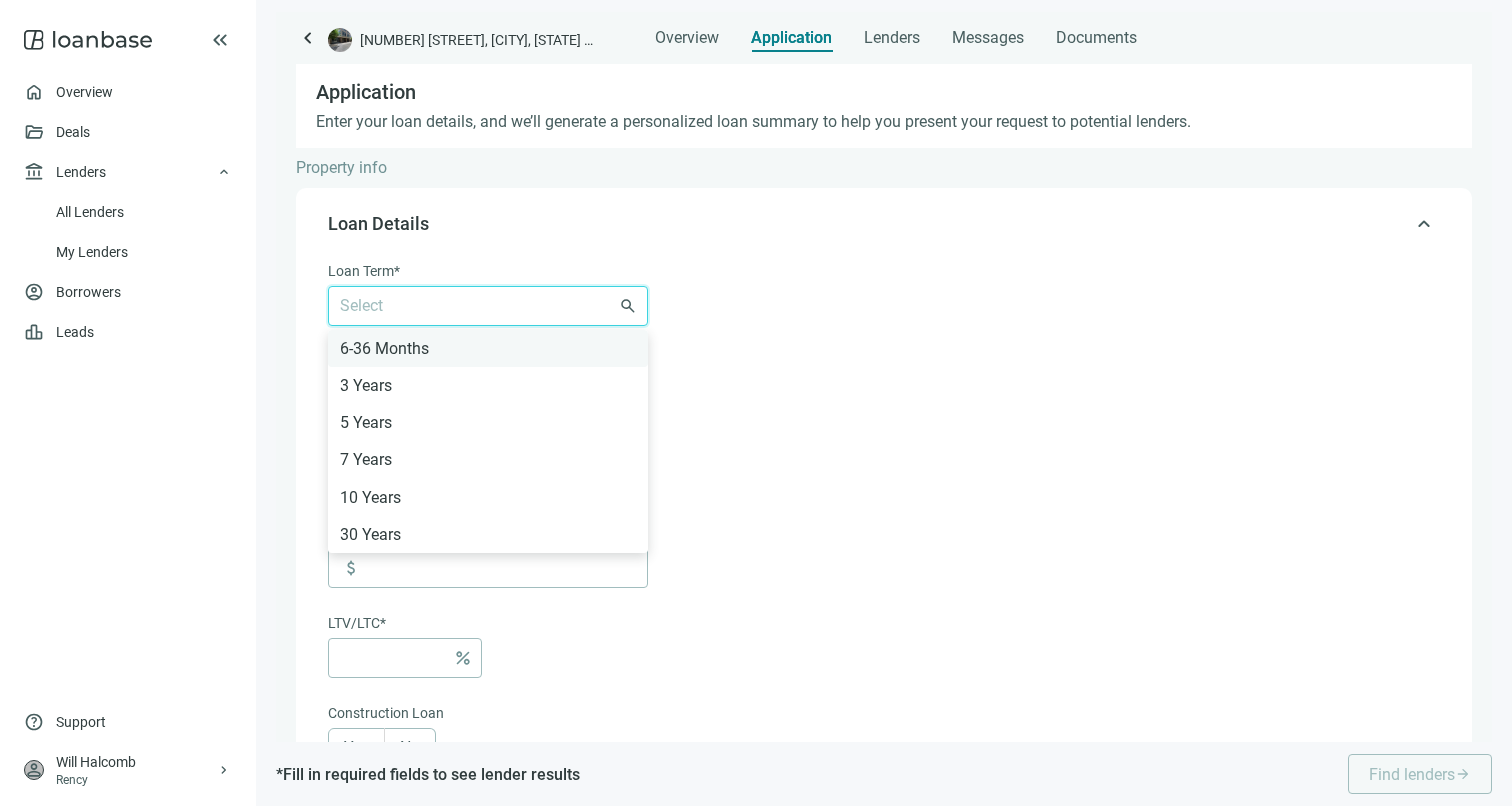 click on "6-36 Months" at bounding box center (488, 348) 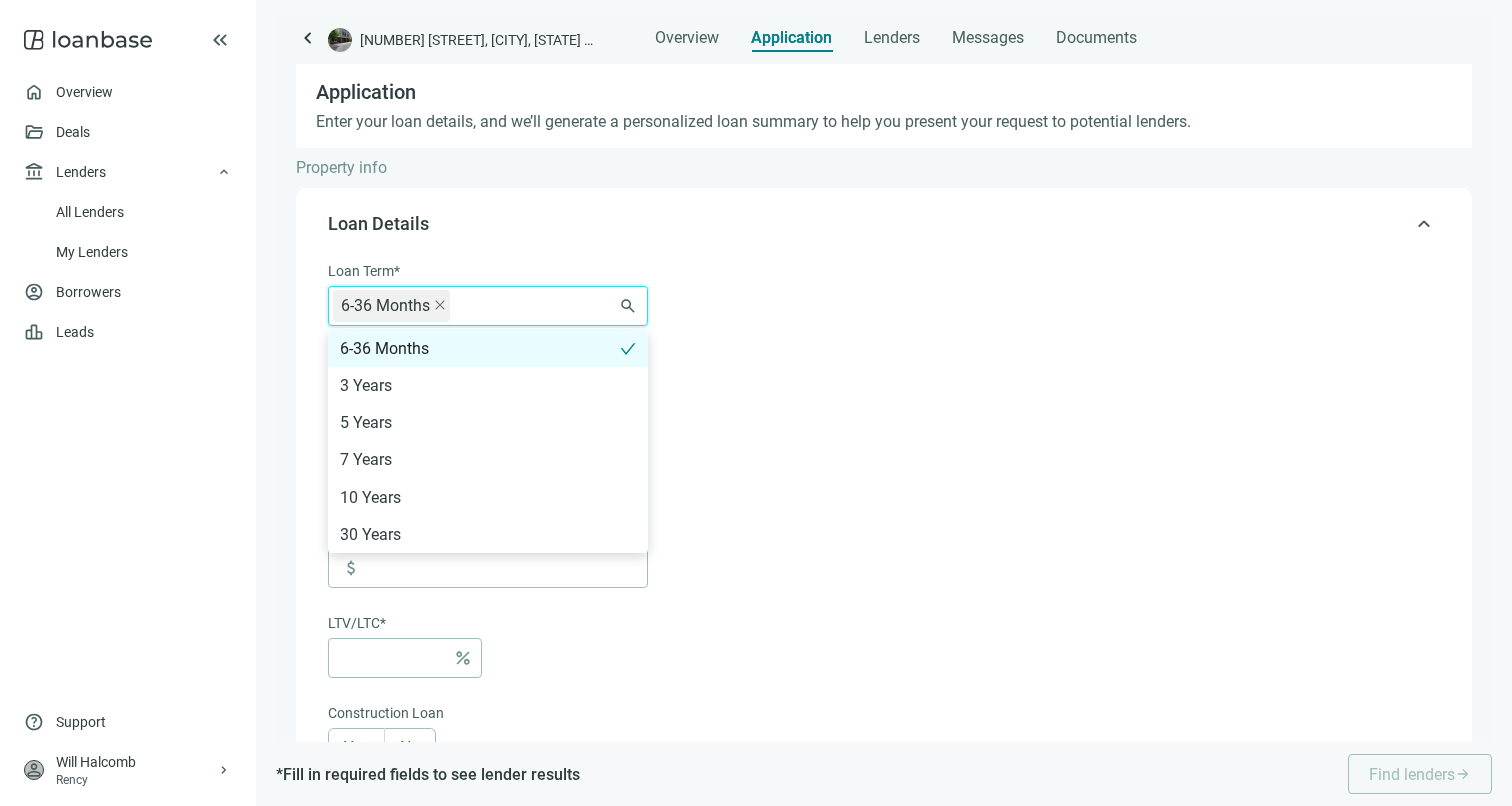 click on "keyboard_arrow_up Loan Details" at bounding box center (884, 224) 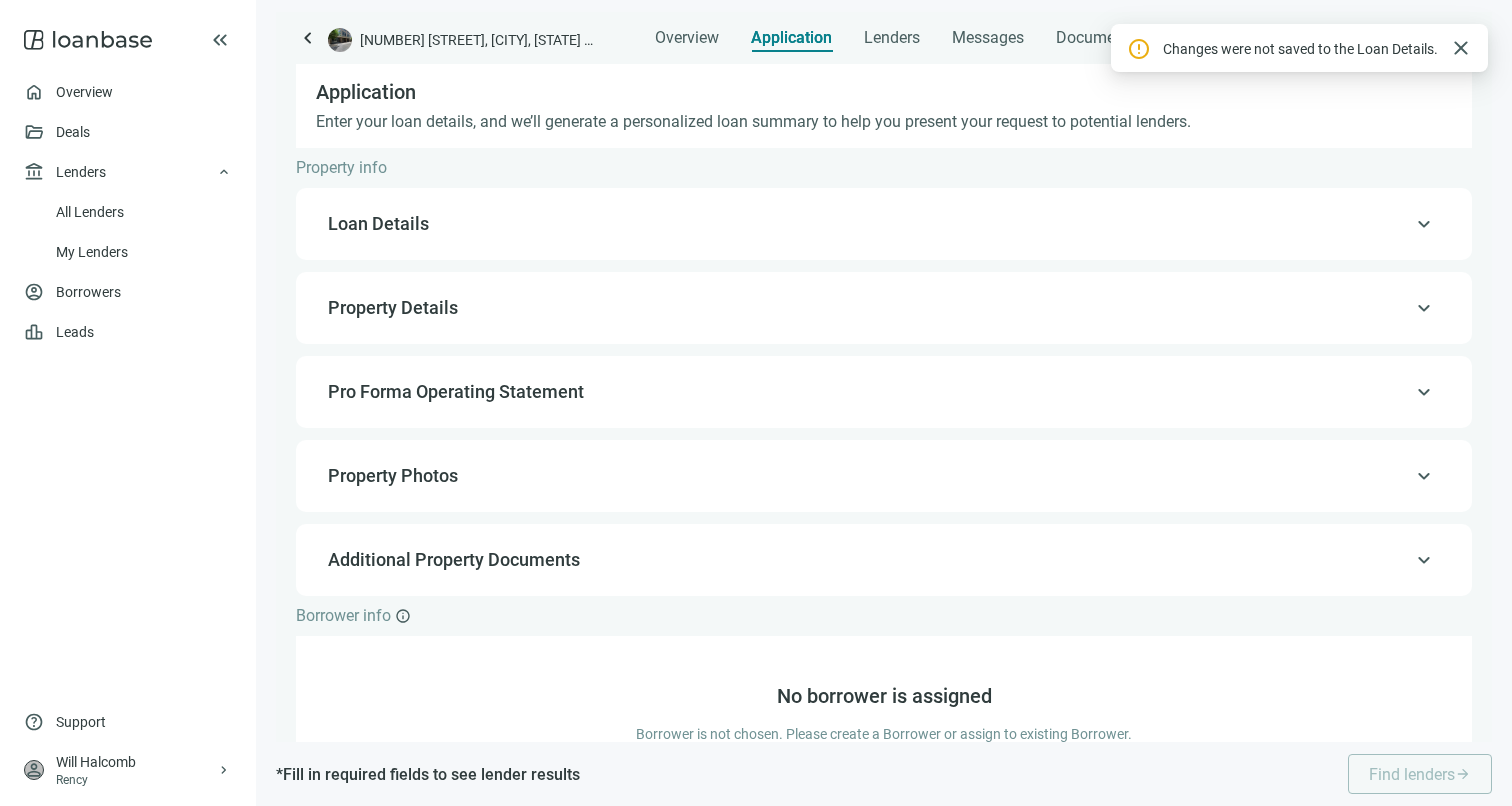 click on "Loan Details" at bounding box center [882, 224] 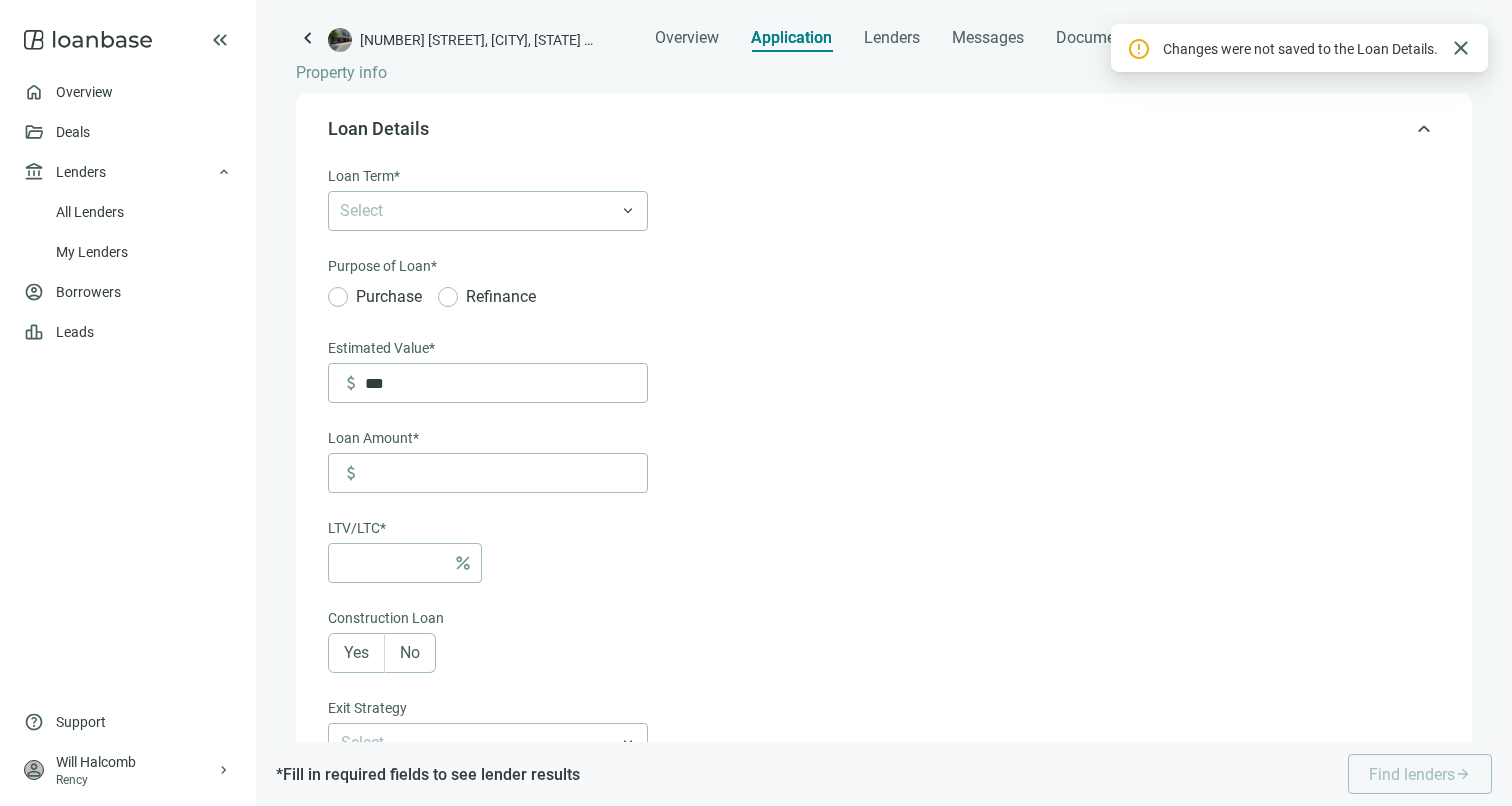 scroll, scrollTop: 124, scrollLeft: 0, axis: vertical 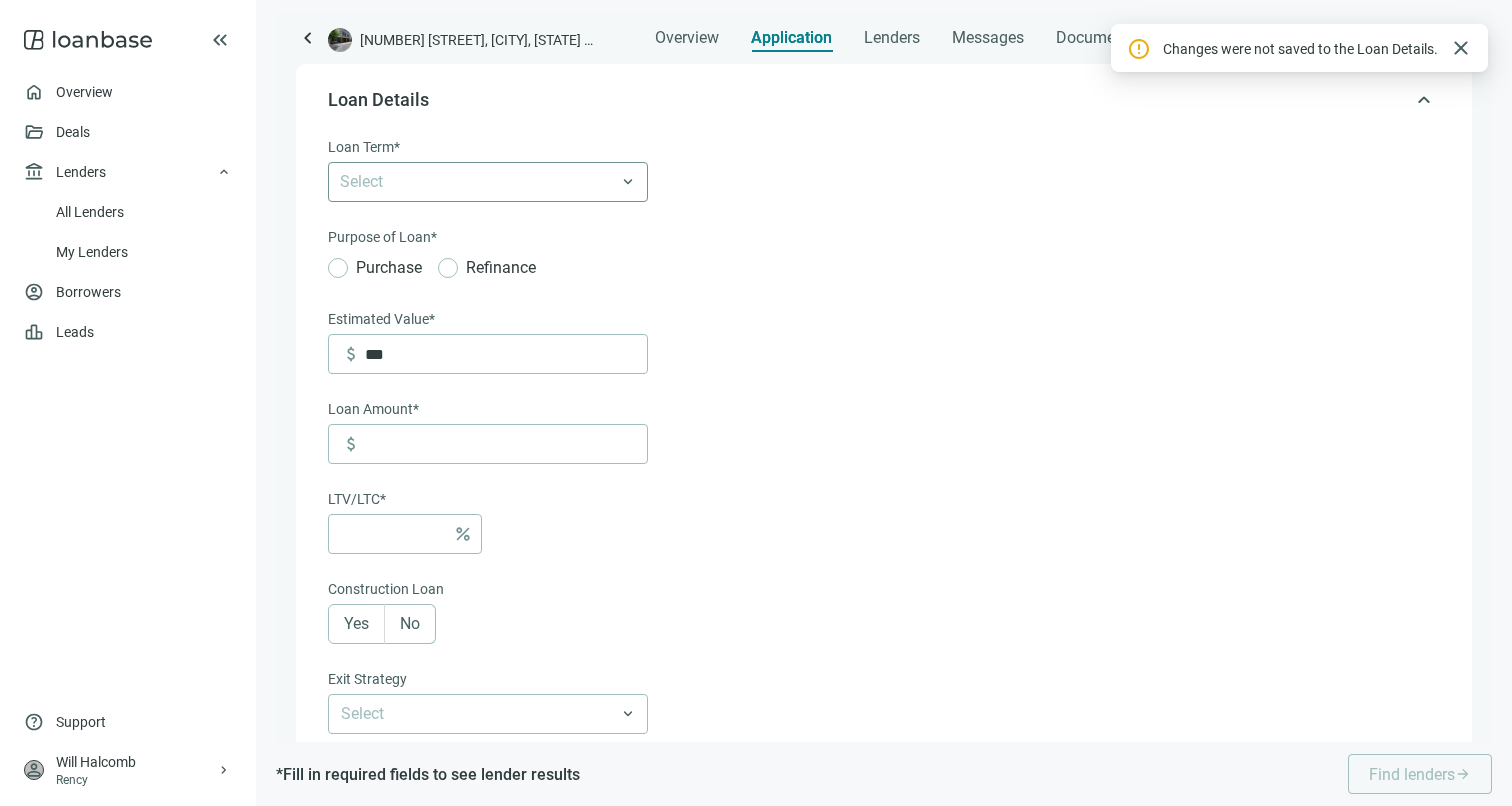 click at bounding box center [478, 182] 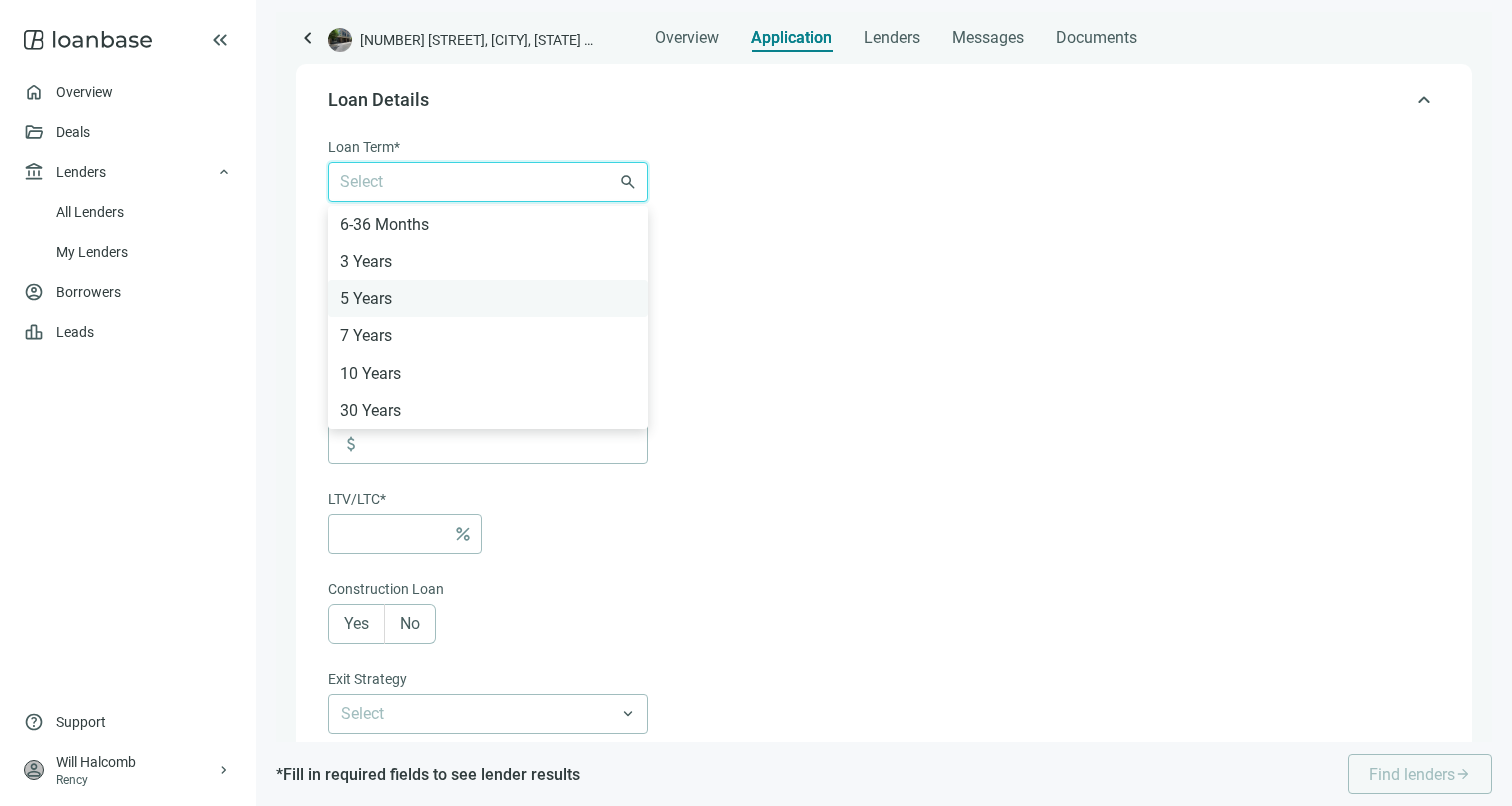 click on "5 Years" at bounding box center [488, 298] 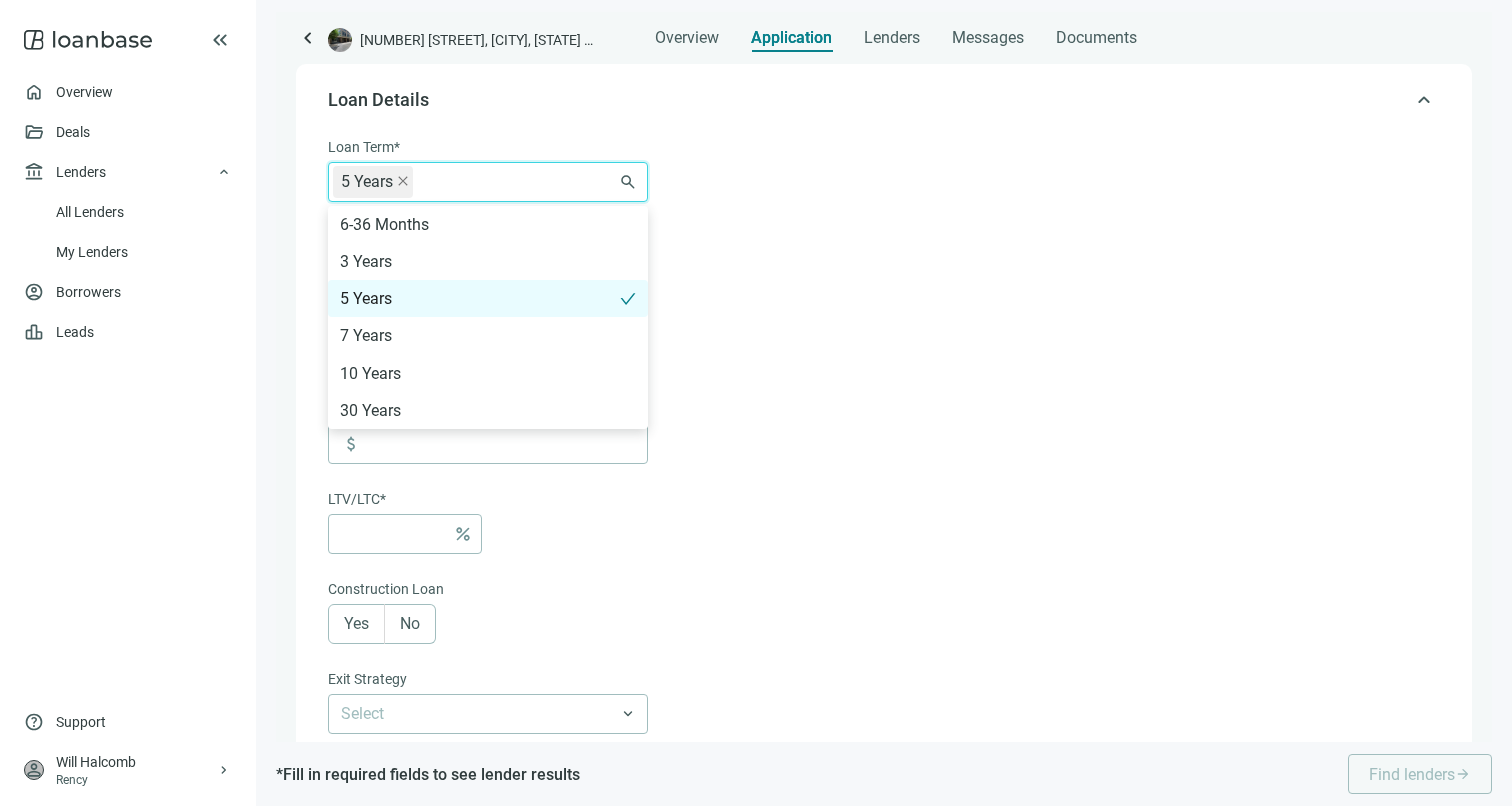 click on "Loan Term* 5 Years   6-36 Months 3 Years 5 Years 7 Years 10 Years 30 Years search Purpose of Loan* Purchase Refinance Estimated Value* attach_money *** Loan Amount* attach_money LTV/LTC* percent Construction Loan Yes No Exit Strategy Select keyboard_arrow_down Personal Recourse Select keyboard_arrow_down Desired PPP Years Select keyboard_arrow_down Desired PPP Type Select keyboard_arrow_down Interest-Only Yes No Both Cancel Save" at bounding box center (882, 643) 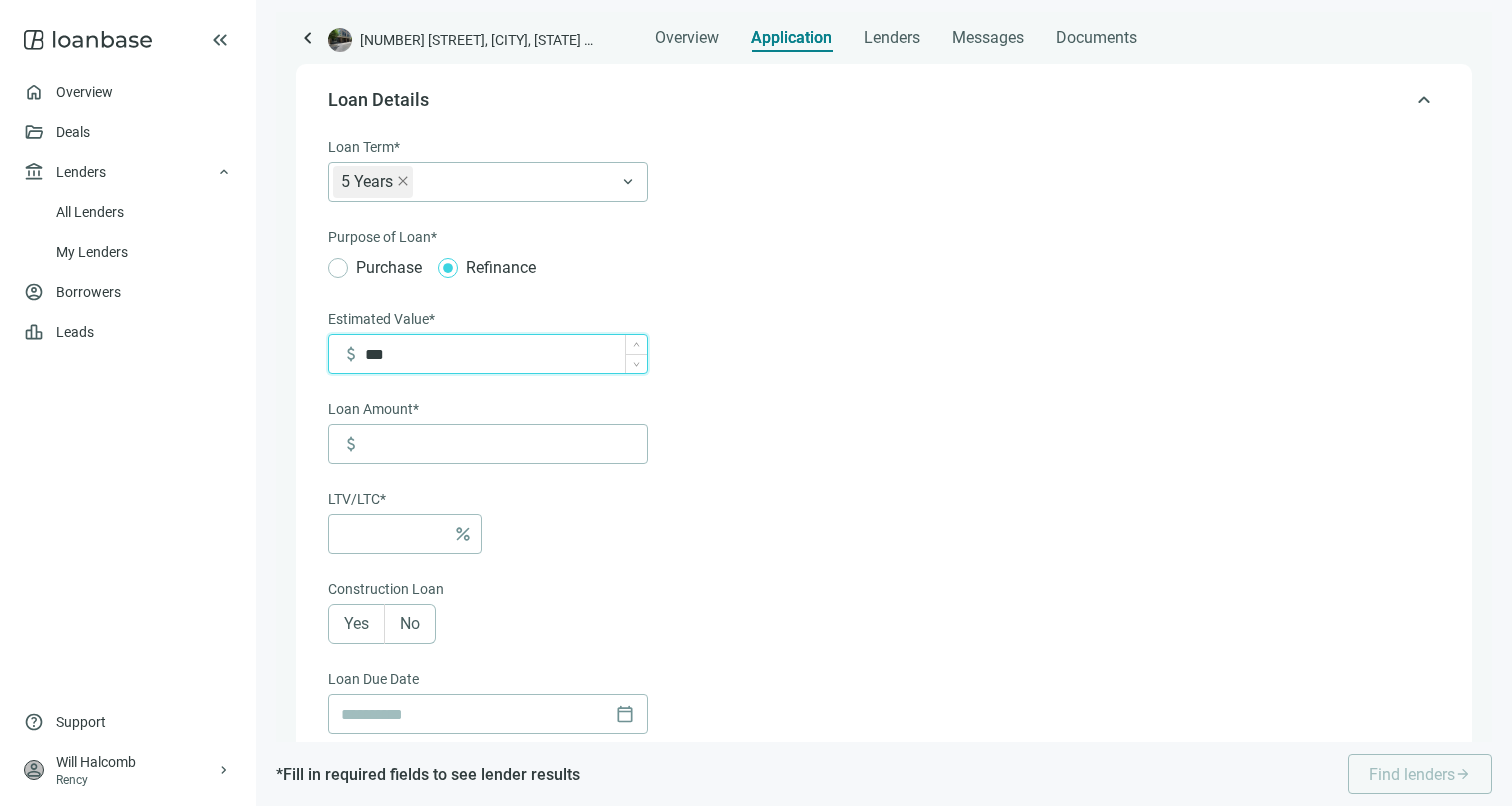 click on "***" at bounding box center (506, 354) 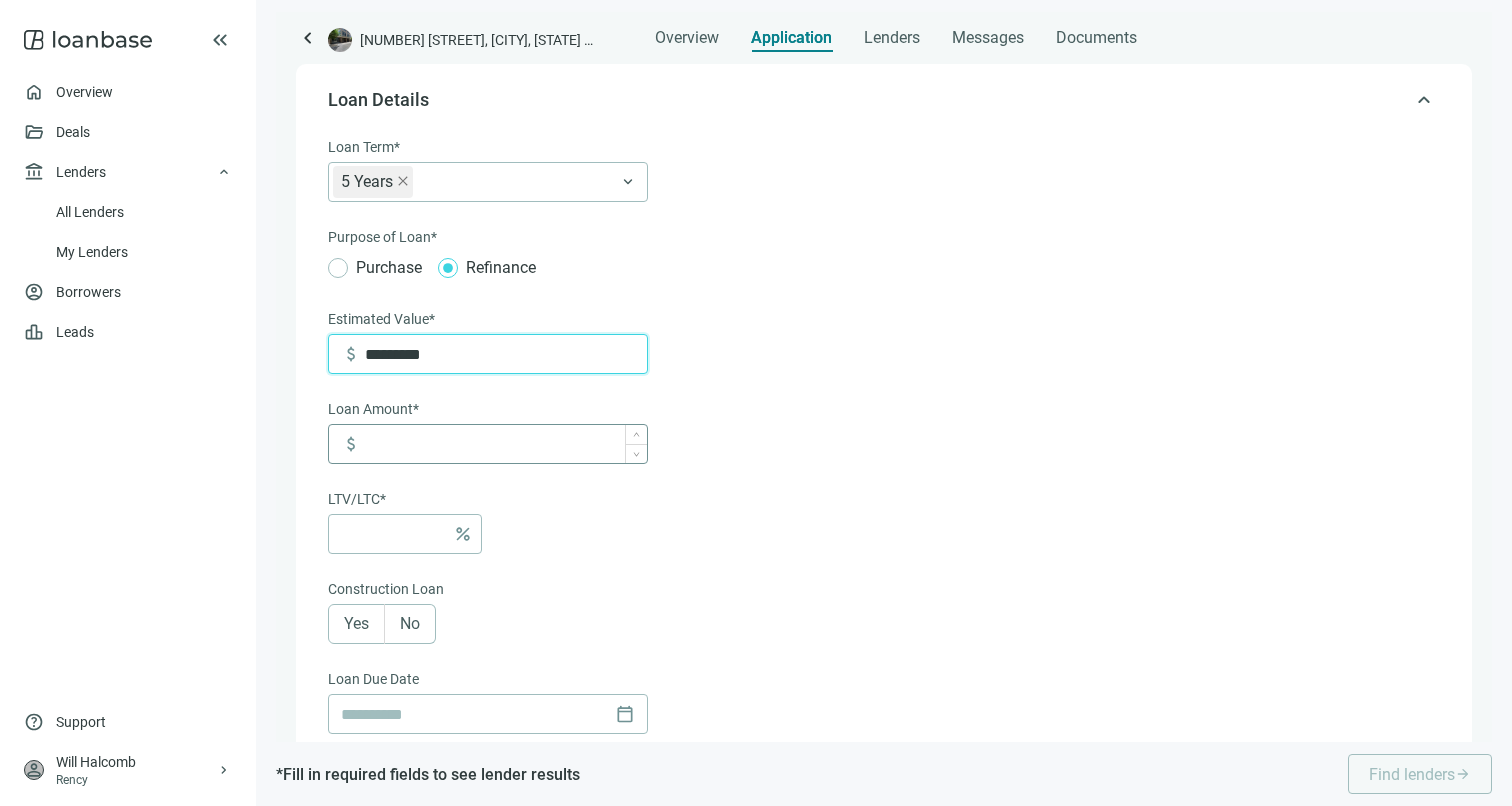 type on "*********" 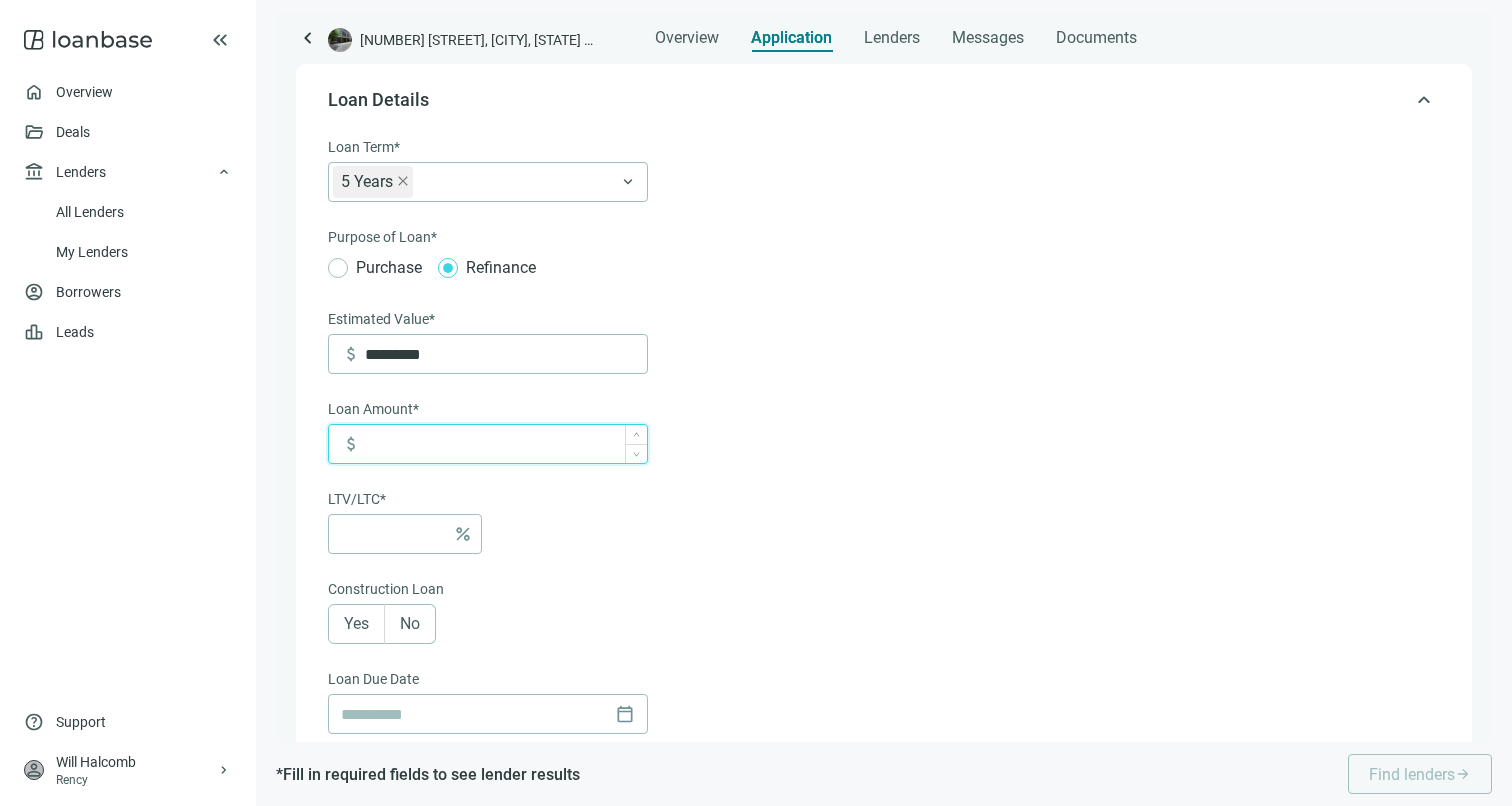 click at bounding box center [506, 444] 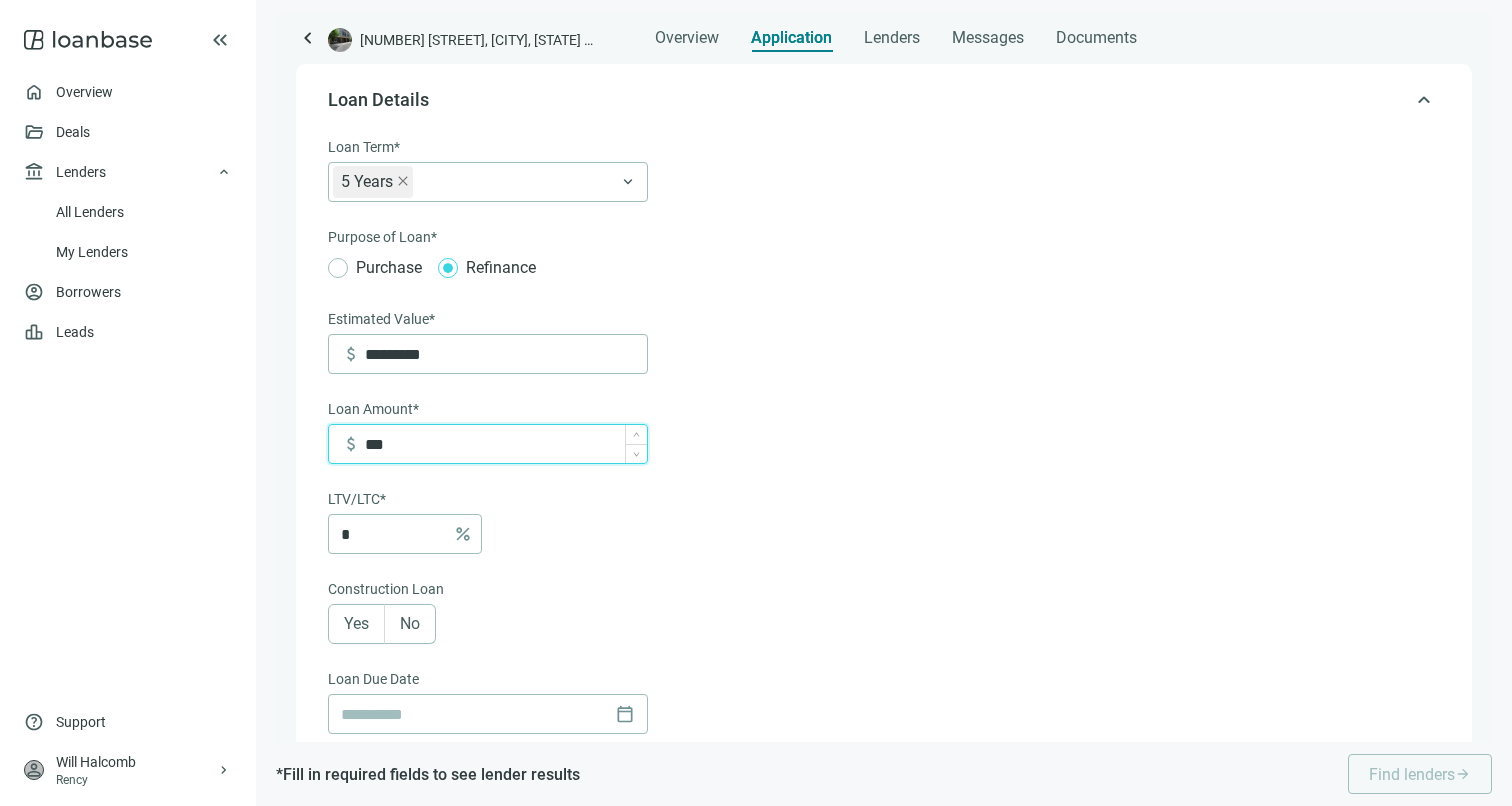 type on "*****" 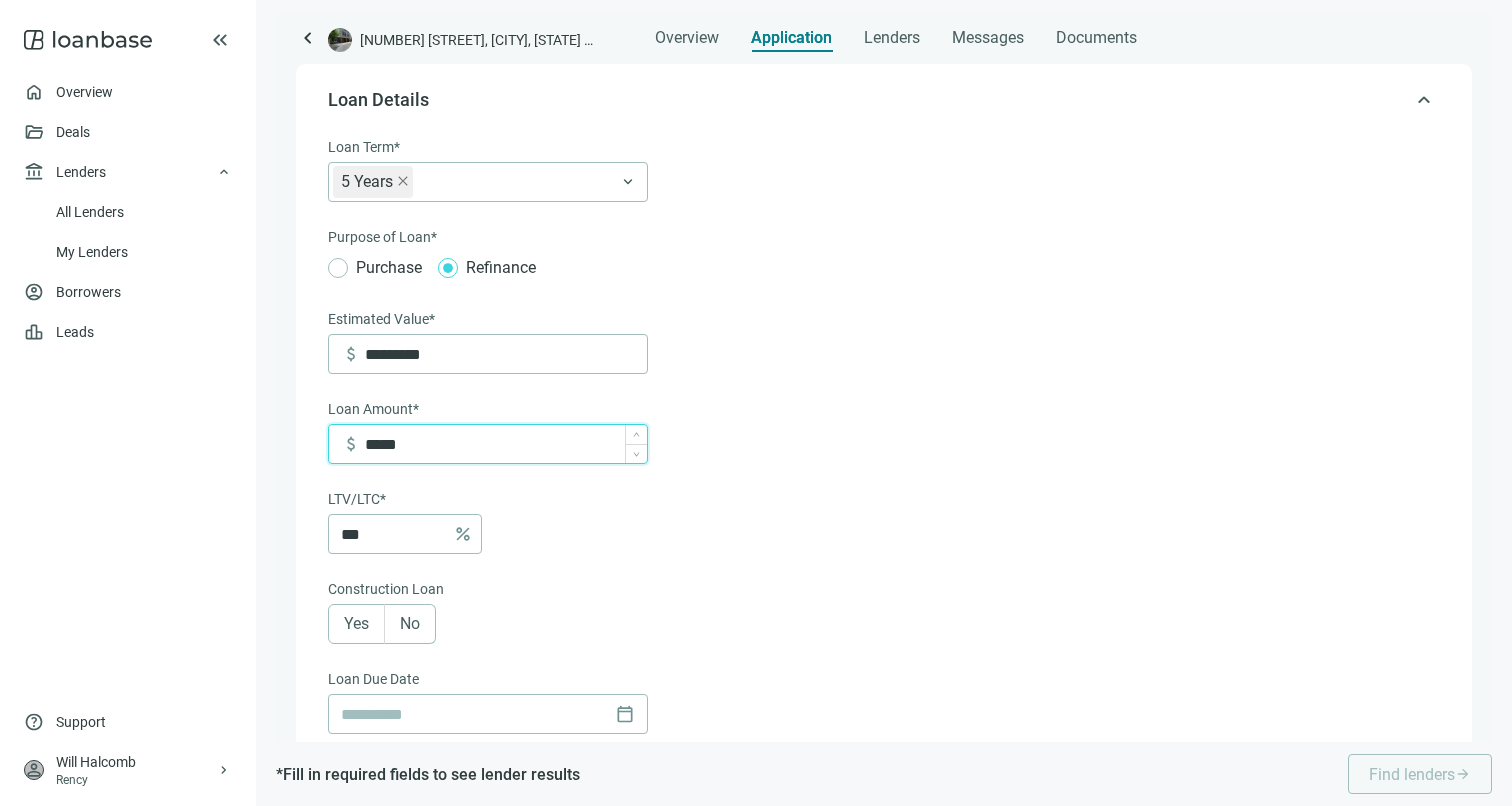 type on "******" 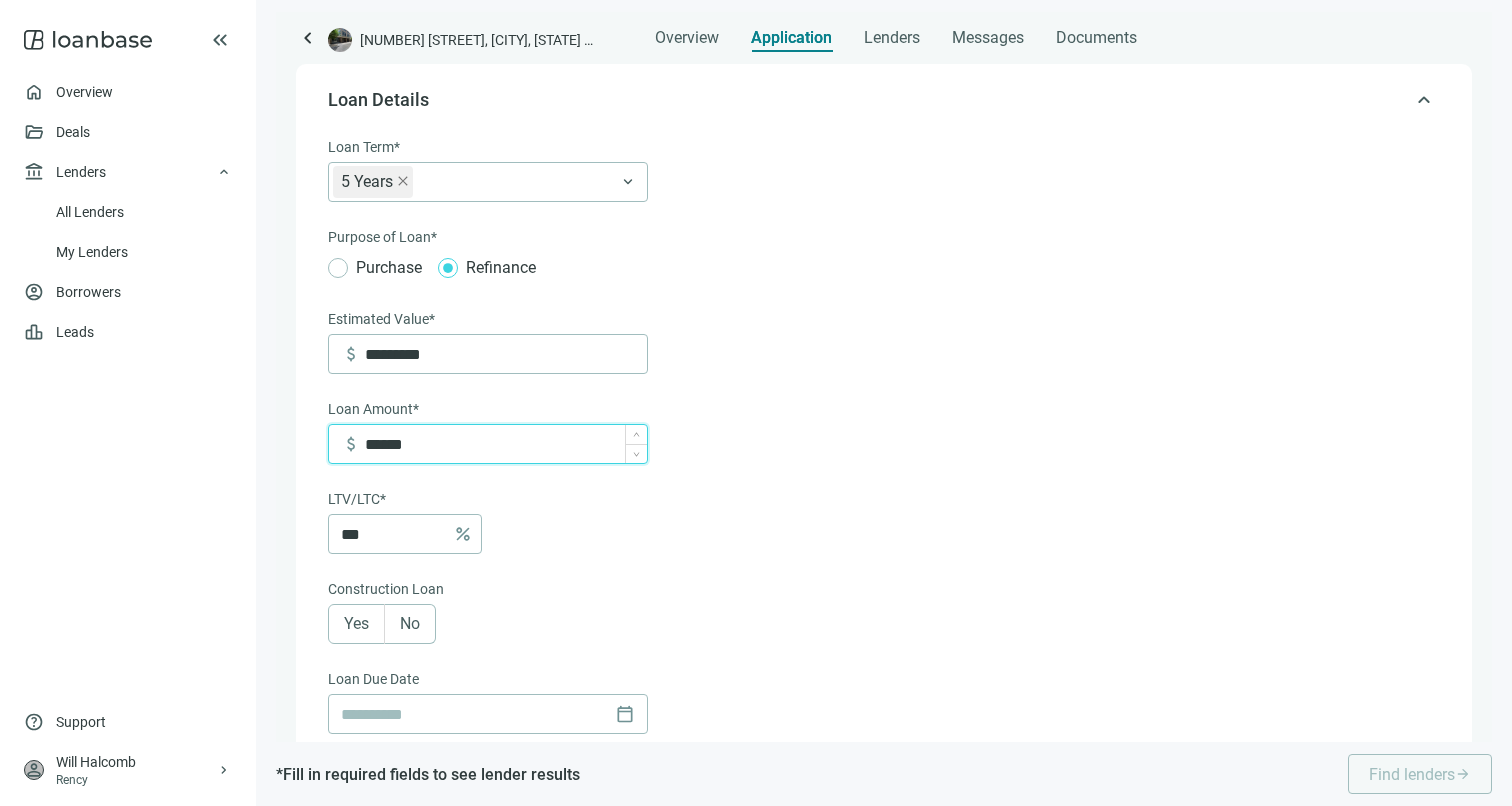 type on "*******" 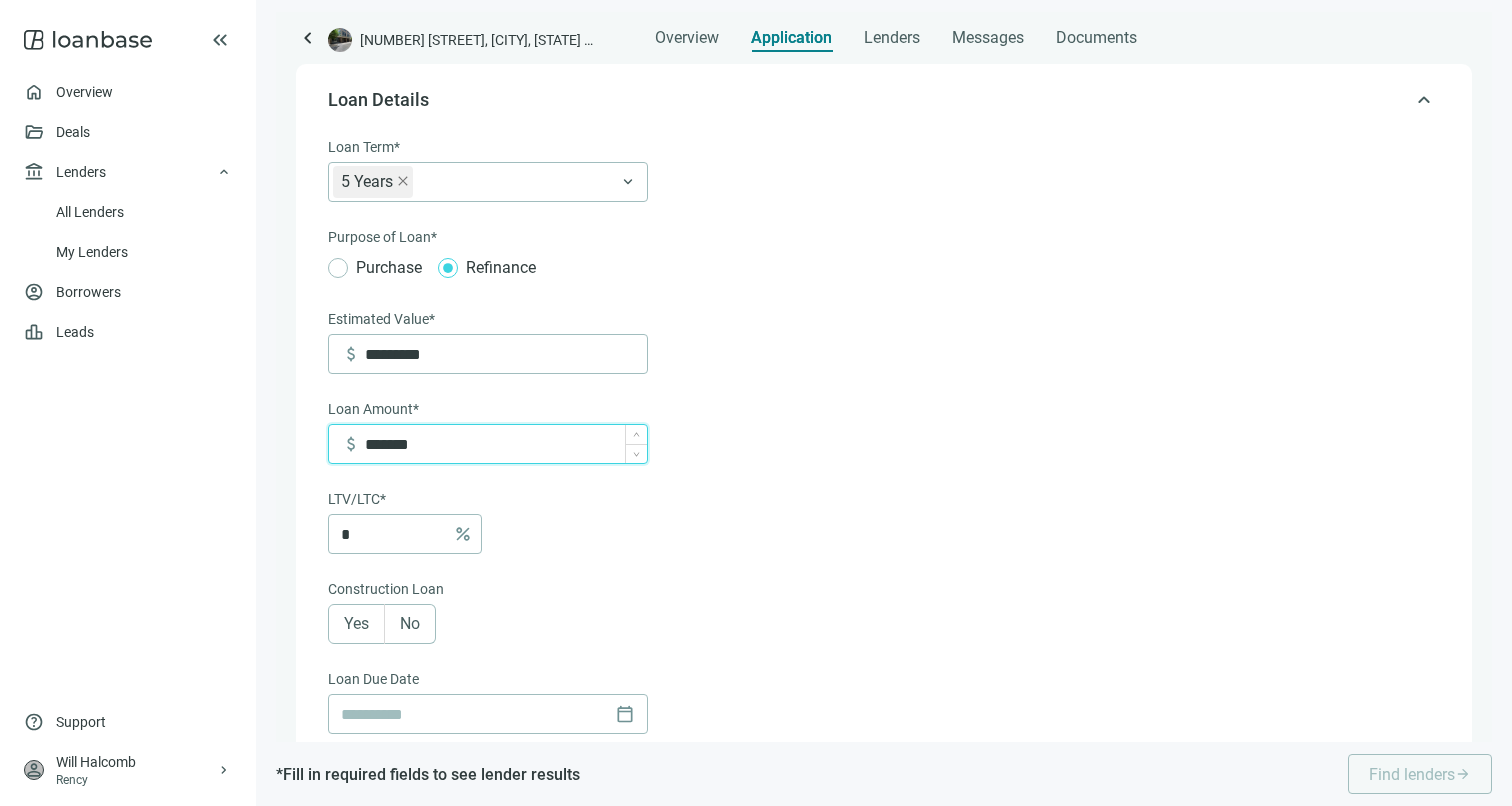 type on "*********" 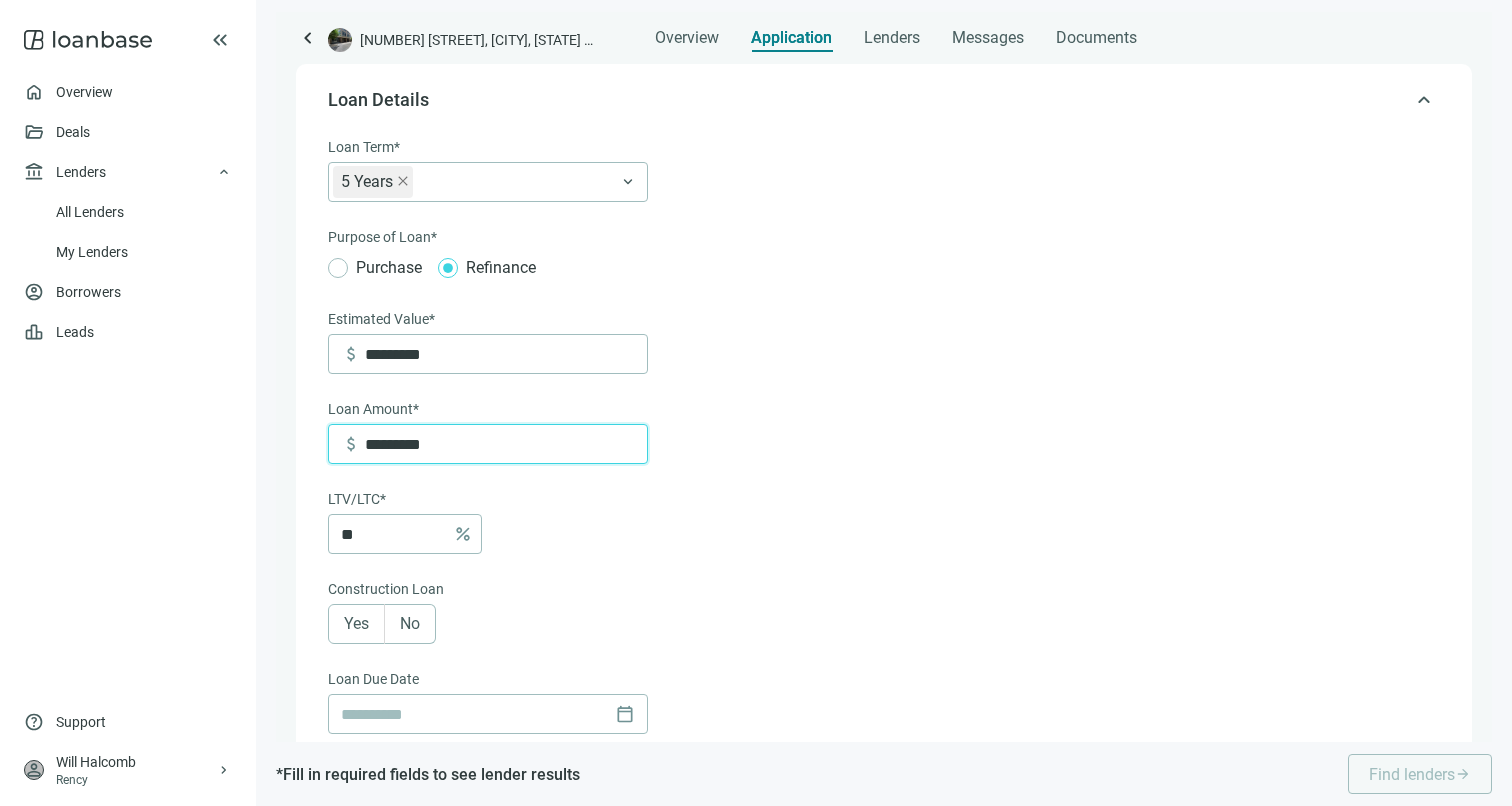 type on "*********" 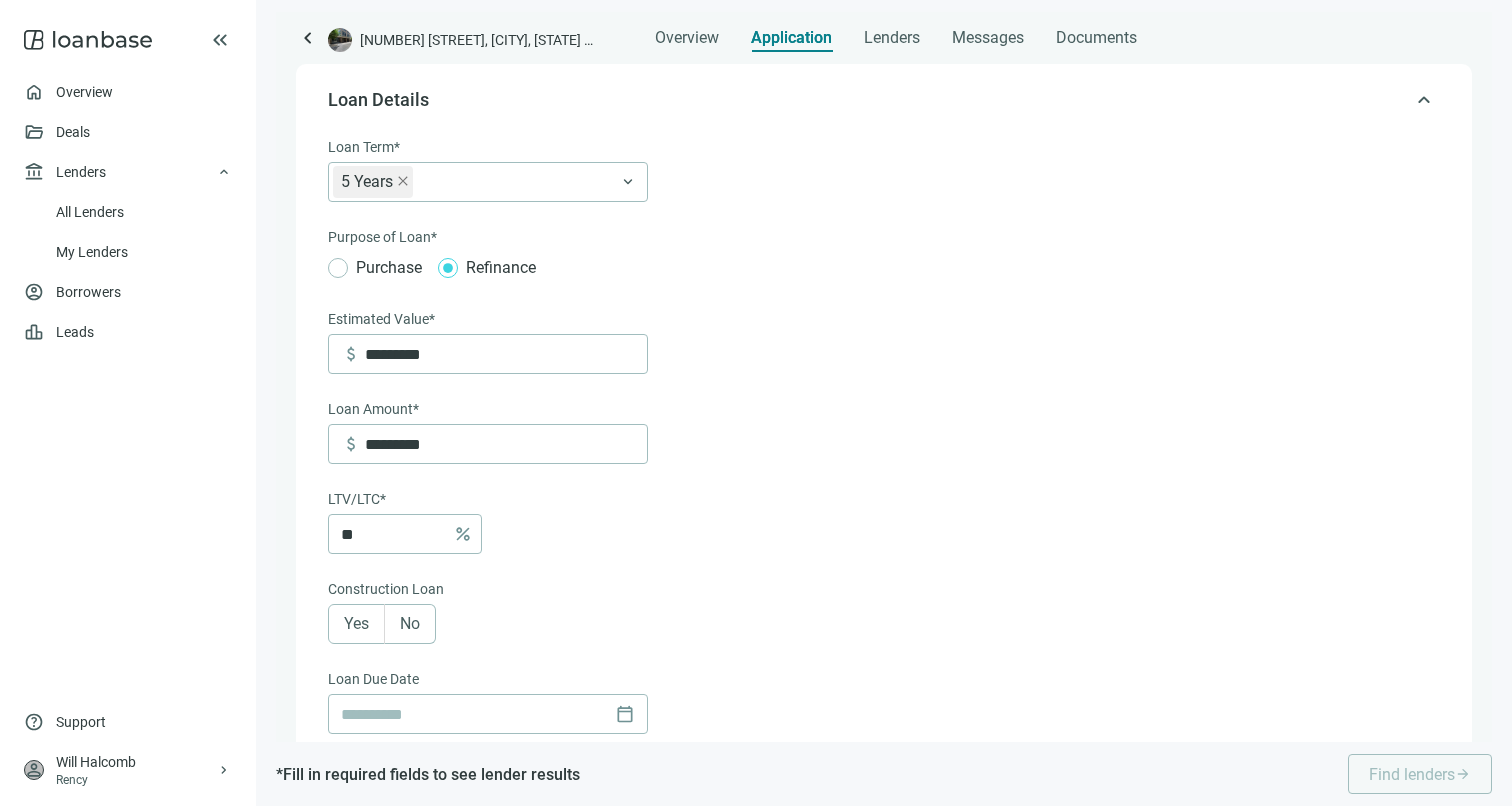 click on "** percent" at bounding box center [488, 534] 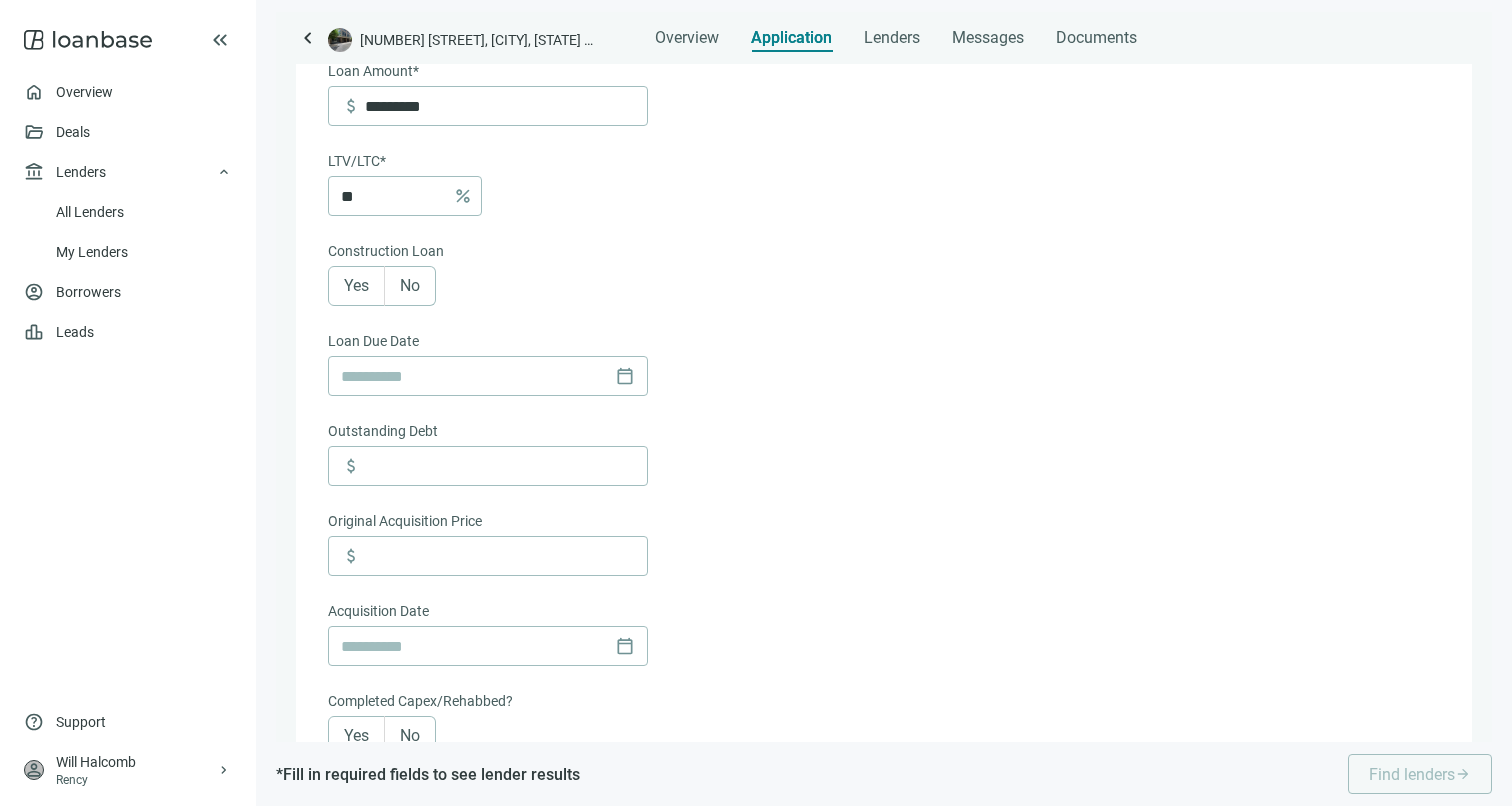 scroll, scrollTop: 478, scrollLeft: 0, axis: vertical 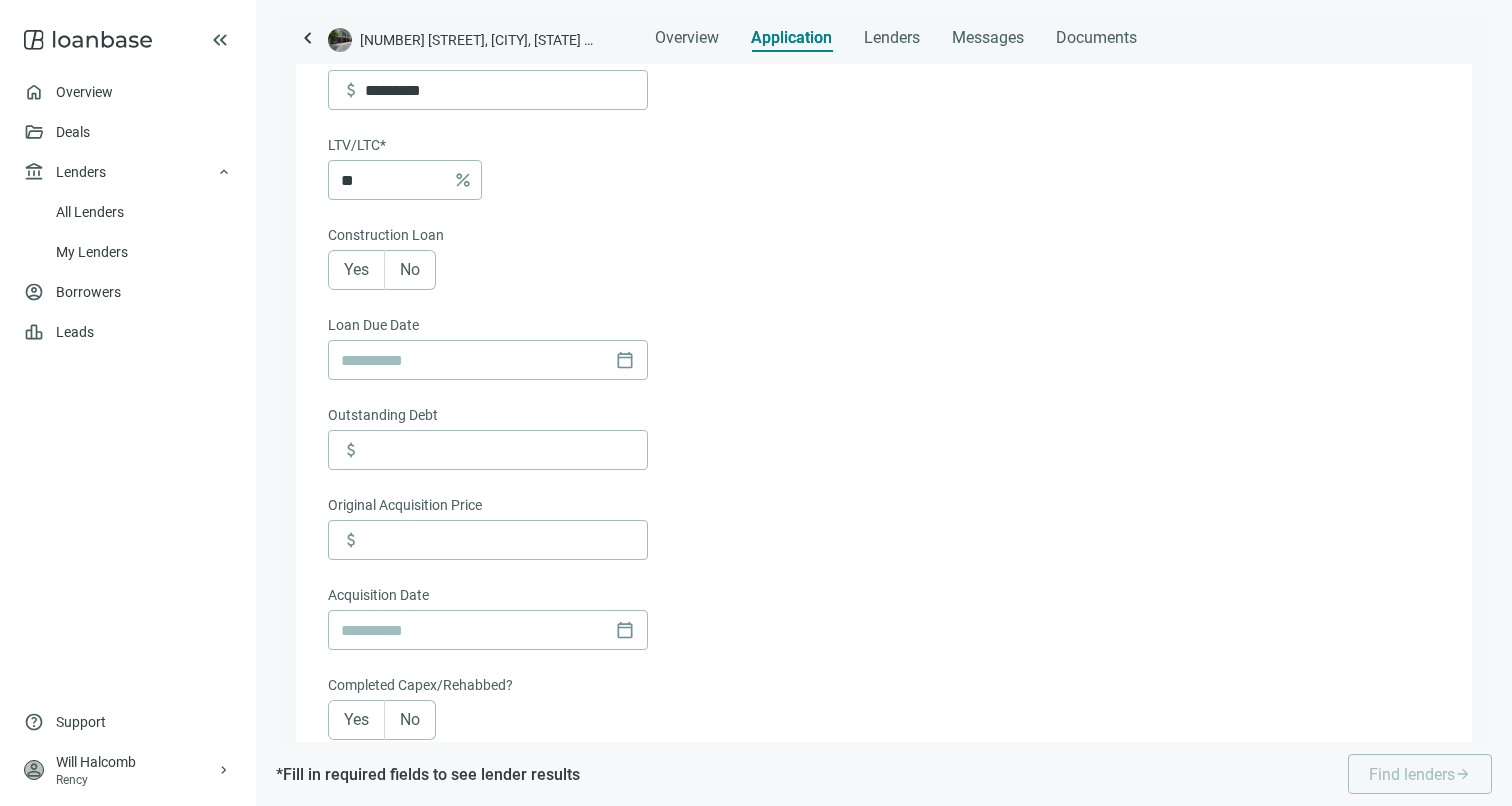 click on "No" at bounding box center (410, 269) 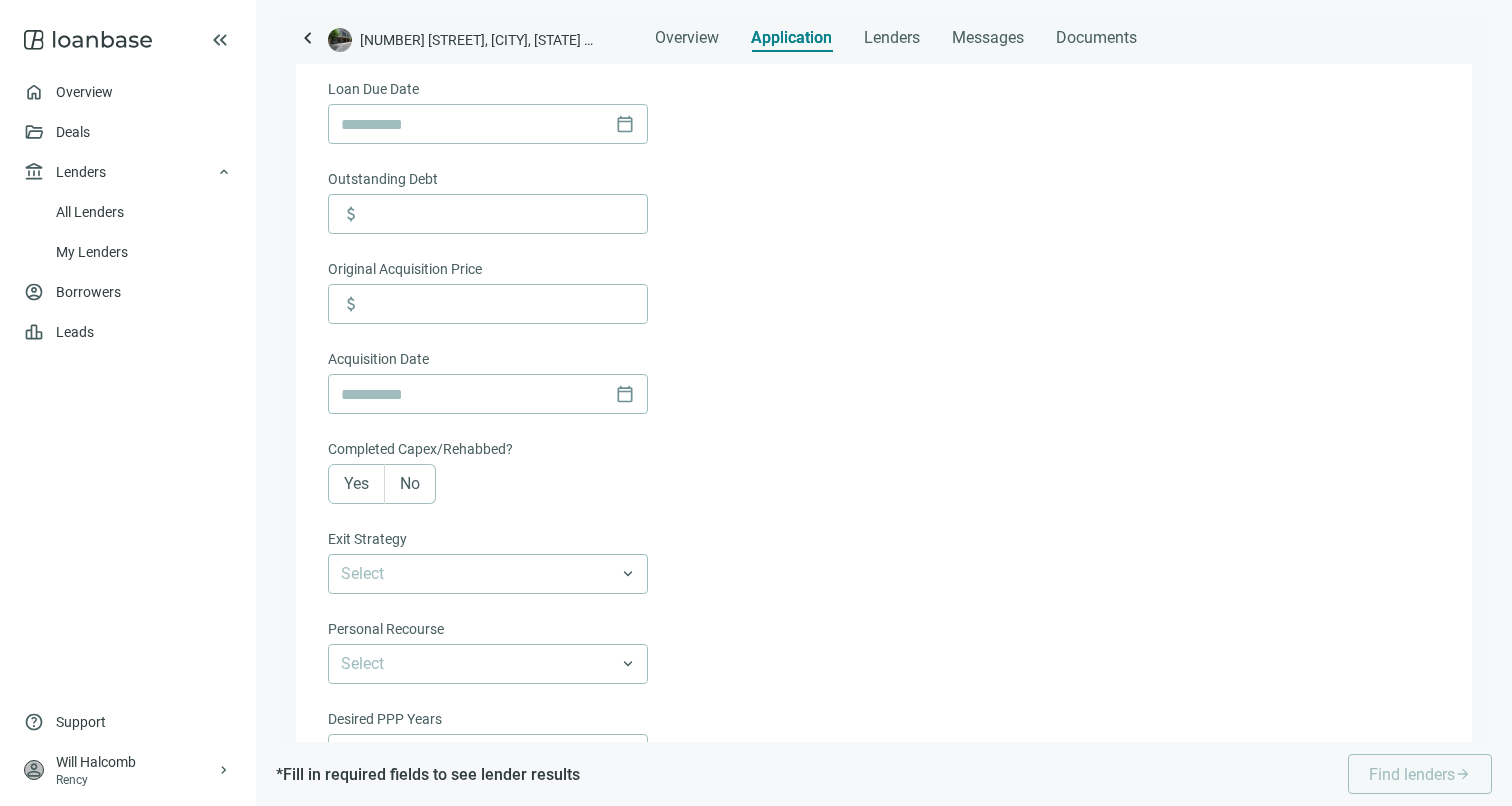 scroll, scrollTop: 865, scrollLeft: 0, axis: vertical 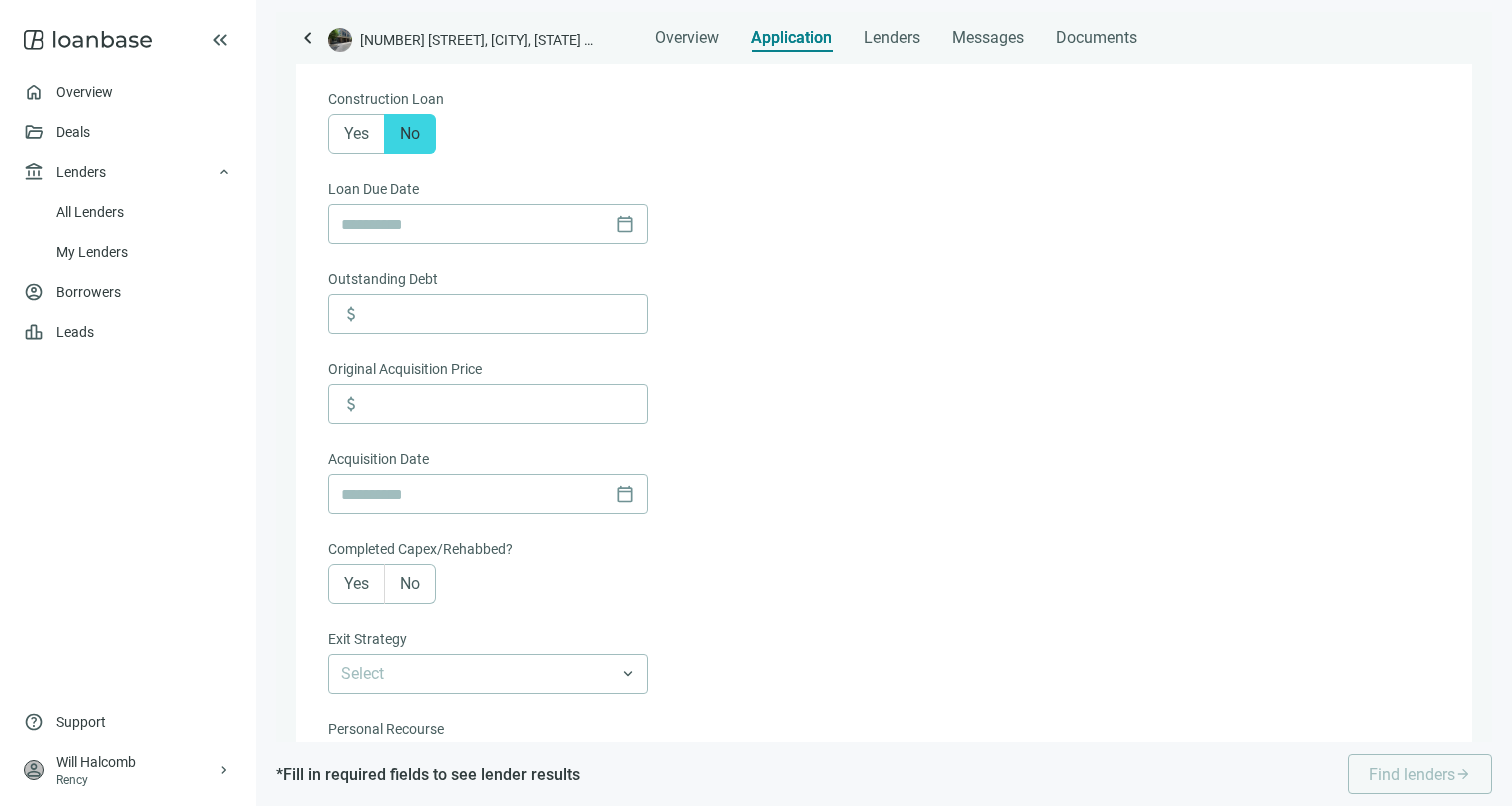 click on "Loan Term* 5 Years   6-36 Months 3 Years 5 Years 7 Years 10 Years 30 Years keyboard_arrow_down Purpose of Loan* Purchase Refinance Estimated Value* attach_money ********* Loan Amount* attach_money ********* LTV/LTC* ** percent Construction Loan Yes No Loan Due Date calendar_today Outstanding Debt attach_money Original Acquisition Price attach_money Acquisition Date calendar_today Completed Capex/Rehabbed? Yes No Exit Strategy Select keyboard_arrow_down Personal Recourse Select keyboard_arrow_down Desired PPP Years Select keyboard_arrow_down Desired PPP Type Select keyboard_arrow_down Interest-Only Yes No Both Cancel Save" at bounding box center [882, 378] 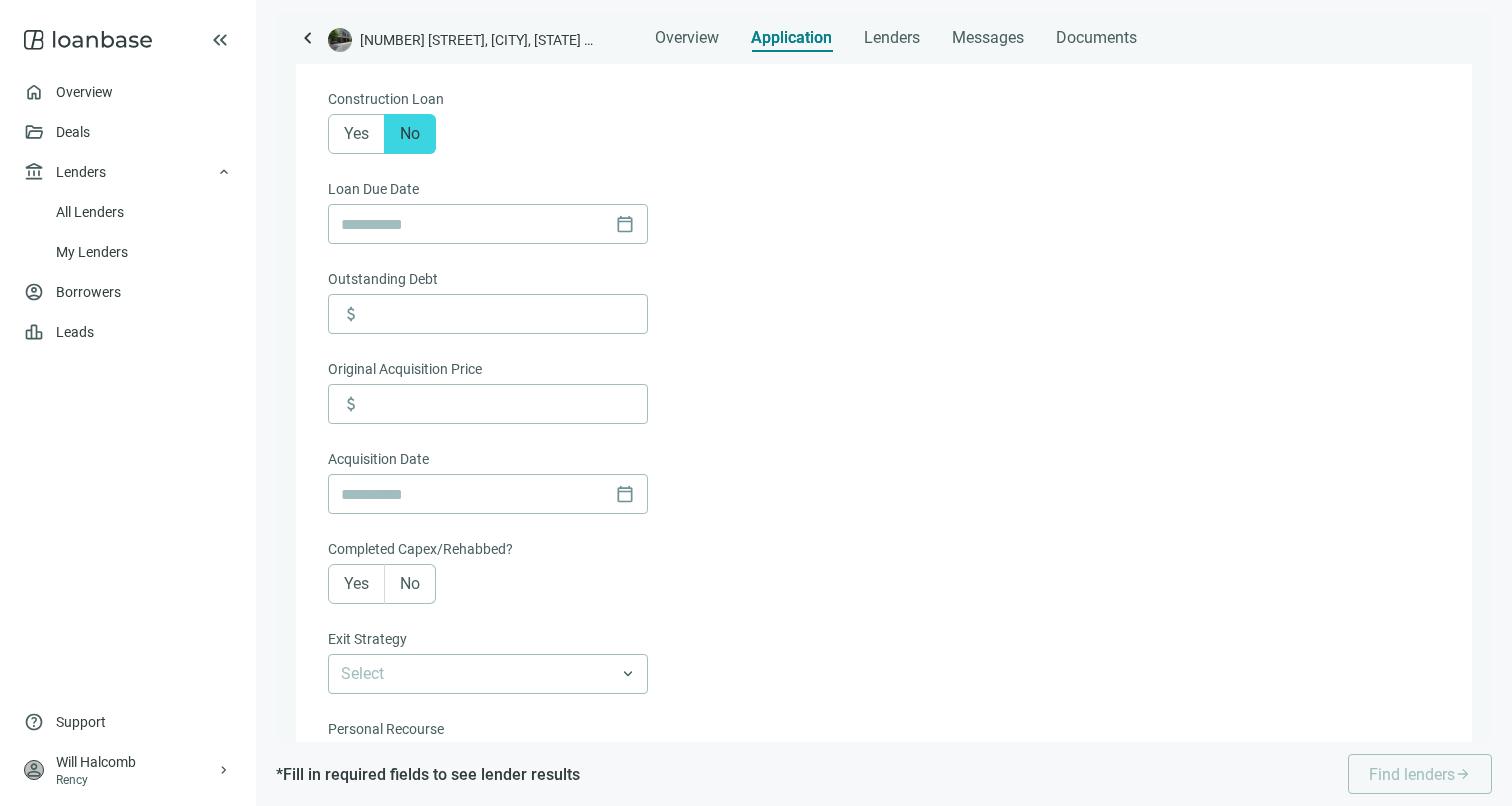 scroll, scrollTop: 1464, scrollLeft: 0, axis: vertical 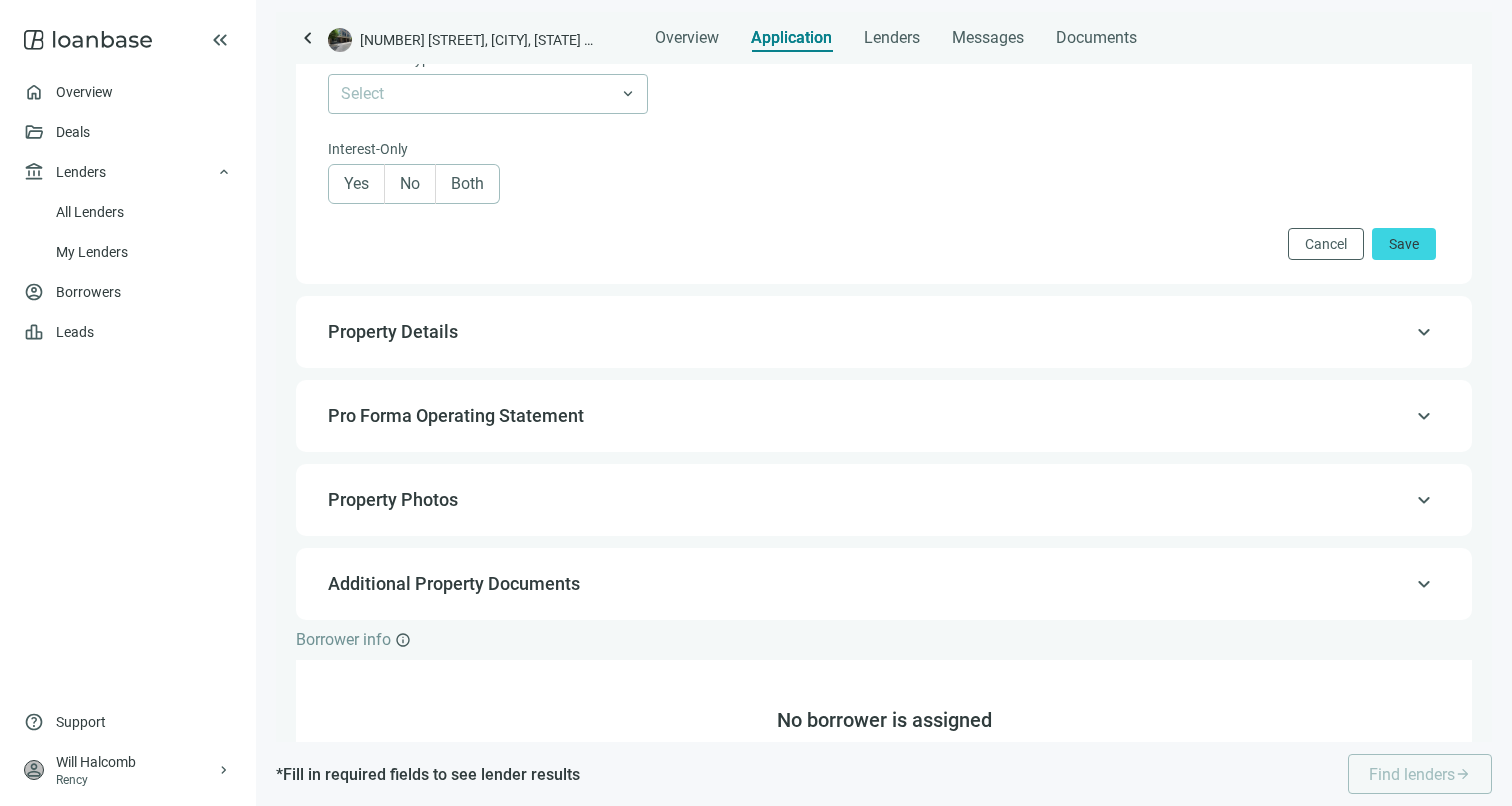 click on "Property Details" at bounding box center [882, 332] 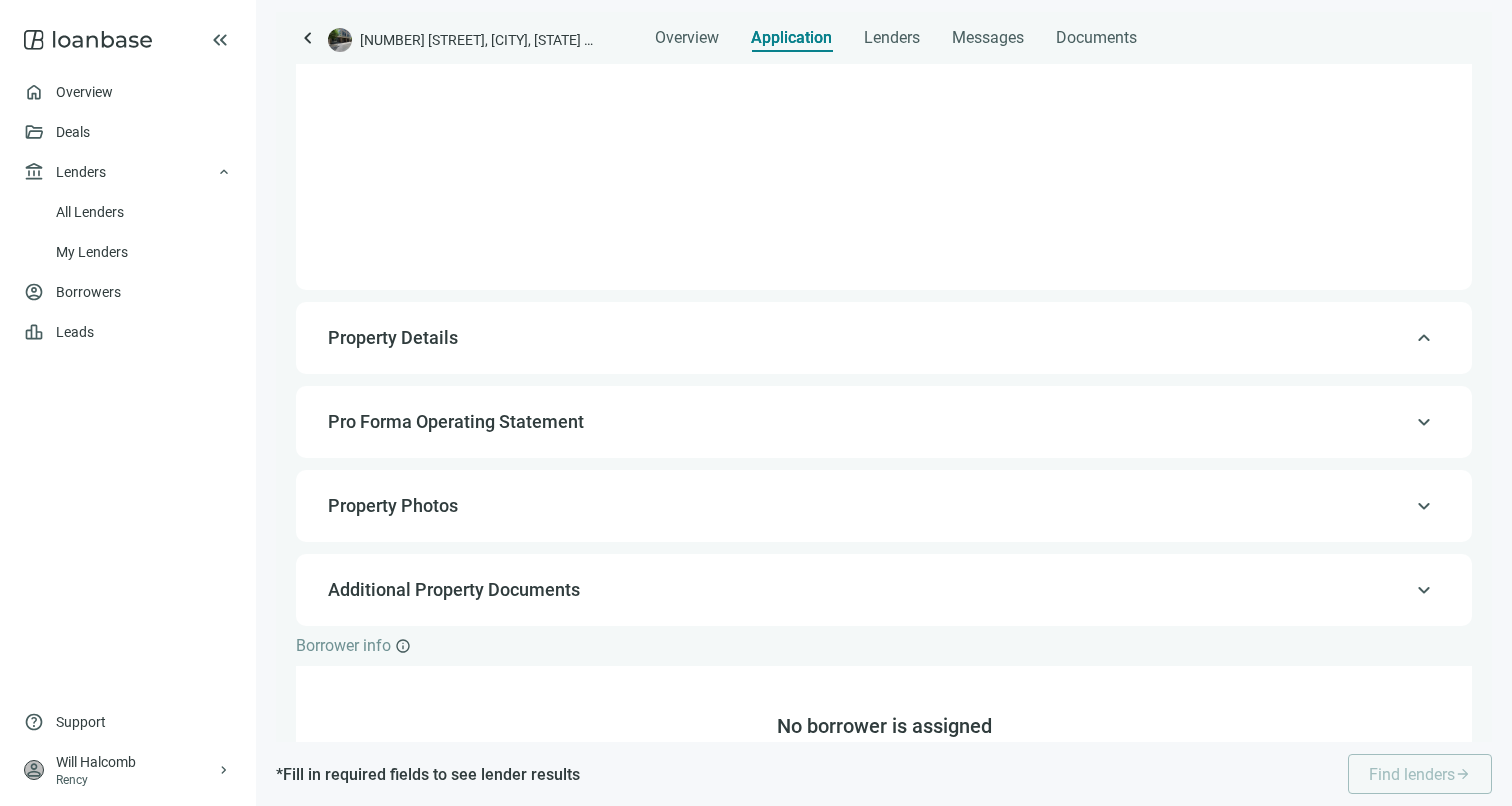 type on "***" 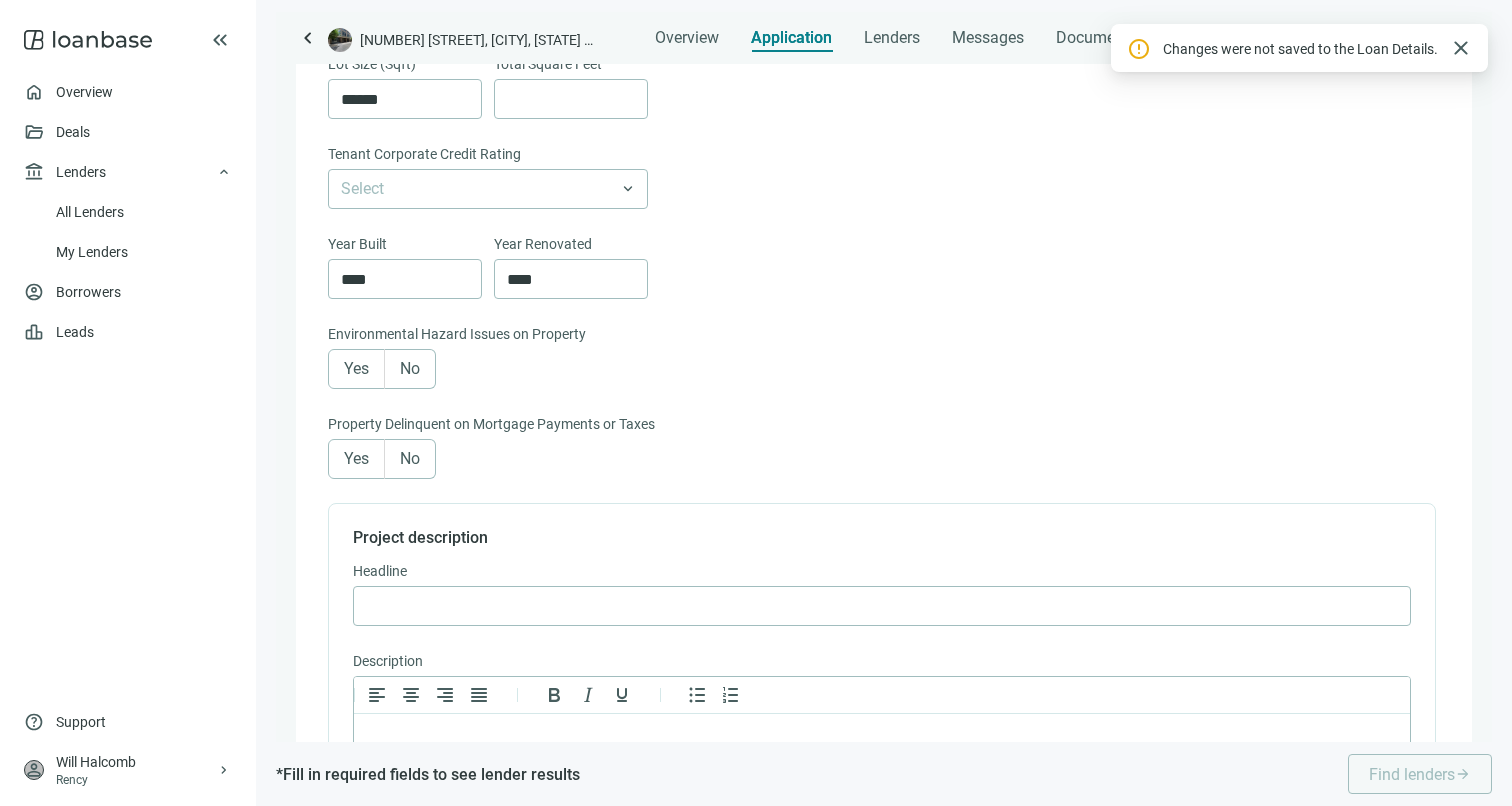 scroll, scrollTop: 897, scrollLeft: 0, axis: vertical 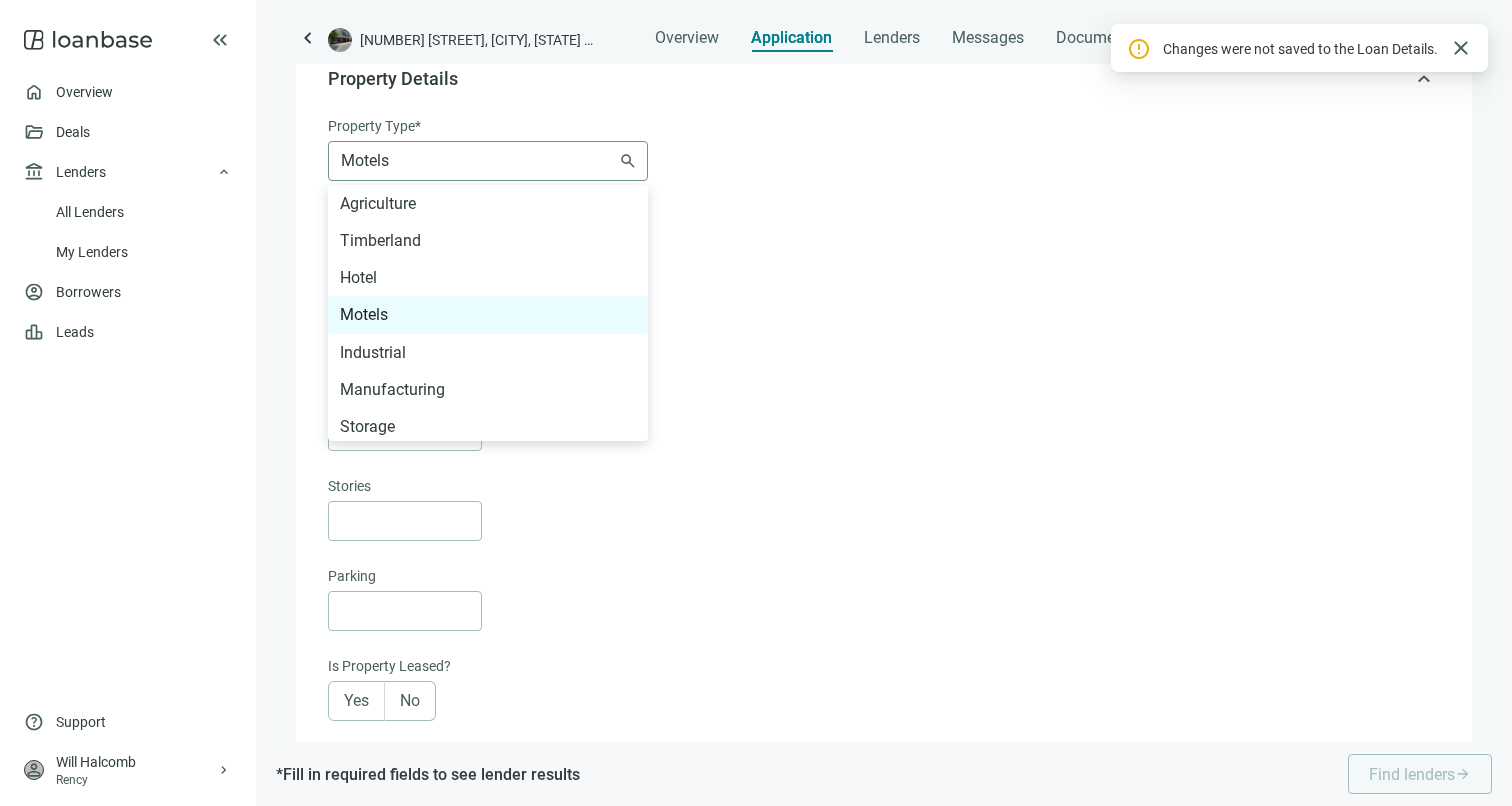 click on "Motels Agriculture Timberland Hotel Motels Industrial Manufacturing Storage Cooperative Vacant Vacant - Agricultural Vacant - Commercial Vacant - Industrial Vacant - Residential Apartments Multi-Family Mixed Use Commercial Condo Mobile Homes Misc Residential Residential - Duplex/ Triplex/ Quadplex Residential Condo Single Family Residence Educational Medical Services Government Historical Transportation Hospital Attractions Recreation Office General Commercial Retail Parking Services Utilites Other" at bounding box center (488, 161) 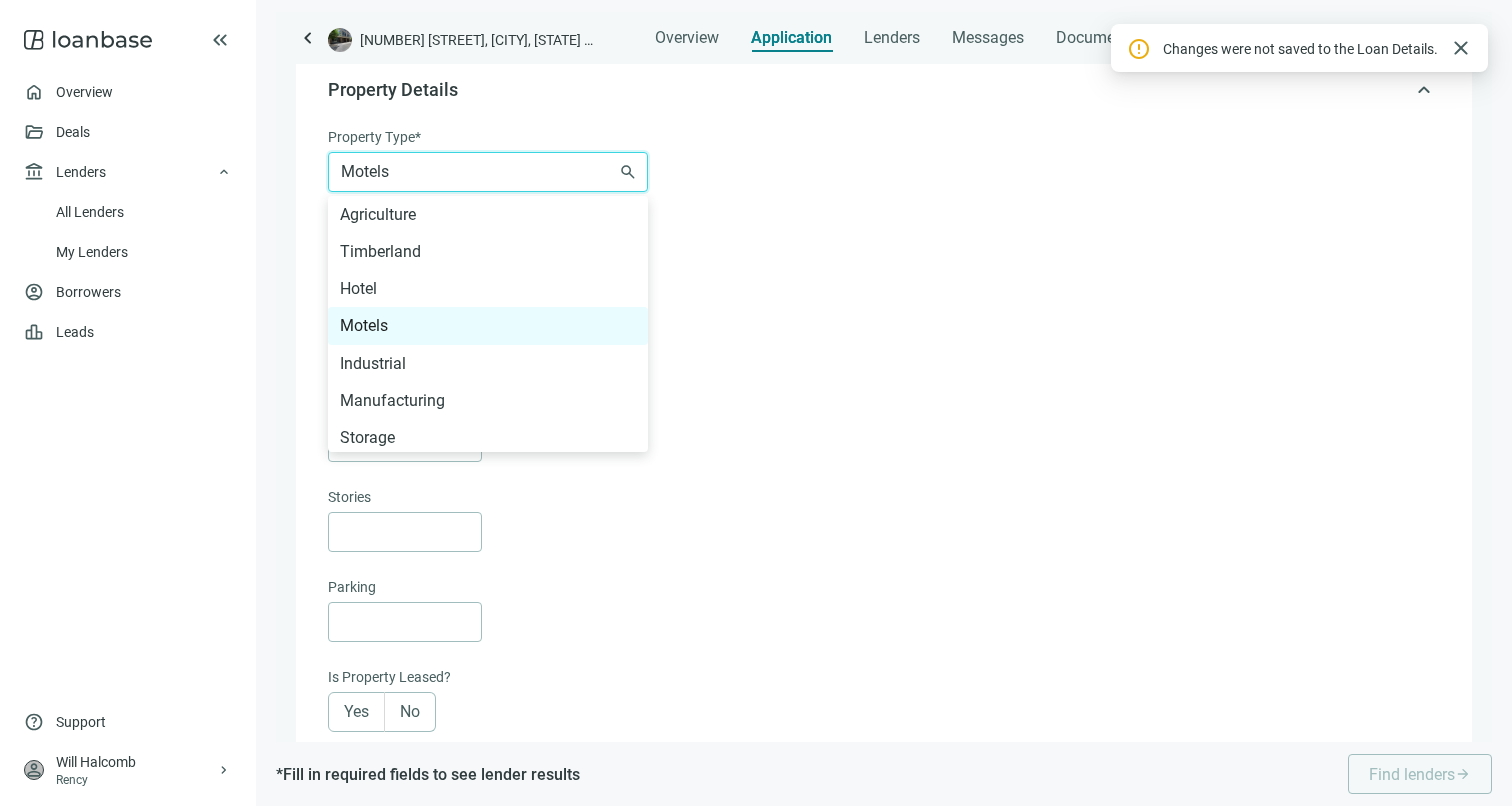 scroll, scrollTop: 181, scrollLeft: 0, axis: vertical 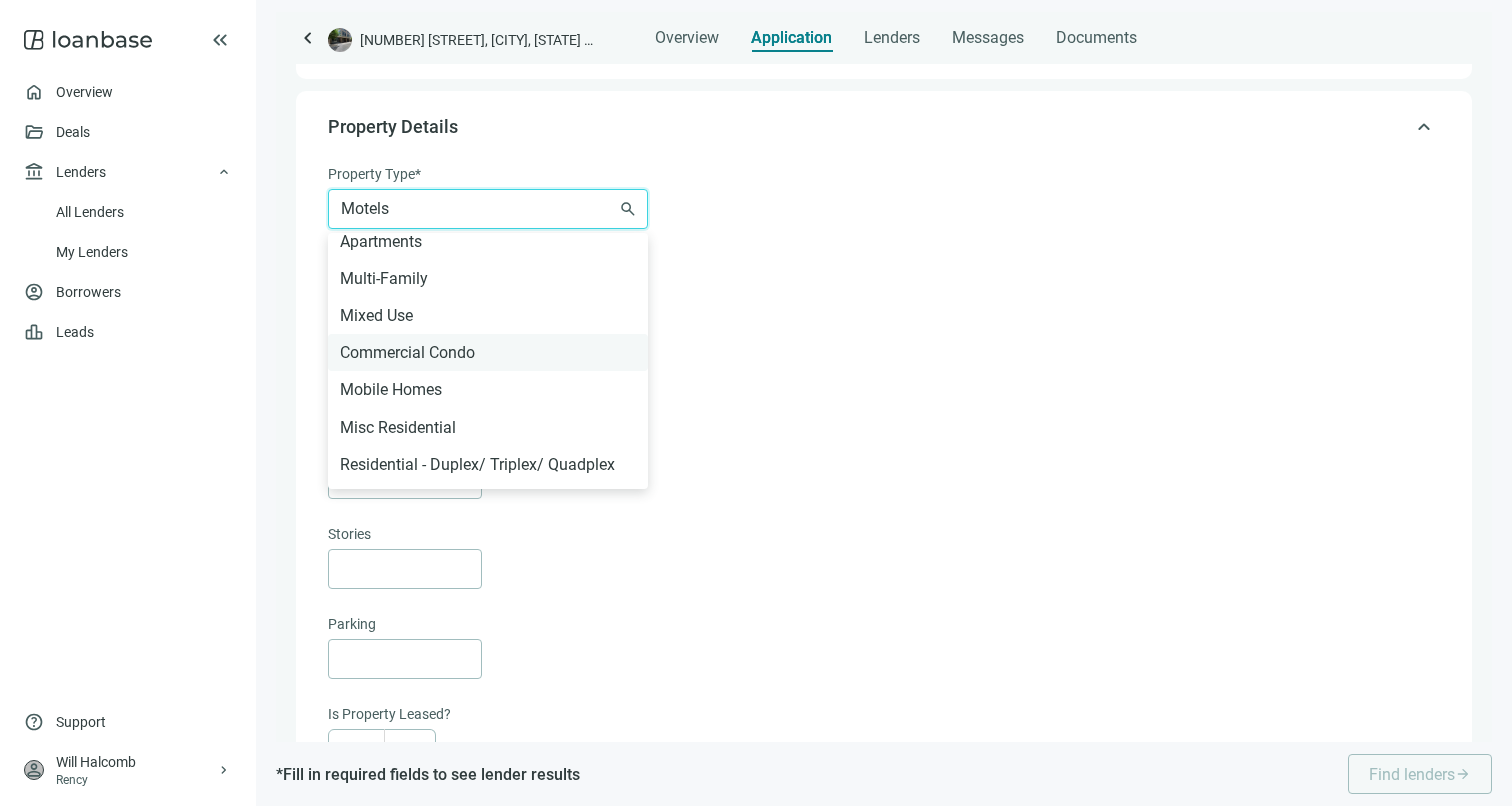 click on "Commercial Condo" at bounding box center [488, 352] 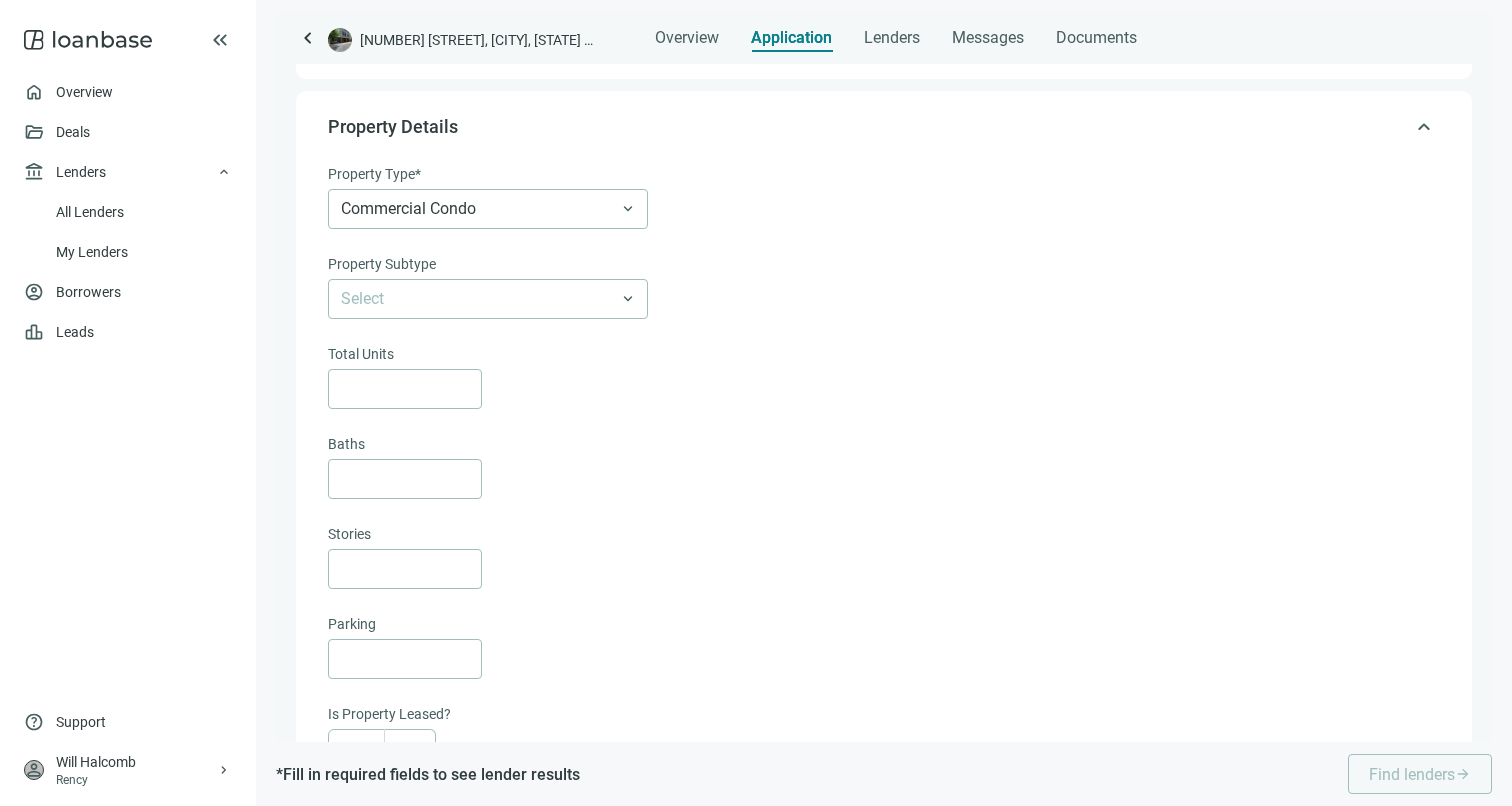 click at bounding box center [882, 389] 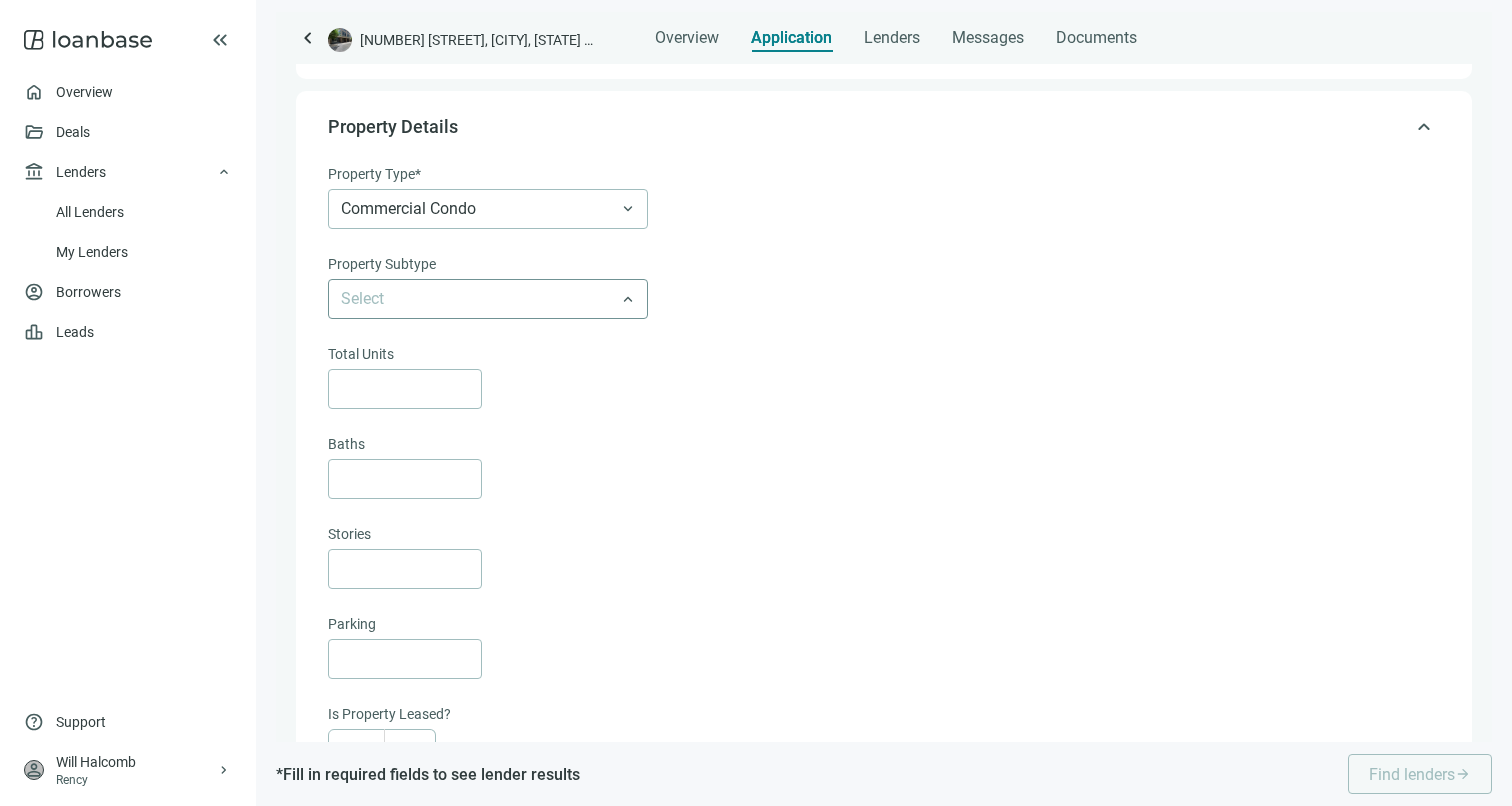 click at bounding box center [488, 299] 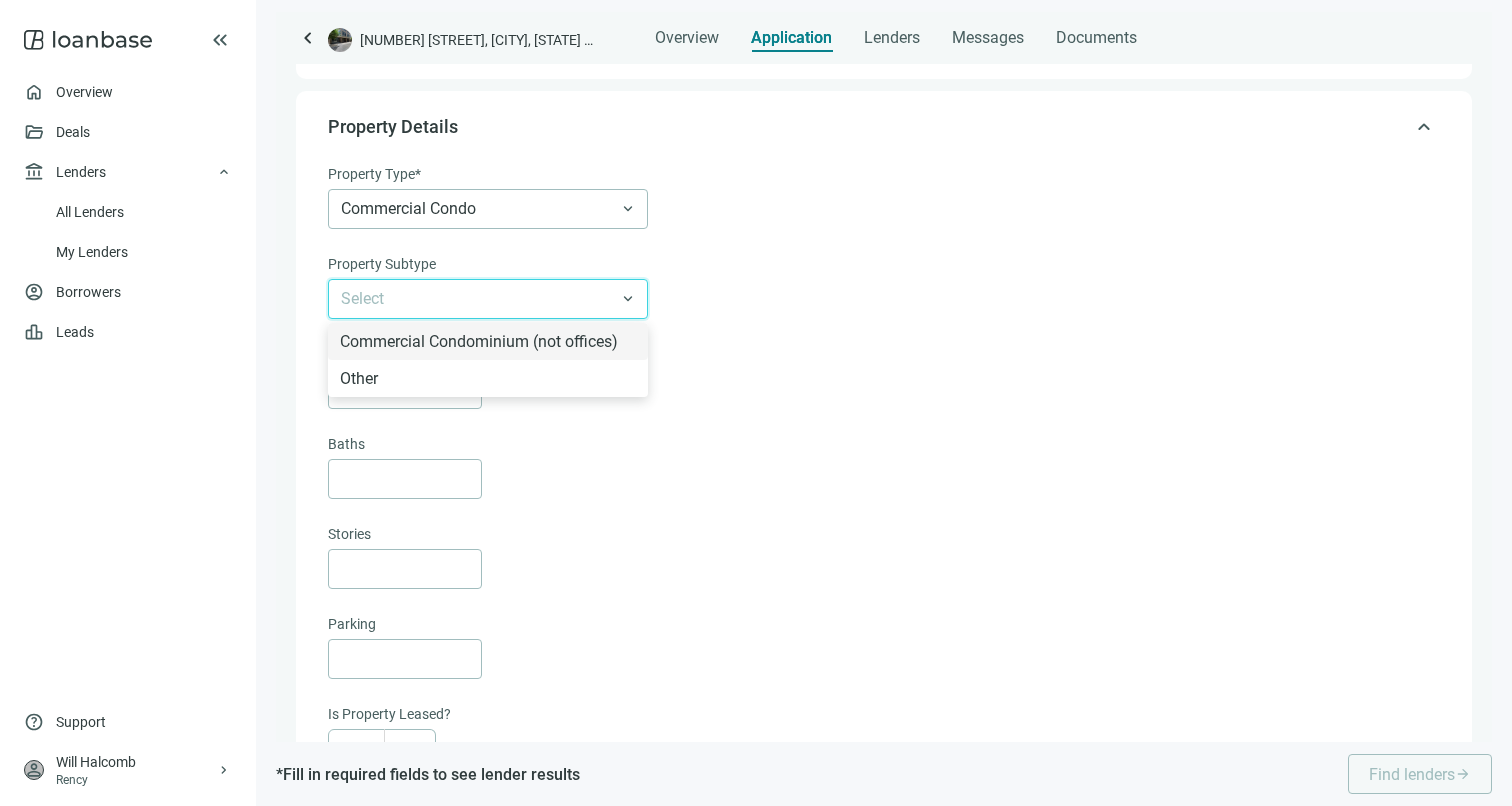 click at bounding box center [488, 299] 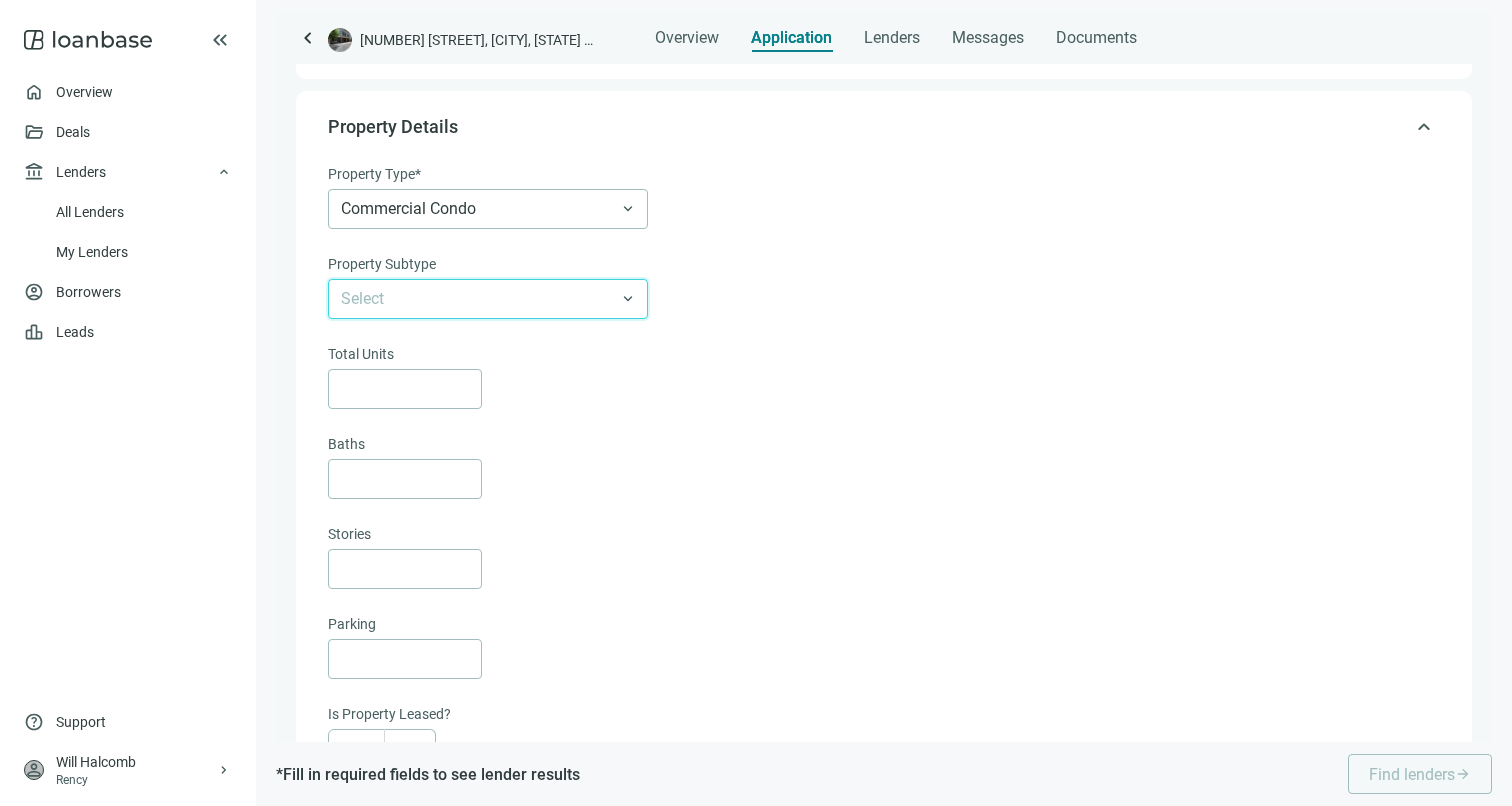 click on "Baths" at bounding box center [882, 446] 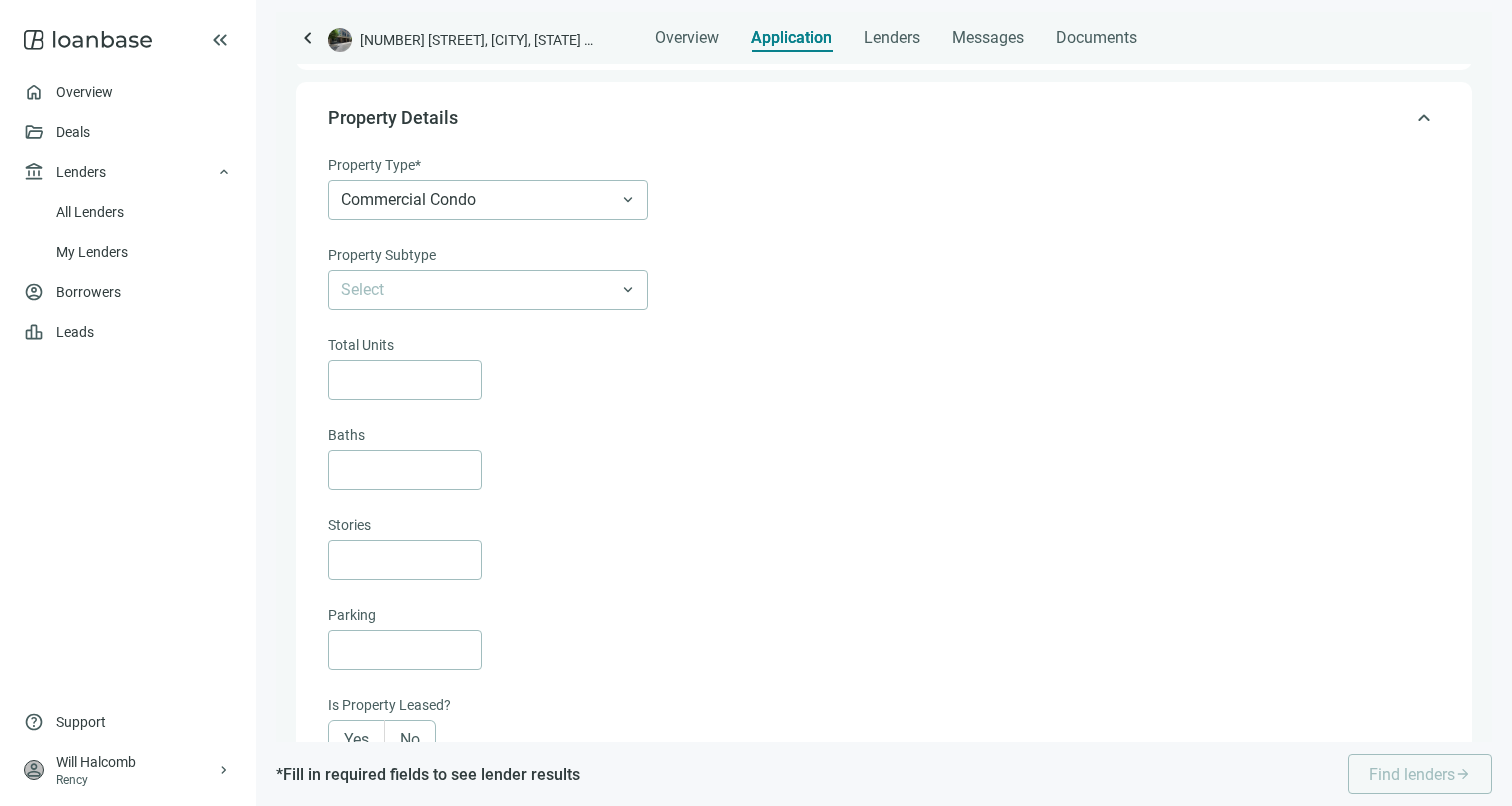 scroll, scrollTop: 176, scrollLeft: 0, axis: vertical 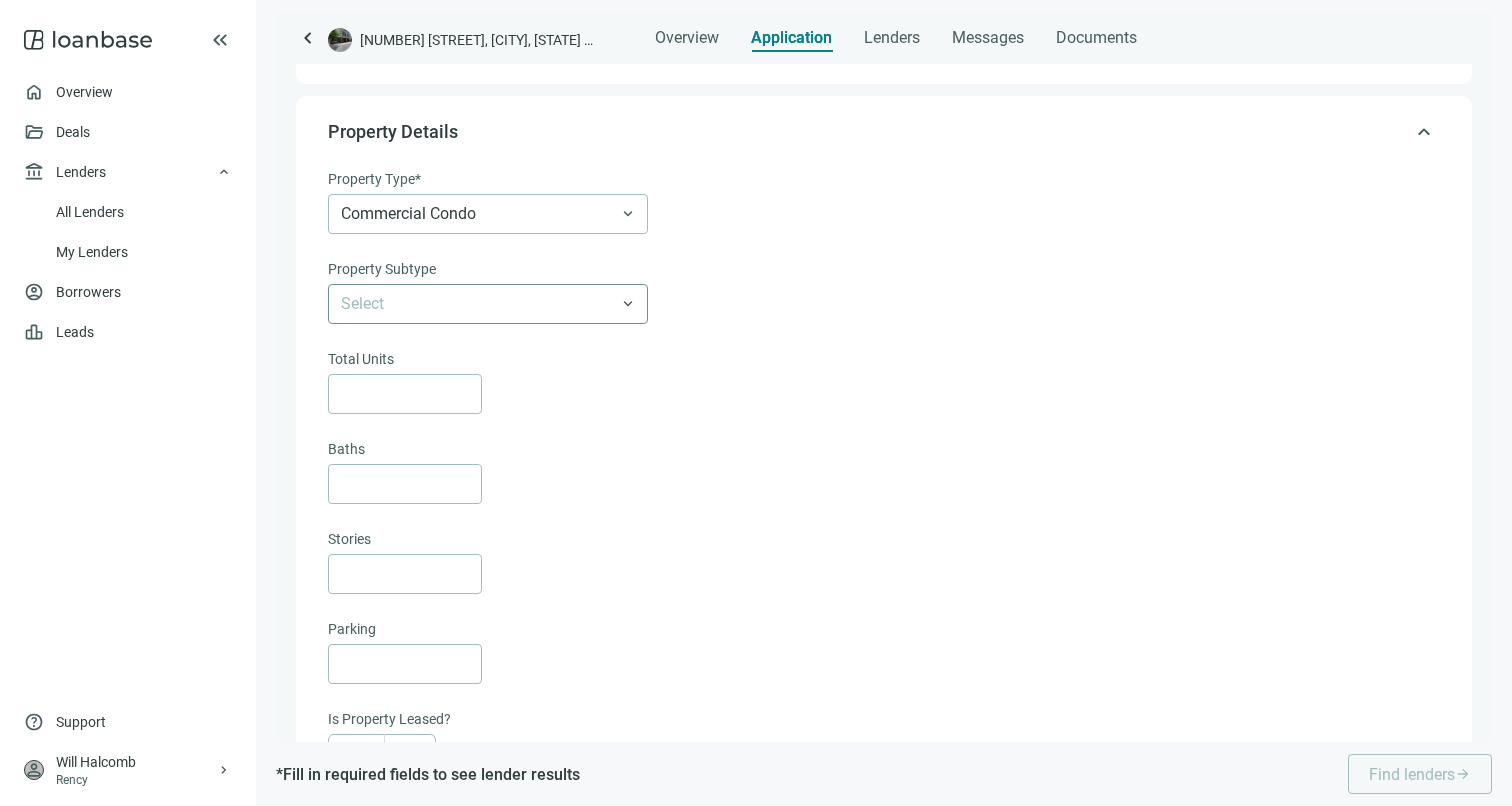 click at bounding box center (488, 304) 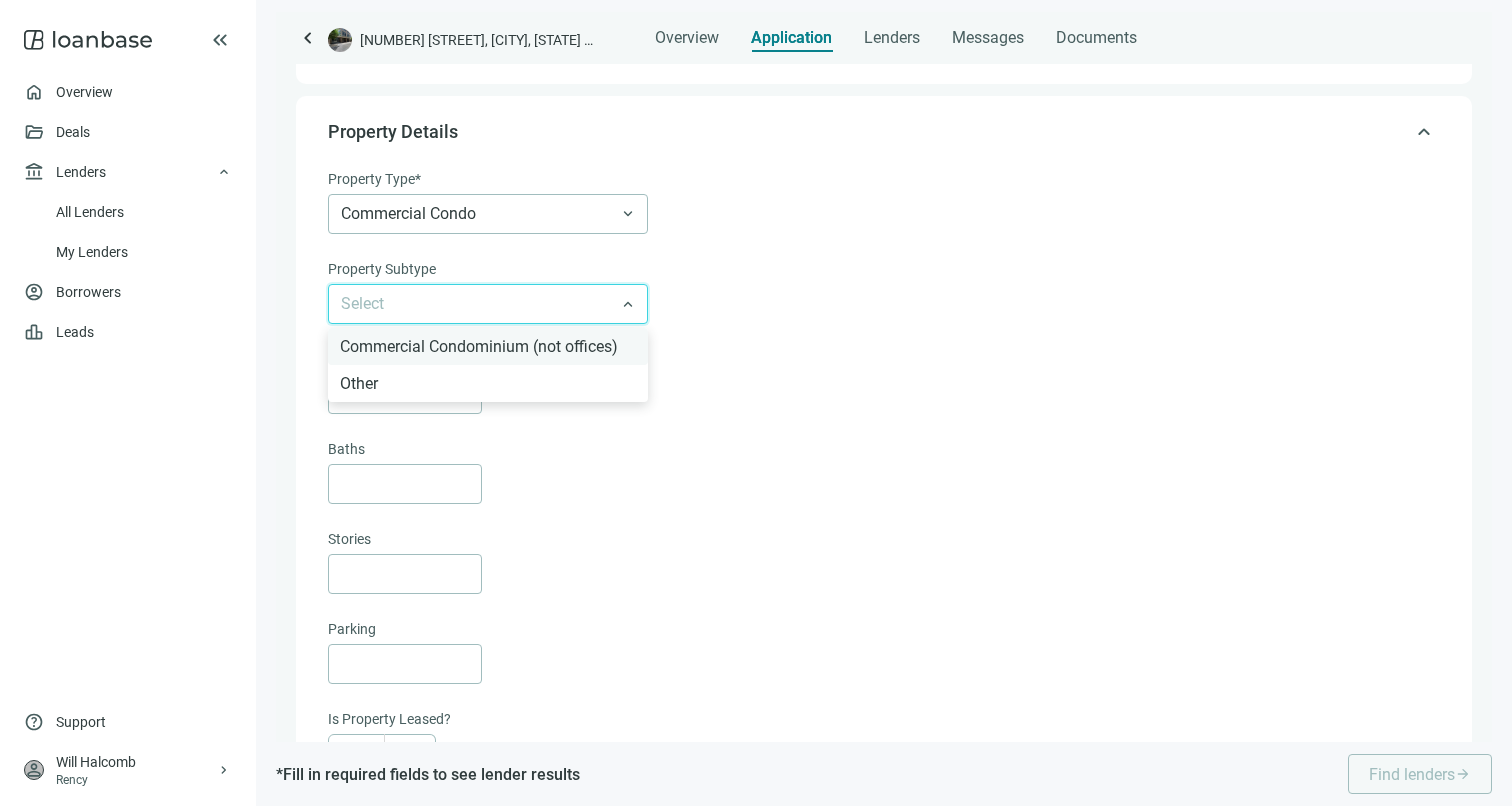 click on "Commercial Condominium (not offices)" at bounding box center (488, 346) 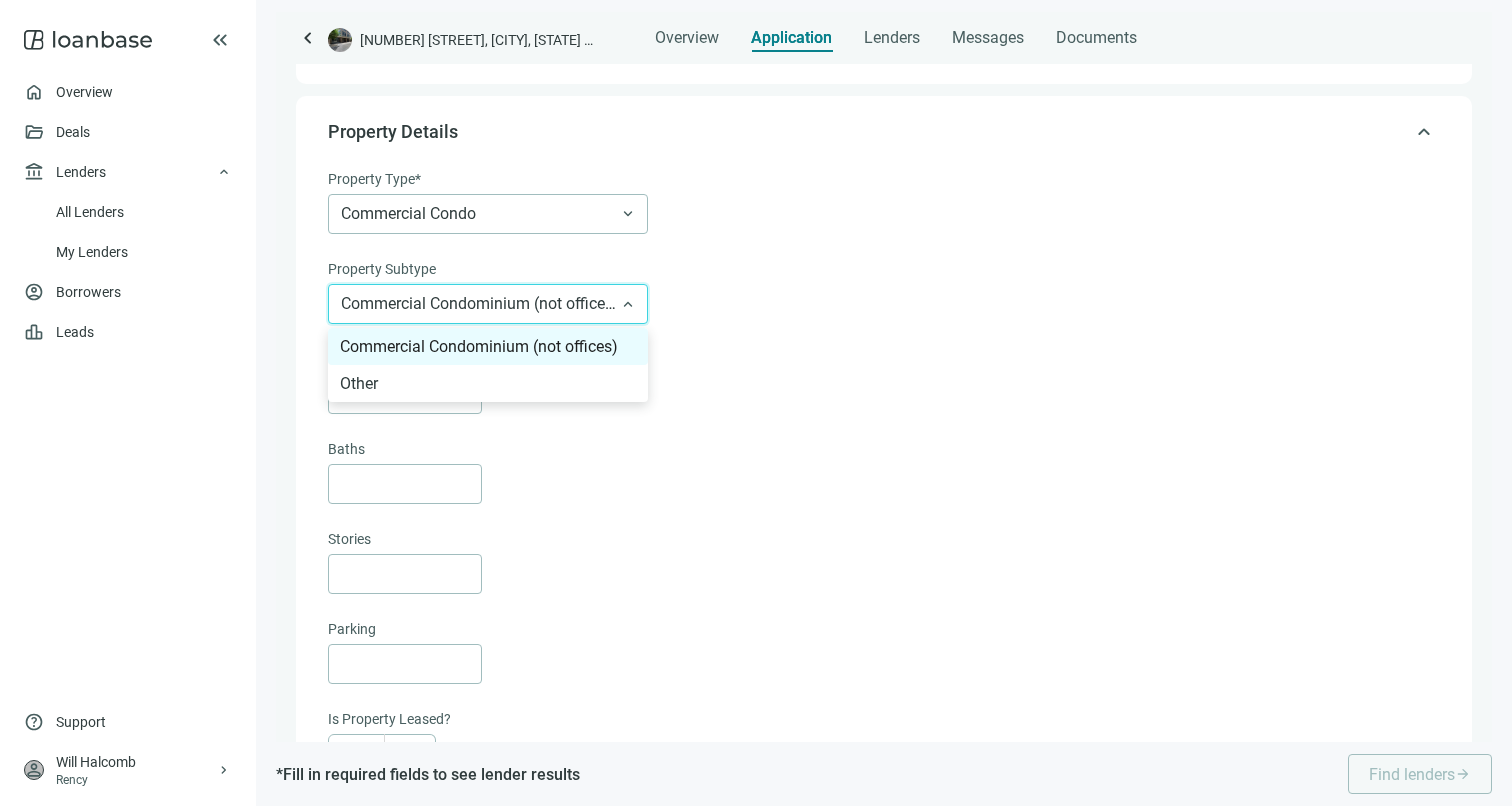 click on "Commercial Condominium (not offices)" at bounding box center [488, 304] 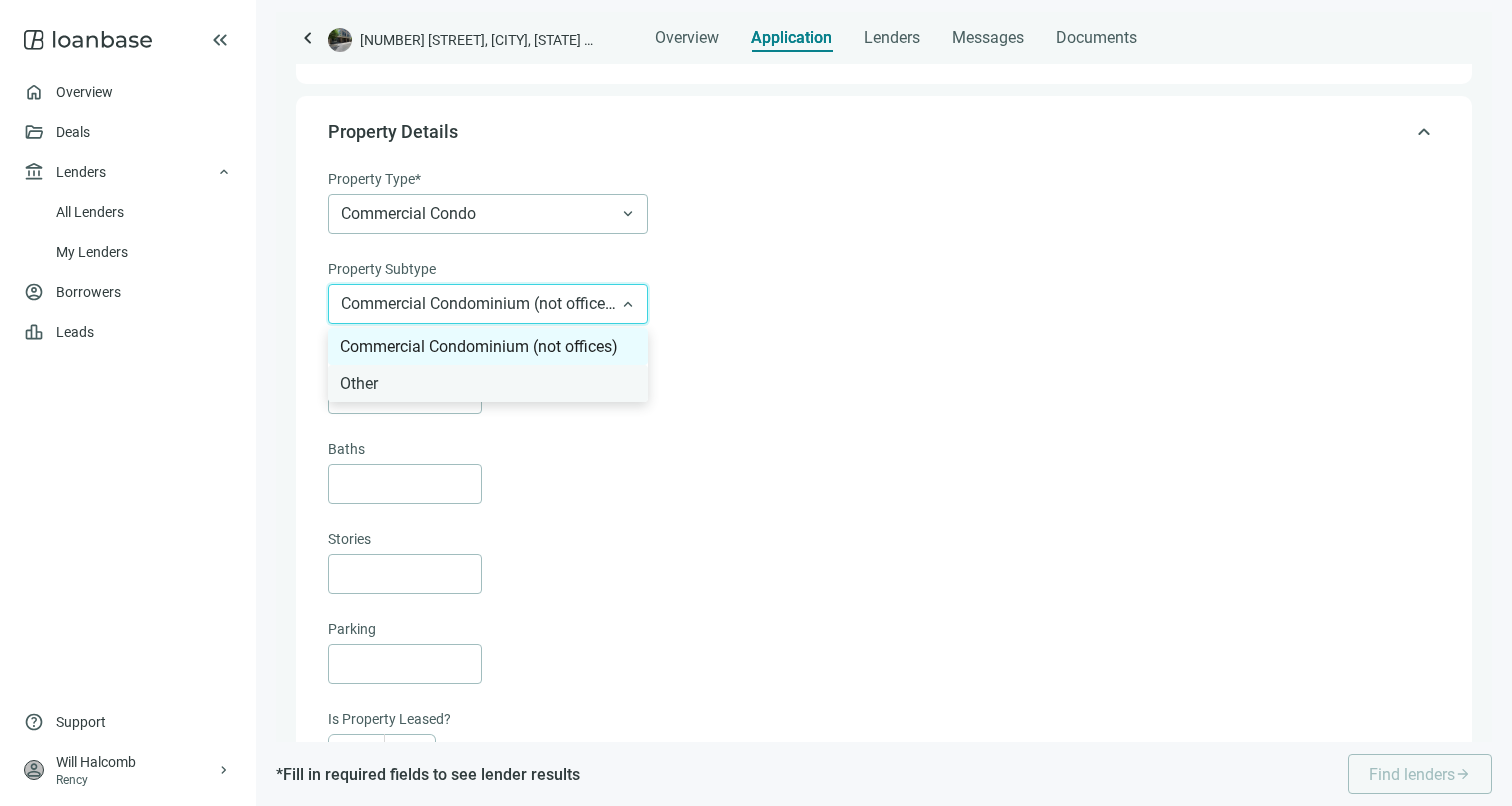 click on "Other" at bounding box center [488, 383] 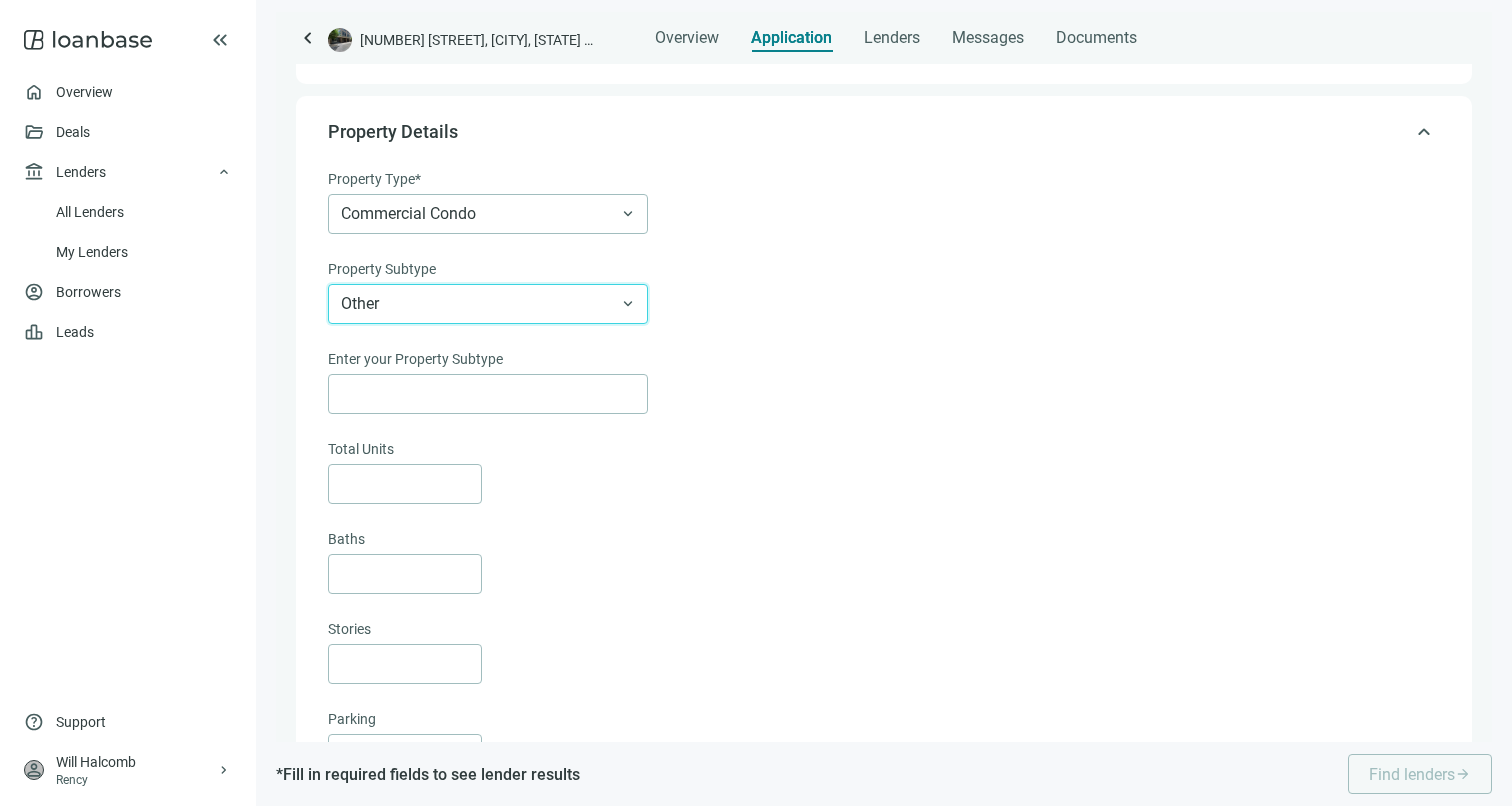 click on "Enter your Property Subtype" at bounding box center (882, 361) 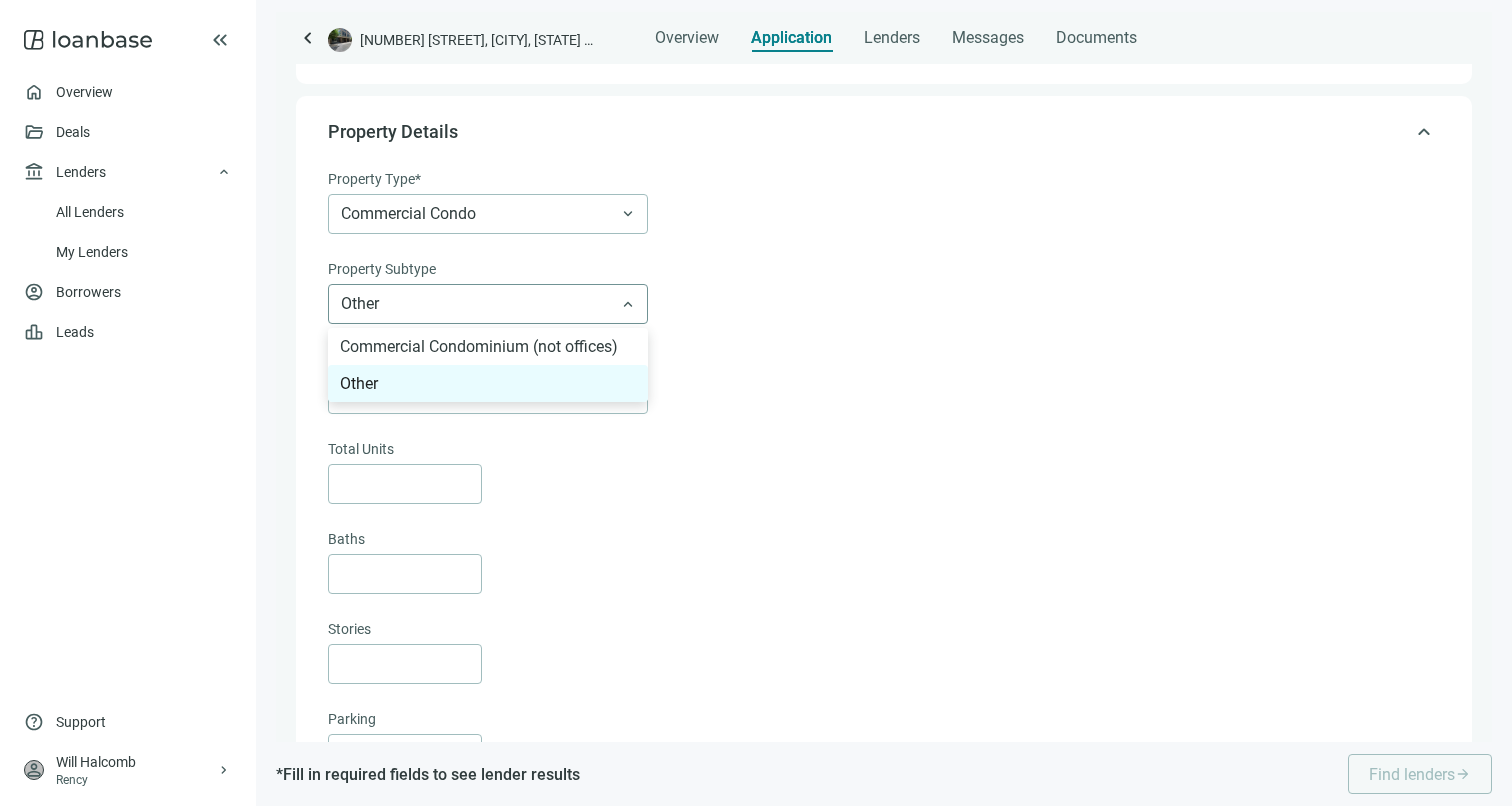 click on "Other" at bounding box center [488, 304] 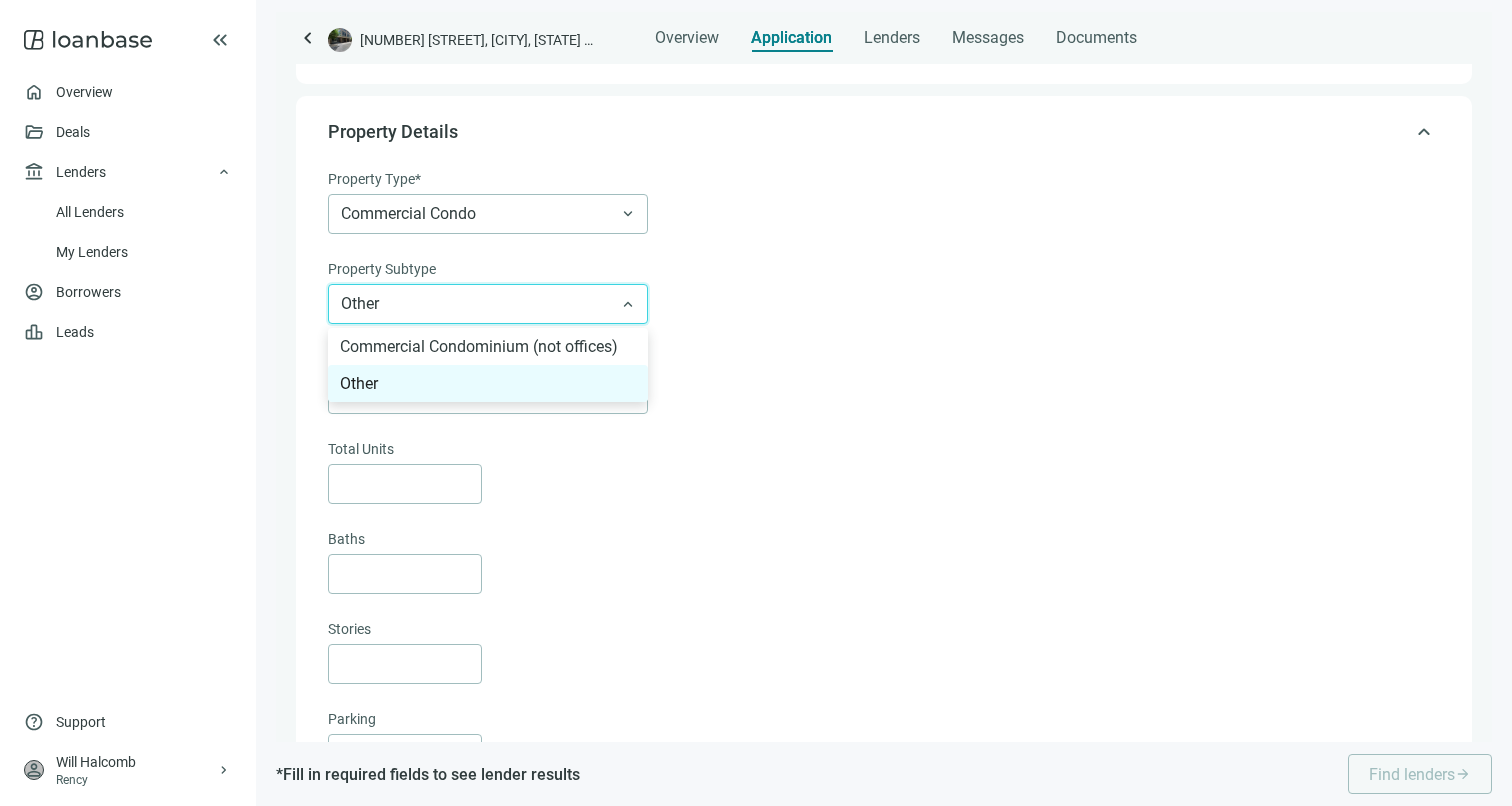 click on "Other" at bounding box center [488, 304] 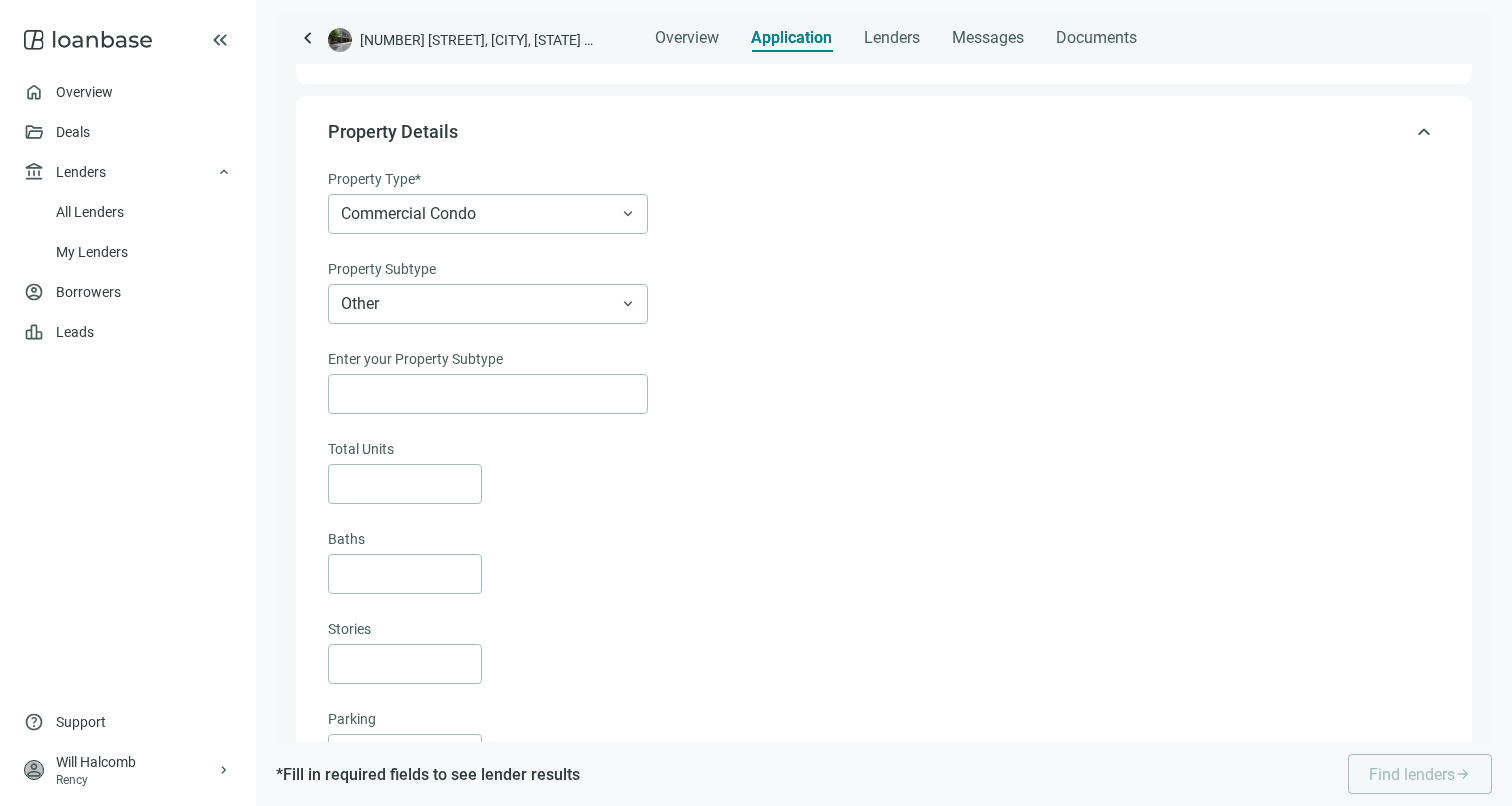 click at bounding box center [882, 484] 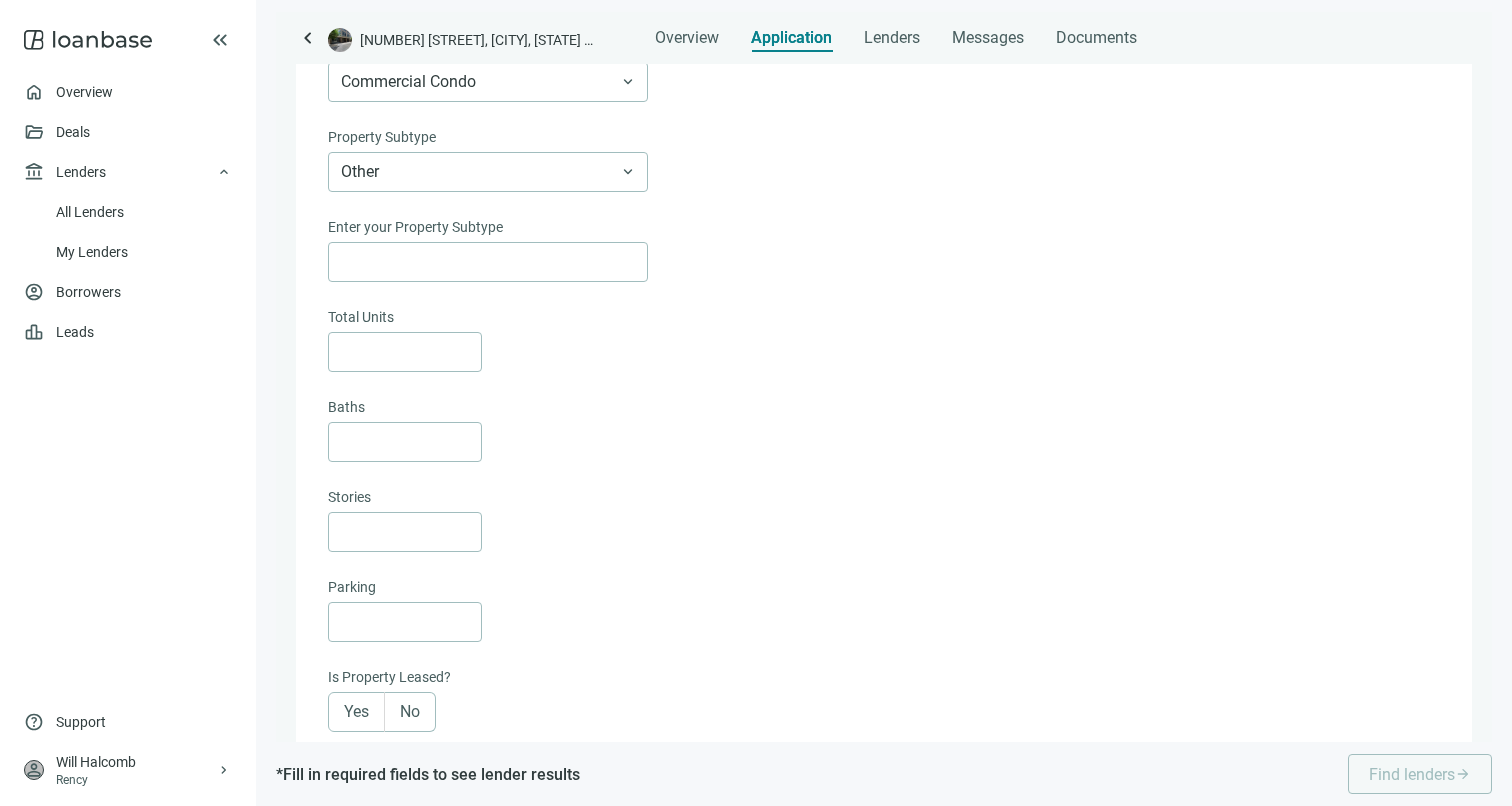 scroll, scrollTop: 331, scrollLeft: 0, axis: vertical 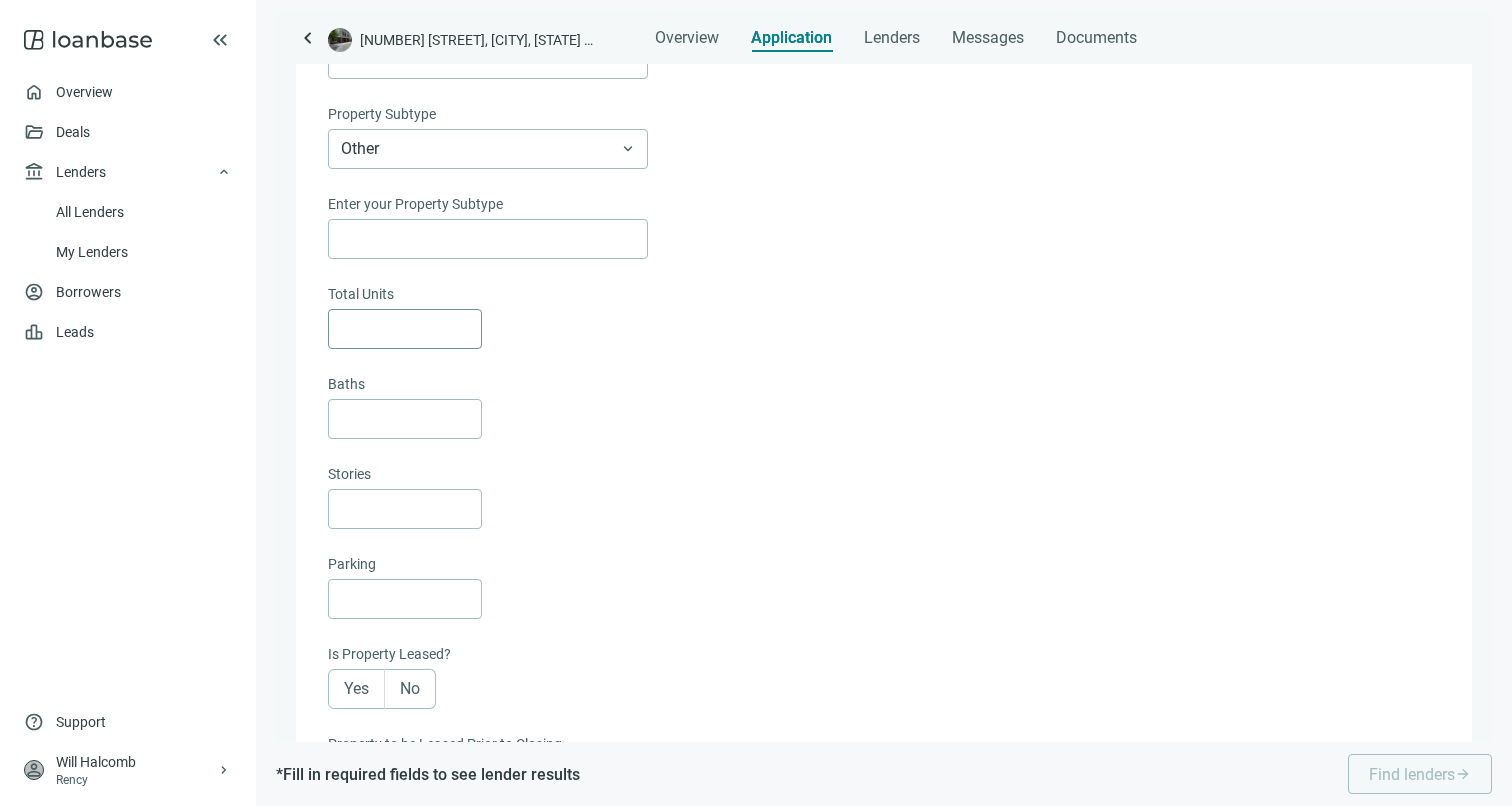 click at bounding box center [405, 329] 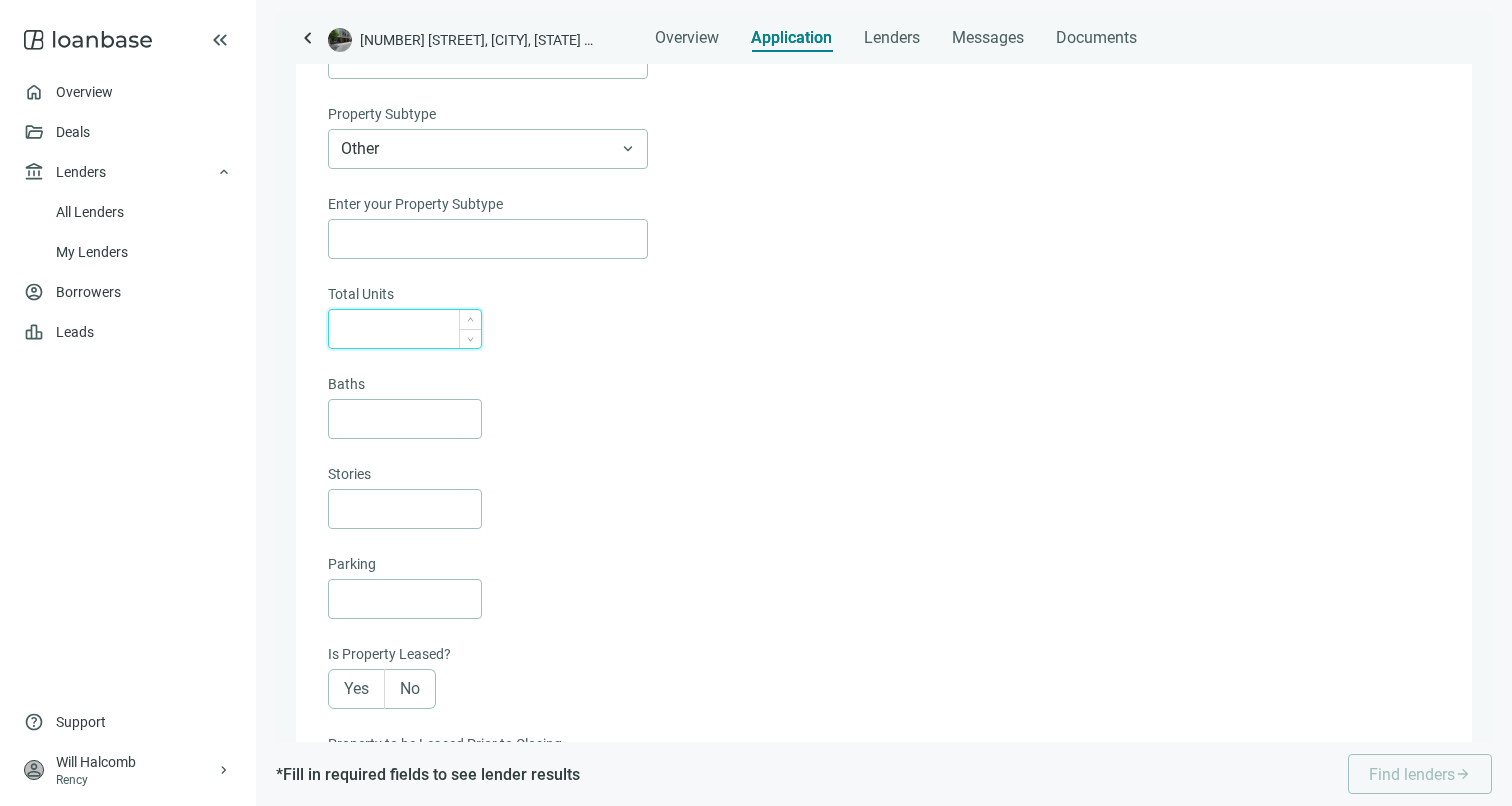 click at bounding box center [411, 329] 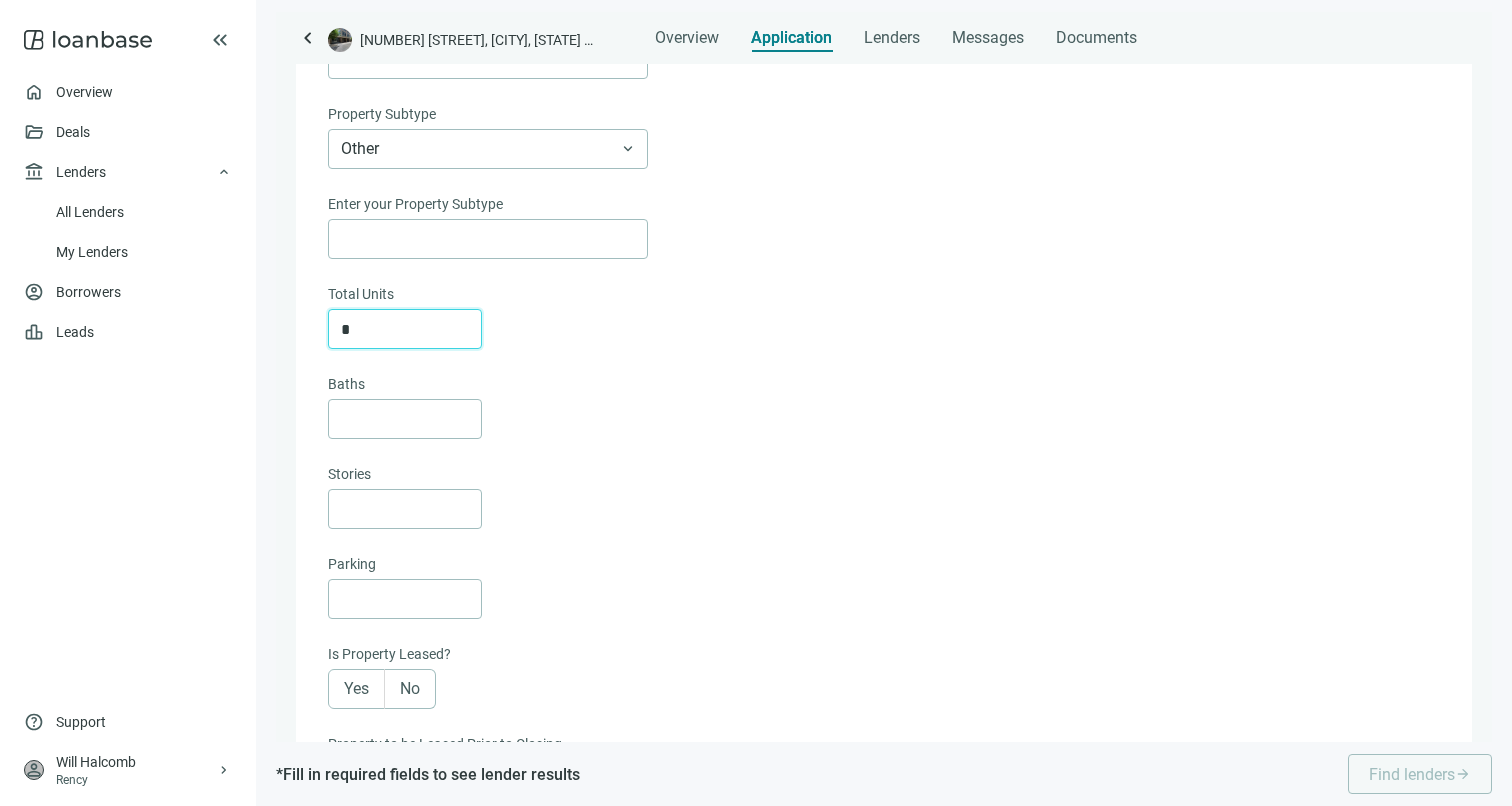 type on "*" 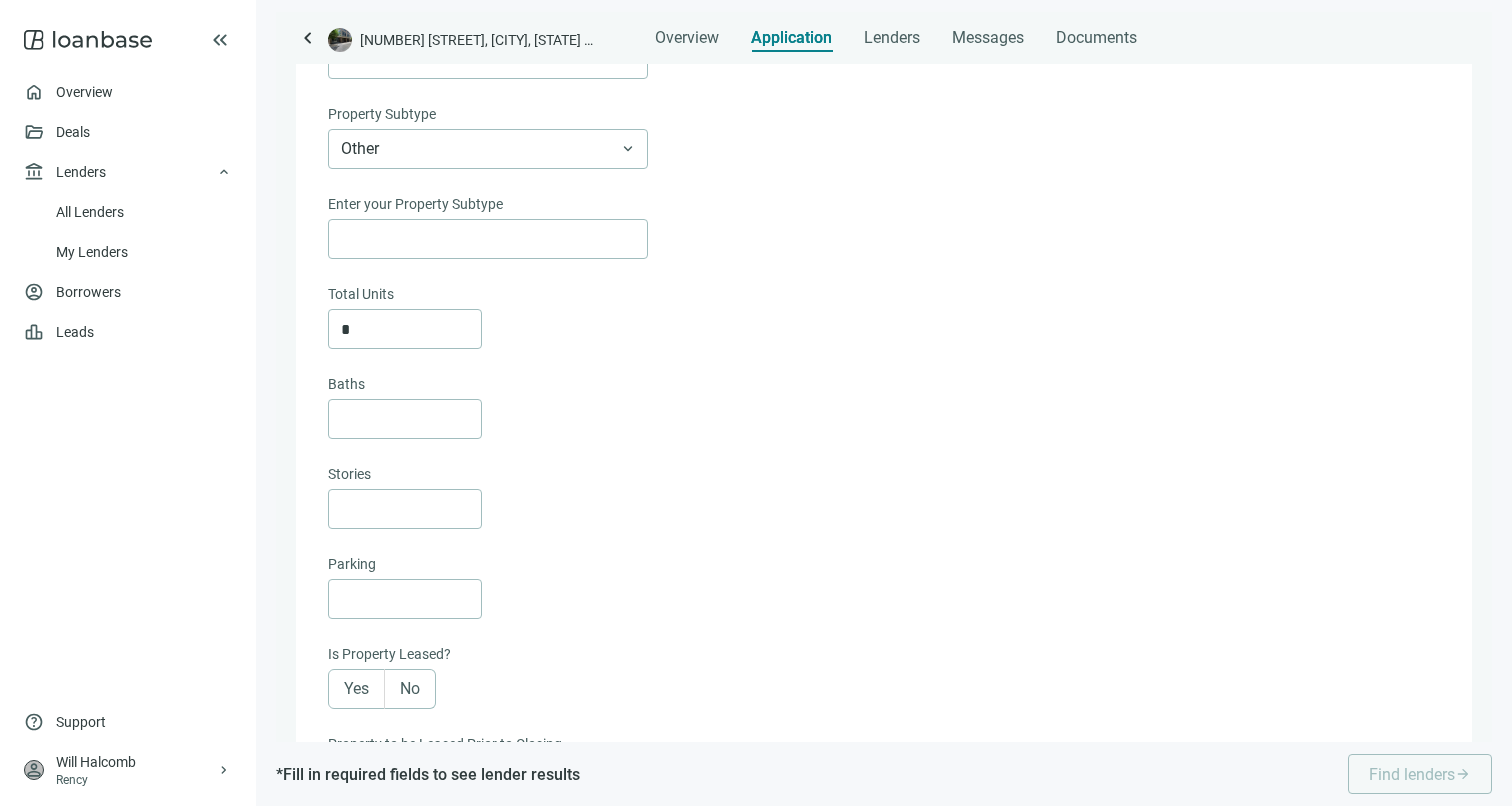 click at bounding box center (882, 419) 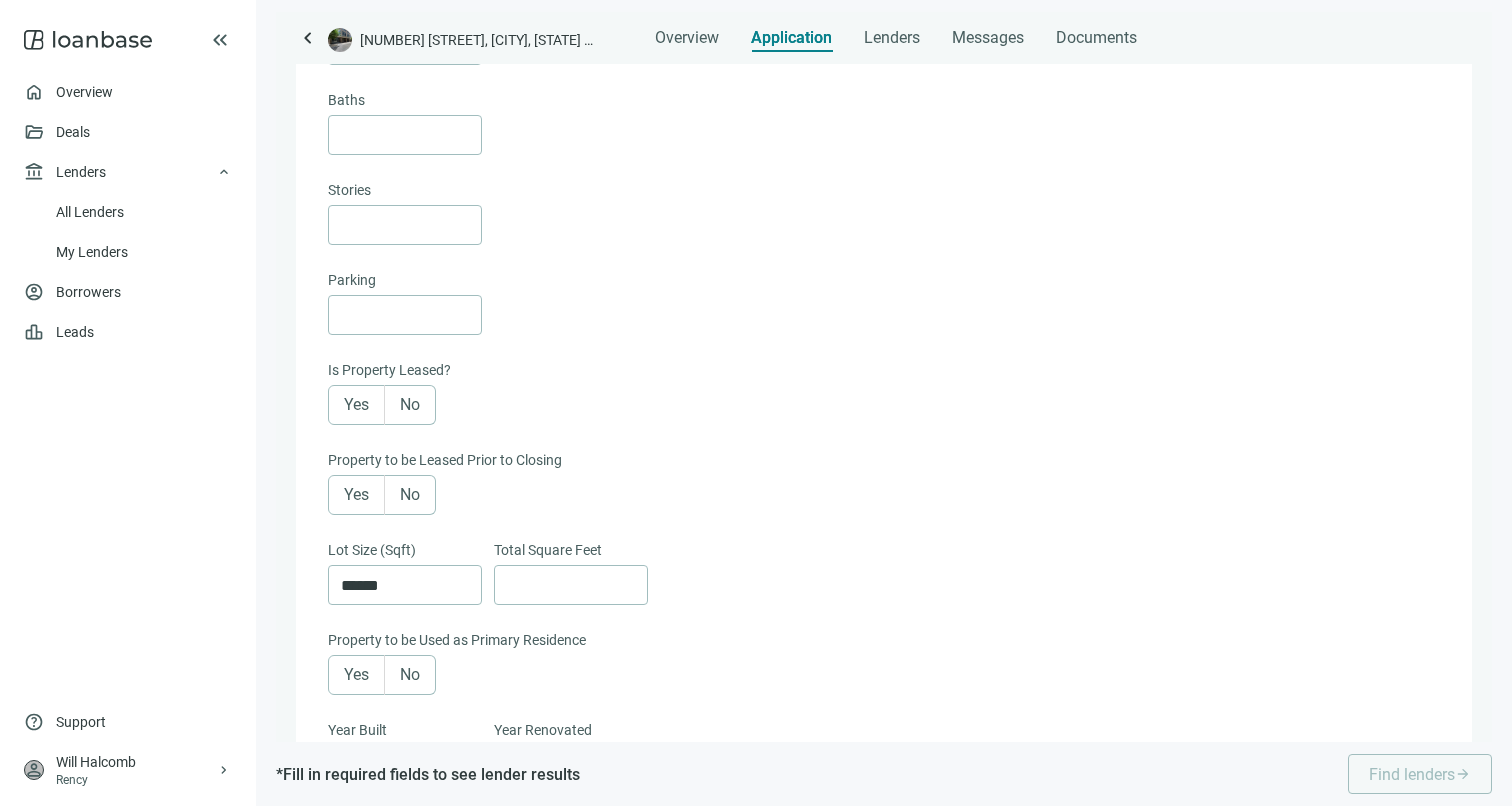 scroll, scrollTop: 618, scrollLeft: 0, axis: vertical 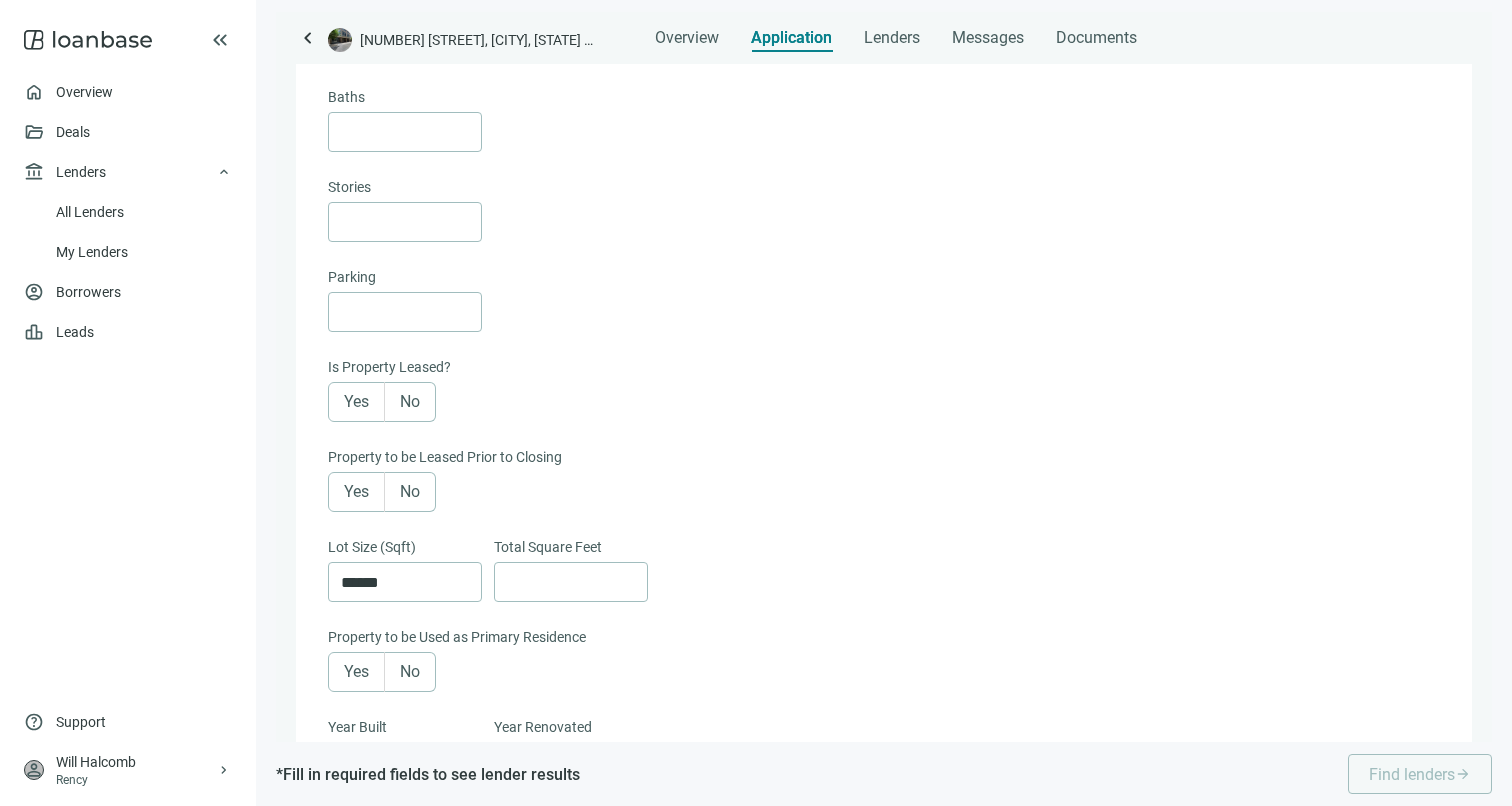 click on "Yes" at bounding box center (356, 401) 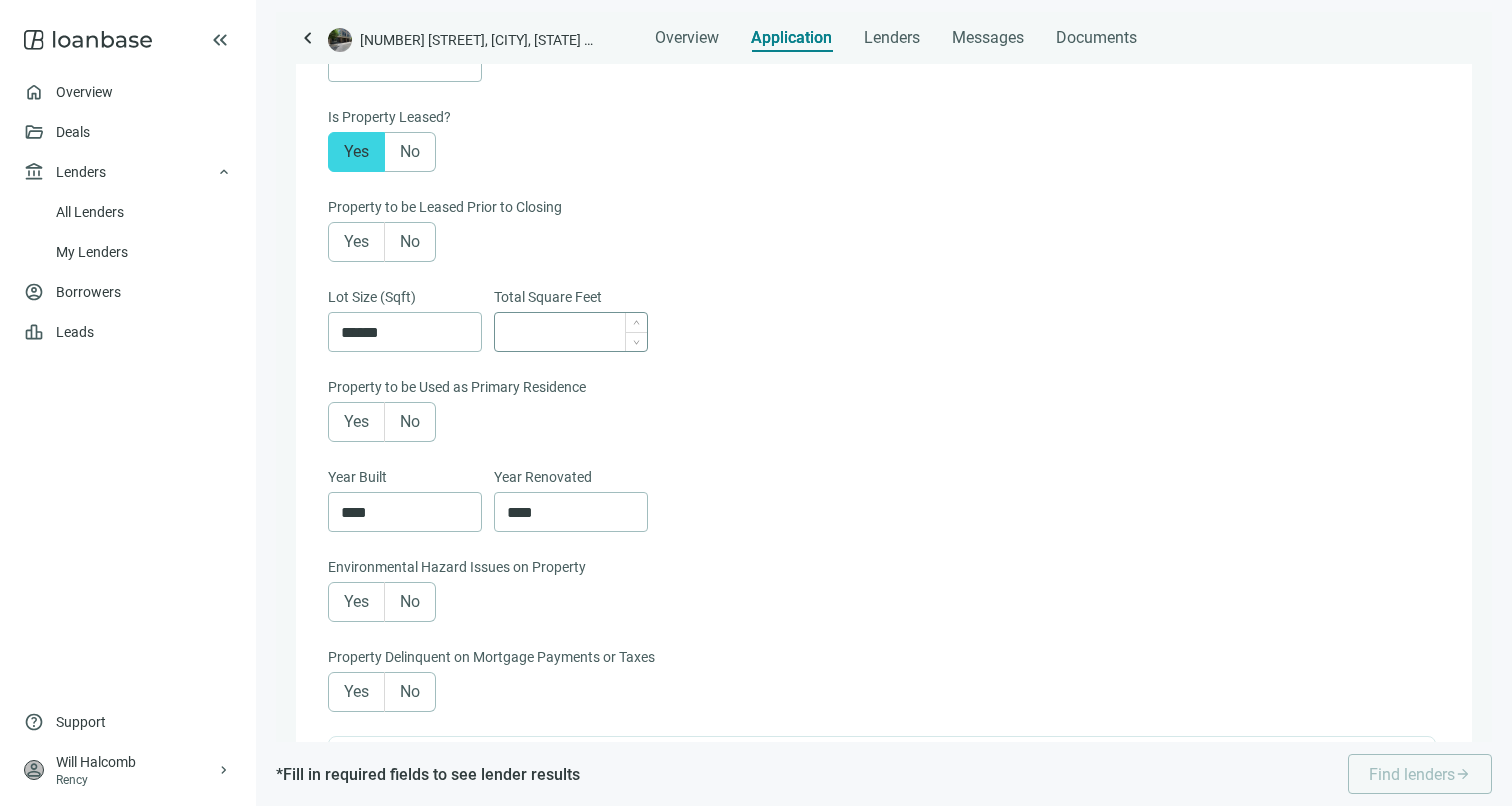 scroll, scrollTop: 861, scrollLeft: 0, axis: vertical 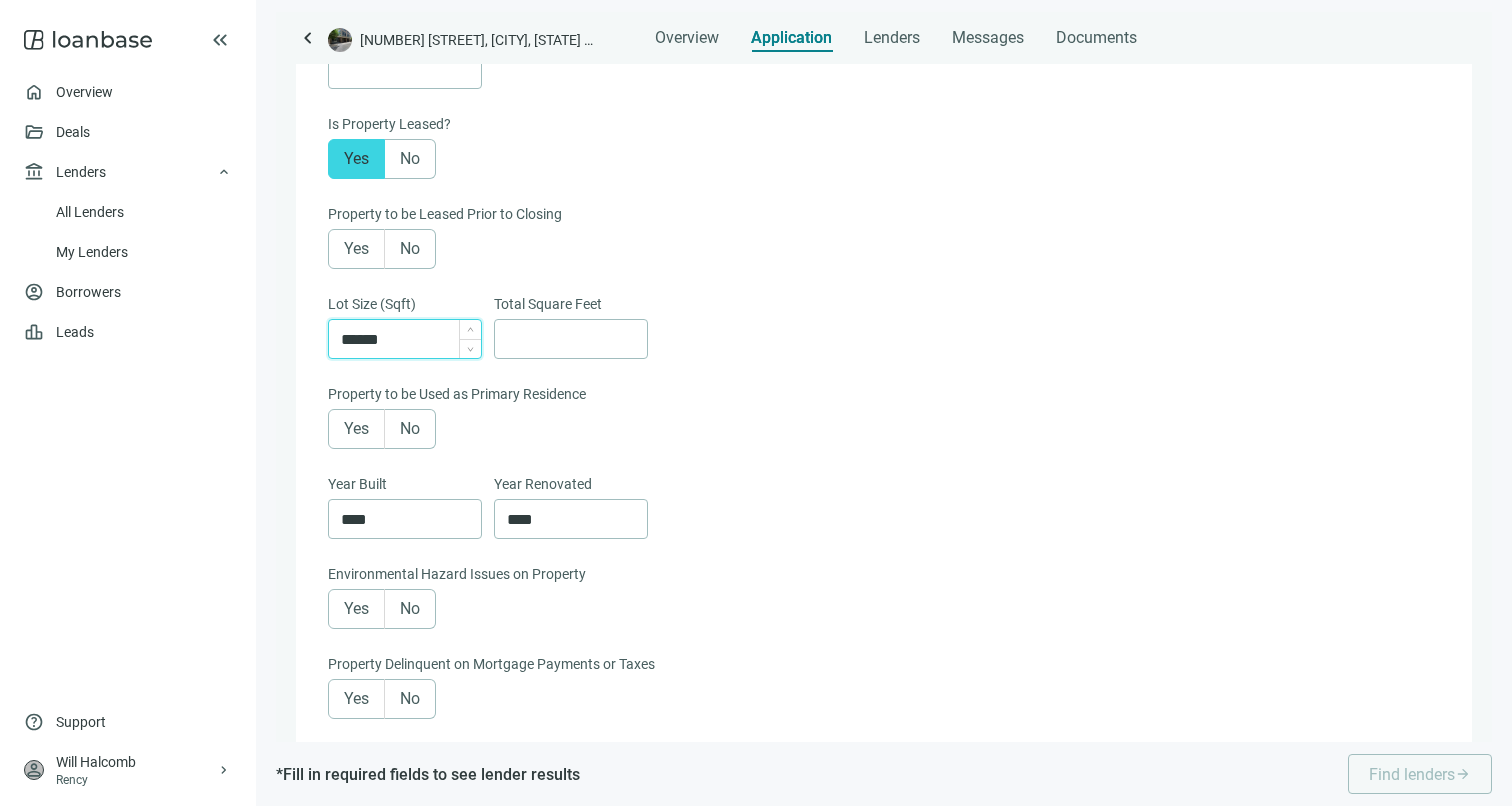 click on "******" at bounding box center [411, 339] 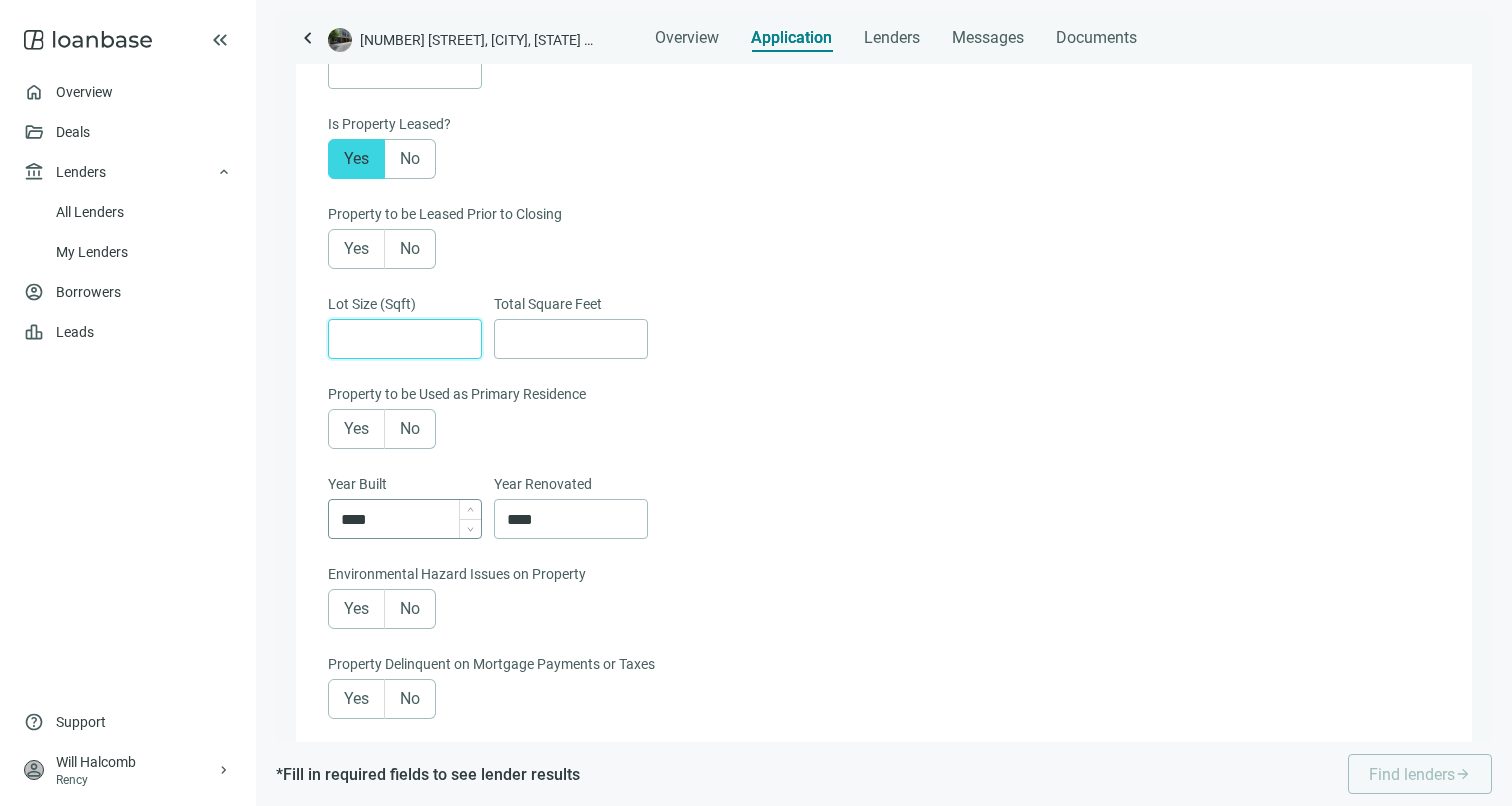 type 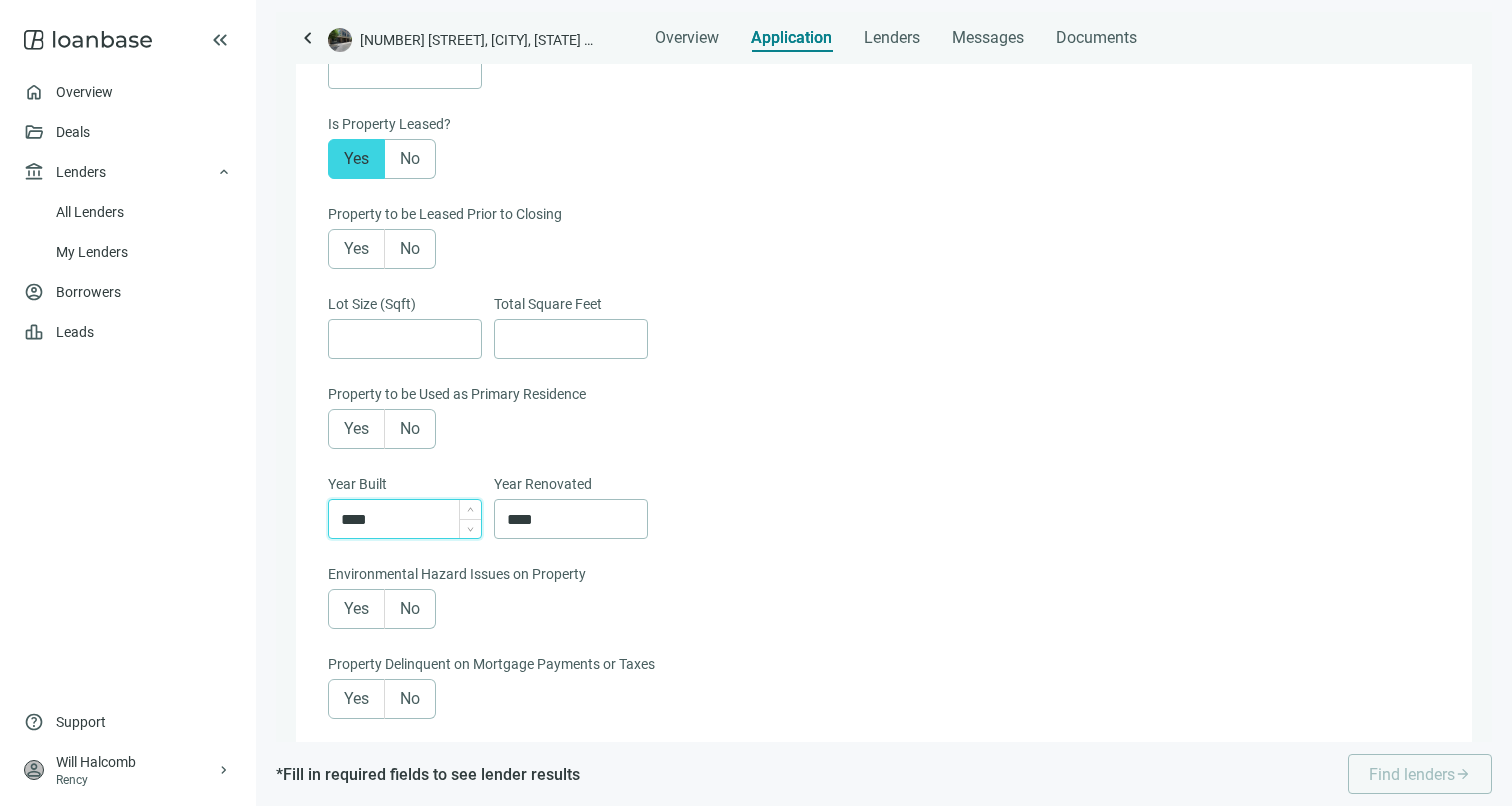 click on "****" at bounding box center [411, 519] 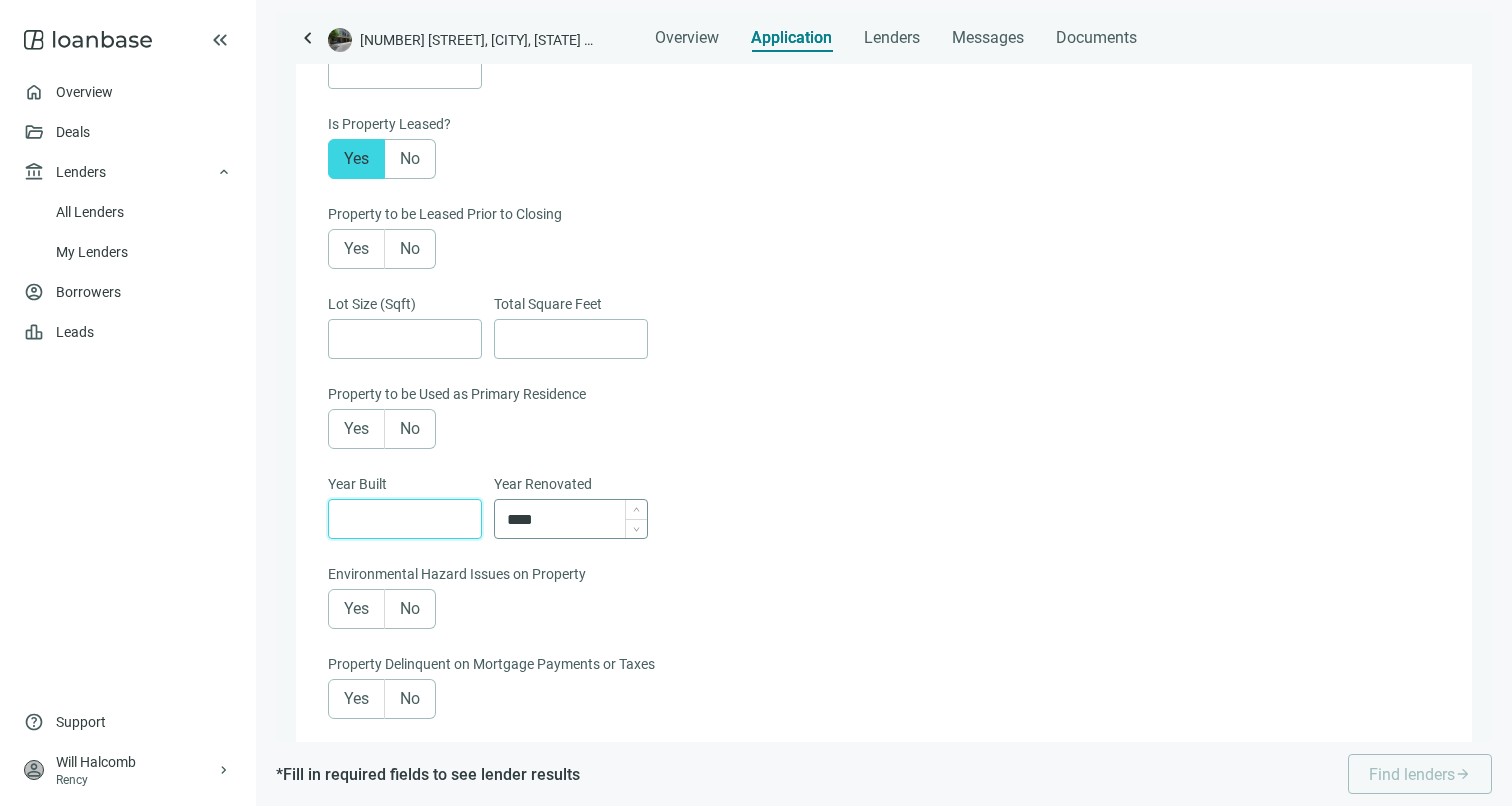 type 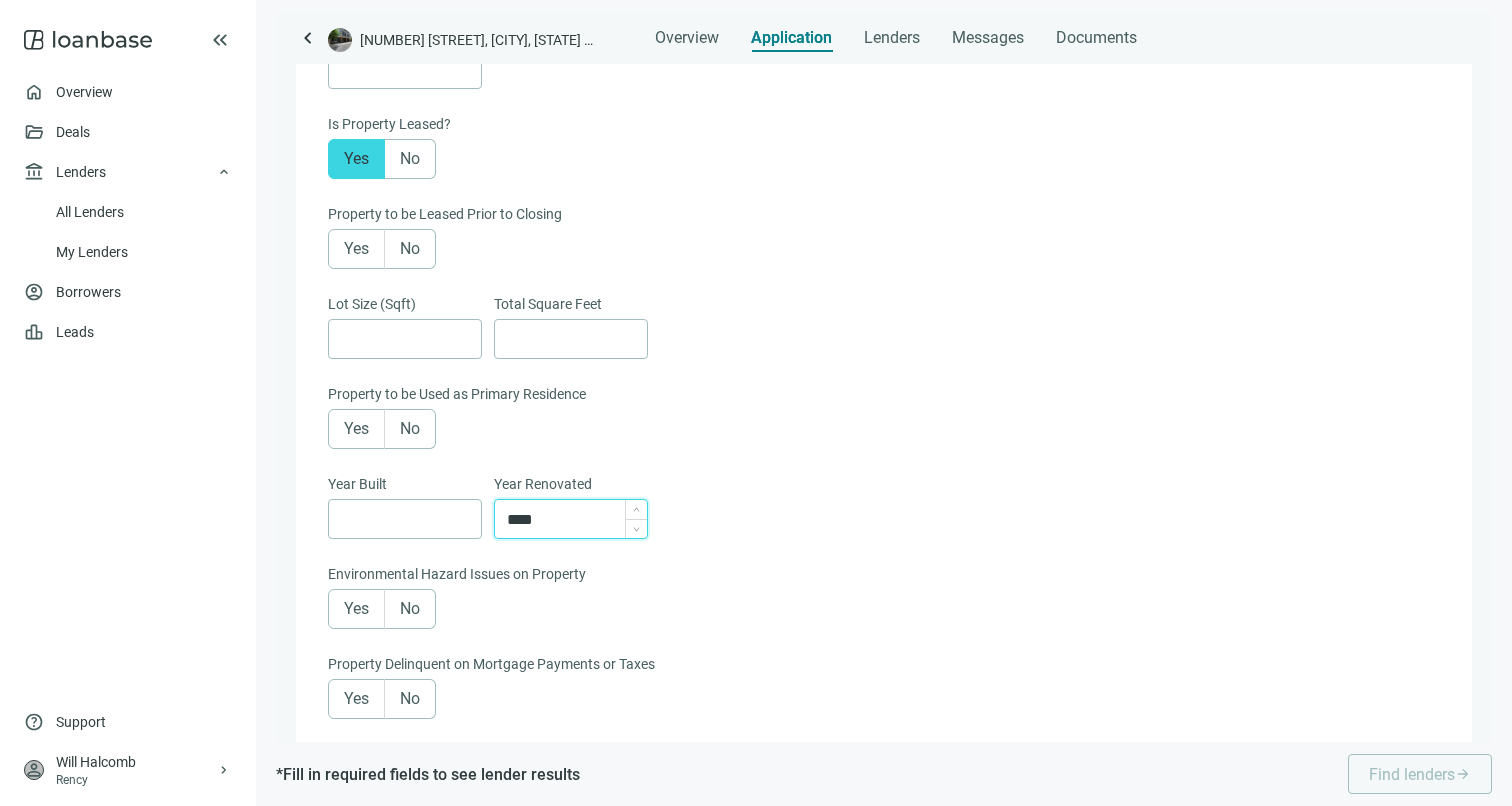 click on "****" at bounding box center [577, 519] 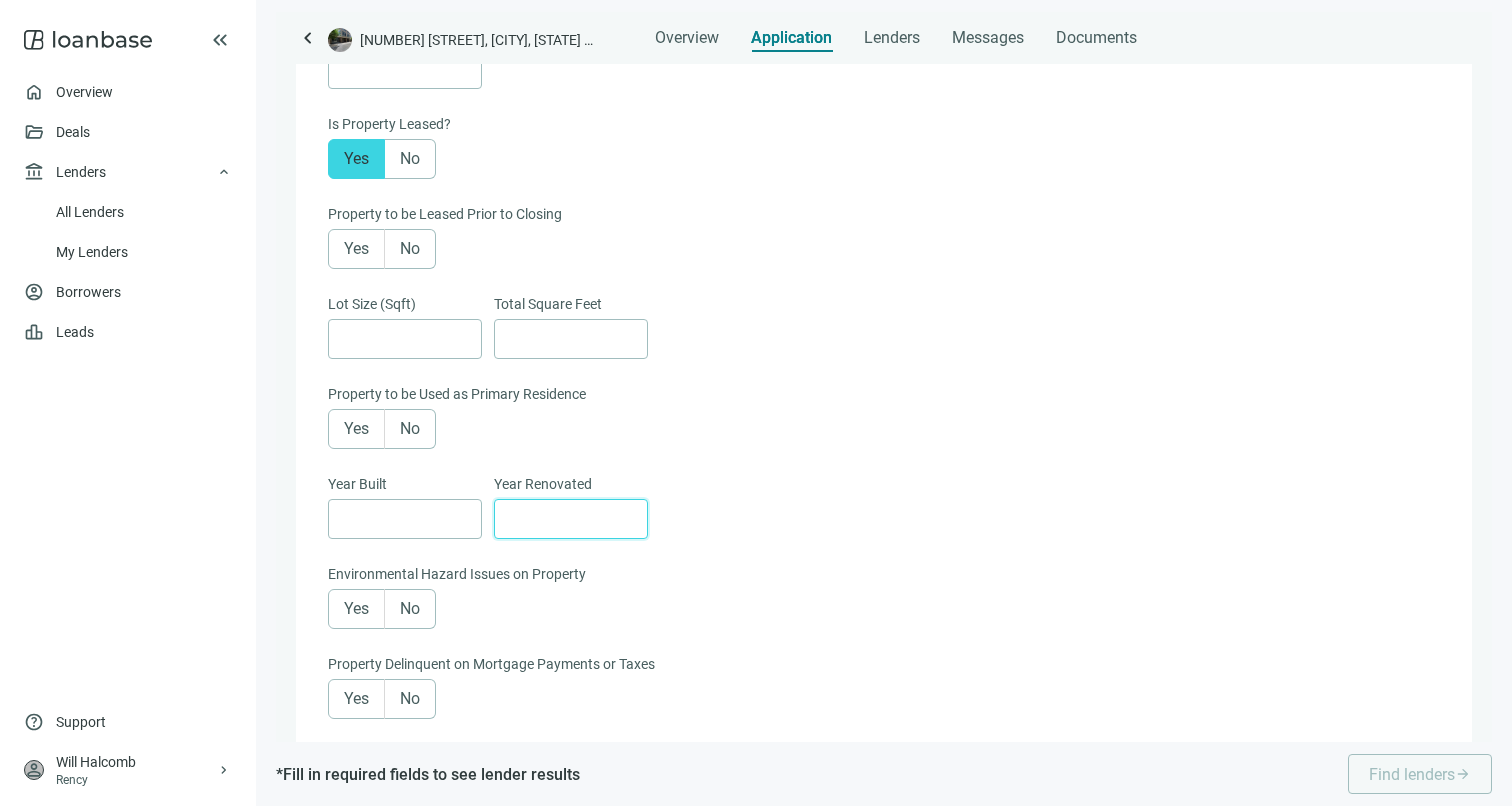 type 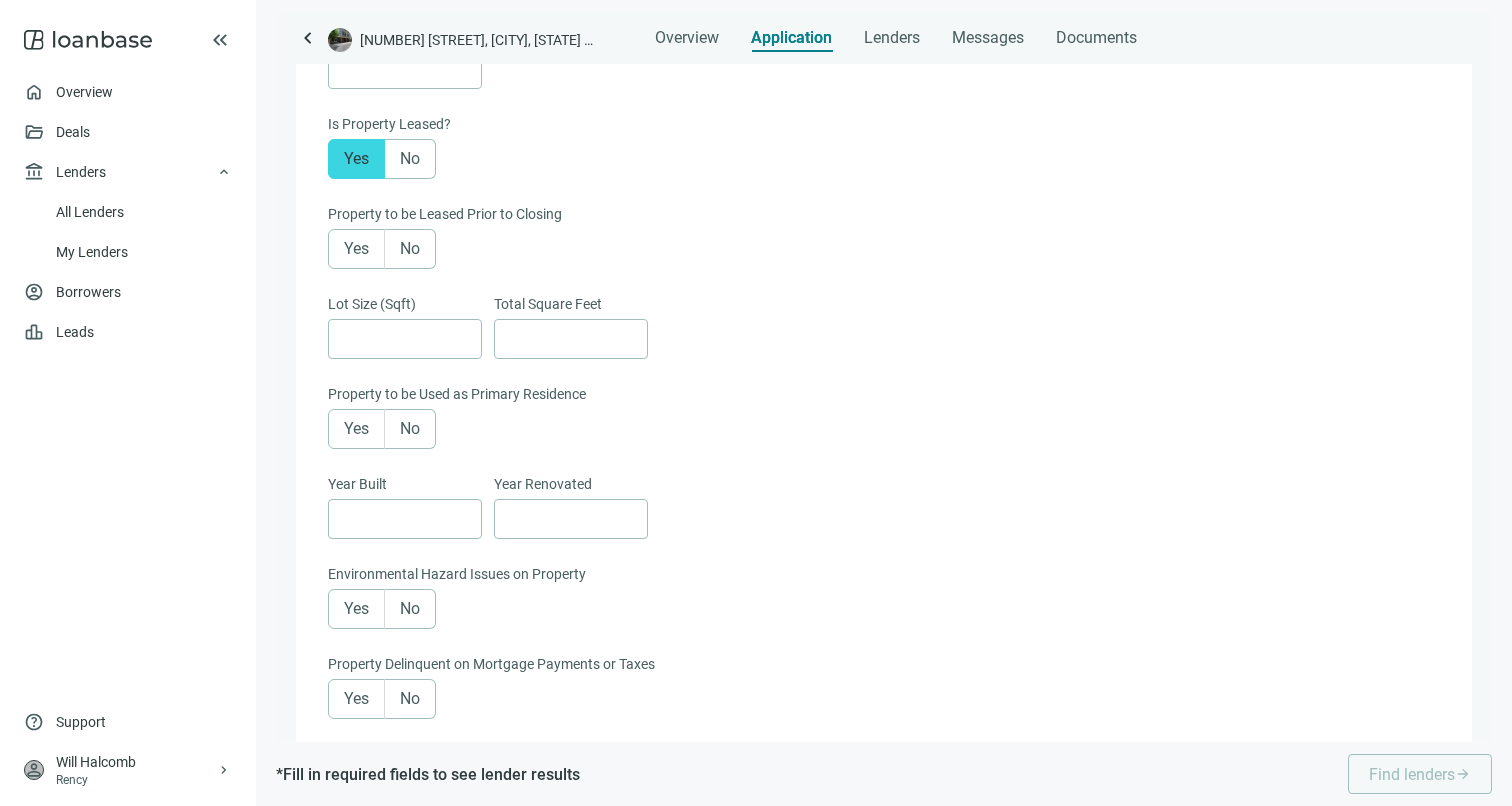 click on "Yes No" at bounding box center [882, 609] 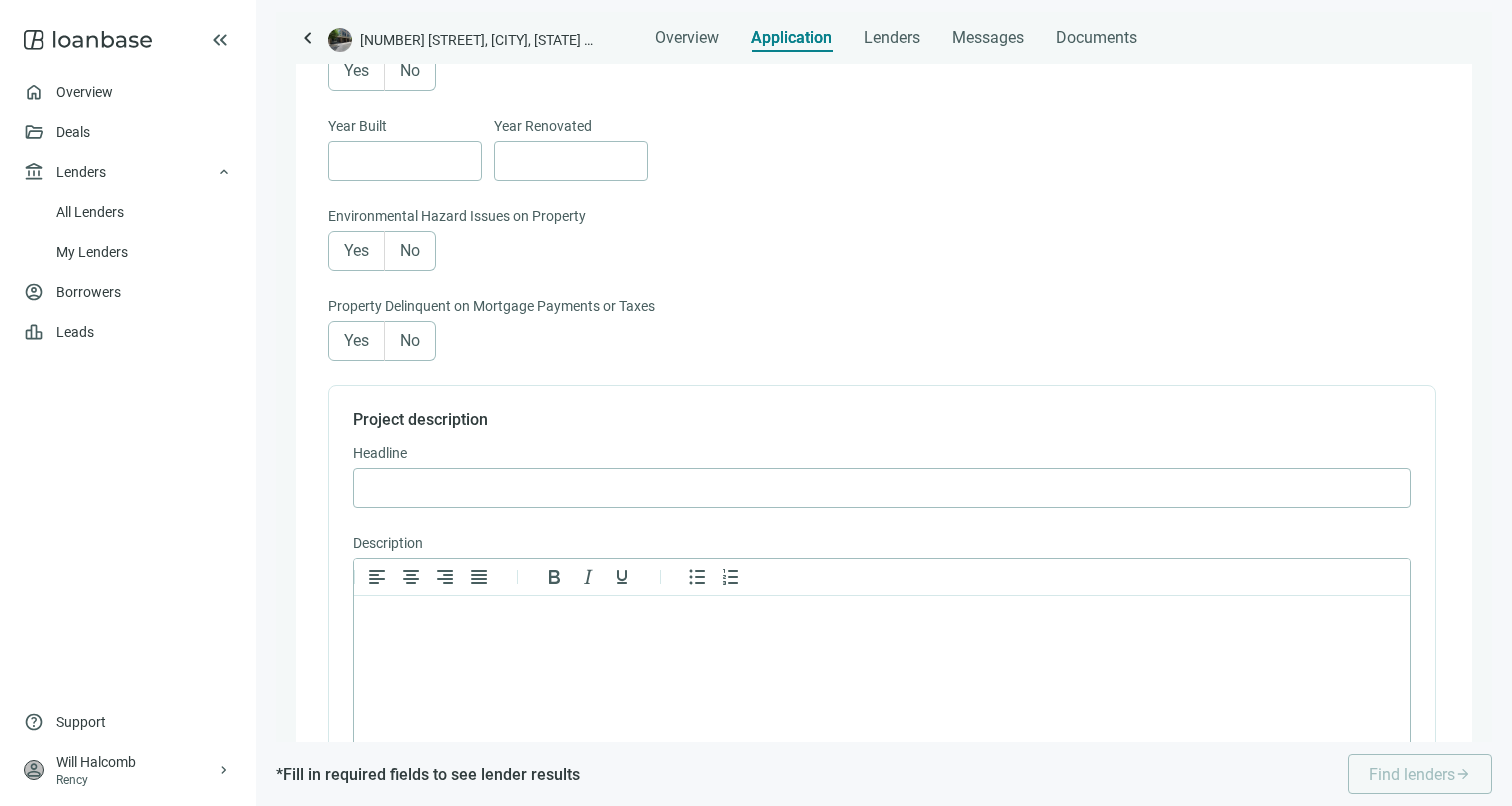 scroll, scrollTop: 1296, scrollLeft: 0, axis: vertical 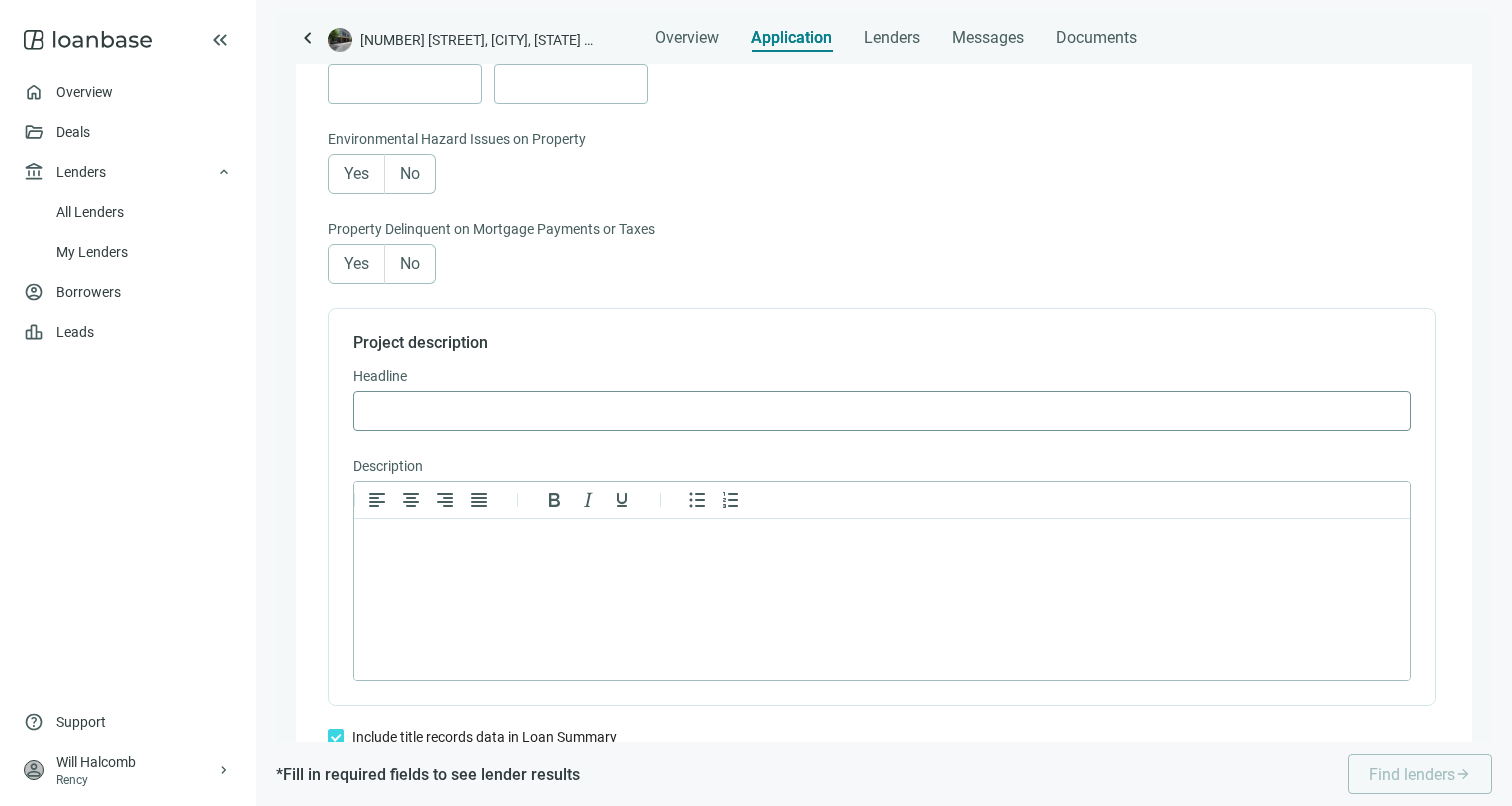 click at bounding box center [882, 411] 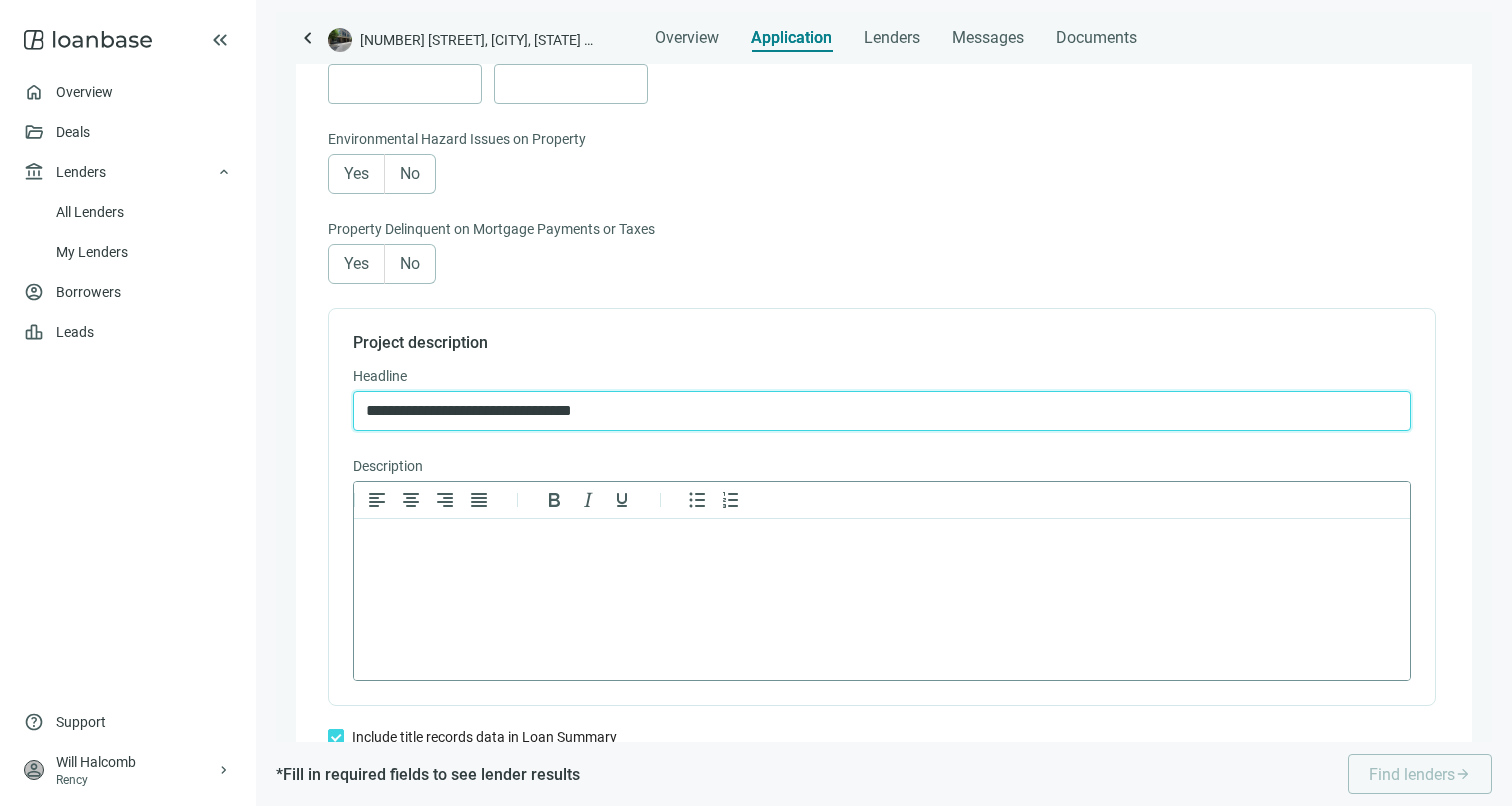 type on "**********" 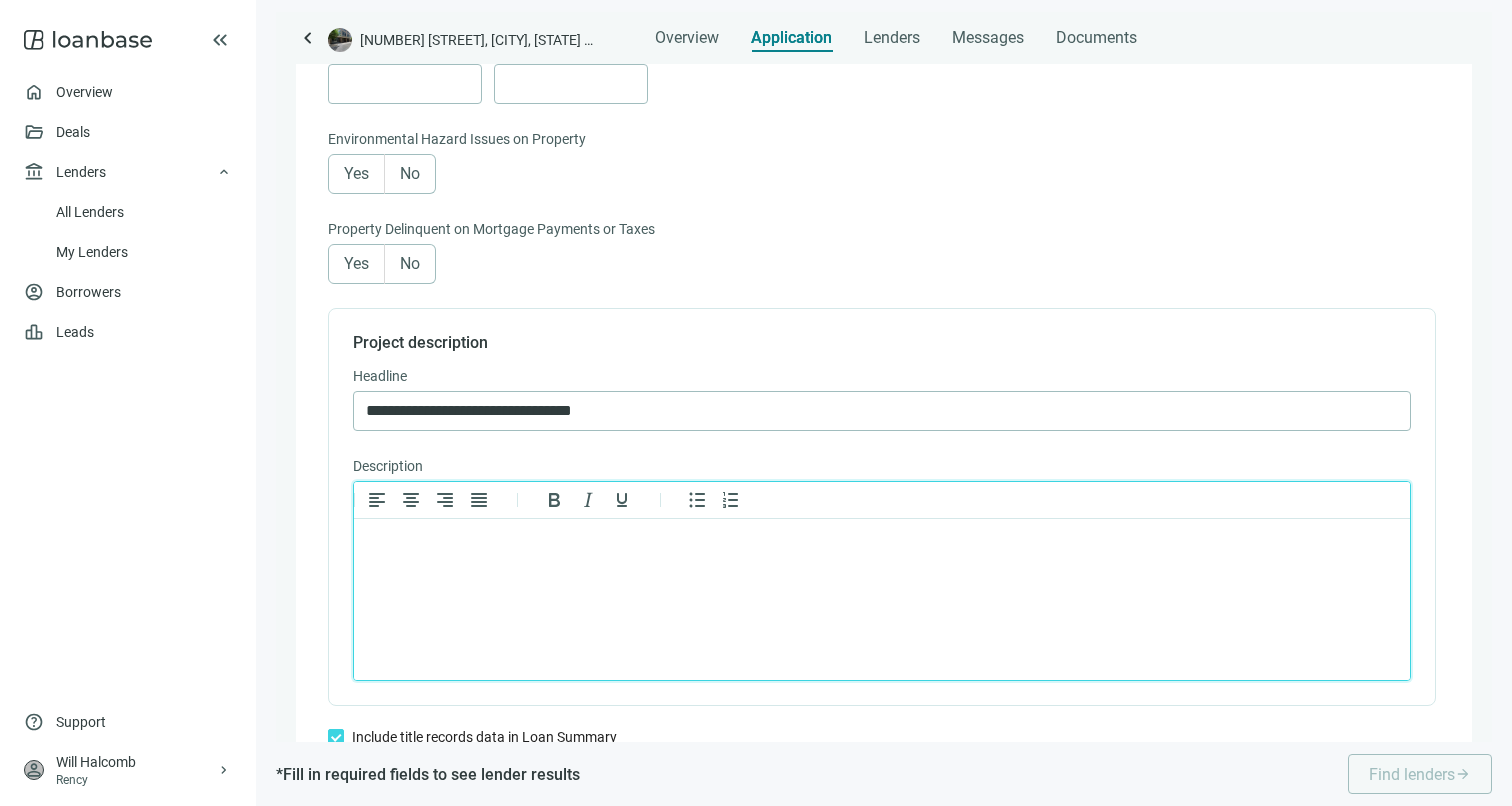 click at bounding box center (882, 545) 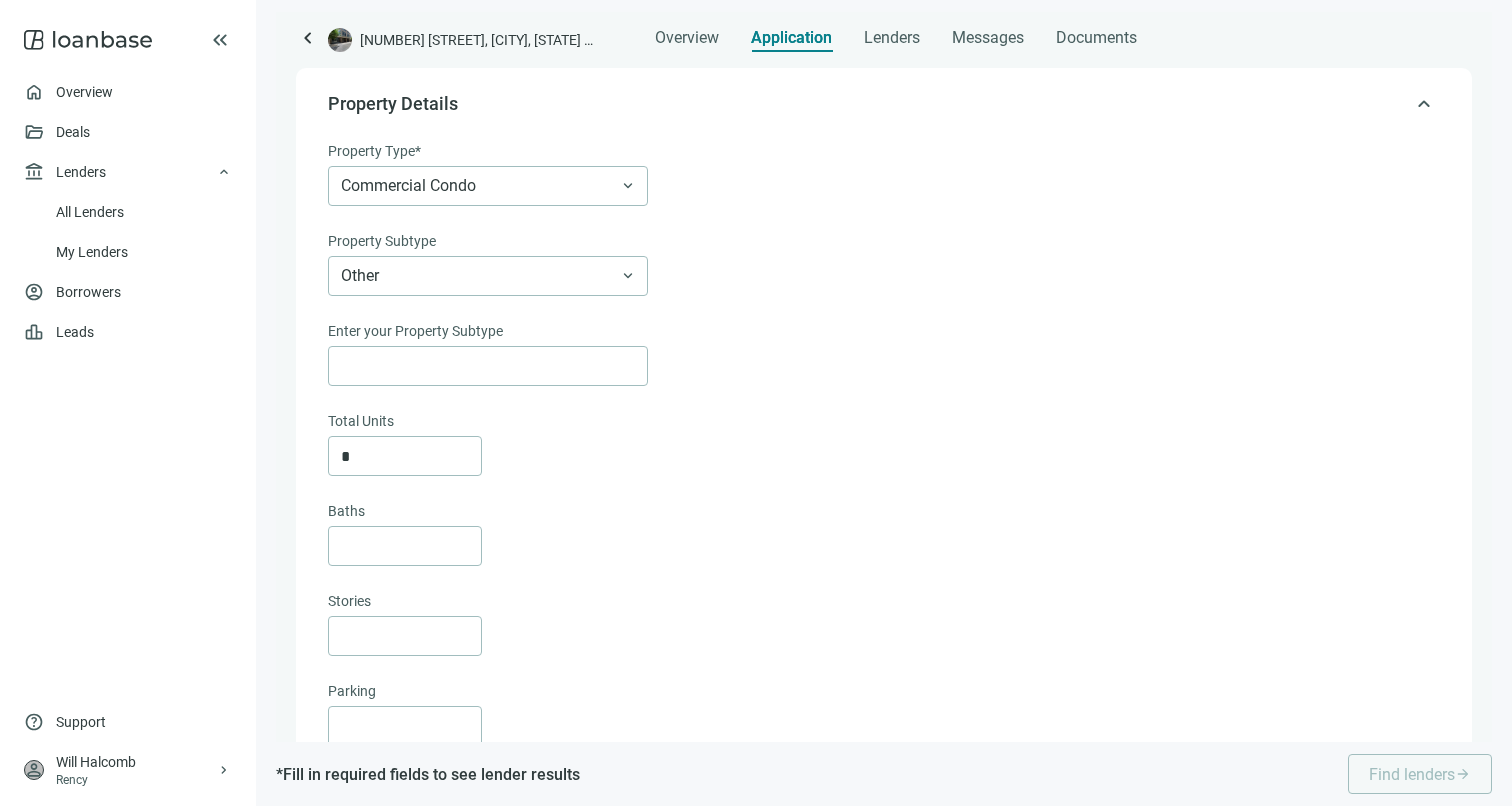scroll, scrollTop: 0, scrollLeft: 0, axis: both 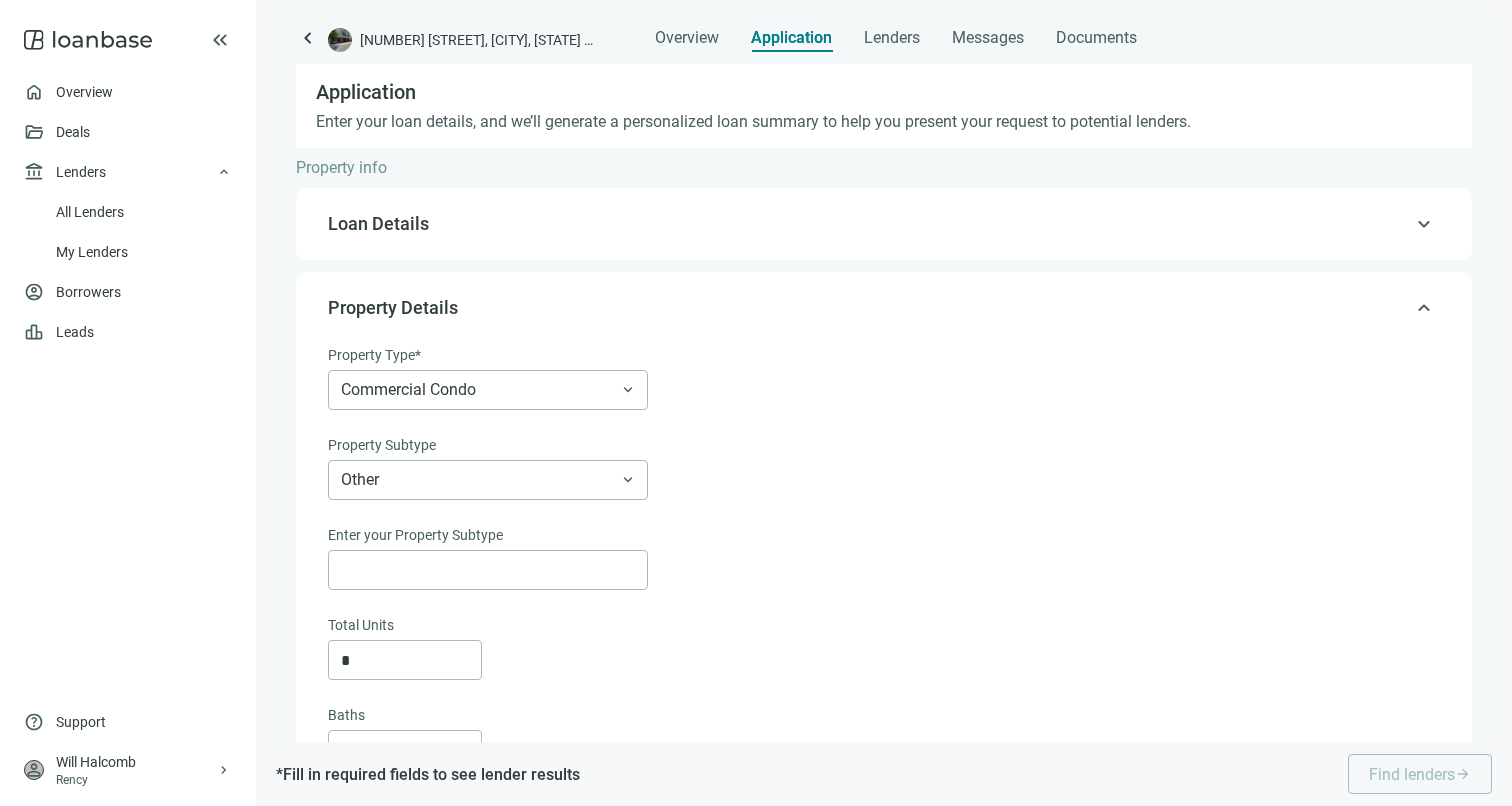 click on "keyboard_arrow_up Loan Details" at bounding box center [884, 224] 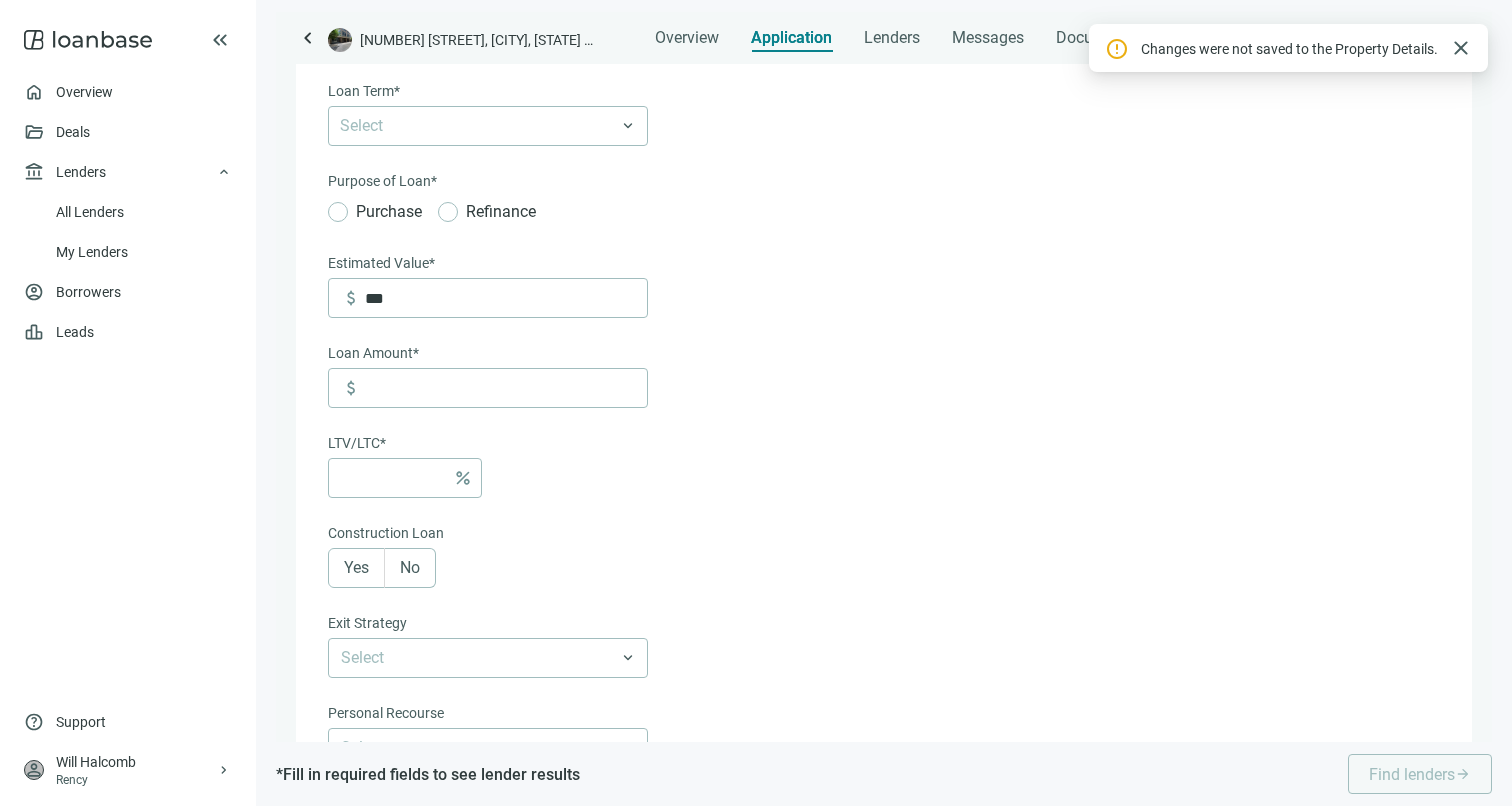 scroll, scrollTop: 0, scrollLeft: 0, axis: both 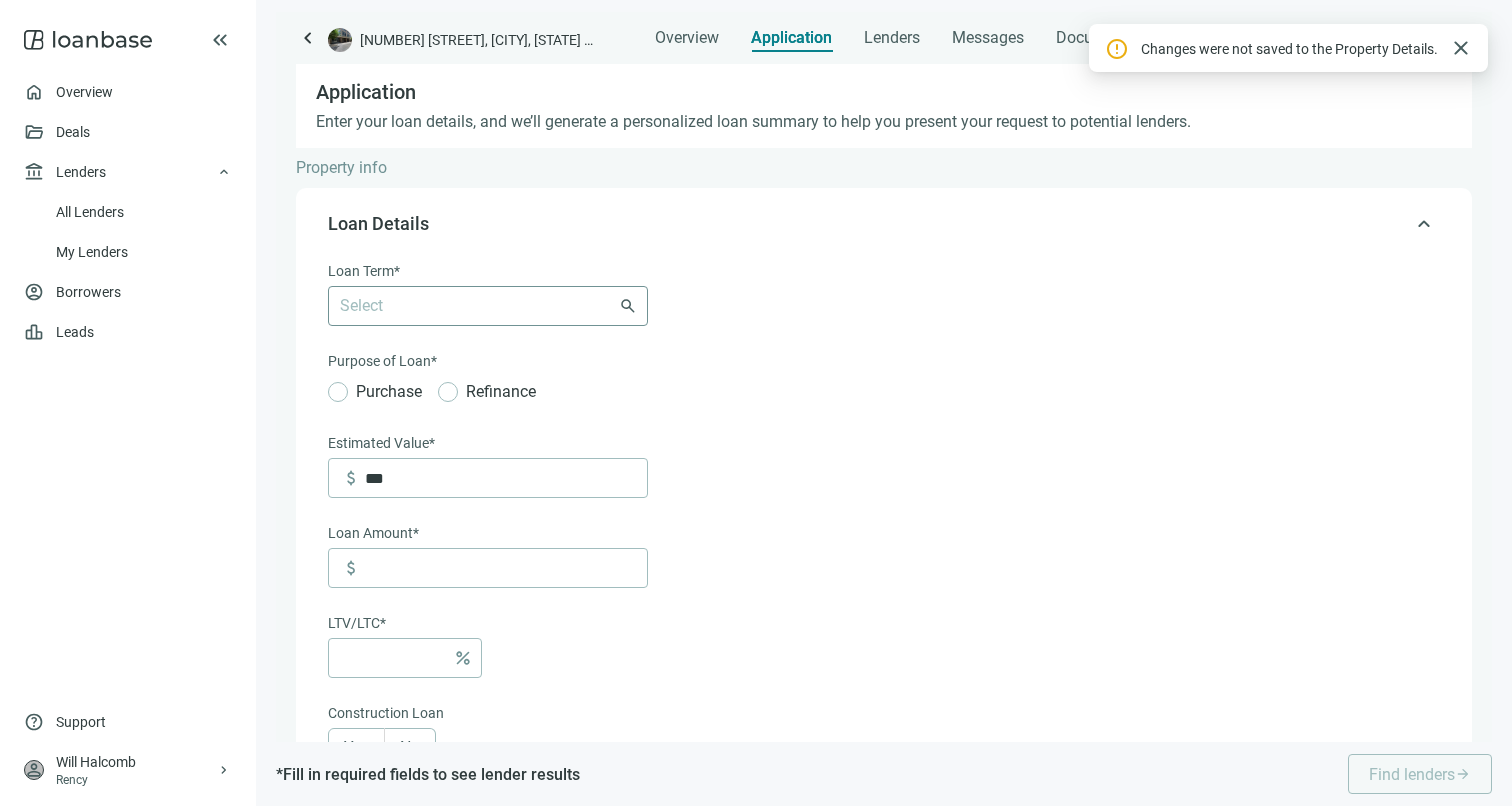 click at bounding box center [478, 306] 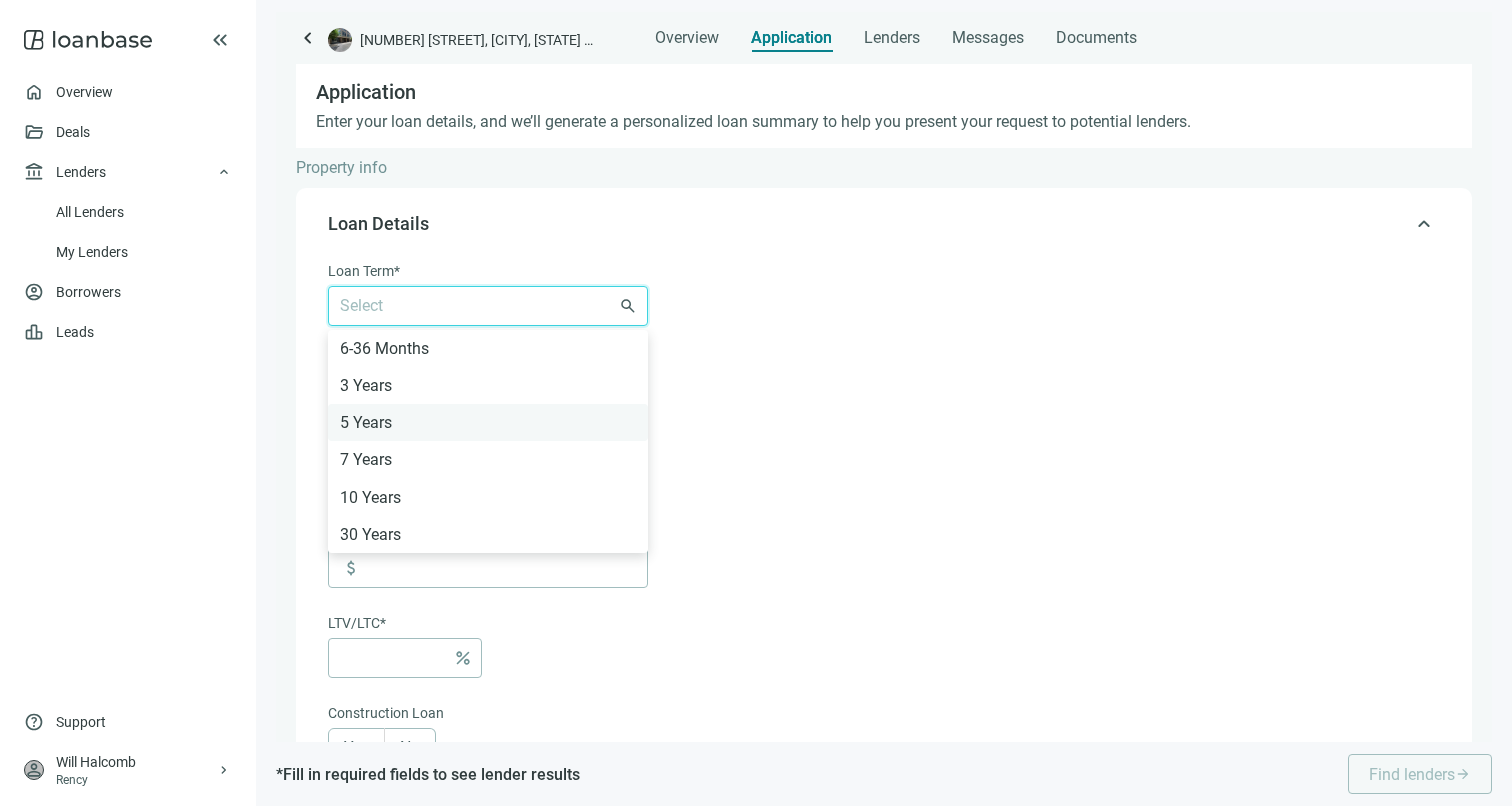 click on "5 Years" at bounding box center [488, 422] 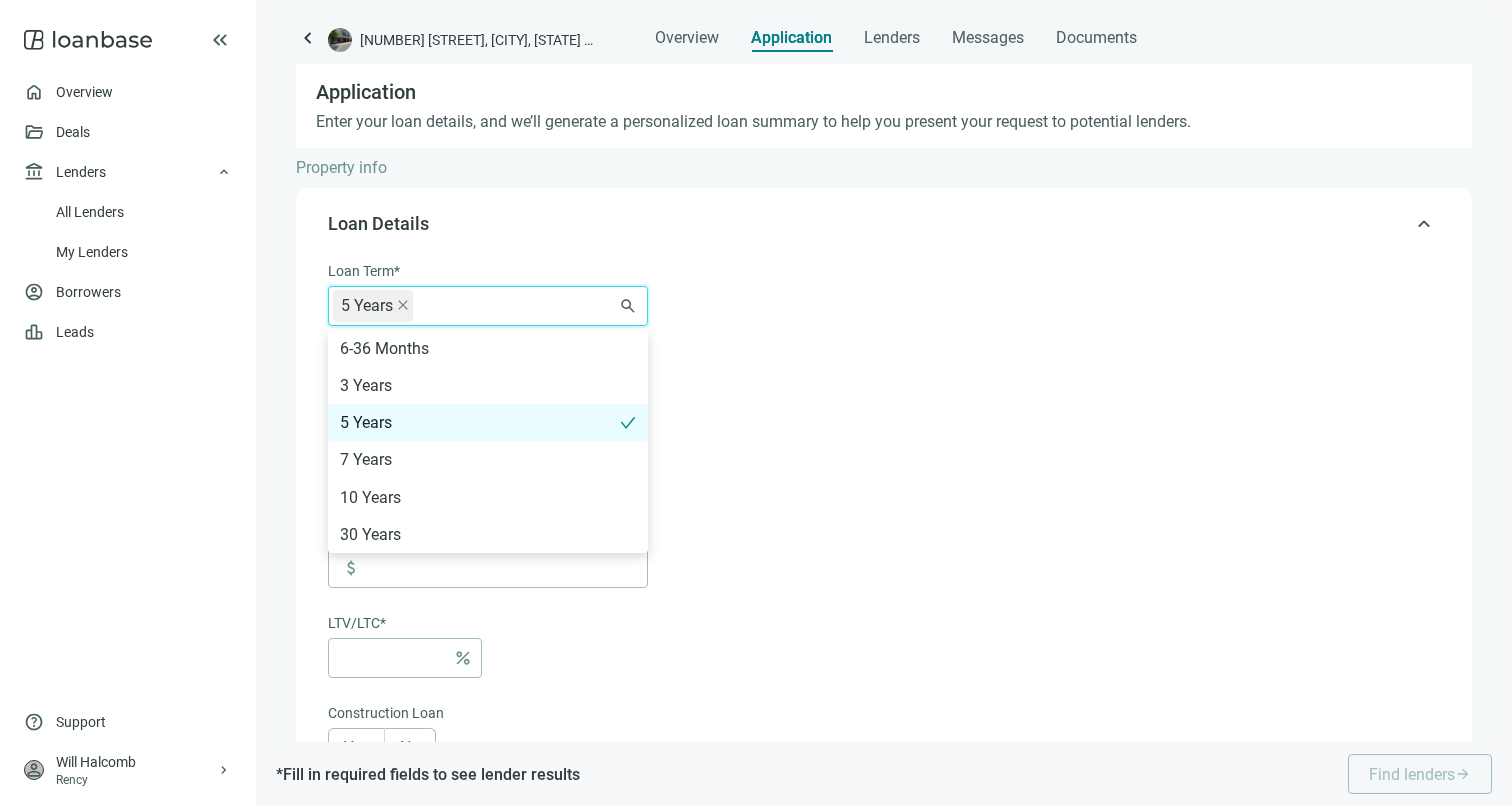 click on "5 Years" at bounding box center [480, 422] 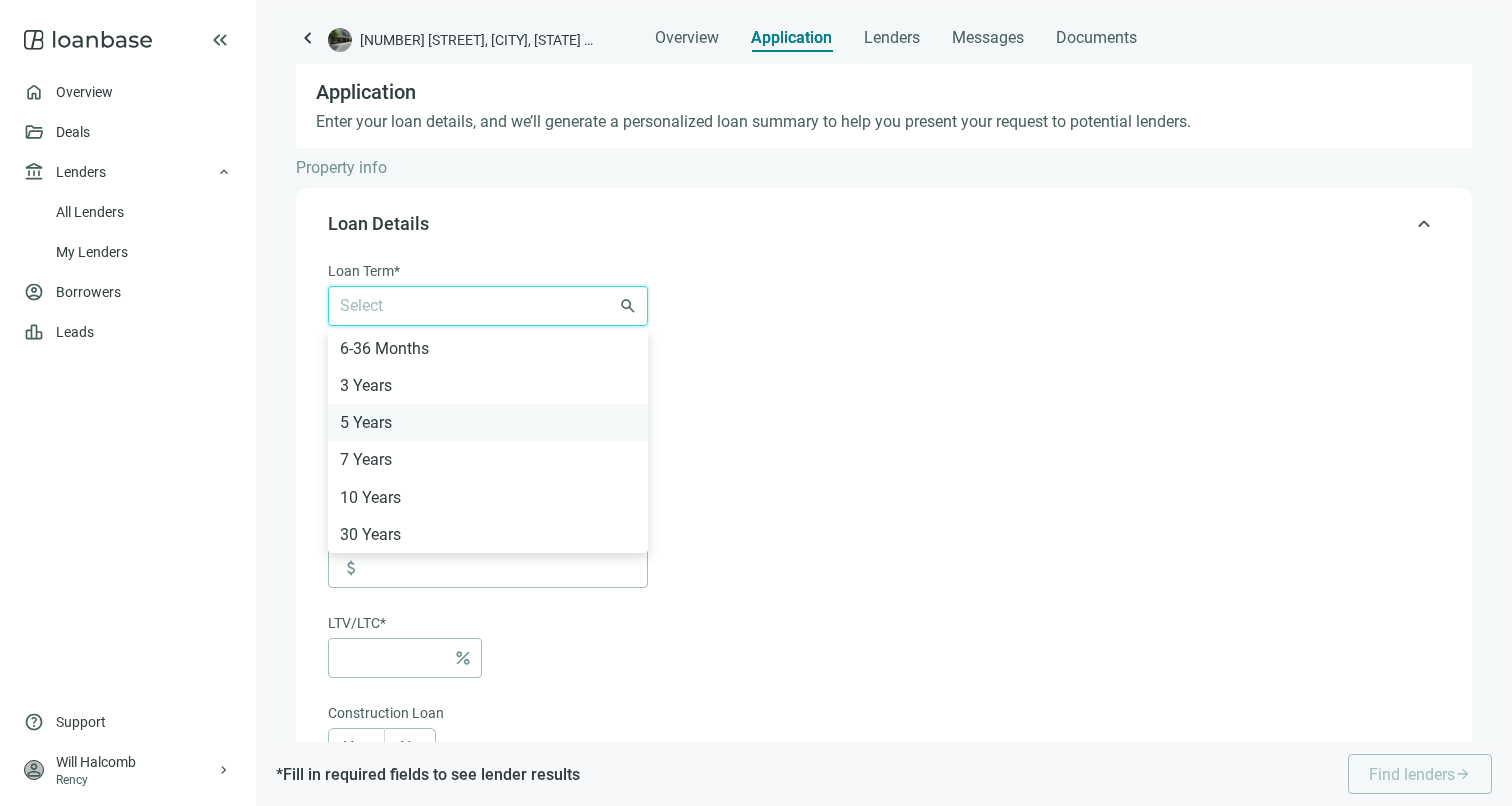 click on "5 Years" at bounding box center [488, 422] 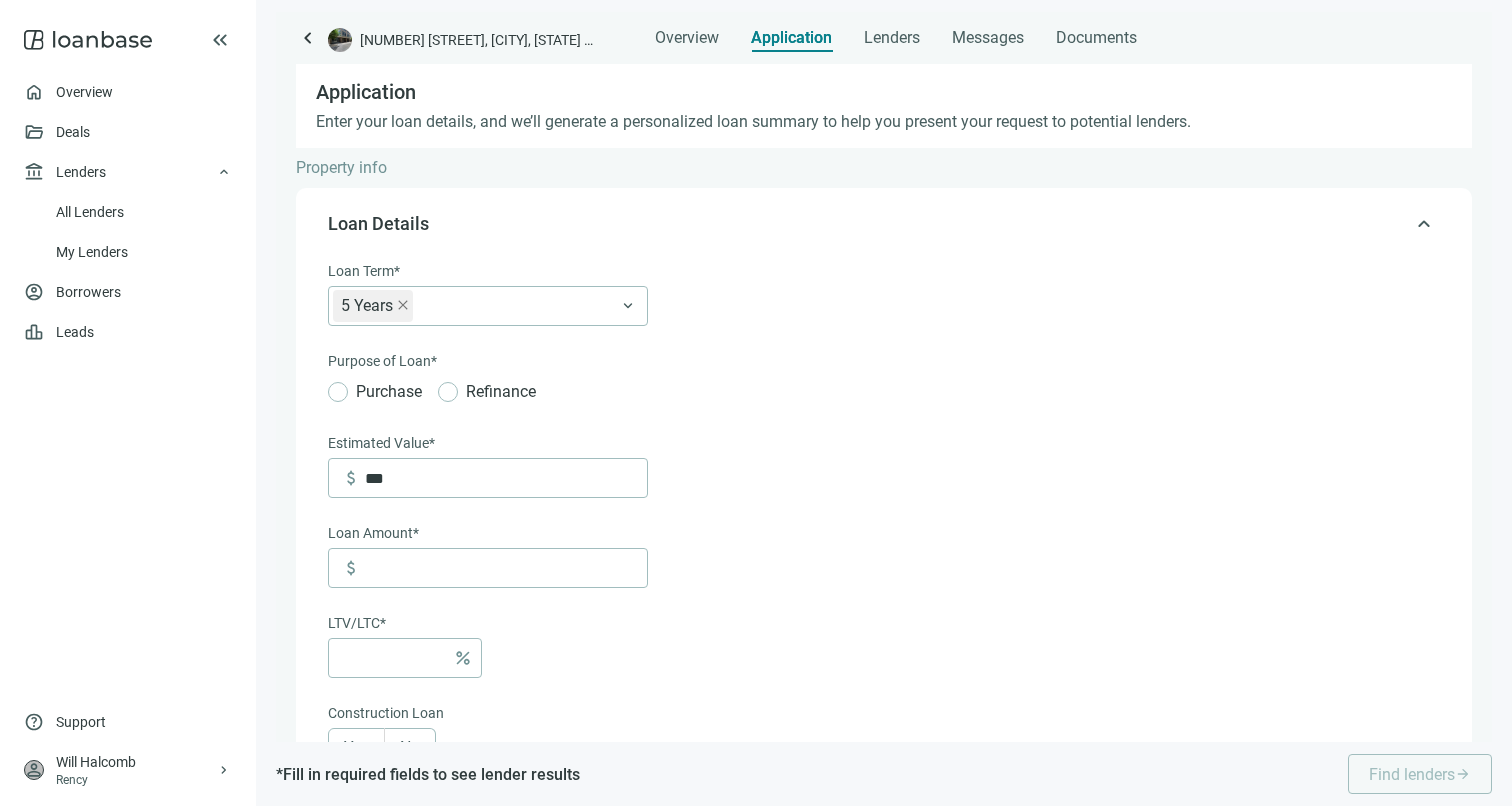 click on "Loan Term* 5 Years   6-36 Months 3 Years 5 Years 7 Years 10 Years 30 Years keyboard_arrow_down Purpose of Loan* Purchase Refinance Estimated Value* attach_money *** Loan Amount* attach_money LTV/LTC* percent Construction Loan Yes No Exit Strategy Select keyboard_arrow_down Personal Recourse Select keyboard_arrow_down Desired PPP Years Select keyboard_arrow_down Desired PPP Type Select keyboard_arrow_down Interest-Only Yes No Both Cancel Save" at bounding box center [882, 767] 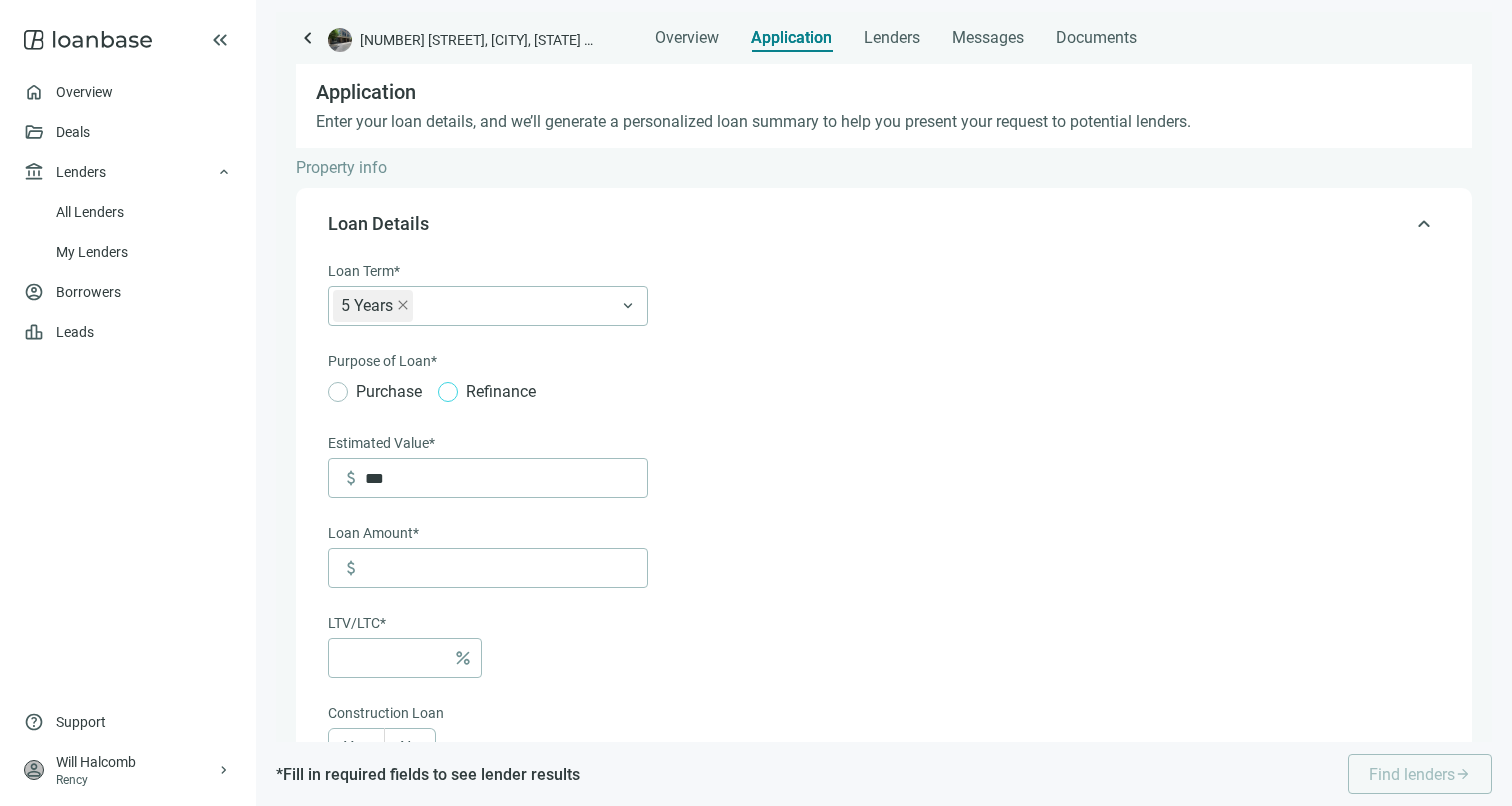 click on "Refinance" at bounding box center [501, 391] 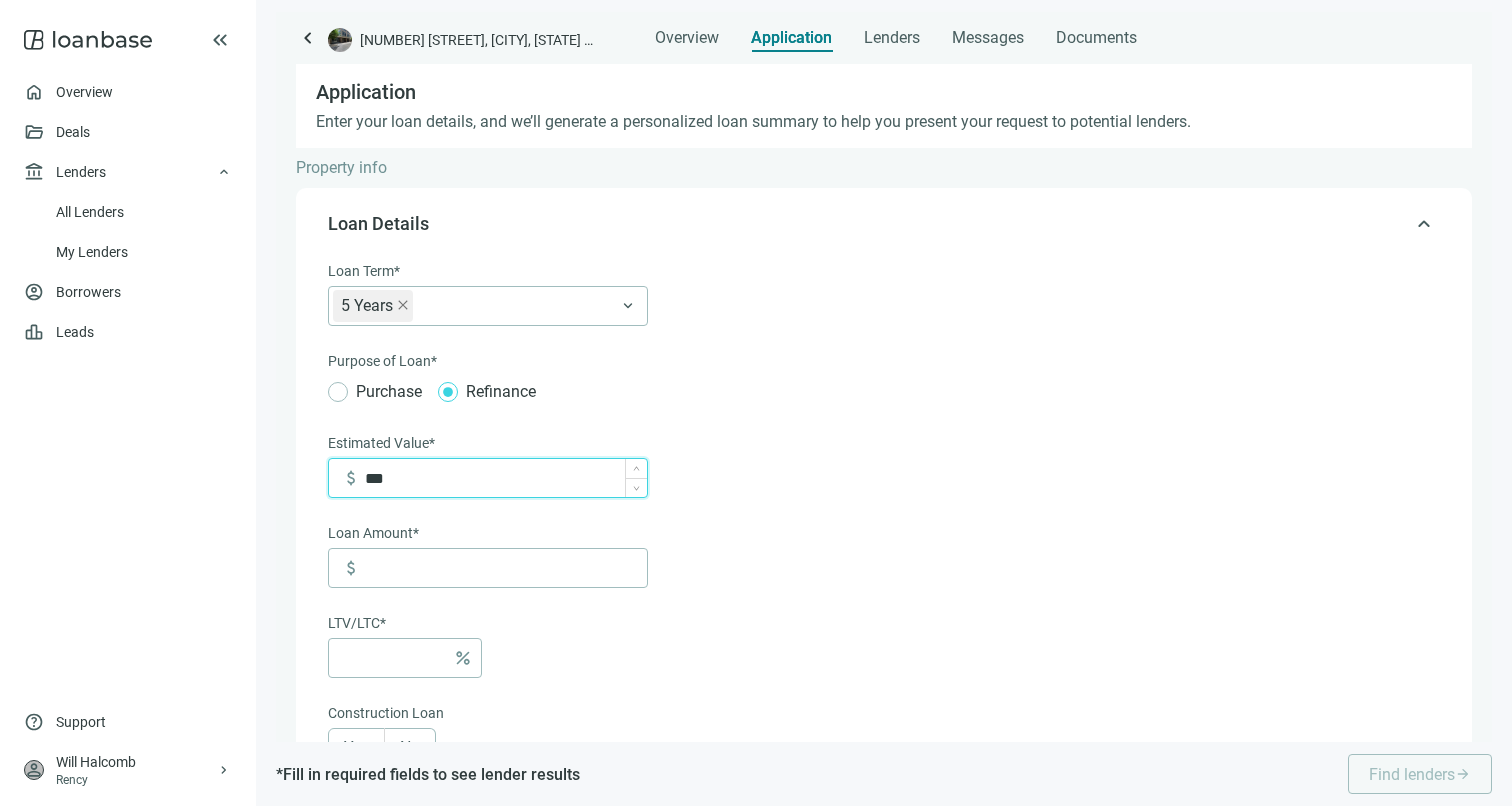 click on "***" at bounding box center [506, 478] 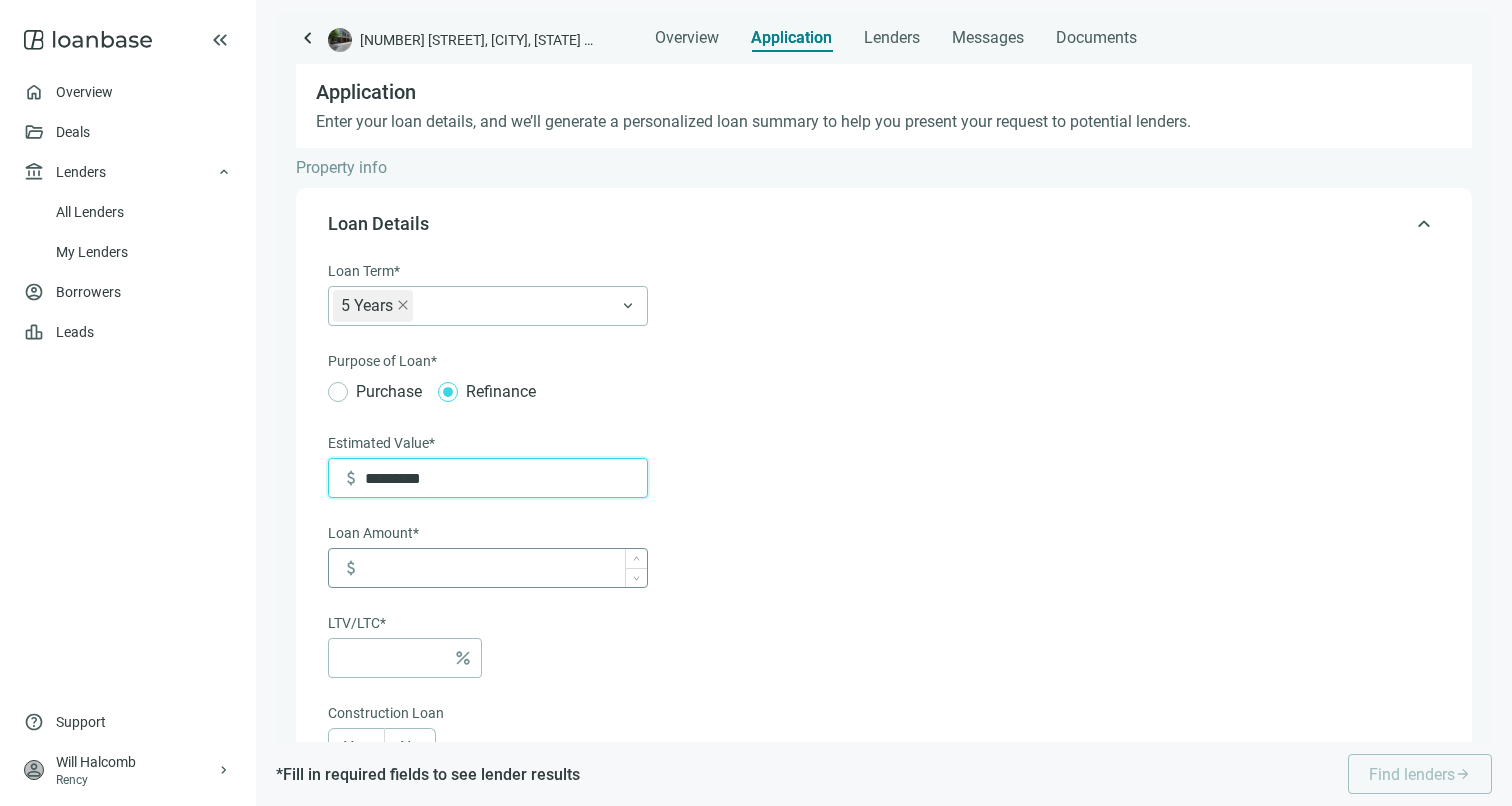 type on "*********" 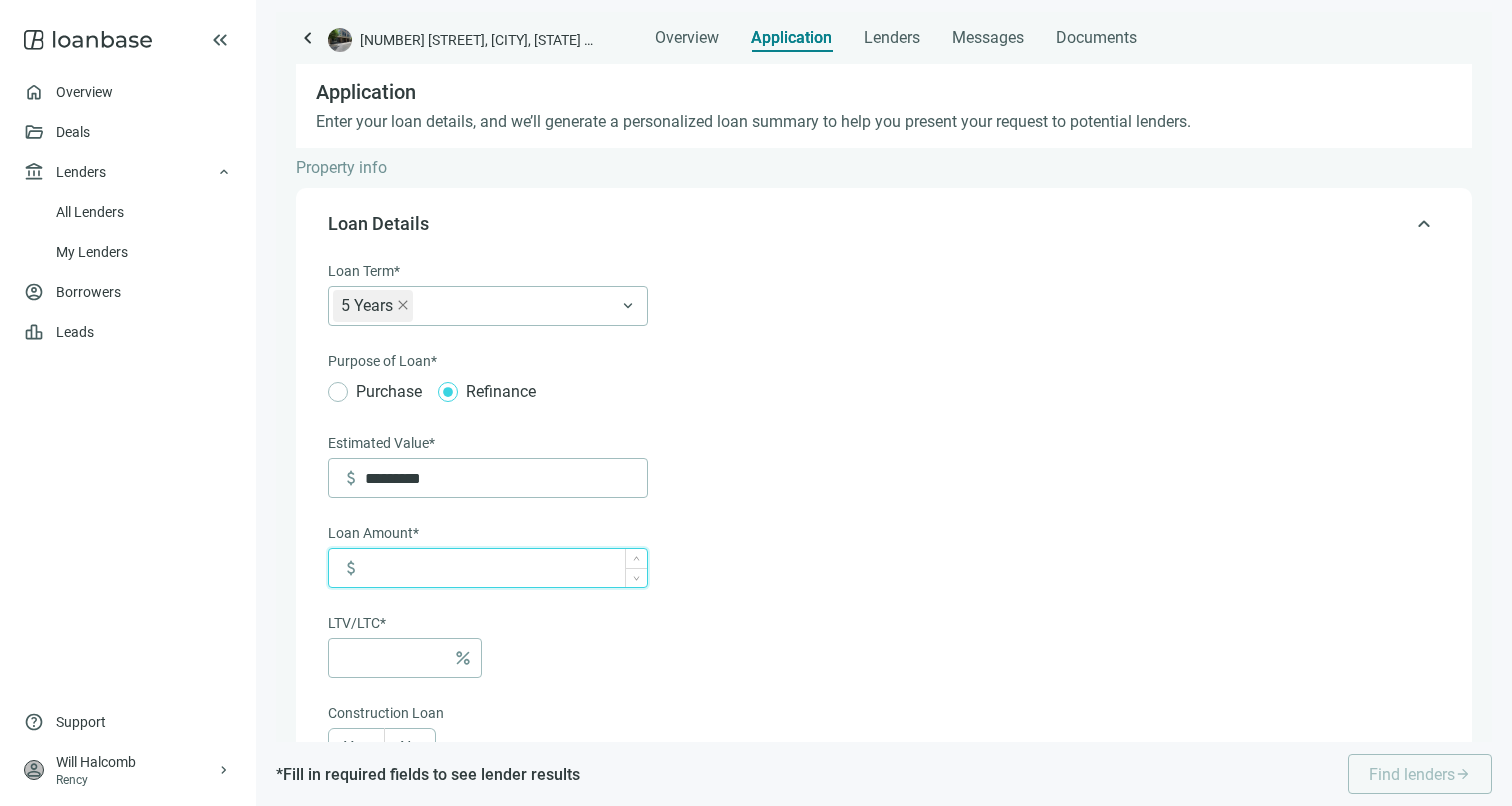 click at bounding box center (506, 568) 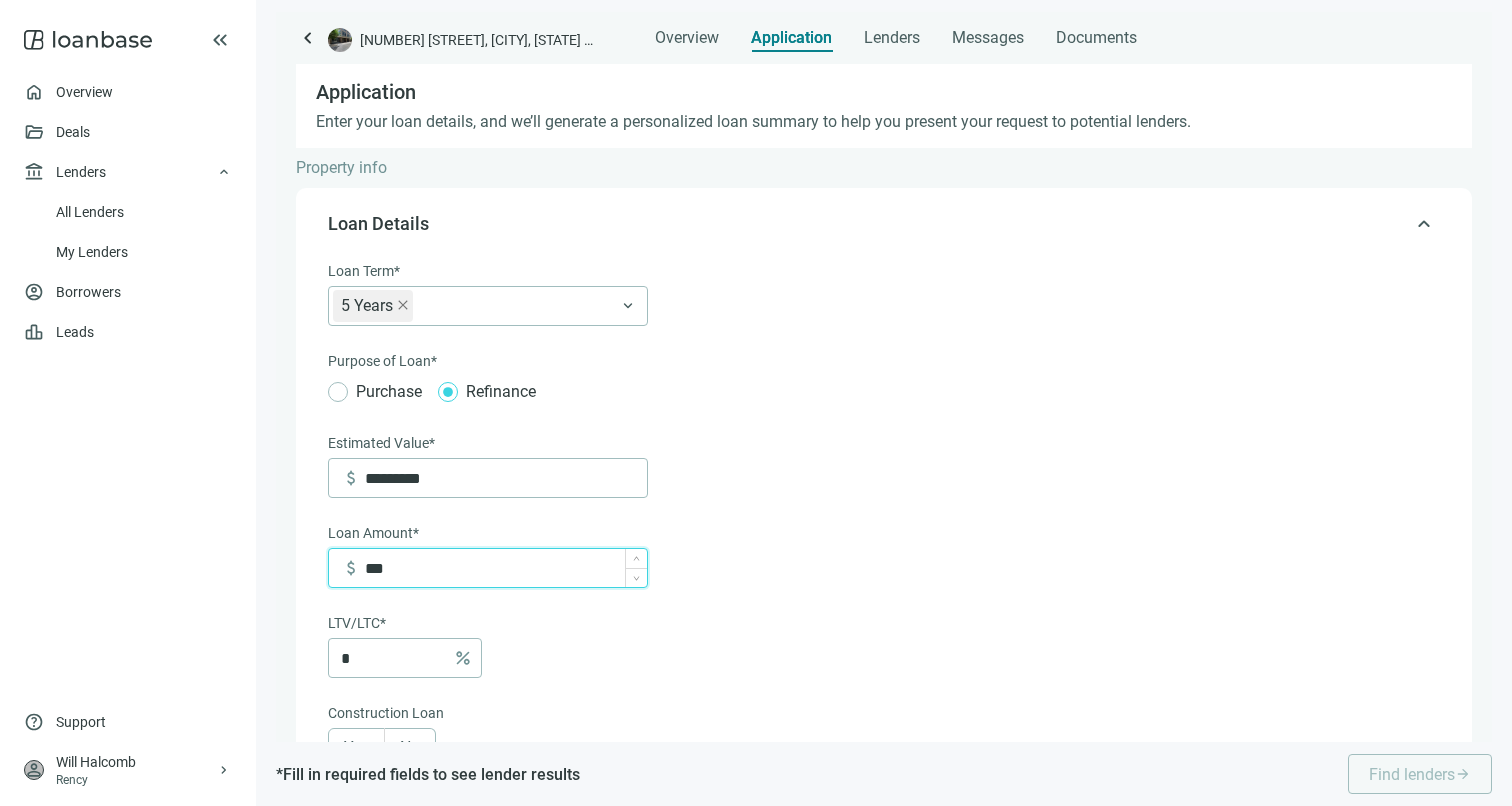 type on "*****" 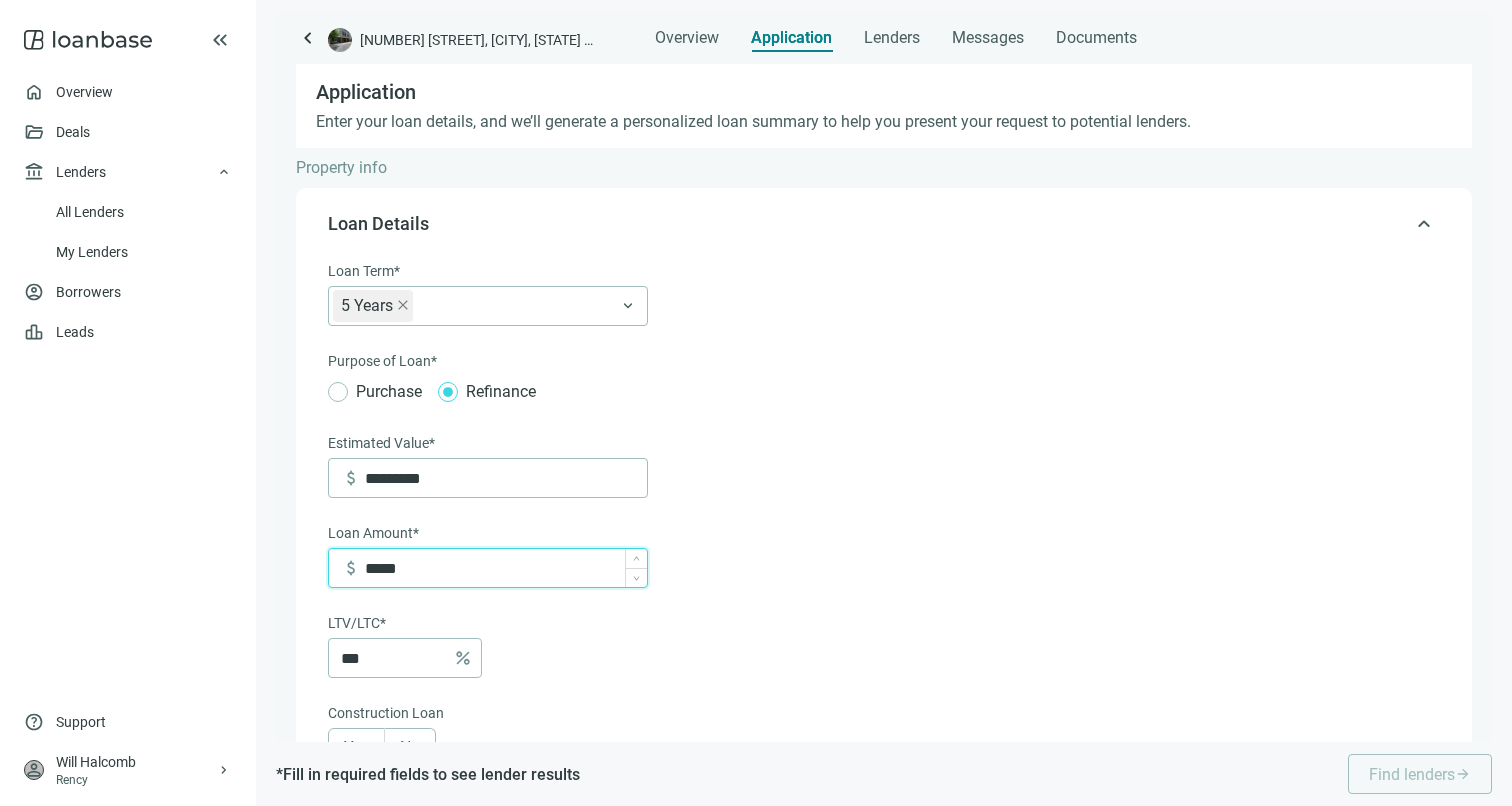 type on "******" 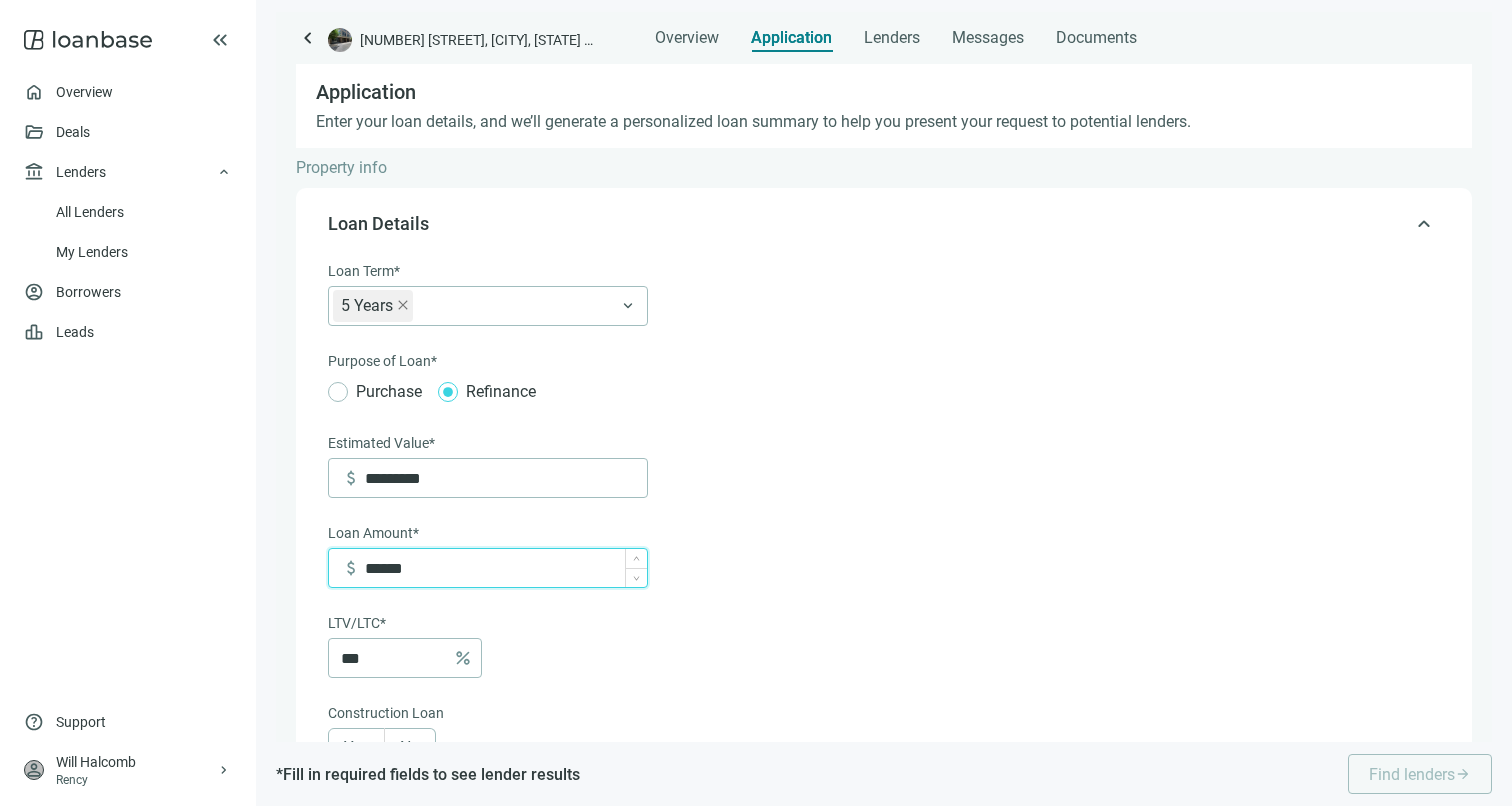 type on "*******" 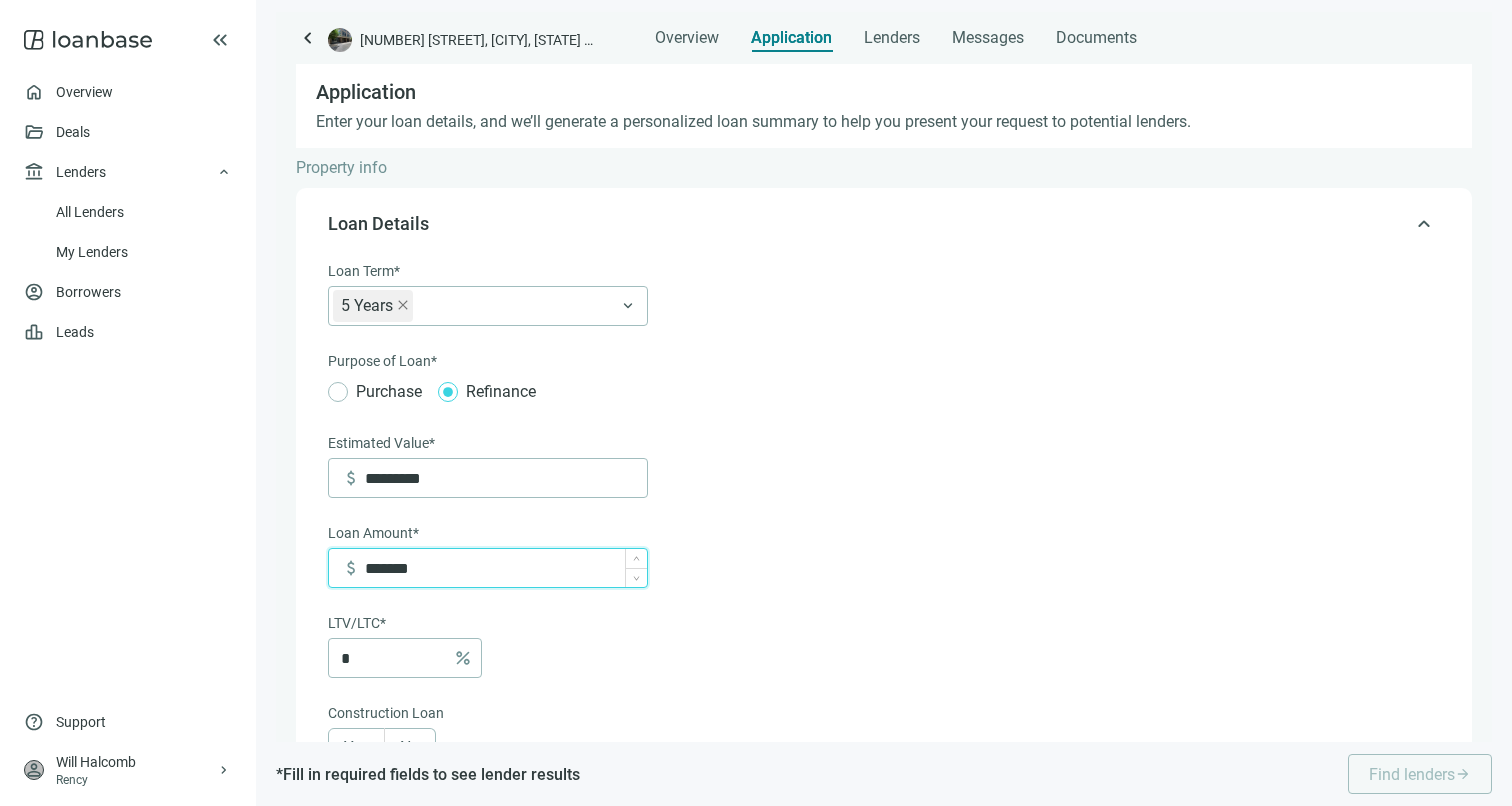 type on "*********" 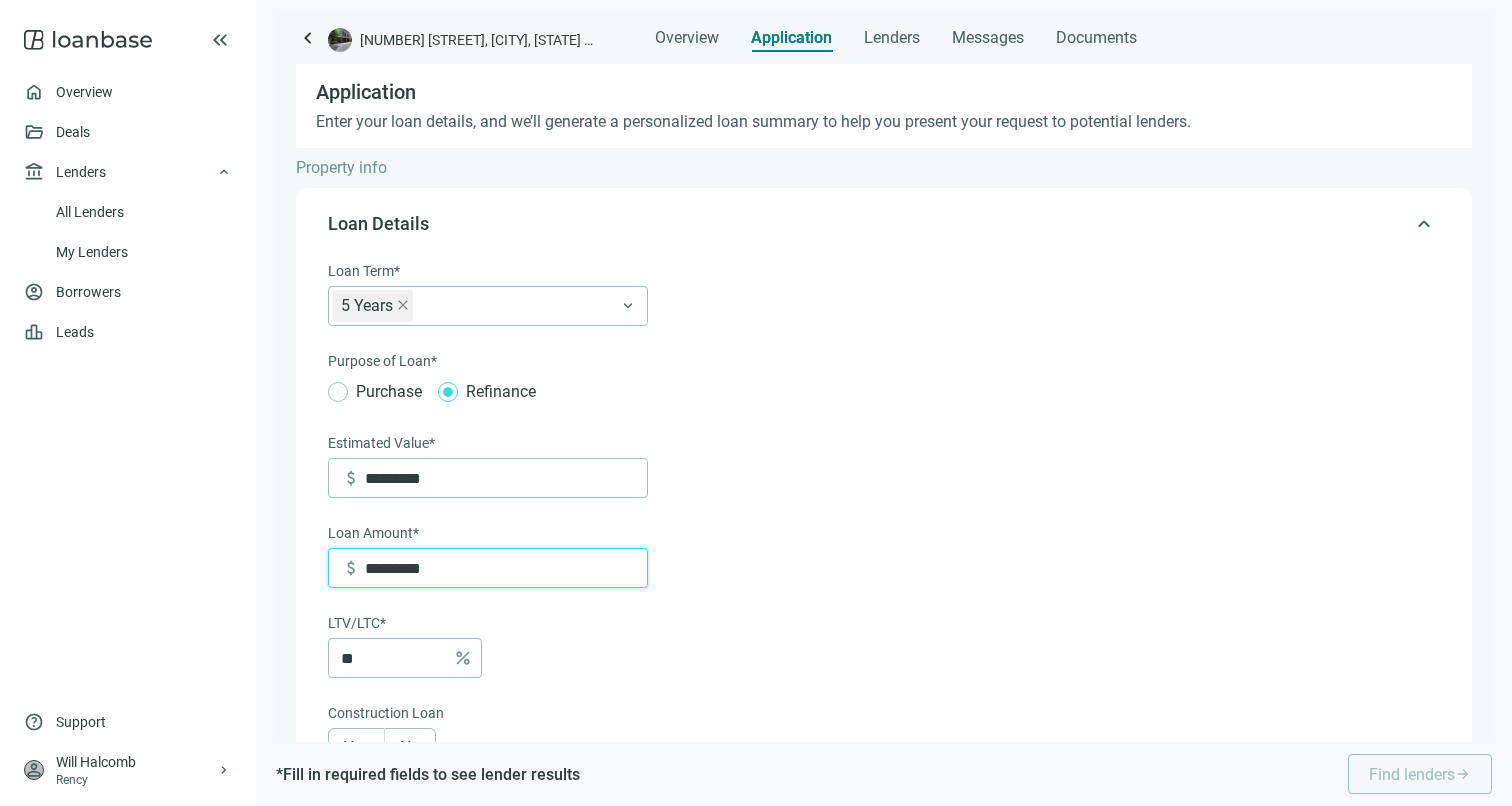 type on "*********" 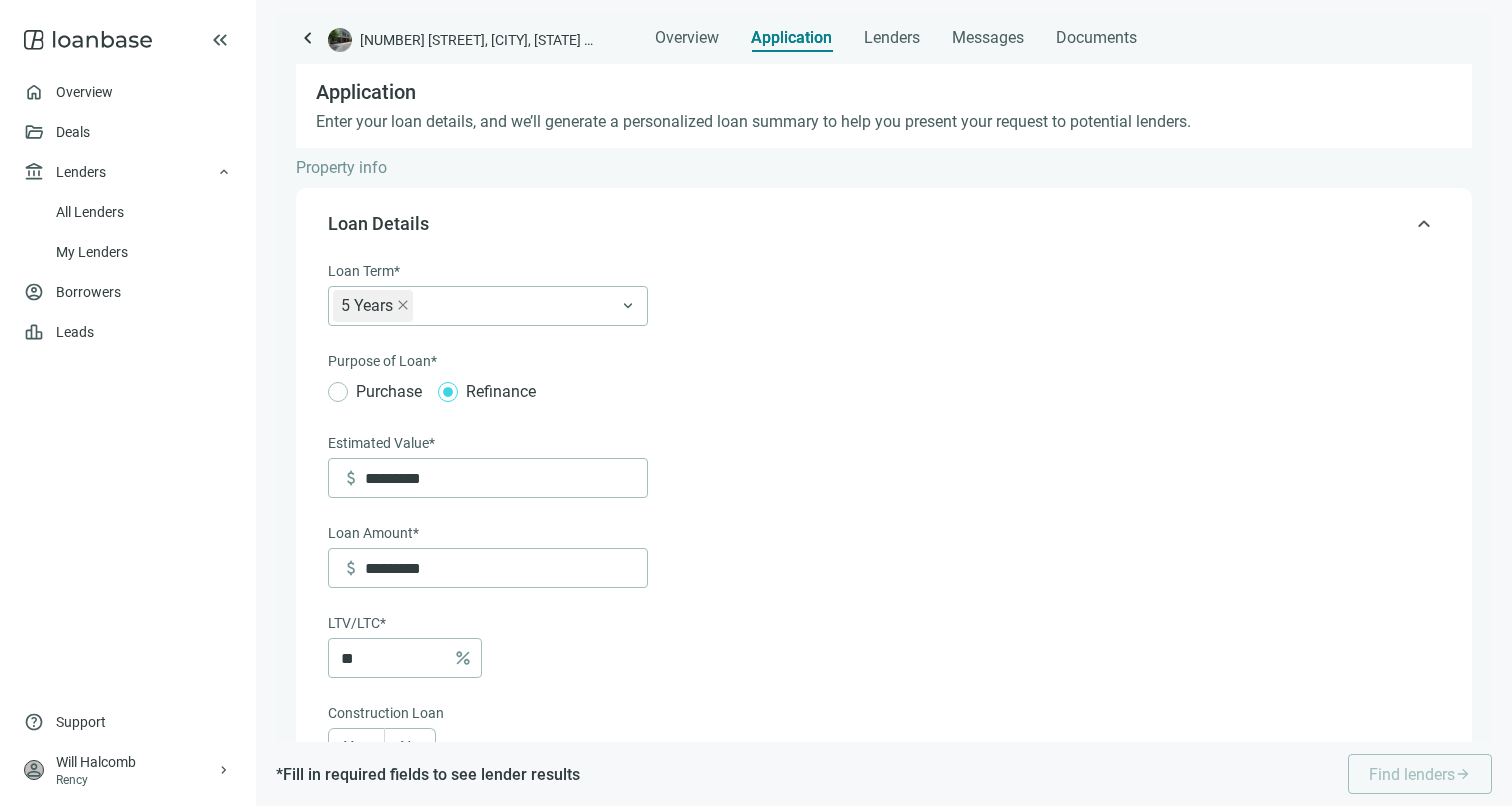 click on "** percent" at bounding box center [488, 658] 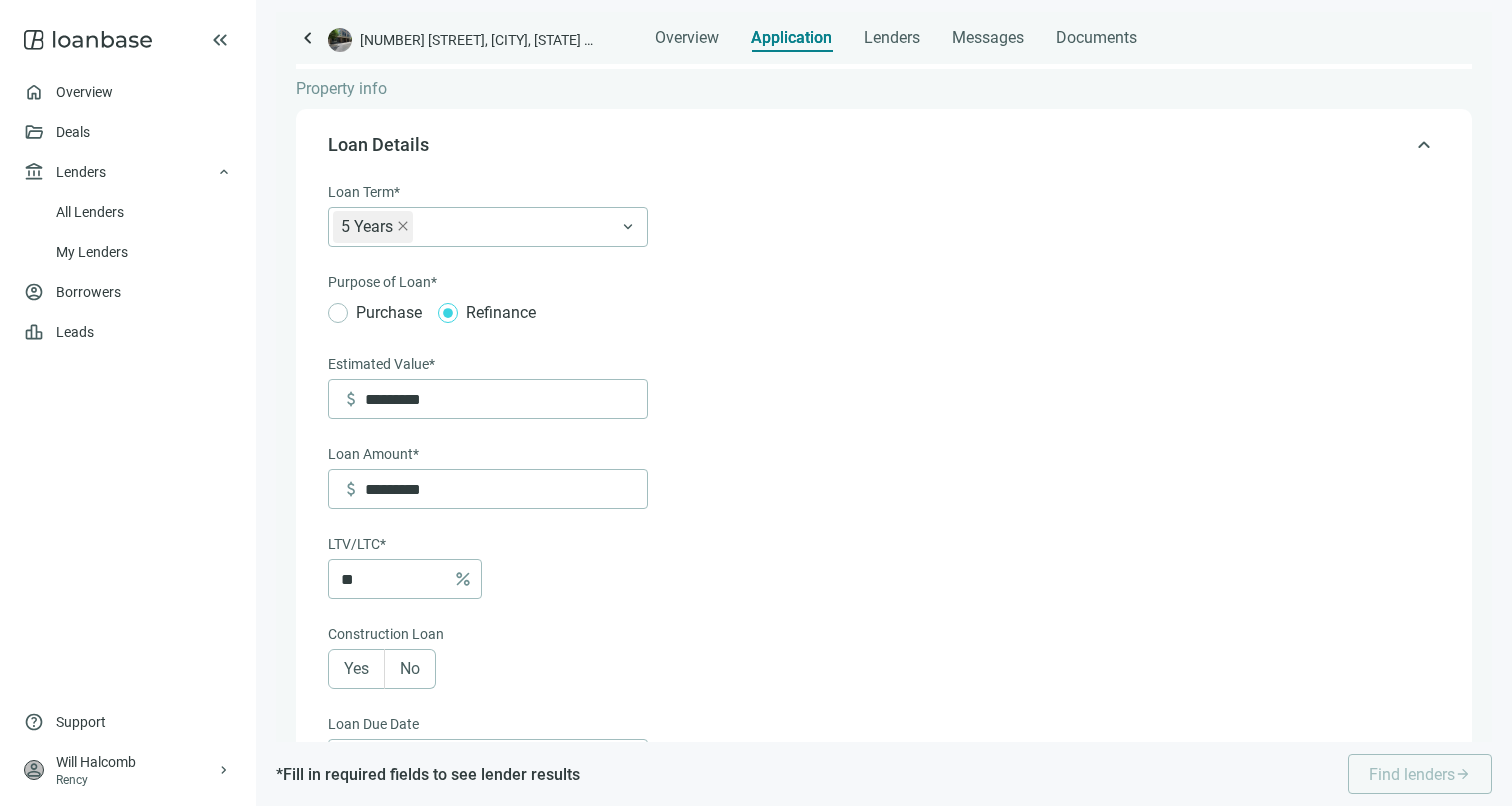 click on "No" at bounding box center [410, 669] 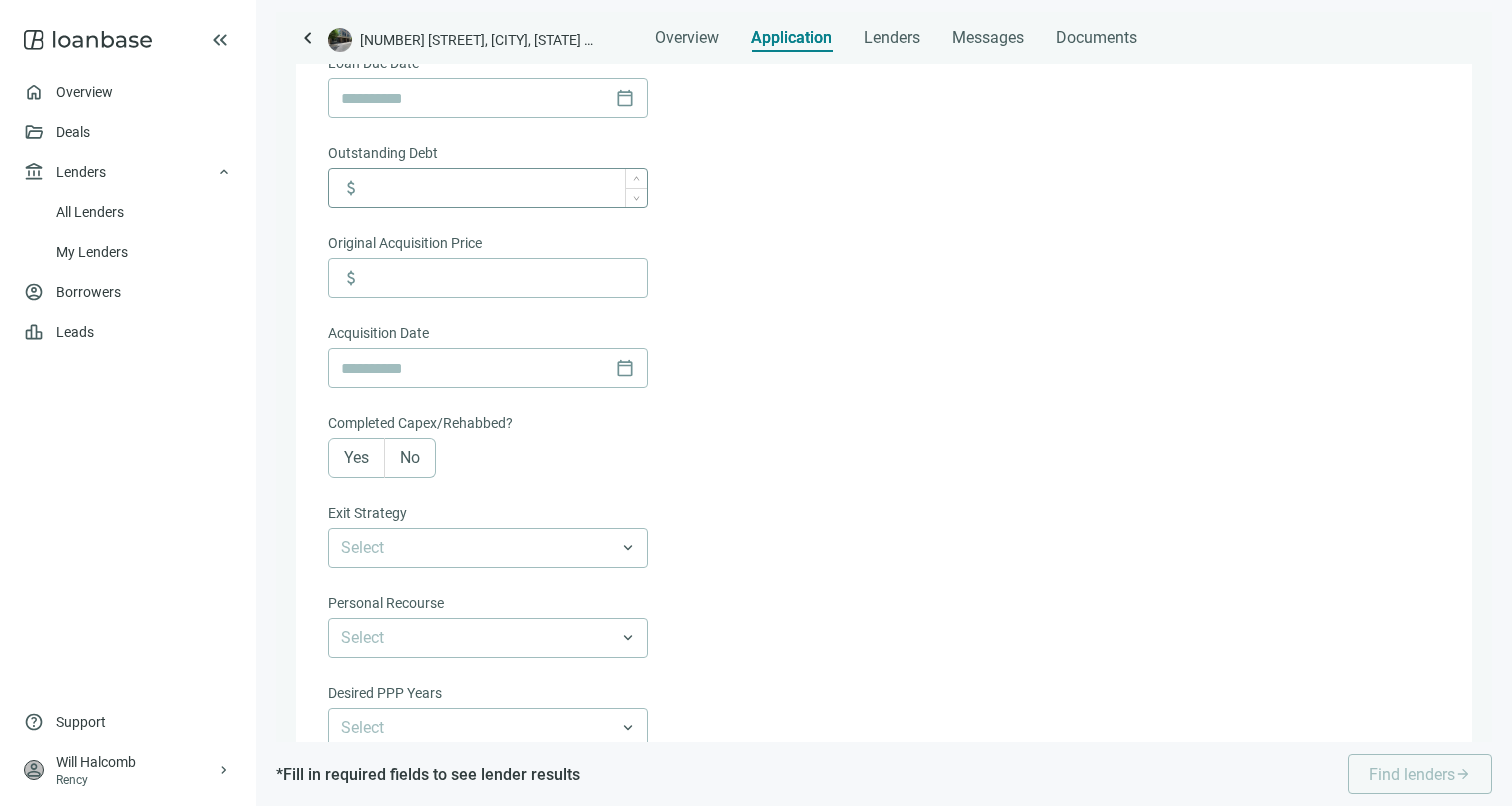 scroll, scrollTop: 742, scrollLeft: 0, axis: vertical 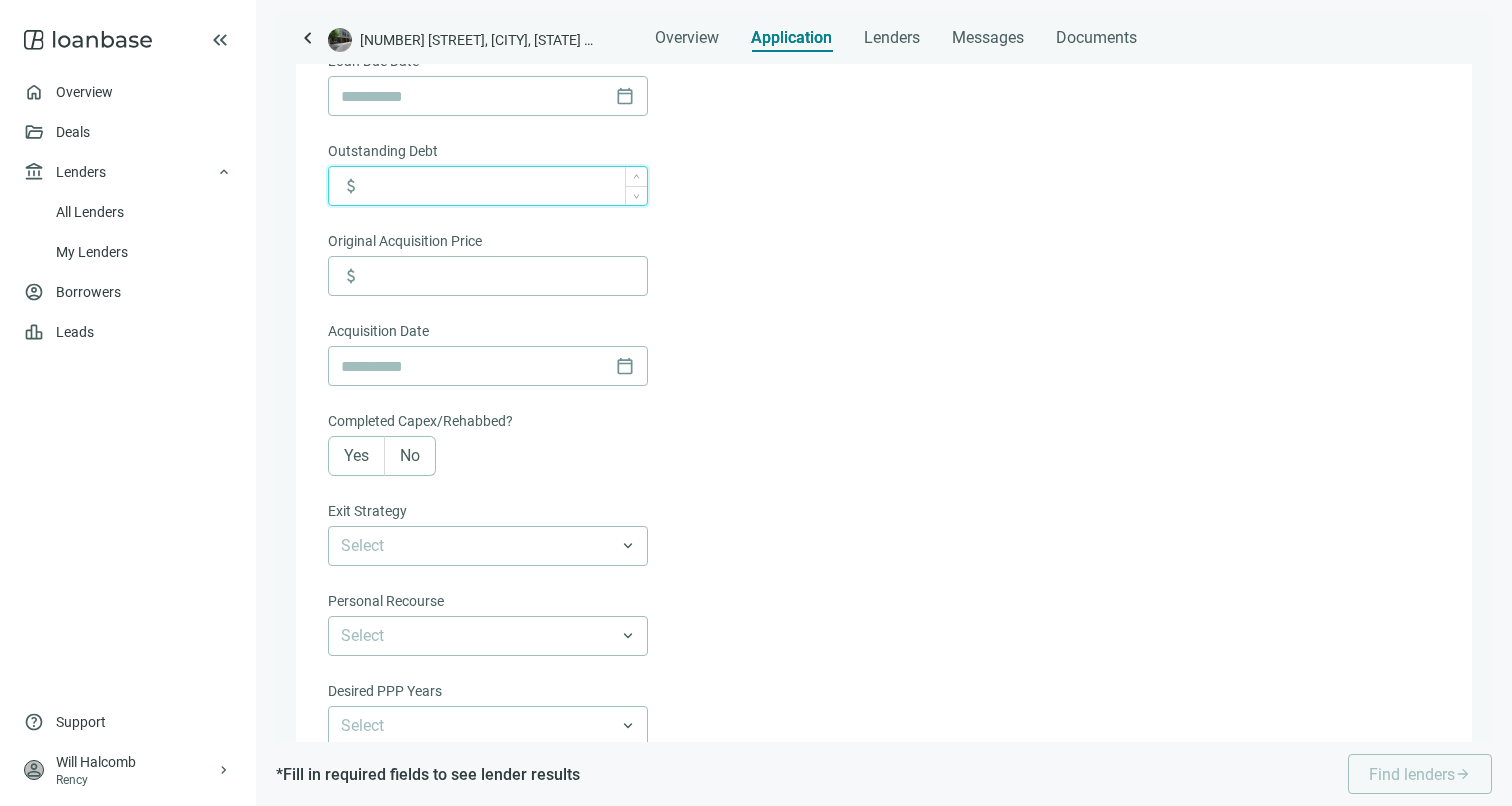 click at bounding box center (506, 186) 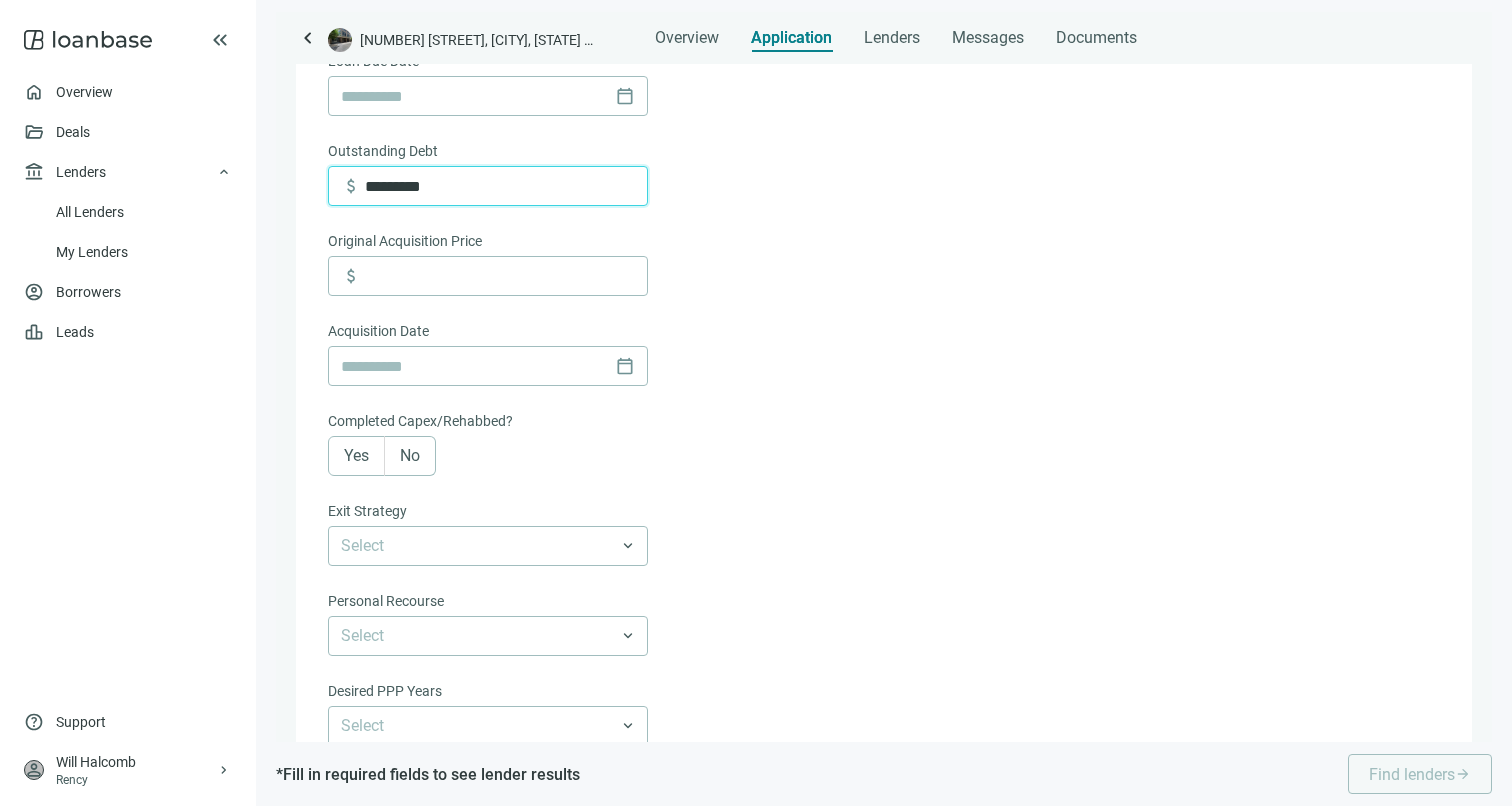 type on "*********" 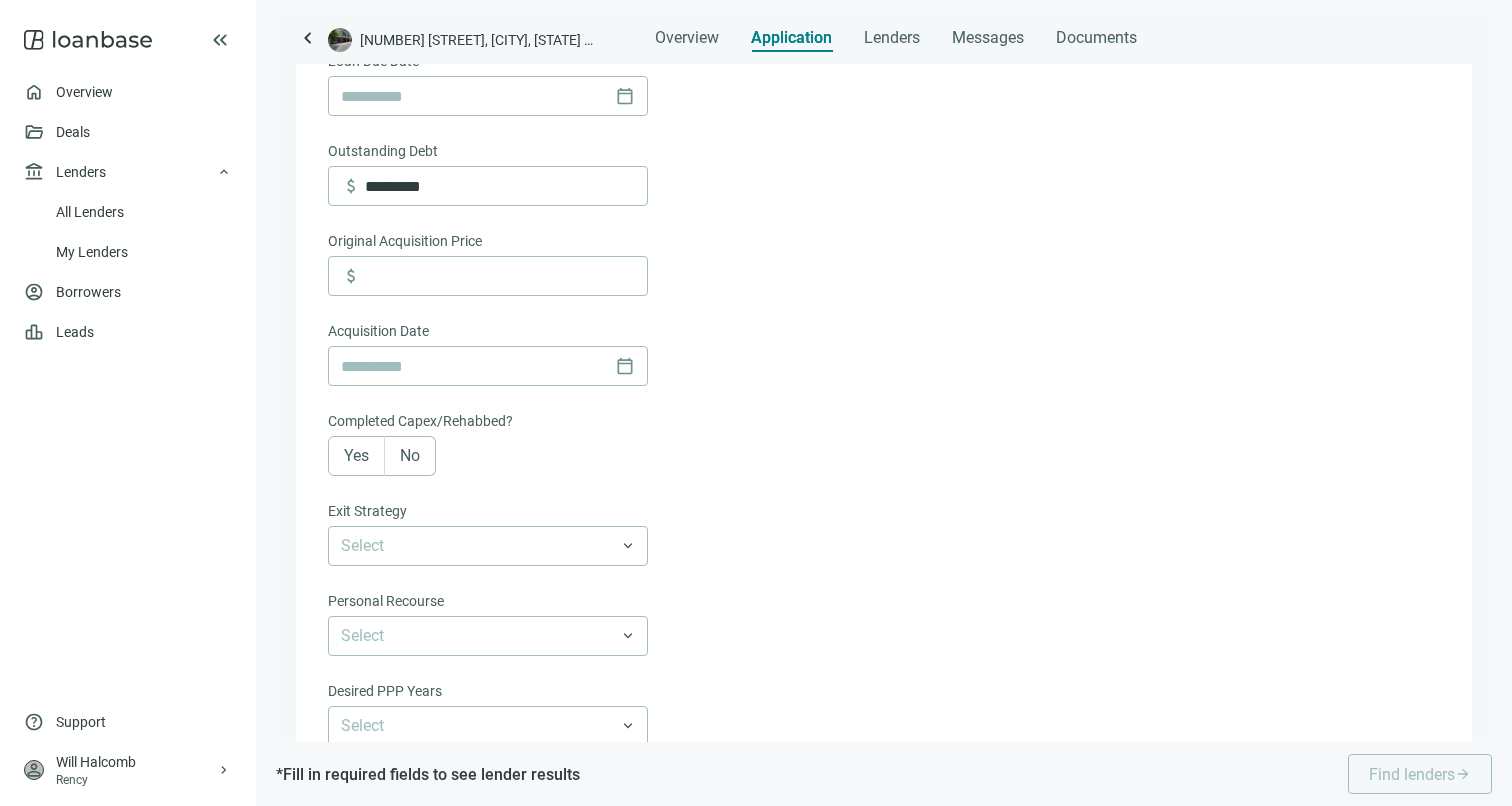 click on "Loan Term* 5 Years   6-36 Months 3 Years 5 Years 7 Years 10 Years 30 Years keyboard_arrow_down Purpose of Loan* Purchase Refinance Estimated Value* attach_money ********* Loan Amount* attach_money ********* LTV/LTC* ** percent Construction Loan Yes No Loan Due Date calendar_today Outstanding Debt attach_money ********* Original Acquisition Price attach_money Acquisition Date calendar_today Completed Capex/Rehabbed? Yes No Exit Strategy Select keyboard_arrow_down Personal Recourse Select keyboard_arrow_down Desired PPP Years Select keyboard_arrow_down Desired PPP Type Select keyboard_arrow_down Interest-Only Yes No Both Cancel Save" at bounding box center [882, 250] 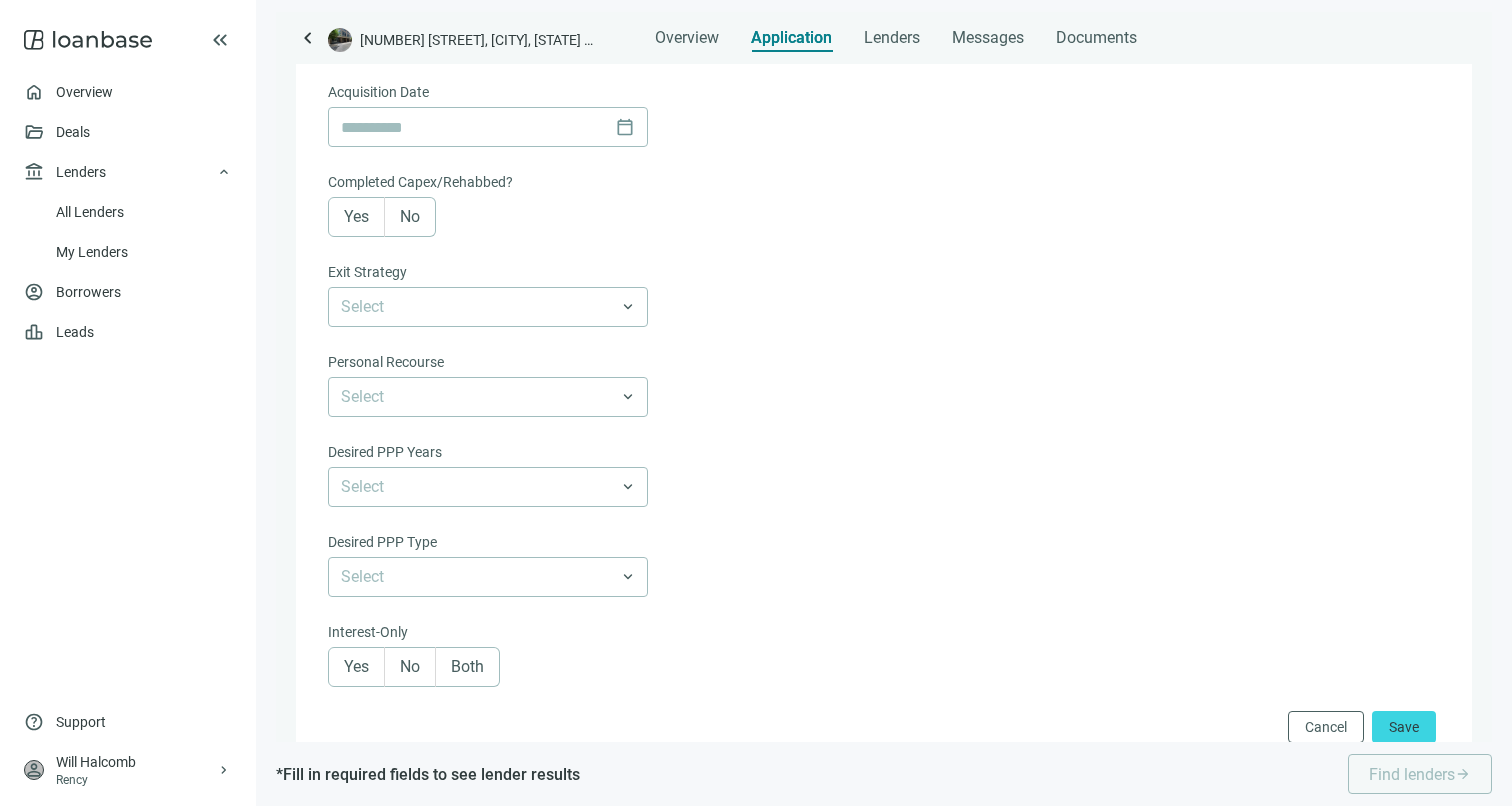 scroll, scrollTop: 1050, scrollLeft: 0, axis: vertical 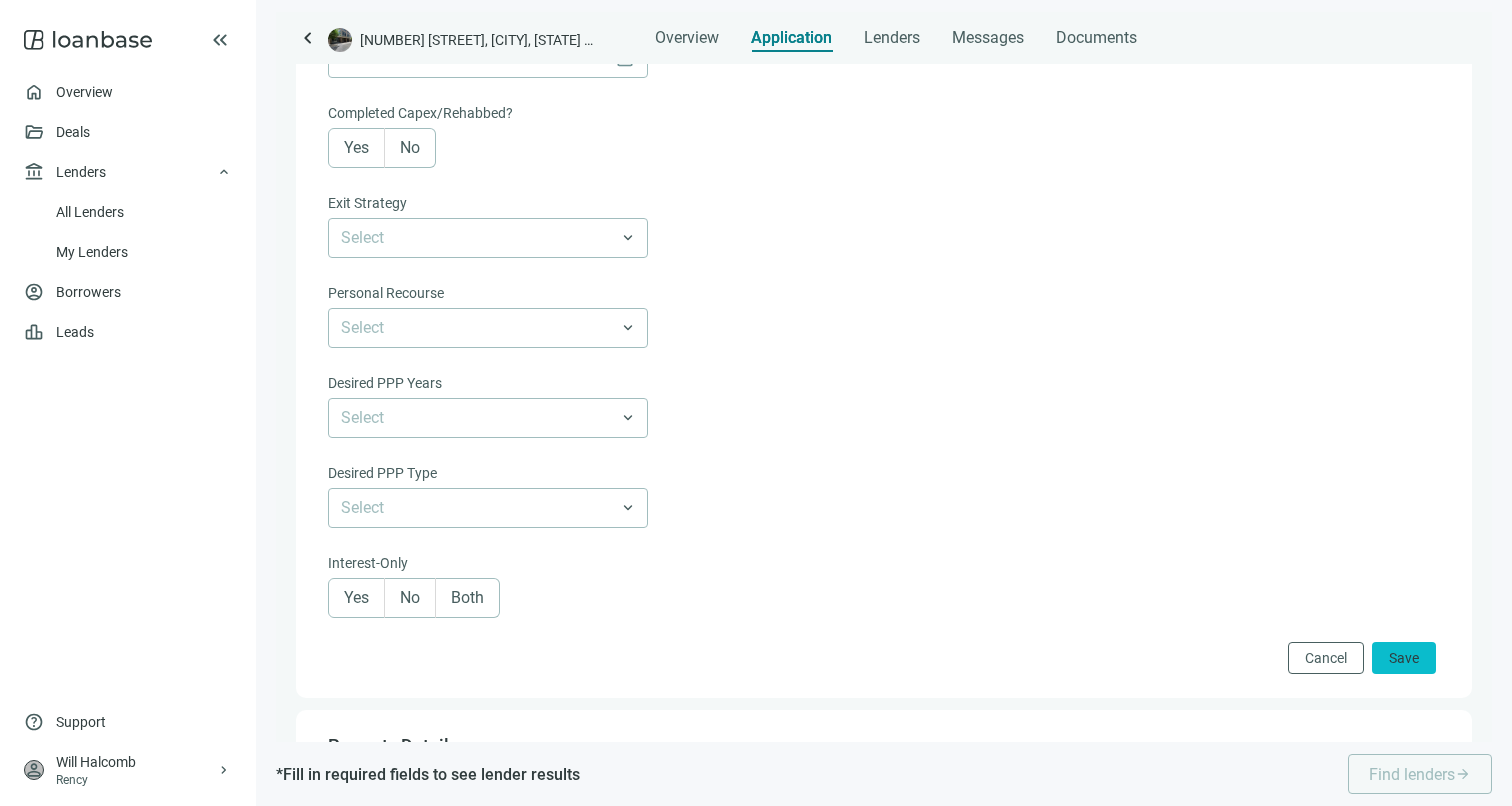 click on "Save" at bounding box center [1404, 658] 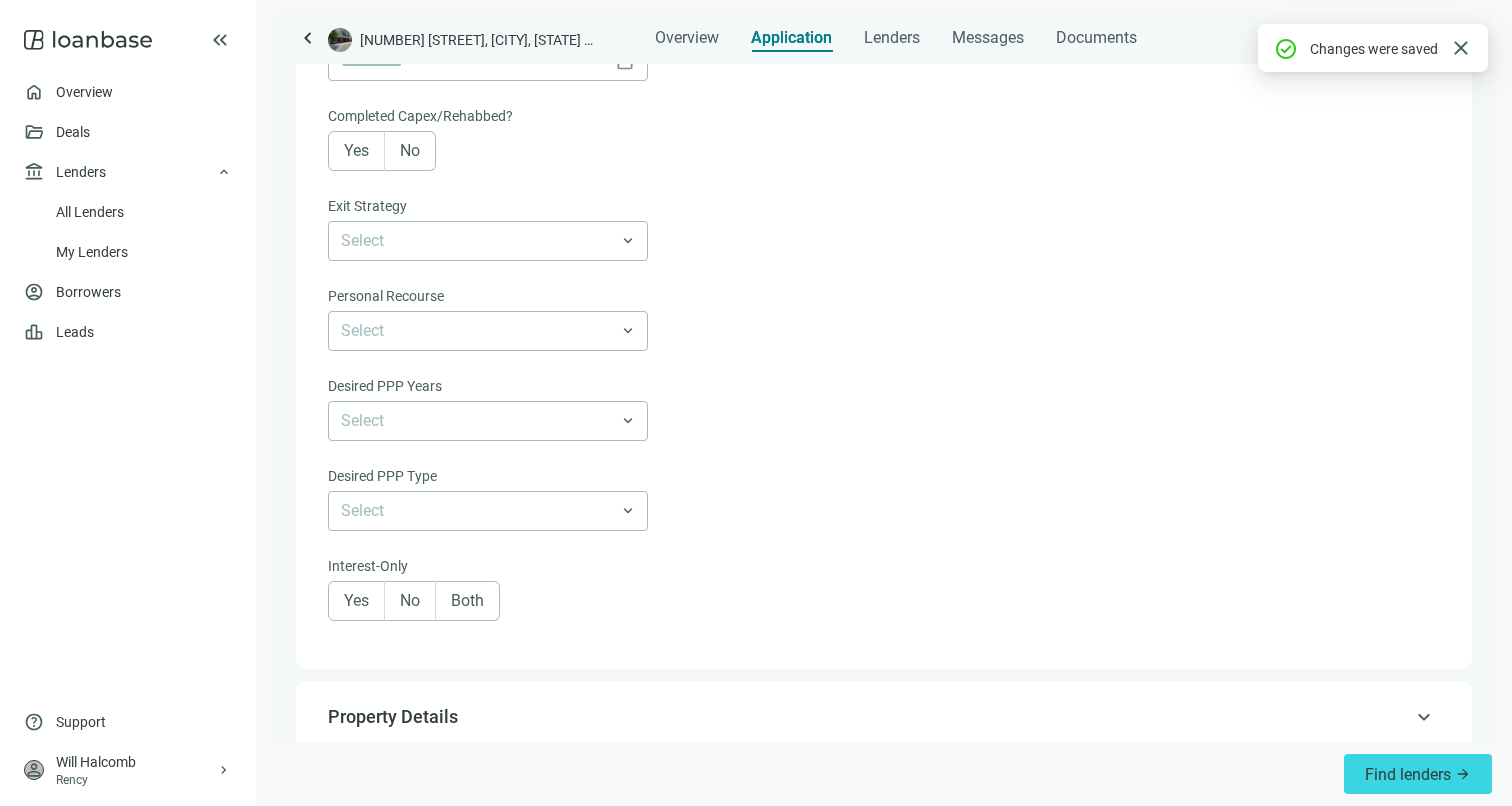 scroll, scrollTop: 1278, scrollLeft: 0, axis: vertical 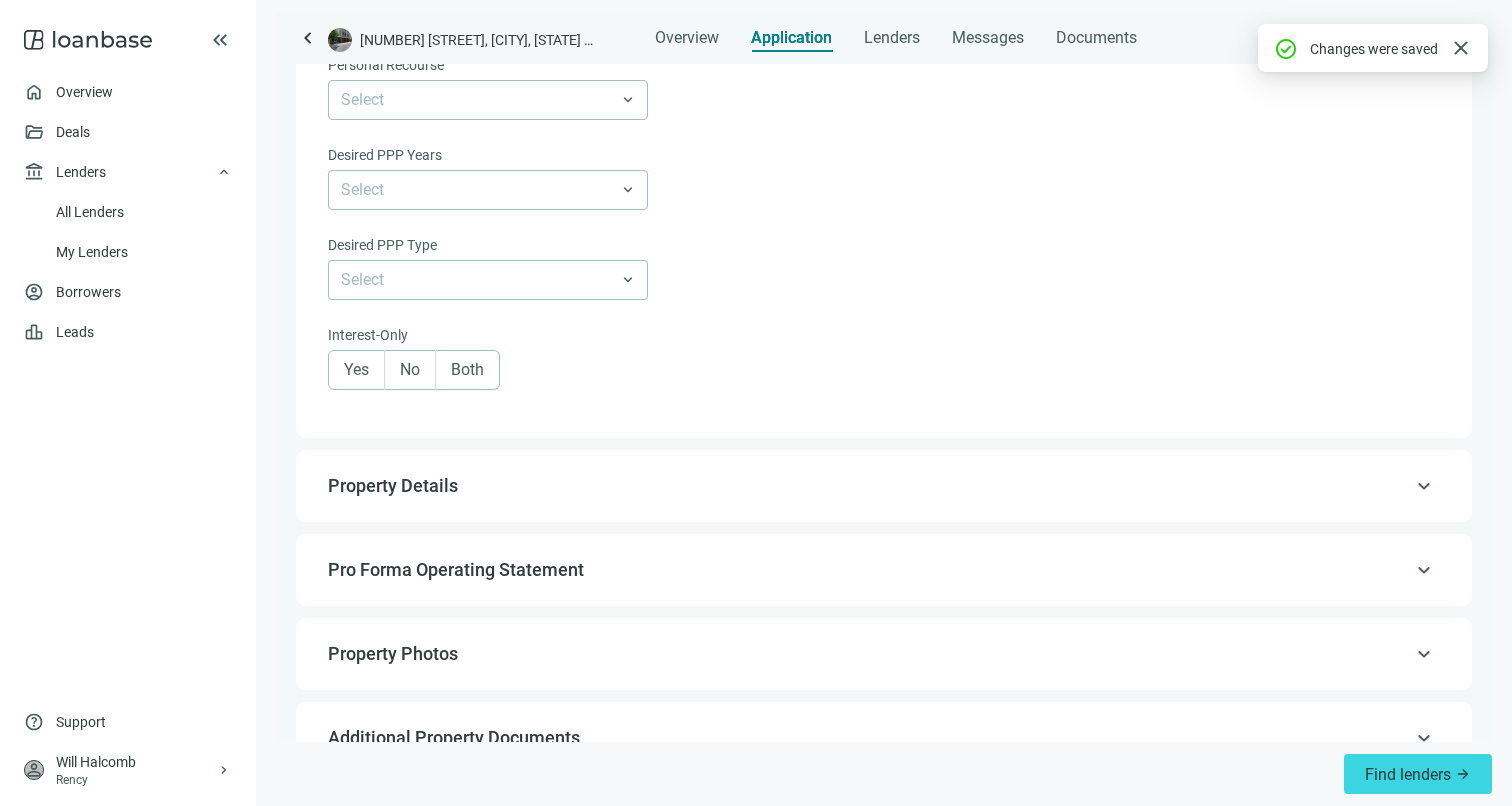 click on "keyboard_arrow_up Property Details" at bounding box center (884, 486) 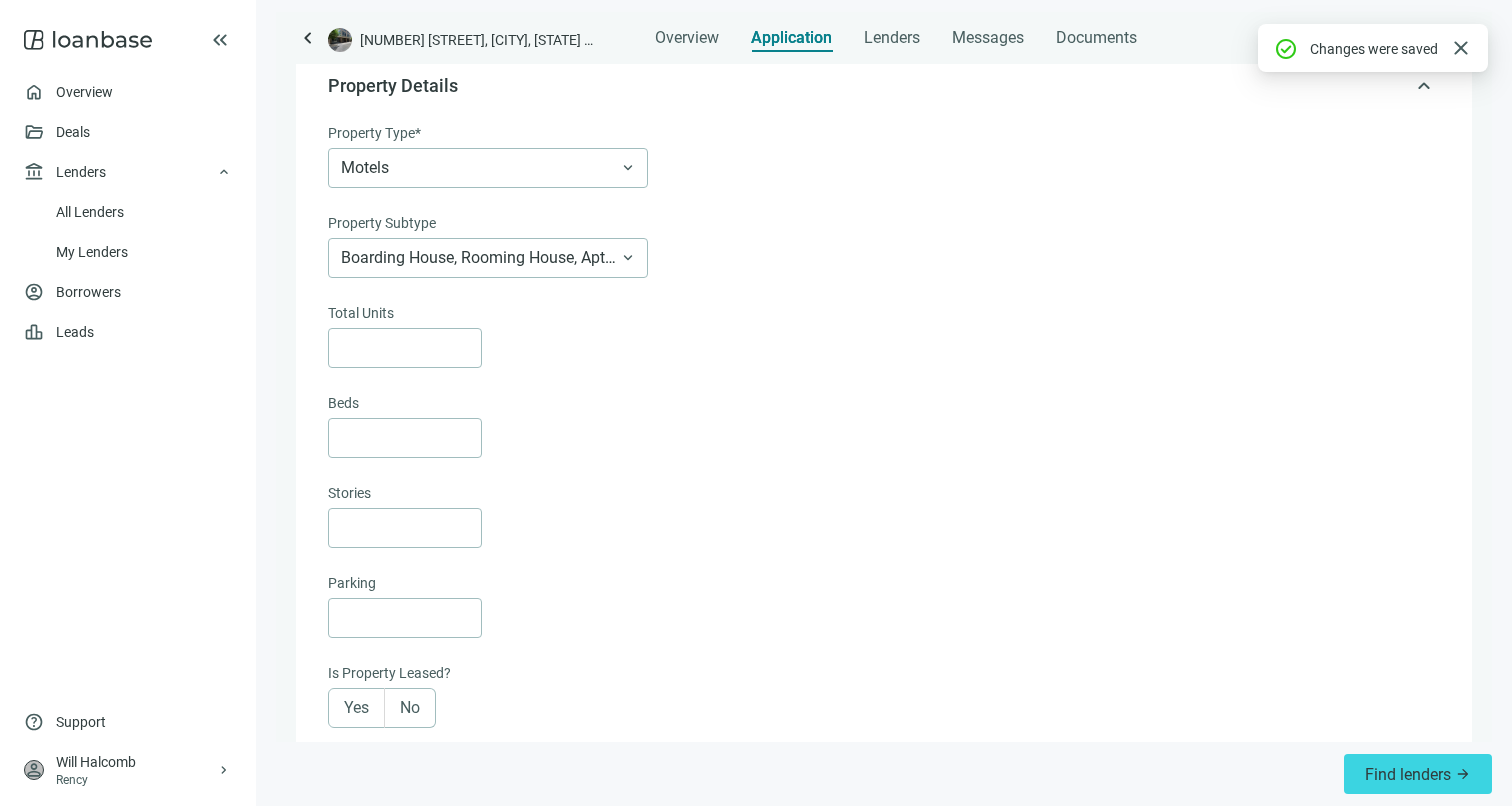 scroll, scrollTop: 208, scrollLeft: 0, axis: vertical 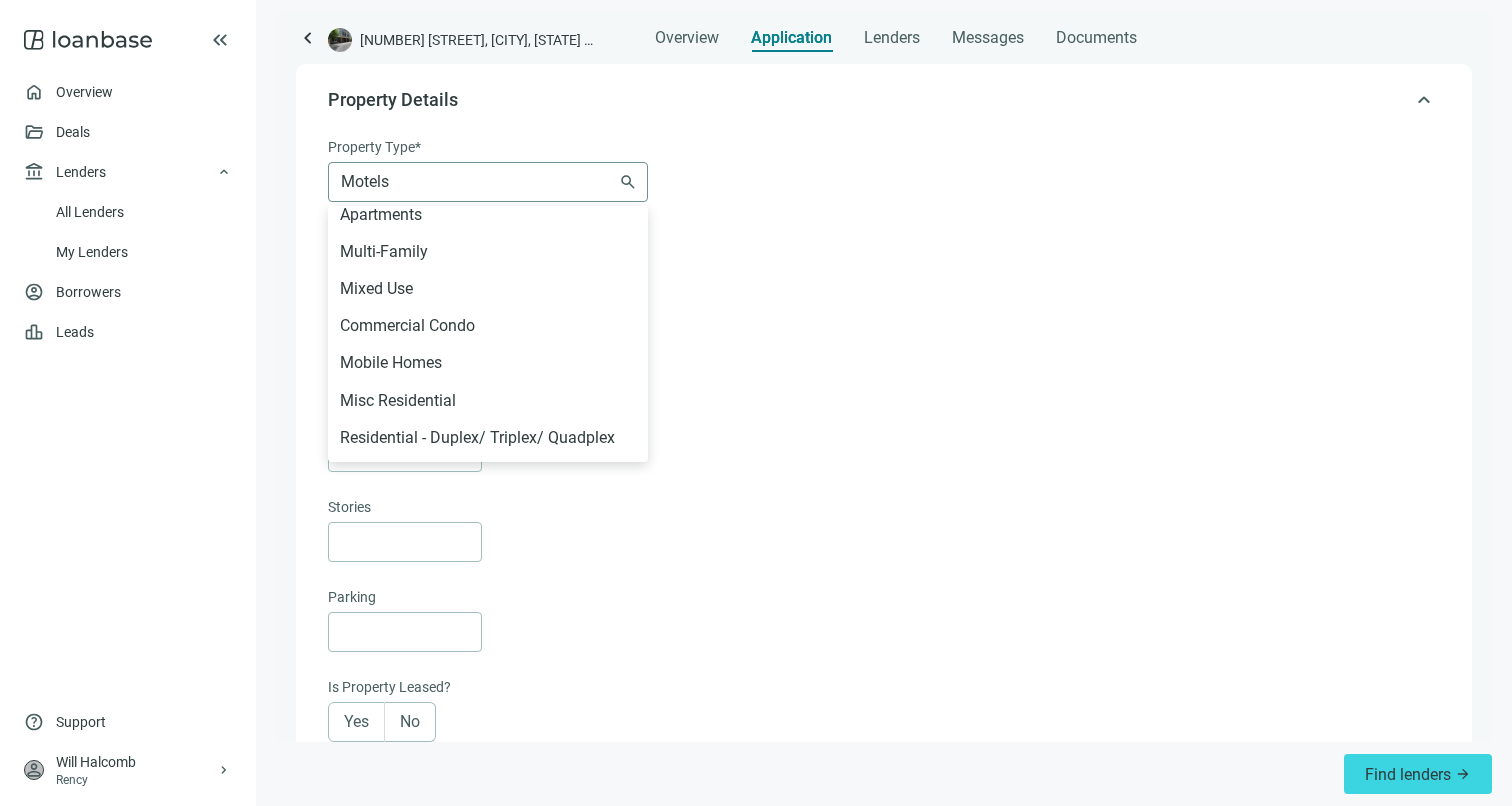 click on "Motels" at bounding box center [488, 182] 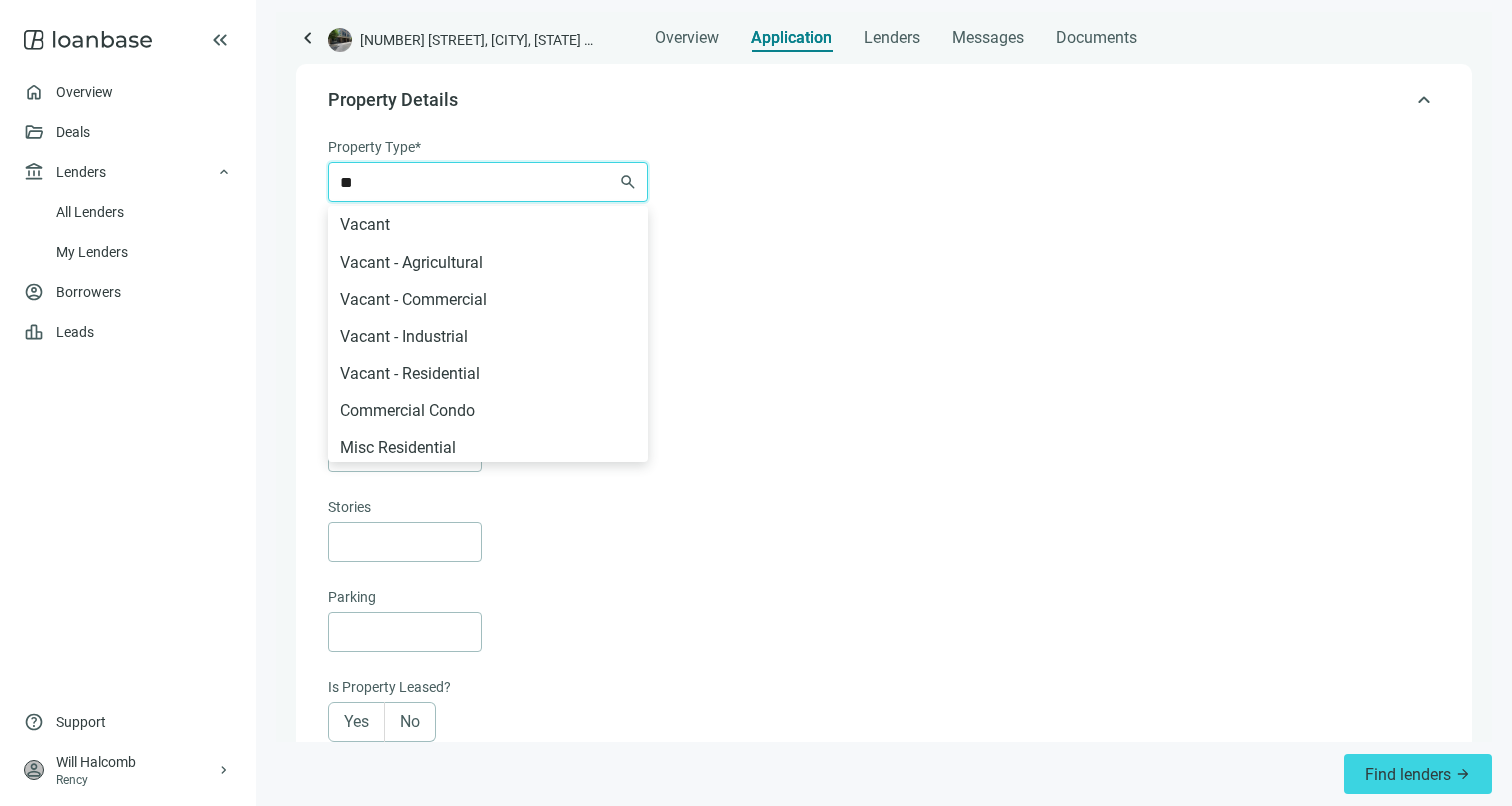 scroll, scrollTop: 0, scrollLeft: 0, axis: both 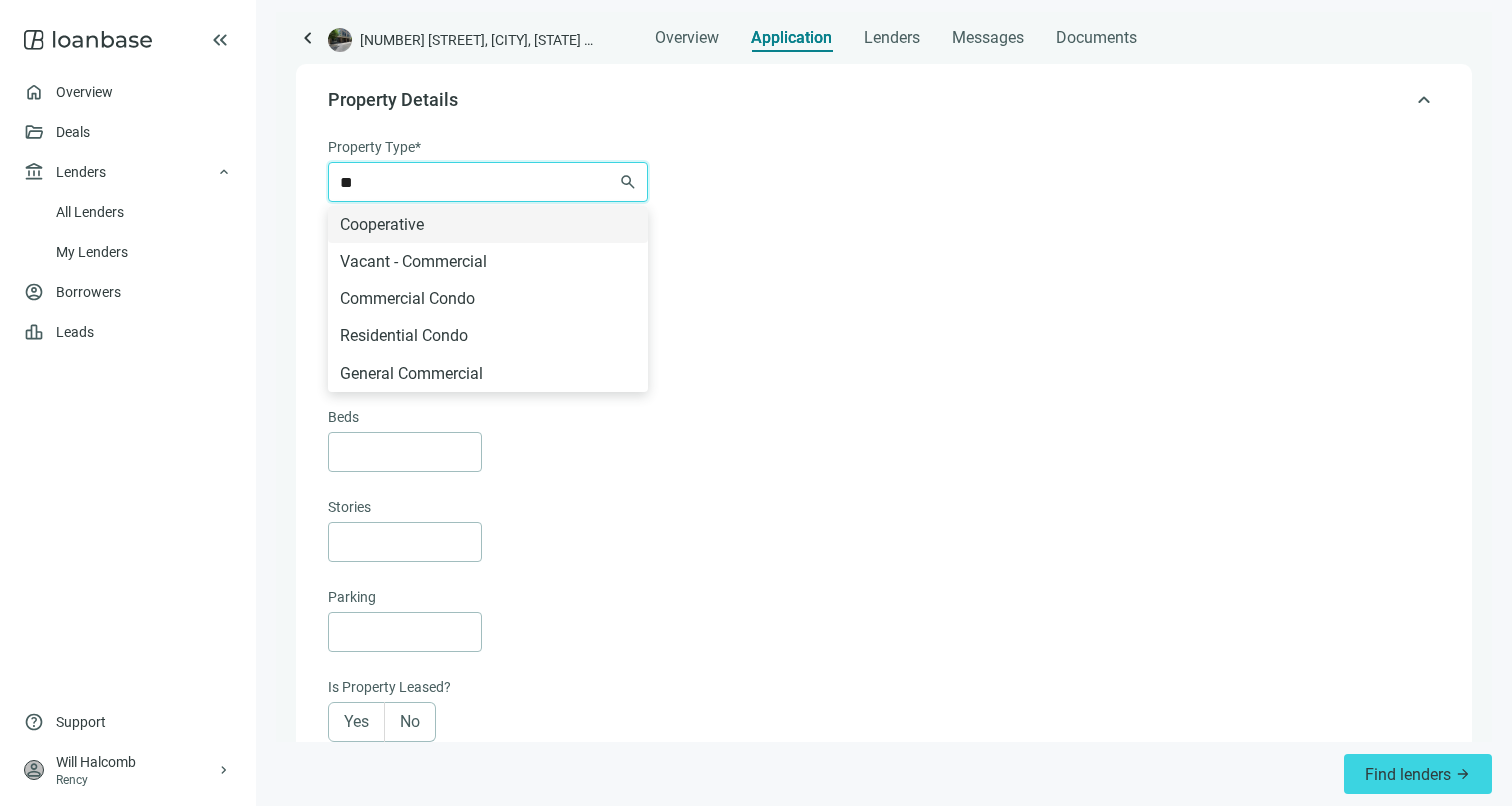 type on "***" 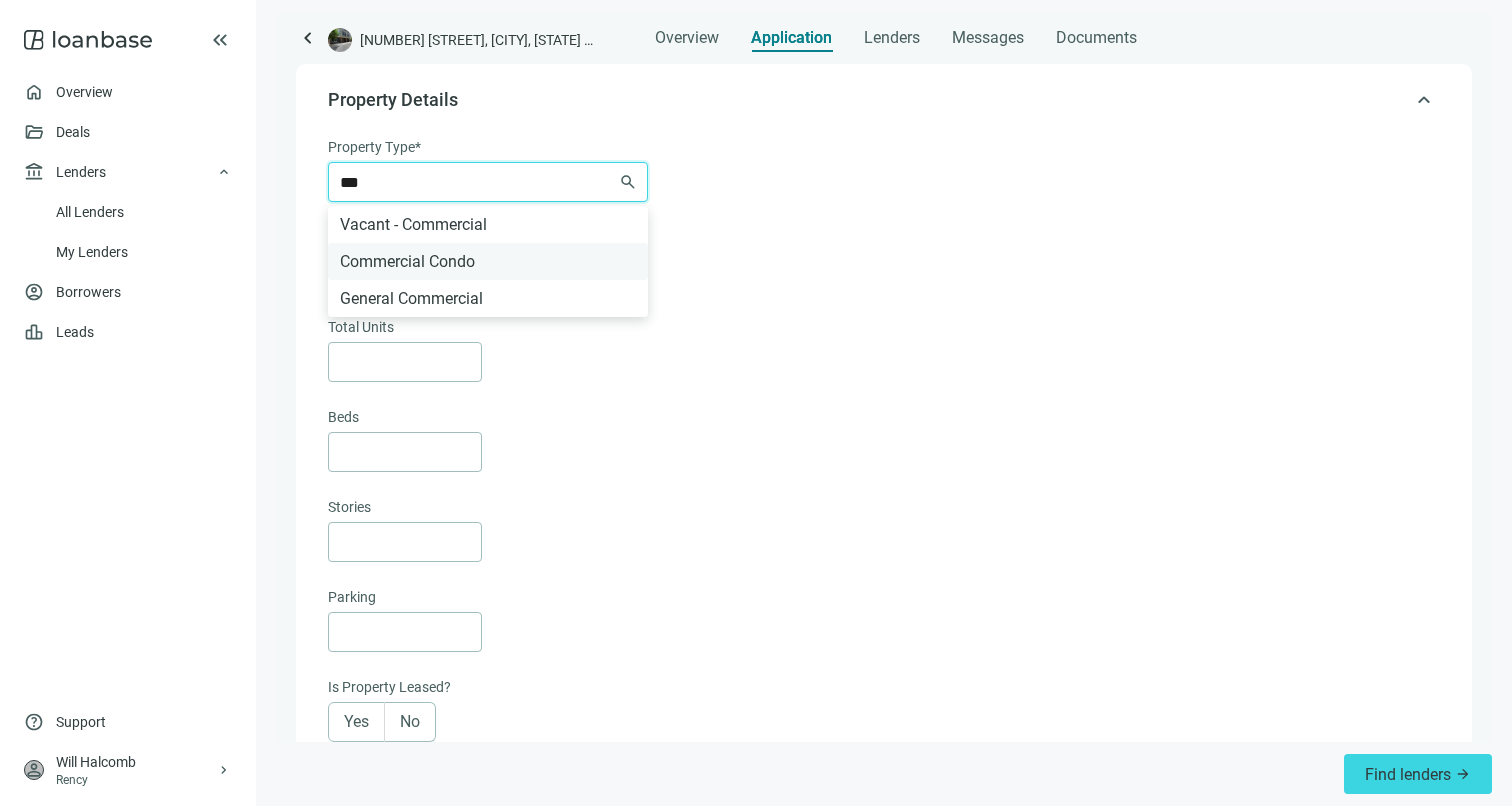 click on "Commercial Condo" at bounding box center [488, 261] 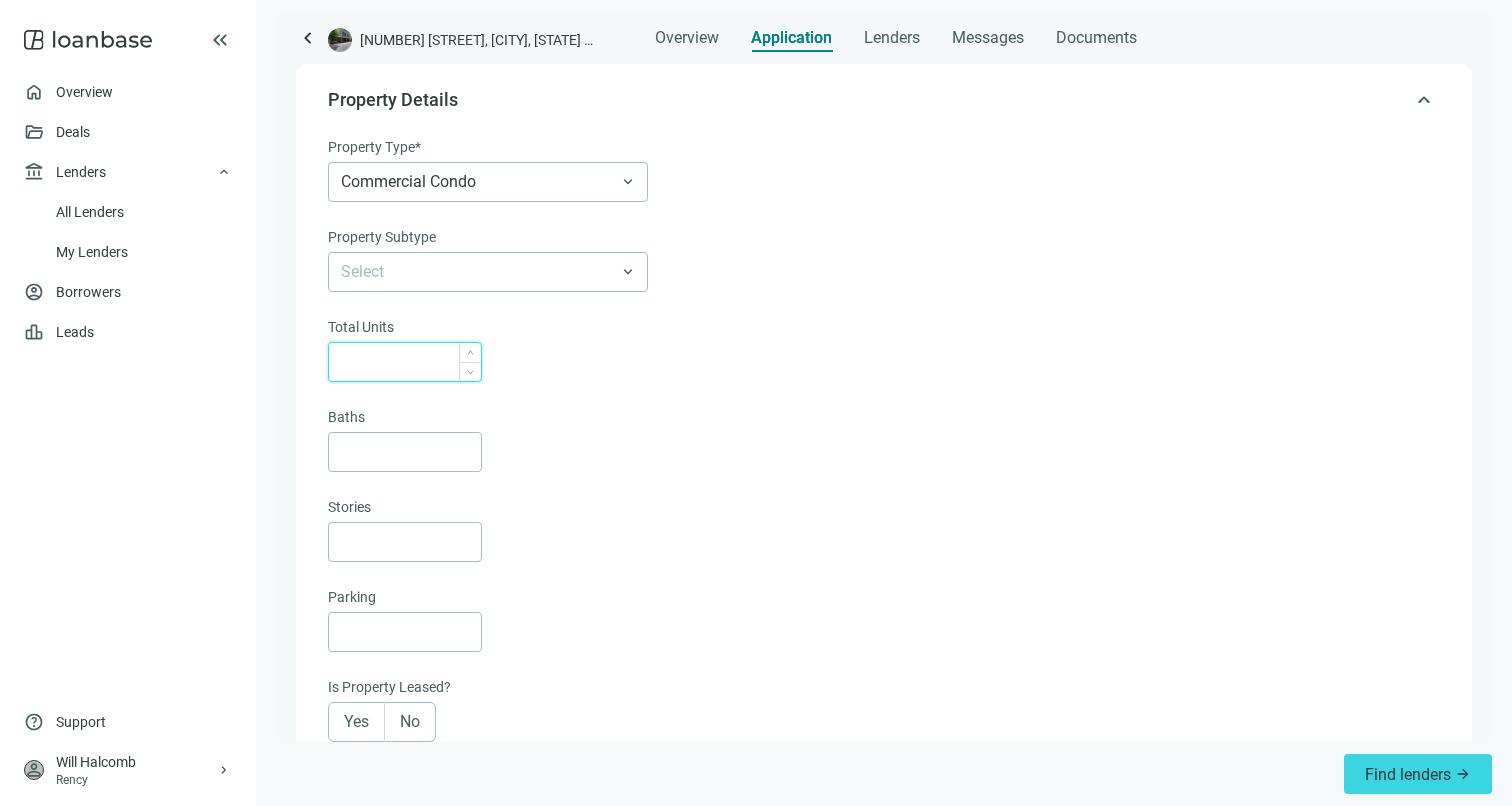 click at bounding box center [411, 362] 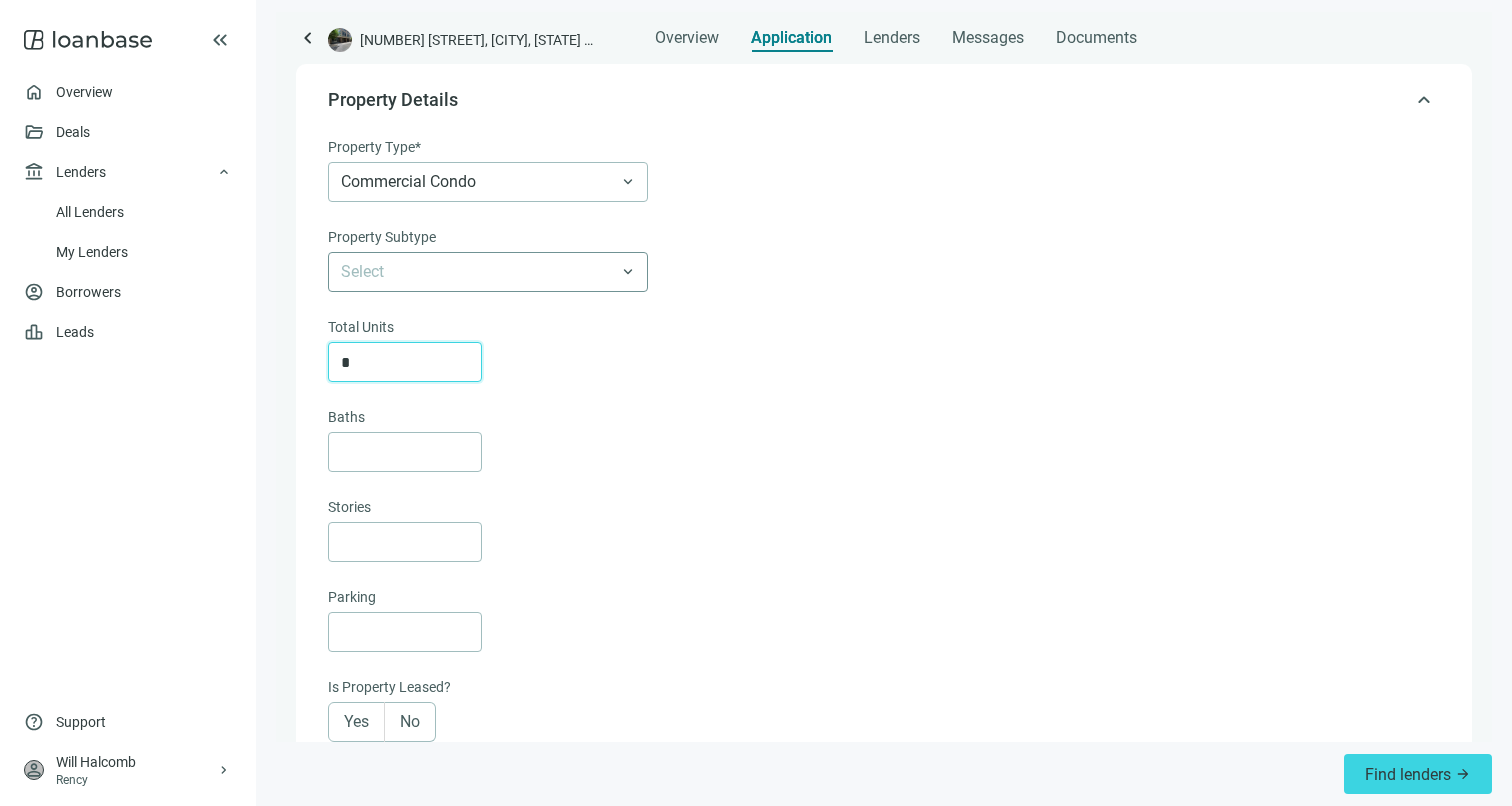 type on "*" 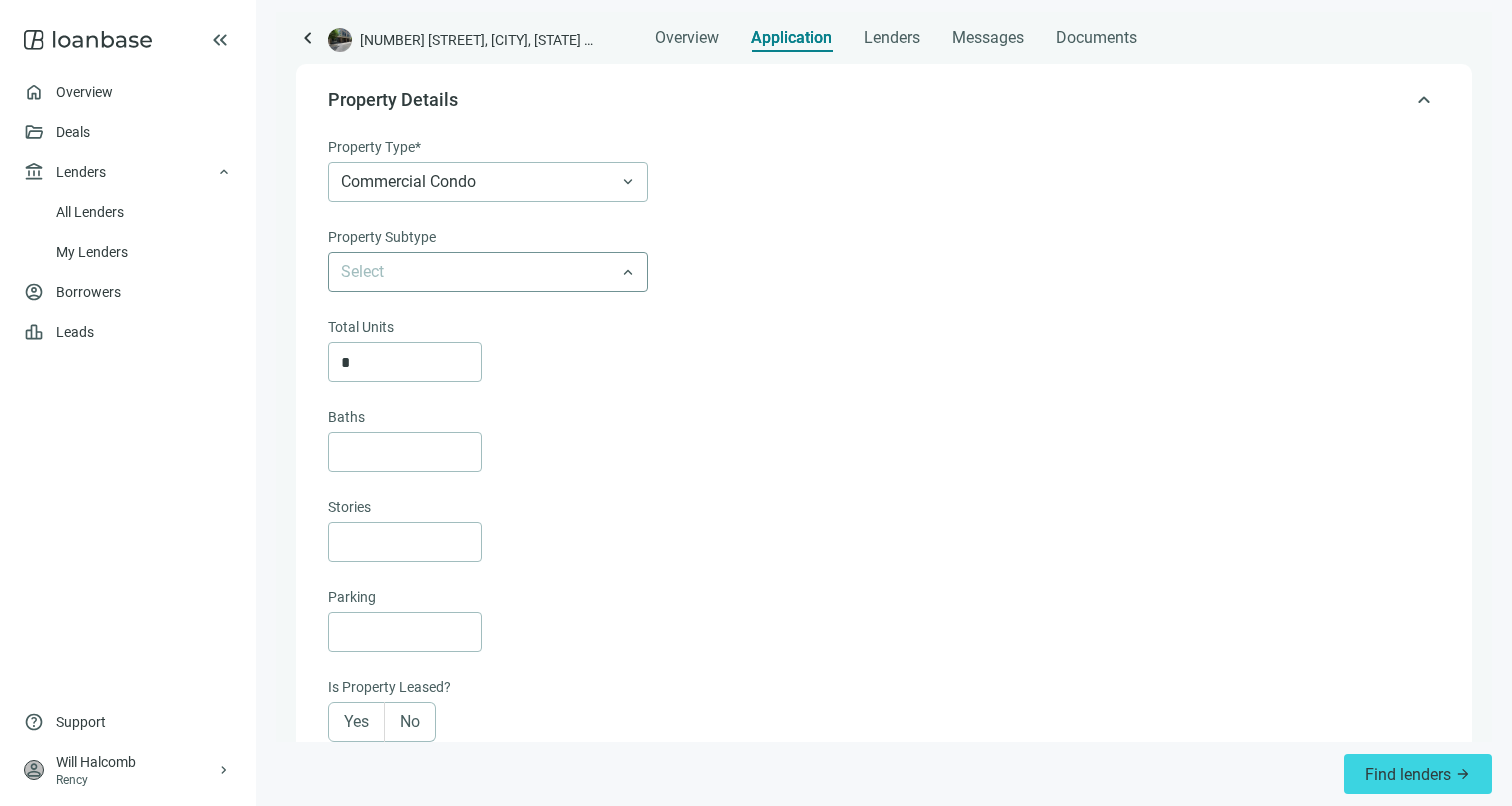 click at bounding box center [488, 272] 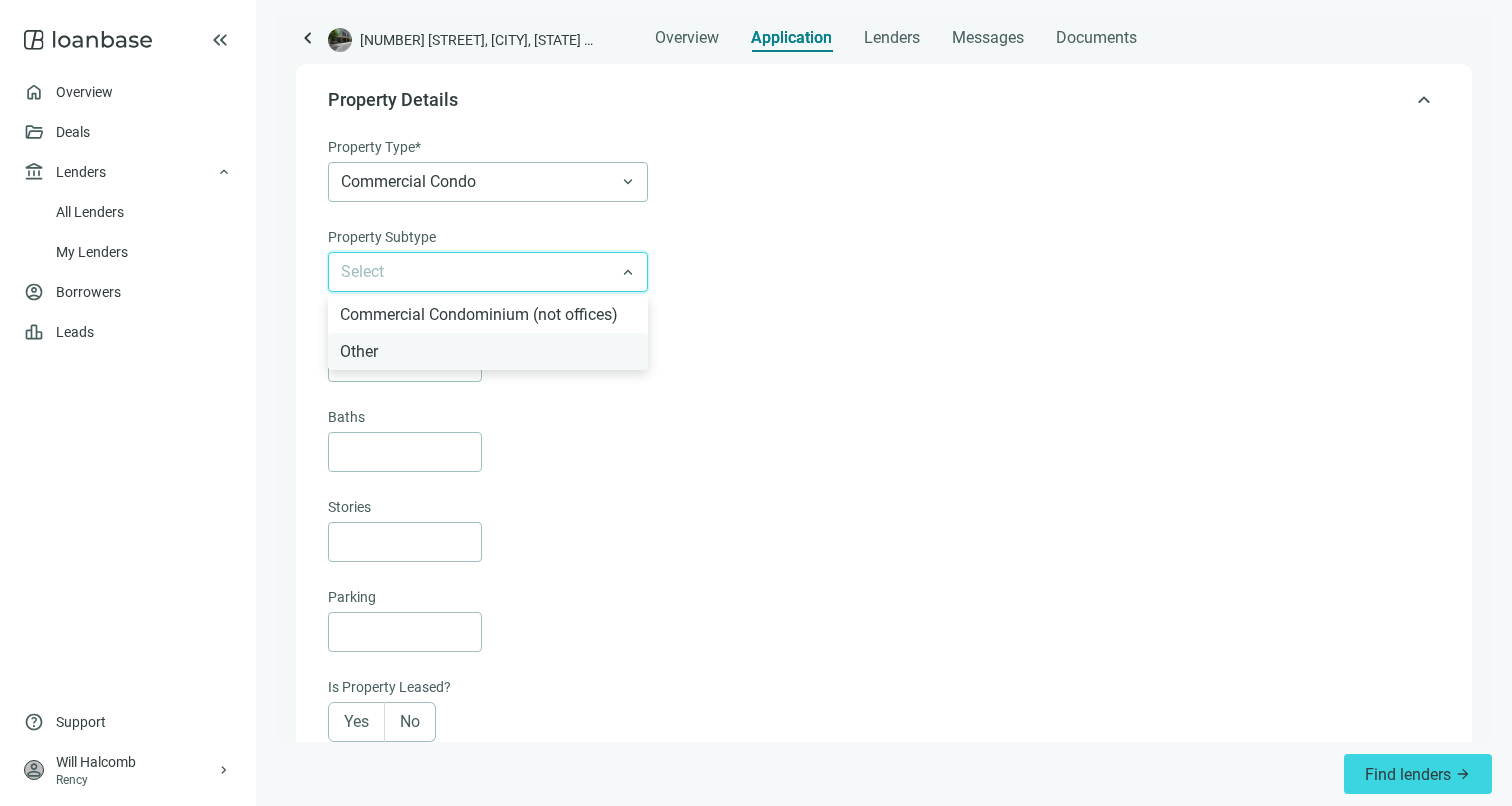 click on "Other" at bounding box center [488, 351] 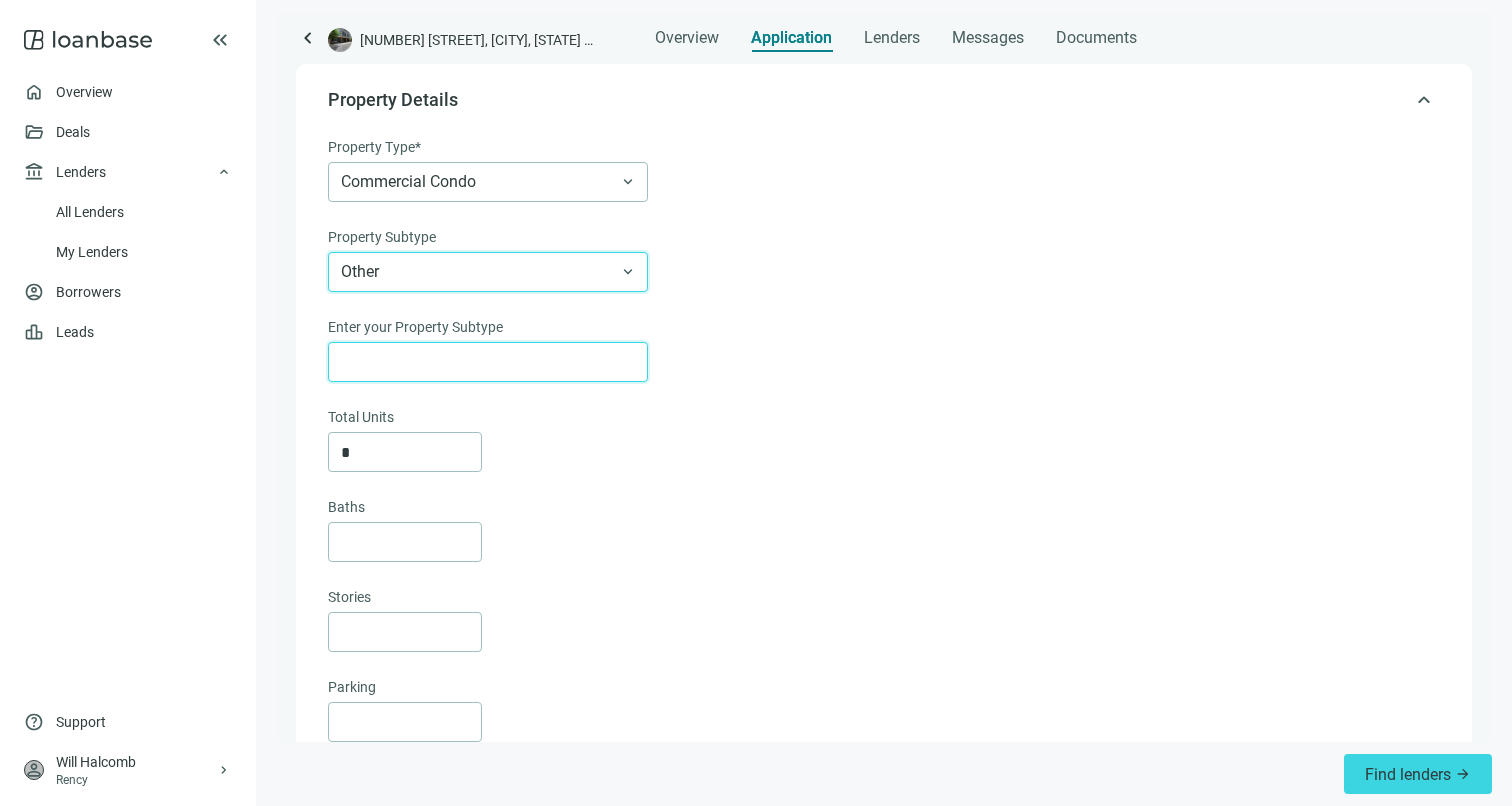 click at bounding box center (488, 362) 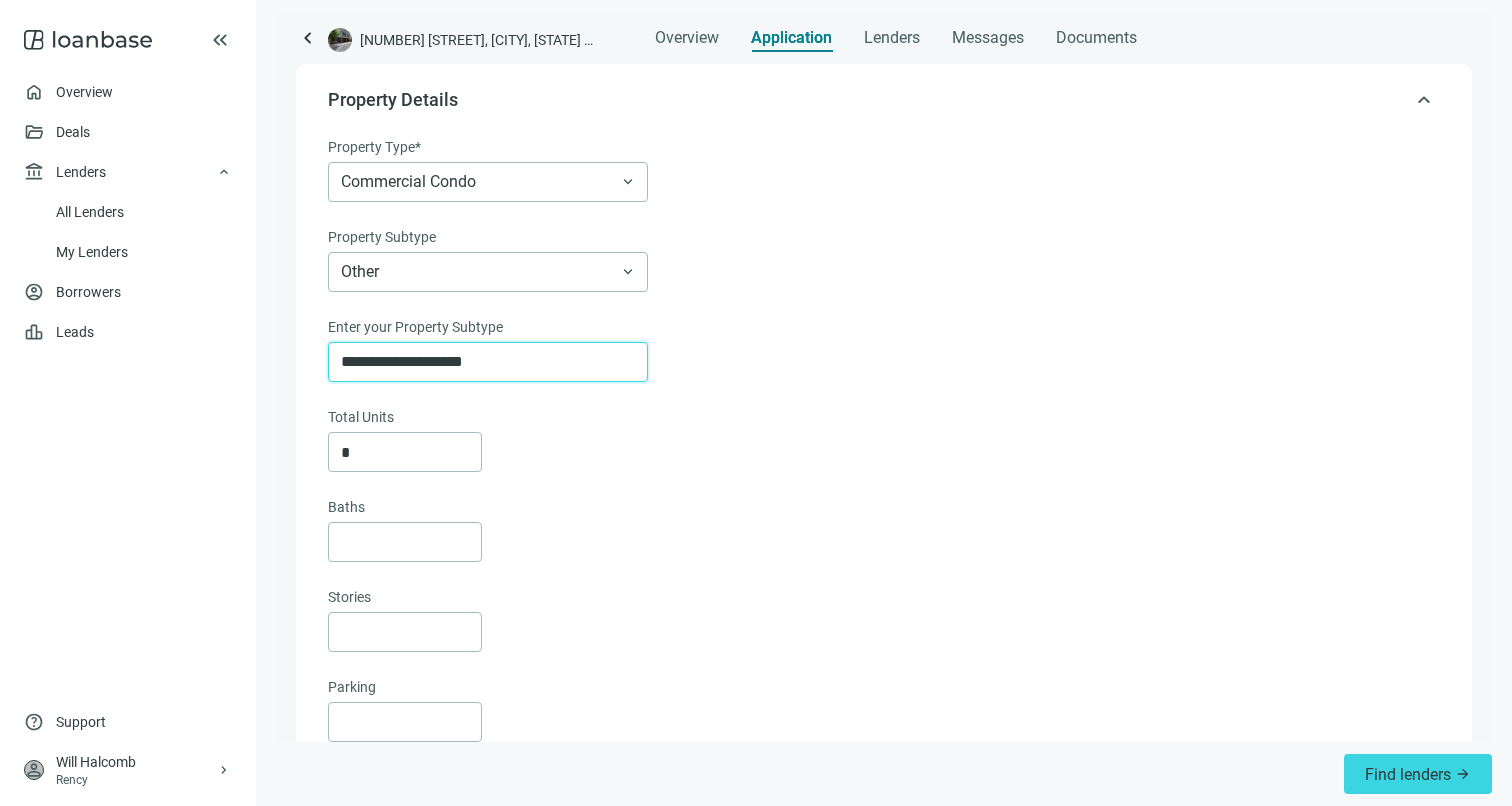 type on "**********" 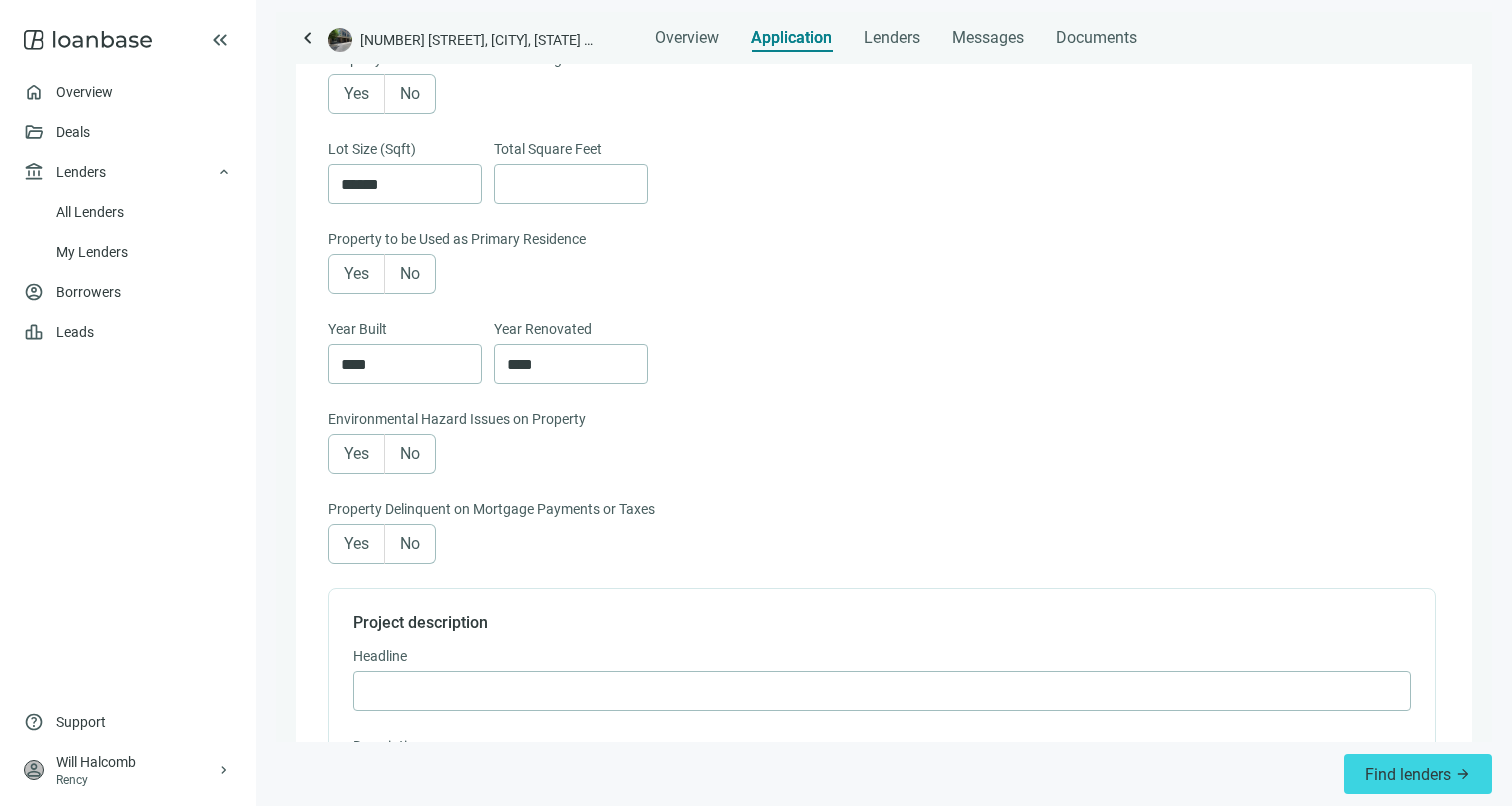 scroll, scrollTop: 958, scrollLeft: 0, axis: vertical 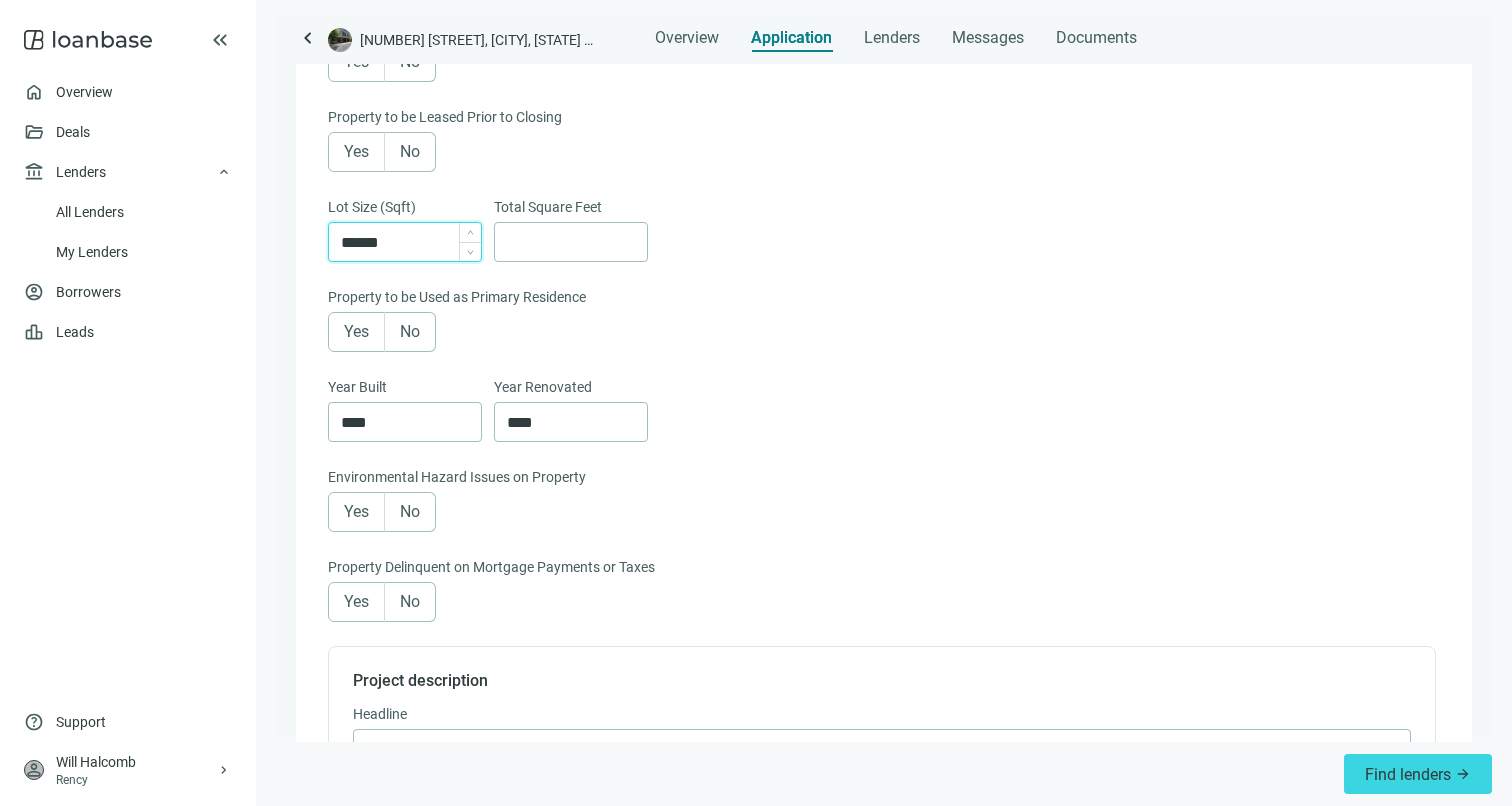 click on "******" at bounding box center (411, 242) 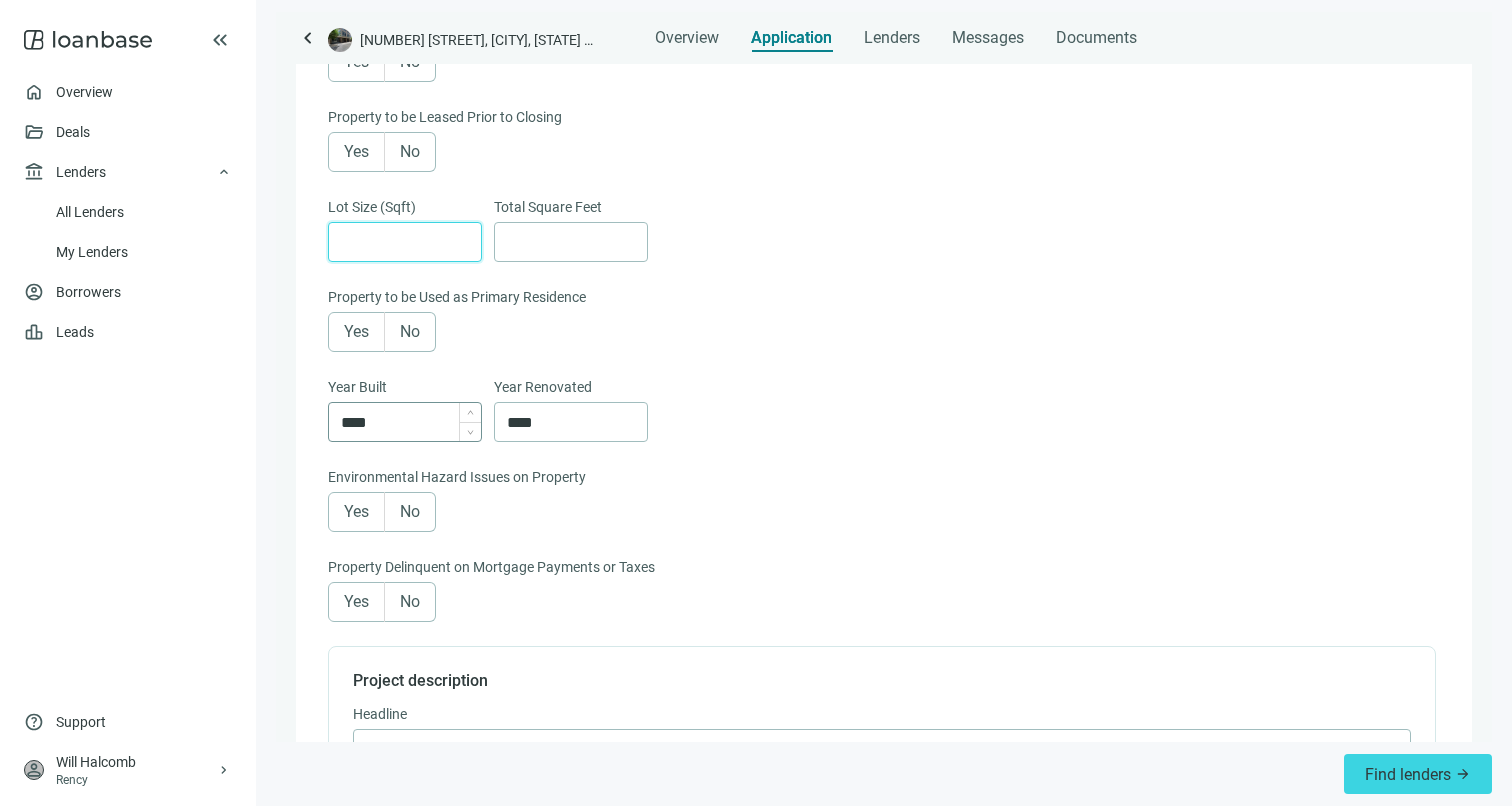 type 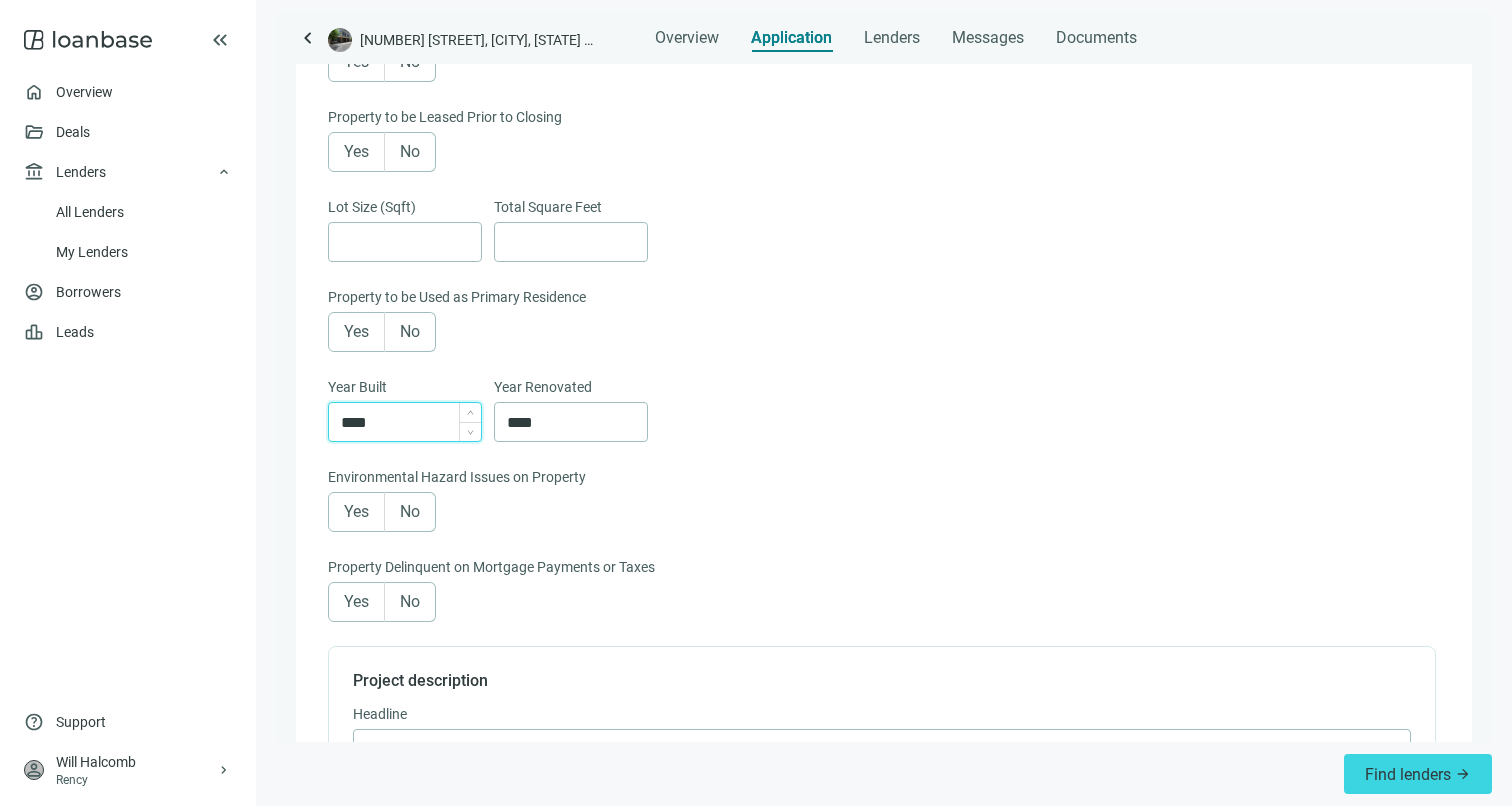 click on "****" at bounding box center [411, 422] 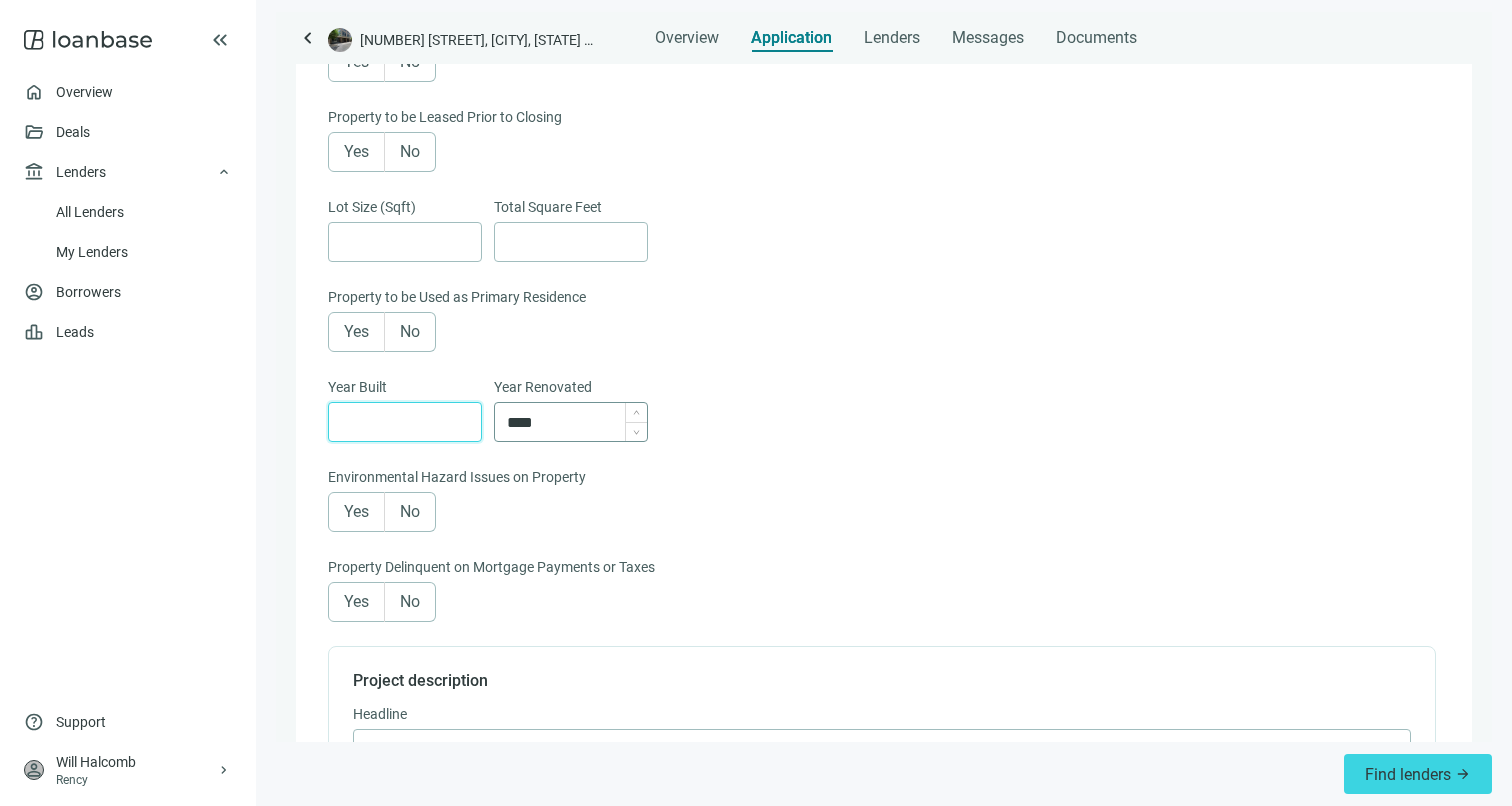 type 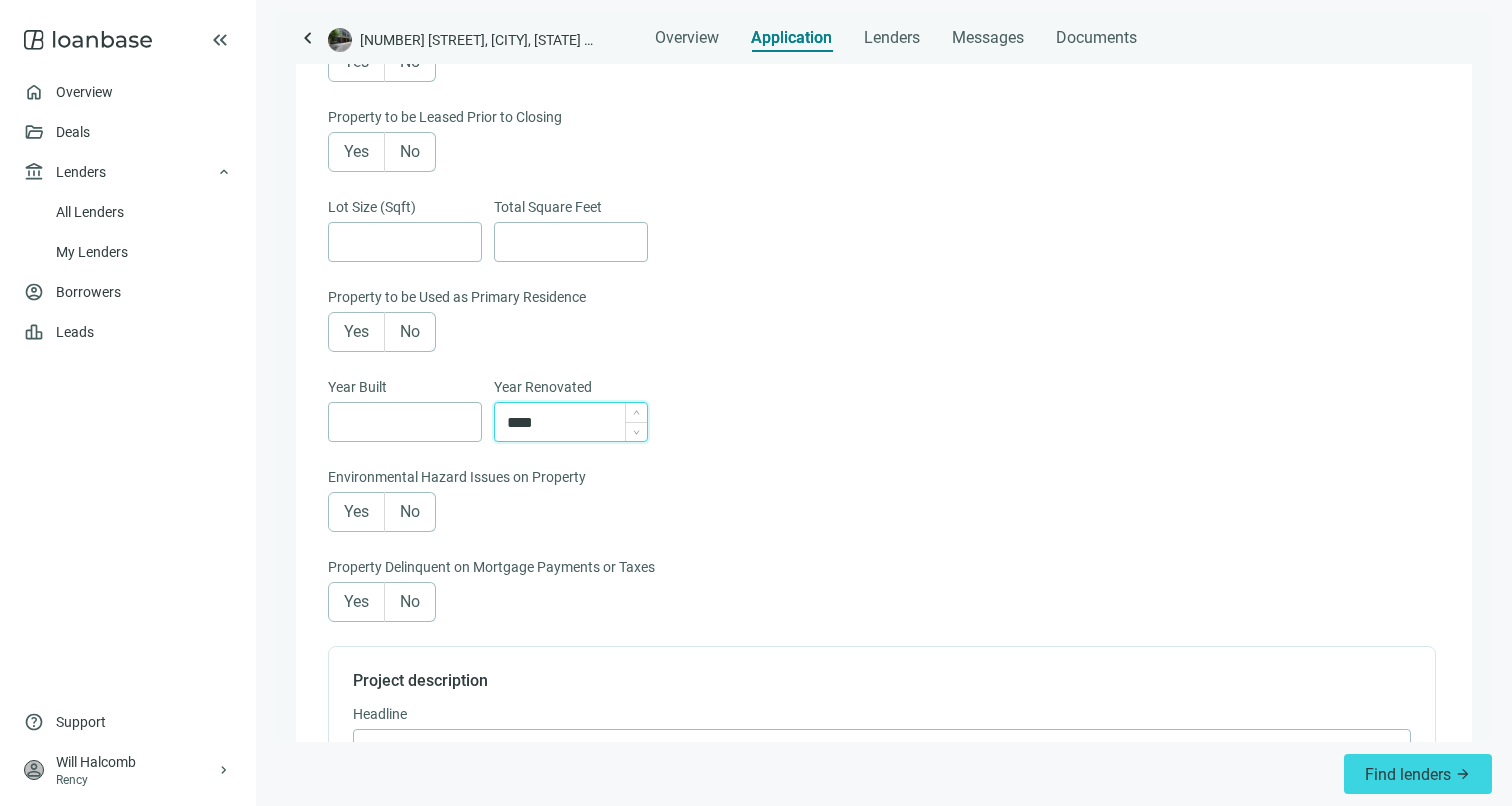 click on "****" at bounding box center [577, 422] 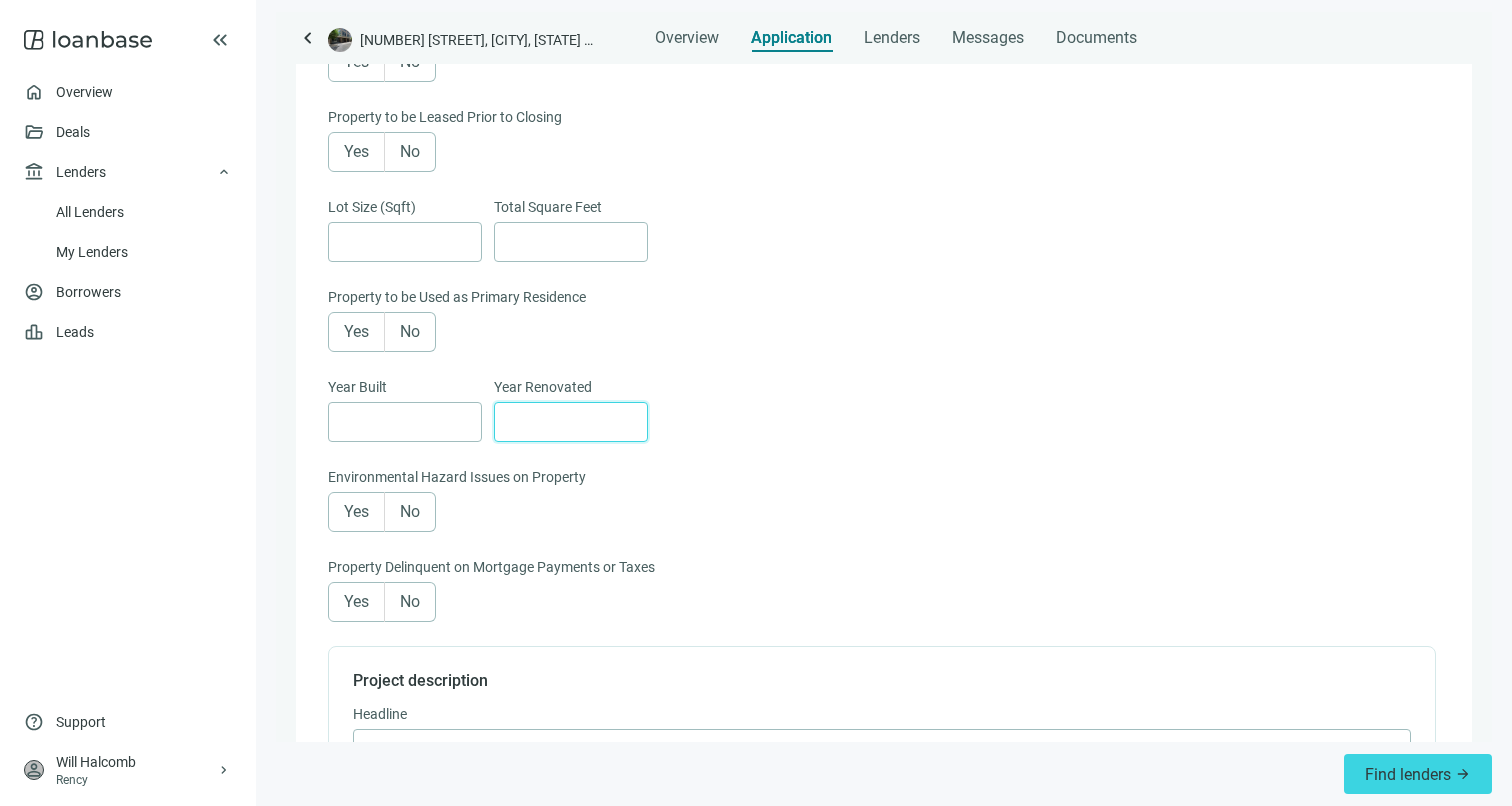 type 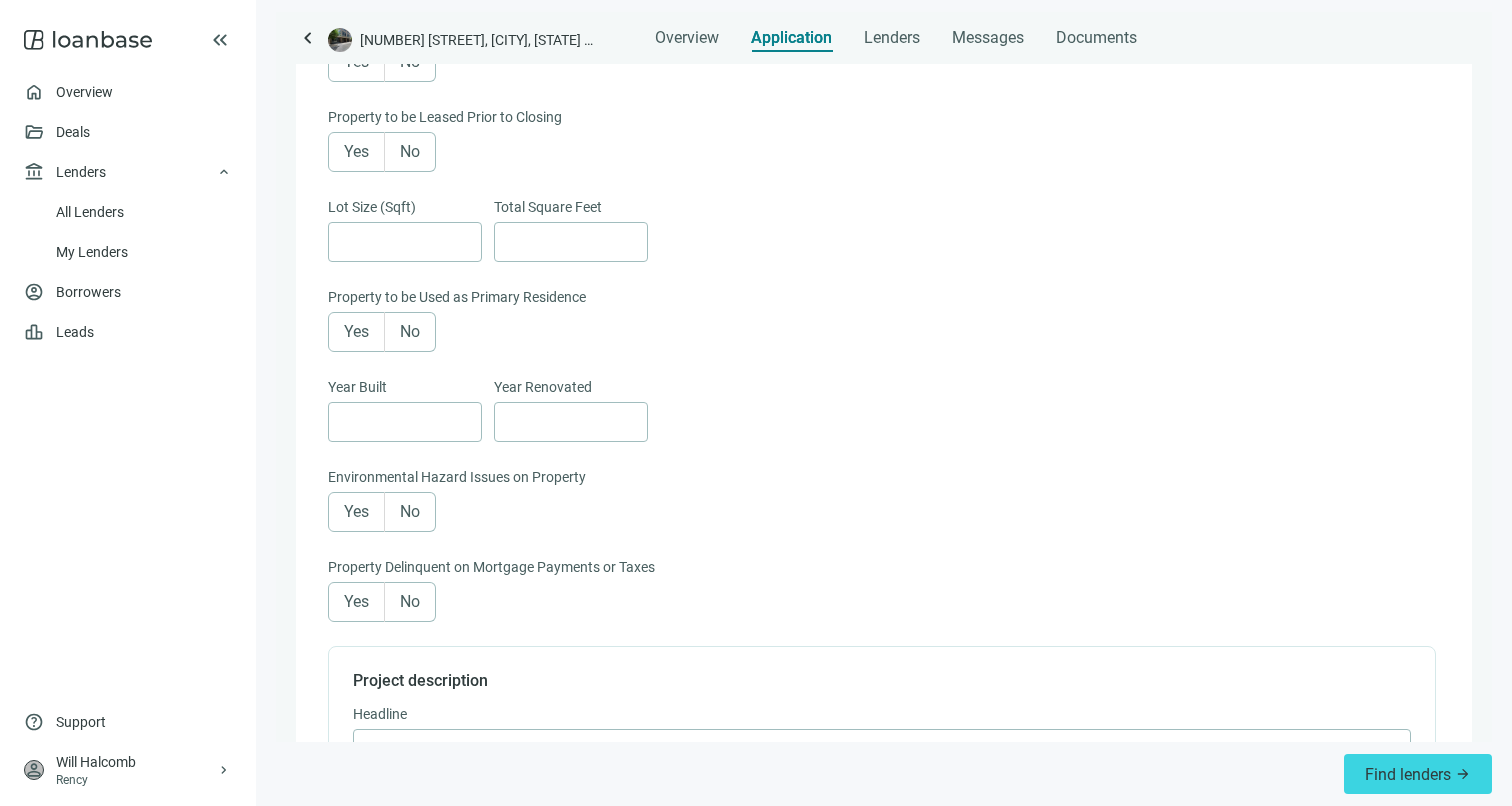 click on "No" at bounding box center [410, 512] 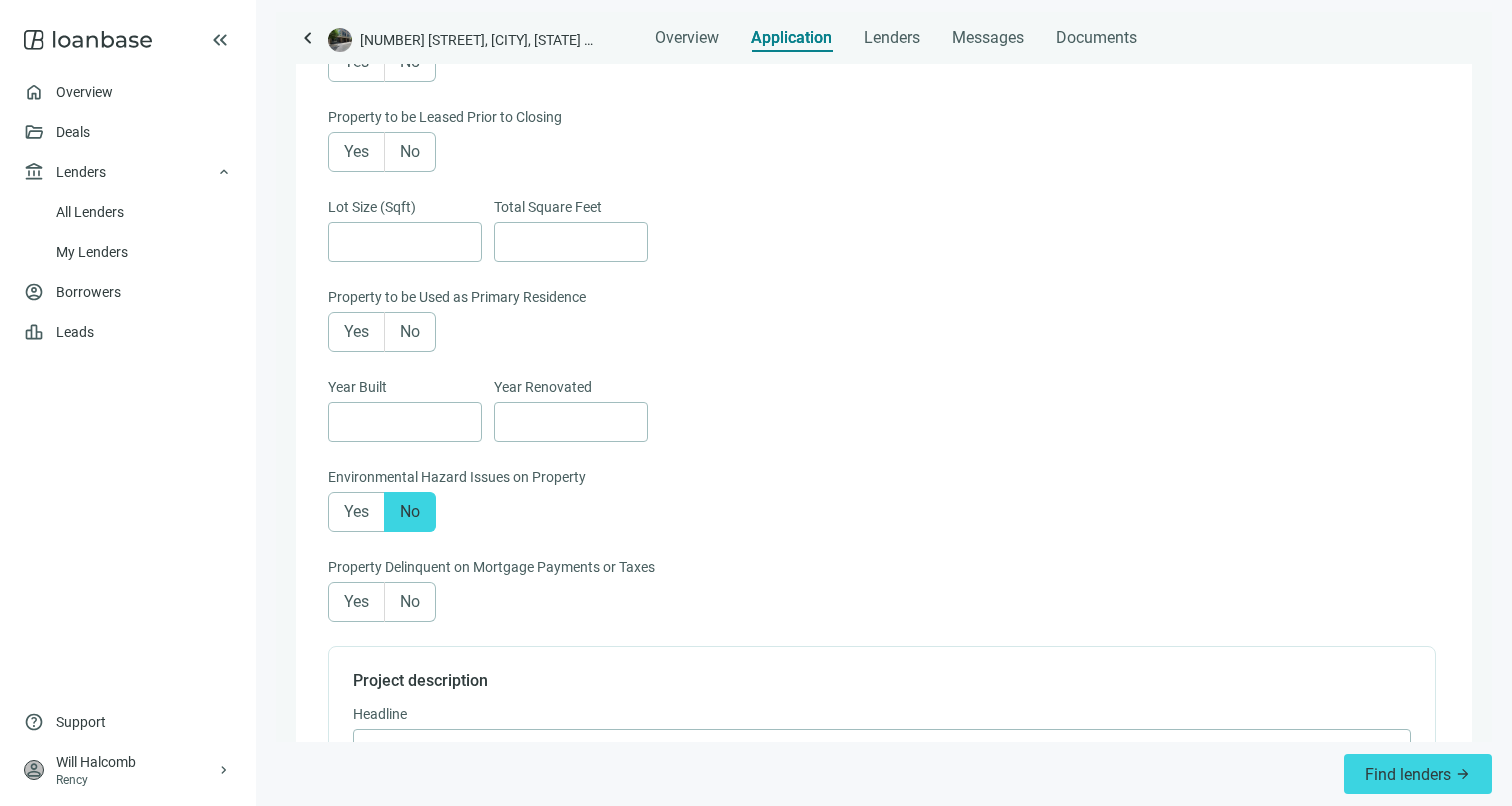 click on "No" at bounding box center [410, 601] 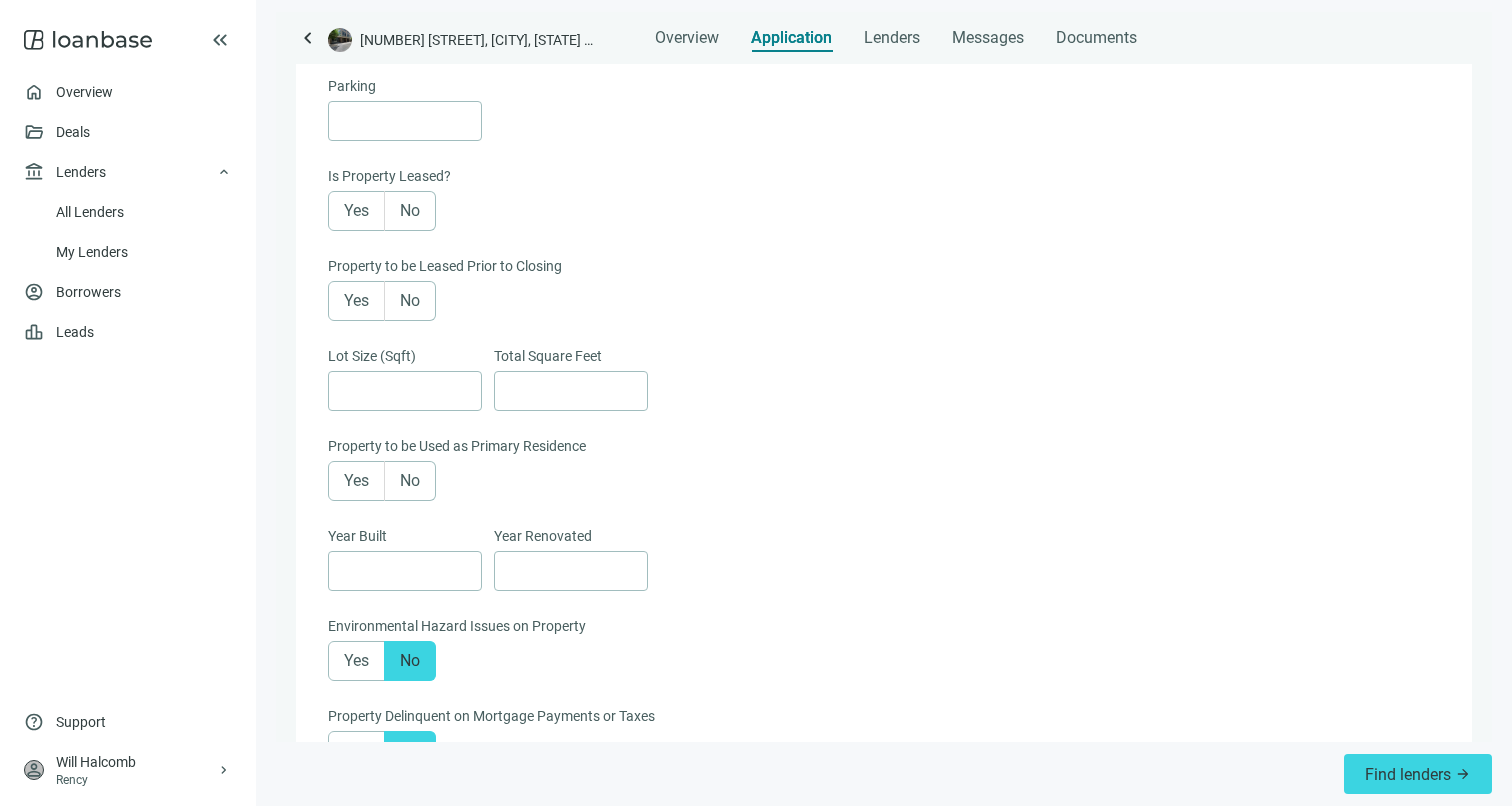 scroll, scrollTop: 800, scrollLeft: 0, axis: vertical 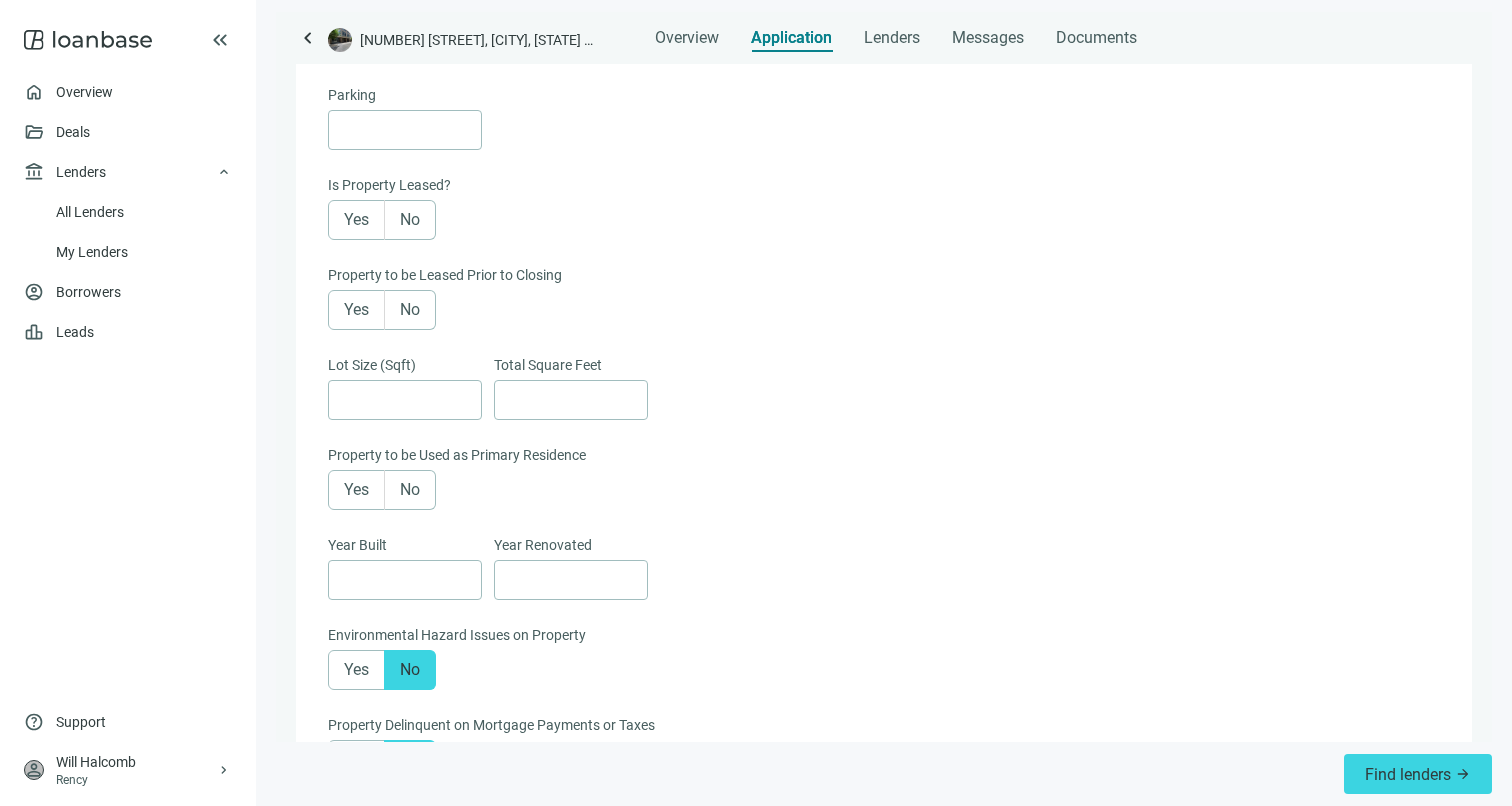 click on "Yes" at bounding box center [356, 220] 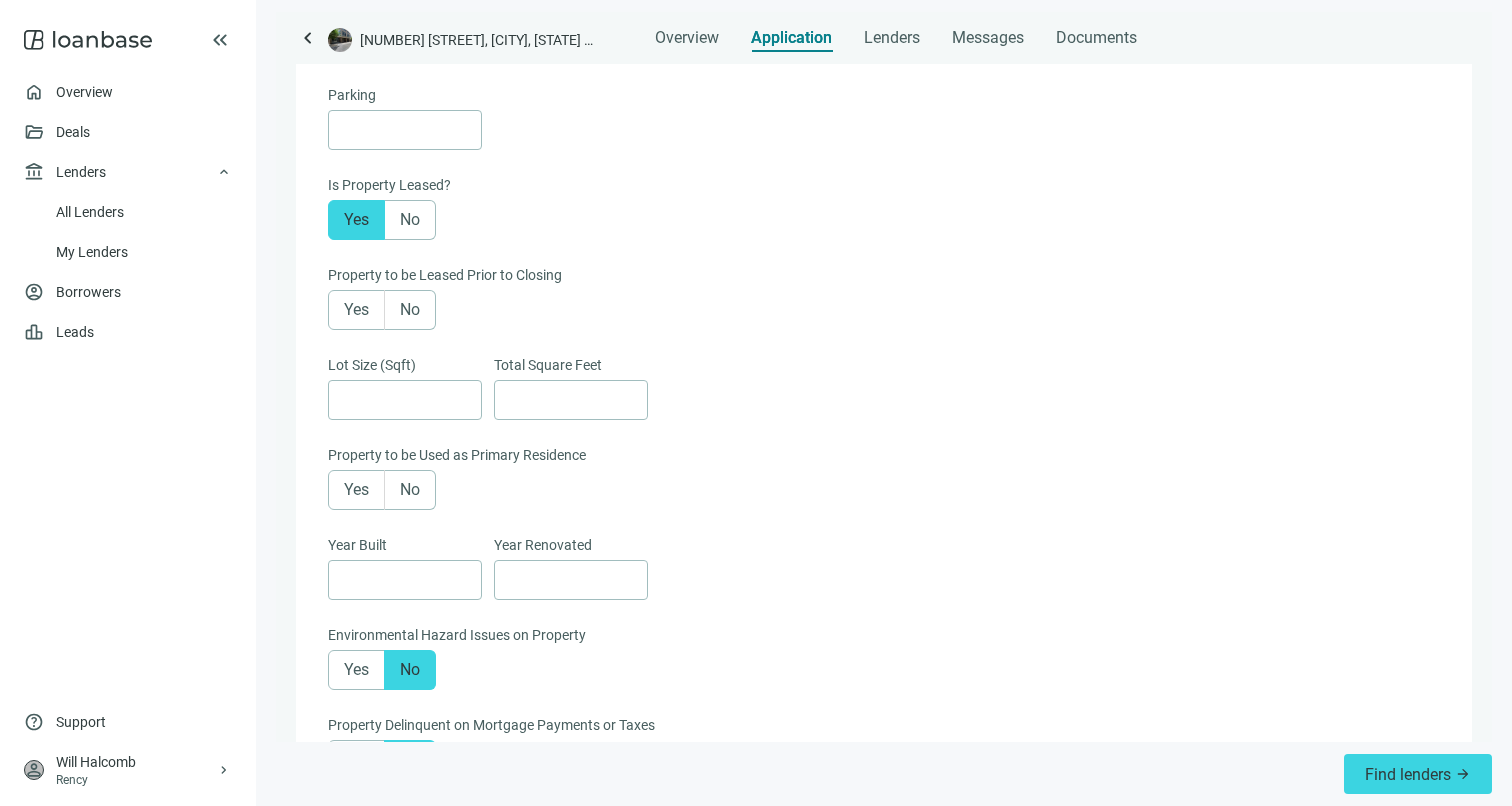 scroll, scrollTop: 1210, scrollLeft: 0, axis: vertical 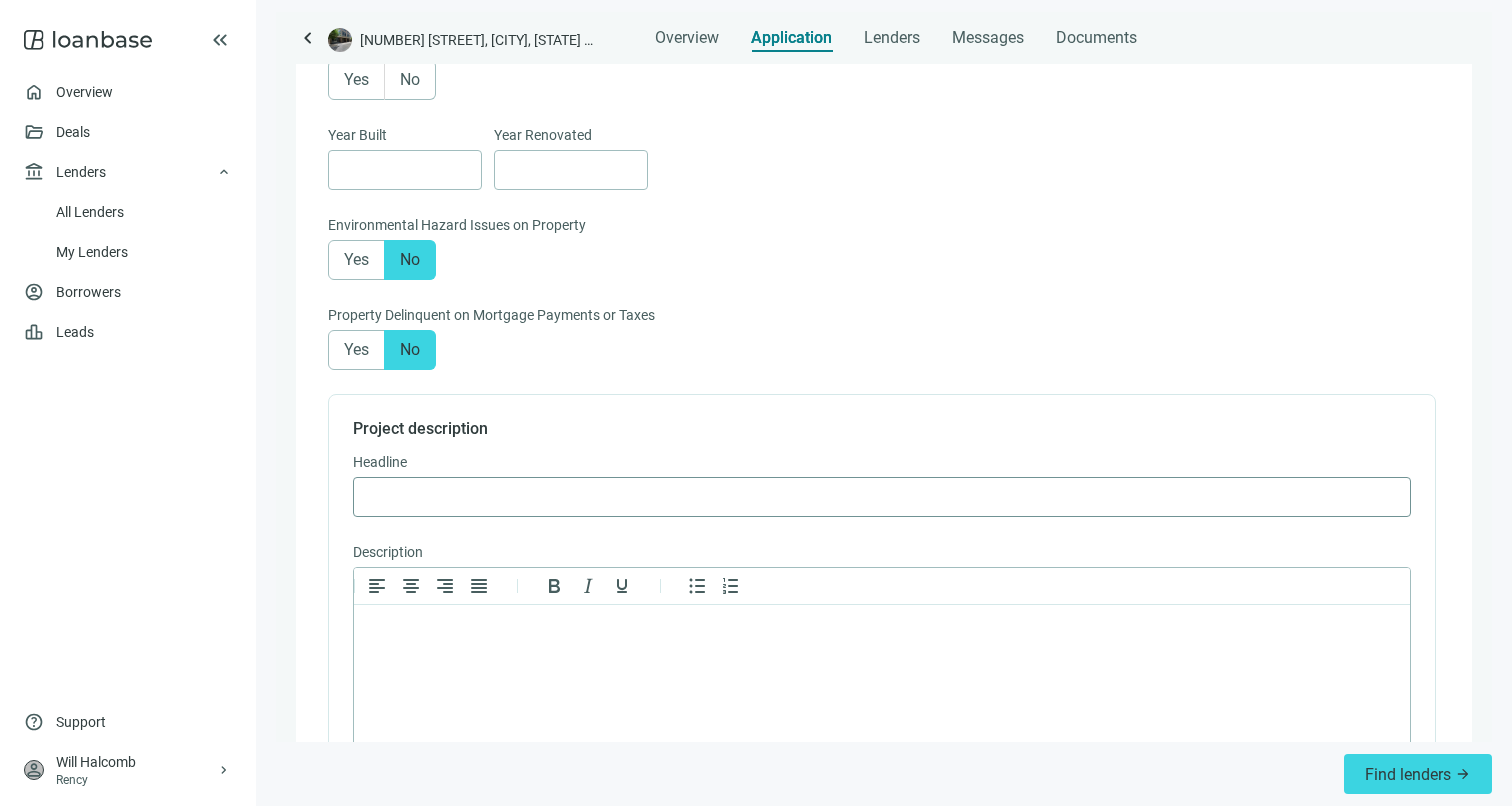 click at bounding box center [882, 497] 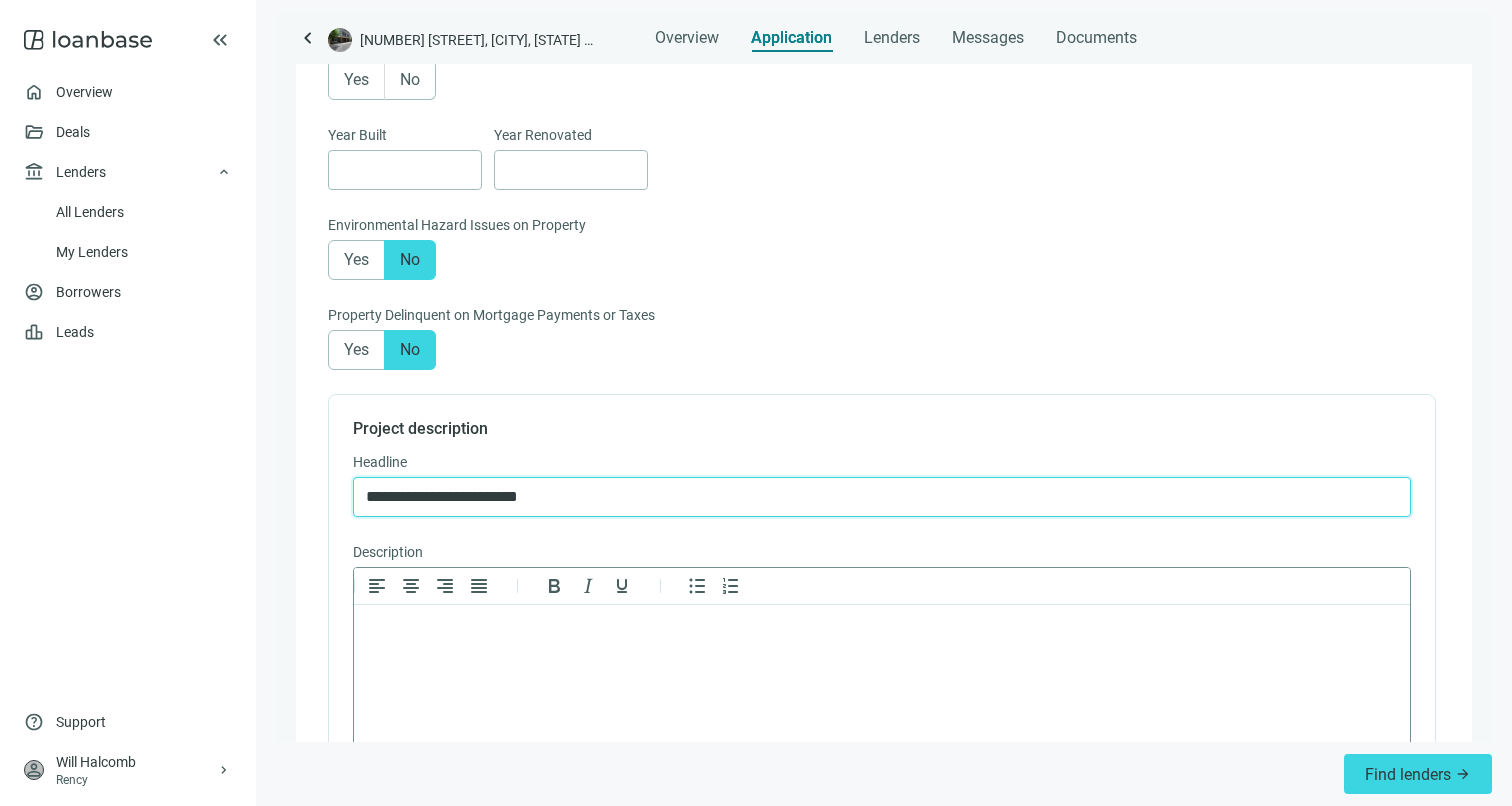 type on "**********" 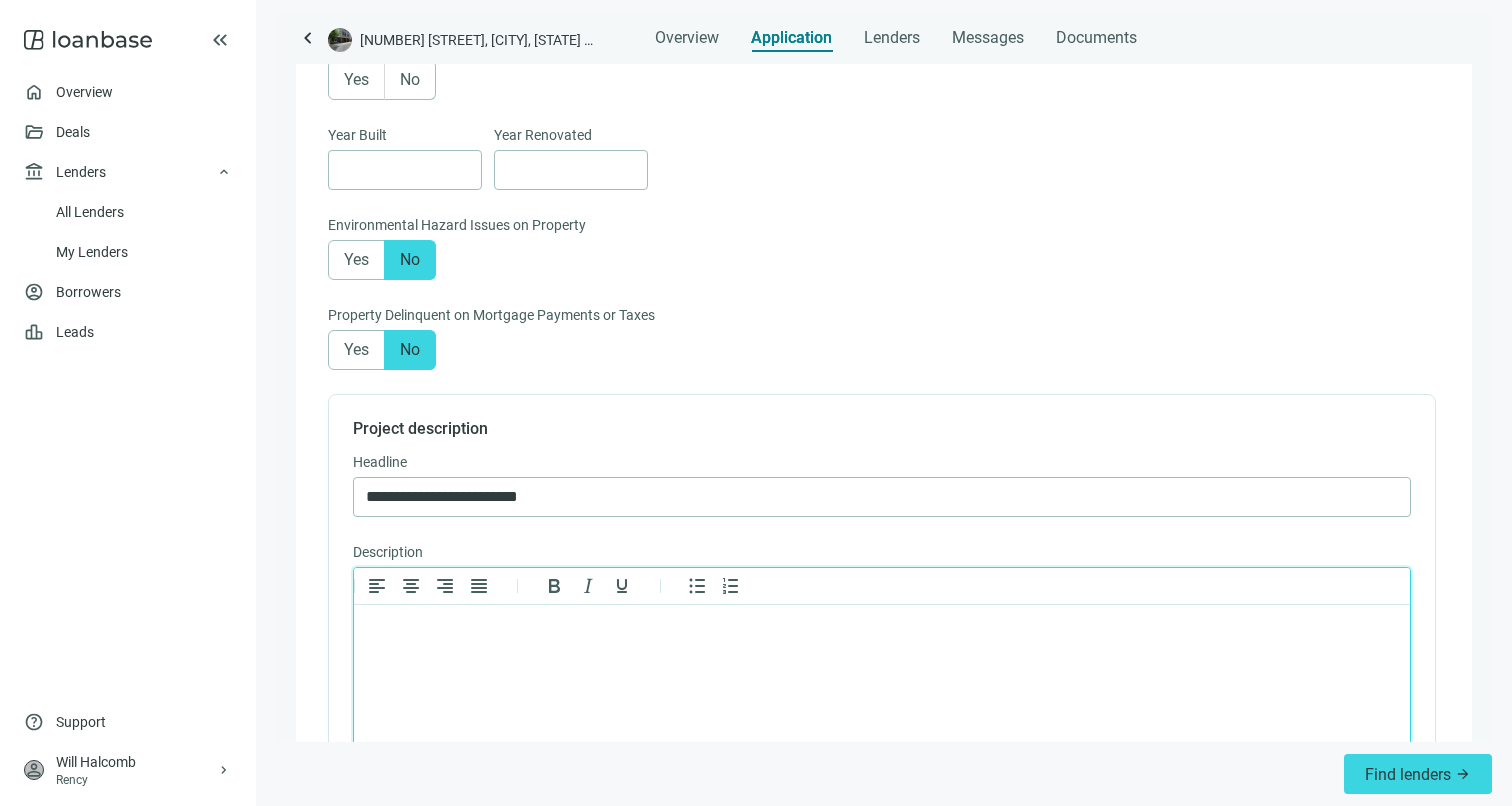 scroll, scrollTop: 1331, scrollLeft: 0, axis: vertical 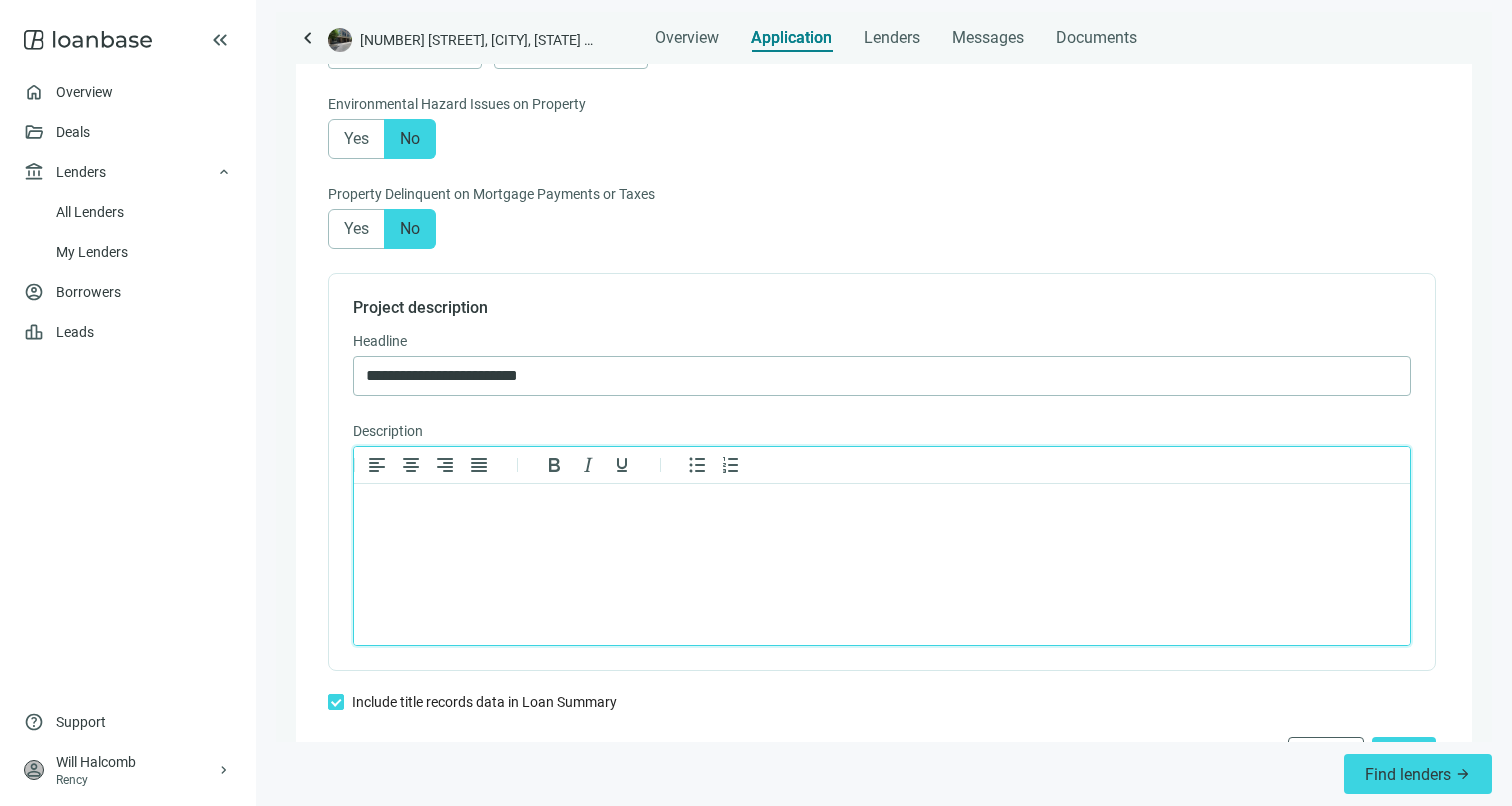 type 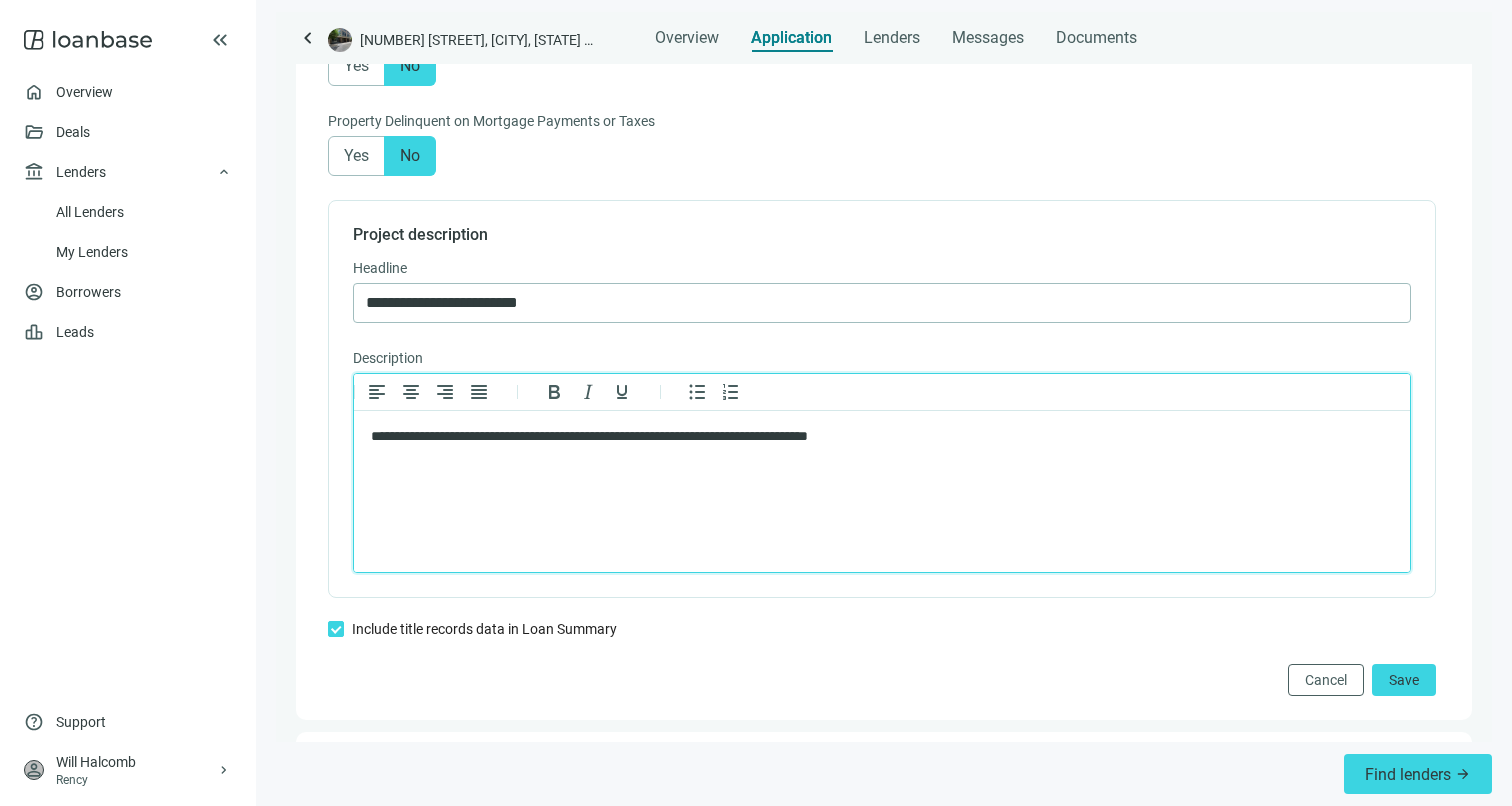 scroll, scrollTop: 1539, scrollLeft: 0, axis: vertical 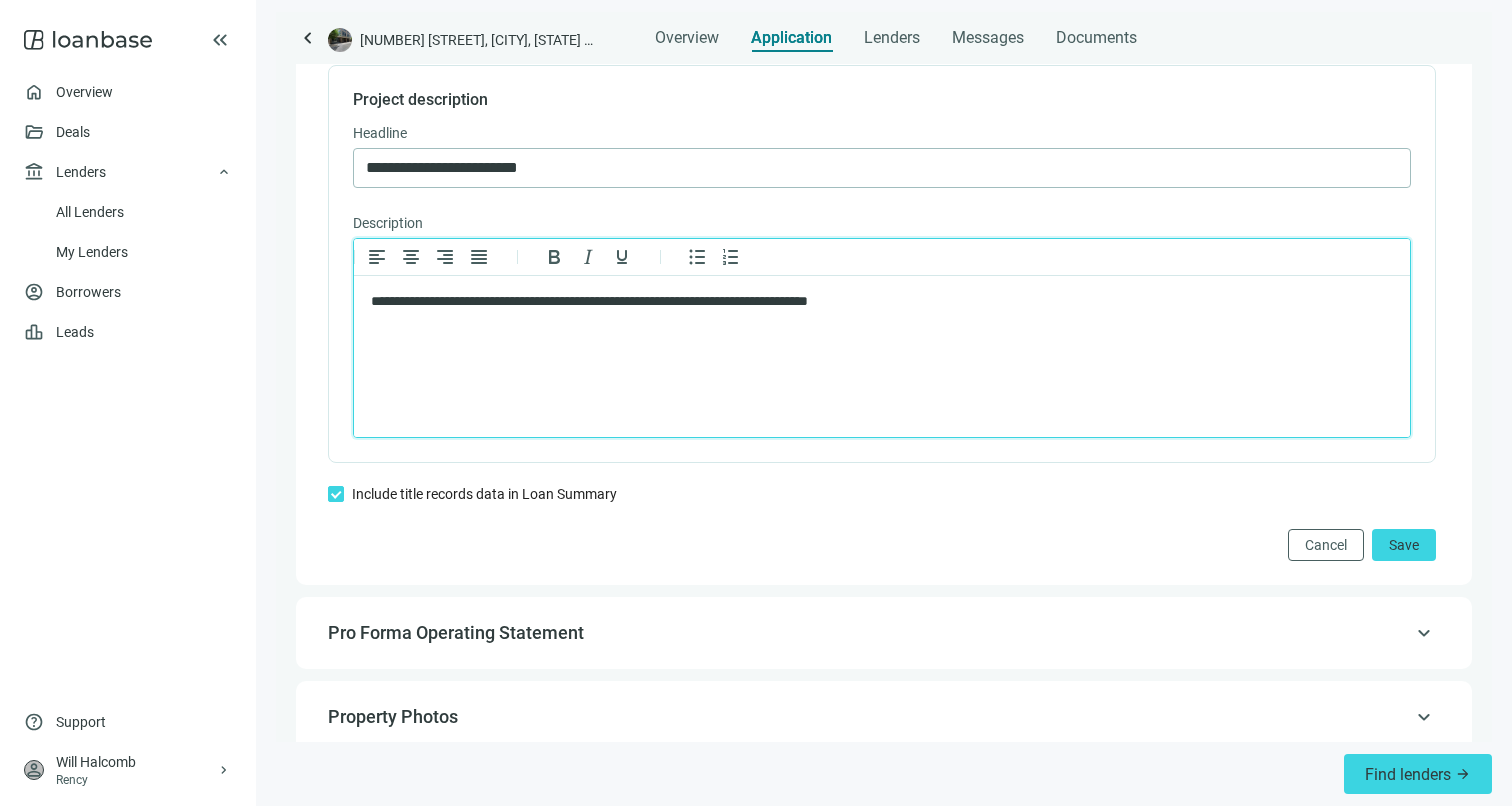 click on "**********" at bounding box center (872, 302) 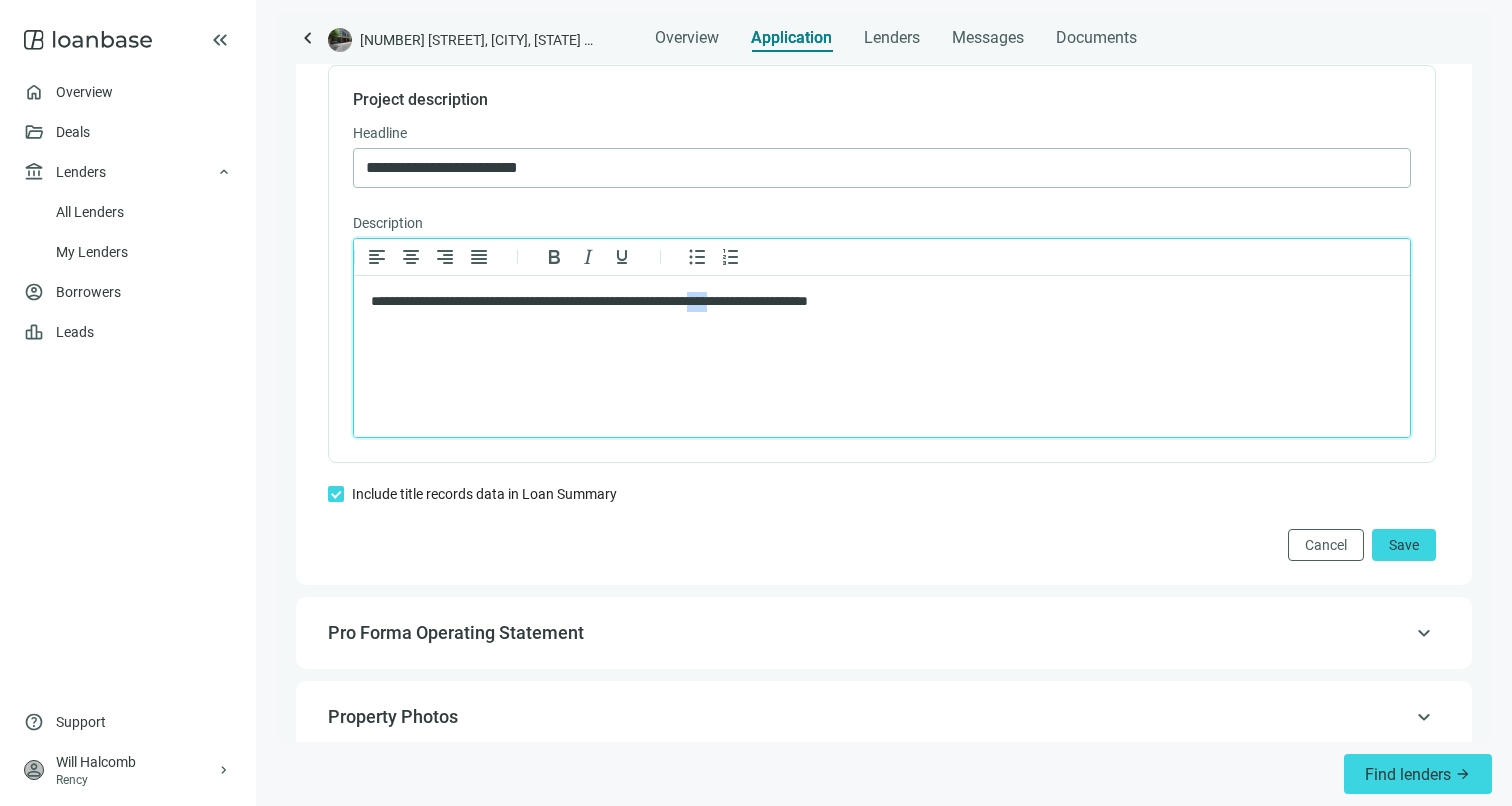 click on "**********" at bounding box center (872, 302) 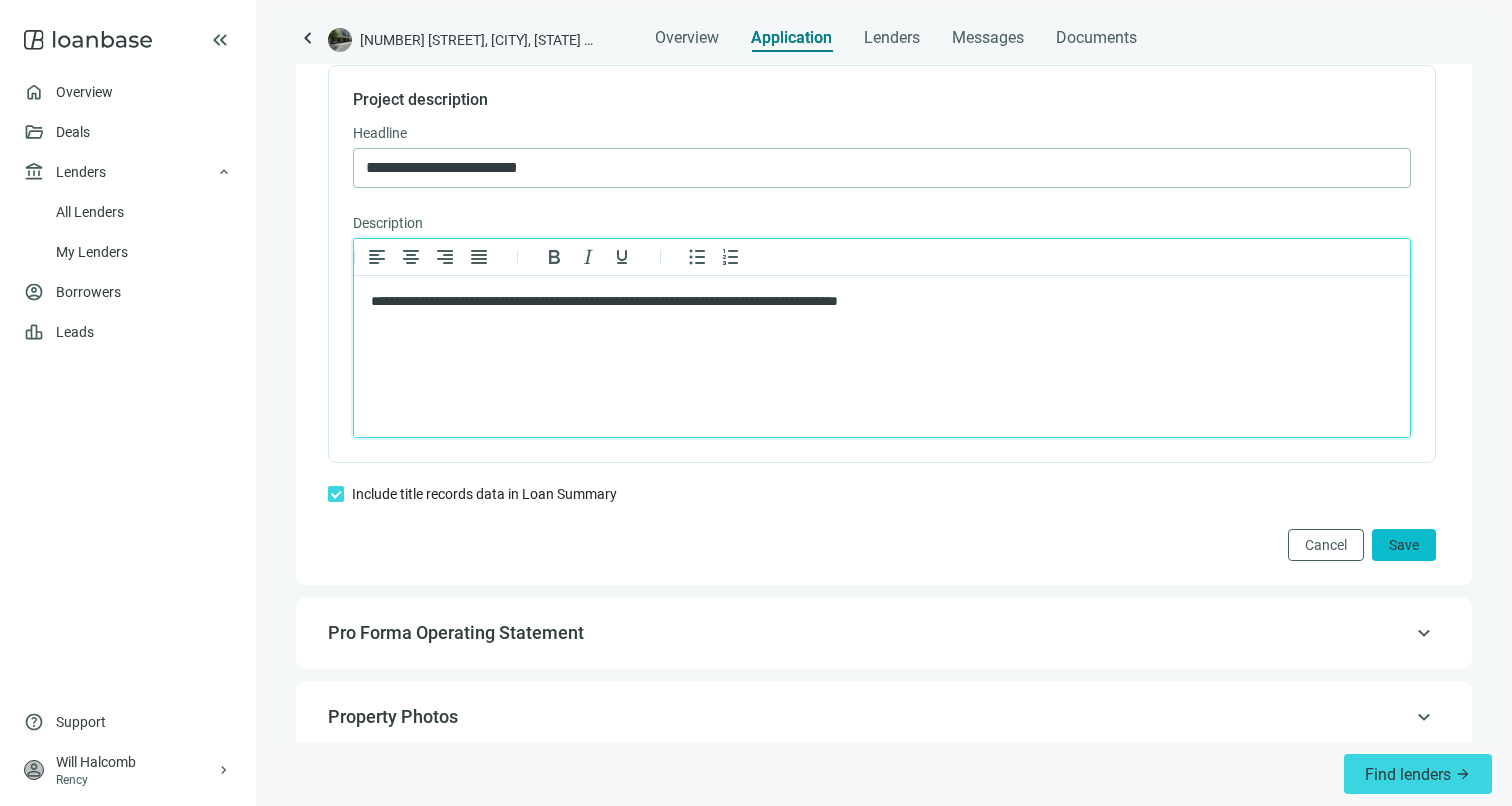 click on "Save" at bounding box center (1404, 545) 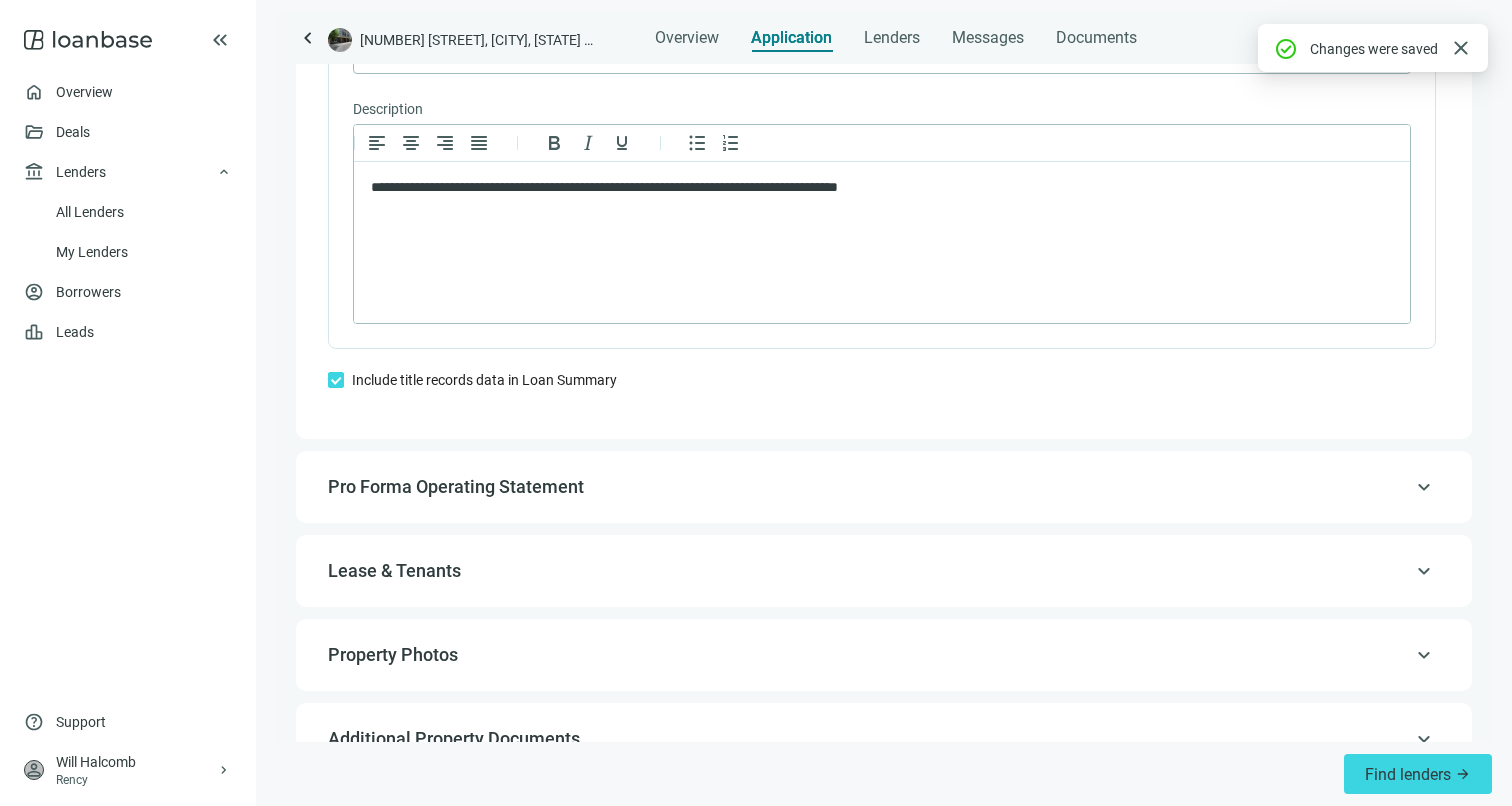 click on "Pro Forma Operating Statement" at bounding box center [882, 487] 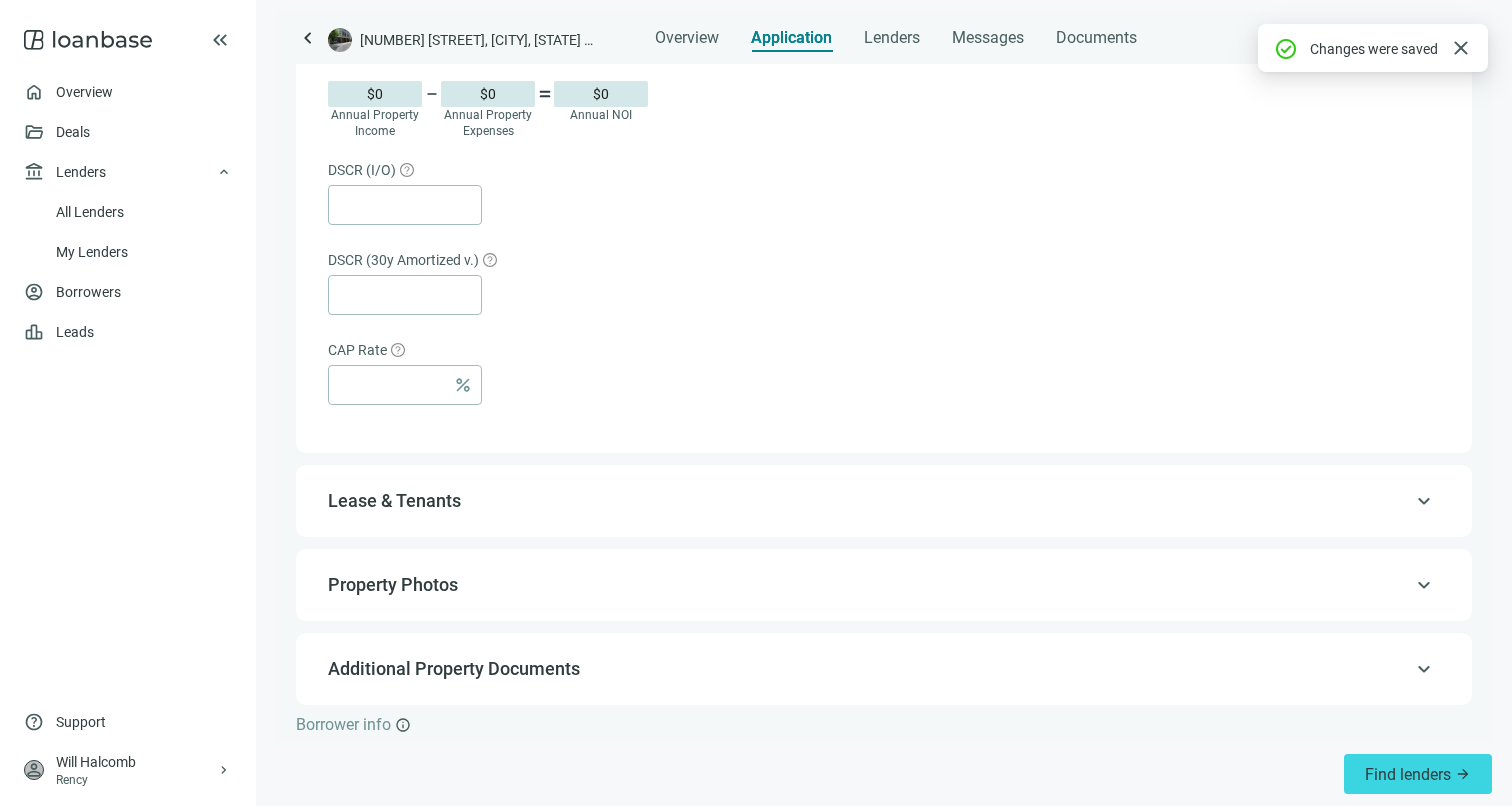 scroll, scrollTop: 1413, scrollLeft: 0, axis: vertical 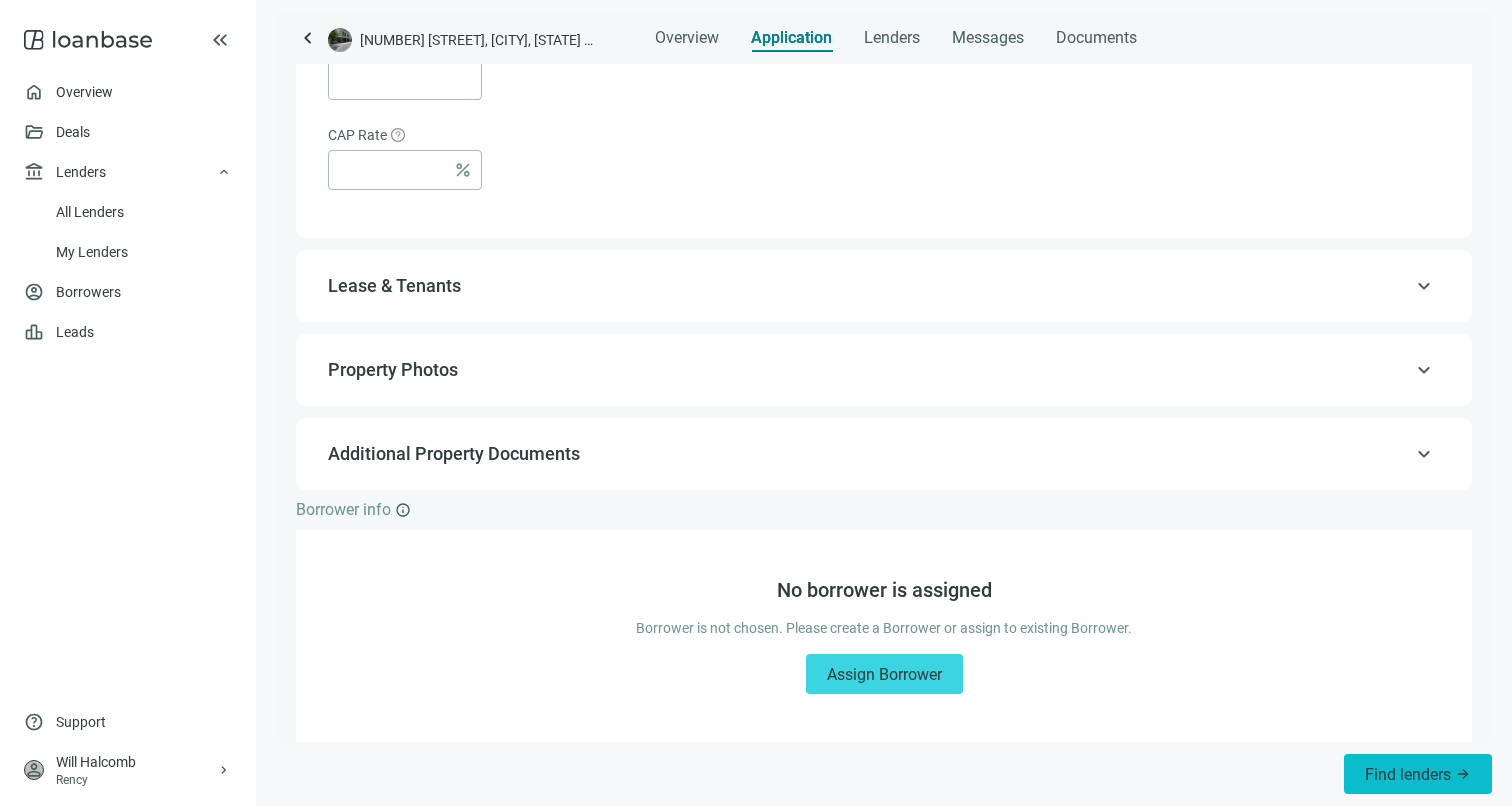 click on "Find lenders" at bounding box center (1408, 774) 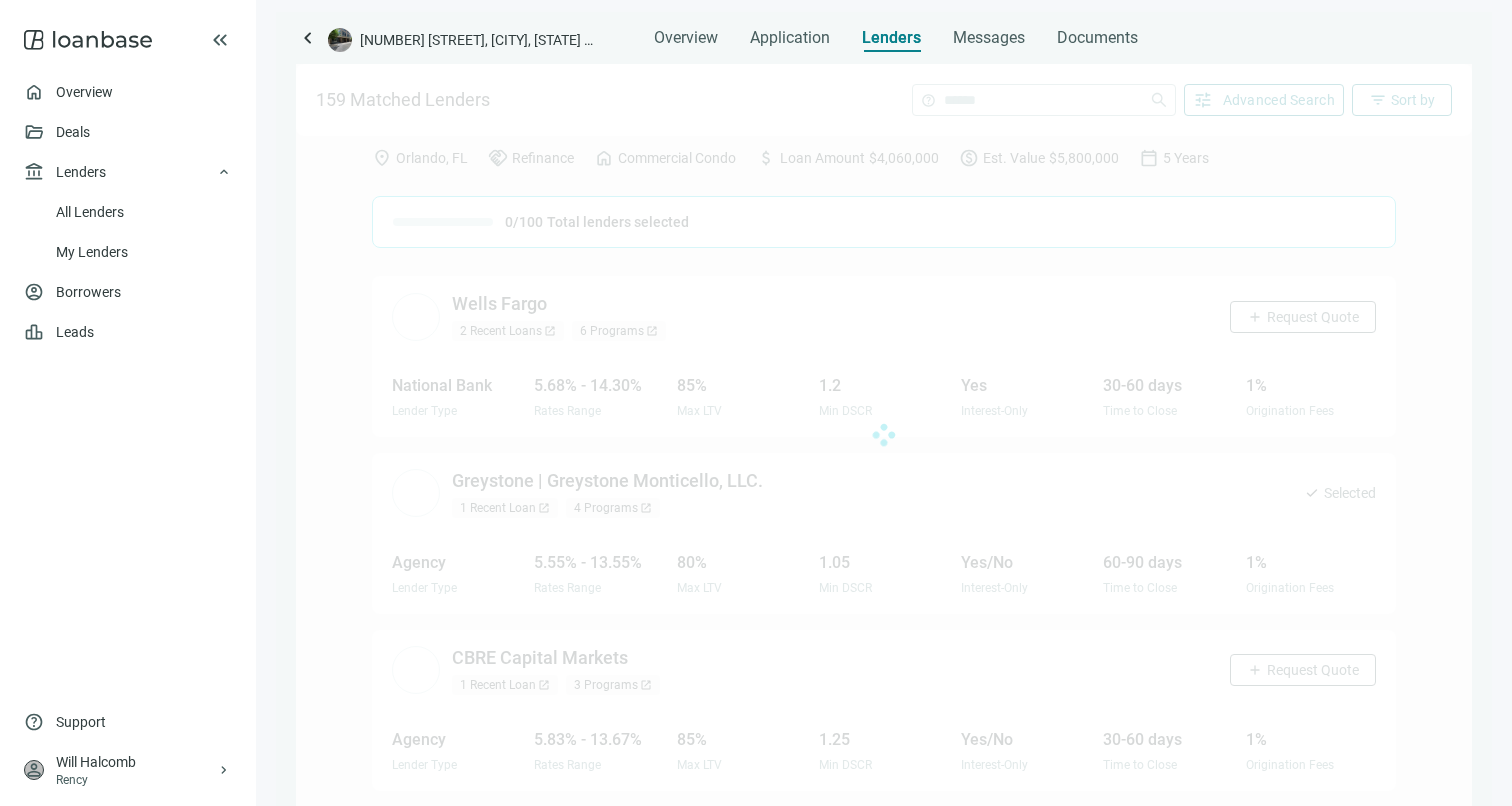 scroll, scrollTop: 0, scrollLeft: 0, axis: both 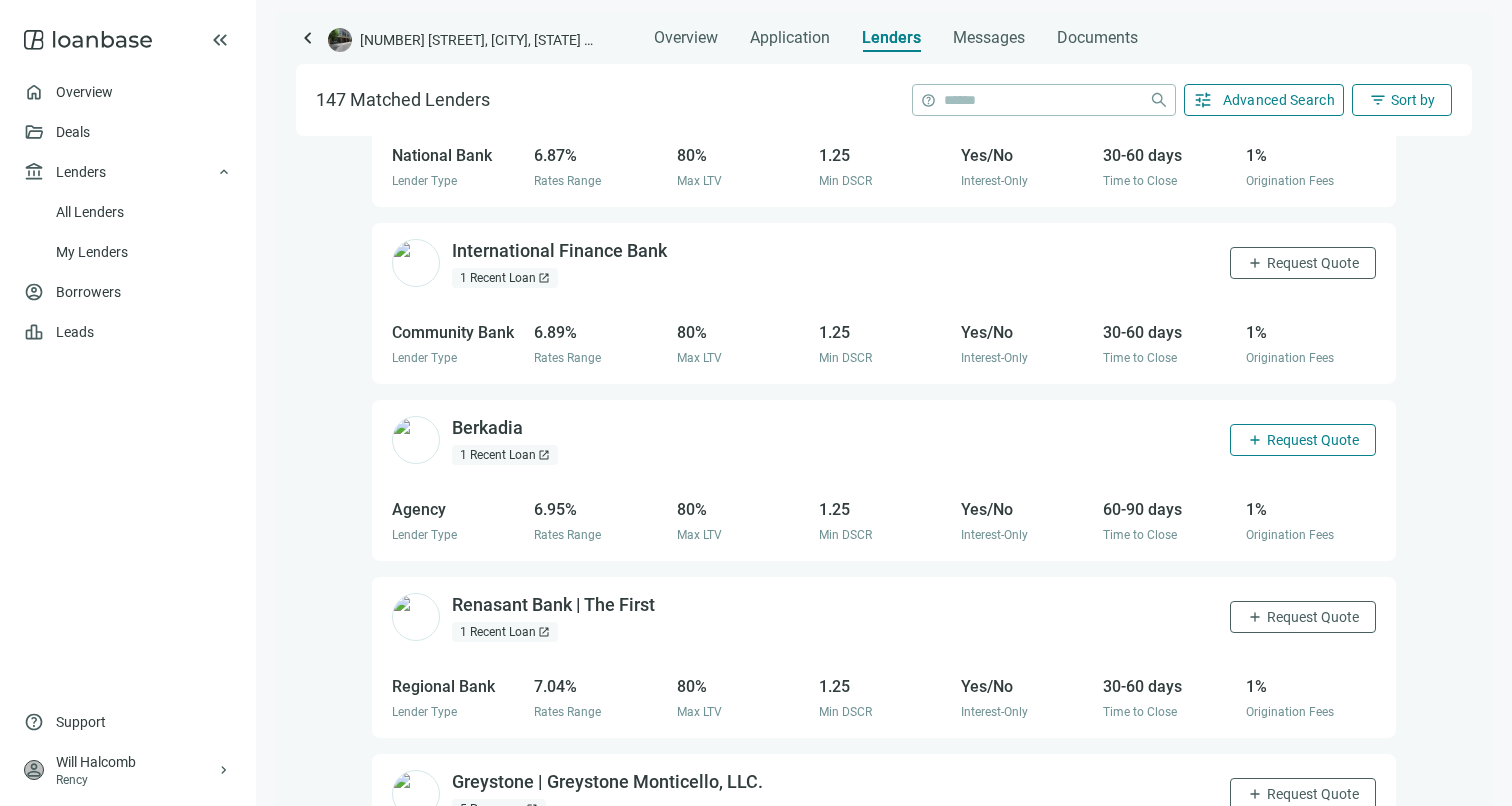 click on "Request Quote" at bounding box center [1313, 440] 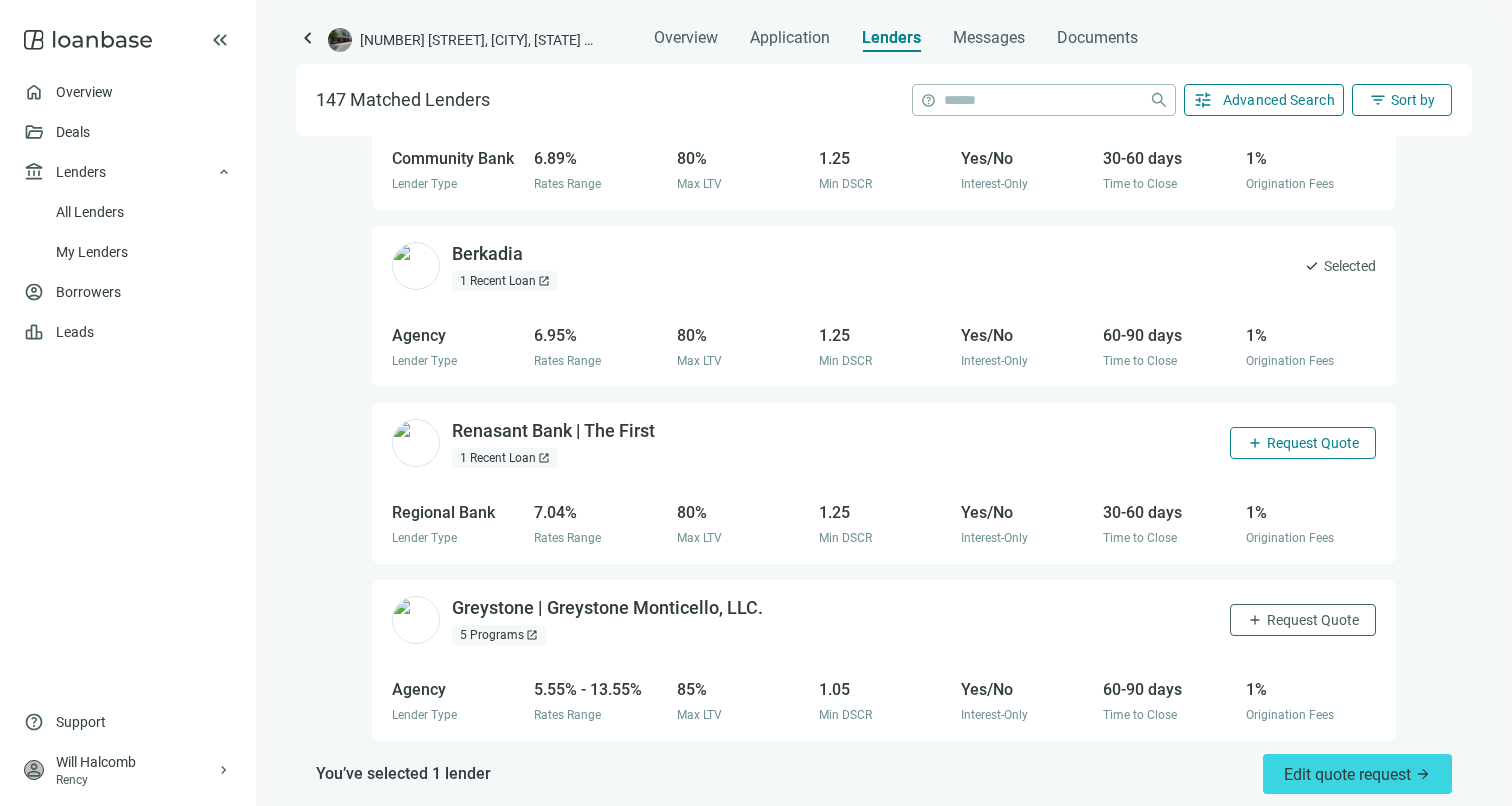 scroll, scrollTop: 2825, scrollLeft: 0, axis: vertical 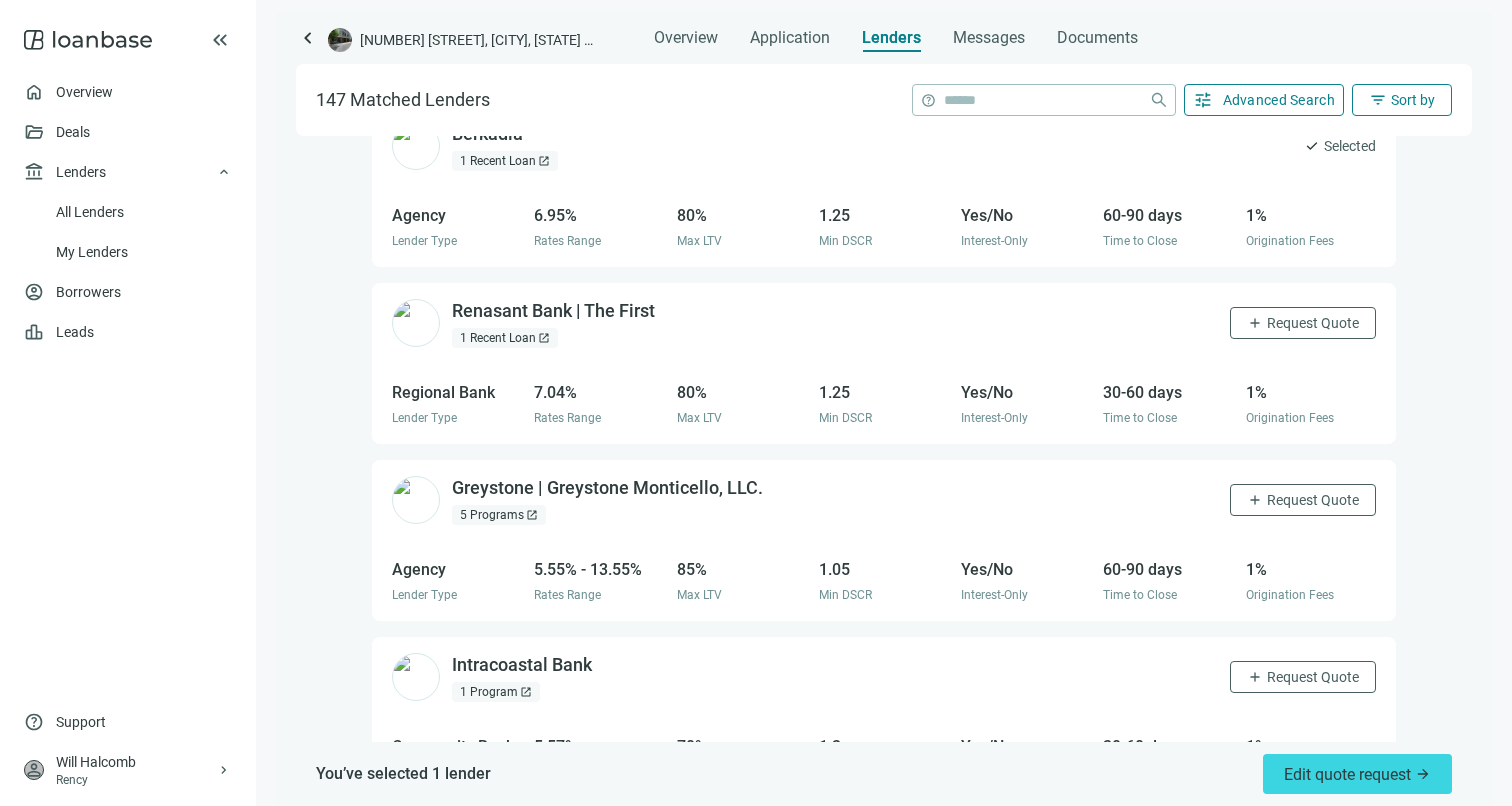 click on "Greystone | Greystone Monticello, LLC. open_in_new 5 Programs open_in_new add Request Quote" at bounding box center (884, 500) 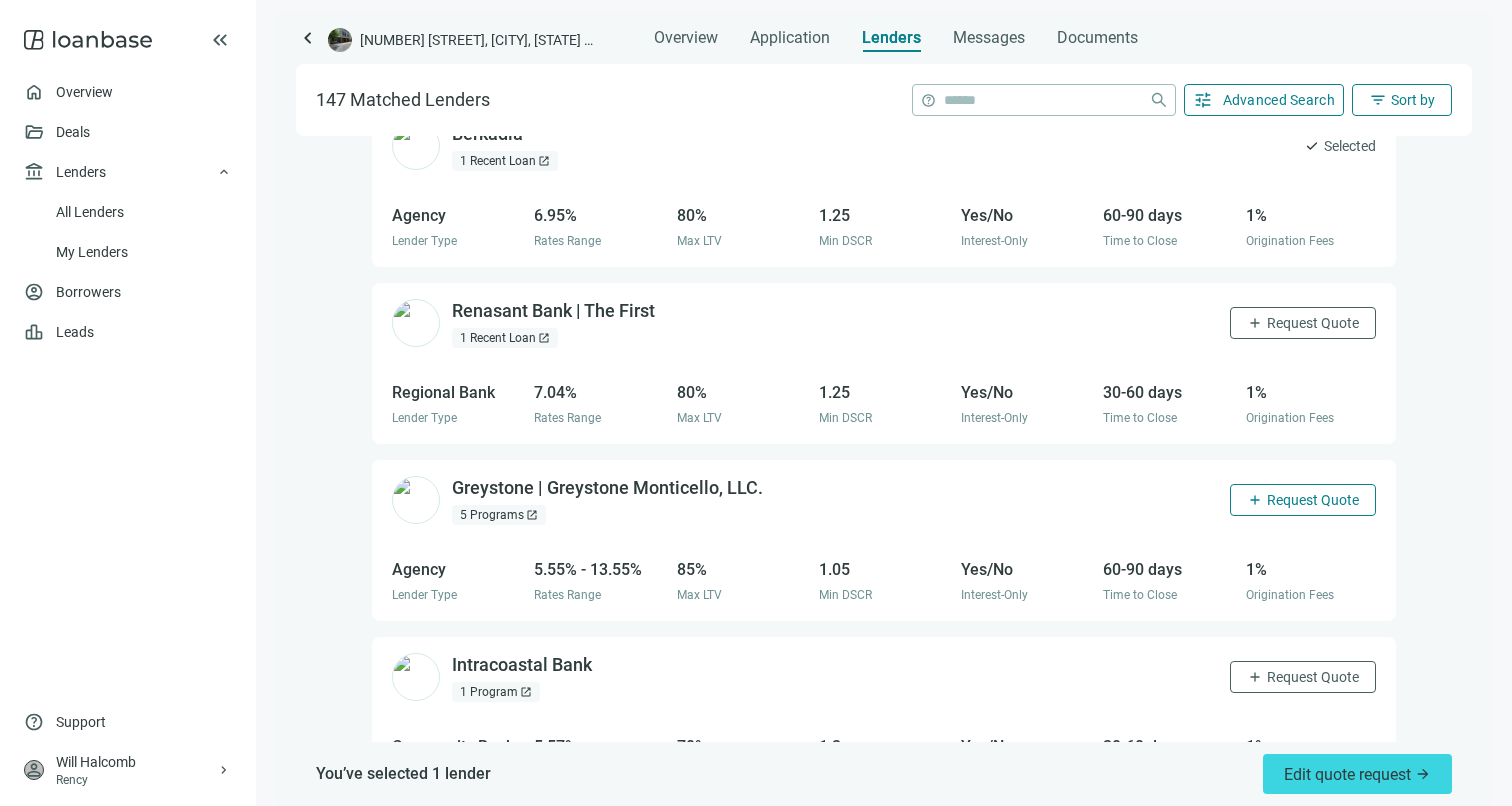 click on "Request Quote" at bounding box center (1313, 500) 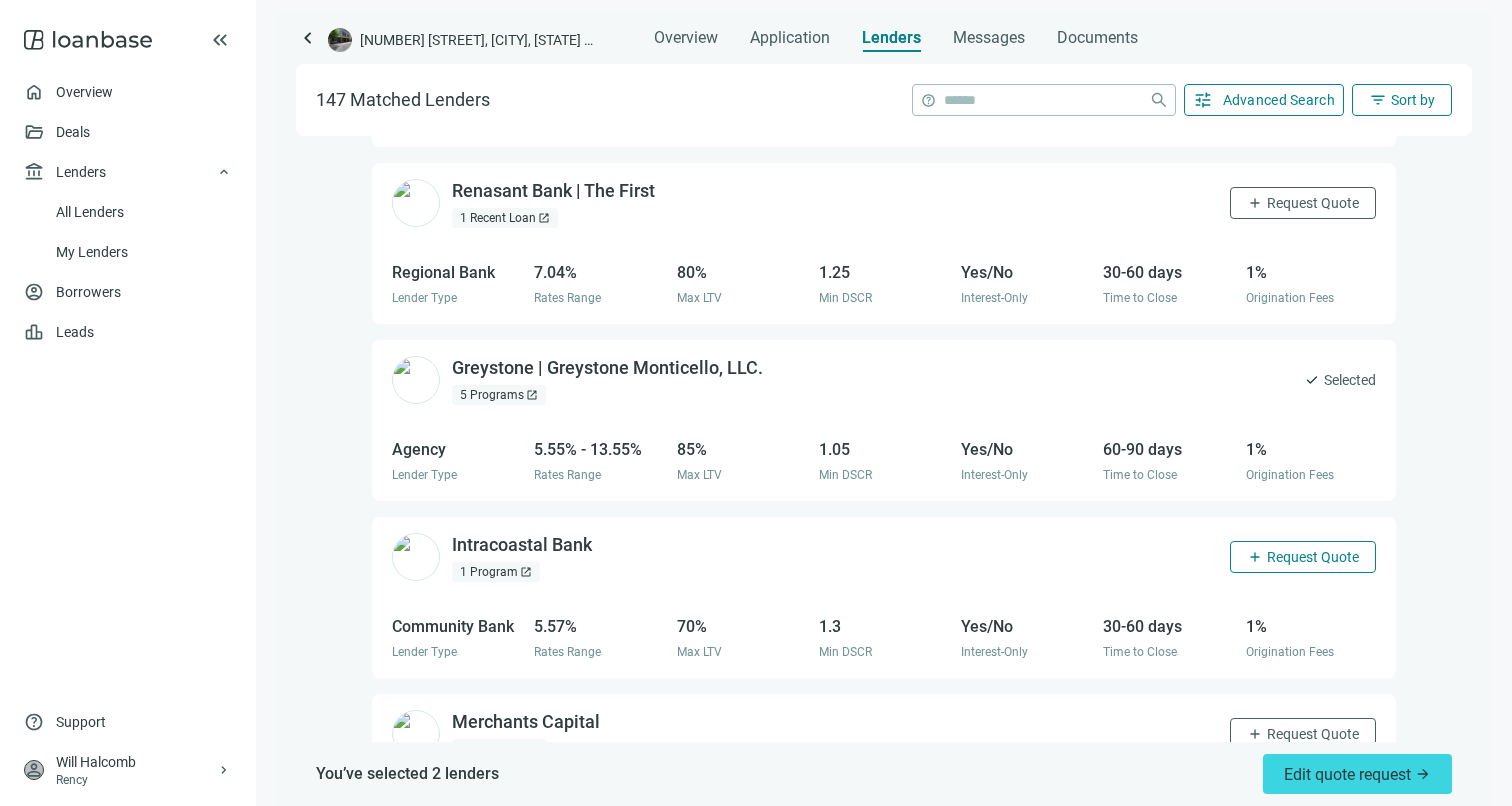 click on "Request Quote" at bounding box center [1313, 557] 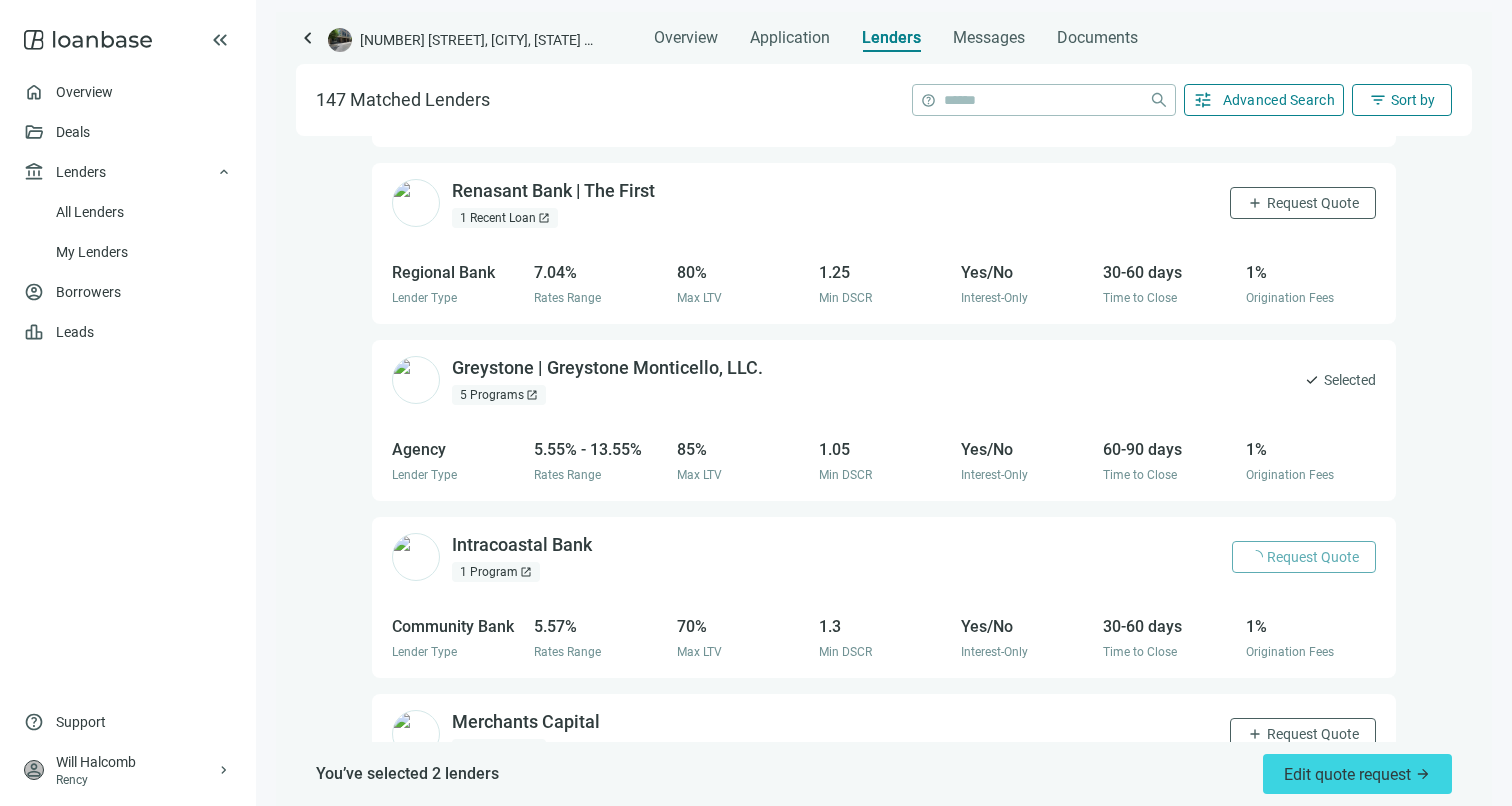 scroll, scrollTop: 3058, scrollLeft: 0, axis: vertical 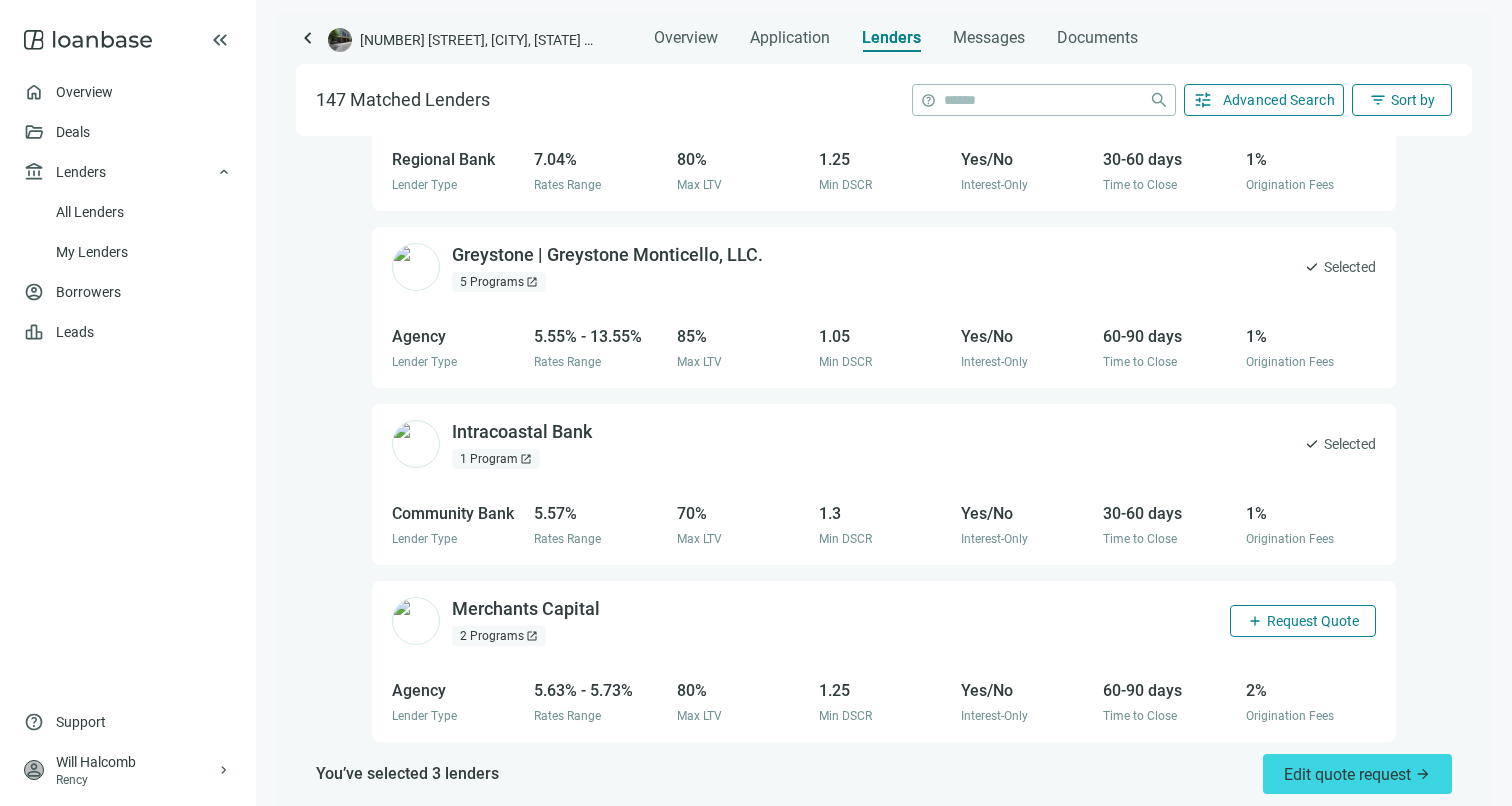 click on "Request Quote" at bounding box center [1313, 621] 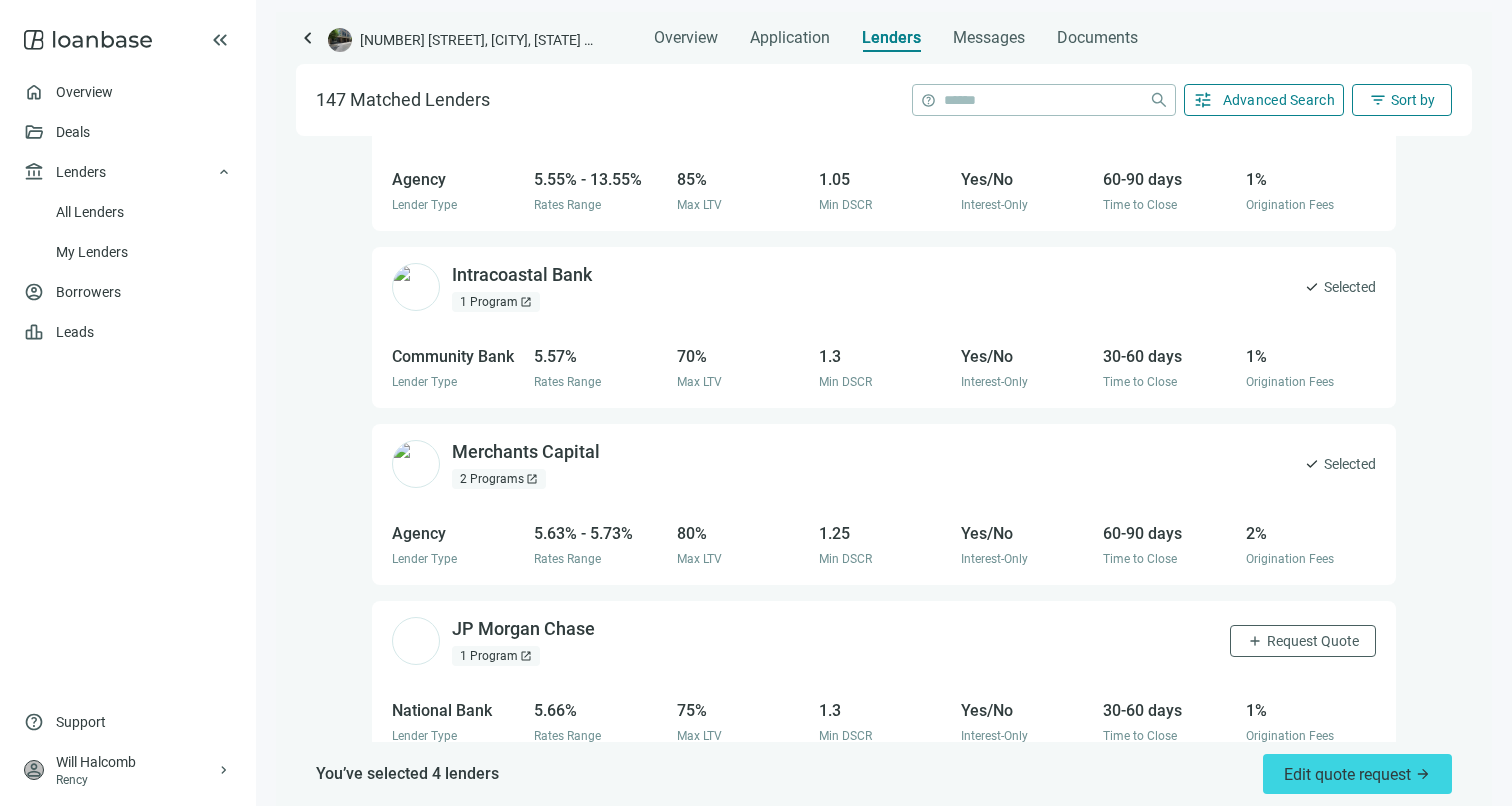 scroll, scrollTop: 3310, scrollLeft: 0, axis: vertical 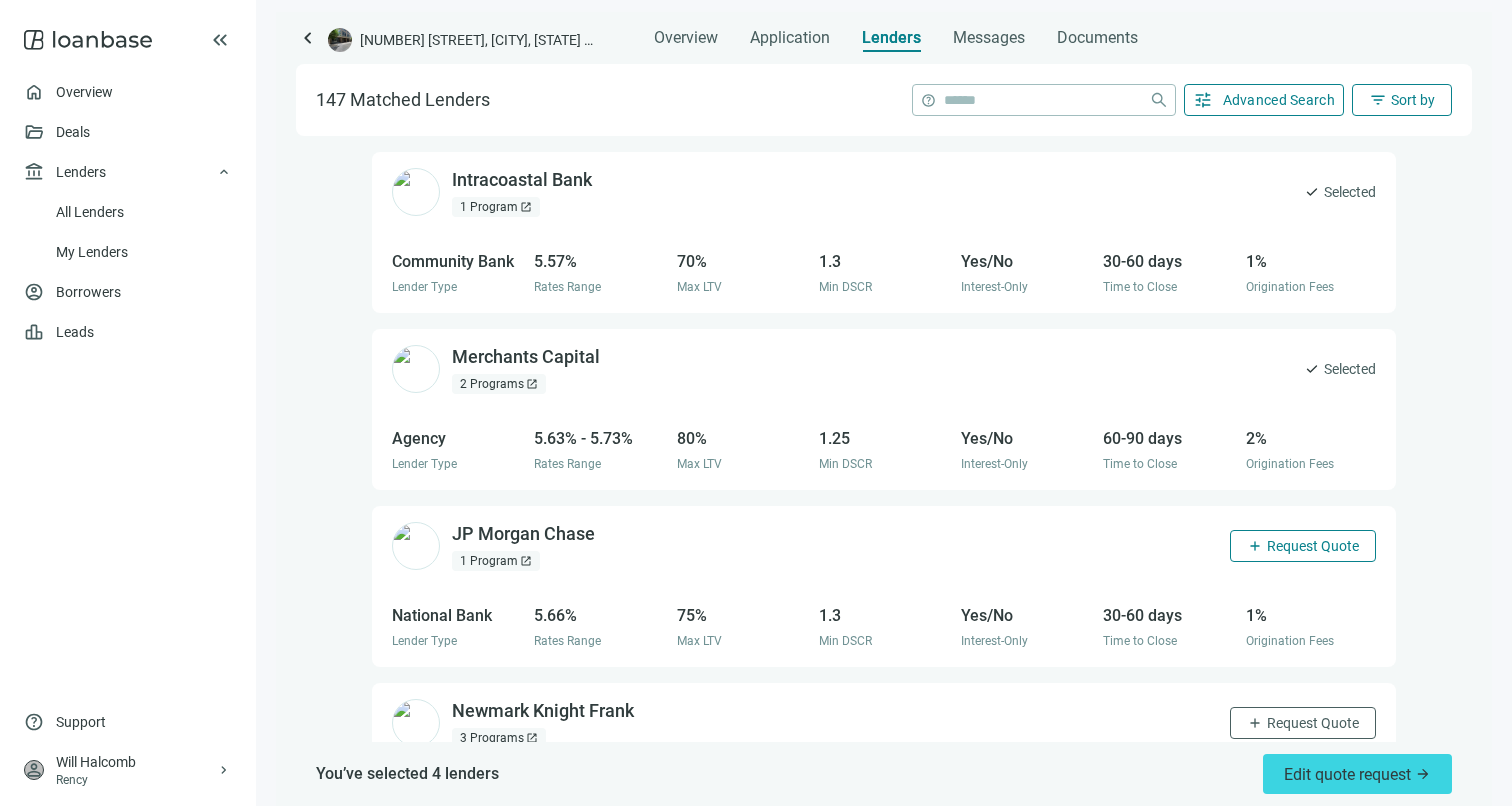 click on "add Request Quote" at bounding box center (1303, 546) 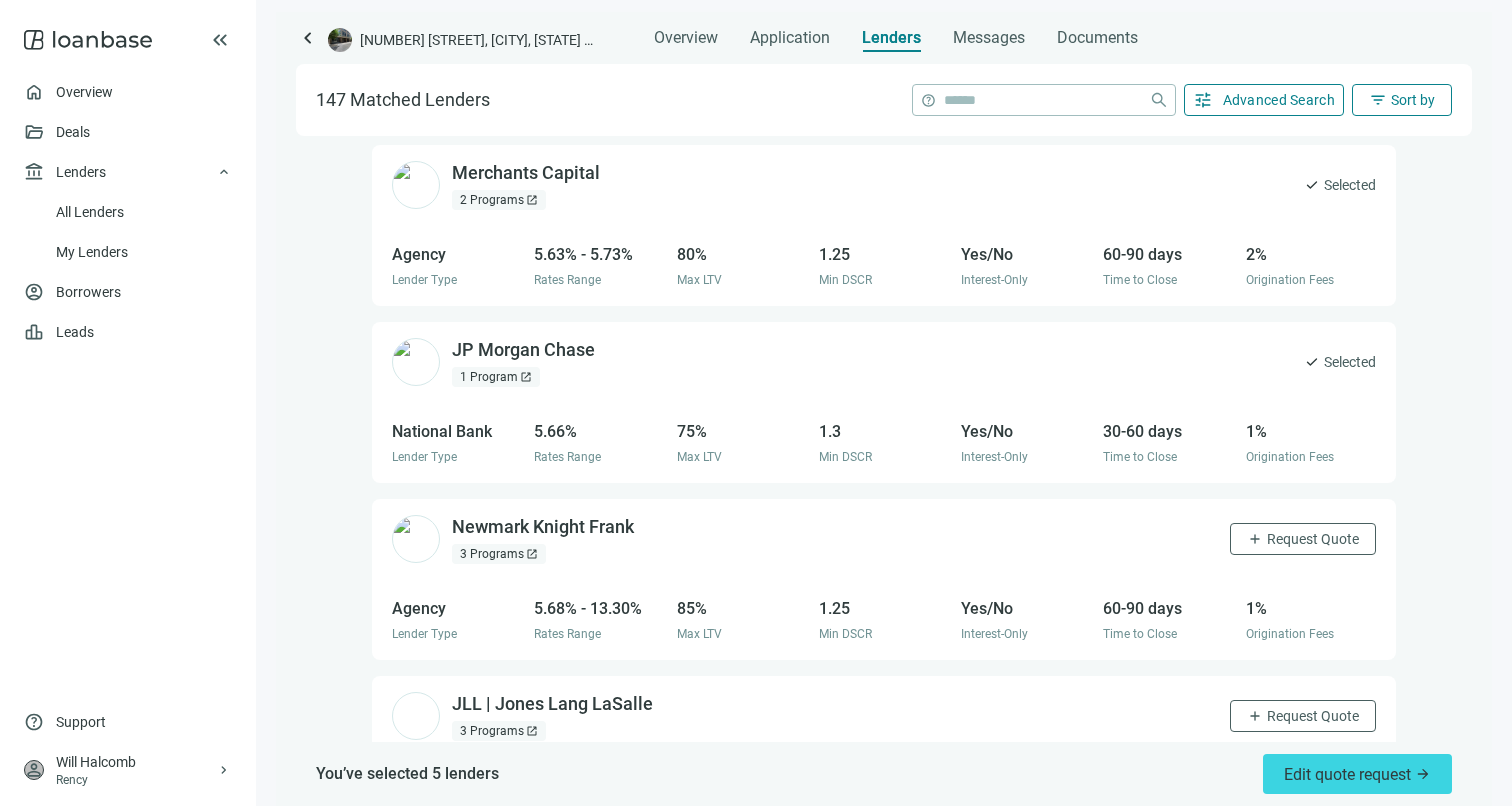 scroll, scrollTop: 3569, scrollLeft: 0, axis: vertical 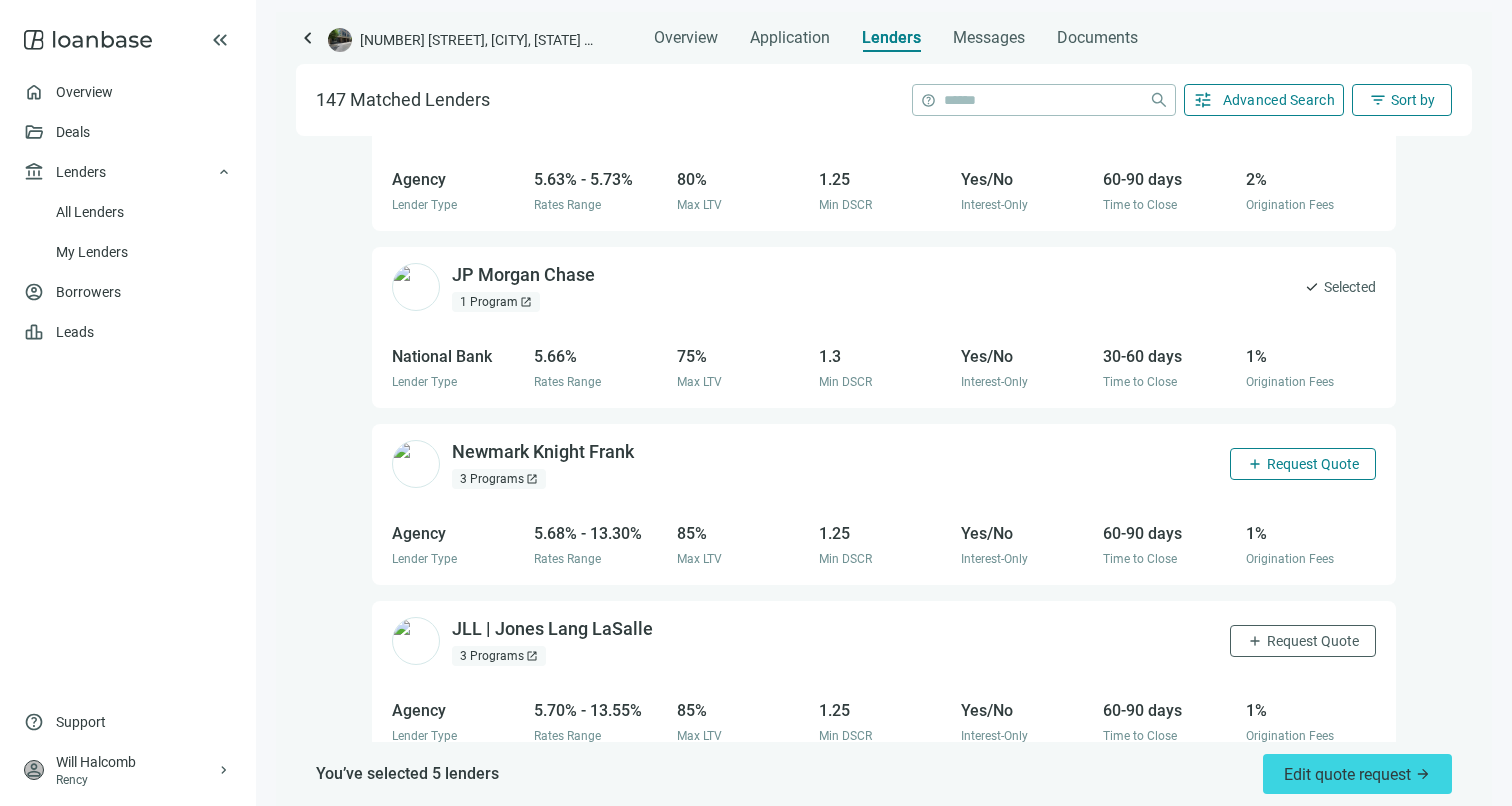 click on "Request Quote" at bounding box center [1313, 464] 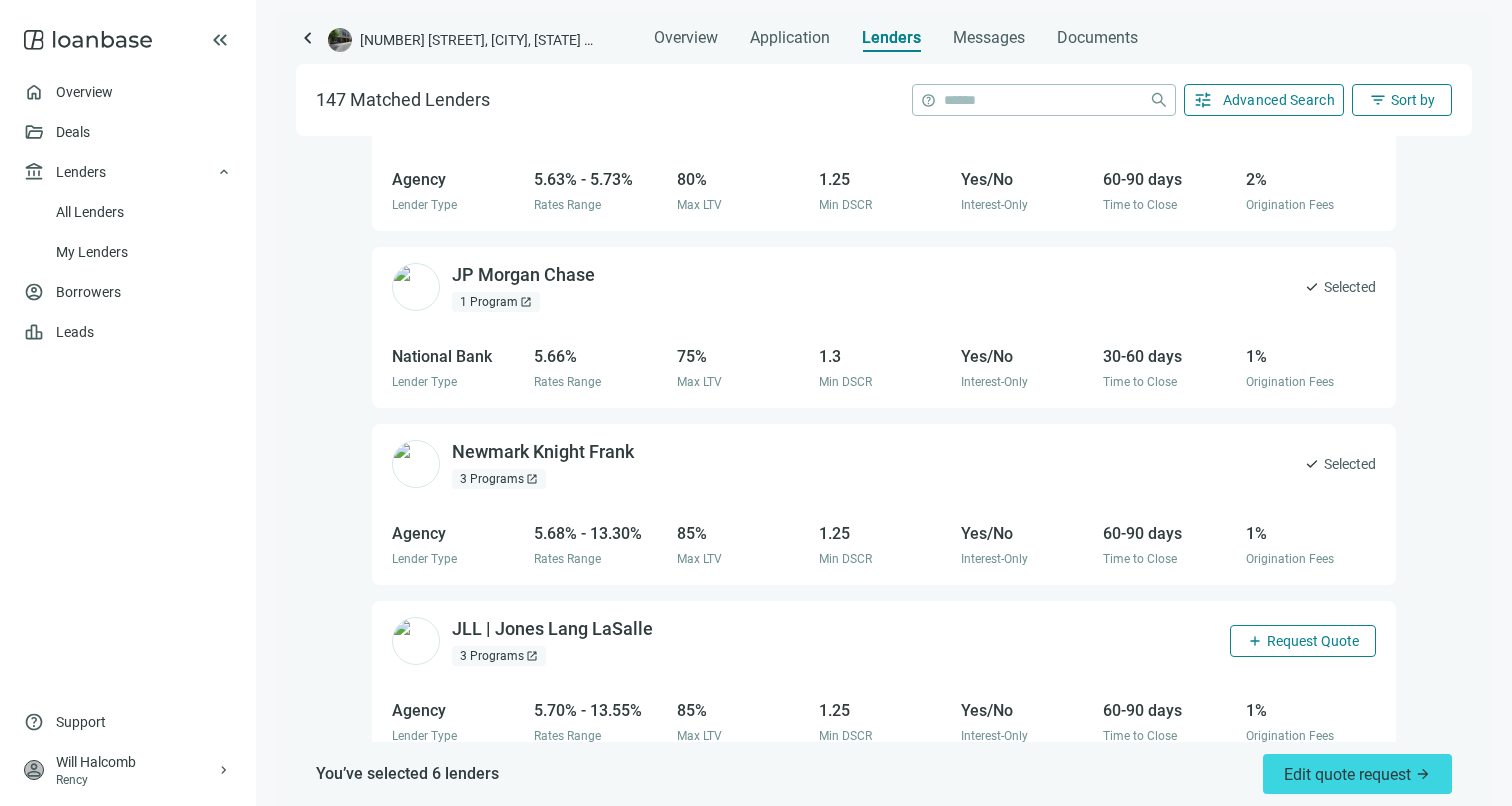 click on "Request Quote" at bounding box center [1313, 641] 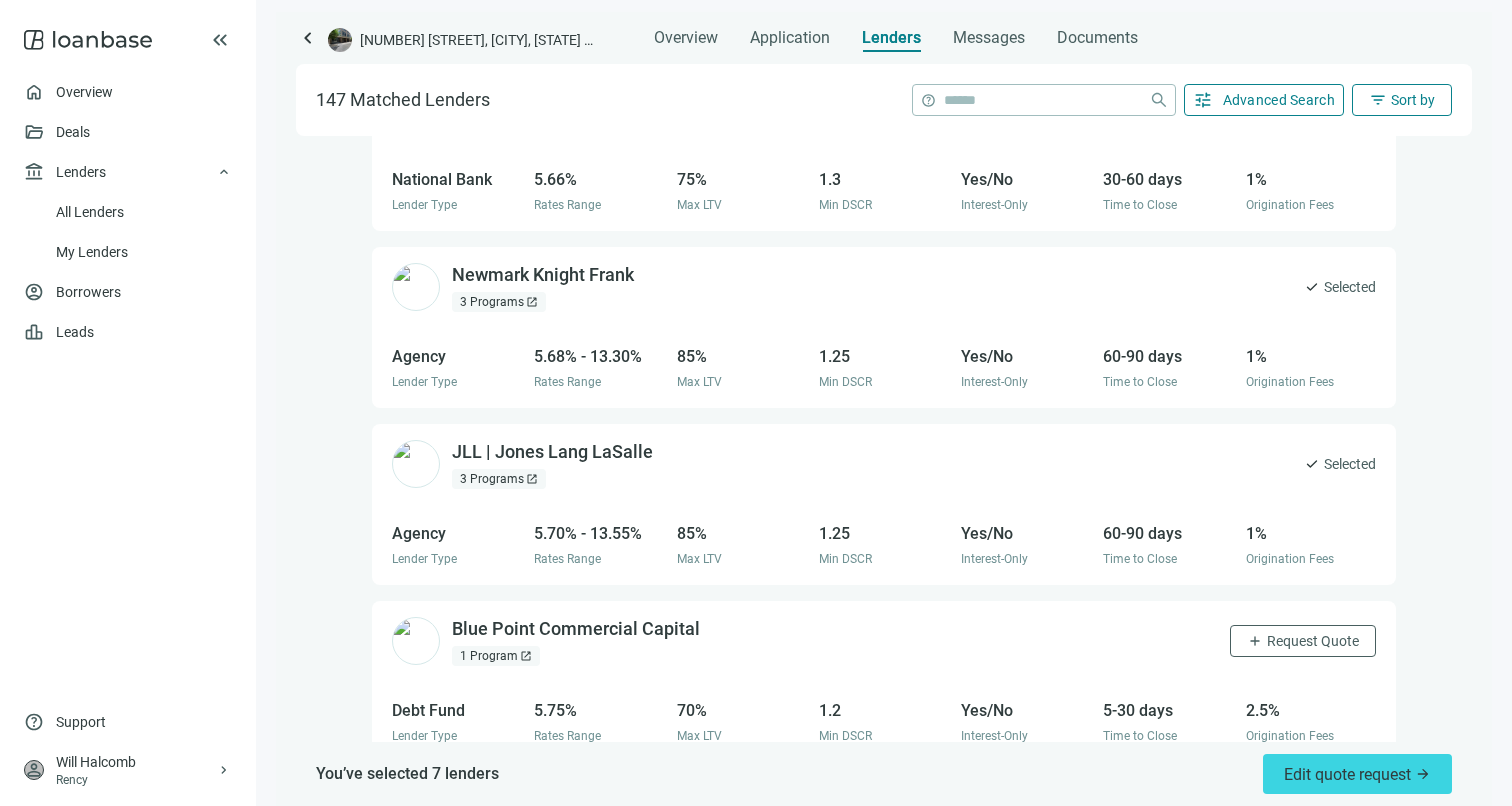 click on "Request Quote" at bounding box center (1313, 641) 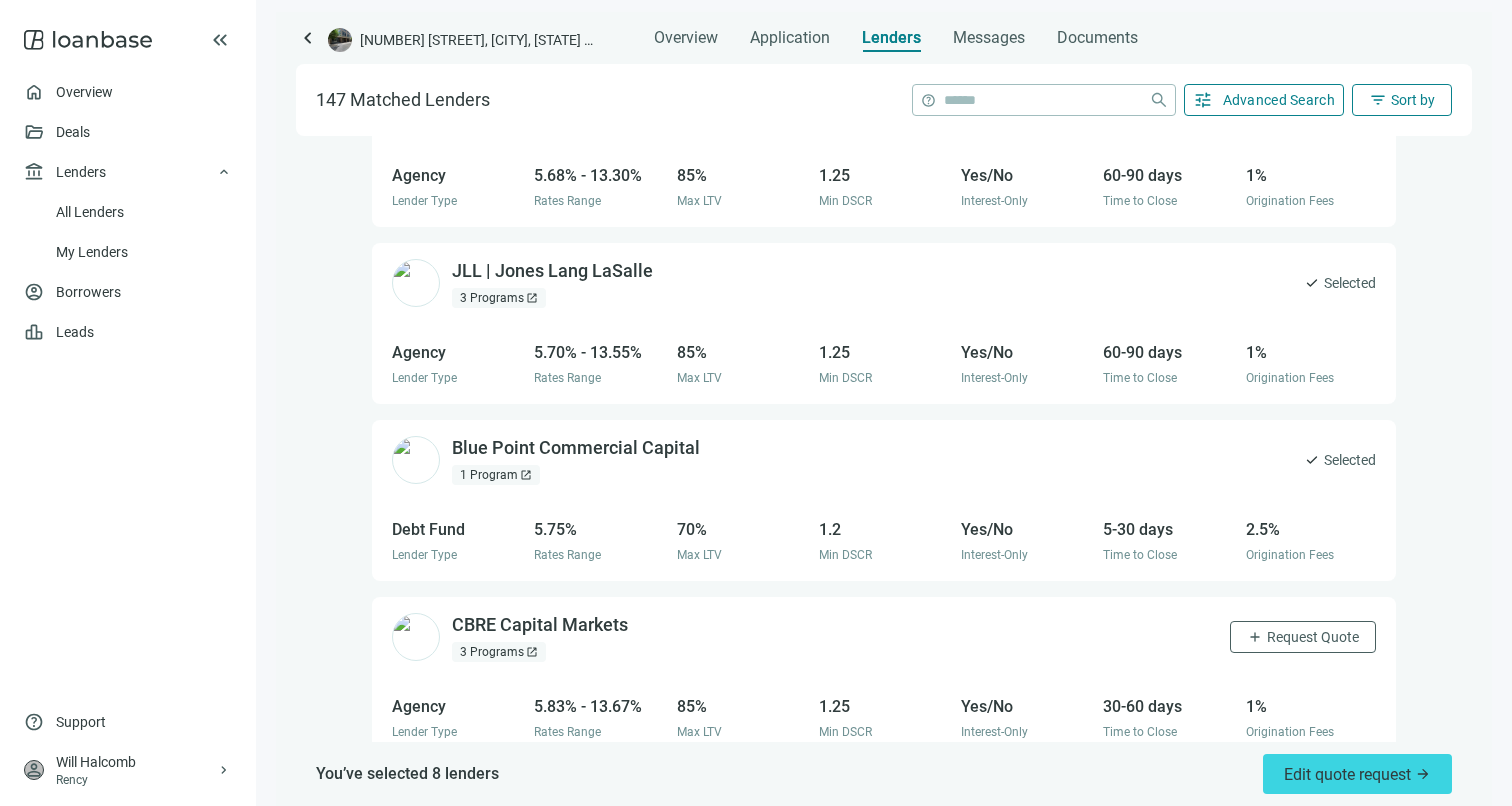 scroll, scrollTop: 3981, scrollLeft: 0, axis: vertical 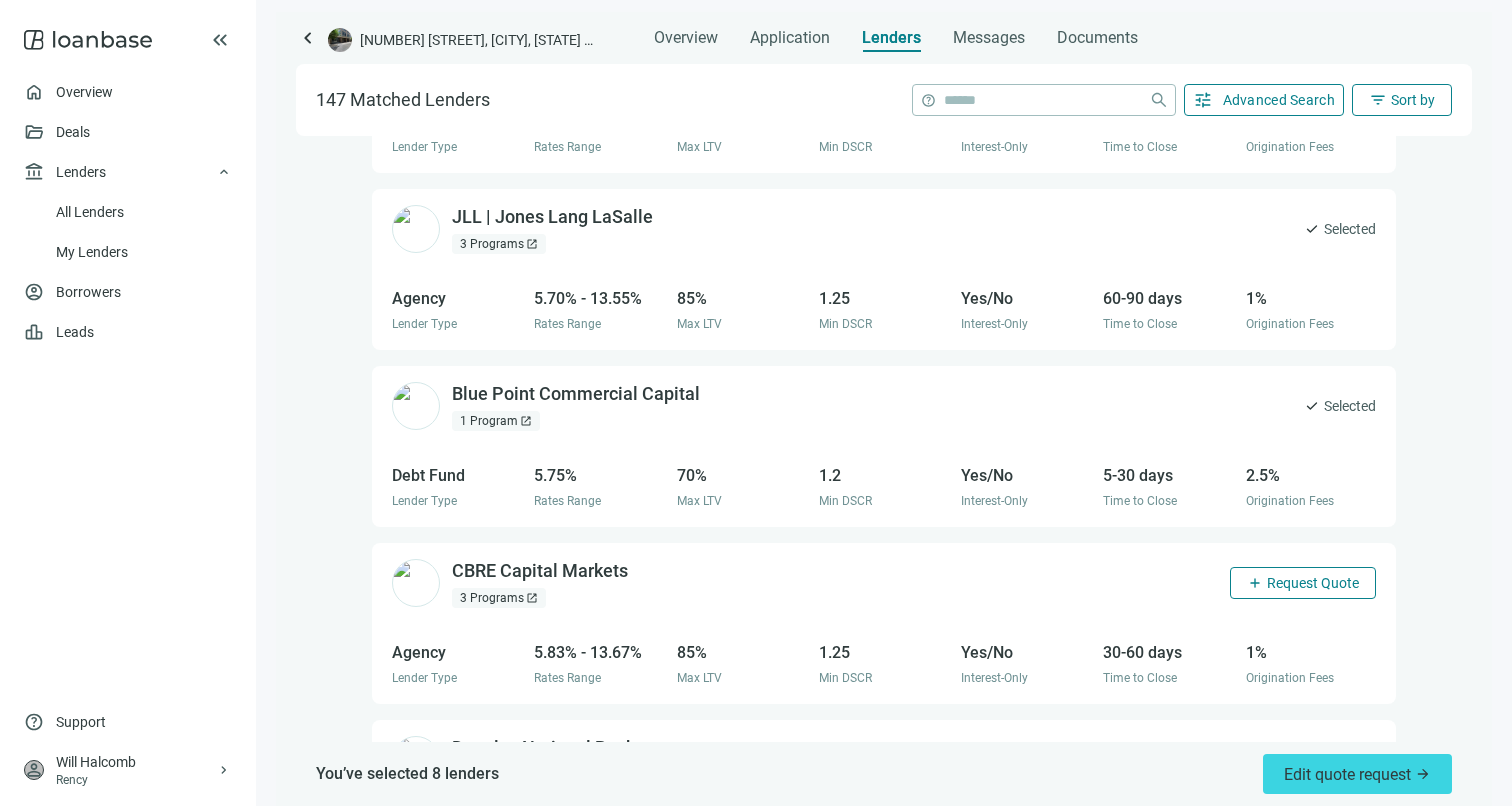 click on "Request Quote" at bounding box center (1313, 583) 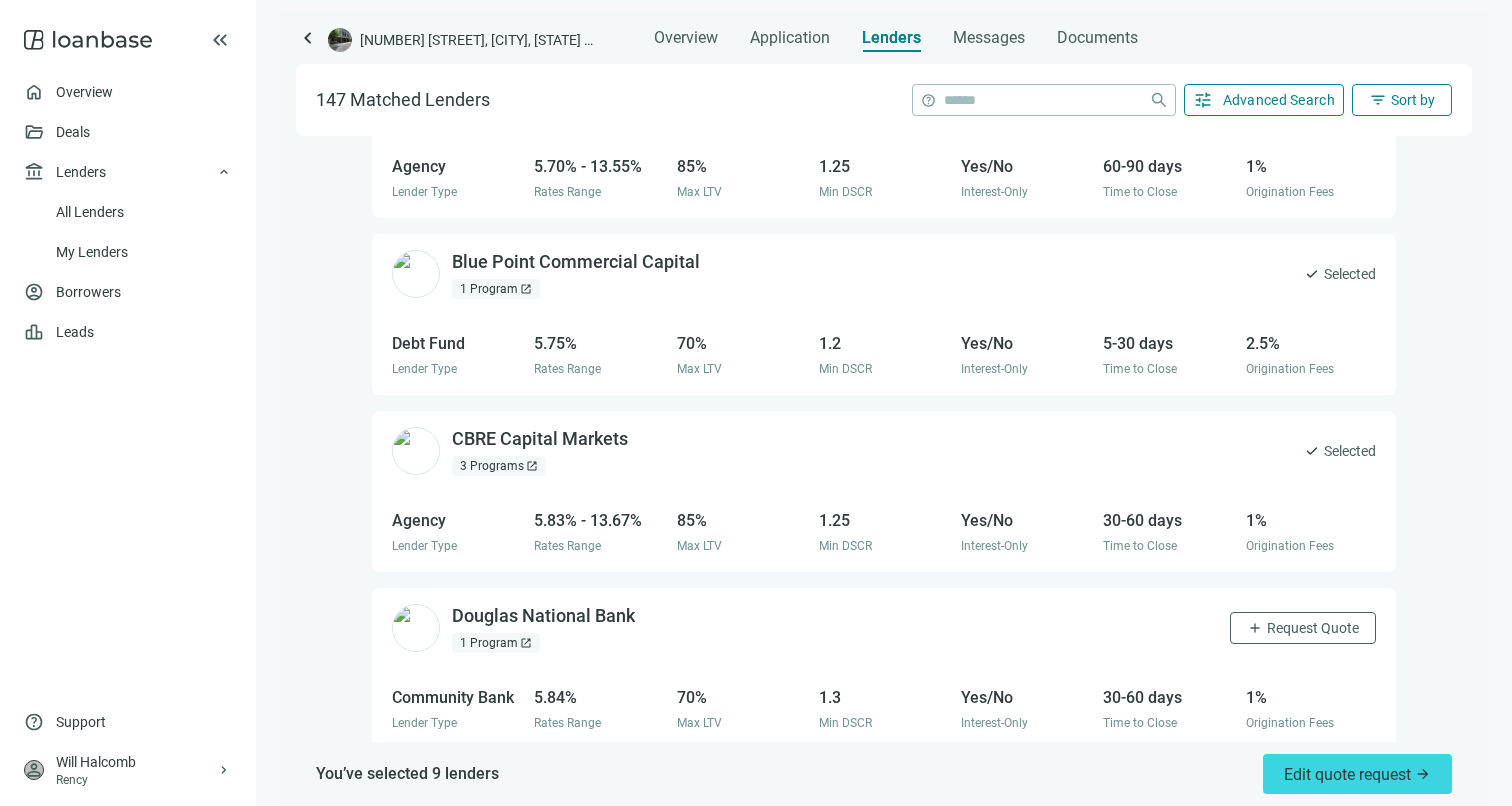 scroll, scrollTop: 4158, scrollLeft: 0, axis: vertical 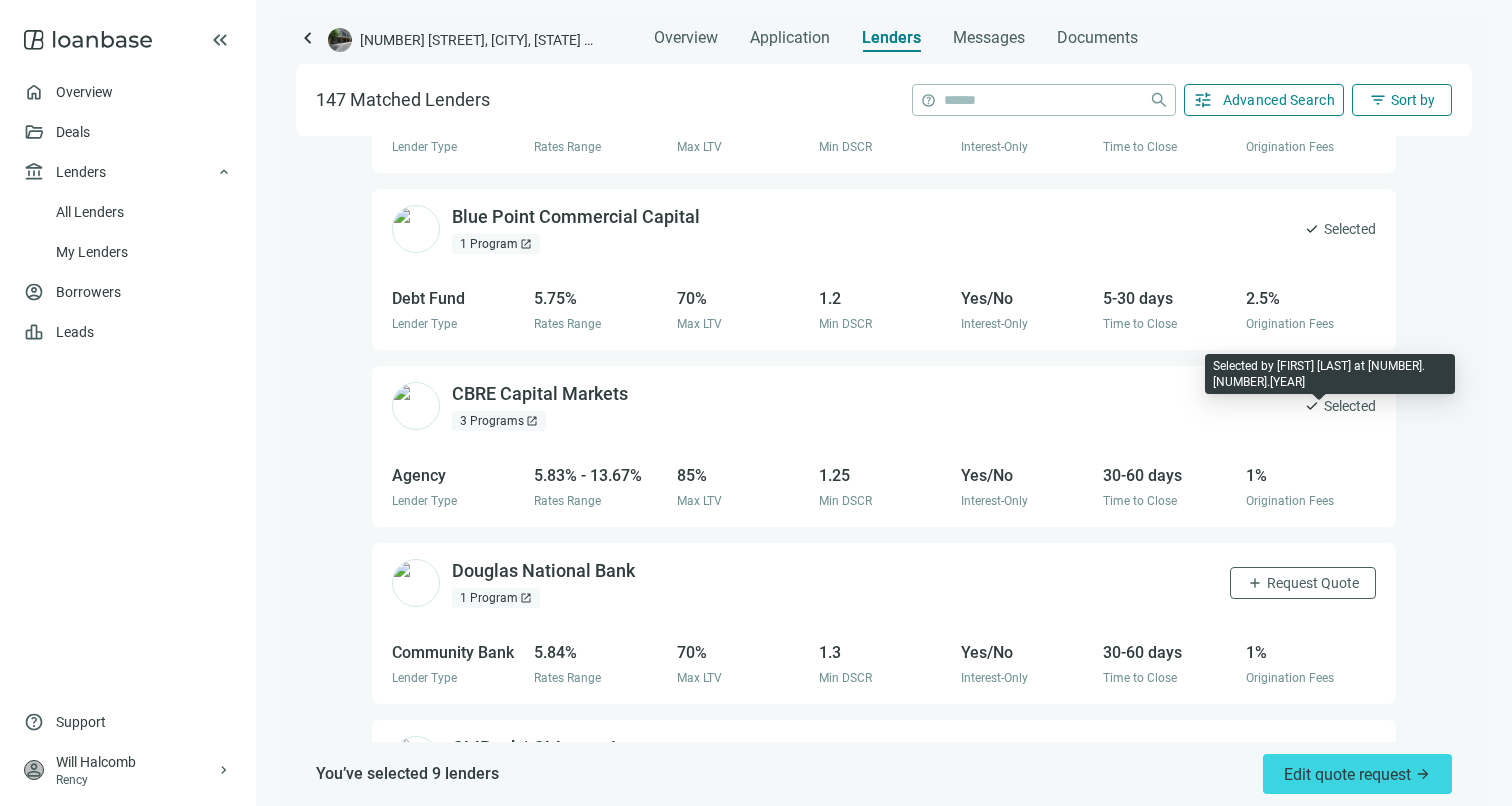 click on "check Selected" at bounding box center [1340, 406] 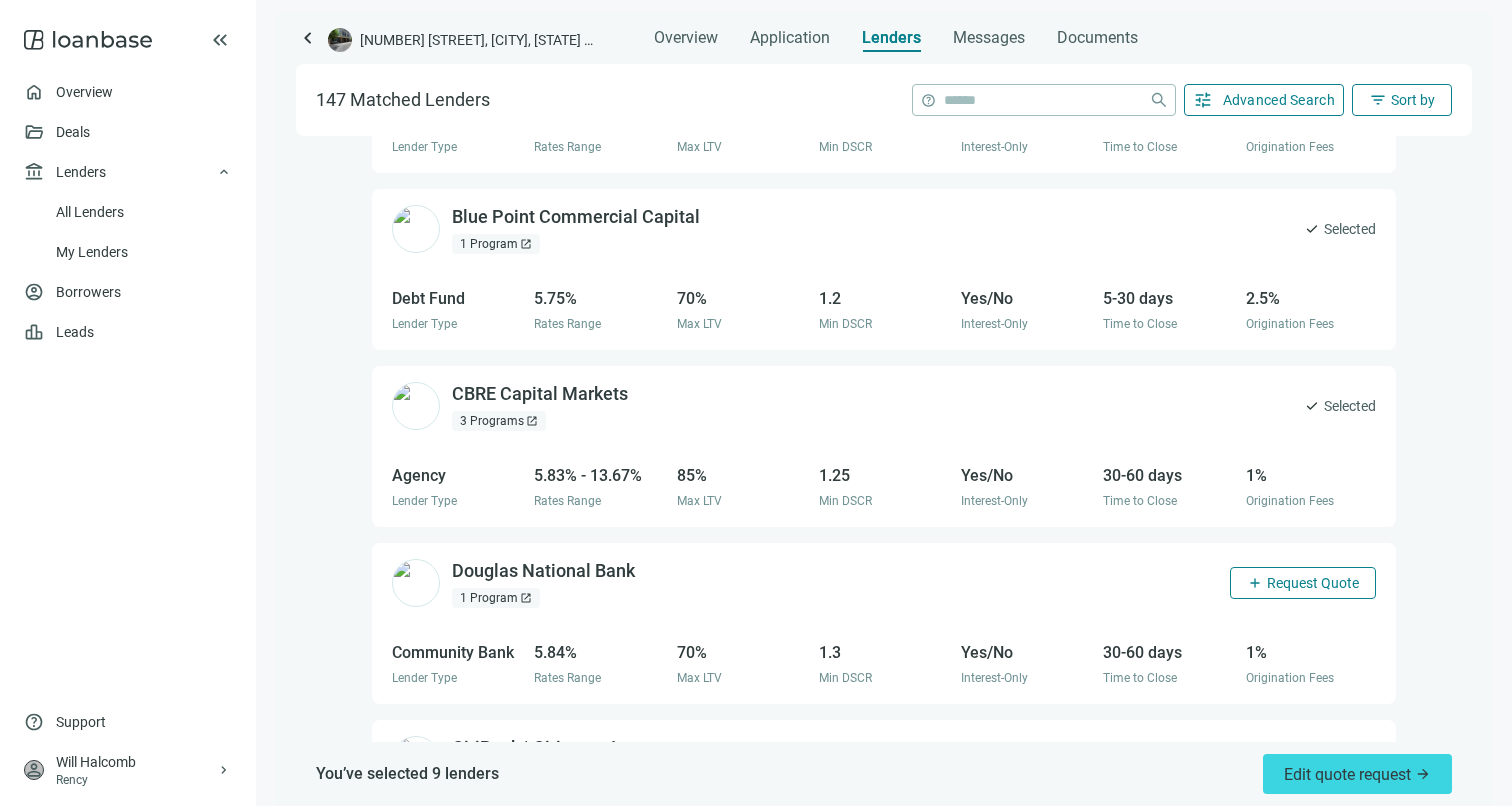 click on "Request Quote" at bounding box center (1313, 583) 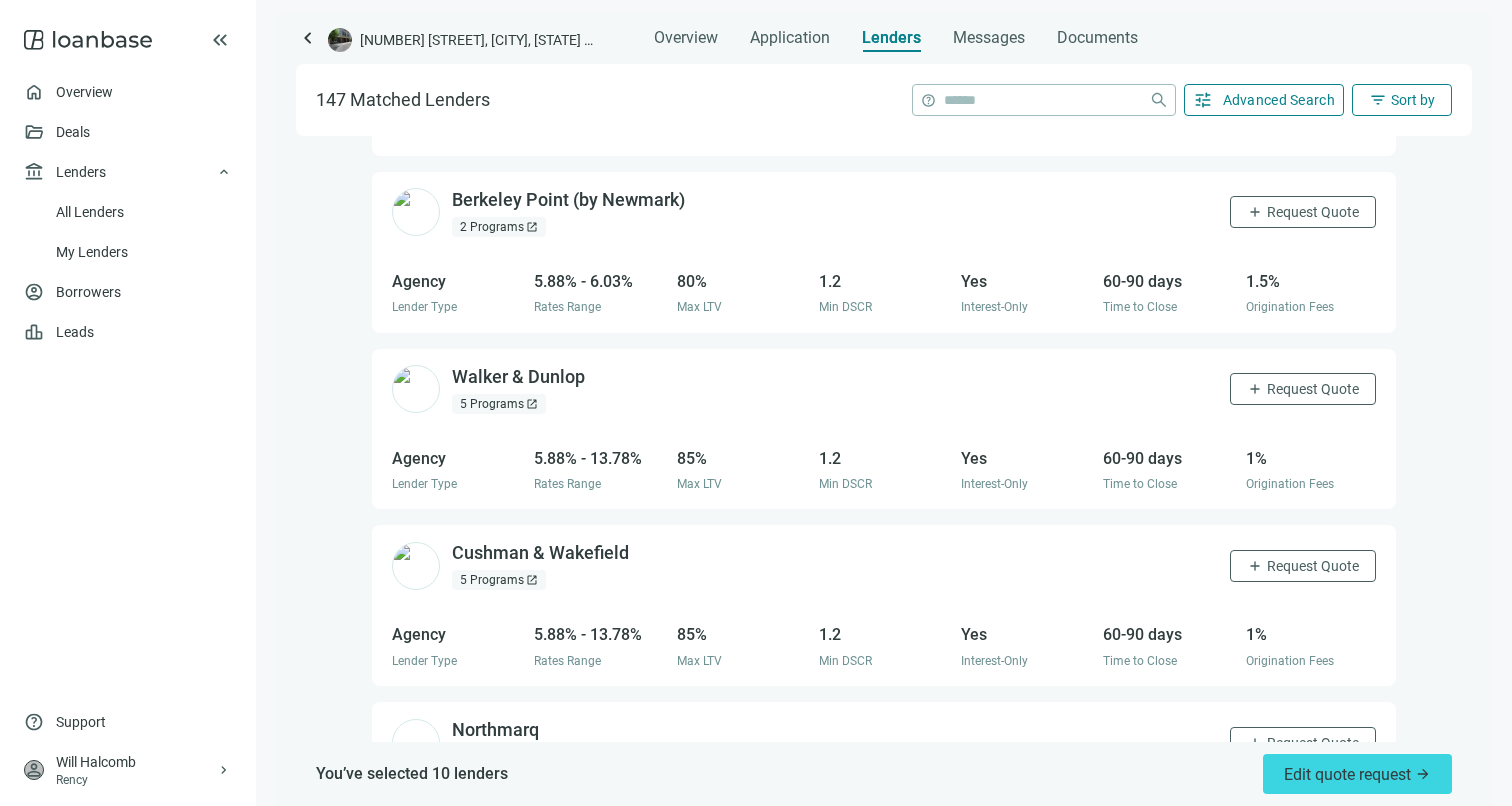 scroll, scrollTop: 5593, scrollLeft: 0, axis: vertical 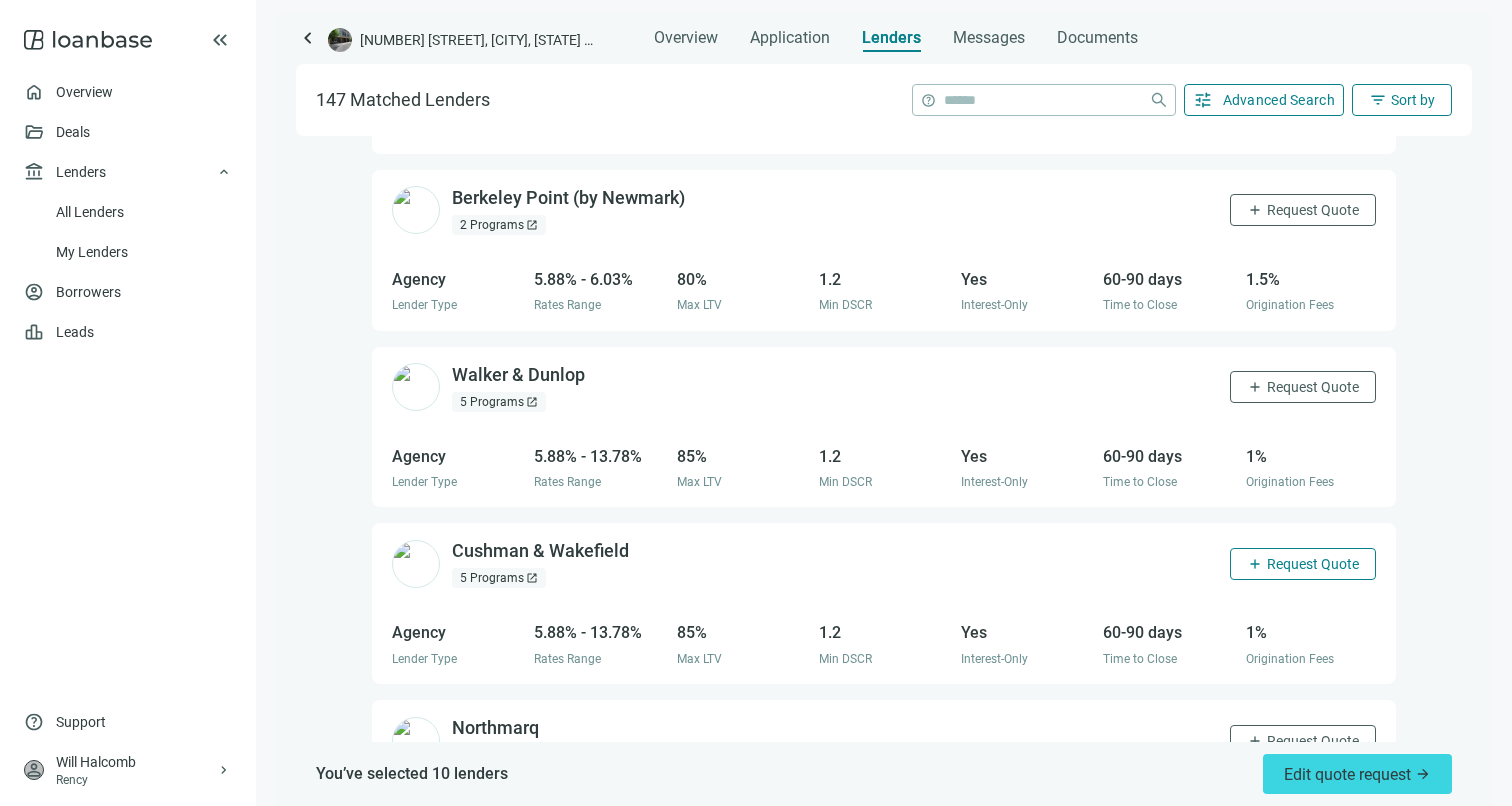 click on "add Request Quote" at bounding box center (1303, 564) 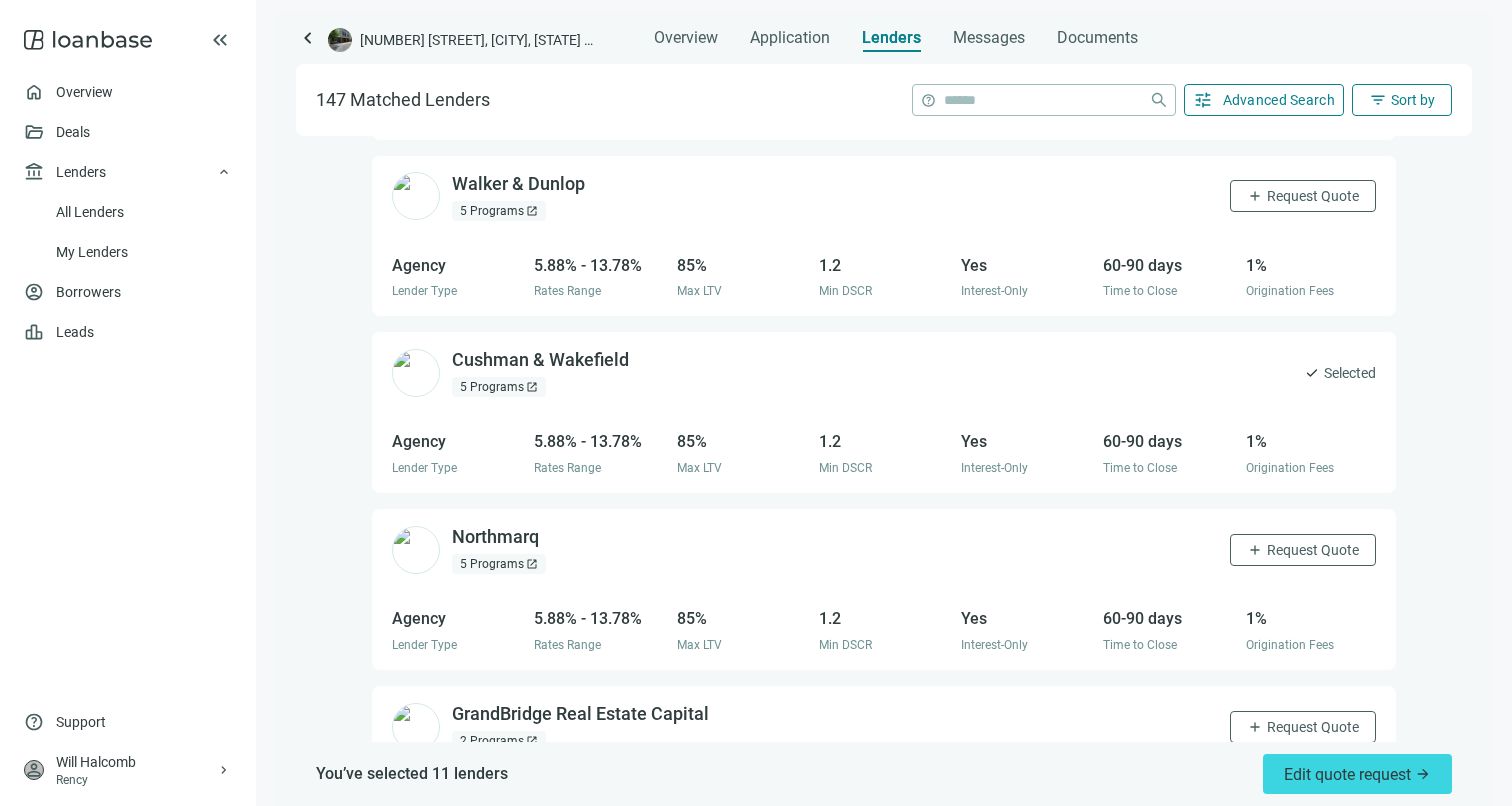 scroll, scrollTop: 5797, scrollLeft: 0, axis: vertical 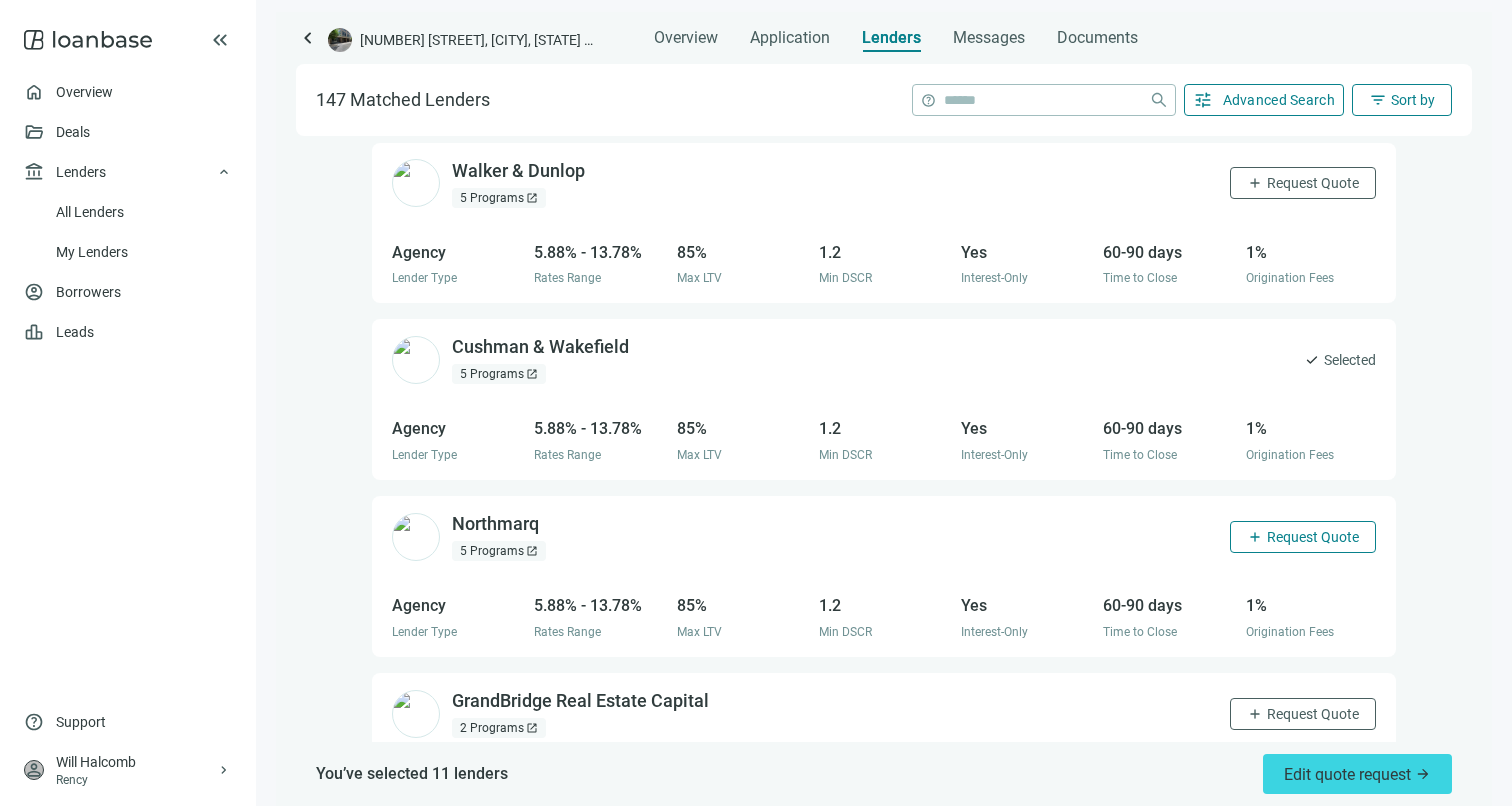 click on "Request Quote" at bounding box center [1313, 537] 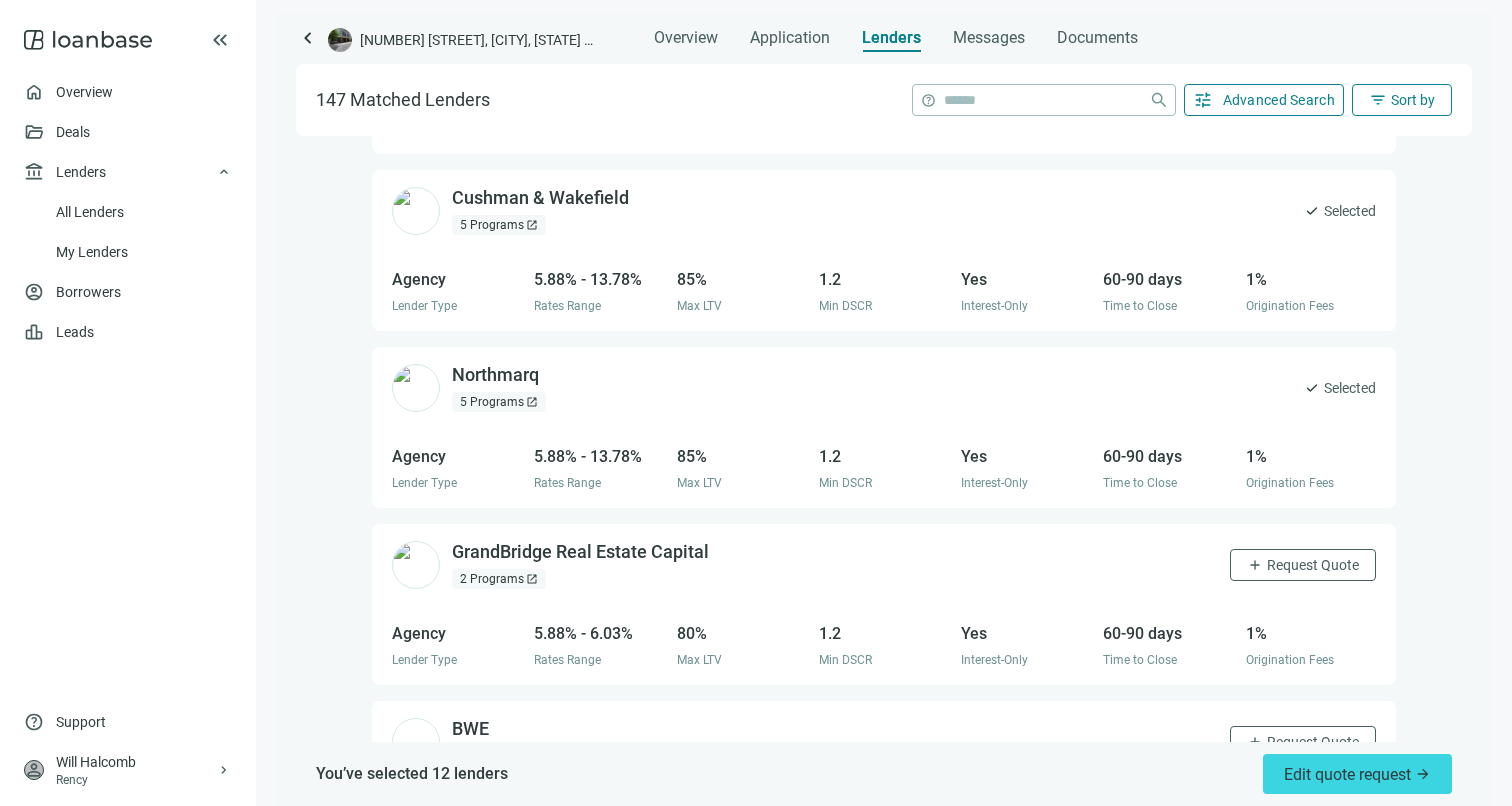scroll, scrollTop: 5966, scrollLeft: 0, axis: vertical 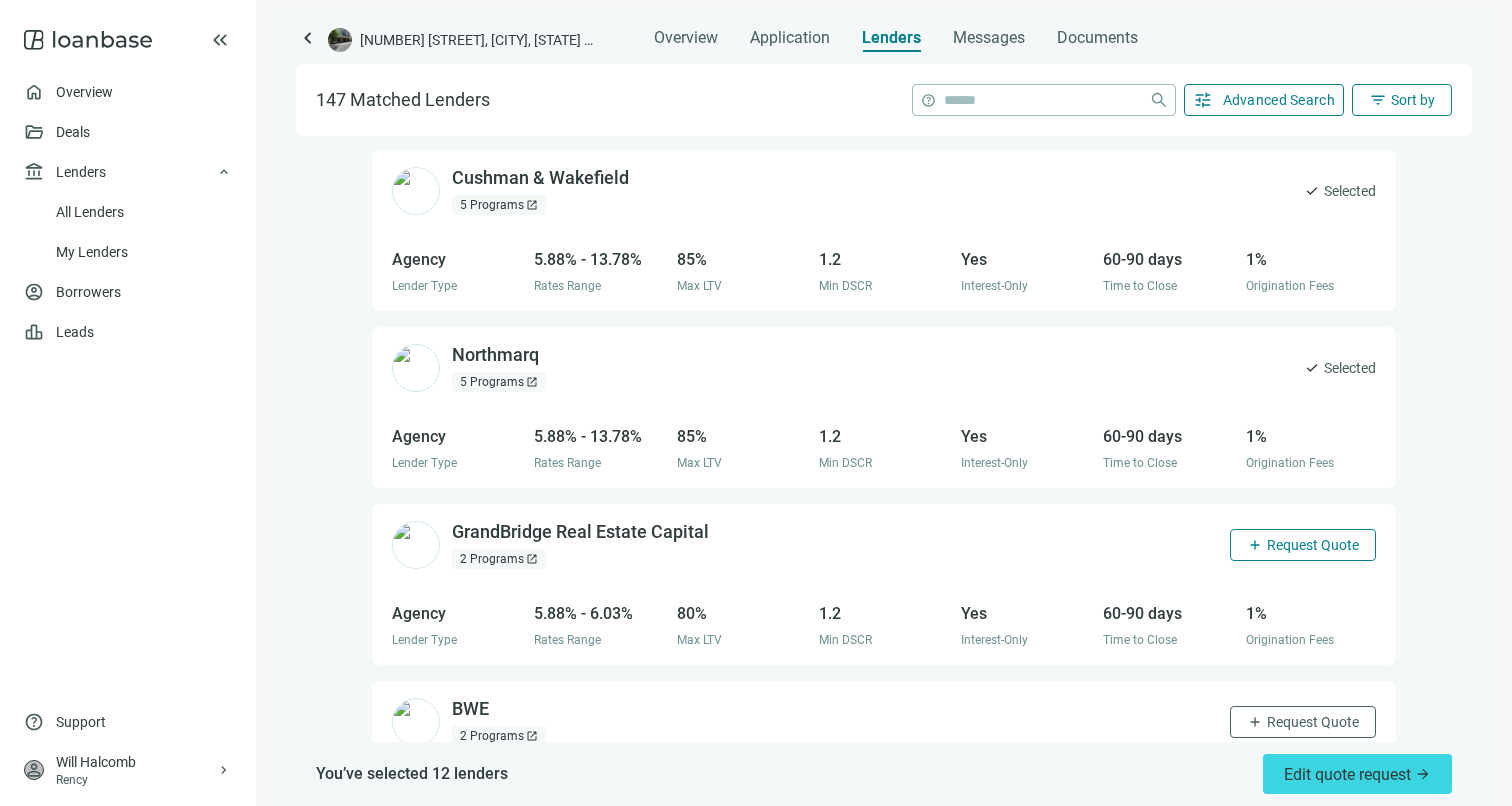 click on "add Request Quote" at bounding box center (1303, 545) 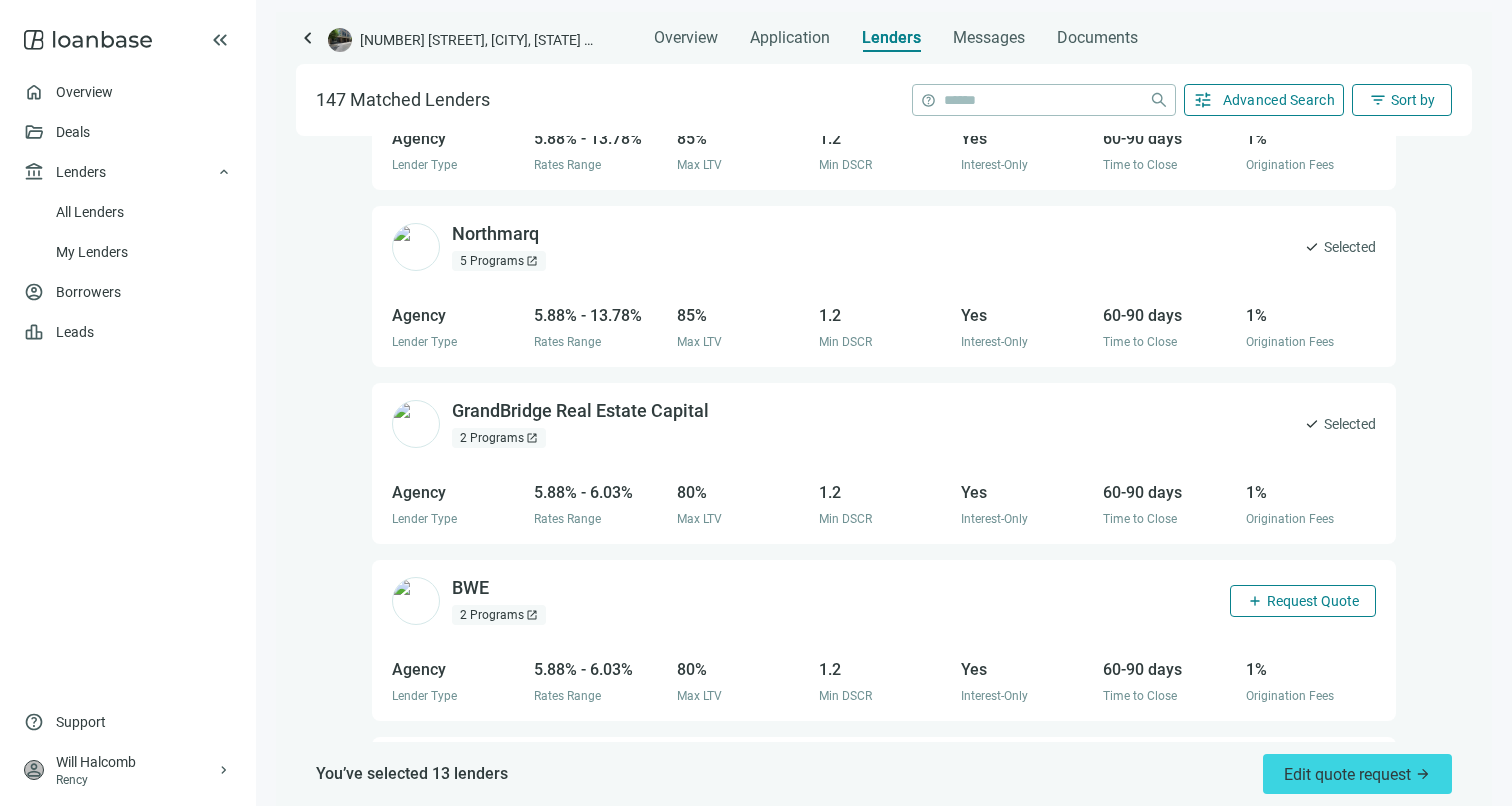 click on "add Request Quote" at bounding box center (1303, 601) 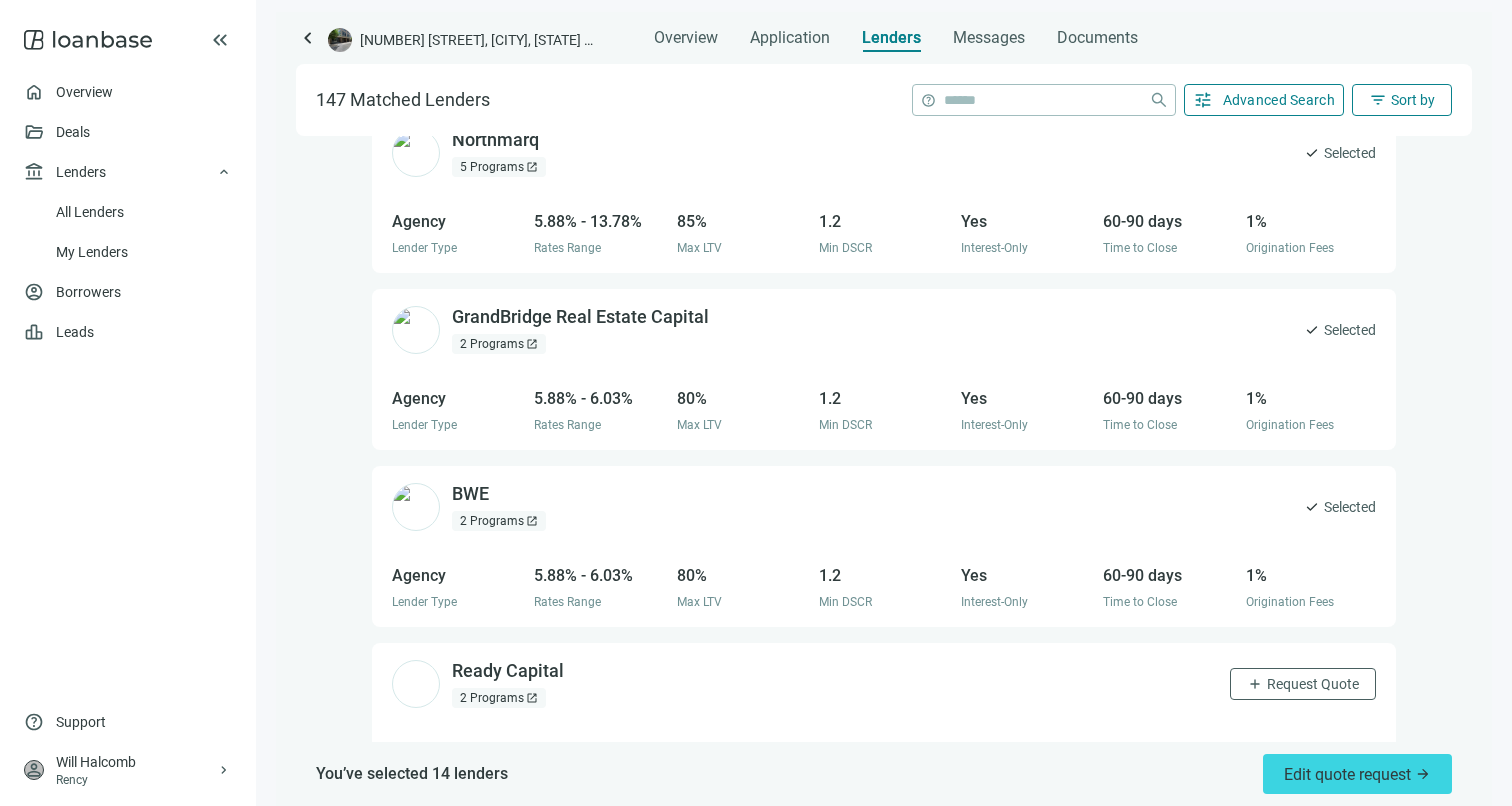 scroll, scrollTop: 6302, scrollLeft: 0, axis: vertical 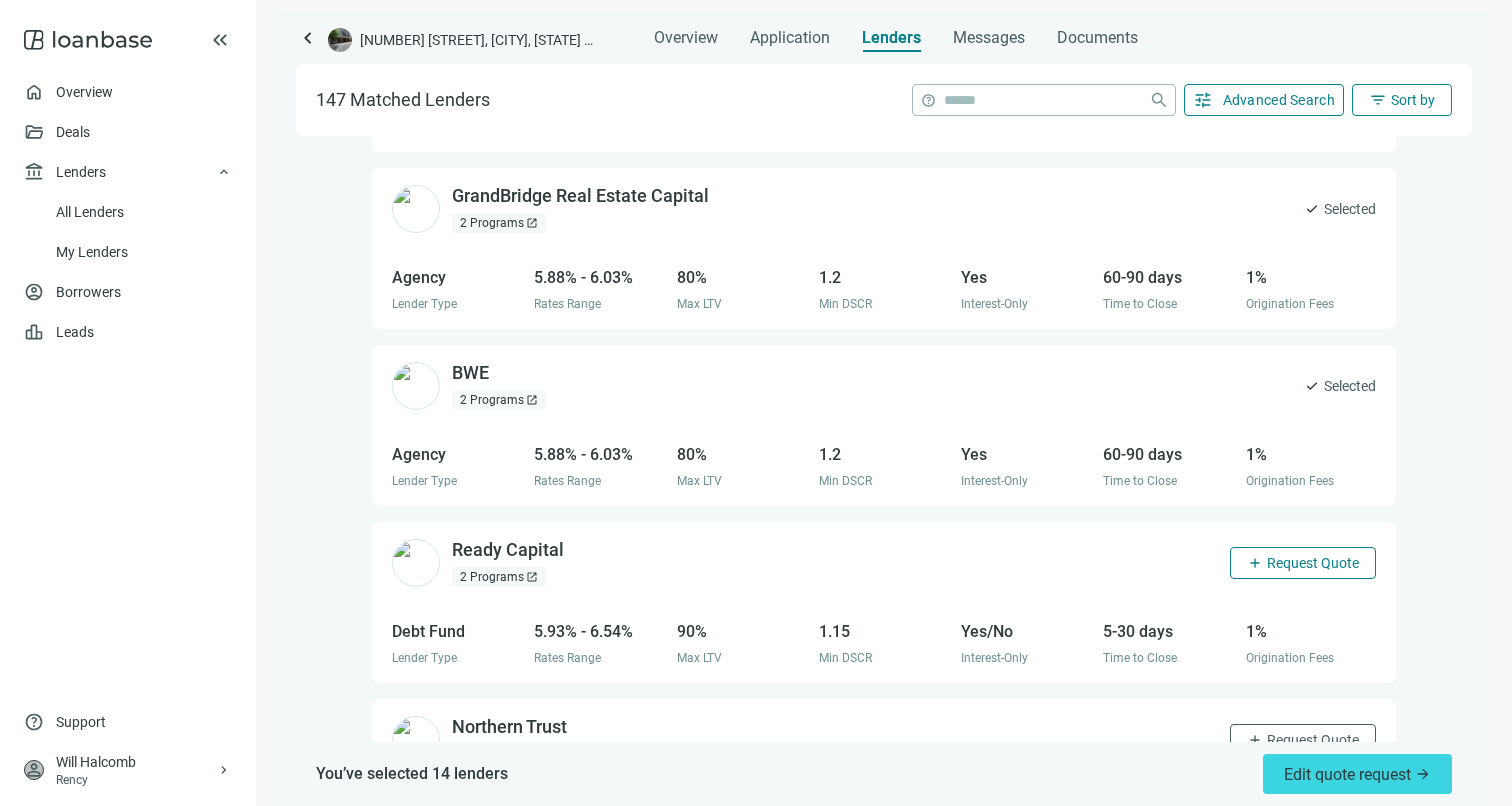 click on "Request Quote" at bounding box center (1313, 563) 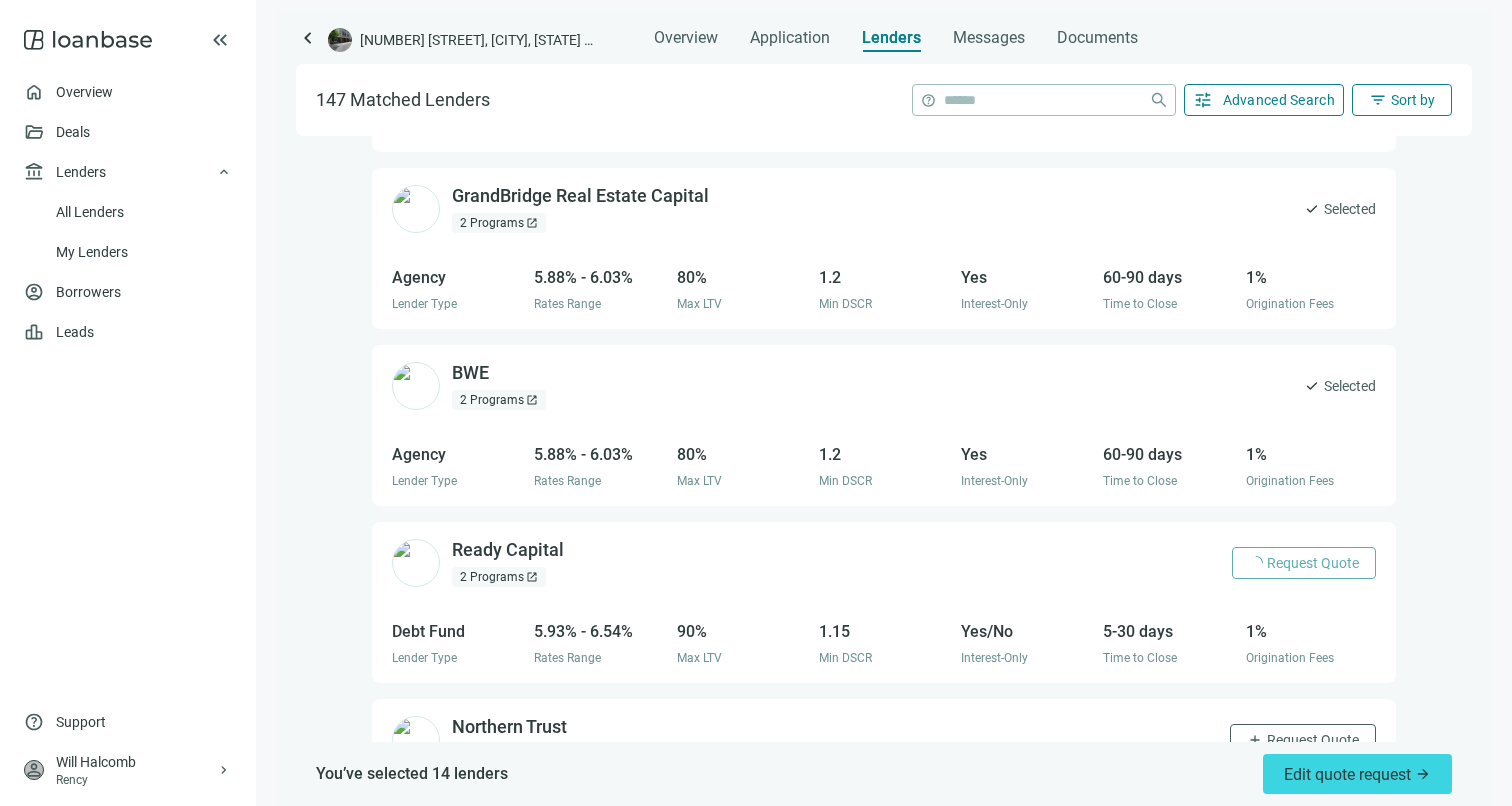 scroll, scrollTop: 6461, scrollLeft: 0, axis: vertical 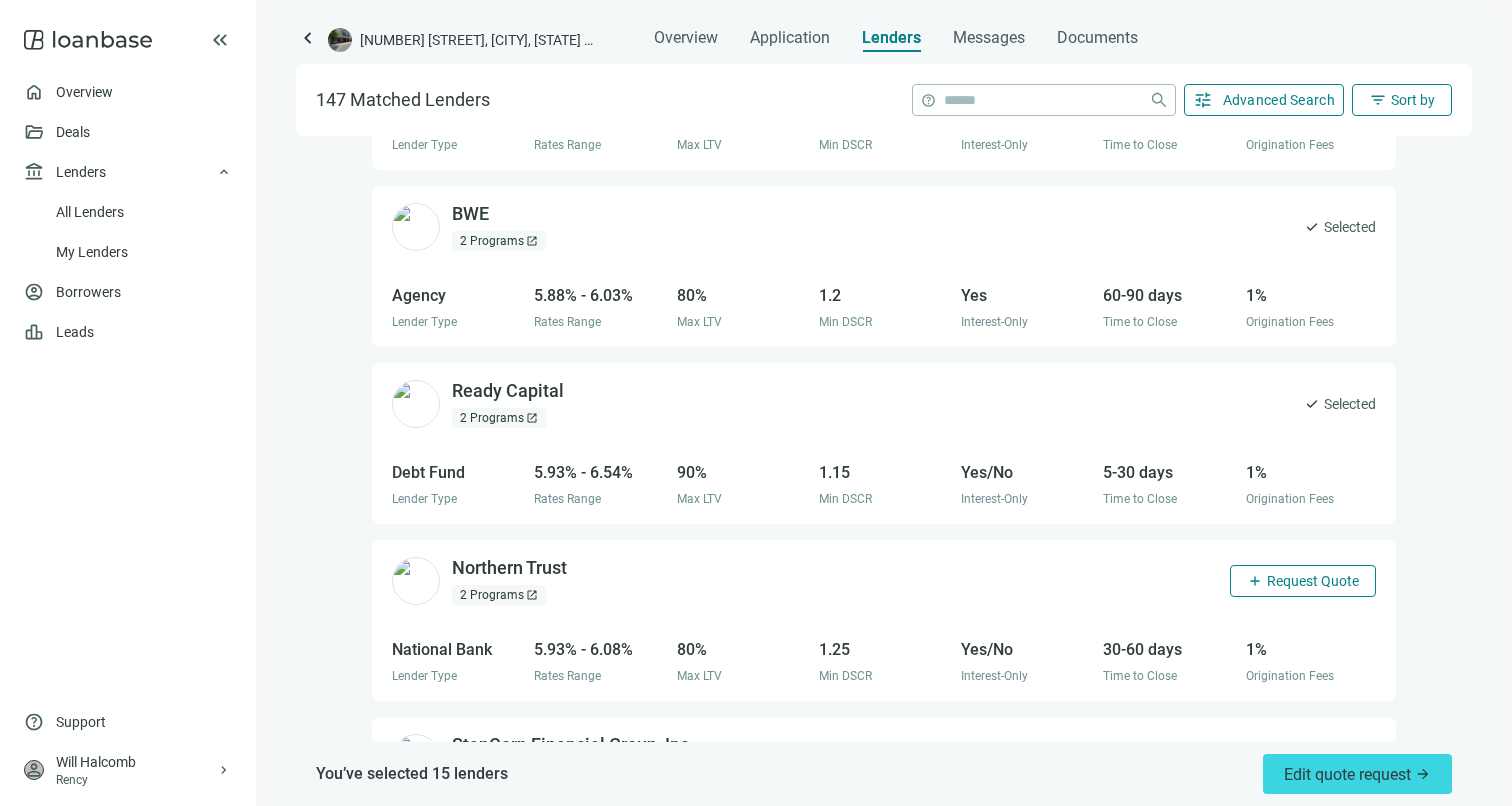 click on "Request Quote" at bounding box center (1313, 581) 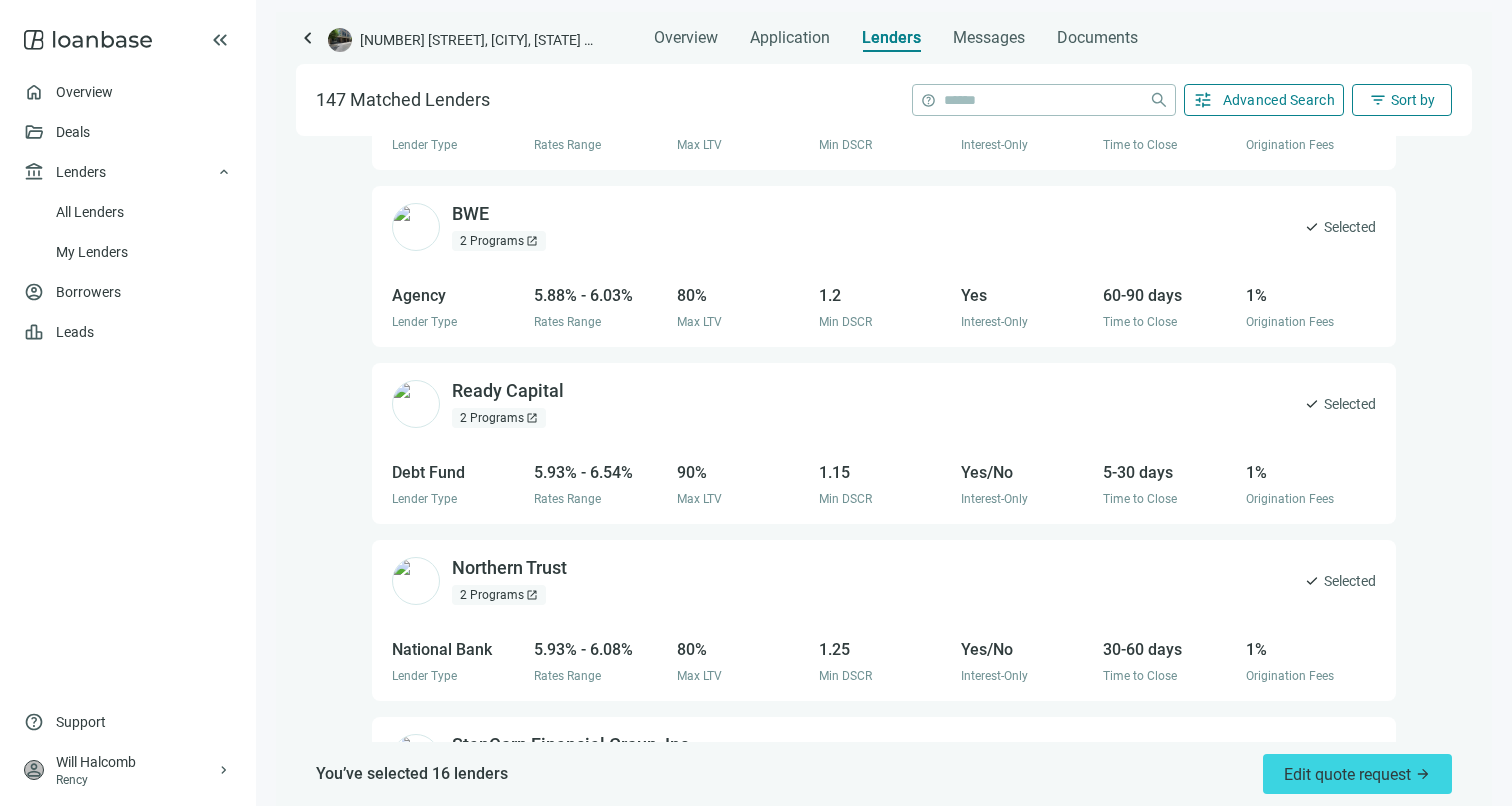 scroll, scrollTop: 6597, scrollLeft: 0, axis: vertical 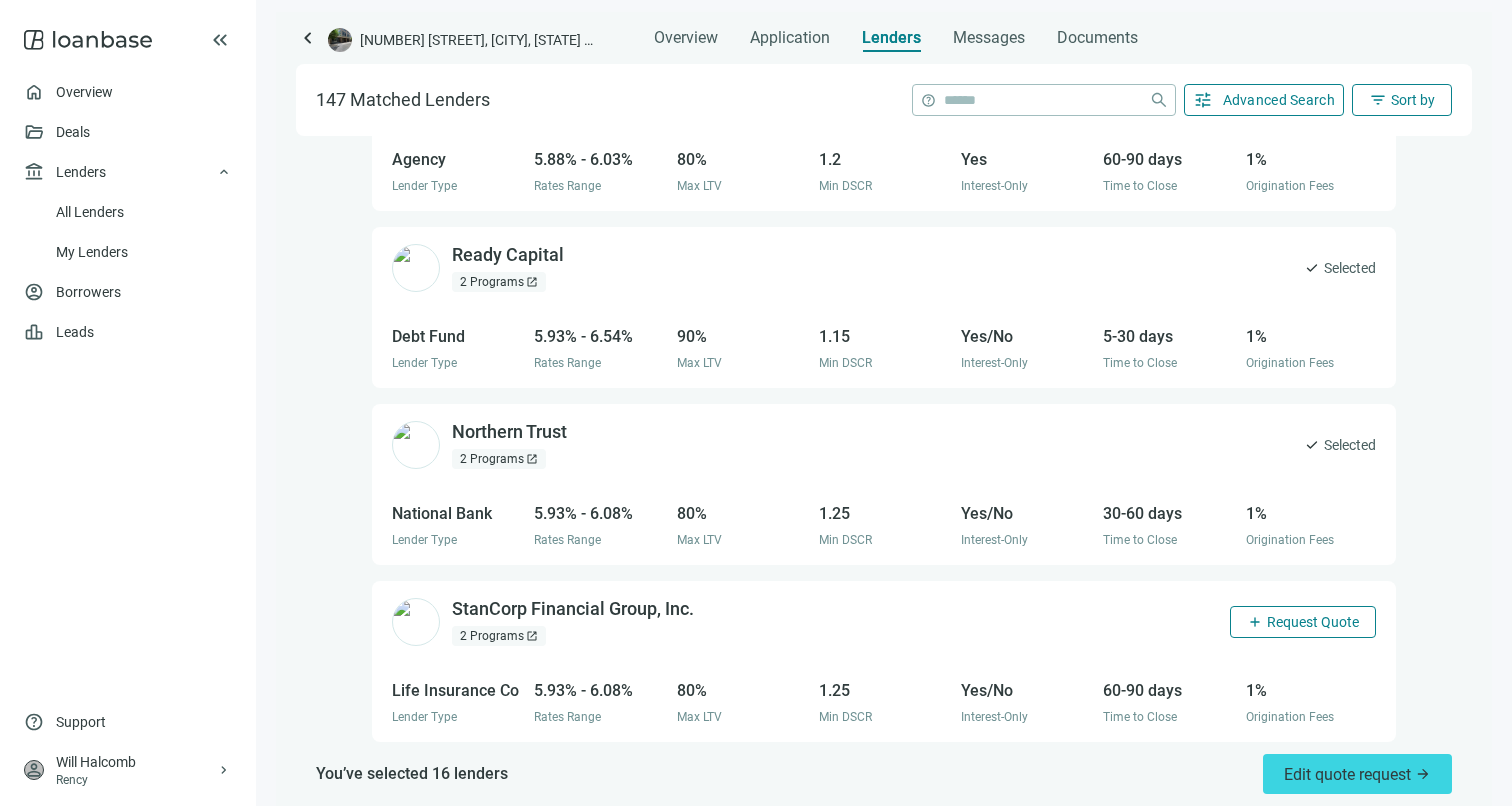click on "add Request Quote" at bounding box center [1303, 622] 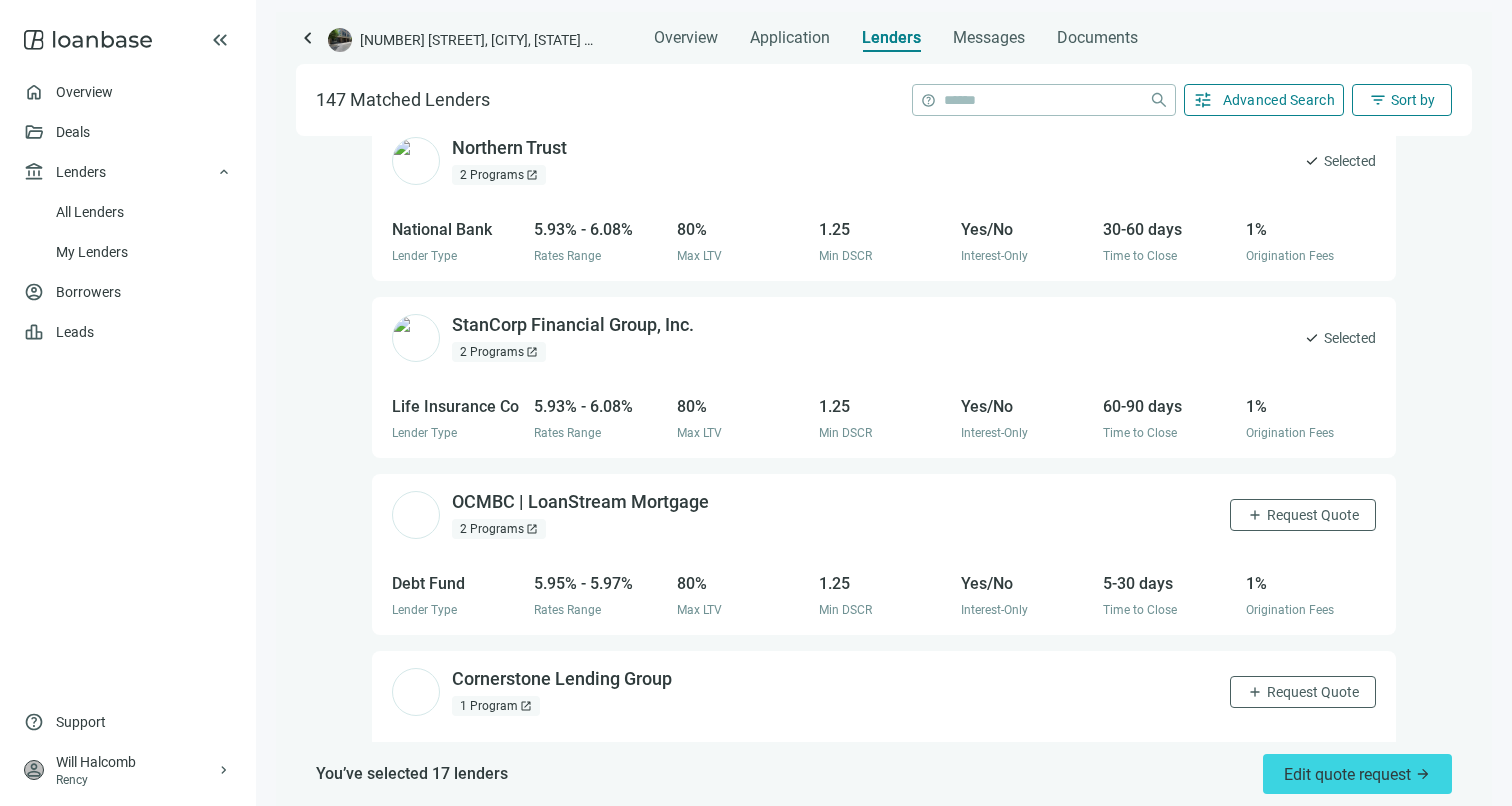 scroll, scrollTop: 6896, scrollLeft: 0, axis: vertical 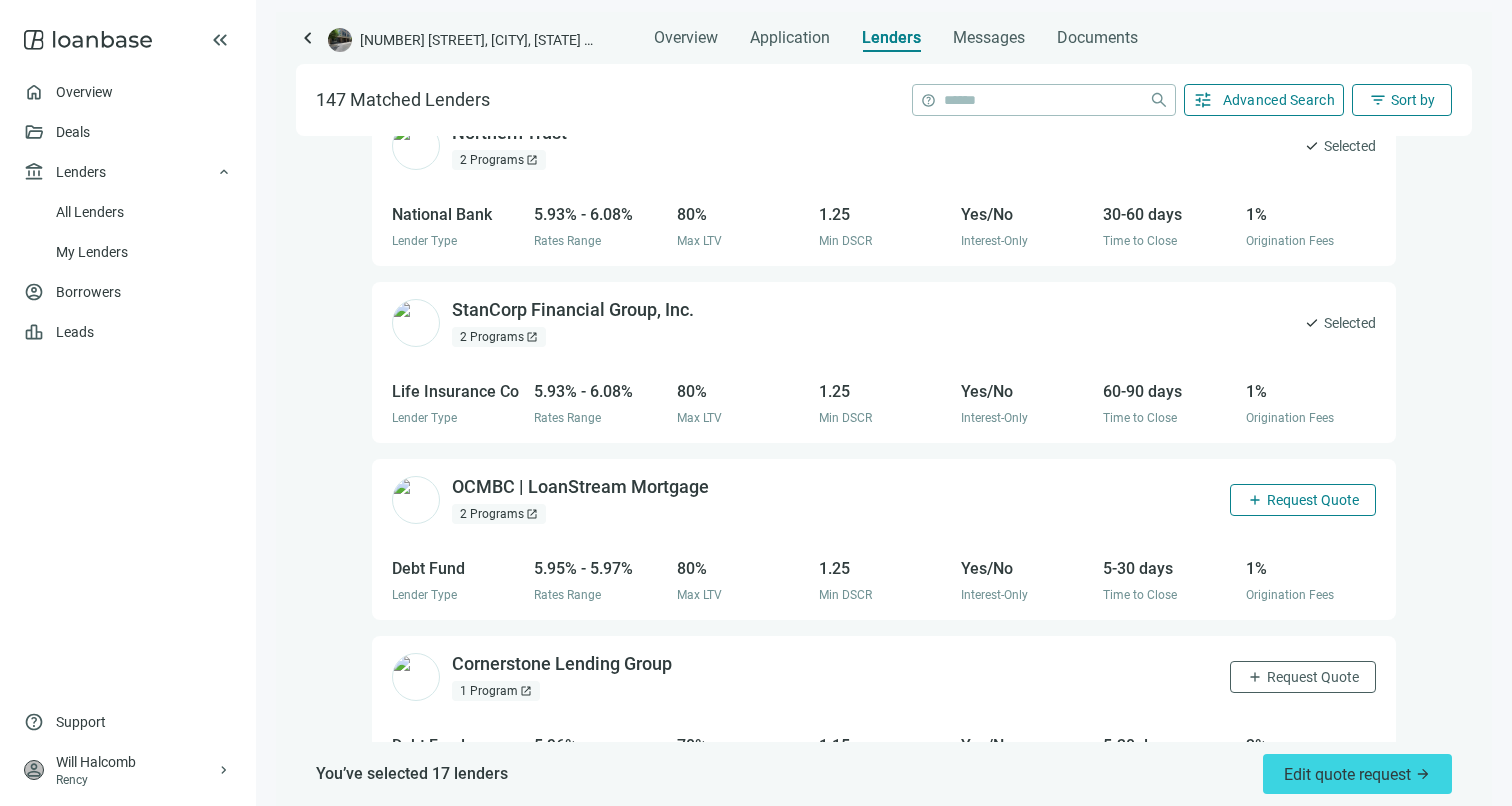 click on "add Request Quote" at bounding box center [1303, 500] 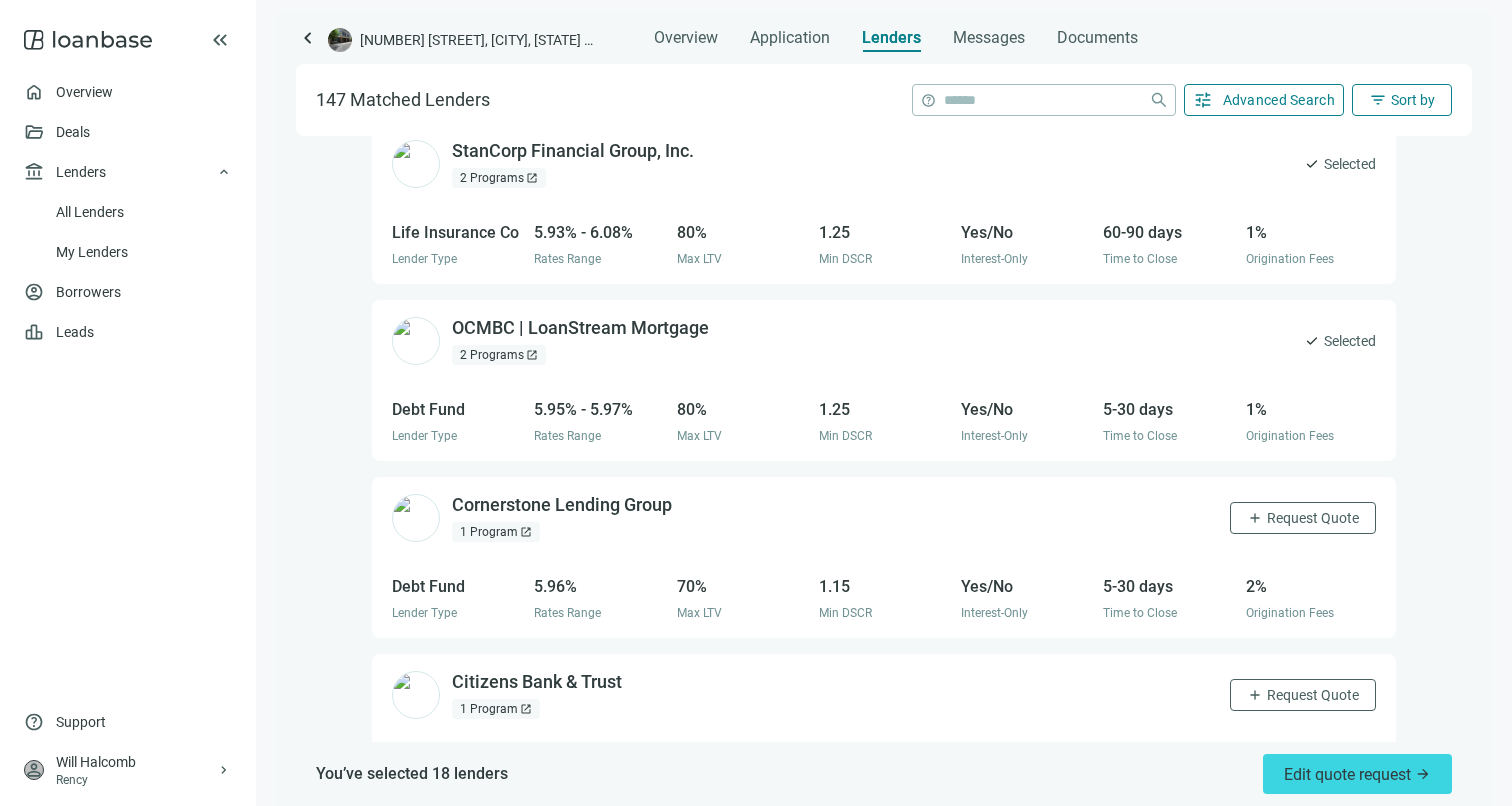 click on "Request Quote" at bounding box center [1313, 518] 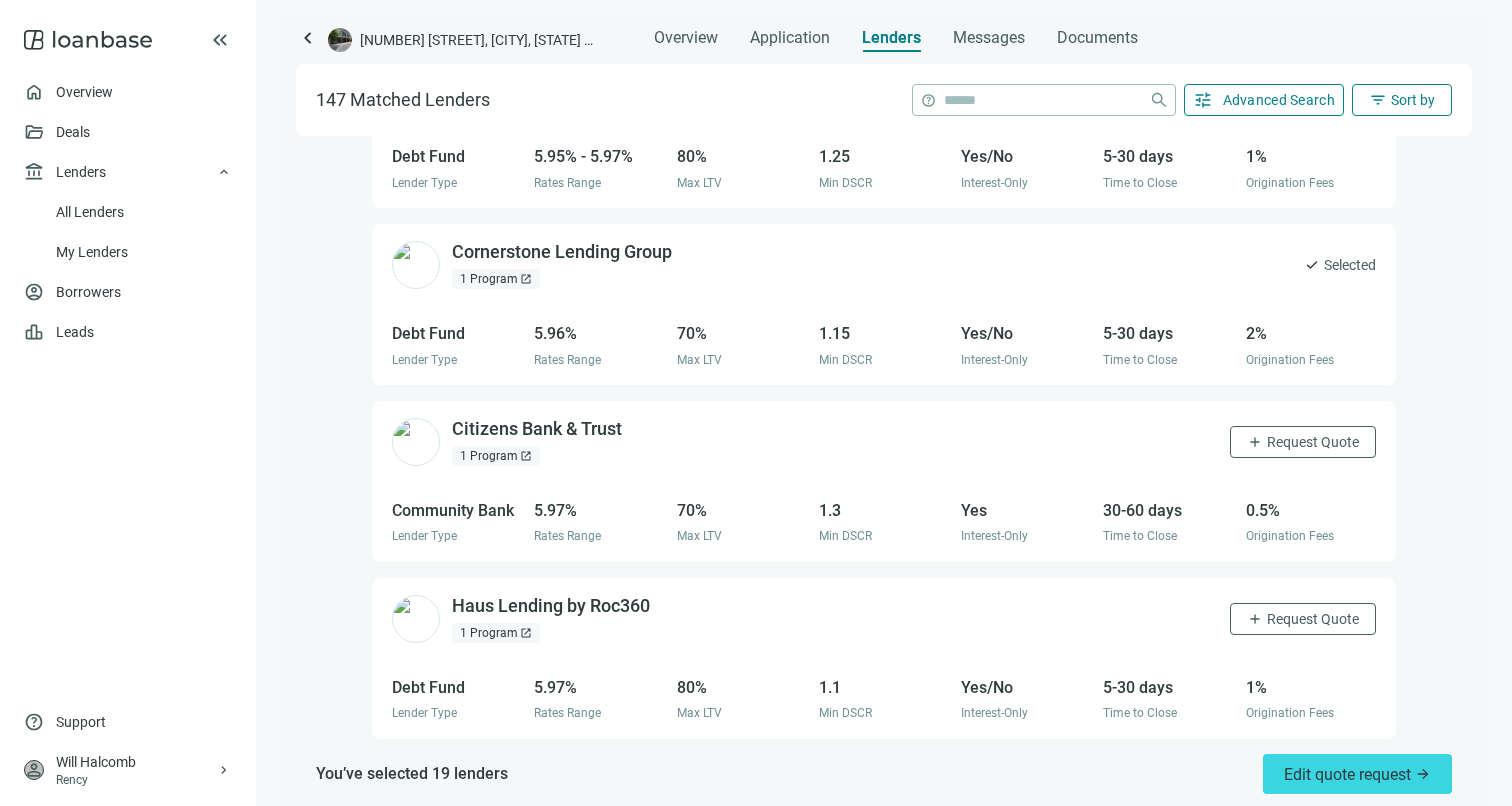 scroll, scrollTop: 7431, scrollLeft: 0, axis: vertical 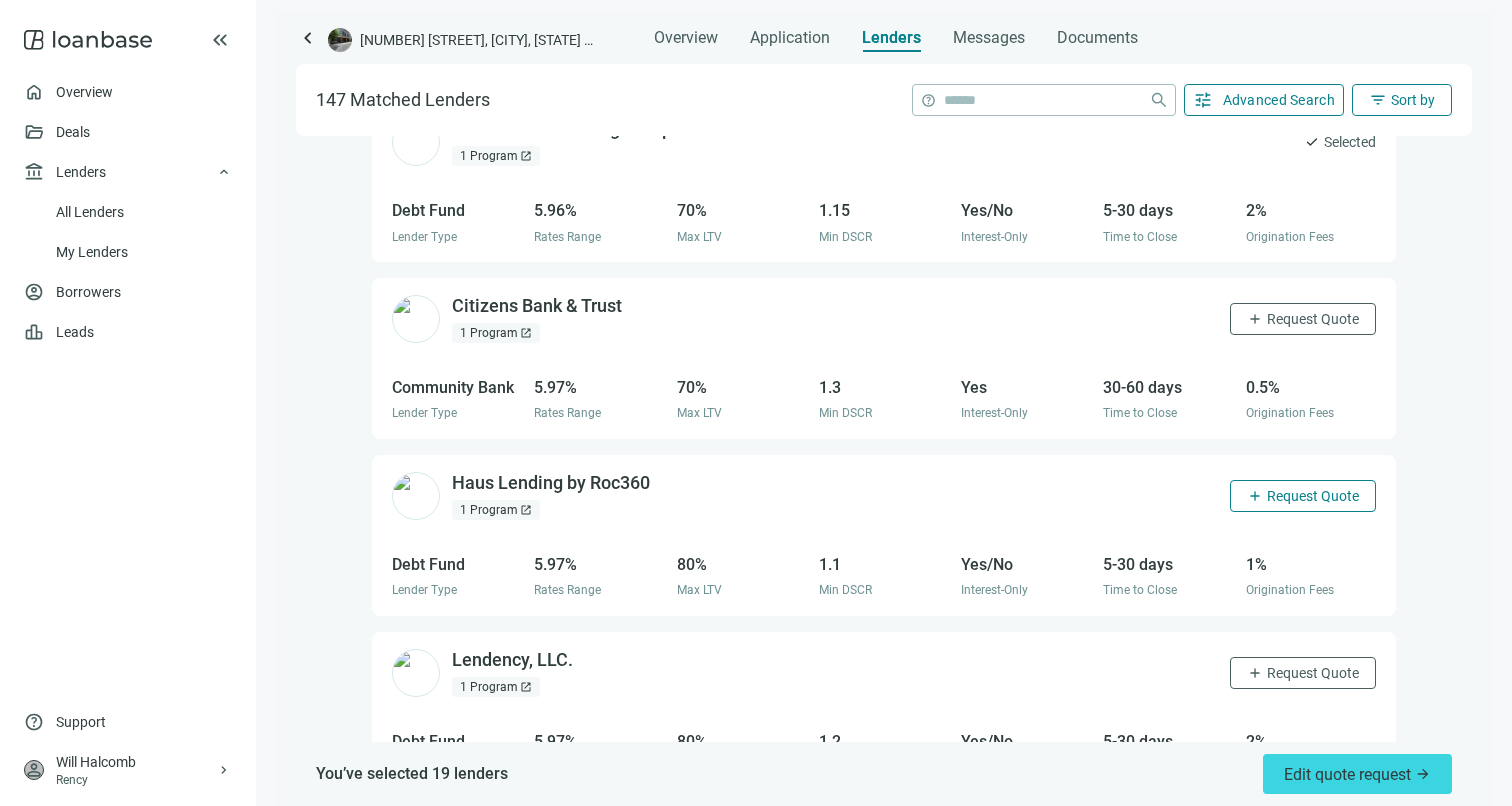 click on "Request Quote" at bounding box center (1313, 496) 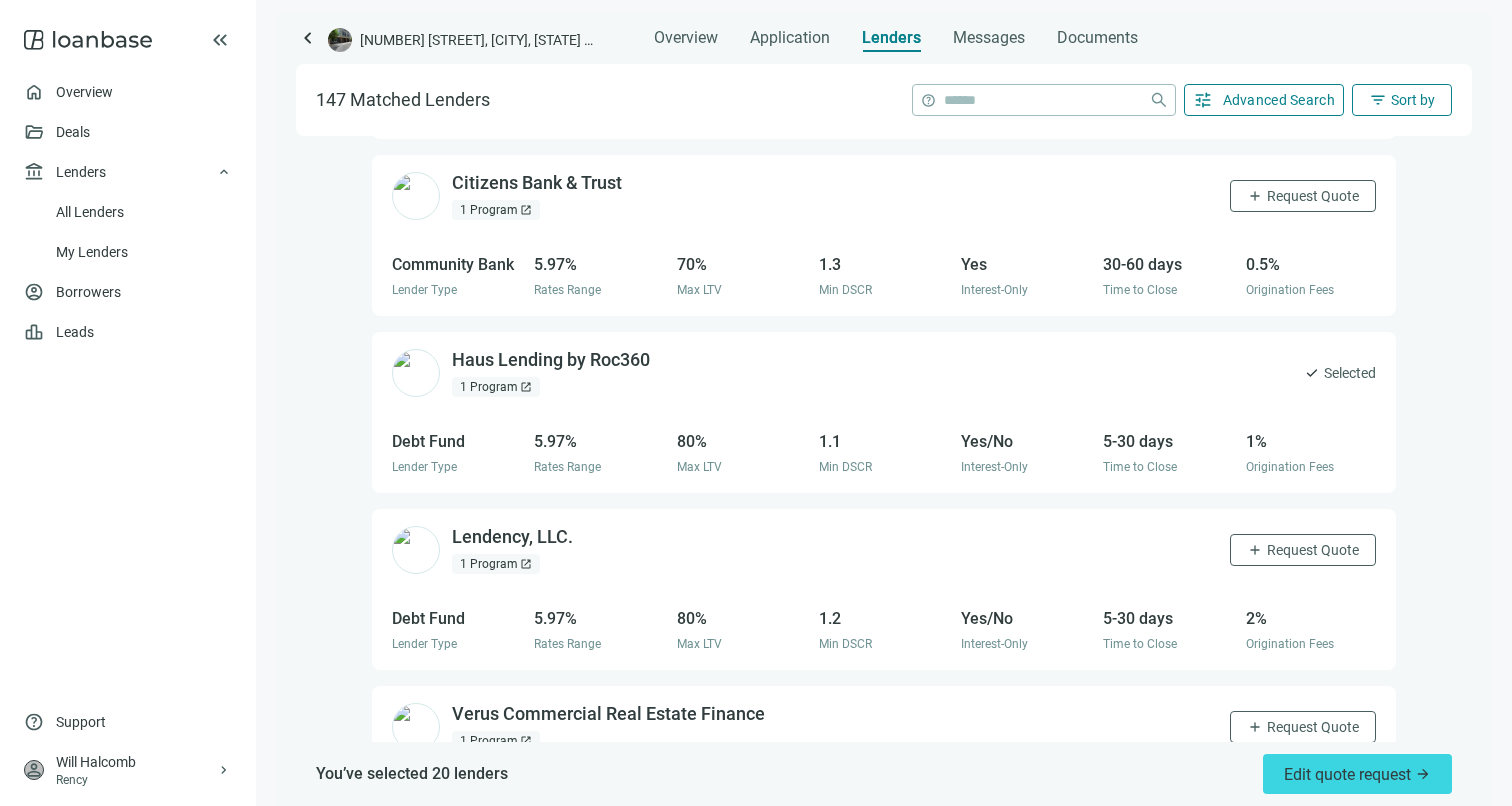 scroll, scrollTop: 7588, scrollLeft: 0, axis: vertical 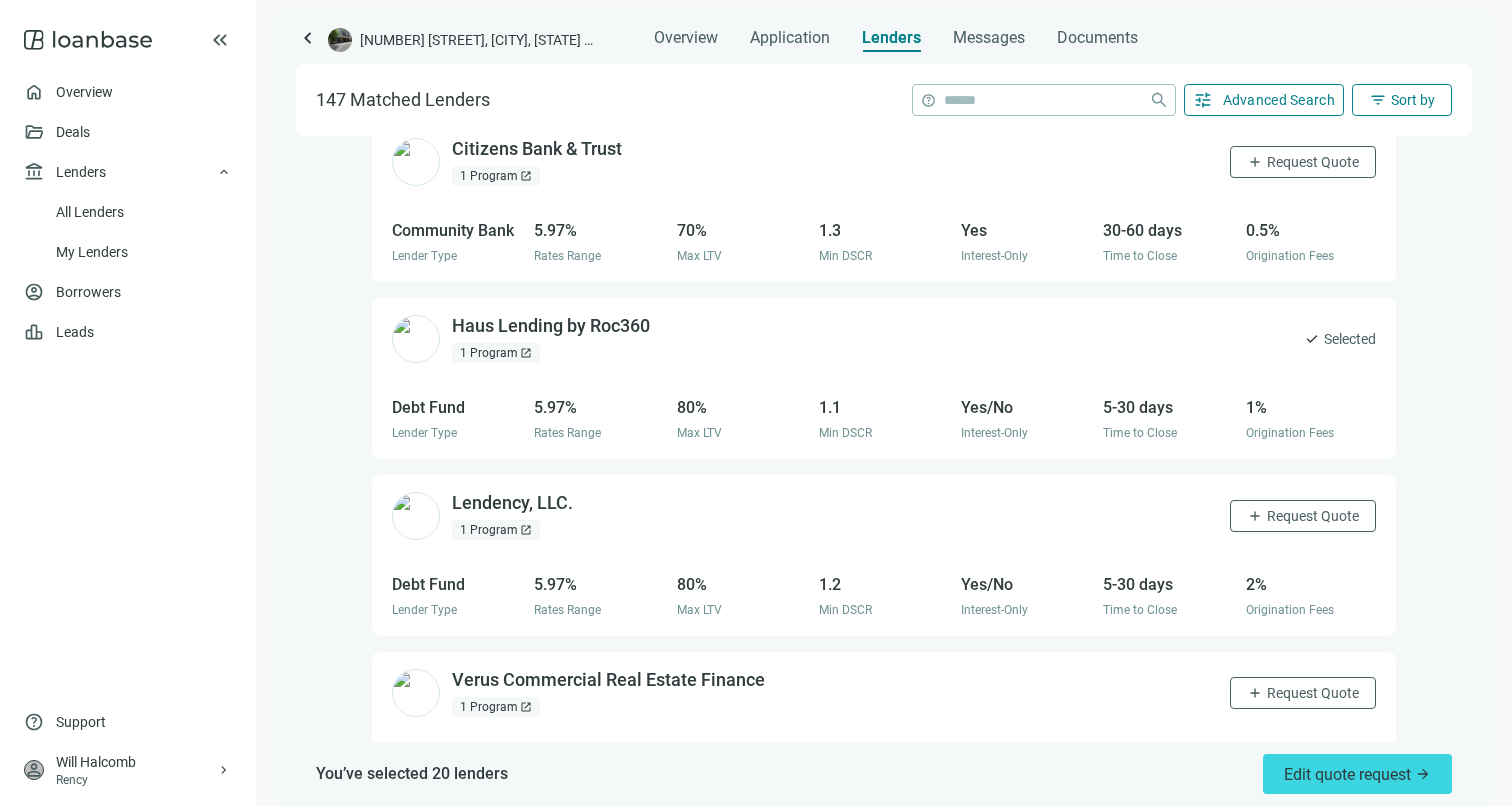 click on "Lendency, LLC. open_in_new 1 Program open_in_new add Request Quote" at bounding box center [884, 515] 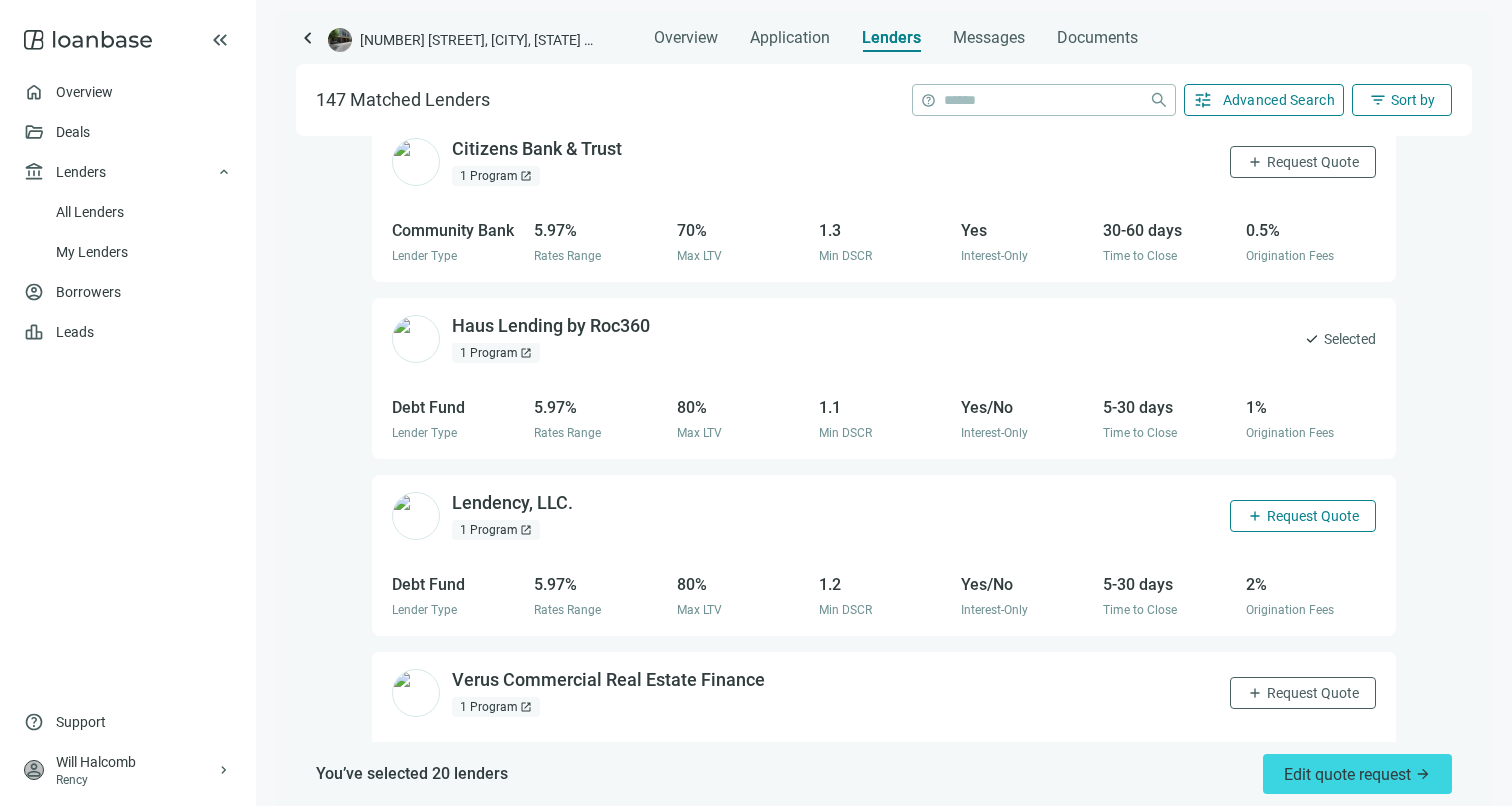 click on "Request Quote" at bounding box center [1313, 516] 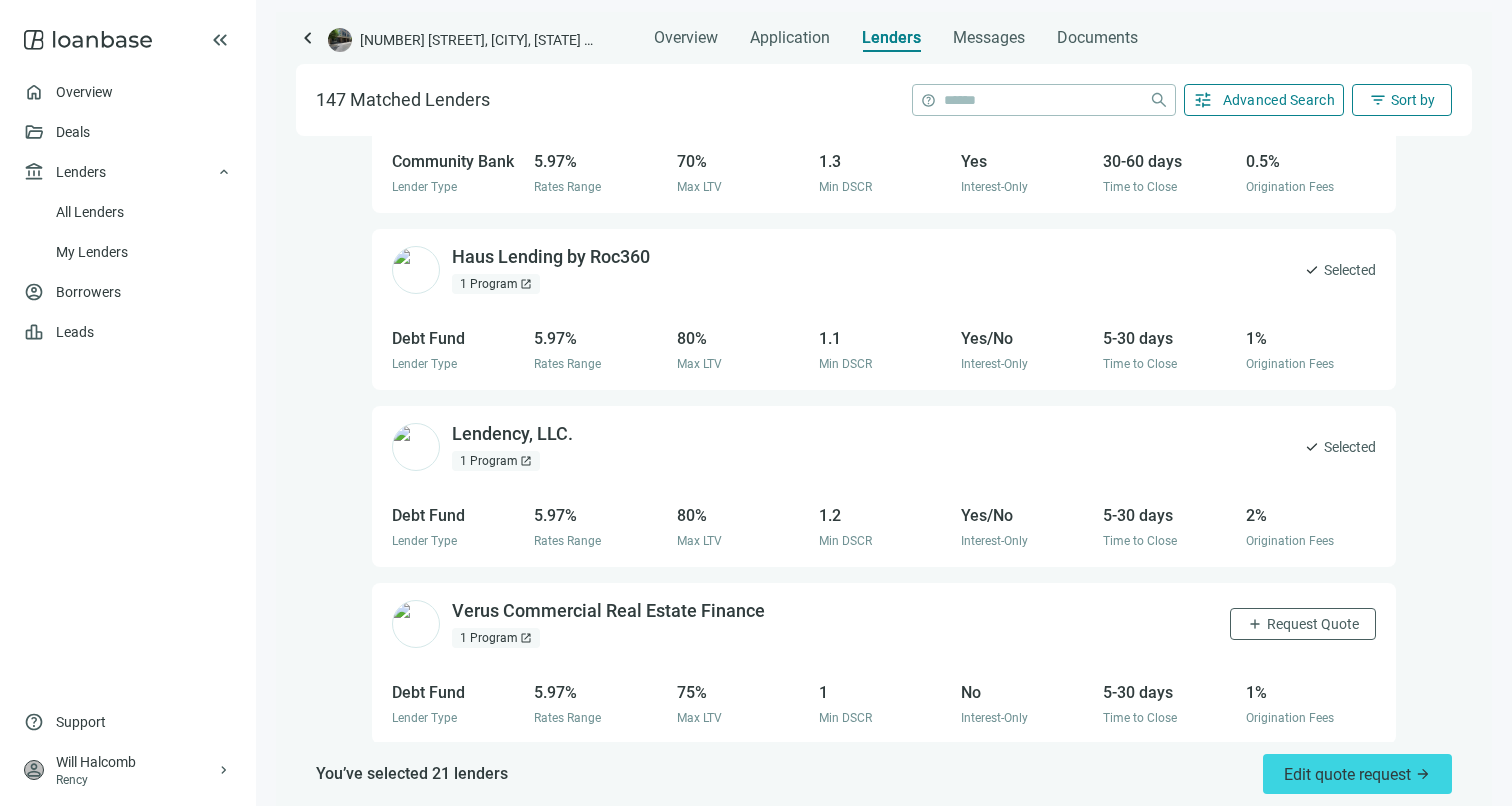 scroll, scrollTop: 7708, scrollLeft: 0, axis: vertical 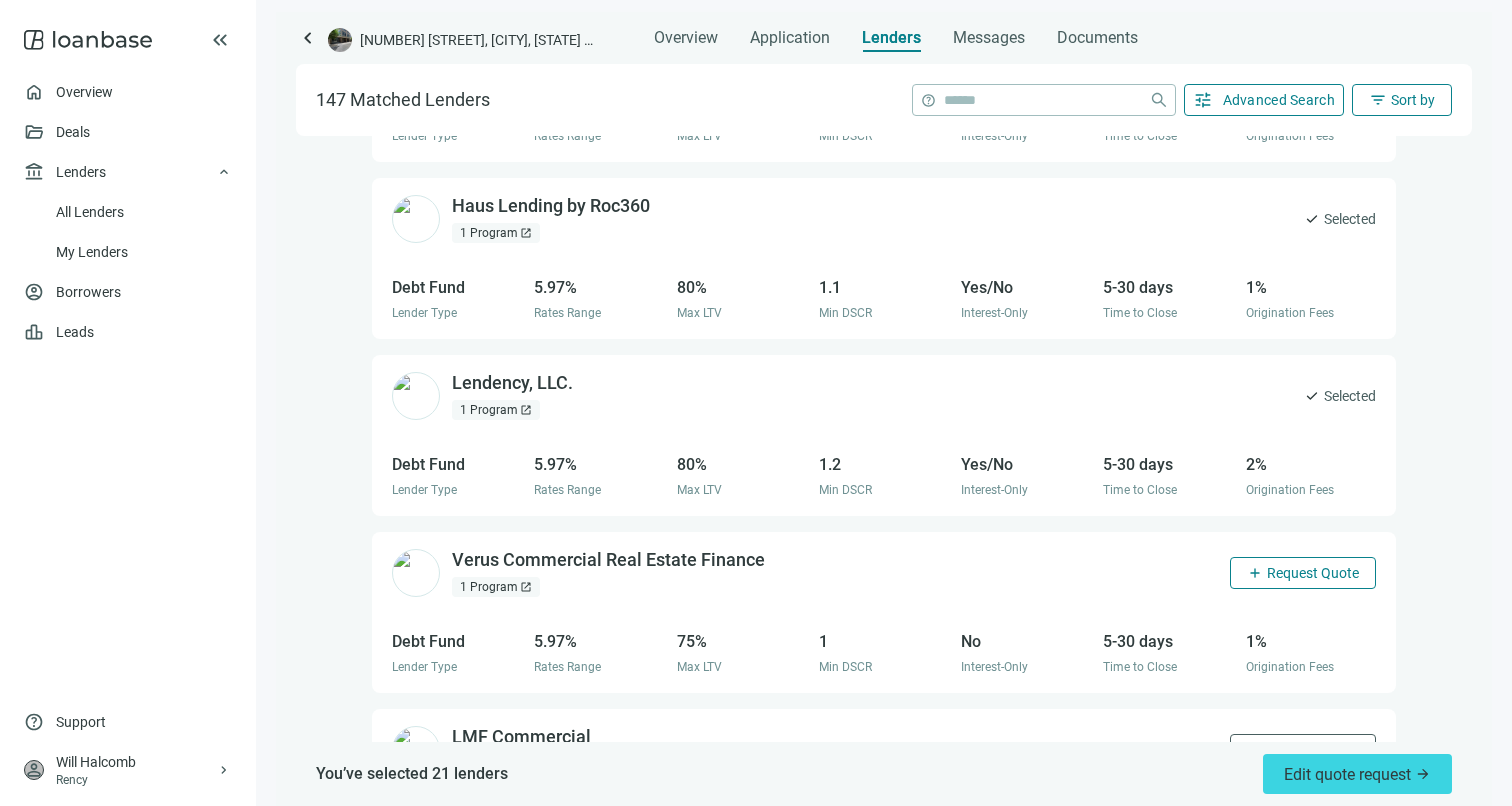 click on "Request Quote" at bounding box center (1313, 573) 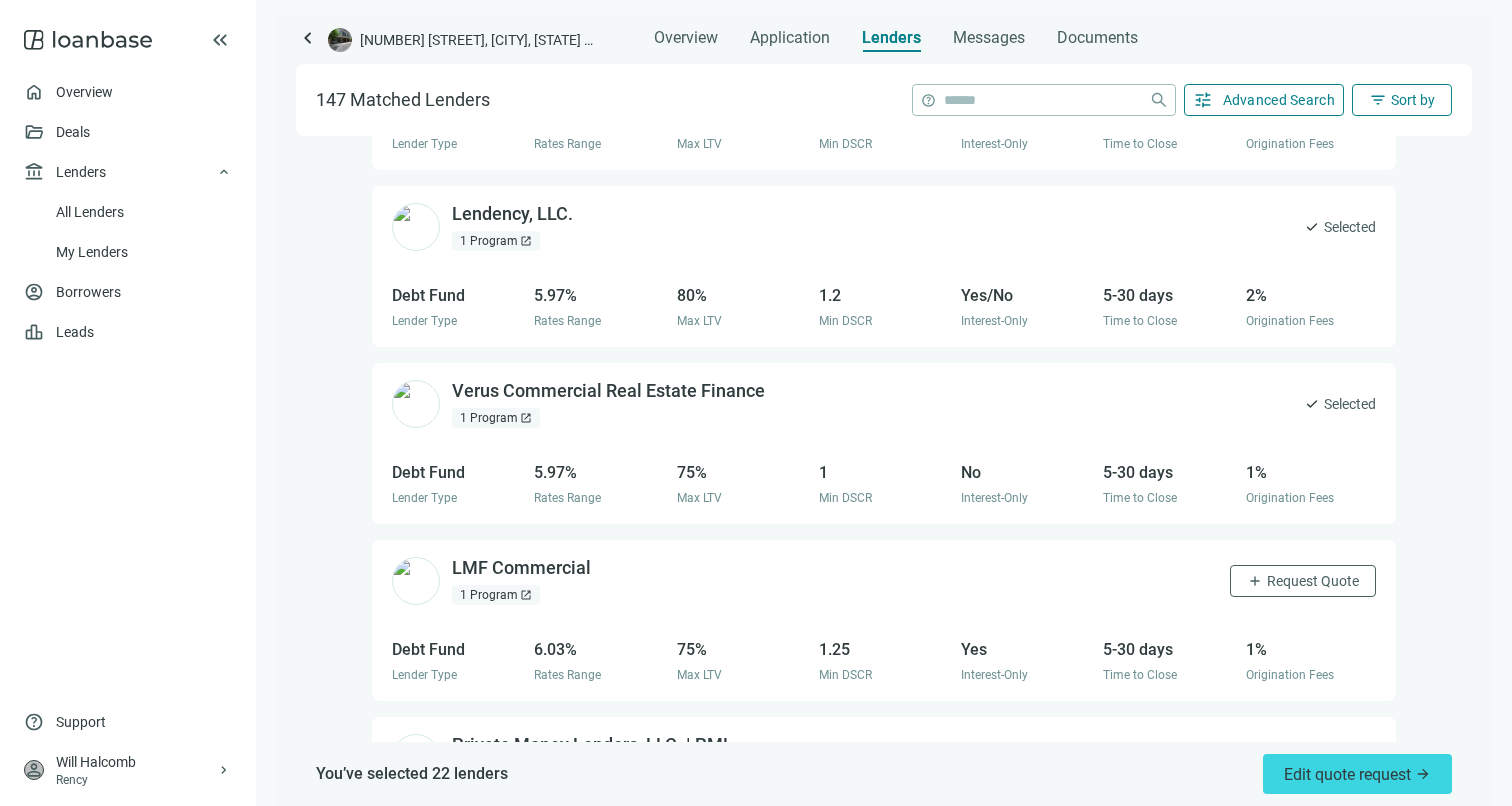 scroll, scrollTop: 7975, scrollLeft: 0, axis: vertical 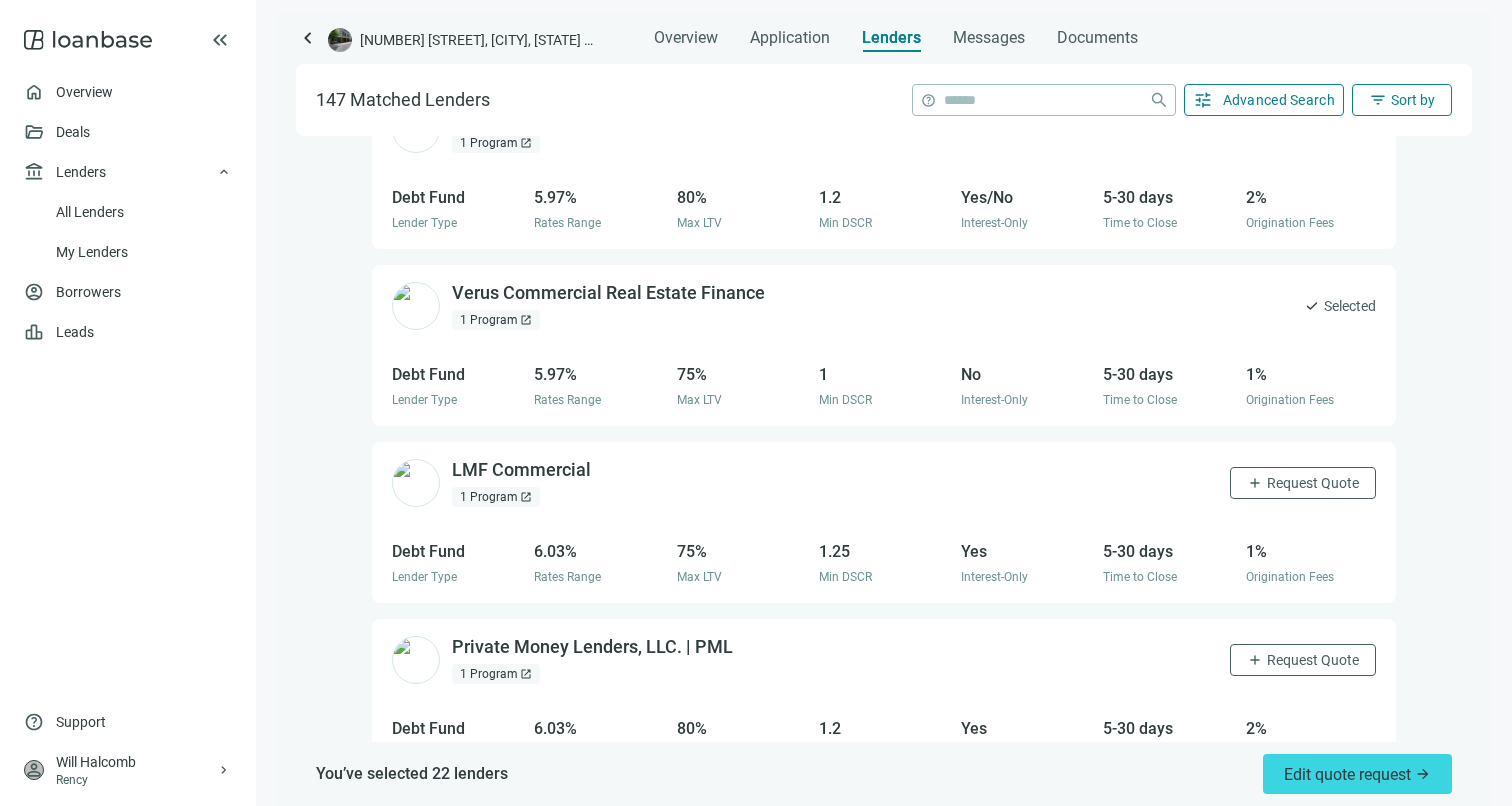 click on "LMF Commercial open_in_new 1 Program open_in_new add Request Quote" at bounding box center (884, 482) 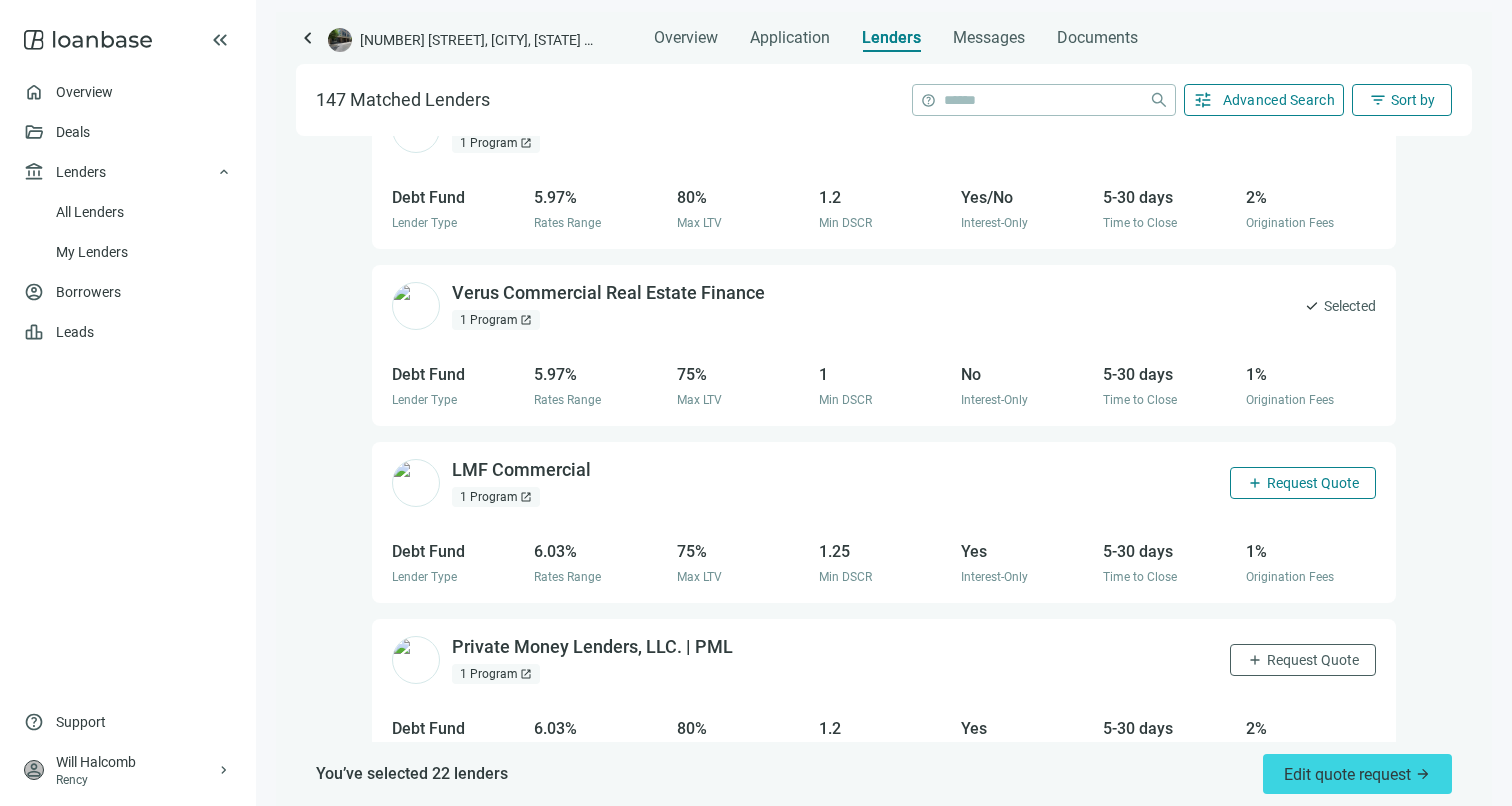 click on "Request Quote" at bounding box center (1313, 483) 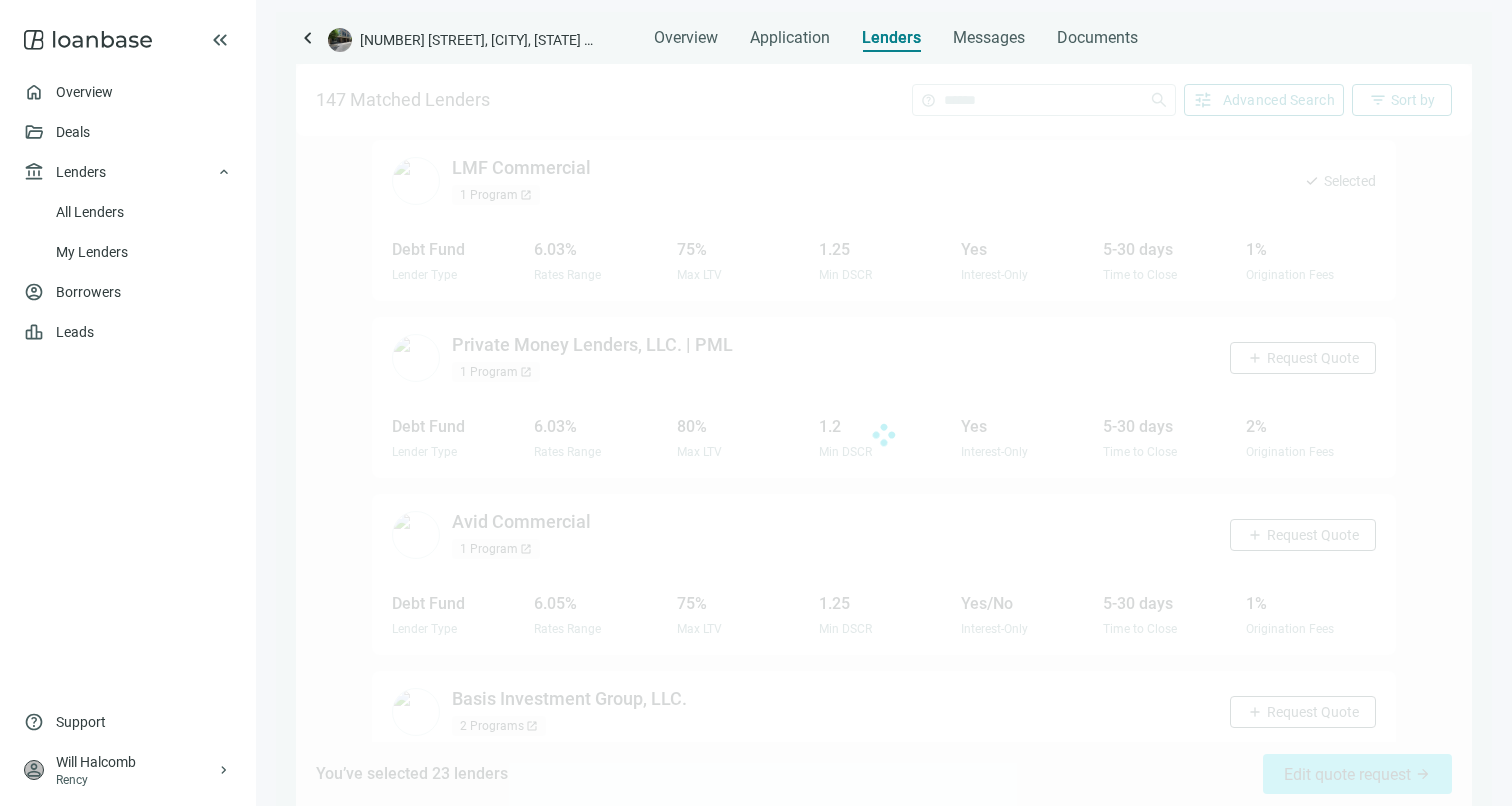scroll, scrollTop: 8367, scrollLeft: 0, axis: vertical 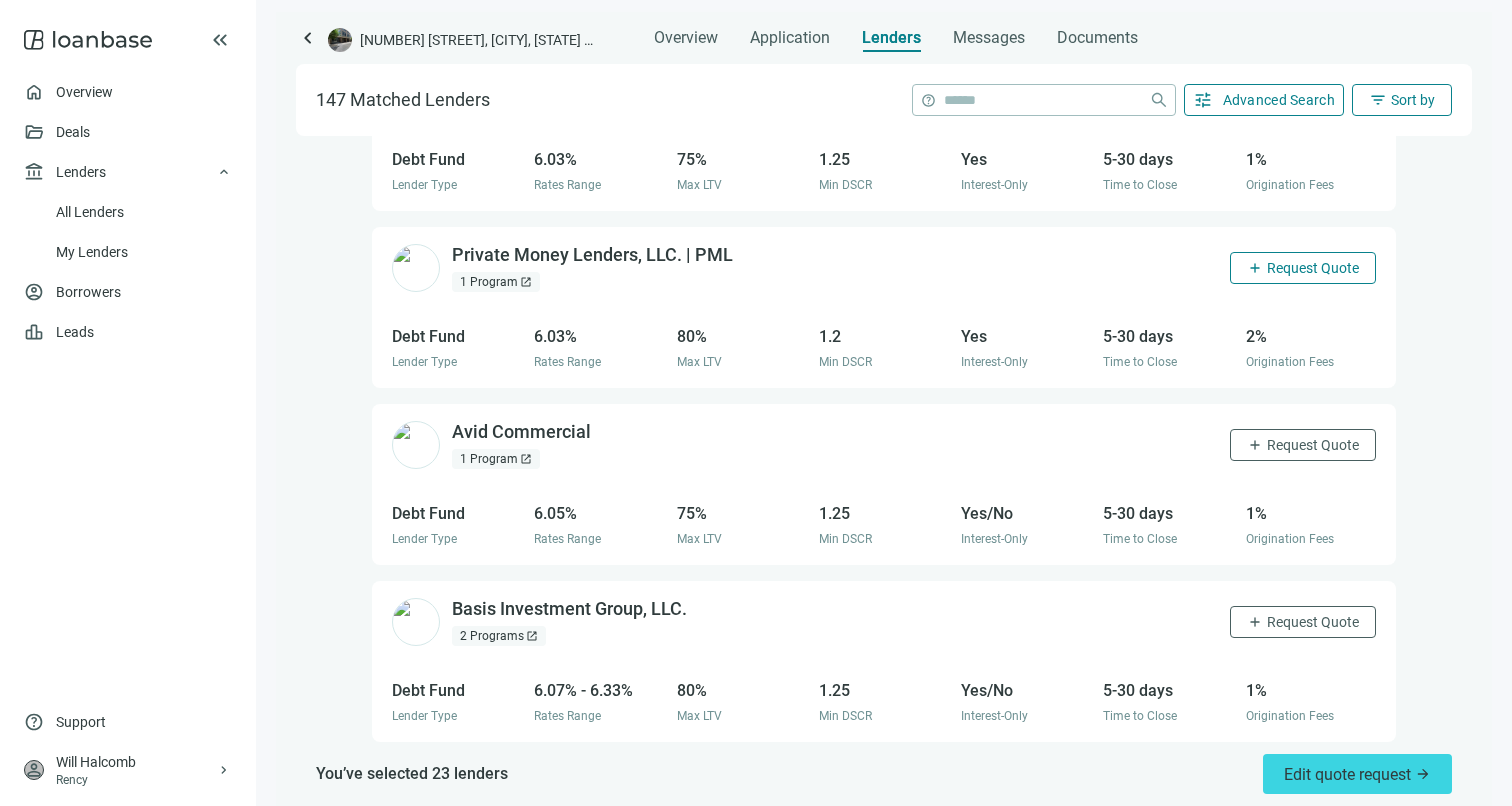 click on "Request Quote" at bounding box center (1313, 268) 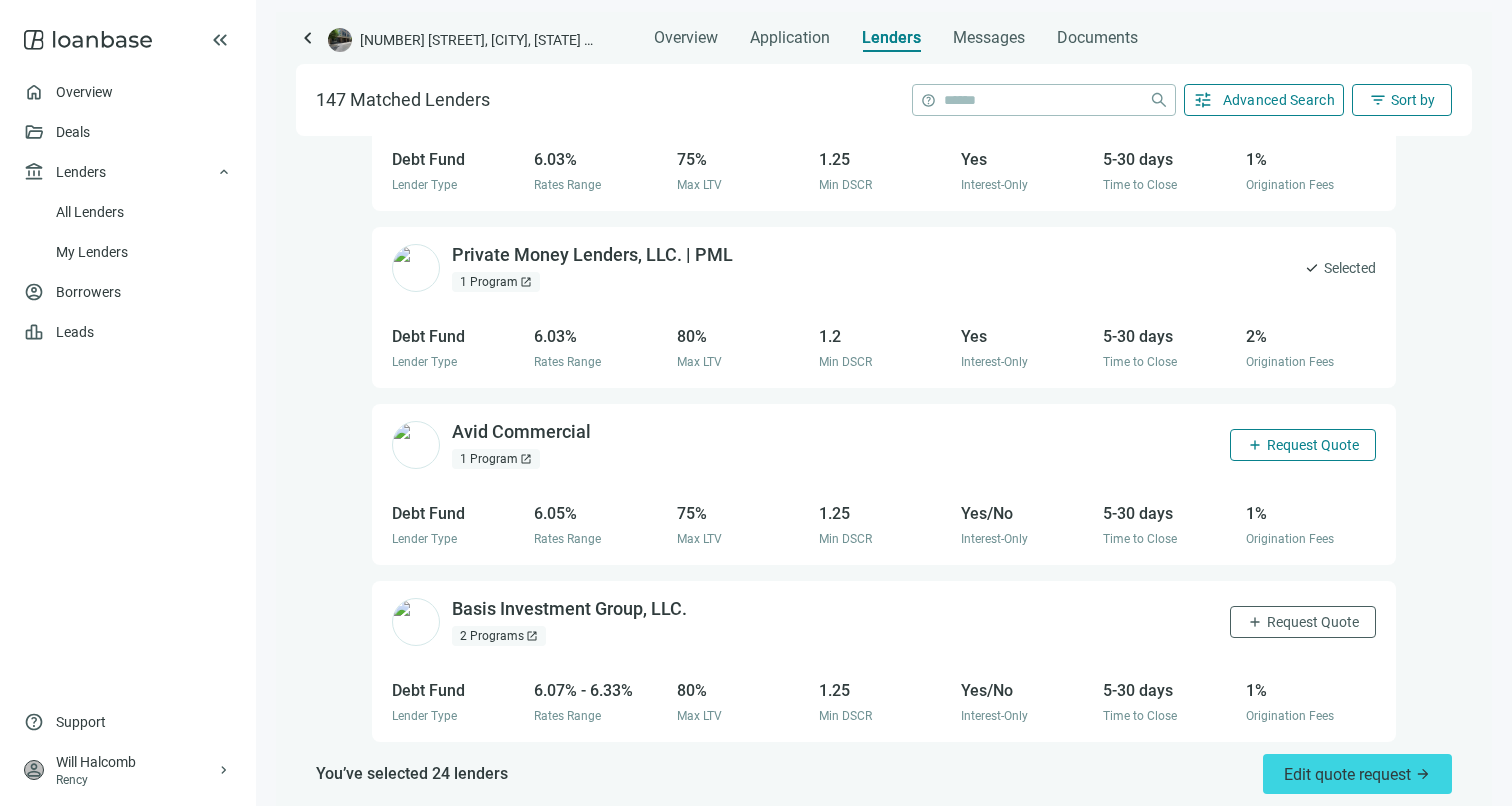 click on "Request Quote" at bounding box center (1313, 445) 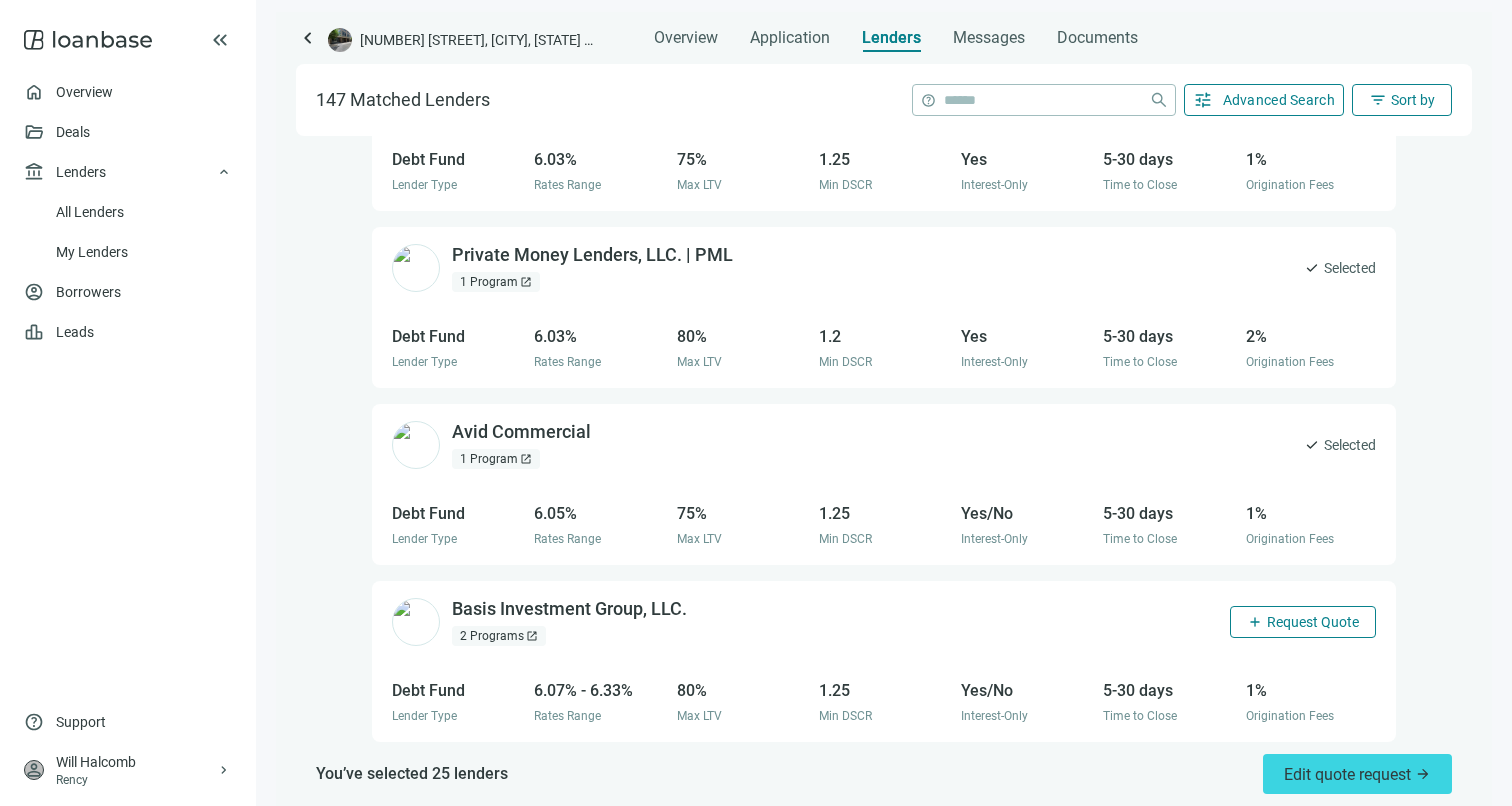 click on "Request Quote" at bounding box center [1313, 622] 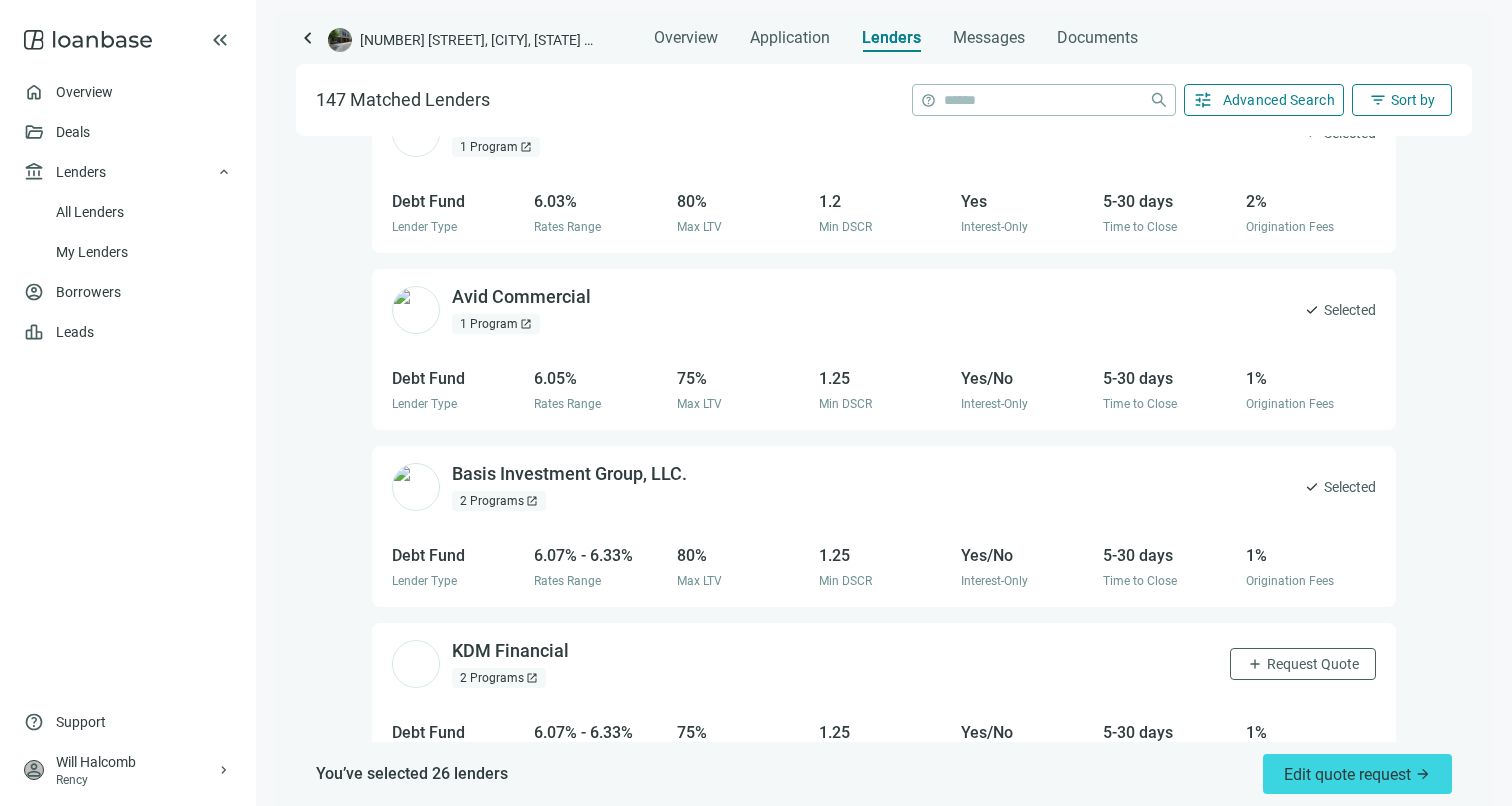 scroll, scrollTop: 8554, scrollLeft: 0, axis: vertical 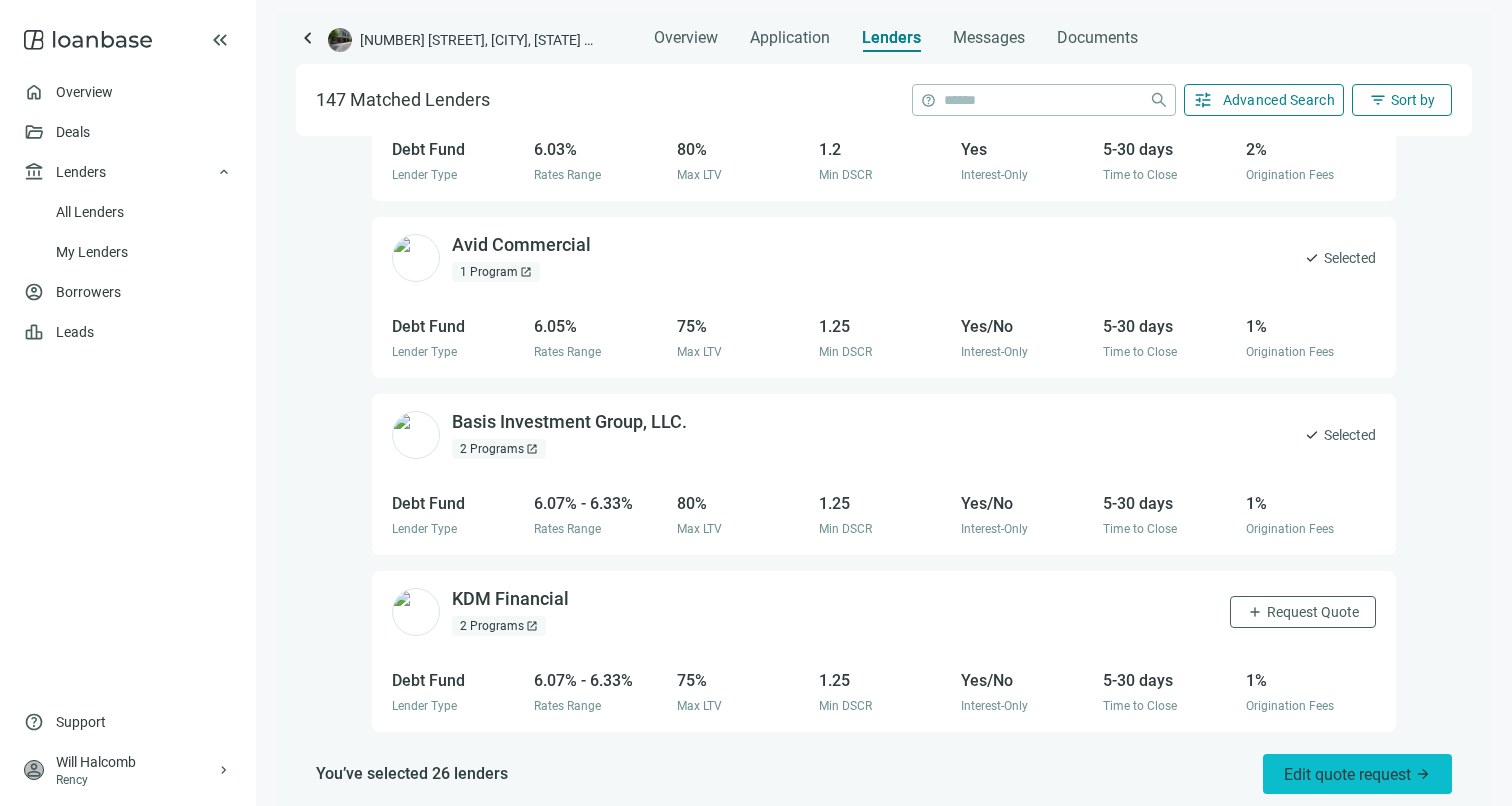 click on "Edit quote request   arrow_forward" at bounding box center [1357, 774] 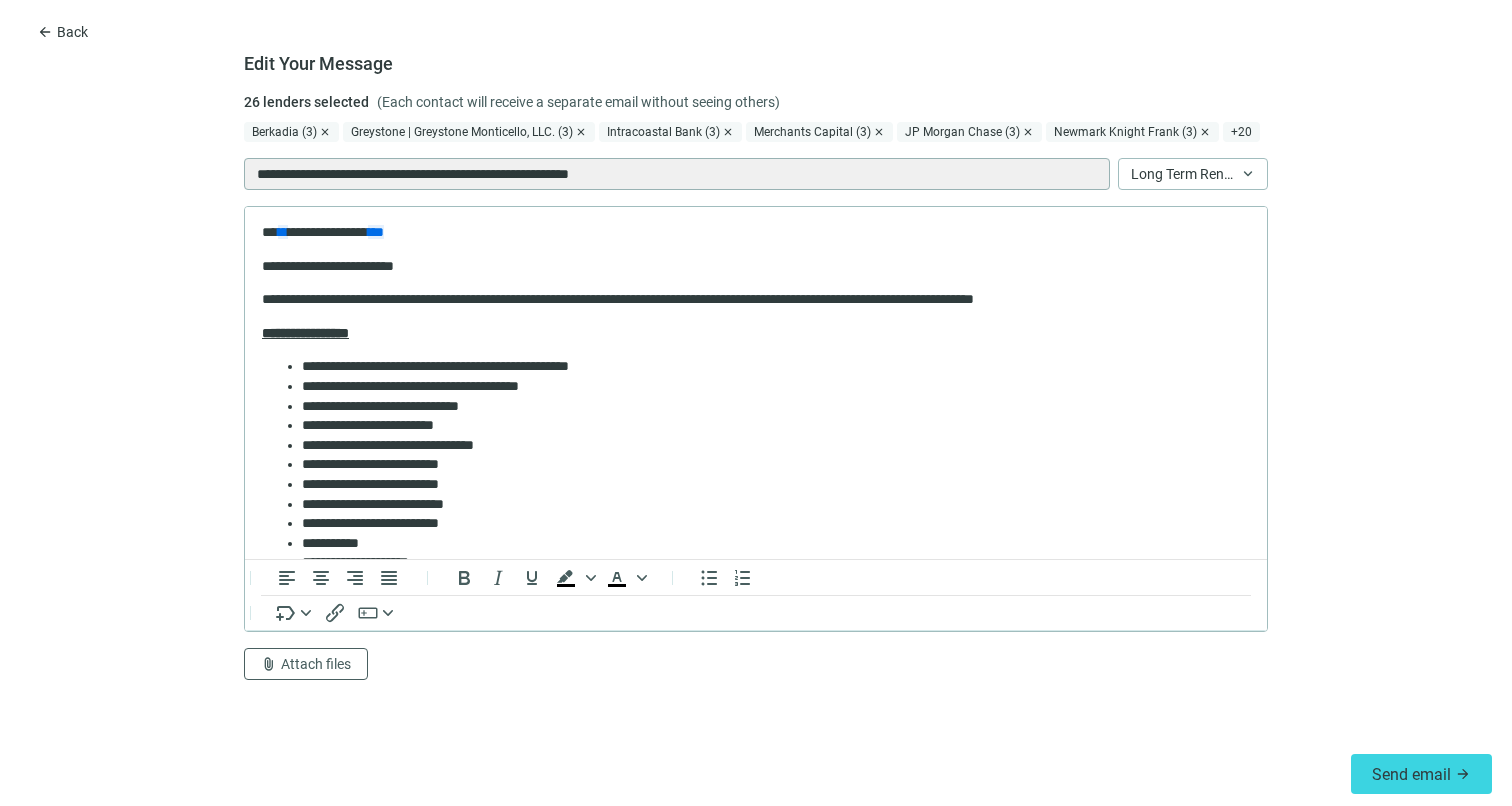 scroll, scrollTop: 0, scrollLeft: 0, axis: both 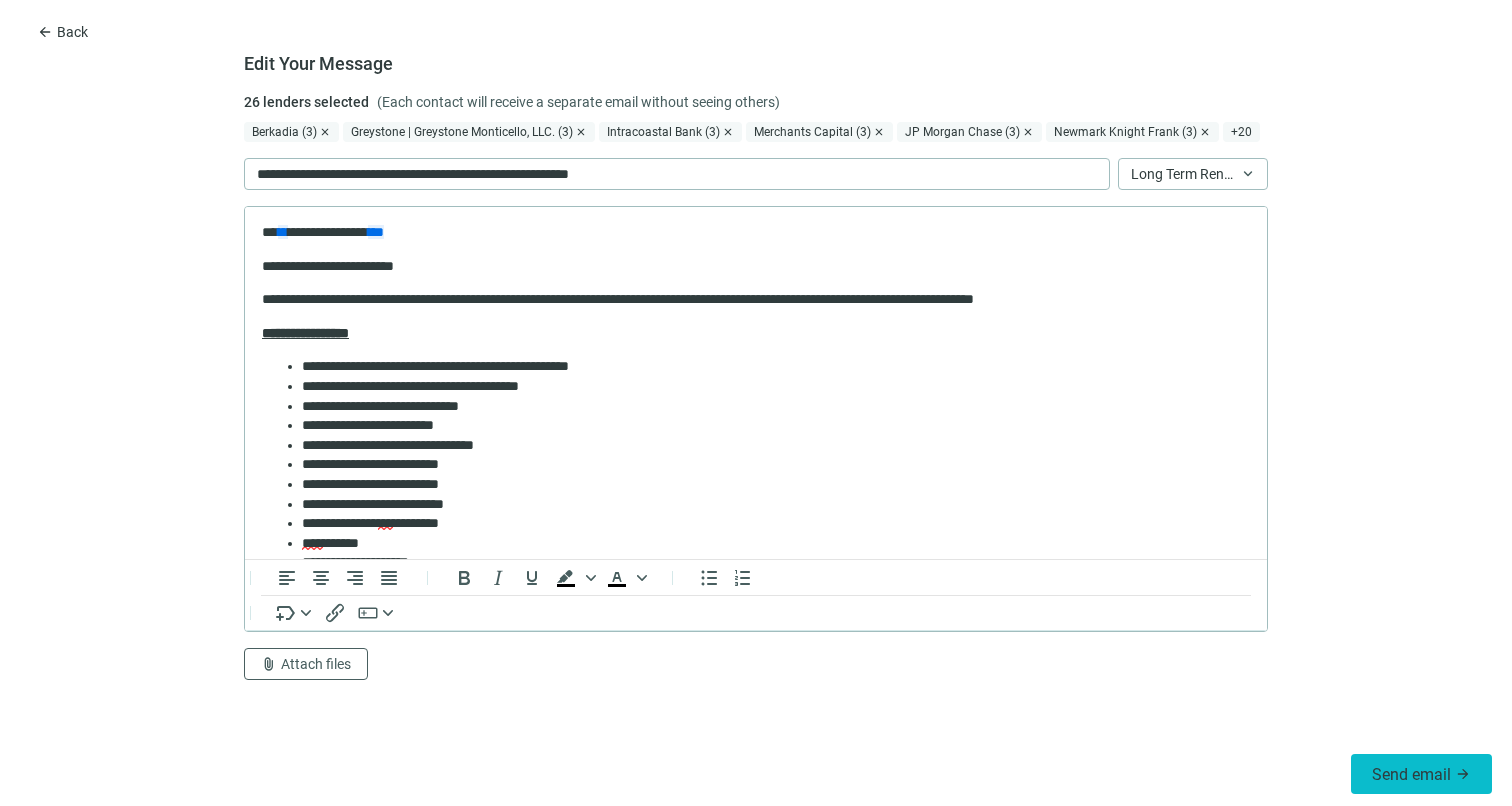 click on "Send email" at bounding box center (1411, 774) 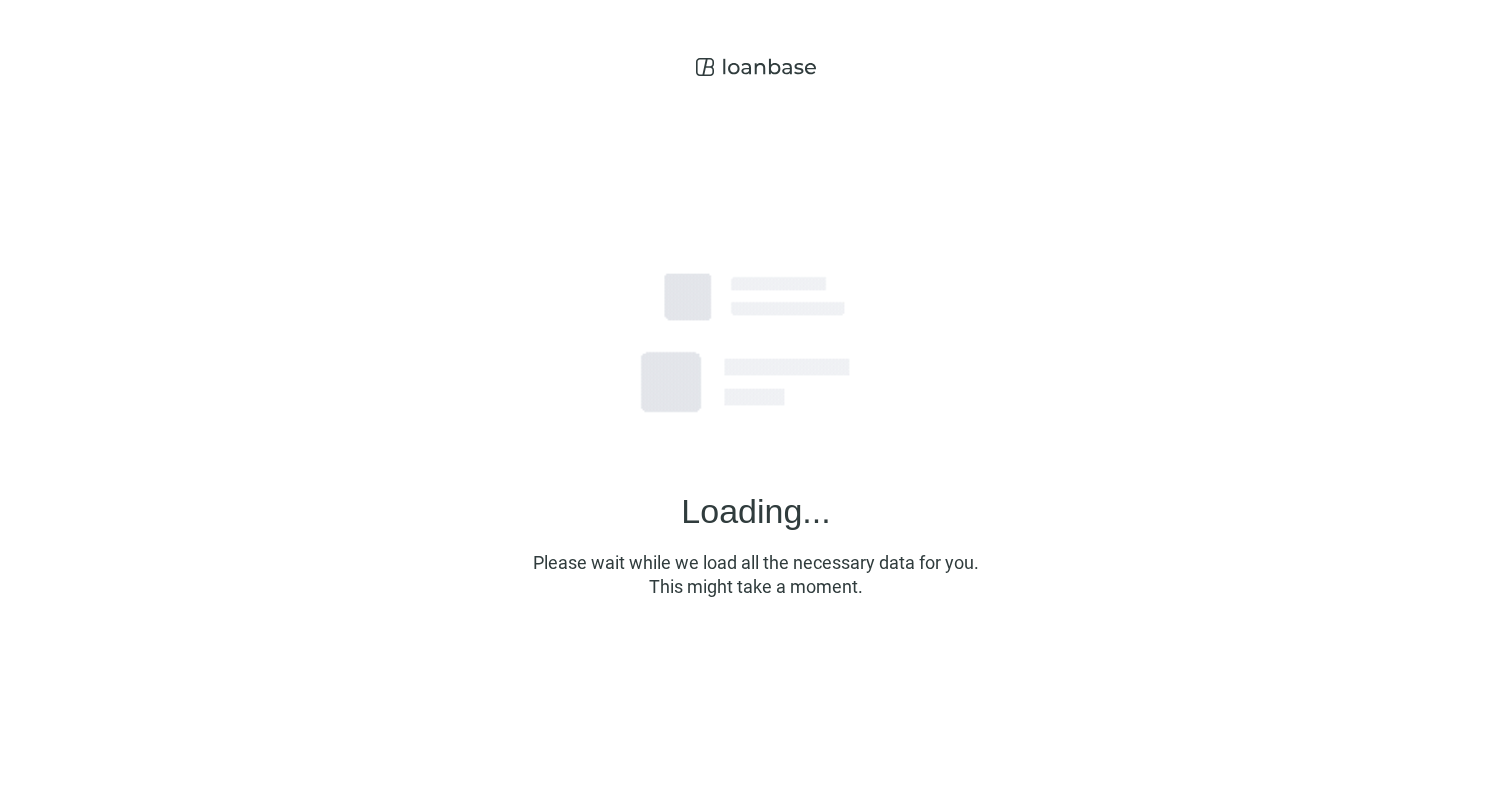 scroll, scrollTop: 0, scrollLeft: 0, axis: both 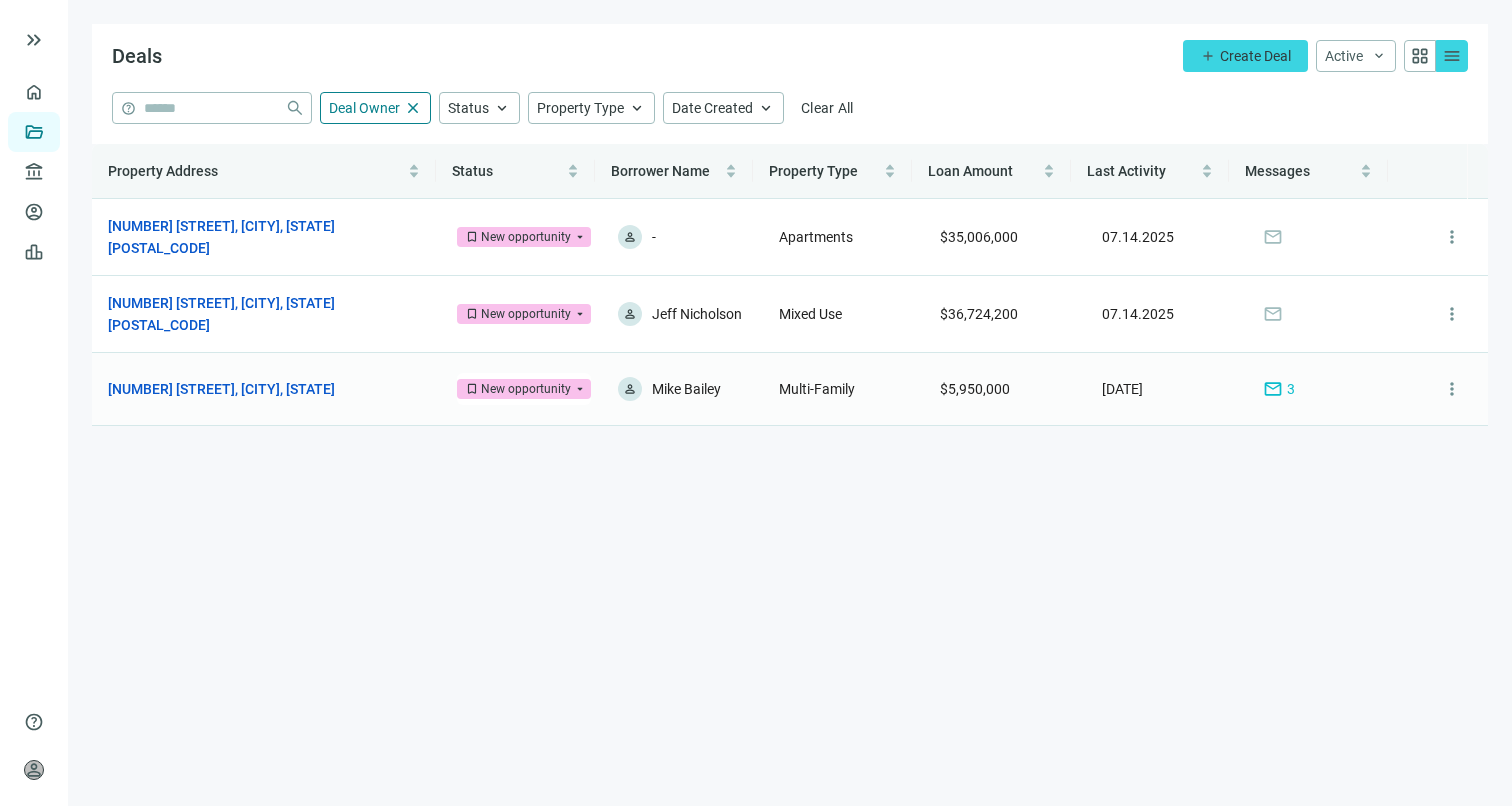 click on "[NUMBER] [STREET], [CITY], [STATE] open_in_new" at bounding box center [266, 389] 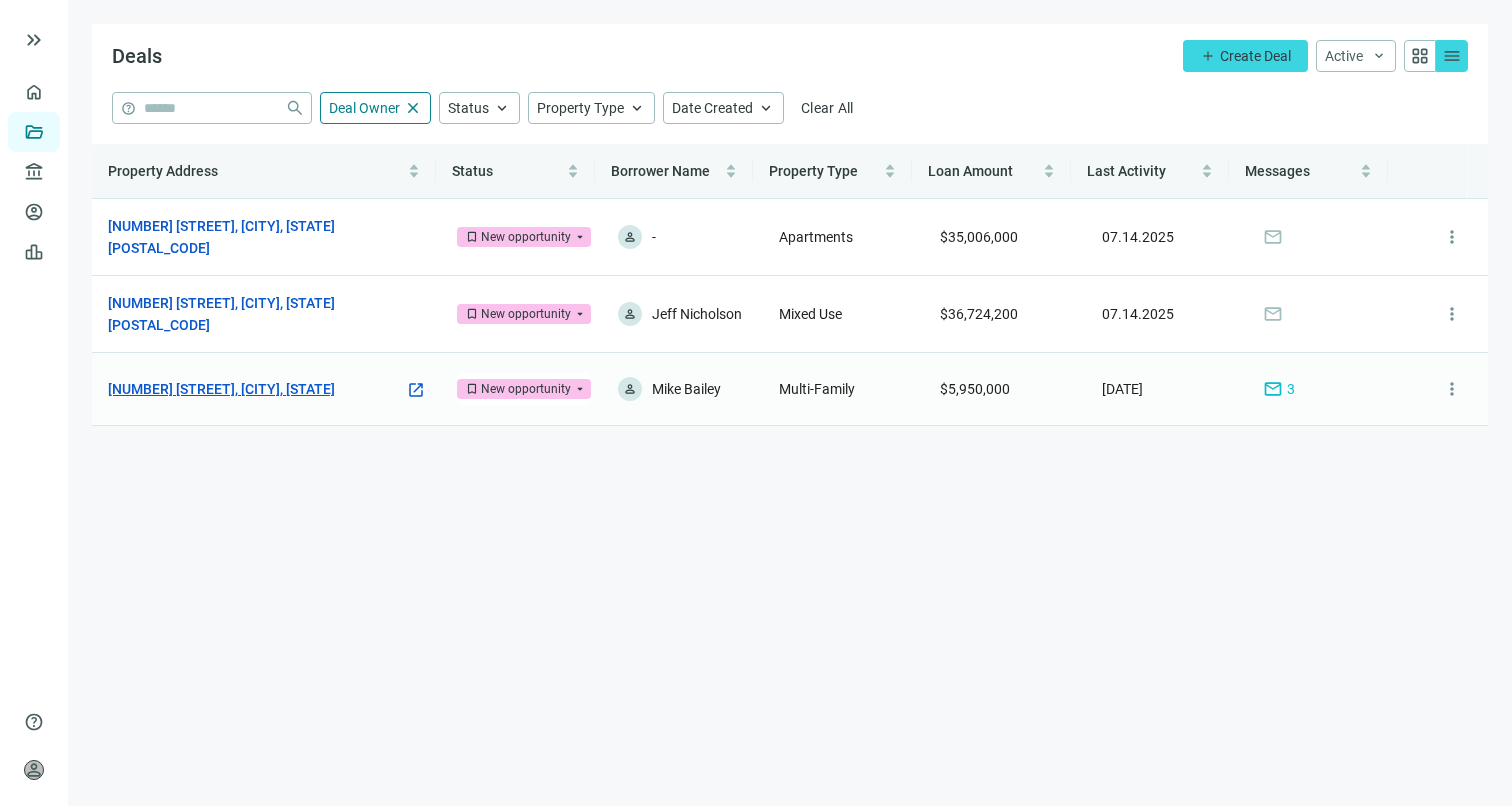 click on "[NUMBER] [STREET], [CITY], [STATE]" at bounding box center (221, 389) 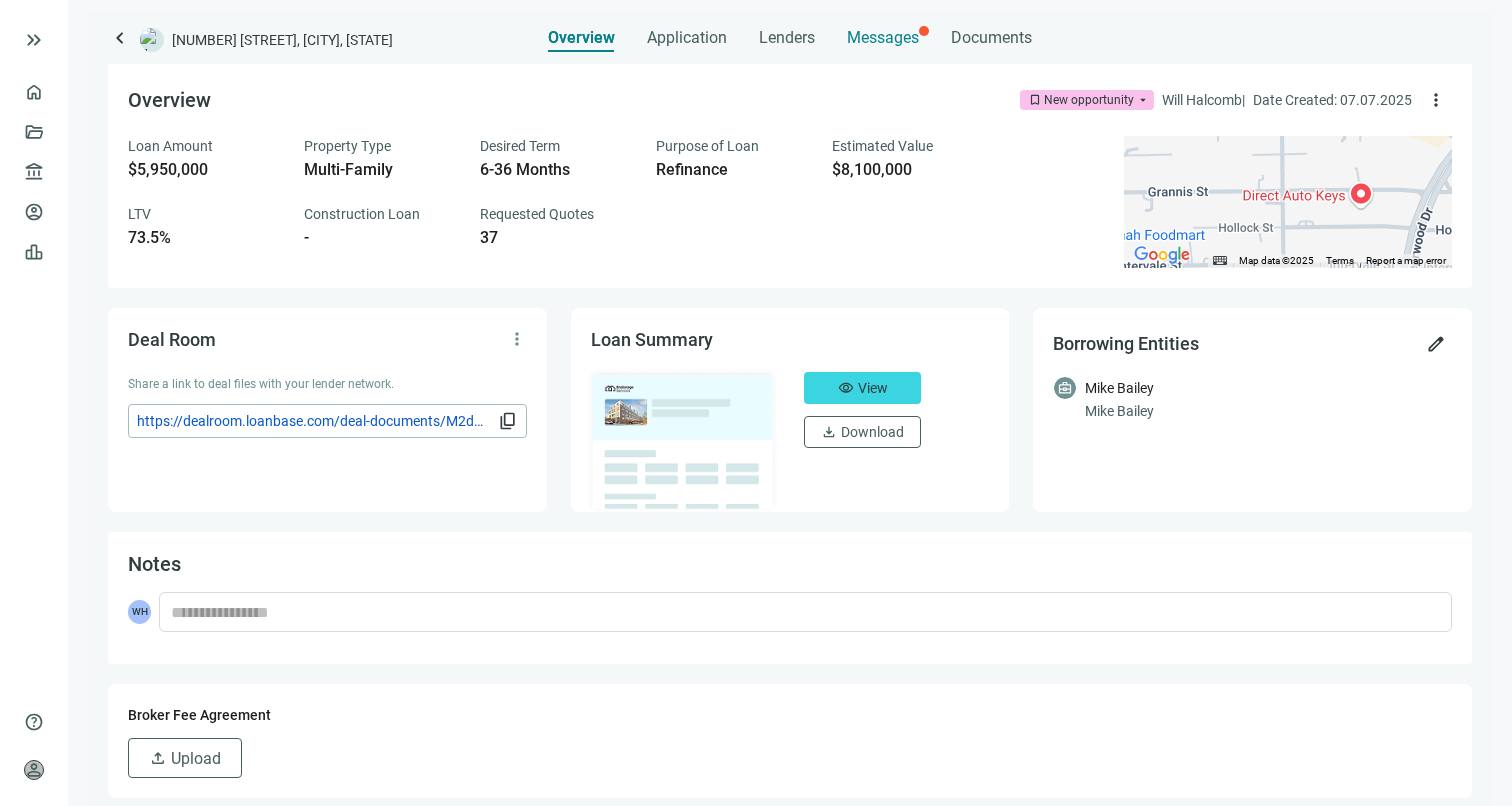 click on "Messages" at bounding box center [883, 32] 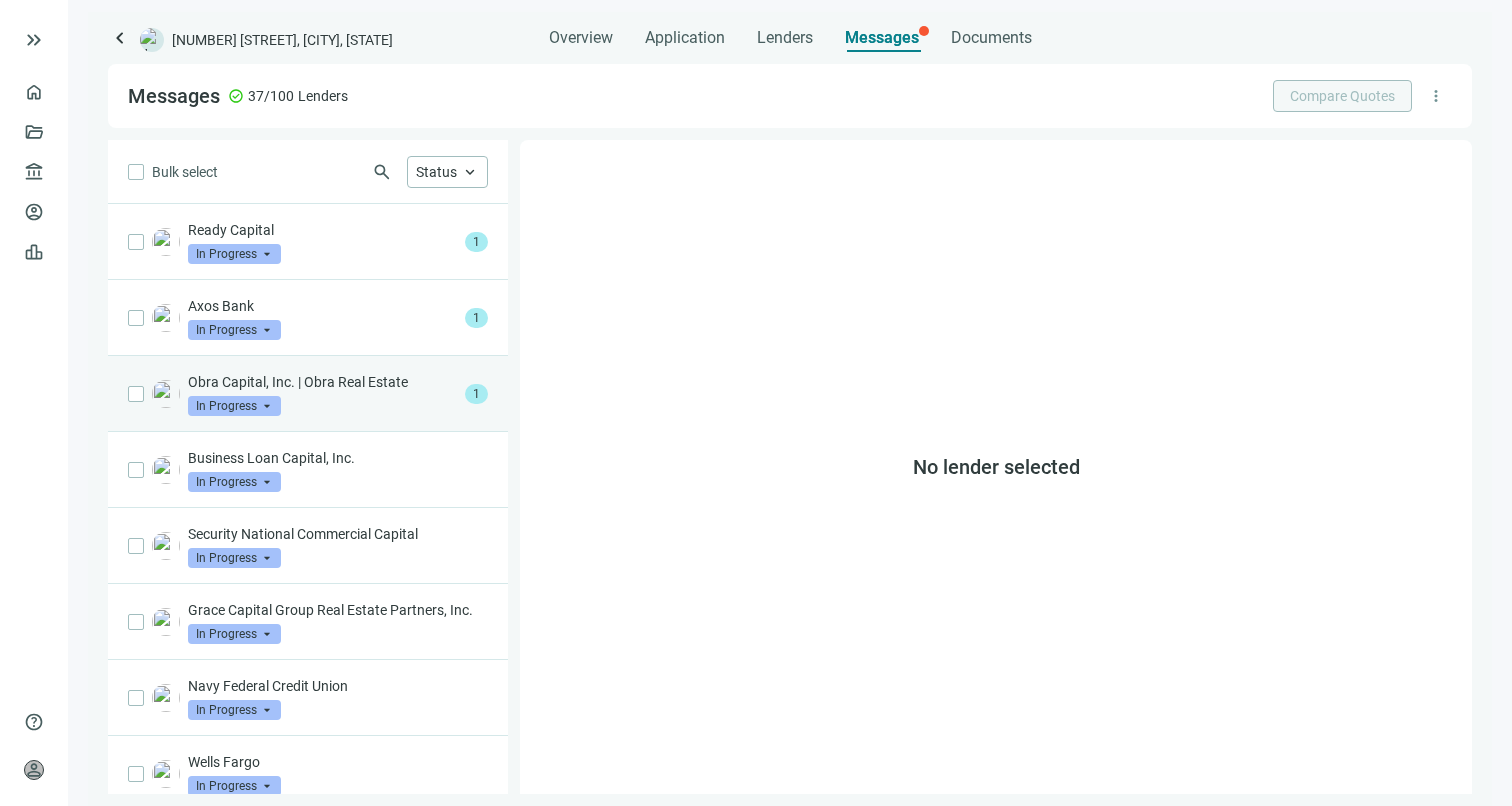 click on "Obra Capital, Inc. | Obra Real Estate" at bounding box center [322, 382] 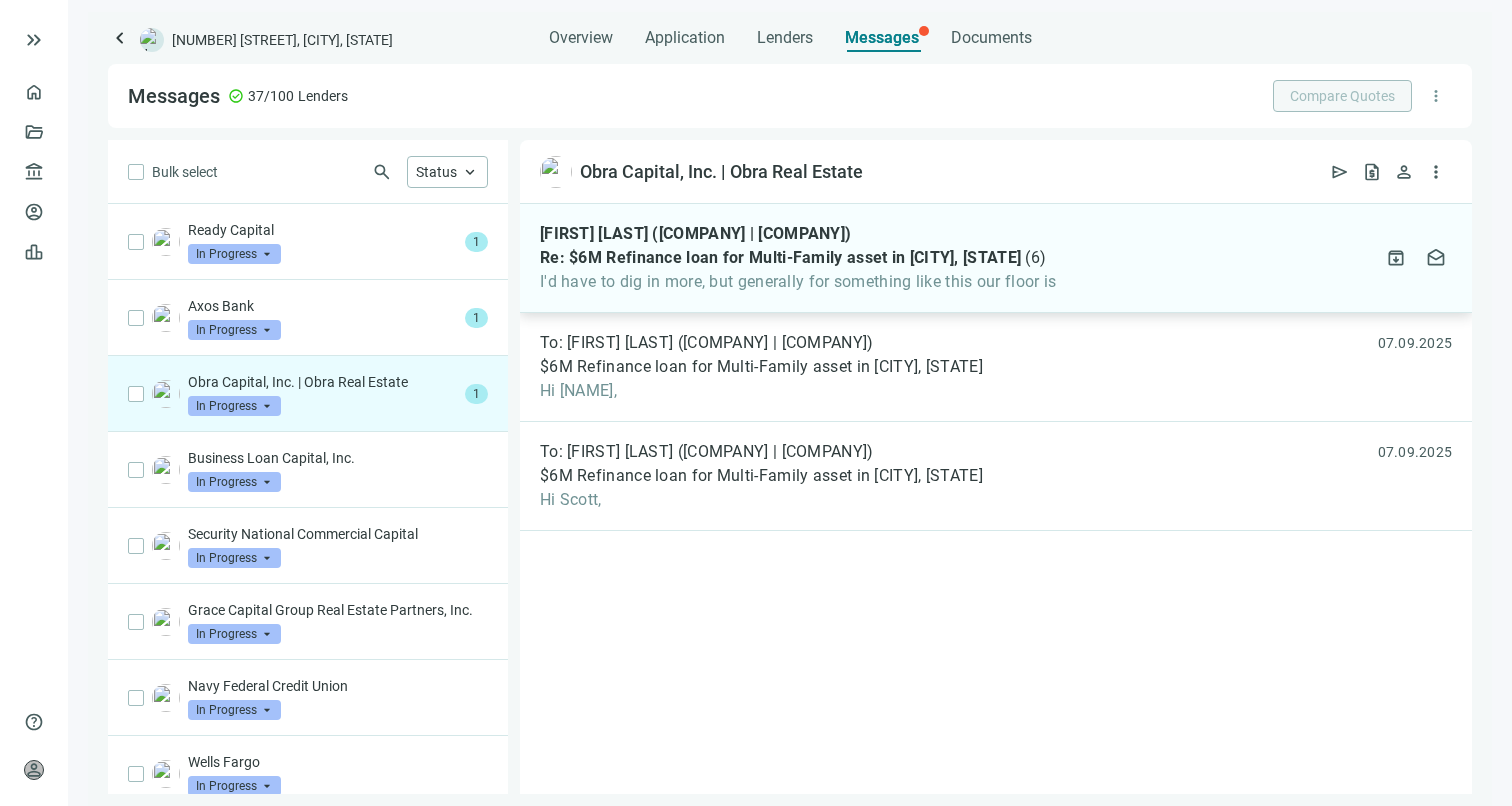 click on "I'd have to dig in more, but generally for something like this our floor is" at bounding box center (798, 282) 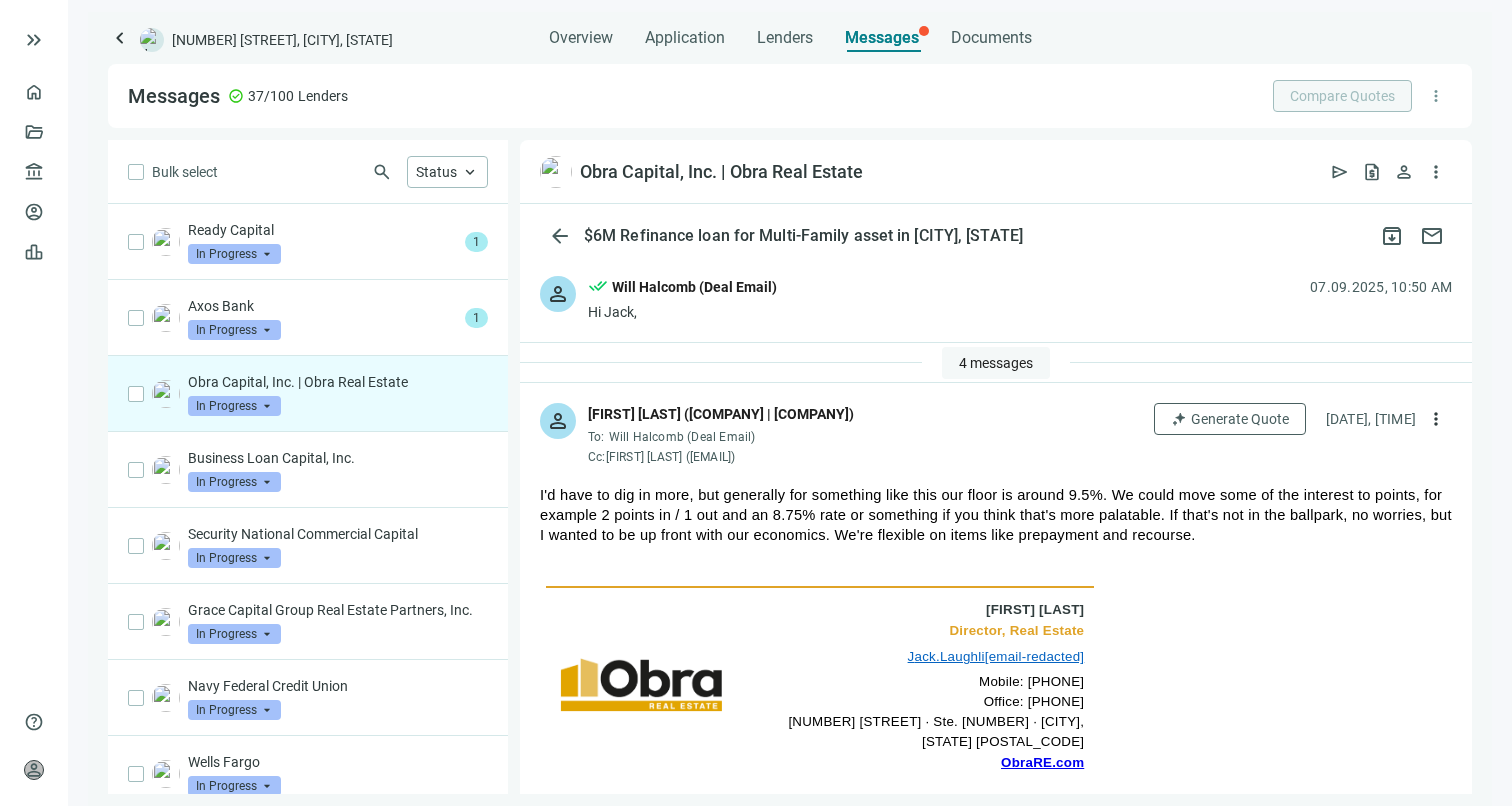 click on "4 messages" at bounding box center (996, 363) 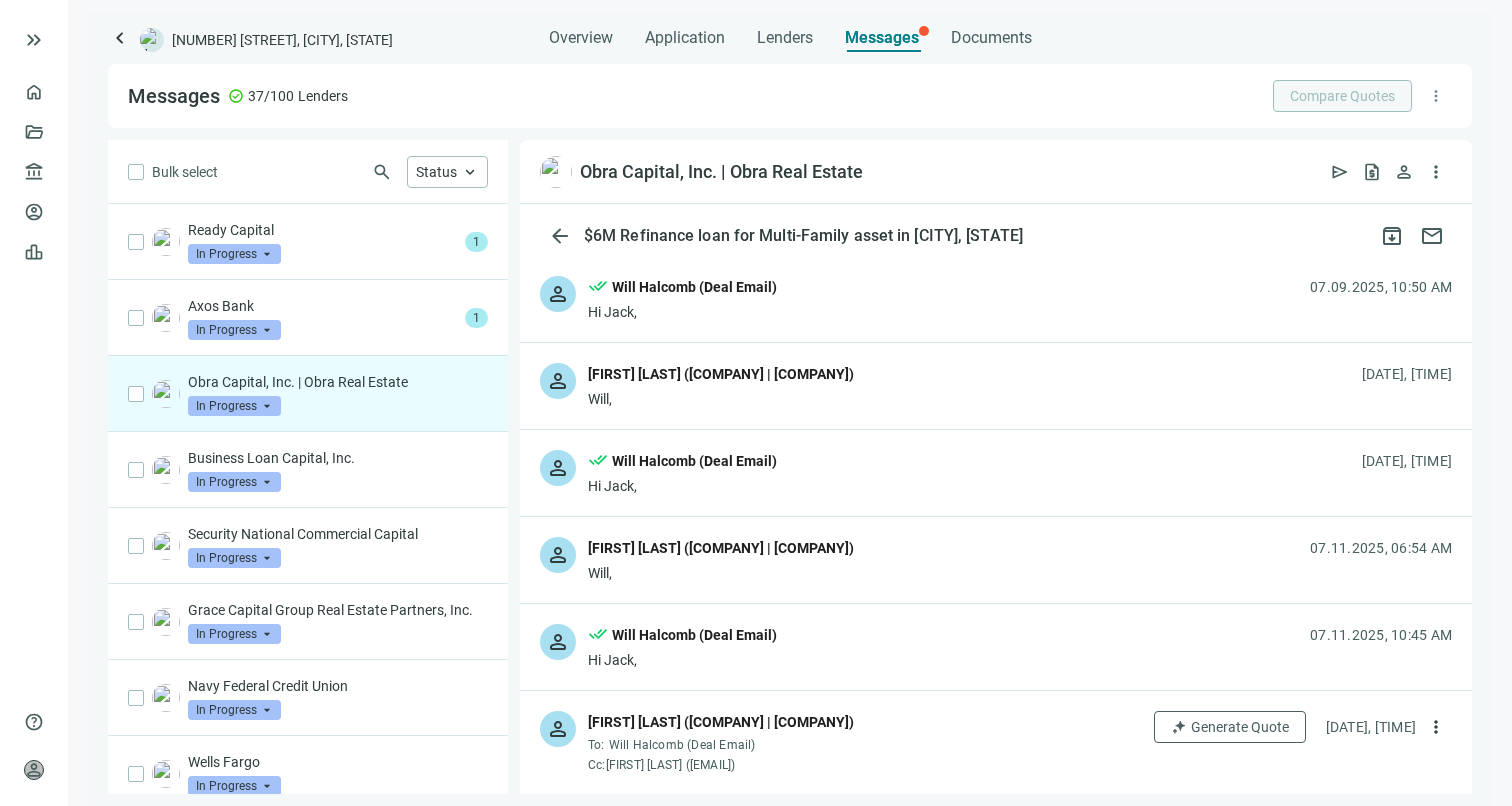 click on "person done_all Will Halcomb (Deal Email) Hi Jack, 07.11.2025, 10:45 AM" at bounding box center (996, 647) 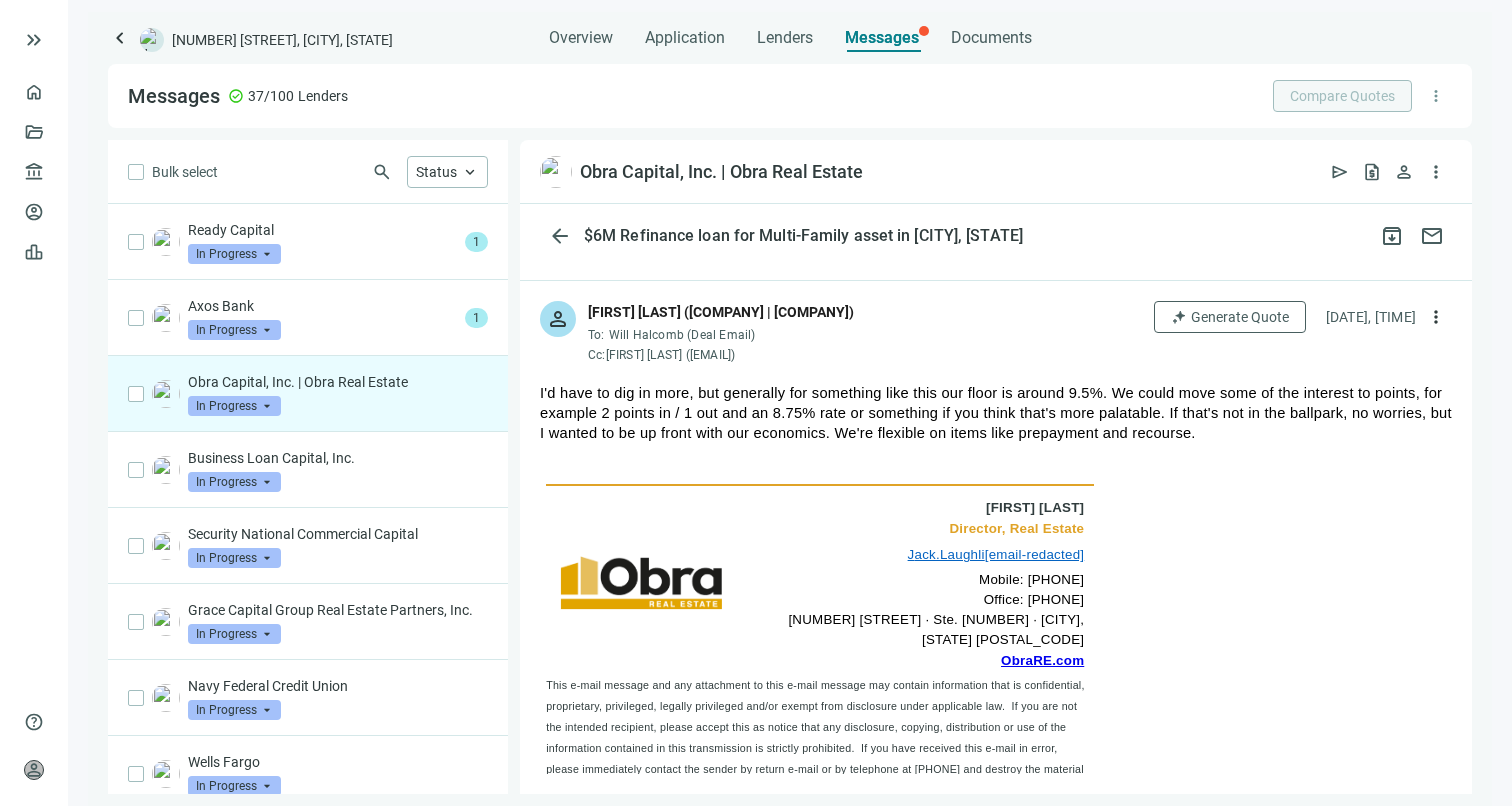 scroll, scrollTop: 717, scrollLeft: 0, axis: vertical 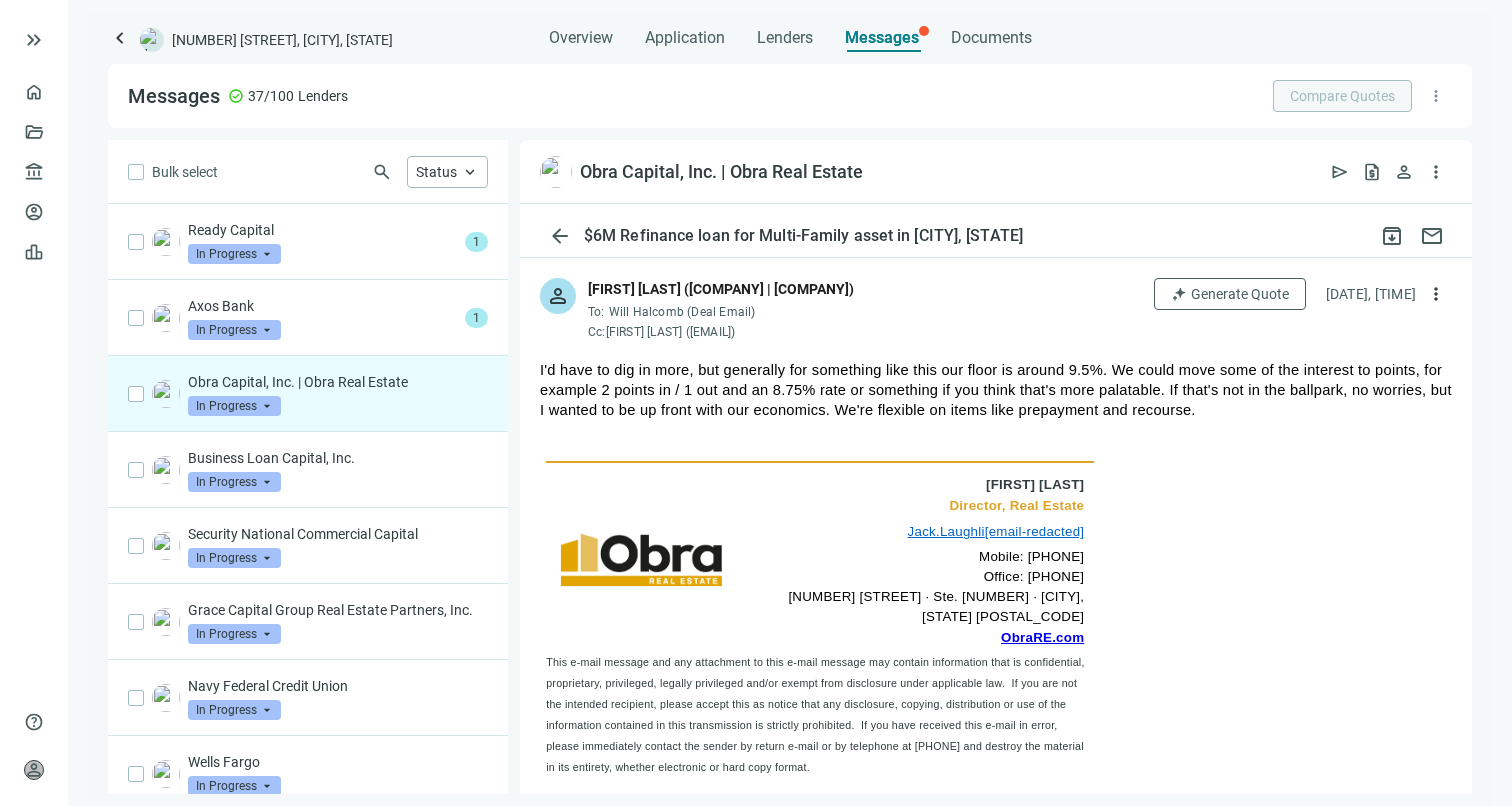 click on "Jack Laughlin" at bounding box center [1035, 484] 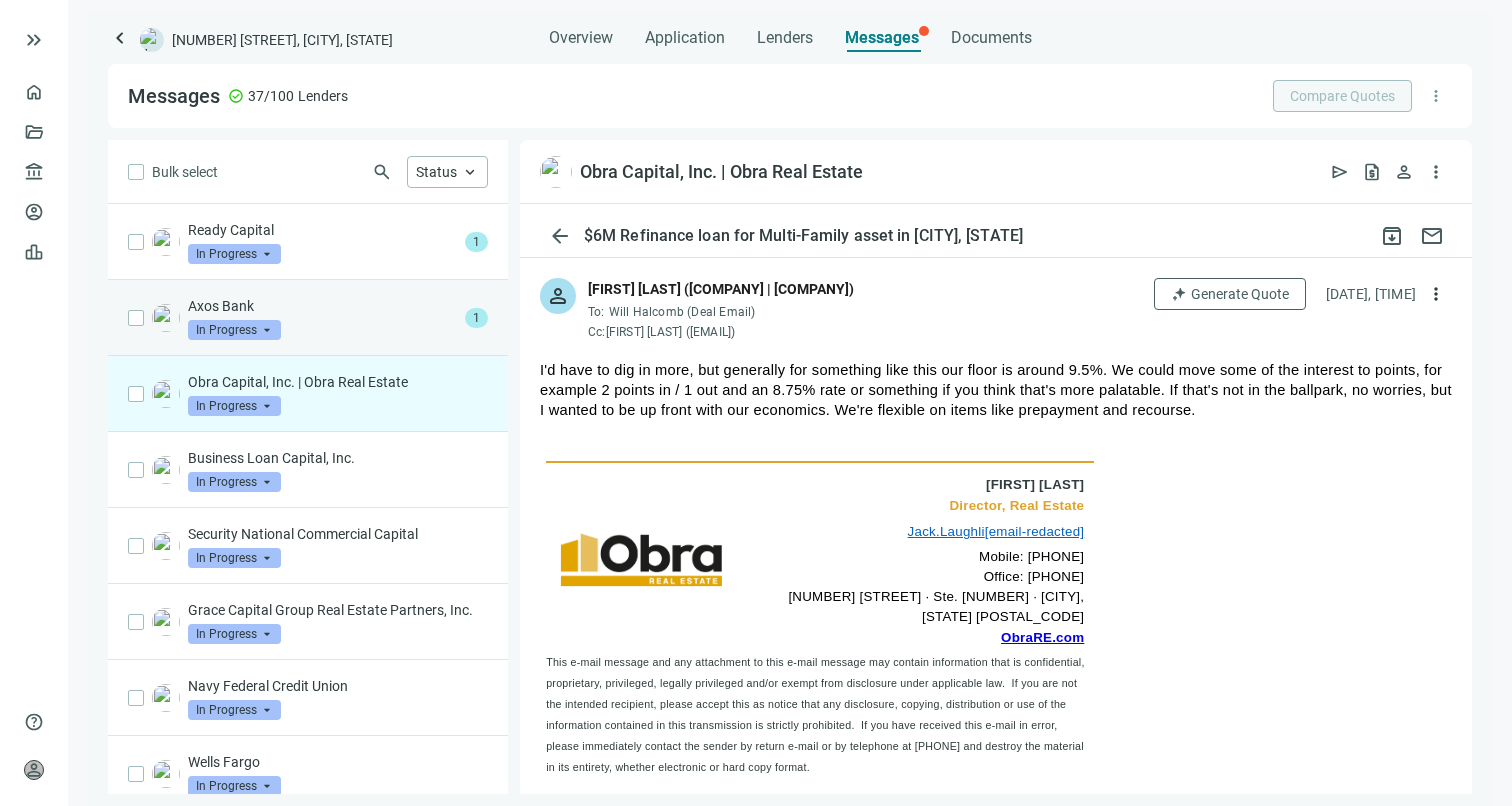 click on "Axos Bank In Progress arrow_drop_down" at bounding box center (322, 318) 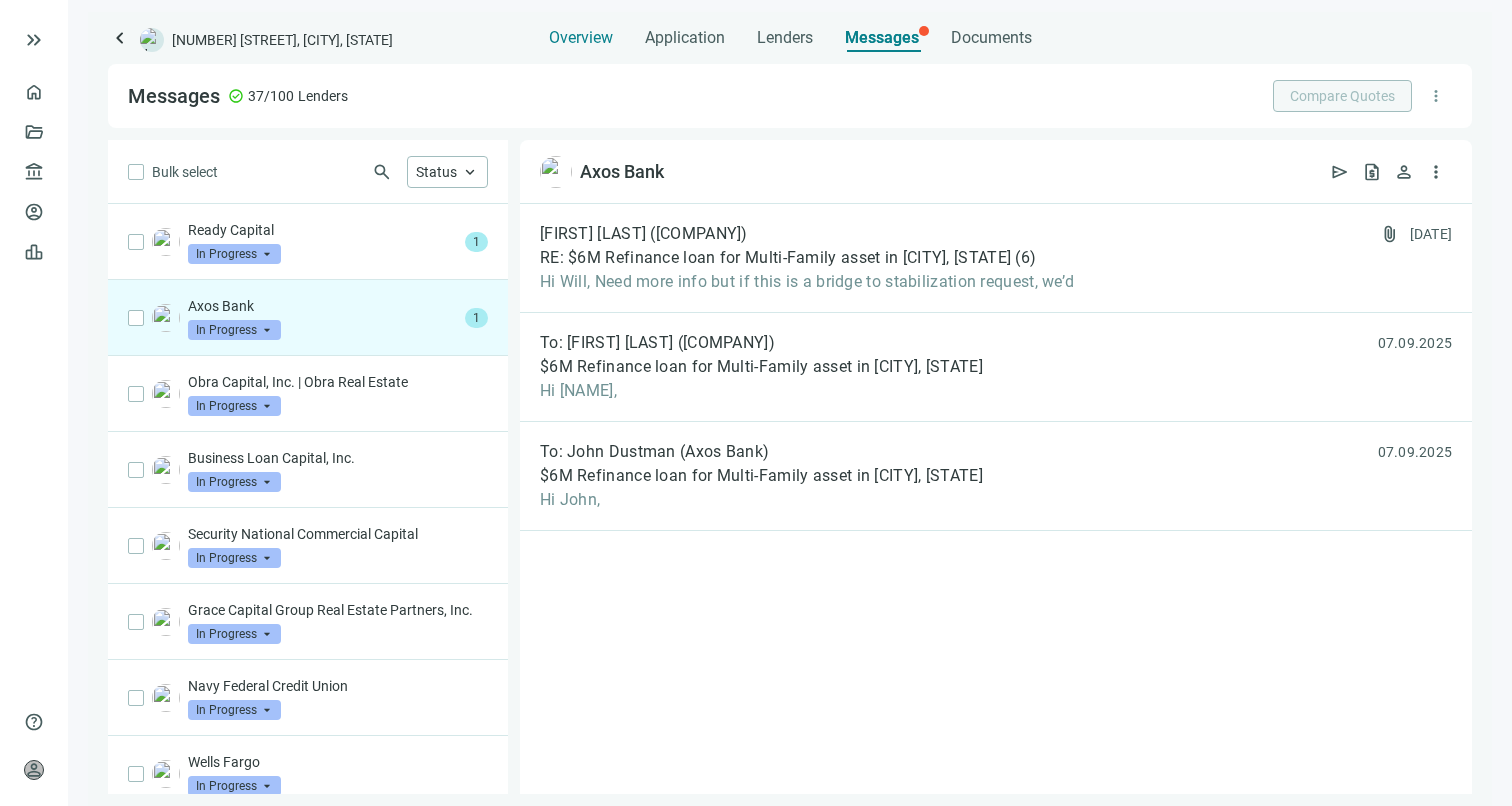 click on "Overview" at bounding box center (581, 38) 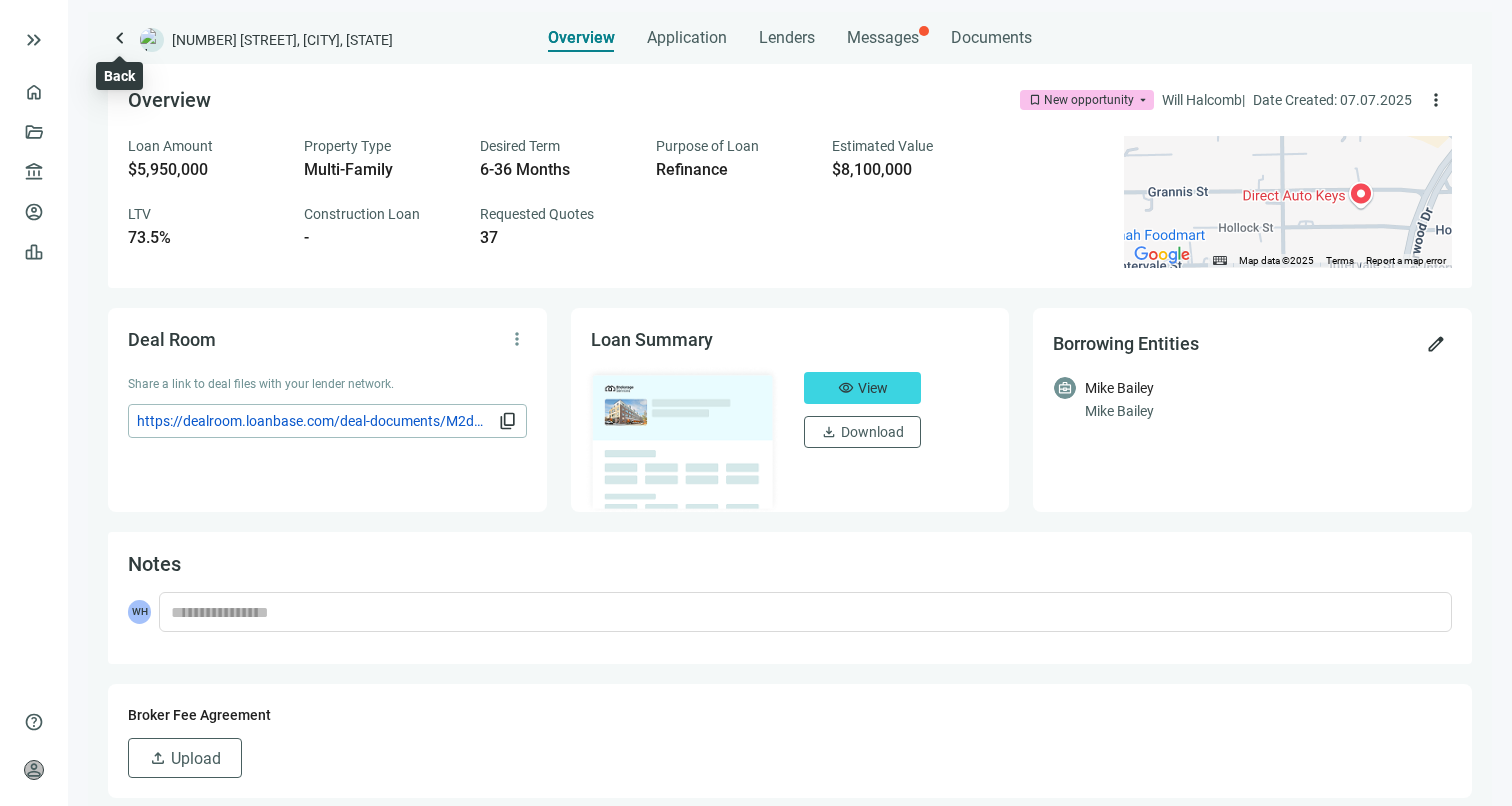 click on "keyboard_arrow_left" at bounding box center (120, 38) 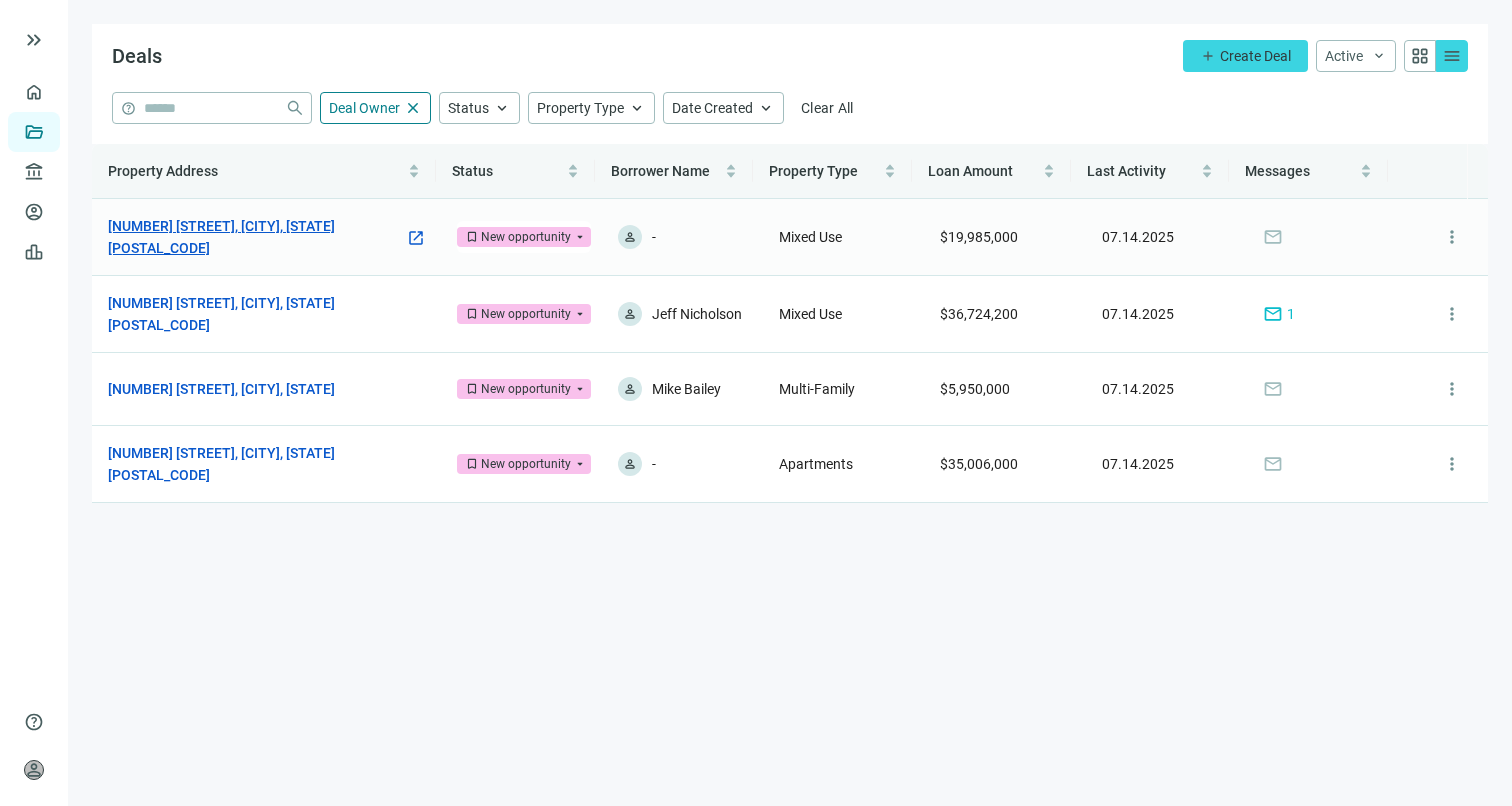 click on "189 S Orange Ave, Orlando, FL 32801" at bounding box center (256, 237) 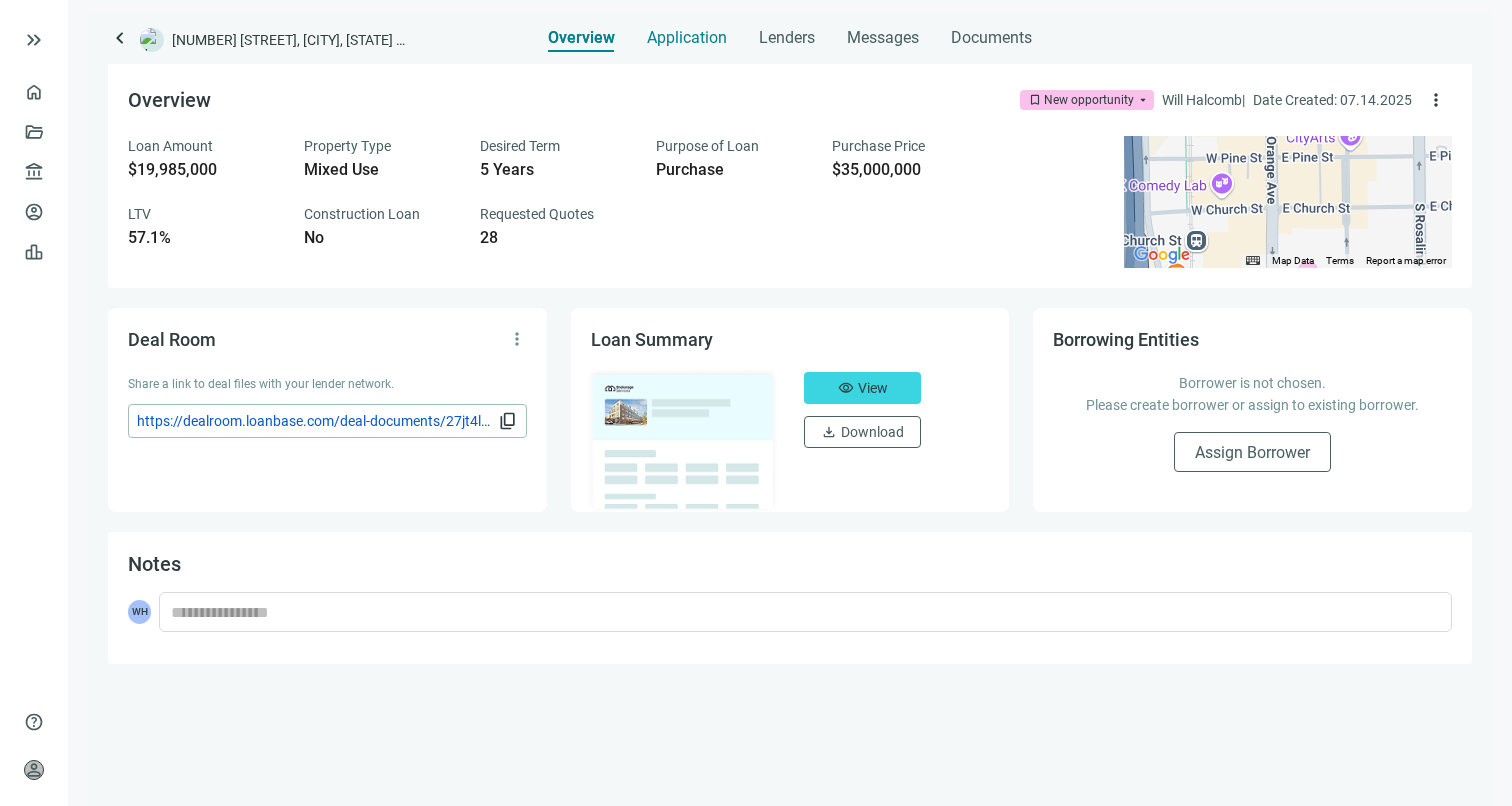 click on "Application" at bounding box center (687, 38) 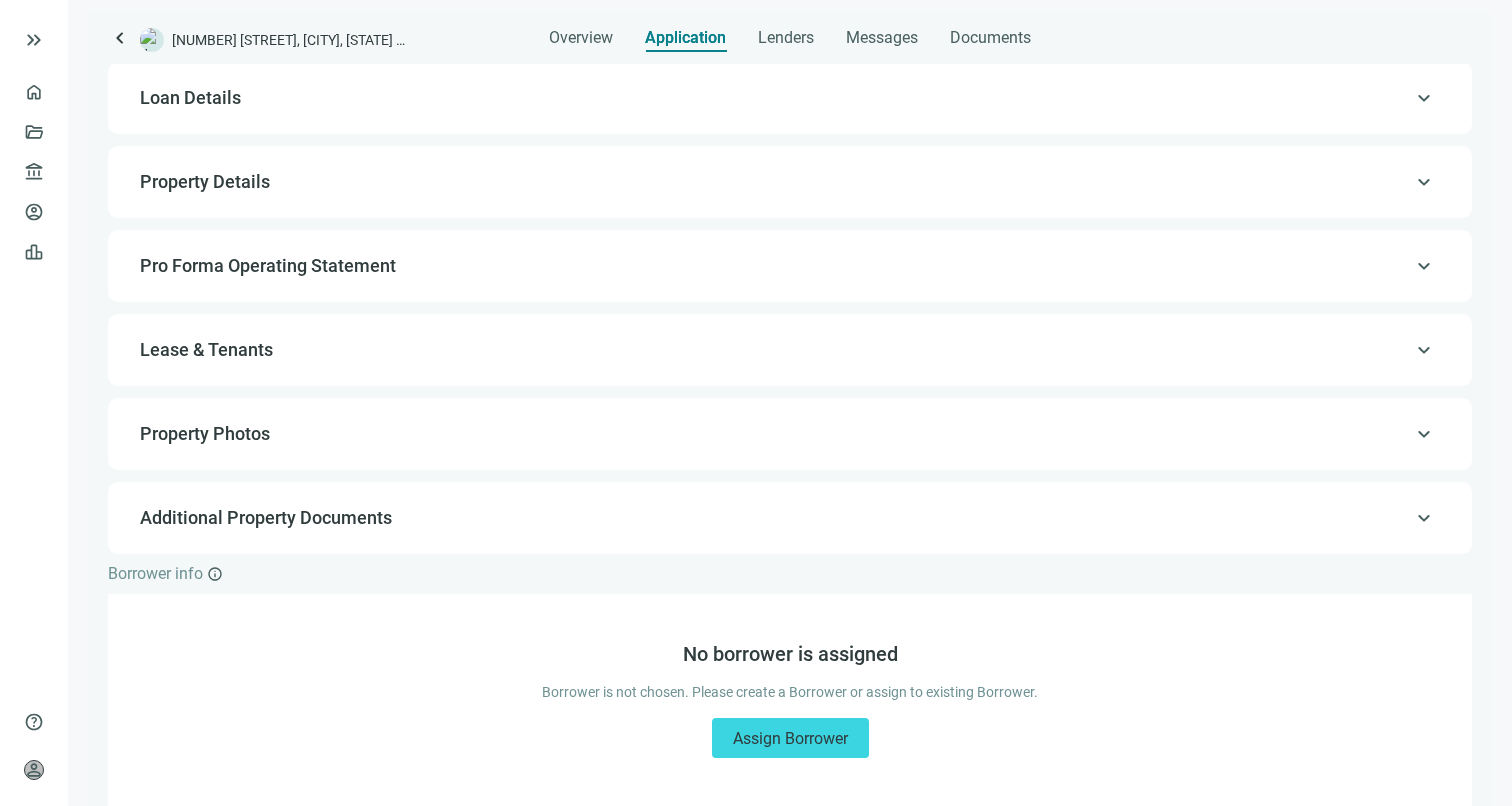scroll, scrollTop: 32, scrollLeft: 0, axis: vertical 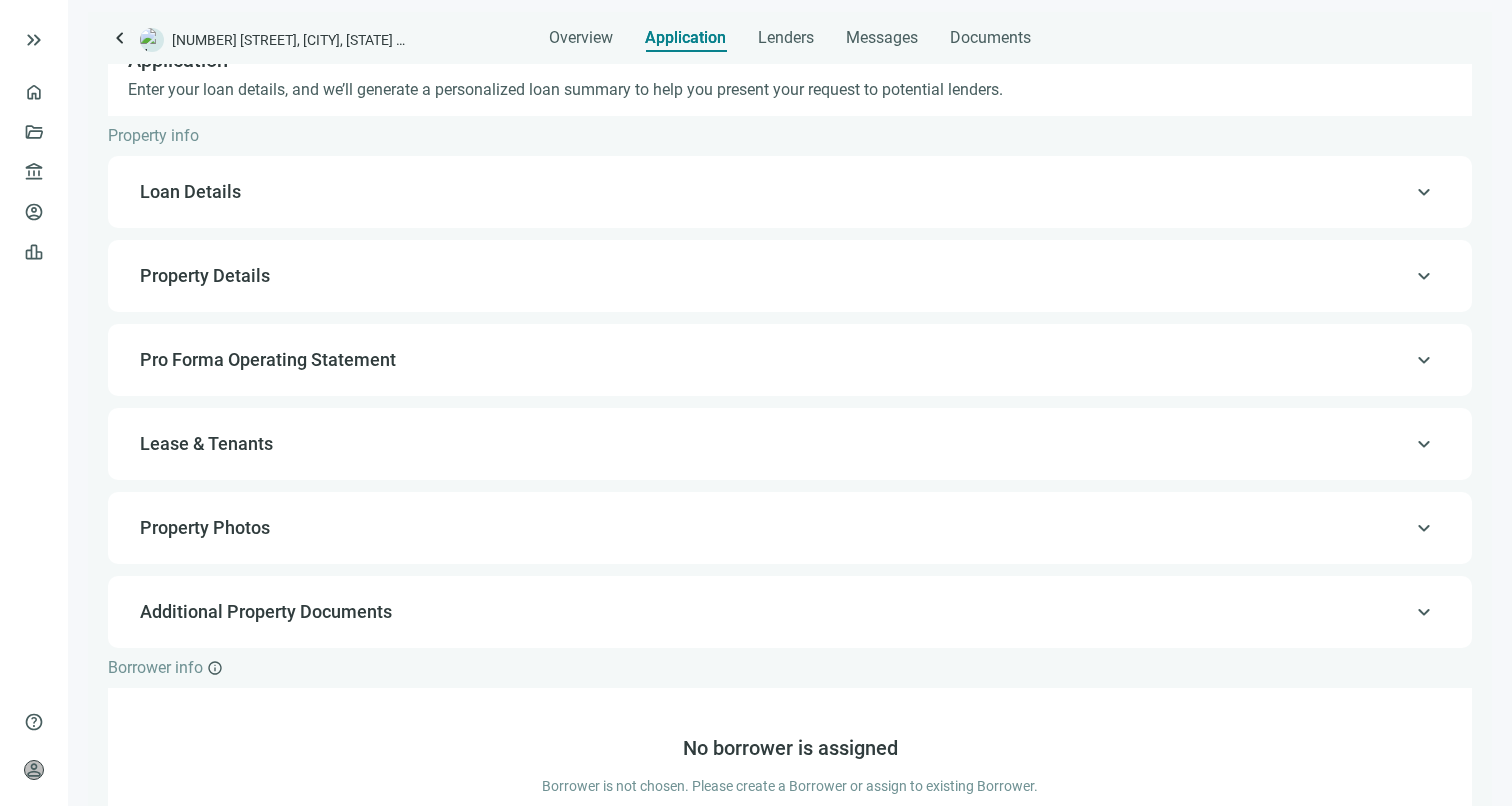 click on "keyboard_arrow_up Property Photos" at bounding box center (790, 528) 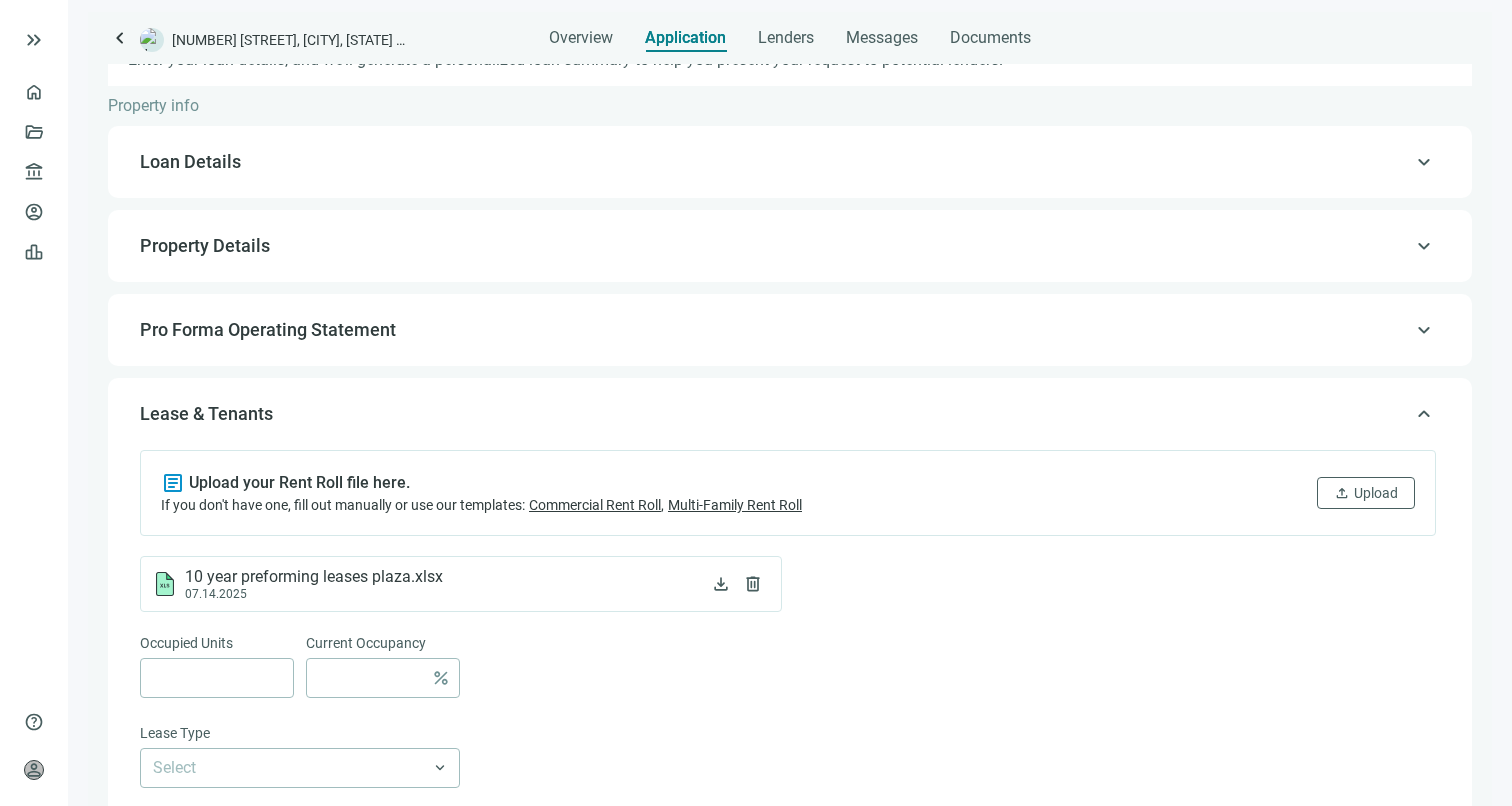 scroll, scrollTop: 179, scrollLeft: 0, axis: vertical 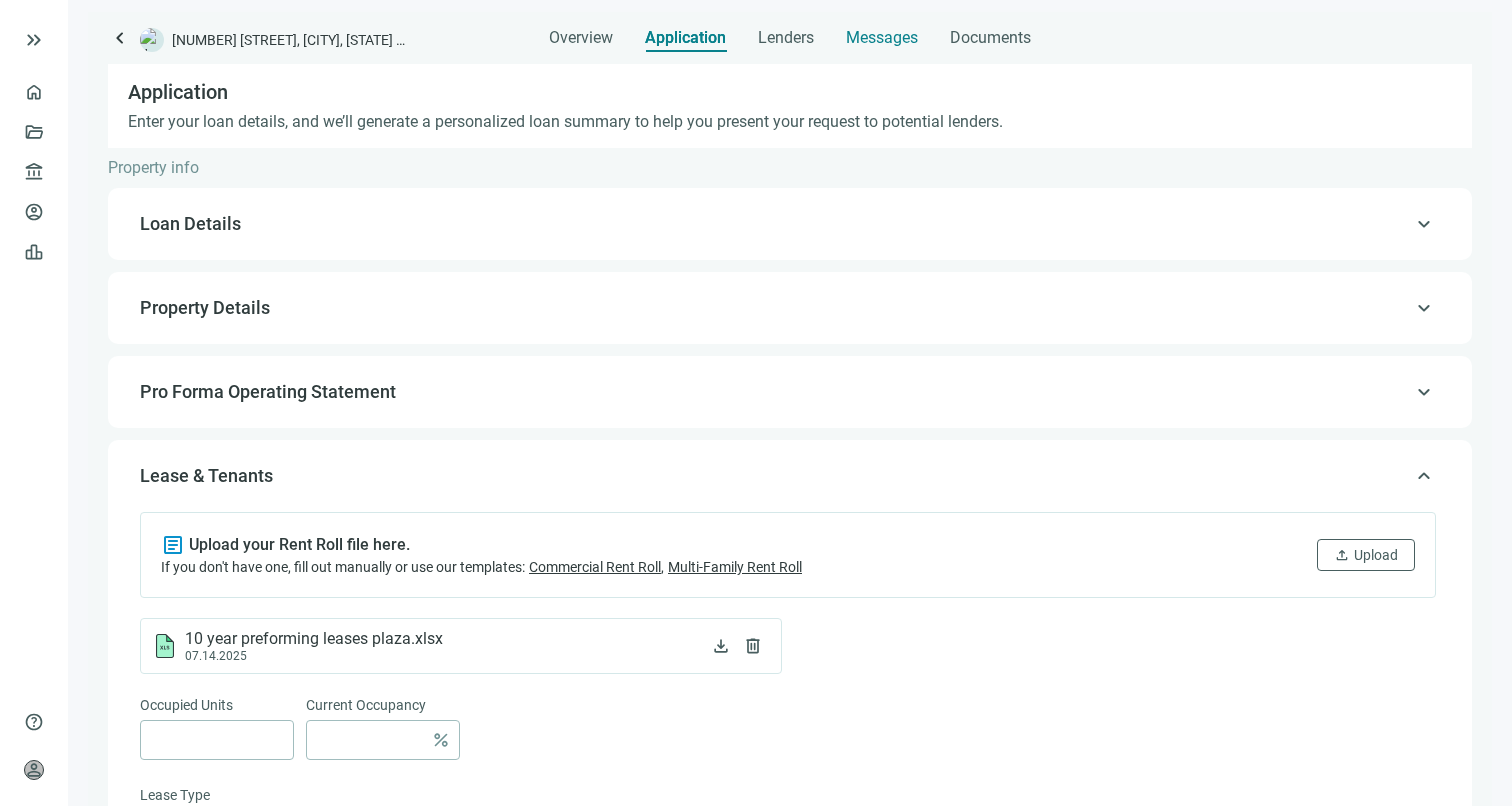 click on "Messages" at bounding box center (882, 37) 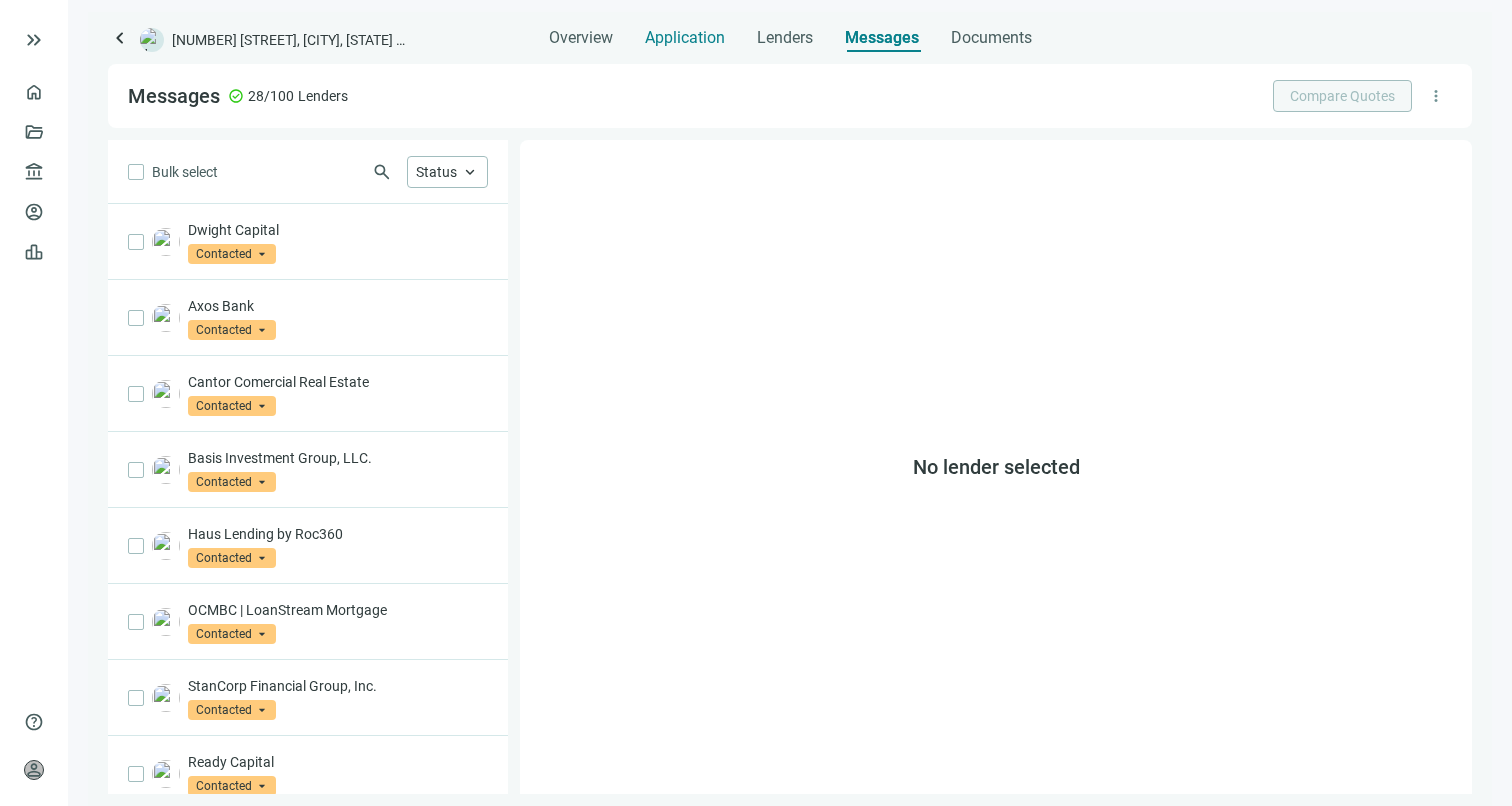 click on "Application" at bounding box center (685, 38) 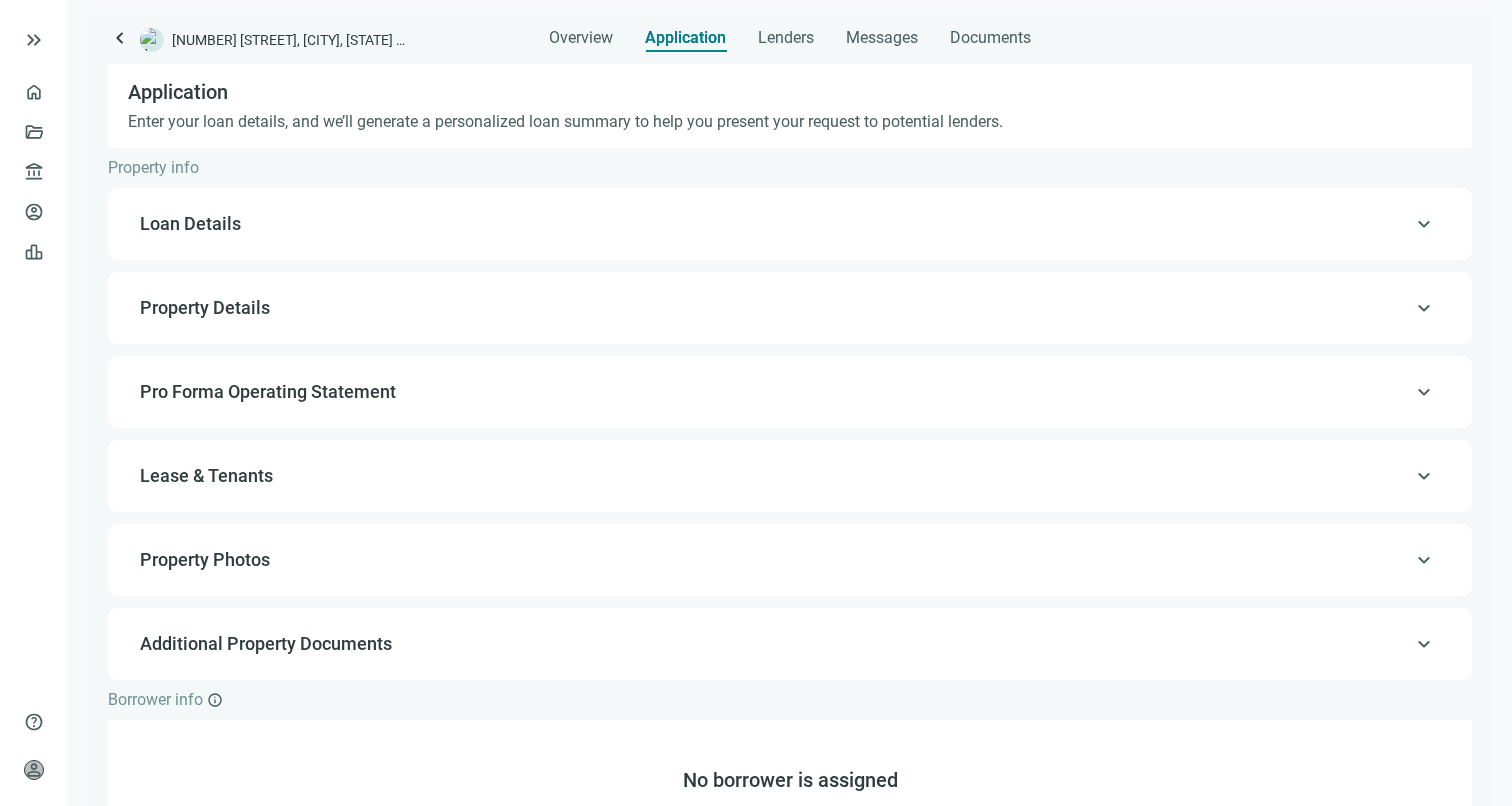 click on "Property Details" at bounding box center (788, 308) 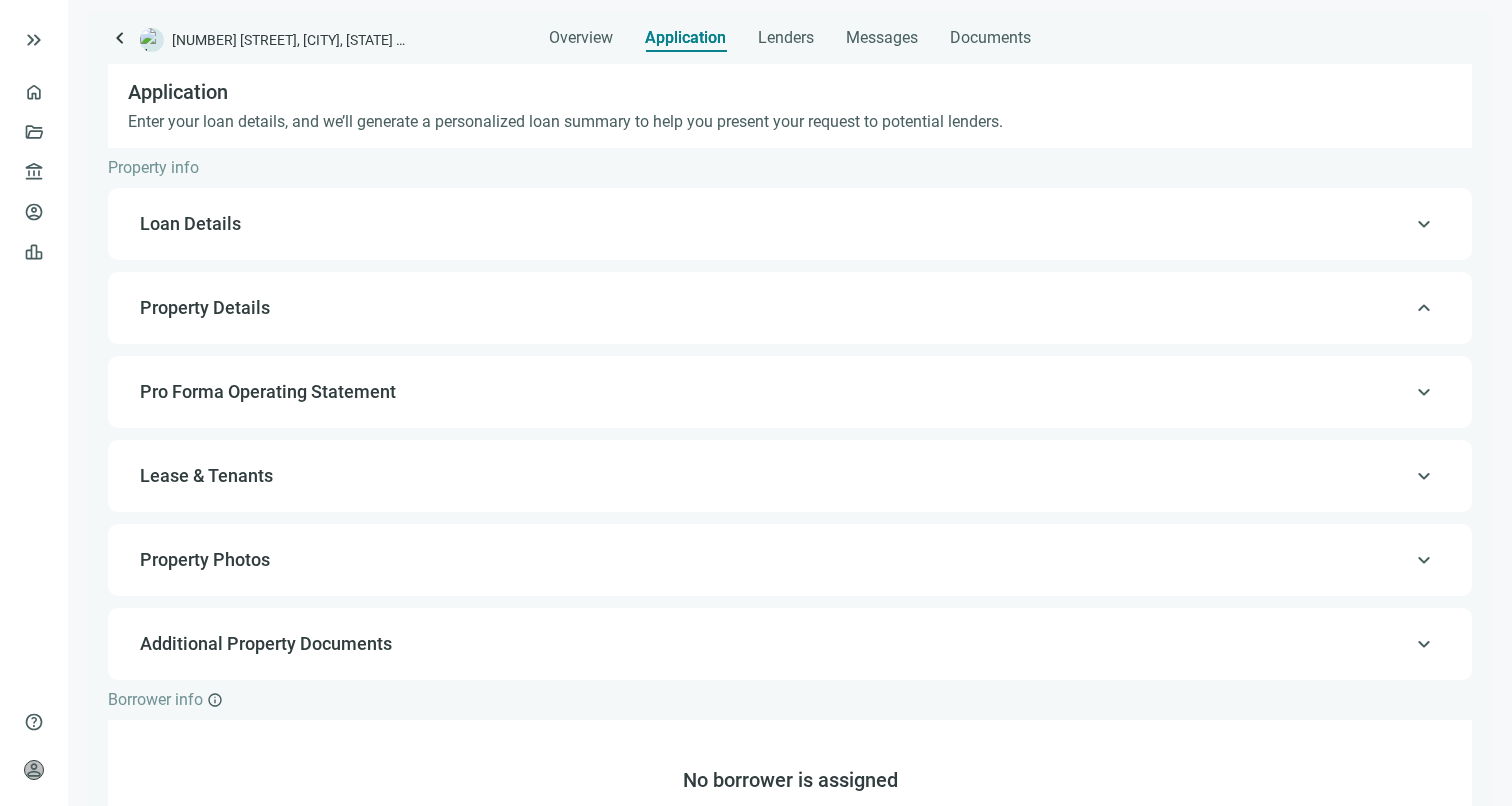 scroll, scrollTop: 0, scrollLeft: 0, axis: both 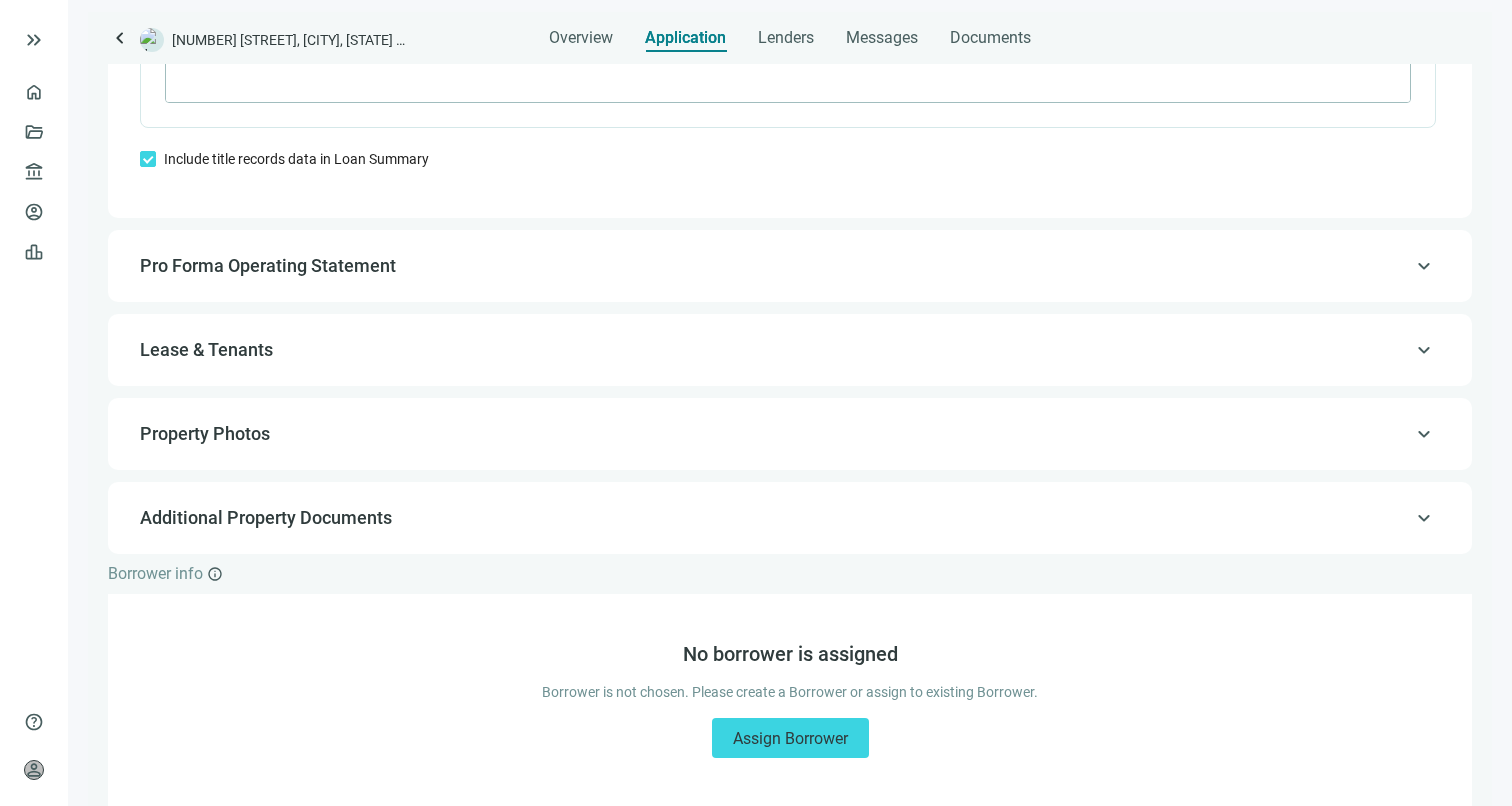 click on "keyboard_arrow_up Property Photos" at bounding box center [790, 434] 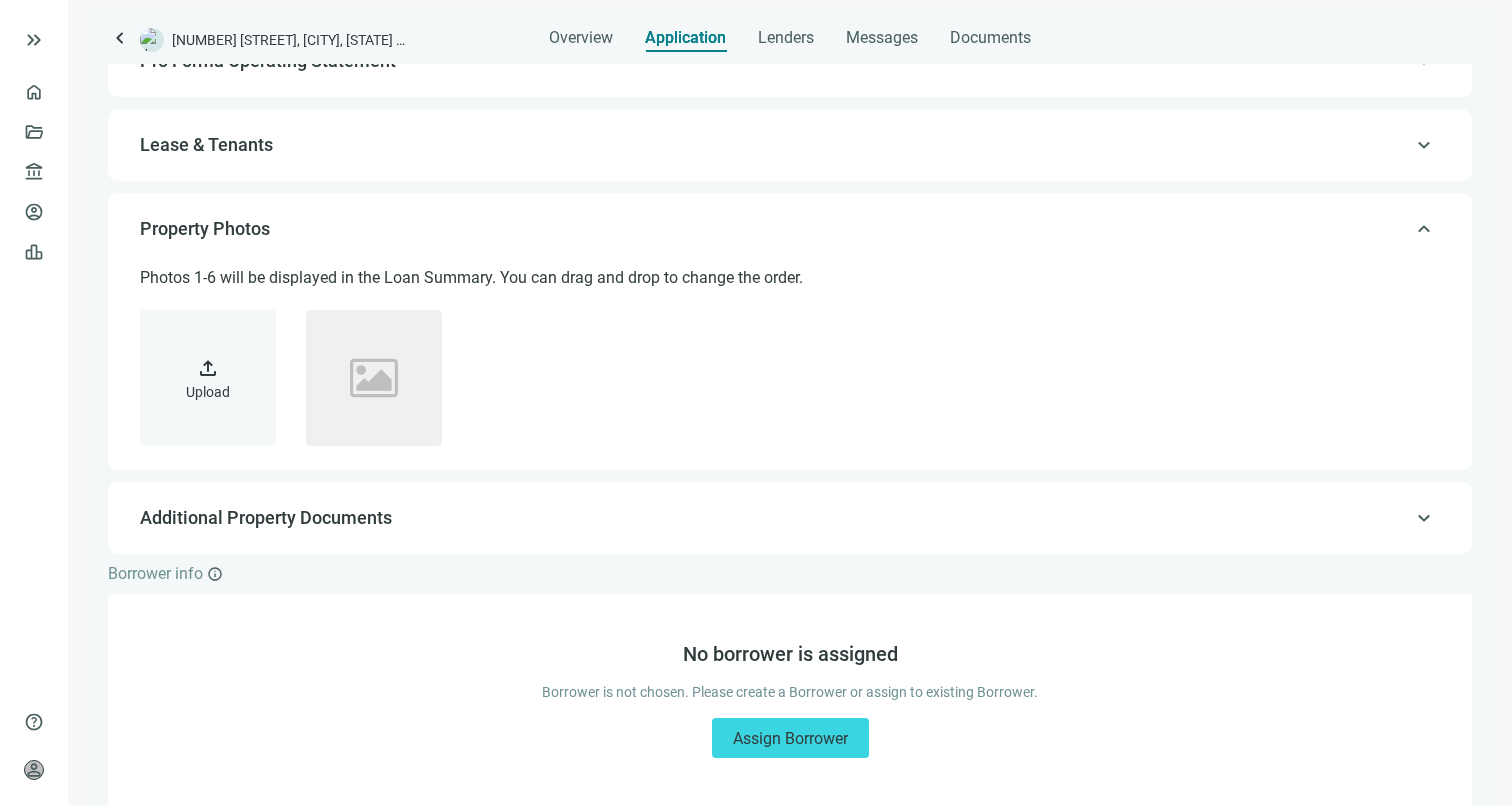 scroll, scrollTop: 331, scrollLeft: 0, axis: vertical 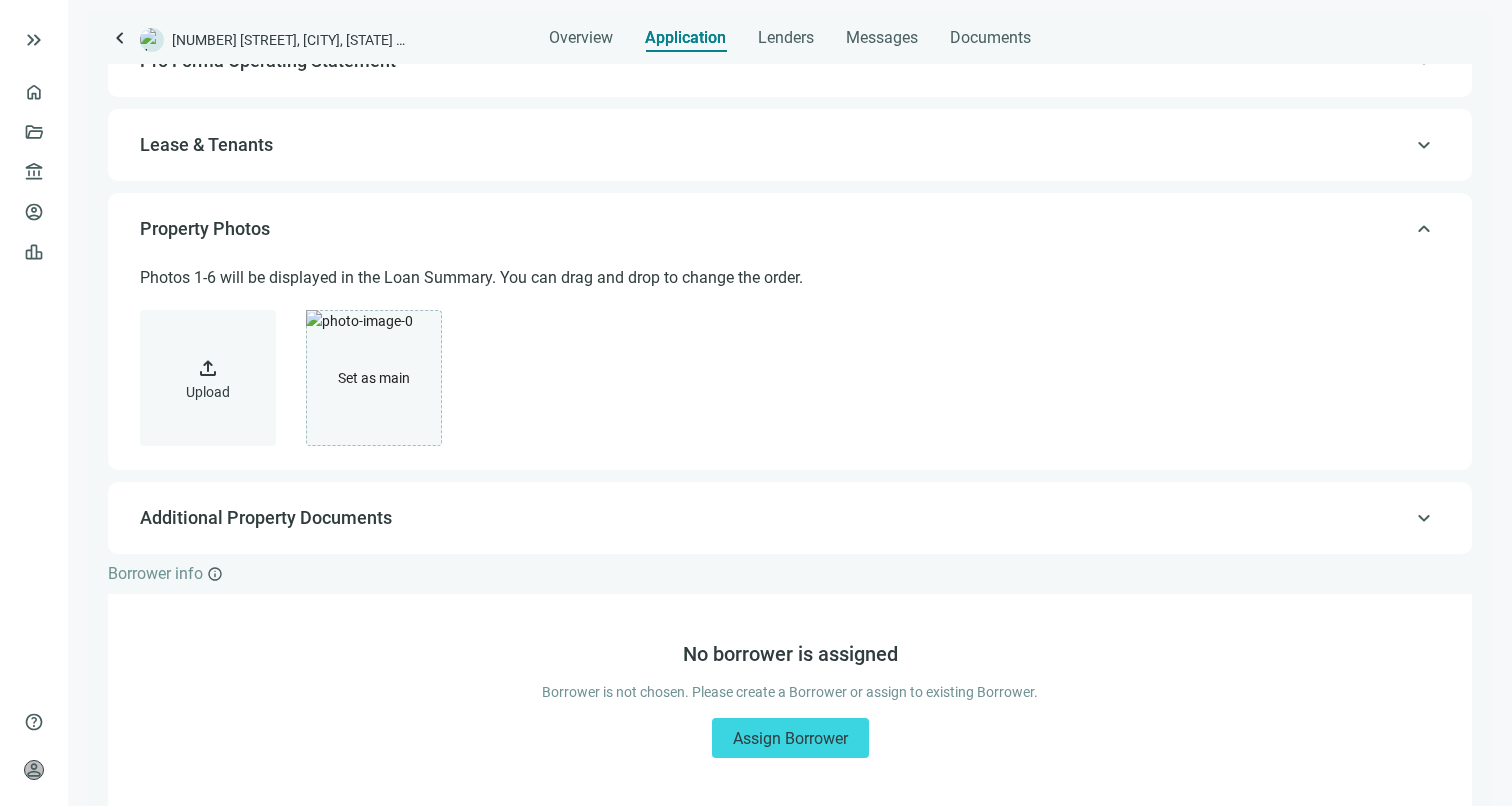 click on "keyboard_arrow_up Lease & Tenants" at bounding box center (790, 145) 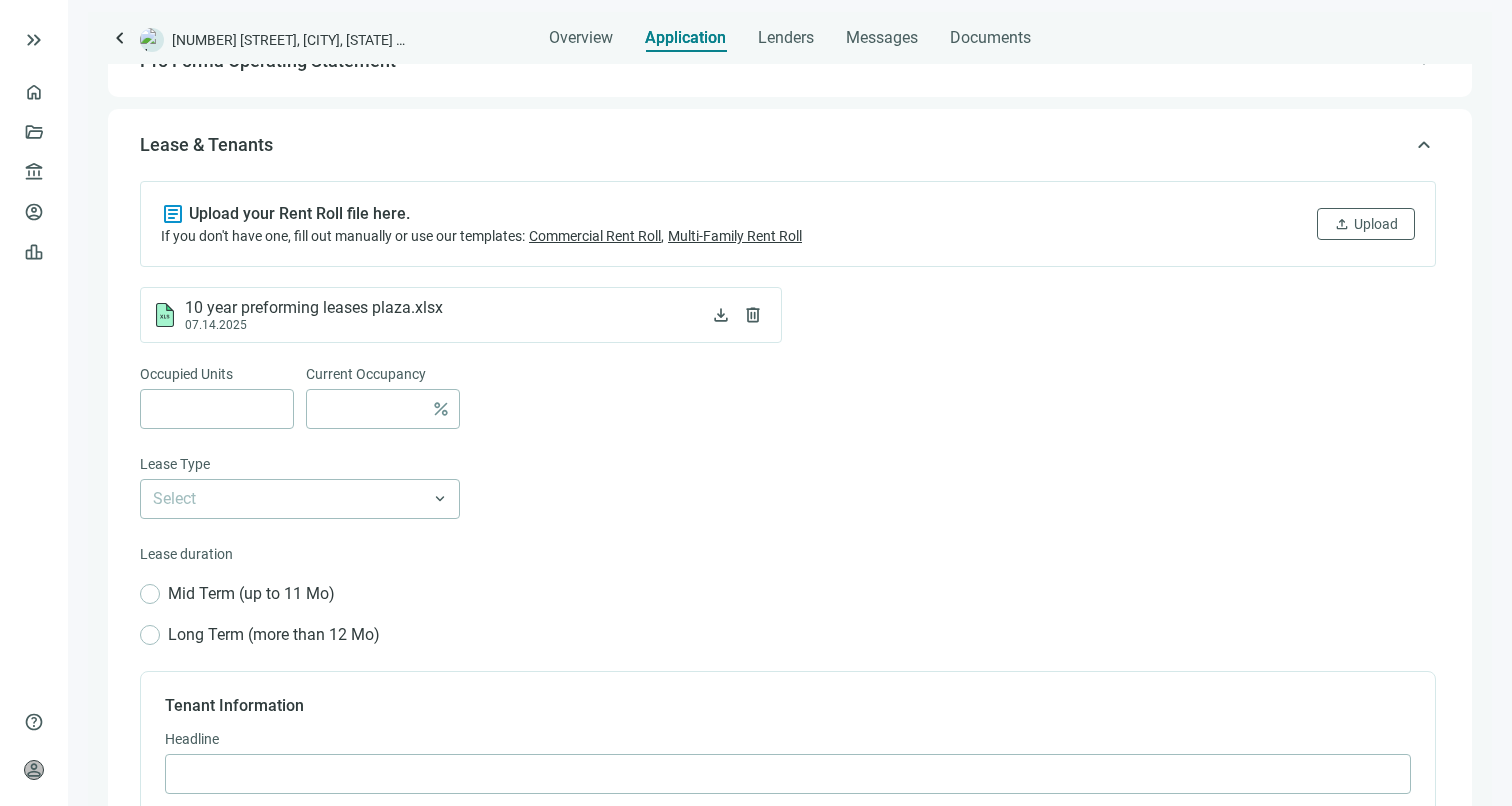 scroll, scrollTop: 0, scrollLeft: 0, axis: both 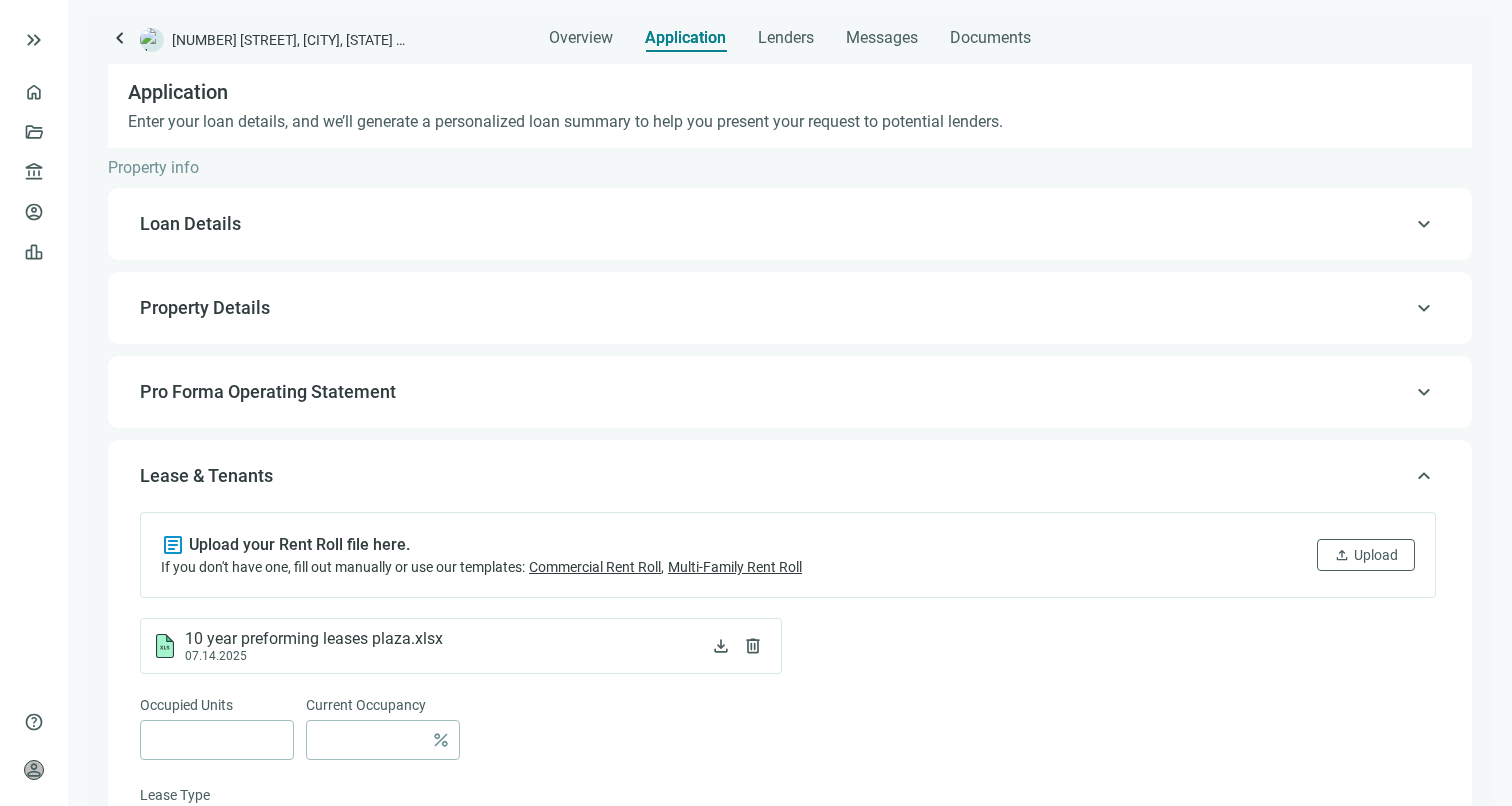 click on "Pro Forma Operating Statement" at bounding box center [788, 392] 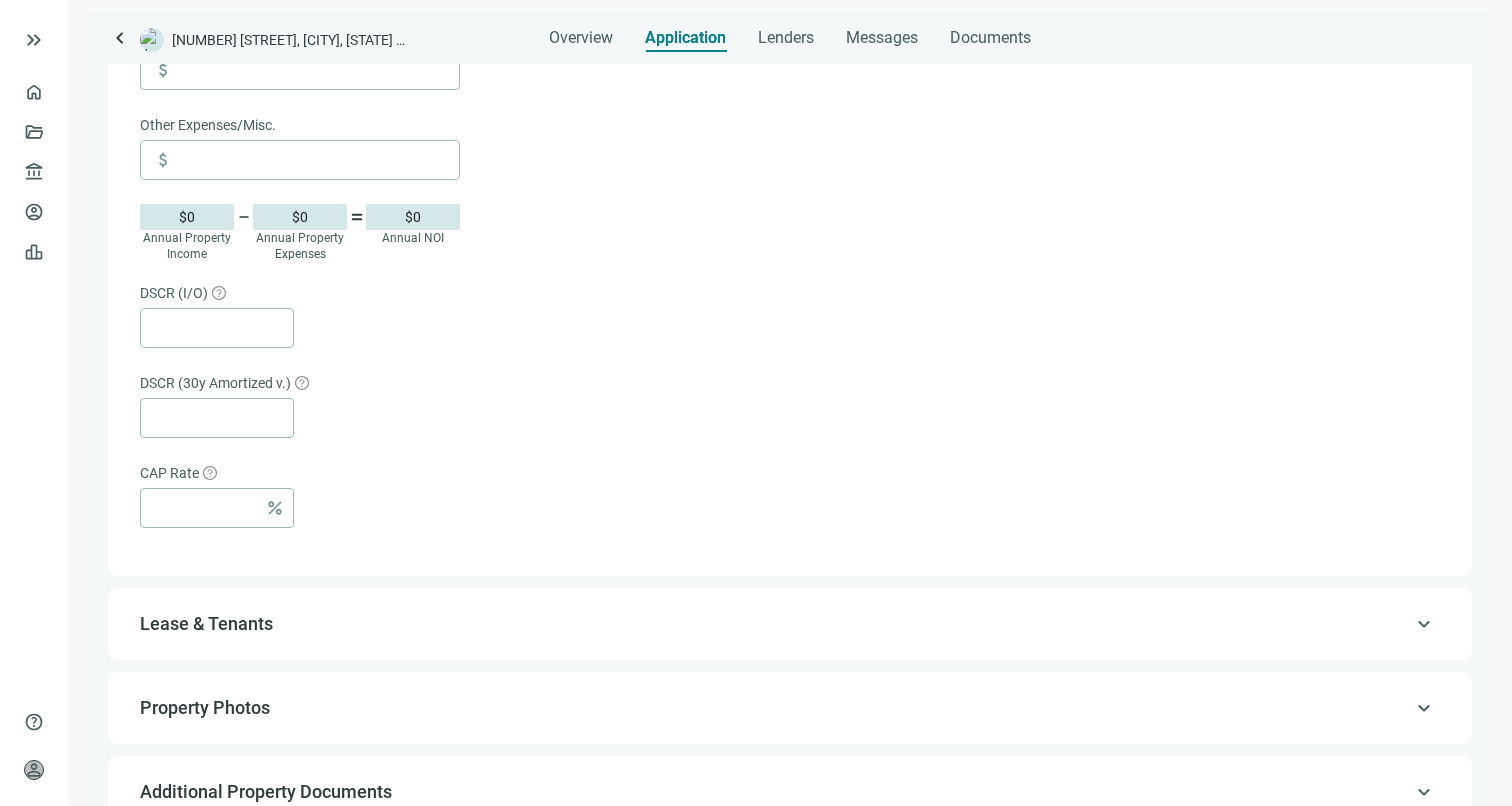 scroll, scrollTop: 1247, scrollLeft: 0, axis: vertical 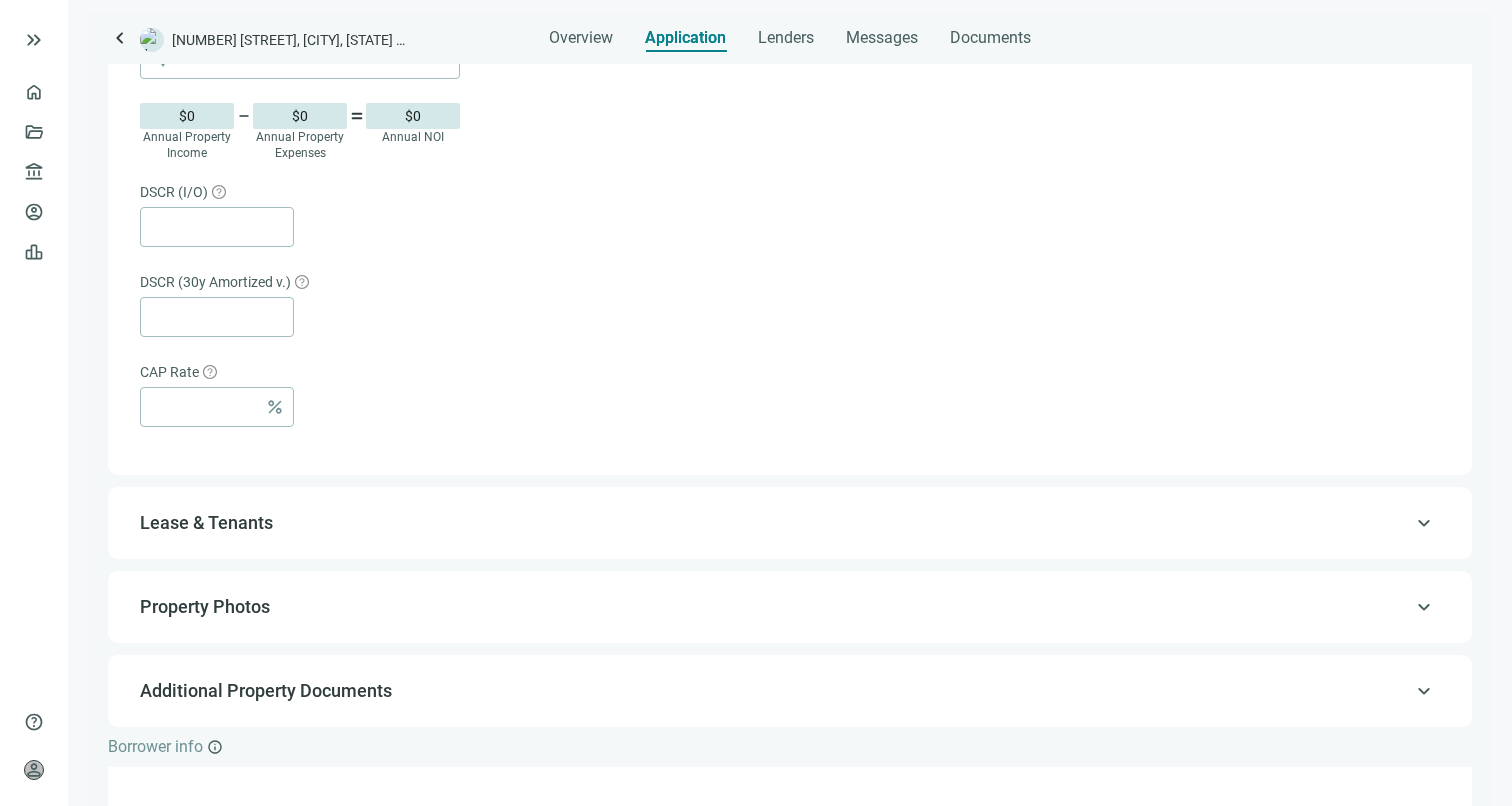 click on "keyboard_arrow_up Lease & Tenants" at bounding box center (790, 523) 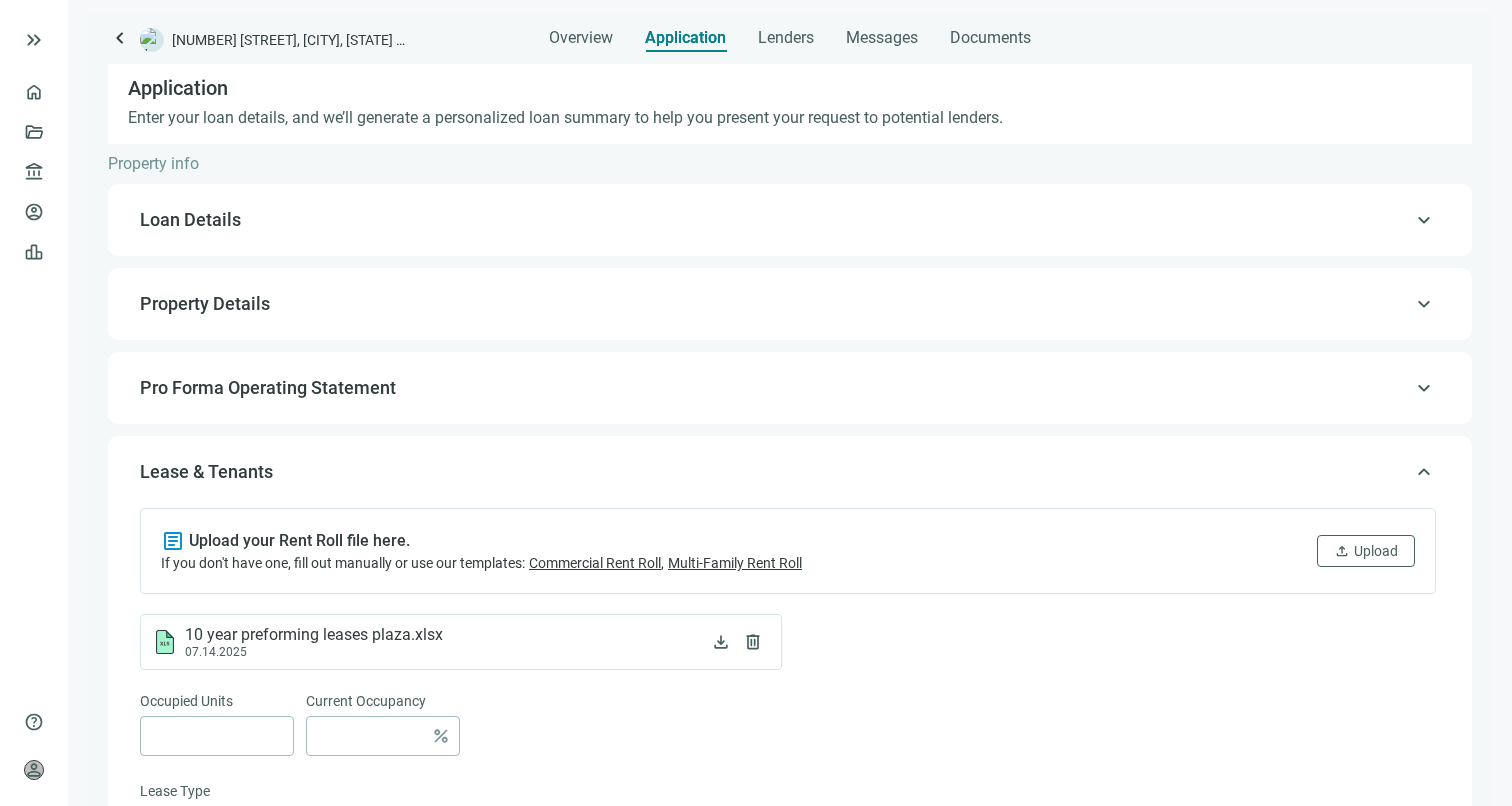 scroll, scrollTop: 0, scrollLeft: 0, axis: both 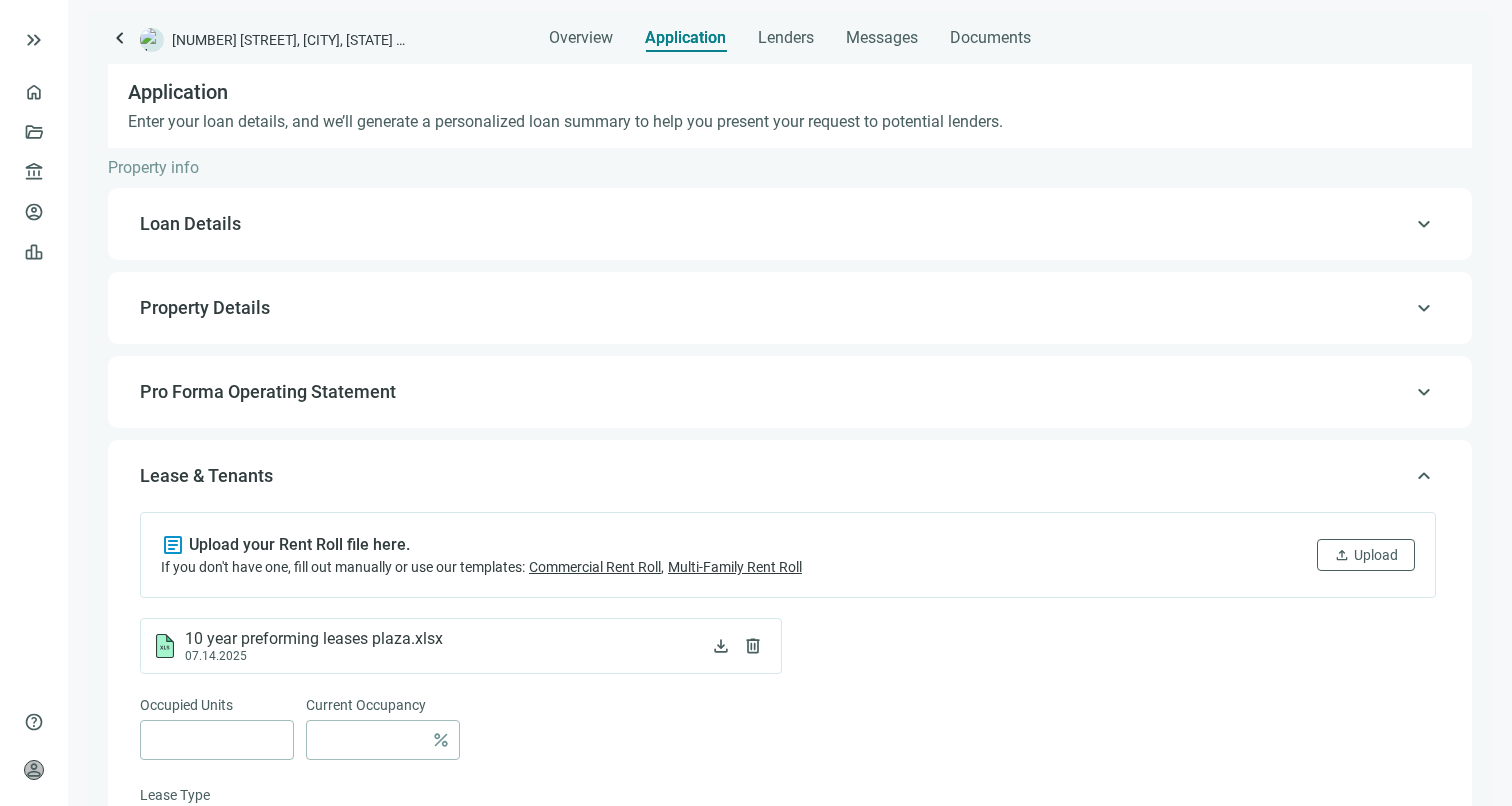 click on "Property Details" at bounding box center (788, 308) 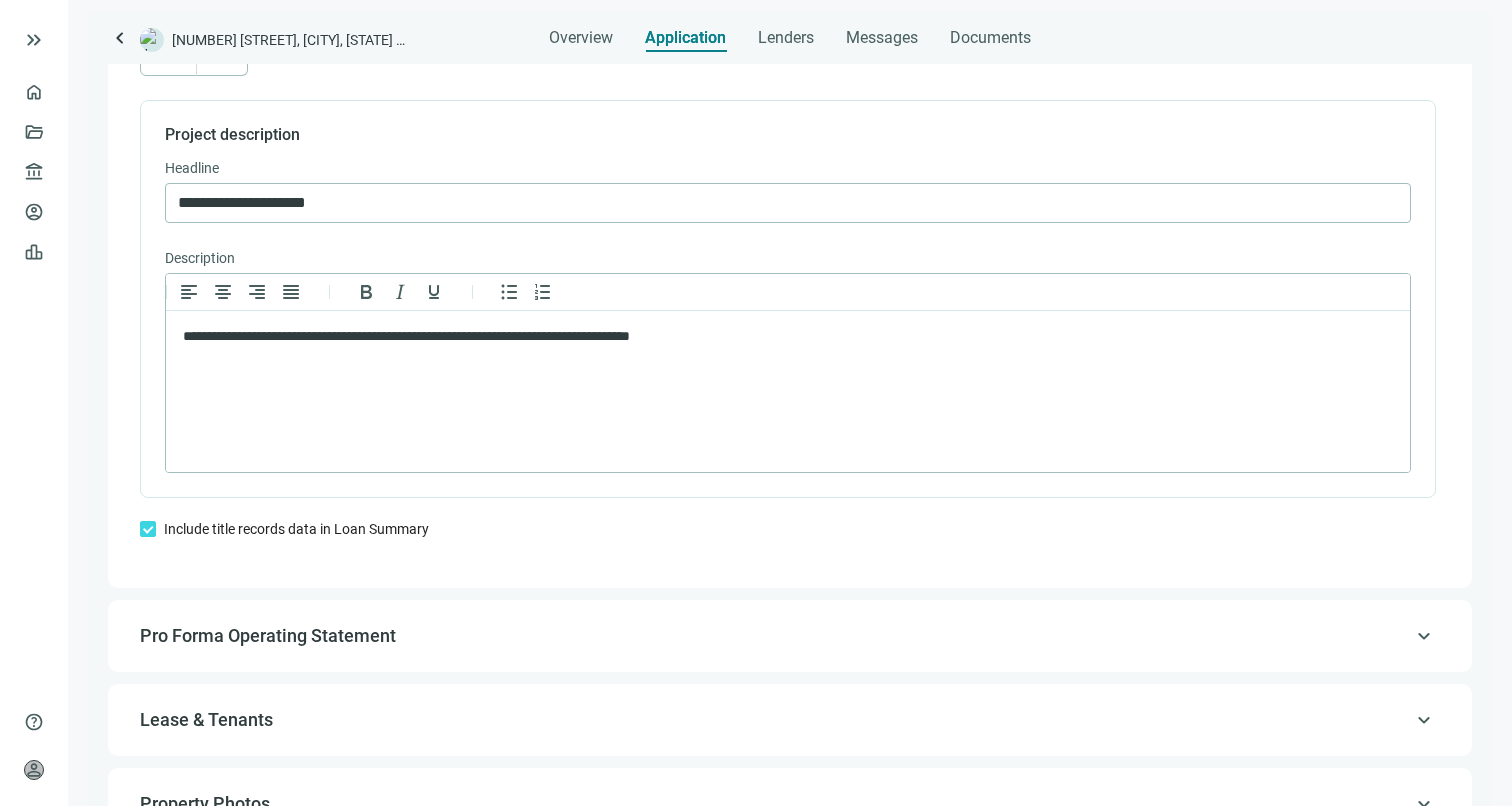 scroll, scrollTop: 1470, scrollLeft: 0, axis: vertical 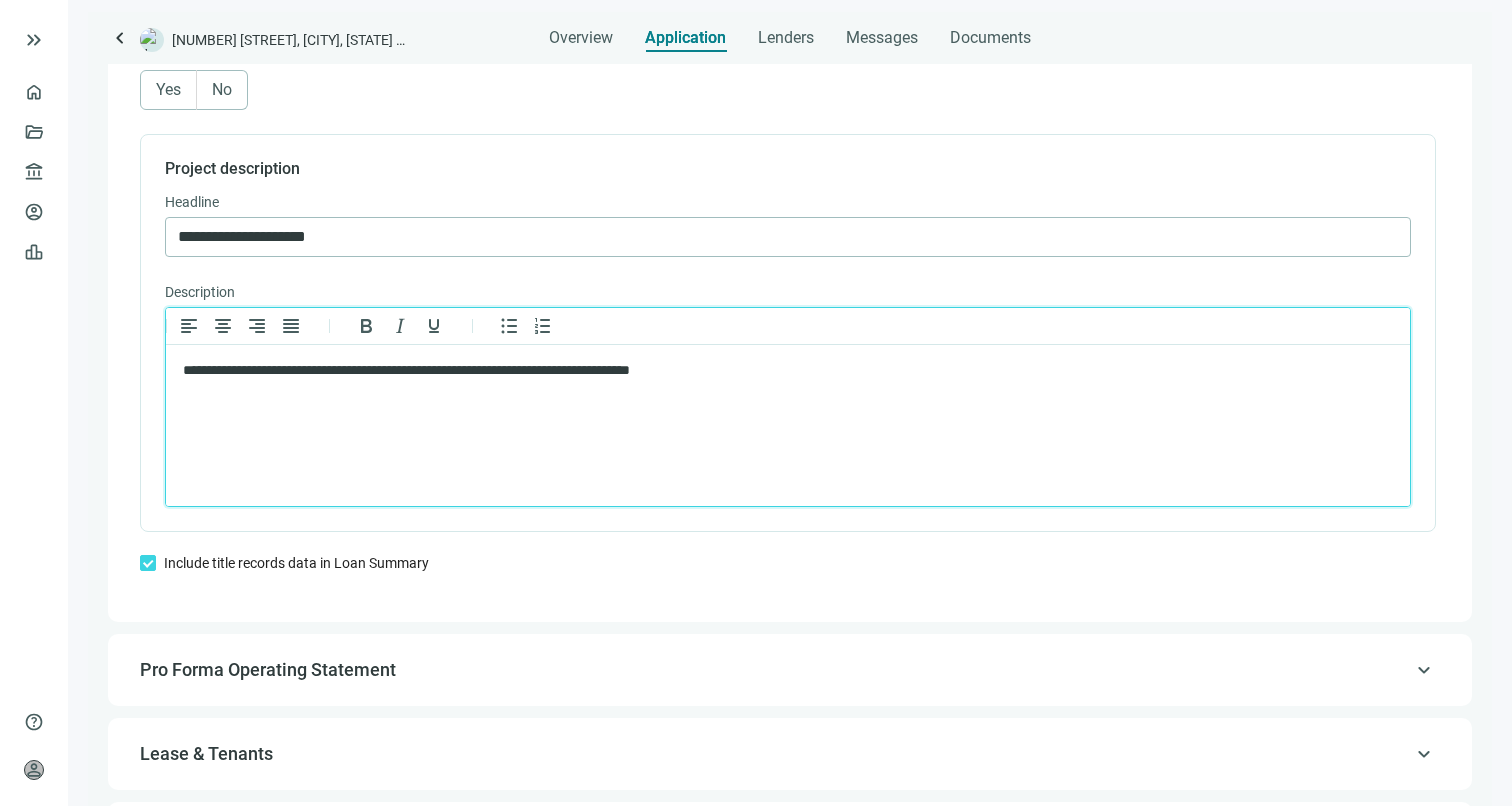 click on "**********" at bounding box center [788, 371] 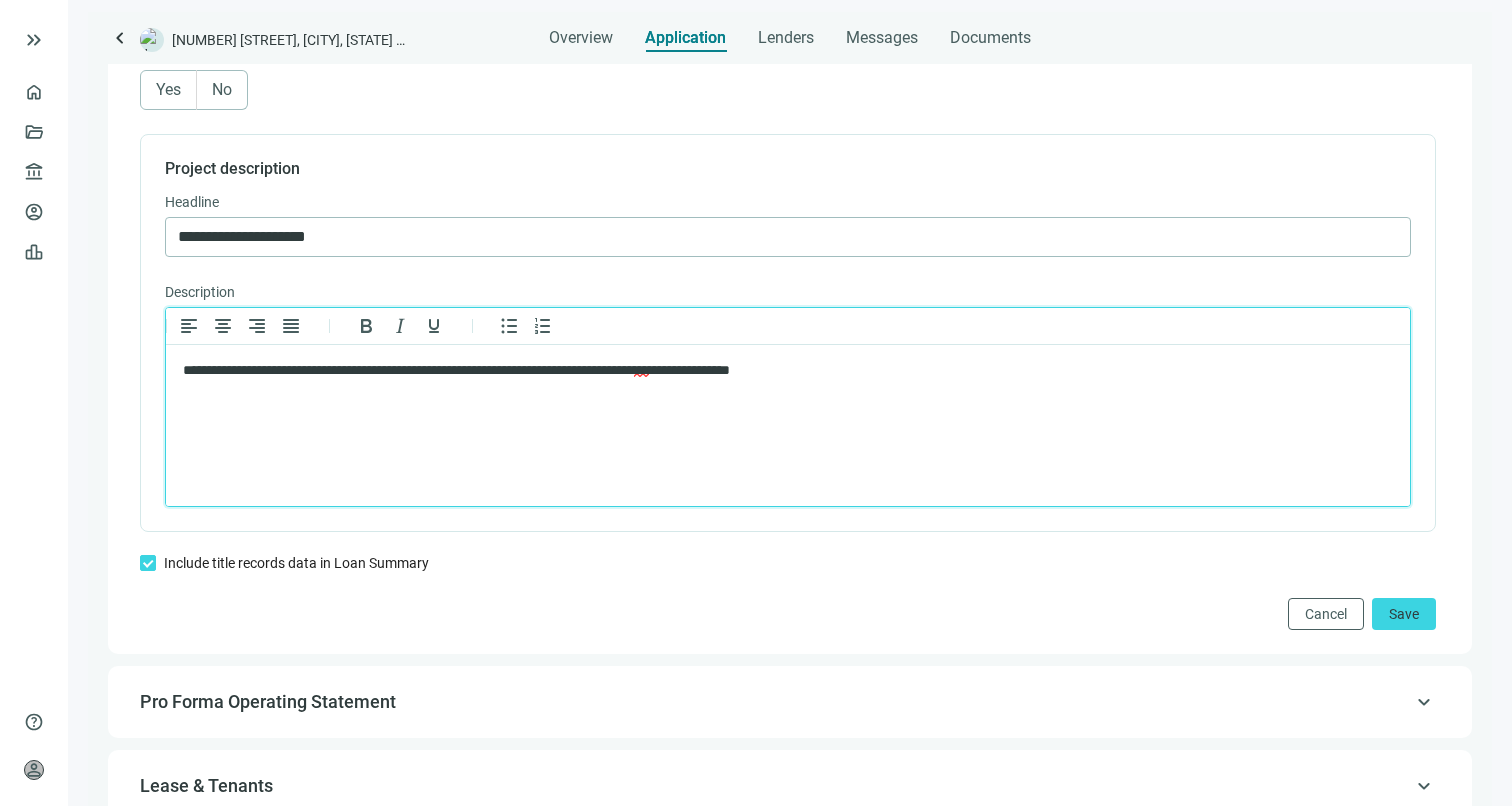 click on "**********" at bounding box center (778, 371) 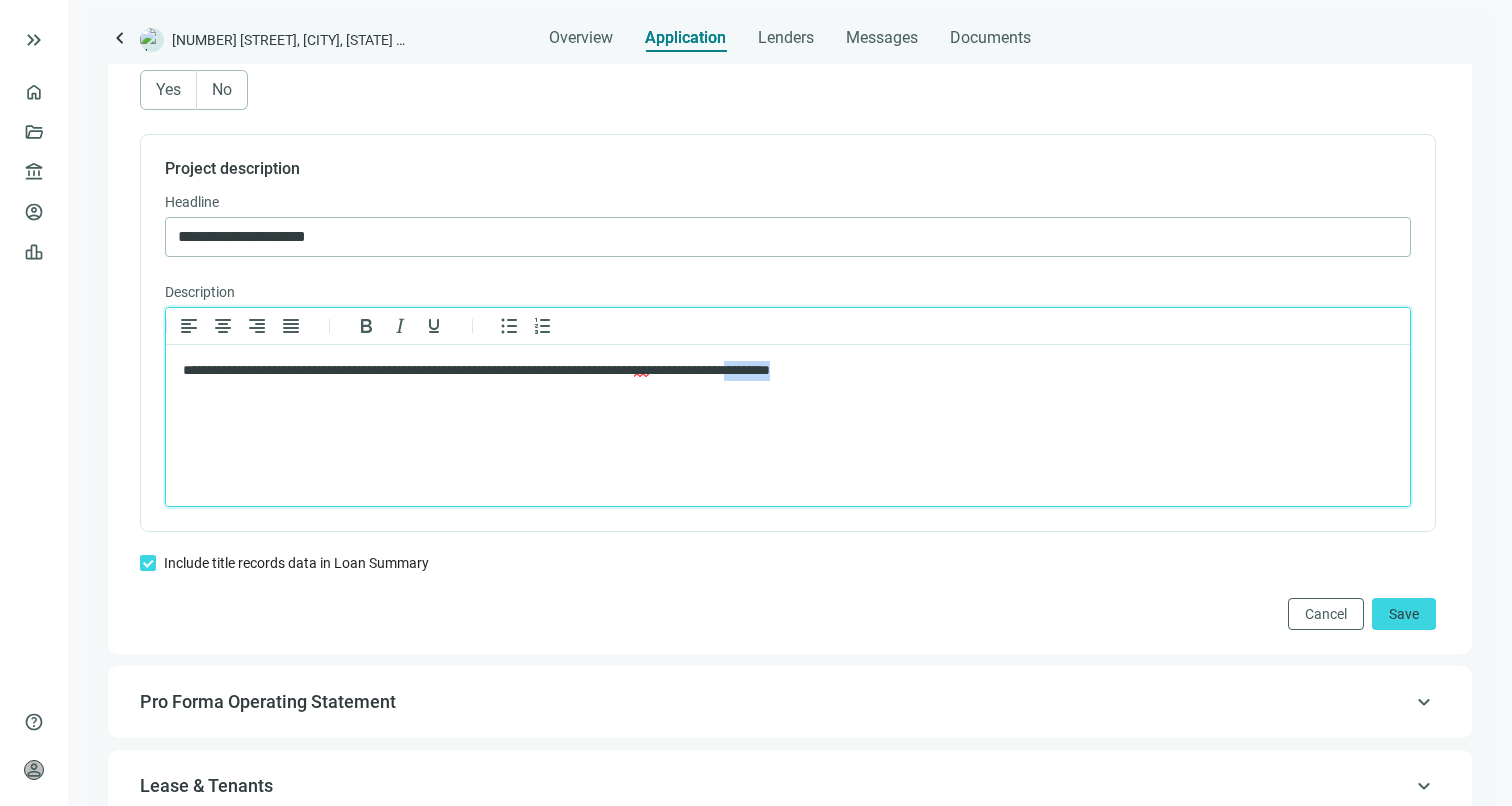 drag, startPoint x: 870, startPoint y: 373, endPoint x: 808, endPoint y: 373, distance: 62 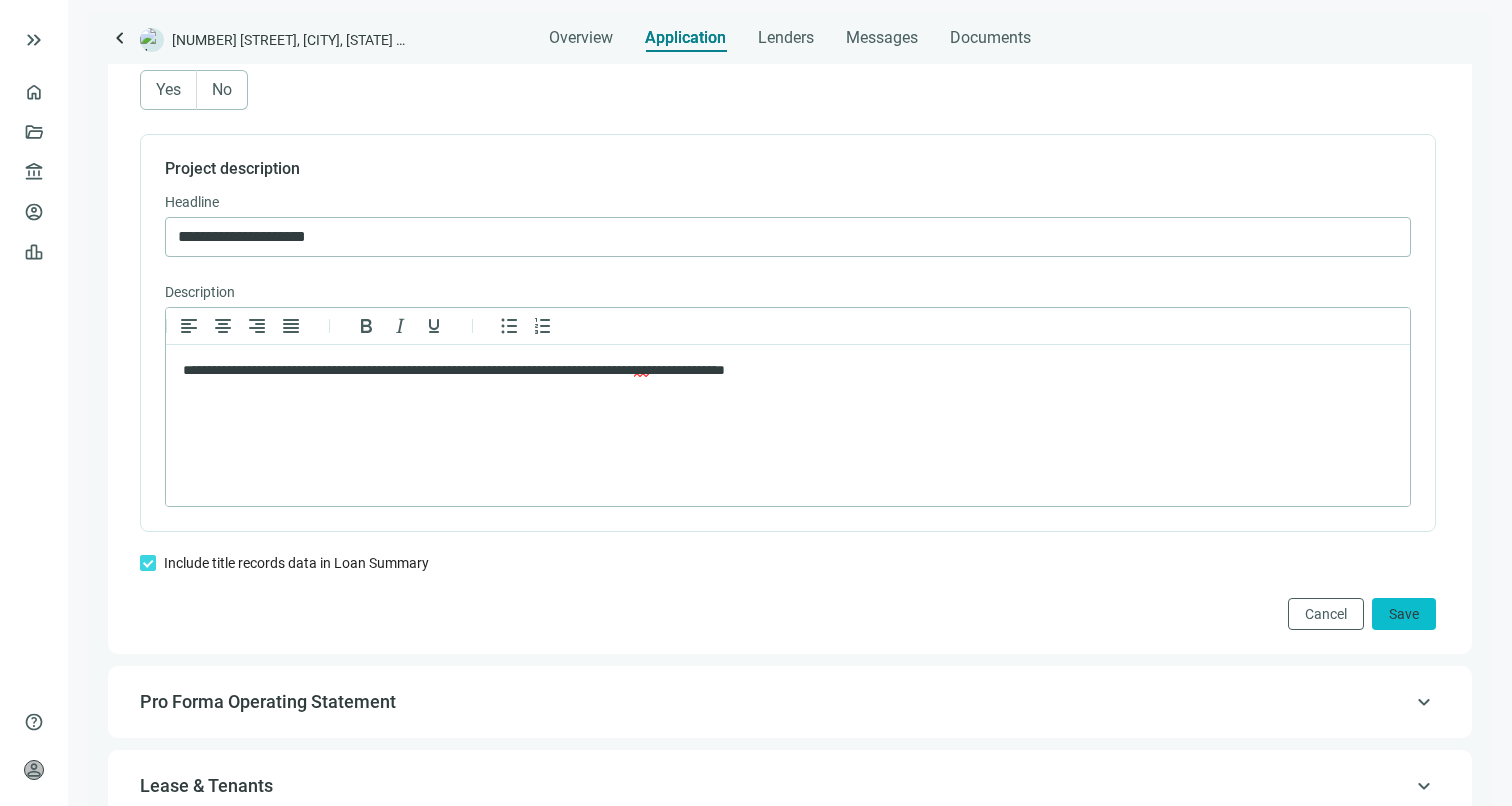 click on "Save" at bounding box center [1404, 614] 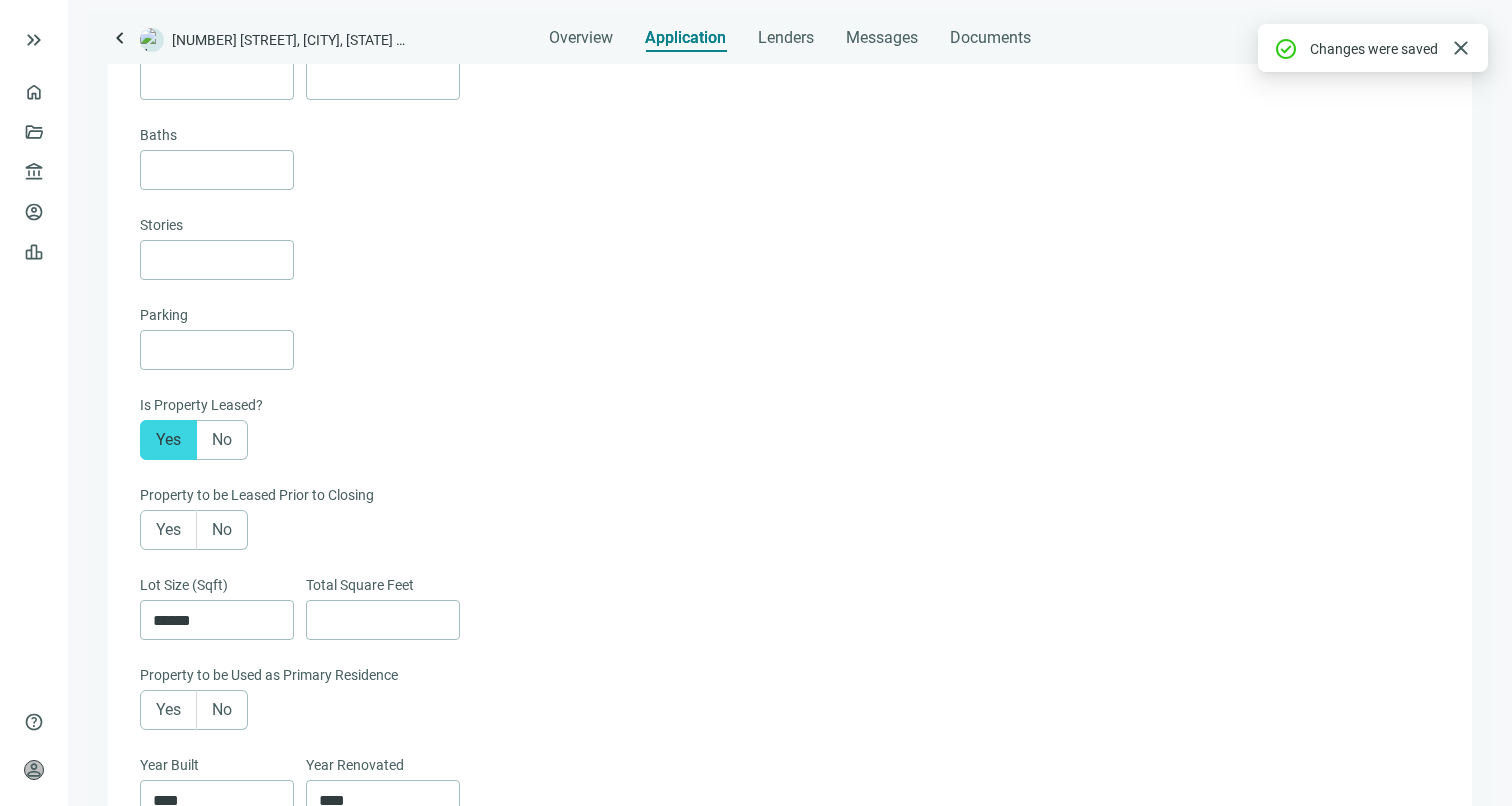 scroll, scrollTop: 0, scrollLeft: 0, axis: both 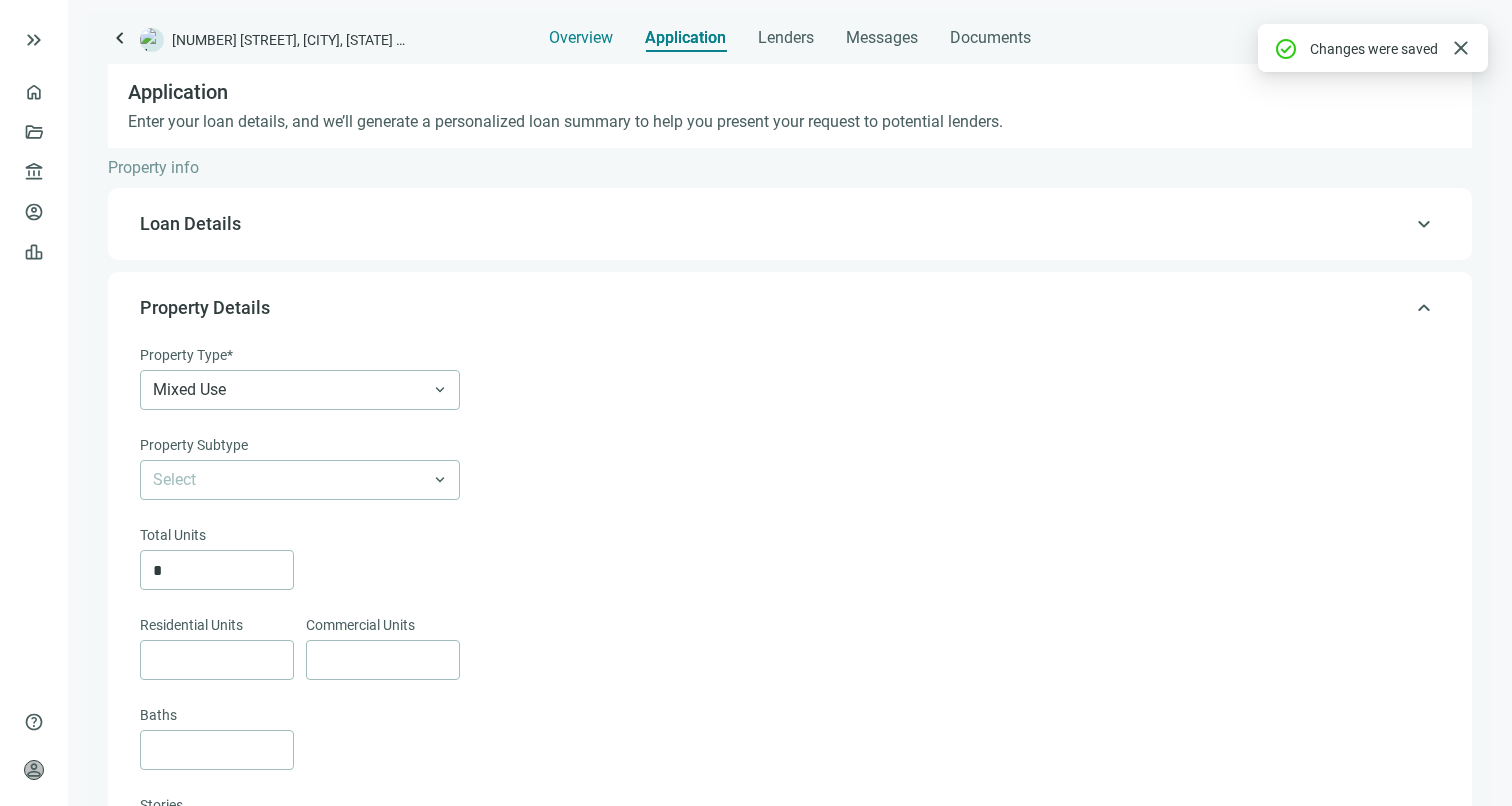 click on "Overview" at bounding box center (581, 32) 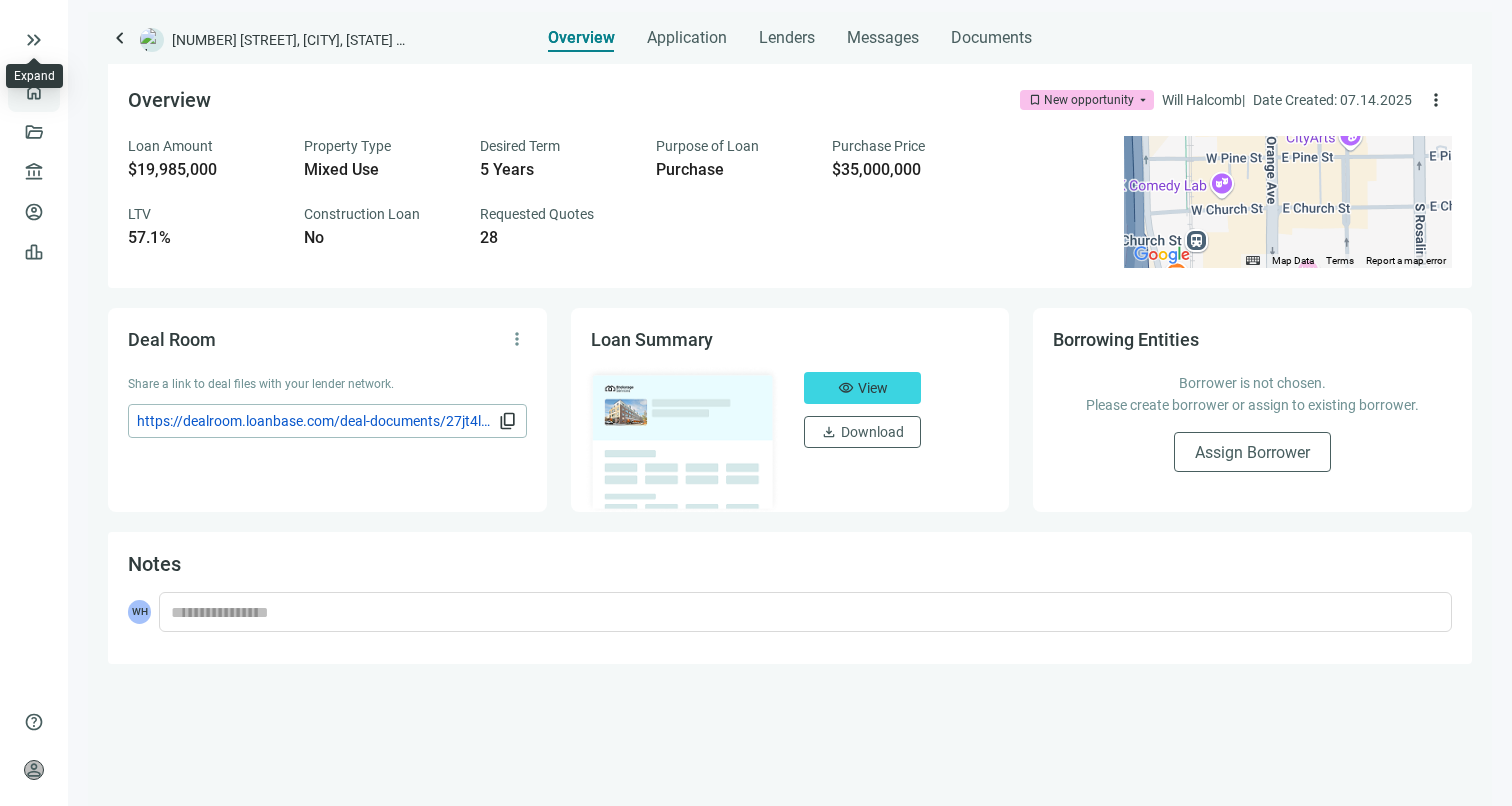 click on "Overview" at bounding box center (79, 92) 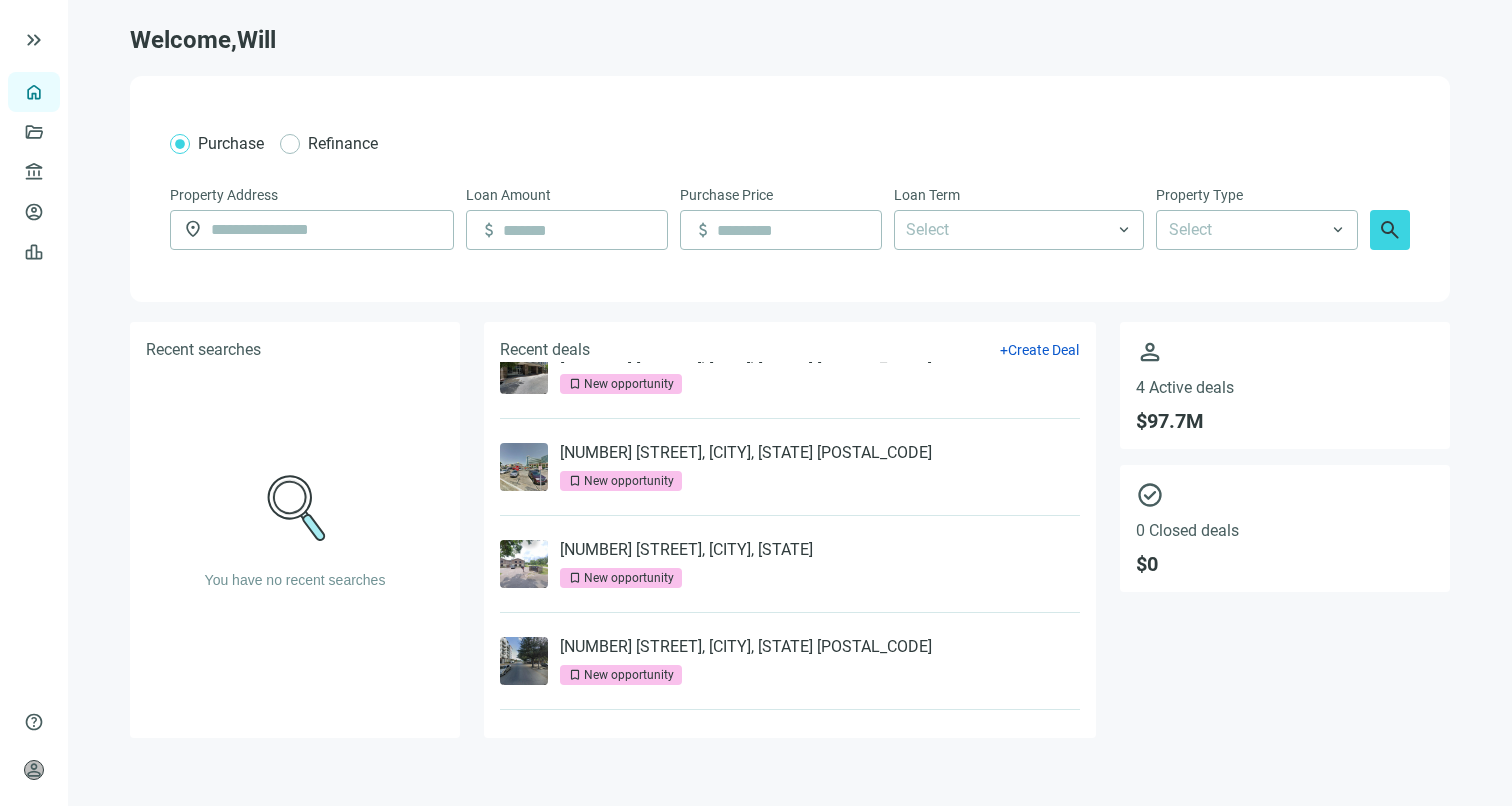 scroll, scrollTop: 0, scrollLeft: 0, axis: both 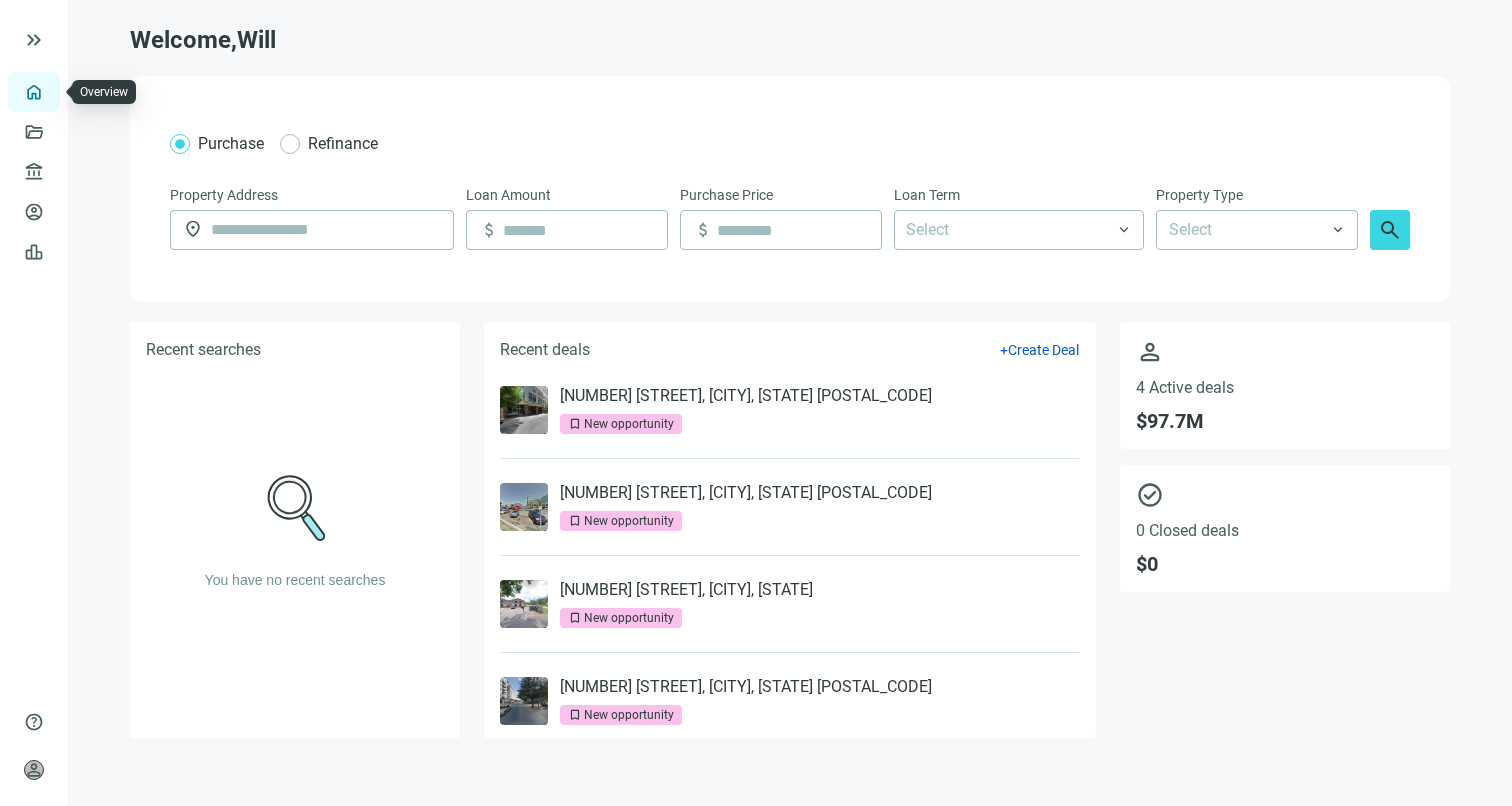 click on "Overview" at bounding box center [79, 92] 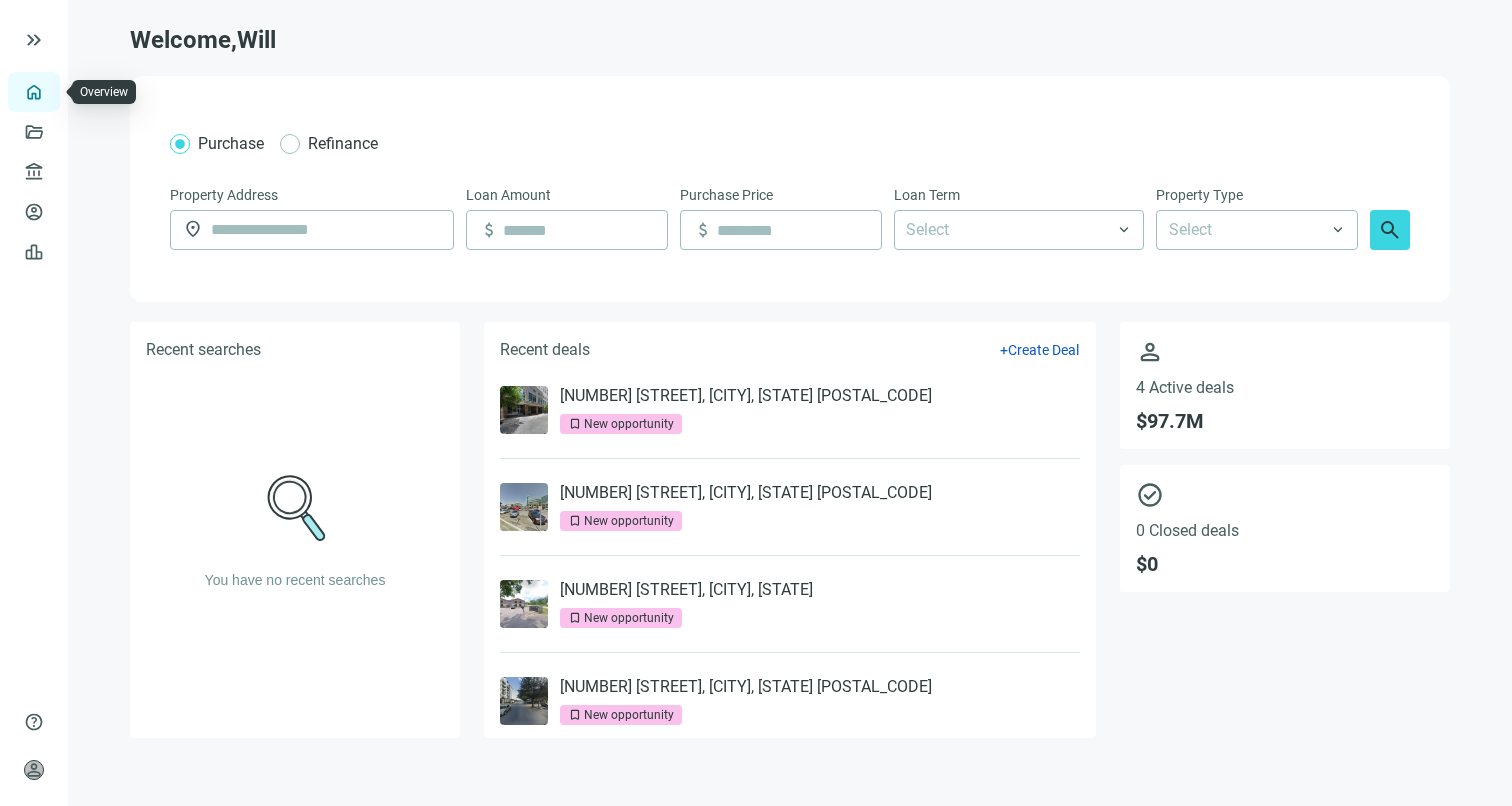 click on "Overview" at bounding box center (79, 92) 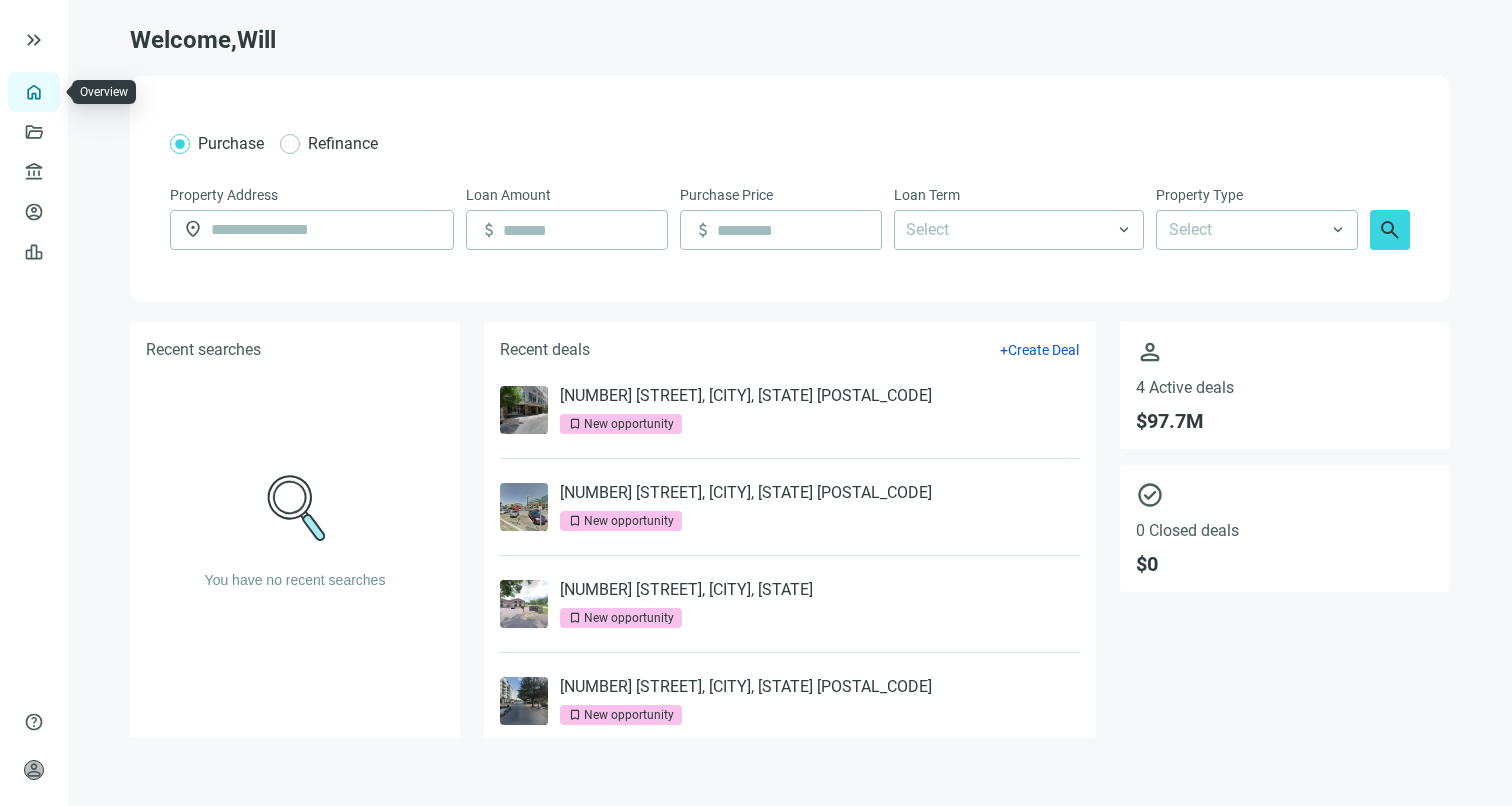click on "Overview" at bounding box center (79, 92) 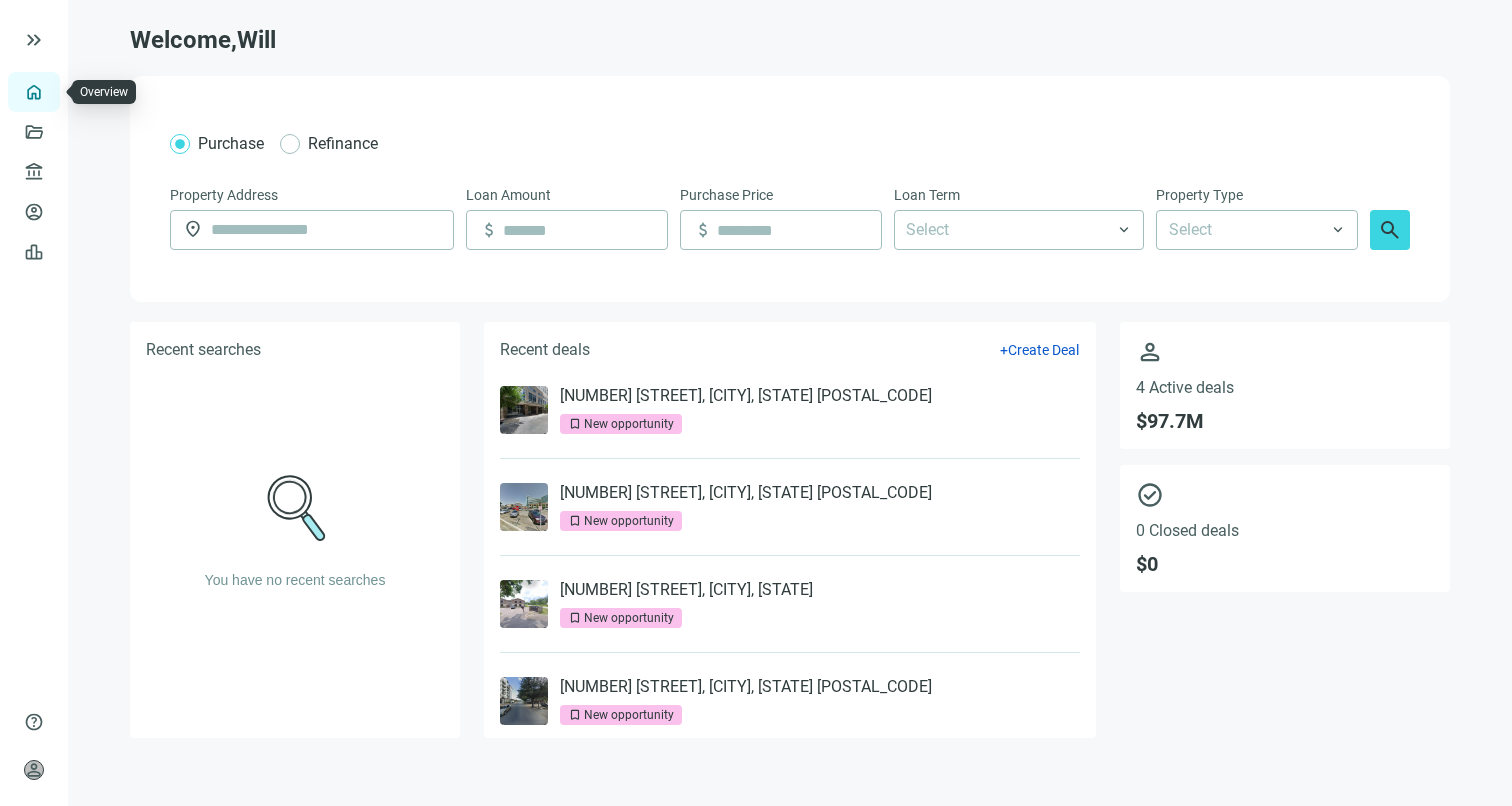 click on "Overview" at bounding box center (79, 92) 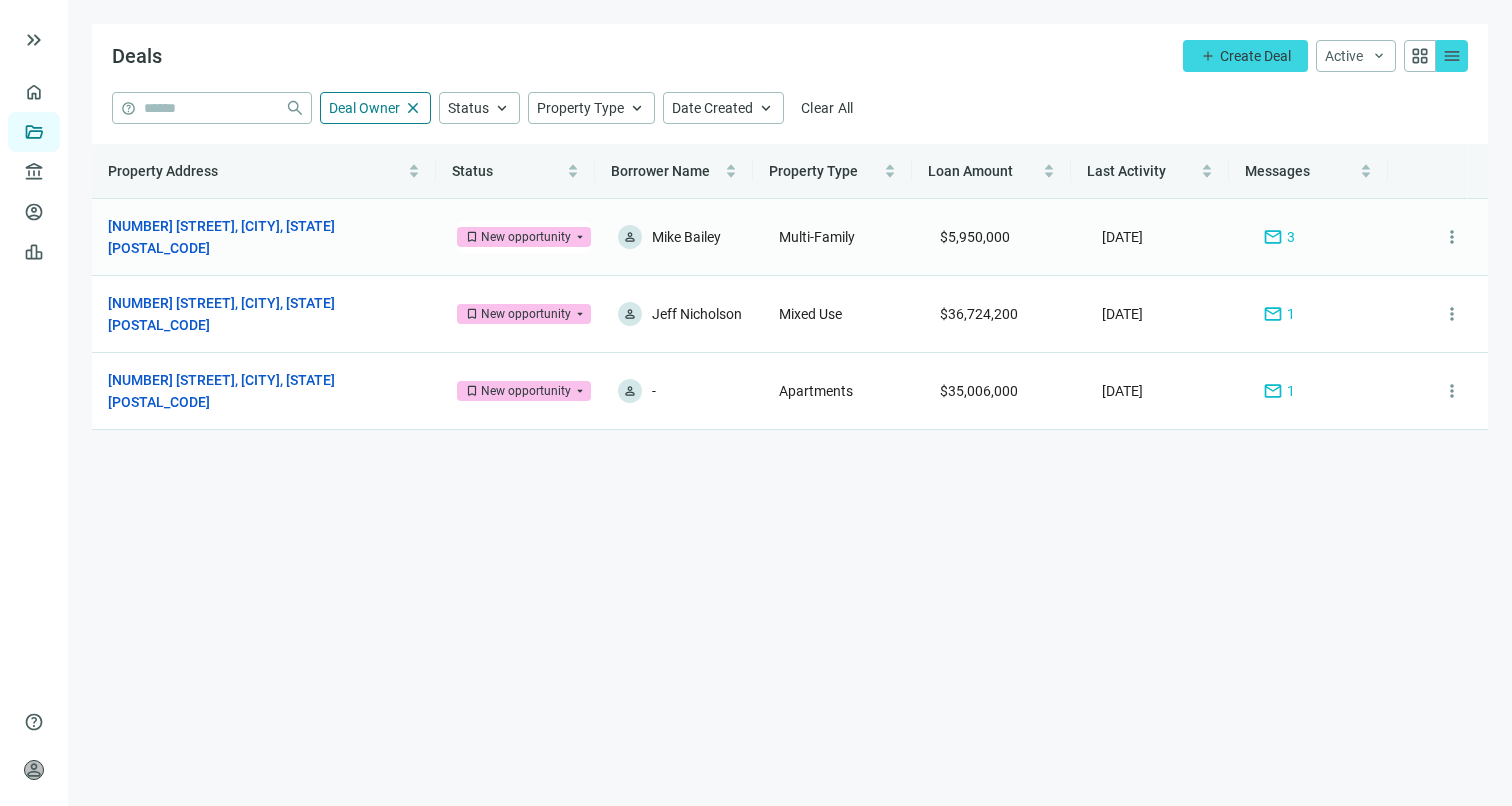 scroll, scrollTop: 0, scrollLeft: 0, axis: both 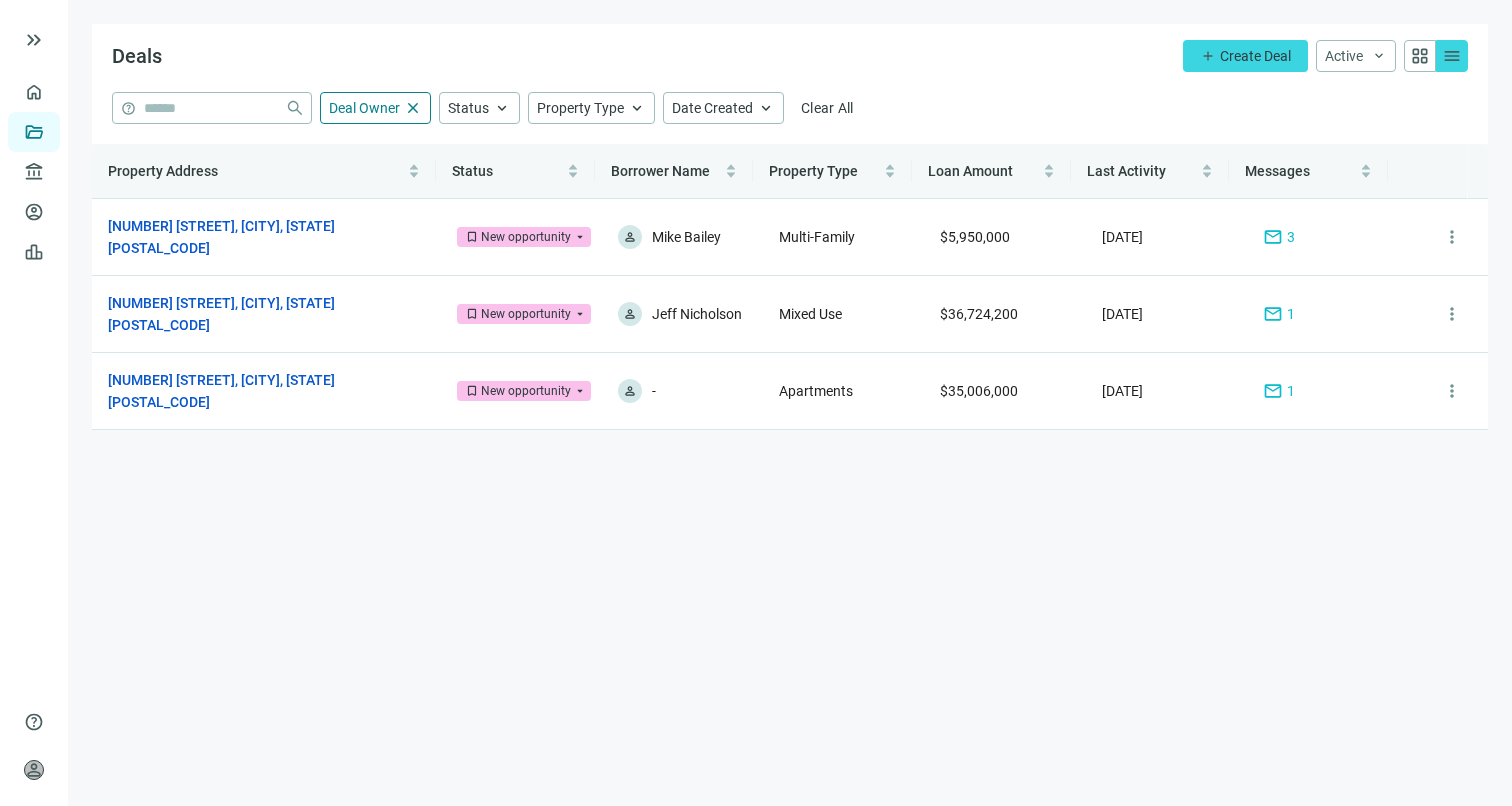 click on "Deals add Create Deal Active keyboard_arrow_down grid_view menu" at bounding box center (790, 58) 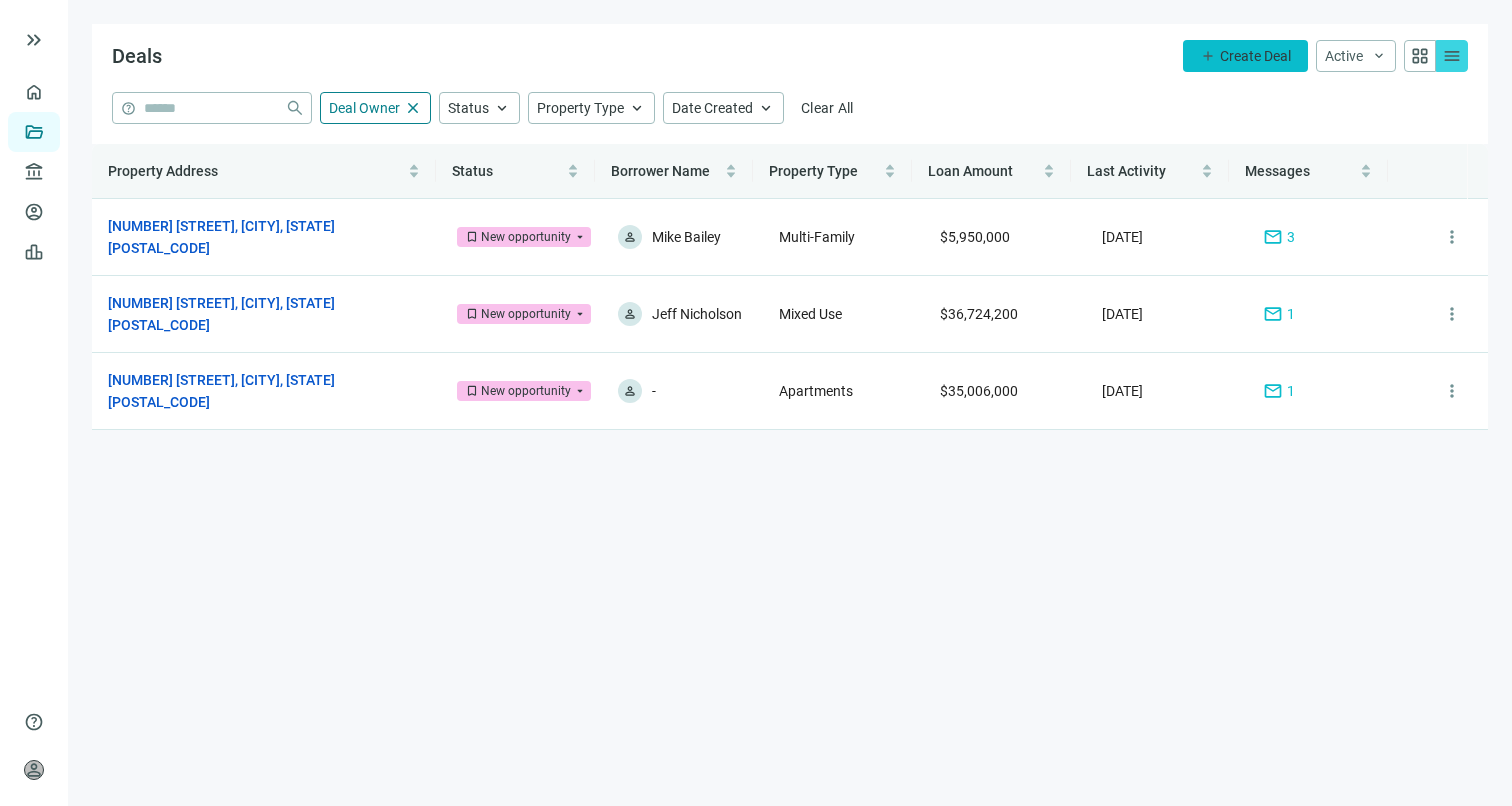 click on "add Create Deal" at bounding box center [1245, 56] 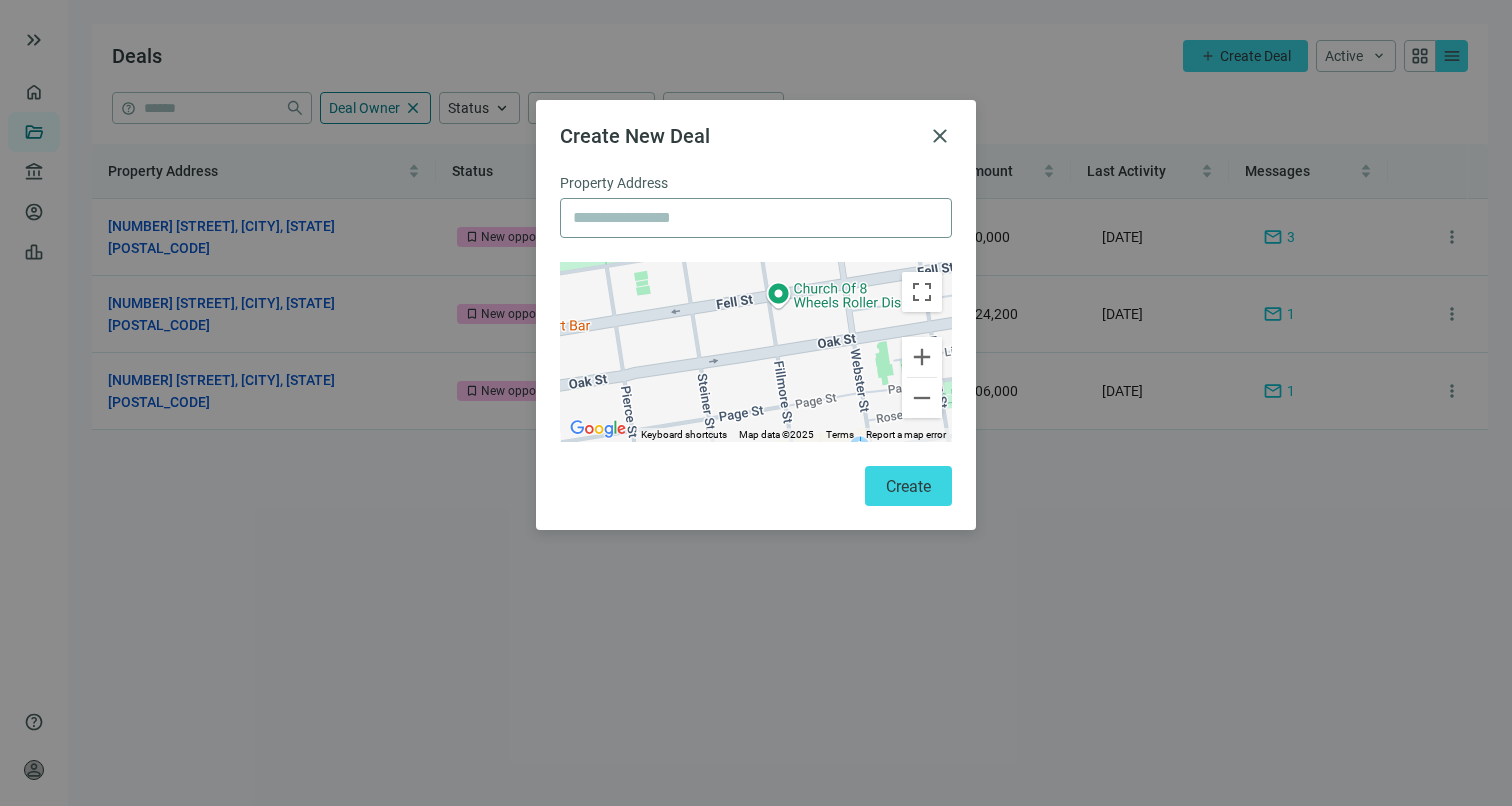 click at bounding box center (756, 218) 